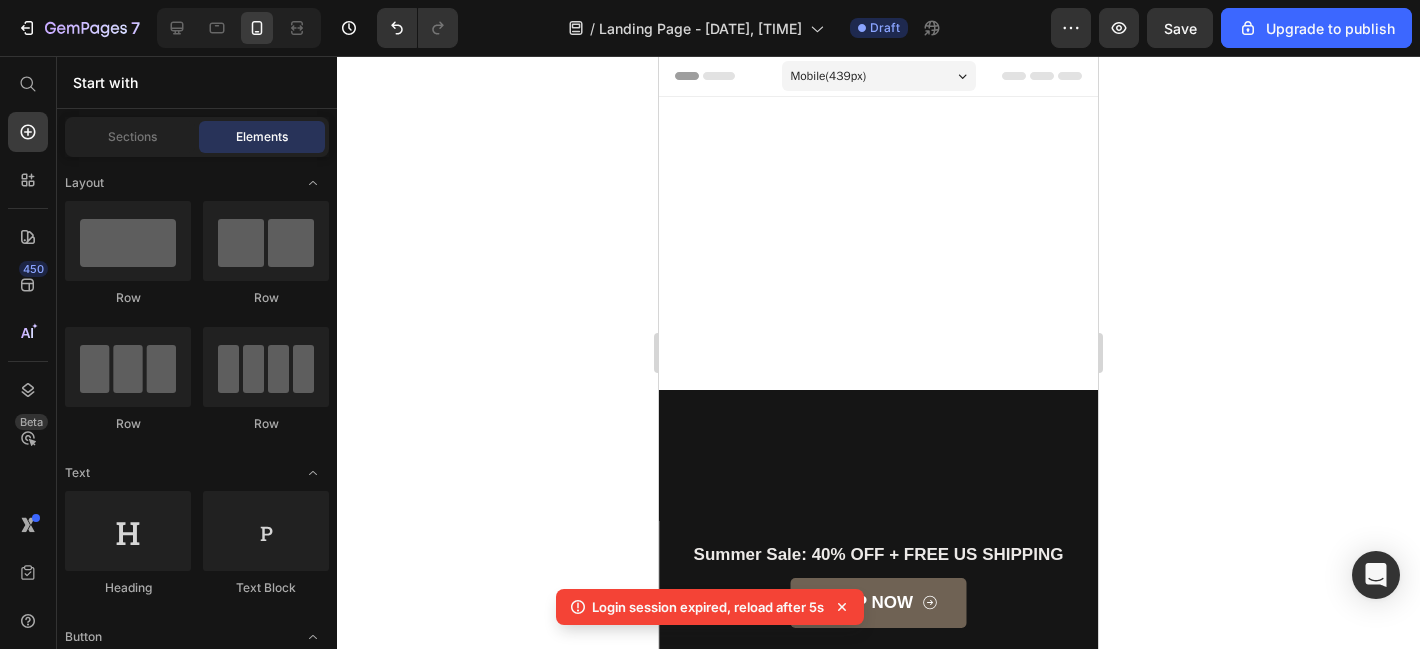 scroll, scrollTop: 4052, scrollLeft: 0, axis: vertical 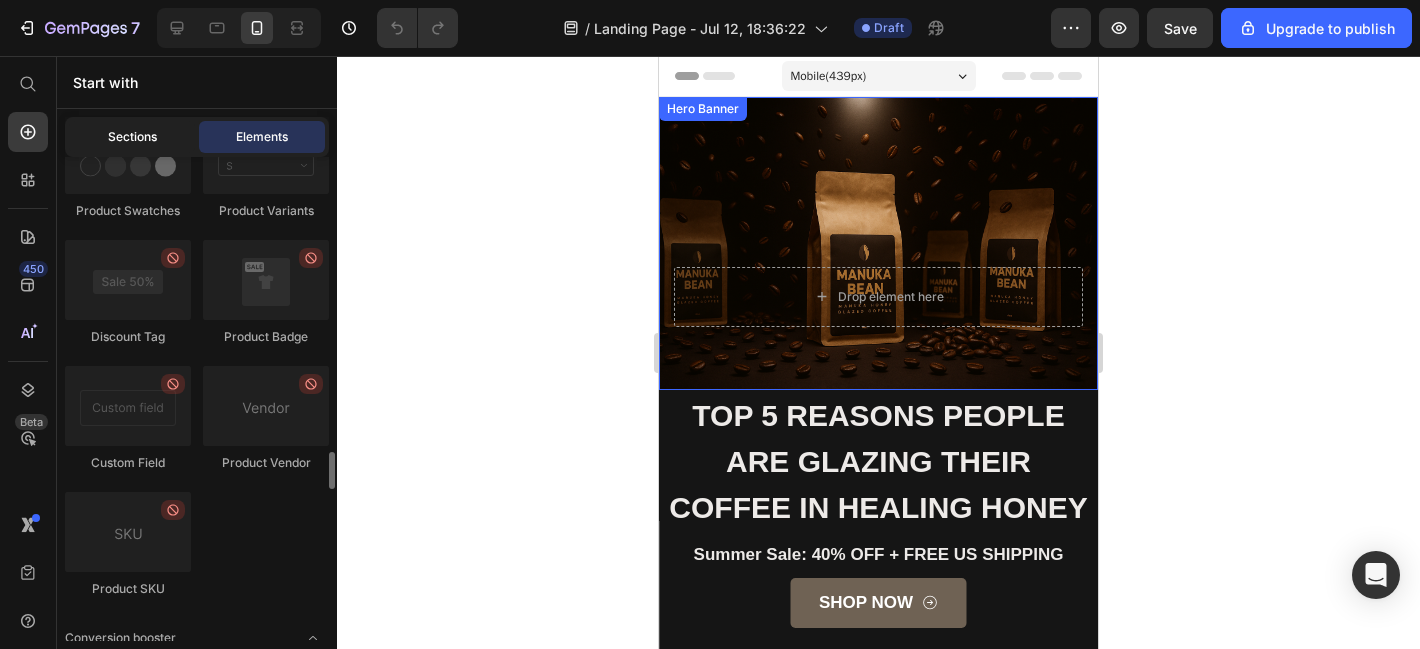 click on "Sections" 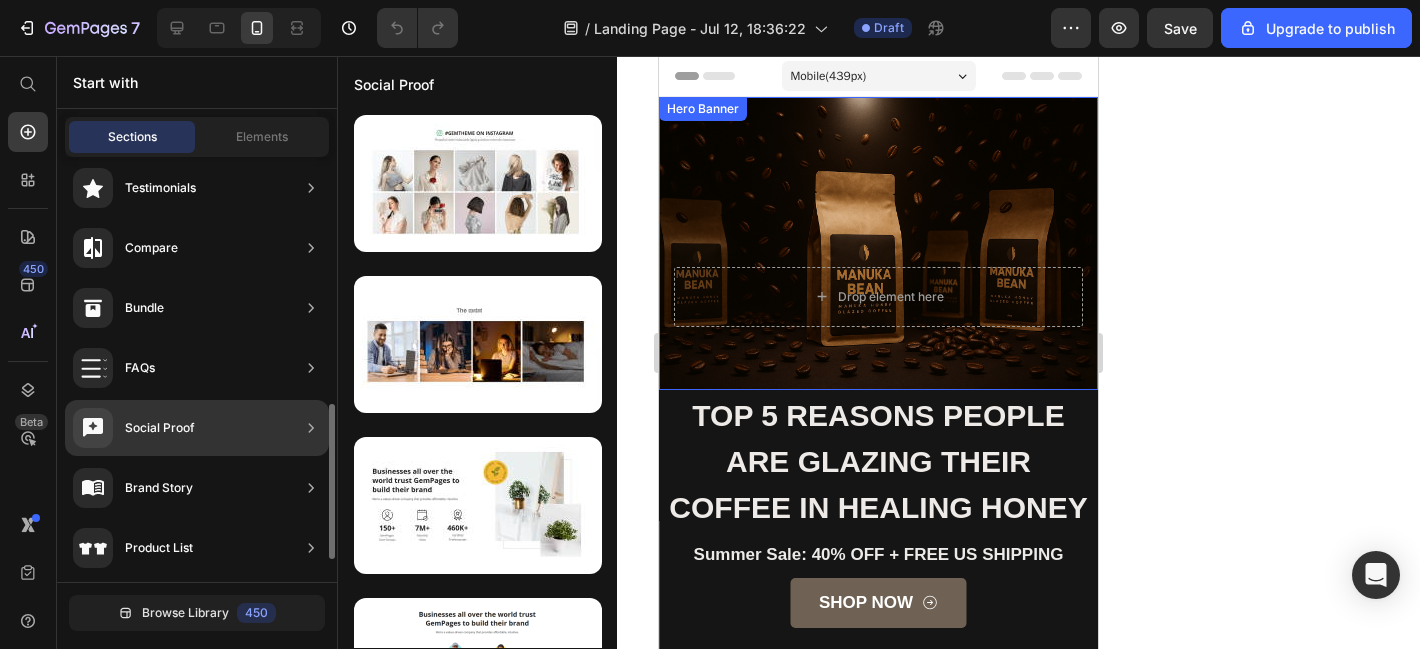 scroll, scrollTop: 432, scrollLeft: 0, axis: vertical 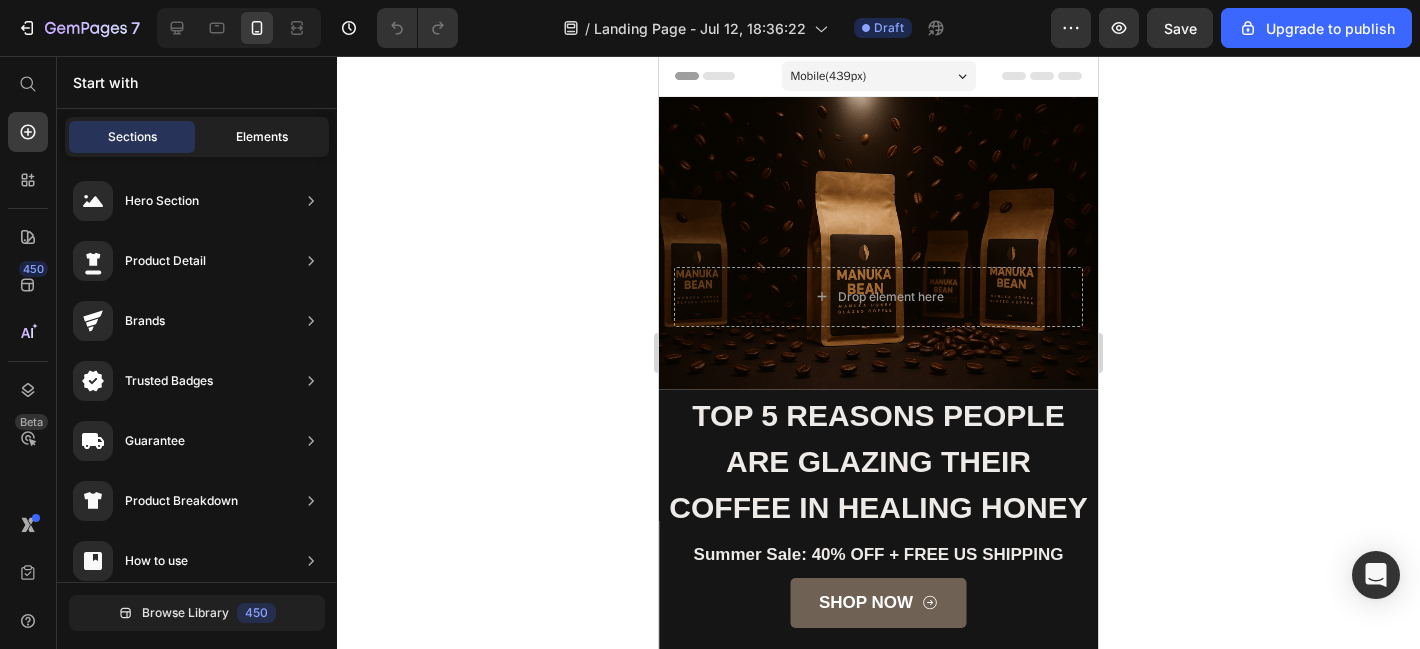 click on "Elements" at bounding box center [262, 137] 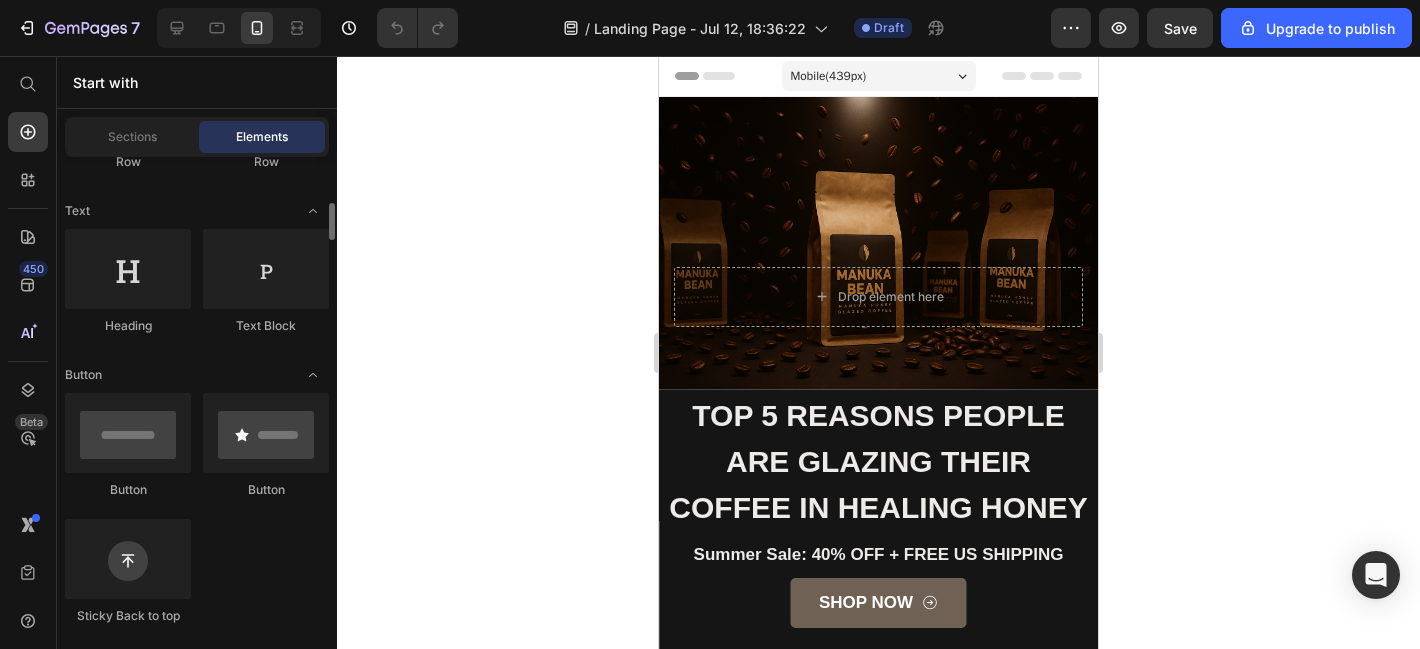 scroll, scrollTop: 0, scrollLeft: 0, axis: both 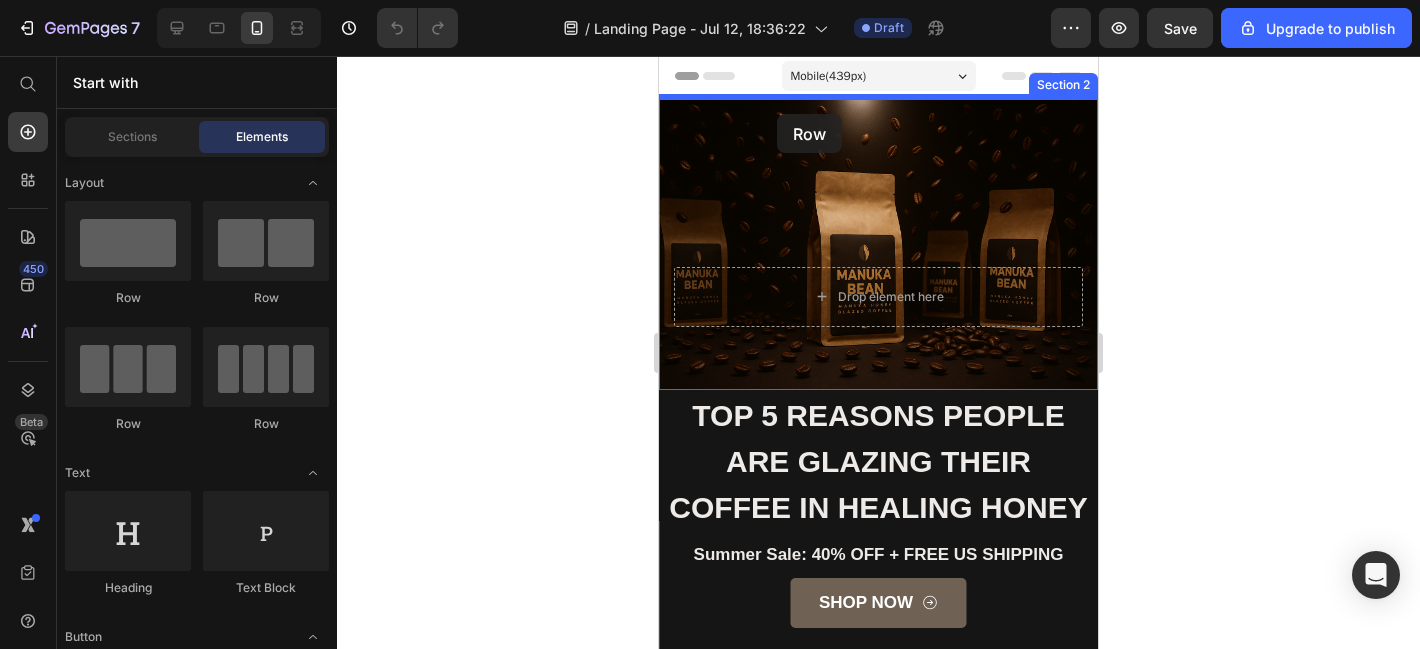 drag, startPoint x: 785, startPoint y: 314, endPoint x: 780, endPoint y: 112, distance: 202.06187 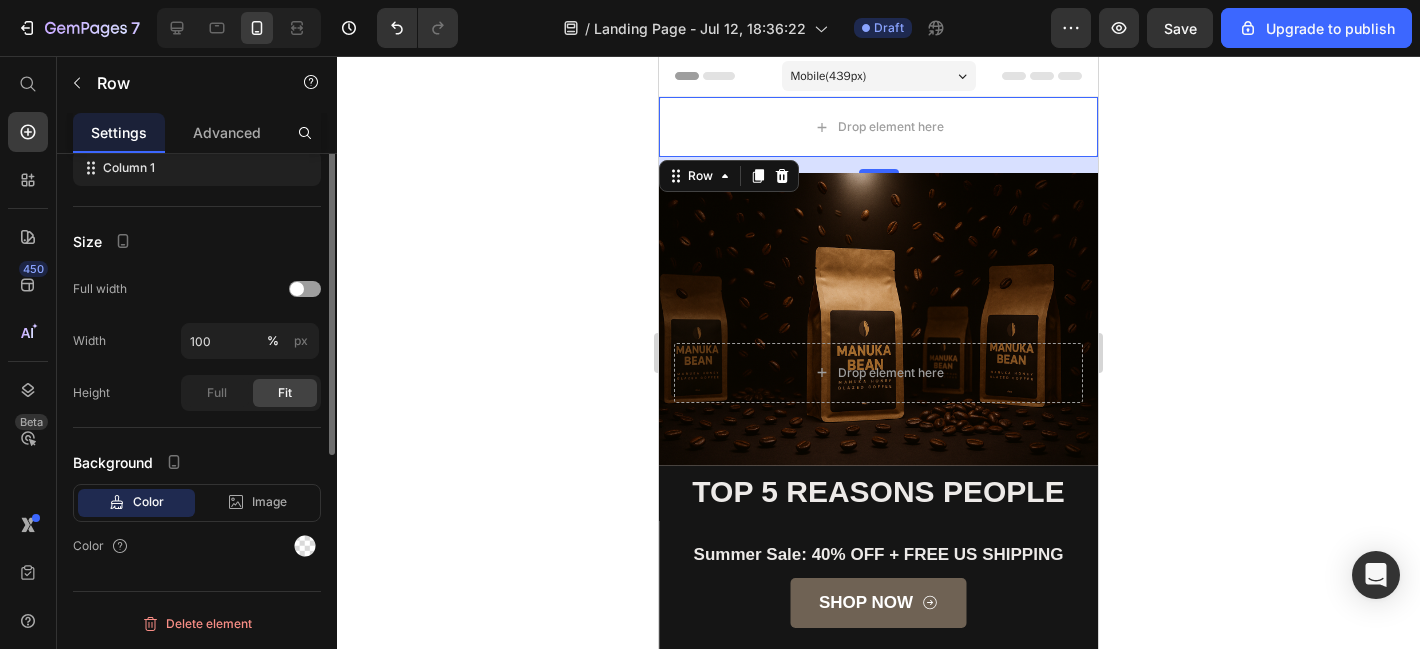 scroll, scrollTop: 0, scrollLeft: 0, axis: both 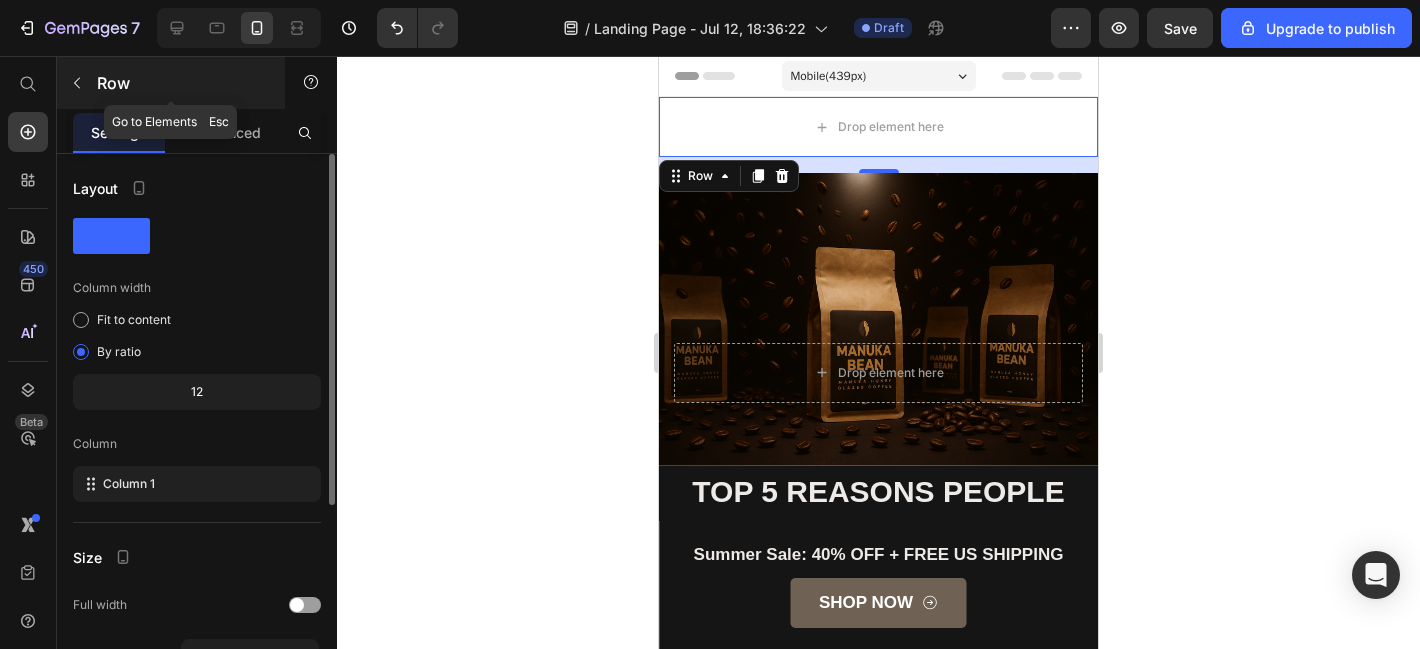 click 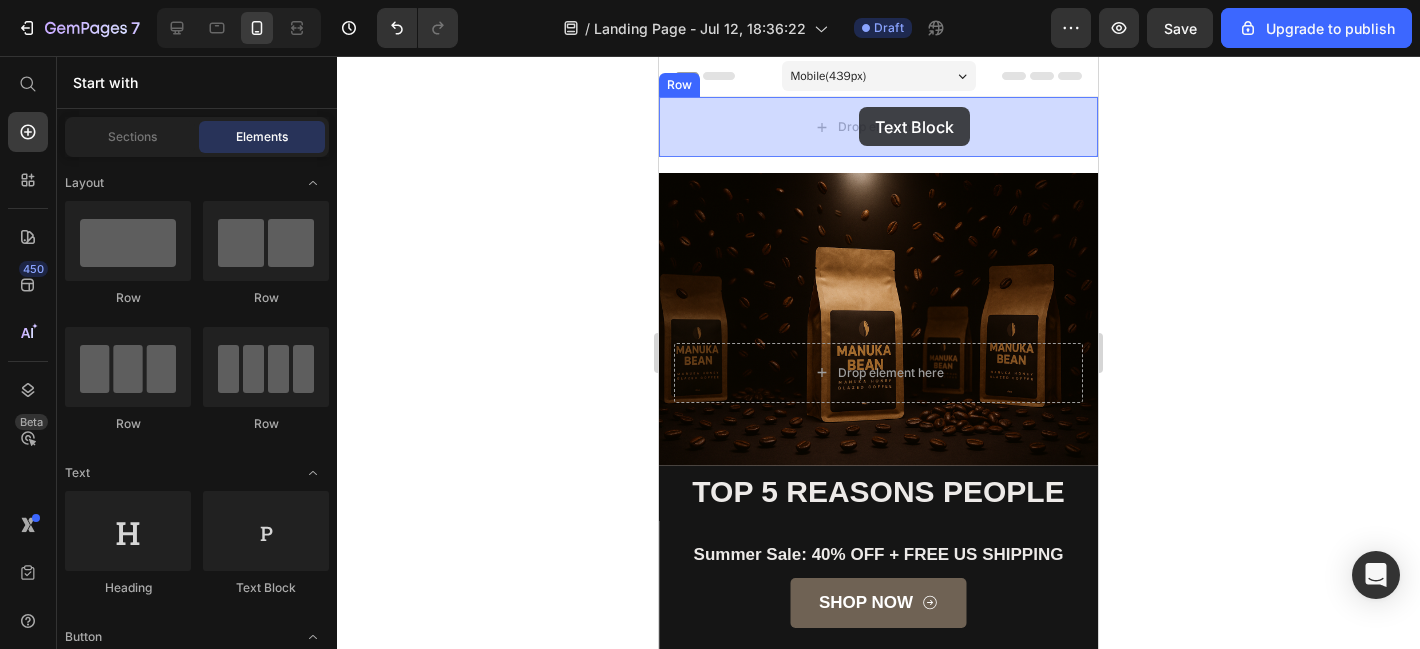drag, startPoint x: 927, startPoint y: 601, endPoint x: 859, endPoint y: 107, distance: 498.6582 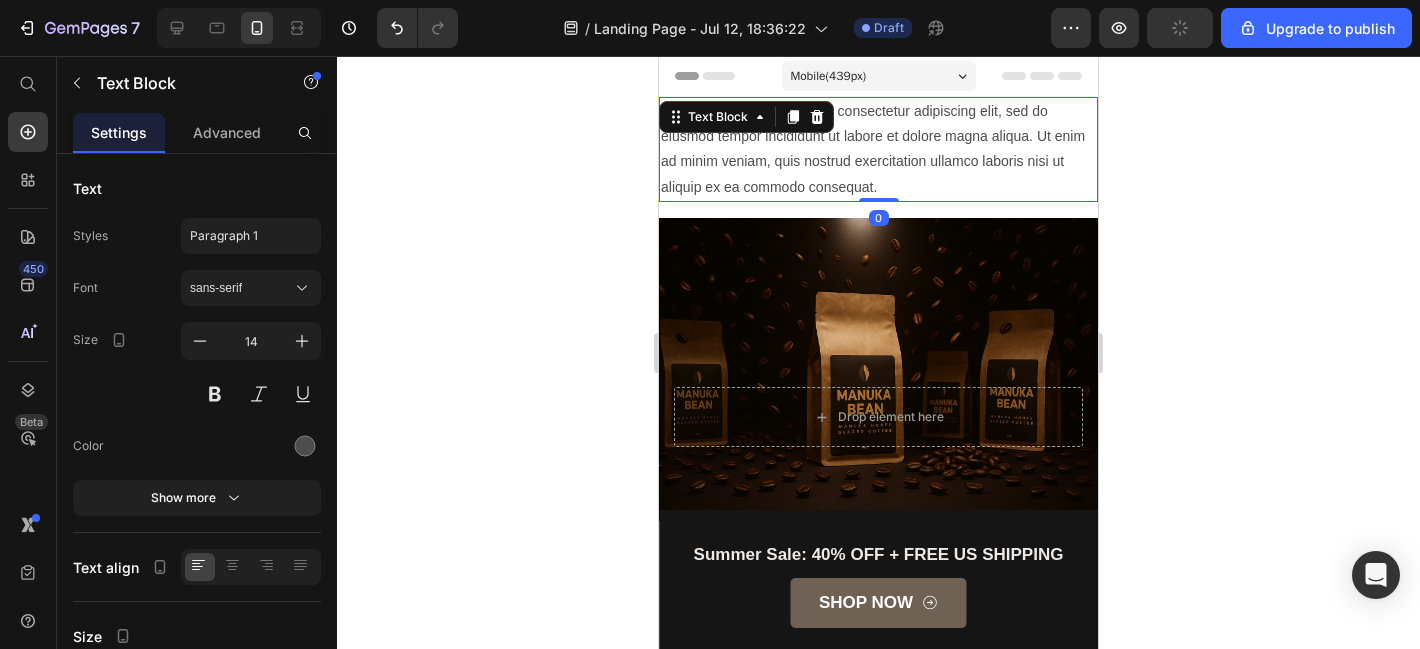 click on "Lorem ipsum dolor sit amet, consectetur adipiscing elit, sed do eiusmod tempor incididunt ut labore et dolore magna aliqua. Ut enim ad minim veniam, quis nostrud exercitation ullamco laboris nisi ut aliquip ex ea commodo consequat." at bounding box center [878, 149] 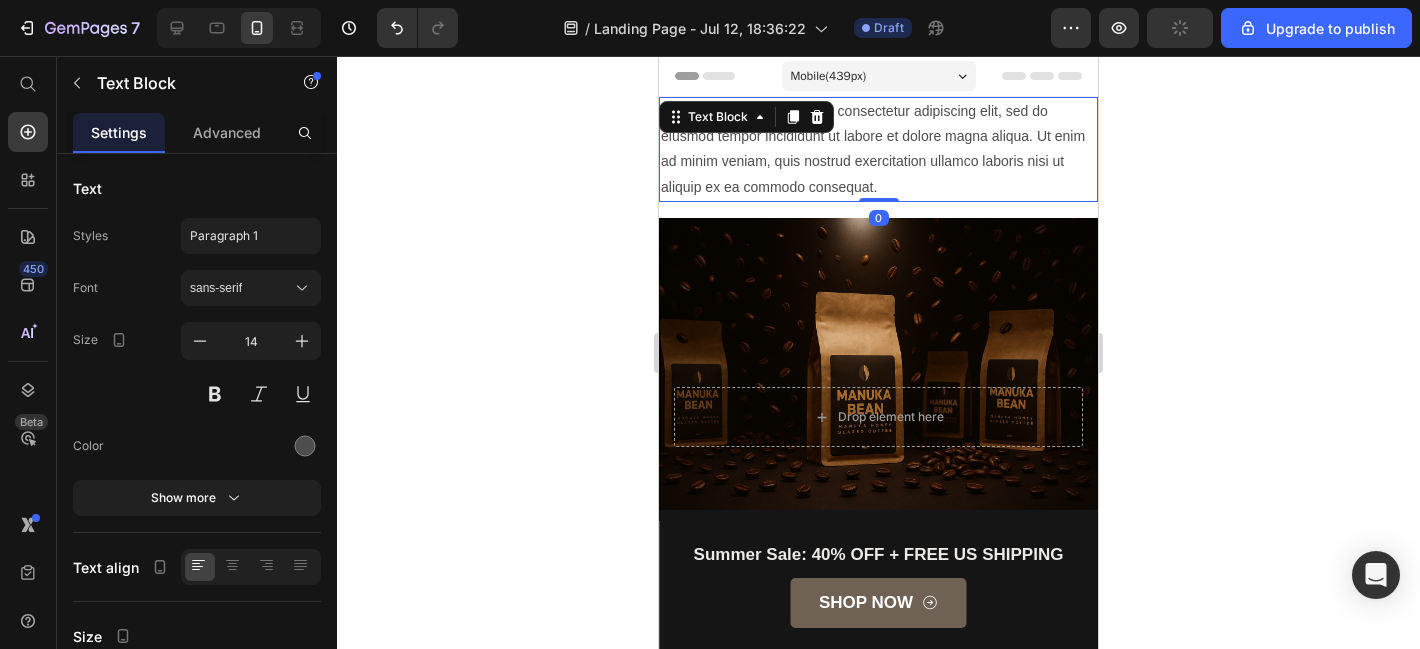click on "Lorem ipsum dolor sit amet, consectetur adipiscing elit, sed do eiusmod tempor incididunt ut labore et dolore magna aliqua. Ut enim ad minim veniam, quis nostrud exercitation ullamco laboris nisi ut aliquip ex ea commodo consequat." at bounding box center (878, 149) 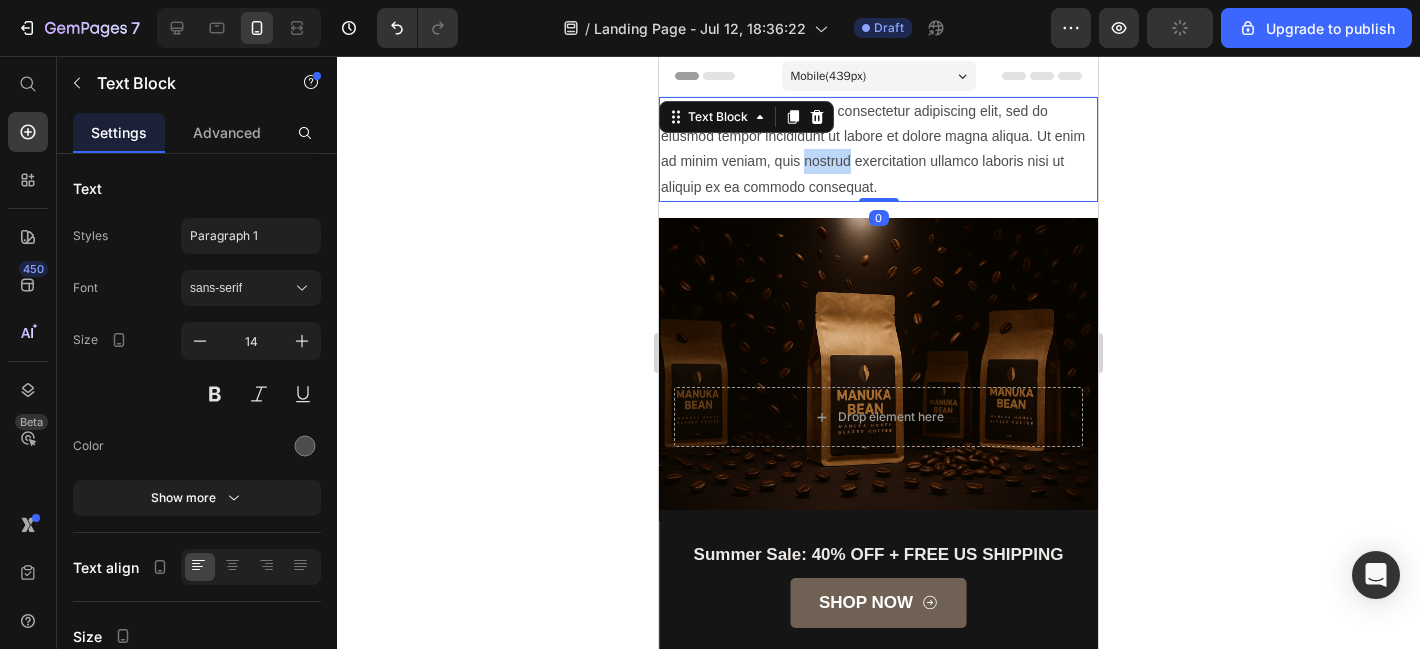 click on "Lorem ipsum dolor sit amet, consectetur adipiscing elit, sed do eiusmod tempor incididunt ut labore et dolore magna aliqua. Ut enim ad minim veniam, quis nostrud exercitation ullamco laboris nisi ut aliquip ex ea commodo consequat." at bounding box center (878, 149) 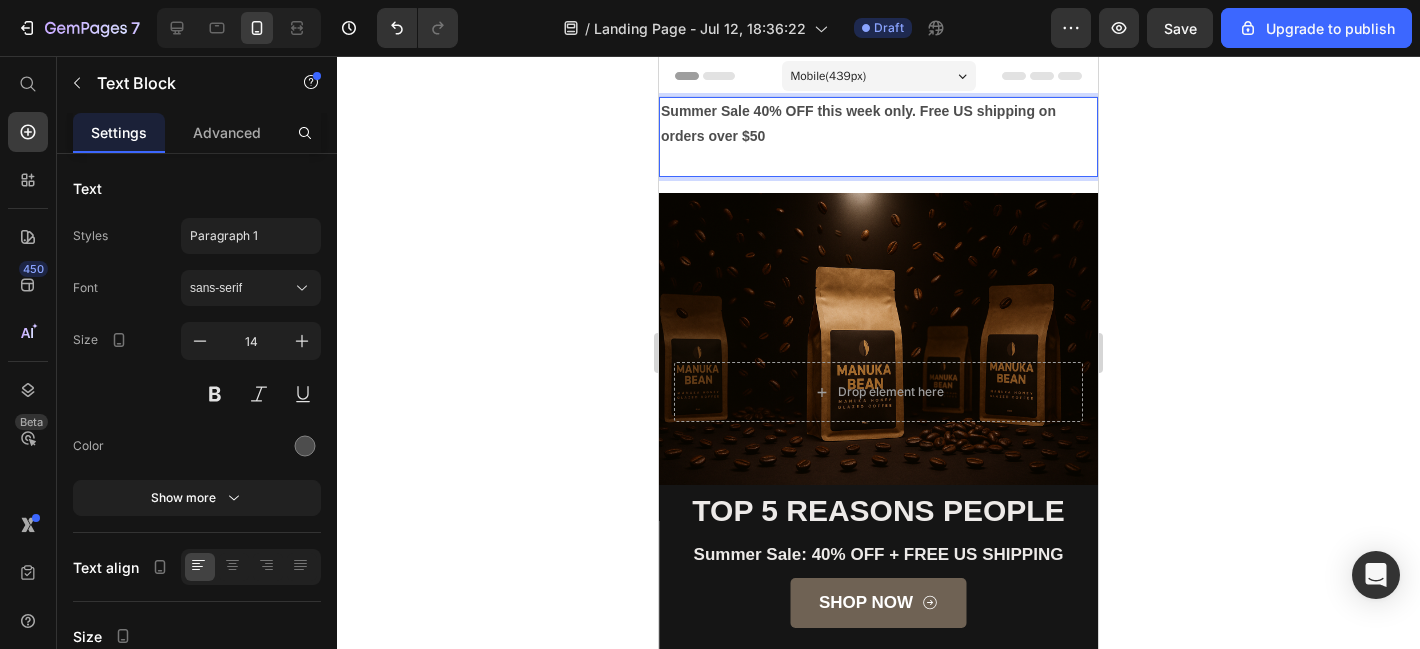 click on "Summer Sale 40% OFF this week only. Free US shipping on orders over $50" at bounding box center (858, 123) 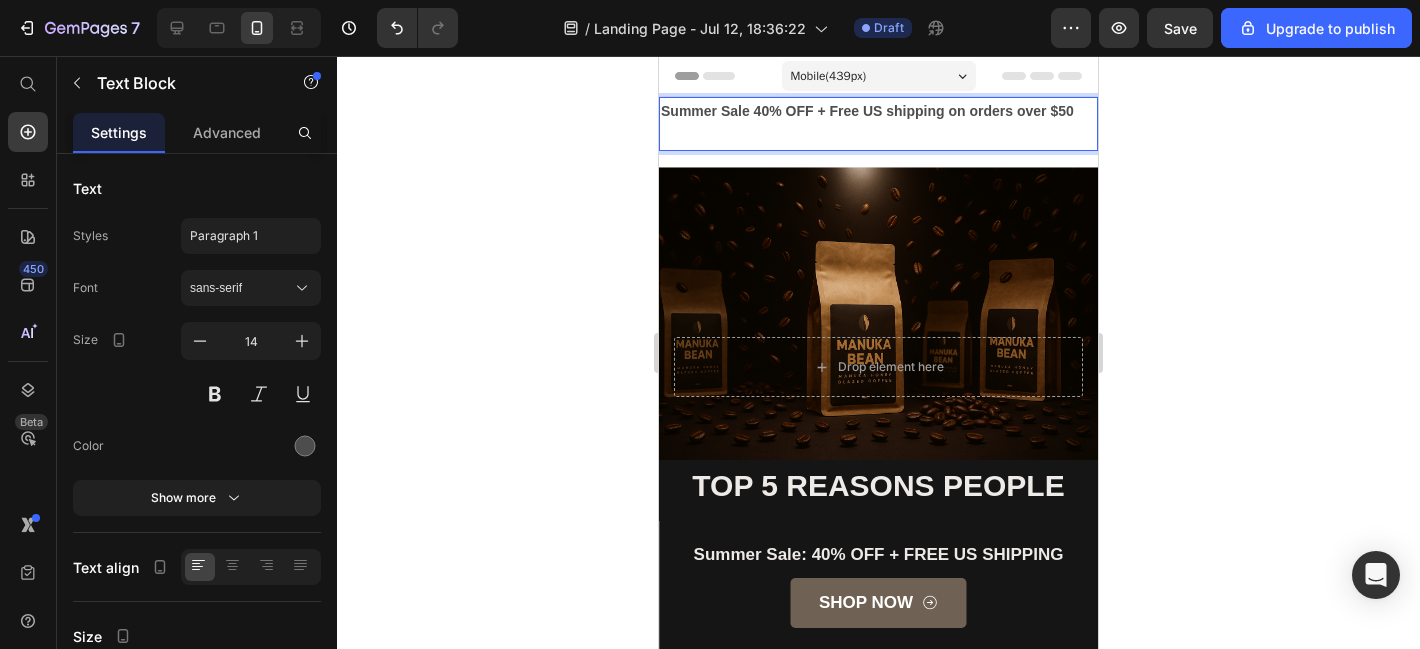 click on "Summer Sale 40% OFF + Free US shipping on orders over $50" at bounding box center (867, 111) 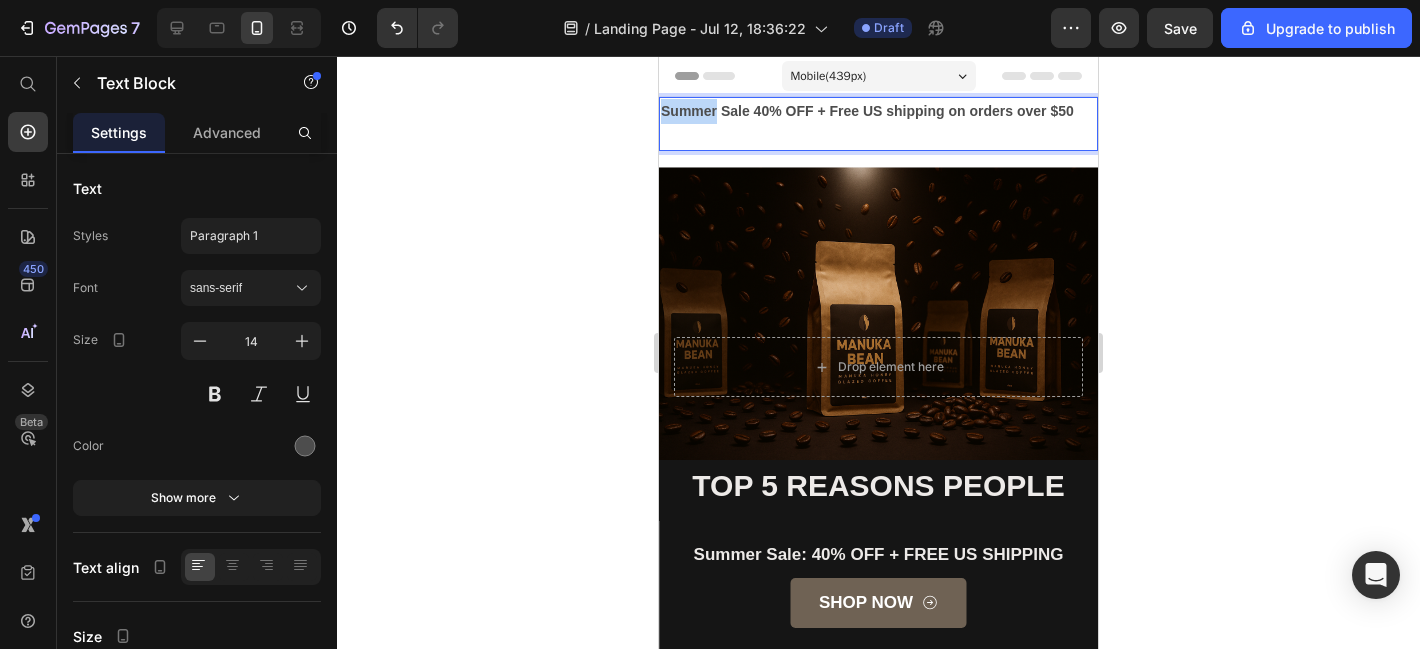 click on "Summer Sale 40% OFF + Free US shipping on orders over $50" at bounding box center (867, 111) 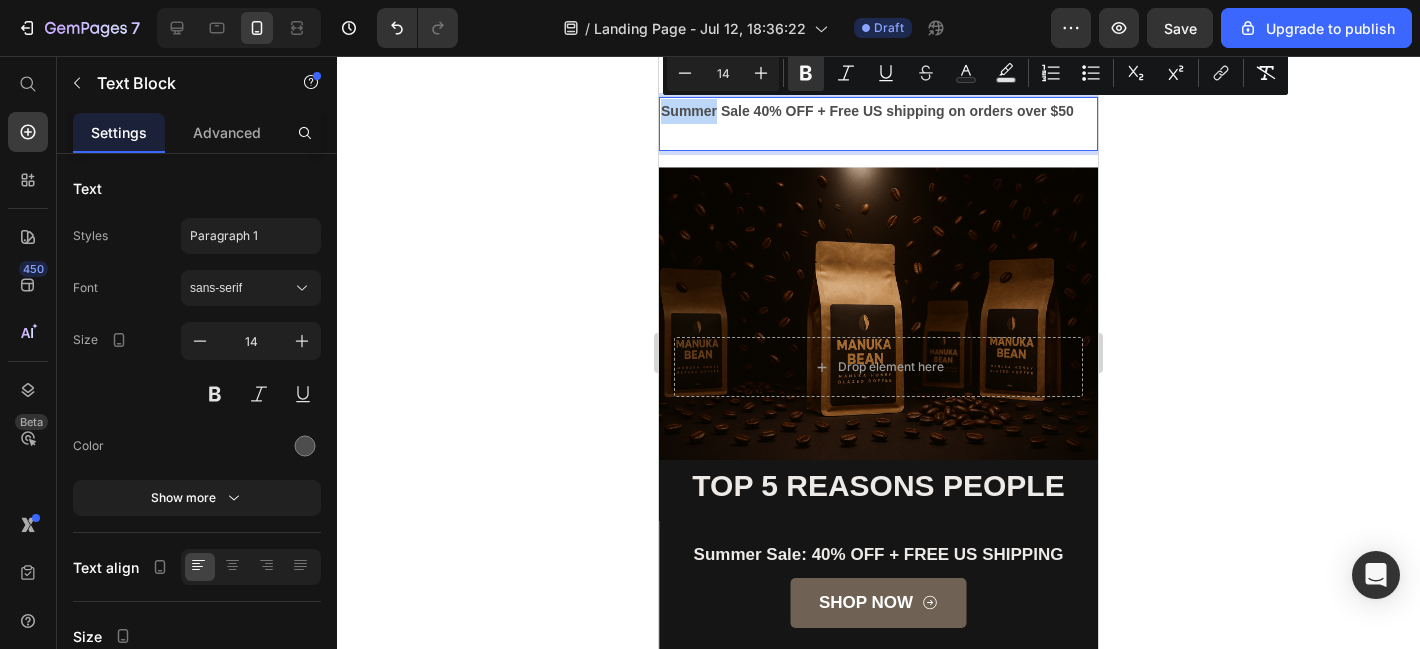 click on "Summer Sale 40% OFF + Free US shipping on orders over $50" at bounding box center (867, 111) 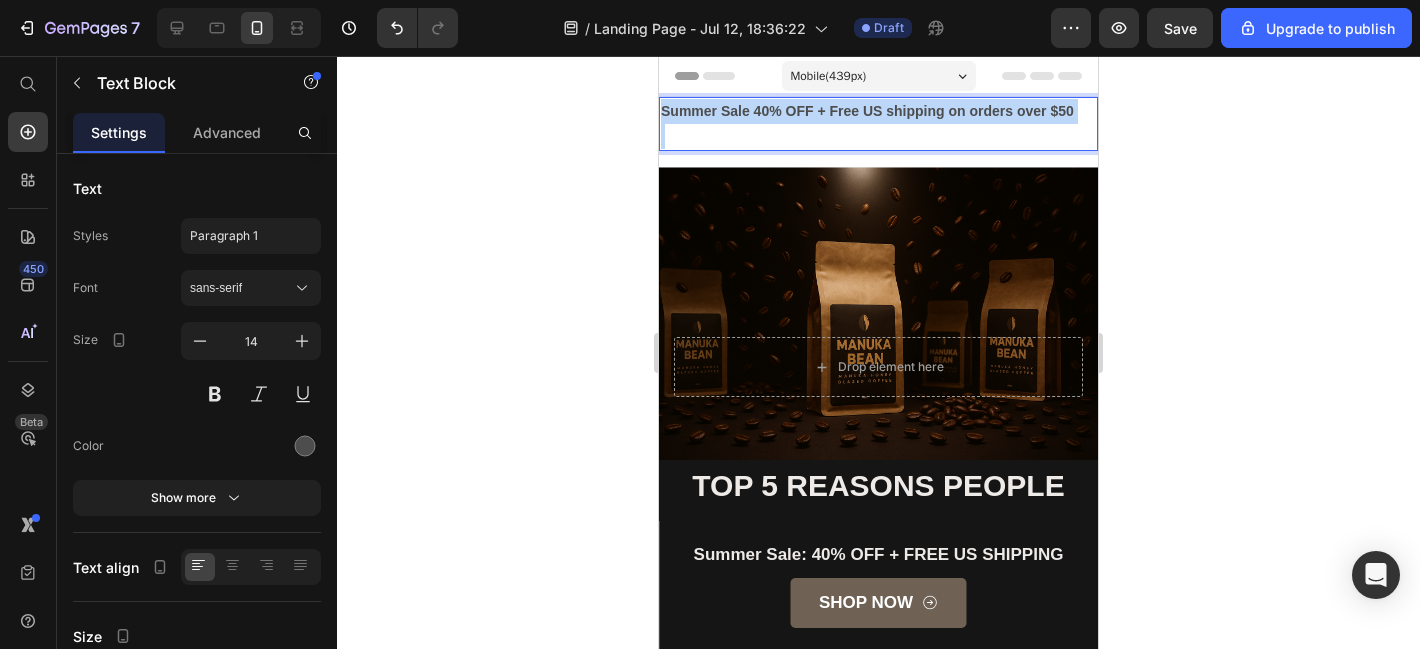 click on "Summer Sale 40% OFF + Free US shipping on orders over $50" at bounding box center (867, 111) 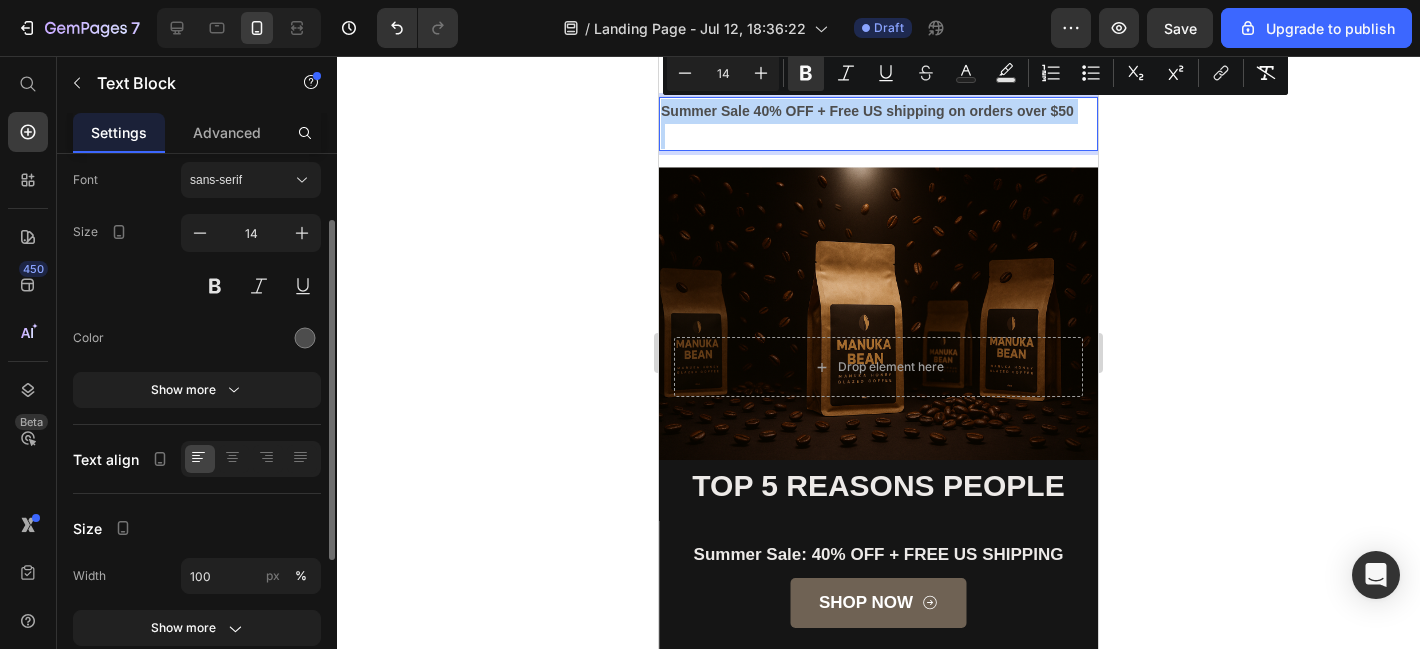 scroll, scrollTop: 108, scrollLeft: 0, axis: vertical 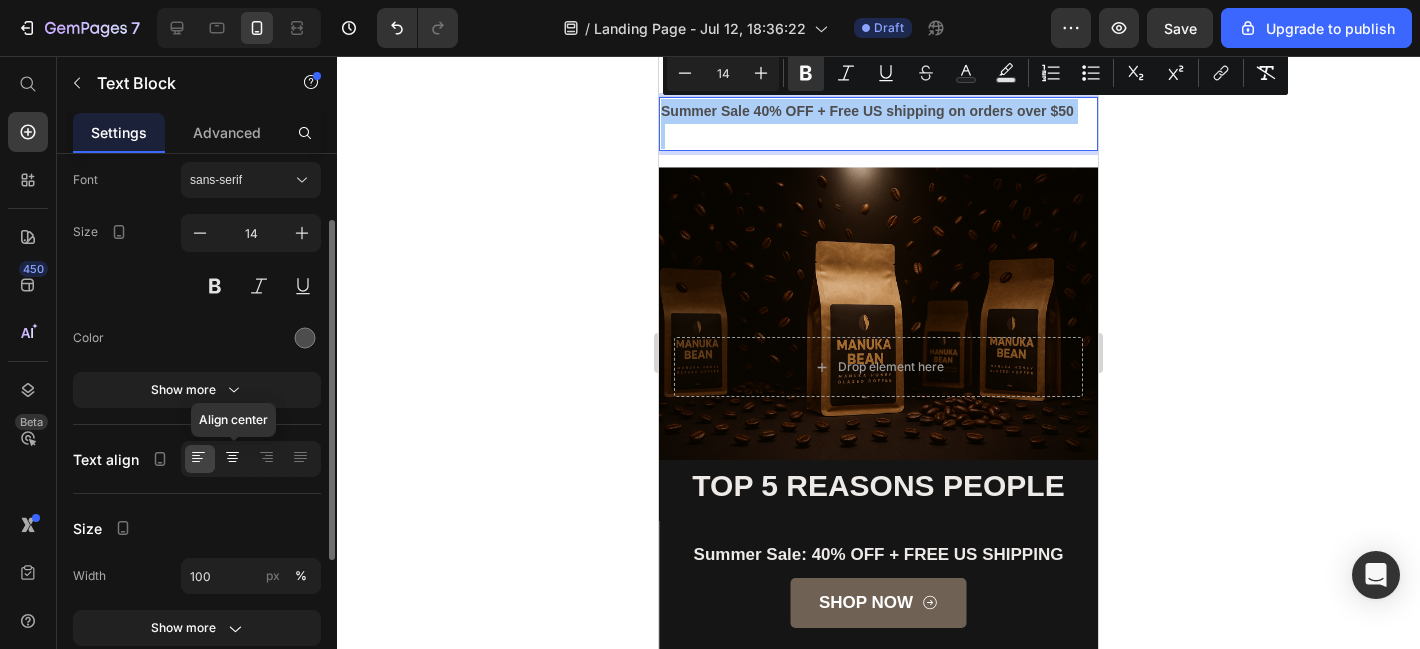 click 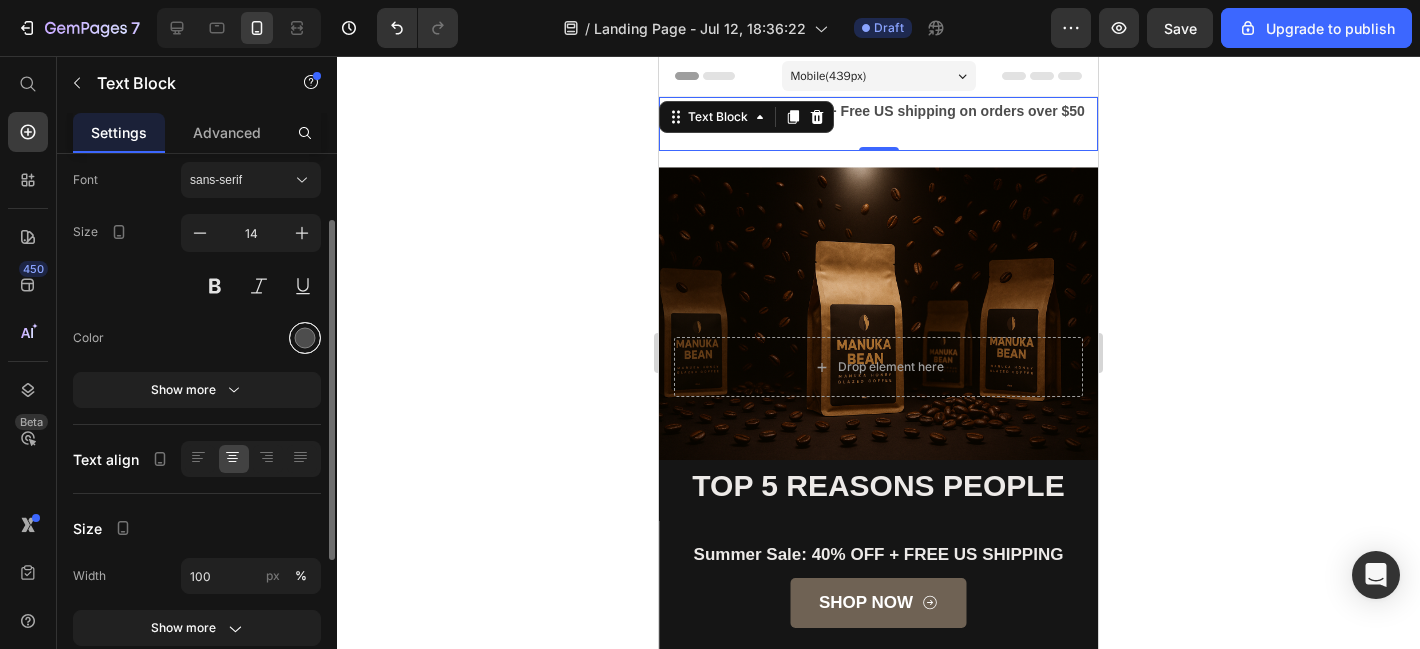 click at bounding box center (305, 338) 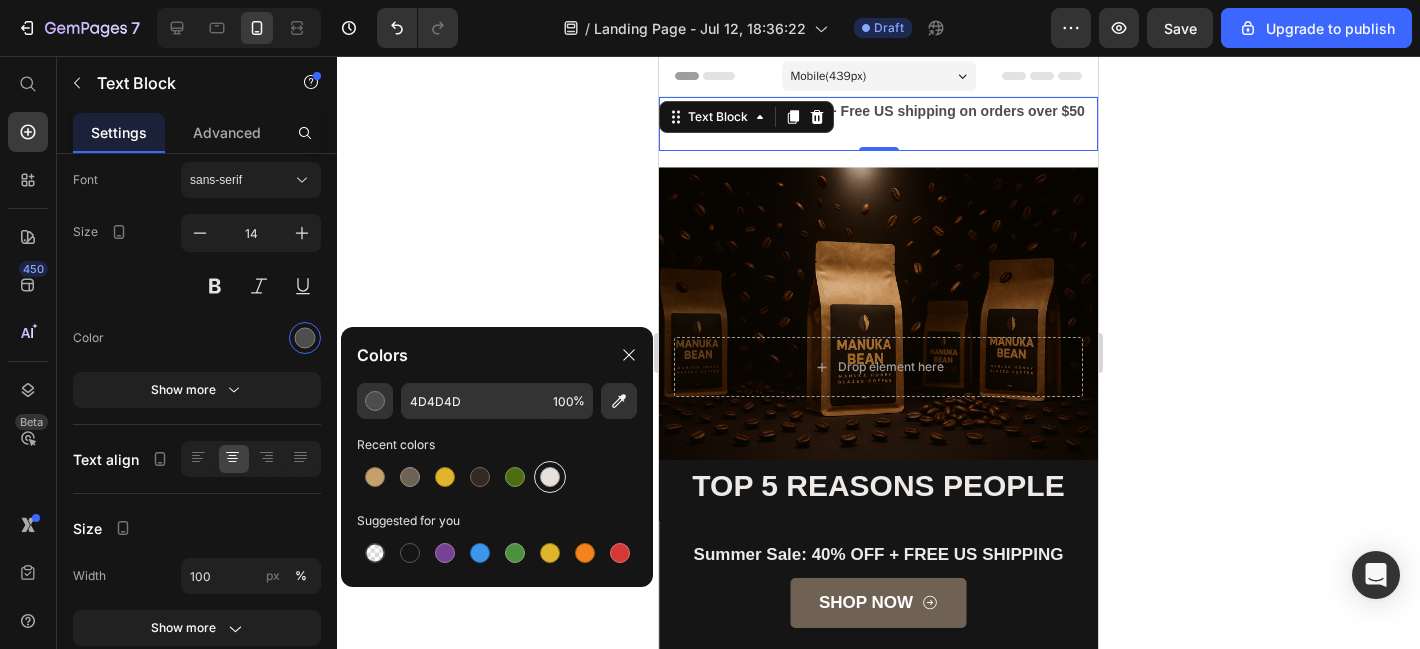 click at bounding box center [550, 477] 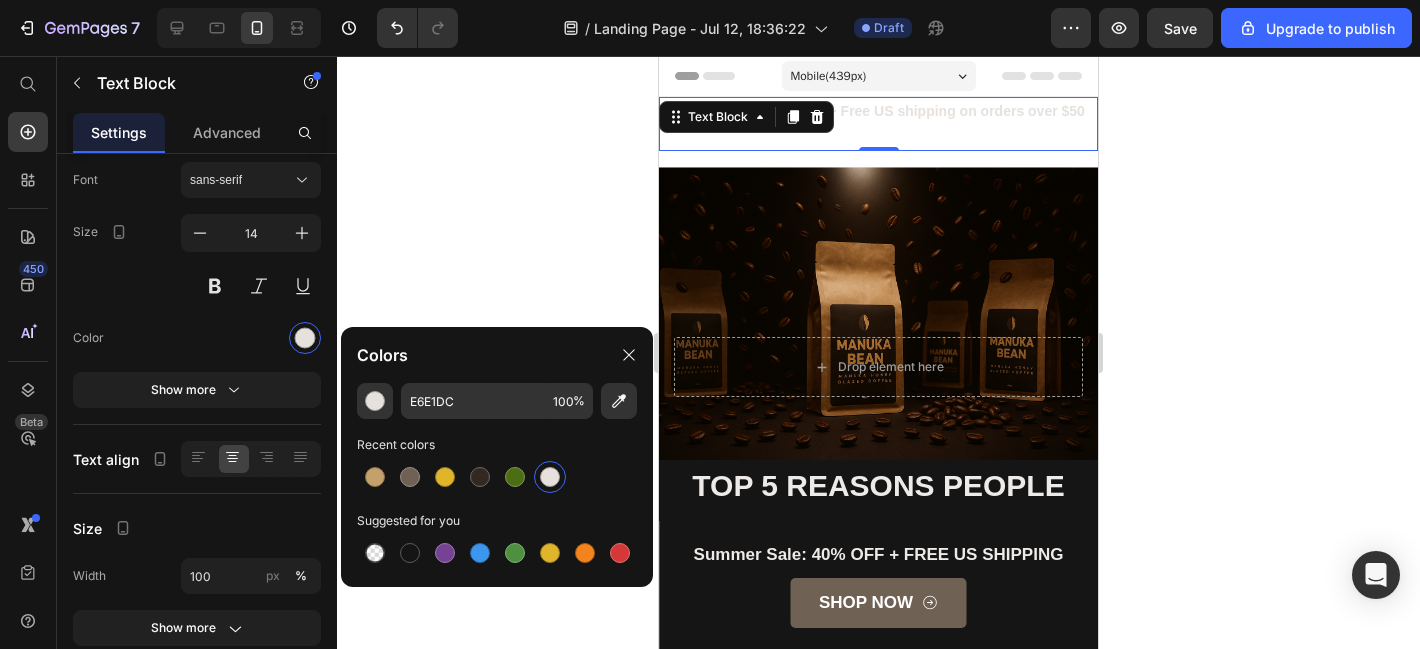 click at bounding box center [878, 136] 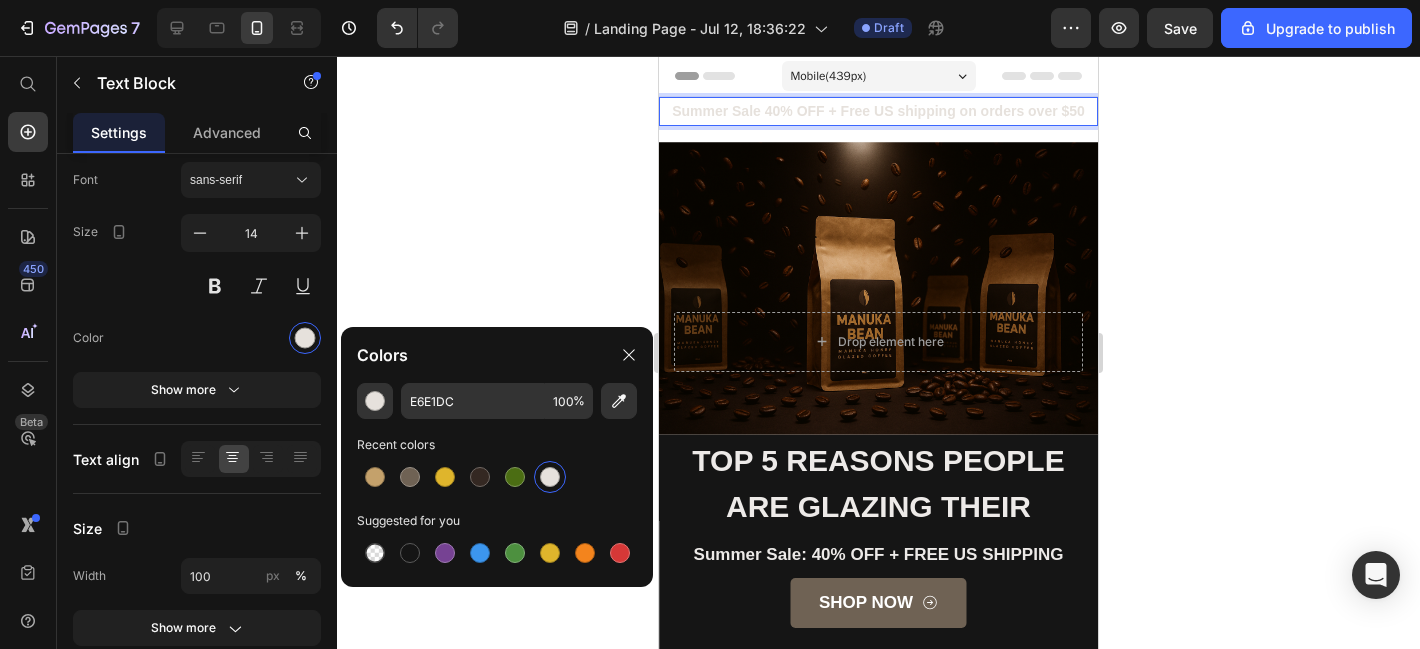 click on "Summer Sale 40% OFF + Free US shipping on orders over $50" at bounding box center (878, 111) 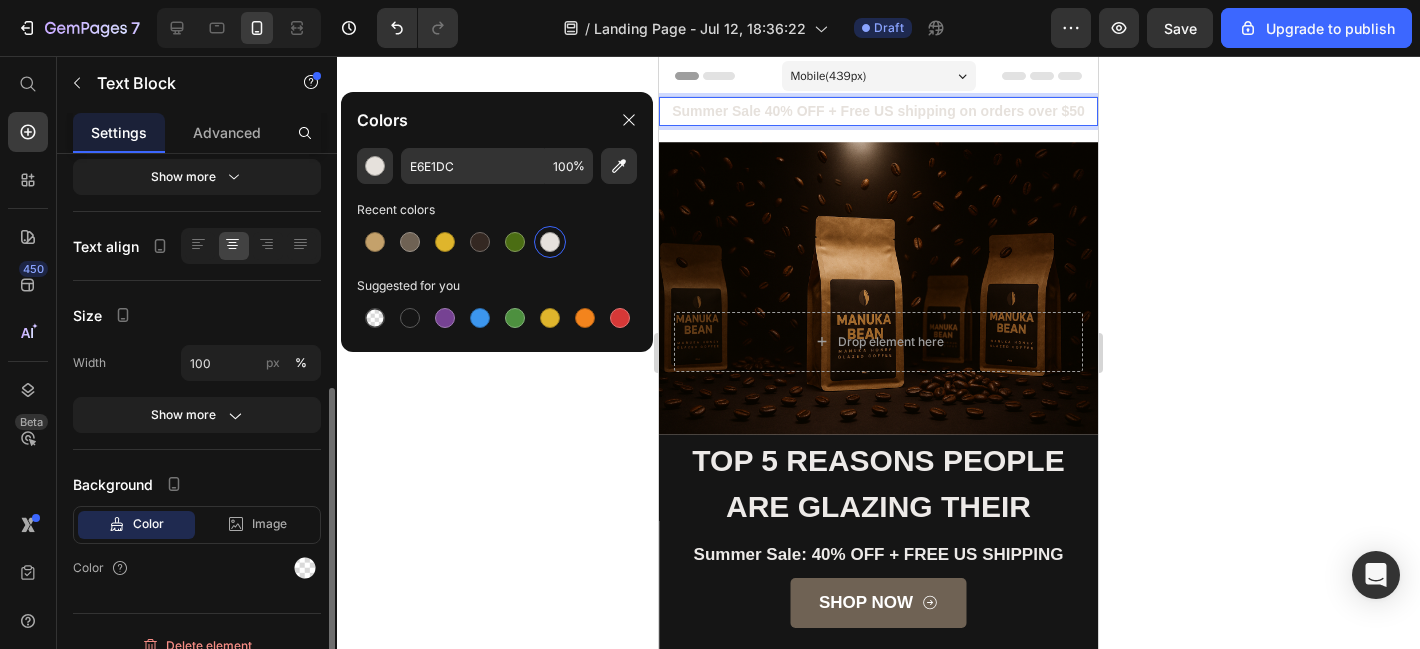 scroll, scrollTop: 343, scrollLeft: 0, axis: vertical 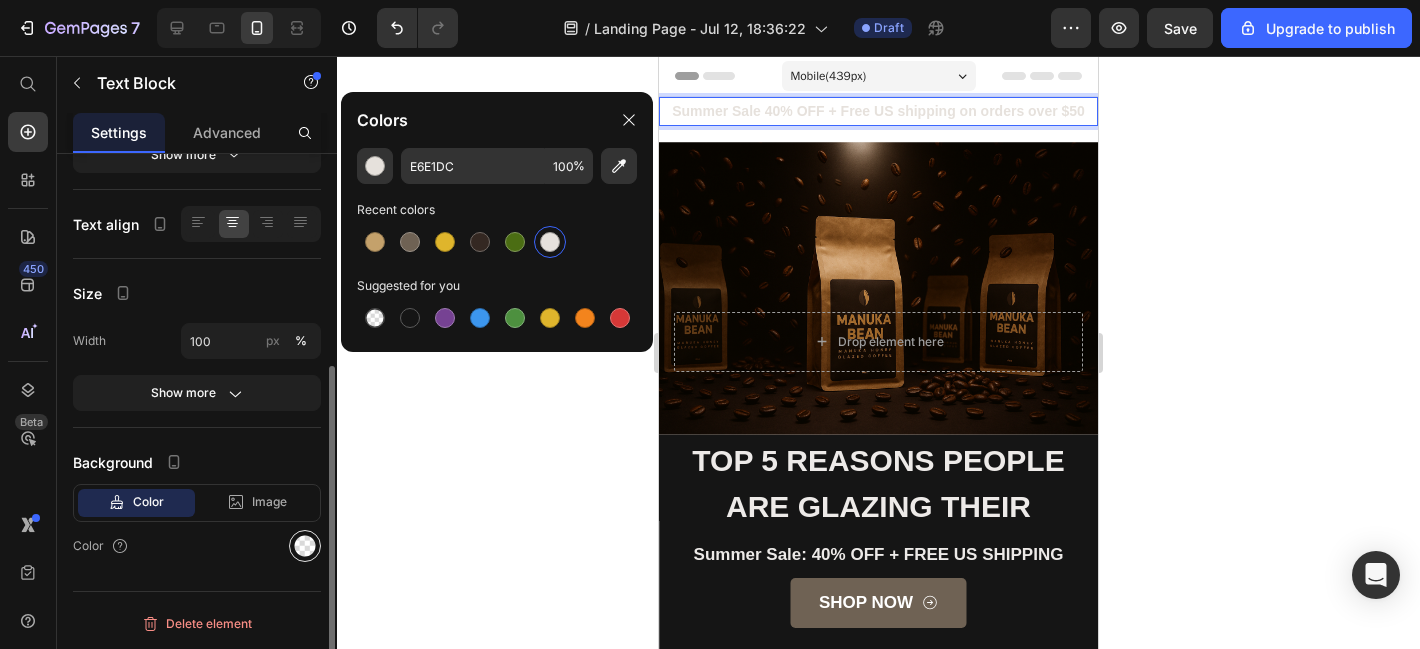 click at bounding box center [305, 546] 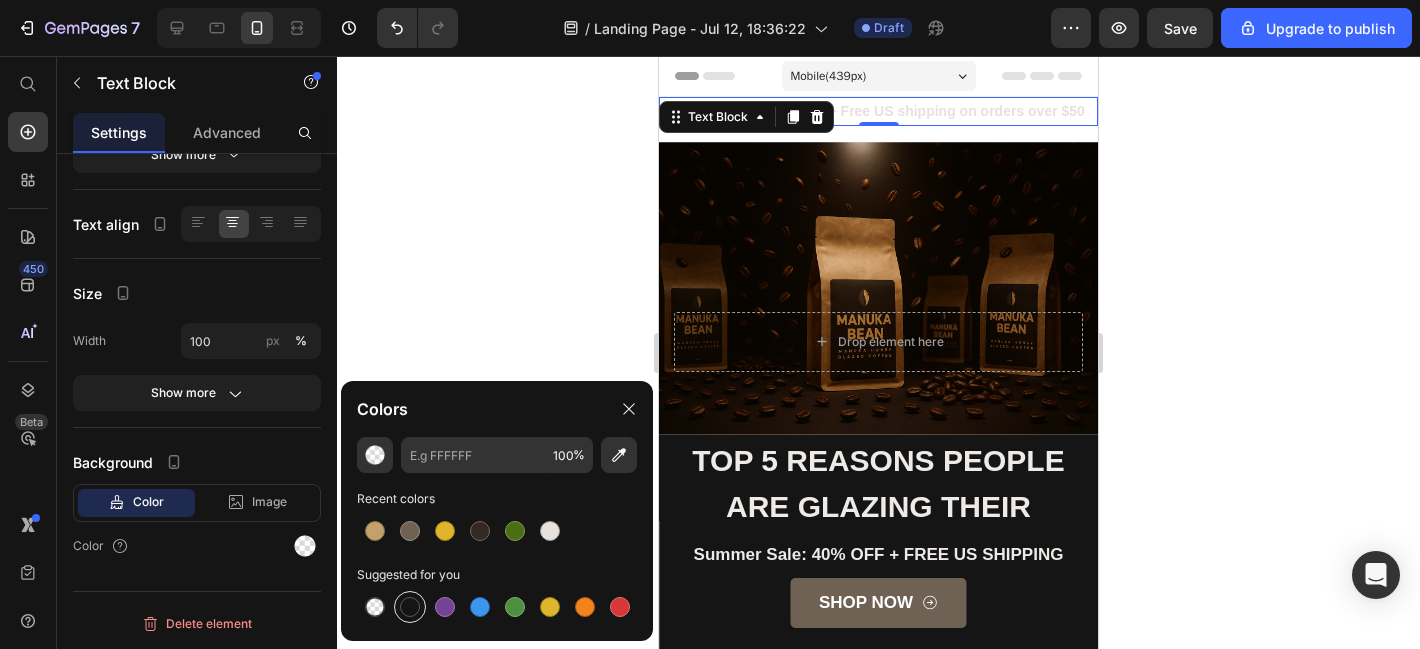 click at bounding box center (410, 607) 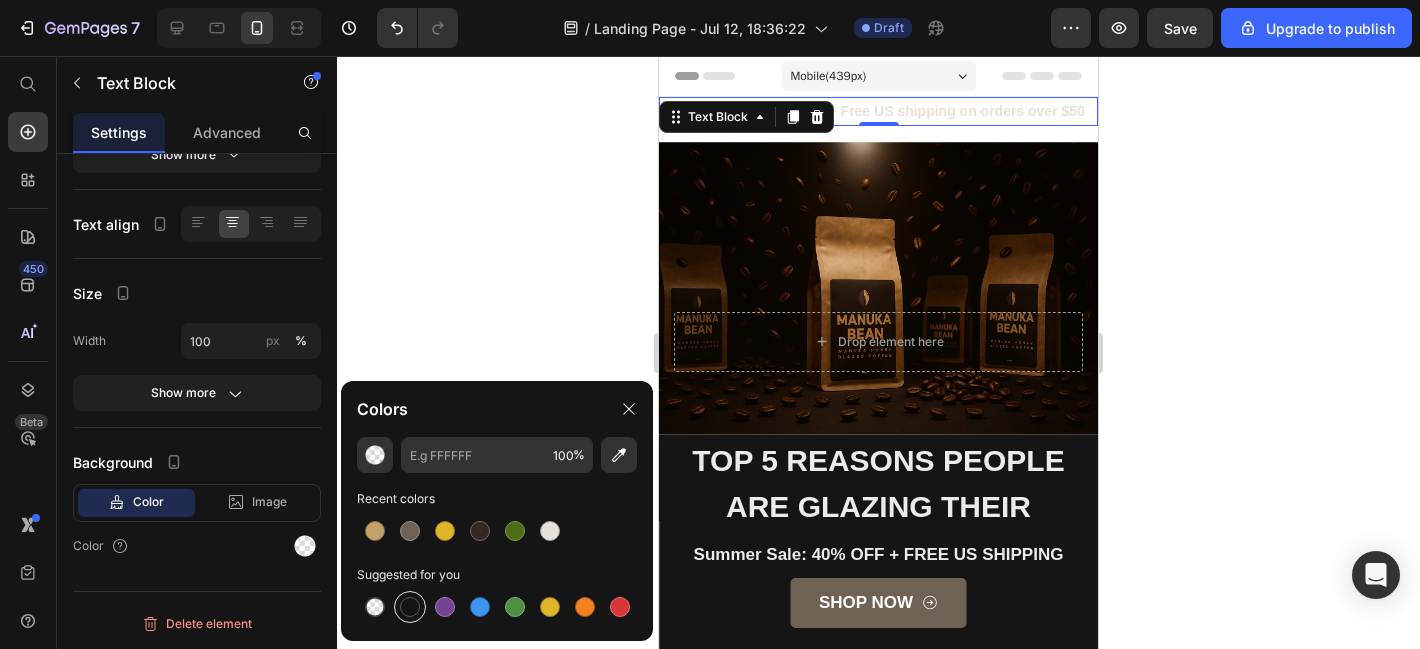 type on "151515" 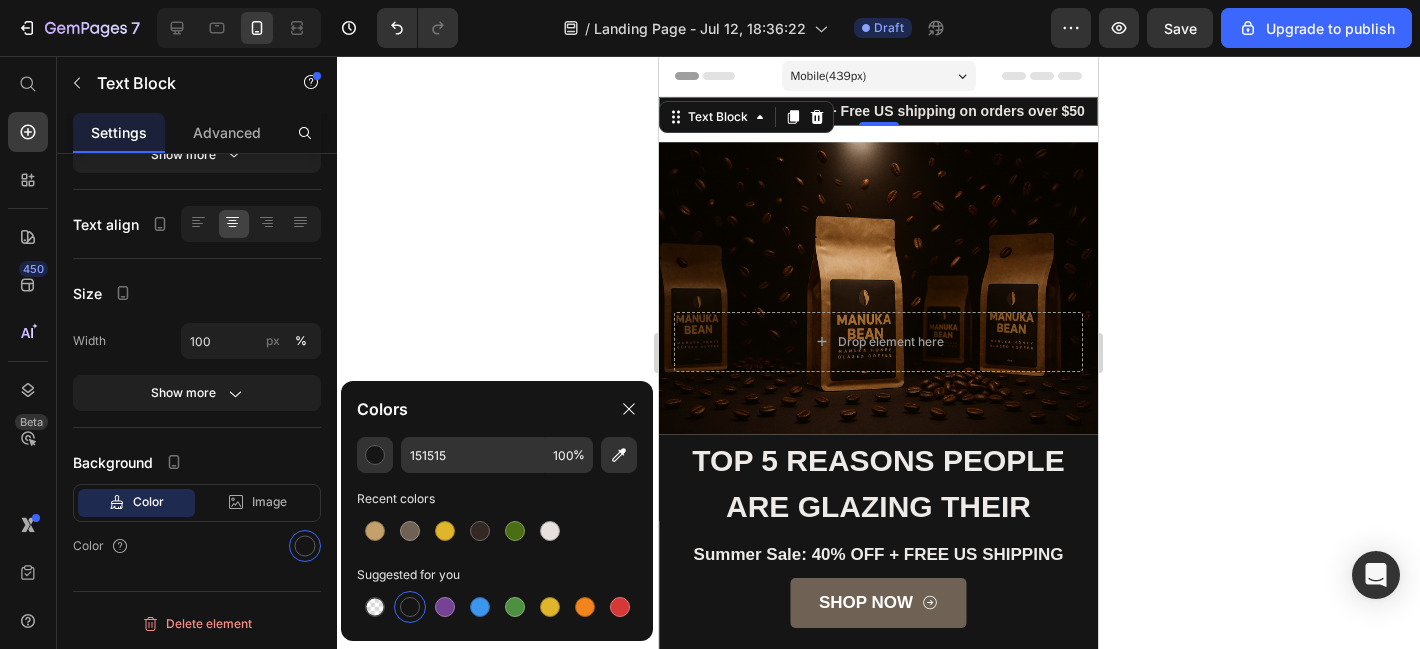 click 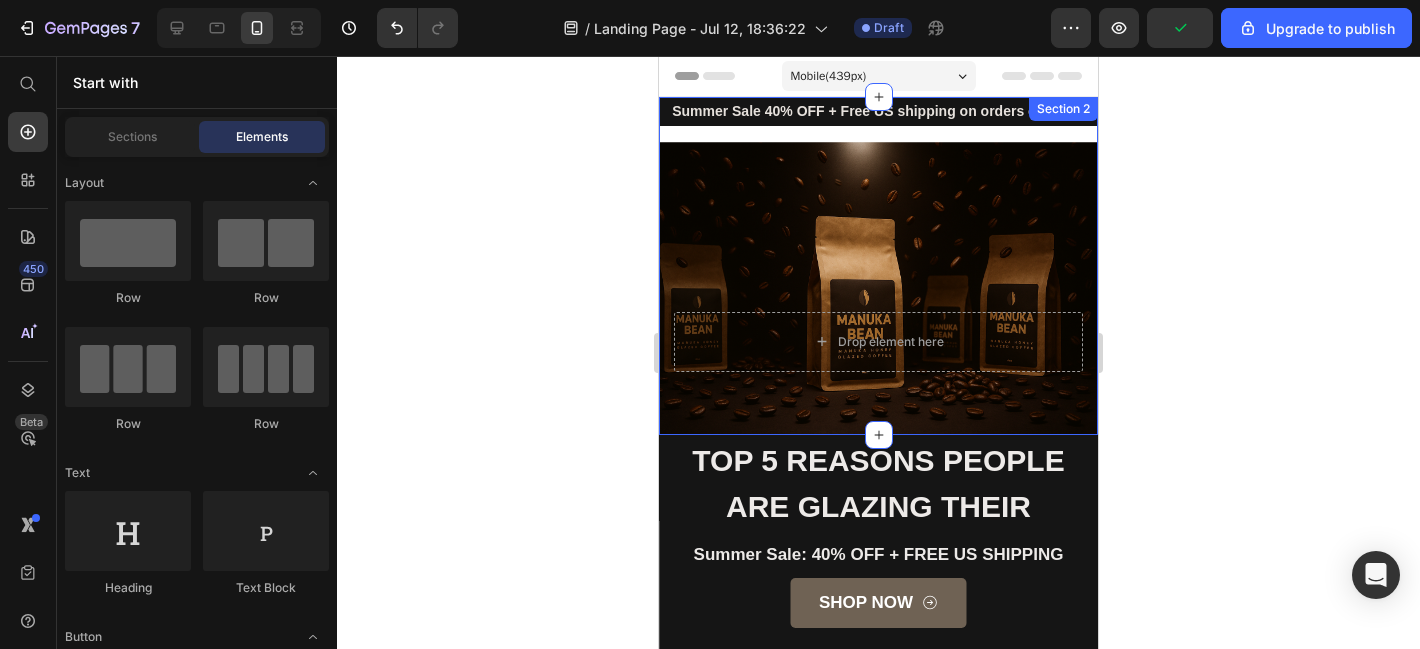 click on "Summer Sale 40% OFF + Free US shipping on orders over $50 Text Block Row
Drop element here Hero Banner" at bounding box center [878, 266] 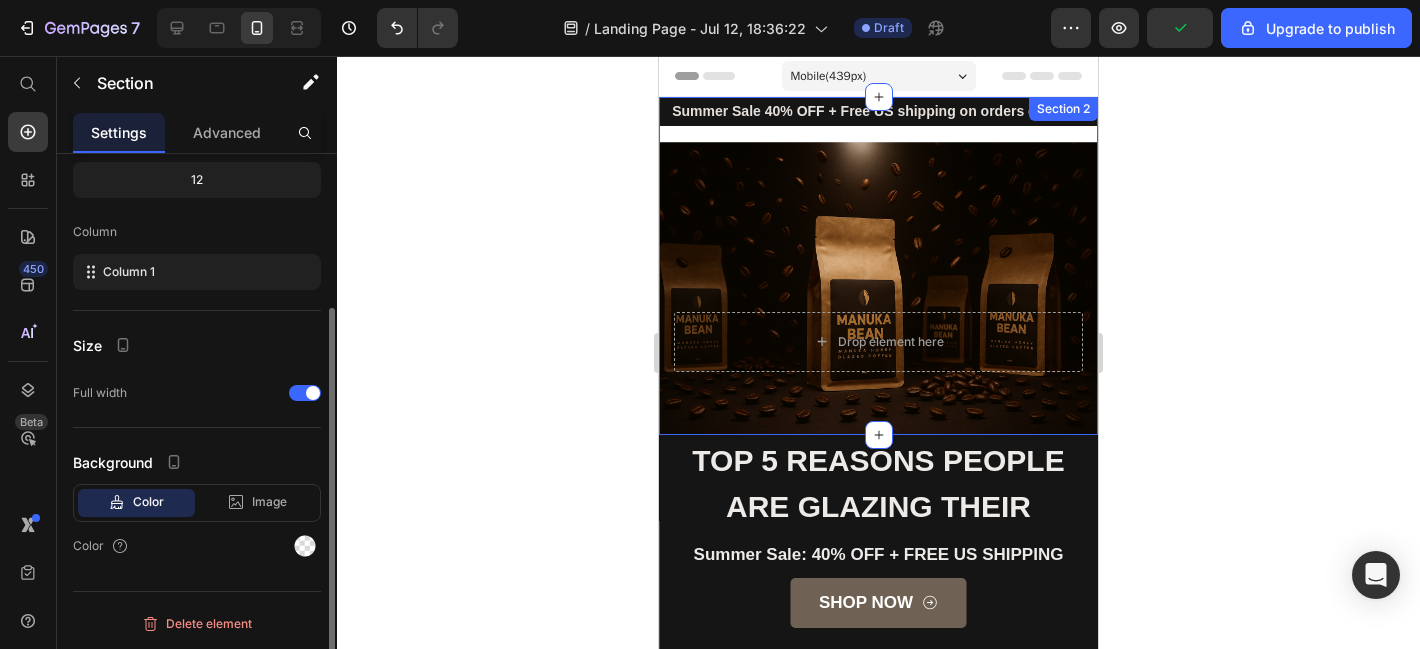 scroll, scrollTop: 0, scrollLeft: 0, axis: both 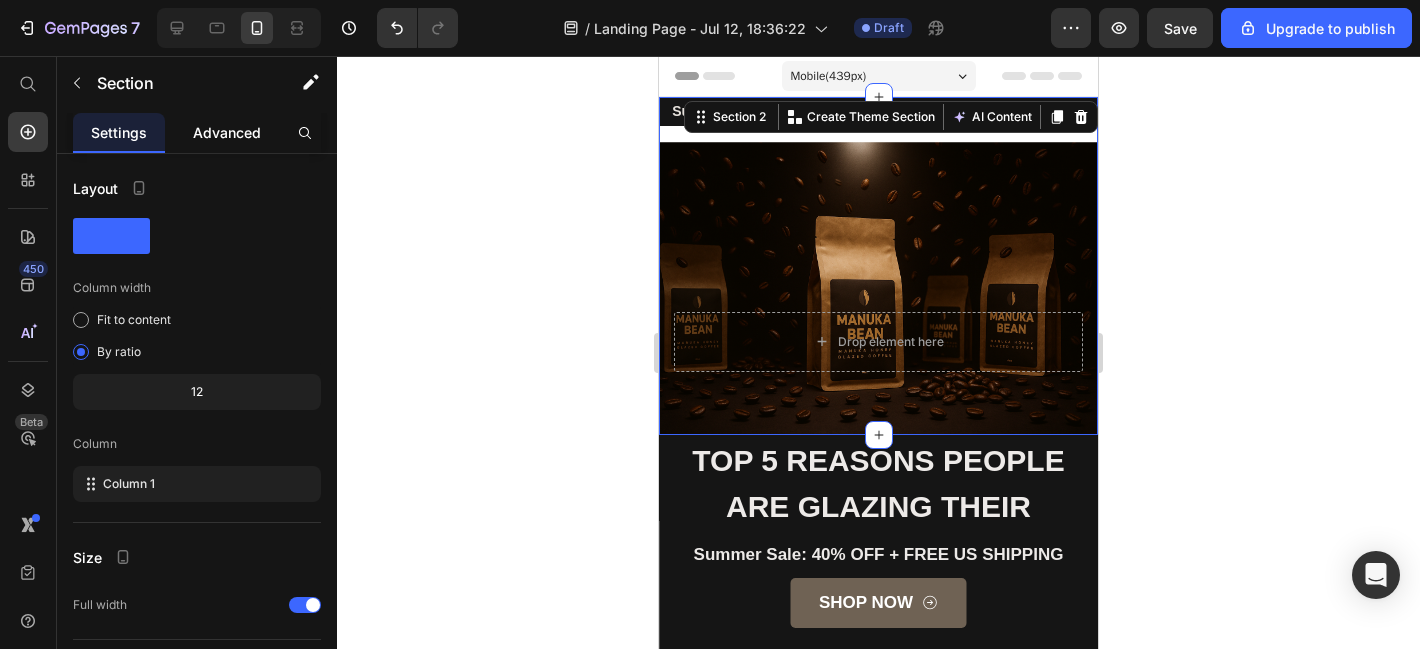 click on "Advanced" at bounding box center (227, 132) 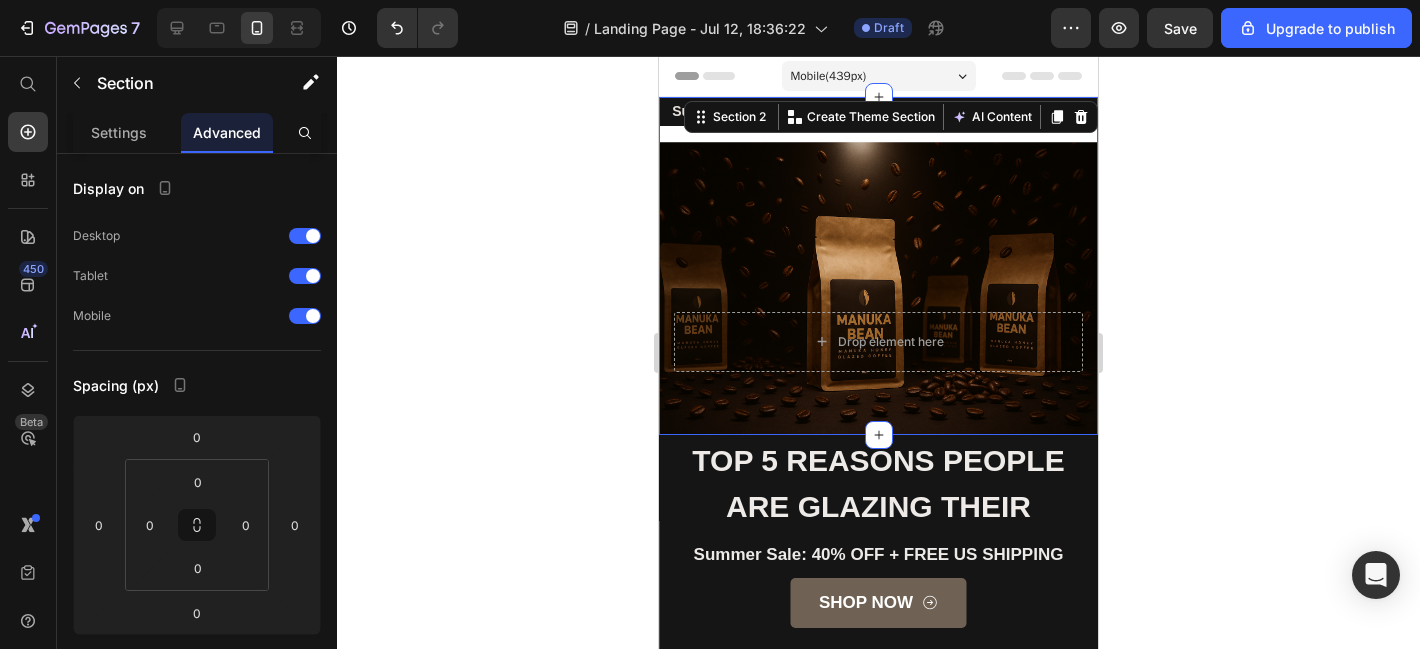 click on "Summer Sale 40% OFF + Free US shipping on orders over $50 Text Block Row
Drop element here Hero Banner" at bounding box center (878, 266) 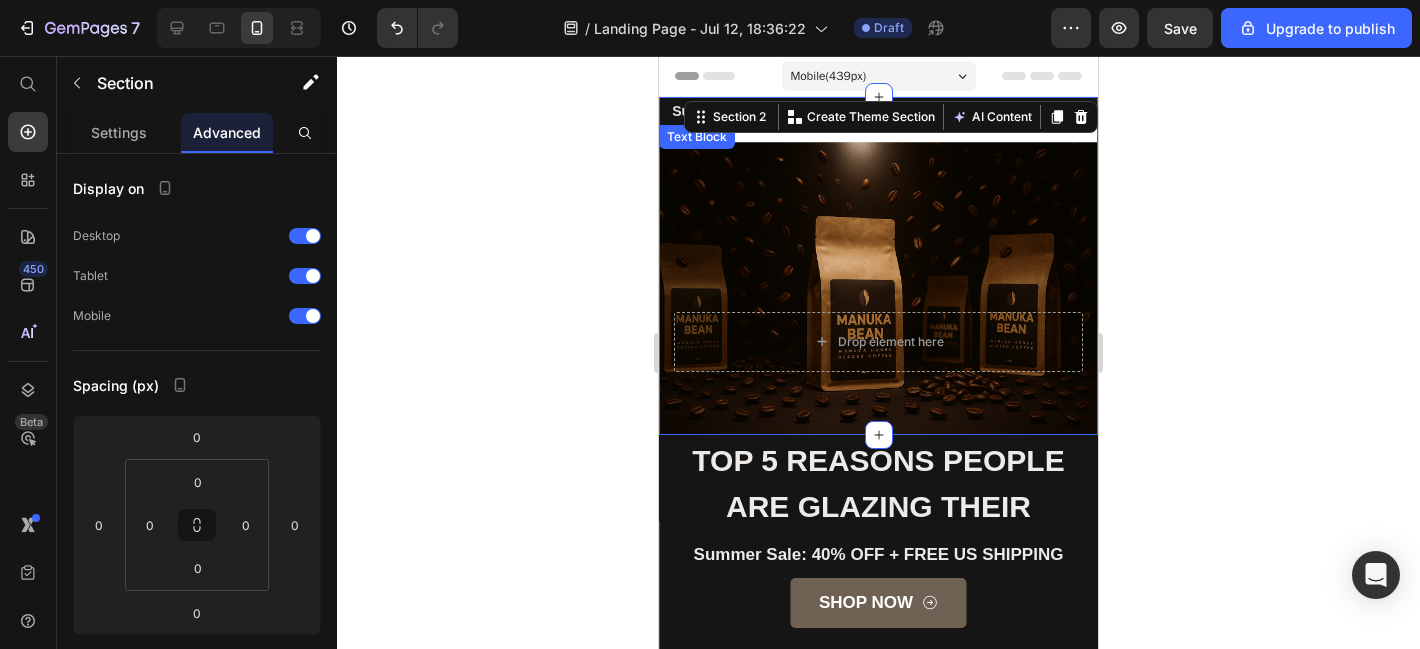 click on "Summer Sale 40% OFF + Free US shipping on orders over $50" at bounding box center (878, 111) 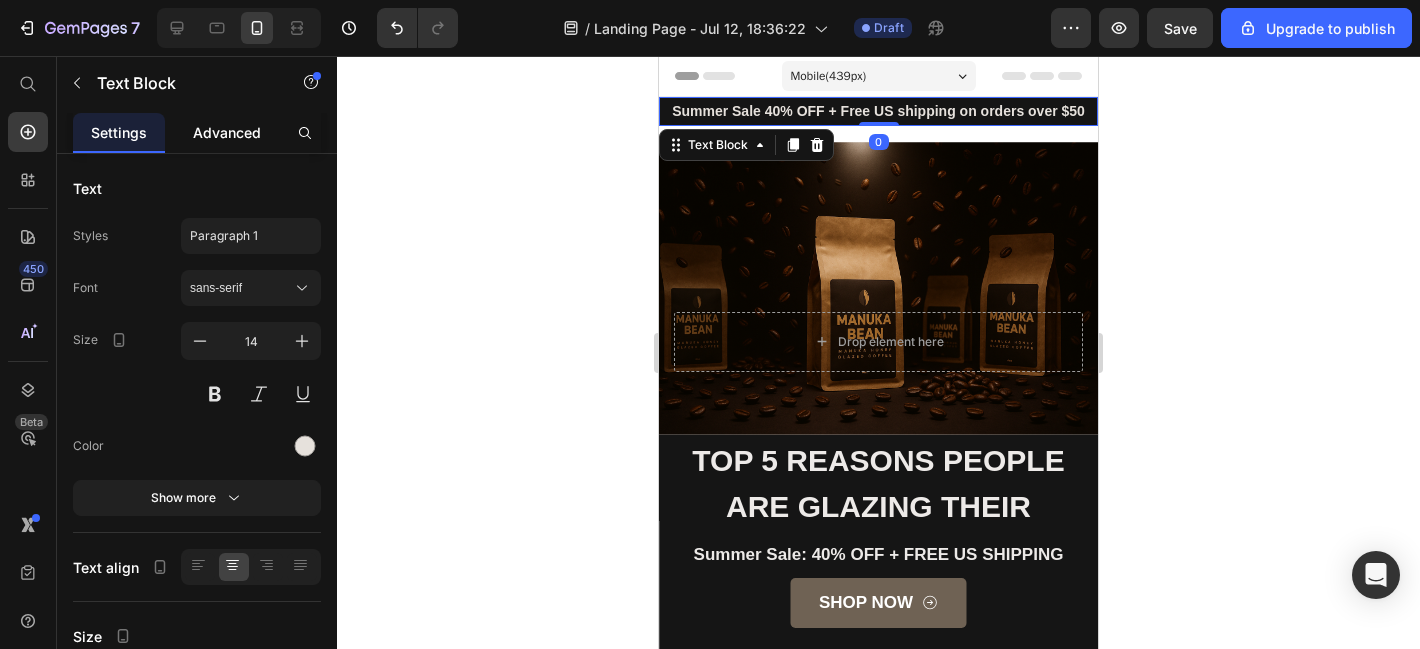 click on "Advanced" at bounding box center (227, 132) 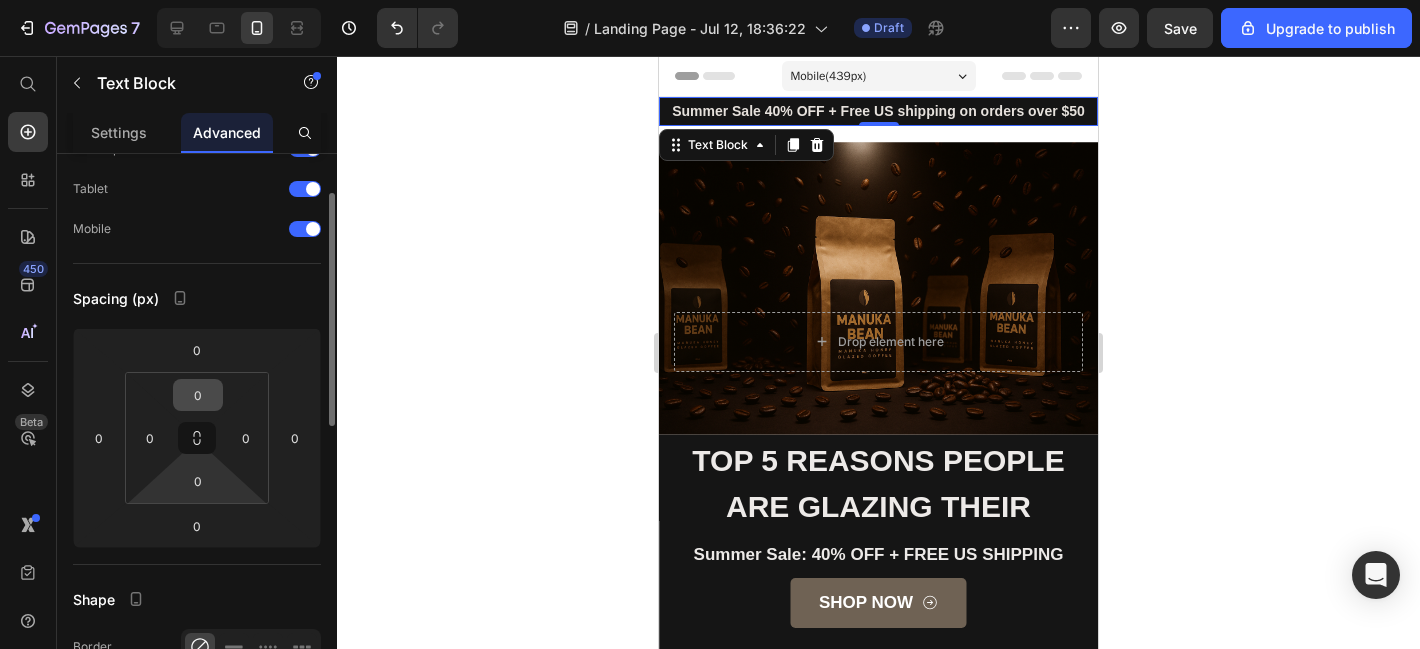 scroll, scrollTop: 89, scrollLeft: 0, axis: vertical 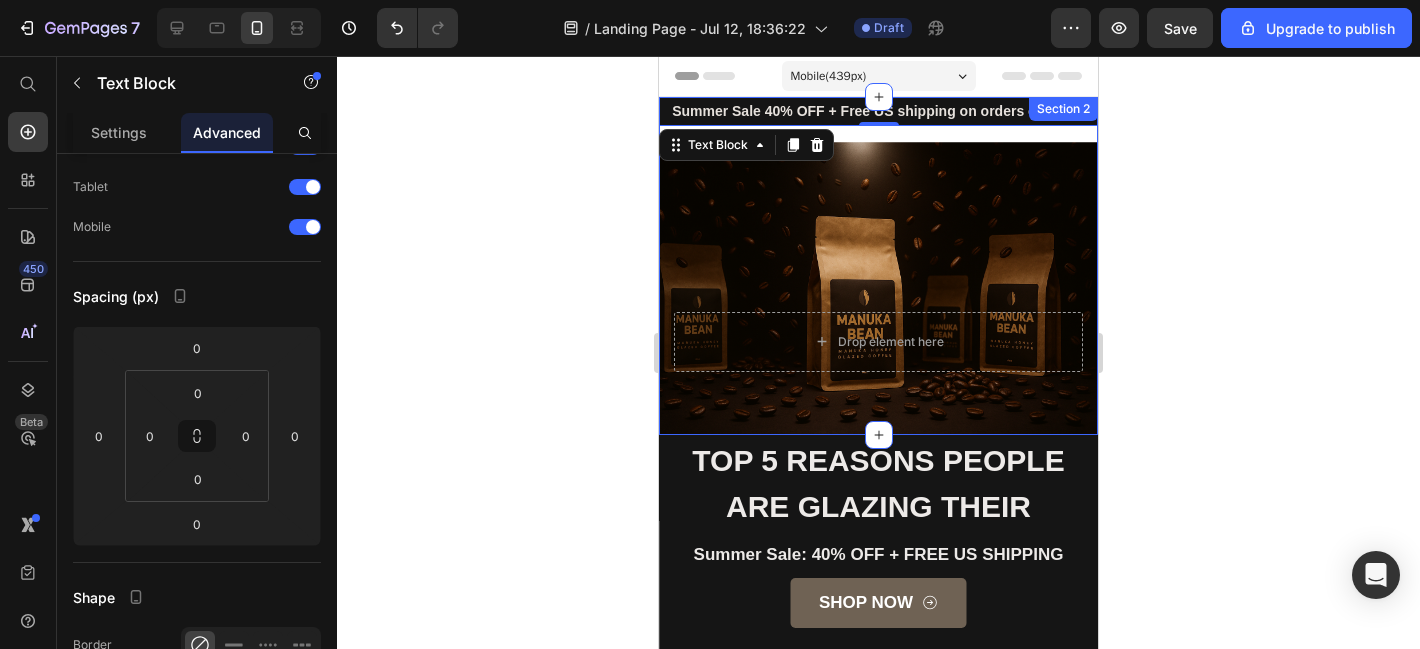 click 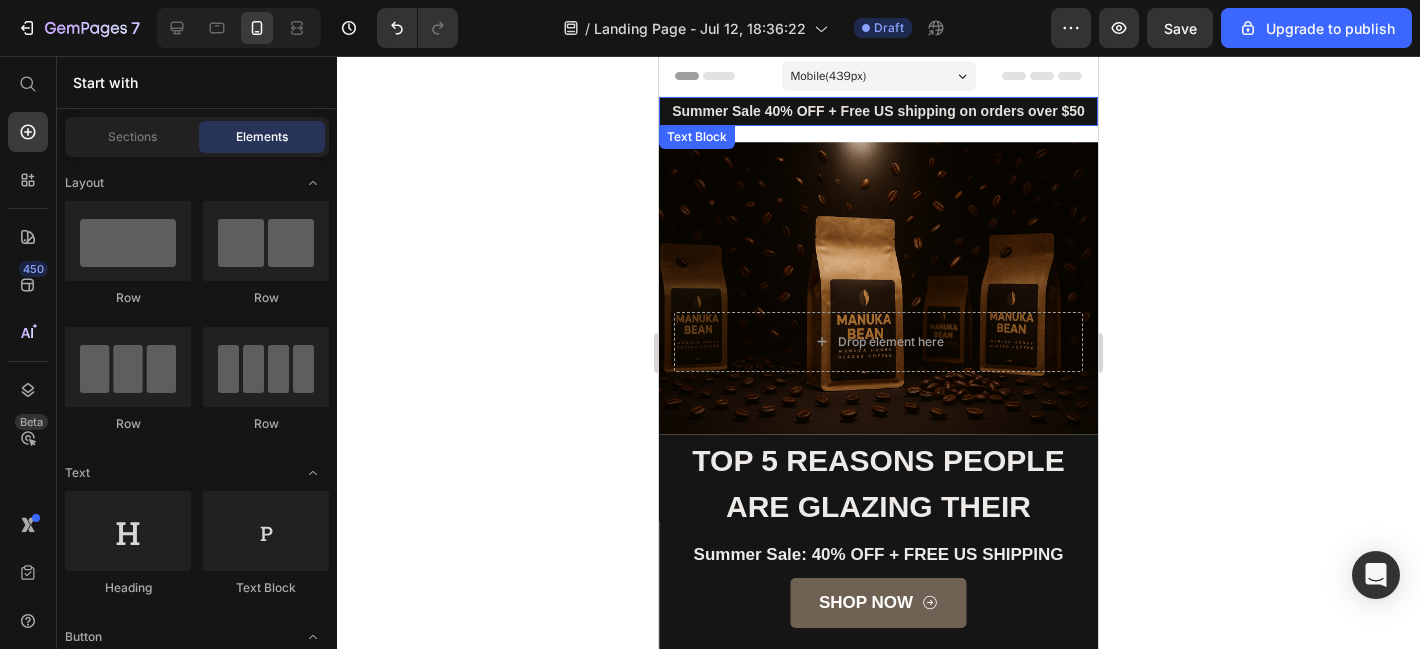 click on "Summer Sale 40% OFF + Free US shipping on orders over $50" at bounding box center (878, 111) 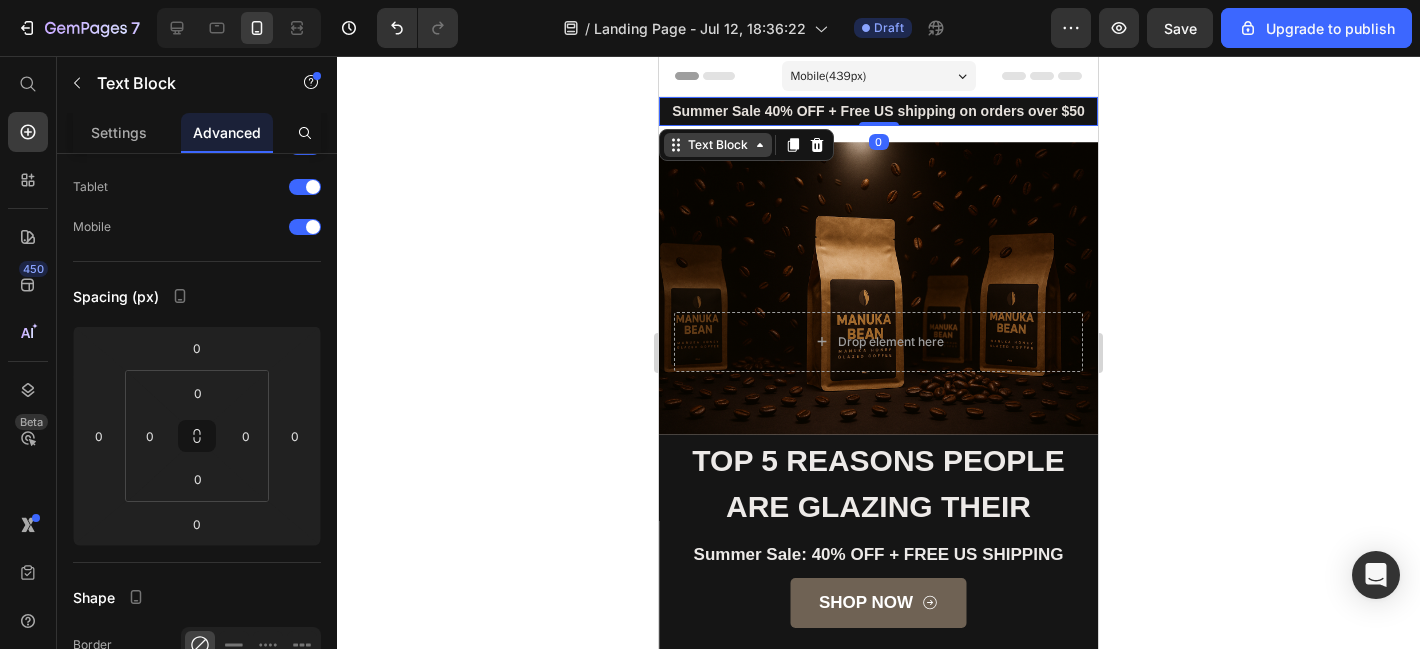 click on "Text Block" at bounding box center (718, 145) 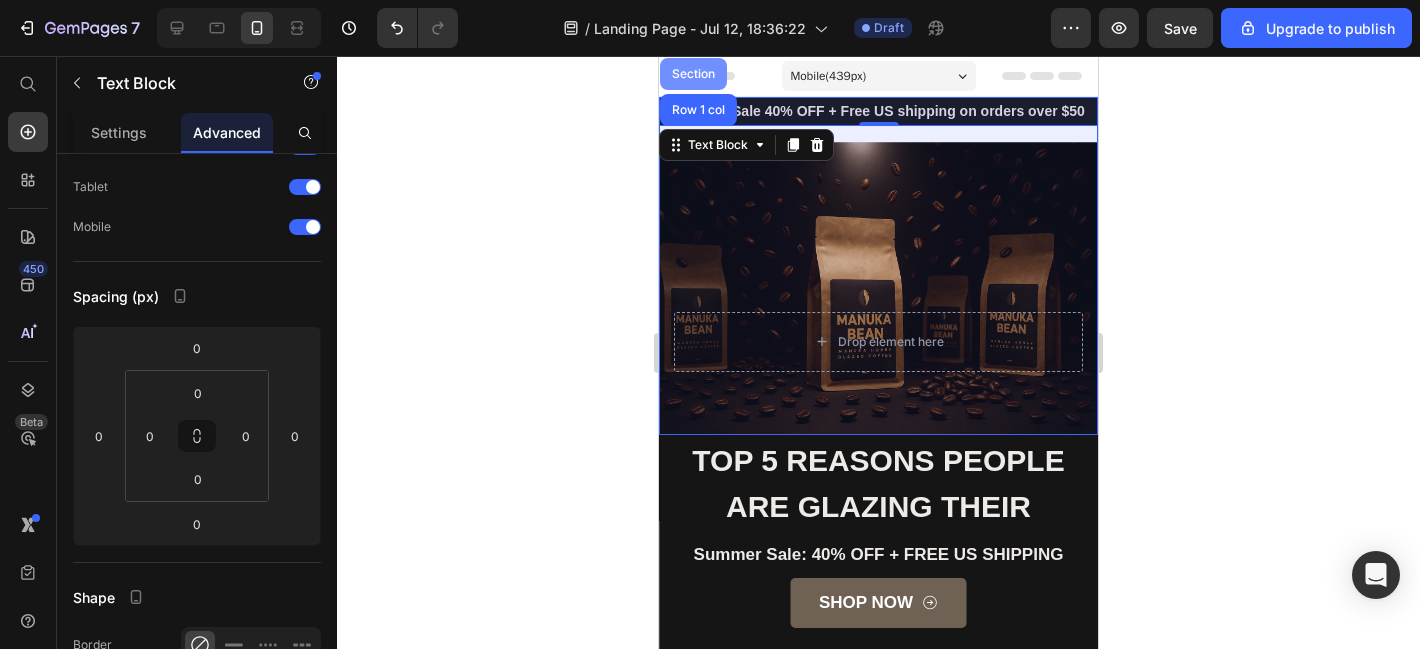 click on "Section" at bounding box center [693, 74] 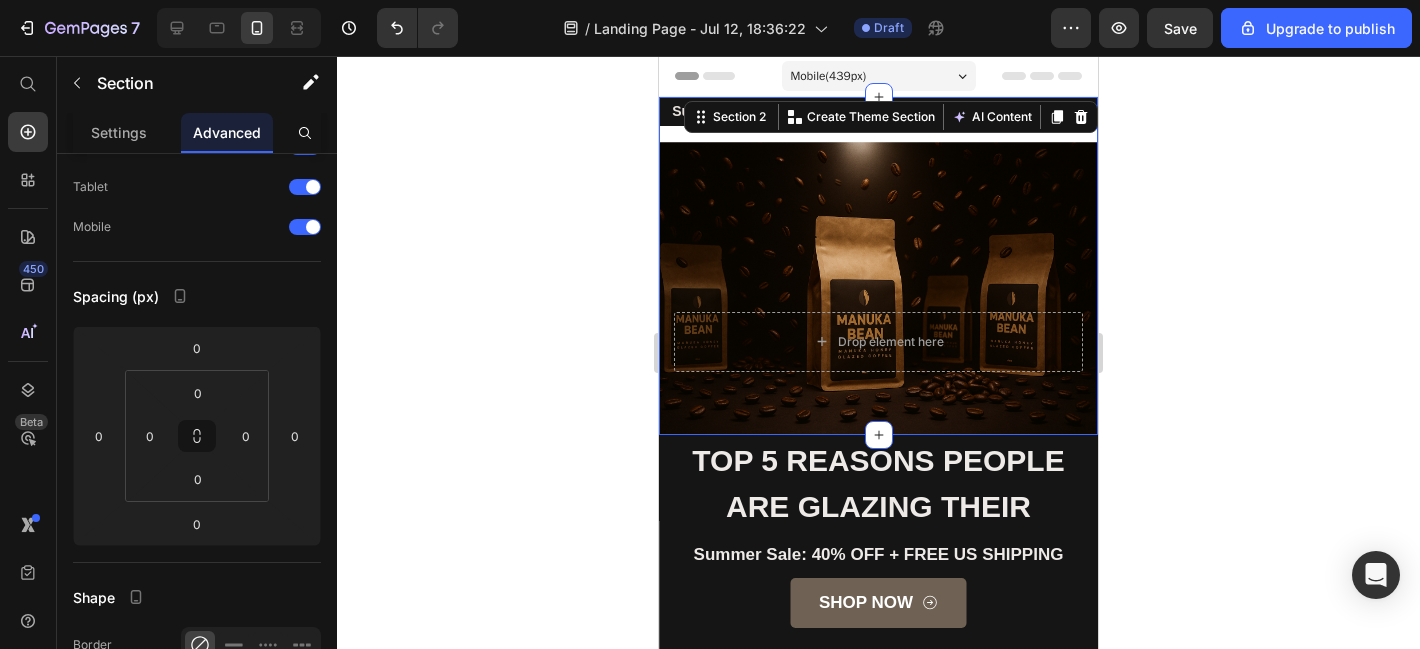 scroll, scrollTop: 0, scrollLeft: 0, axis: both 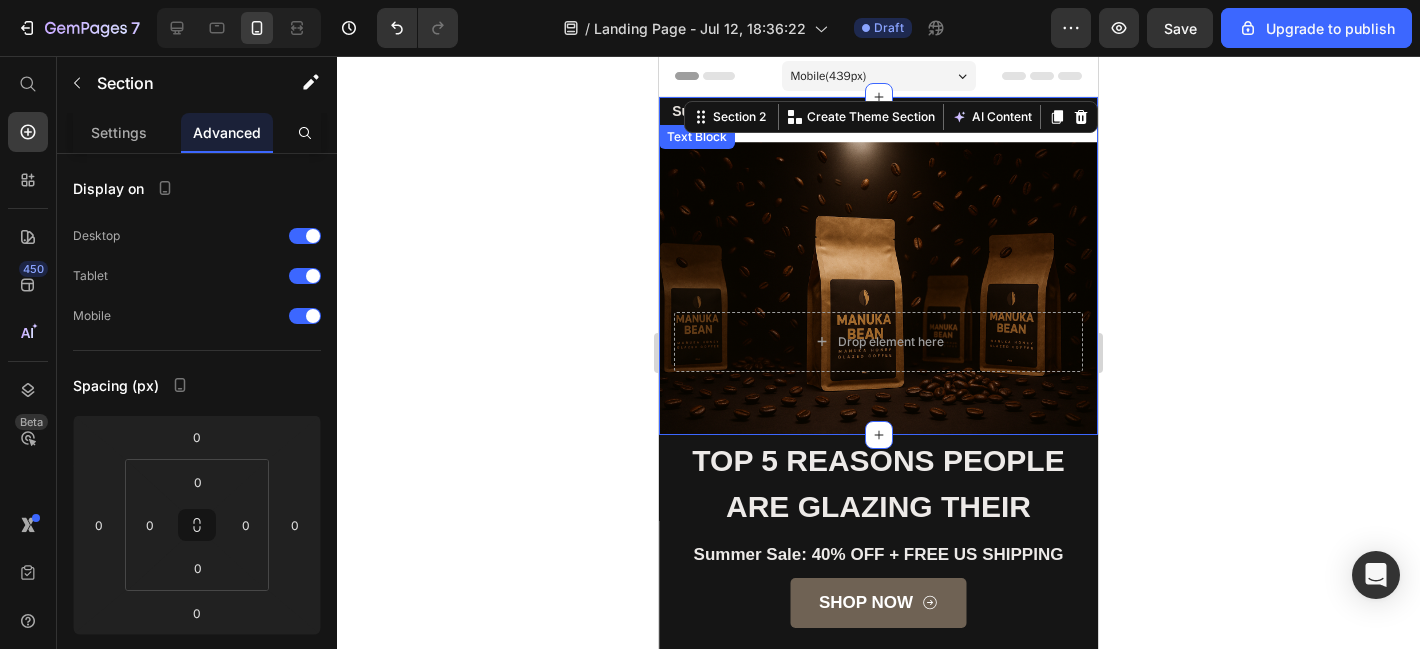 click on "Summer Sale 40% OFF + Free US shipping on orders over $50" at bounding box center [878, 111] 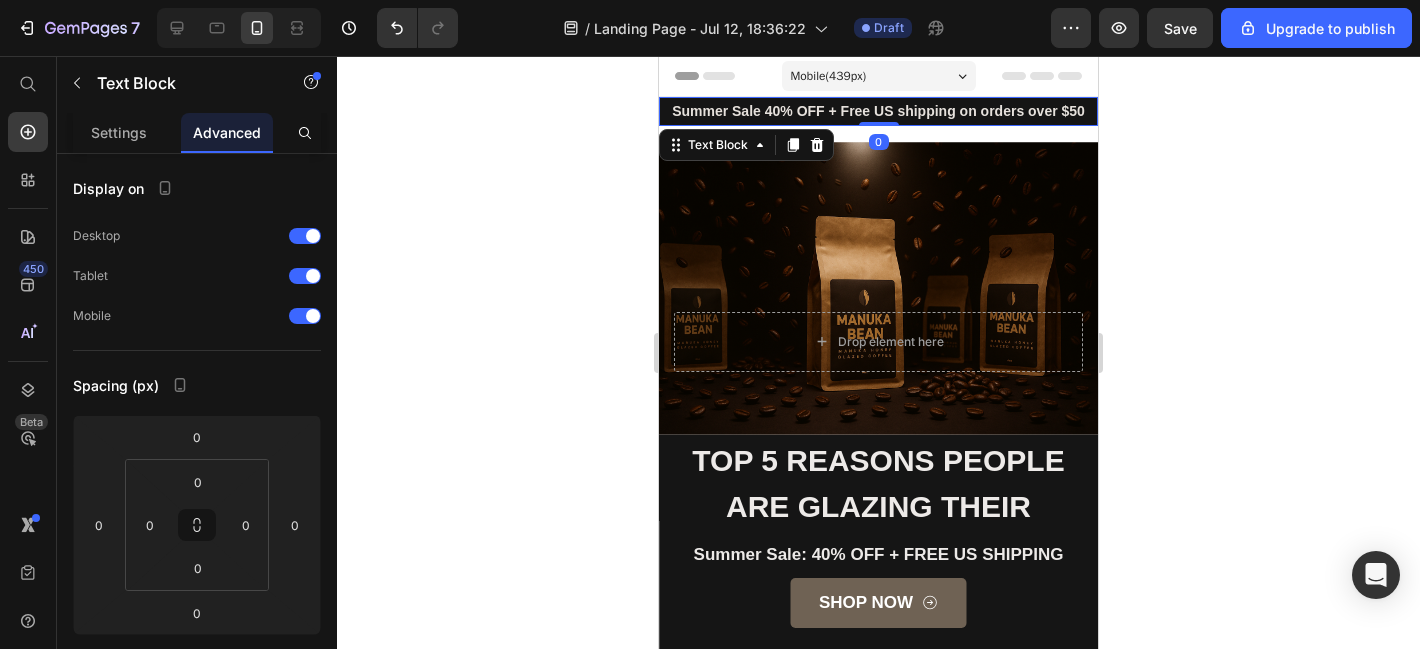click on "Text Block" at bounding box center (746, 145) 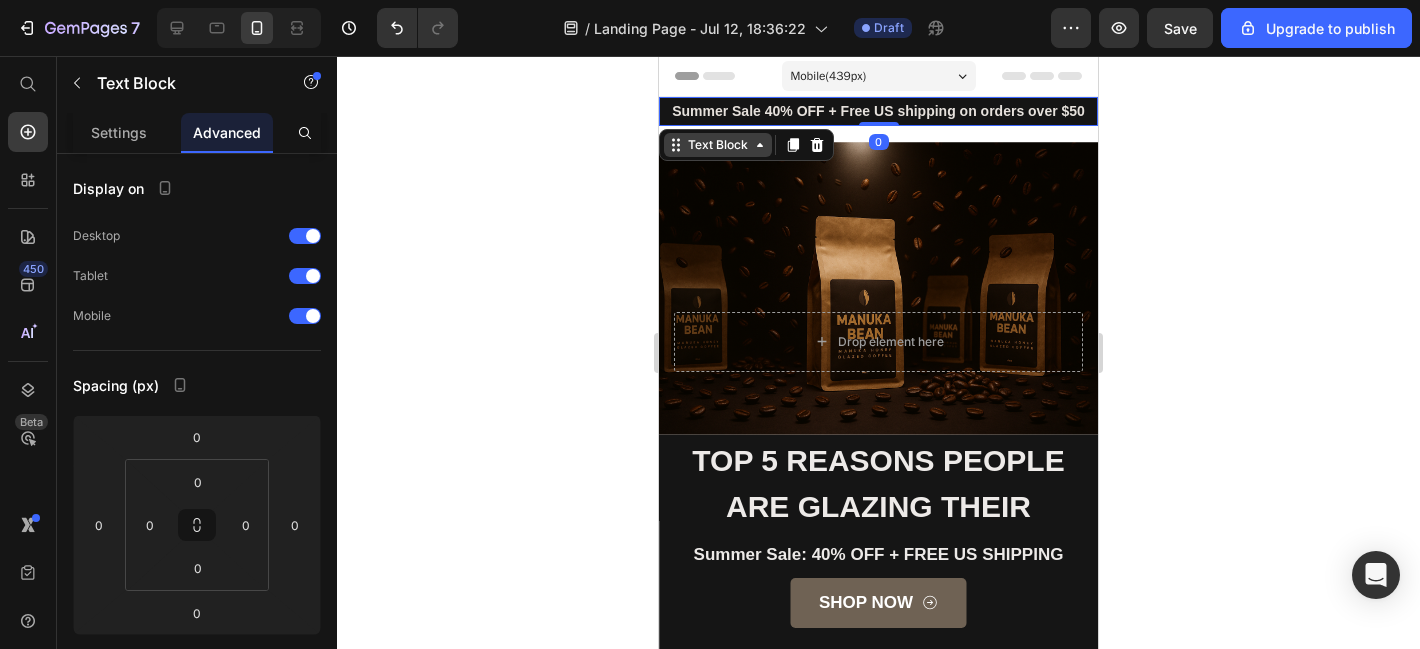 click 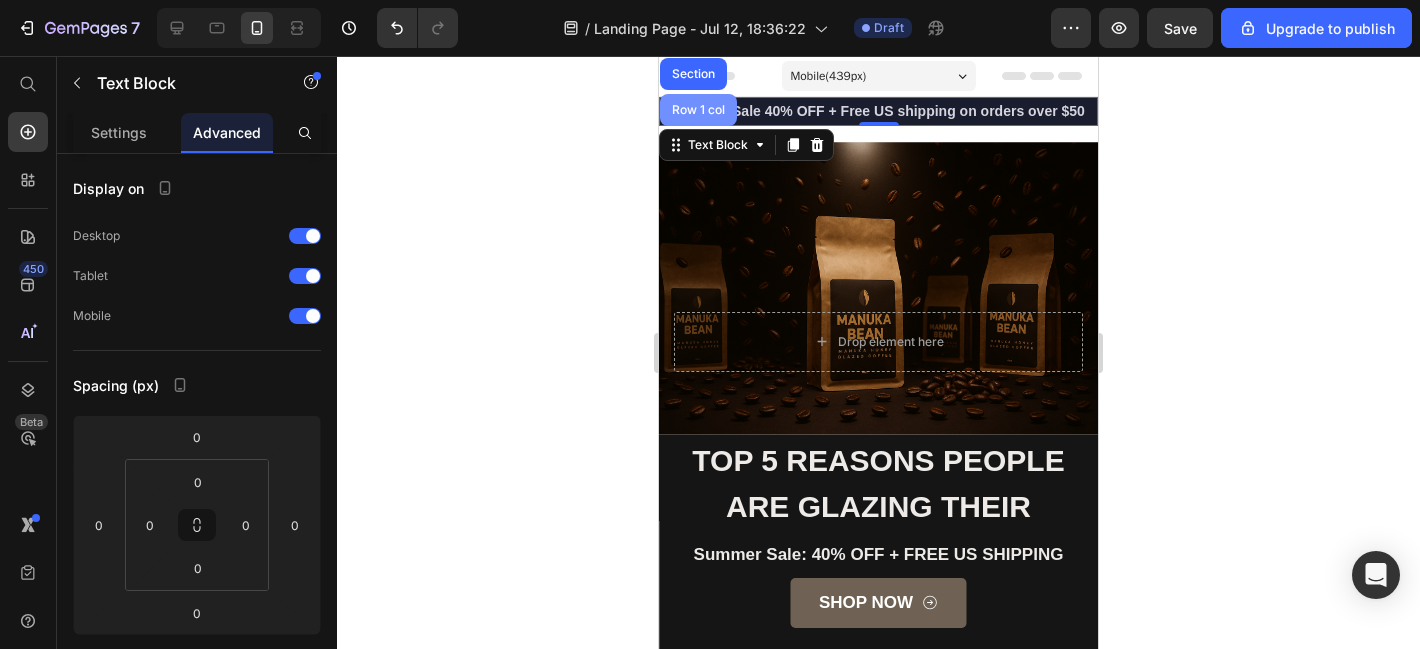 click on "Row 1 col" at bounding box center (698, 110) 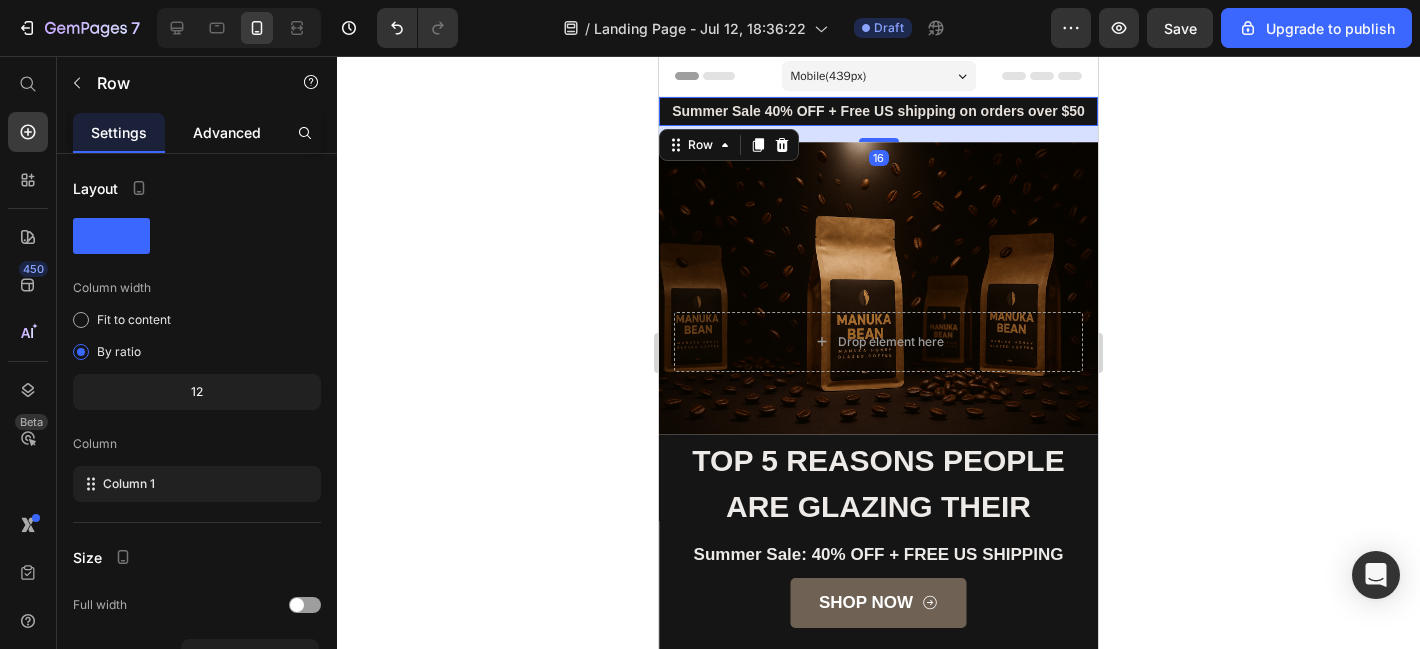 click on "Advanced" at bounding box center (227, 132) 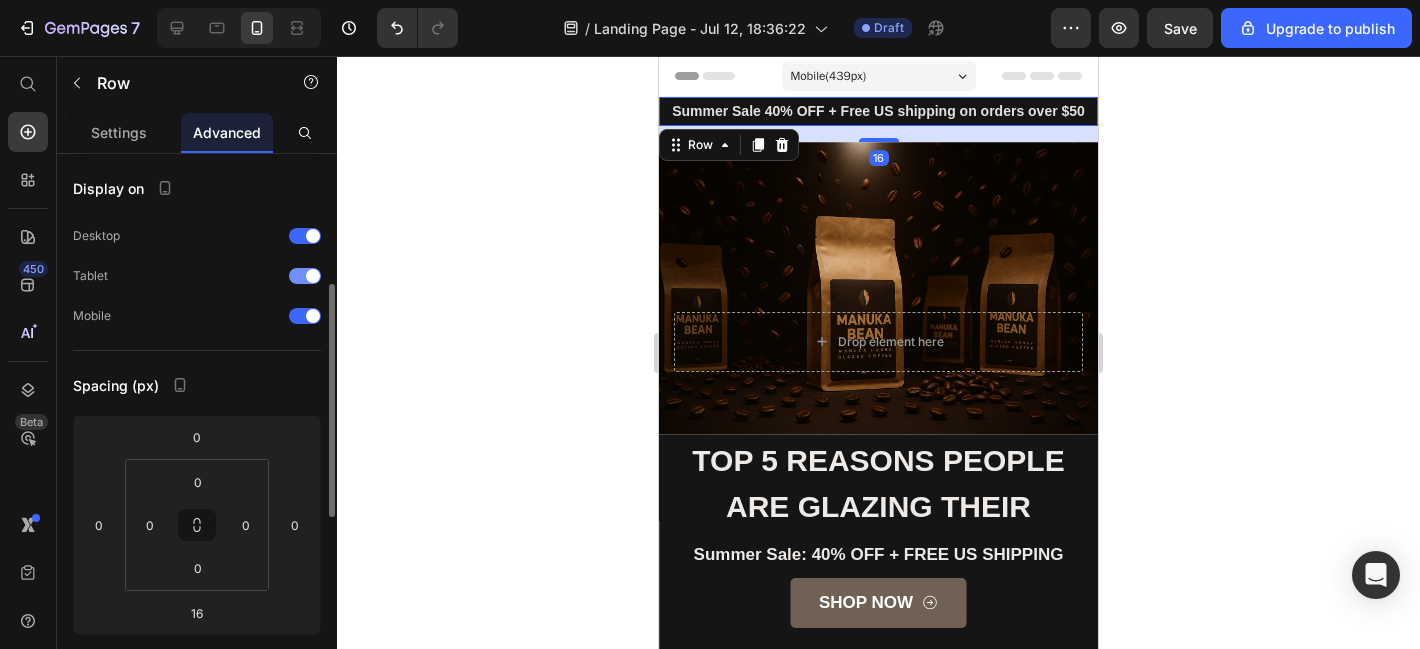 scroll, scrollTop: 121, scrollLeft: 0, axis: vertical 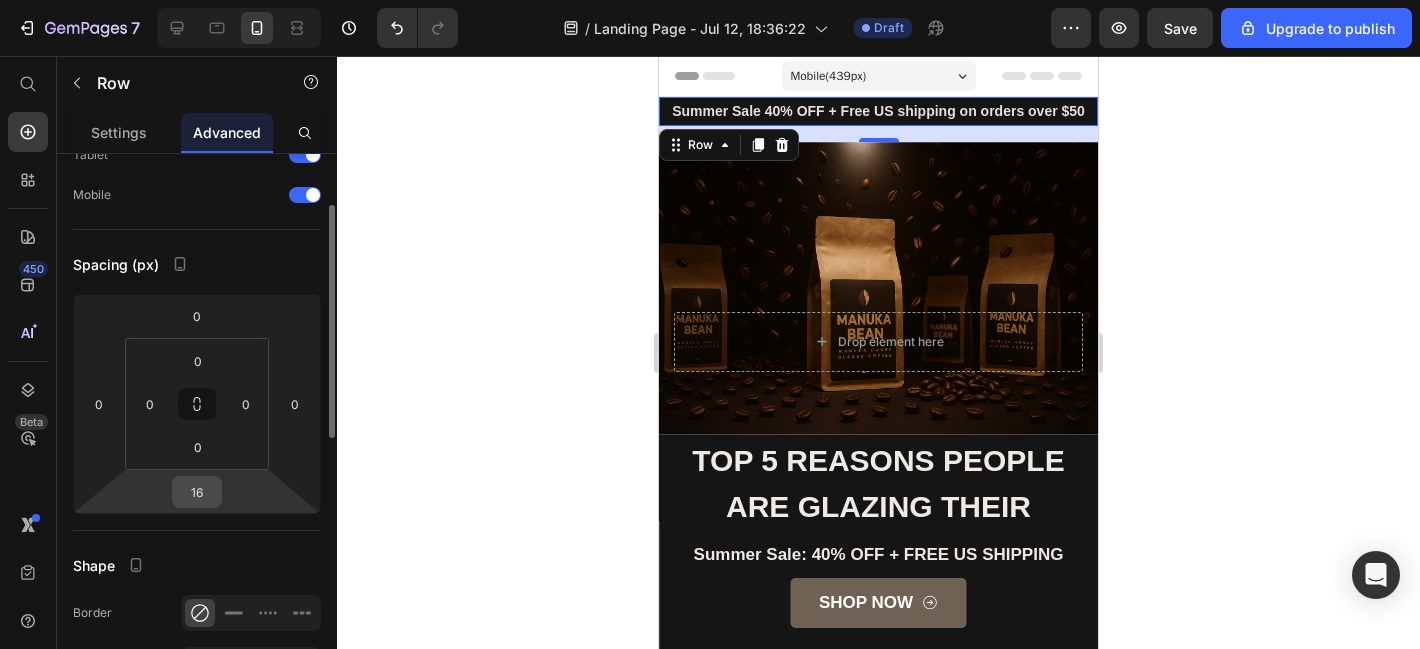 click on "16" at bounding box center (197, 492) 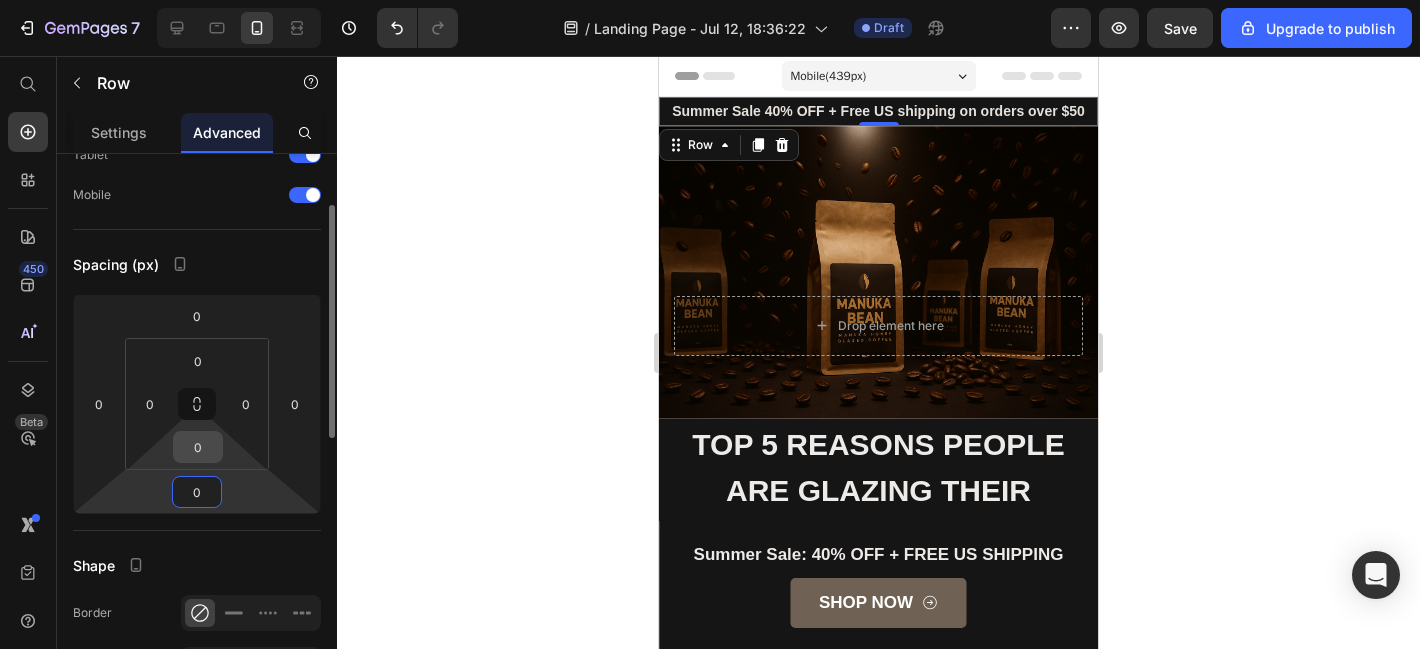 type on "0" 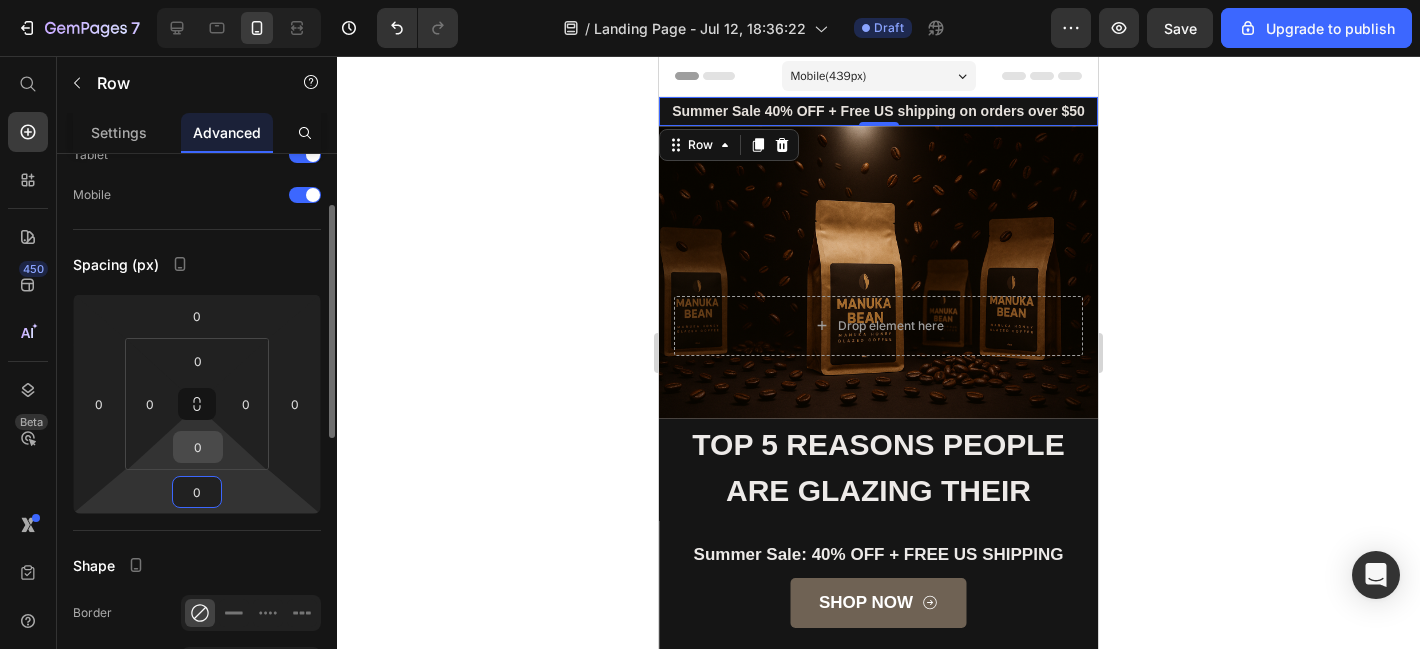 click on "0" at bounding box center [198, 447] 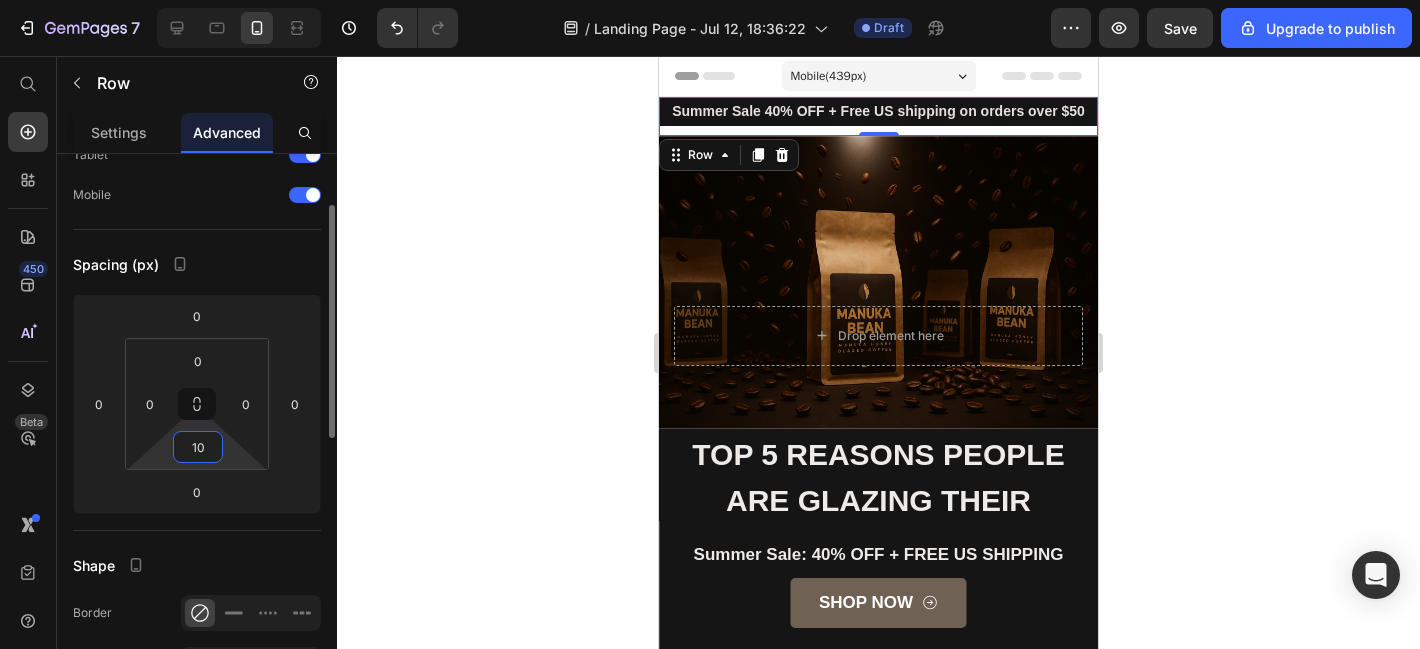 type on "1" 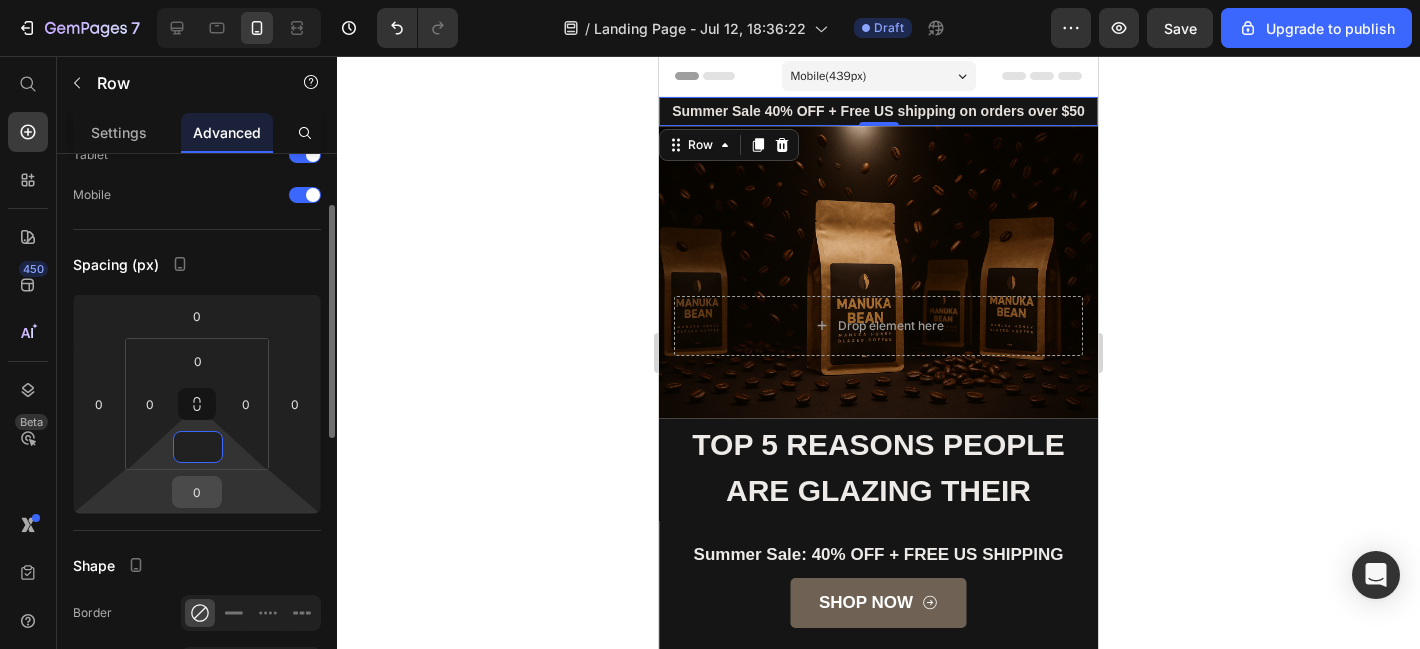 click on "0" at bounding box center (197, 492) 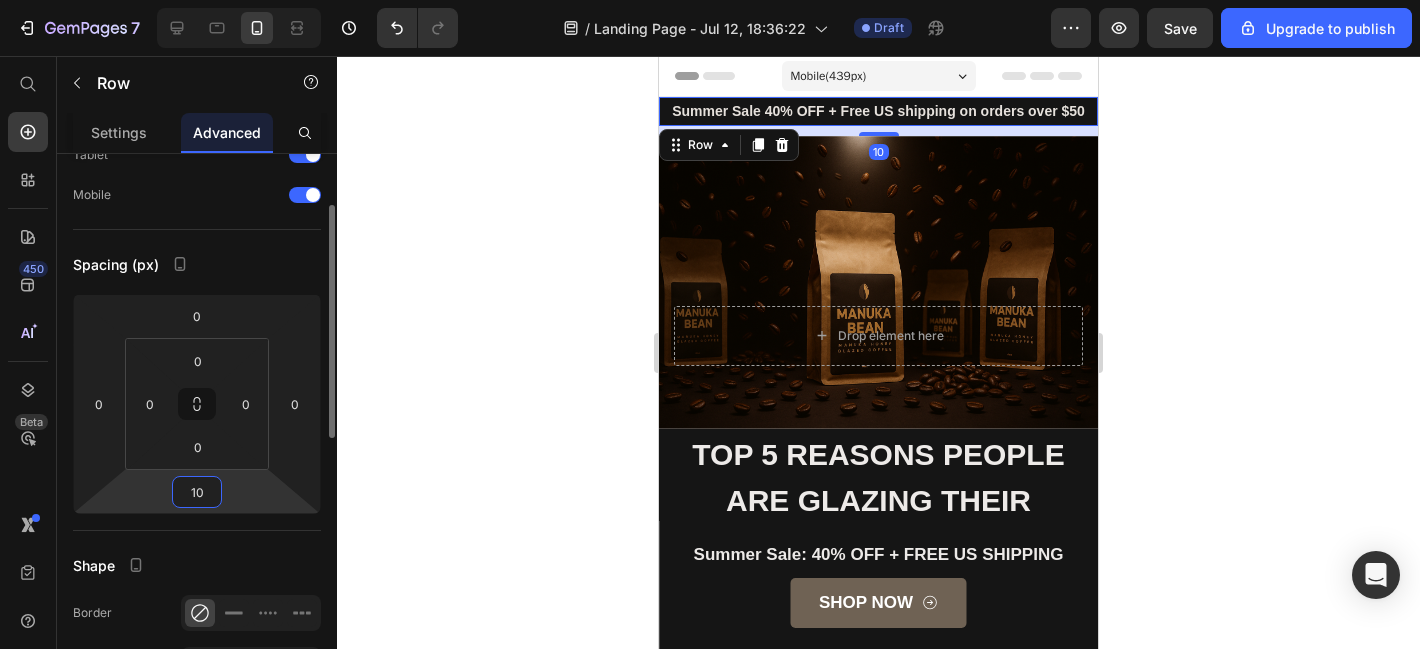 type on "1" 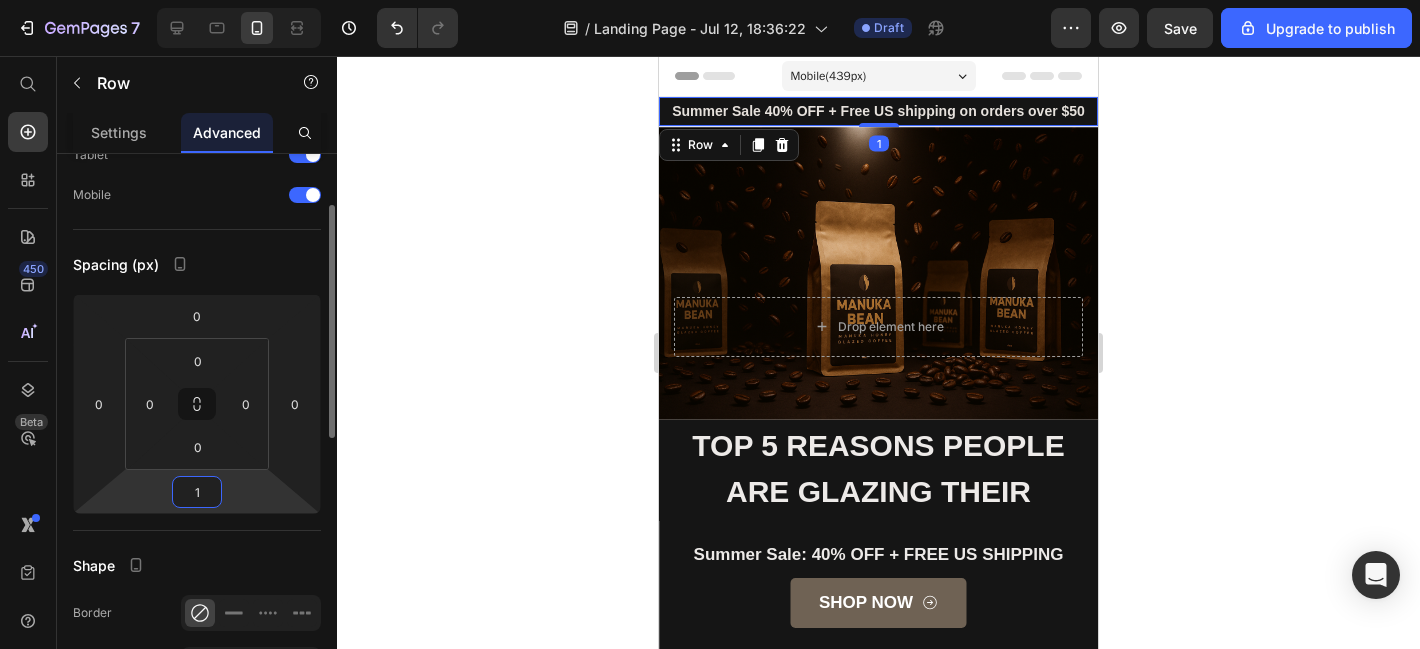 type 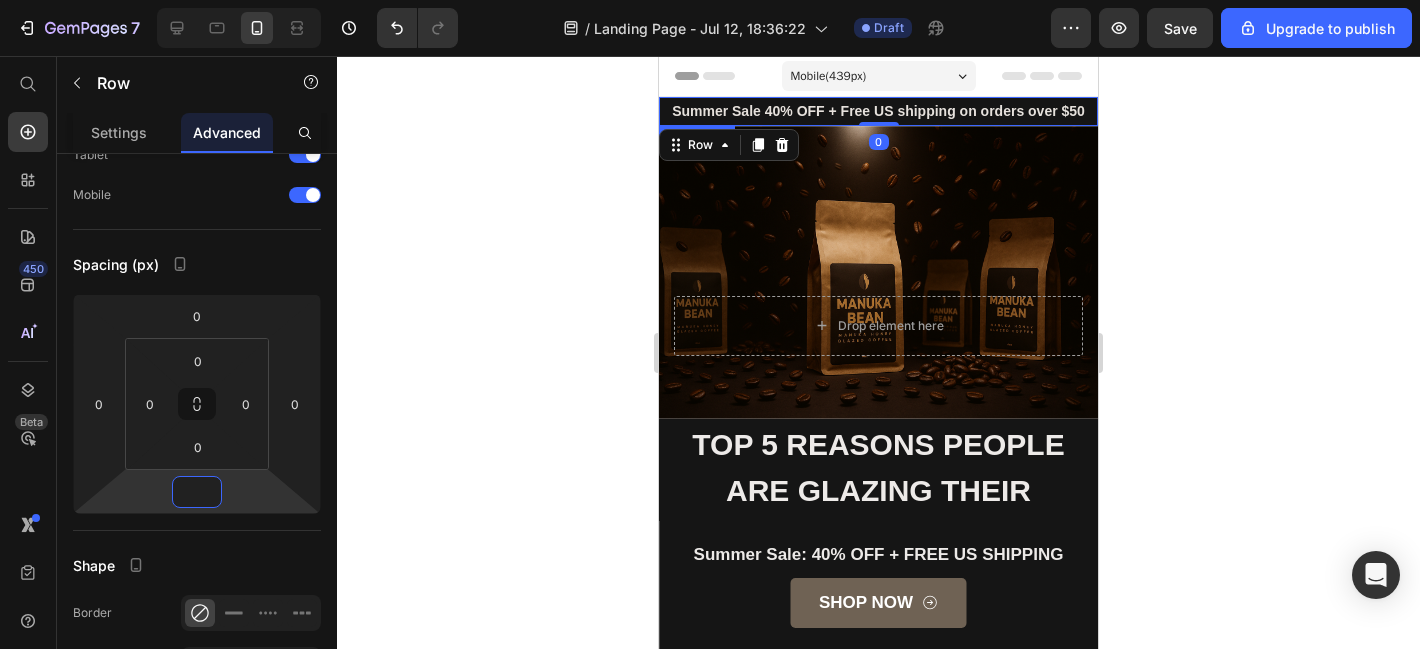 click on "Summer Sale 40% OFF + Free US shipping on orders over $50" at bounding box center (878, 111) 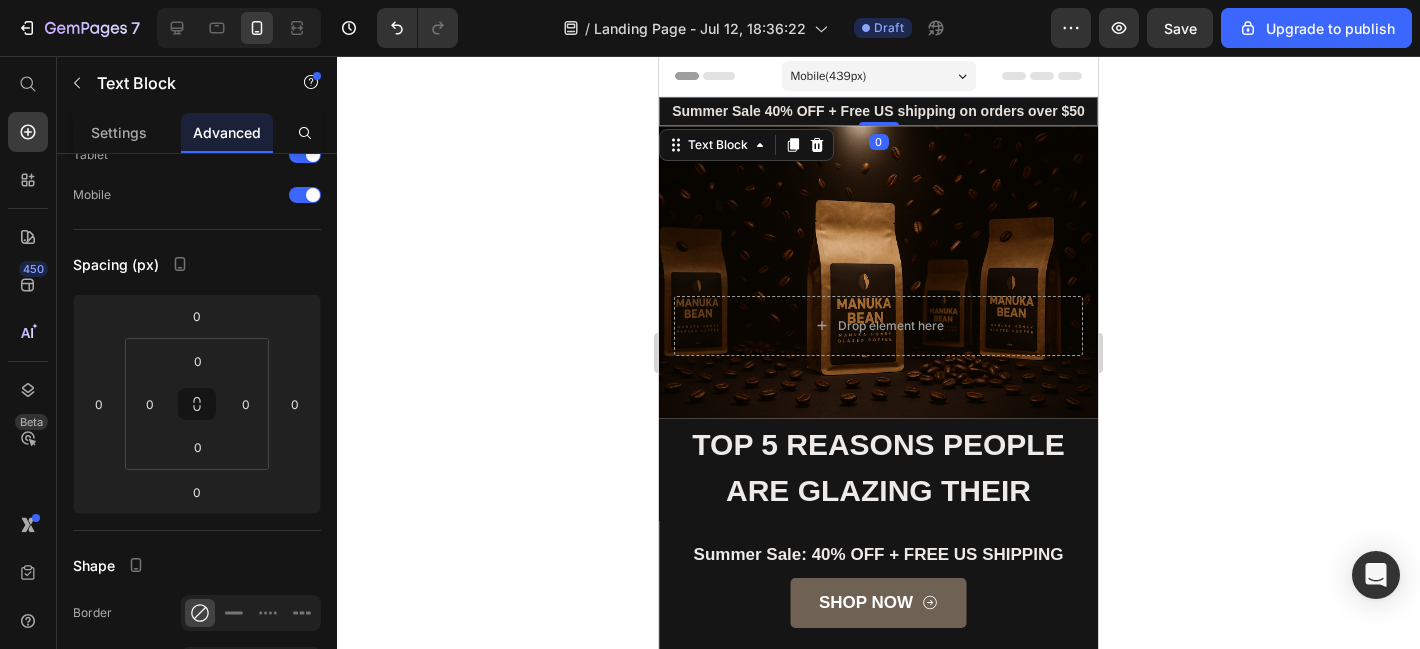 scroll, scrollTop: 0, scrollLeft: 0, axis: both 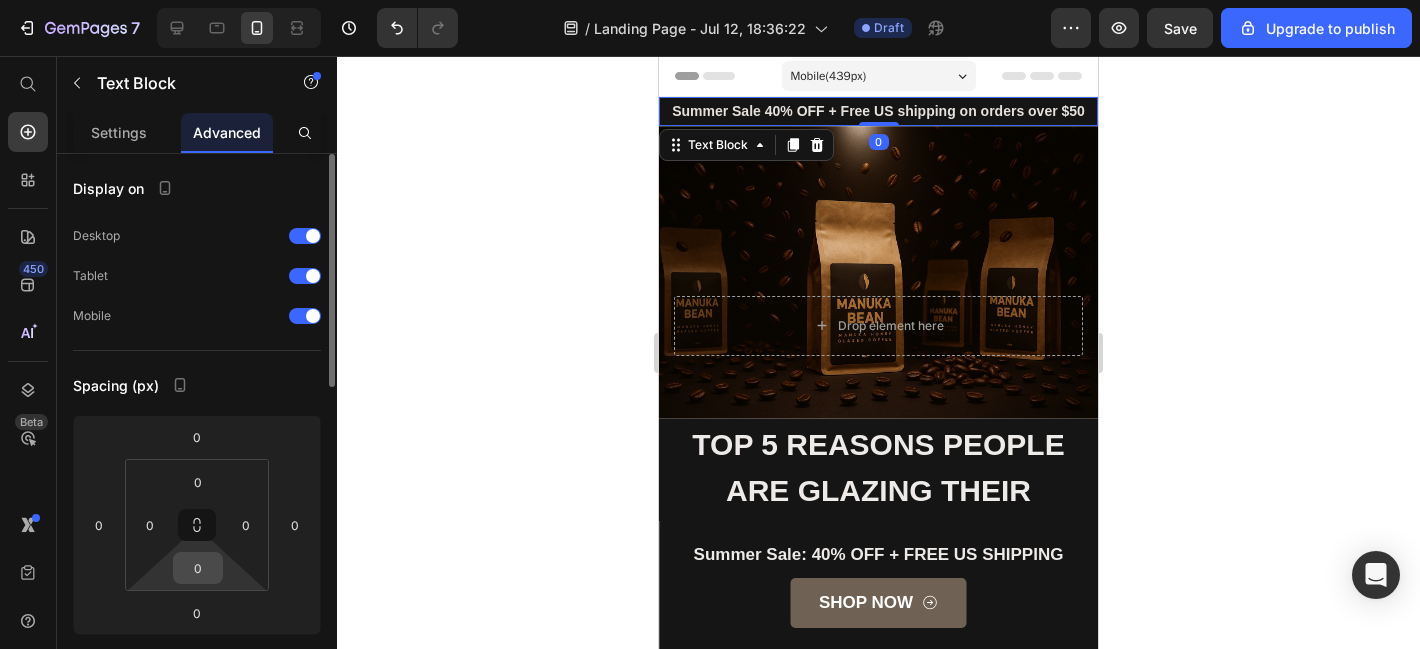 click on "0" at bounding box center (198, 568) 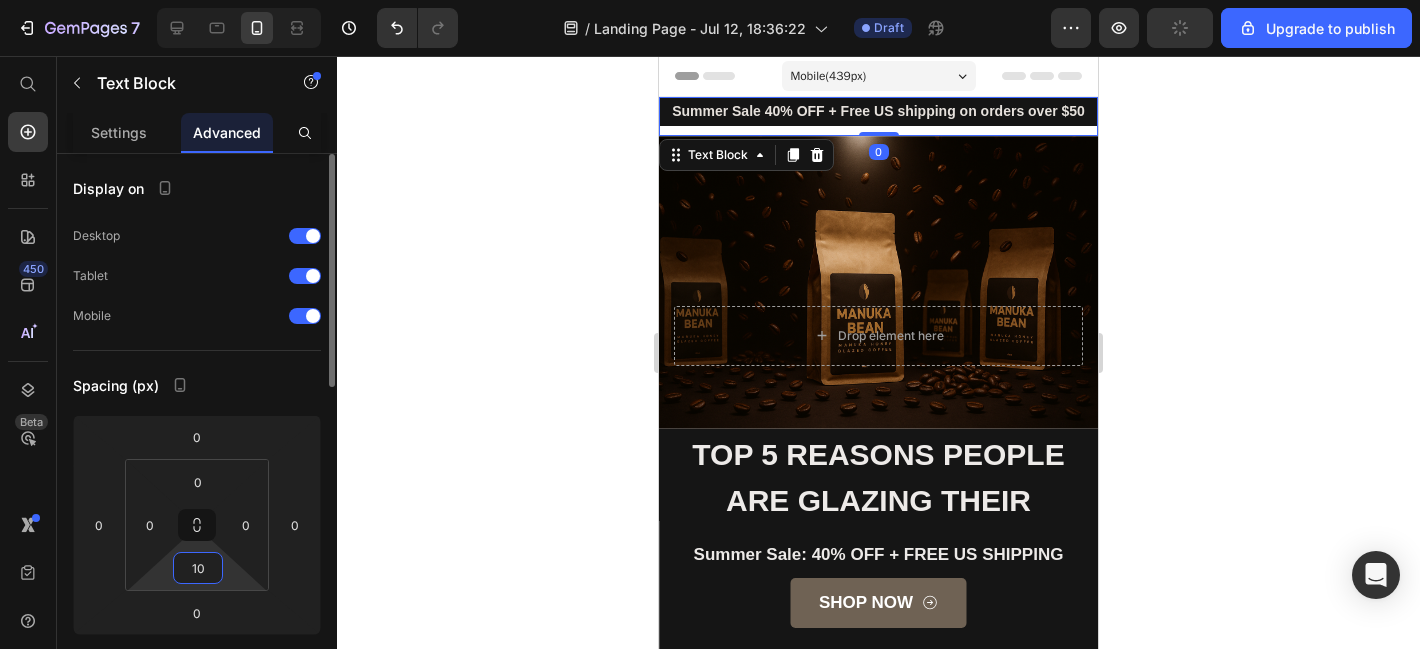 type on "1" 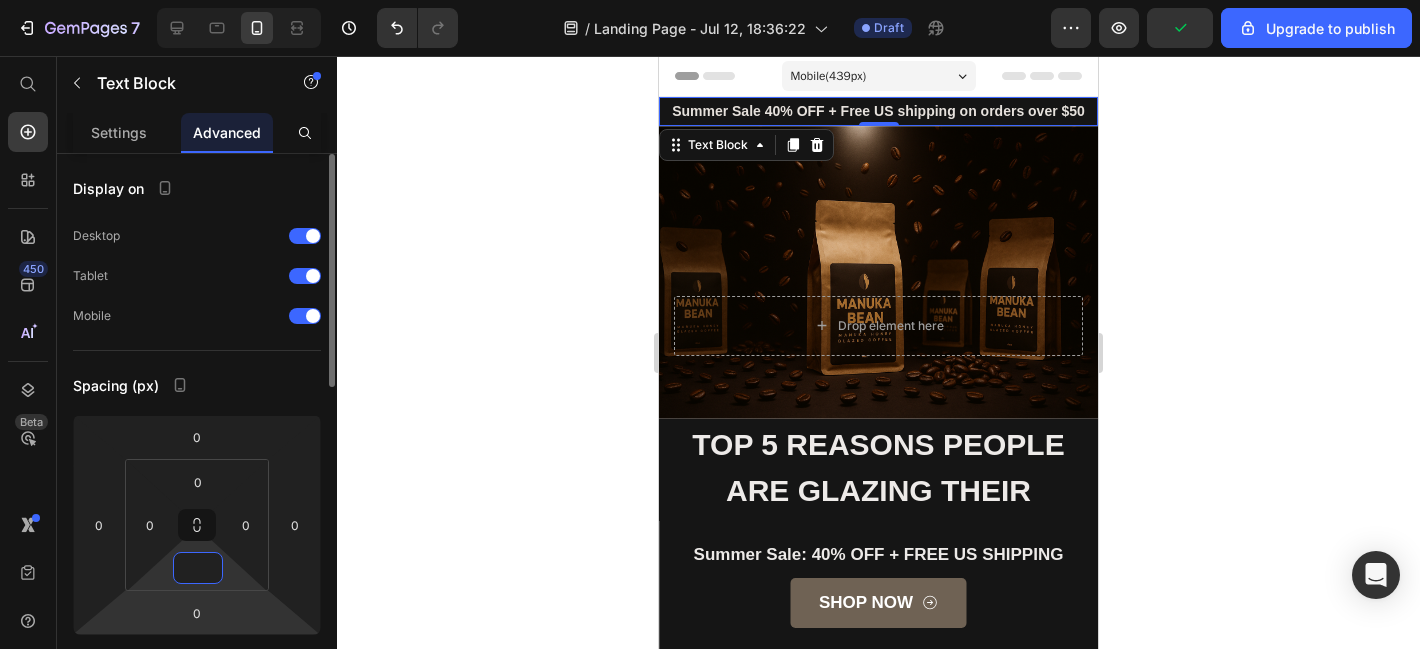 click on "7   /  Landing Page - Jul 12, 18:36:22 Draft Preview Upgrade to publish 450 Beta Start with Sections Elements Hero Section Product Detail Brands Trusted Badges Guarantee Product Breakdown How to use Testimonials Compare Bundle FAQs Social Proof Brand Story Product List Collection Blog List Contact Sticky Add to Cart Custom Footer Browse Library 450 Layout
Row
Row
Row
Row Text
Heading
Text Block Button
Button
Button
Sticky Back to top Media
Image" at bounding box center [710, 0] 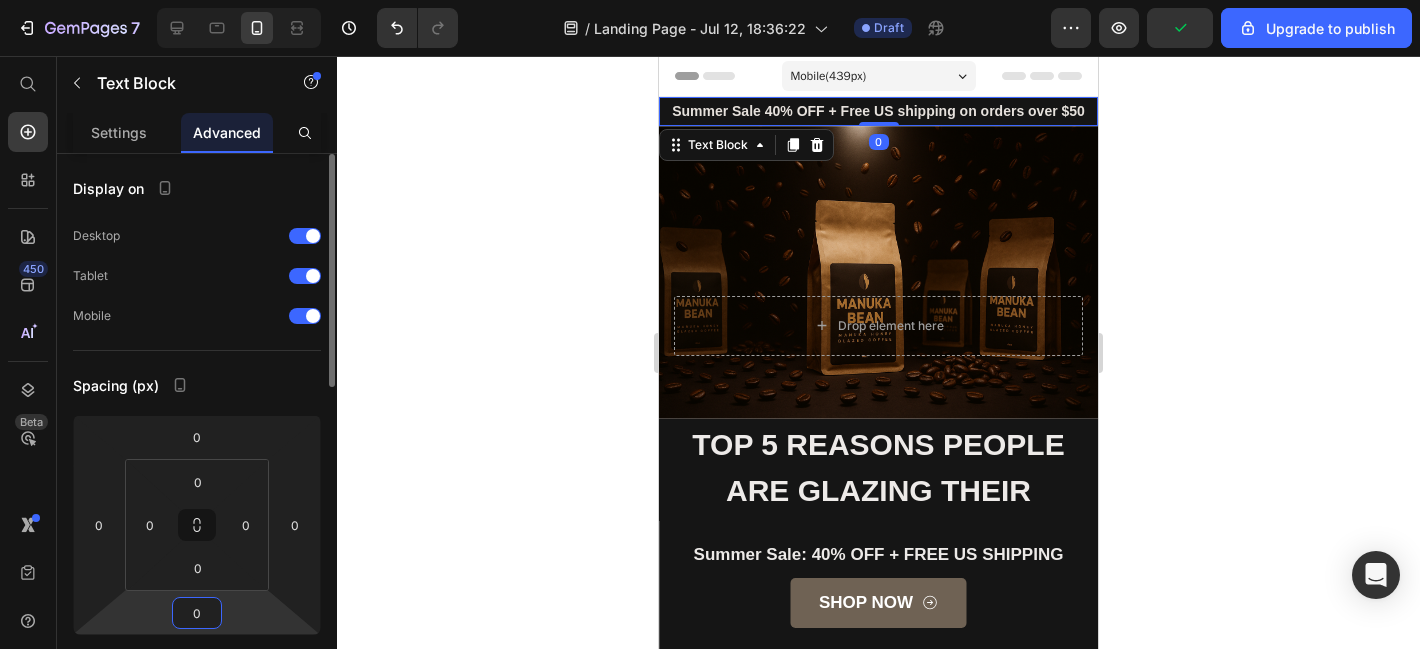 type on "1" 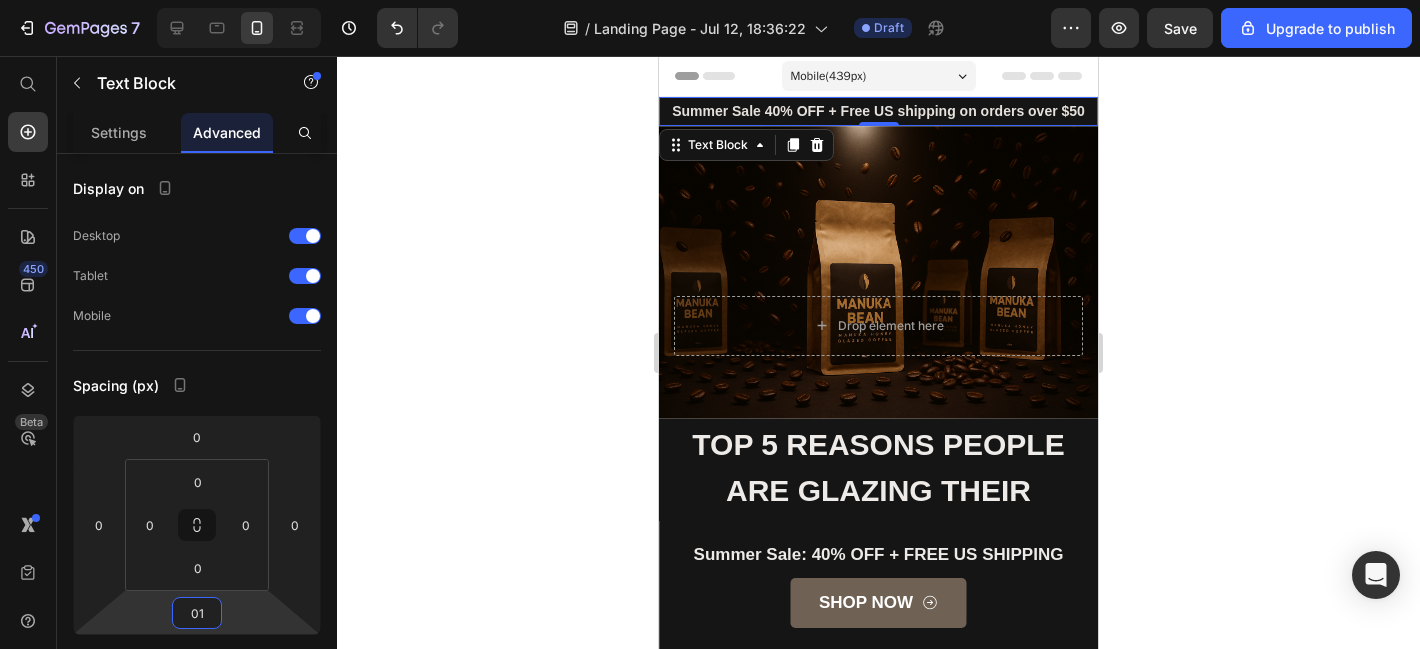 type on "010" 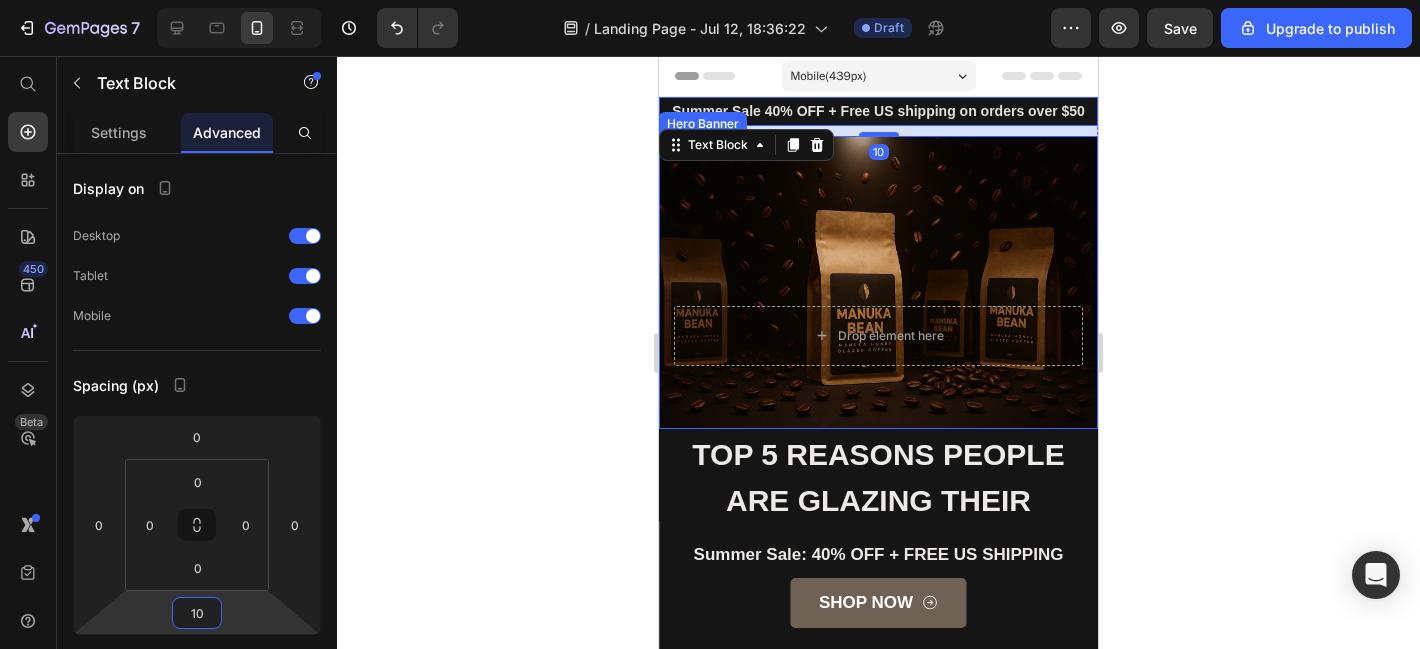 click 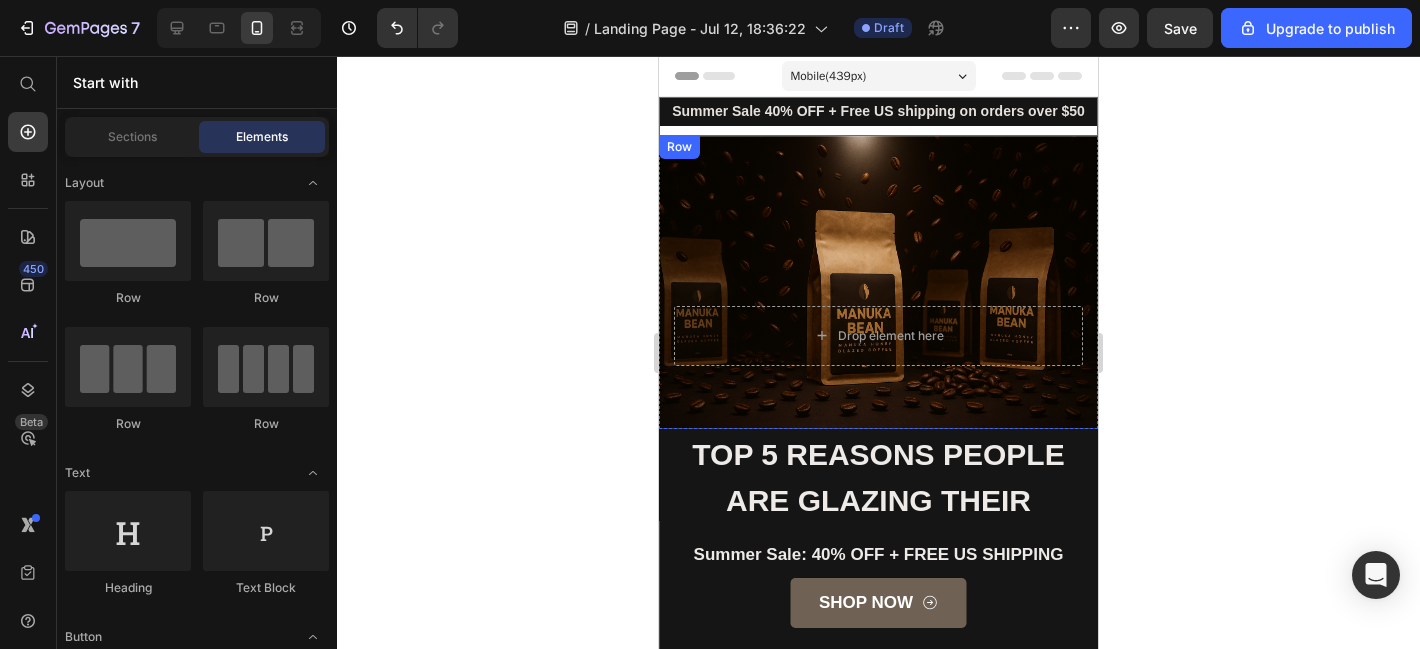 click on "Summer Sale 40% OFF + Free US shipping on orders over $50 Text Block" at bounding box center (878, 116) 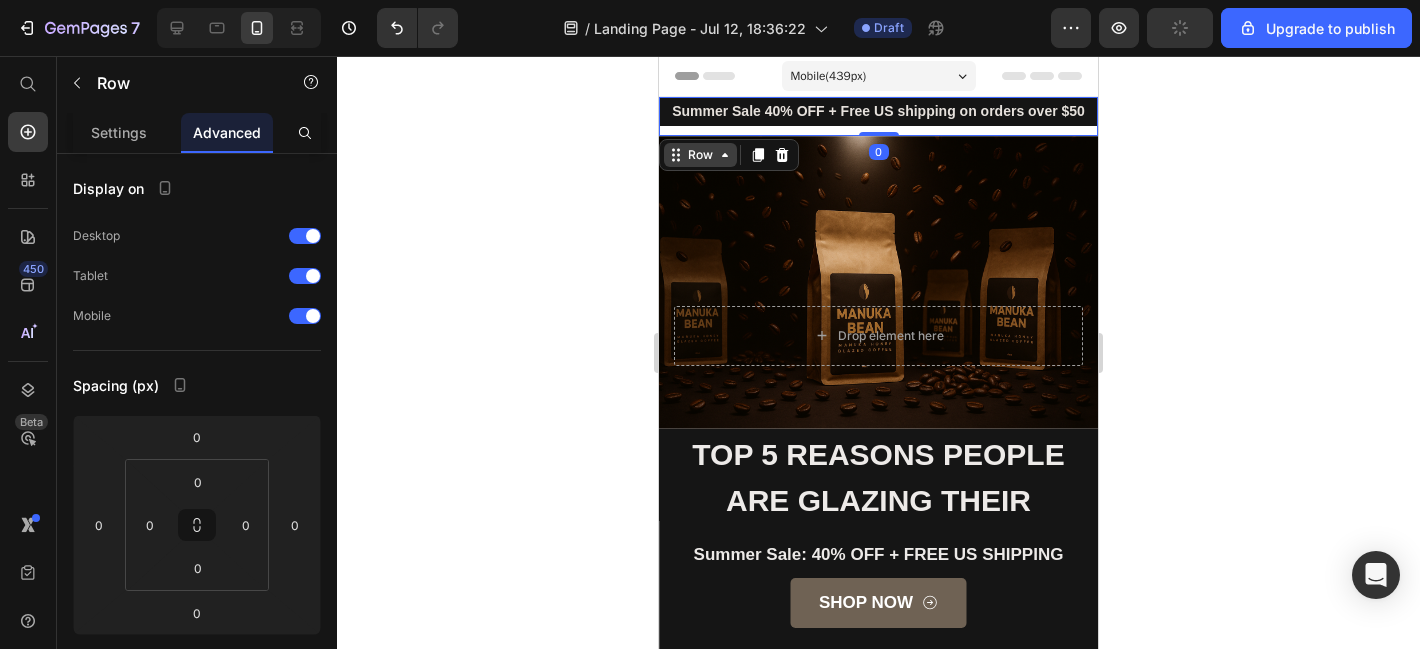 click on "Row" at bounding box center (700, 155) 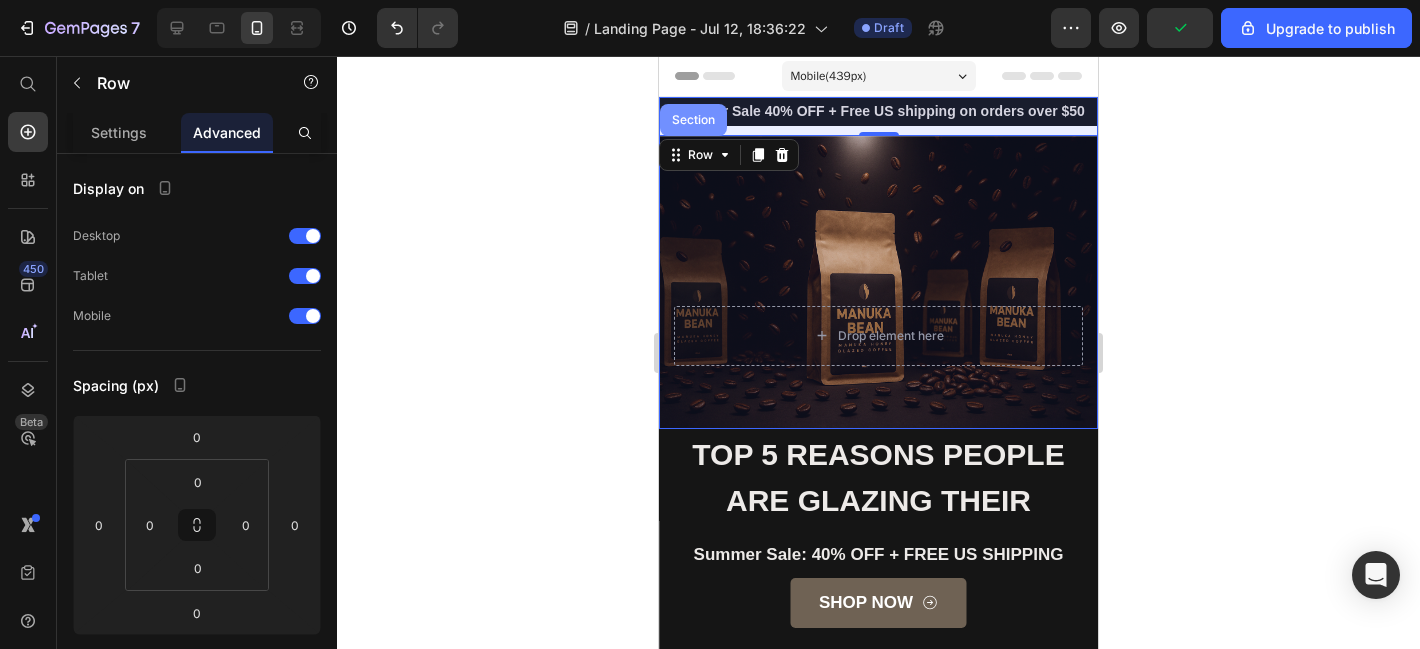 click on "Section" at bounding box center [693, 120] 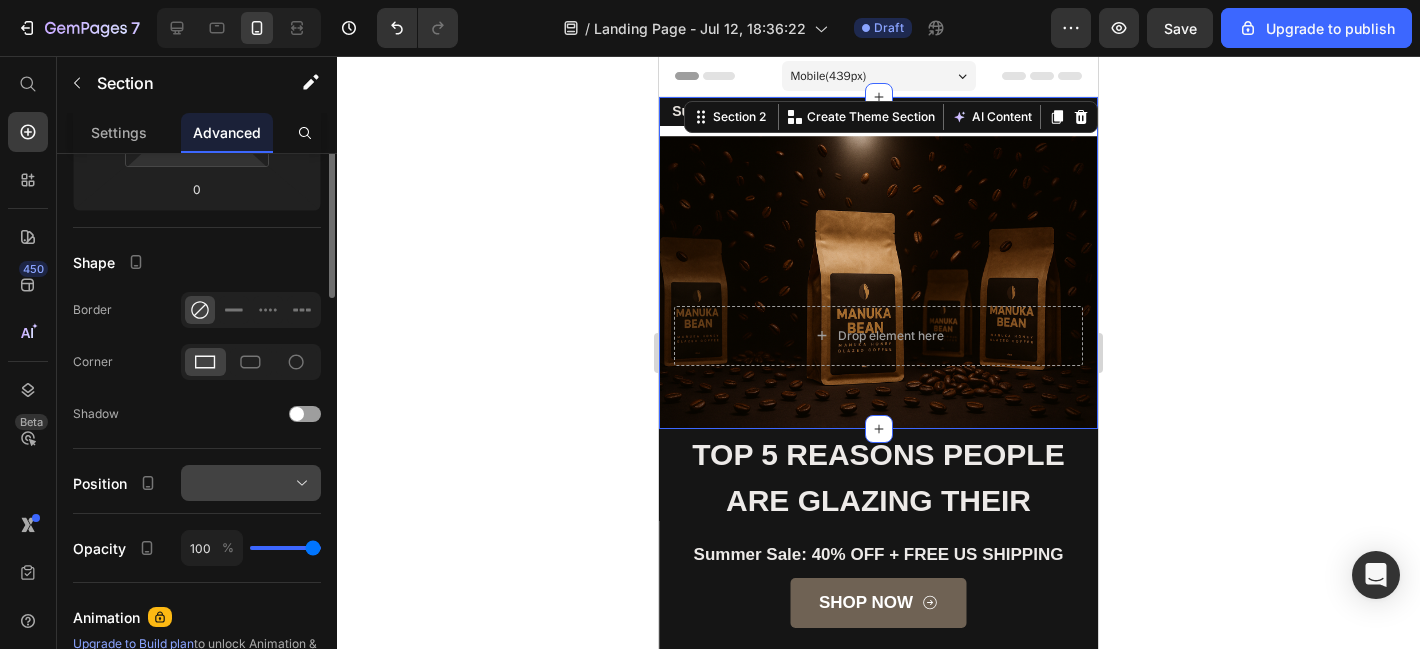 scroll, scrollTop: 0, scrollLeft: 0, axis: both 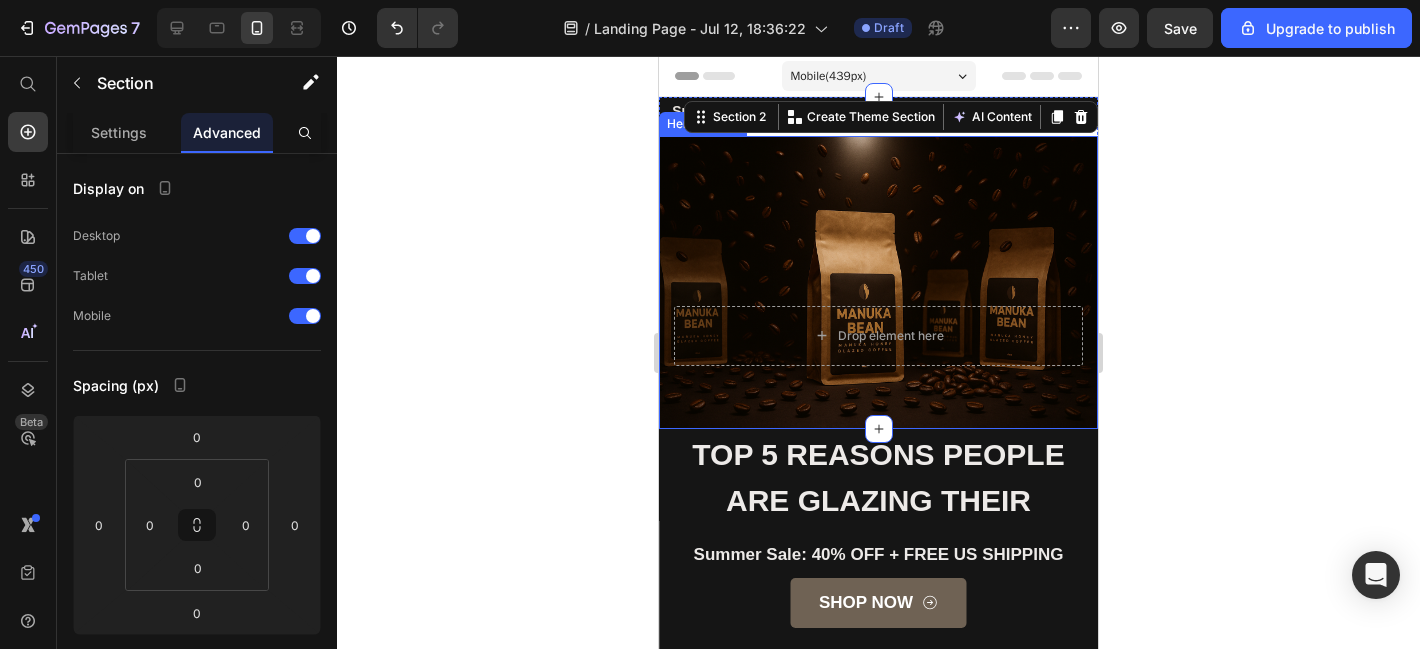 click at bounding box center [878, 282] 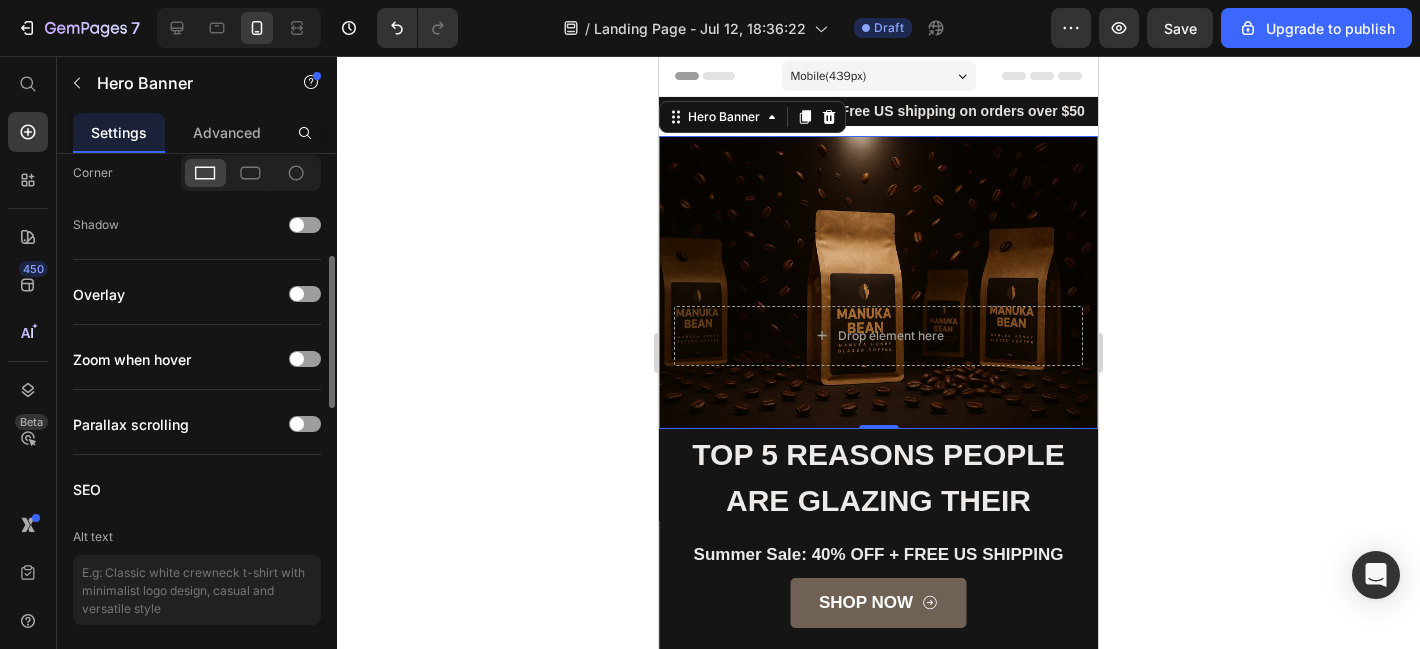 scroll, scrollTop: 1056, scrollLeft: 0, axis: vertical 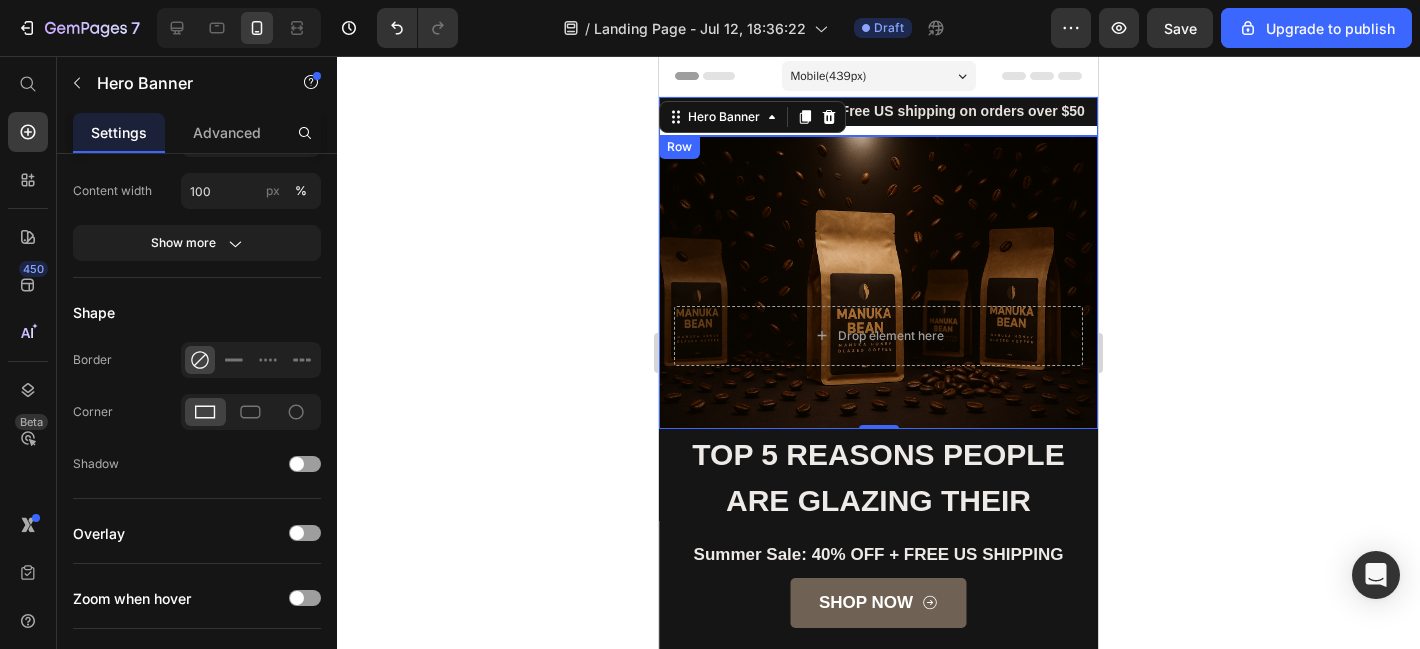 click on "Summer Sale 40% OFF + Free US shipping on orders over $50 Text Block" at bounding box center [878, 116] 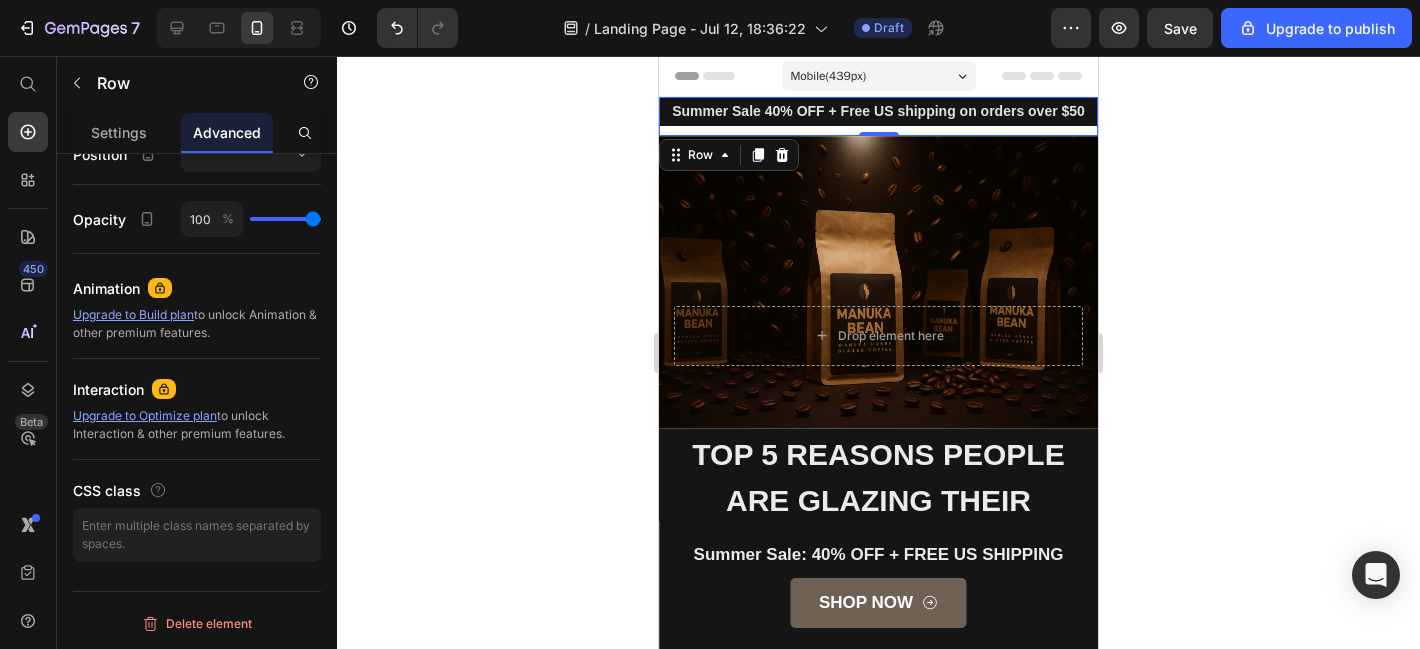scroll, scrollTop: 0, scrollLeft: 0, axis: both 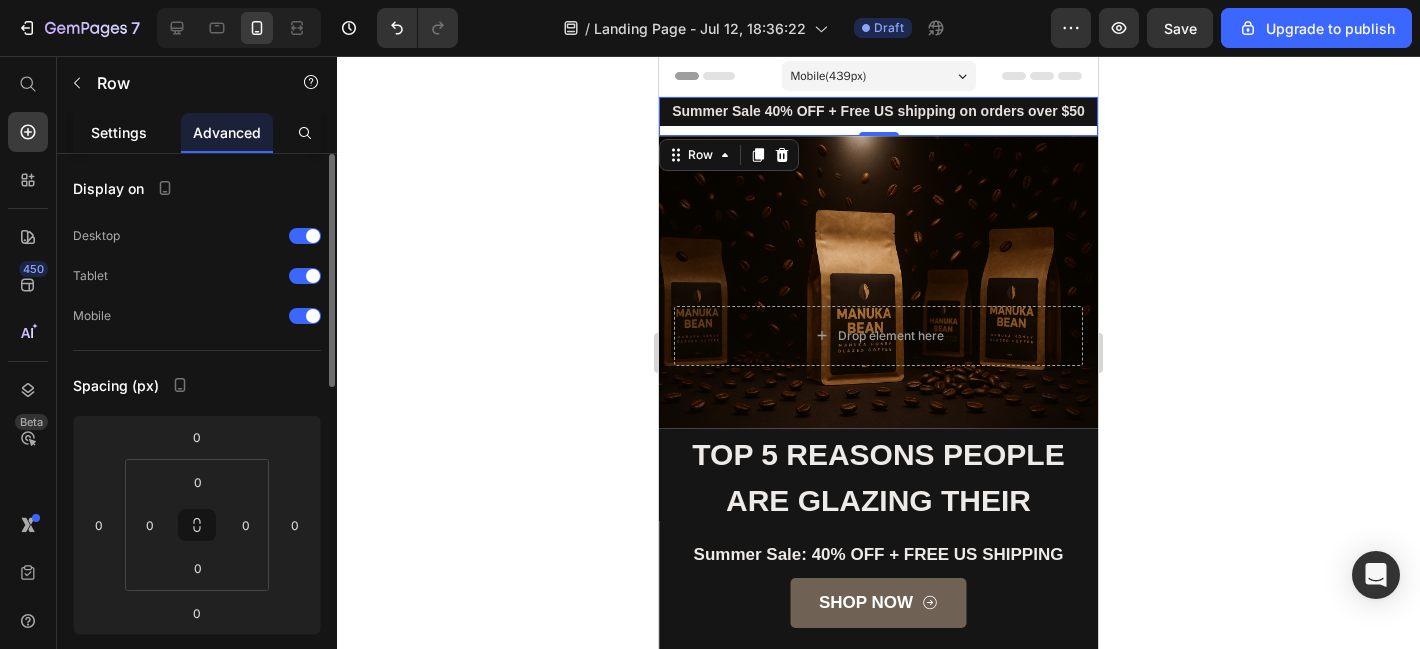 click on "Settings" at bounding box center [119, 132] 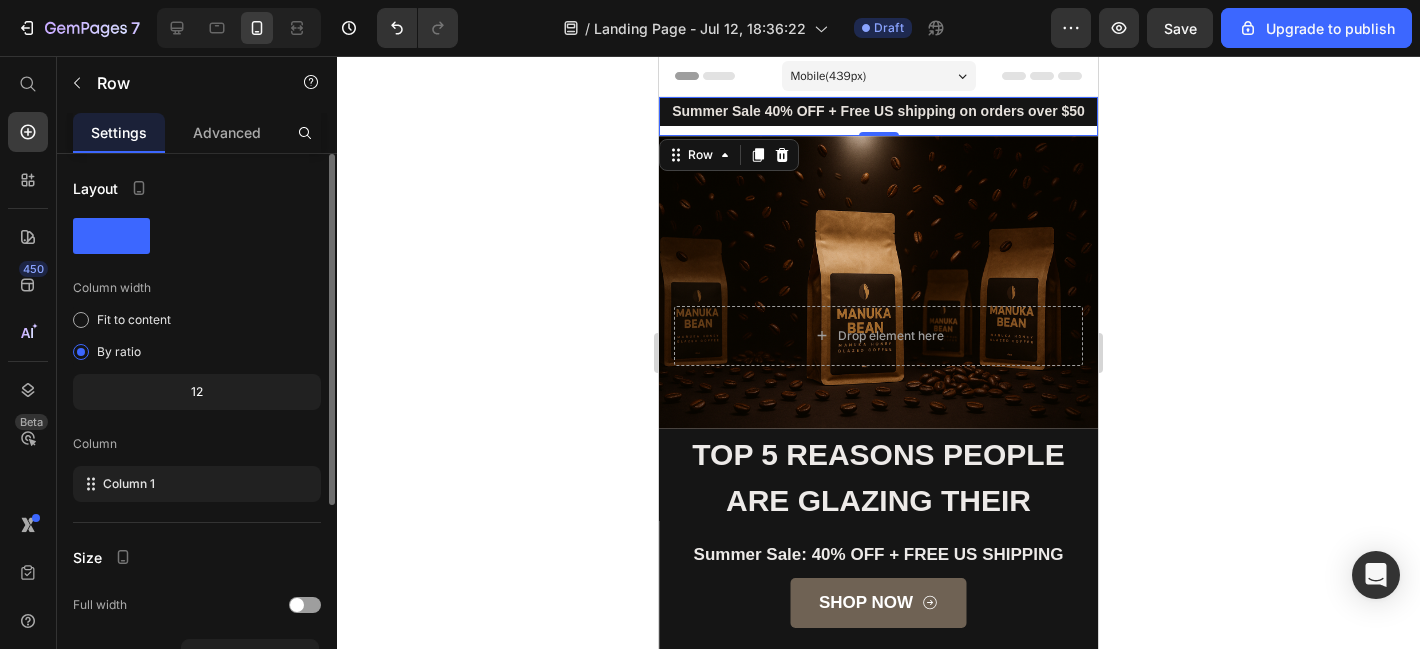 scroll, scrollTop: 316, scrollLeft: 0, axis: vertical 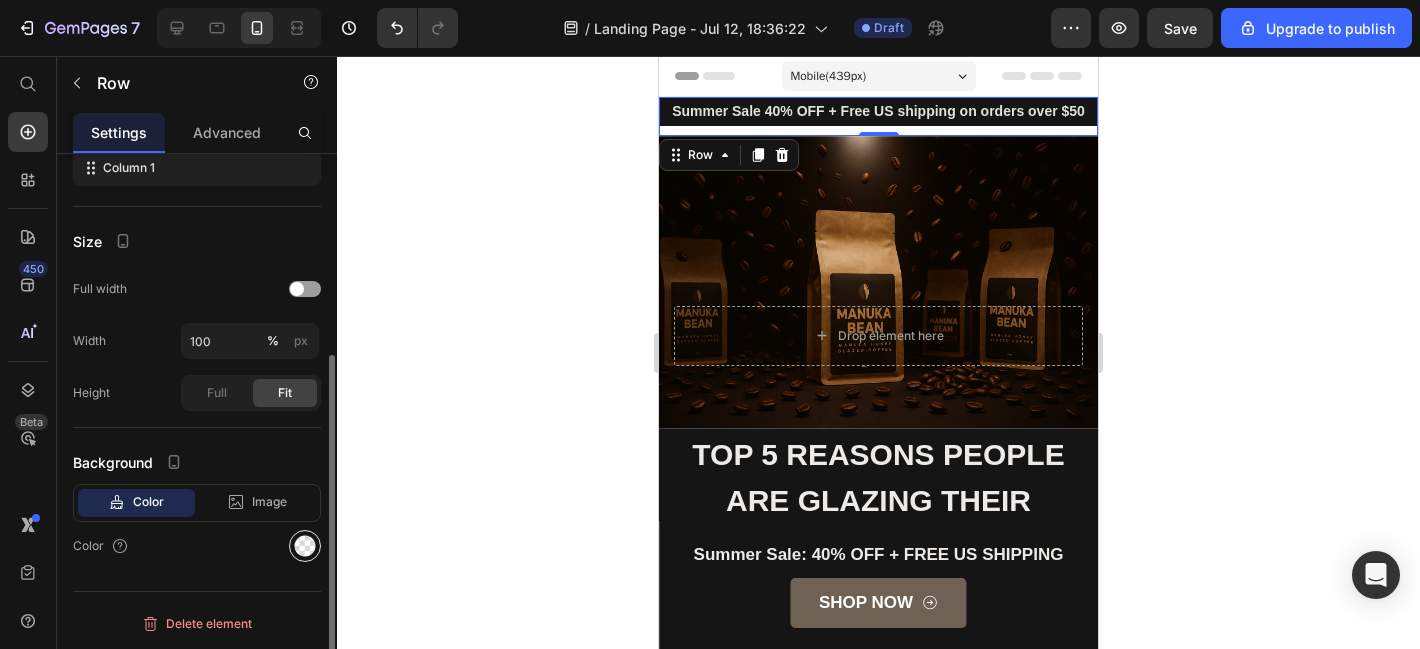 click at bounding box center [305, 546] 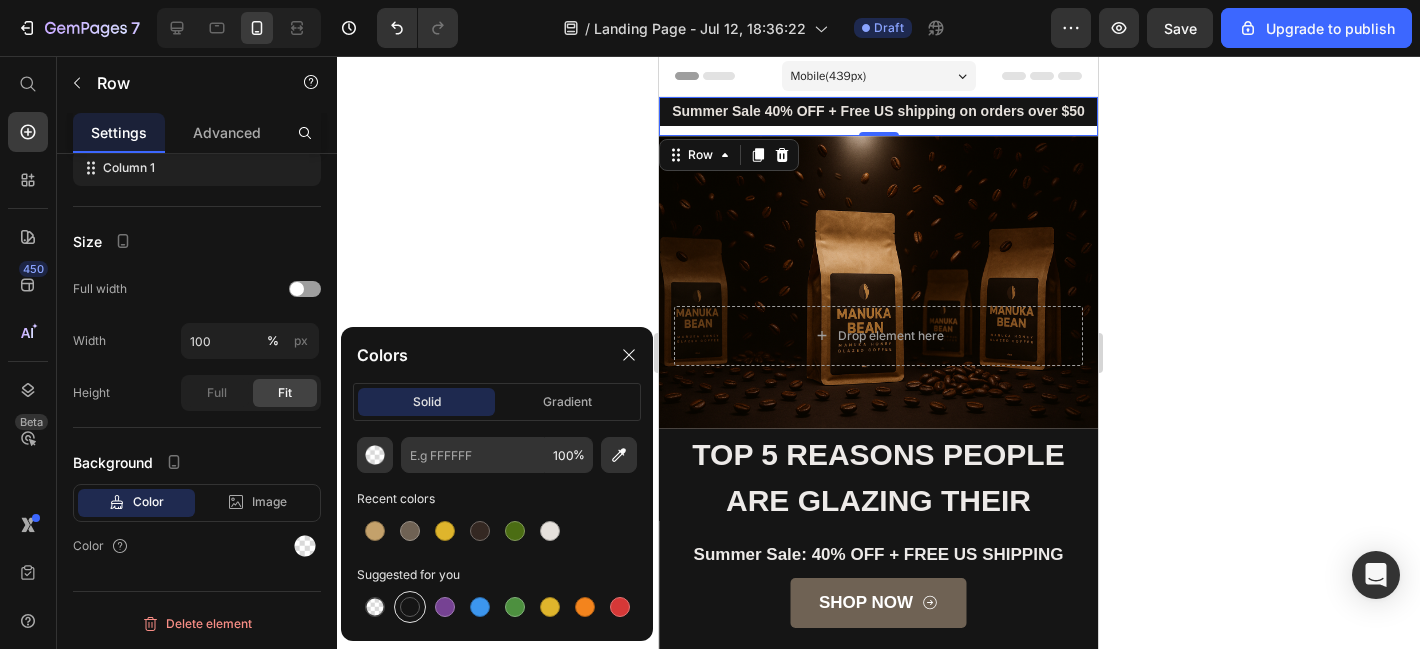 click at bounding box center [410, 607] 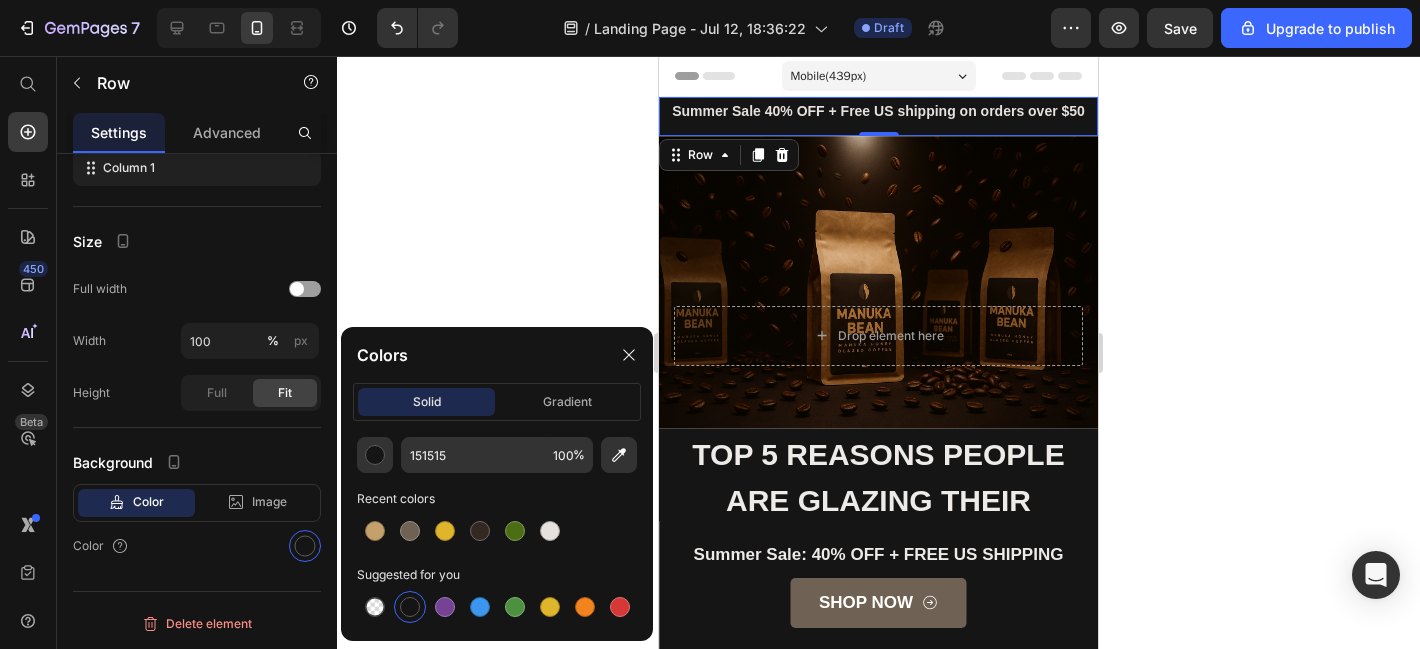 click 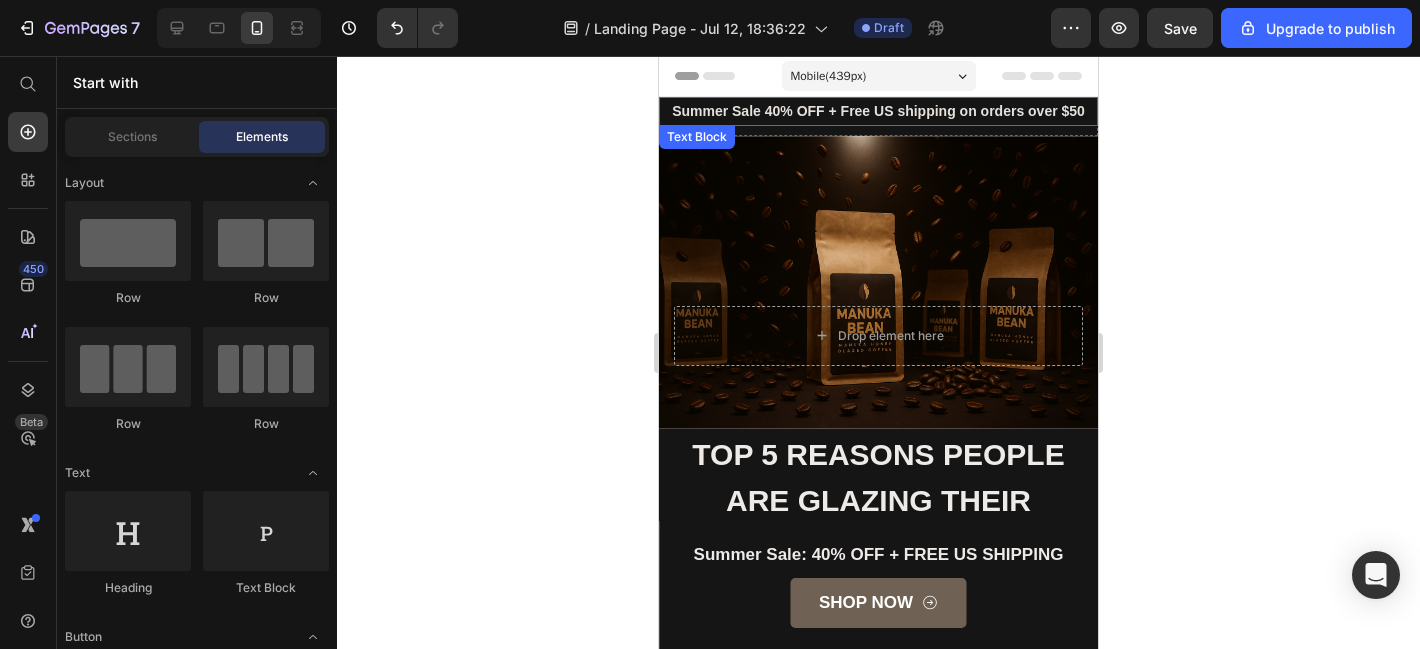 click on "Summer Sale 40% OFF + Free US shipping on orders over $50" at bounding box center [878, 111] 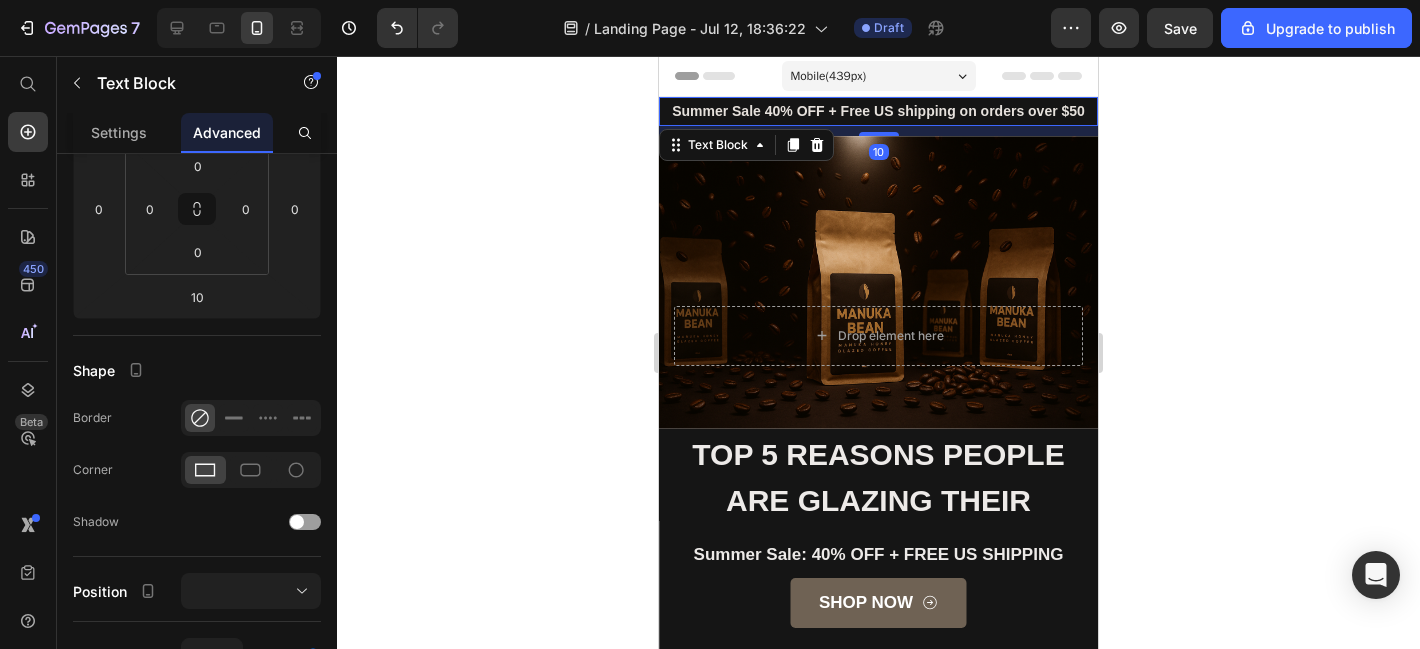 scroll, scrollTop: 0, scrollLeft: 0, axis: both 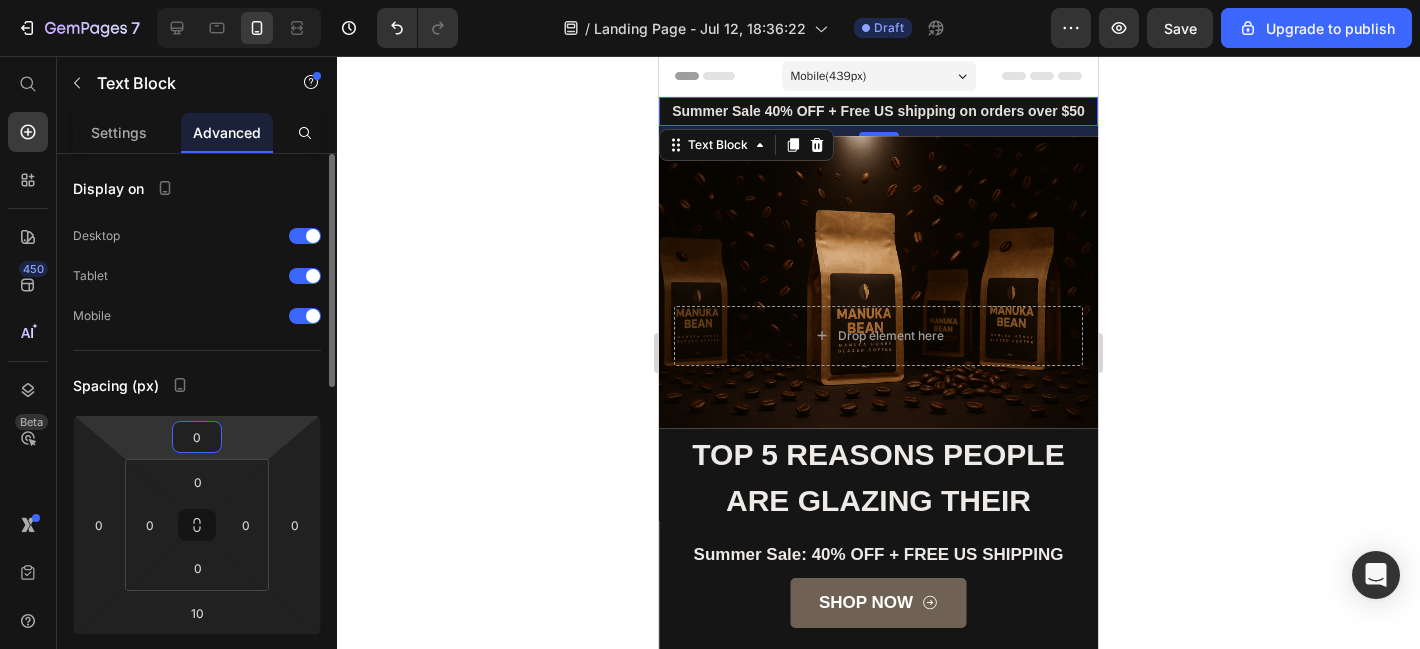click on "0" at bounding box center (197, 437) 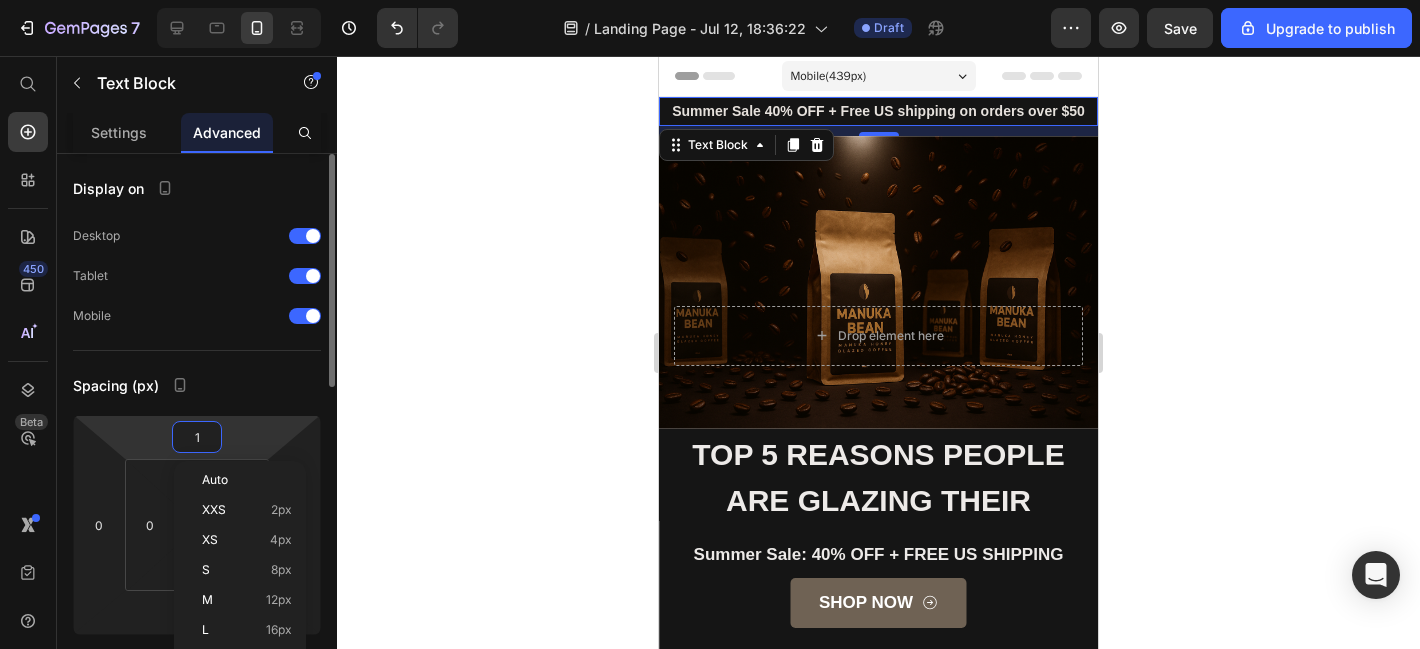 type on "10" 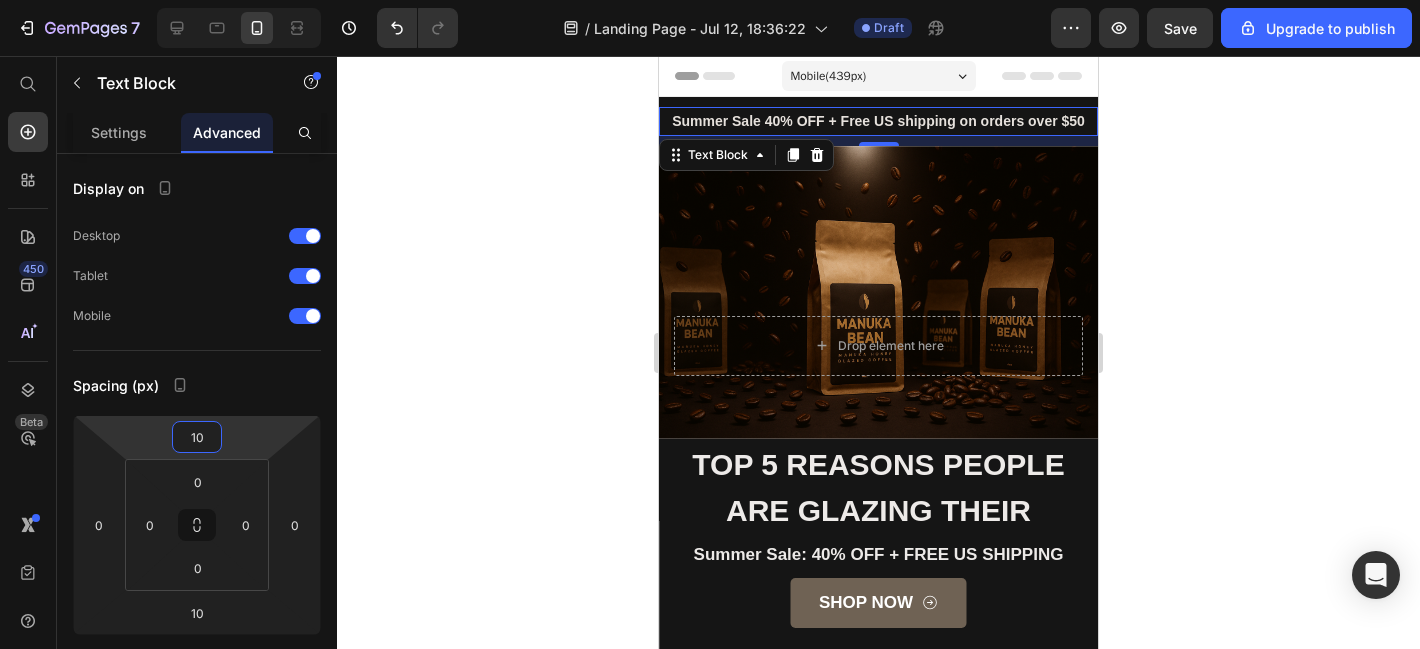 click 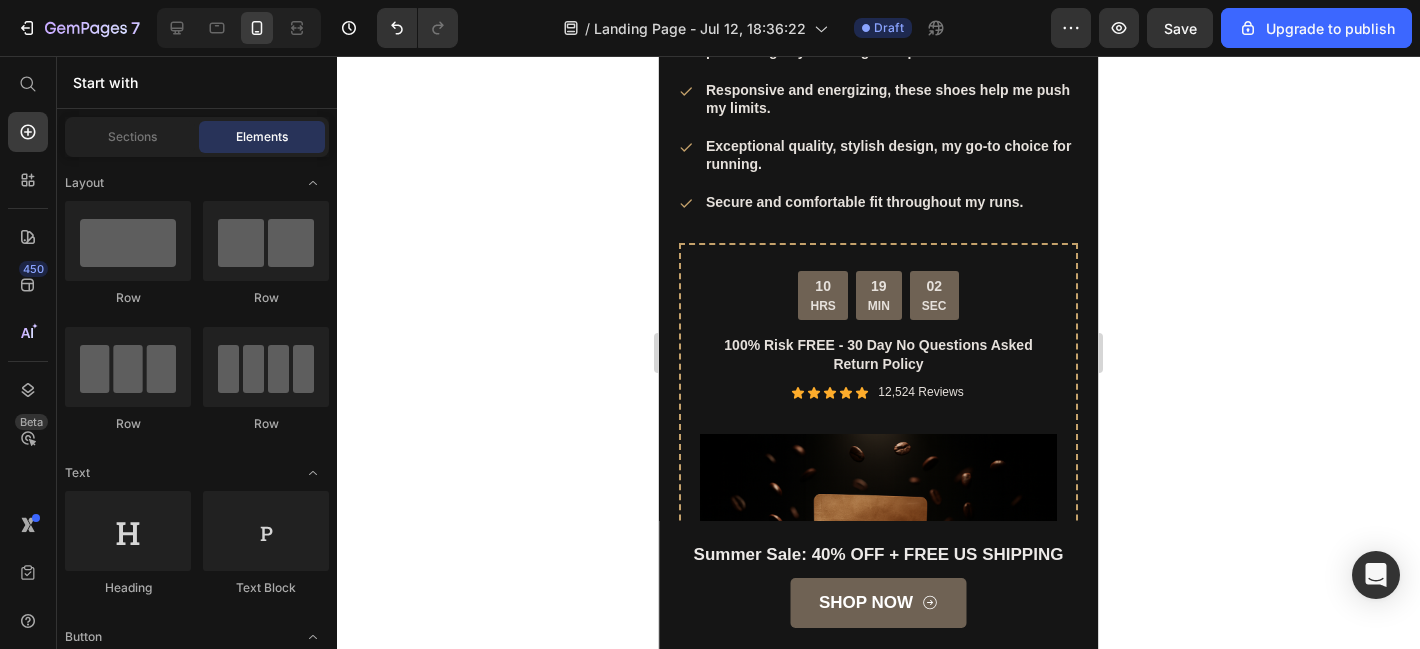 scroll, scrollTop: 4234, scrollLeft: 0, axis: vertical 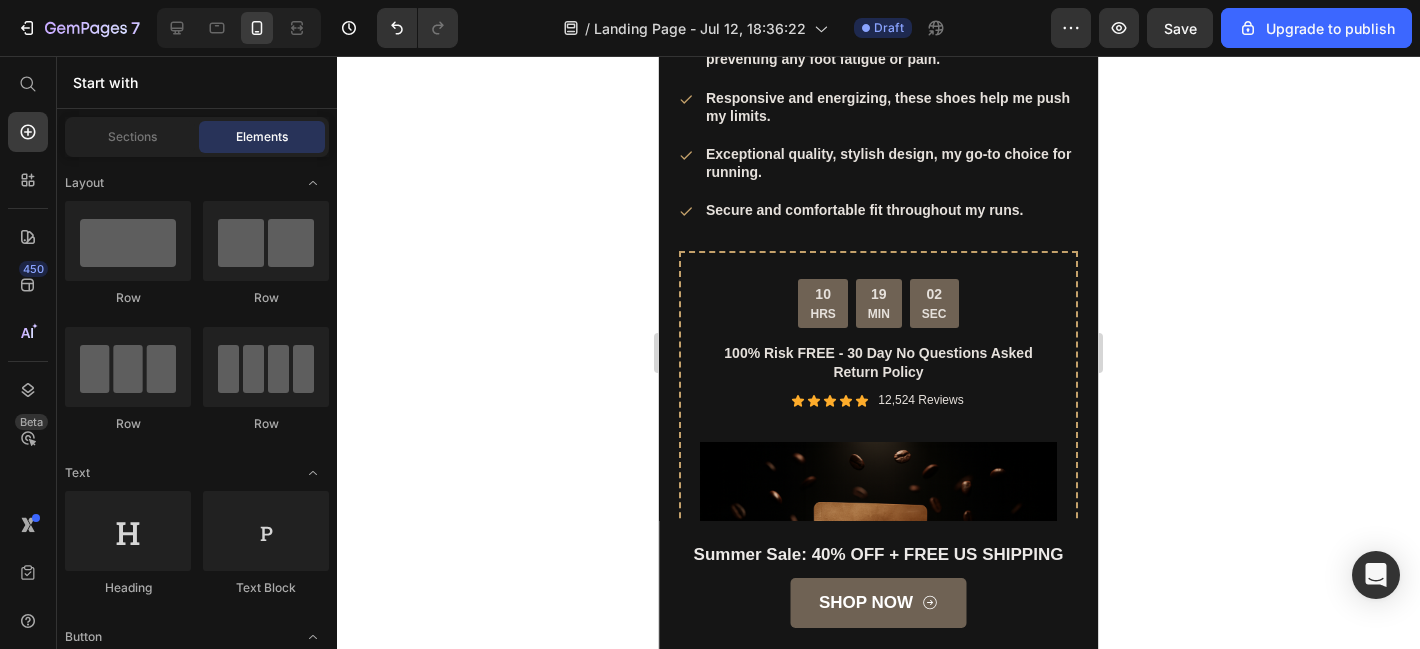 click at bounding box center (869, -1149) 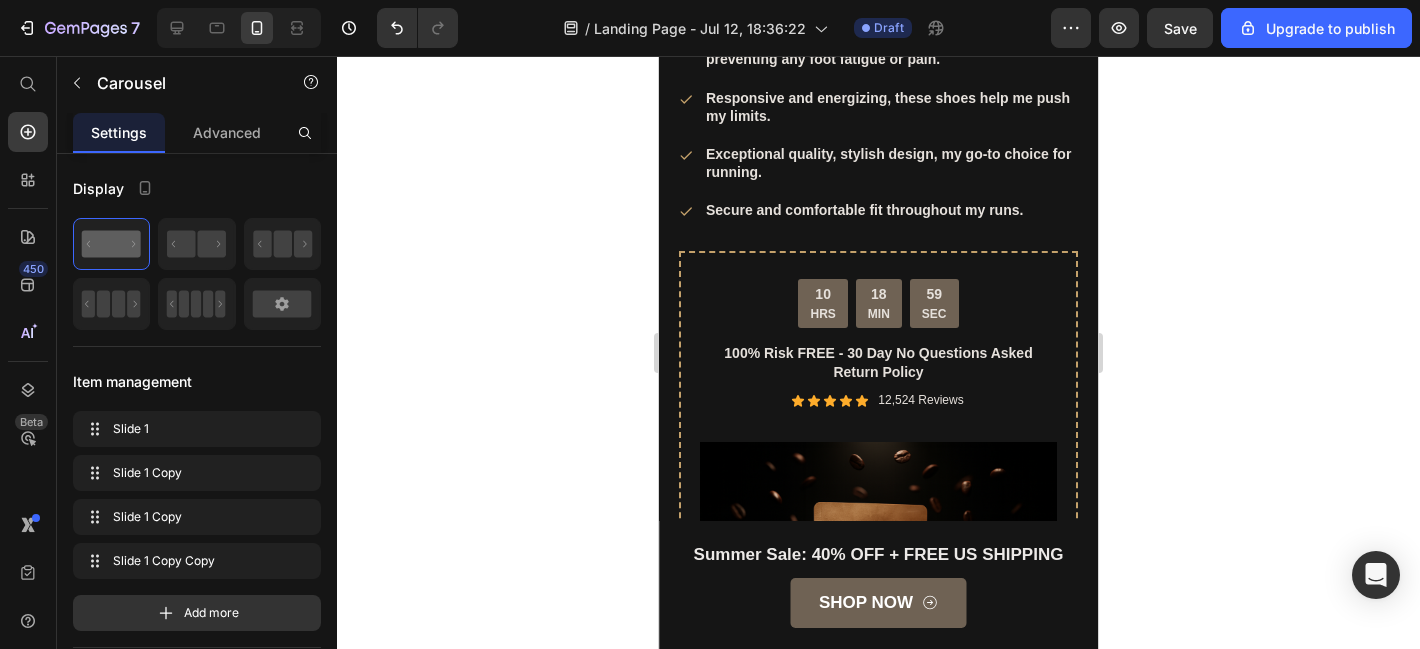 click at bounding box center [849, -1149] 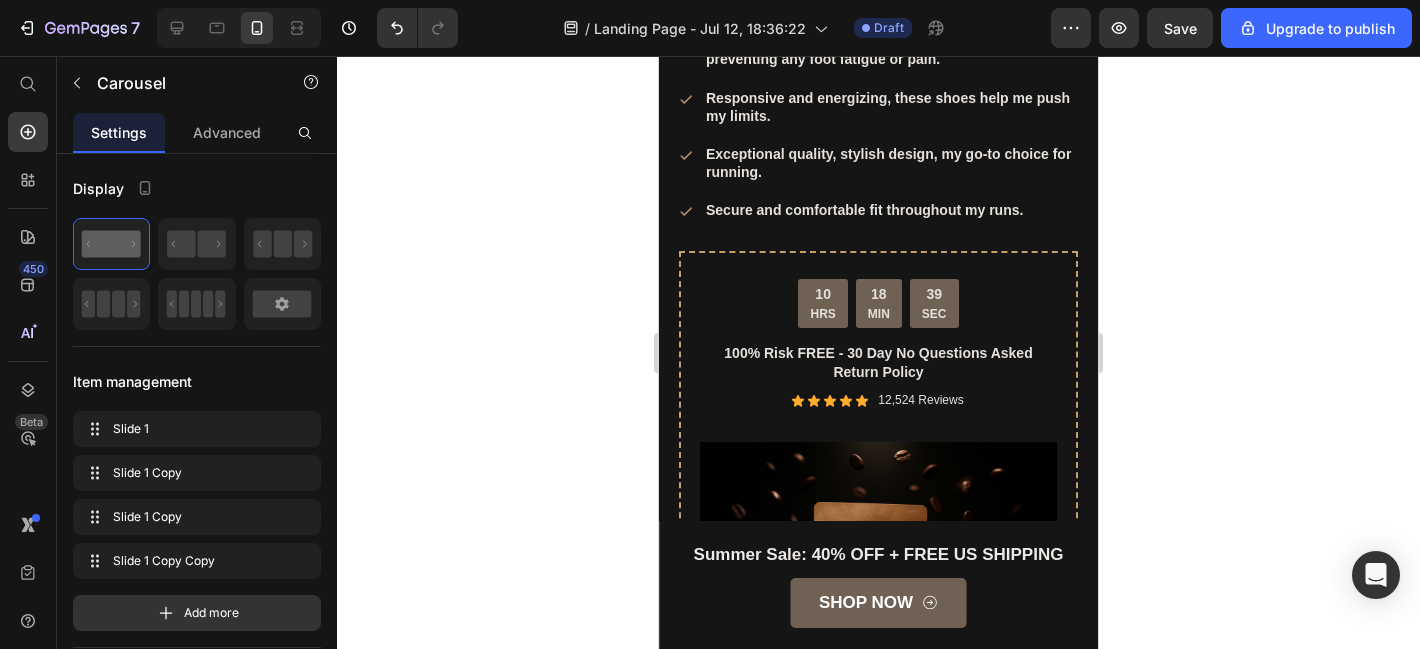 click on "“ These shoes are everything I hoped they would be ! So comfortable so lightweight and absolutely slip on as easily as they say they do - I will definitely be a repeat customer.”" at bounding box center [878, -1294] 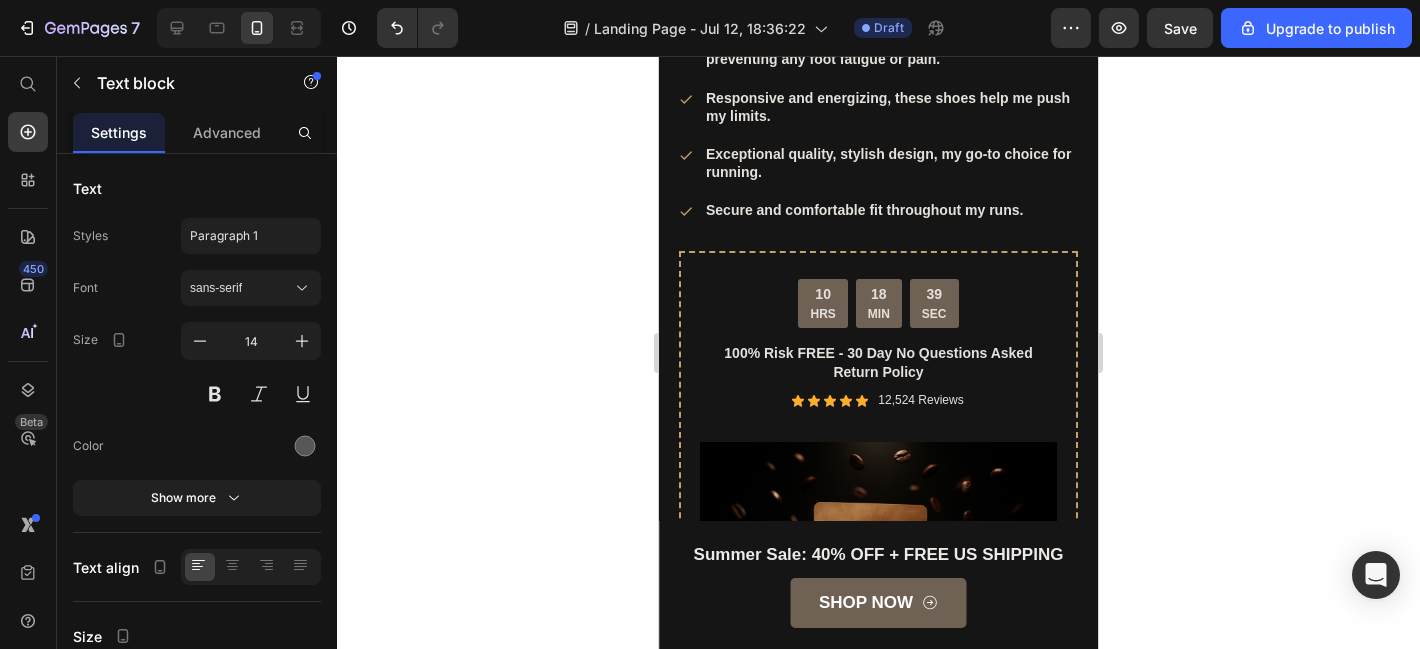 click on "“ These shoes are everything I hoped they would be ! So comfortable so lightweight and absolutely slip on as easily as they say they do - I will definitely be a repeat customer.”" at bounding box center [878, -1294] 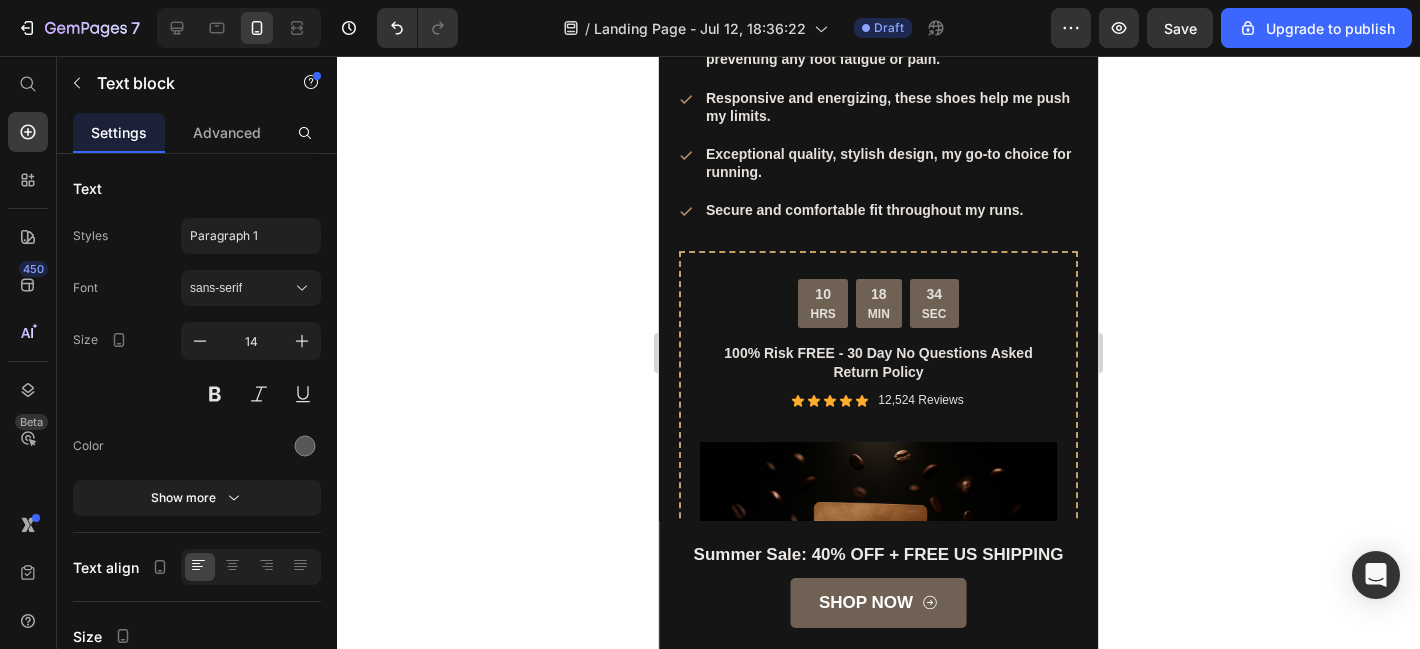 click on "You're walking on a cloud!" at bounding box center (878, -1375) 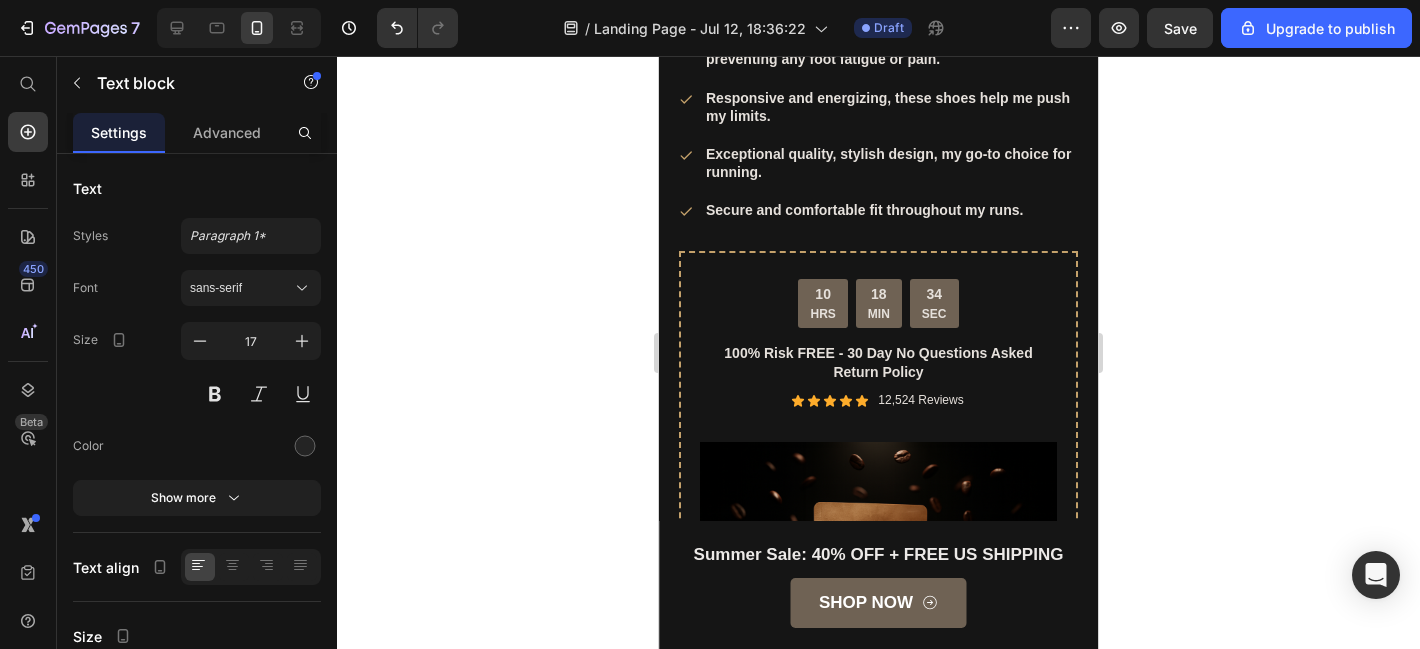 click on "You're walking on a cloud!" at bounding box center (878, -1375) 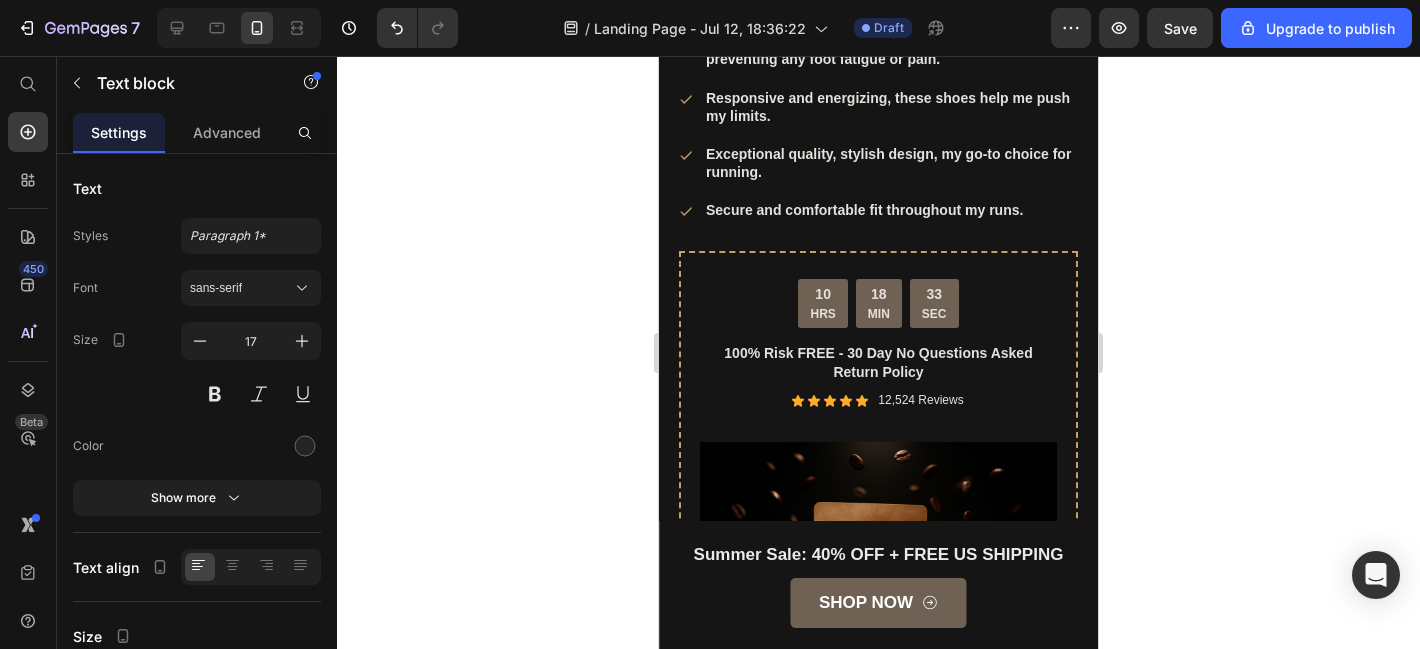 click on "You're walking on a cloud!" at bounding box center [878, -1375] 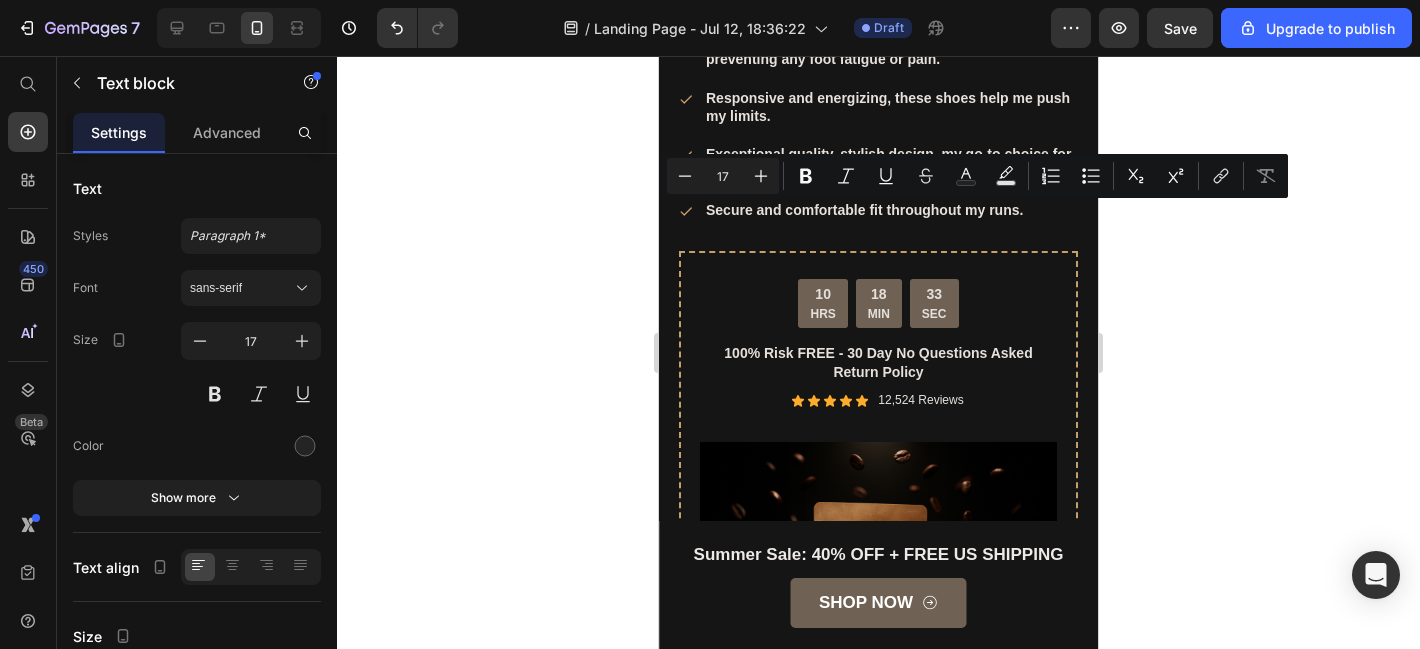 click on "You're walking on a cloud!" at bounding box center [878, -1375] 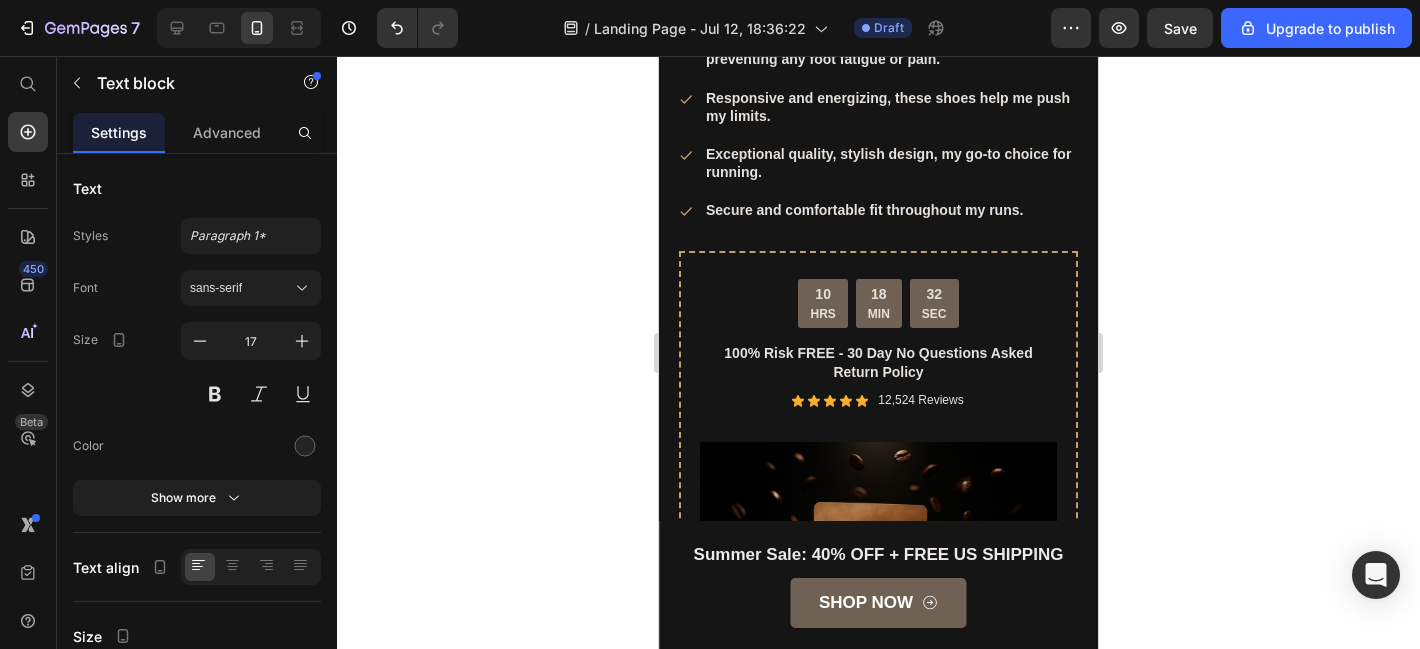 click on "You're walking on a cloud!" at bounding box center (878, -1375) 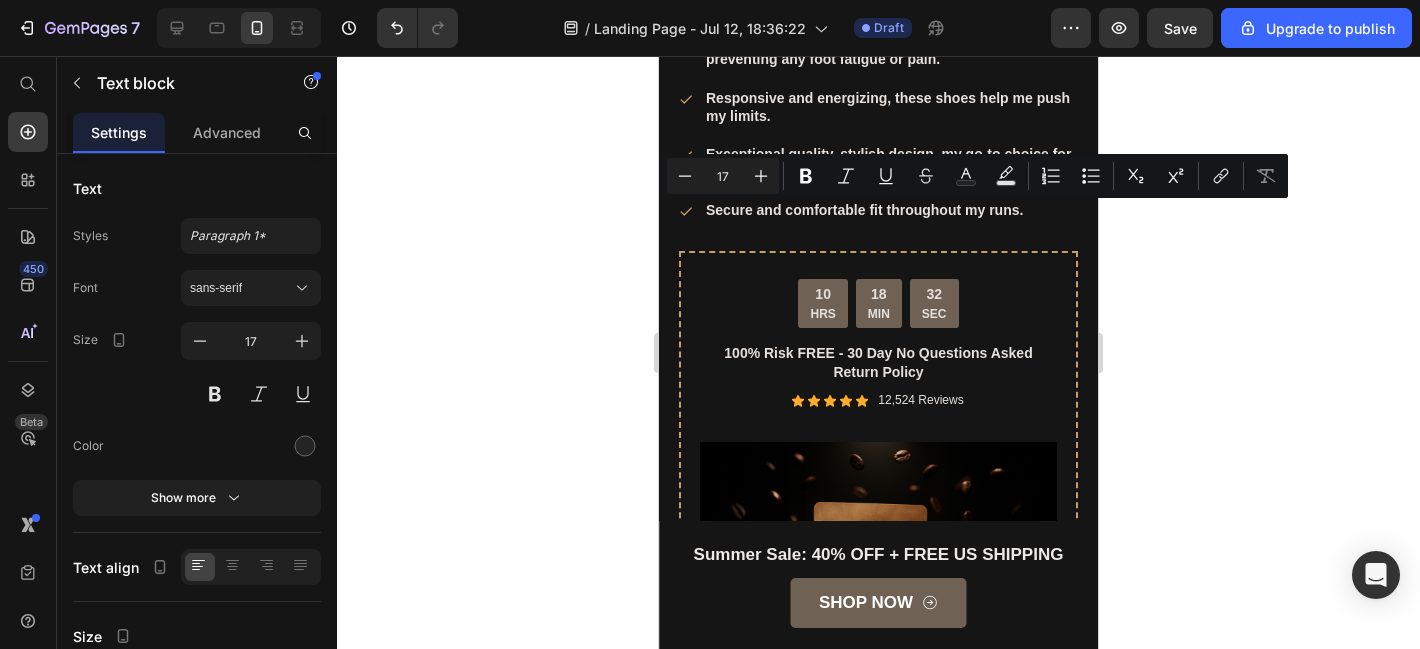 click on "You're walking on a cloud!" at bounding box center [878, -1375] 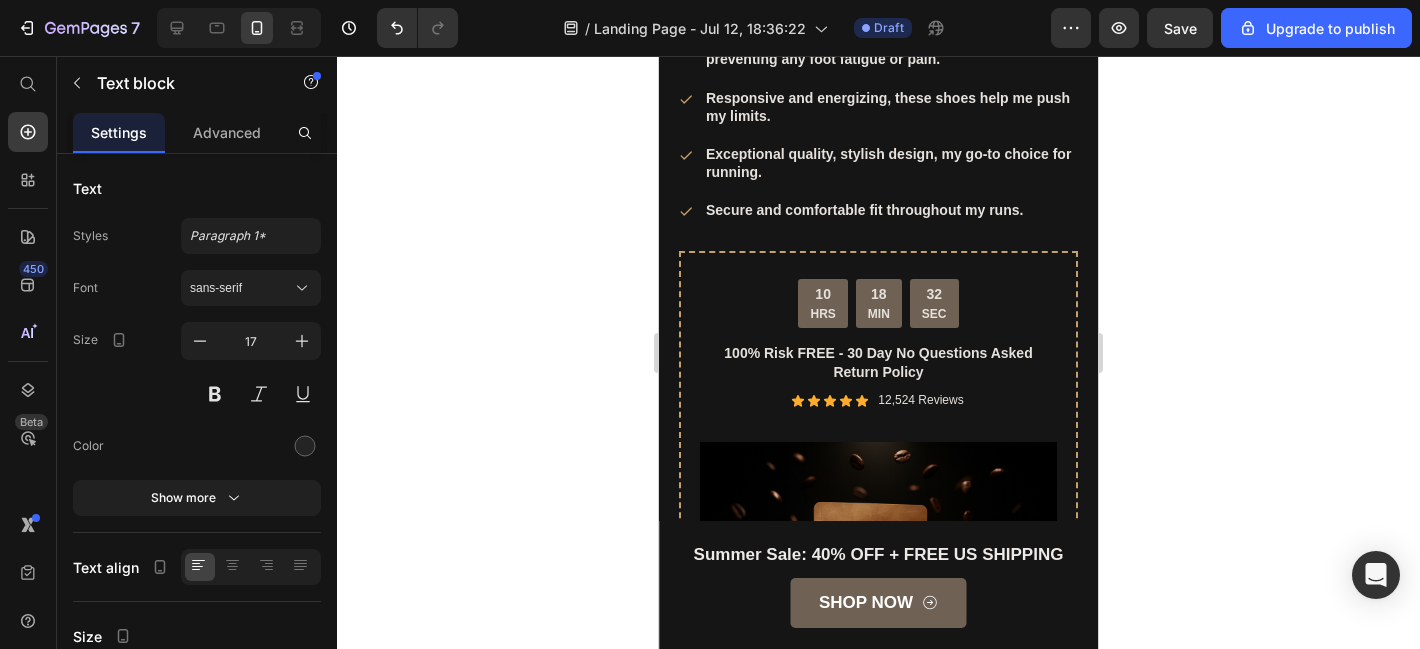 click on "You're walking on a cloud!" at bounding box center (878, -1375) 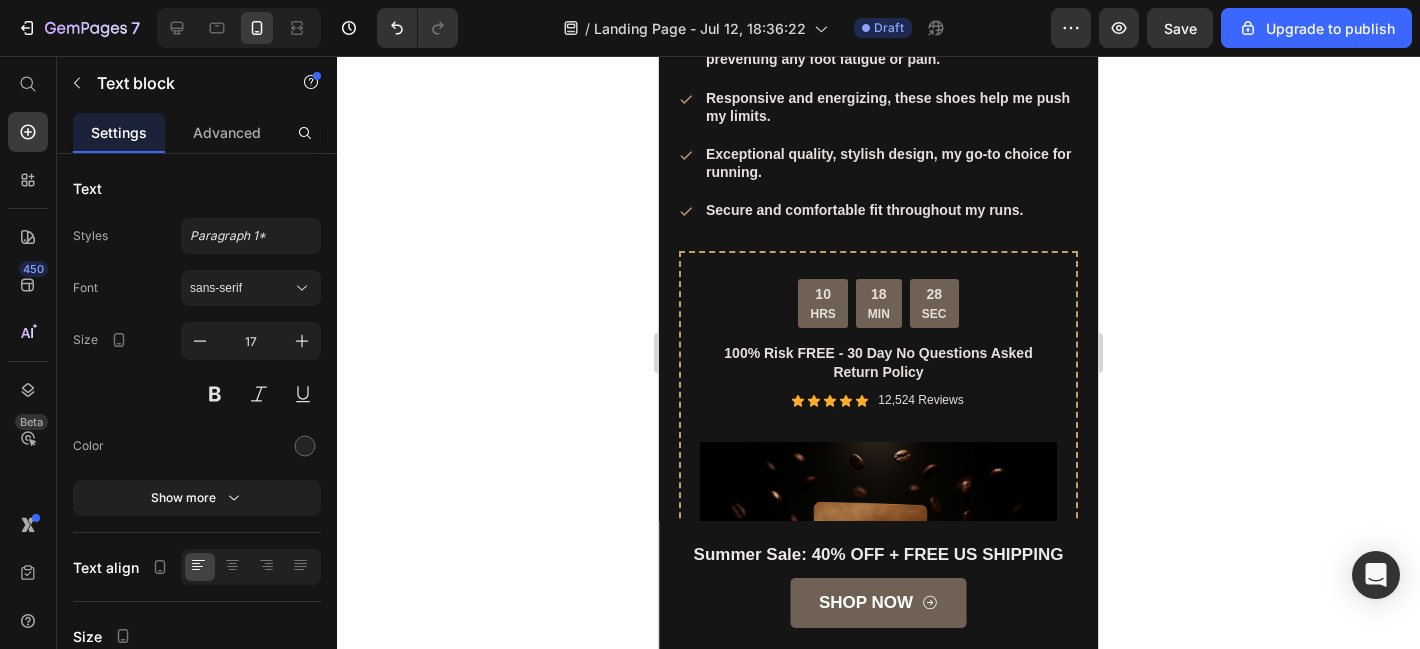 click 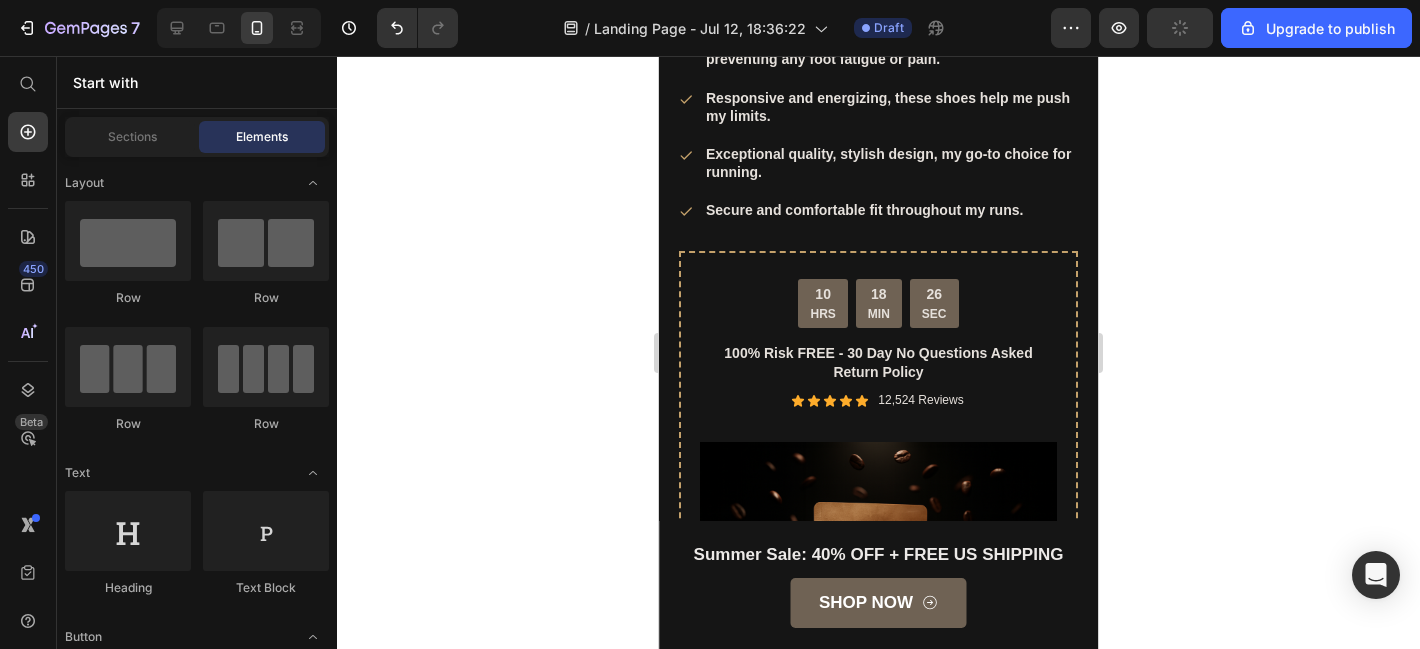 click at bounding box center [869, -1149] 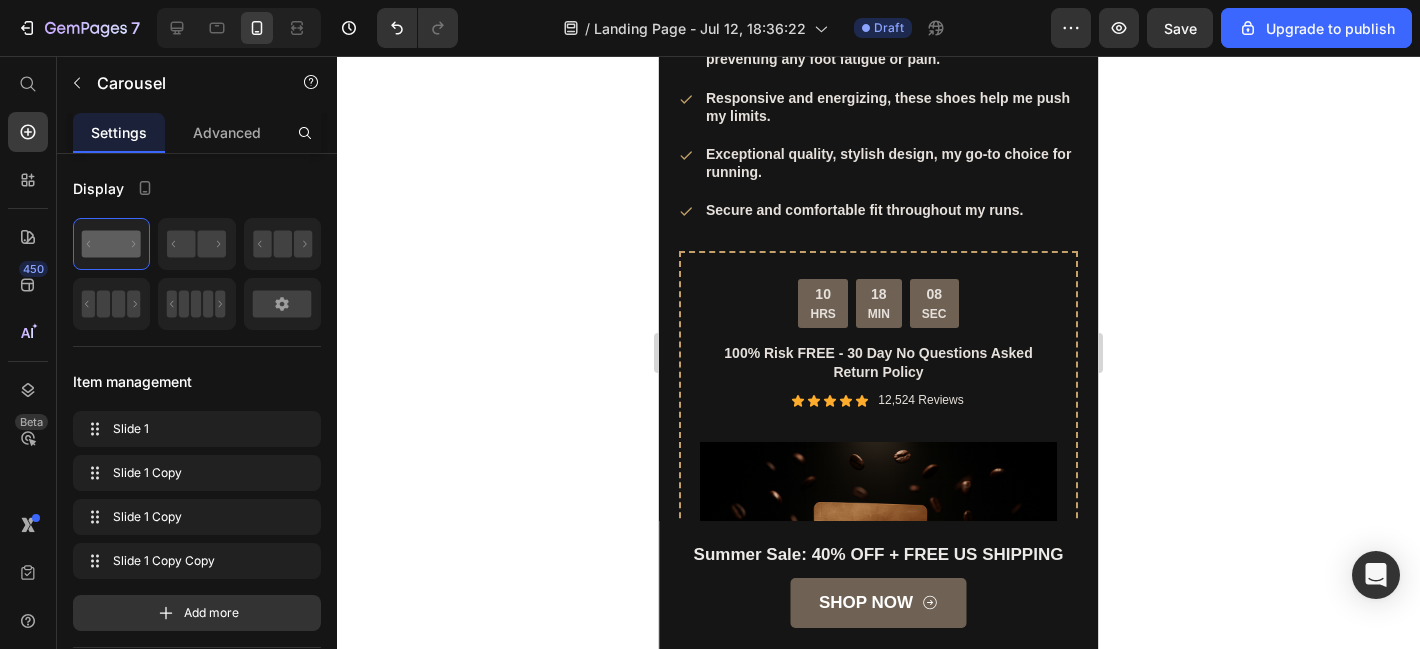 click on ""Delighted to find they are comfortable, easy to put on, and nice-looking. I have bunions and hammer toes. I was advised to try to EE wide and they actually work for me. And I can use them with my."" at bounding box center (878, -1294) 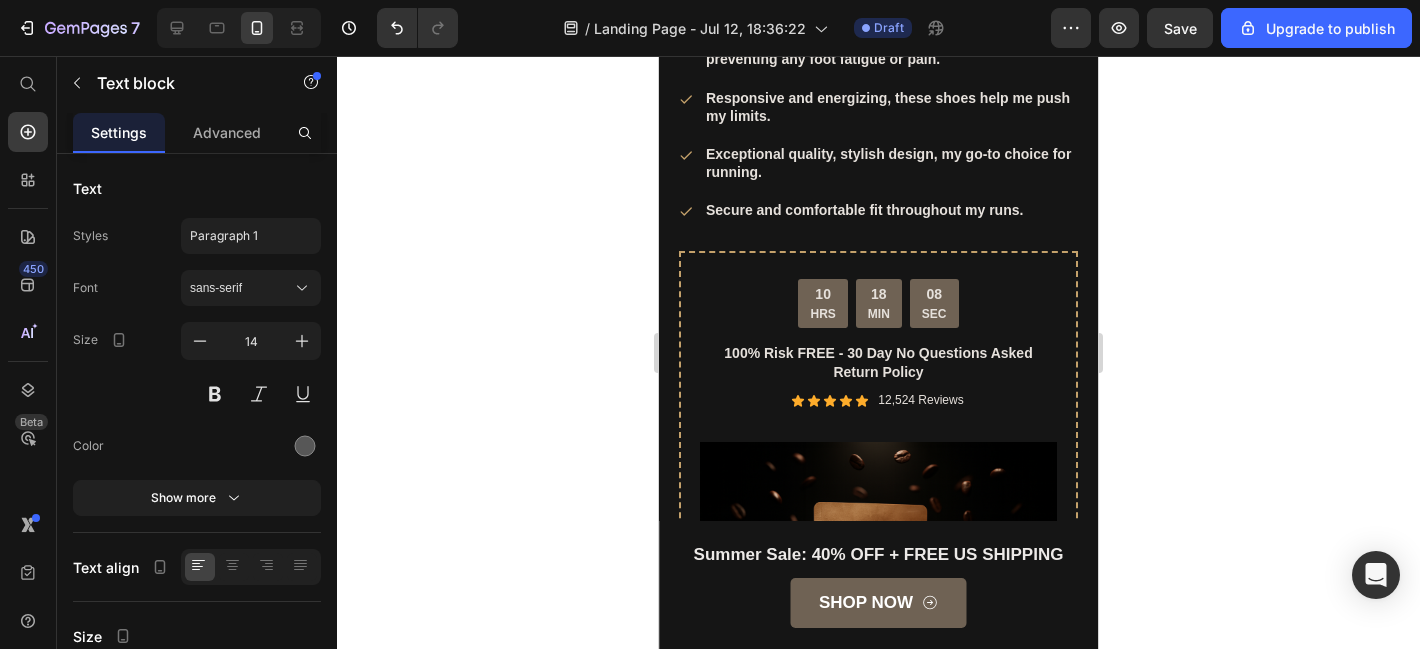 click on ""Delighted to find they are comfortable, easy to put on, and nice-looking. I have bunions and hammer toes. I was advised to try to EE wide and they actually work for me. And I can use them with my."" at bounding box center [878, -1294] 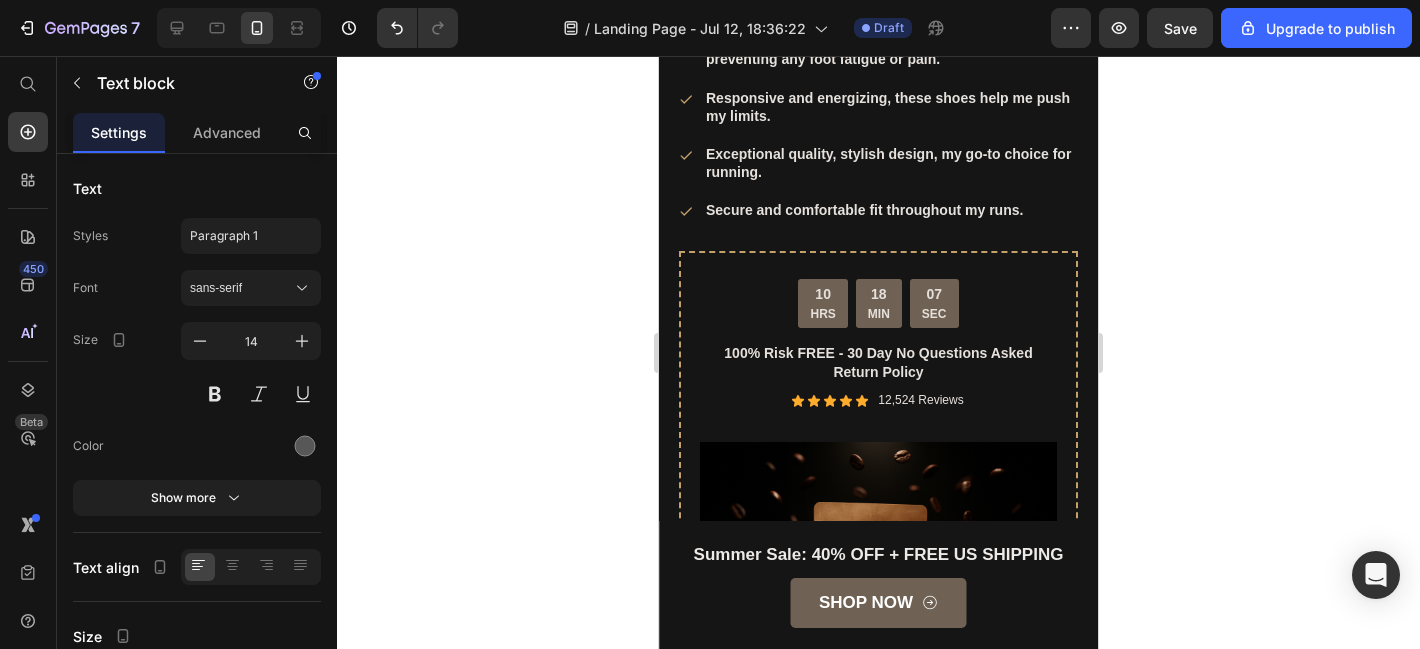click on ""Delighted to find they are comfortable, easy to put on, and nice-looking. I have bunions and hammer toes. I was advised to try to EE wide and they actually work for me. And I can use them with my."" at bounding box center [878, -1294] 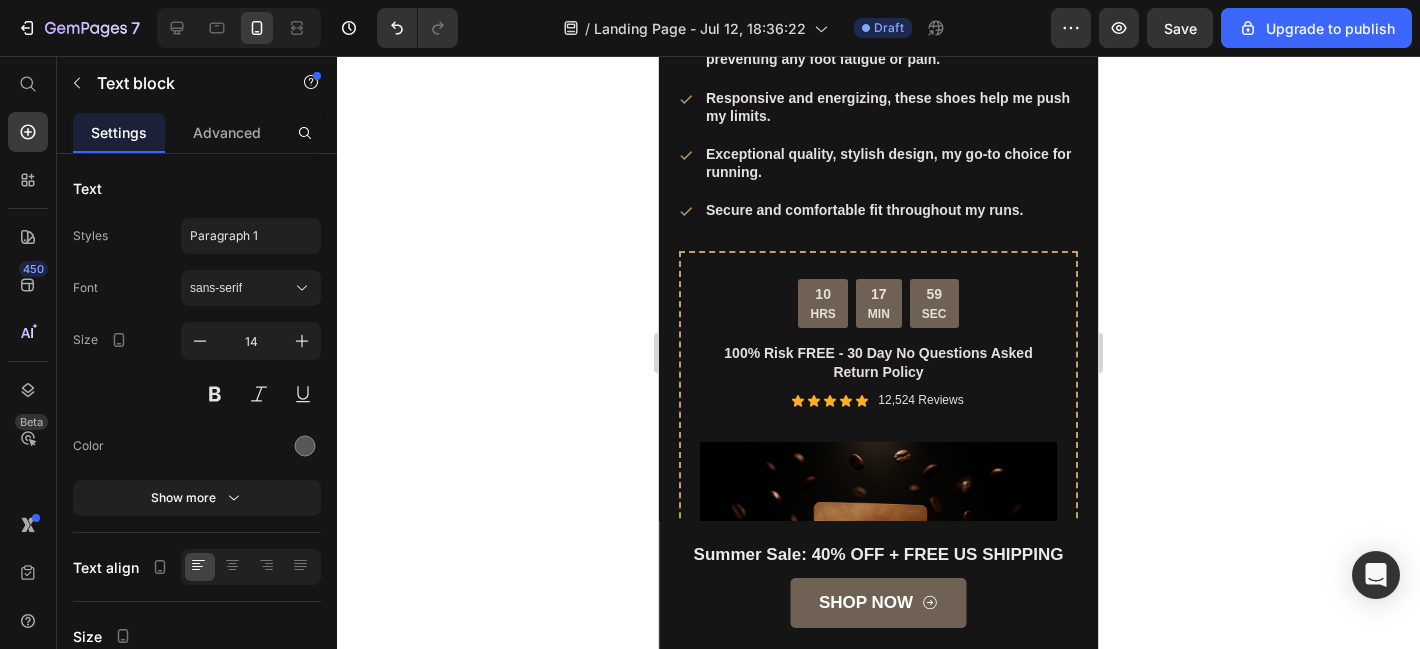 click on "Work well for my problem feet" at bounding box center [878, -1375] 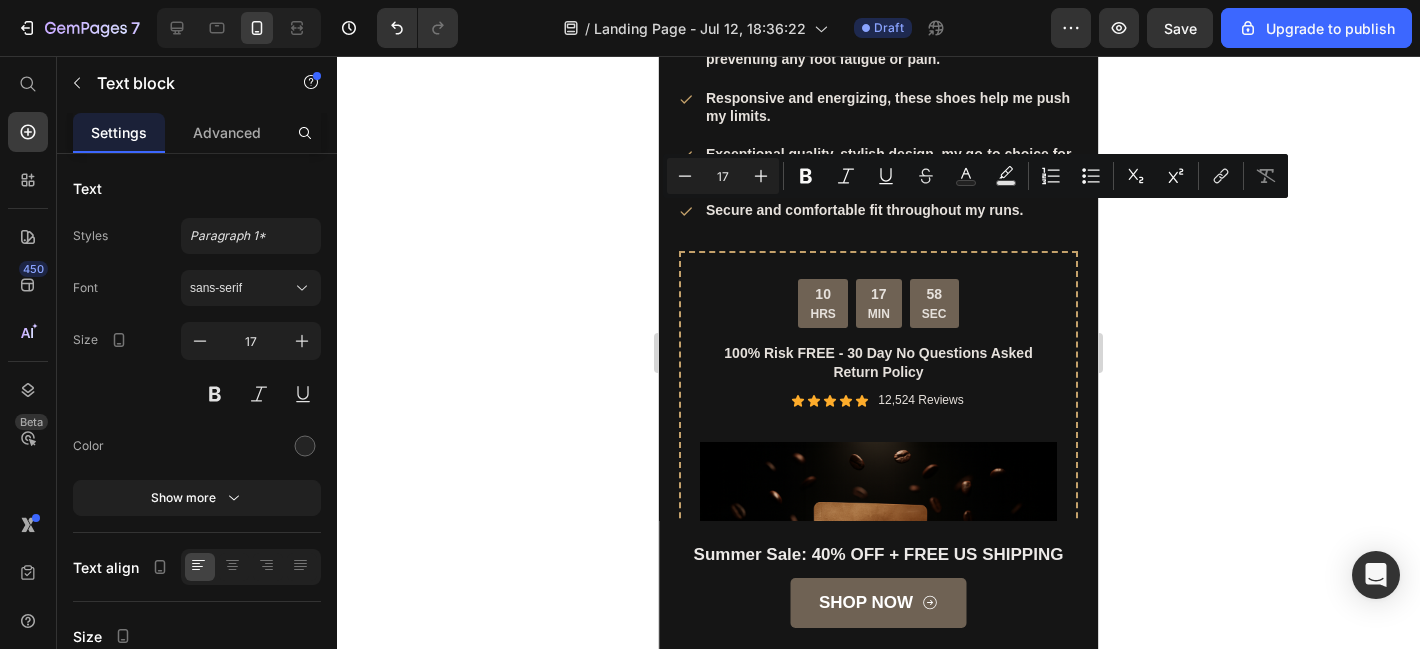 click on "Work well for my problem feet" at bounding box center [878, -1375] 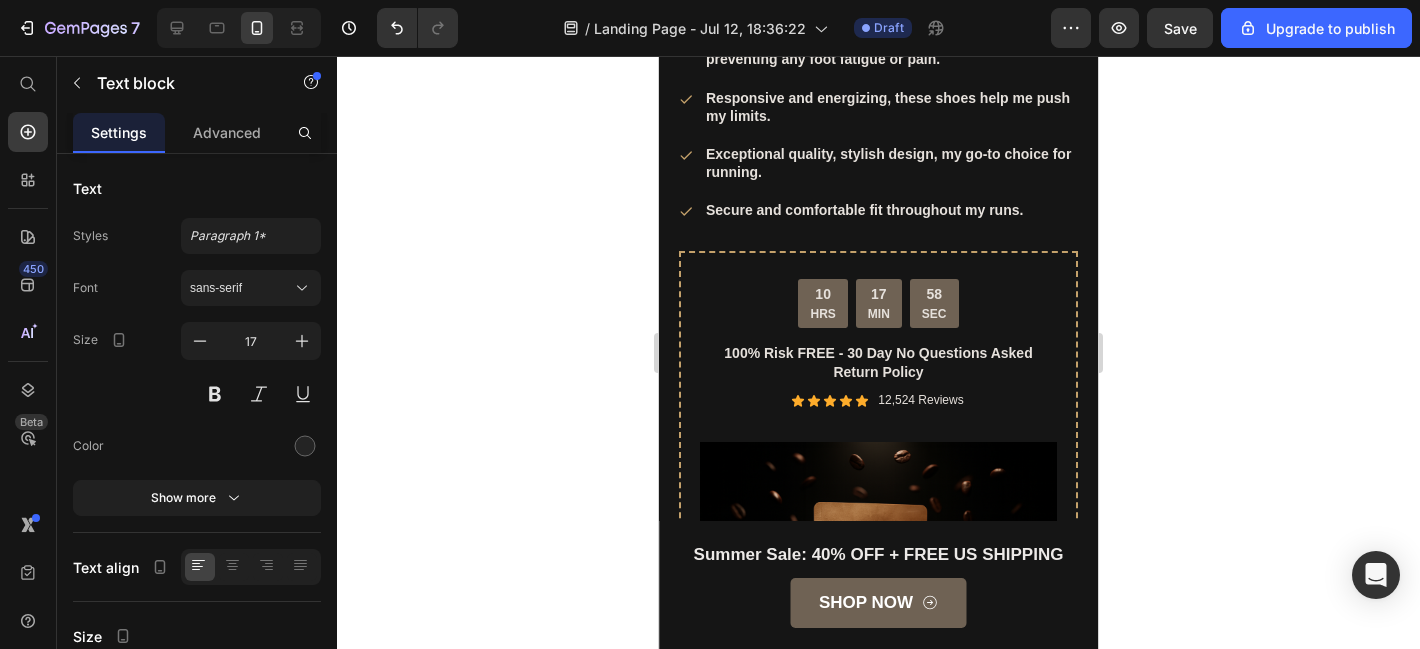 click on "Work well for my problem feet" at bounding box center (878, -1375) 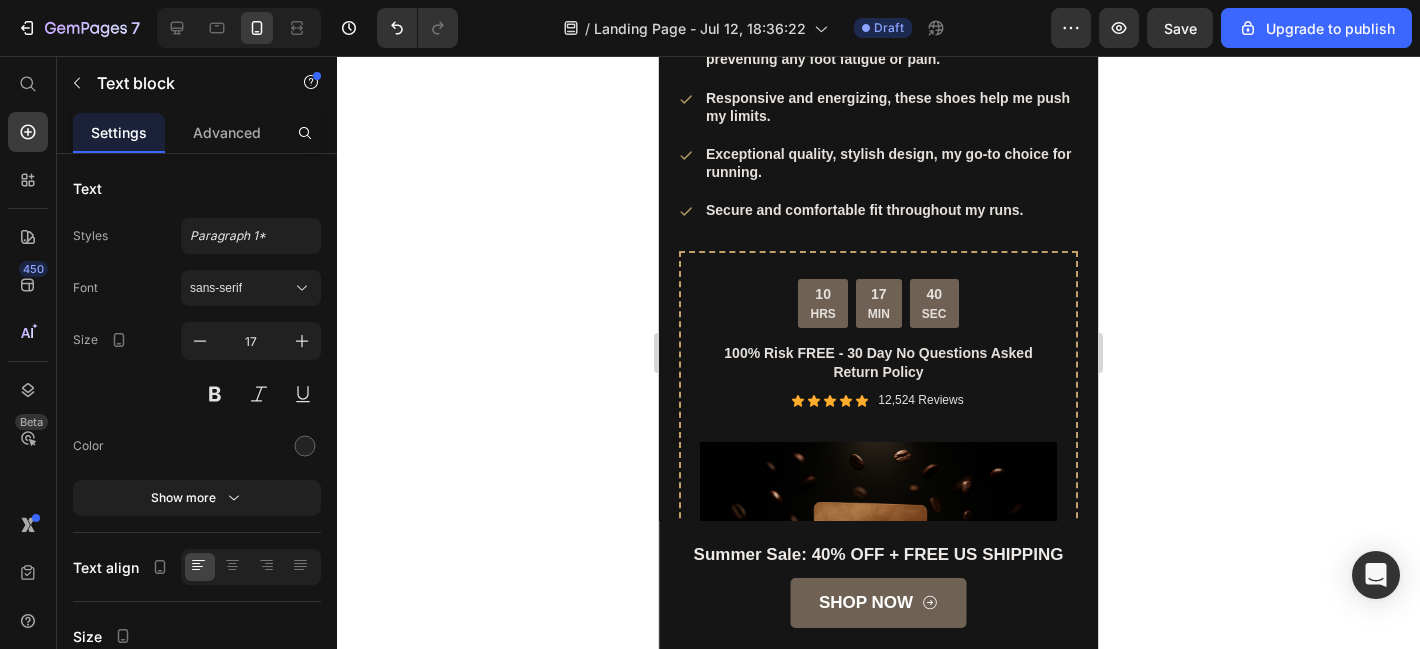 click 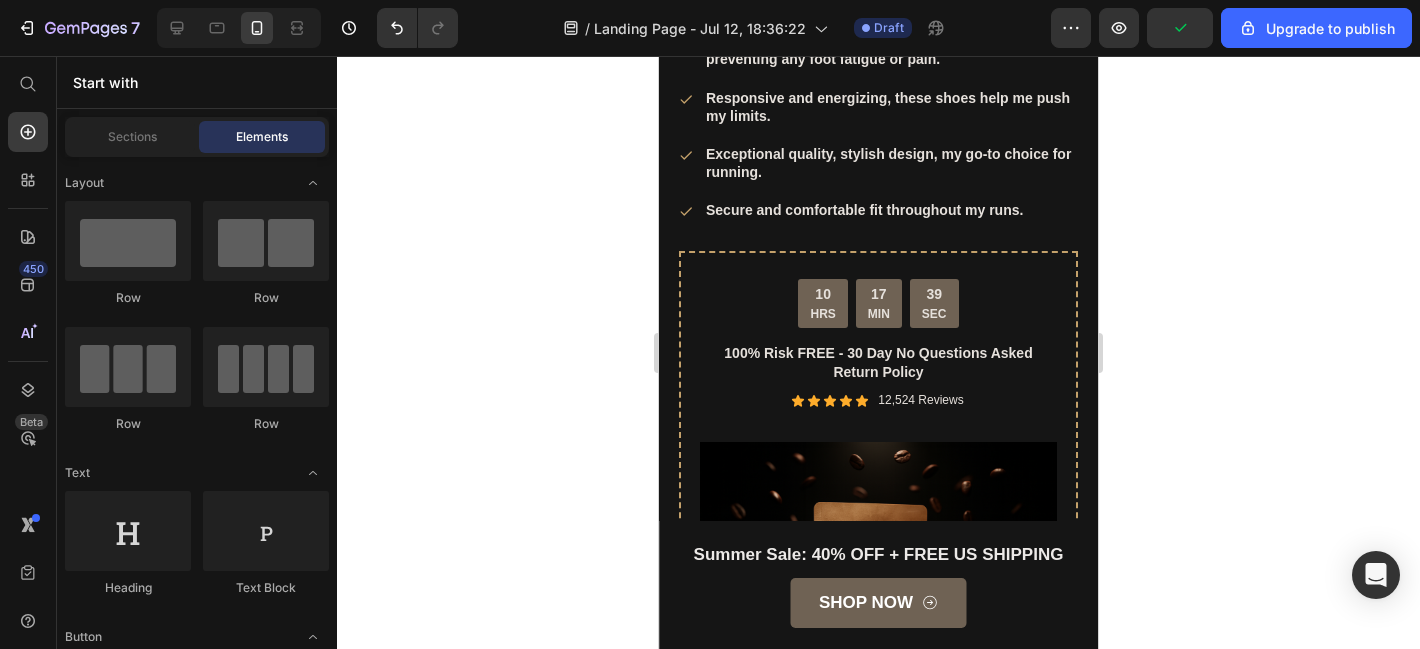 click at bounding box center [889, -1149] 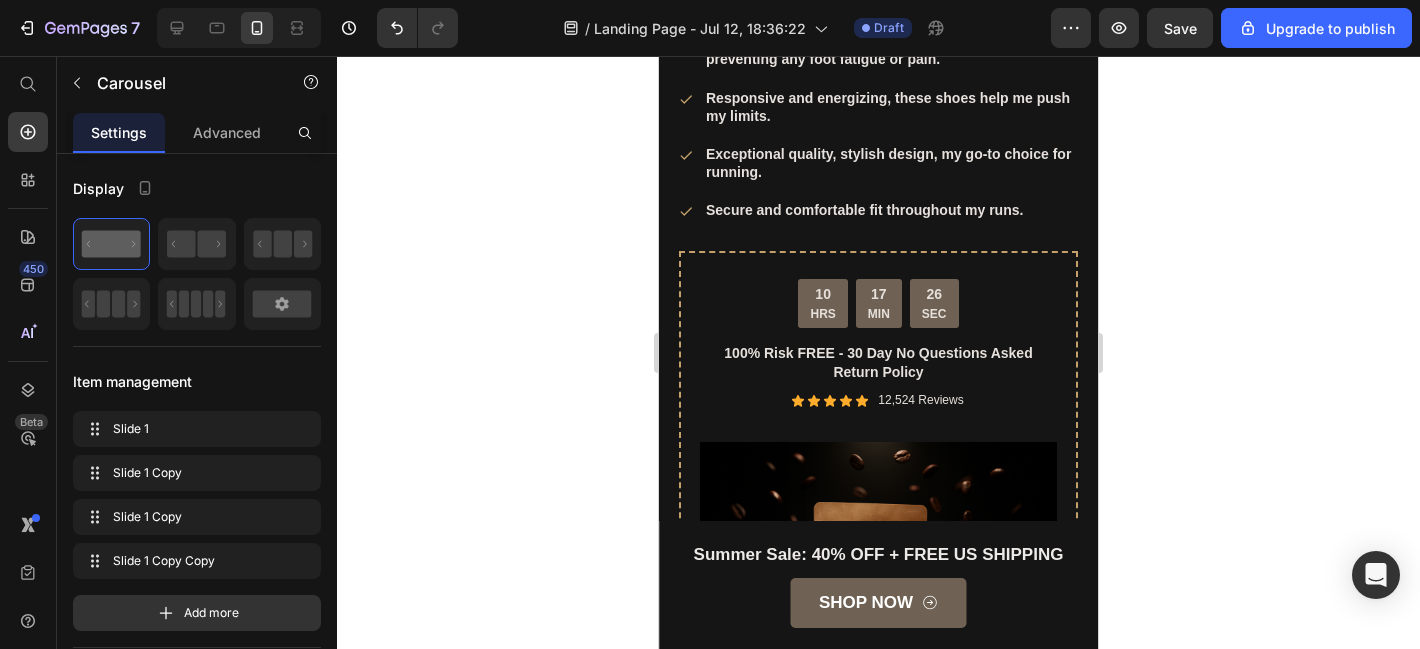 click on "“ These shoes are everything I hoped they would be ! So comfortable so lightweight and absolutely slip on as easily as they say they do - I will definitely be a repeat customer.”" at bounding box center [878, -1294] 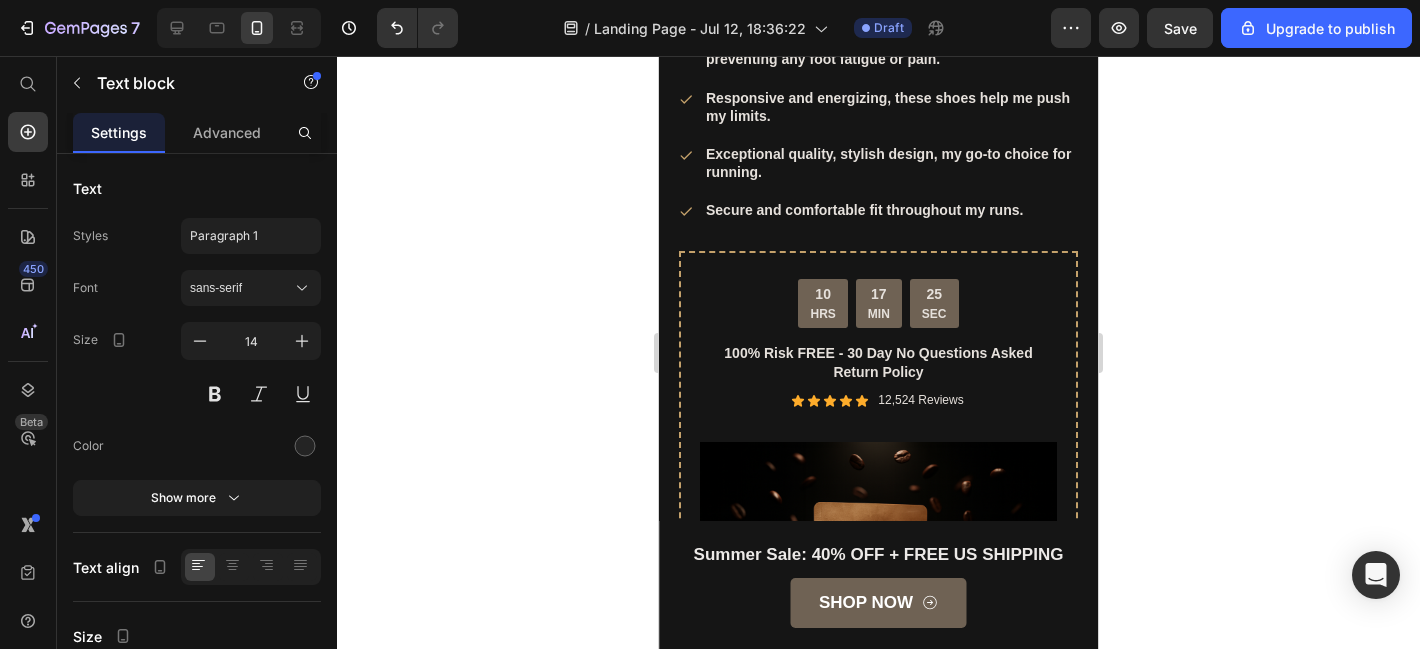 click on "“ These shoes are everything I hoped they would be ! So comfortable so lightweight and absolutely slip on as easily as they say they do - I will definitely be a repeat customer.”" at bounding box center [878, -1294] 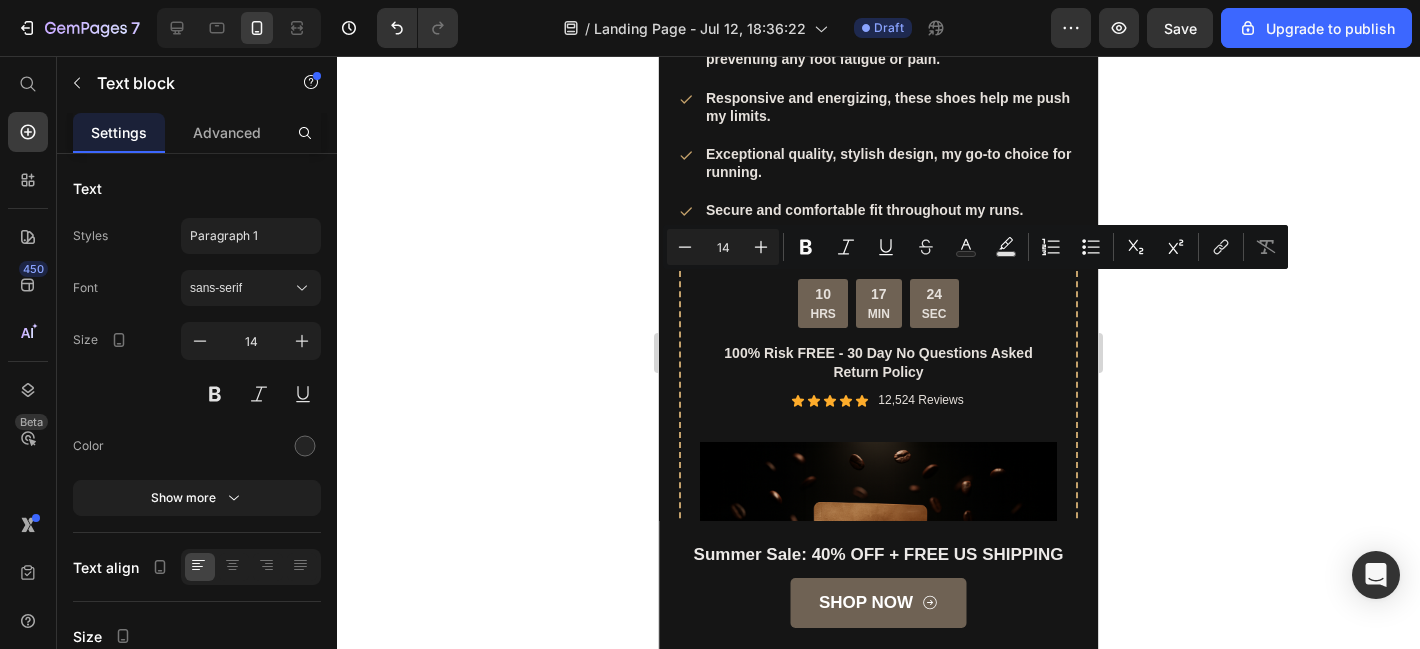 click on "“ These shoes are everything I hoped they would be ! So comfortable so lightweight and absolutely slip on as easily as they say they do - I will definitely be a repeat customer.”" at bounding box center (878, -1294) 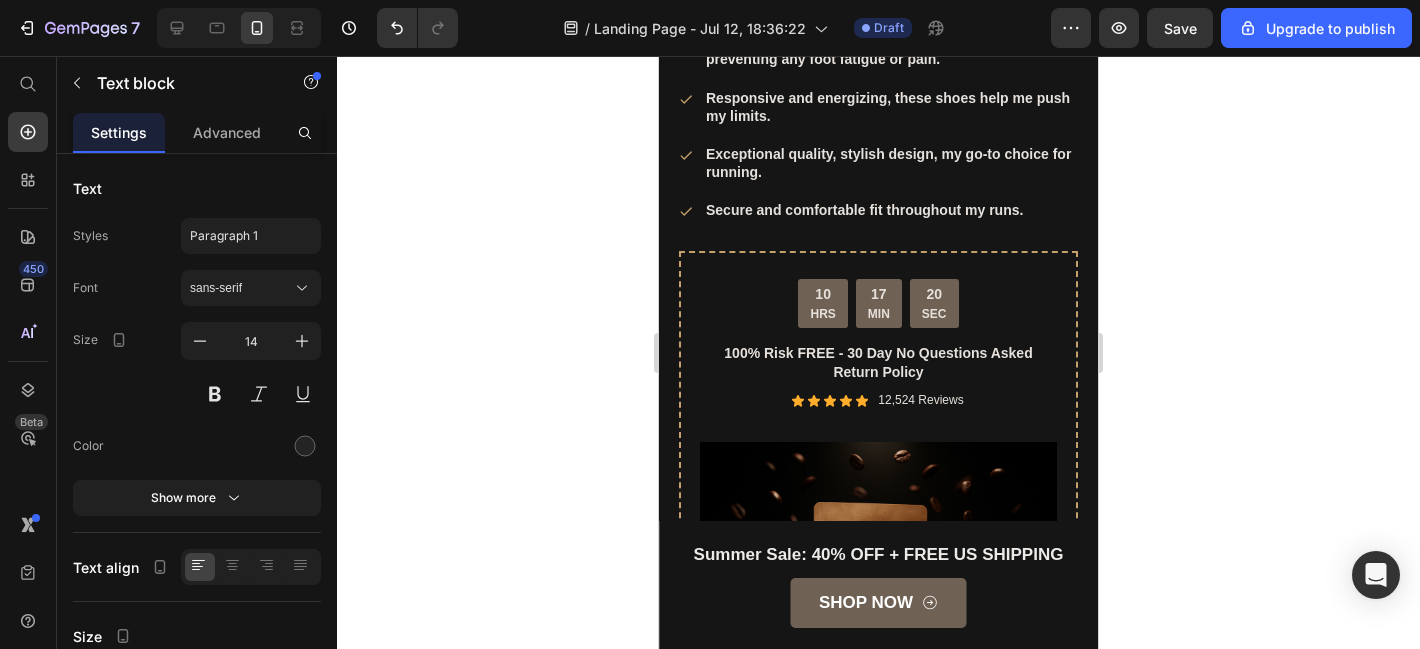 click on "You're walking on a cloud!" at bounding box center [878, -1375] 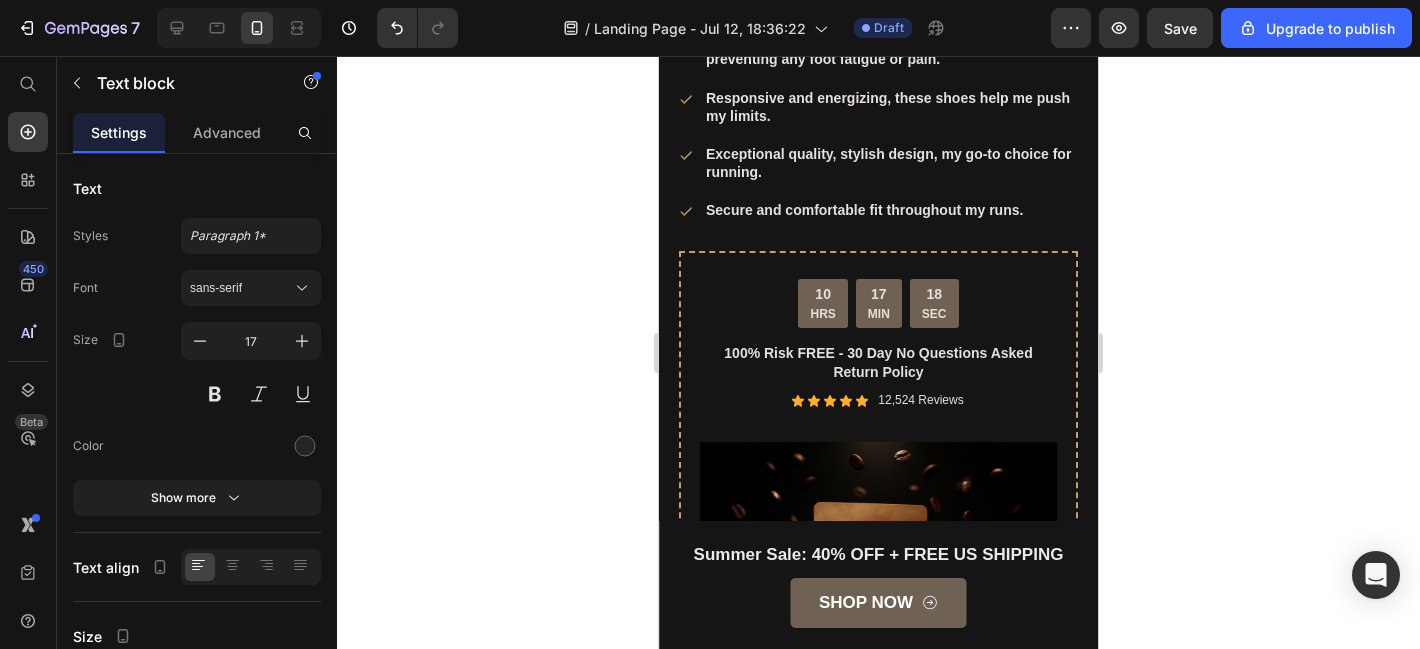 click on "- Ryan S." at bounding box center (878, -1214) 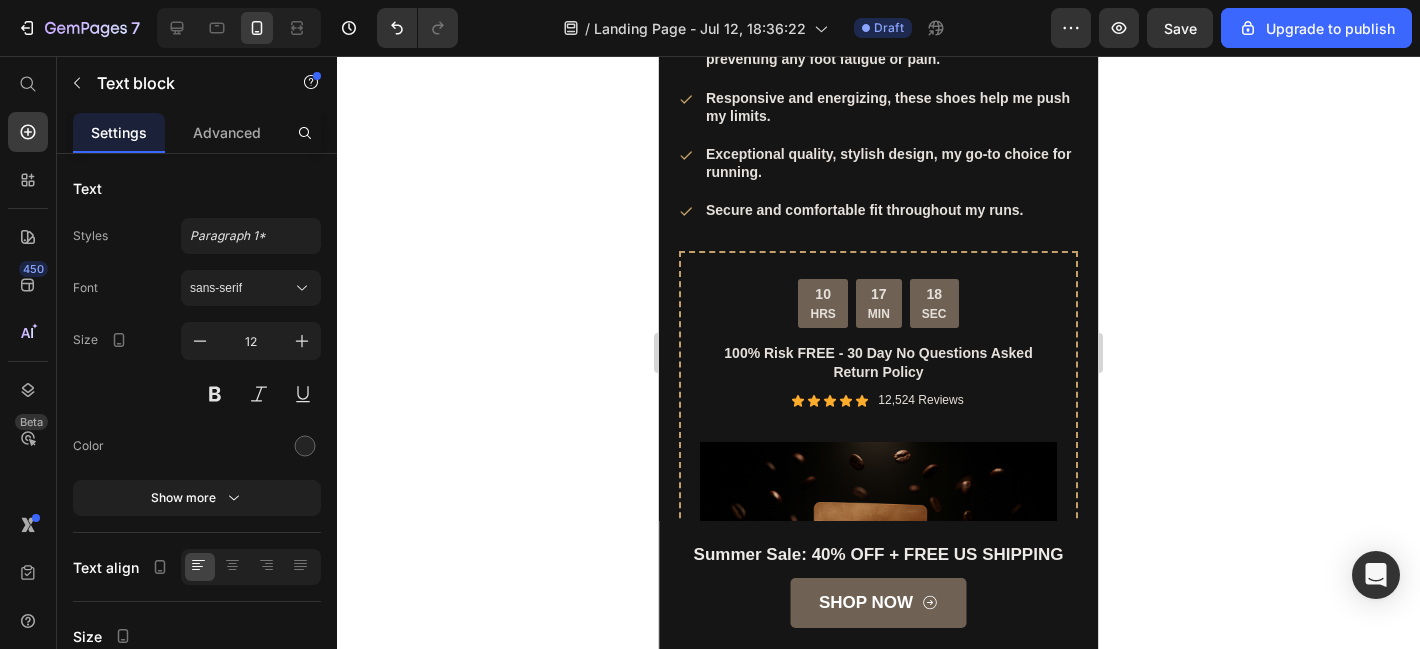 click on "- Ryan S." at bounding box center (878, -1214) 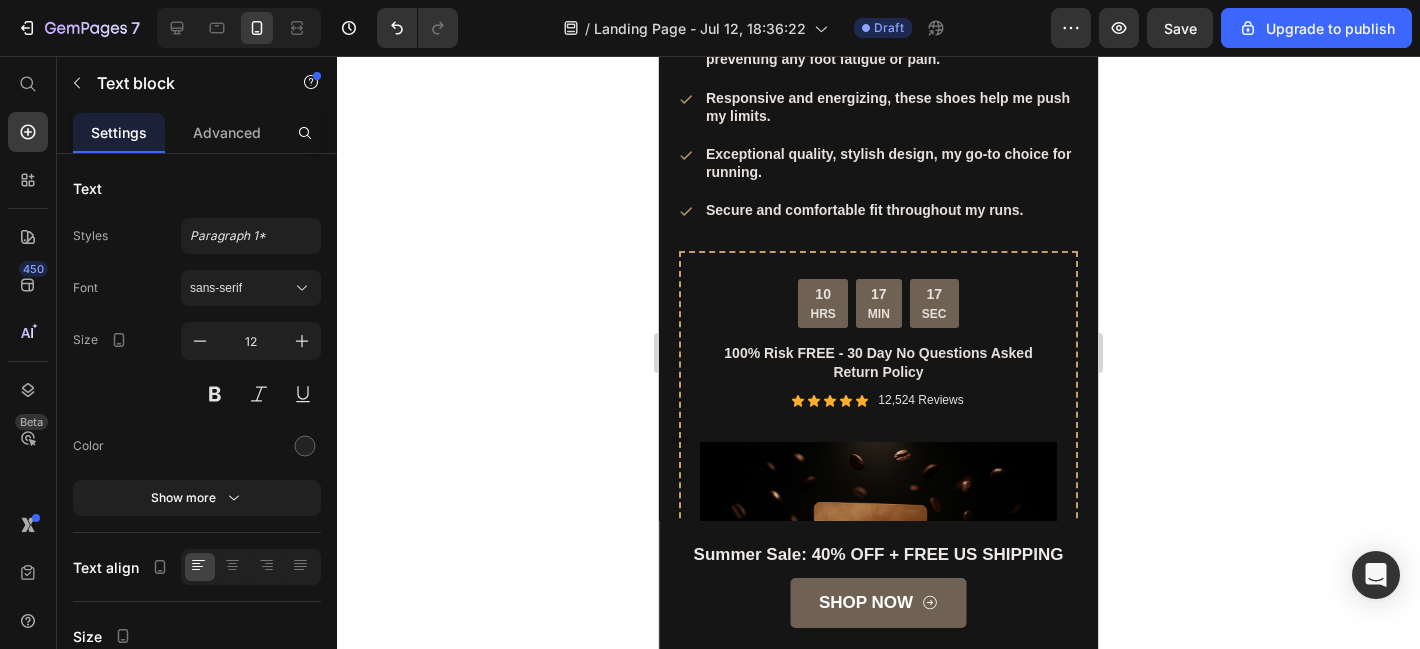 click on "- Ryan S." at bounding box center (878, -1214) 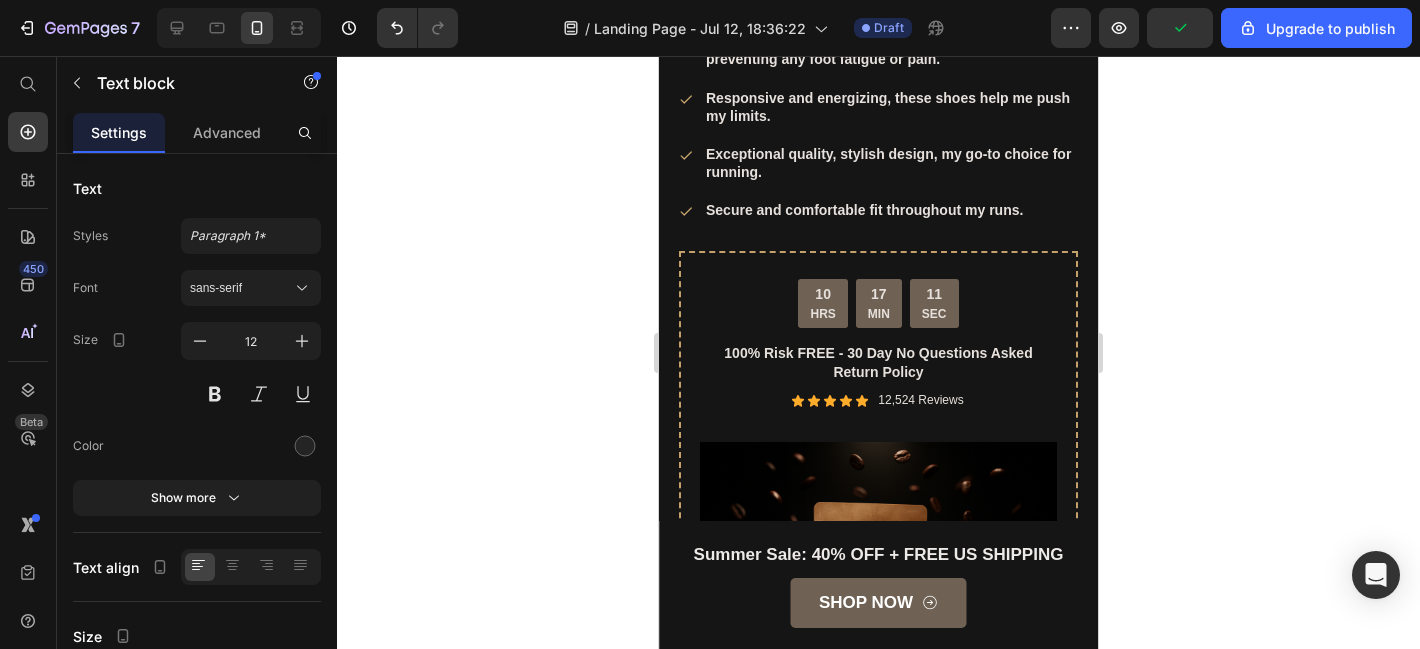 click on "You're walking on a cloud!" at bounding box center (878, -1375) 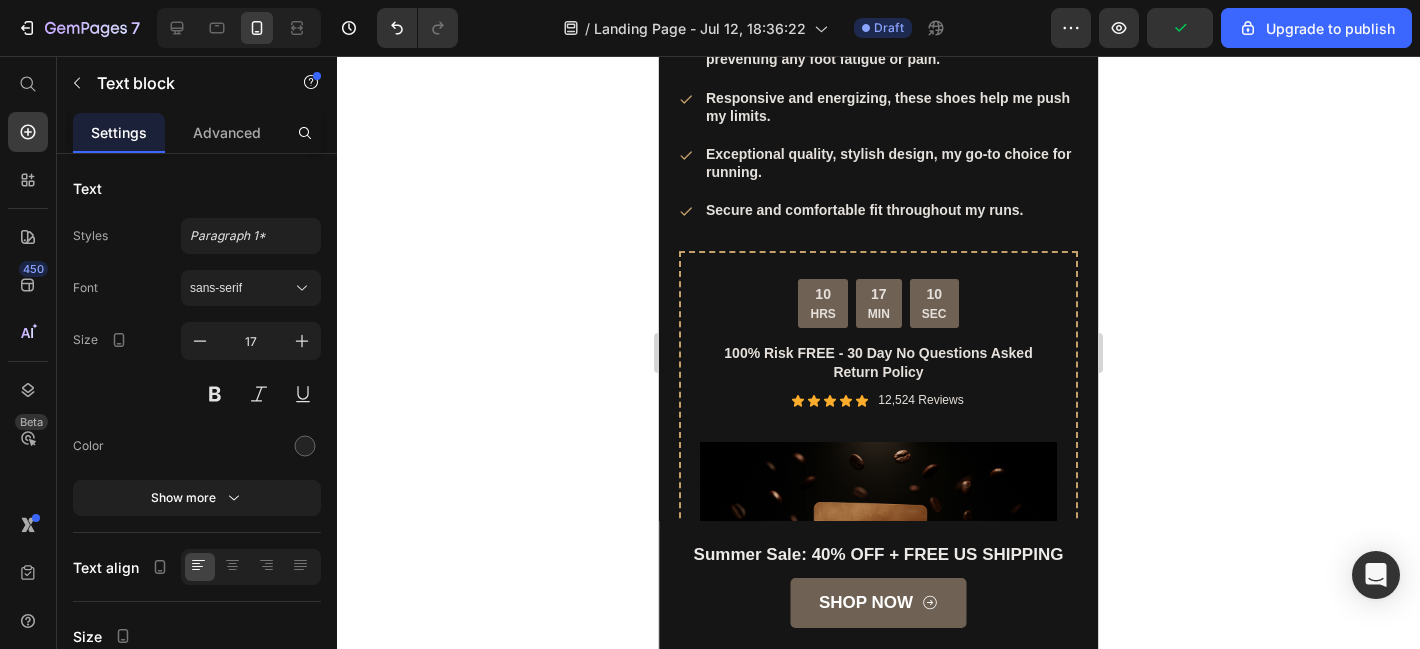 click on "You're walking on a cloud!" at bounding box center (878, -1375) 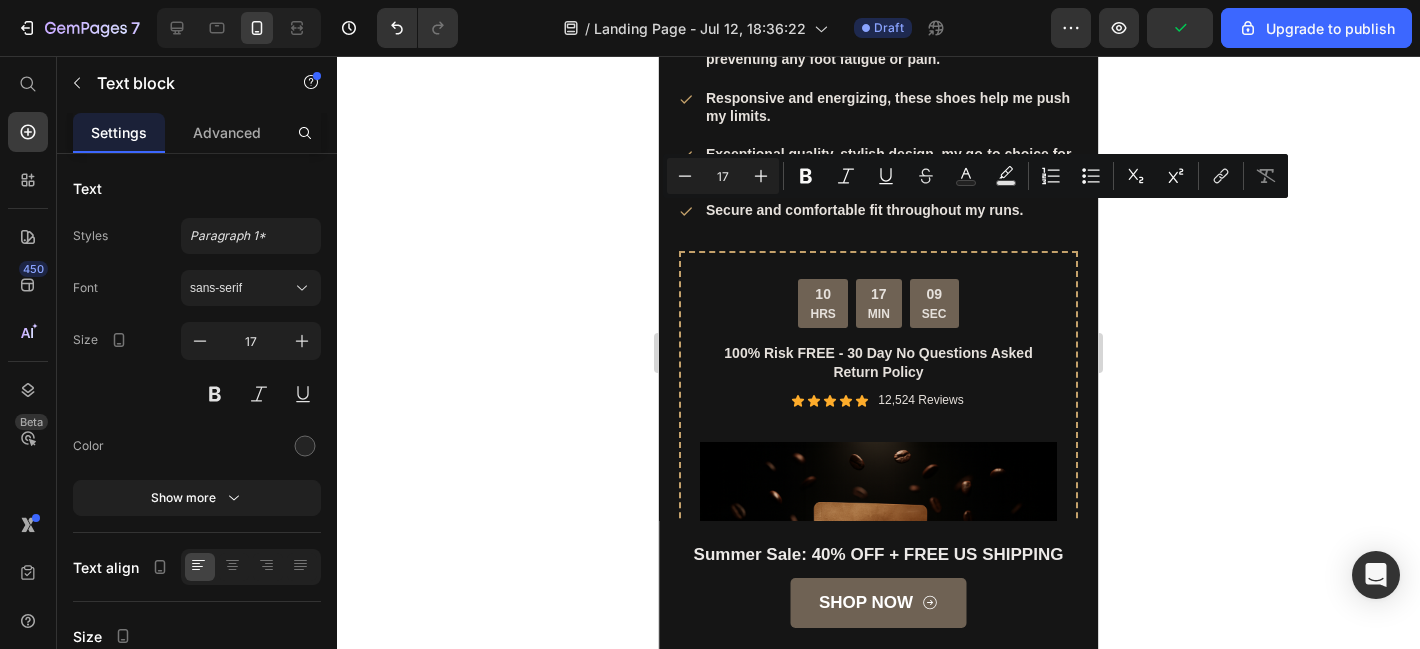 click on "You're walking on a cloud!" at bounding box center (878, -1375) 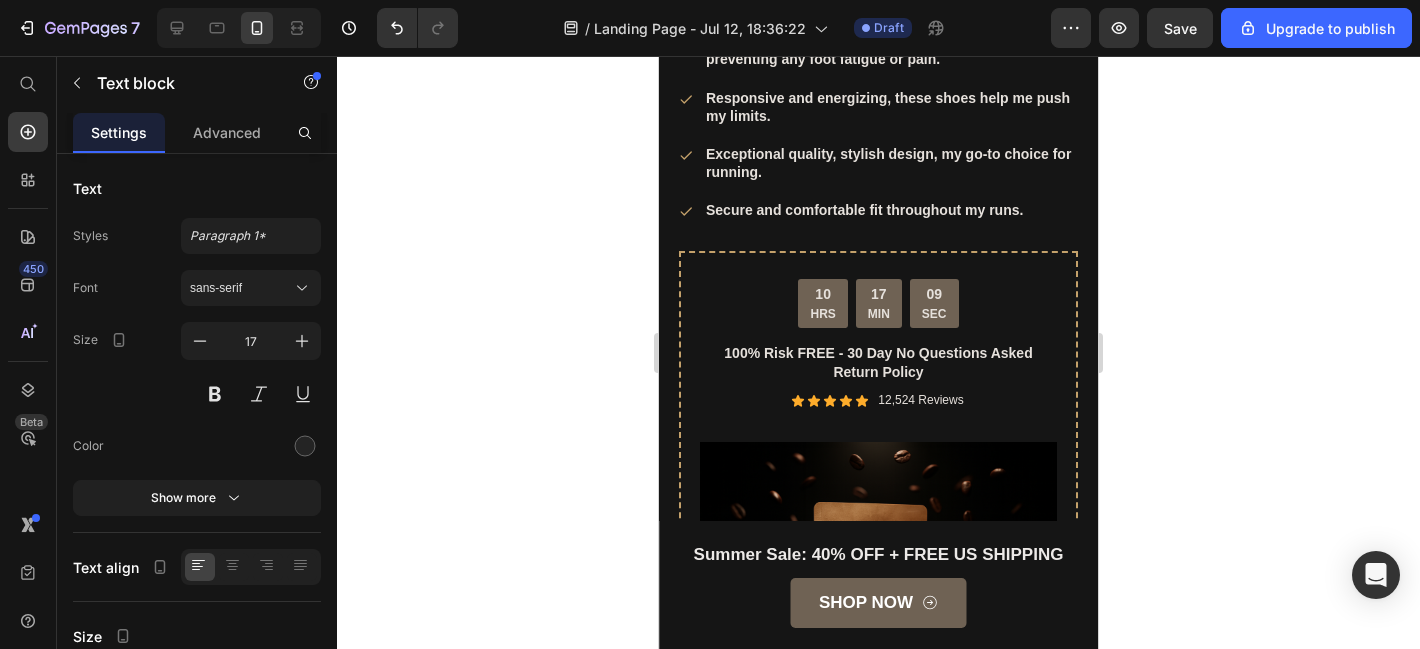 click on "You're walking on a cloud!" at bounding box center [878, -1375] 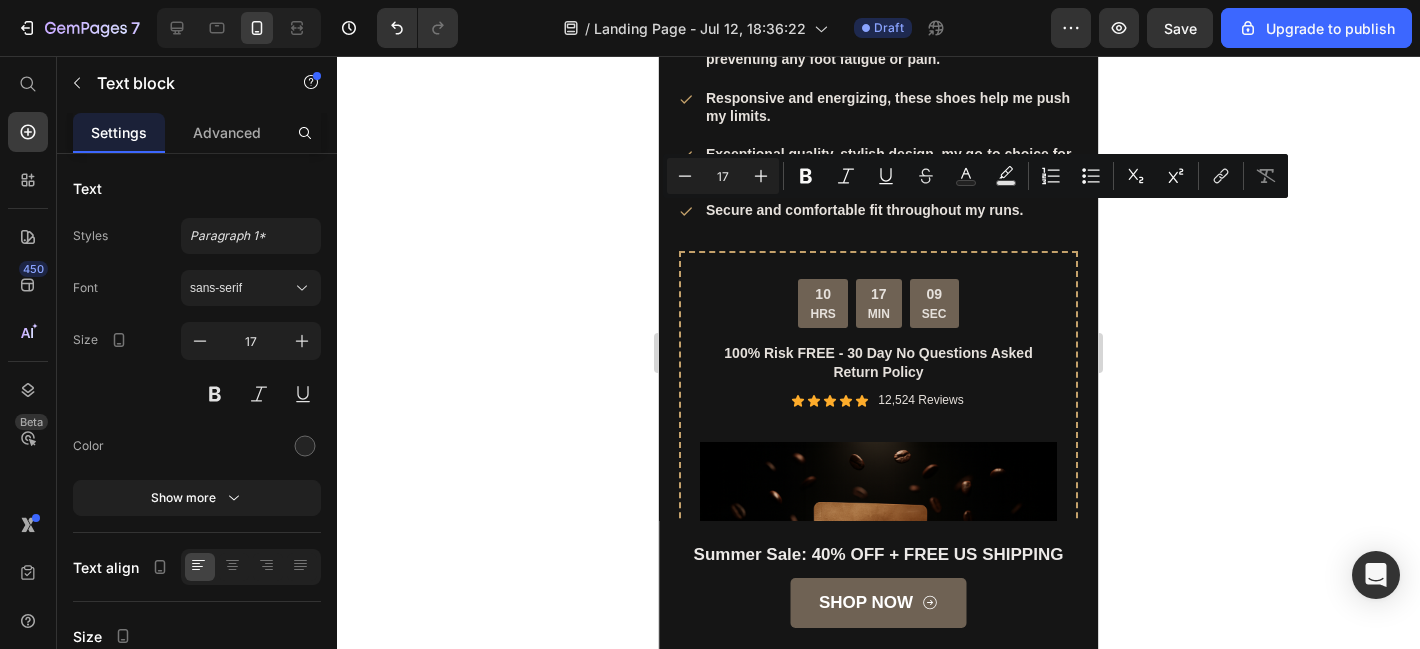 click on "You're walking on a cloud!" at bounding box center [878, -1375] 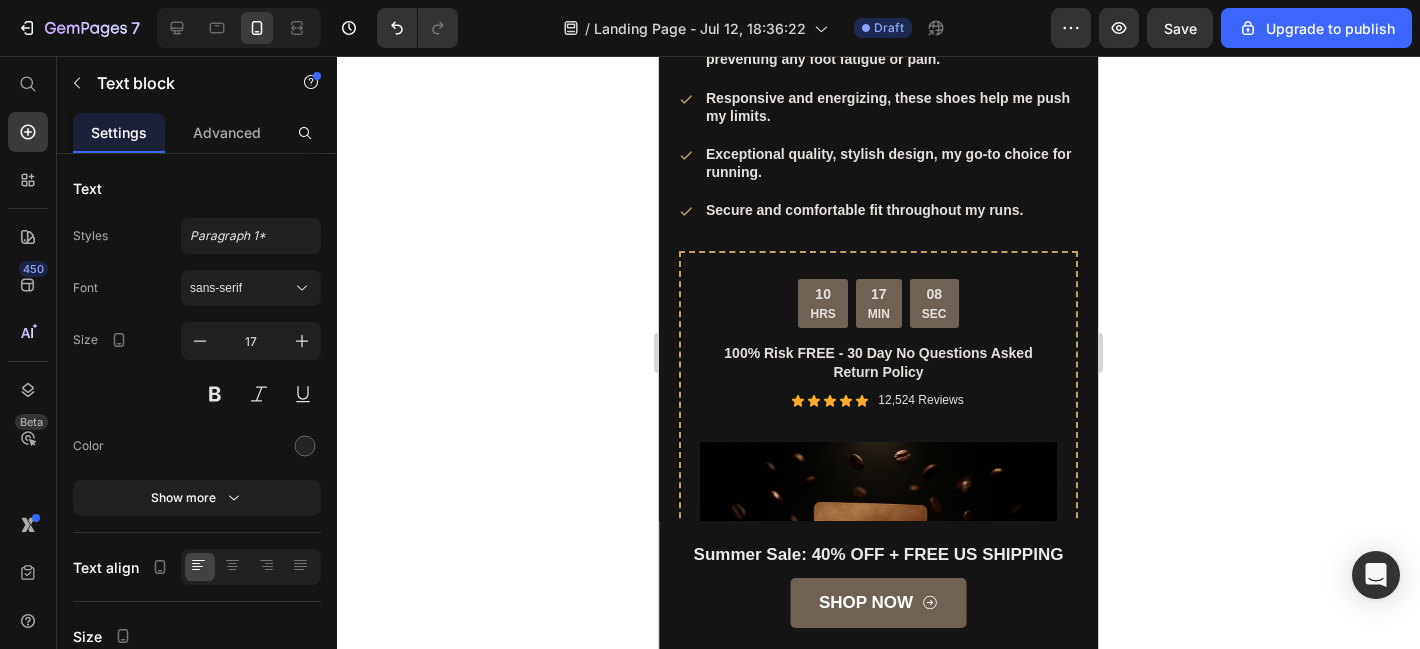 click on "You're walking on a cloud!" at bounding box center [878, -1375] 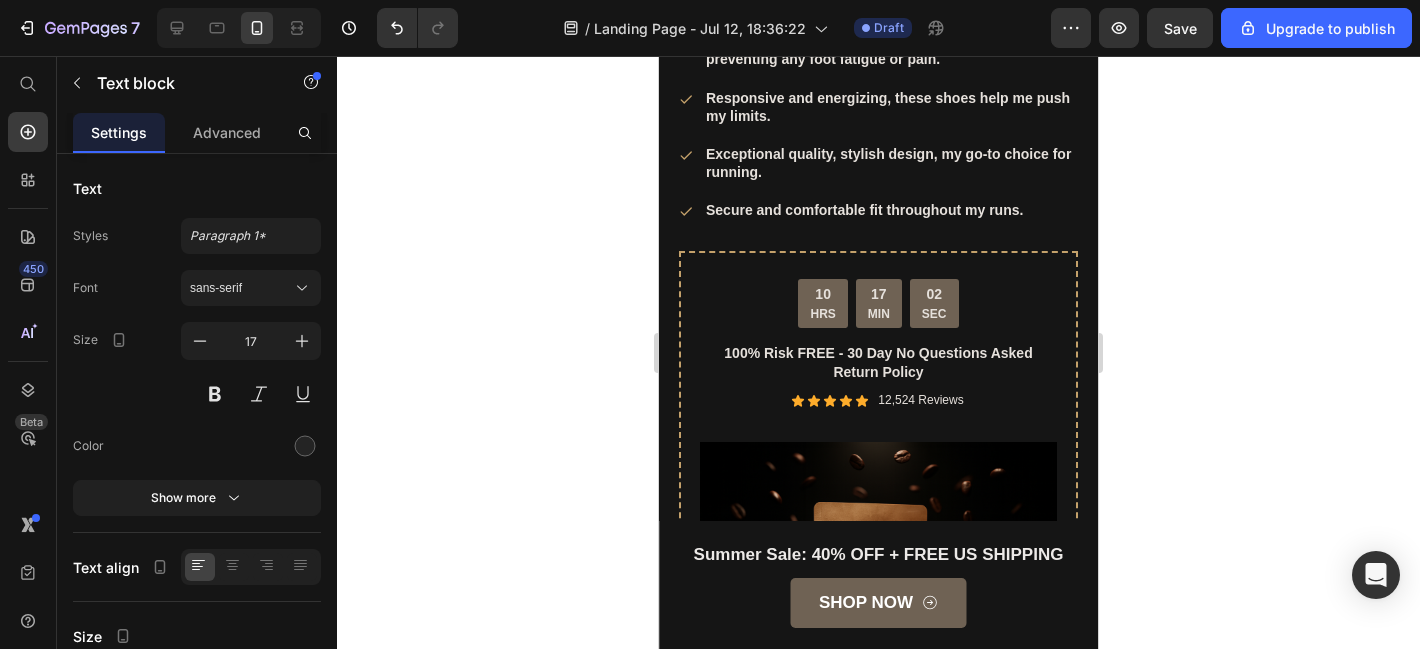 click 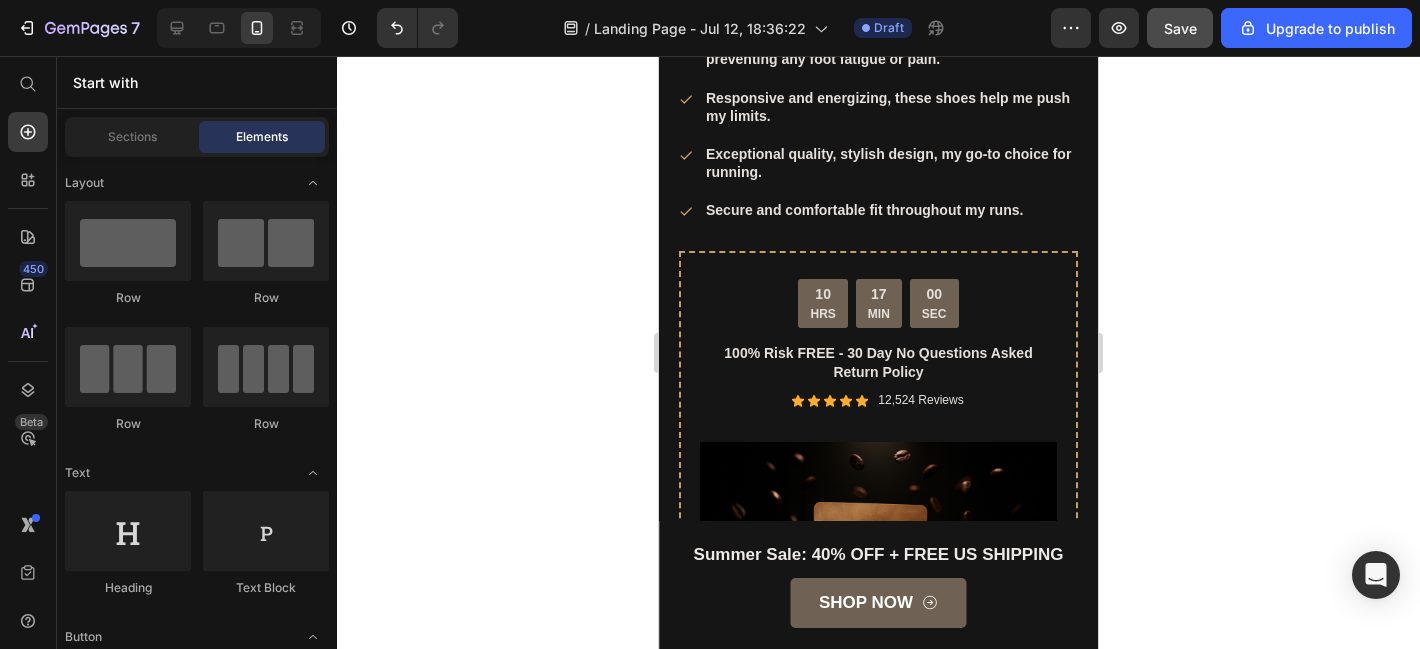 click on "Save" 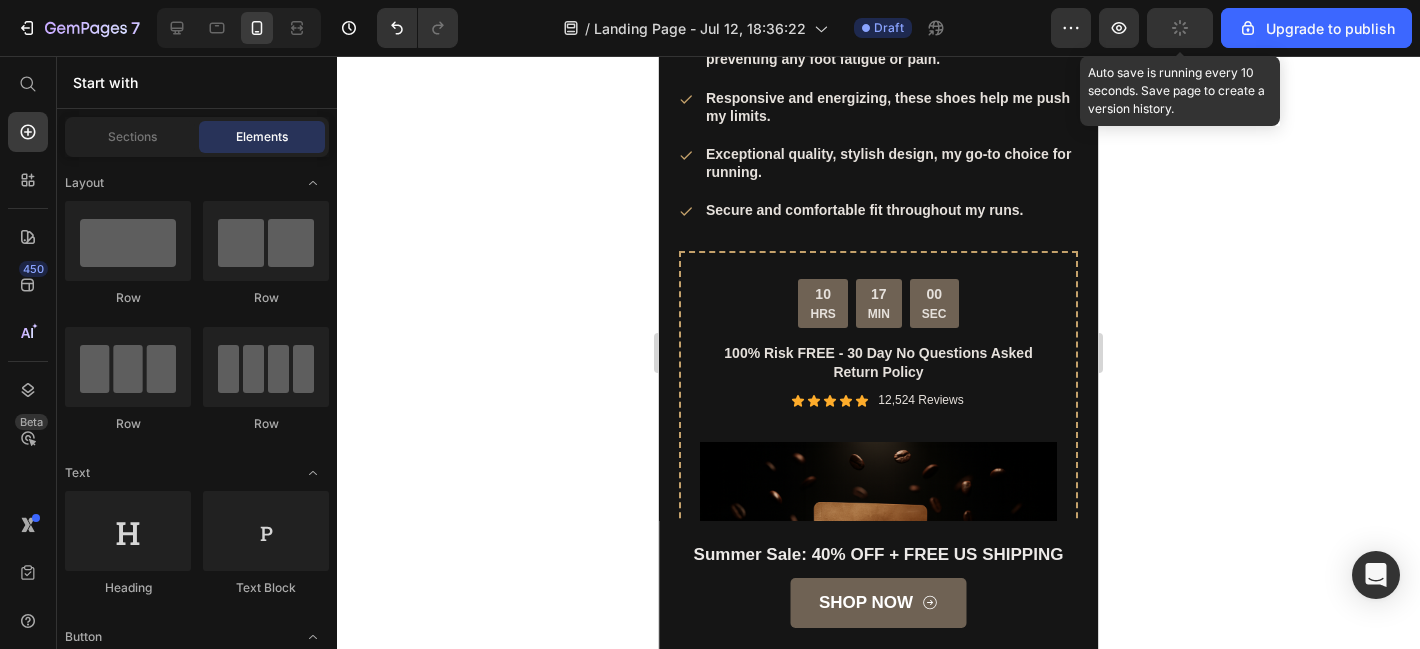 click 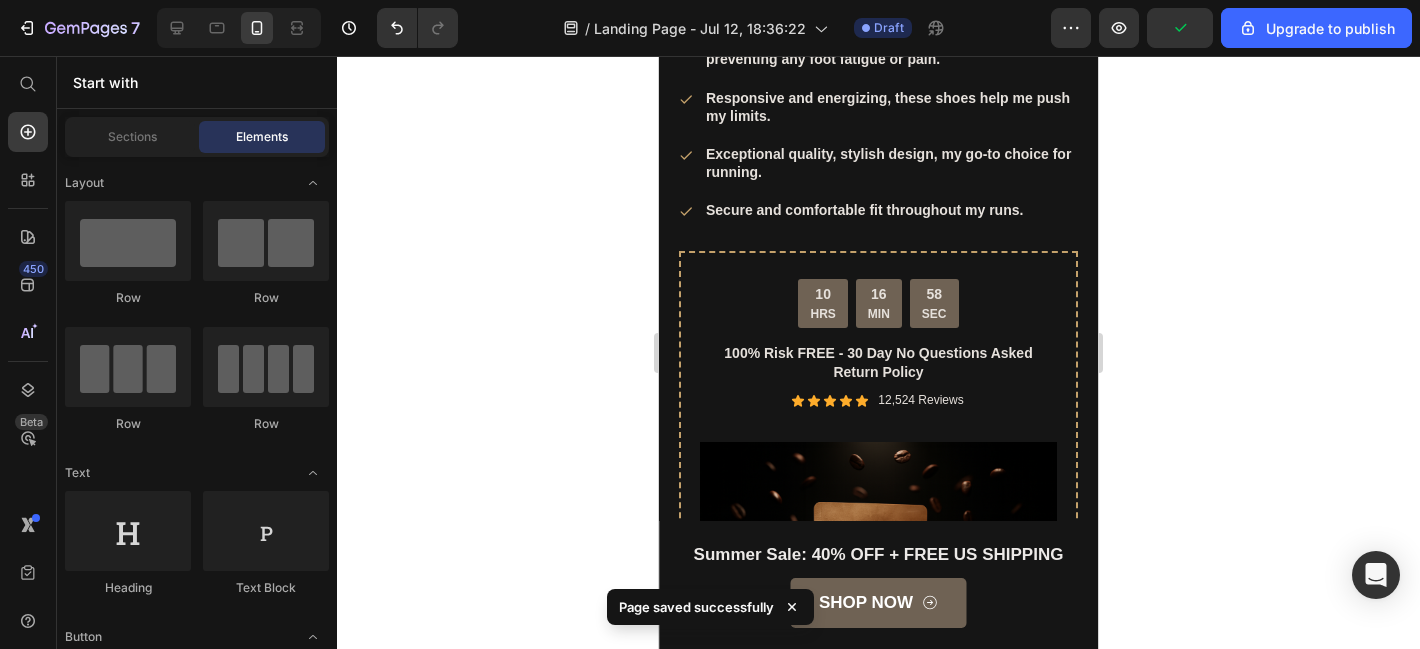 click at bounding box center (909, -1149) 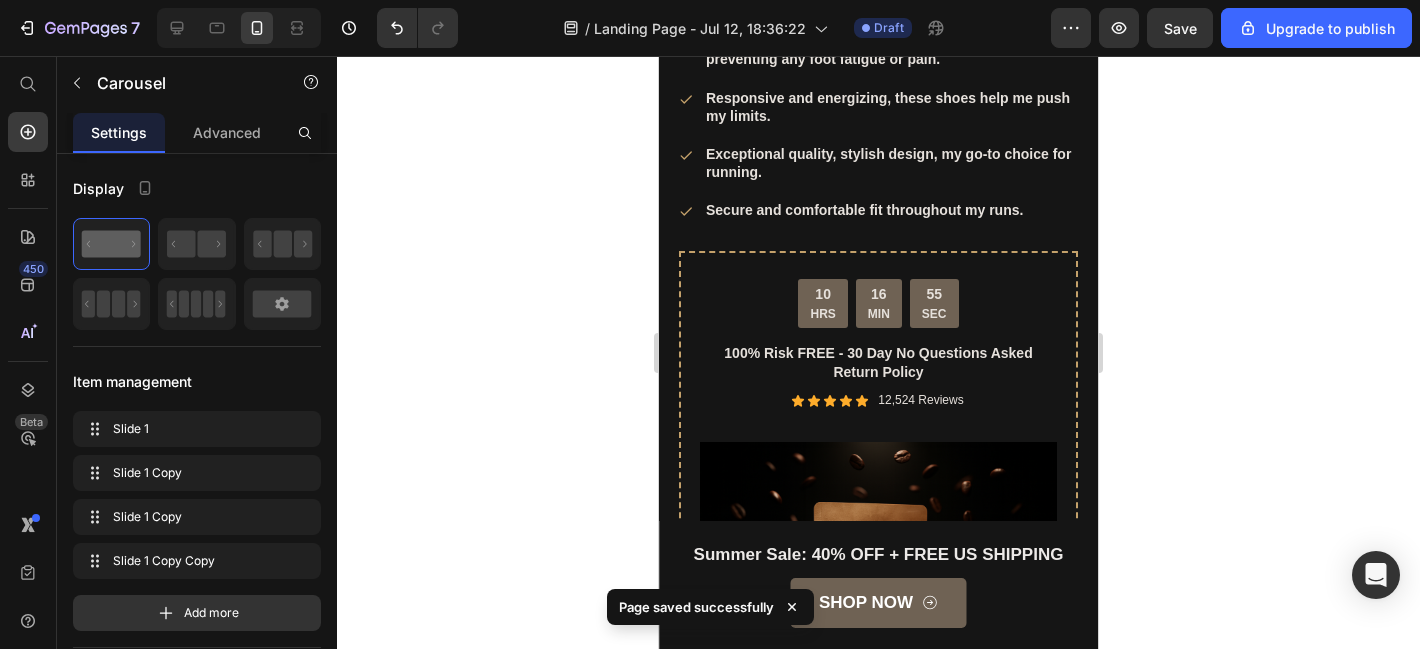 click on "- Travis J." at bounding box center (878, -1214) 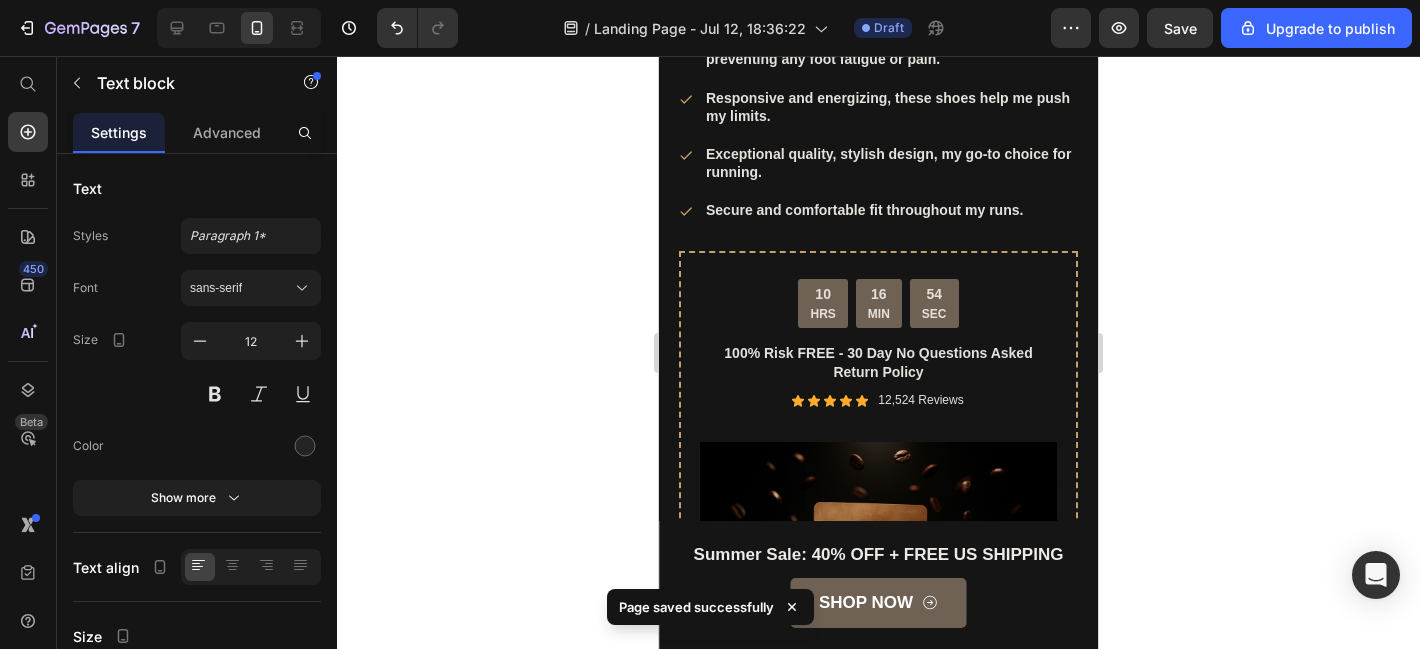 click on "- Travis J." at bounding box center (878, -1214) 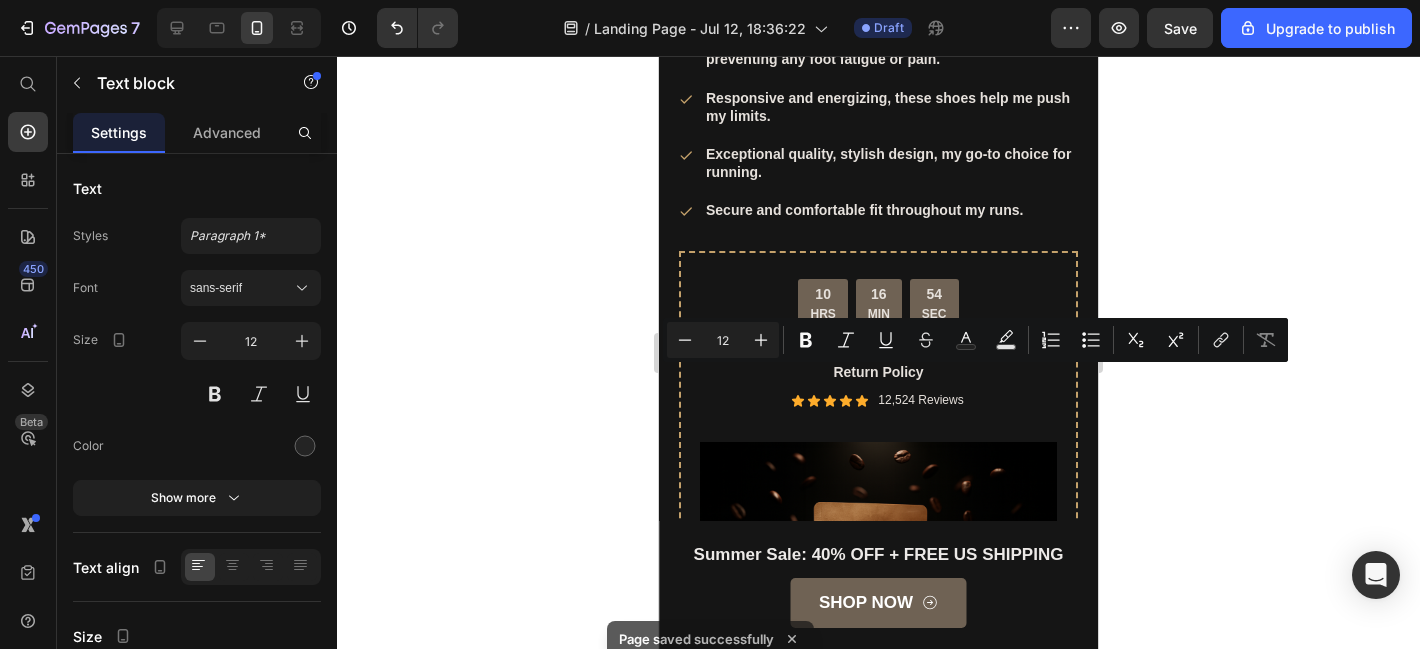 click on "- Travis J." at bounding box center (878, -1214) 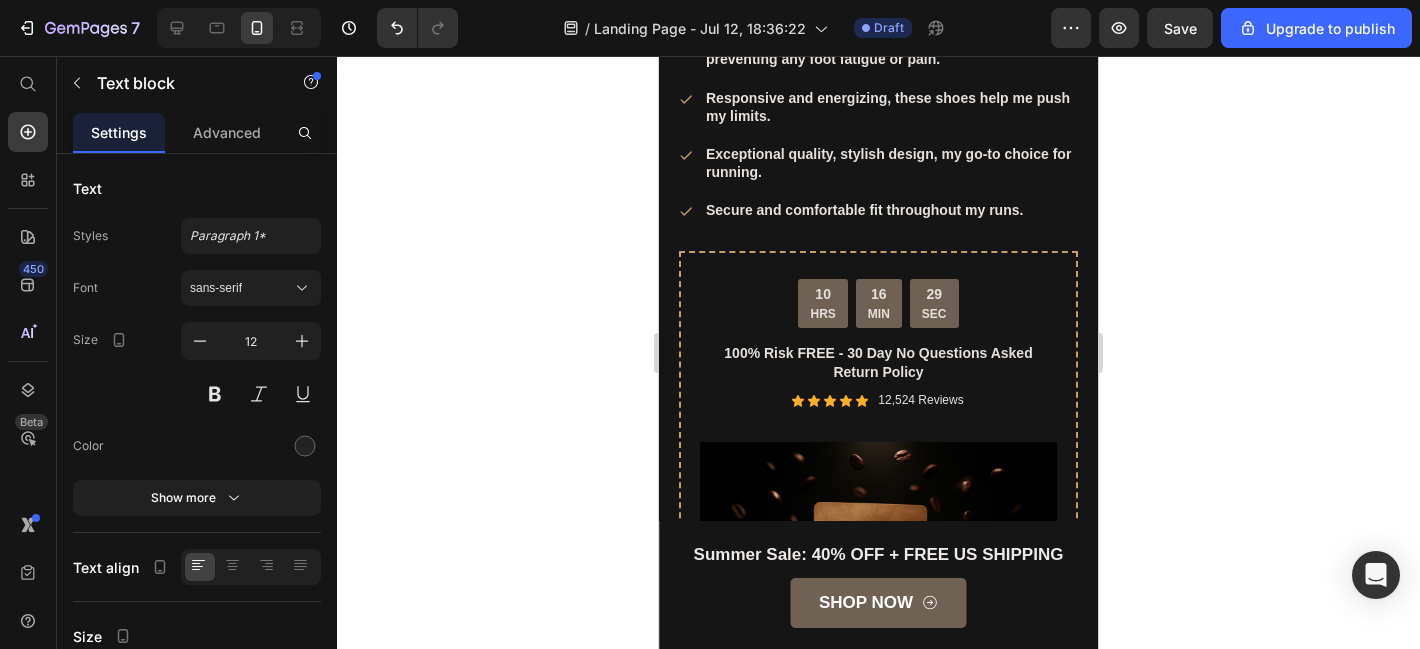 click on ""Delighted to find they are comfortable, easy to put on, and nice-looking. I have bunions and hammer toes. I was advised to try to EE wide and they actually work for me. And I can use them with my."" at bounding box center [878, -1294] 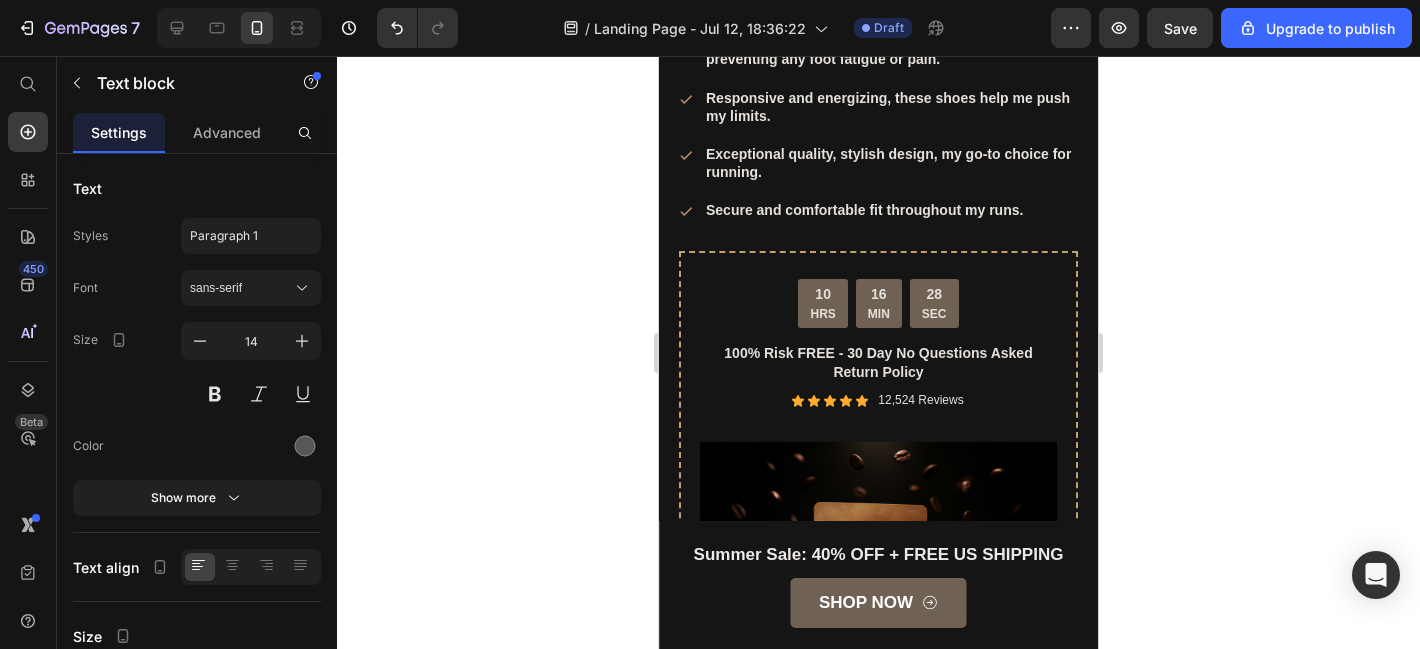 click on ""Delighted to find they are comfortable, easy to put on, and nice-looking. I have bunions and hammer toes. I was advised to try to EE wide and they actually work for me. And I can use them with my."" at bounding box center [878, -1294] 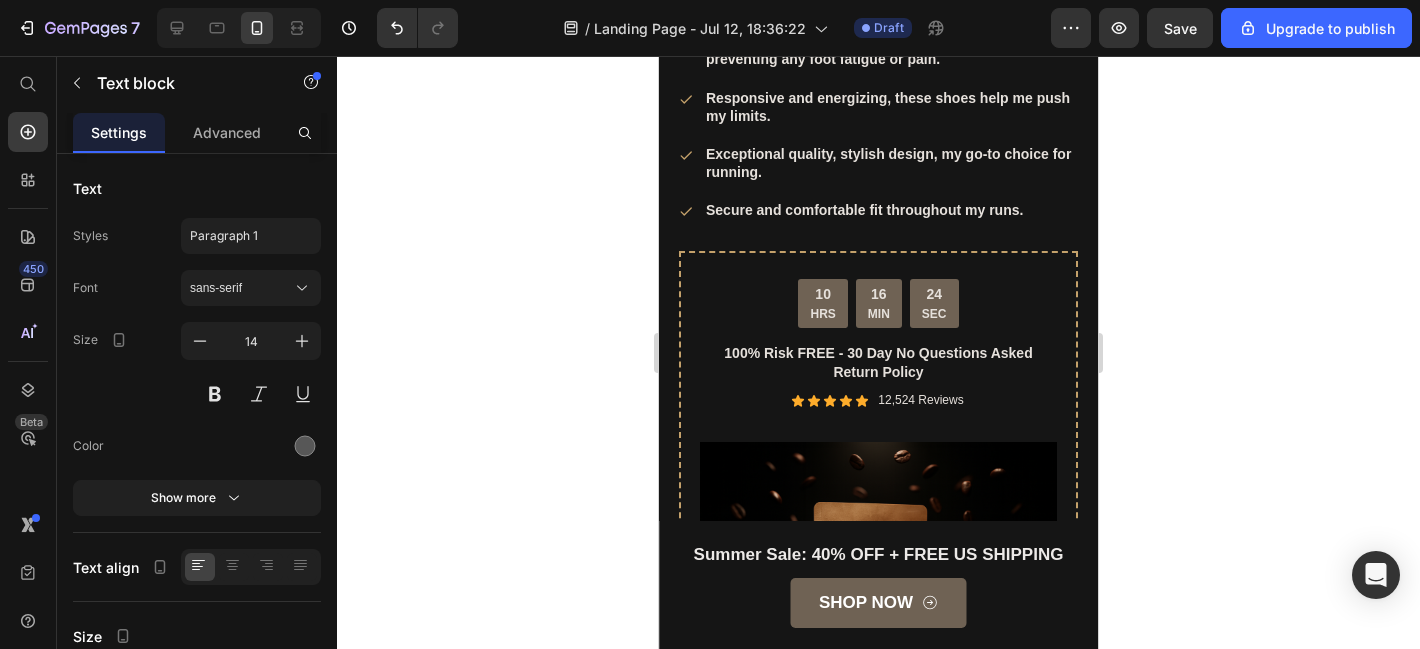 click 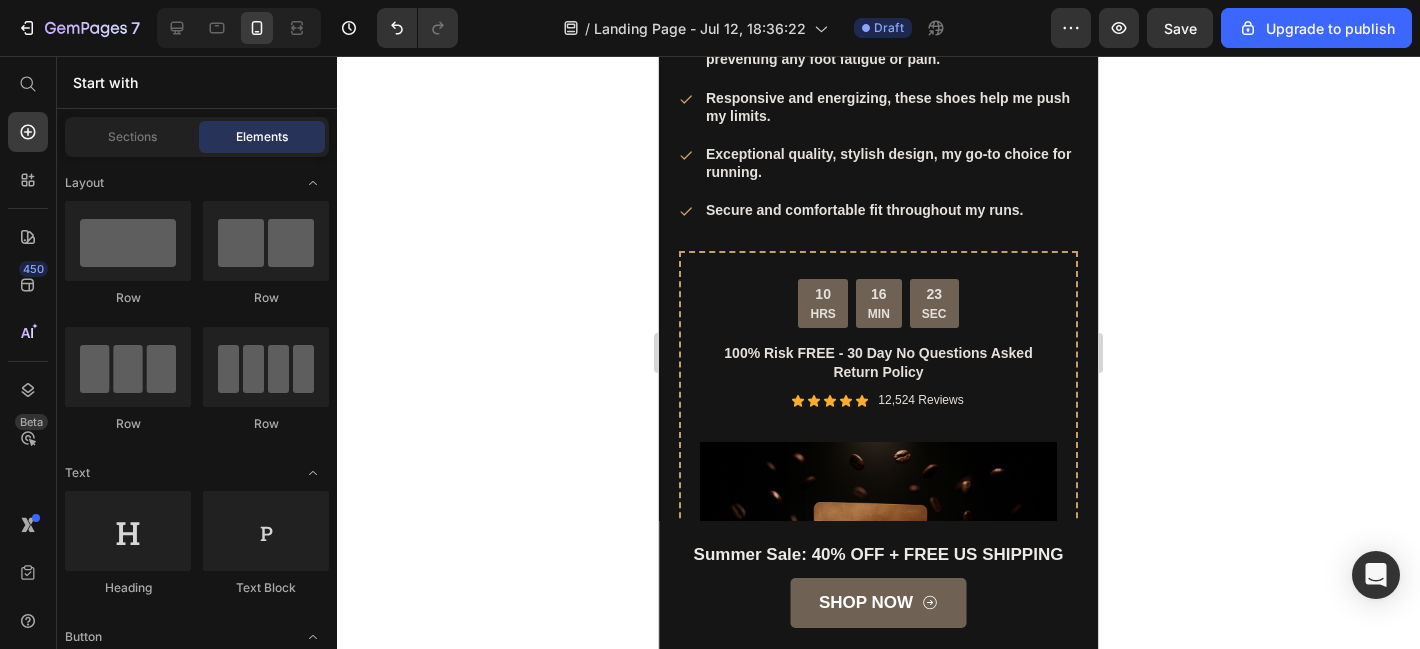 click on "Work well for my problem feet" at bounding box center [878, -1375] 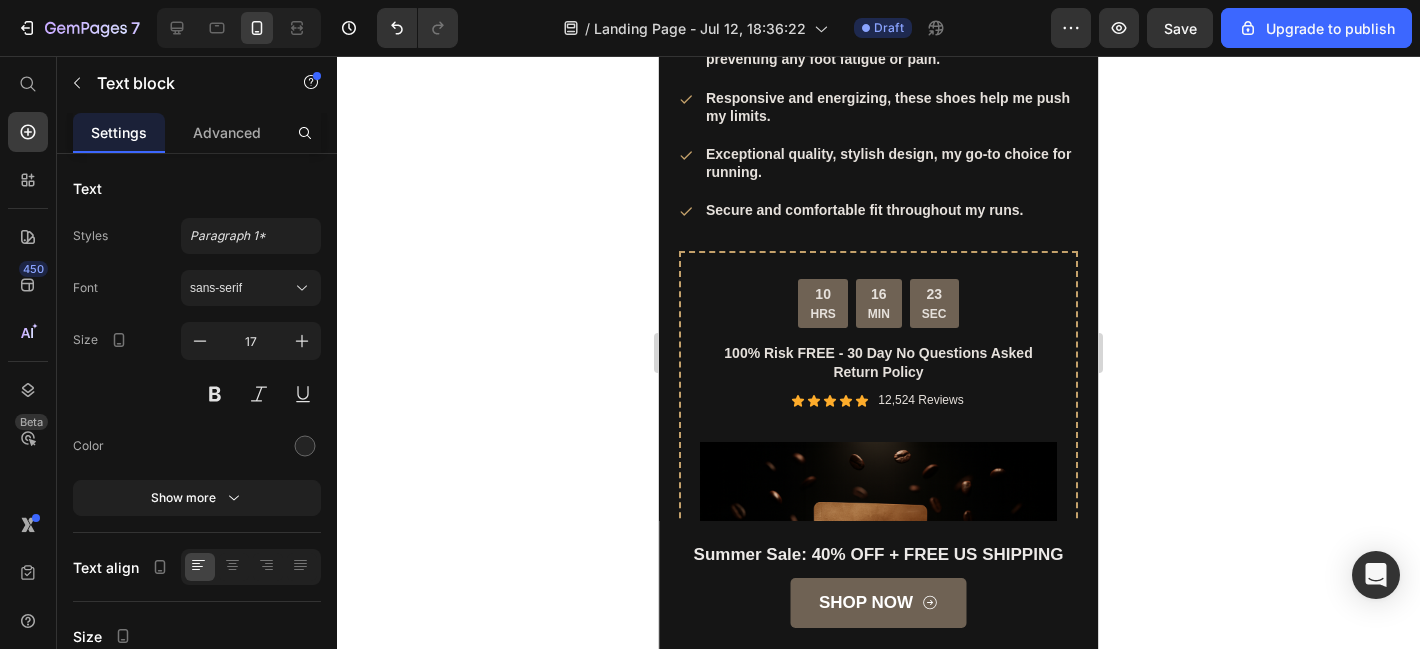 click on "Work well for my problem feet" at bounding box center [878, -1375] 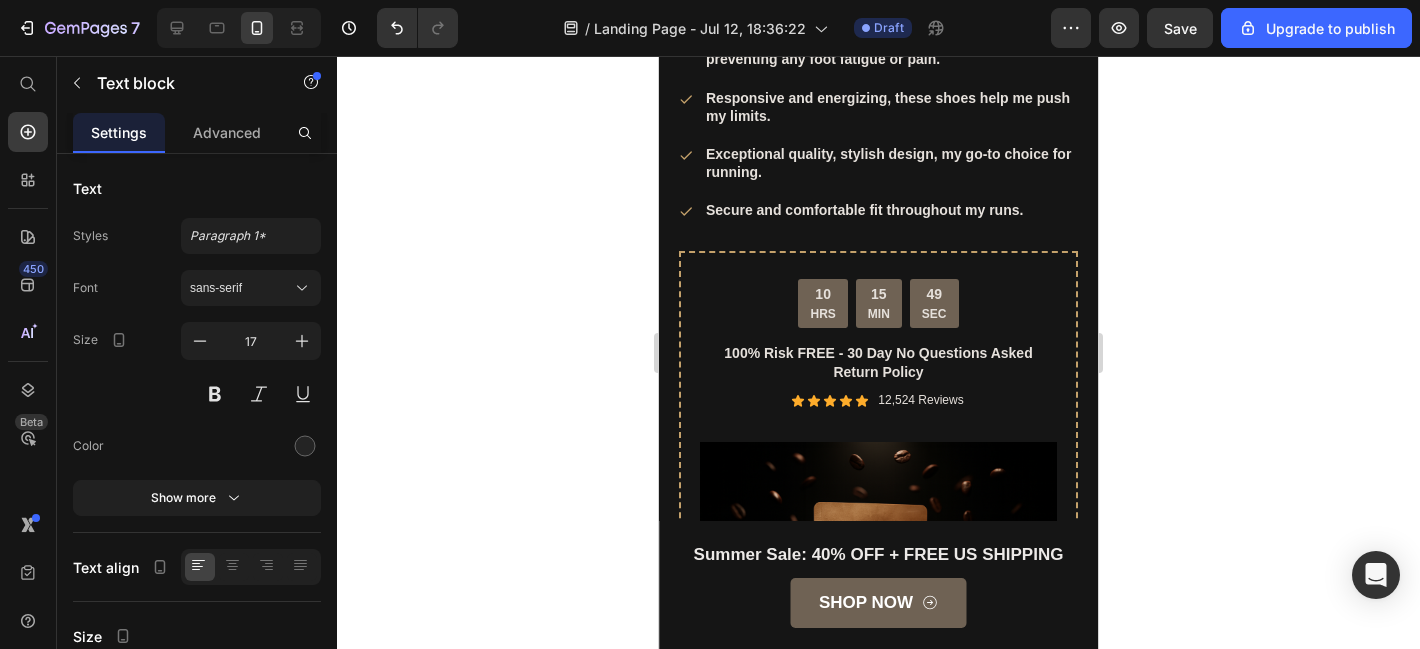 click 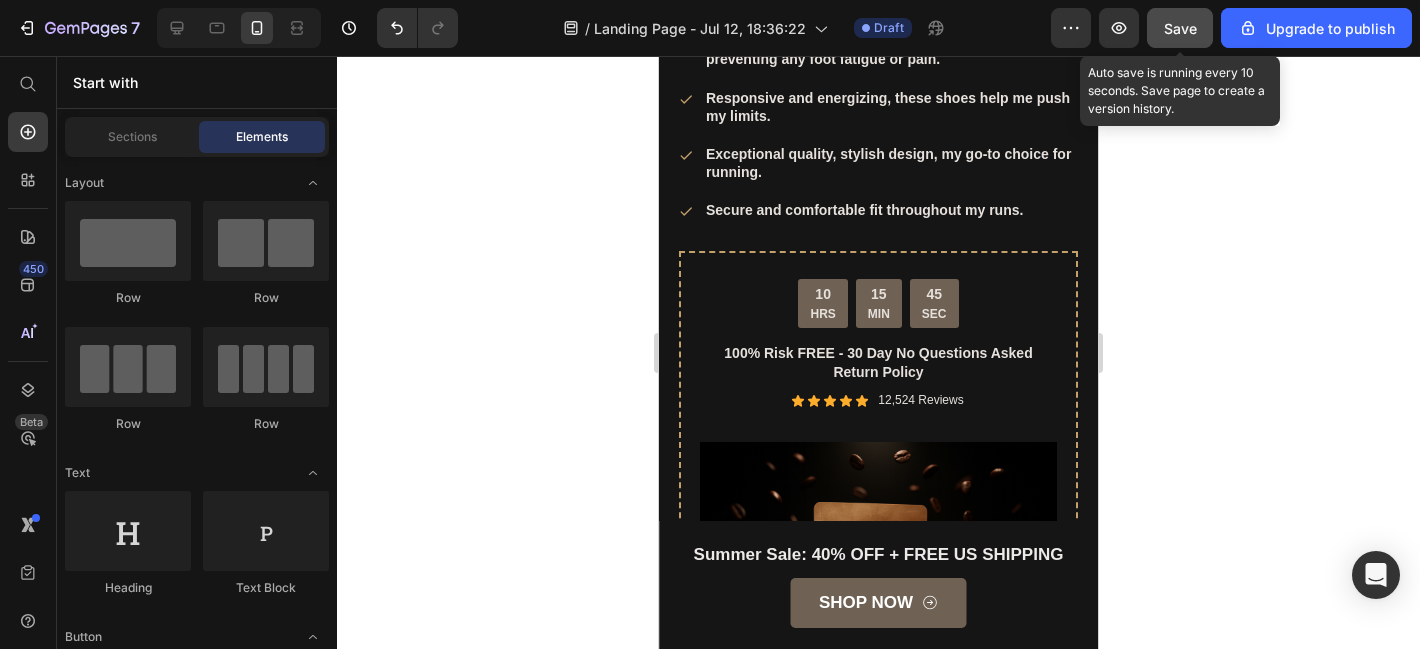 click on "Save" 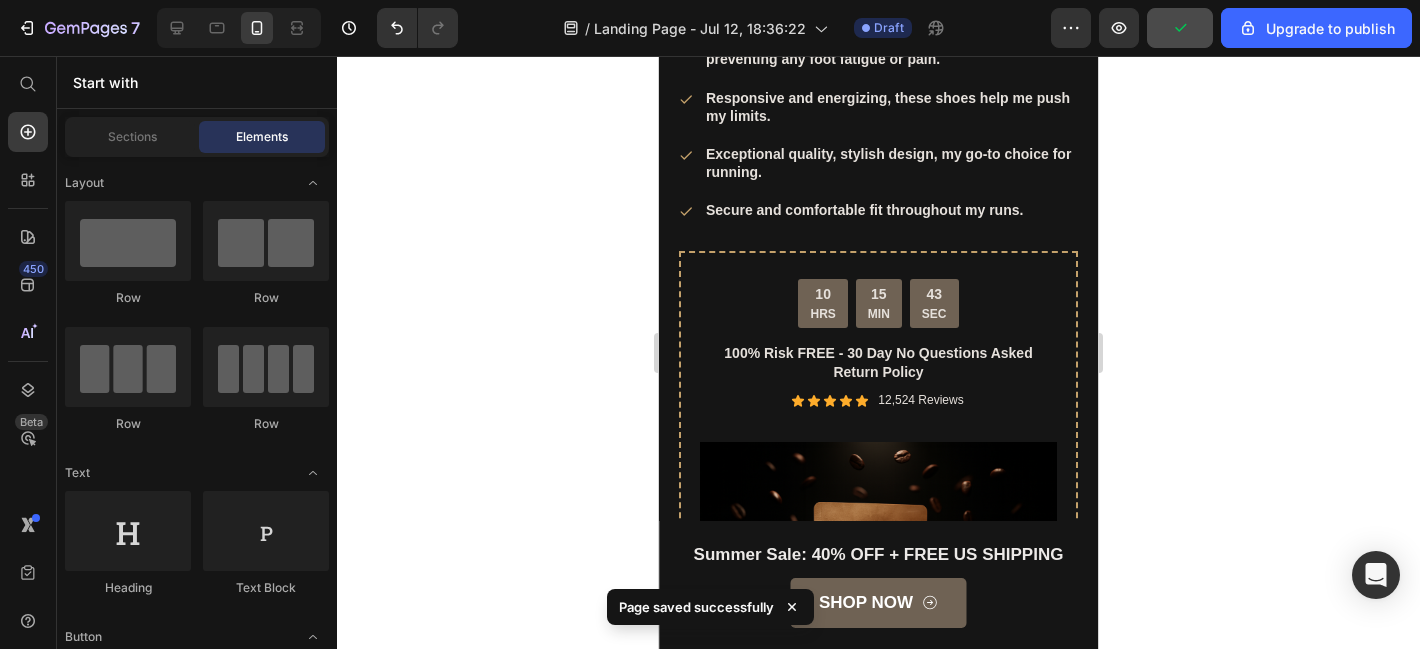 scroll, scrollTop: 4290, scrollLeft: 0, axis: vertical 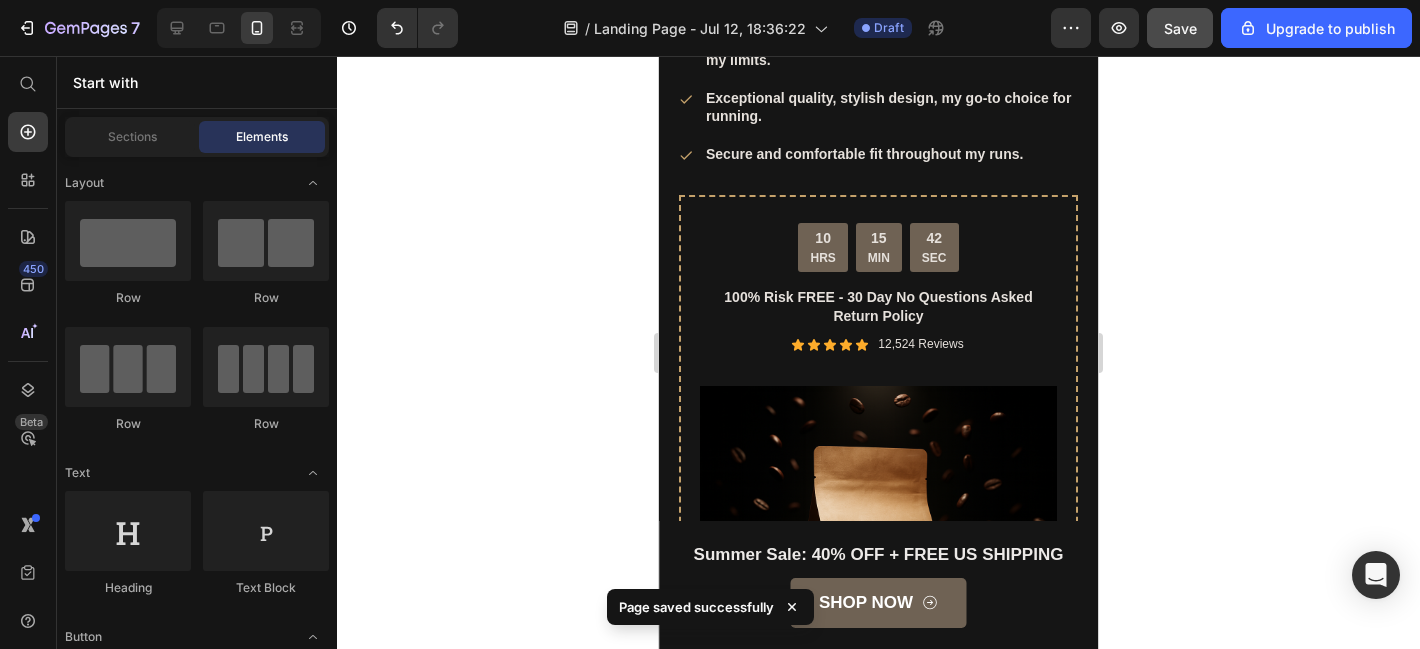 click at bounding box center (889, -1205) 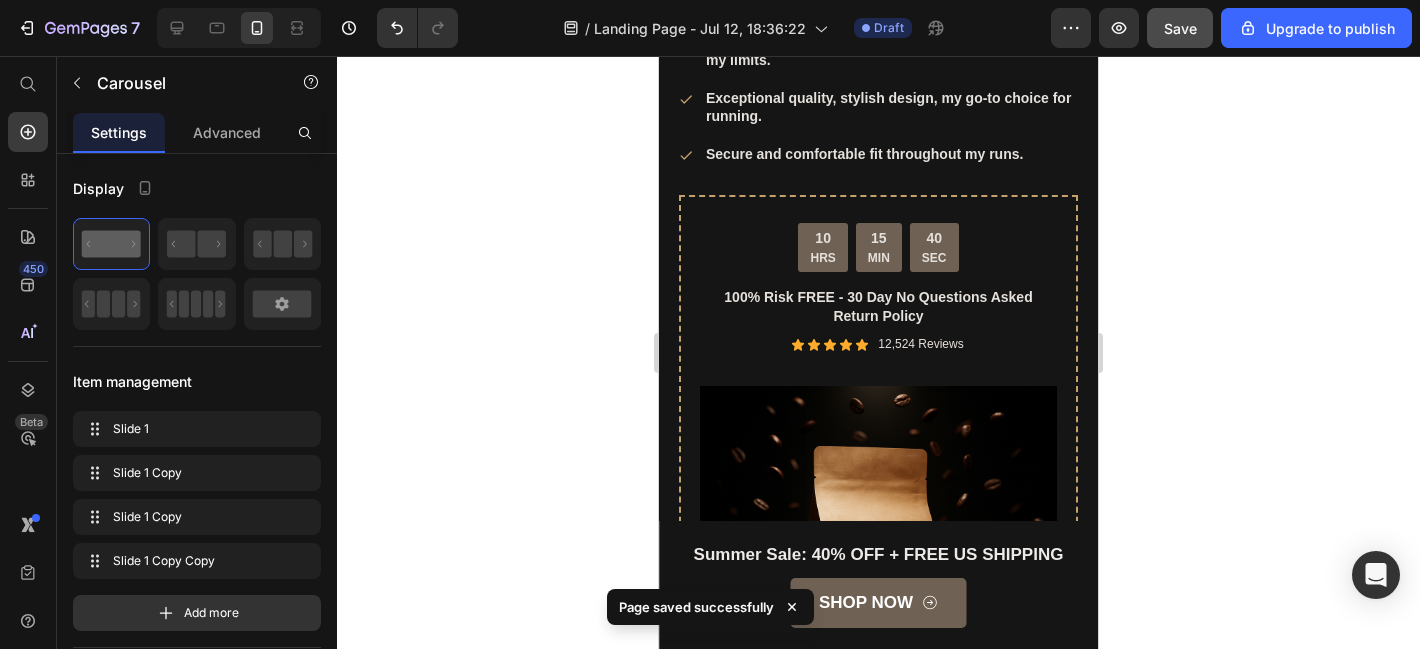 click at bounding box center [869, -1205] 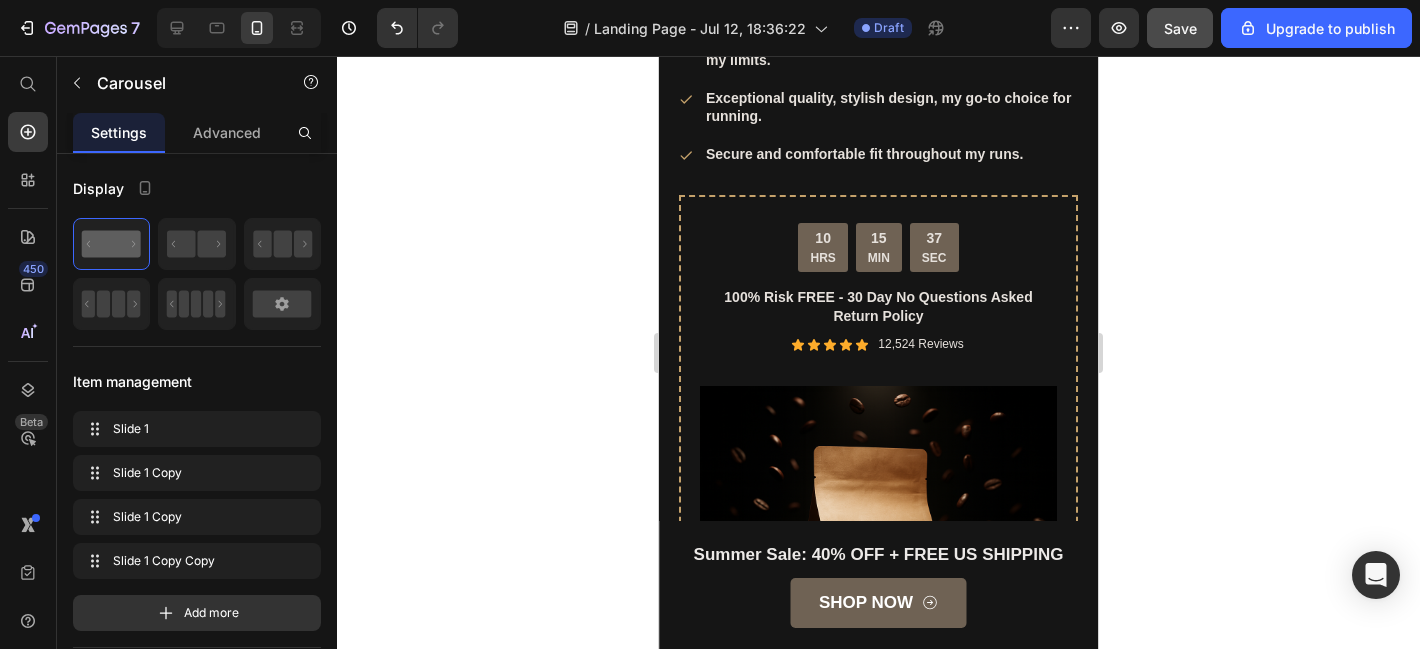 click on "- Travis J." at bounding box center (878, -1270) 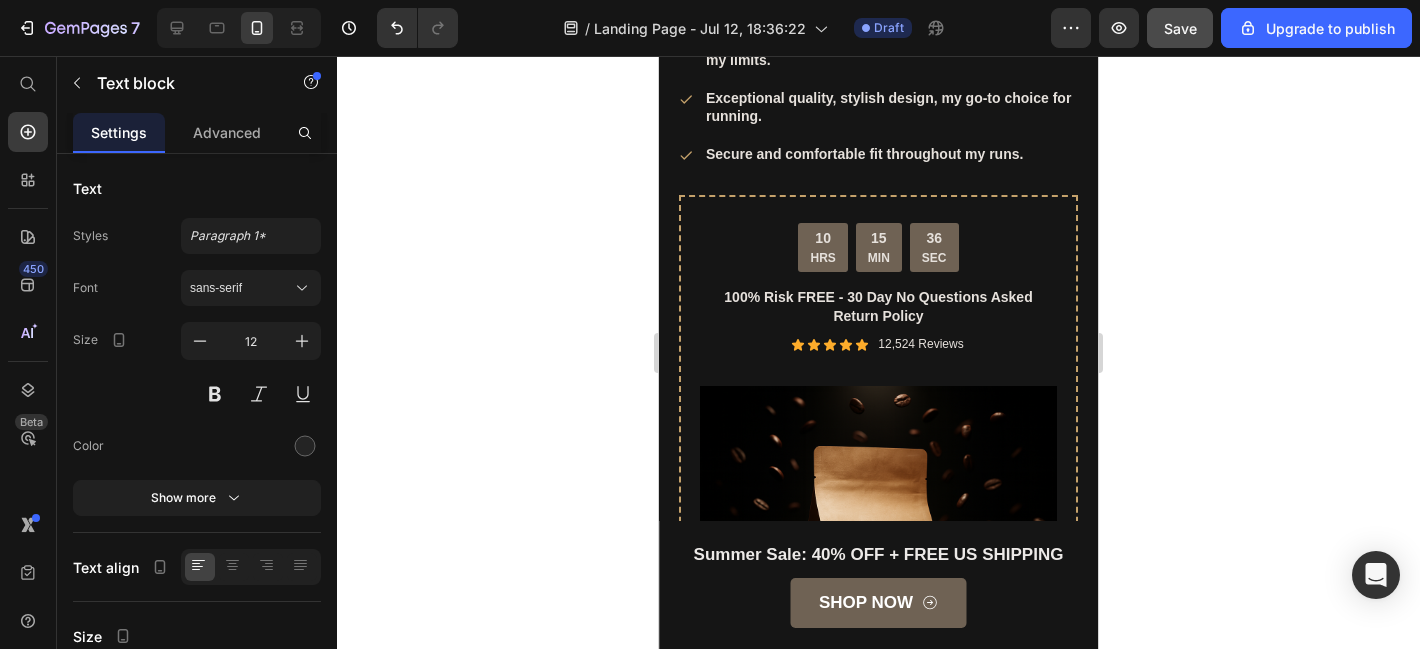 click on "- Travis J." at bounding box center [878, -1270] 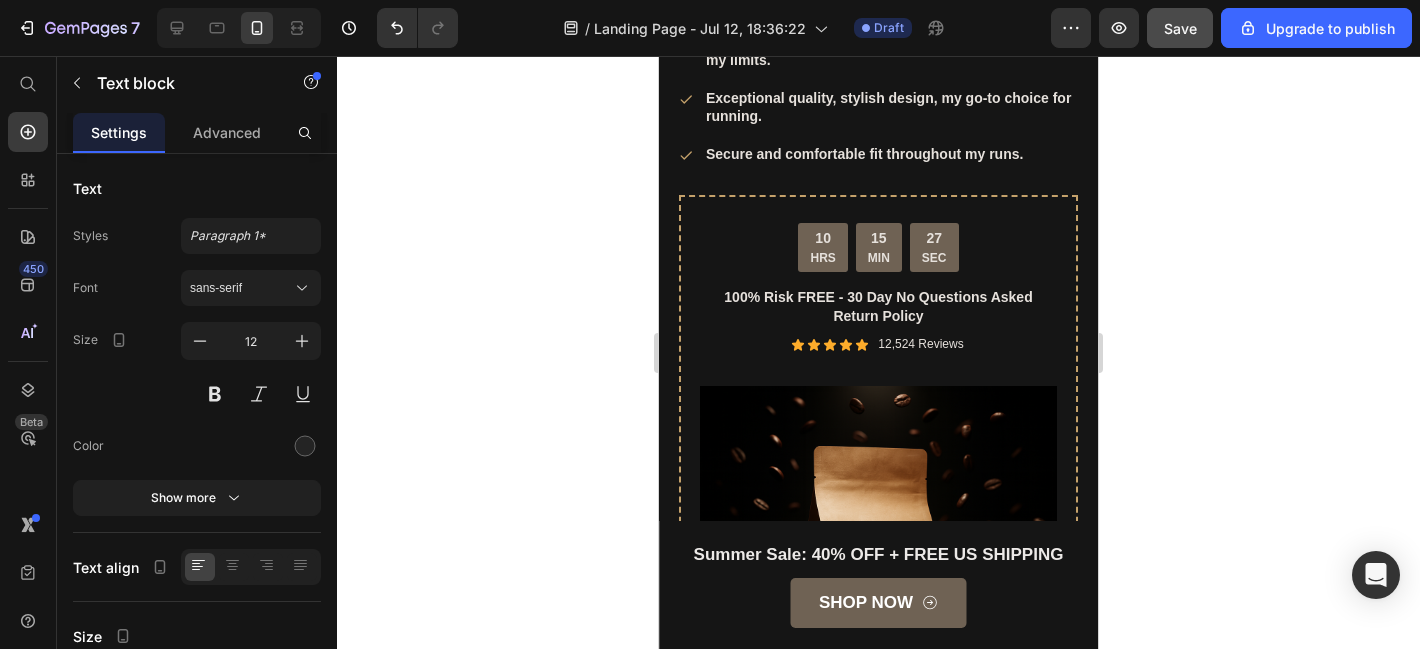 click on "- Jason J." at bounding box center [878, -1270] 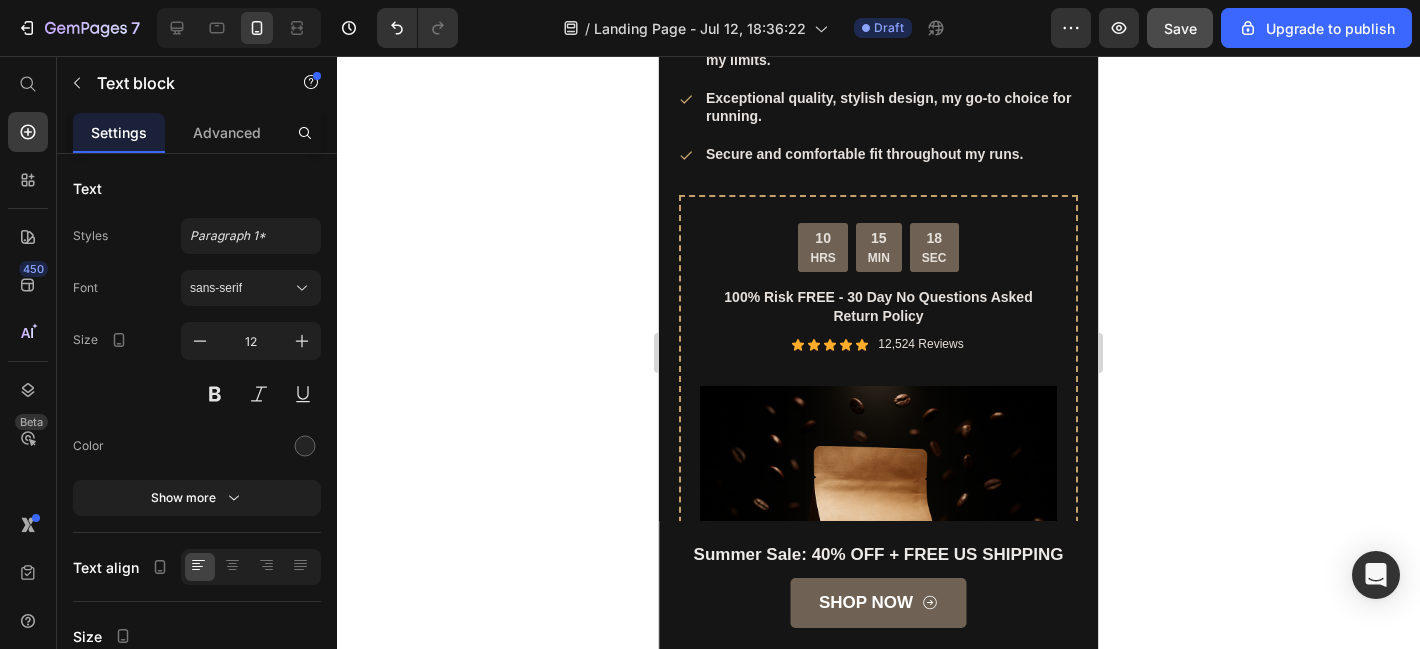click 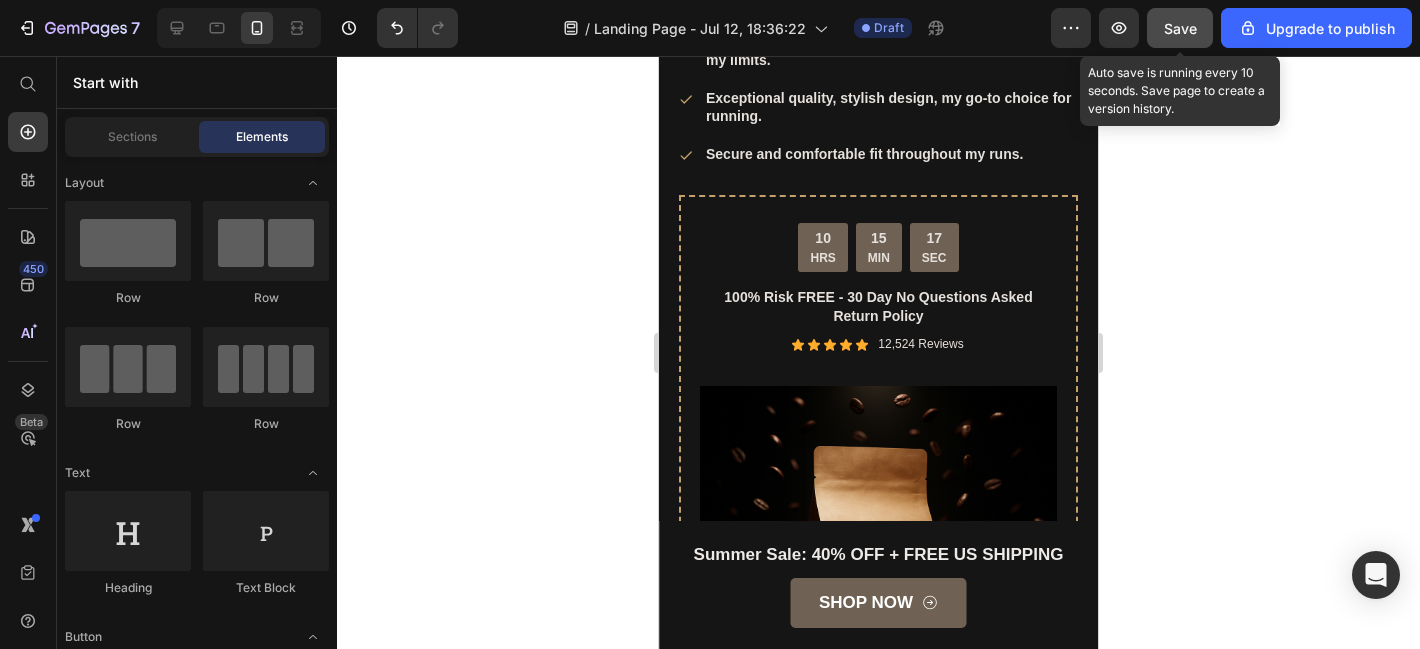 click on "Save" at bounding box center (1180, 28) 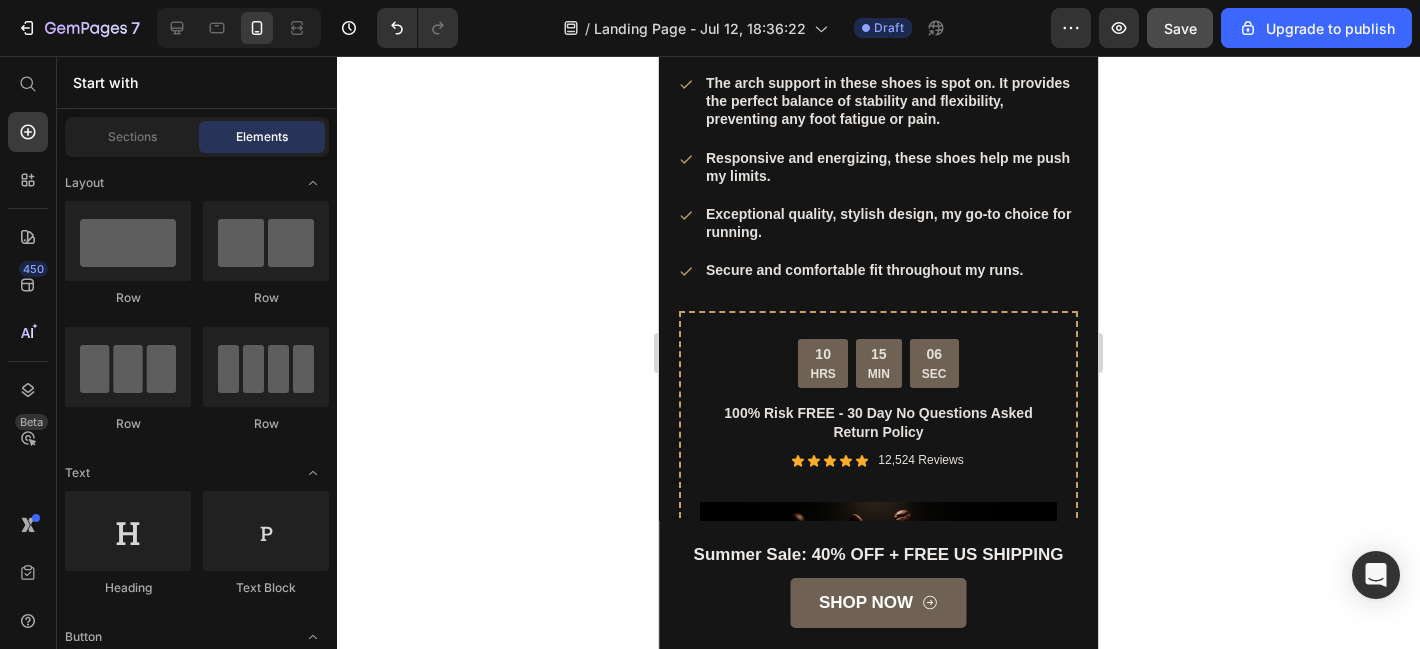 scroll, scrollTop: 5758, scrollLeft: 0, axis: vertical 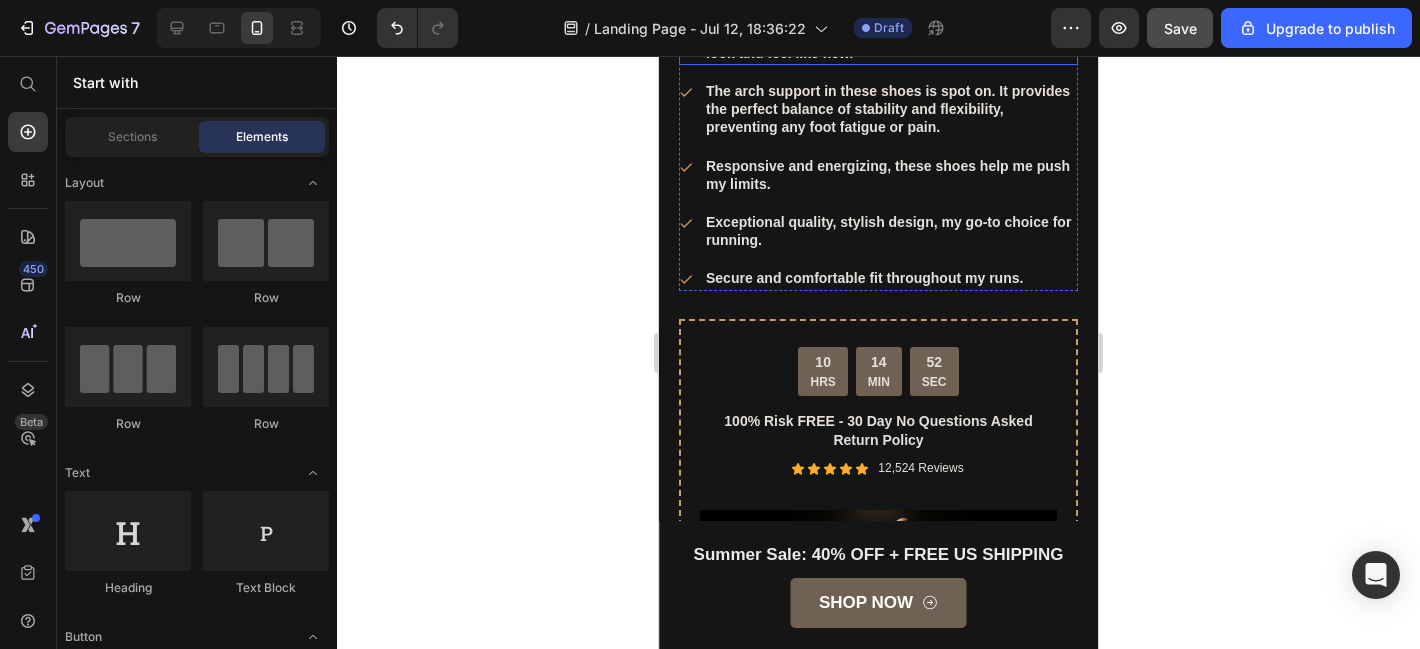 click on "These running shoes are a game-changer! Exceptional cushioning and support make my runs incredibly comfortable." at bounding box center [890, -153] 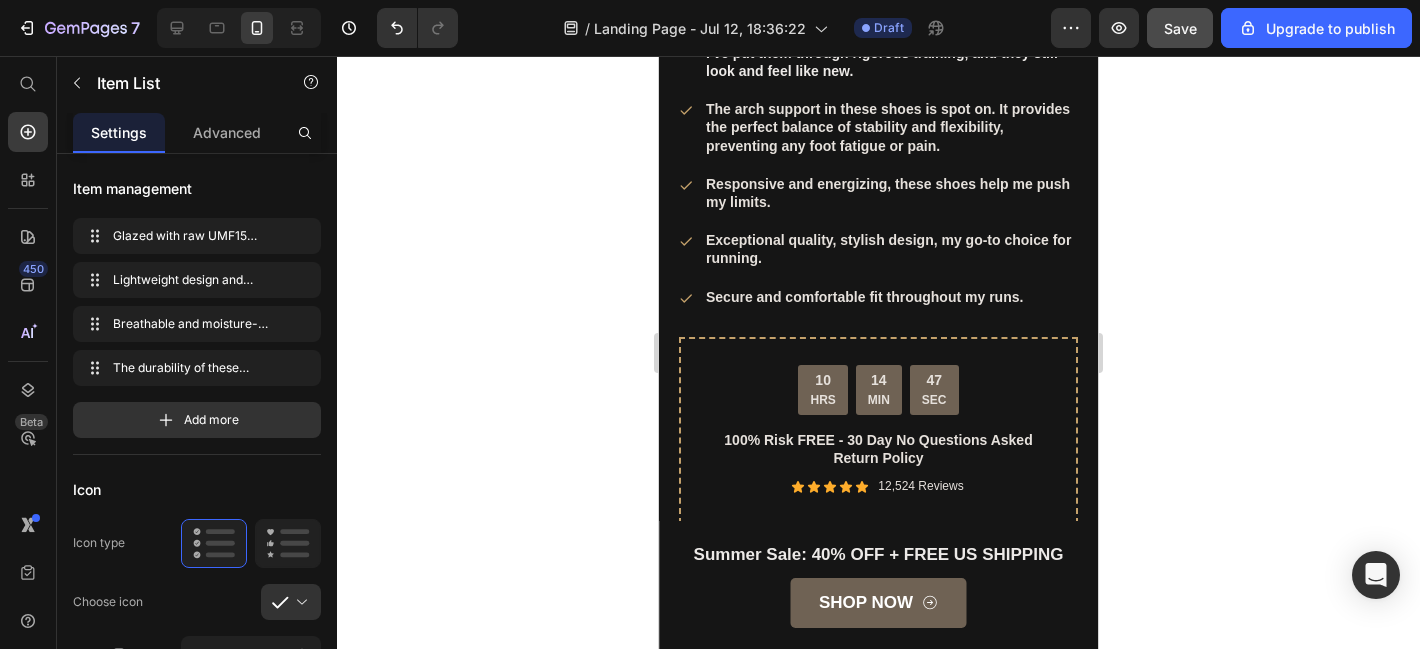 click on "Glazed with raw UMF15 Manuka honey from New Zealand. Supports natural healing and gut health" at bounding box center (884, -154) 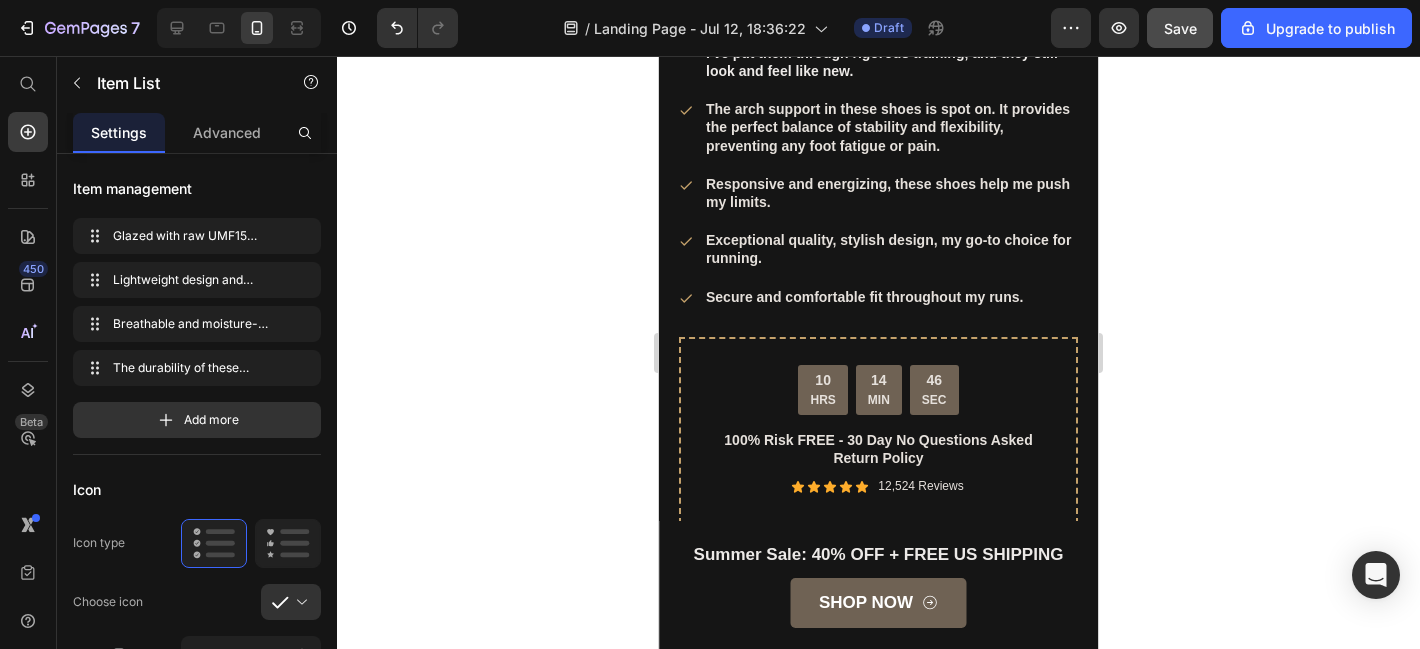 click on "Glazed with raw UMF15 Manuka honey from New Zealand. Supports natural healing and gut health" at bounding box center [884, -154] 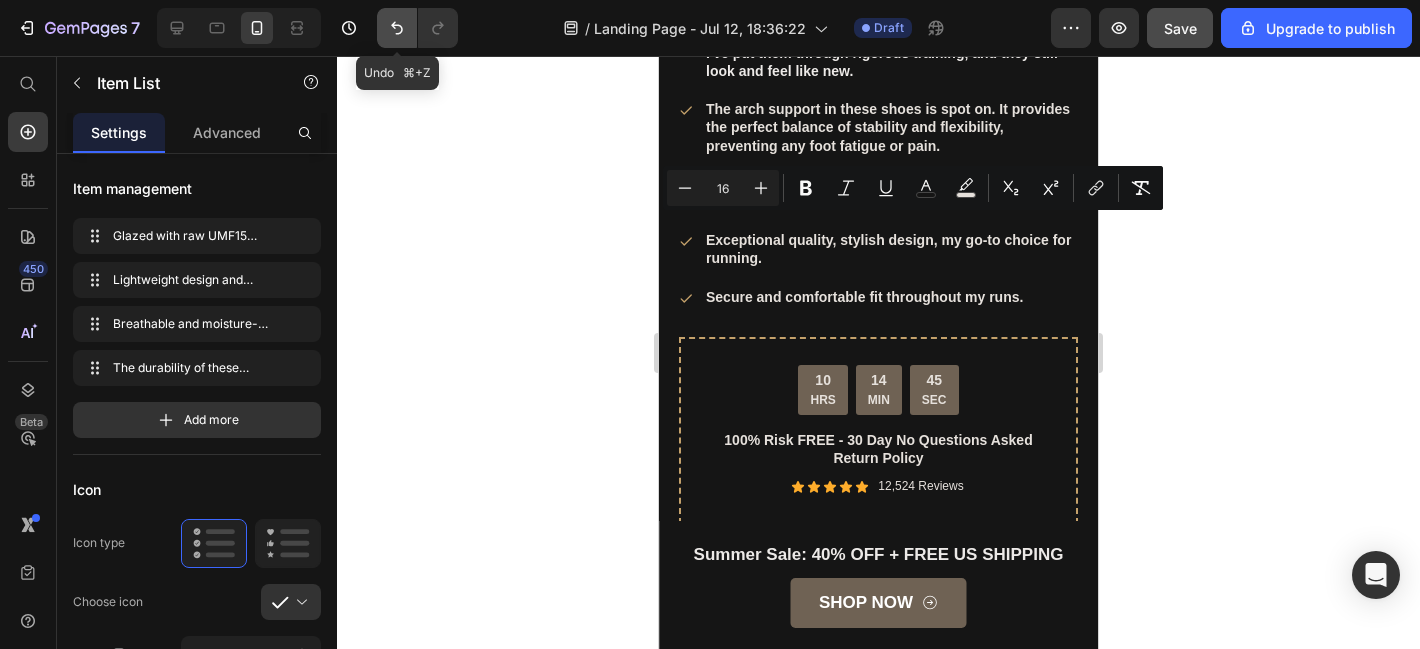 click 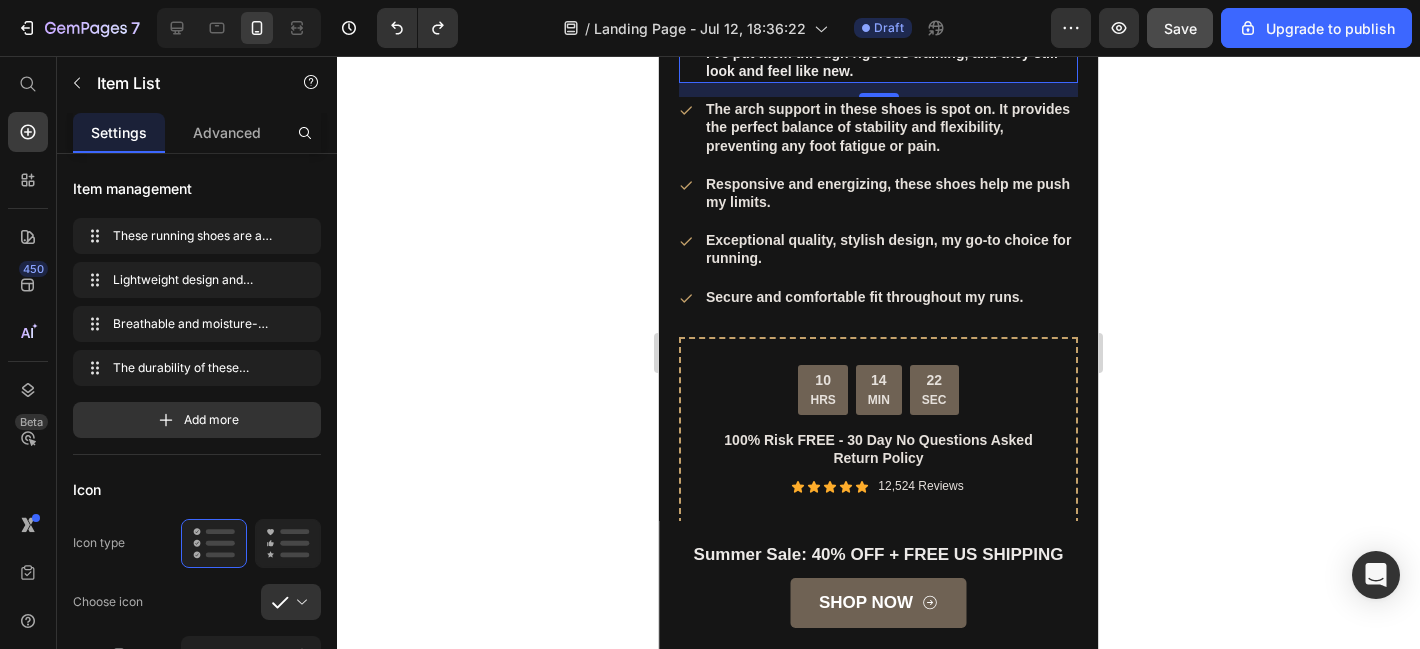 type 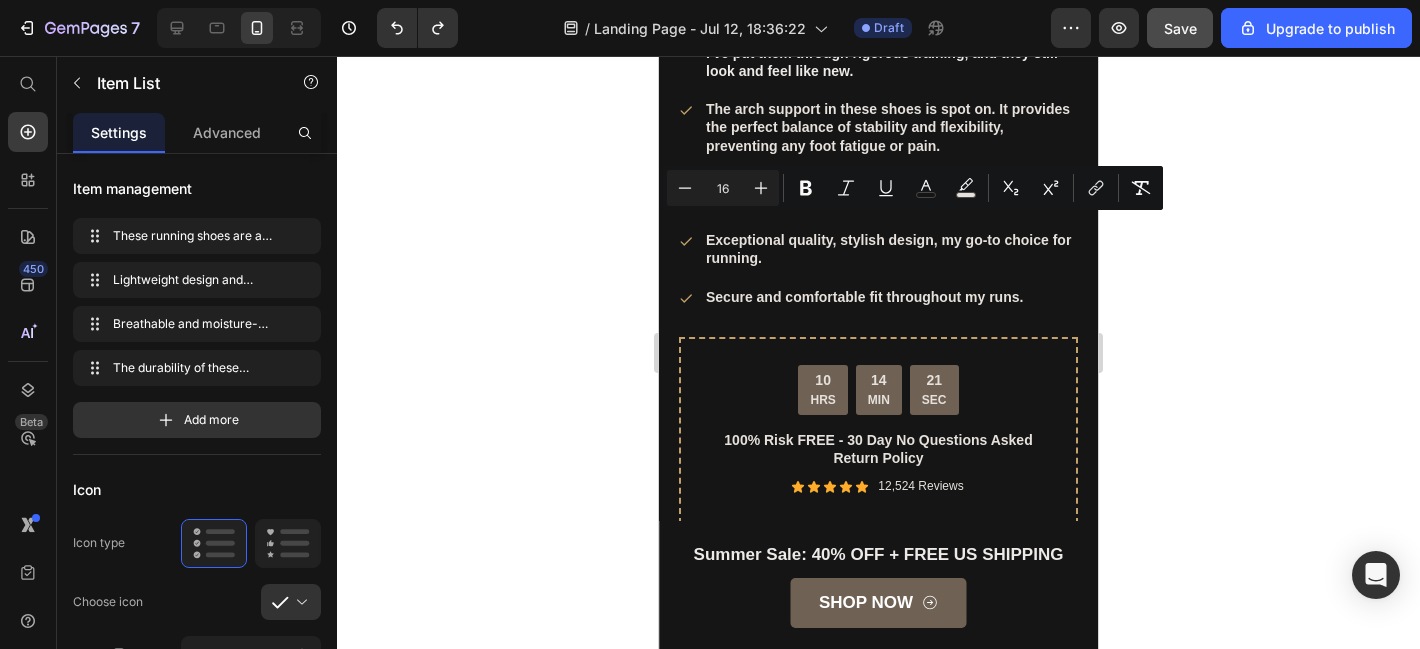 click on "Glazed with raw UMF15 Manuka honey from New Zealand. Supports natural healing and gut health" at bounding box center (884, -154) 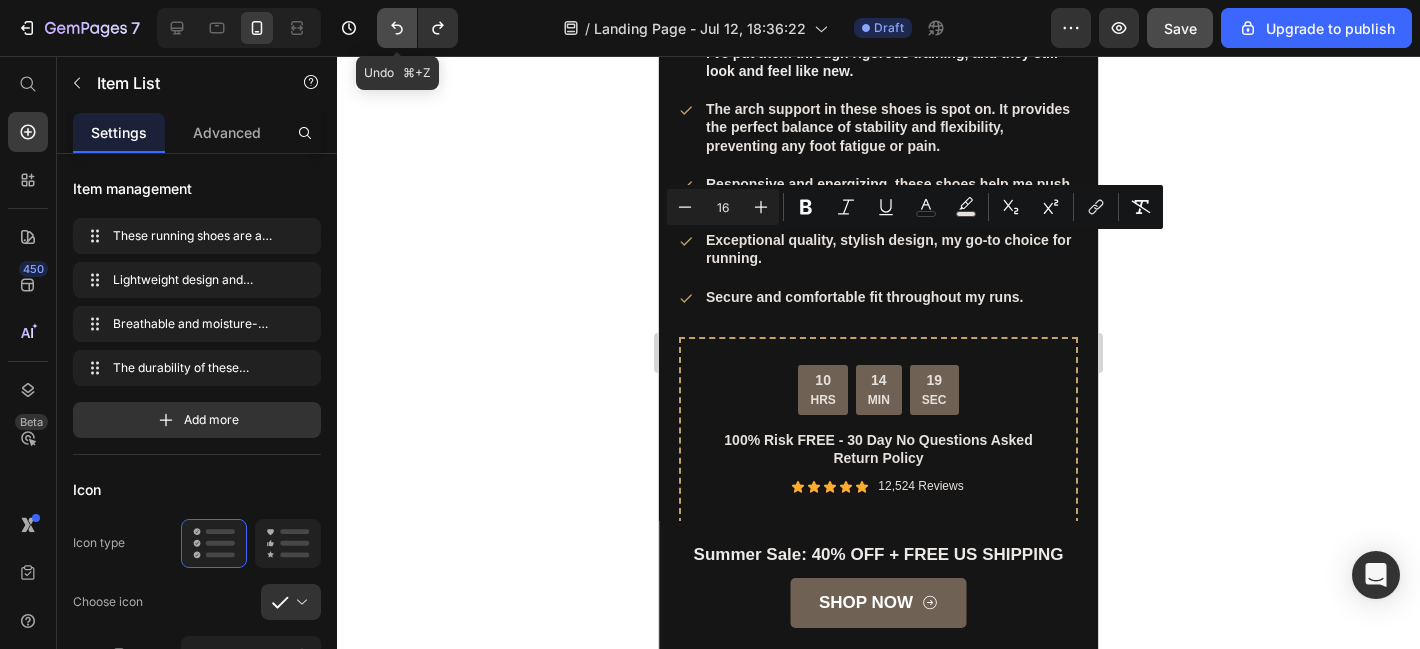 click 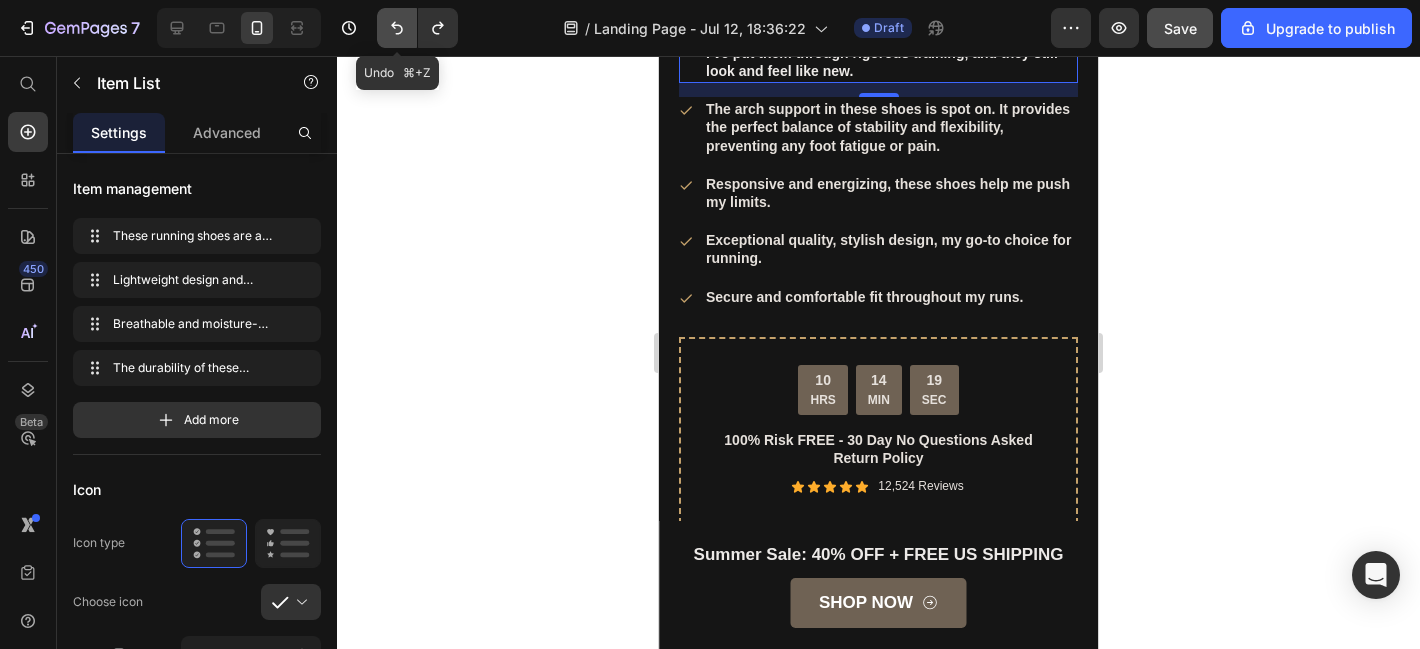 click 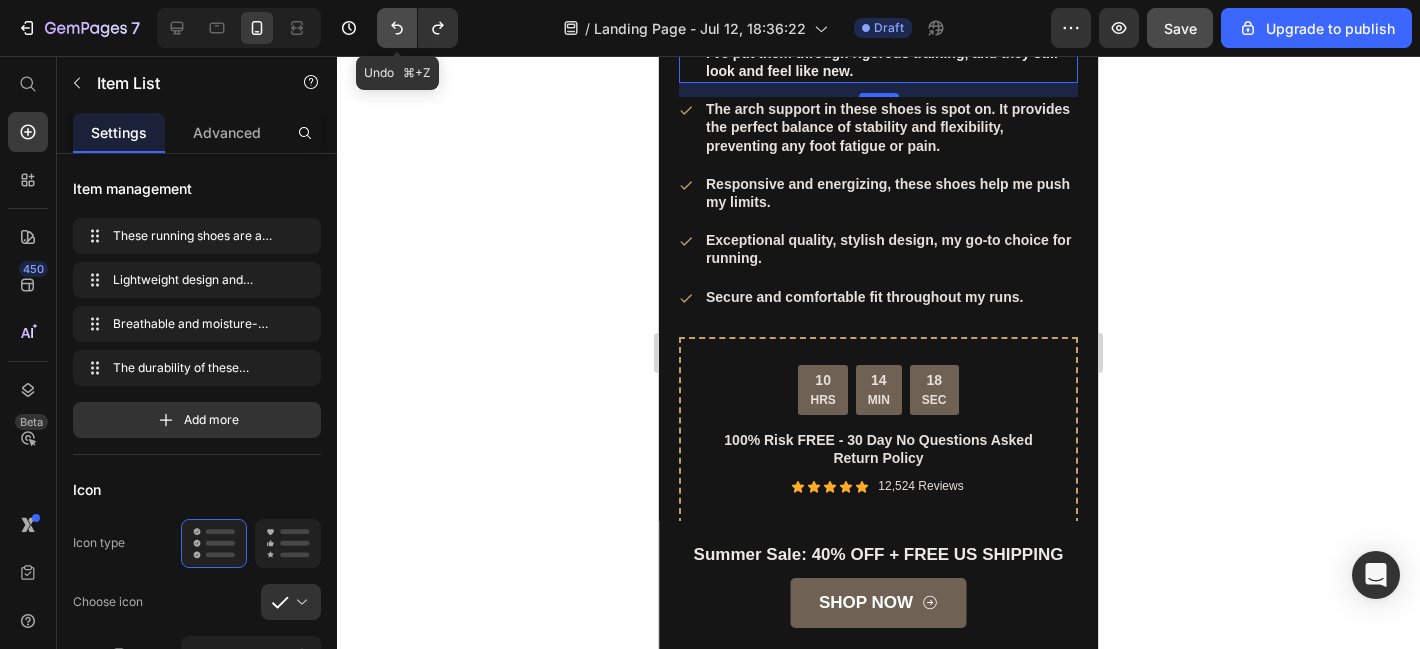 click 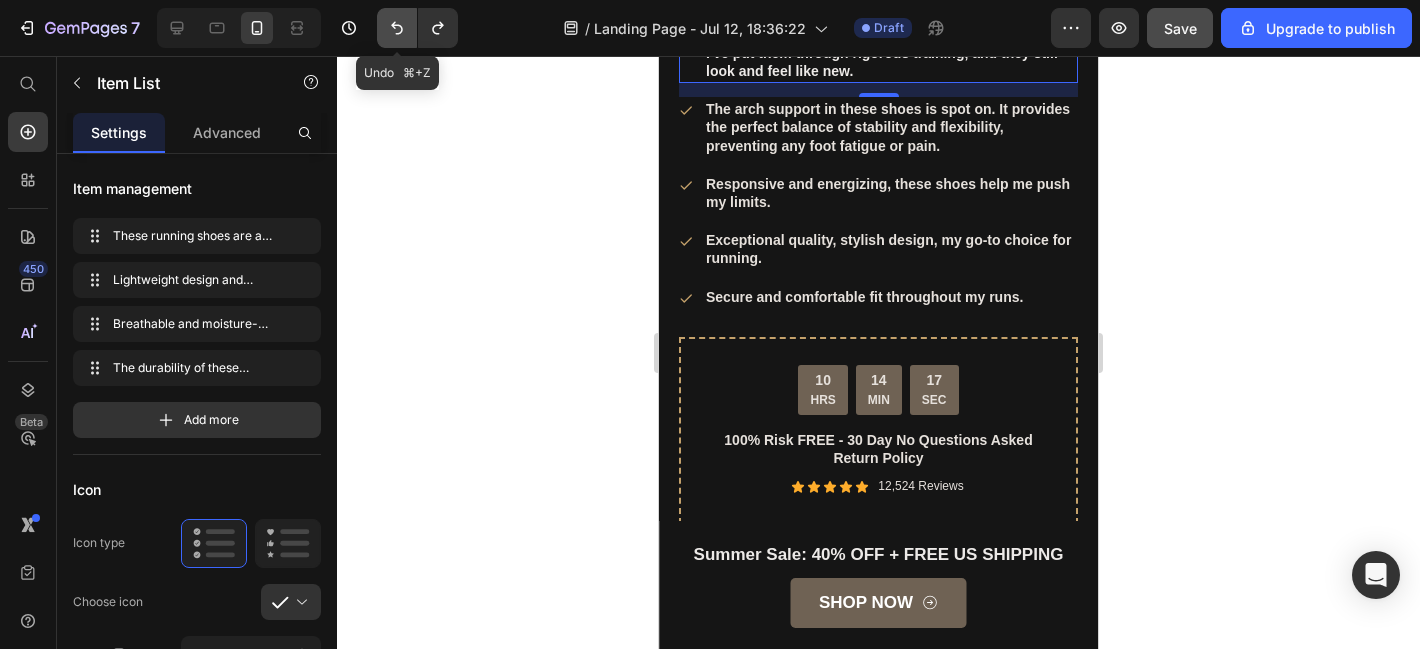 click 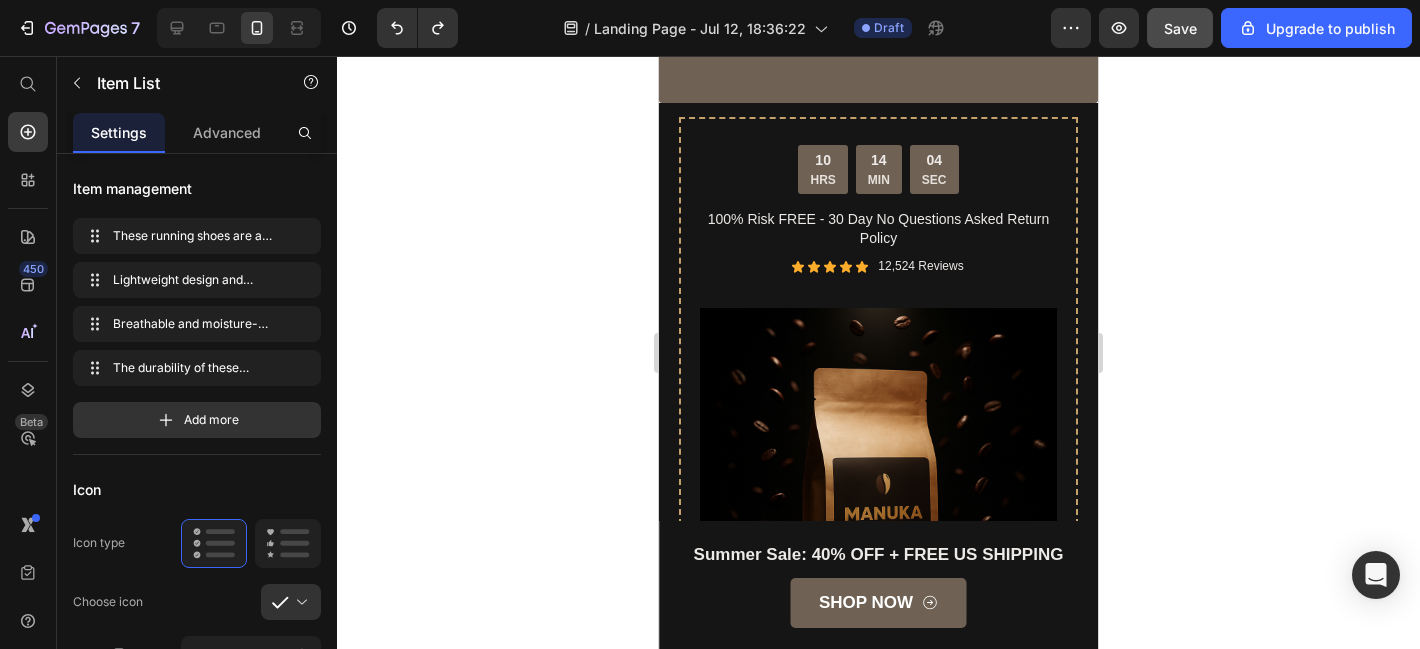 scroll, scrollTop: 4259, scrollLeft: 0, axis: vertical 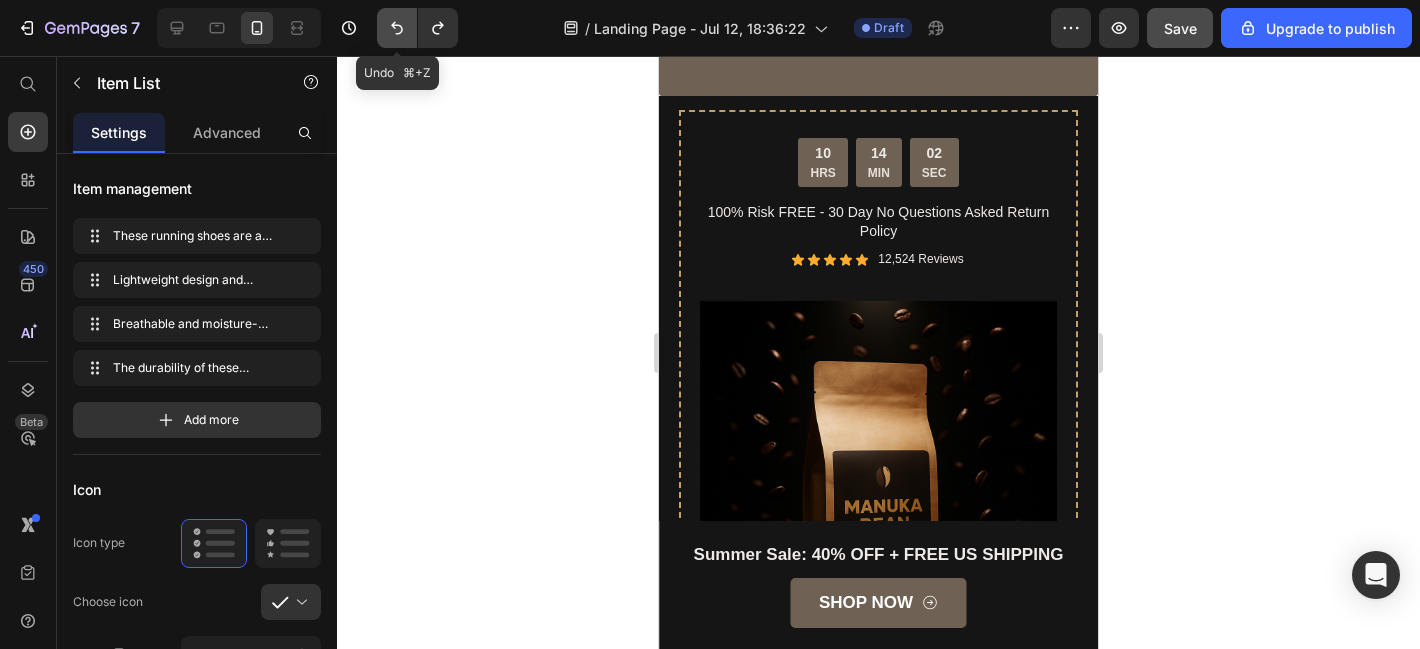 click 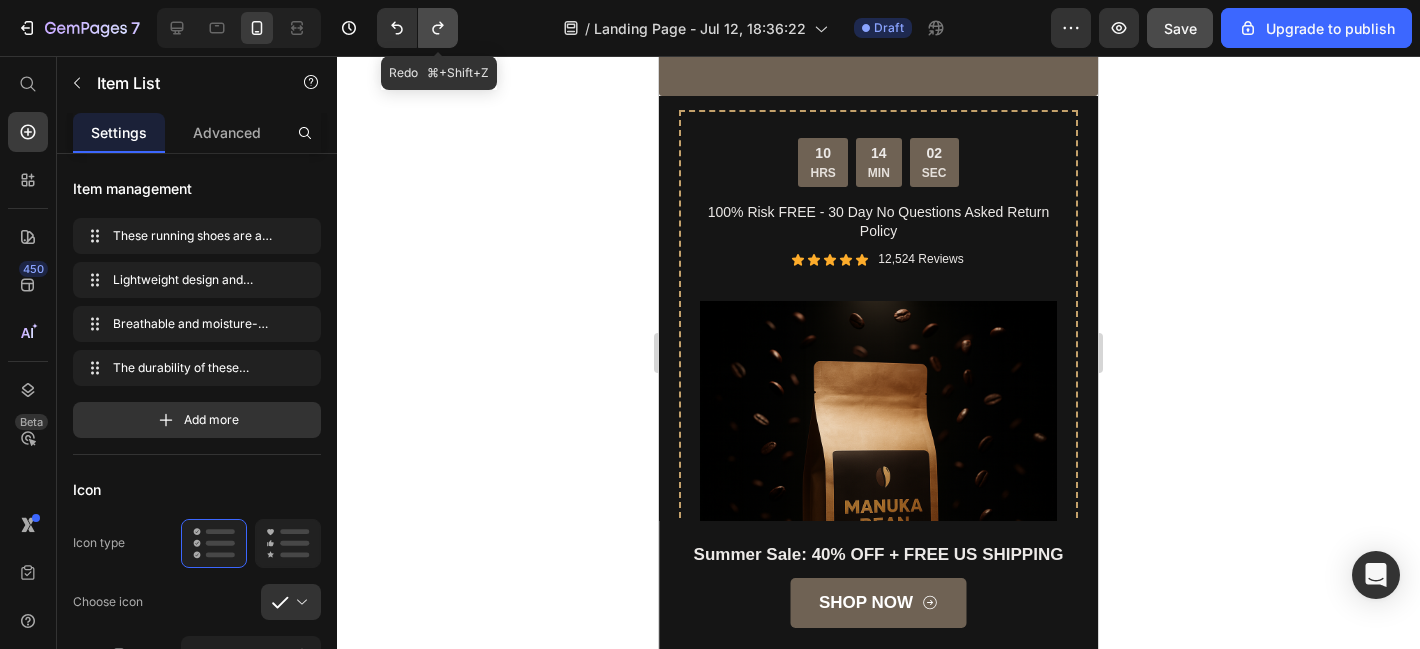 click 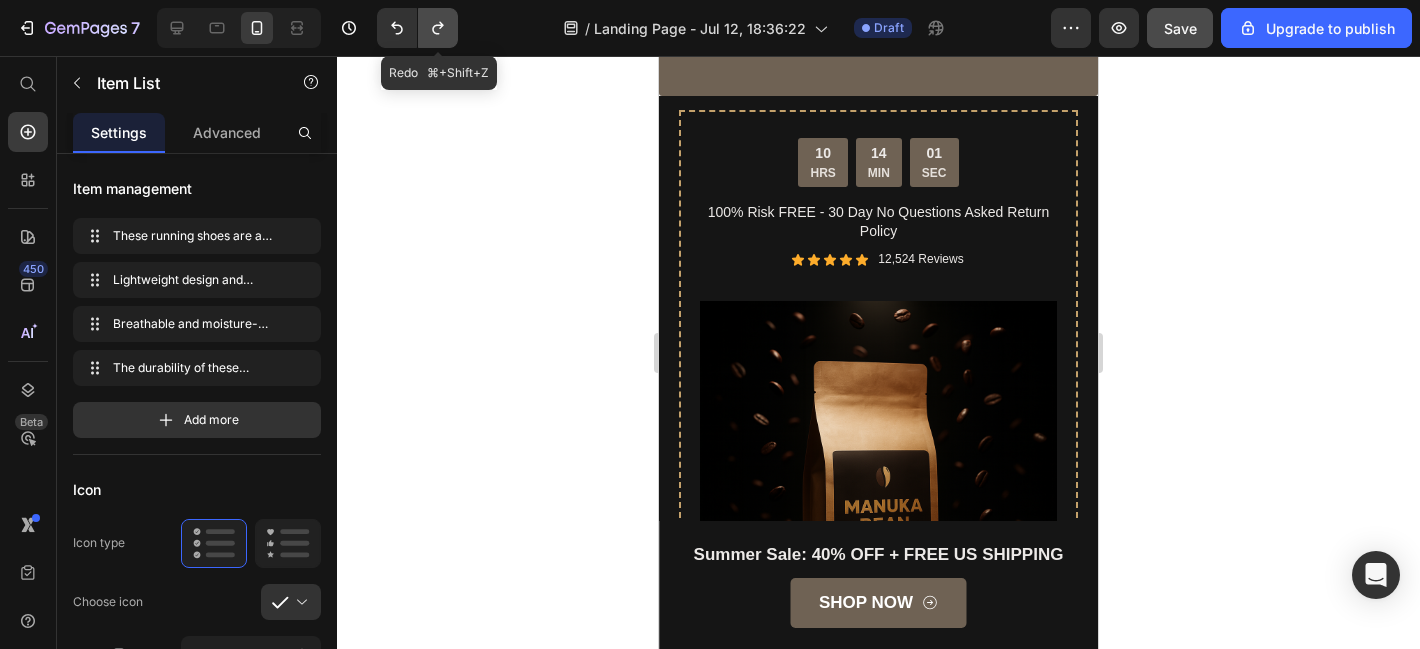 click 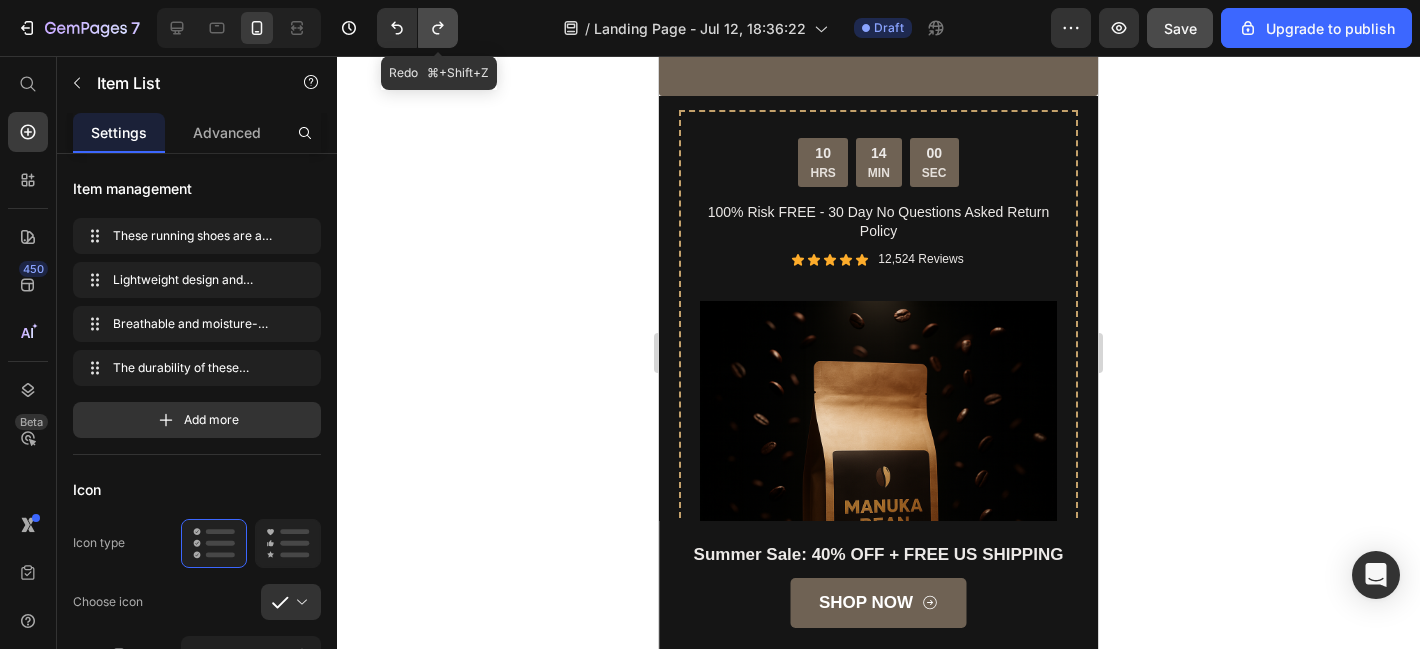 click 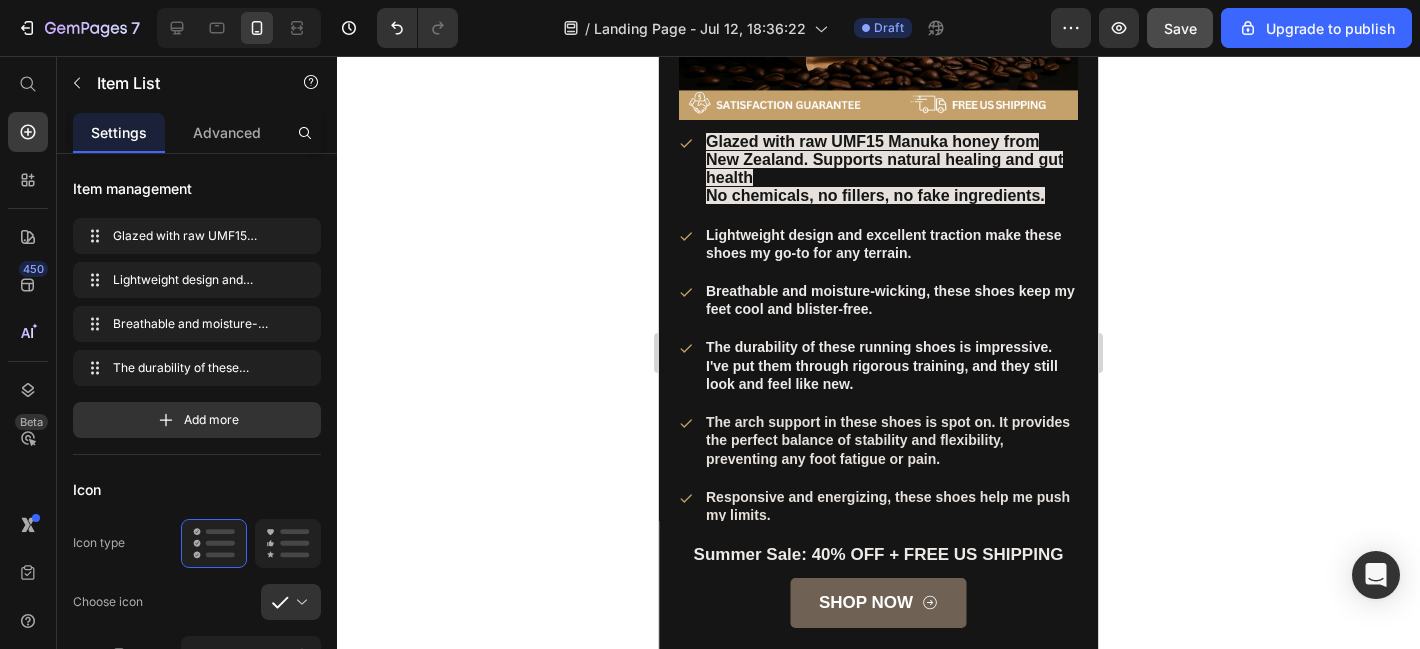 scroll, scrollTop: 5860, scrollLeft: 0, axis: vertical 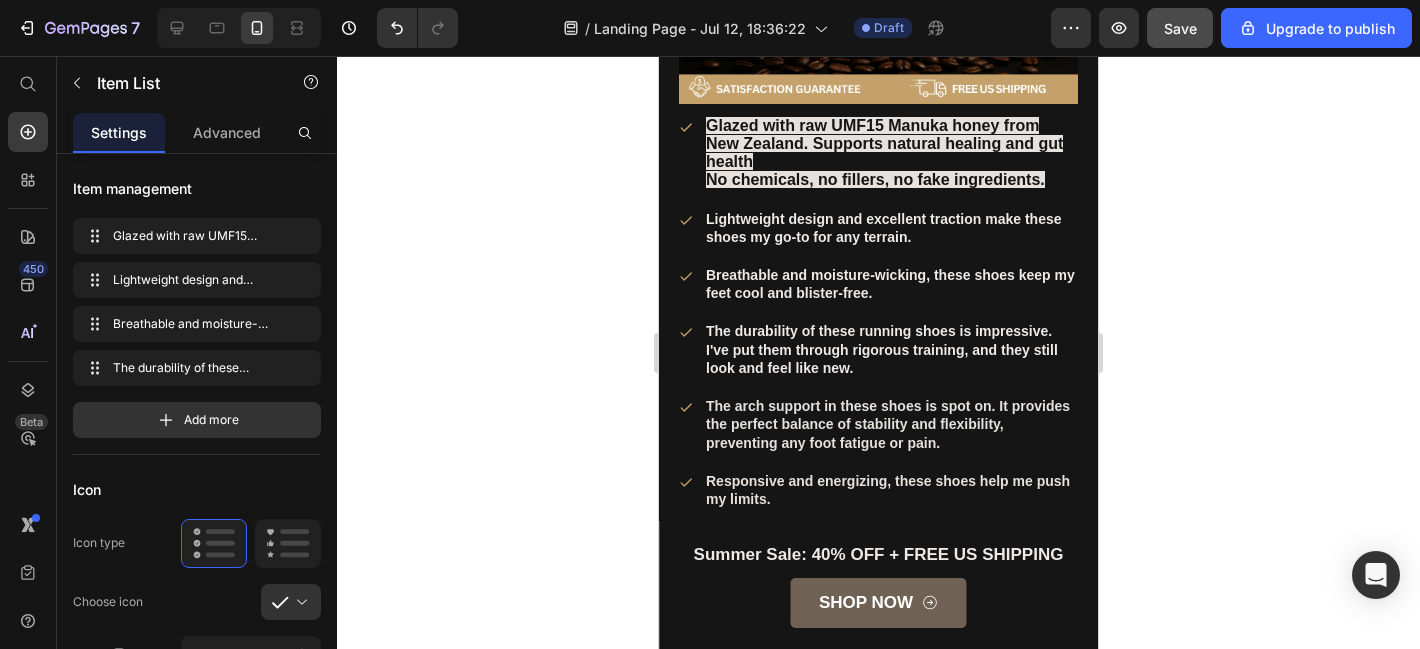 click on "Glazed with raw UMF15 Manuka honey from New Zealand. Supports natural healing and gut health" at bounding box center [884, 143] 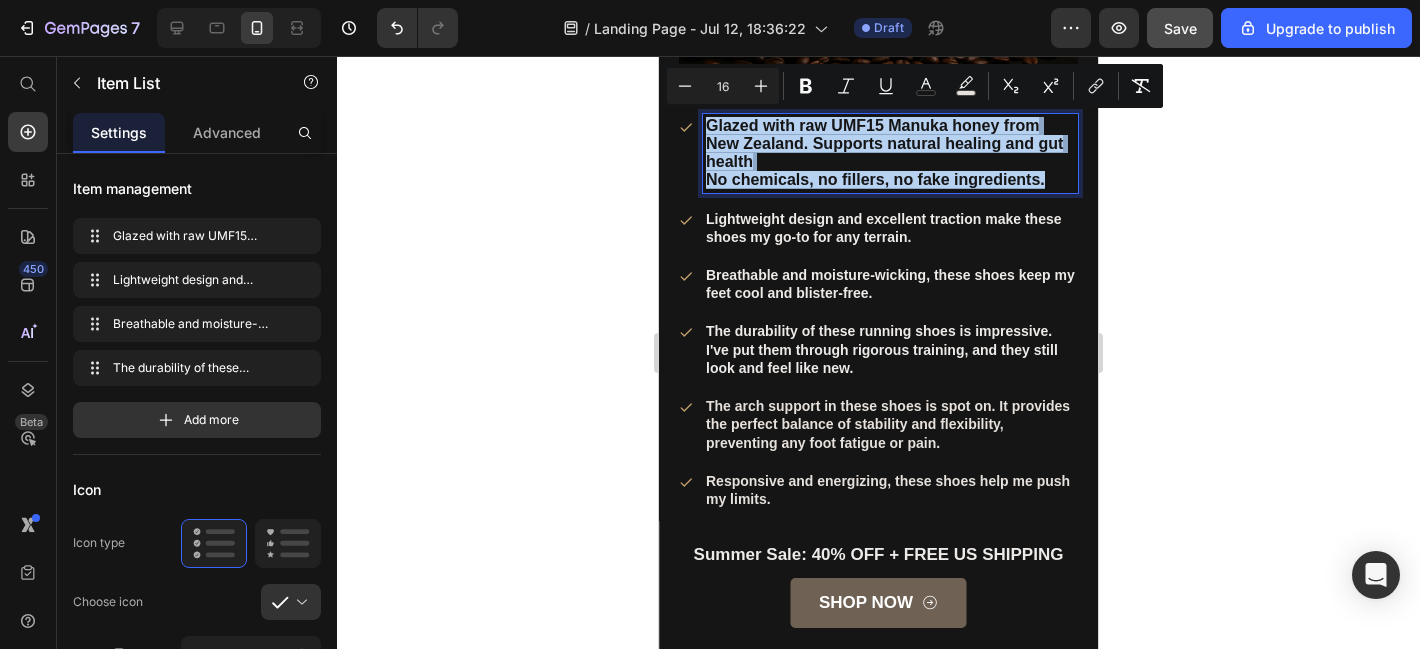 drag, startPoint x: 1059, startPoint y: 184, endPoint x: 709, endPoint y: 125, distance: 354.93802 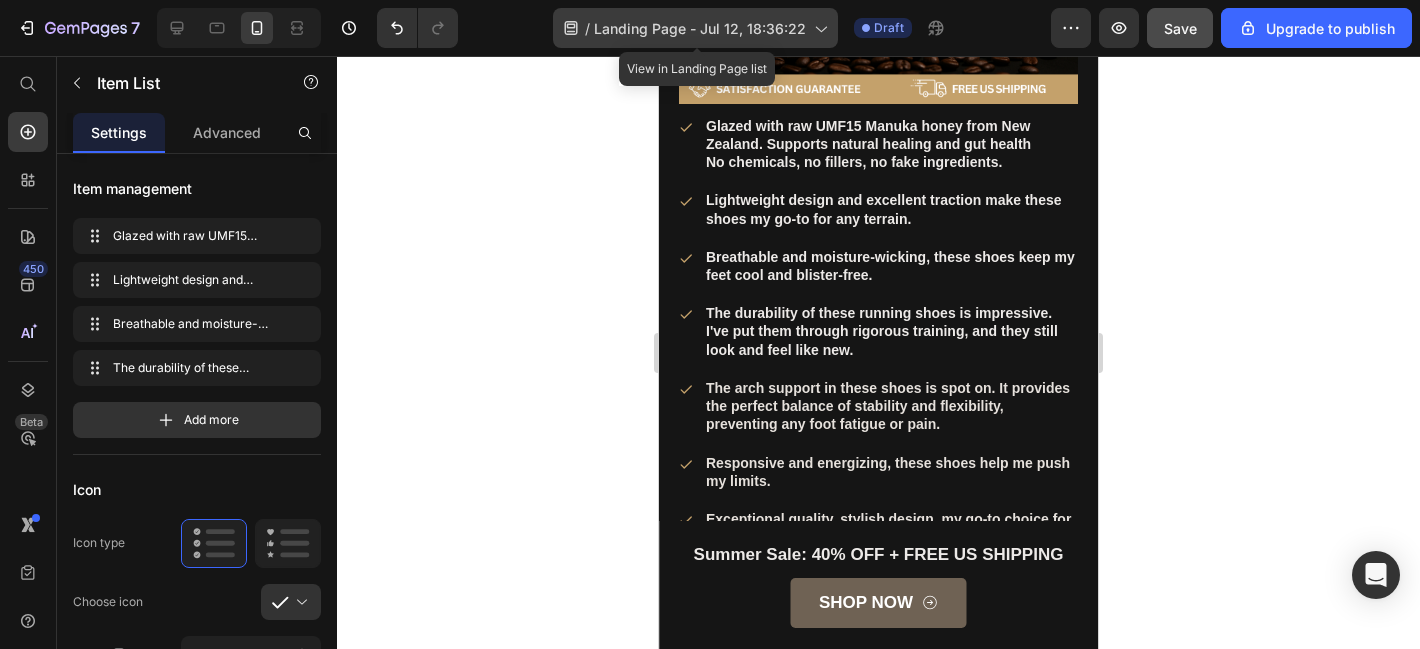 drag, startPoint x: 70, startPoint y: 69, endPoint x: 15, endPoint y: 73, distance: 55.145264 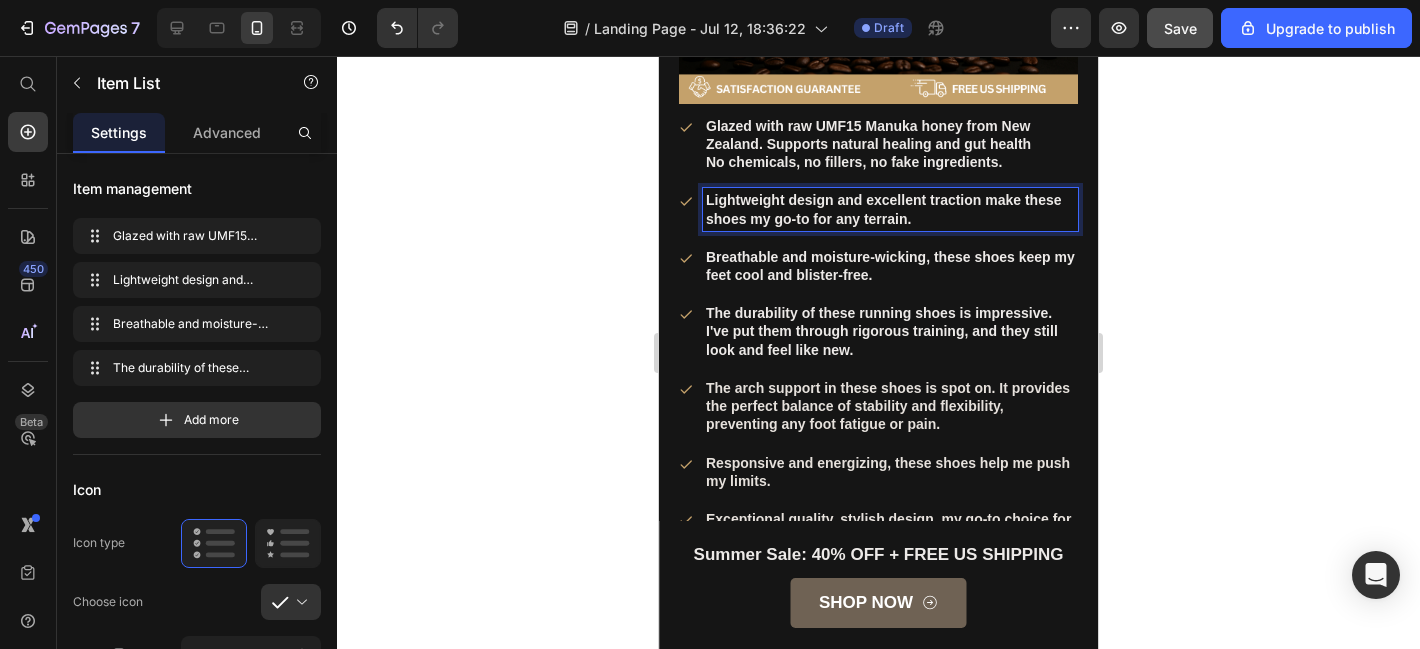 click on "Lightweight design and excellent traction make these shoes my go-to for any terrain." at bounding box center (890, 209) 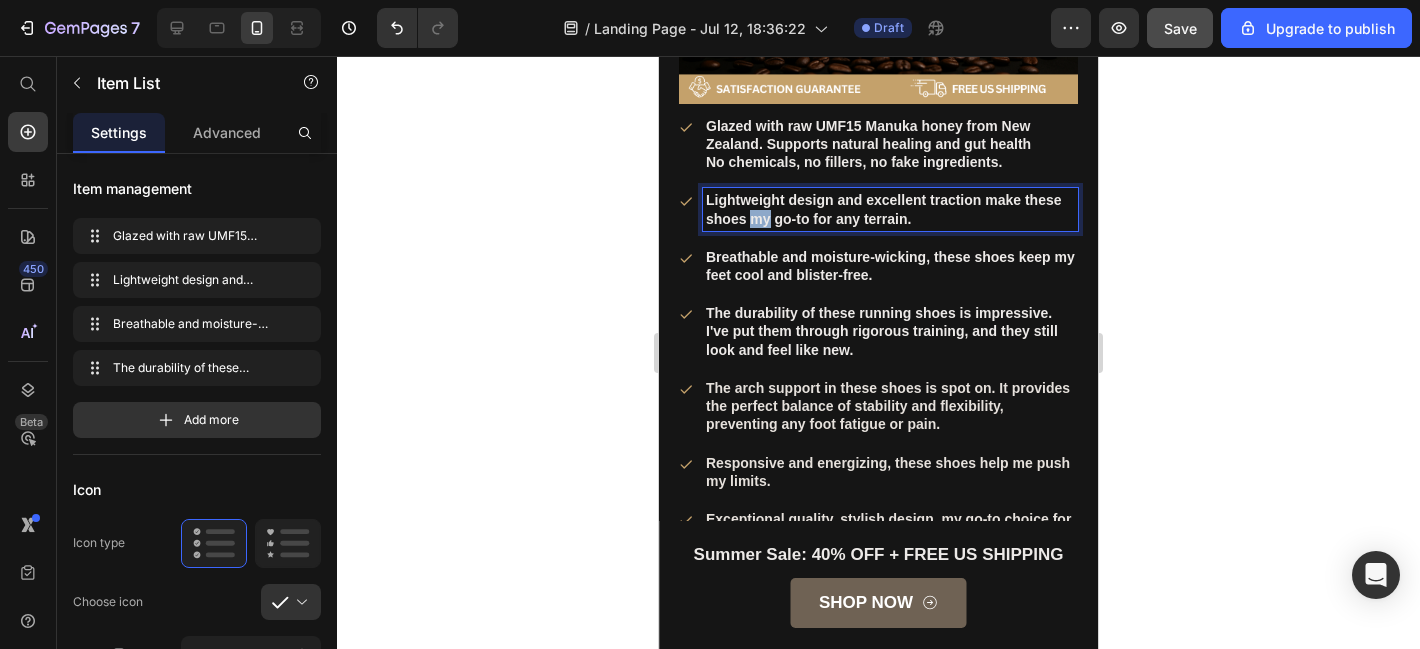 click on "Lightweight design and excellent traction make these shoes my go-to for any terrain." at bounding box center [890, 209] 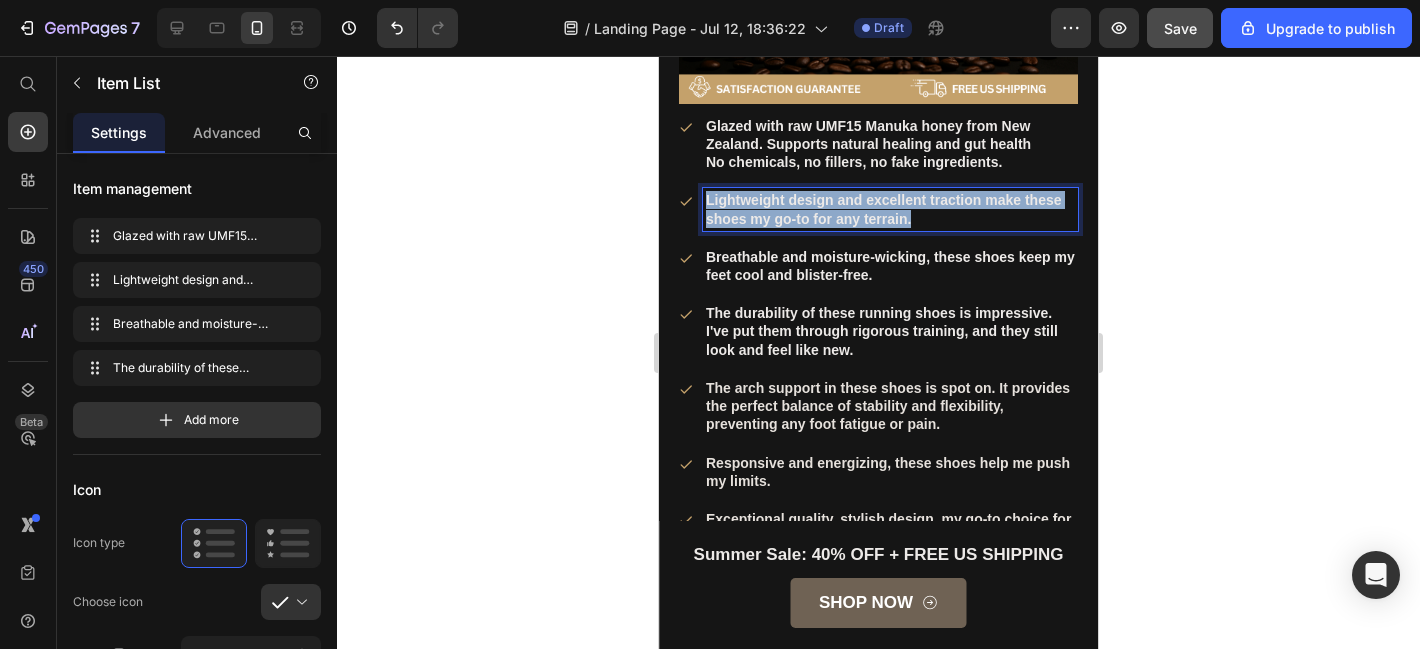 click on "Lightweight design and excellent traction make these shoes my go-to for any terrain." at bounding box center [890, 209] 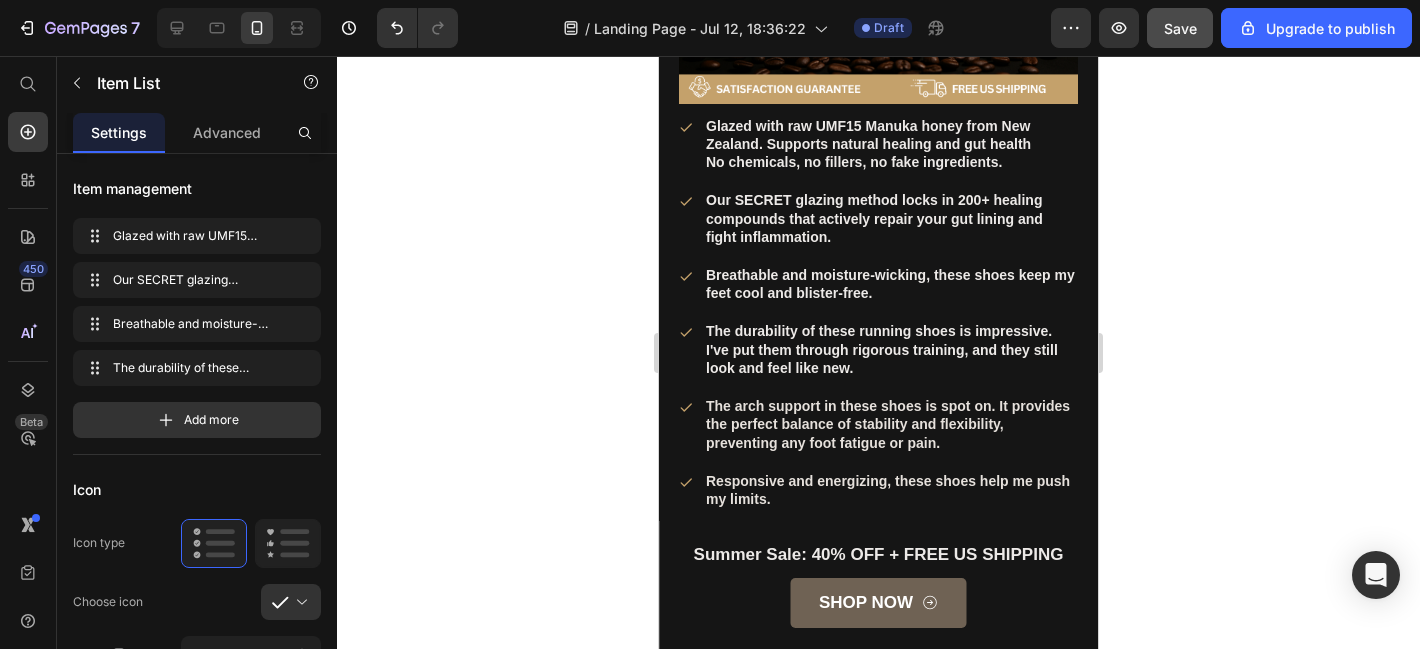drag, startPoint x: 120, startPoint y: 146, endPoint x: 804, endPoint y: 55, distance: 690.0268 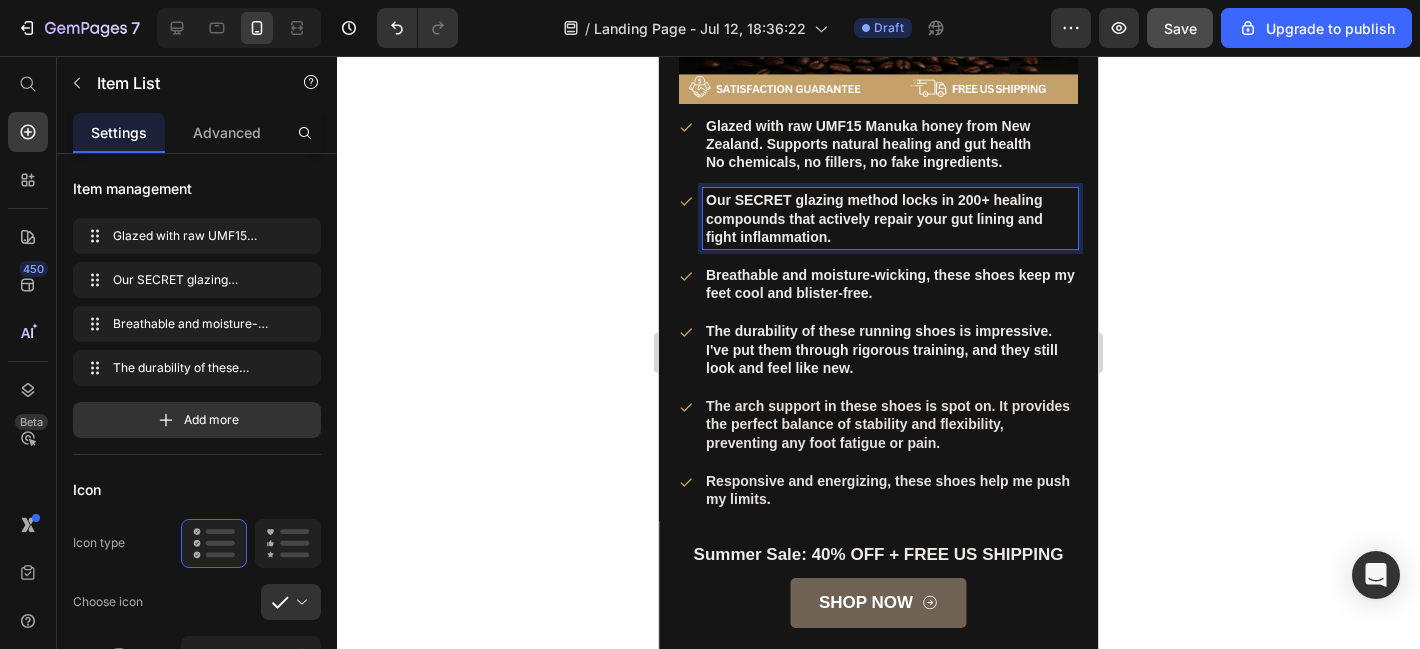 click on "Breathable and moisture-wicking, these shoes keep my feet cool and blister-free." at bounding box center [890, 284] 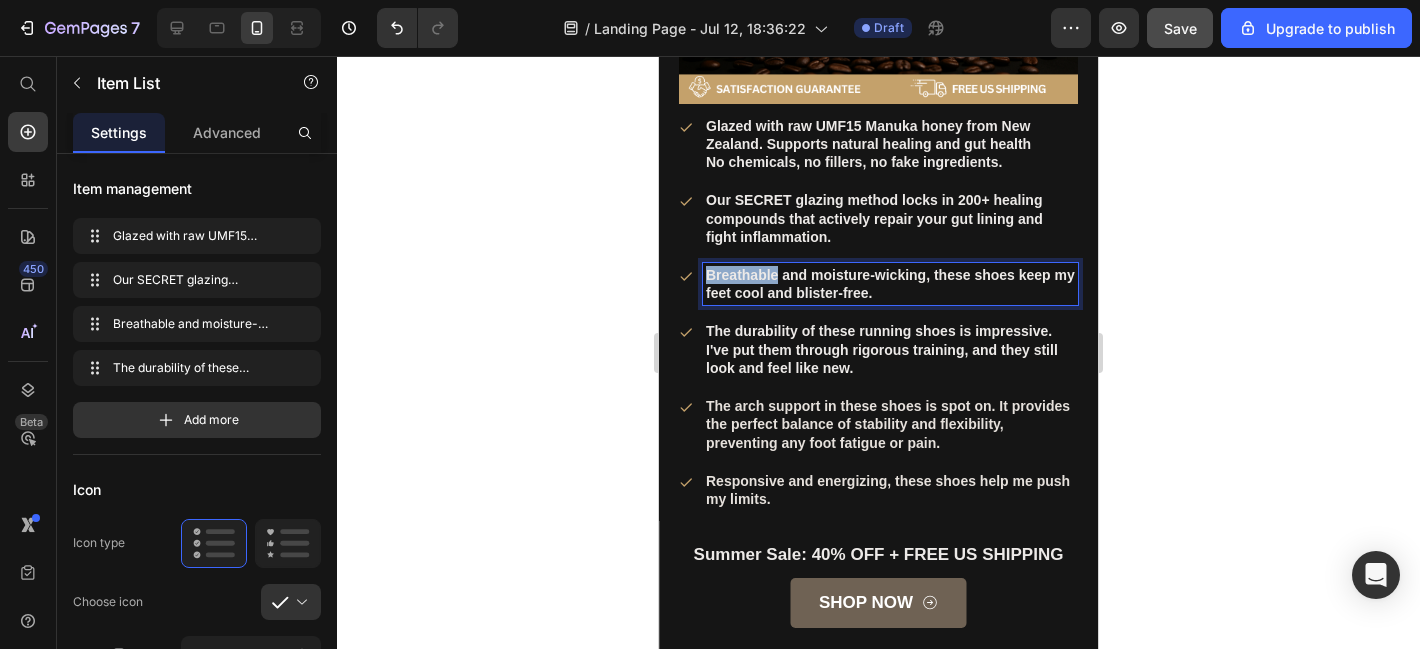 click on "Breathable and moisture-wicking, these shoes keep my feet cool and blister-free." at bounding box center (890, 284) 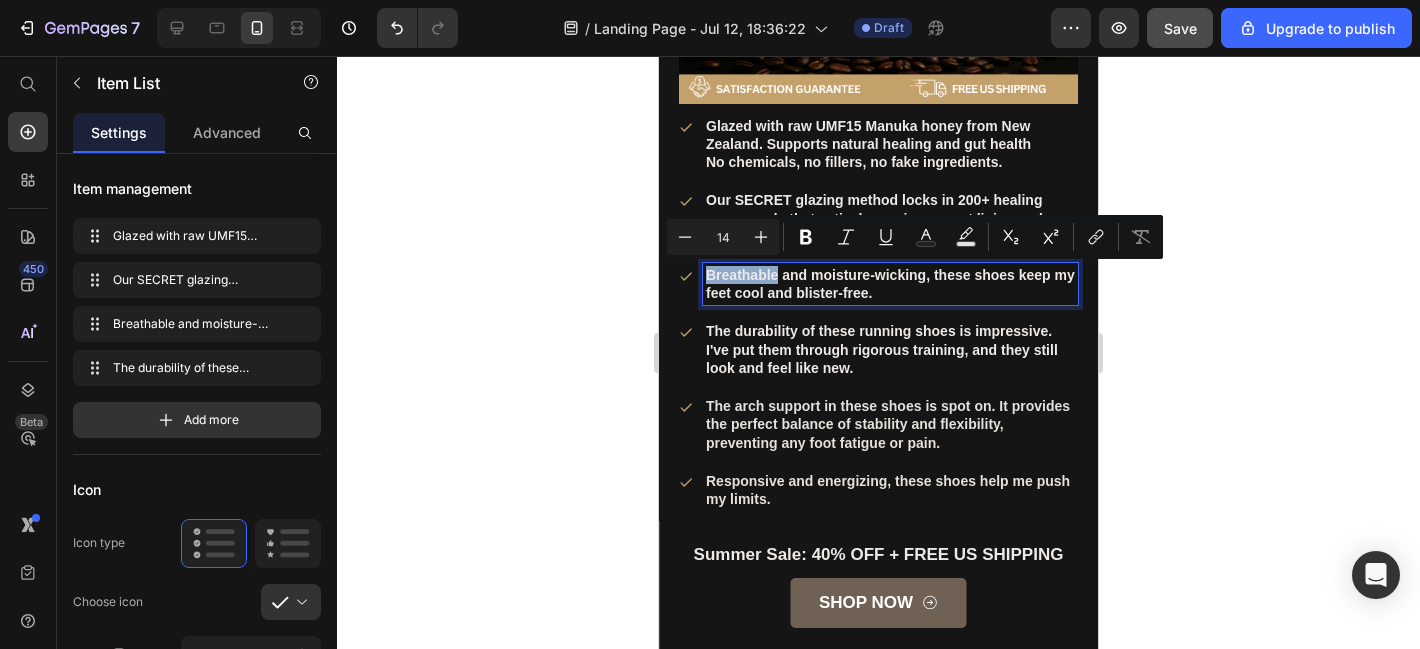 click on "Breathable and moisture-wicking, these shoes keep my feet cool and blister-free." at bounding box center (890, 284) 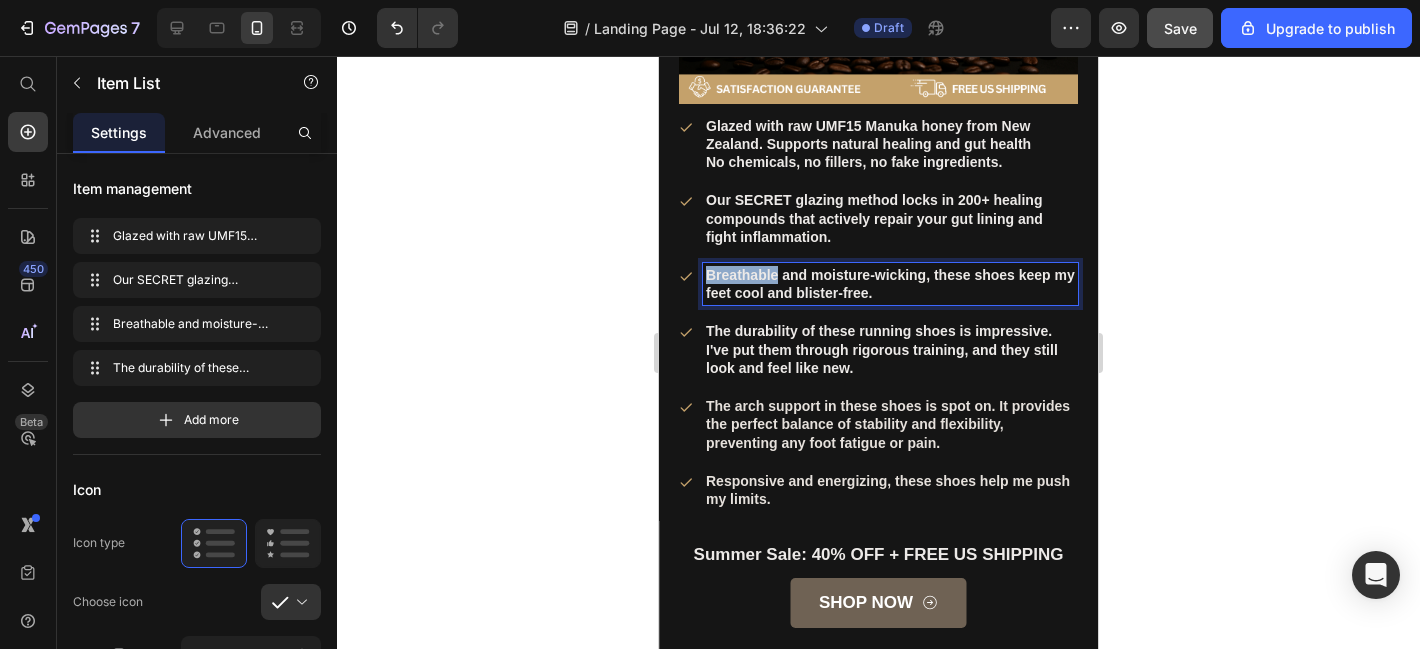 click on "Breathable and moisture-wicking, these shoes keep my feet cool and blister-free." at bounding box center [890, 284] 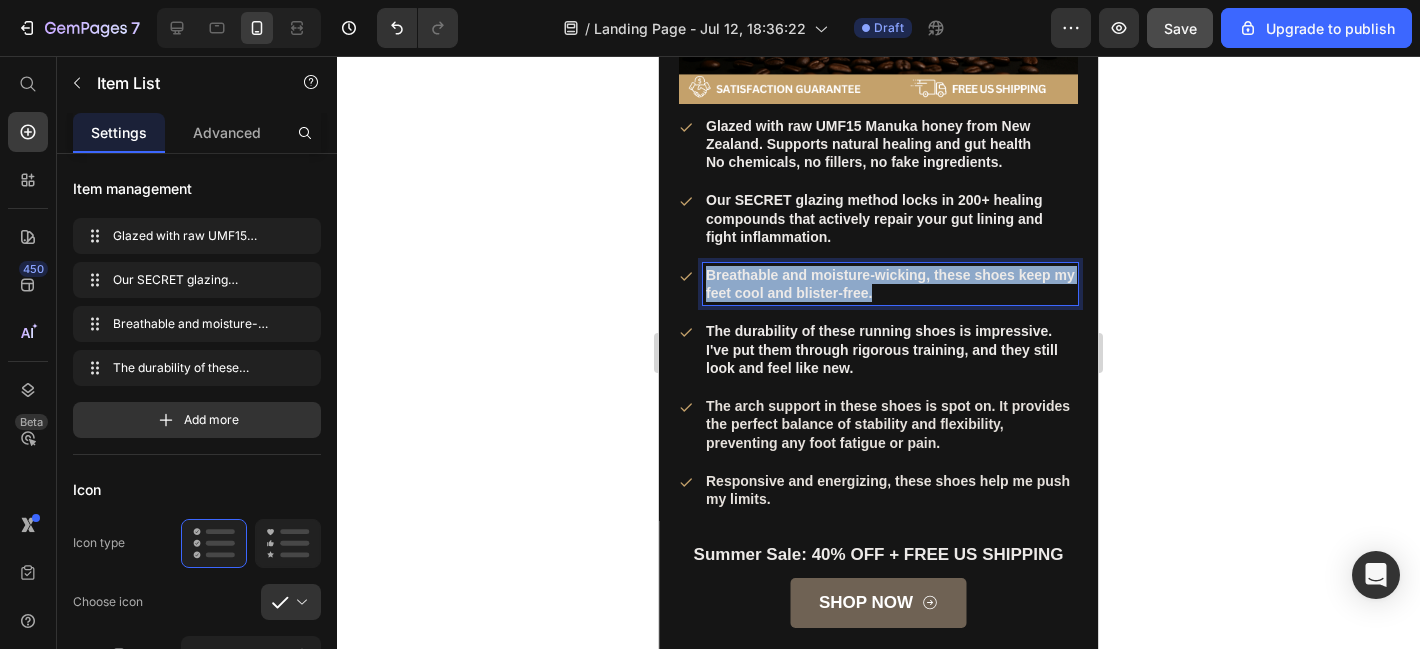 click on "Breathable and moisture-wicking, these shoes keep my feet cool and blister-free." at bounding box center [890, 284] 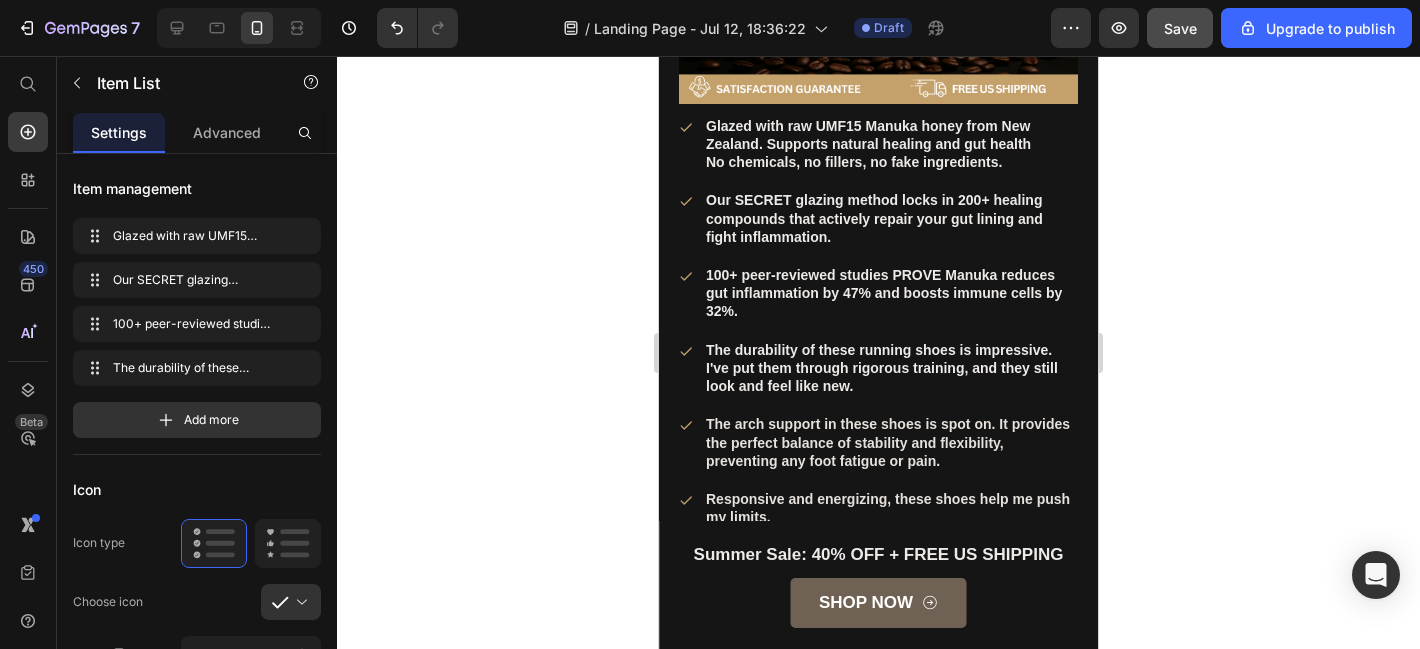 click 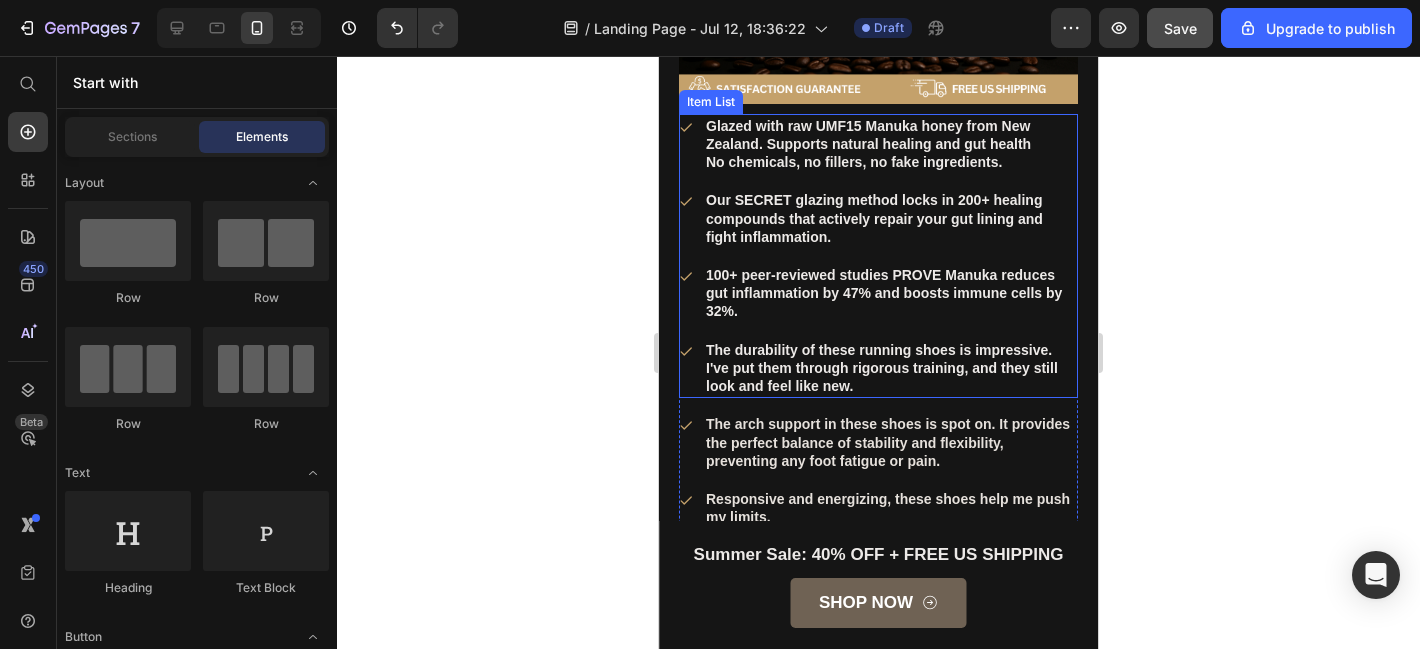 click on "The durability of these running shoes is impressive. I've put them through rigorous training, and they still look and feel like new." at bounding box center (890, 368) 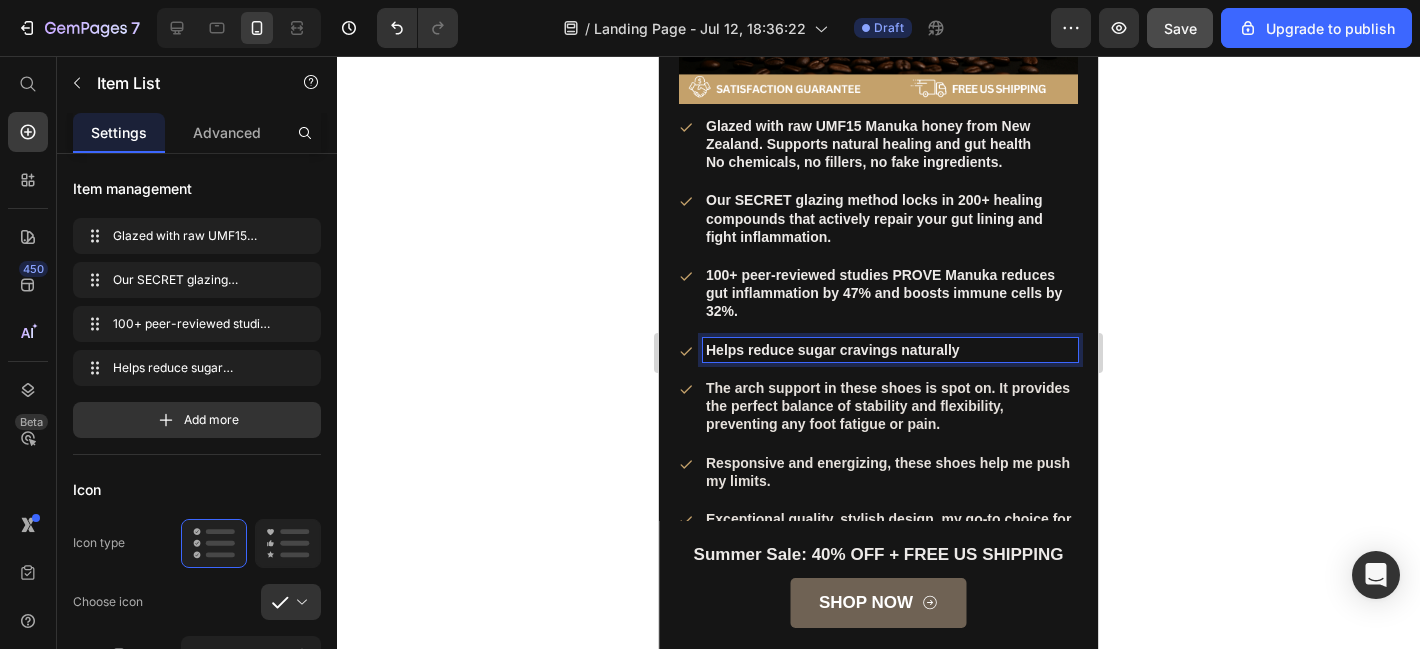 click 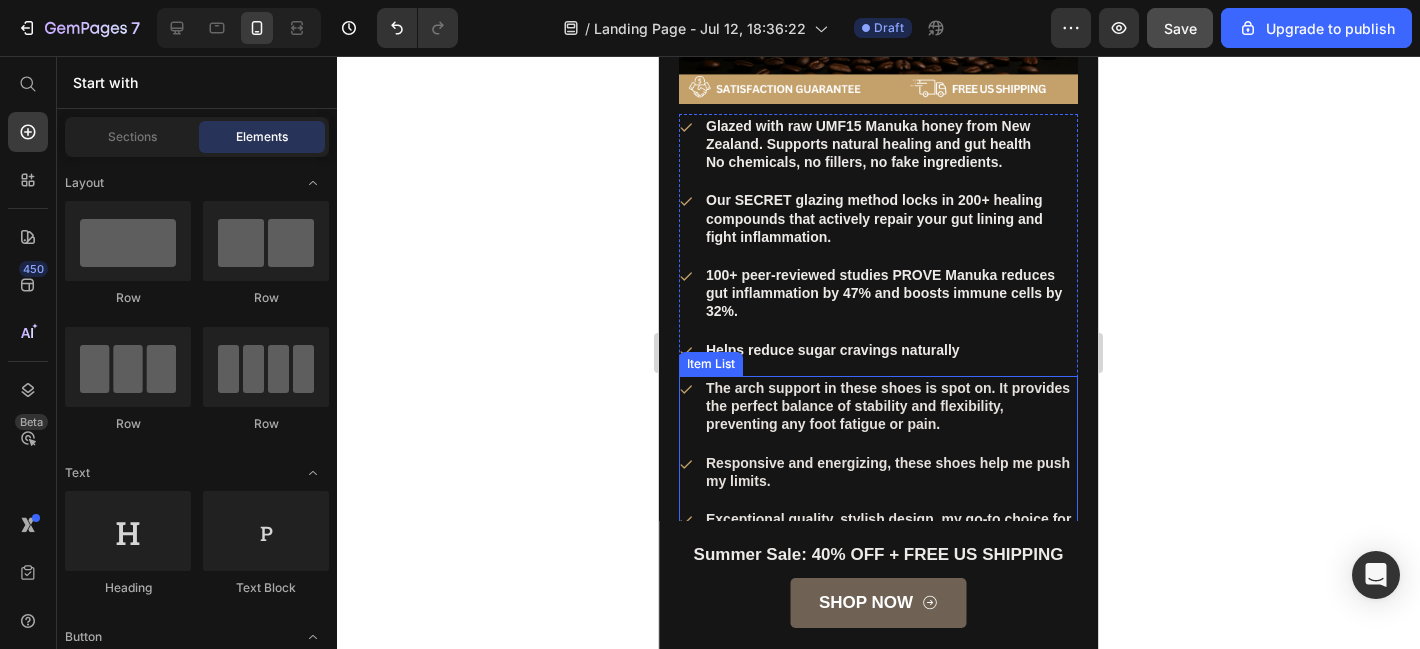 click on "The arch support in these shoes is spot on. It provides the perfect balance of stability and flexibility, preventing any foot fatigue or pain." at bounding box center (890, 406) 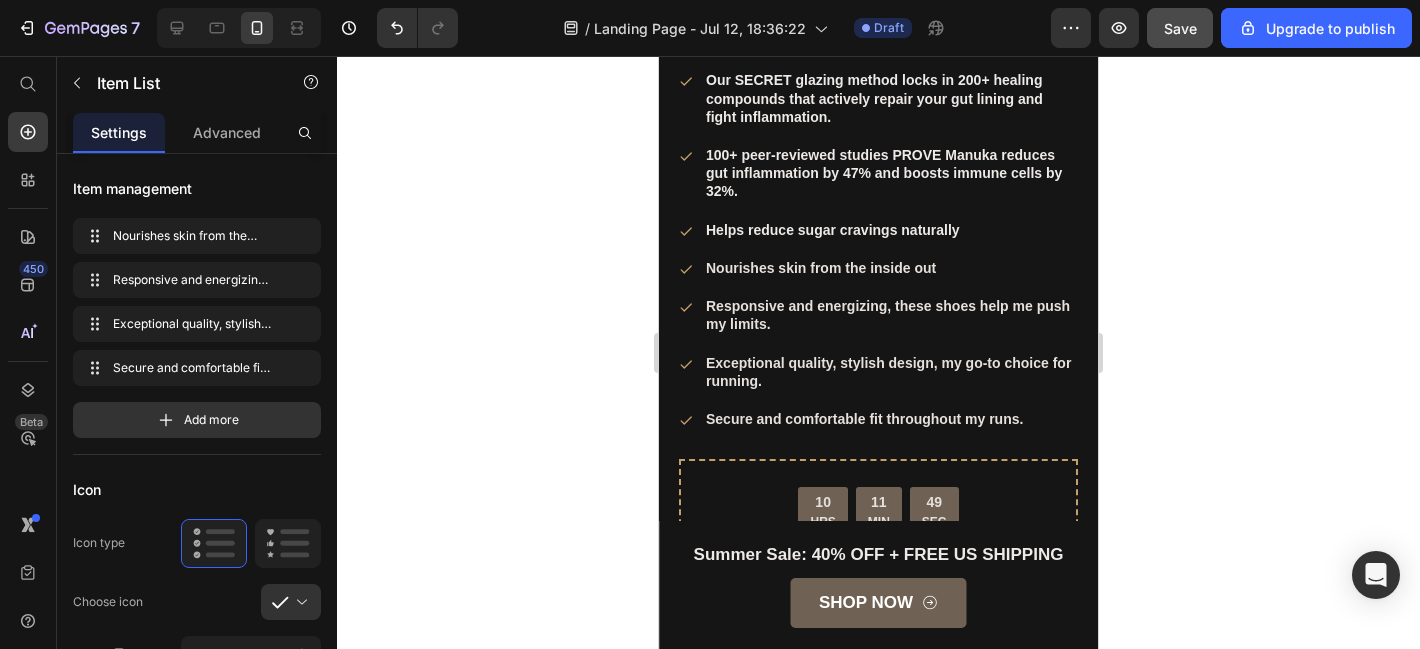 scroll, scrollTop: 5986, scrollLeft: 0, axis: vertical 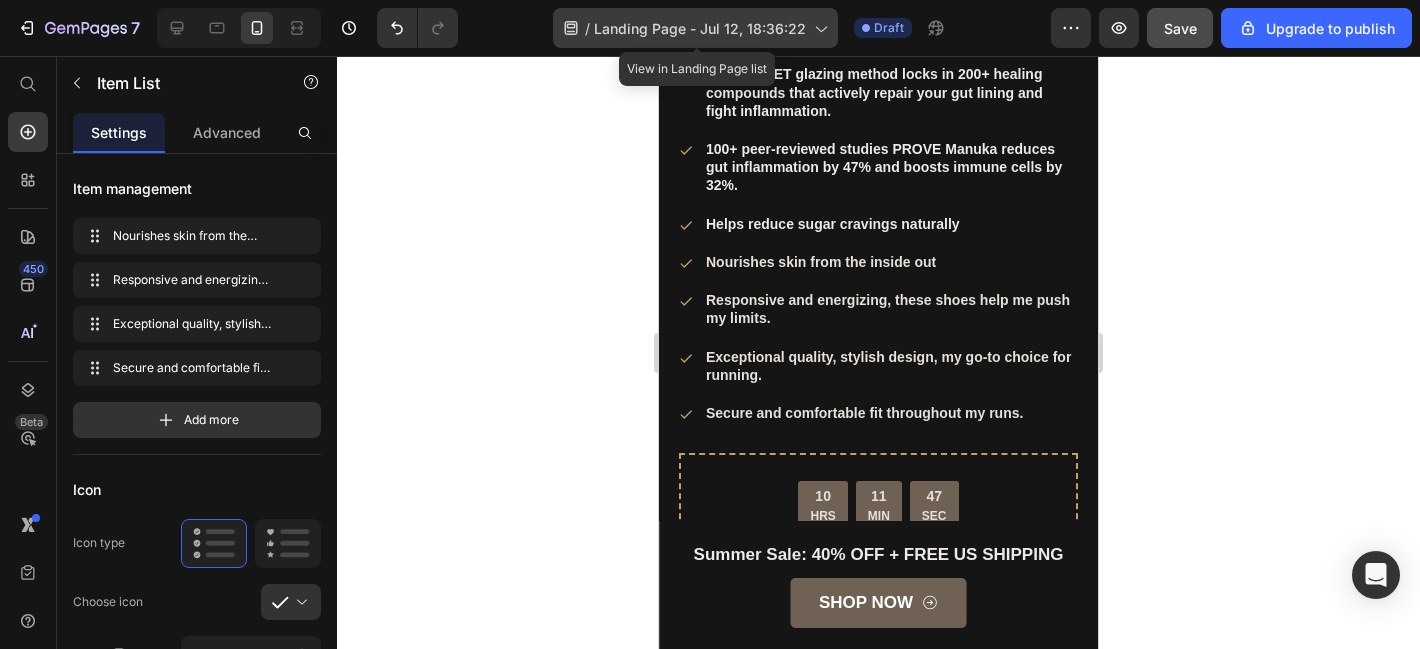 drag, startPoint x: 121, startPoint y: 329, endPoint x: 782, endPoint y: 12, distance: 733.0825 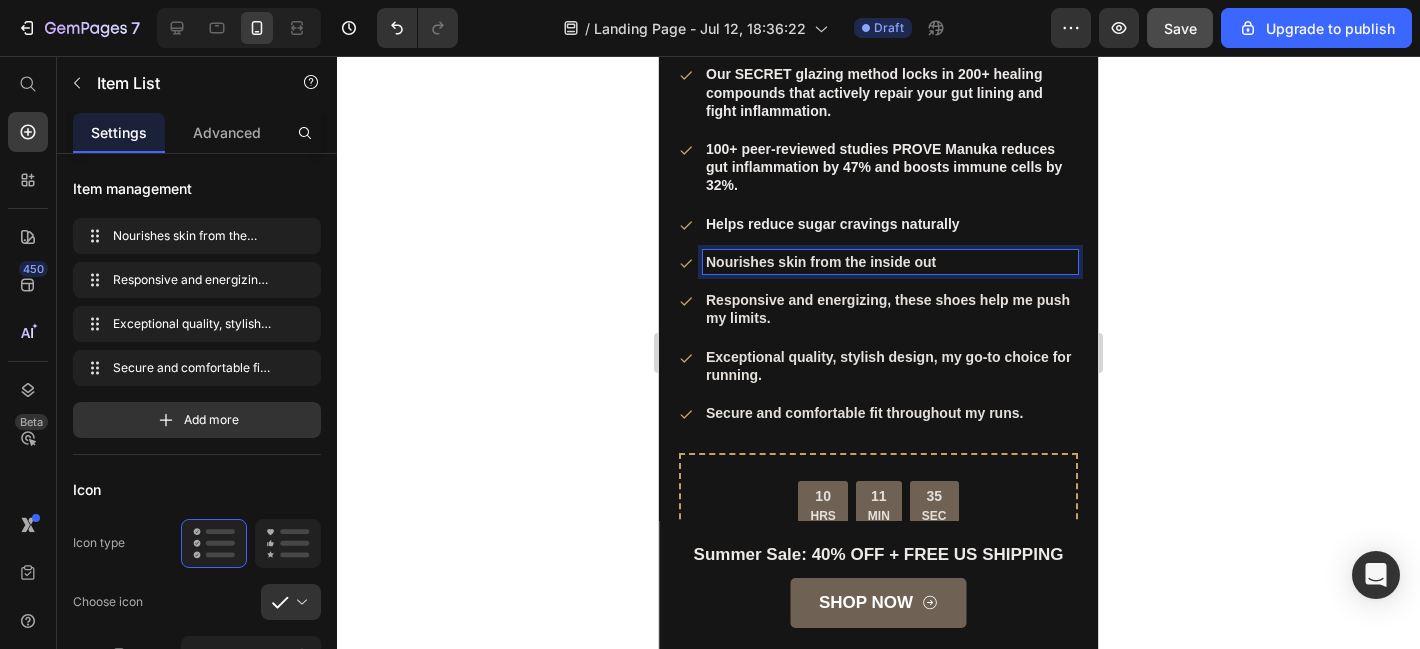 click on "Responsive and energizing, these shoes help me push my limits." at bounding box center [890, 309] 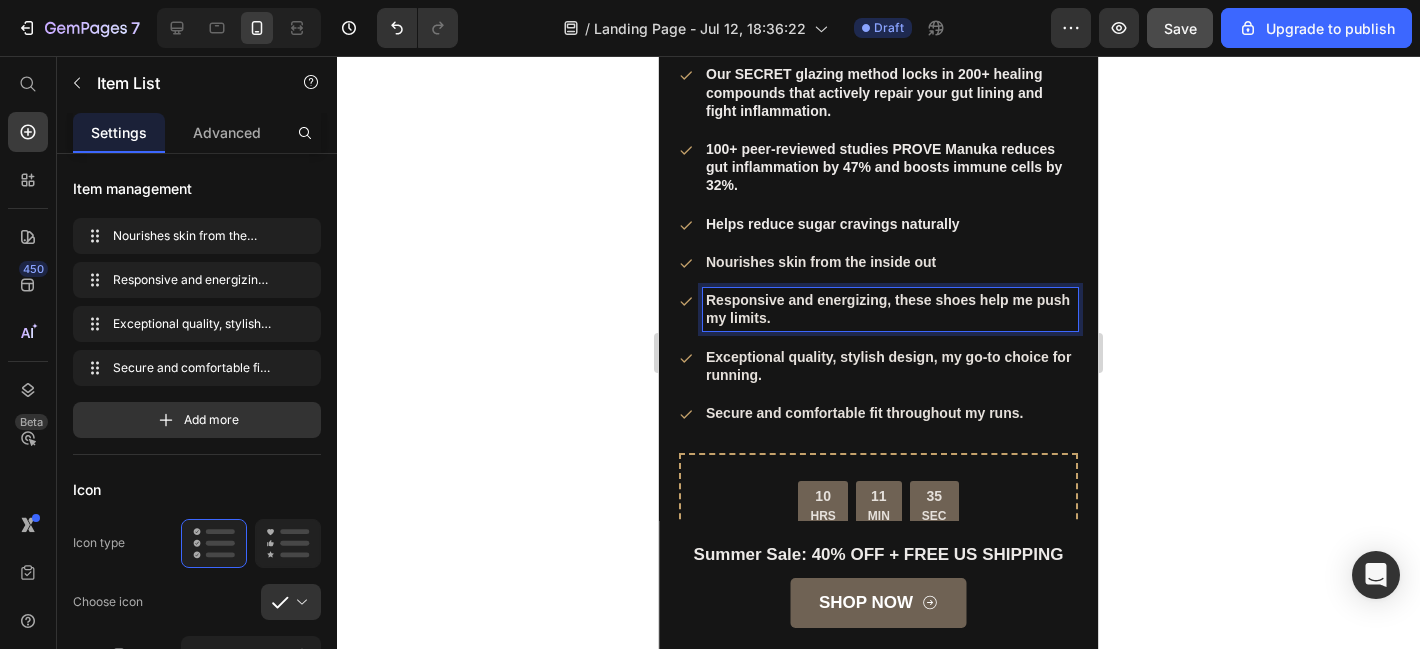 click on "Responsive and energizing, these shoes help me push my limits." at bounding box center (890, 309) 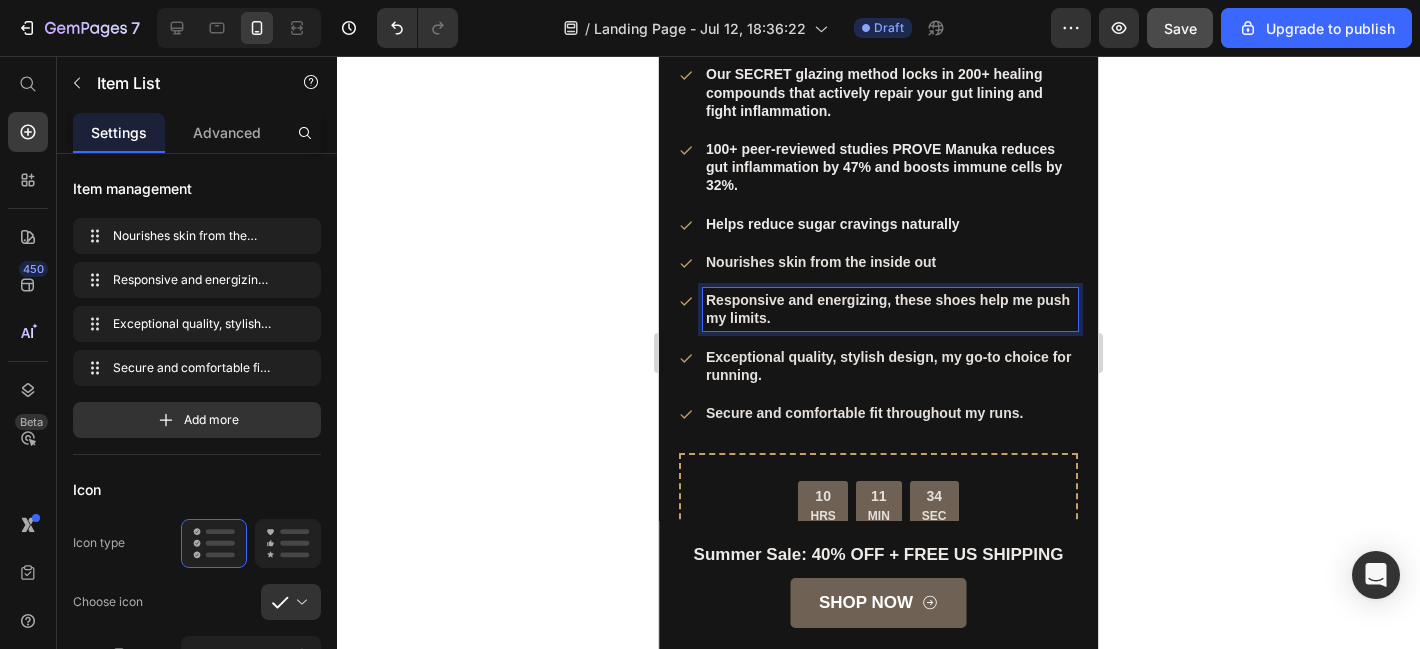 click on "Responsive and energizing, these shoes help me push my limits." at bounding box center [890, 309] 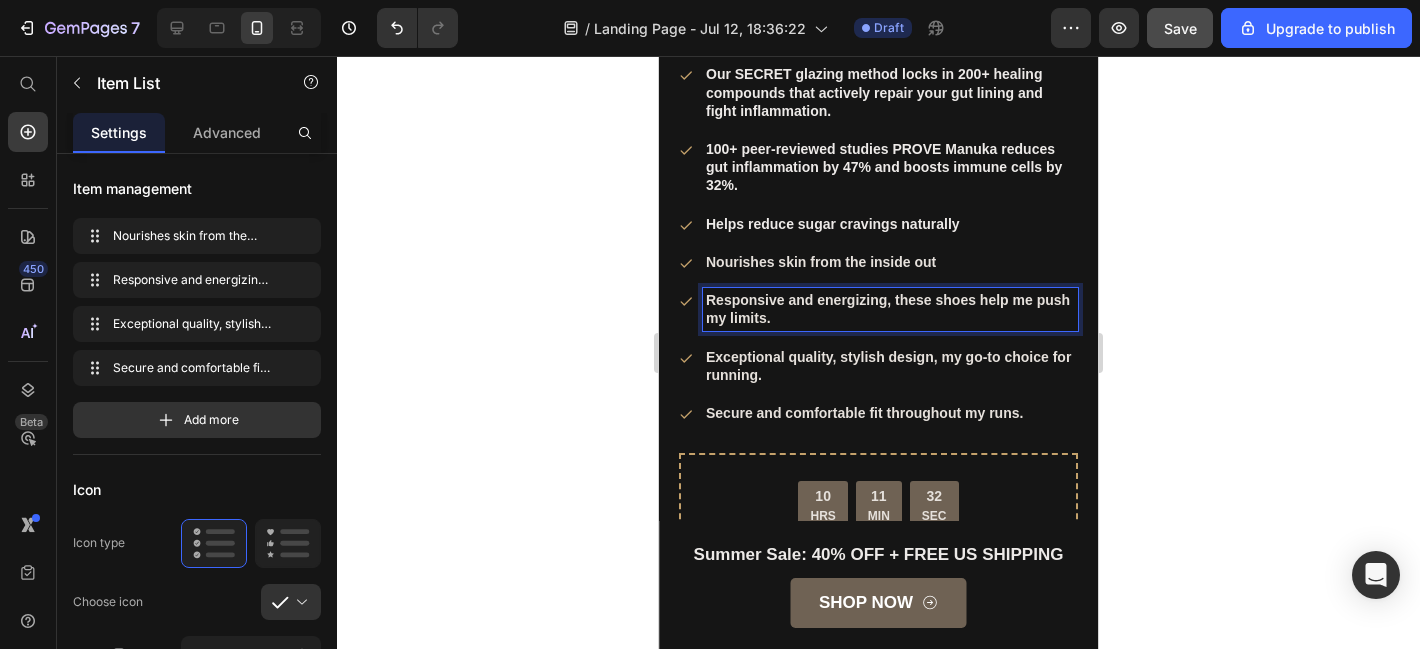 click on "Responsive and energizing, these shoes help me push my limits." at bounding box center (890, 309) 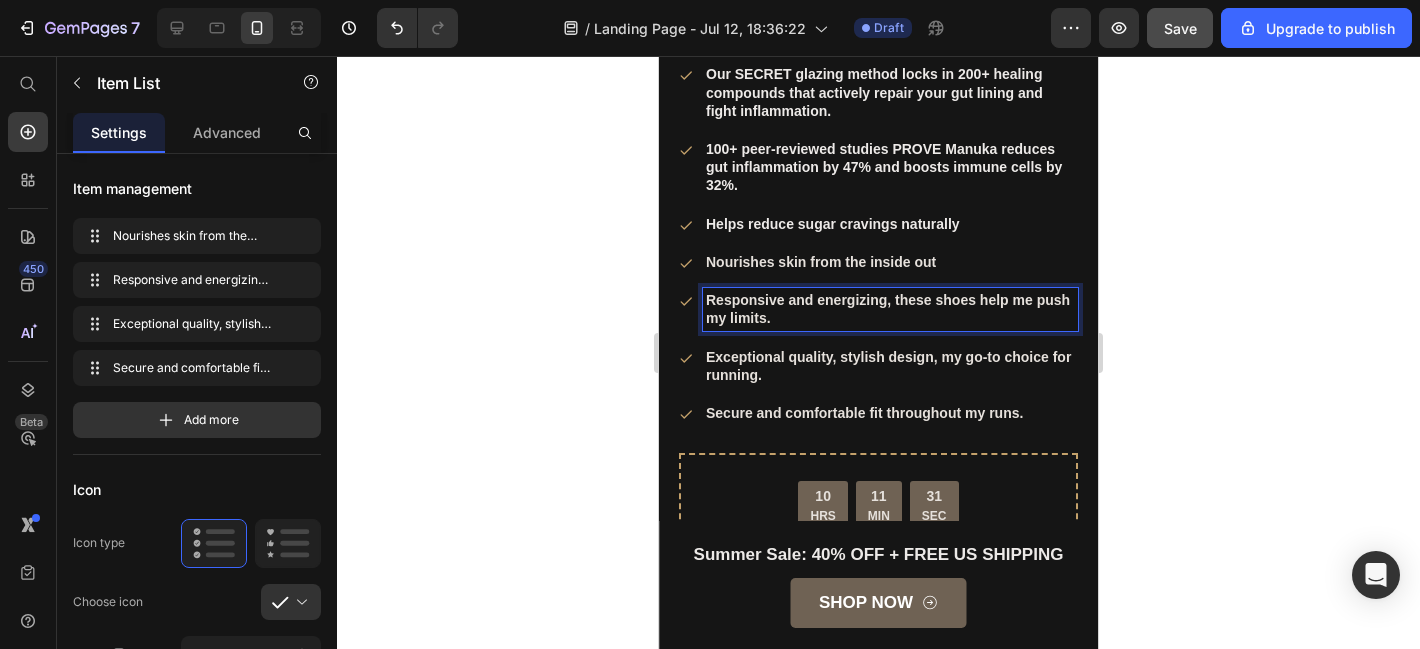 click on "Nourishes skin from the inside out
Responsive and energizing, these shoes help me push my limits.
Exceptional quality, stylish design, my go-to choice for running.
Secure and comfortable fit throughout my runs." at bounding box center (878, 337) 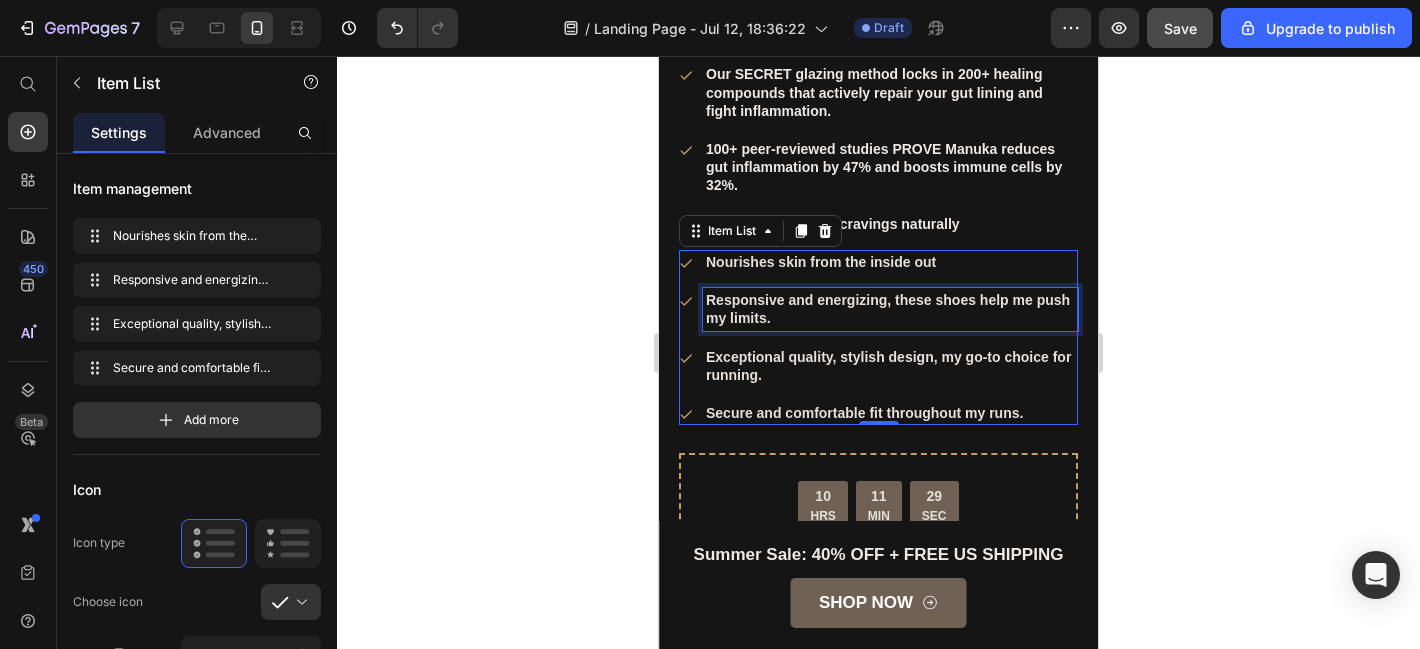 click on "Responsive and energizing, these shoes help me push my limits." at bounding box center (890, 309) 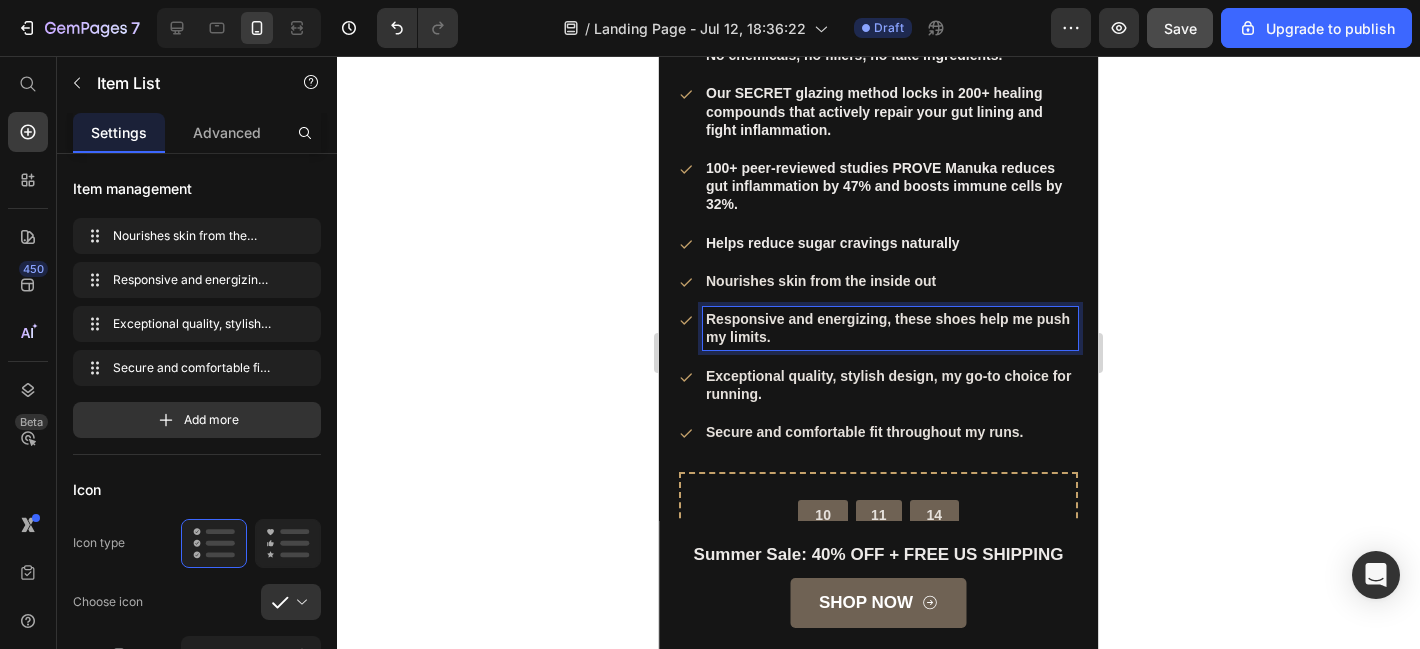 scroll, scrollTop: 5970, scrollLeft: 0, axis: vertical 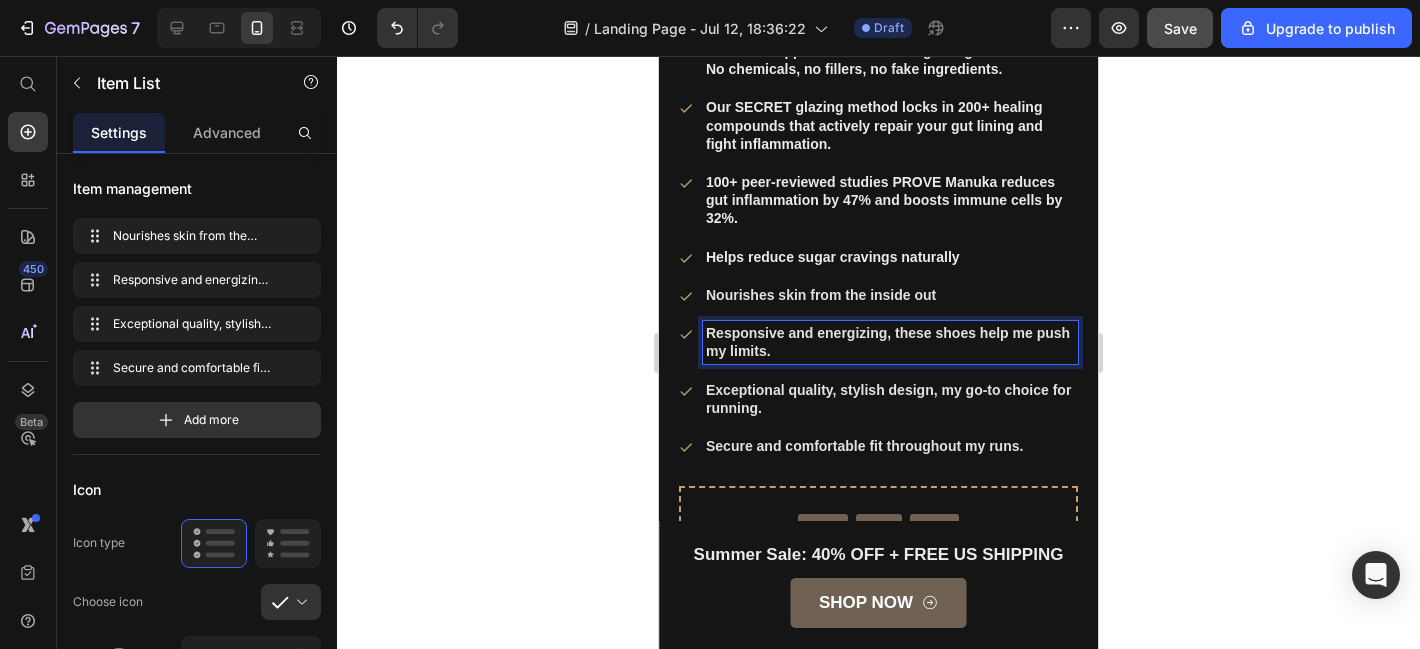click on "Exceptional quality, stylish design, my go-to choice for running." at bounding box center (890, 399) 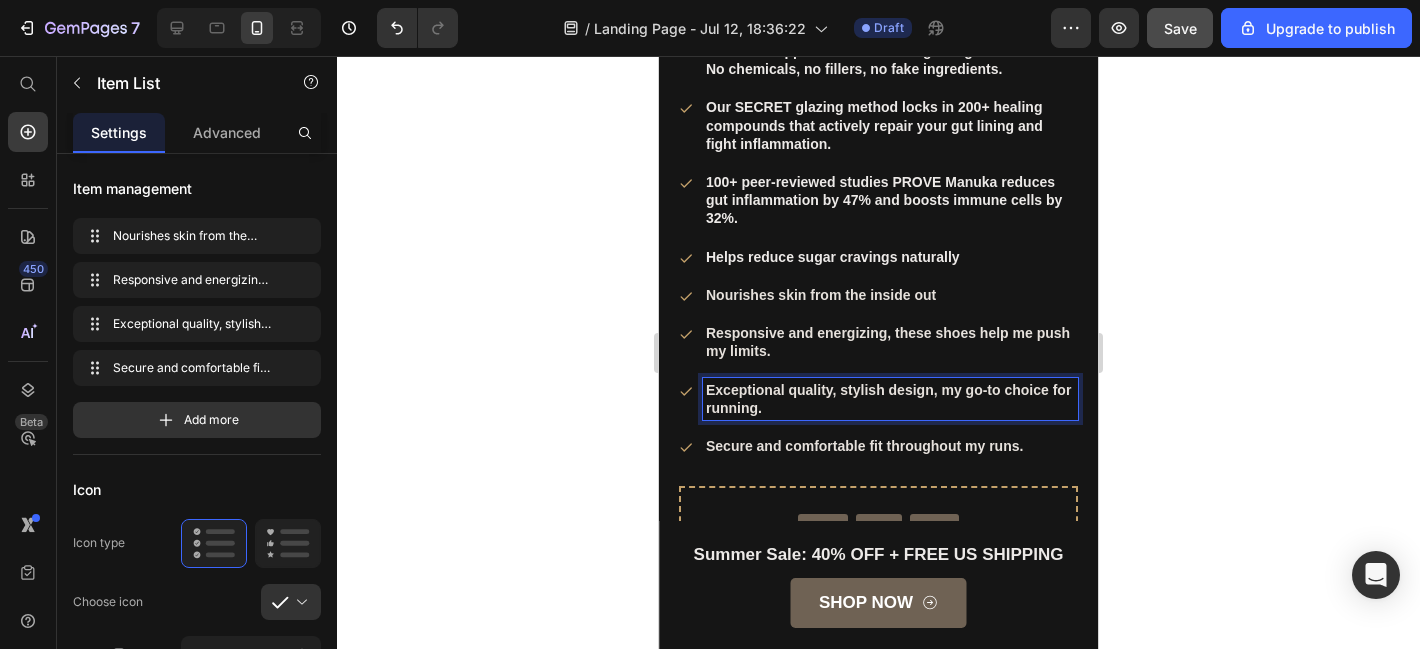 scroll, scrollTop: 5973, scrollLeft: 0, axis: vertical 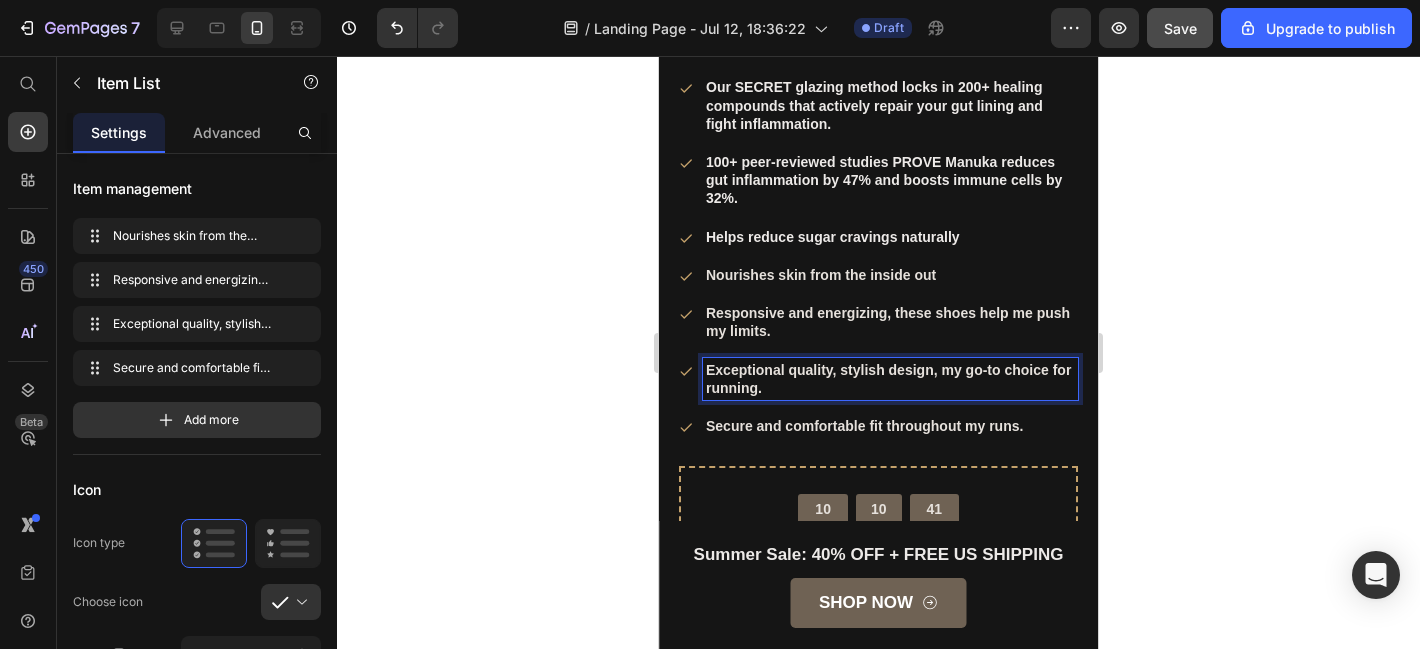 click on "Nourishes skin from the inside out
Responsive and energizing, these shoes help me push my limits.
Exceptional quality, stylish design, my go-to choice for running.
Secure and comfortable fit throughout my runs." at bounding box center (878, 350) 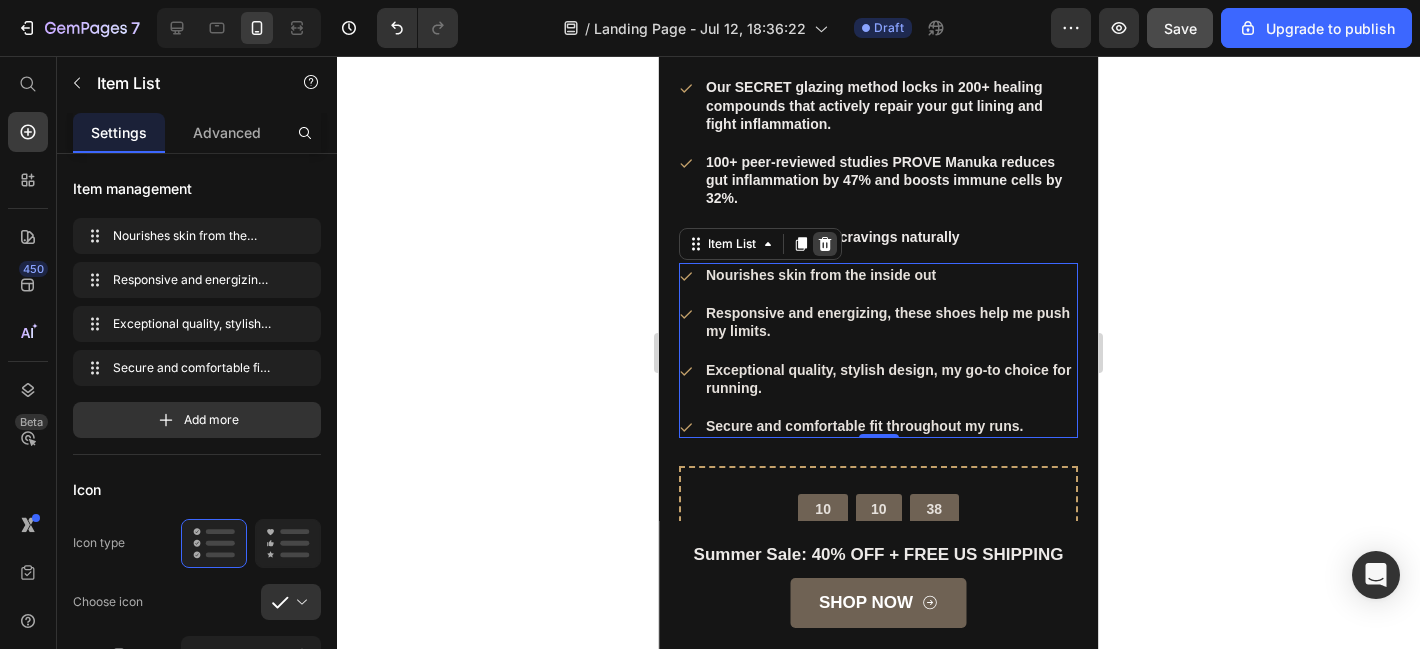 click 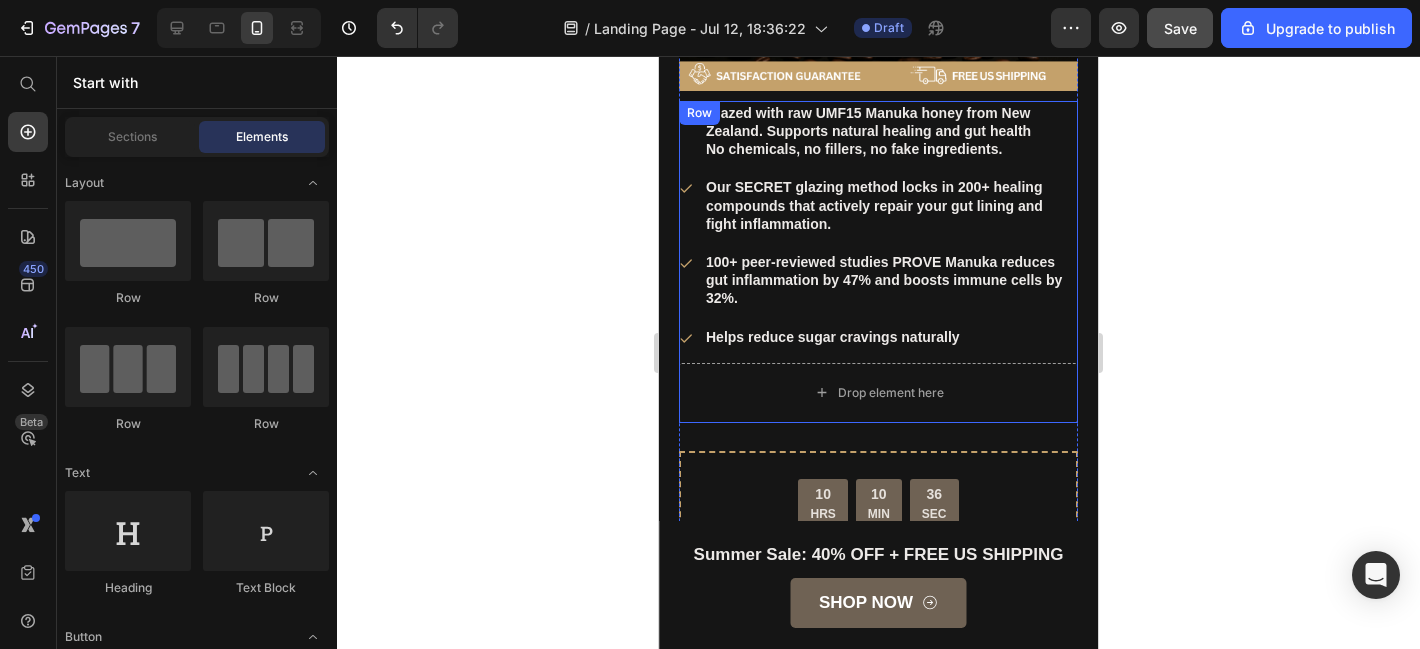 scroll, scrollTop: 5865, scrollLeft: 0, axis: vertical 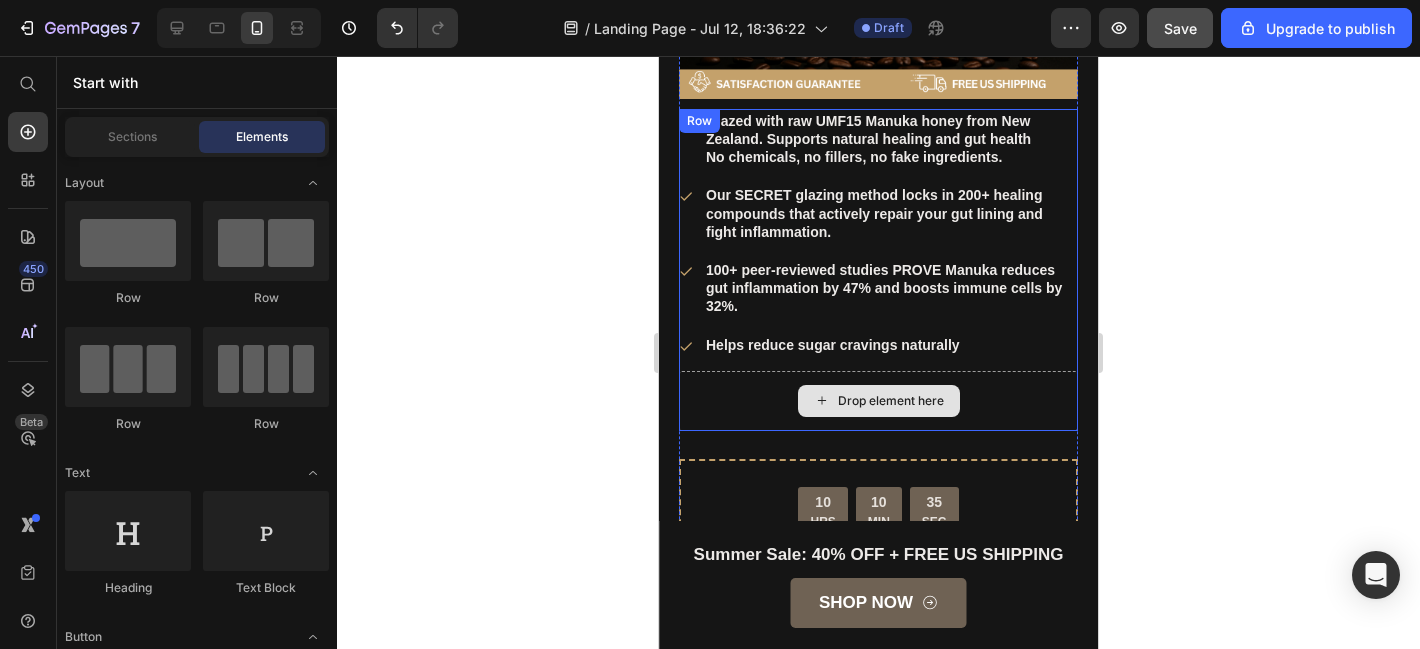 click on "Drop element here" at bounding box center [878, 401] 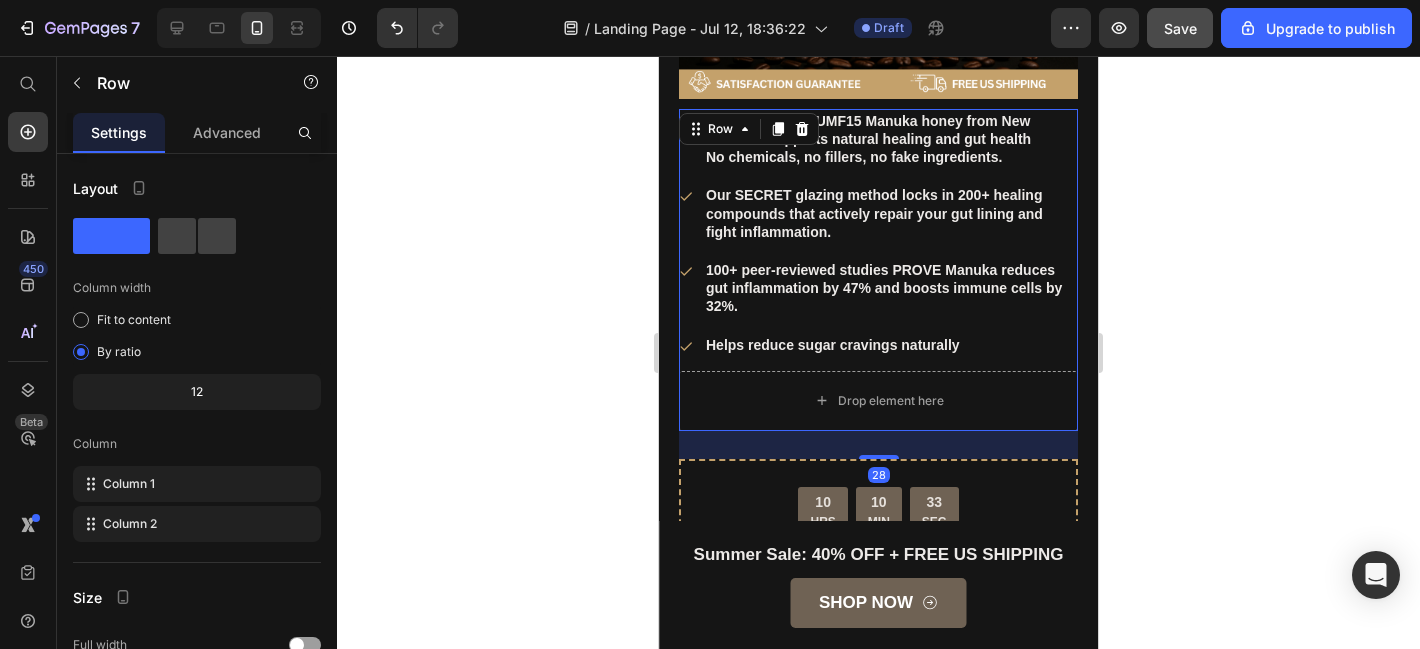 click 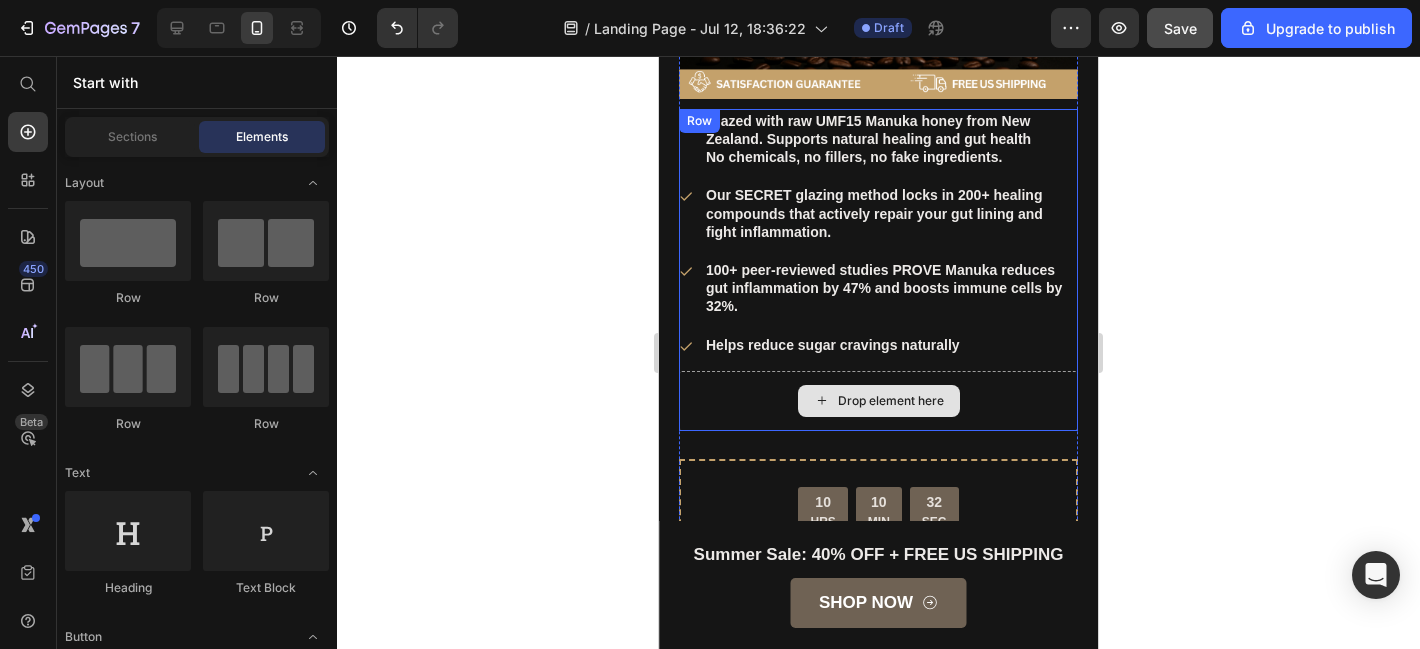 click on "Drop element here" at bounding box center (878, 401) 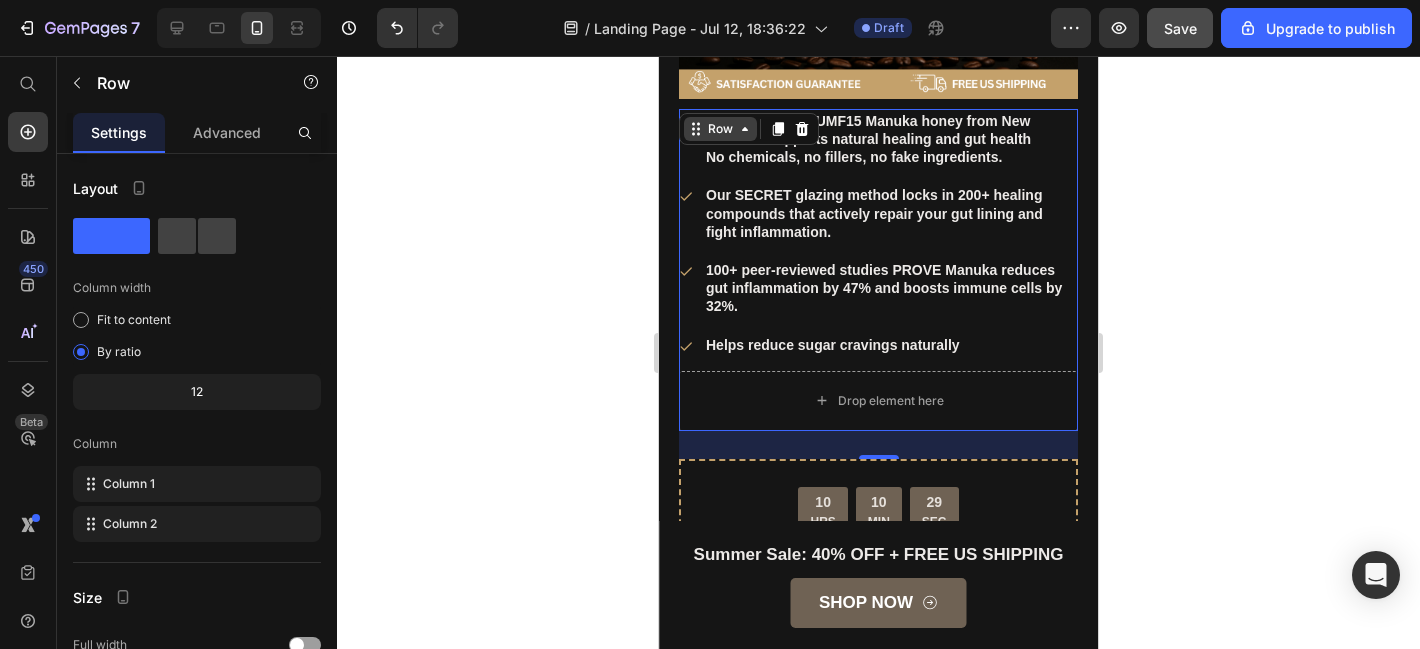 click 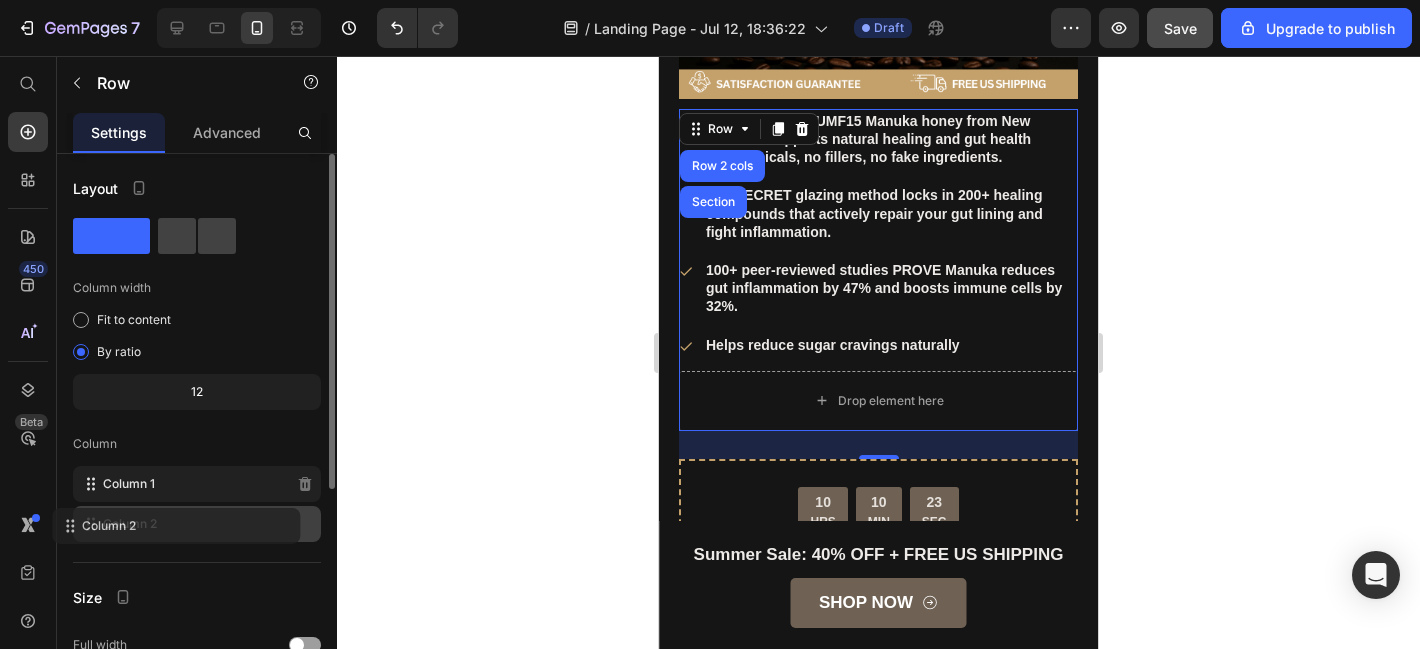 type 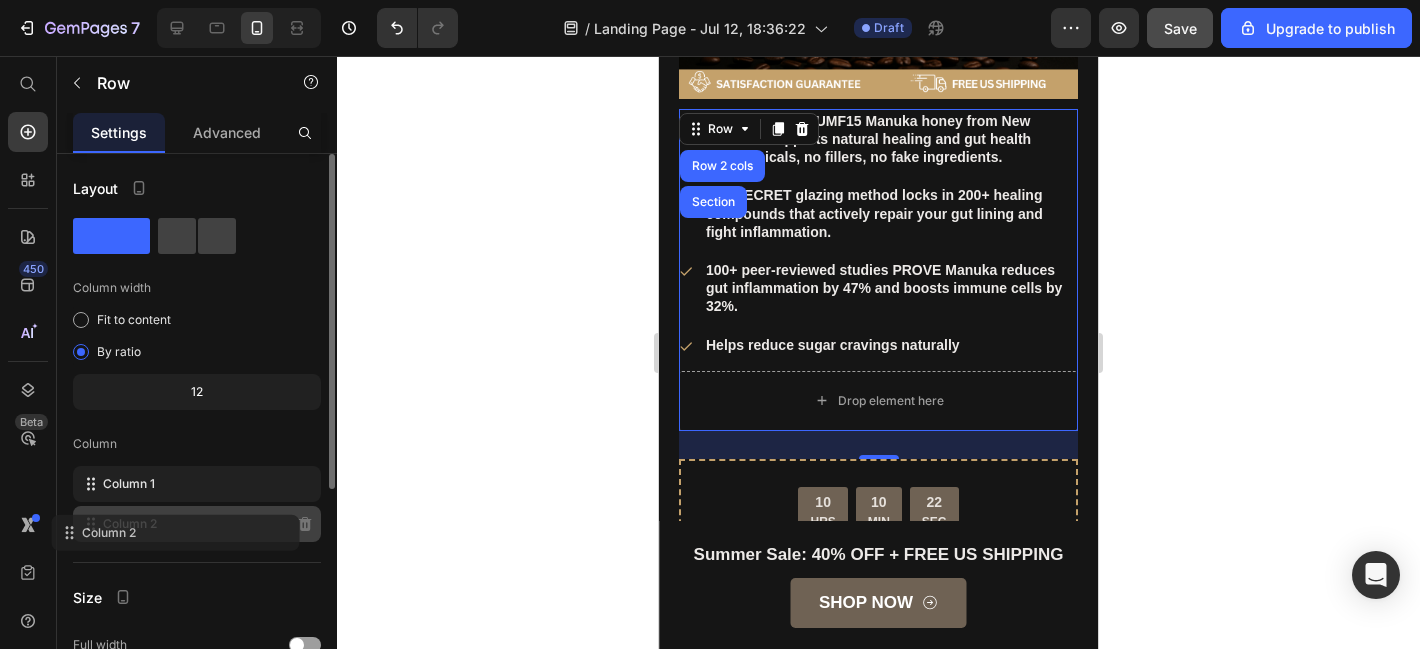 click on "Column 2" 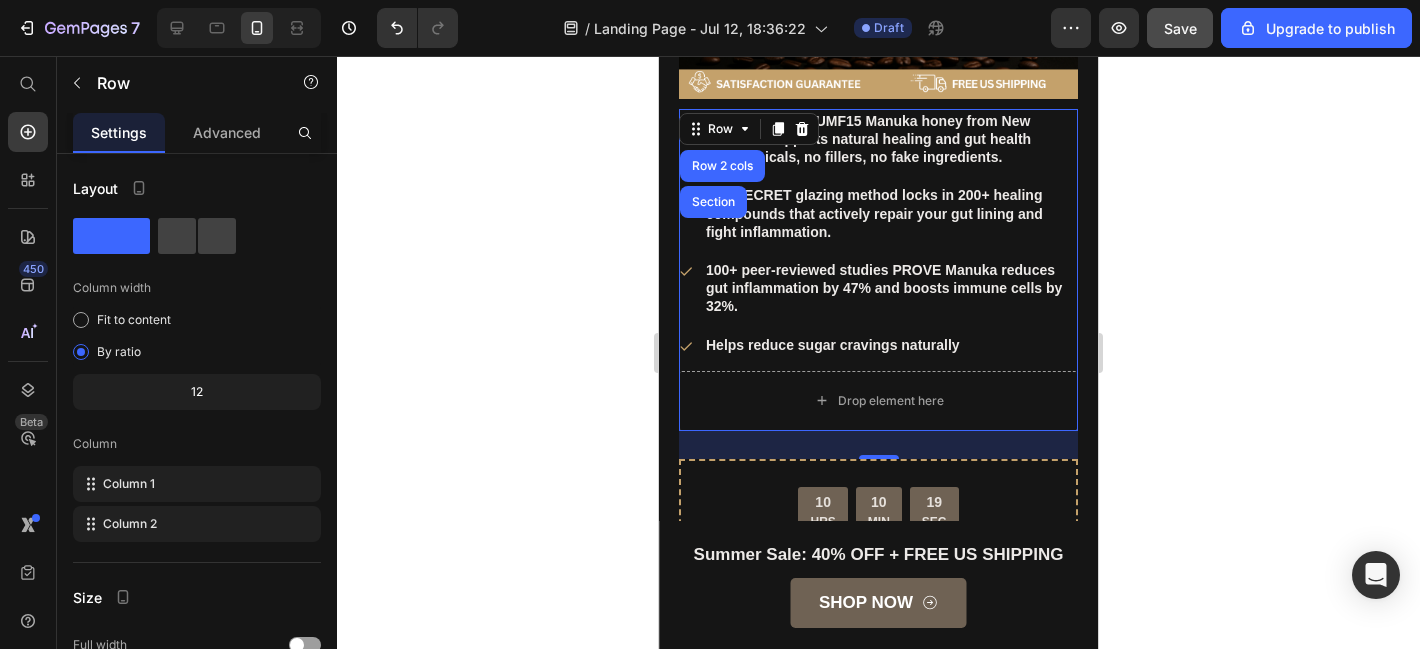 click 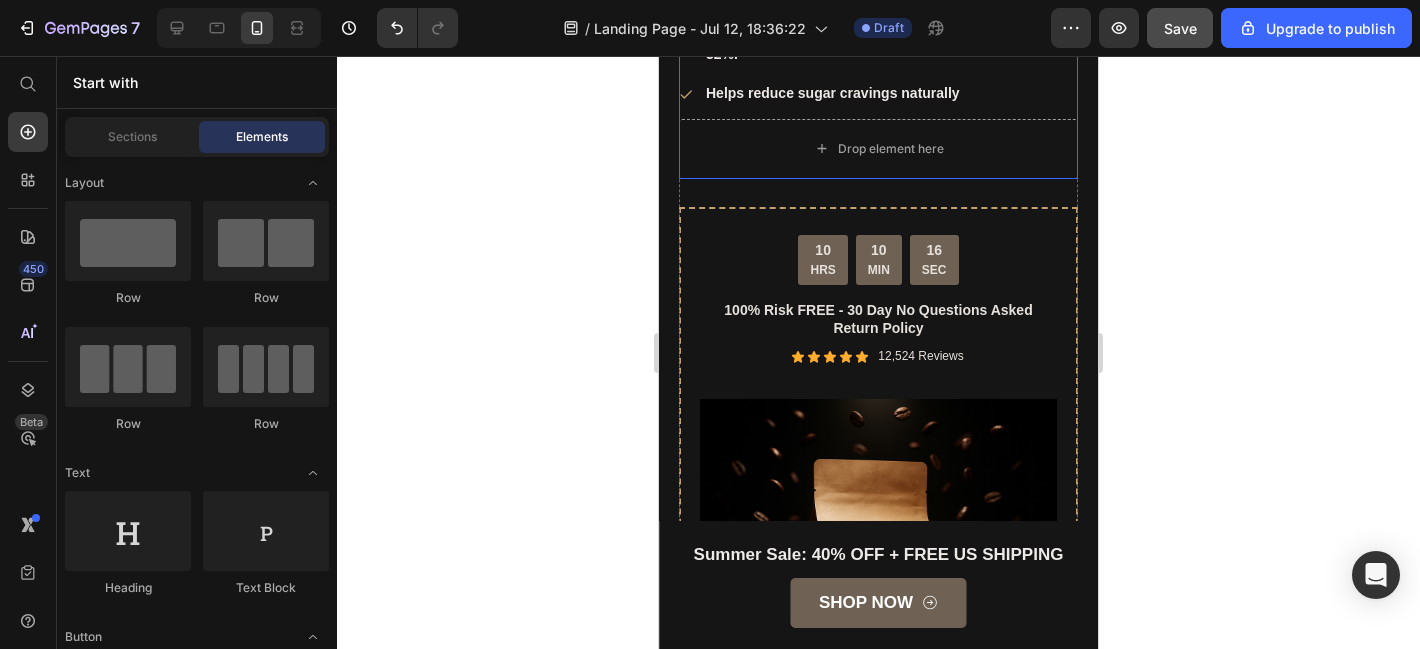 scroll, scrollTop: 5909, scrollLeft: 0, axis: vertical 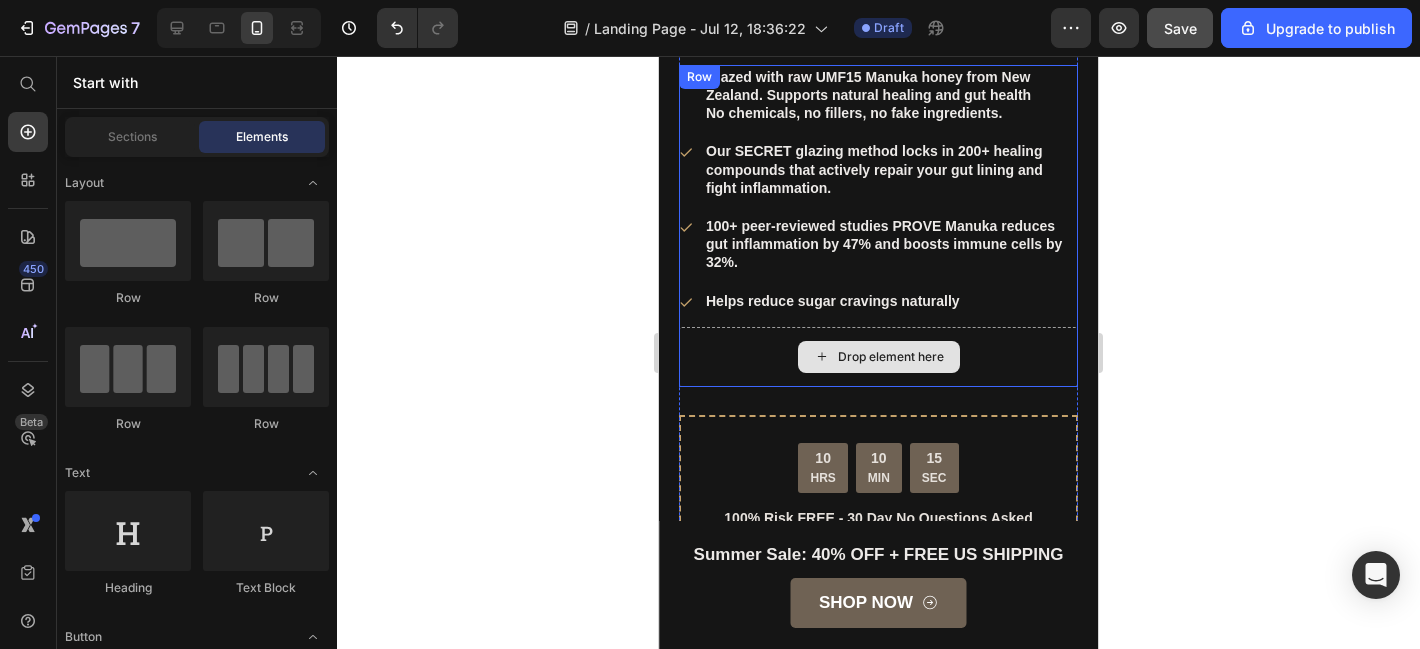 click on "Drop element here" at bounding box center (878, 357) 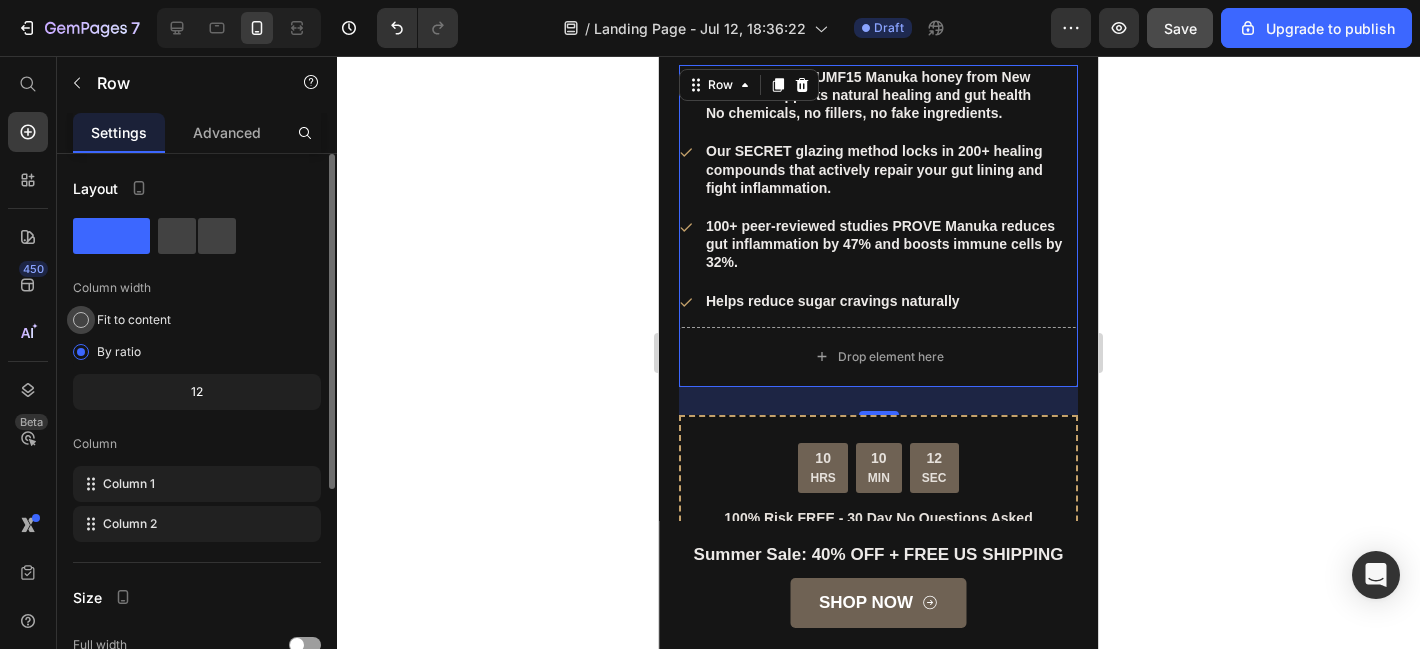 click on "Fit to content" at bounding box center (134, 320) 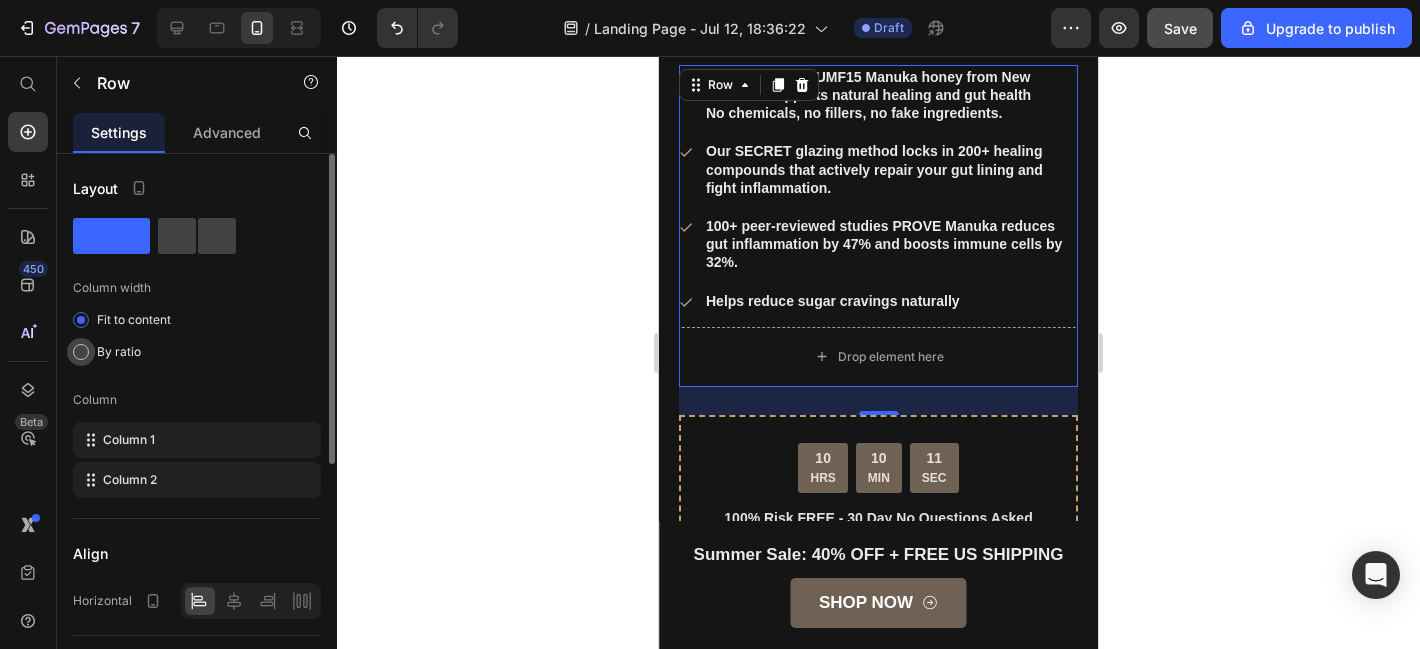 click on "By ratio" at bounding box center [119, 352] 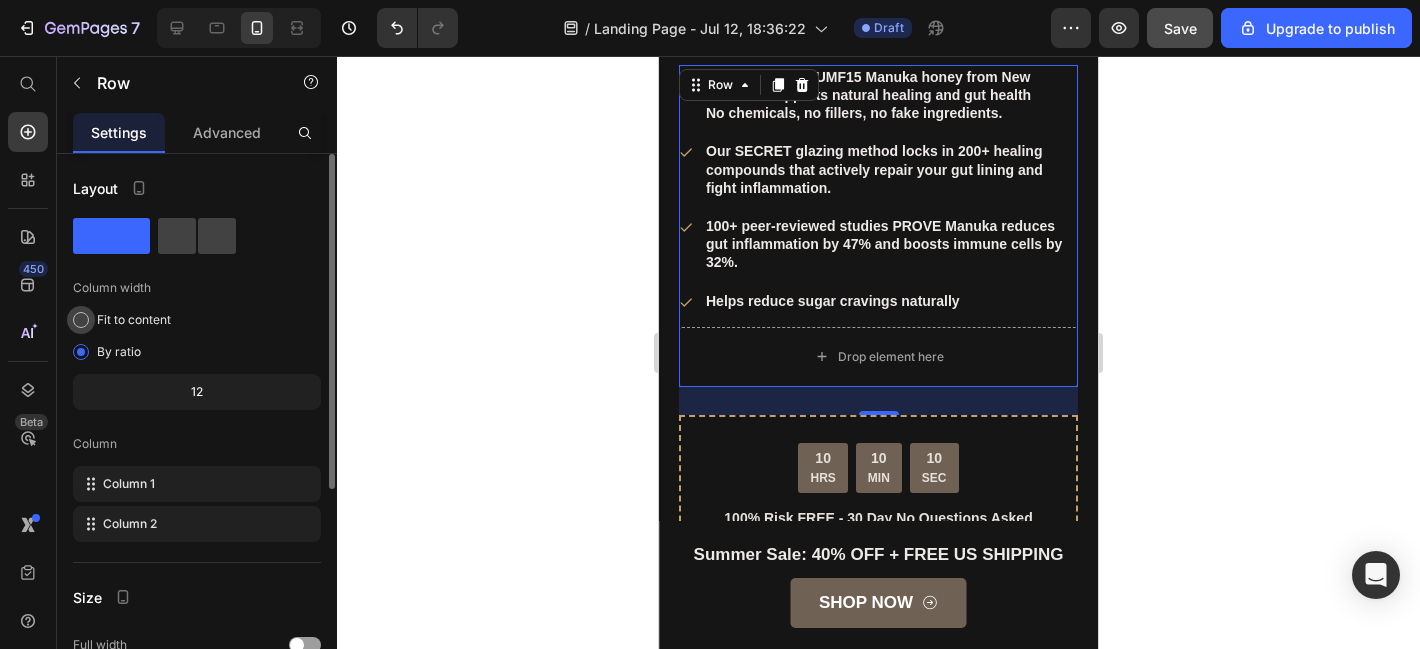 click on "Fit to content" at bounding box center (134, 320) 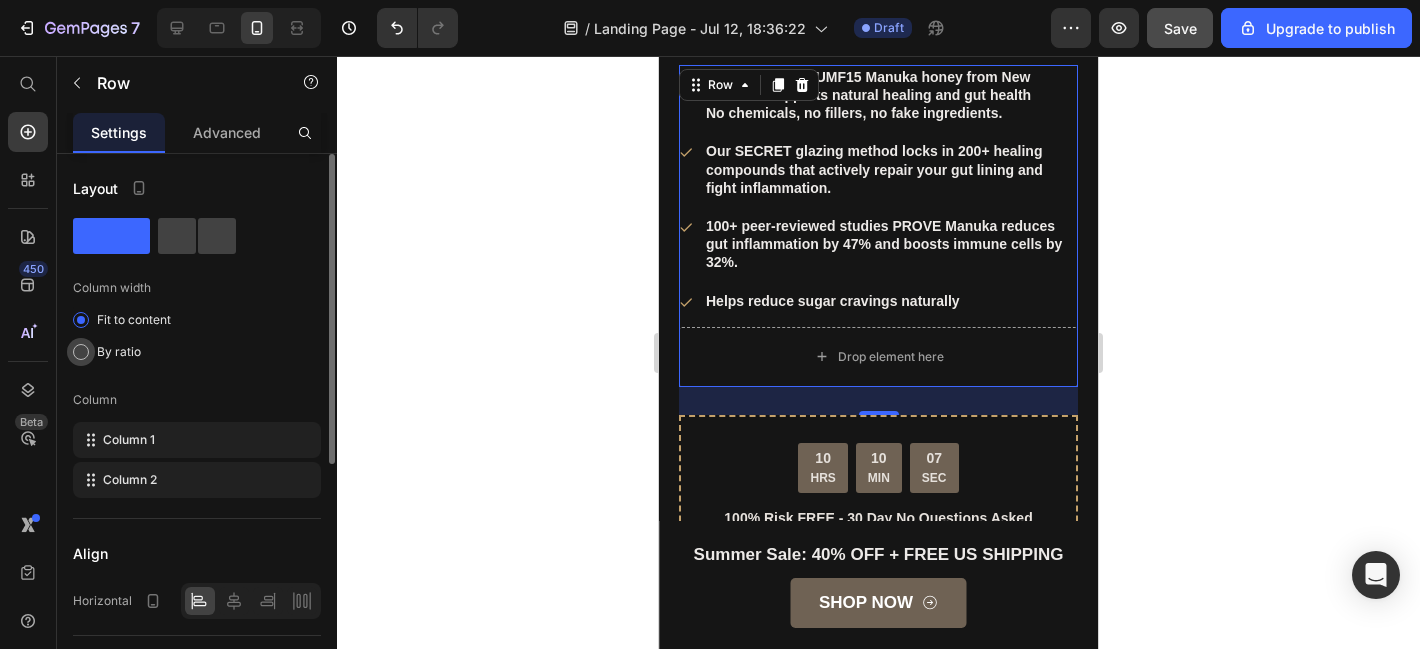 click on "By ratio" at bounding box center [119, 352] 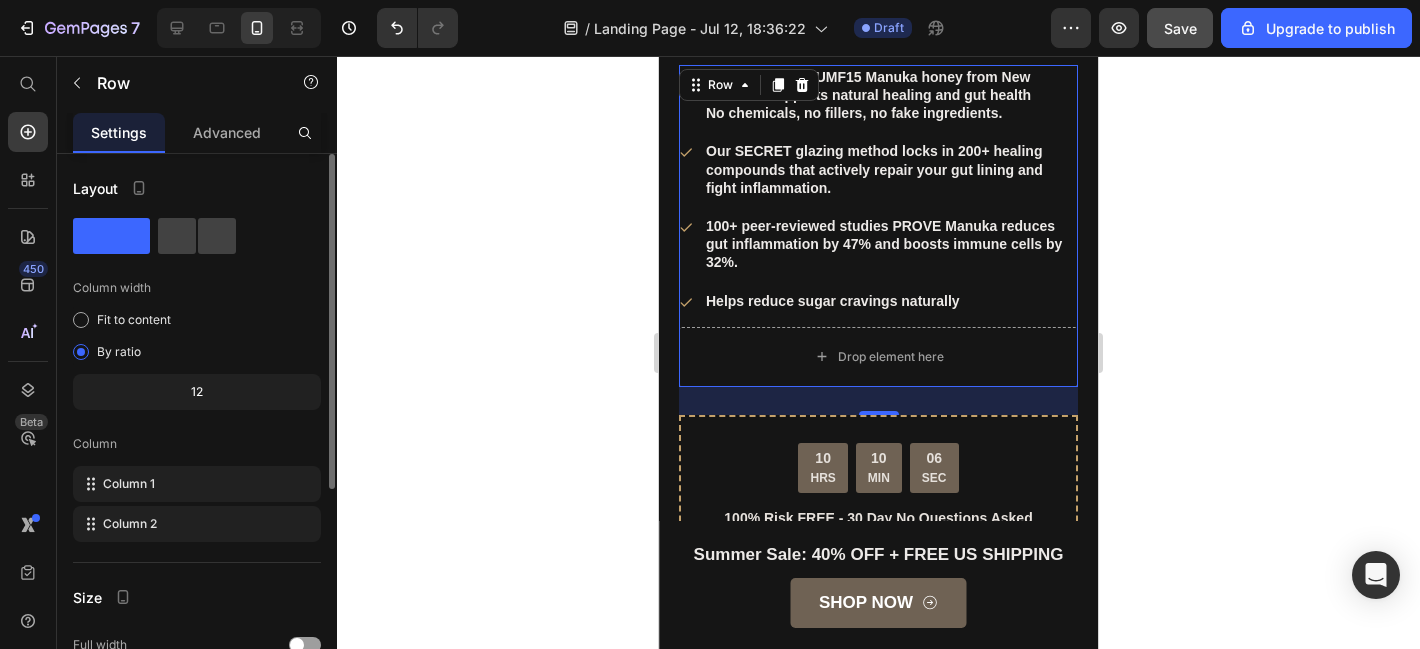 click on "12" 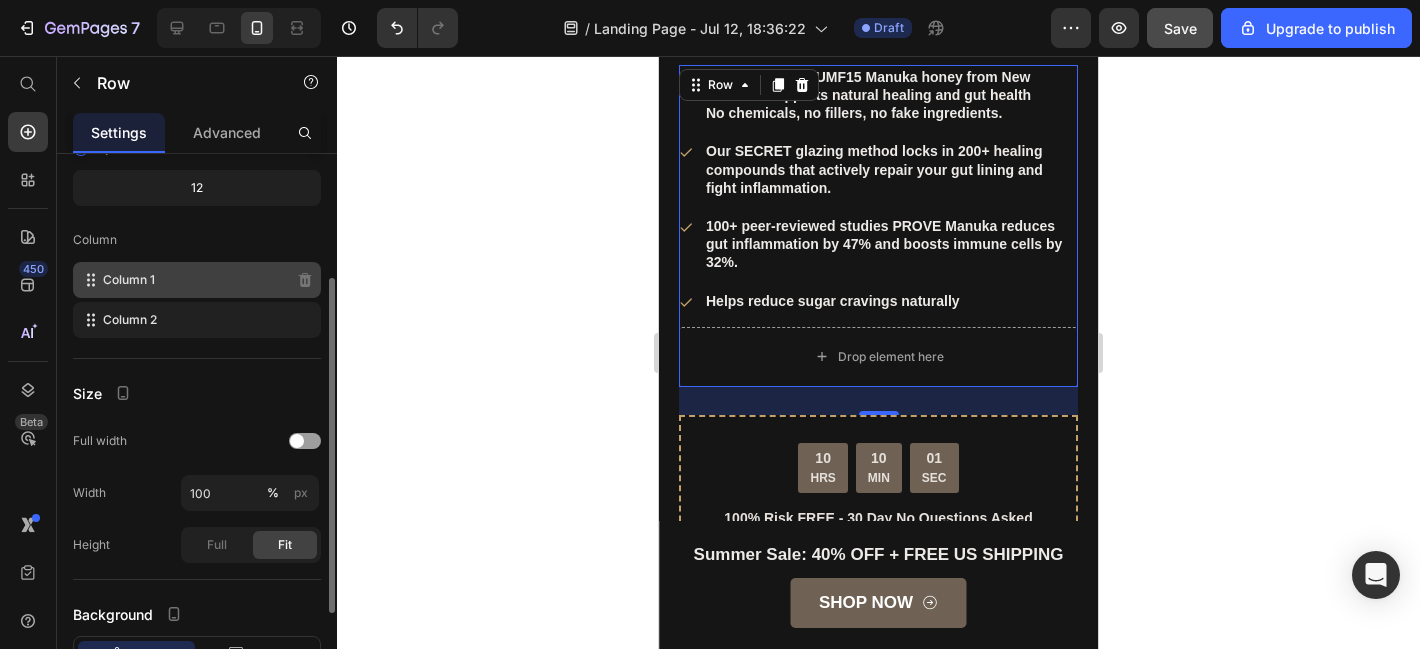 scroll, scrollTop: 0, scrollLeft: 0, axis: both 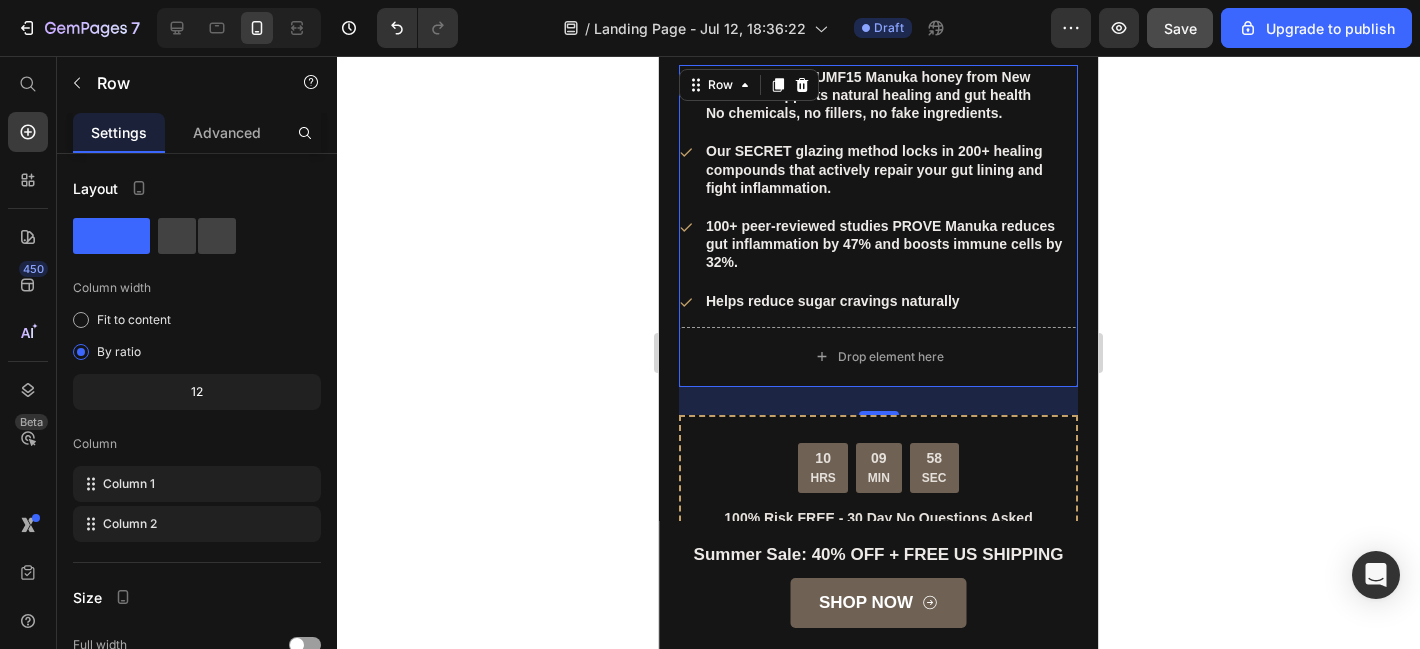 click on "28" at bounding box center (878, 401) 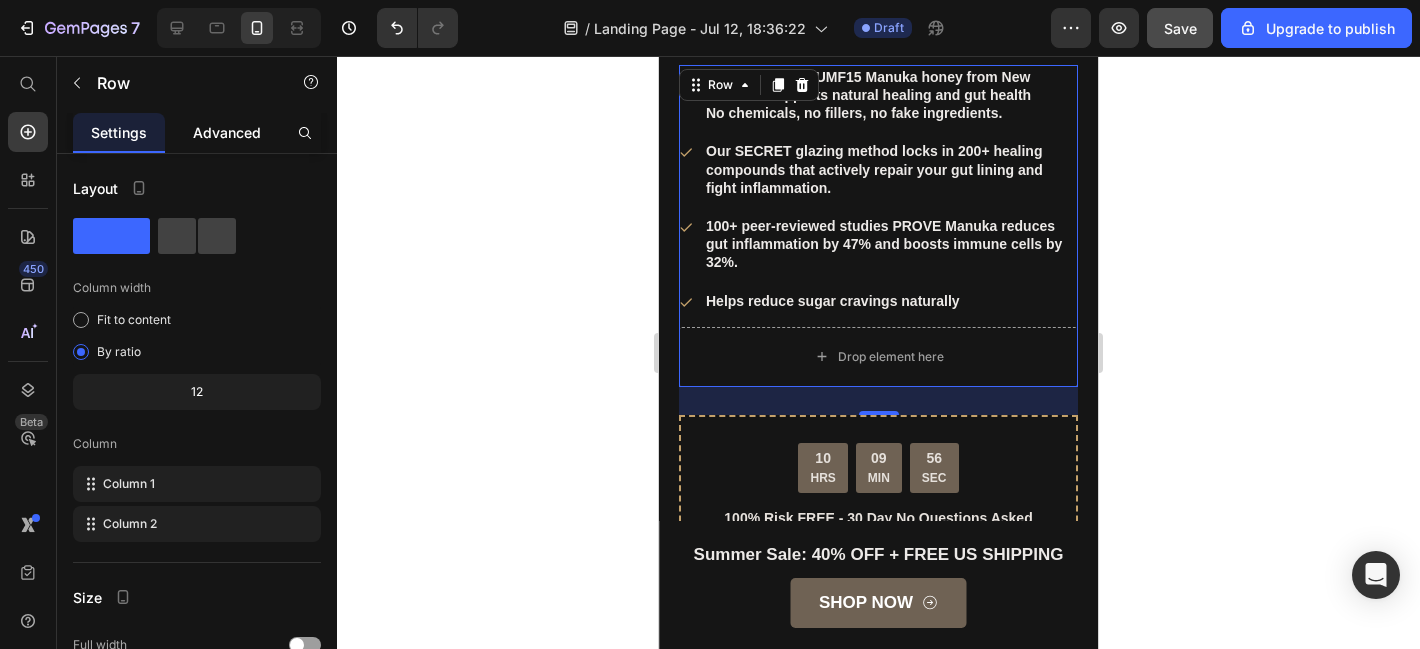 click on "Advanced" at bounding box center (227, 132) 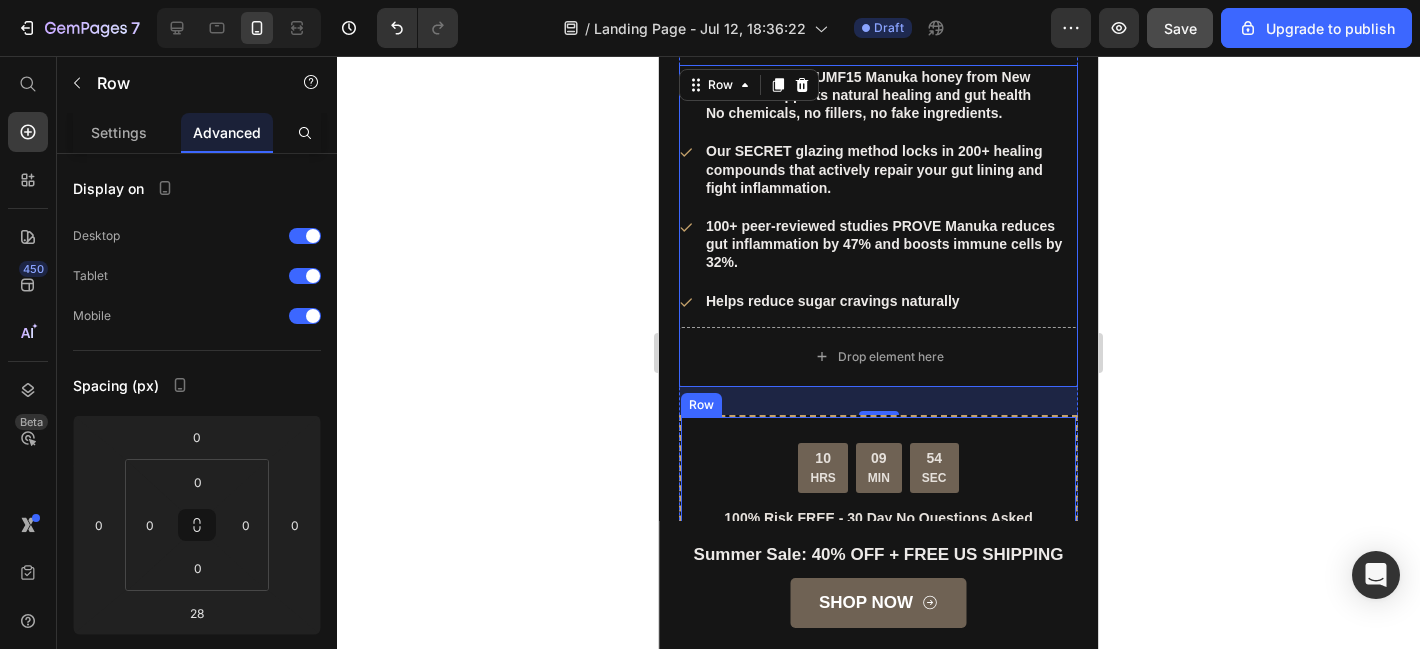 click on "10 HRS 09 MIN 54 SEC Countdown Timer 100% Risk FREE - 30 Day No Questions Asked Return Policy Text Block Icon Icon Icon Icon Icon Icon List 12,524 Reviews Text Block Row Image Get 40% off + FREE US SHIPPING Heading Row
TRY NOW   Button Row" at bounding box center (878, 800) 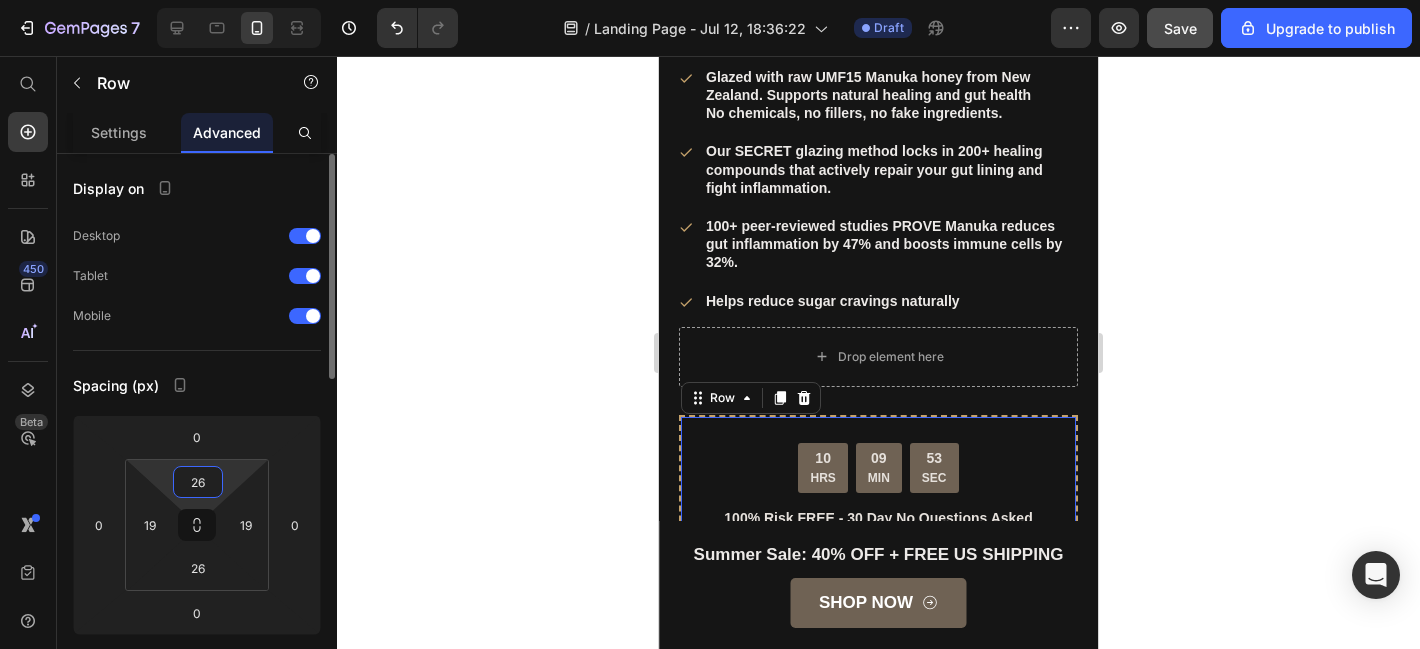 click on "26" at bounding box center (198, 482) 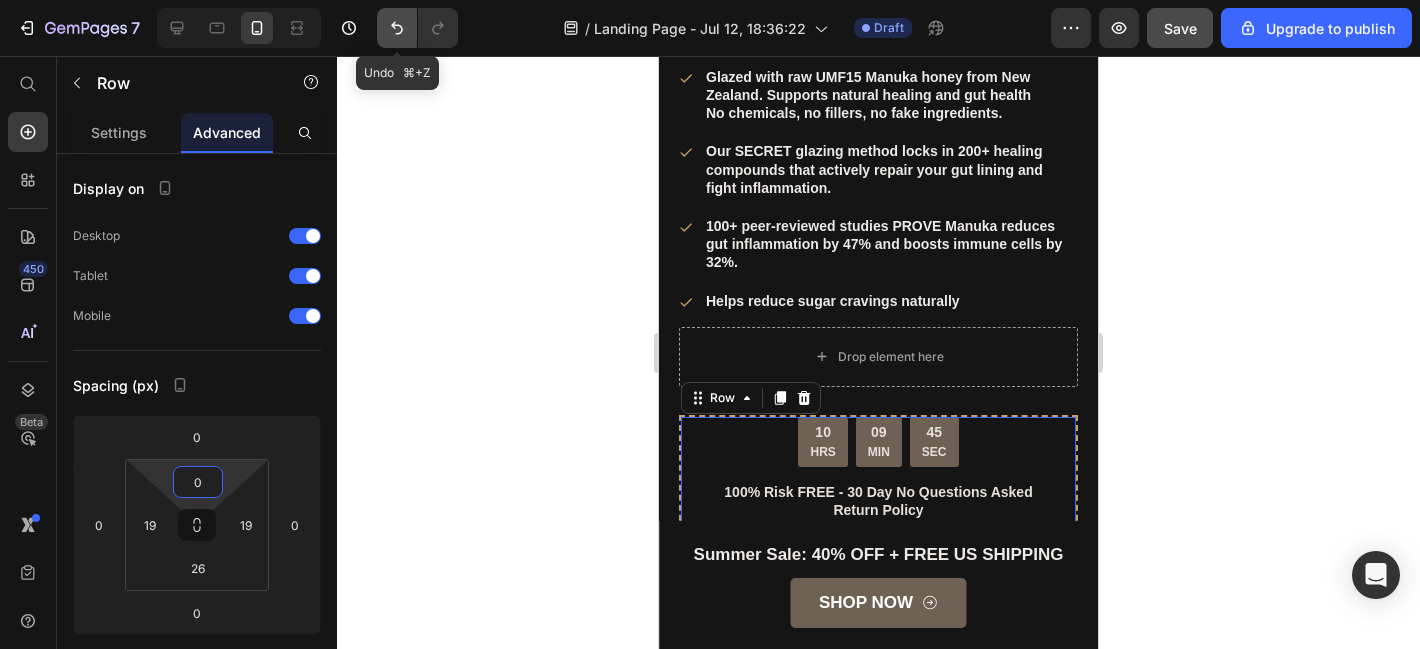 click 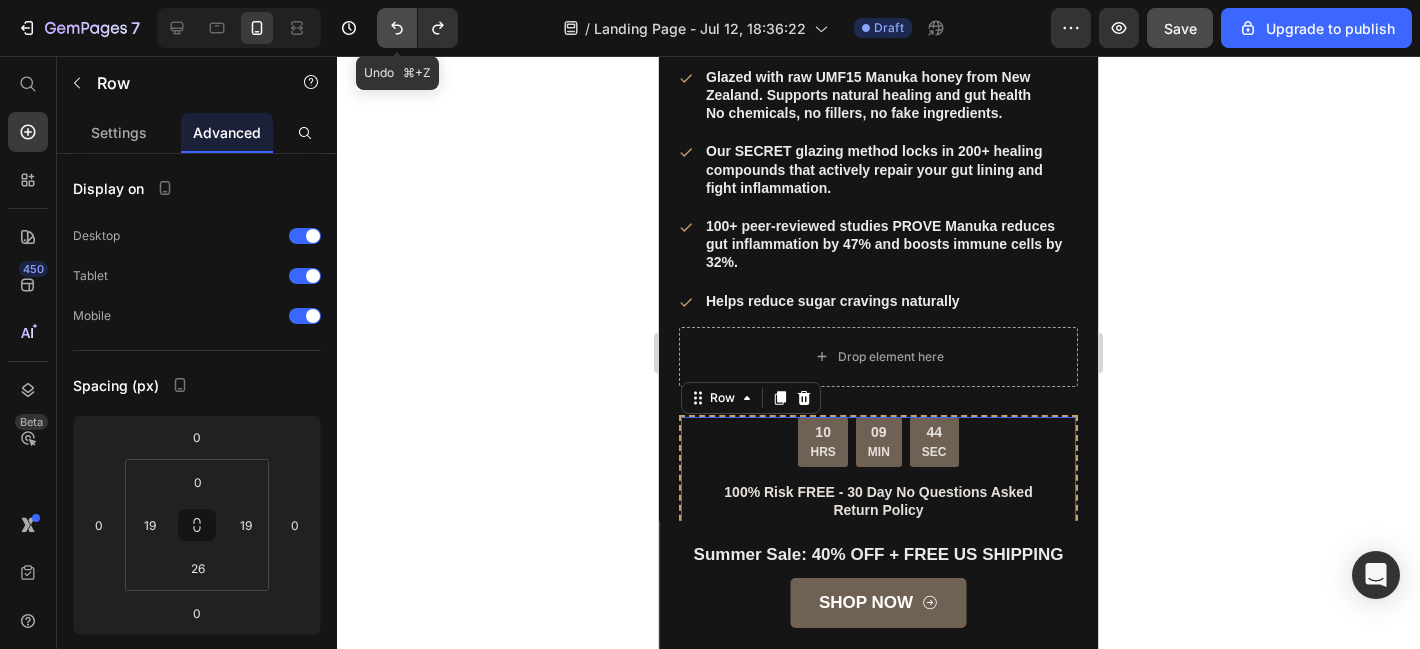 click 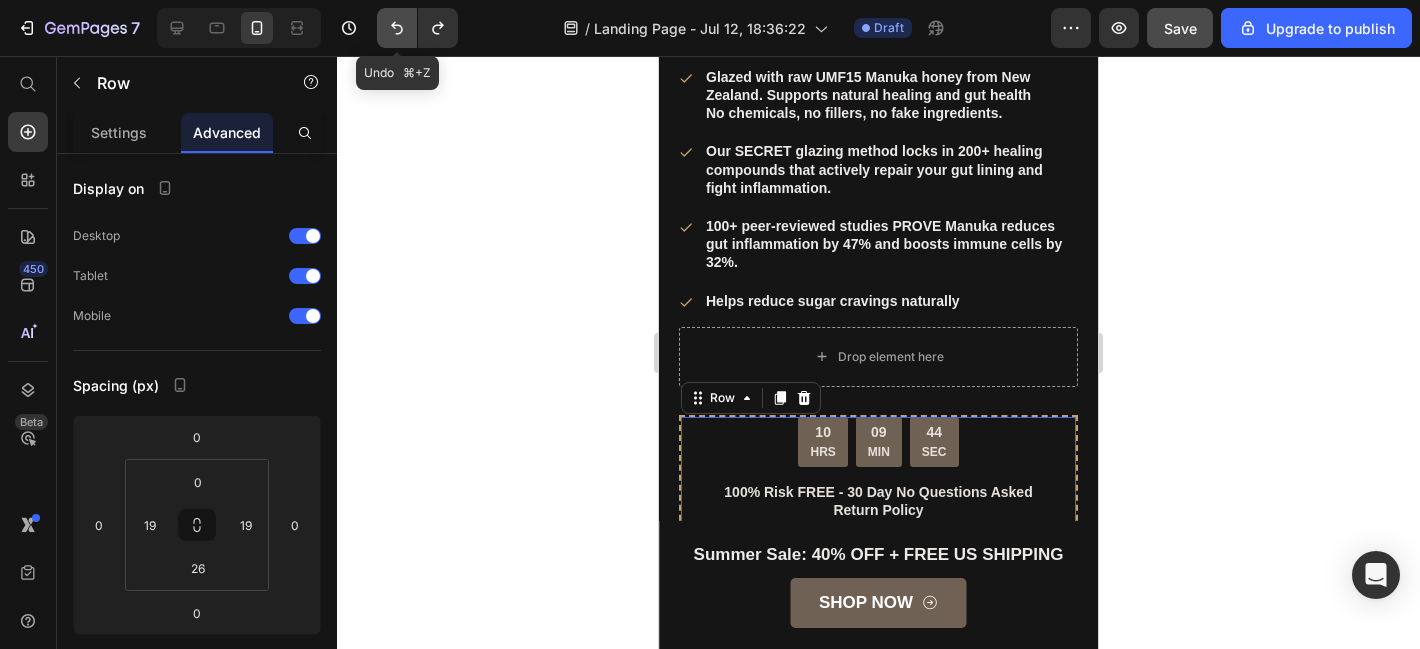 type on "26" 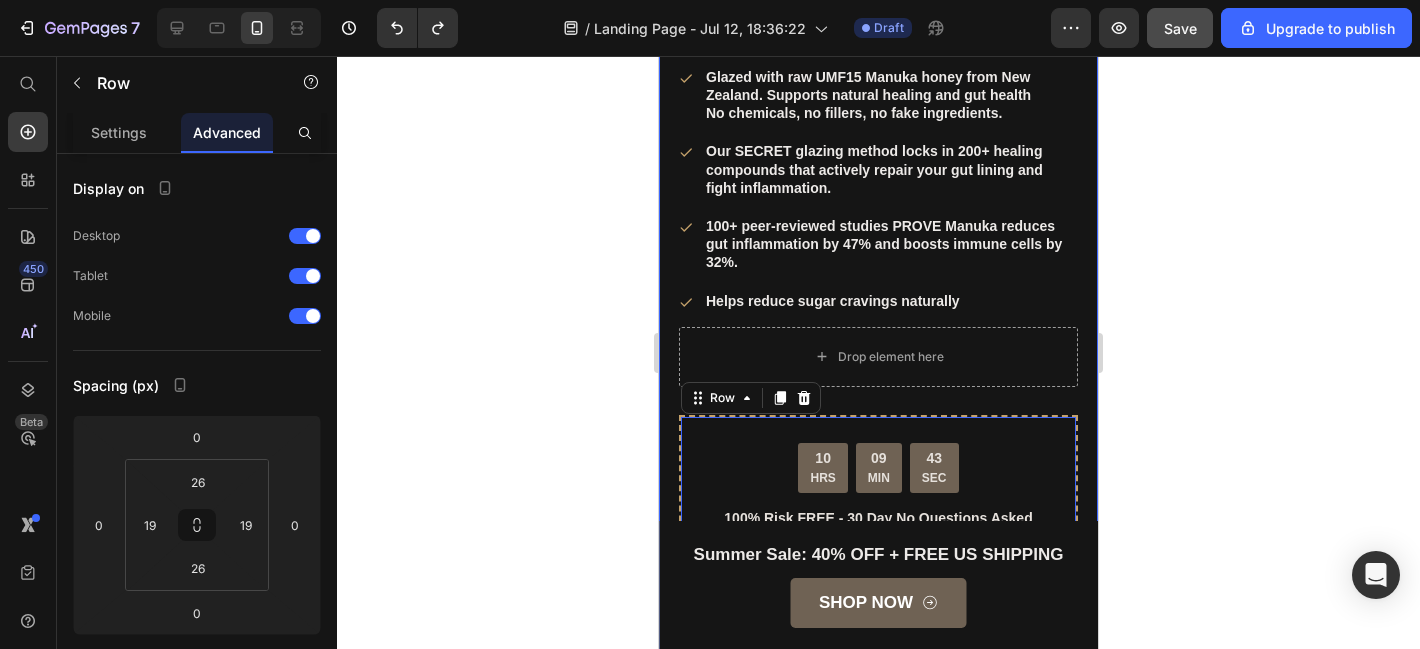 click 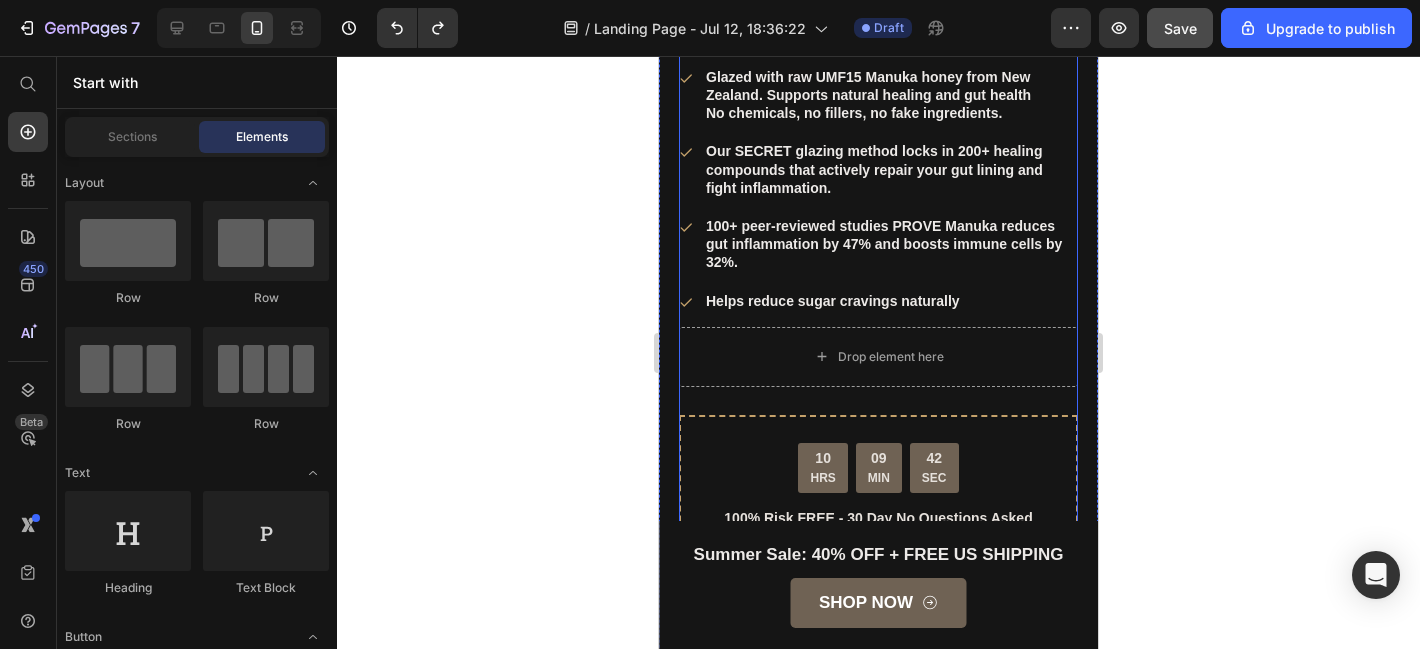 click on "10 HRS 09 MIN 34 SEC Countdown Timer 100% Risk FREE - 30 Day No Questions Asked Return Policy Text Block Icon Icon Icon Icon Icon Icon List 12,524 Reviews Text Block Row Image Get 40% off + FREE US SHIPPING Heading Row
TRY NOW Button Row Image
Glazed with raw UMF15 Manuka honey from New Zealand. Supports natural healing and gut health No chemicals, no fillers, no fake ingredients.
Our SECRET glazing method locks in 200+ healing compounds that actively repair your gut lining and fight inflammation.
100+ peer-reviewed studies PROVE Manuka reduces gut inflammation by 47% and boosts immune cells by 32%.
Helps reduce sugar cravings naturally Item List
Drop element here Row 10 HRS 09 MIN 42 SEC Countdown Timer 100% Risk FREE - 30 Day No Questions Asked Return Policy Text Block Icon Icon Icon Icon Icon Icon List 12,524 Reviews Text Block Row Image Get 40% off + FREE US SHIPPING Heading Row
TRY NOW" at bounding box center [878, 22] 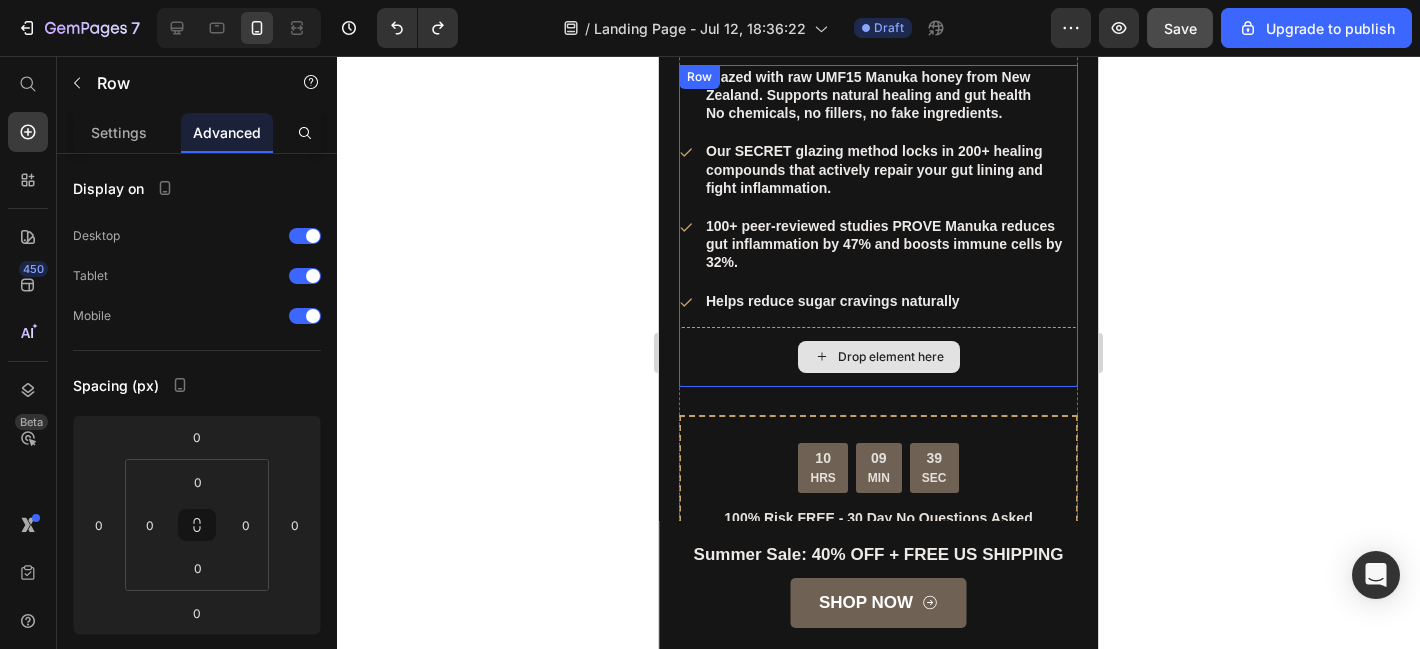 click on "Drop element here" at bounding box center (878, 357) 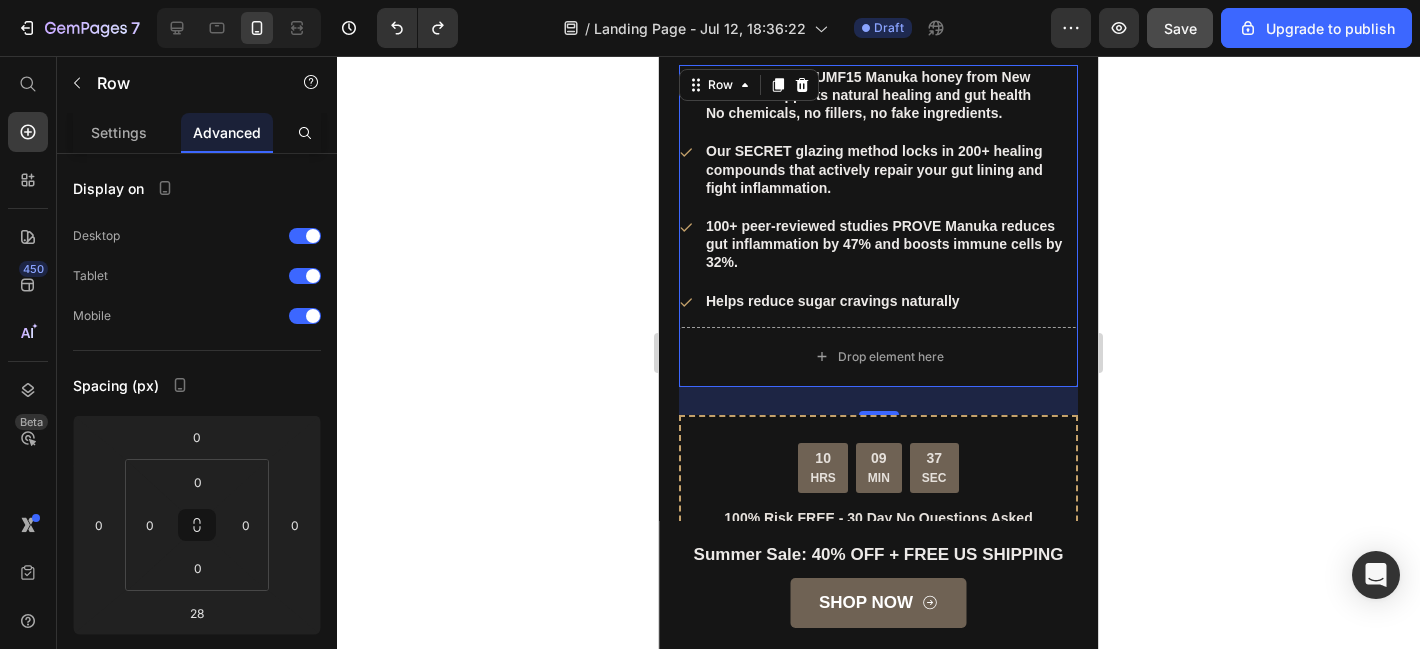 click 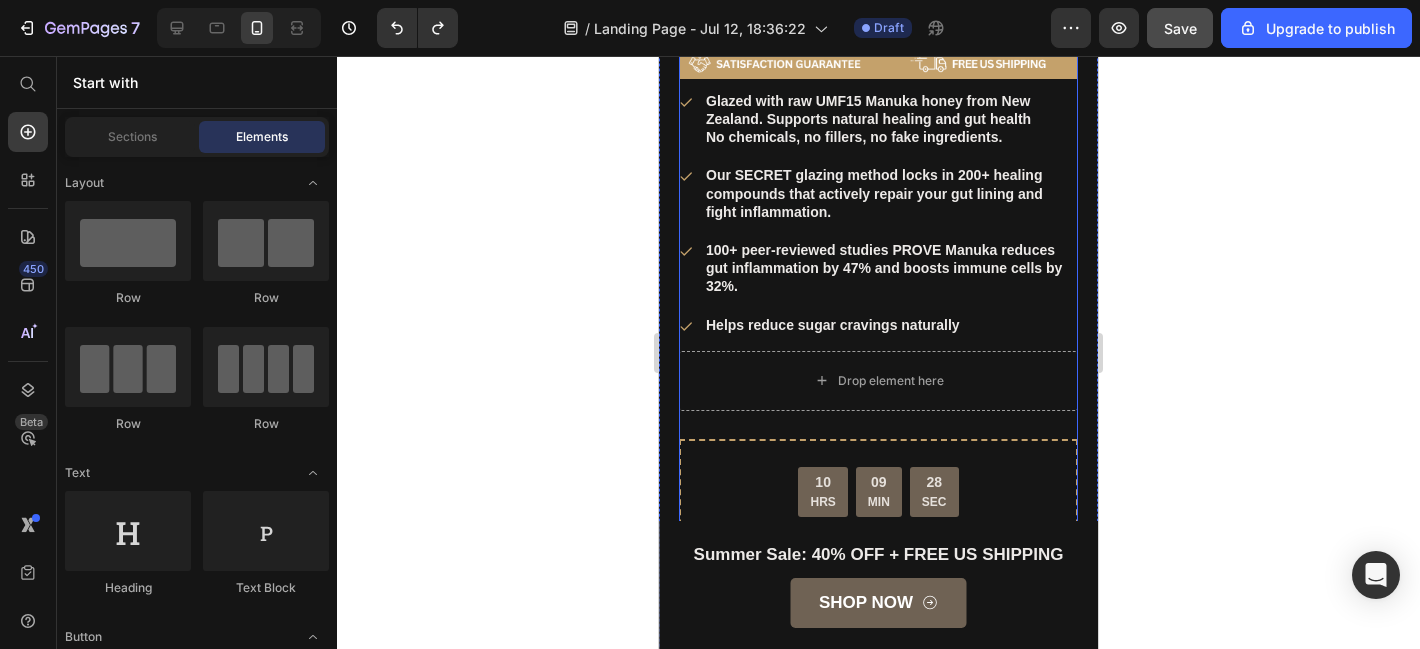 scroll, scrollTop: 5886, scrollLeft: 0, axis: vertical 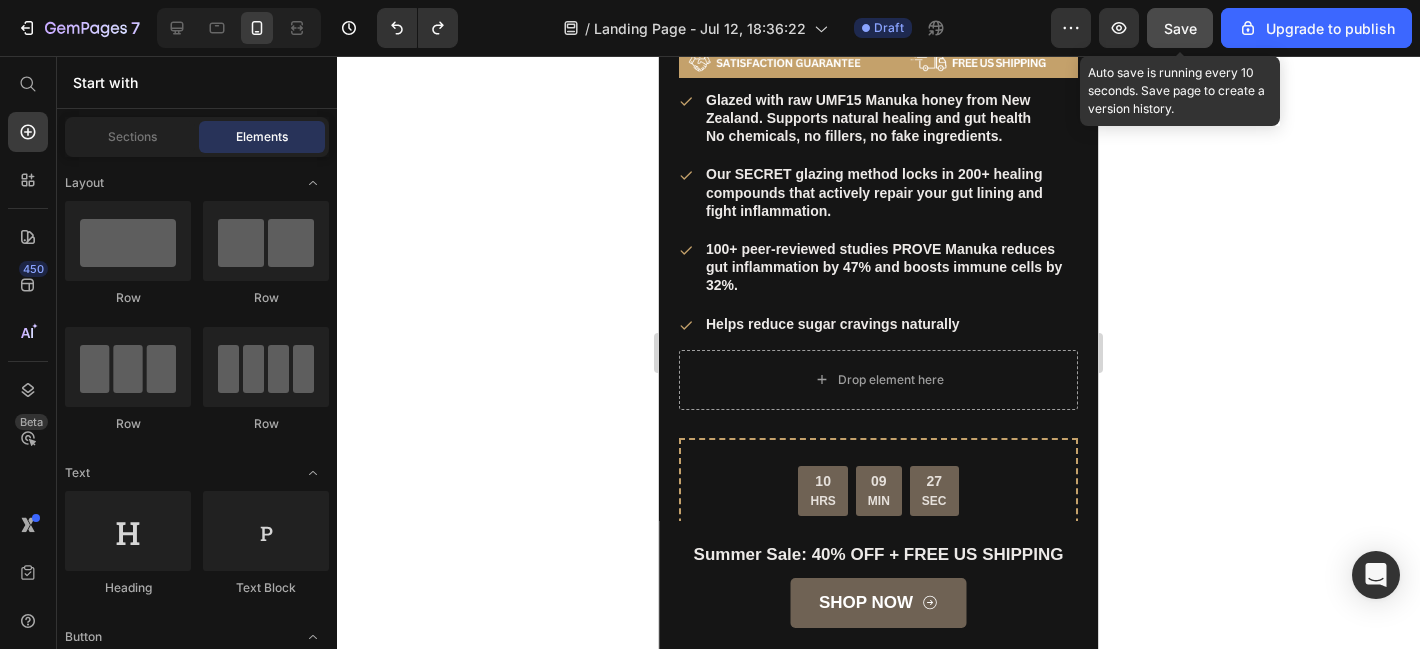 click on "Save" at bounding box center [1180, 28] 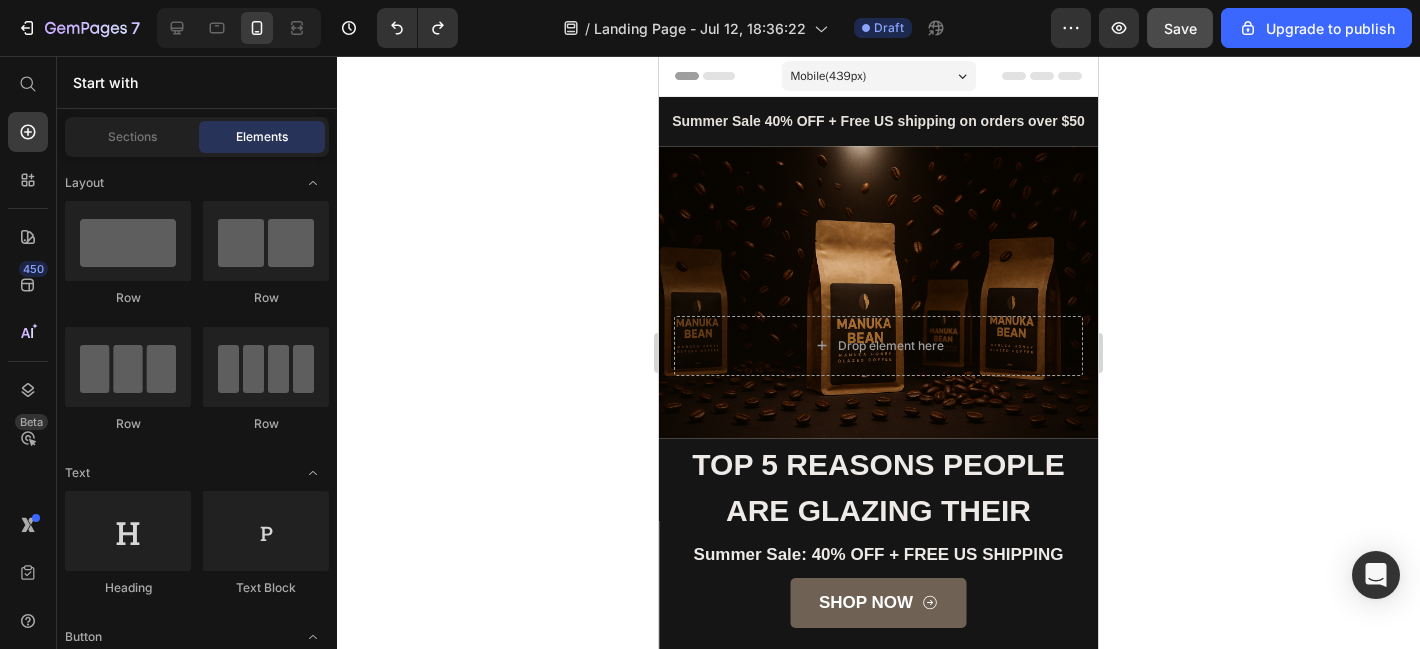 scroll, scrollTop: 430, scrollLeft: 0, axis: vertical 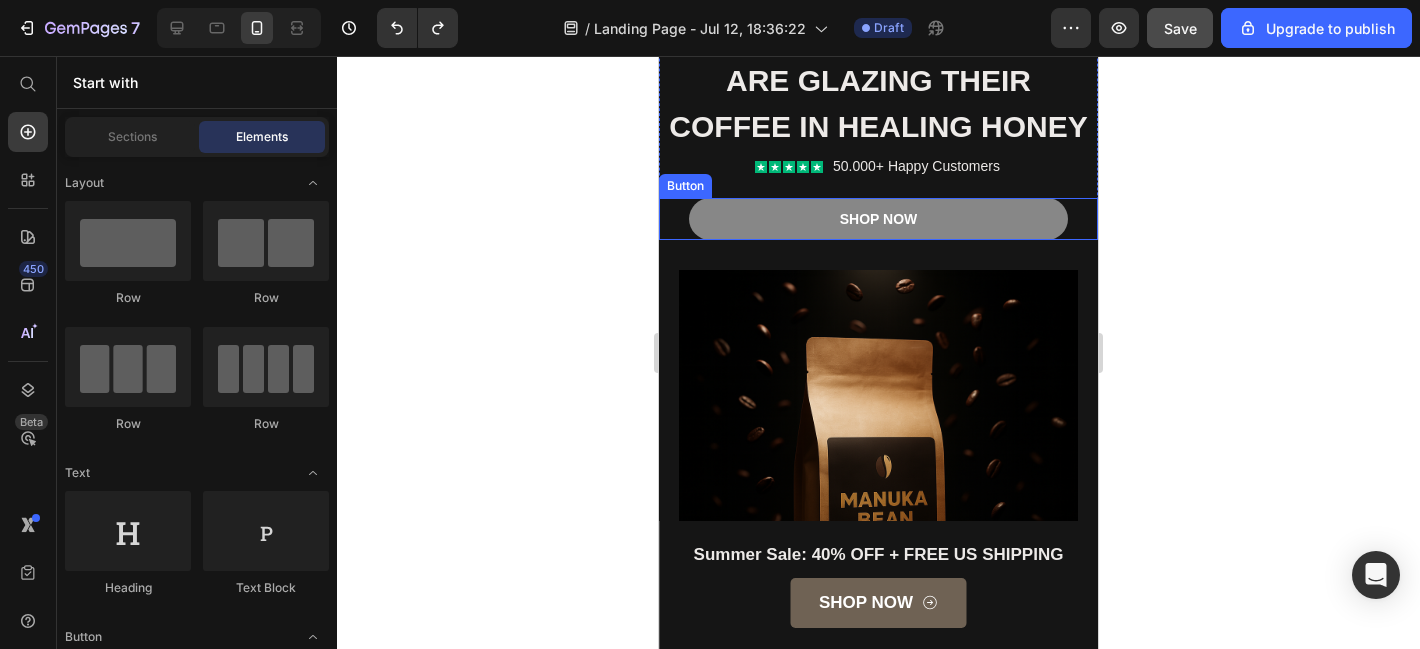 click on "Shop Now" at bounding box center [878, 219] 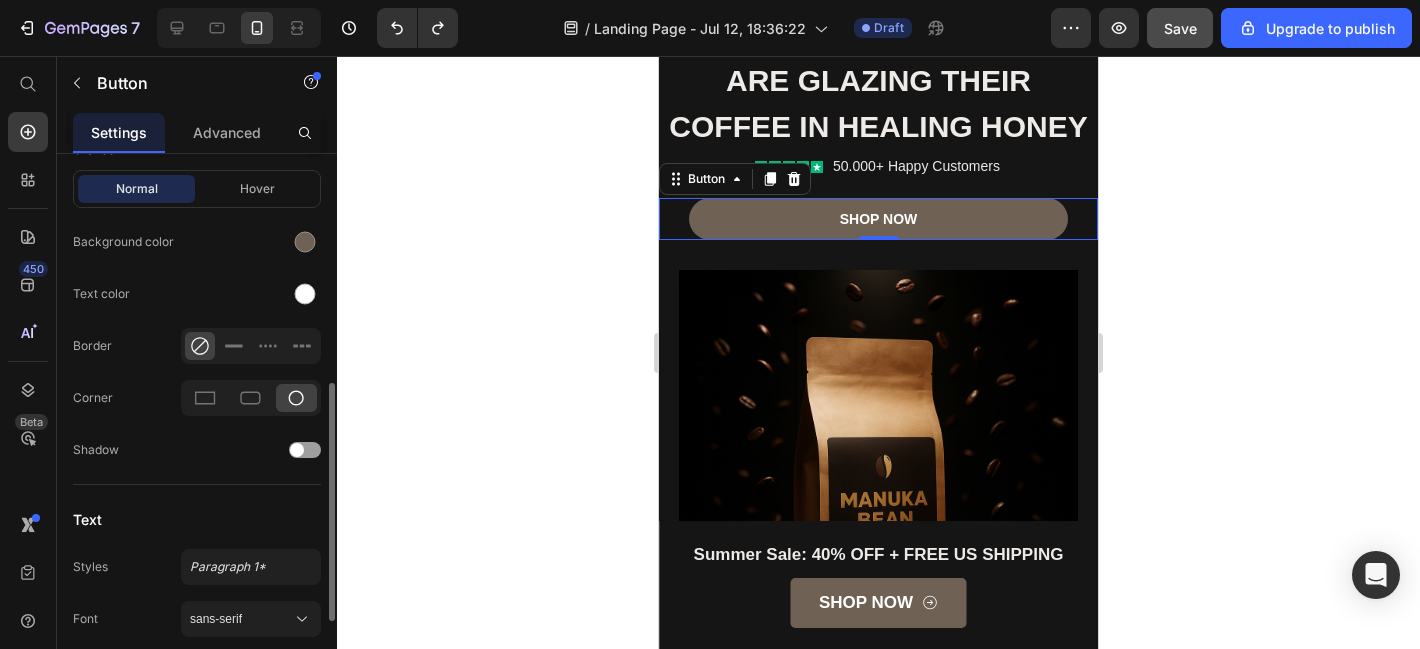 scroll, scrollTop: 500, scrollLeft: 0, axis: vertical 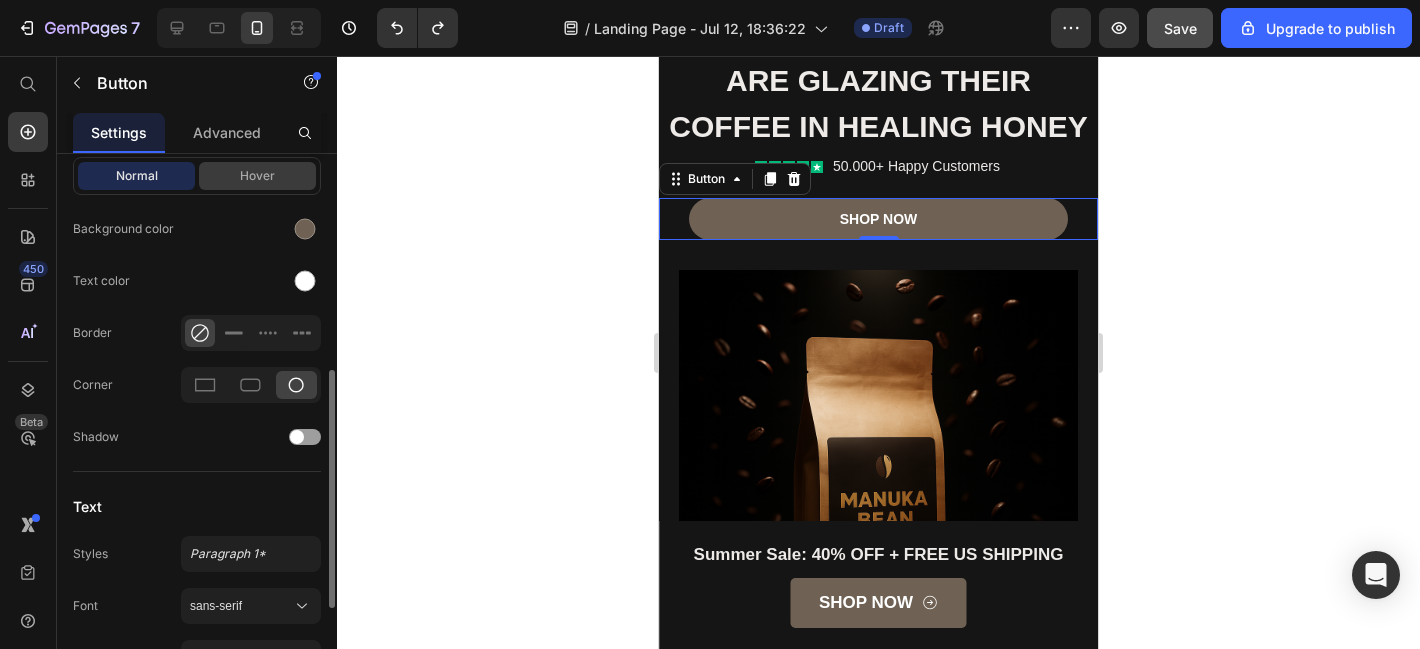click on "Hover" at bounding box center [257, 176] 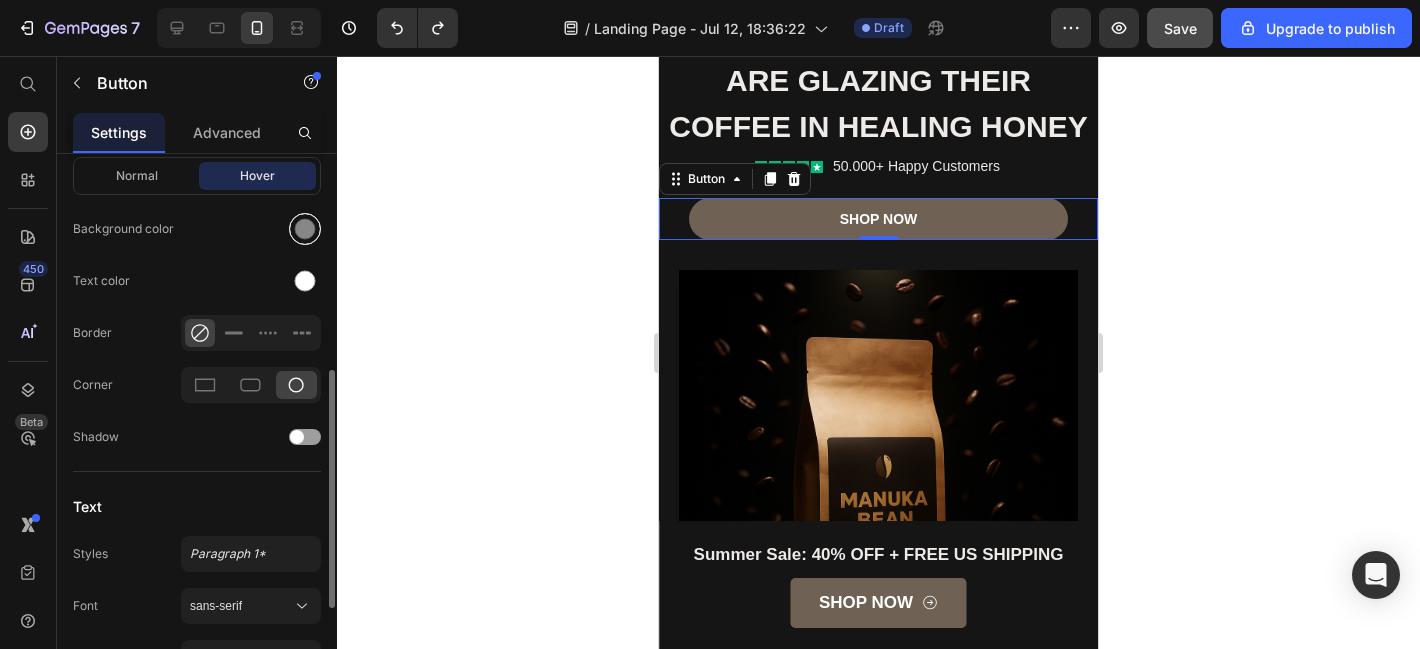 click at bounding box center [305, 229] 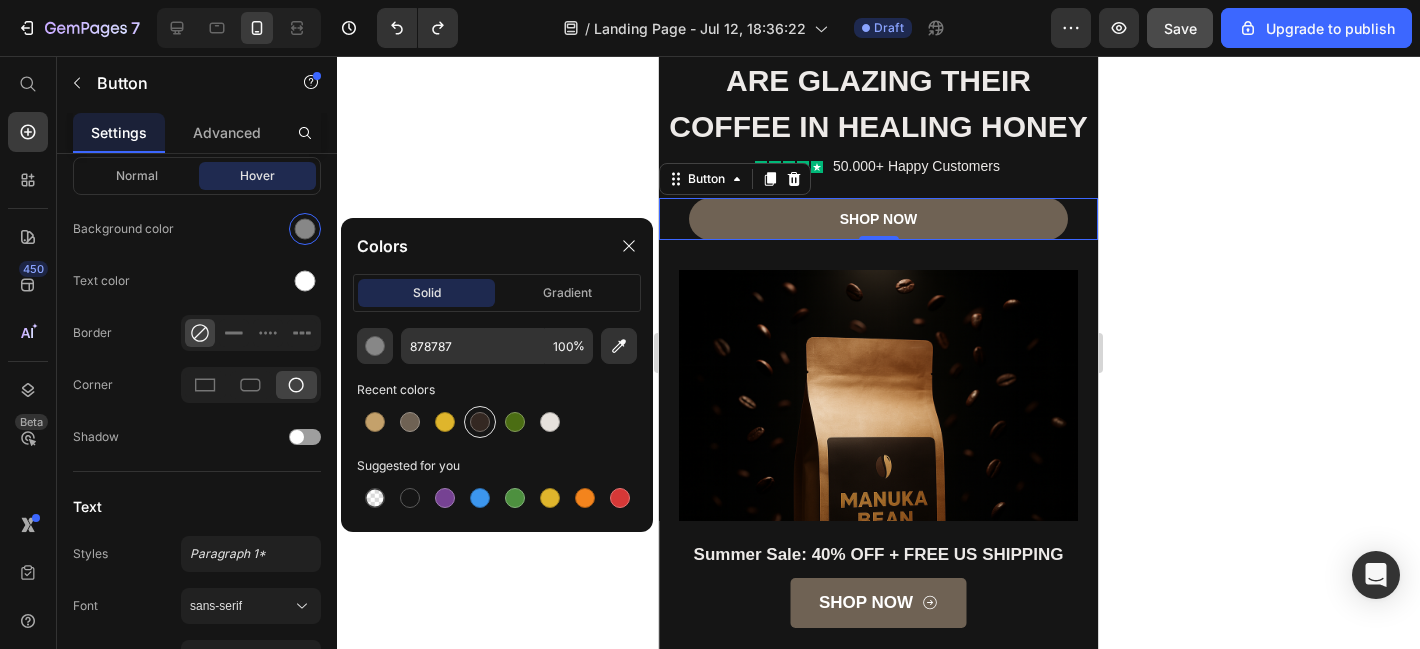click at bounding box center [480, 422] 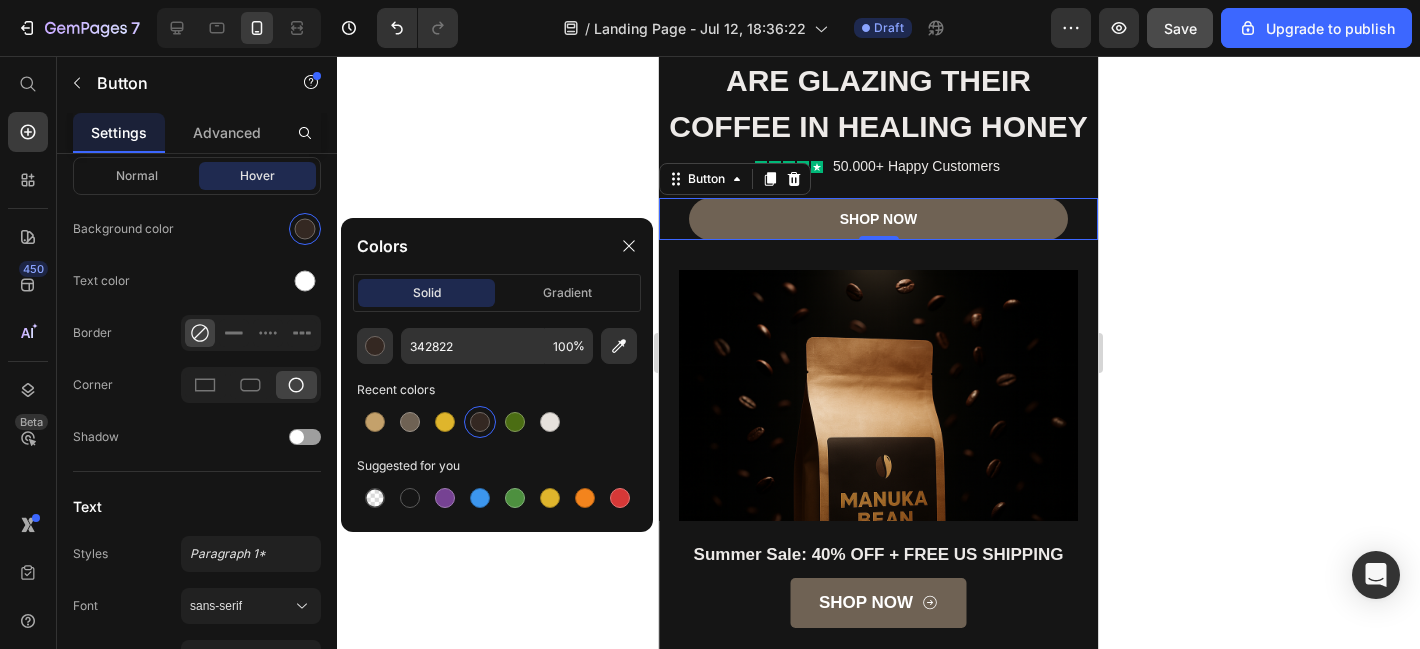 click 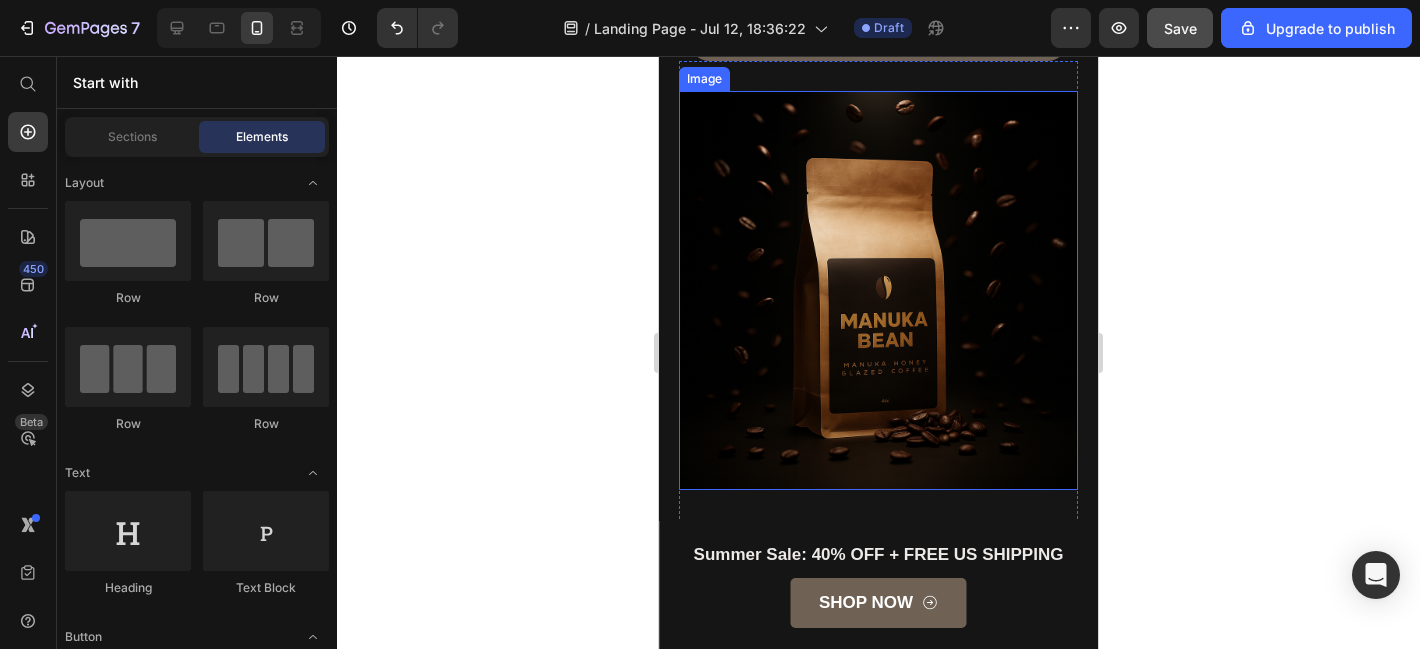 scroll, scrollTop: 610, scrollLeft: 0, axis: vertical 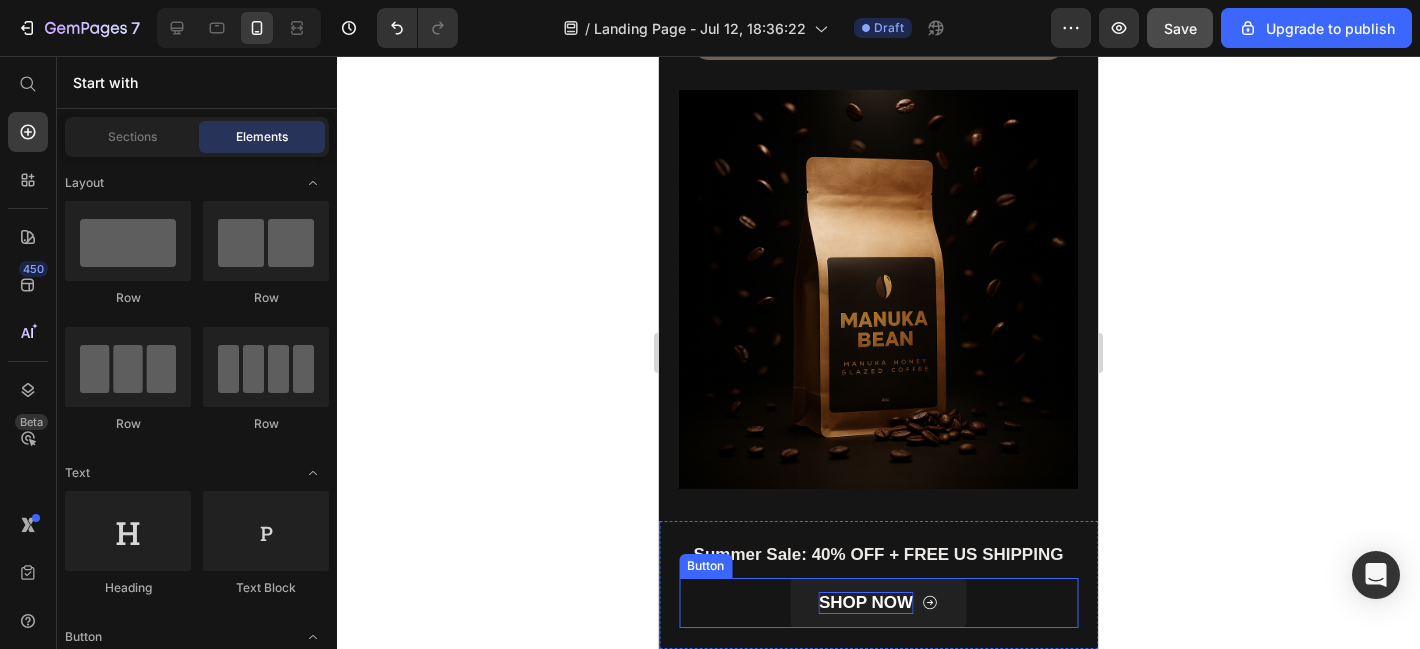 click on "SHOP NOW" at bounding box center [866, 603] 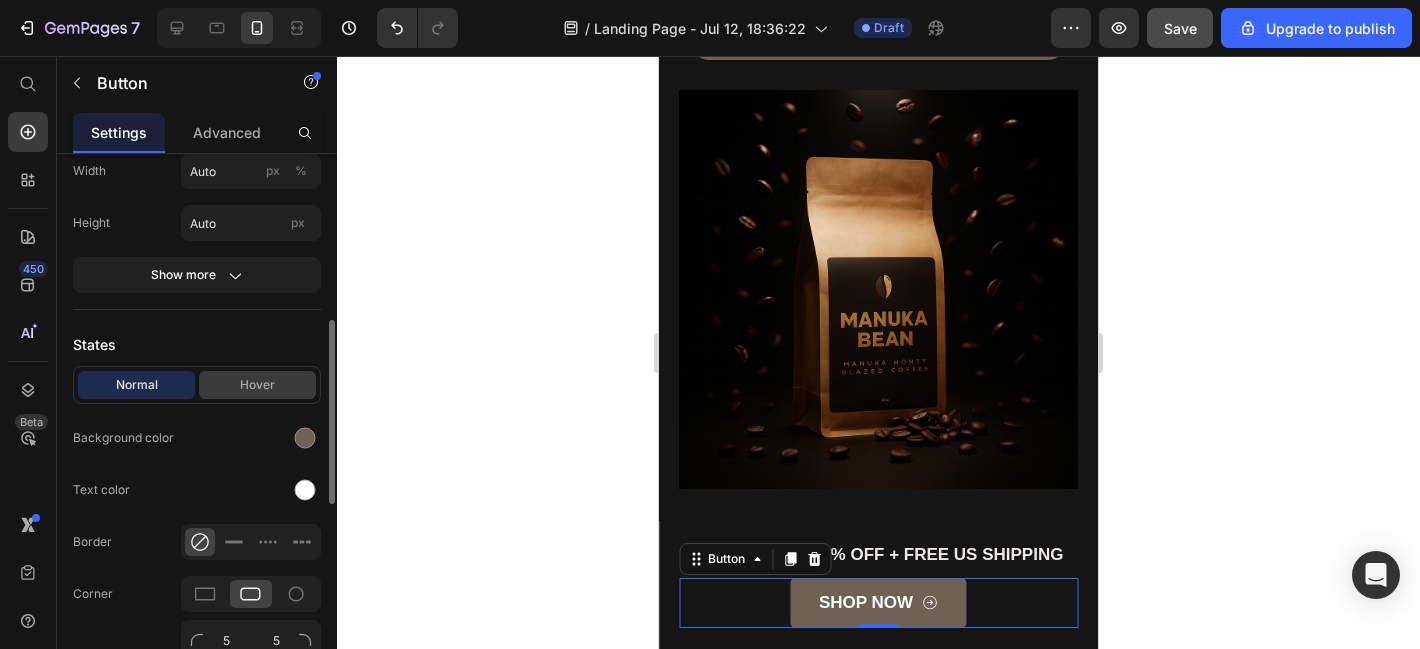 click on "Hover" at bounding box center [257, 385] 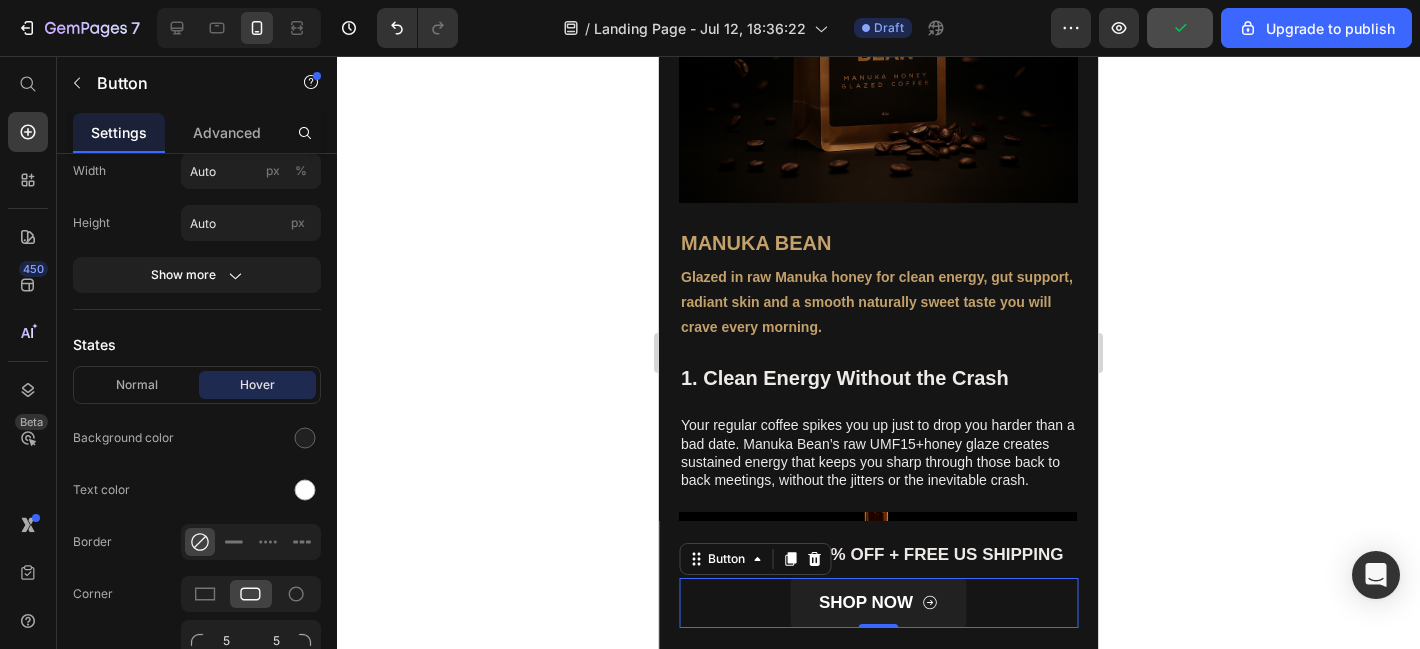 scroll, scrollTop: 897, scrollLeft: 0, axis: vertical 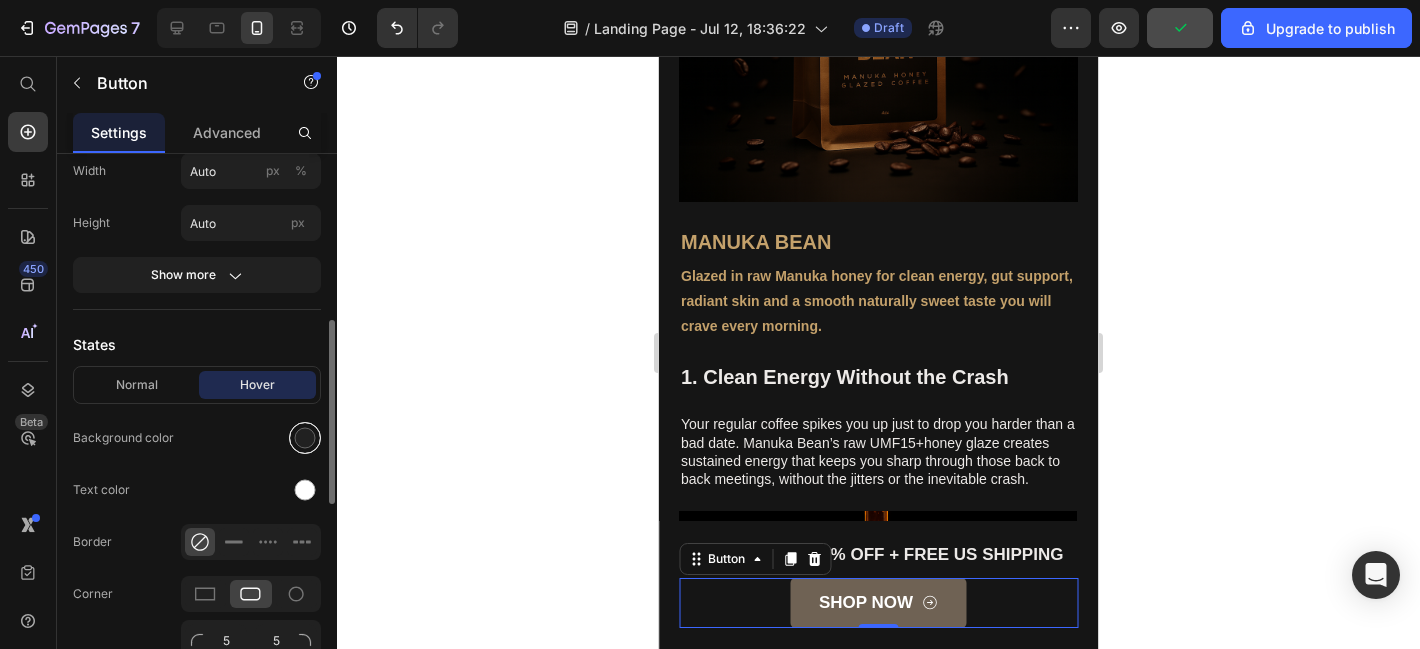 click at bounding box center [305, 438] 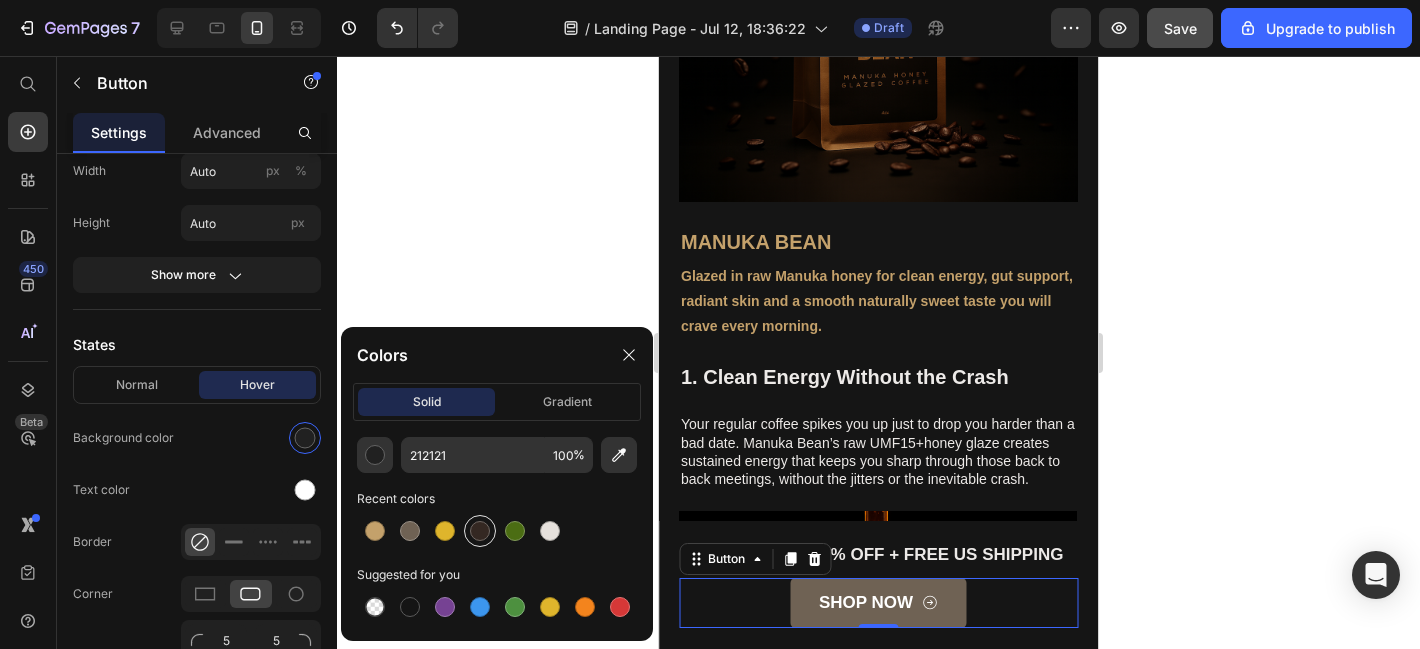 click at bounding box center (480, 531) 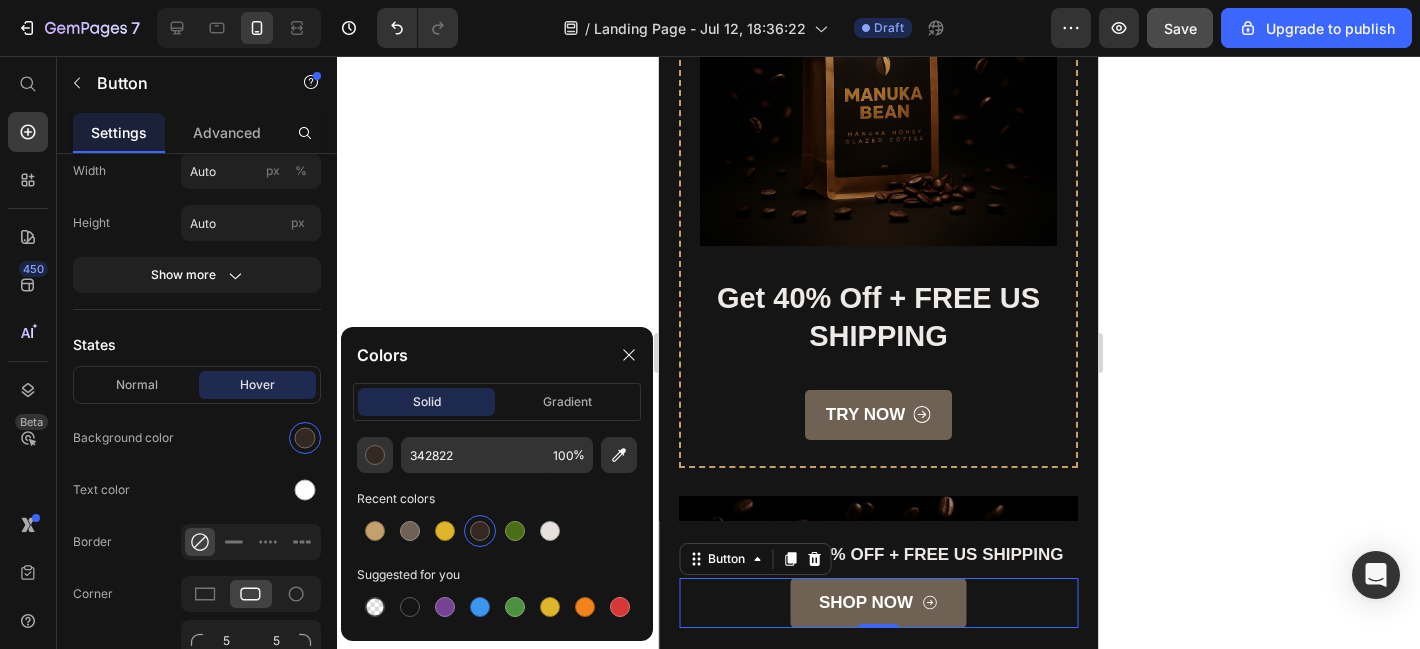 scroll, scrollTop: 5102, scrollLeft: 0, axis: vertical 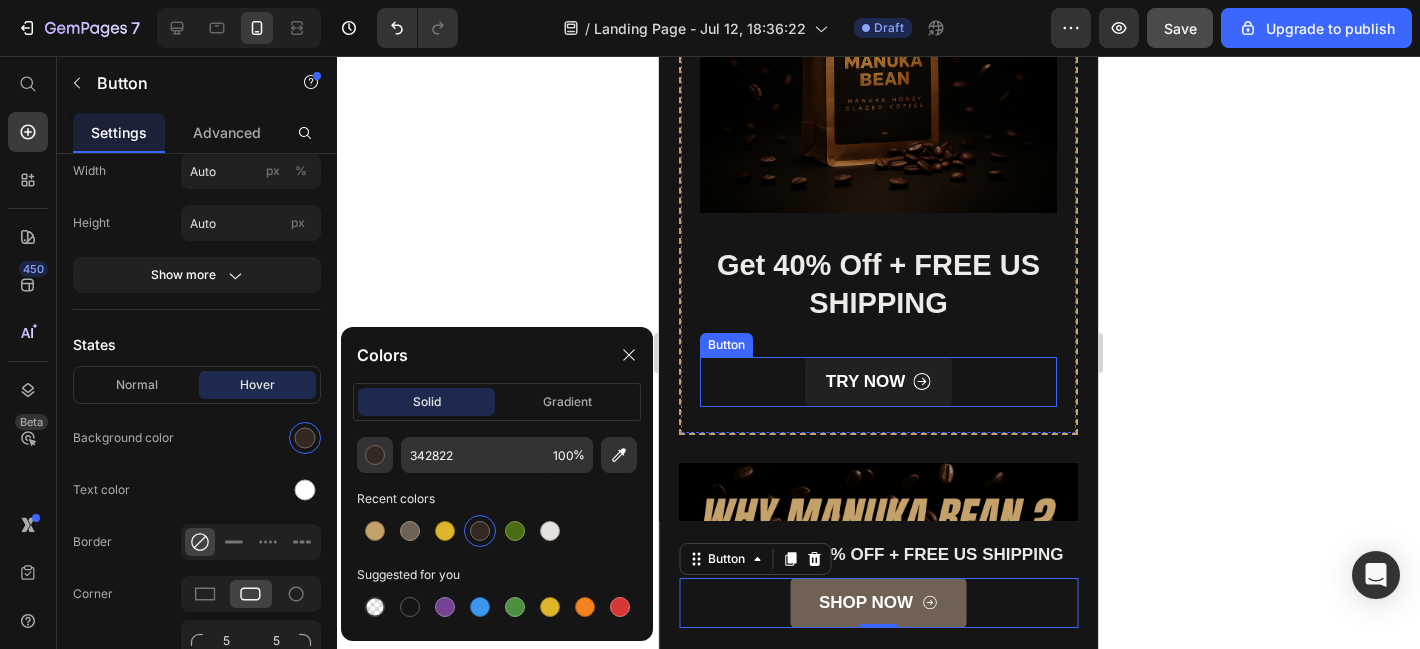 click on "TRY NOW" at bounding box center (878, 382) 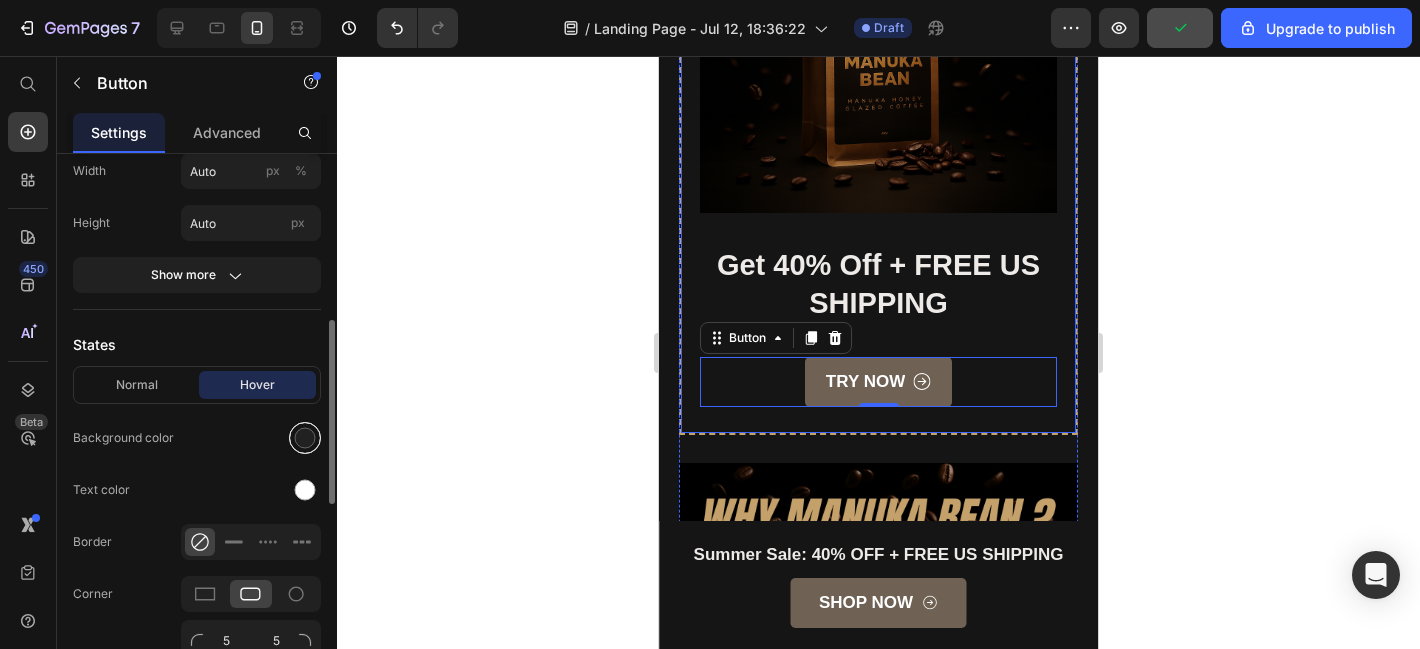click at bounding box center [305, 438] 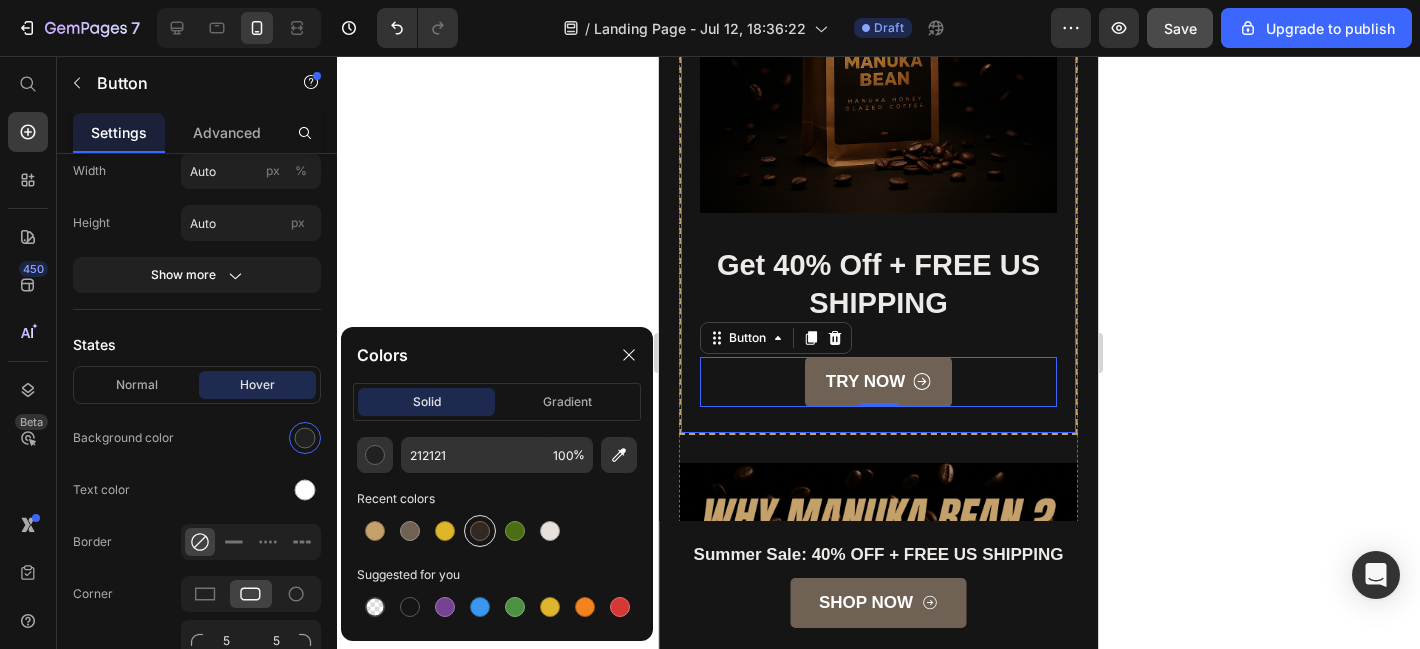 click at bounding box center (480, 531) 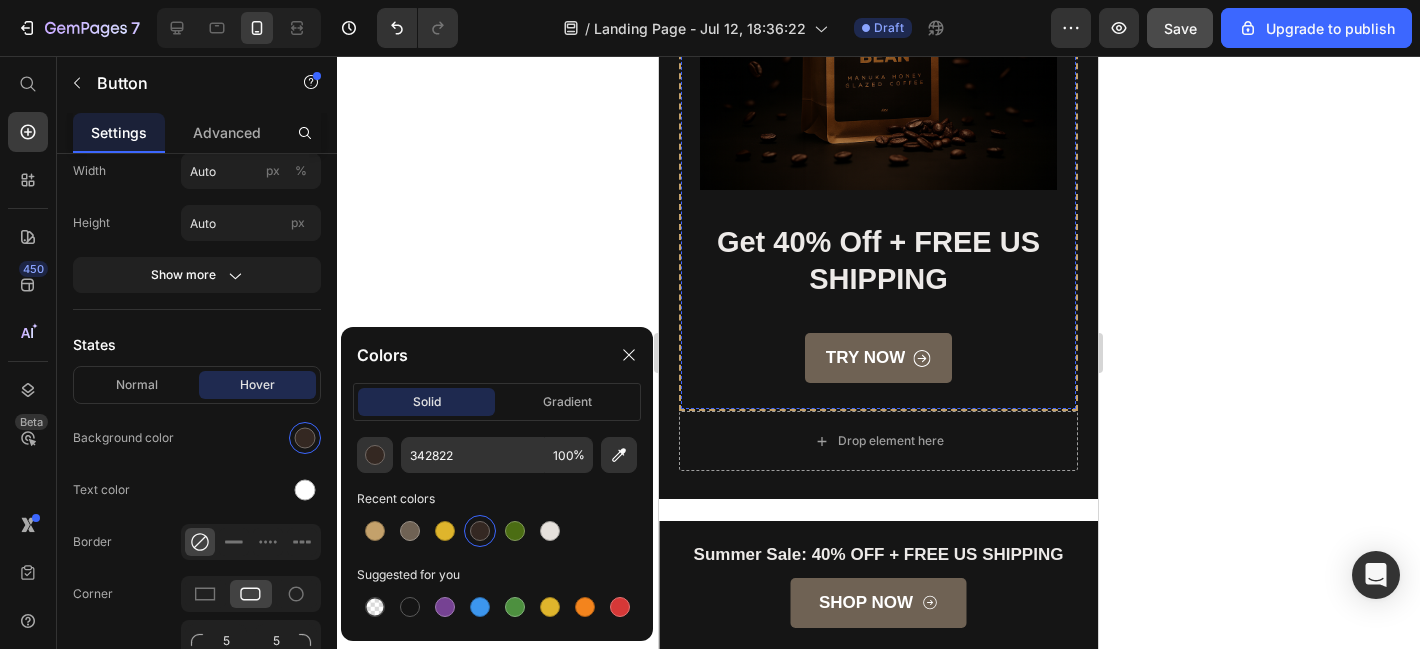 scroll, scrollTop: 6752, scrollLeft: 0, axis: vertical 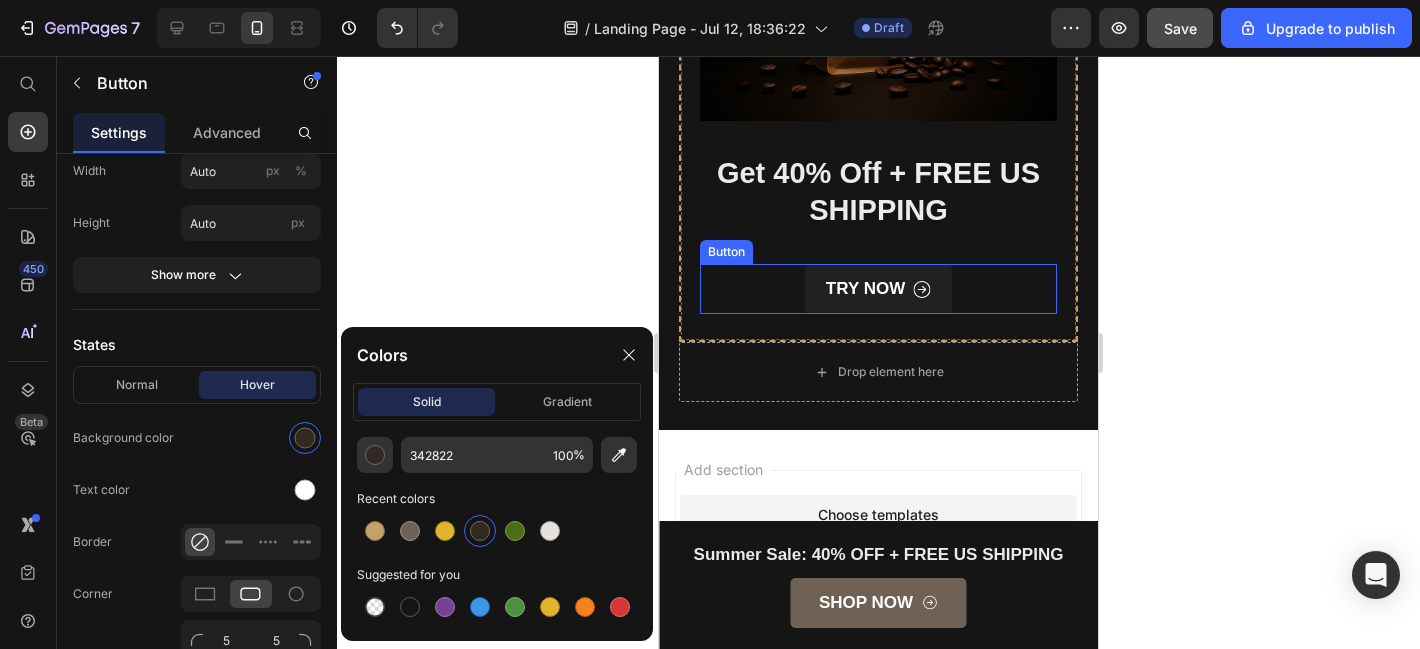 click on "TRY NOW" at bounding box center [878, 289] 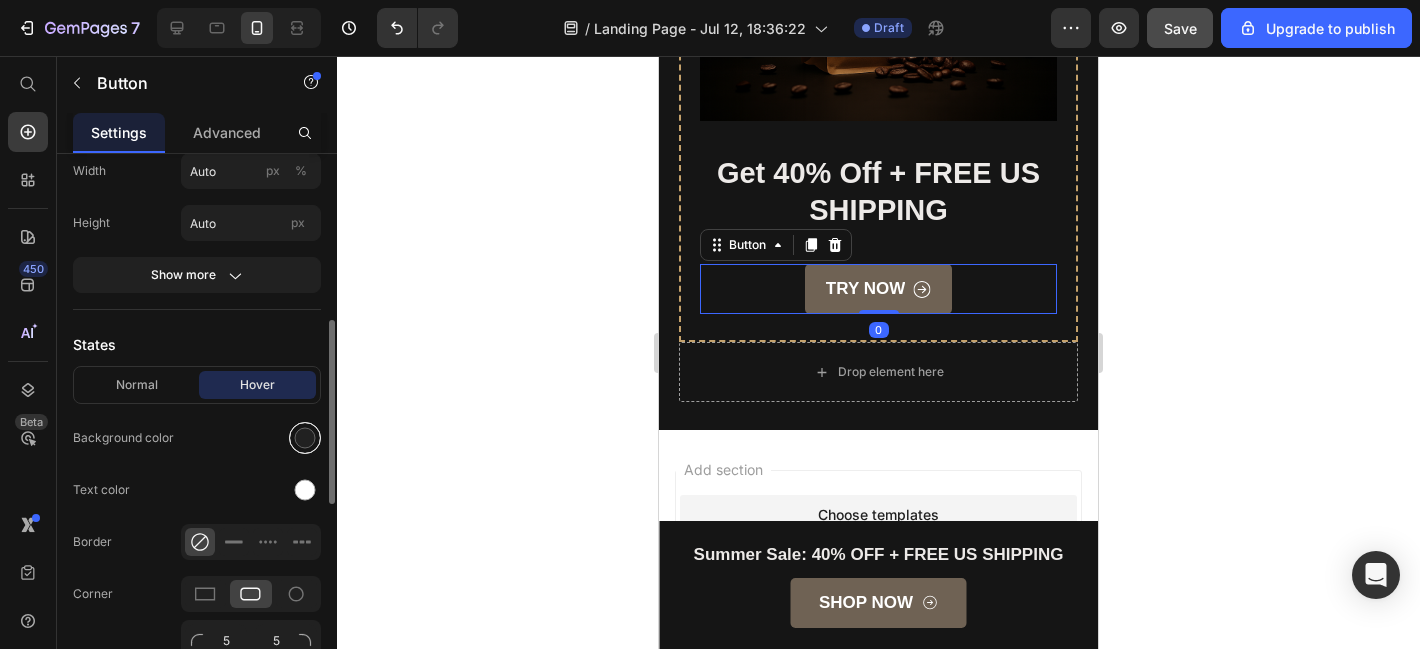 click at bounding box center [305, 438] 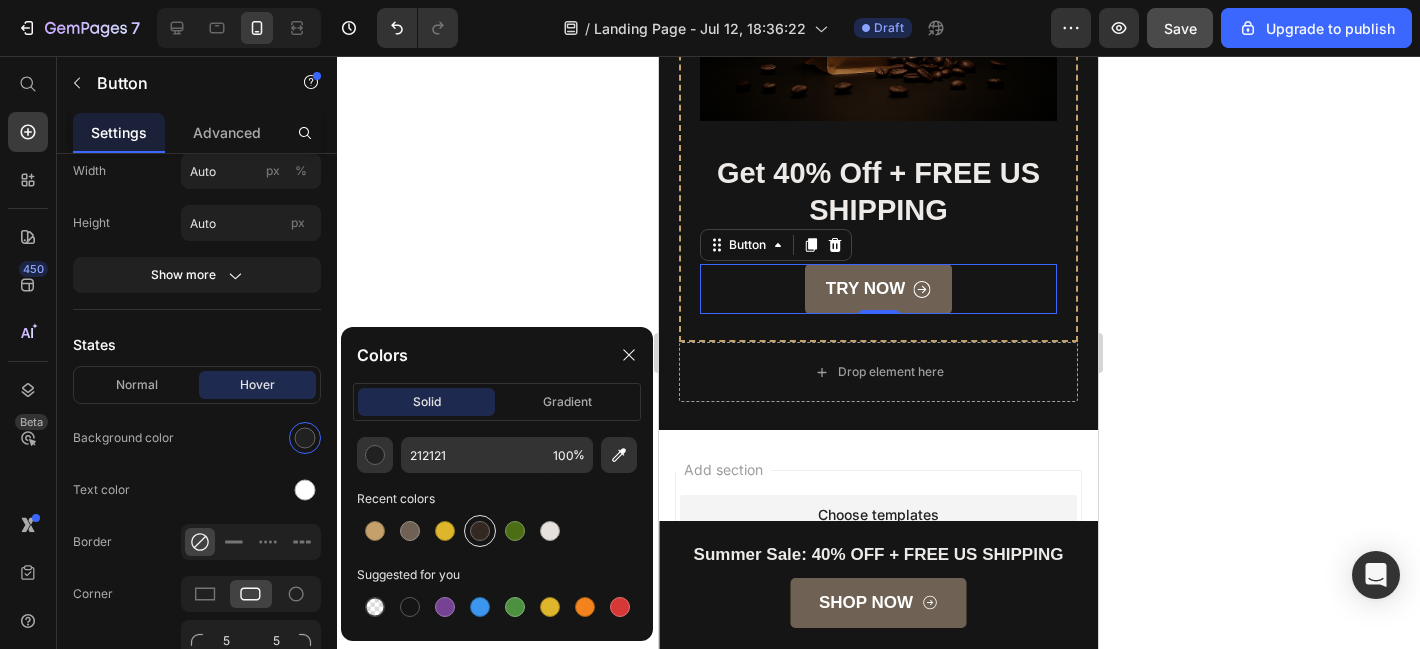 click at bounding box center (480, 531) 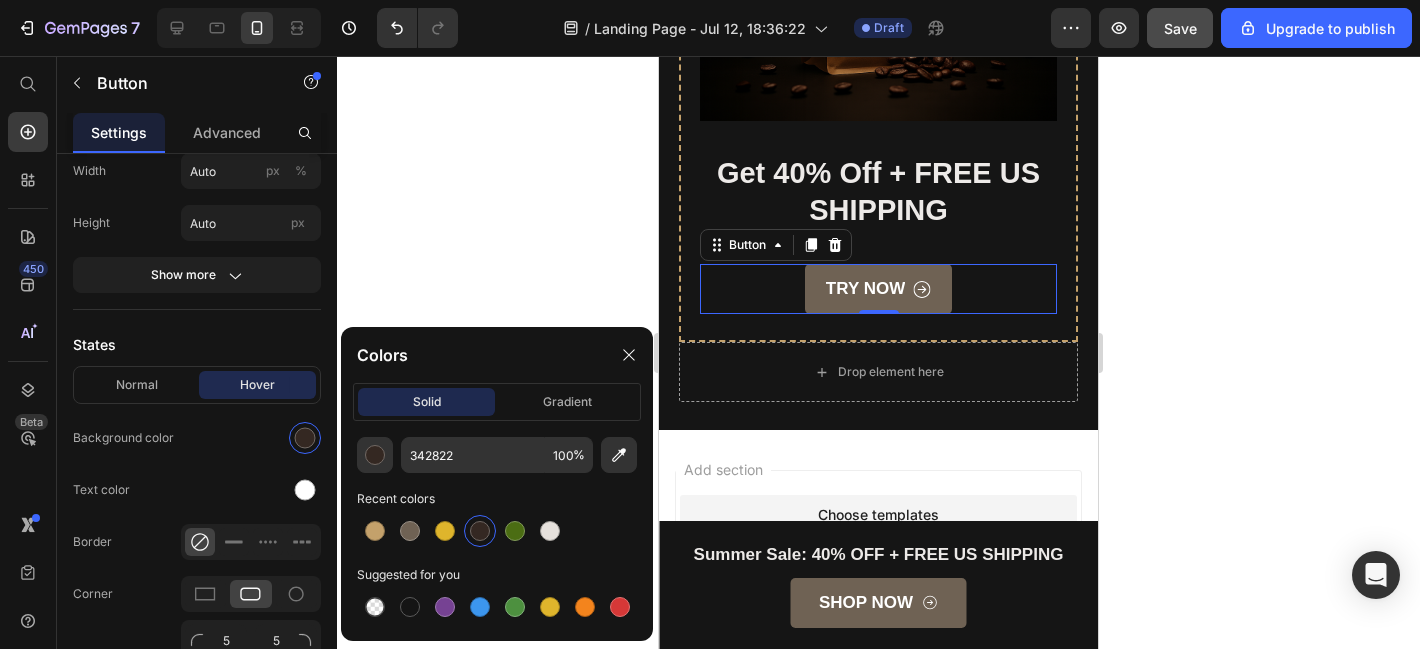 click 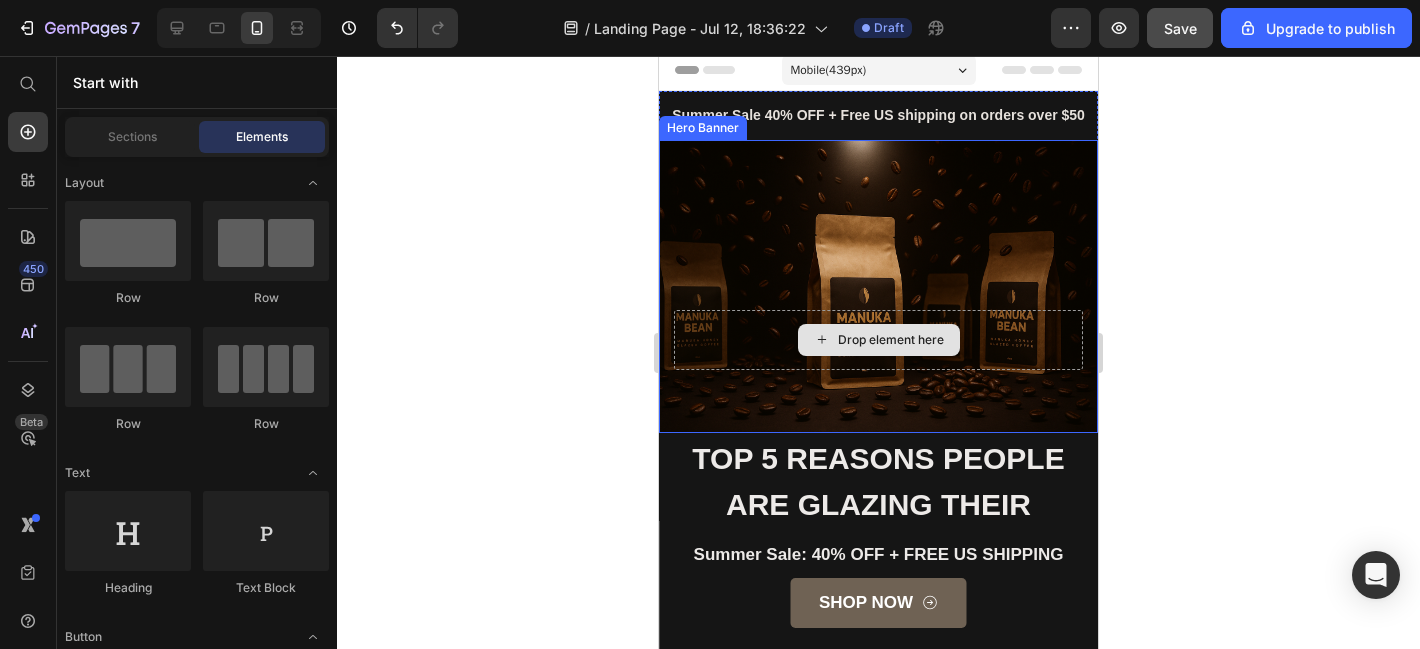 scroll, scrollTop: 0, scrollLeft: 0, axis: both 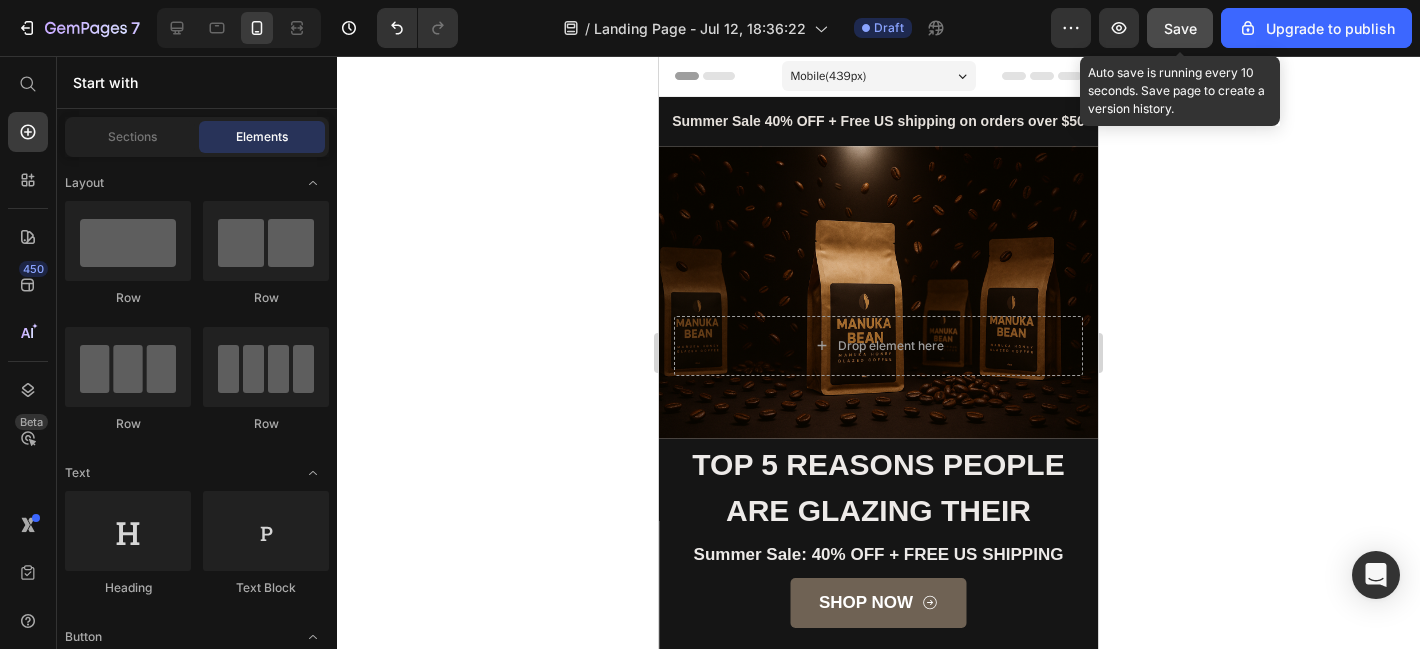 click on "Save" 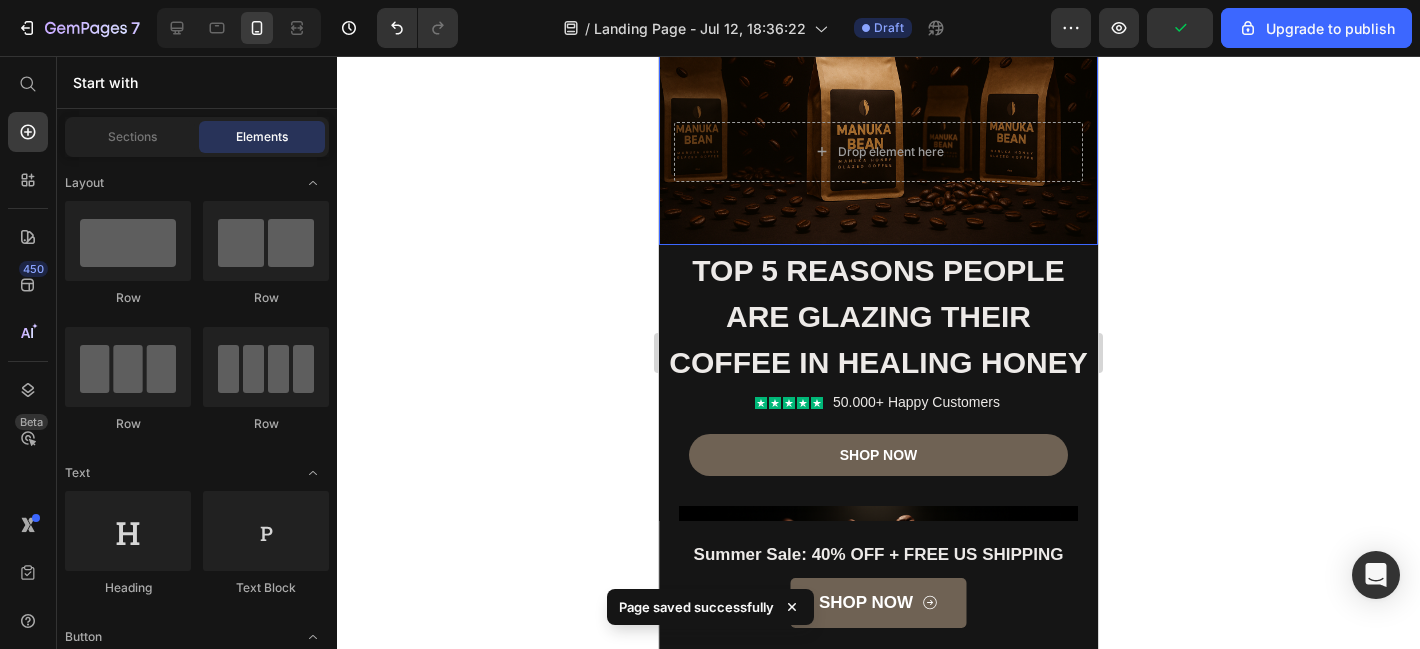 scroll, scrollTop: 198, scrollLeft: 0, axis: vertical 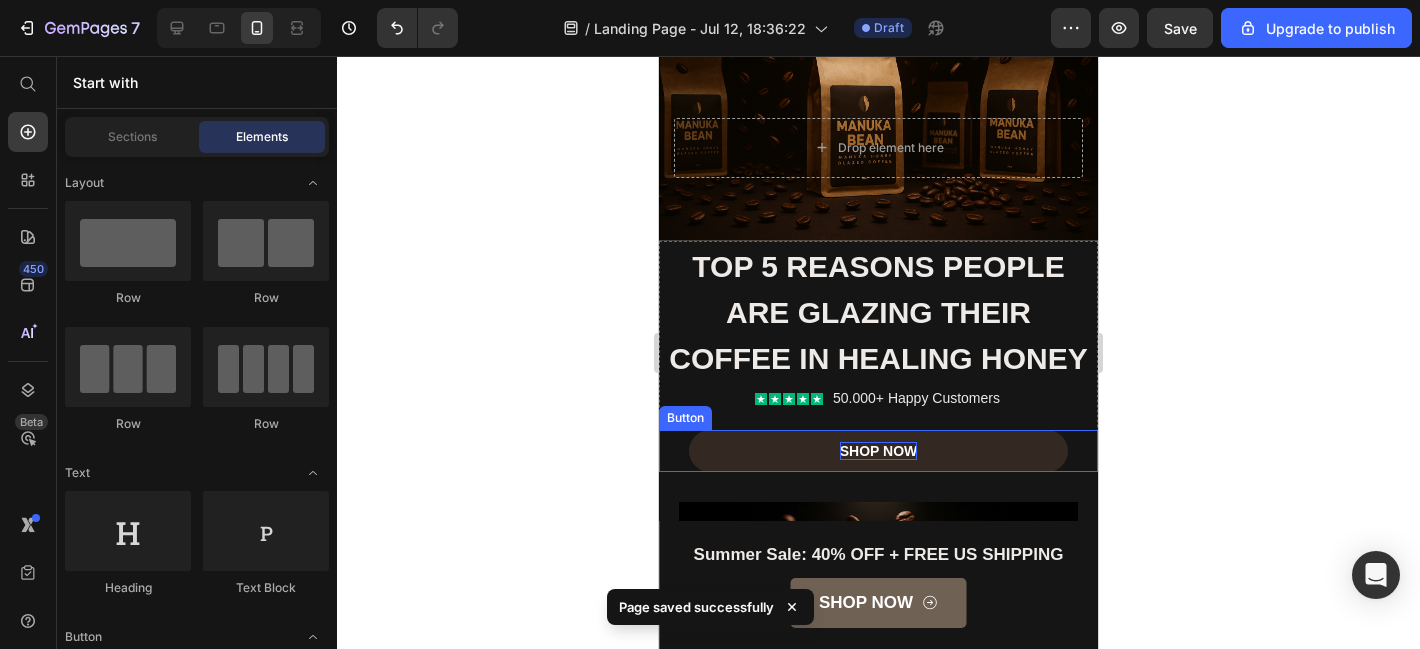 click on "Shop Now" at bounding box center (879, 451) 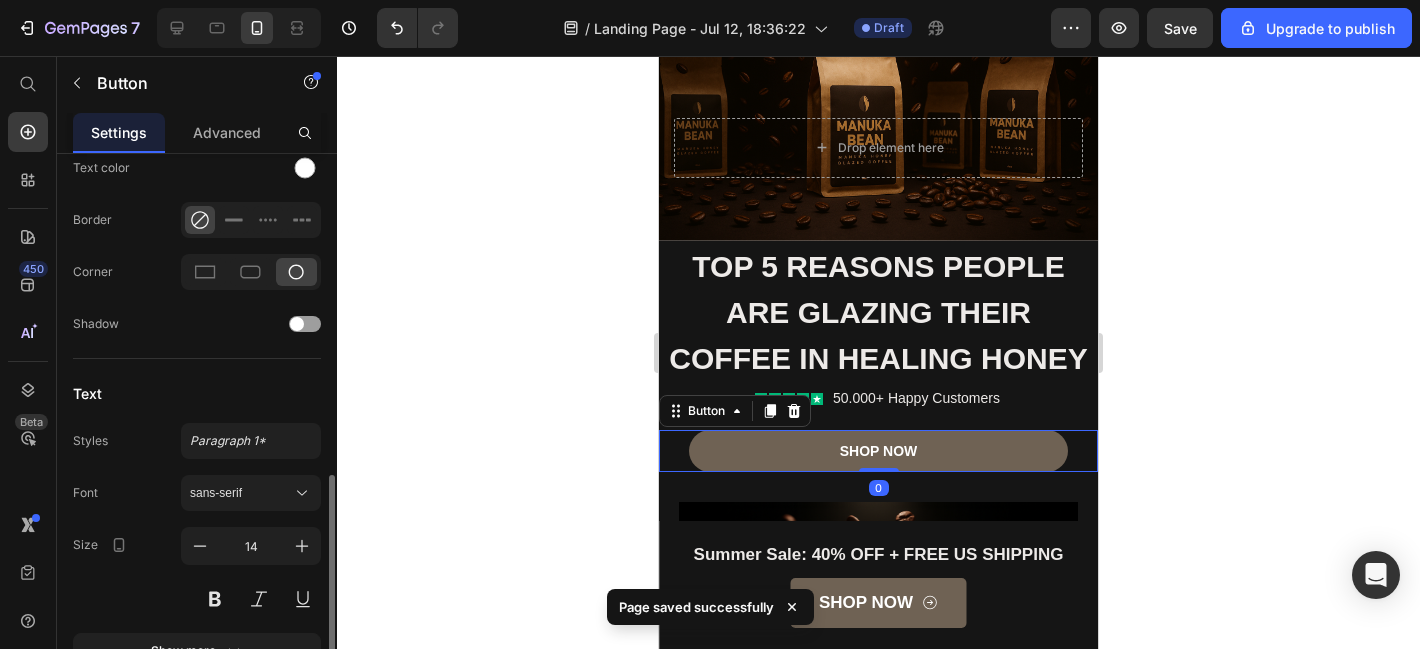 scroll, scrollTop: 724, scrollLeft: 0, axis: vertical 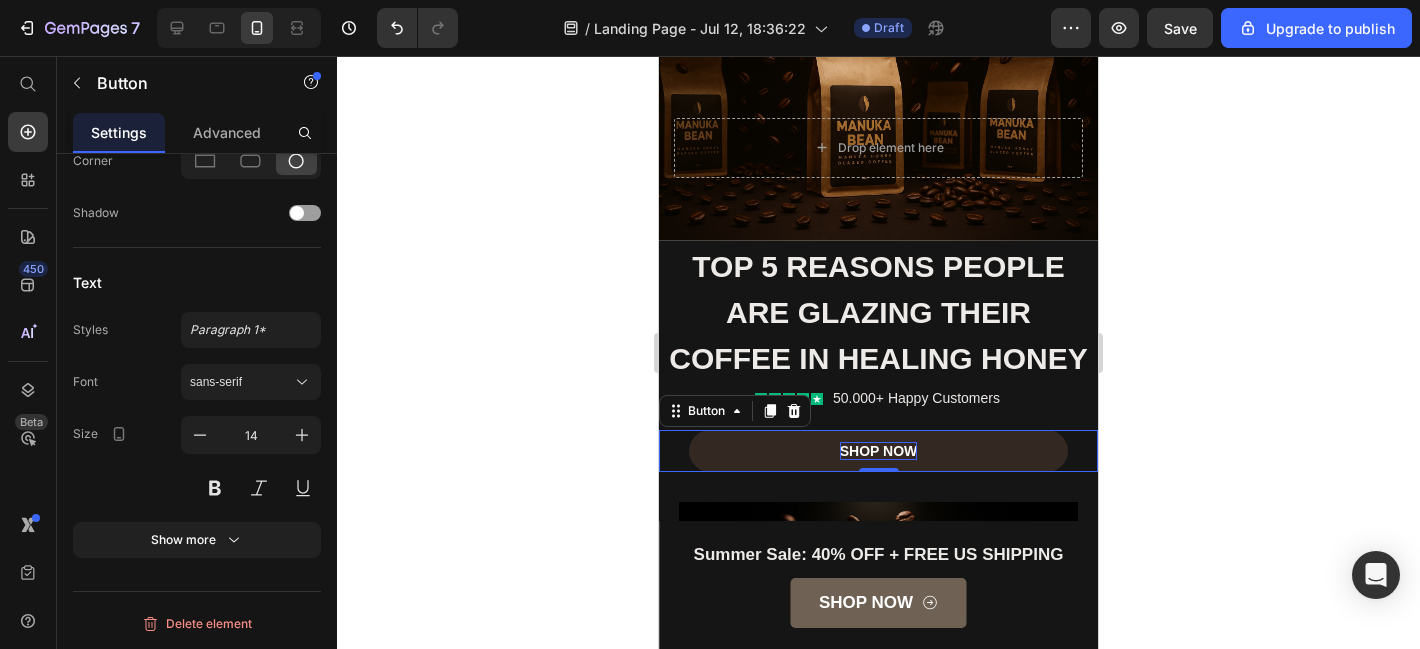 click on "Shop Now" at bounding box center [879, 451] 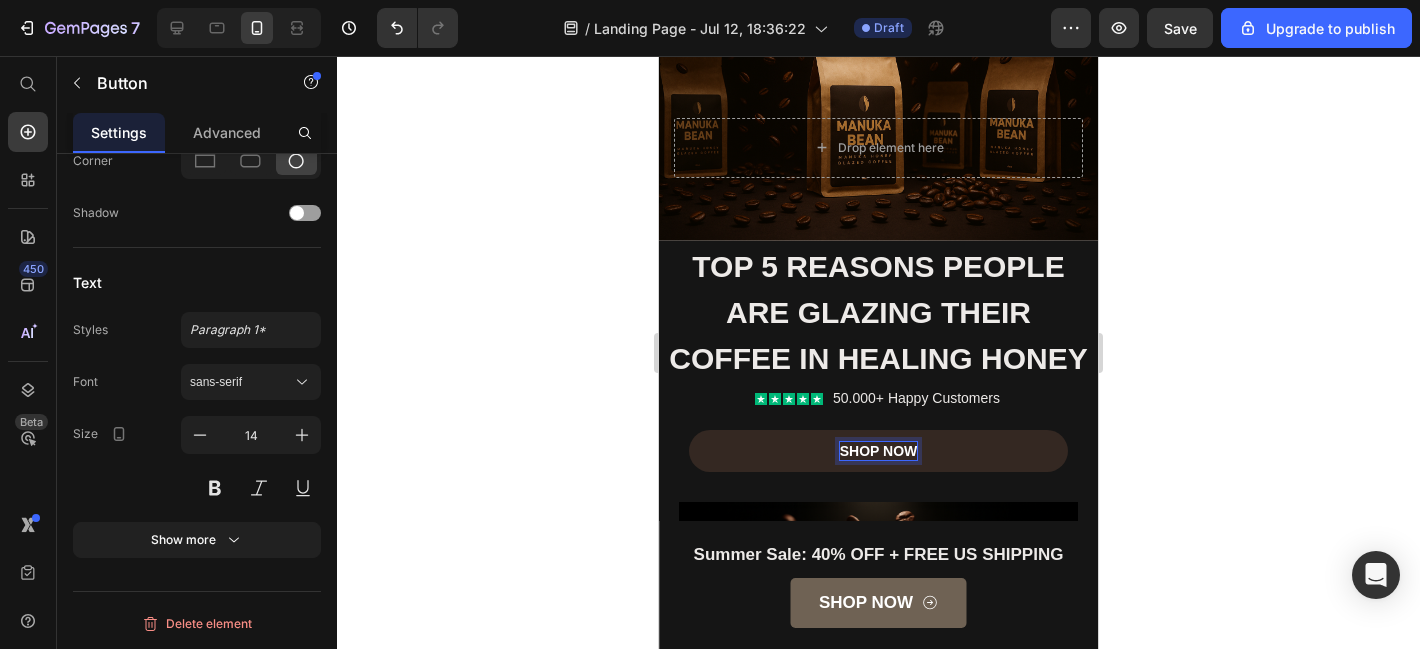 click on "Shop Now" at bounding box center (878, 451) 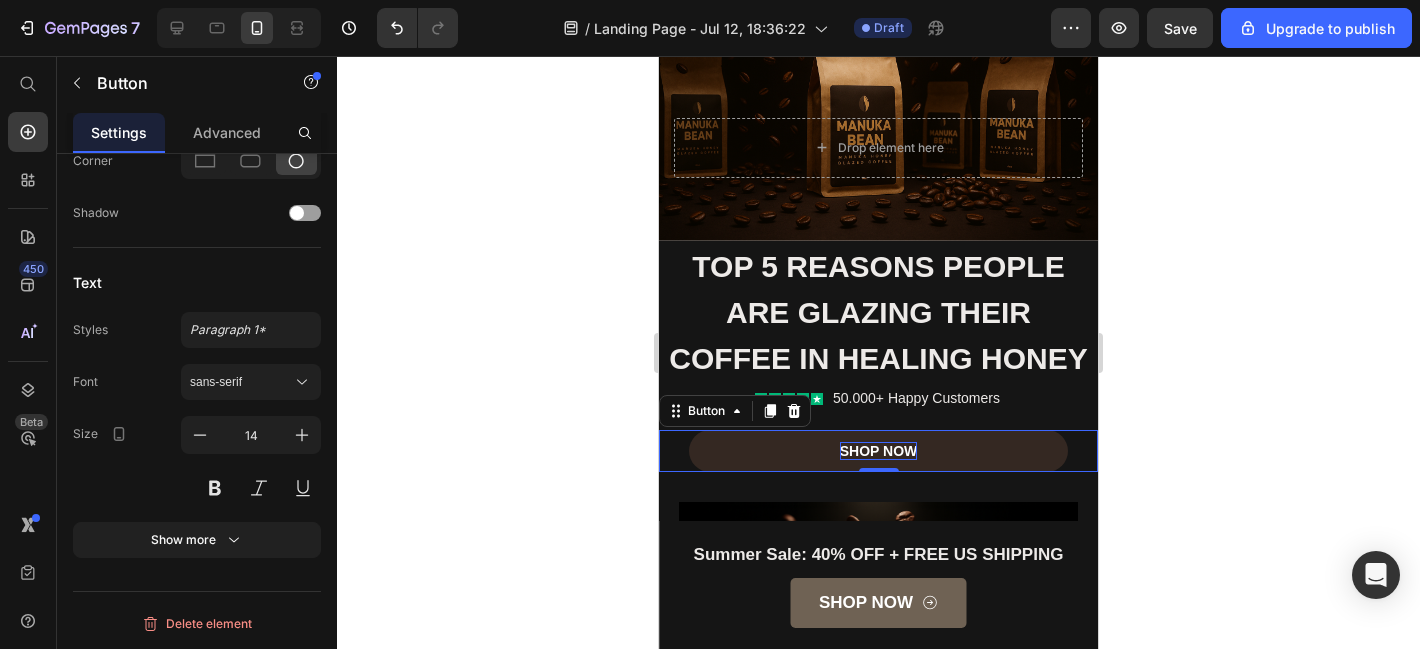 click on "Shop Now" at bounding box center [879, 451] 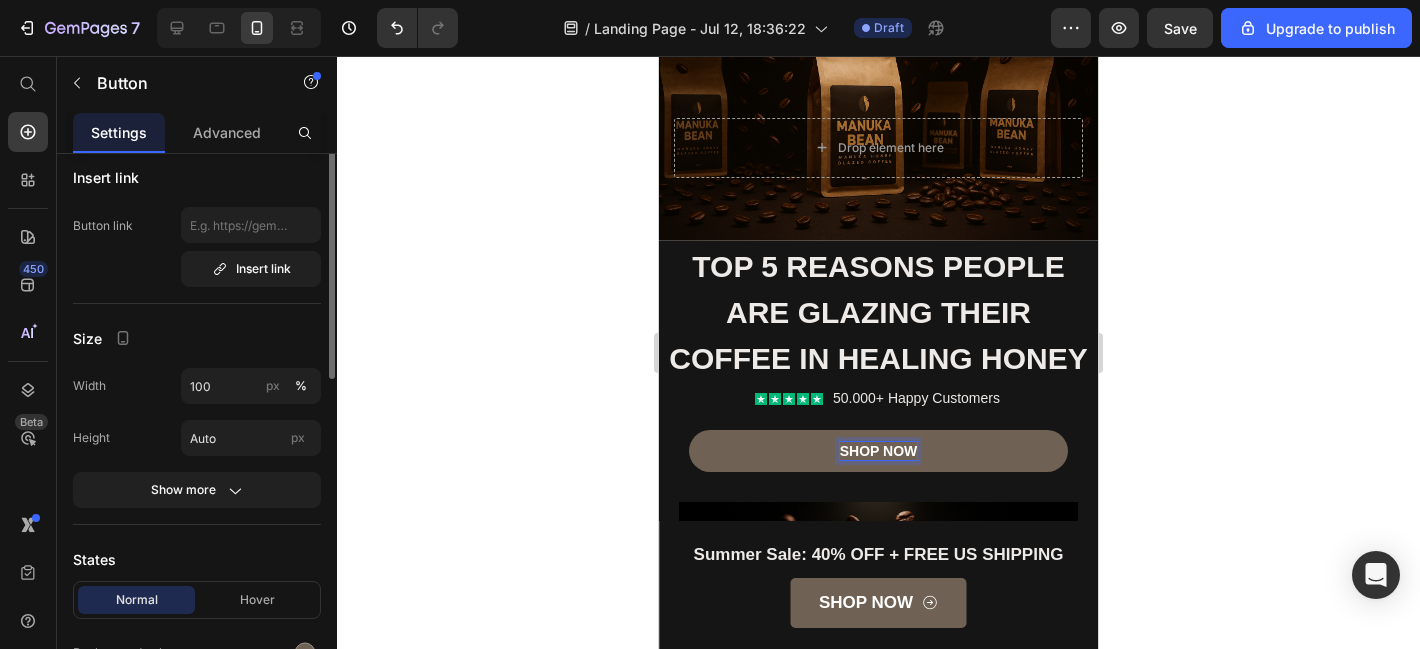 scroll, scrollTop: 0, scrollLeft: 0, axis: both 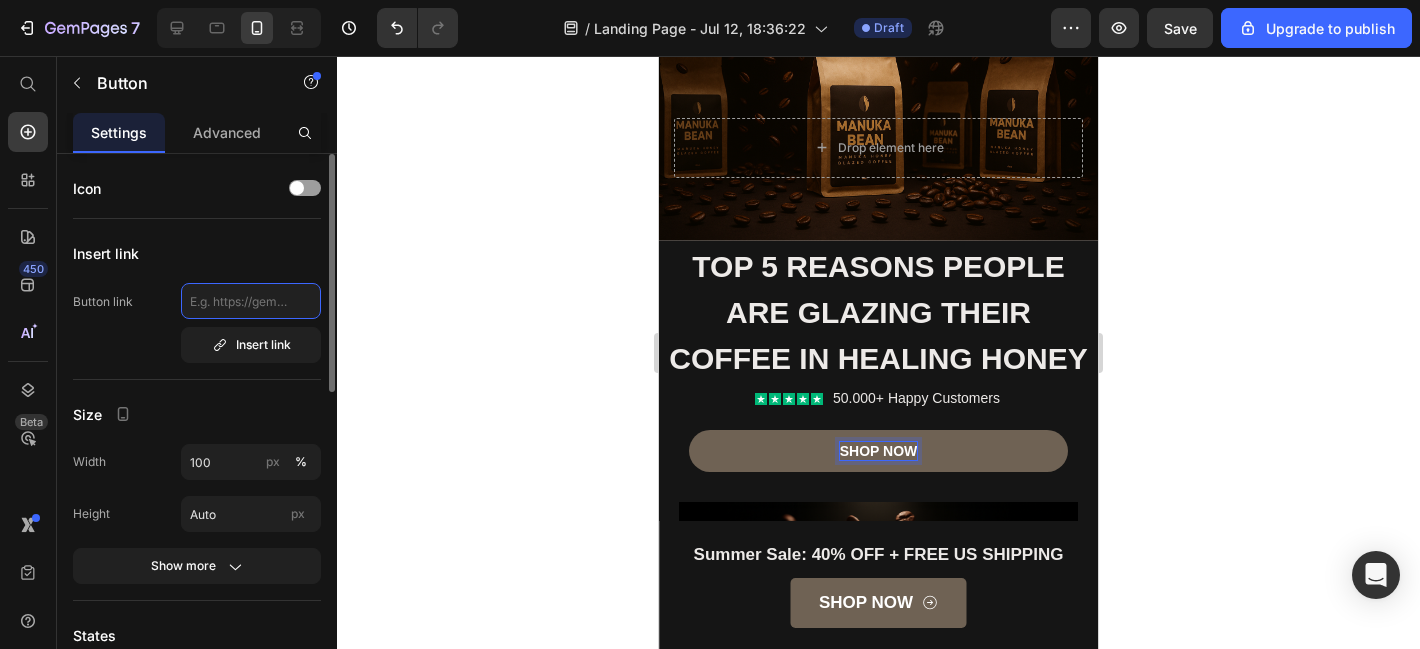 click 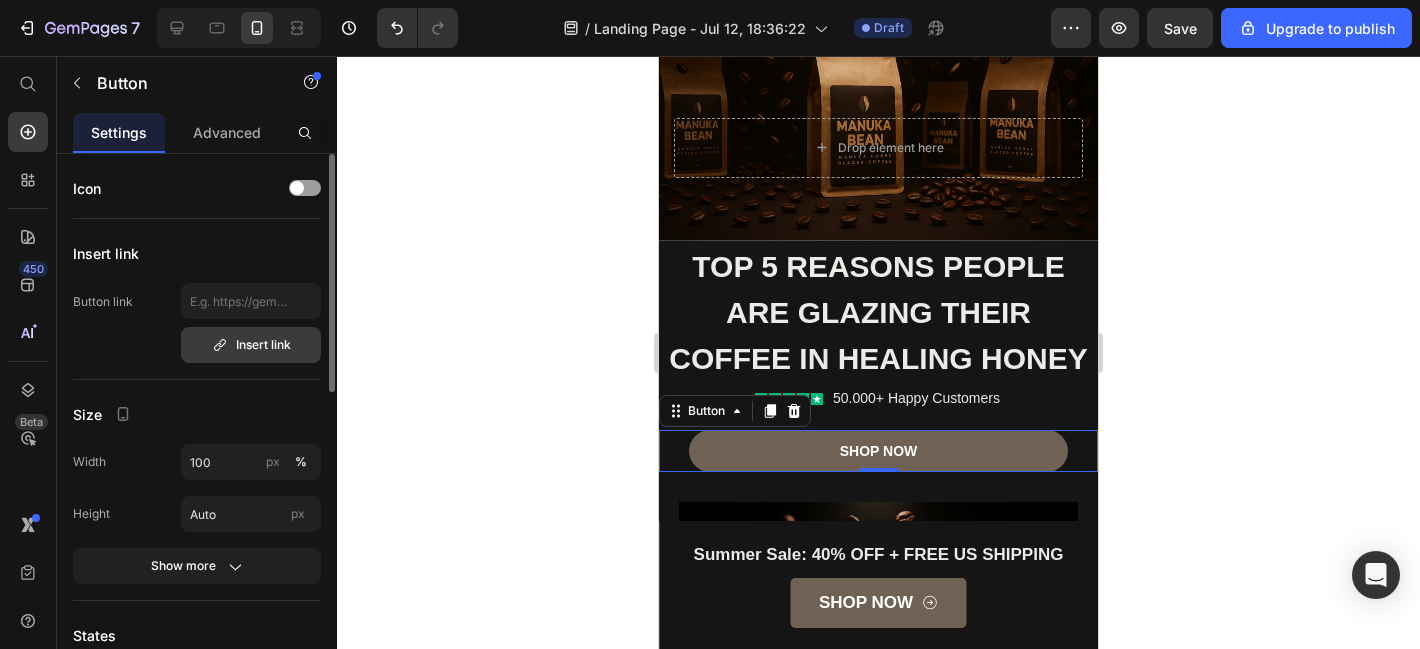 click on "Insert link" at bounding box center [251, 345] 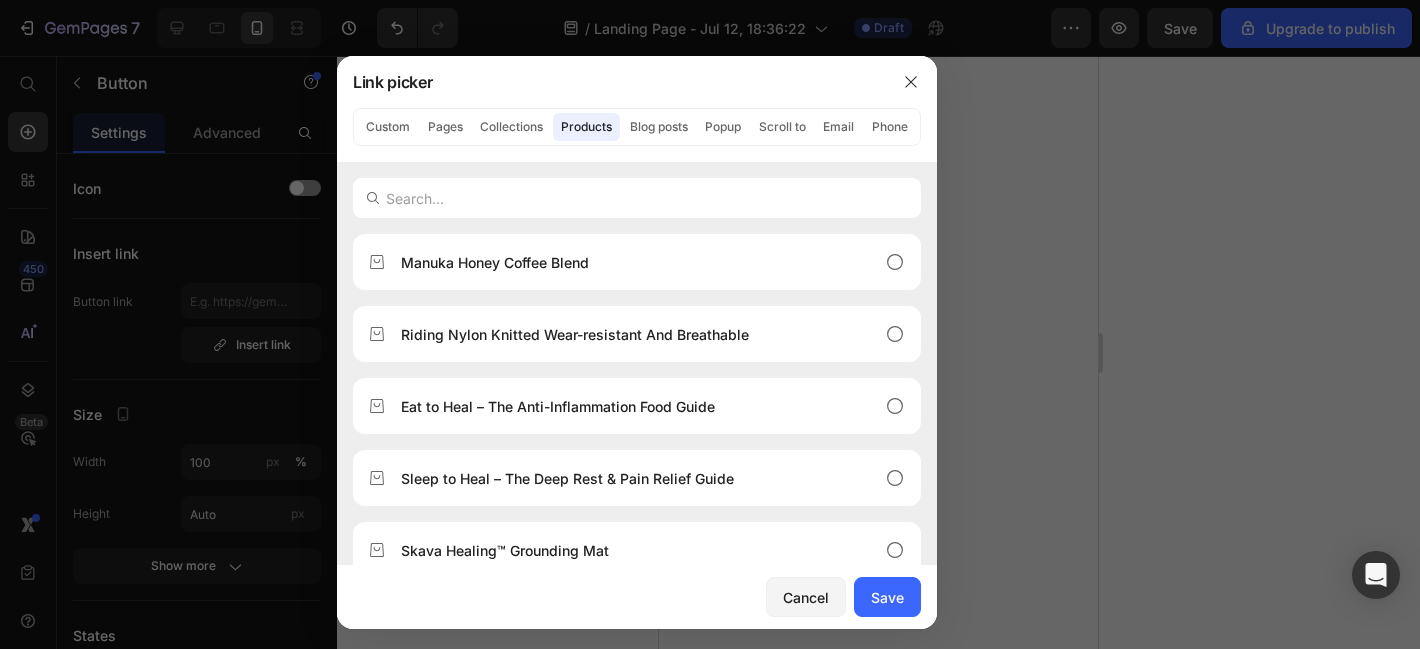 scroll, scrollTop: 0, scrollLeft: 0, axis: both 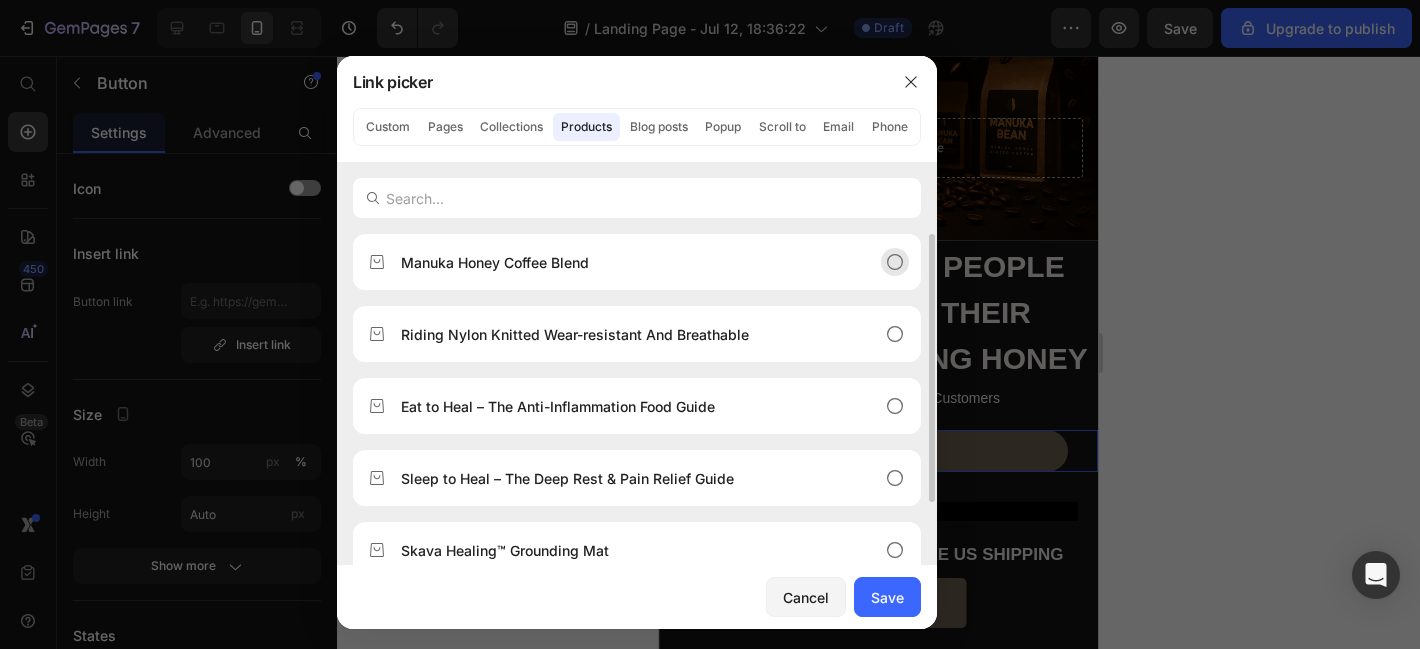 click on "Manuka Honey Coffee Blend" at bounding box center (495, 262) 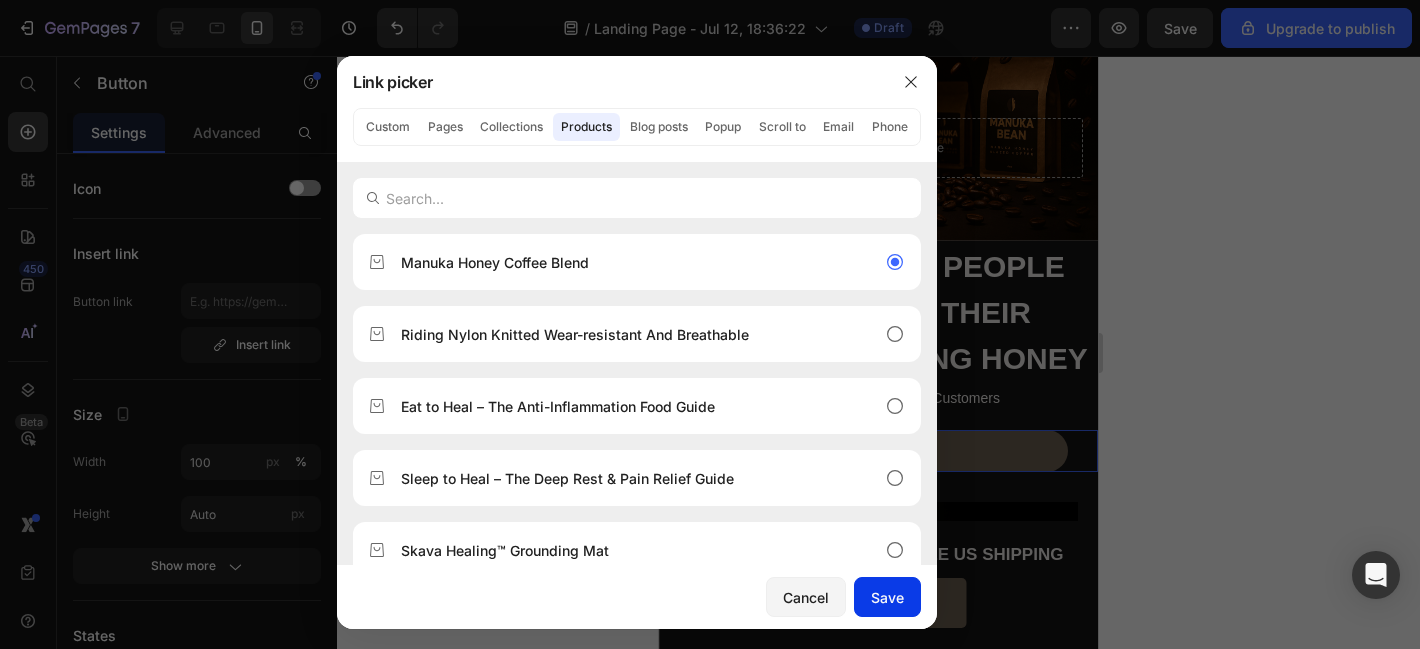 click on "Save" 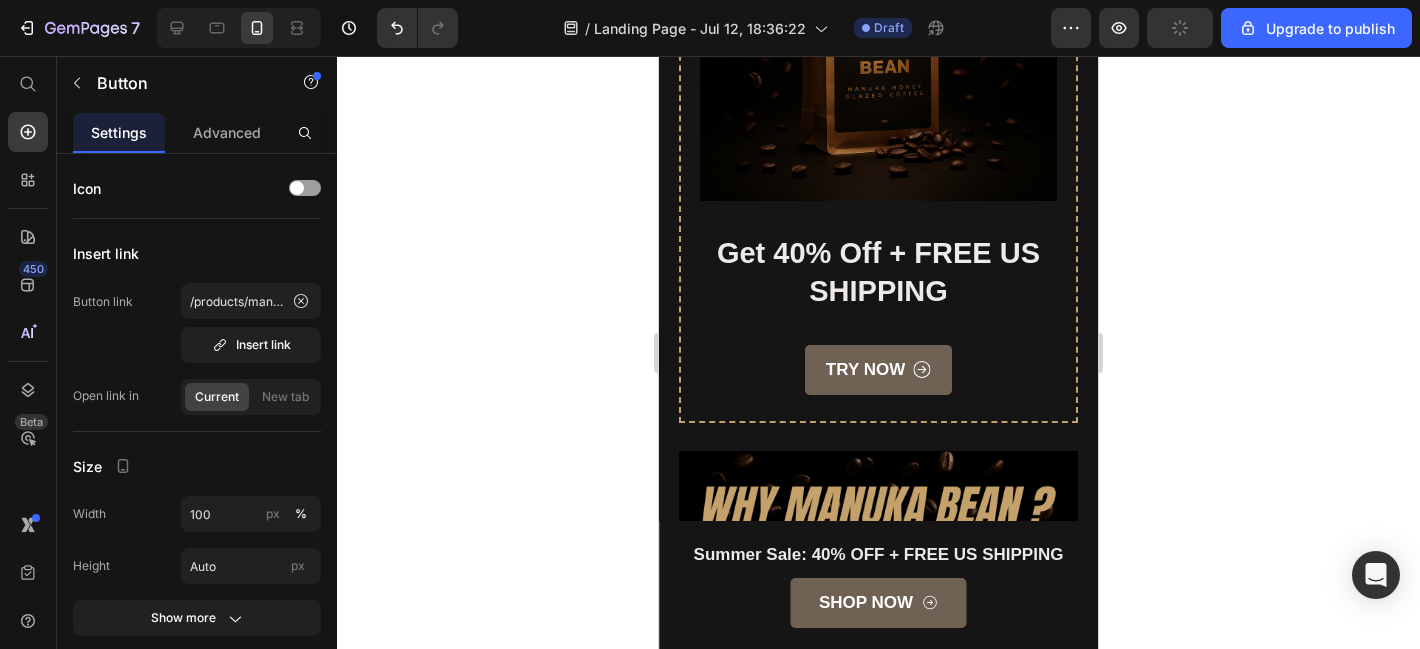 scroll, scrollTop: 5166, scrollLeft: 0, axis: vertical 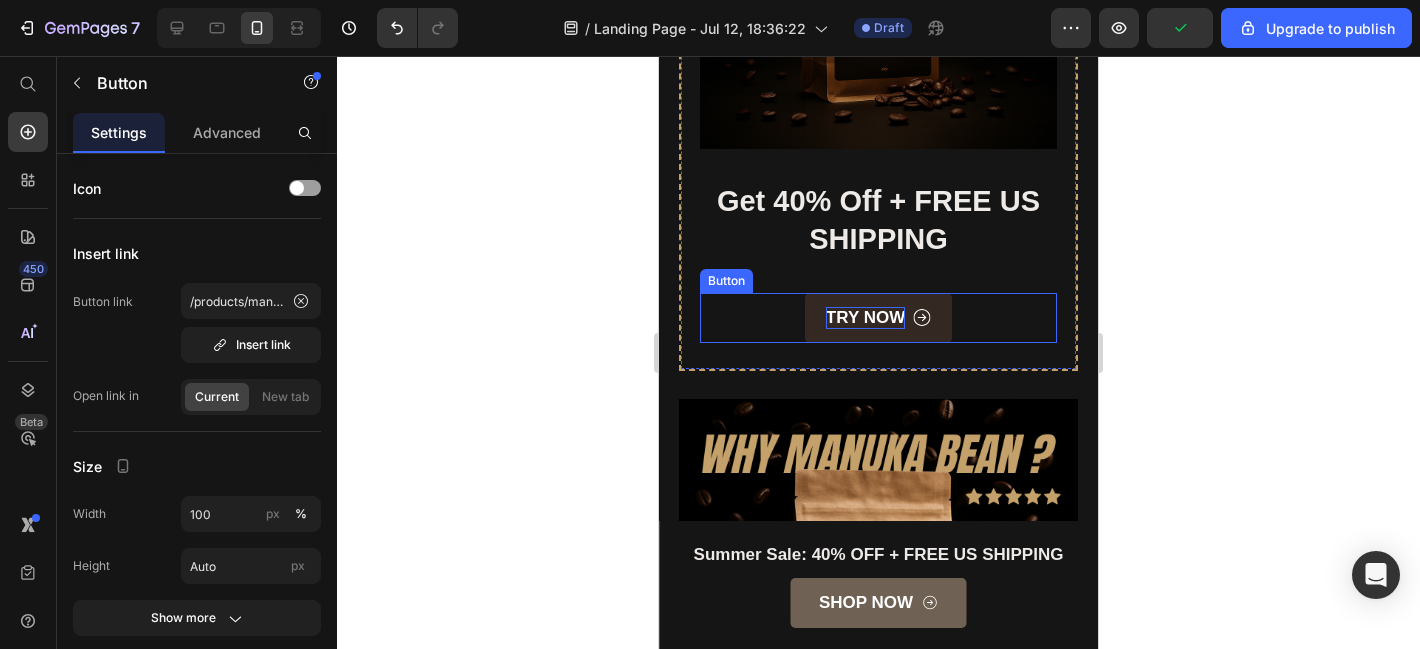 click on "TRY NOW" at bounding box center (865, 318) 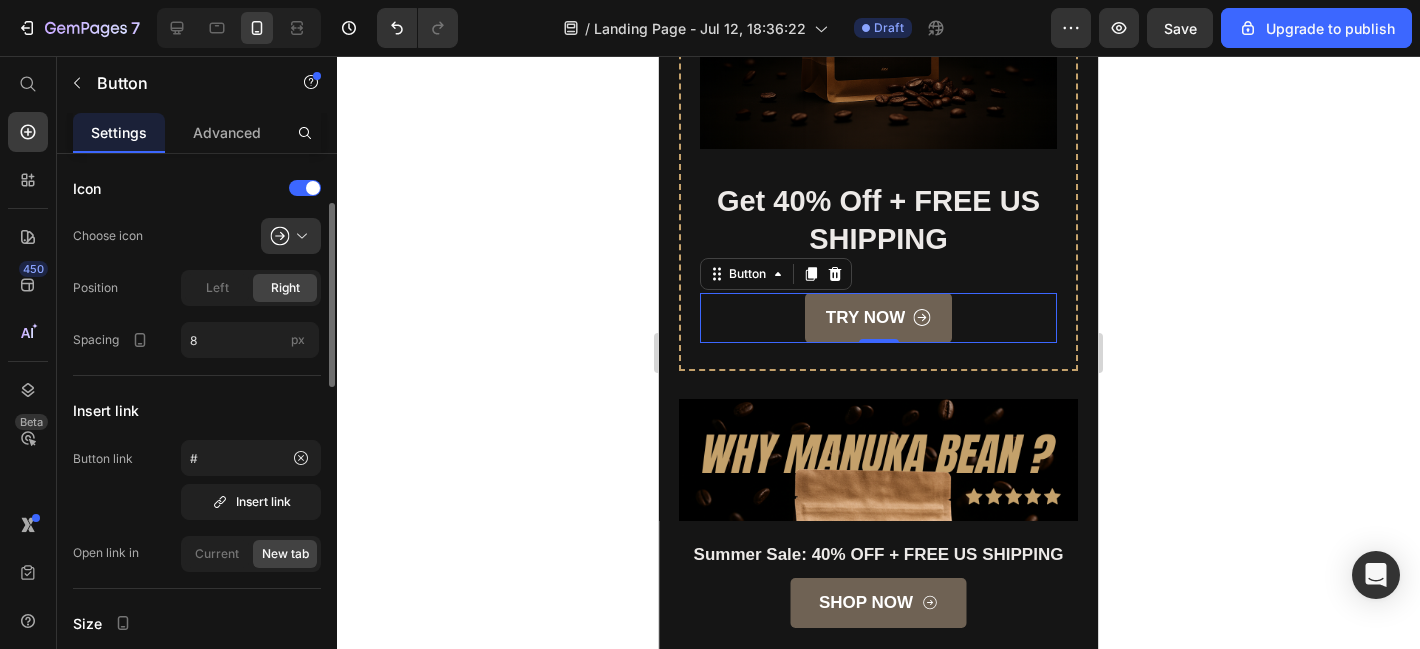 scroll, scrollTop: 37, scrollLeft: 0, axis: vertical 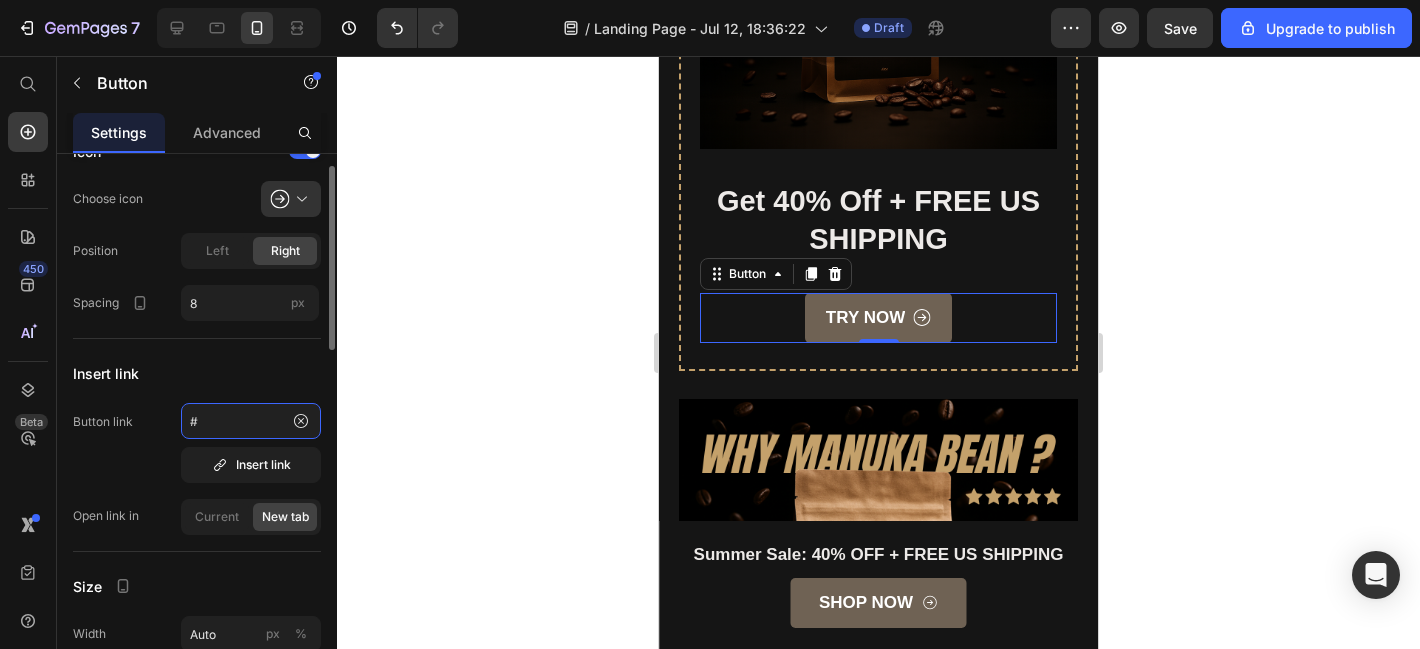 click on "#" 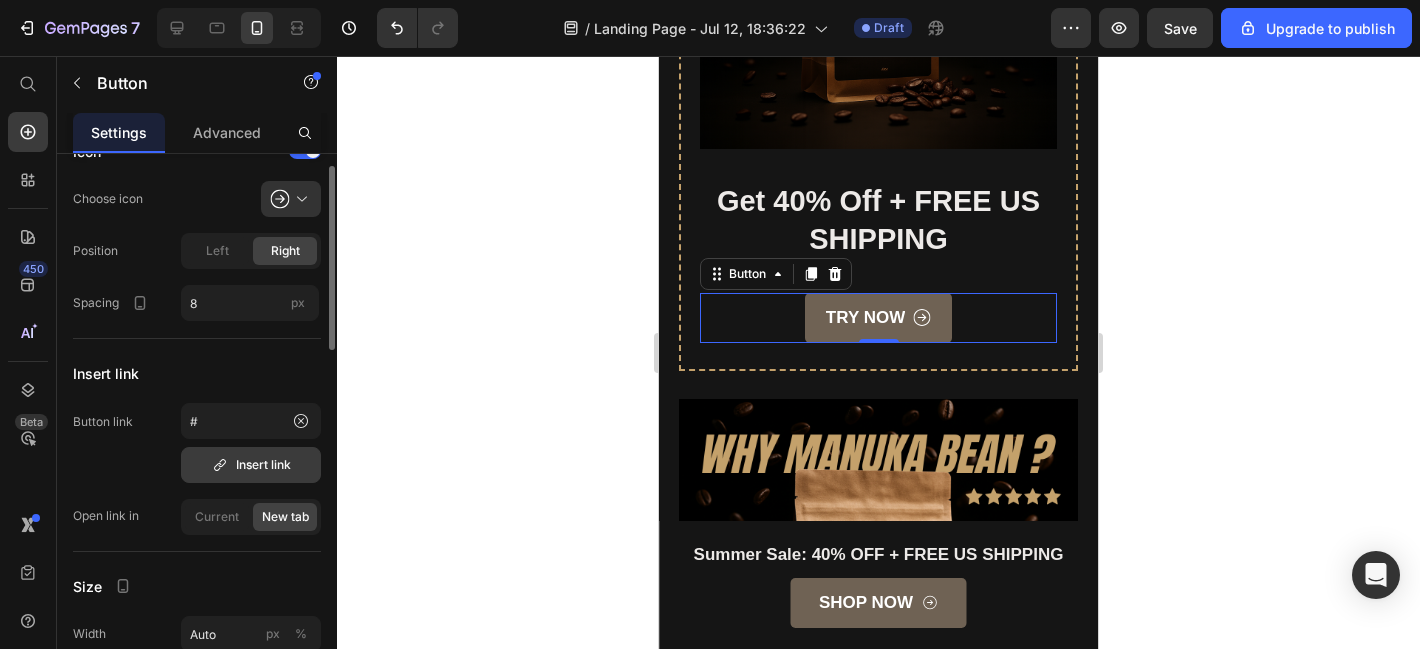 click on "Insert link" at bounding box center [251, 465] 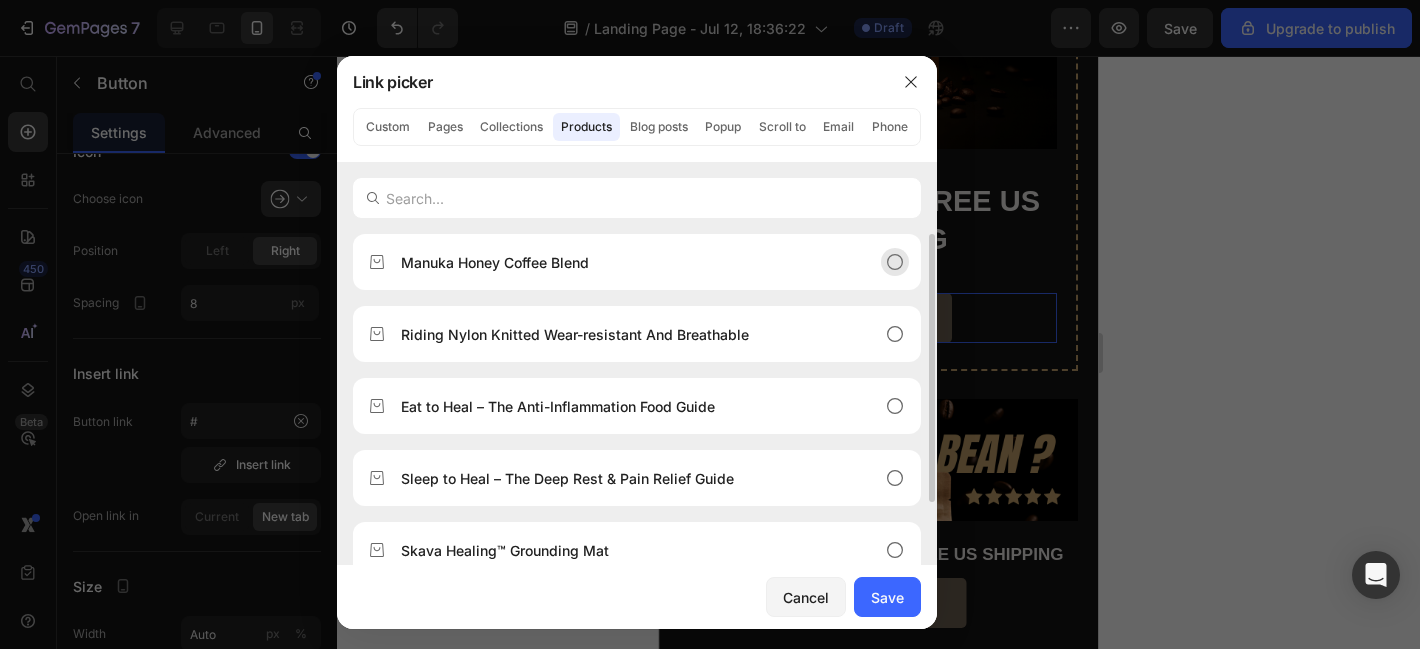 click on "Manuka Honey Coffee Blend" at bounding box center [495, 262] 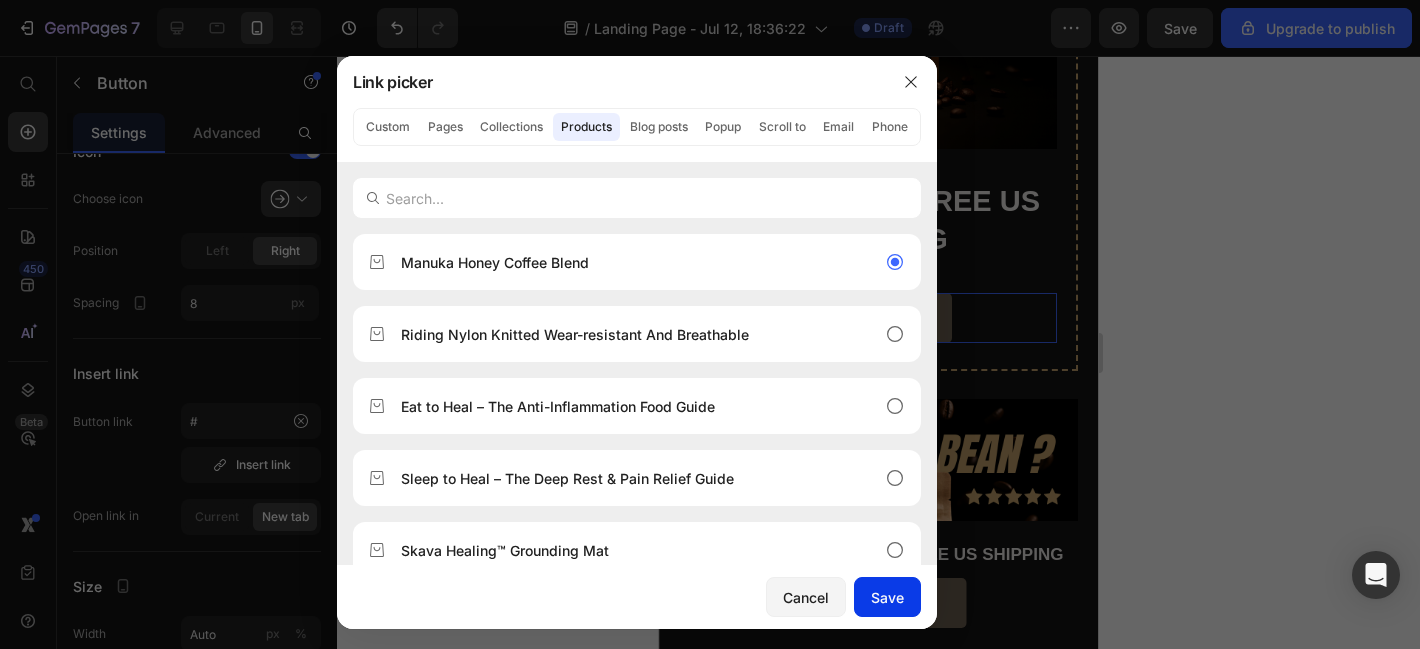 click on "Save" at bounding box center (887, 597) 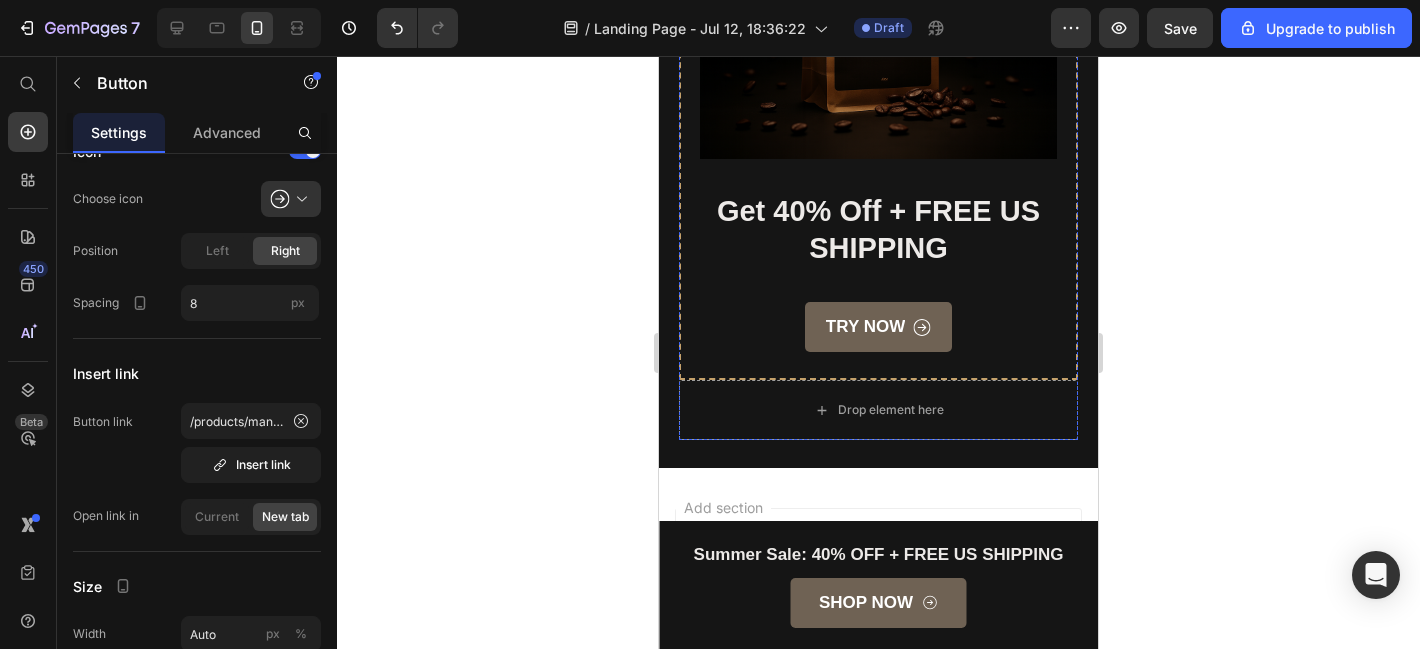 scroll, scrollTop: 6770, scrollLeft: 0, axis: vertical 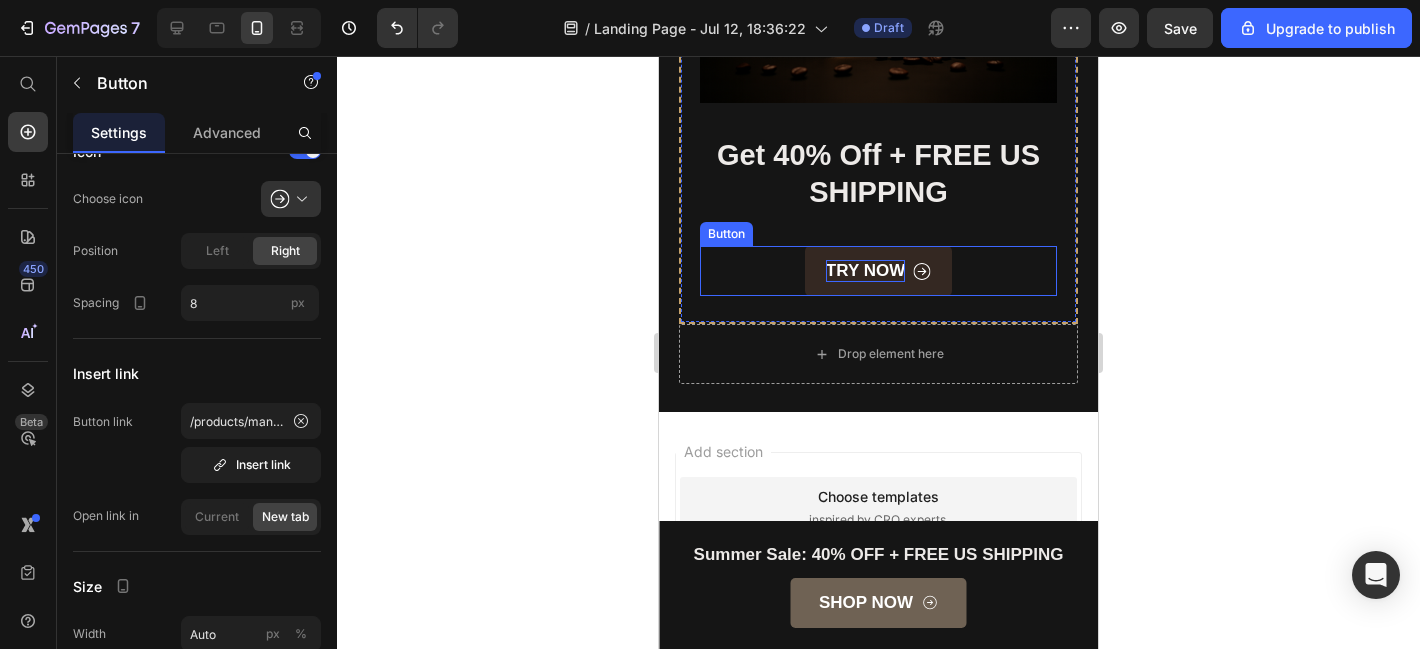 click on "TRY NOW" at bounding box center (865, 271) 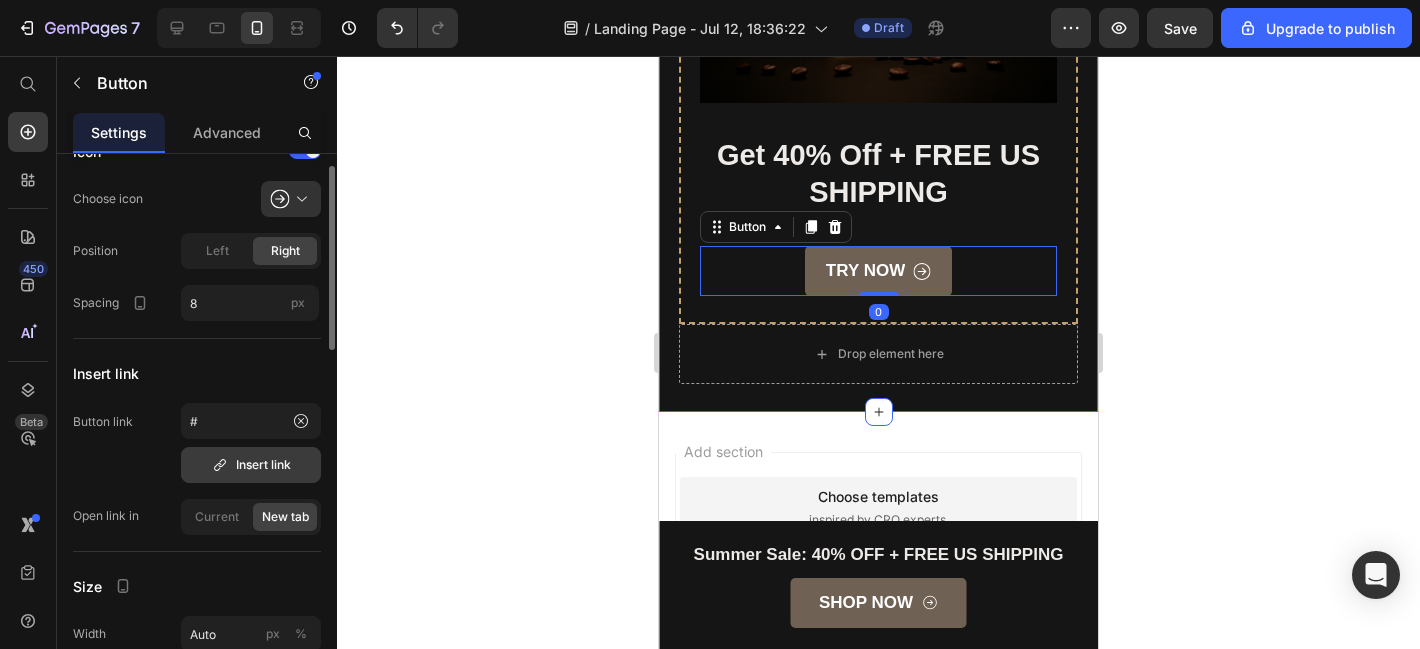 click on "Insert link" at bounding box center [251, 465] 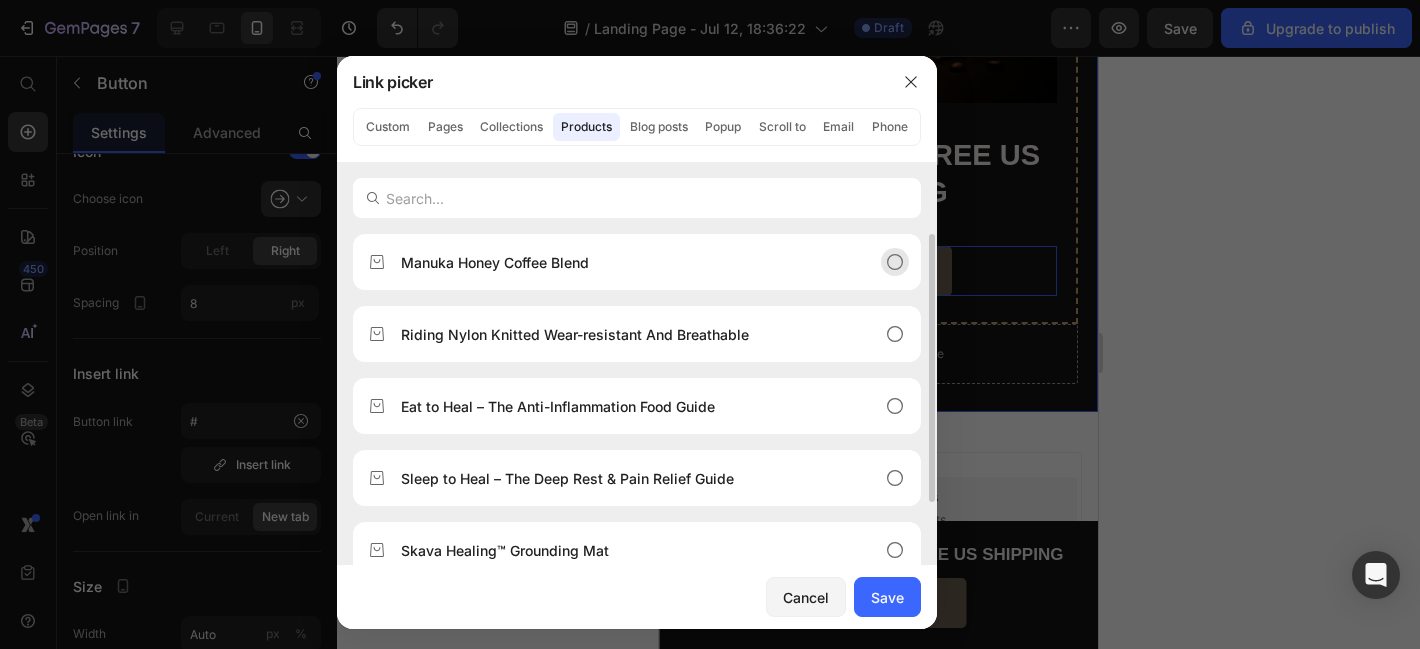 click on "Manuka Honey Coffee Blend" 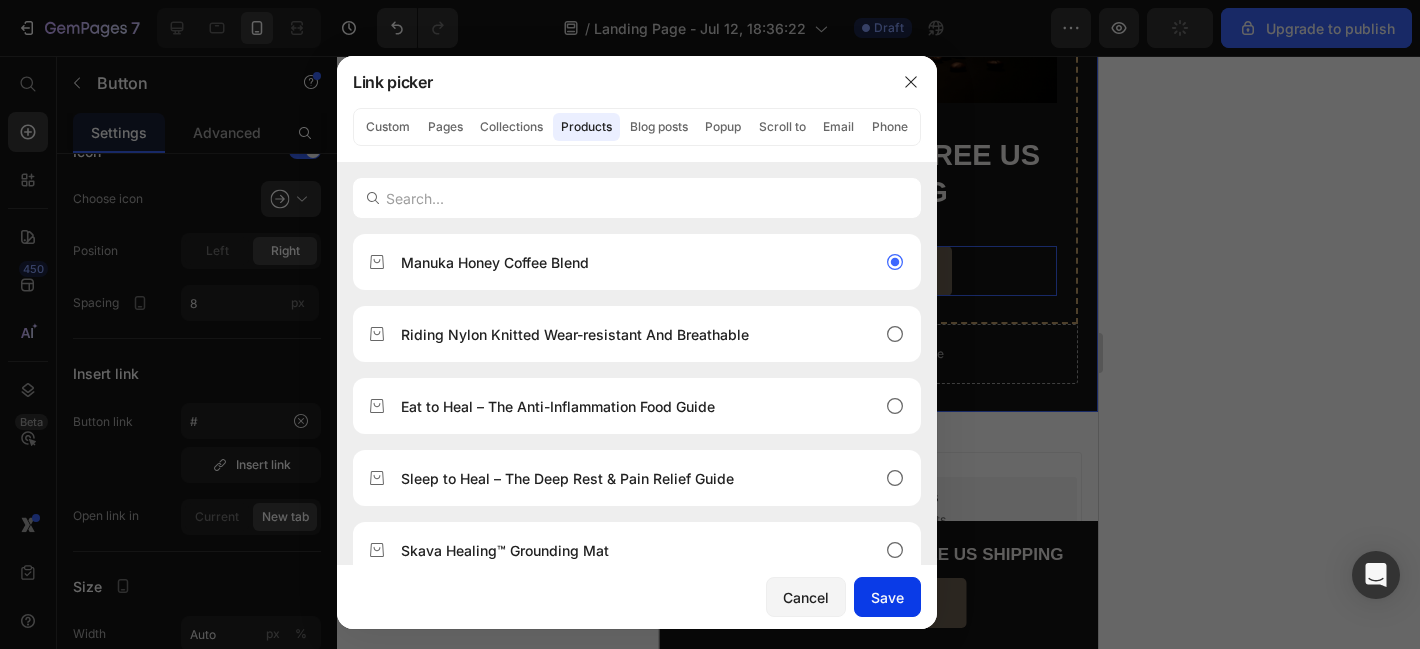 click on "Save" 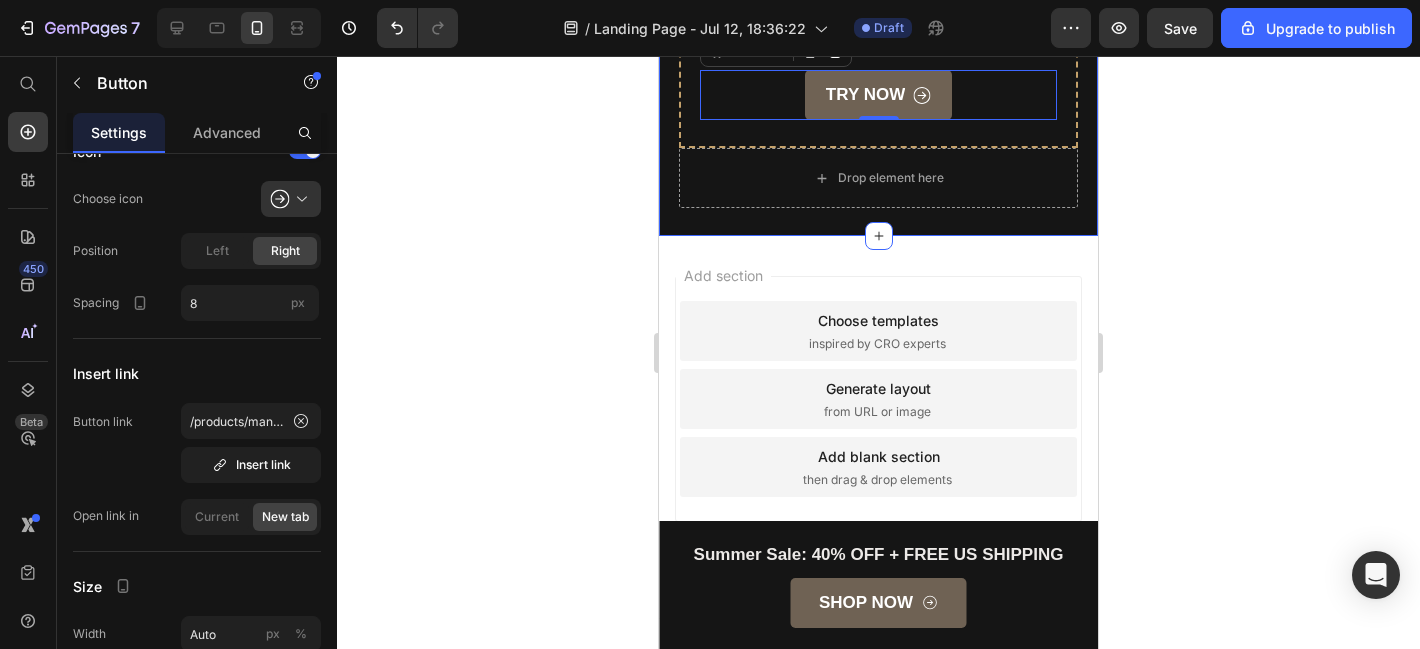 scroll, scrollTop: 6957, scrollLeft: 0, axis: vertical 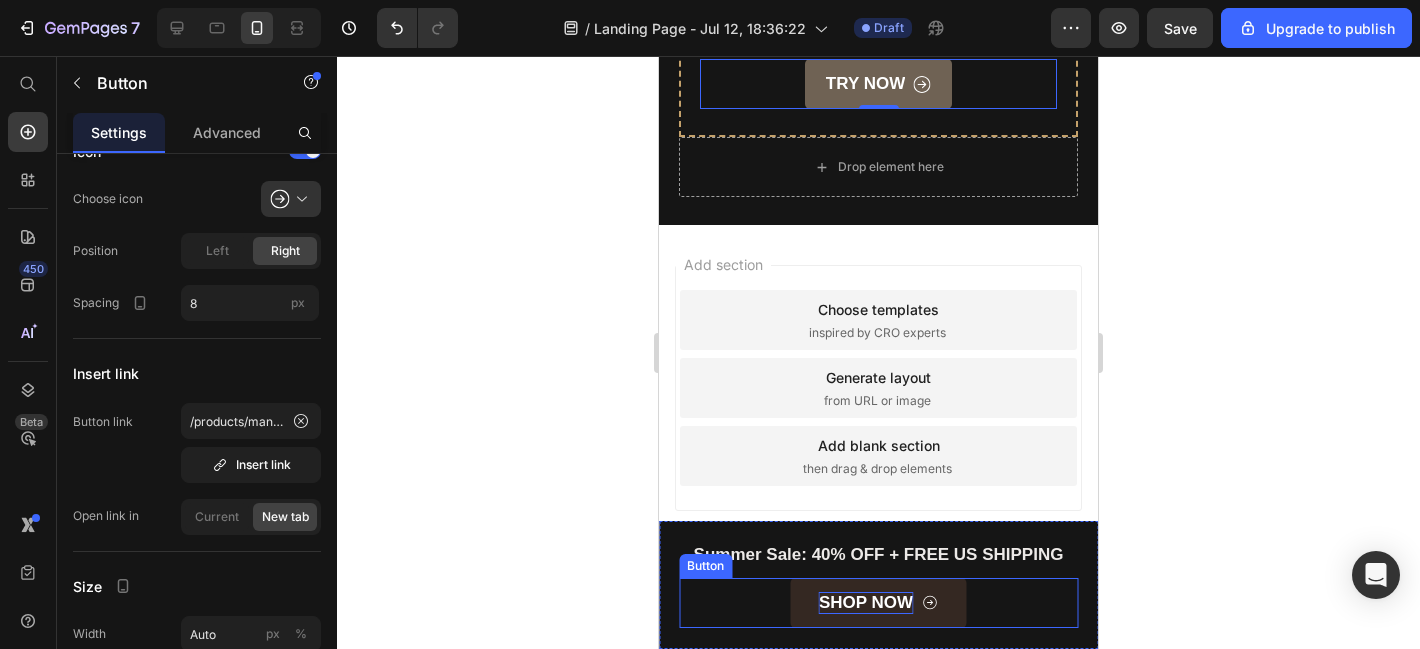 click on "SHOP NOW" at bounding box center [866, 603] 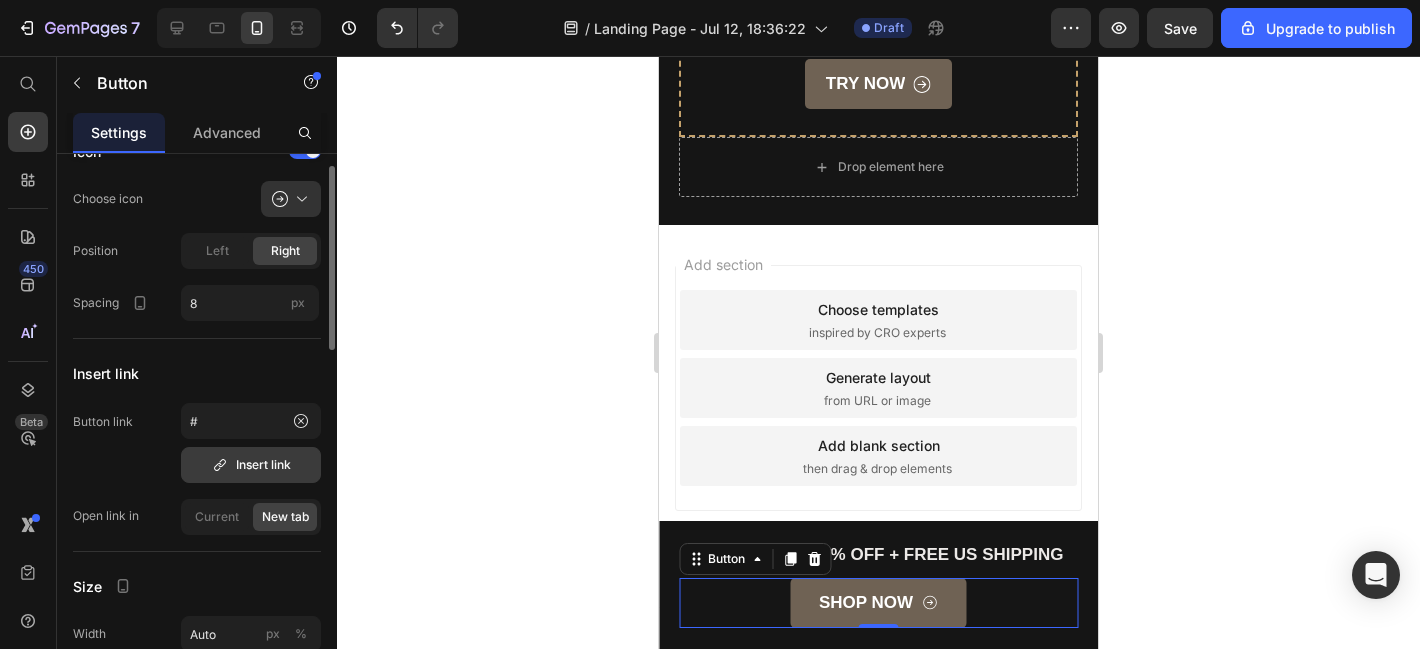 click on "Insert link" at bounding box center [251, 465] 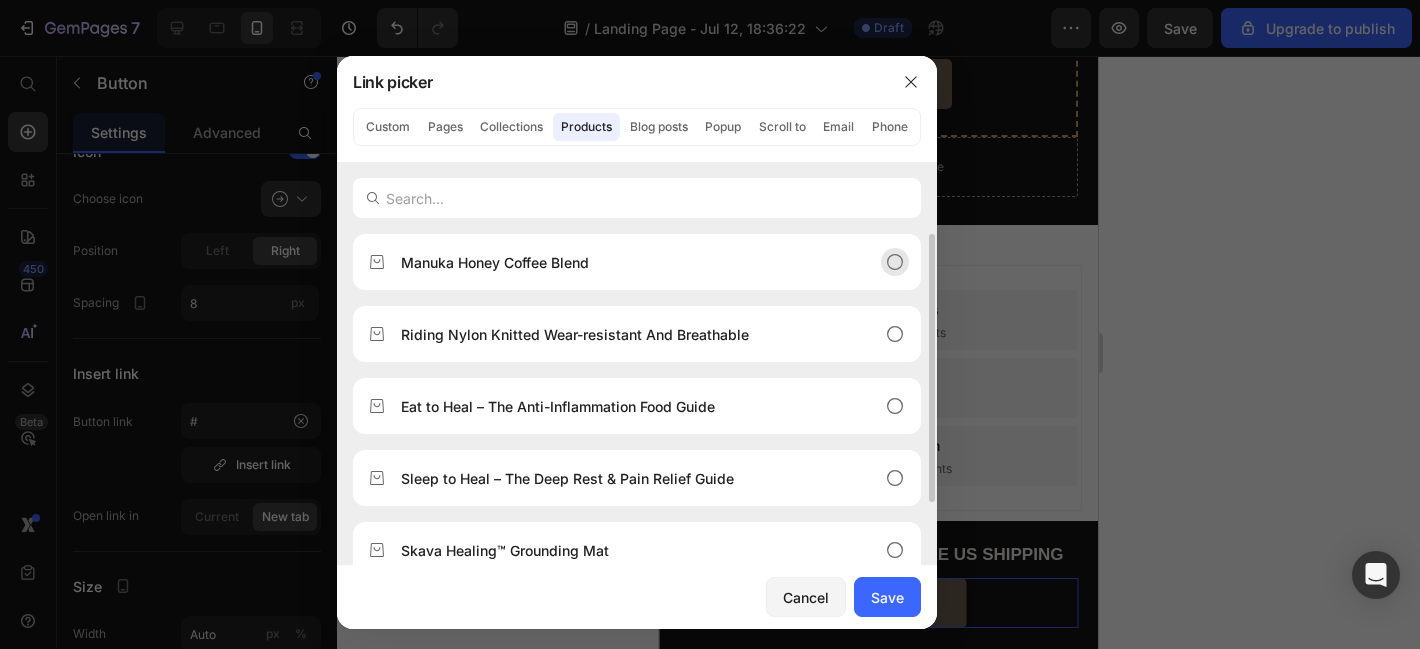click on "Manuka Honey Coffee Blend" 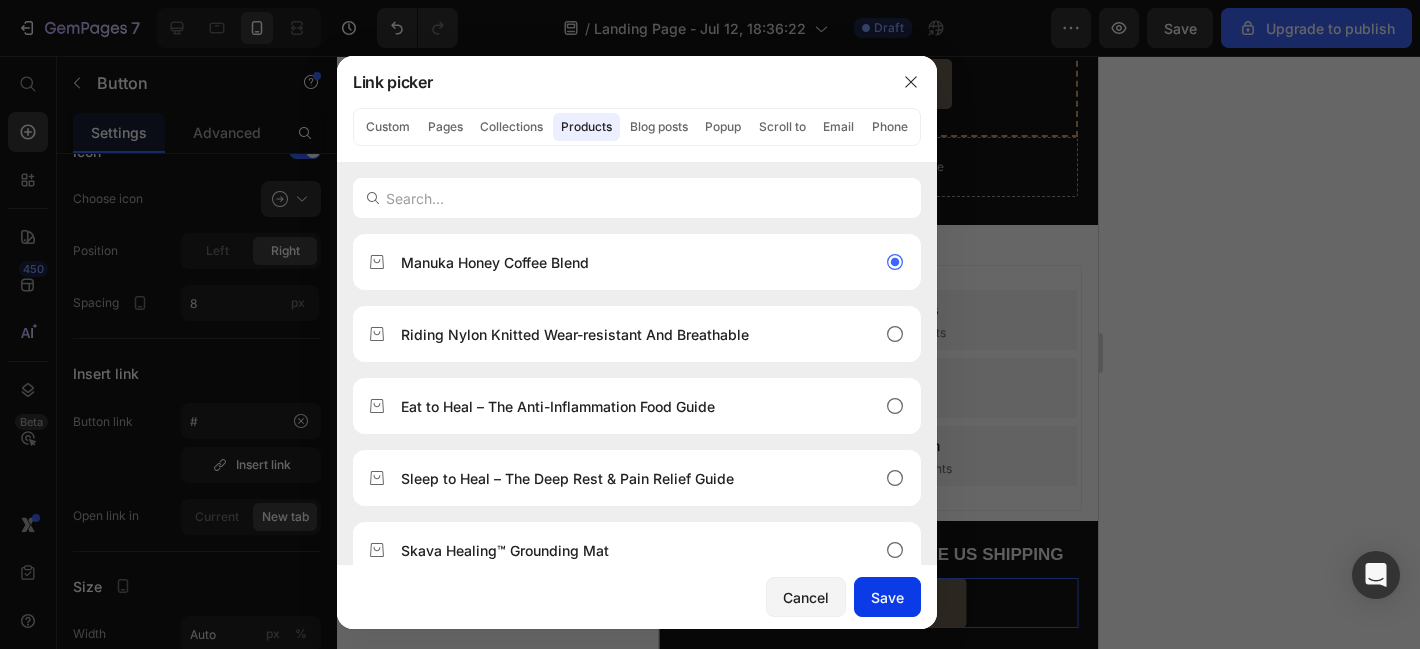 click on "Save" 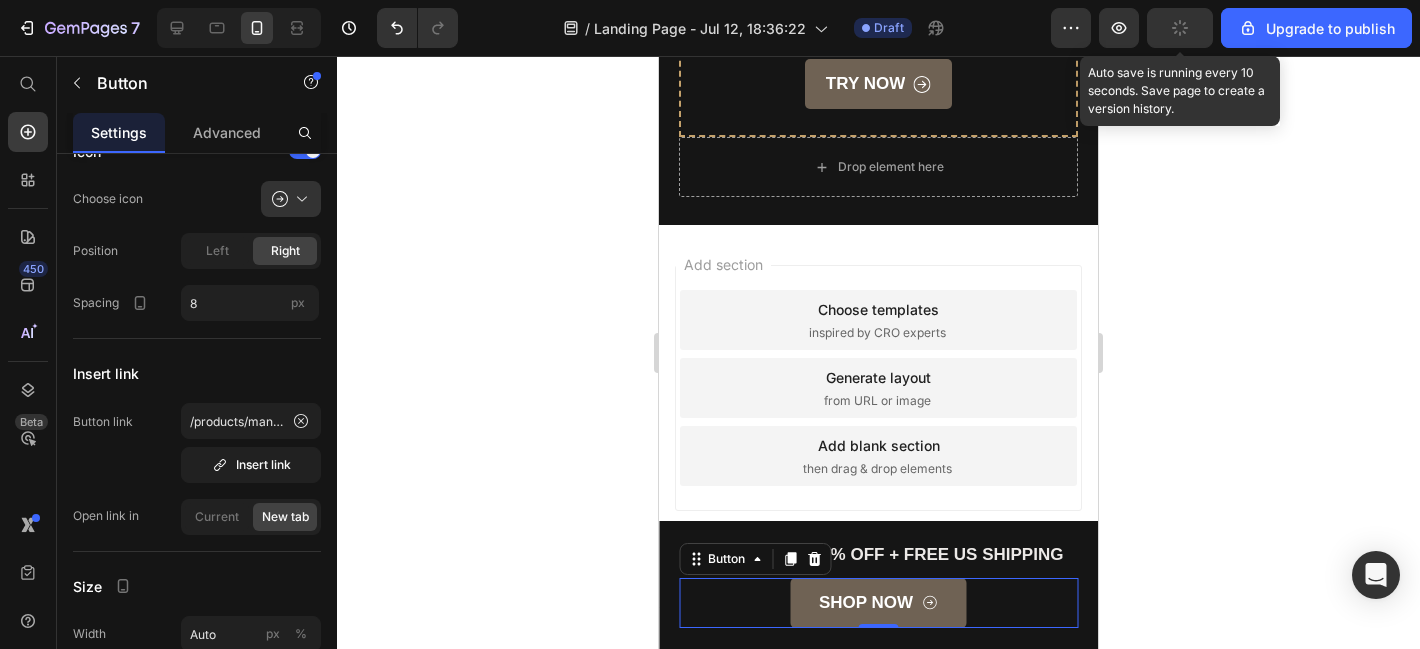 click 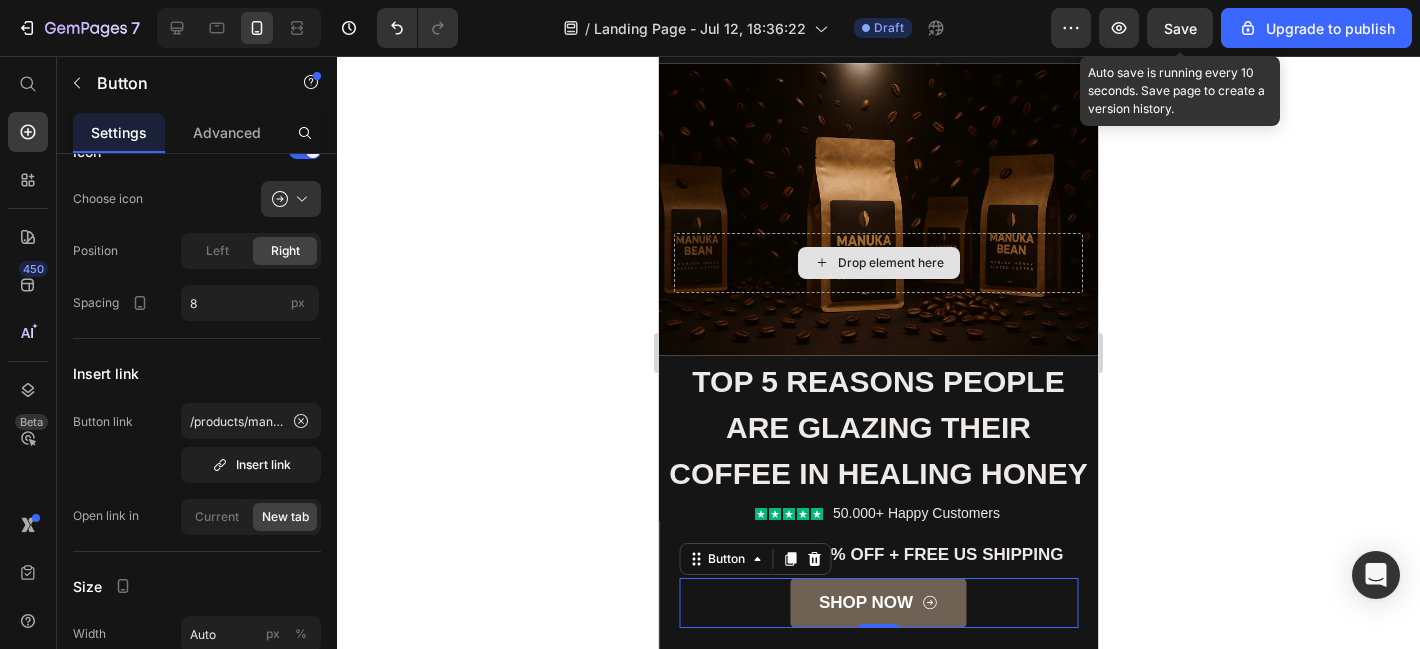 scroll, scrollTop: 0, scrollLeft: 0, axis: both 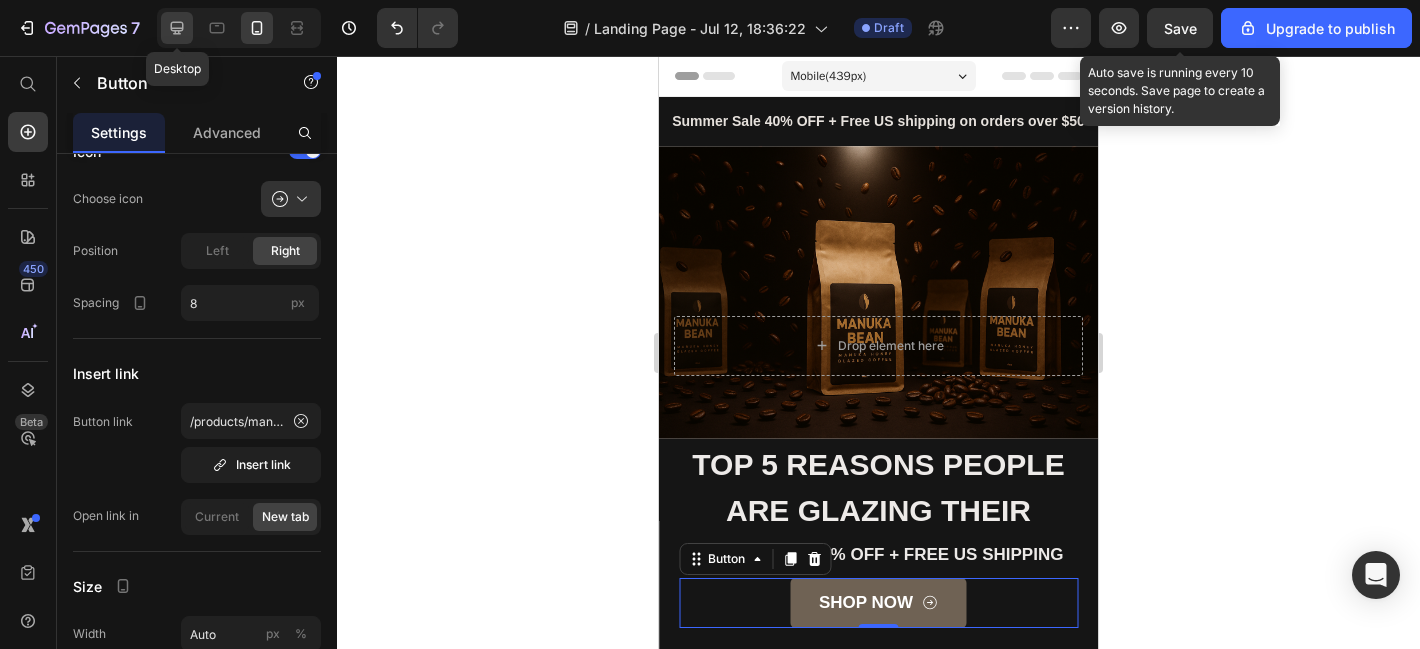 click 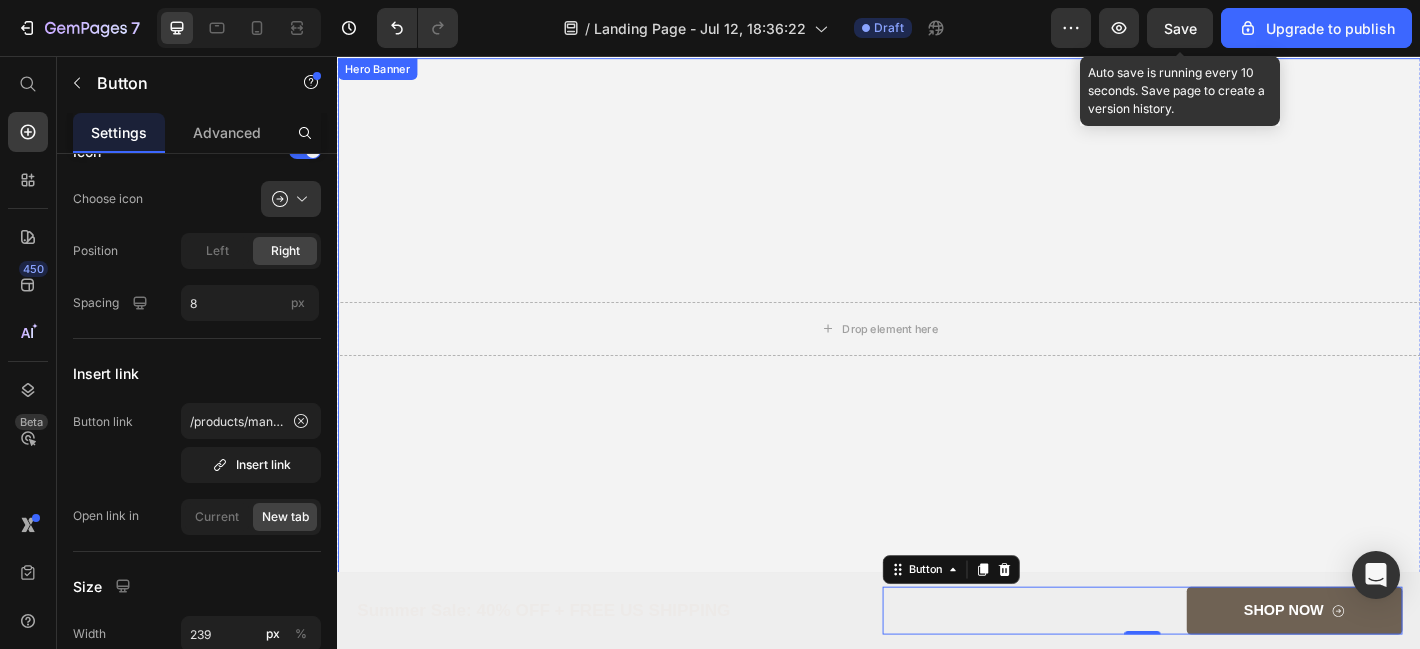 scroll, scrollTop: 0, scrollLeft: 0, axis: both 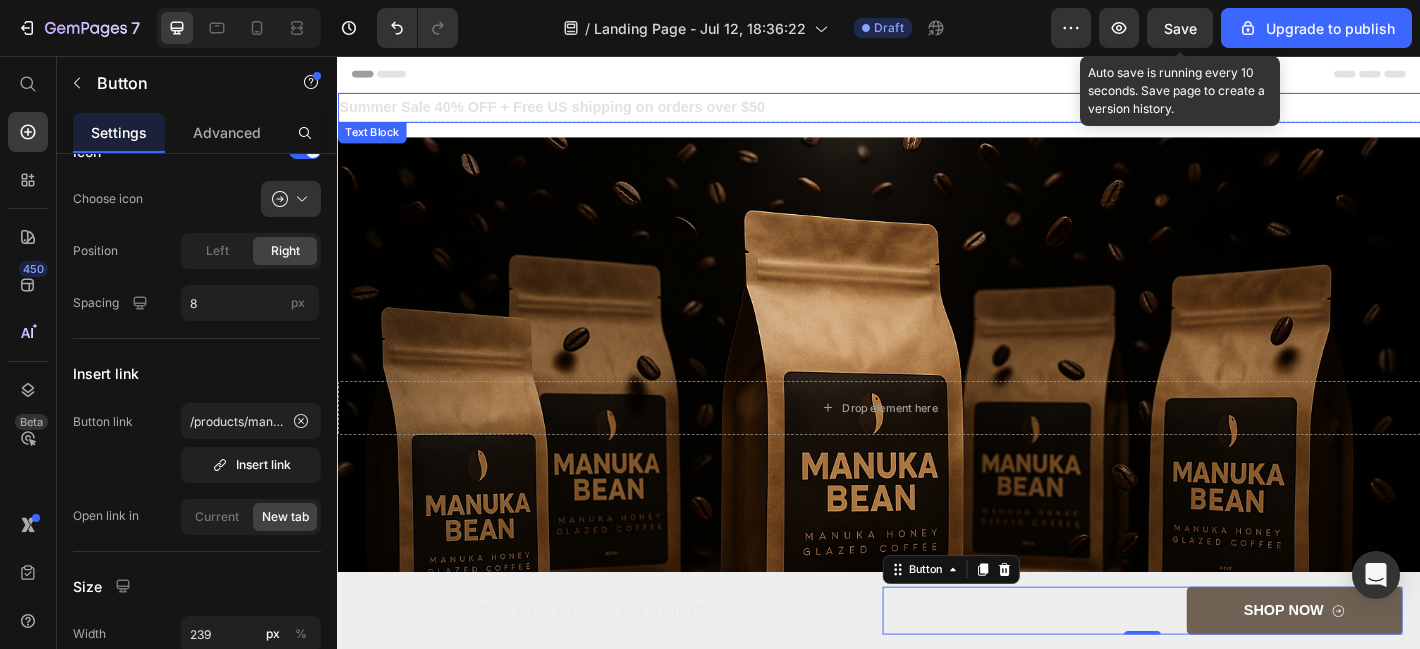 click on "Summer Sale 40% OFF + Free US shipping on orders over $50" at bounding box center [575, 112] 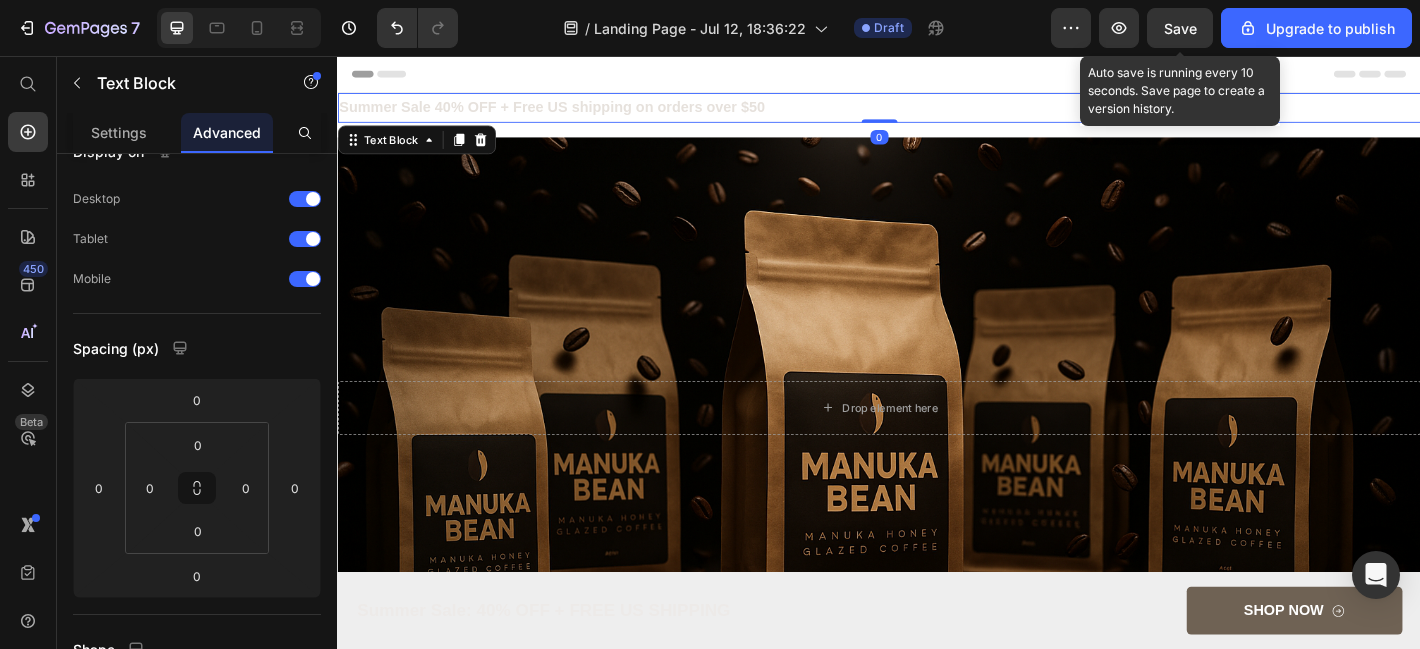 scroll, scrollTop: 0, scrollLeft: 0, axis: both 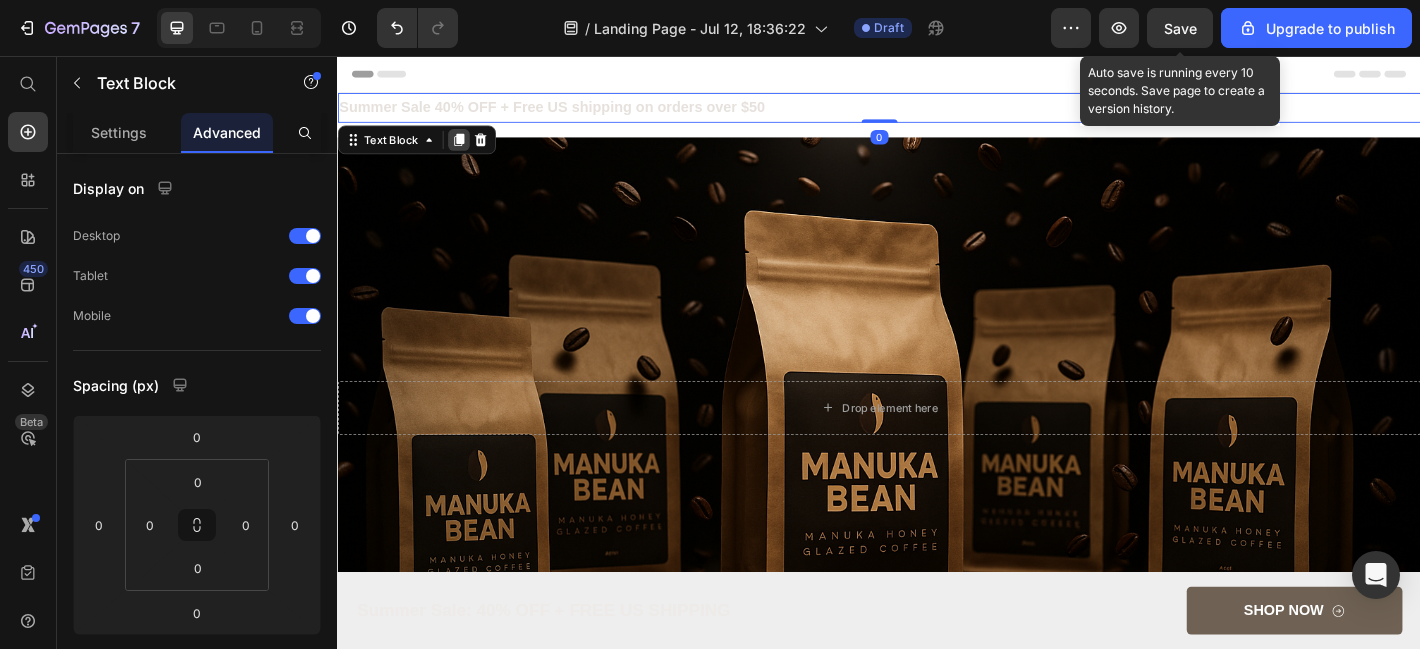 click 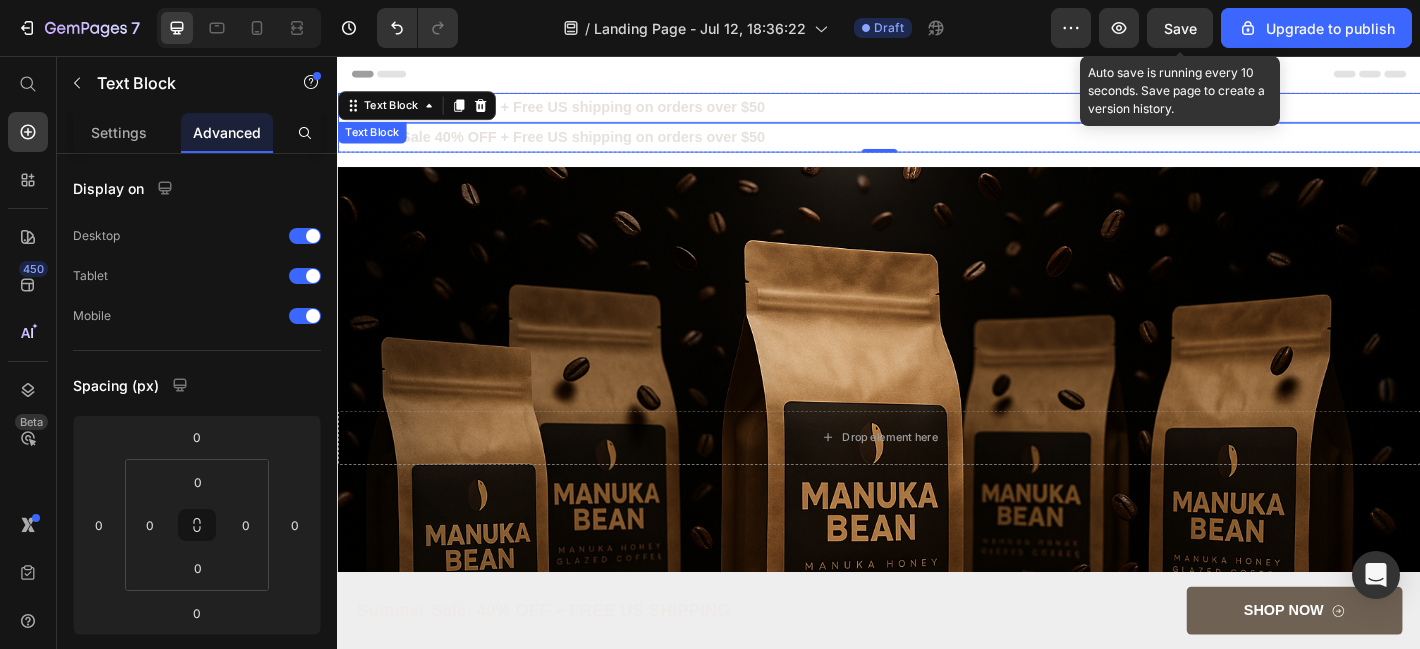 click on "Summer Sale 40% OFF + Free US shipping on orders over $50" at bounding box center (575, 112) 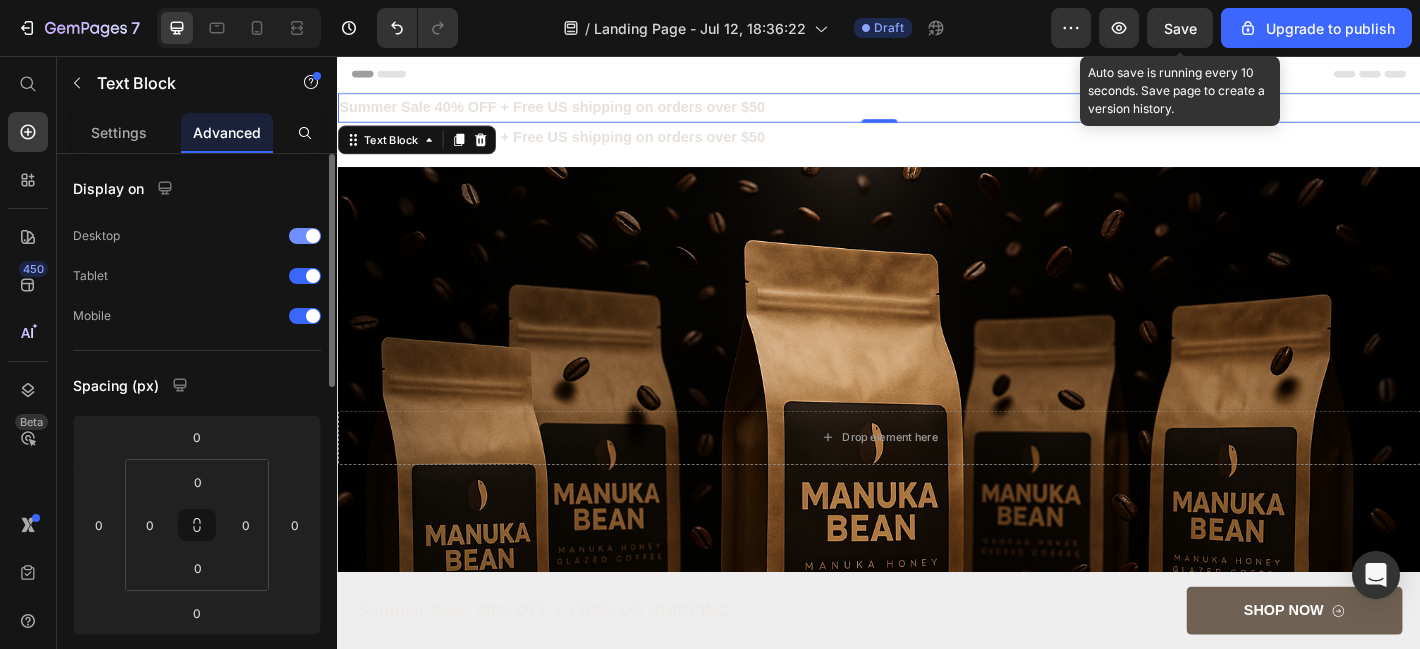 click at bounding box center [313, 236] 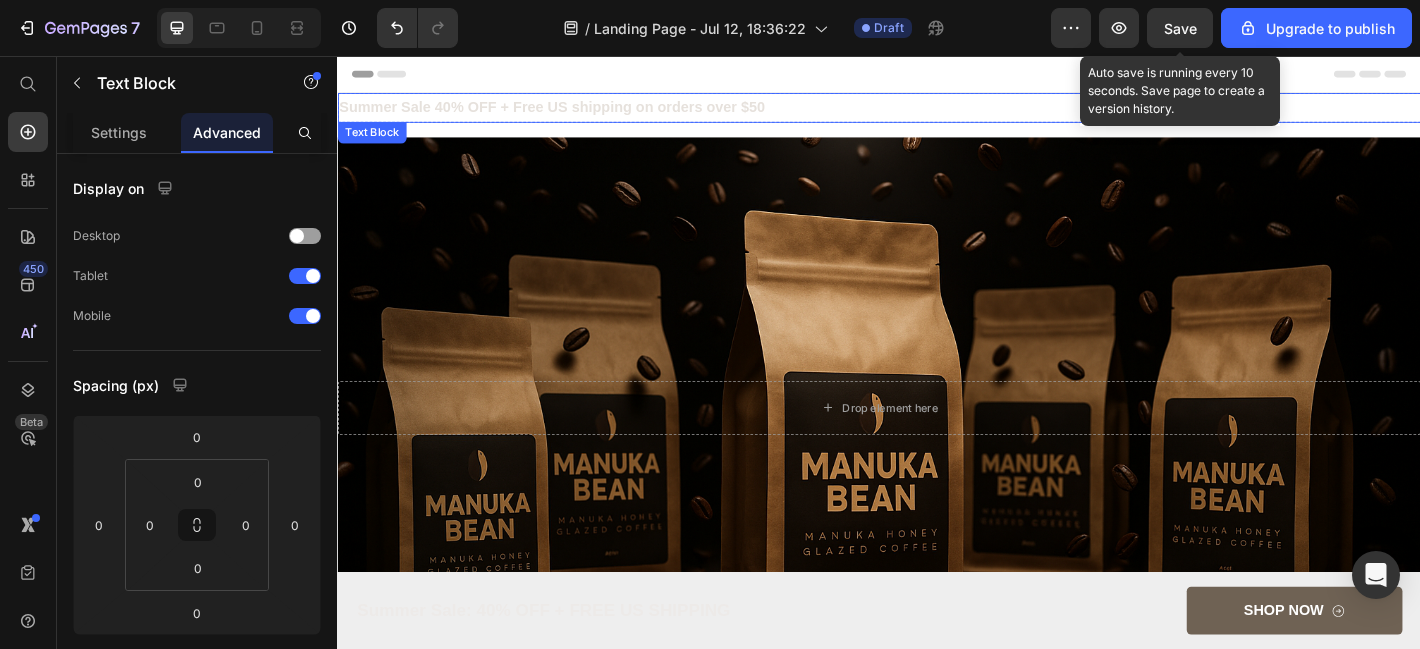 click on "Summer Sale 40% OFF + Free US shipping on orders over $50" at bounding box center (575, 112) 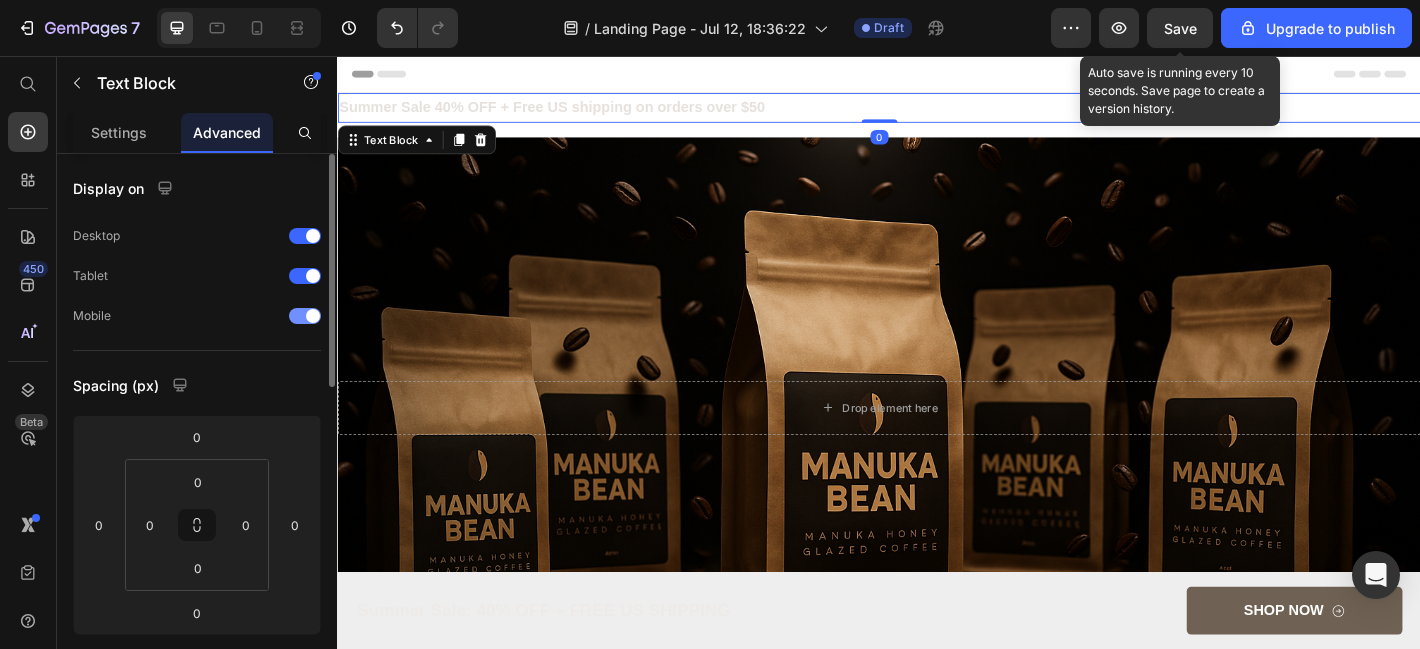 click at bounding box center (313, 316) 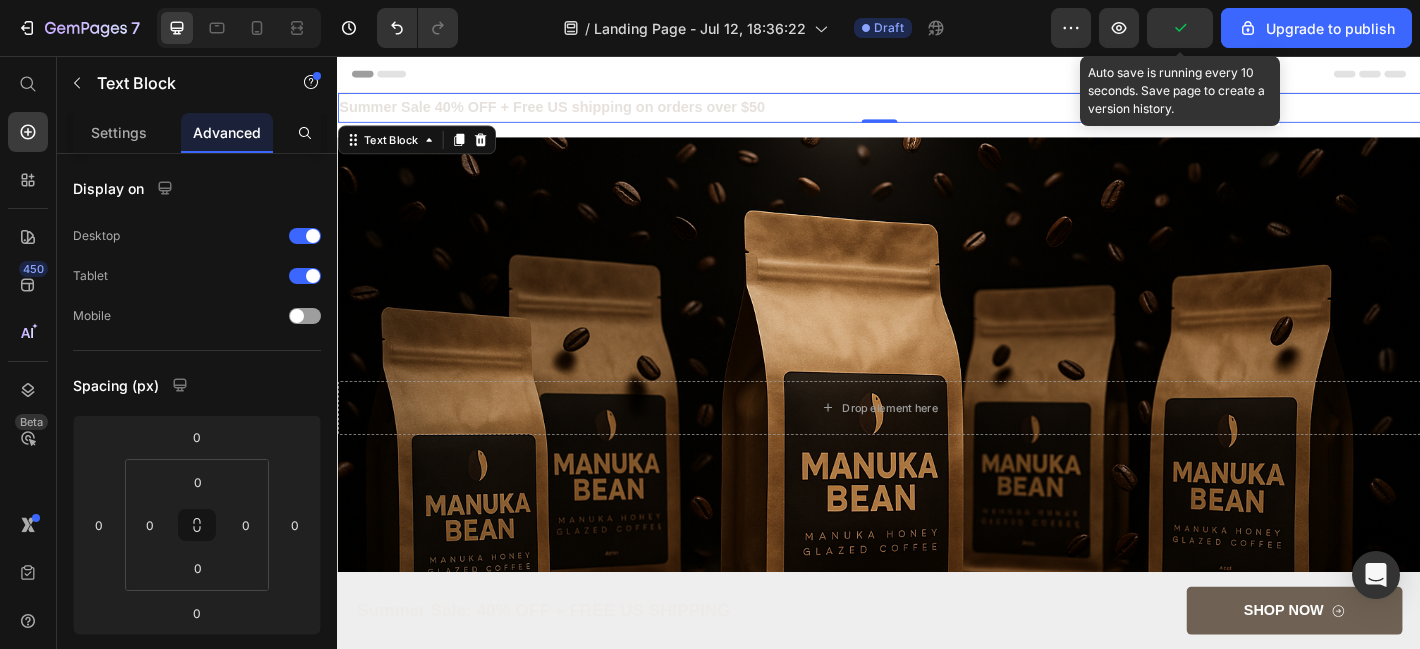 click on "Summer Sale 40% OFF + Free US shipping on orders over $50" at bounding box center (575, 112) 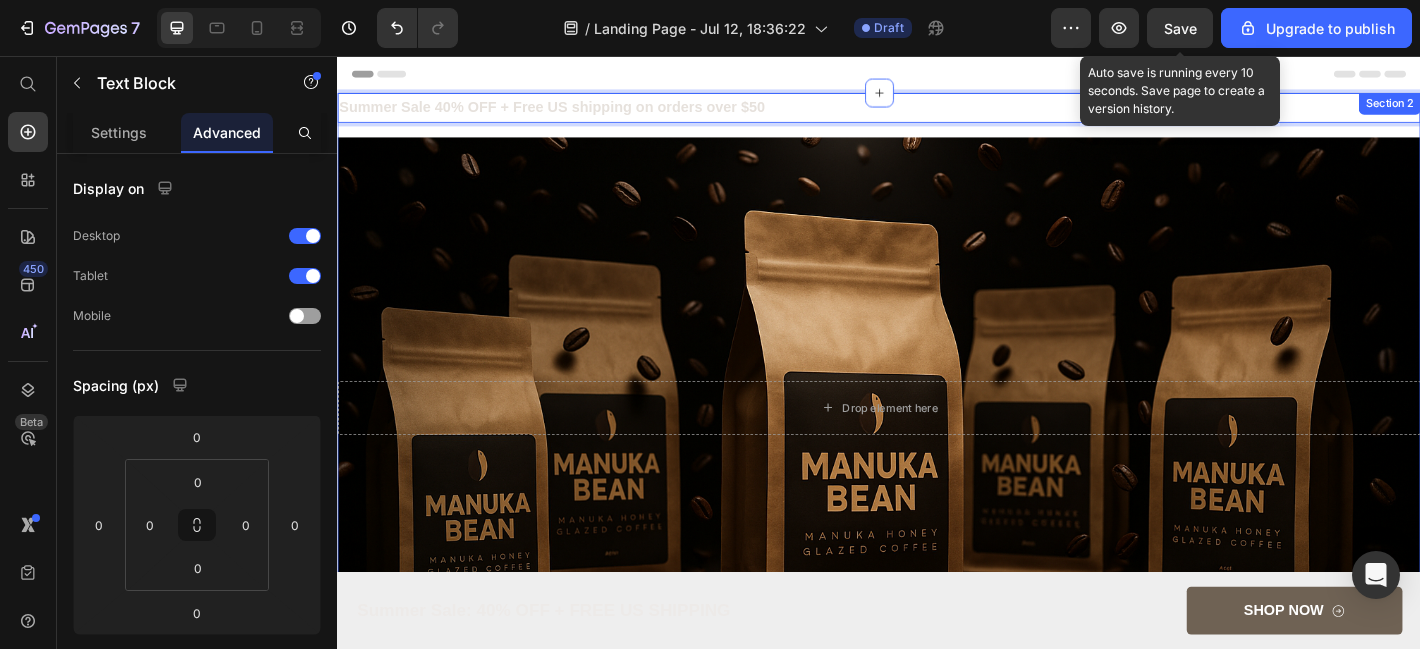 click on "Summer Sale 40% OFF + Free US shipping on orders over $50 Text Block Summer Sale 40% OFF + Free US shipping on orders over $50 Text Block   0 Row
Drop element here Hero Banner" at bounding box center (937, 421) 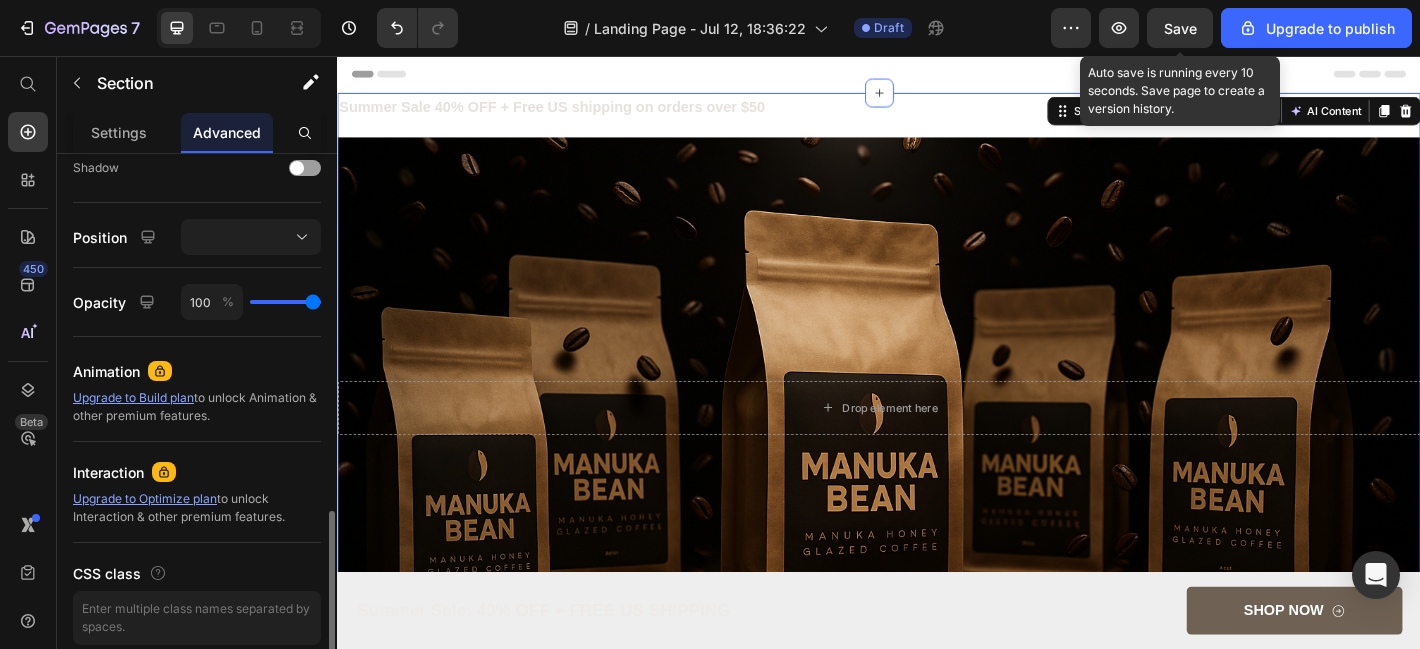 scroll, scrollTop: 753, scrollLeft: 0, axis: vertical 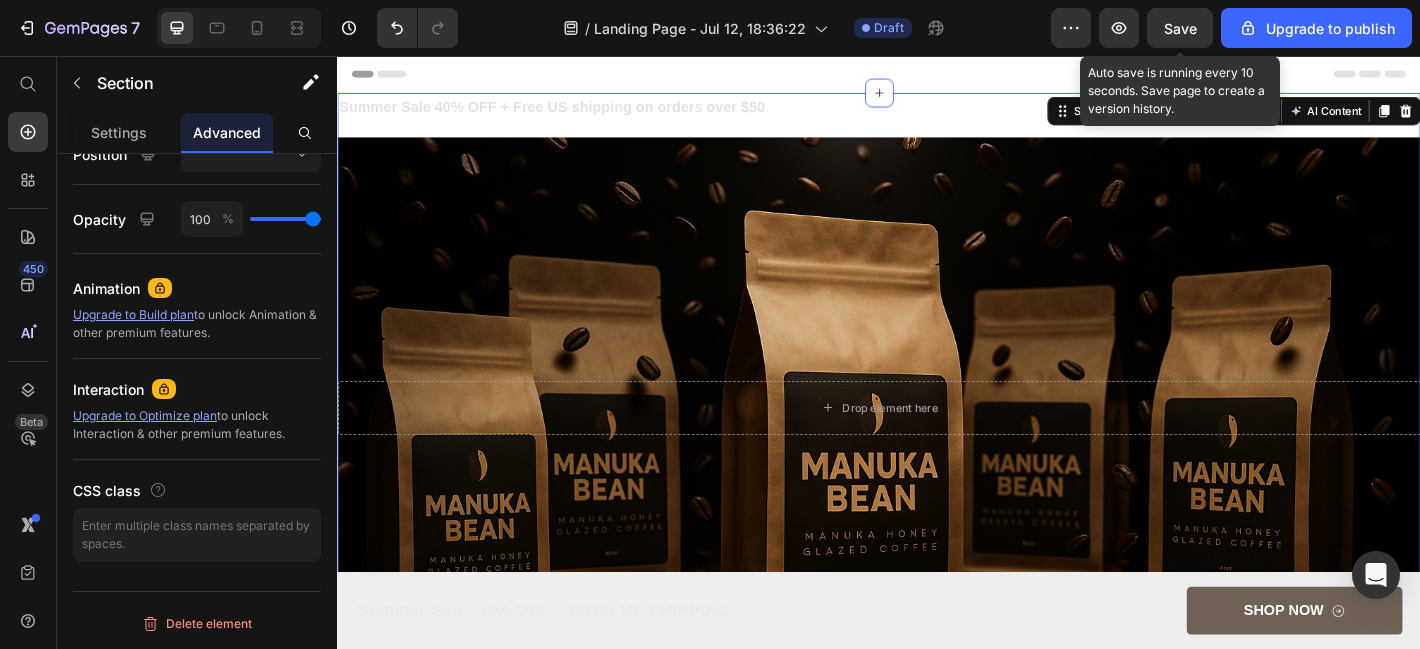 click on "Summer Sale 40% OFF + Free US shipping on orders over $50 Text Block Summer Sale 40% OFF + Free US shipping on orders over $50 Text Block Row
Drop element here Hero Banner" at bounding box center (937, 421) 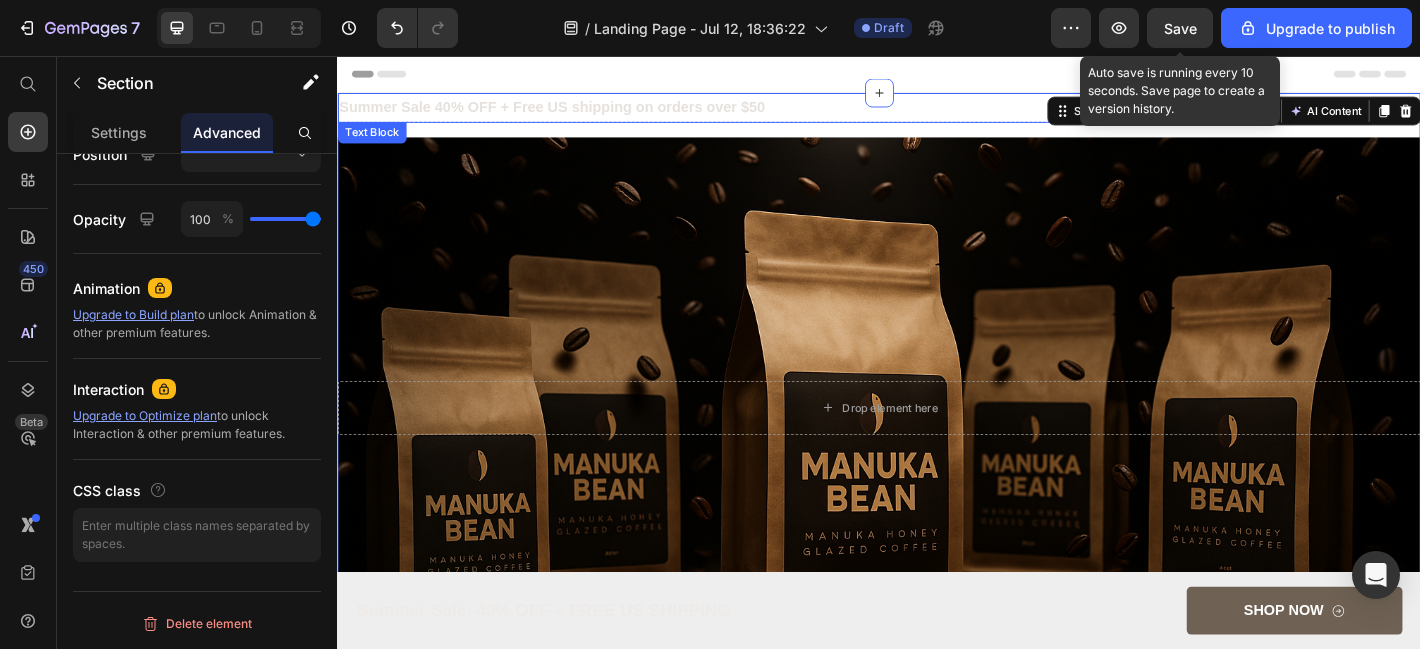 click on "Summer Sale 40% OFF + Free US shipping on orders over $50" at bounding box center (937, 113) 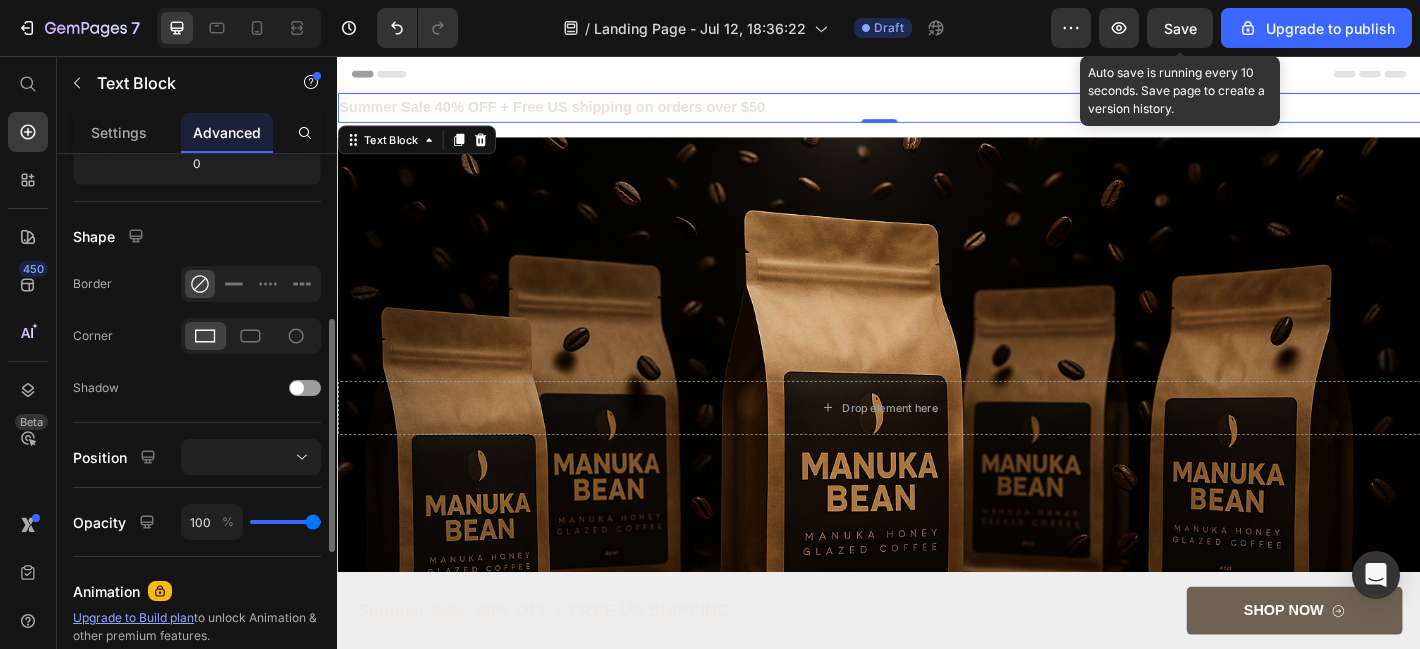 scroll, scrollTop: 429, scrollLeft: 0, axis: vertical 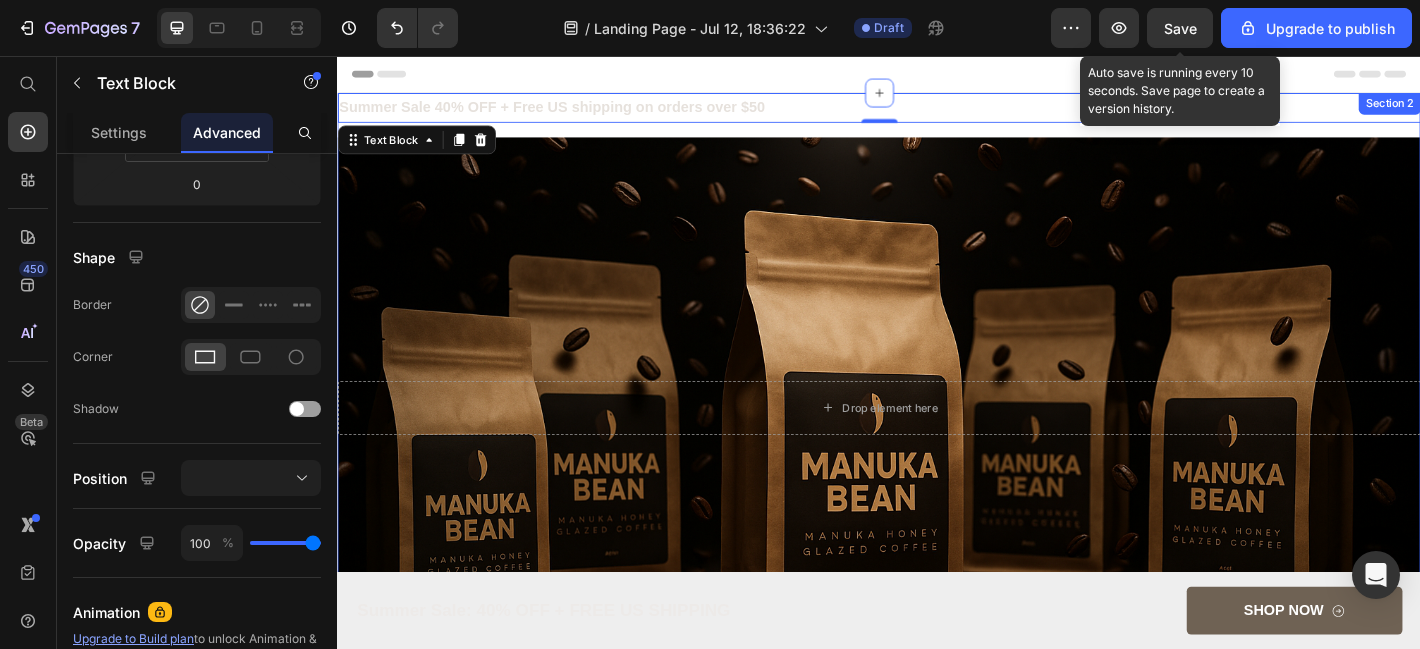 click on "Summer Sale 40% OFF + Free US shipping on orders over $50 Text Block Summer Sale 40% OFF + Free US shipping on orders over $50 Text Block   0 Row
Drop element here Hero Banner" at bounding box center (937, 421) 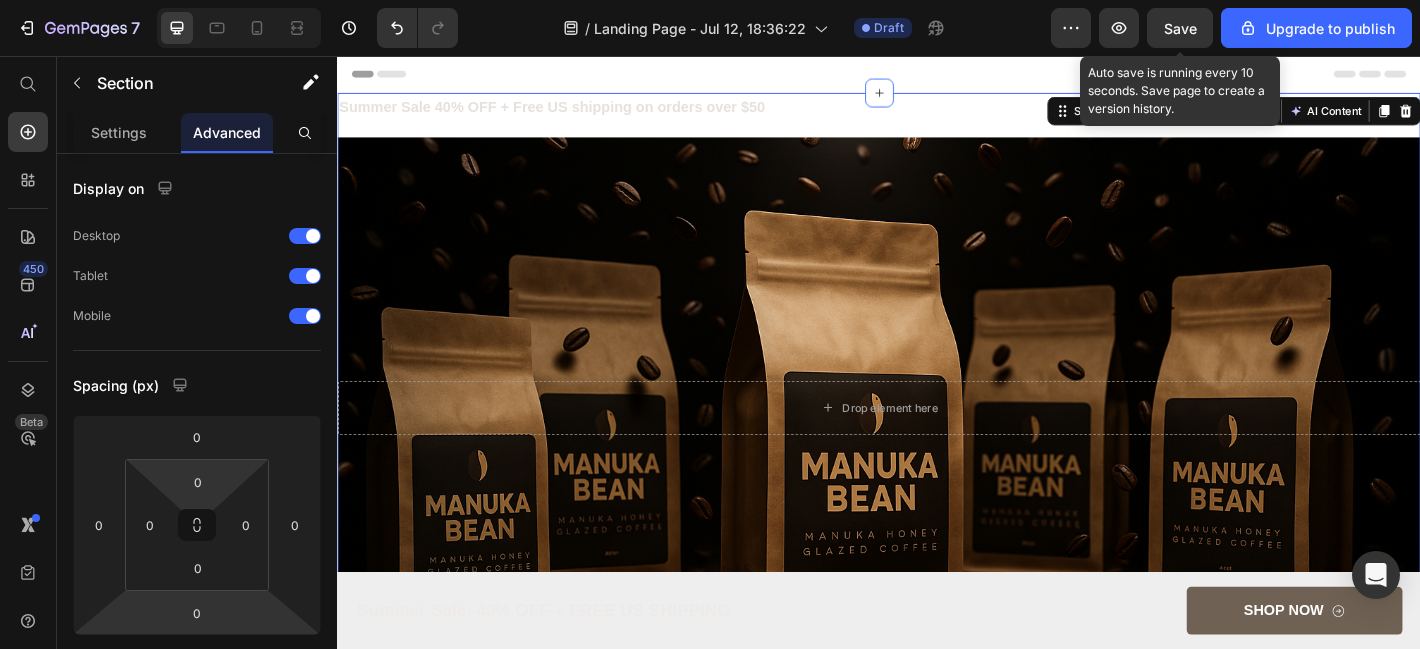 scroll, scrollTop: 753, scrollLeft: 0, axis: vertical 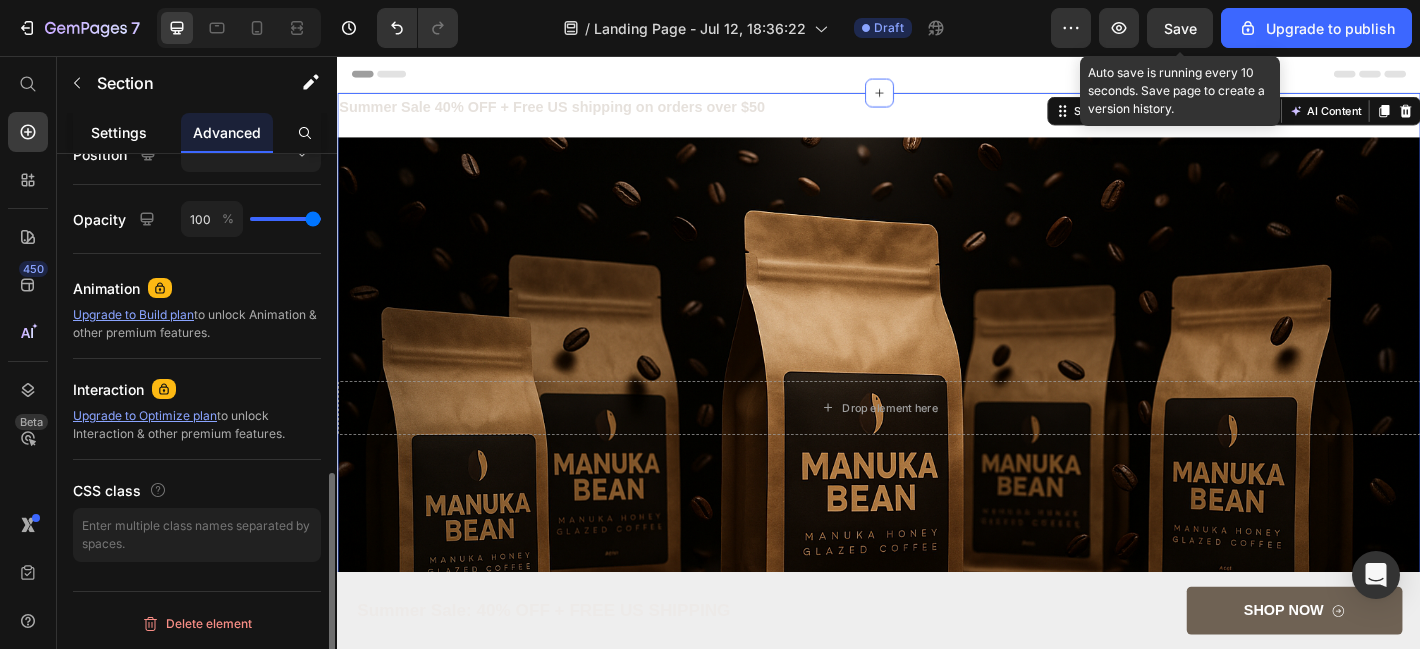 click on "Settings" at bounding box center (119, 132) 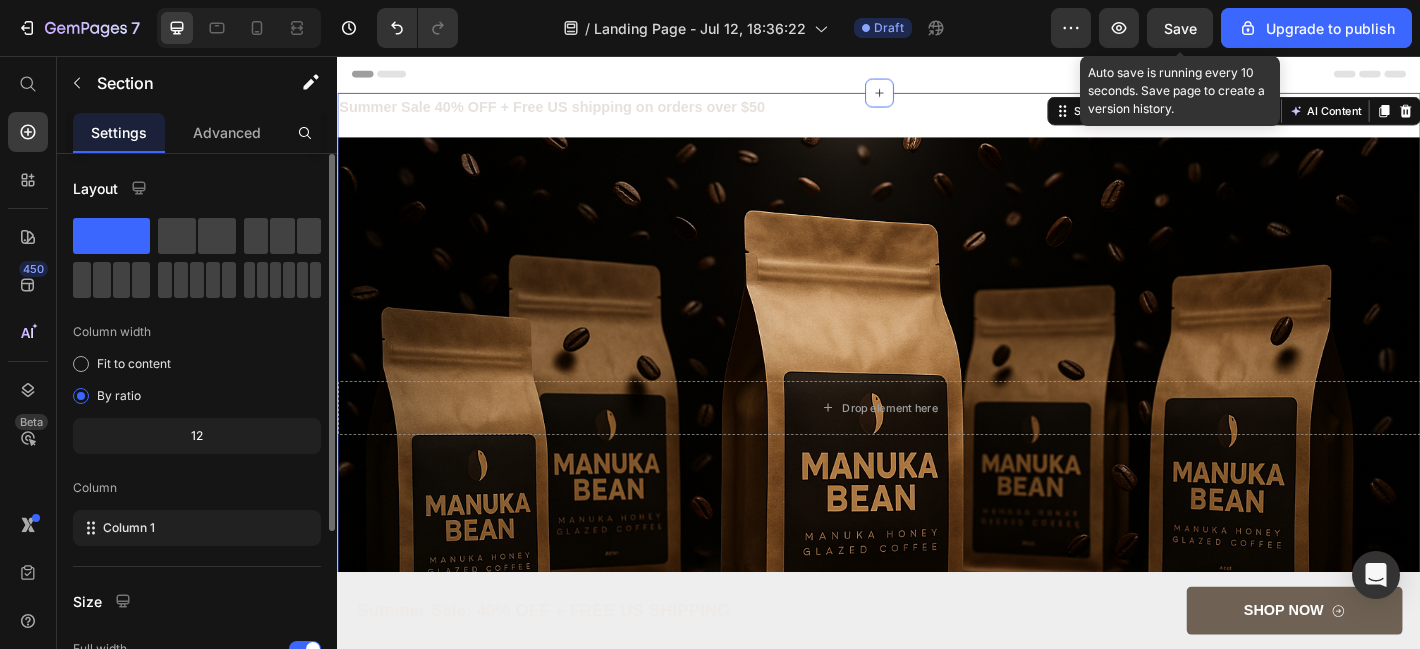 scroll, scrollTop: 256, scrollLeft: 0, axis: vertical 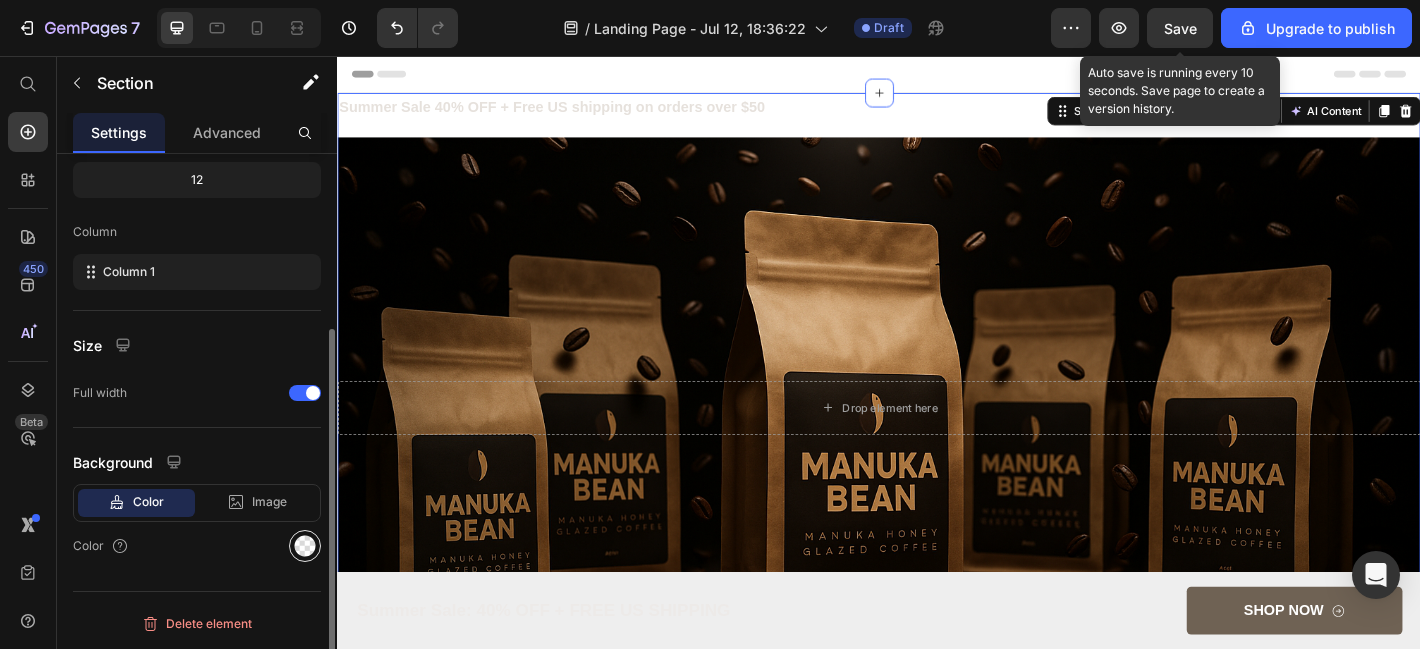 click at bounding box center (305, 546) 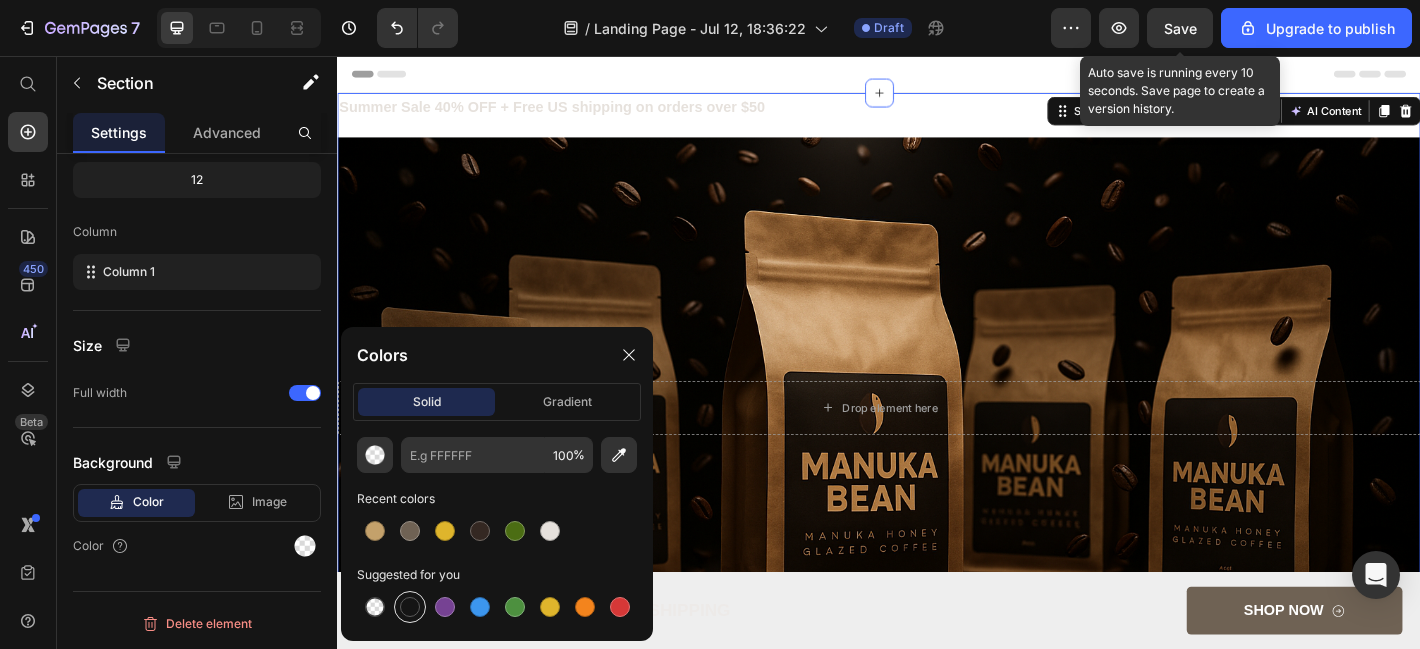 click at bounding box center (410, 607) 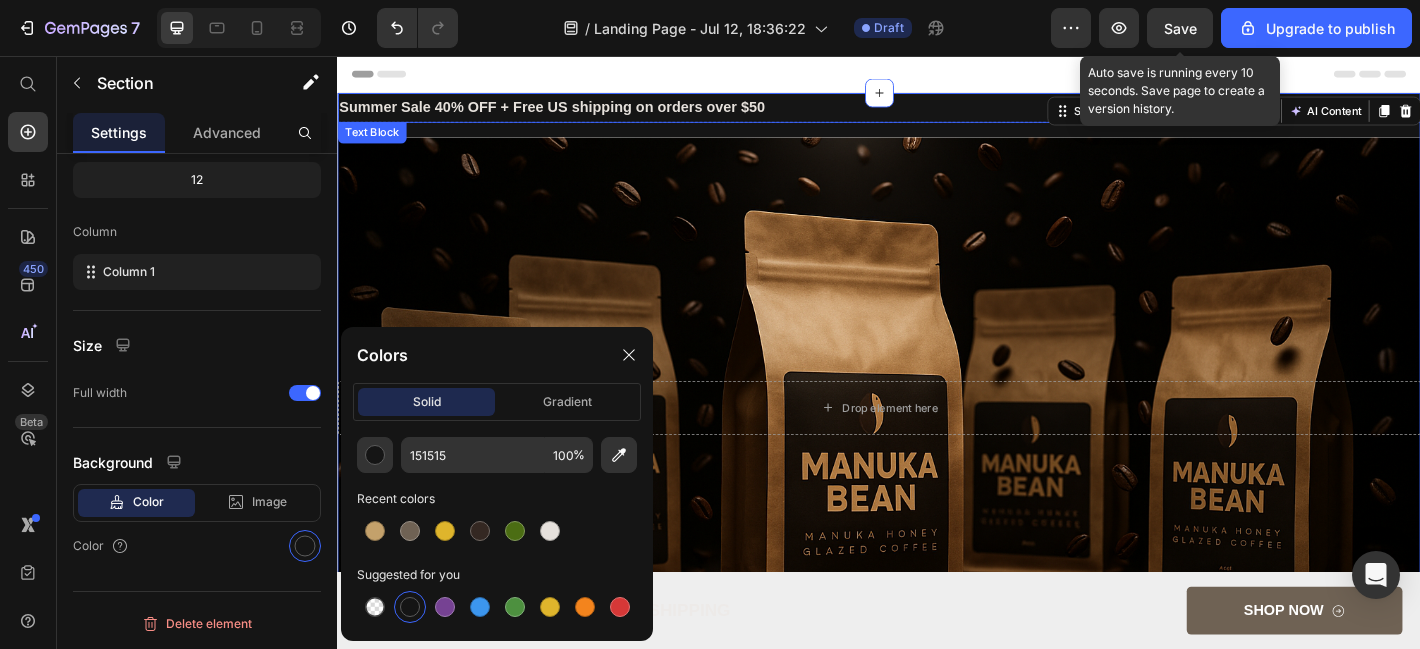 click on "Summer Sale 40% OFF + Free US shipping on orders over $50" at bounding box center (575, 112) 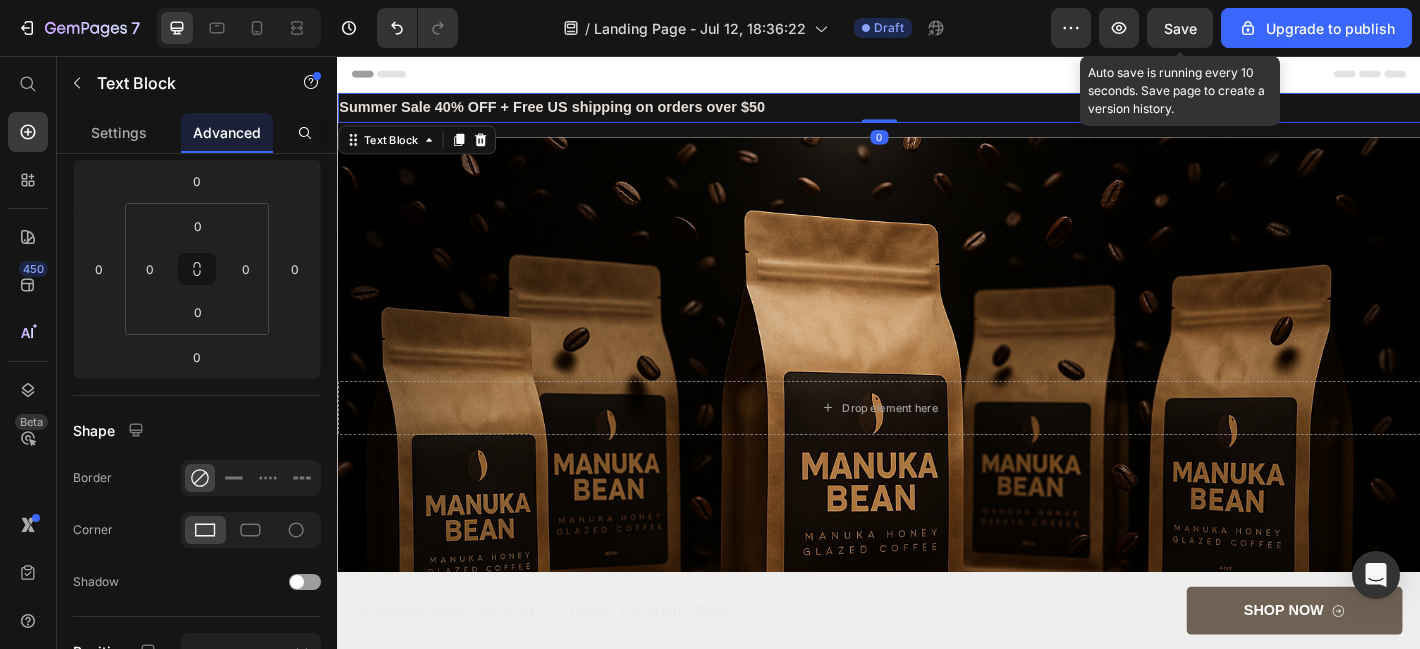 scroll, scrollTop: 0, scrollLeft: 0, axis: both 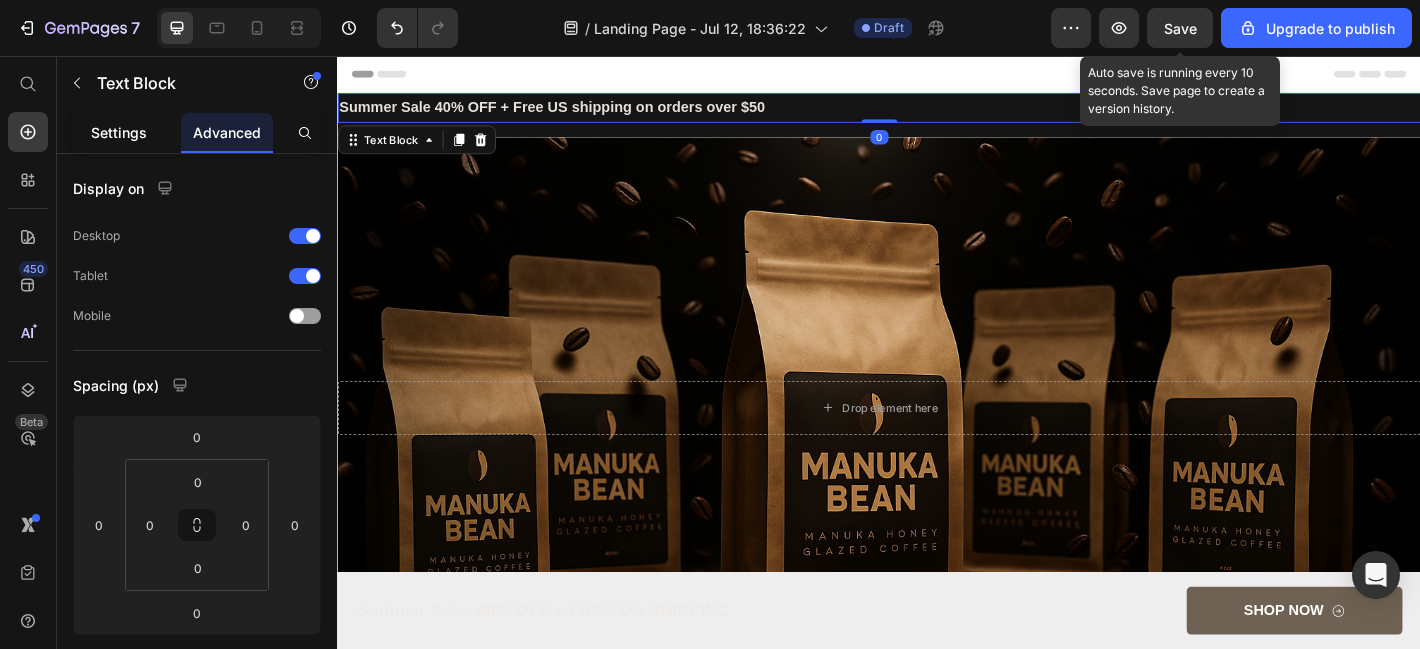 click on "Settings" 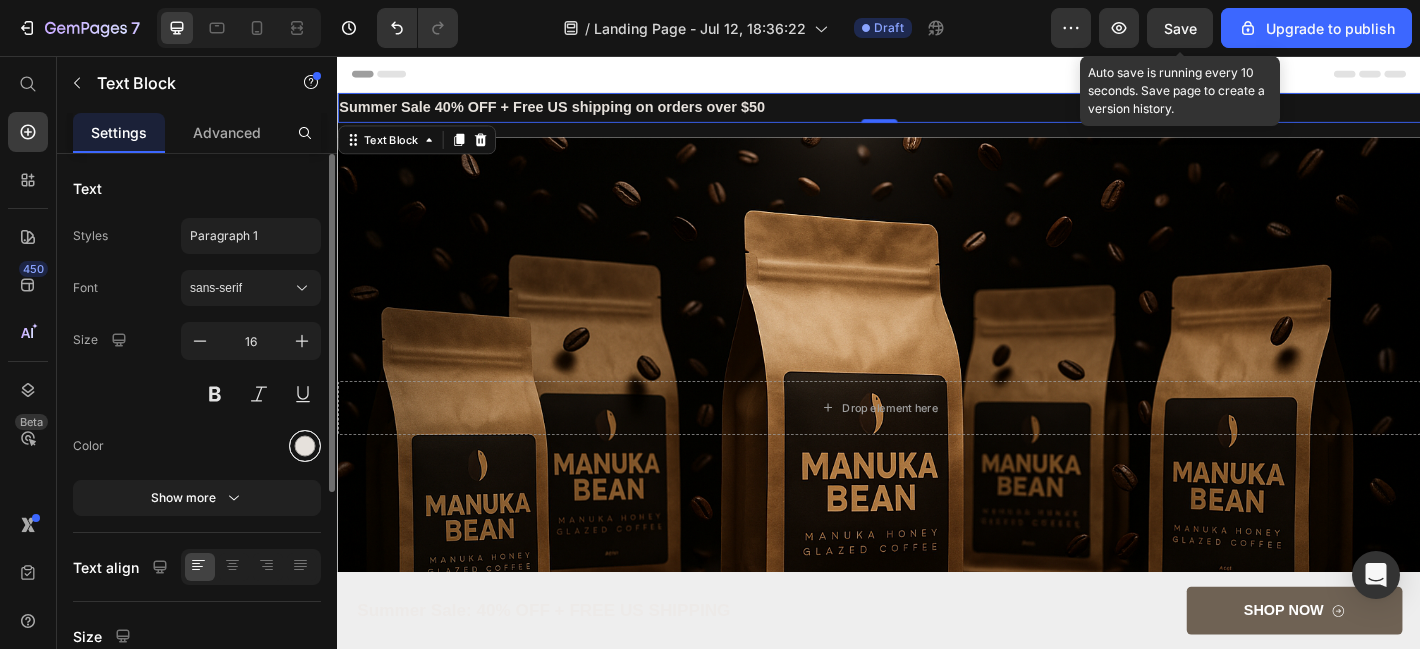 click at bounding box center [305, 446] 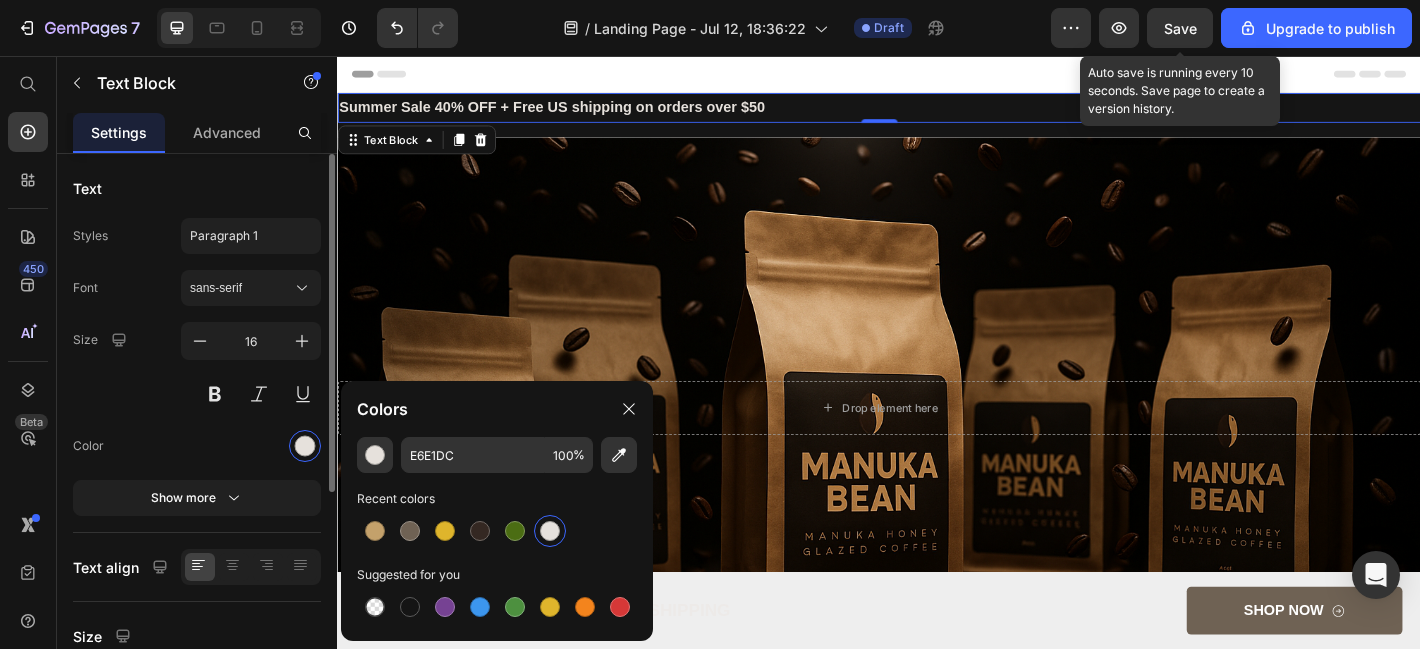 click on "Size 16" at bounding box center [197, 367] 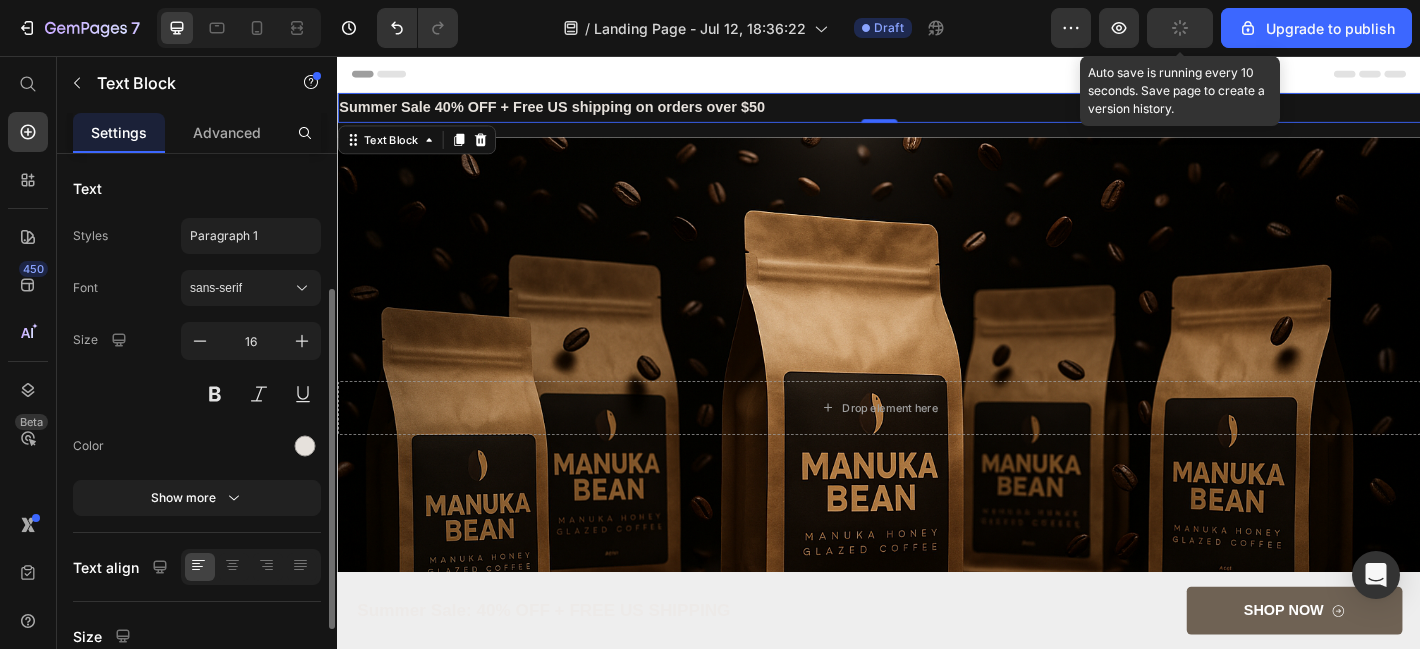 scroll, scrollTop: 84, scrollLeft: 0, axis: vertical 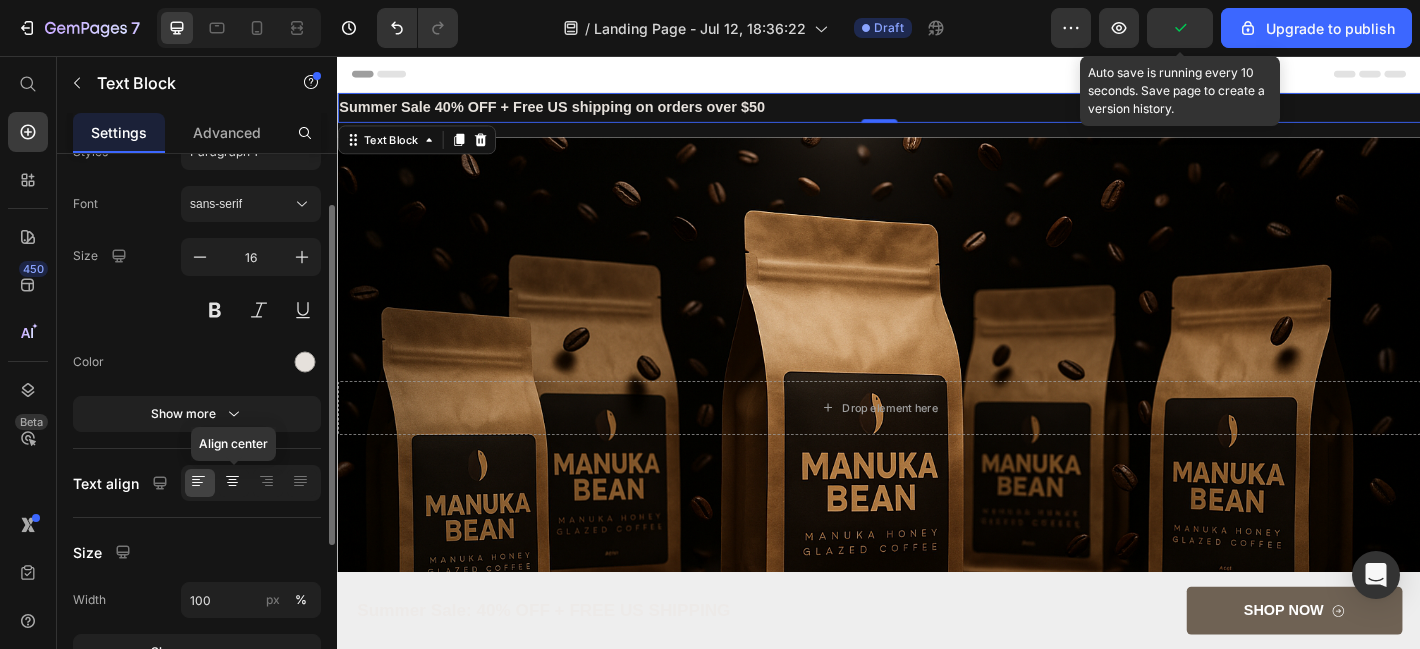 click 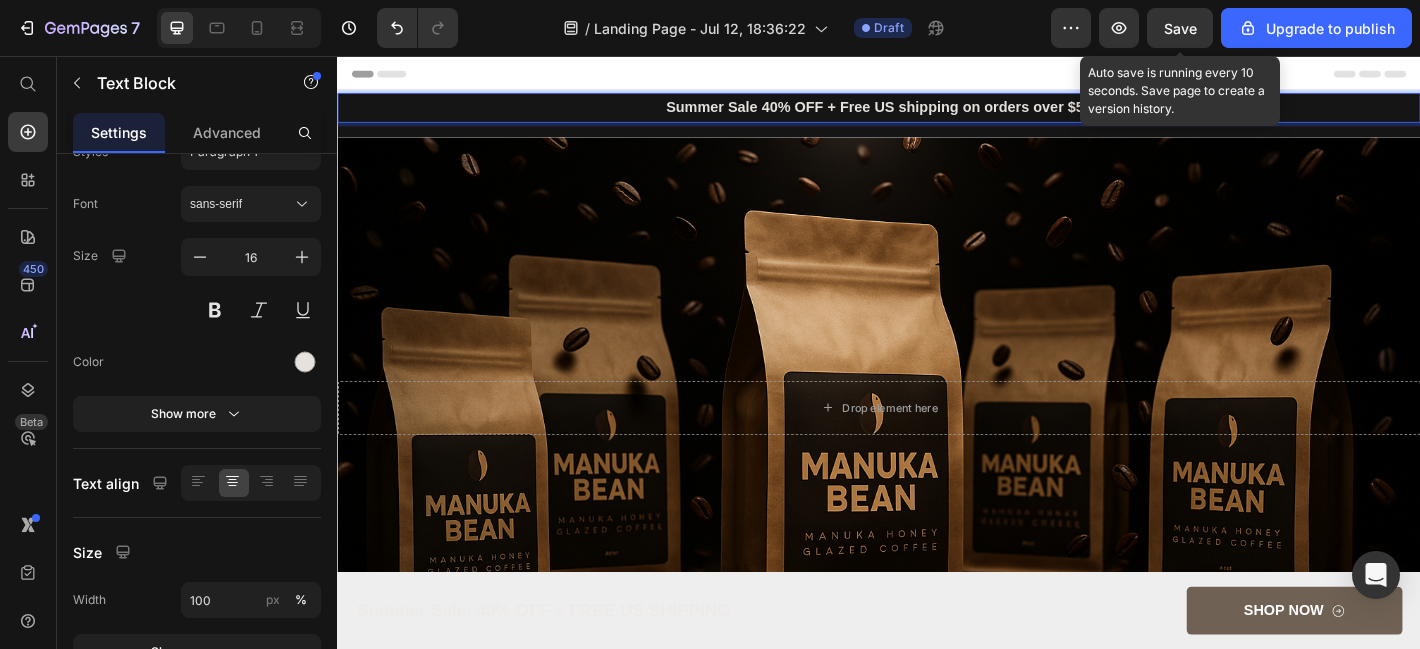 click on "Summer Sale 40% OFF + Free US shipping on orders over $50" at bounding box center (937, 113) 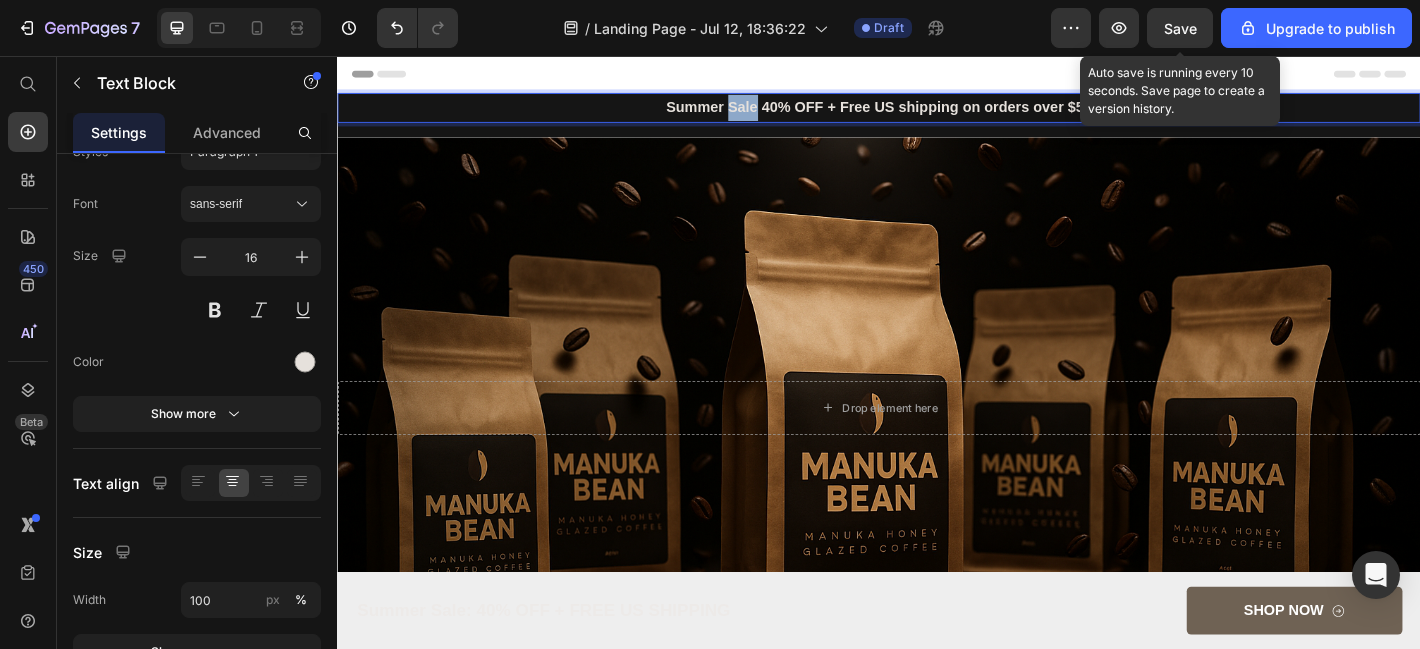 click on "Summer Sale 40% OFF + Free US shipping on orders over $50" at bounding box center [937, 113] 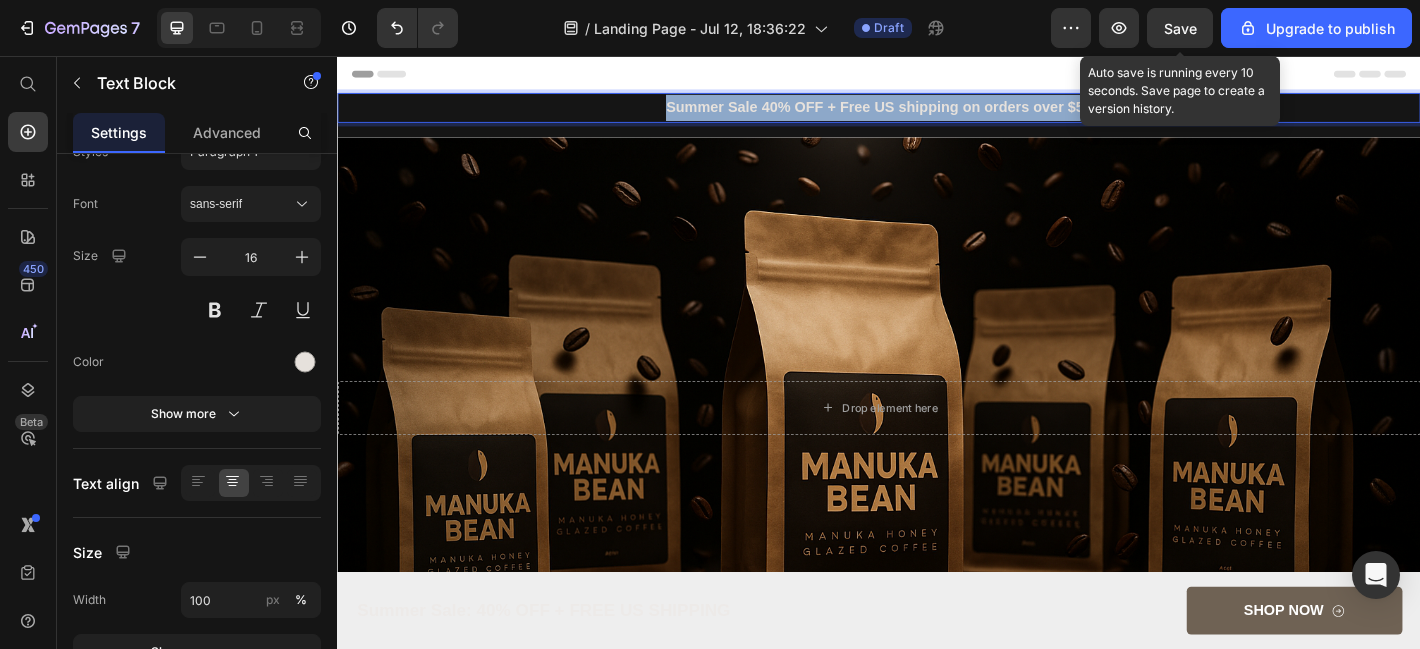 click on "Summer Sale 40% OFF + Free US shipping on orders over $50" at bounding box center (937, 113) 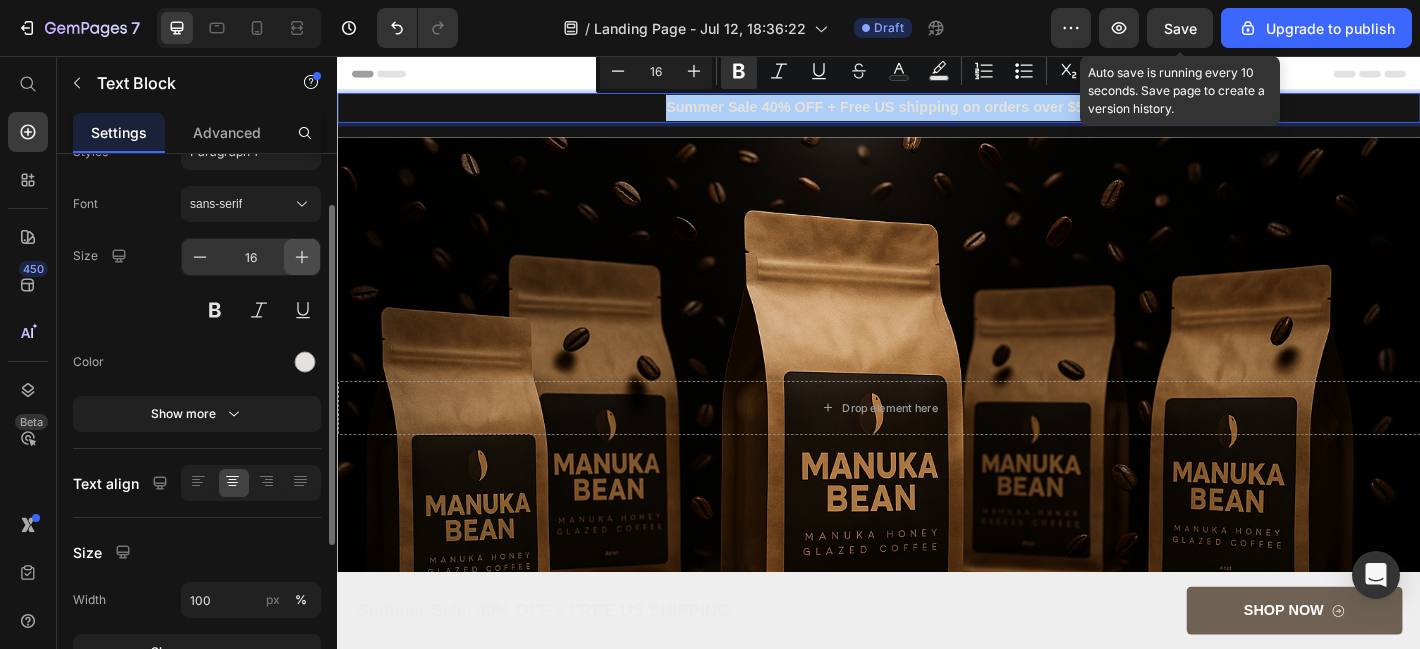 click 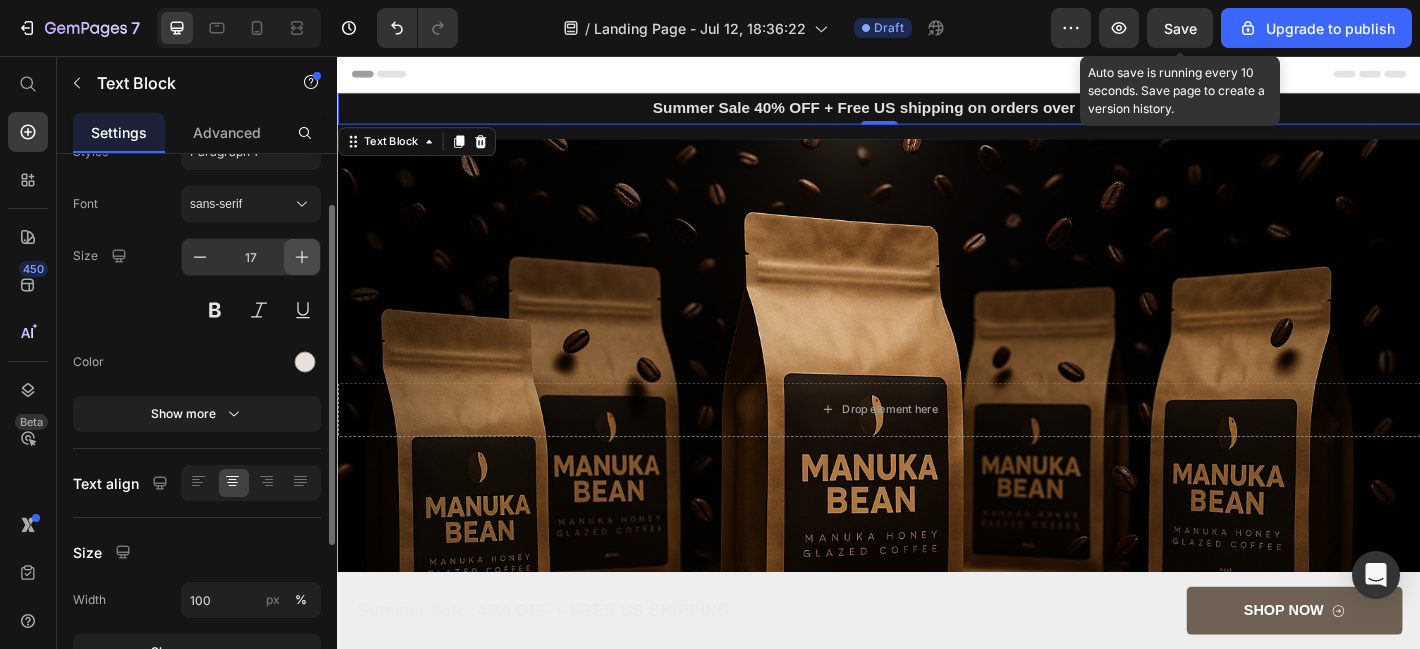 click 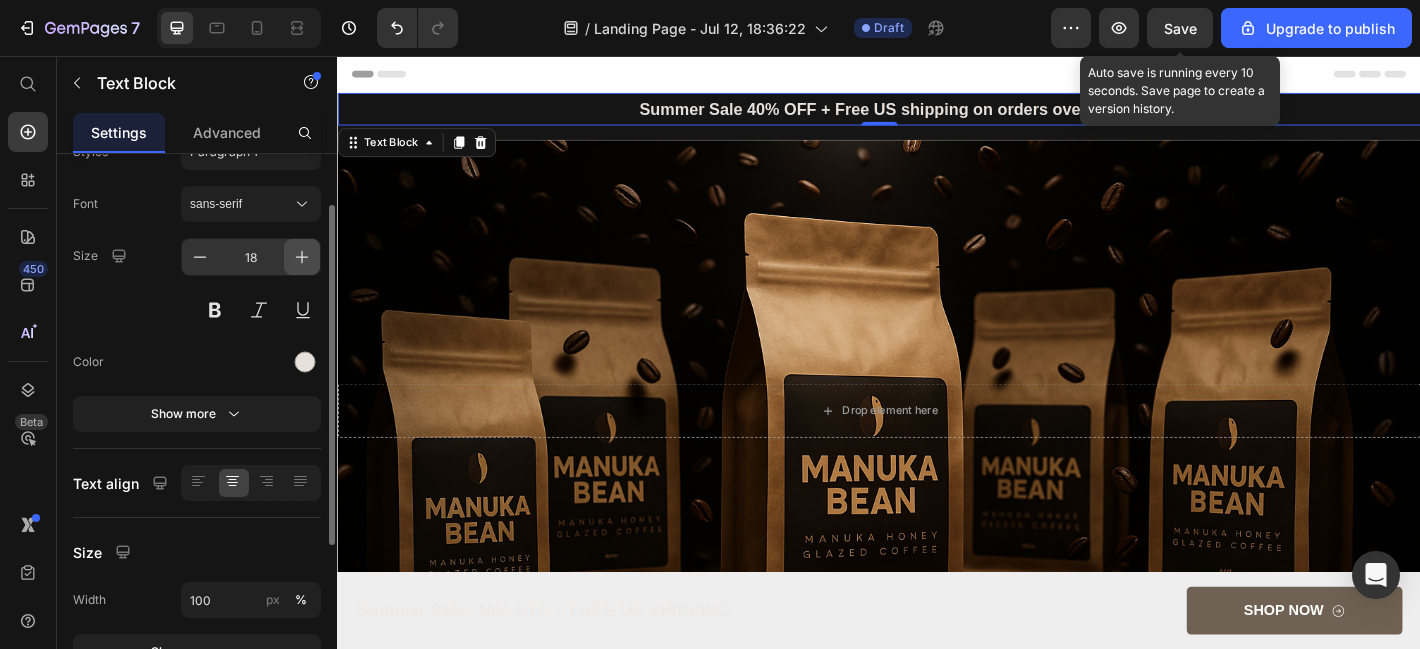 click 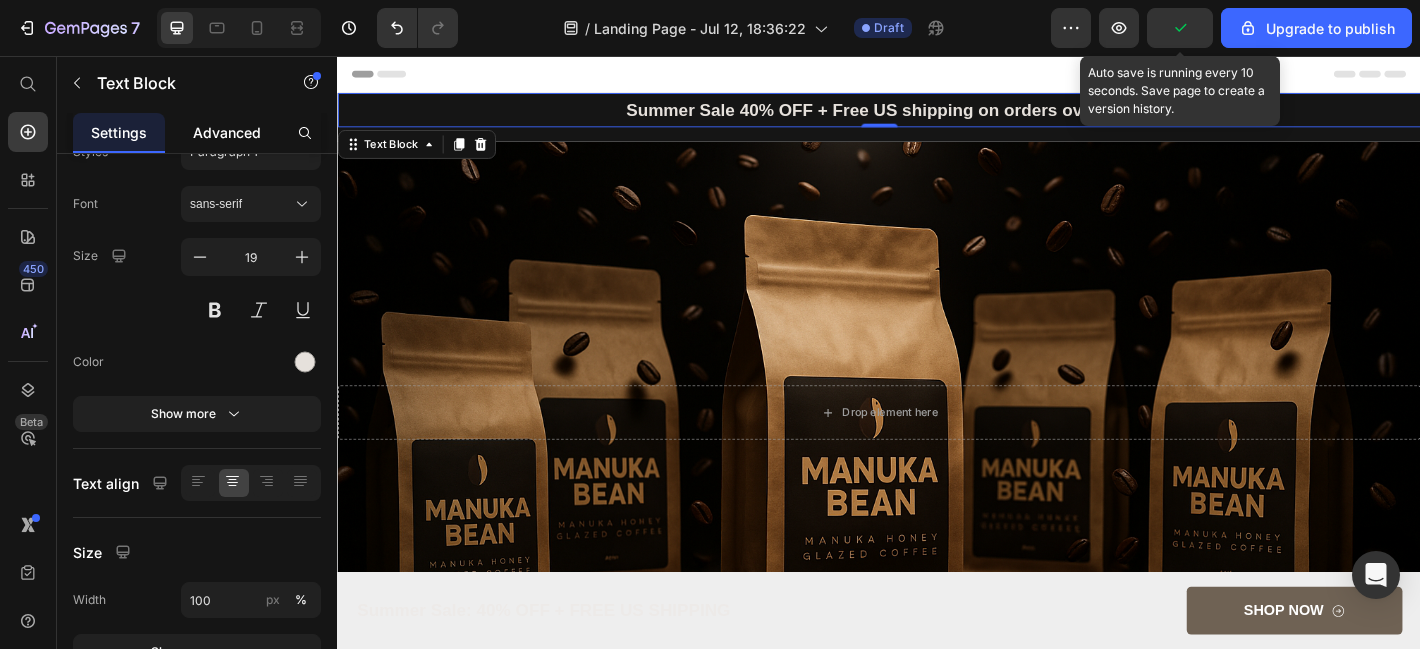 click on "Advanced" at bounding box center [227, 132] 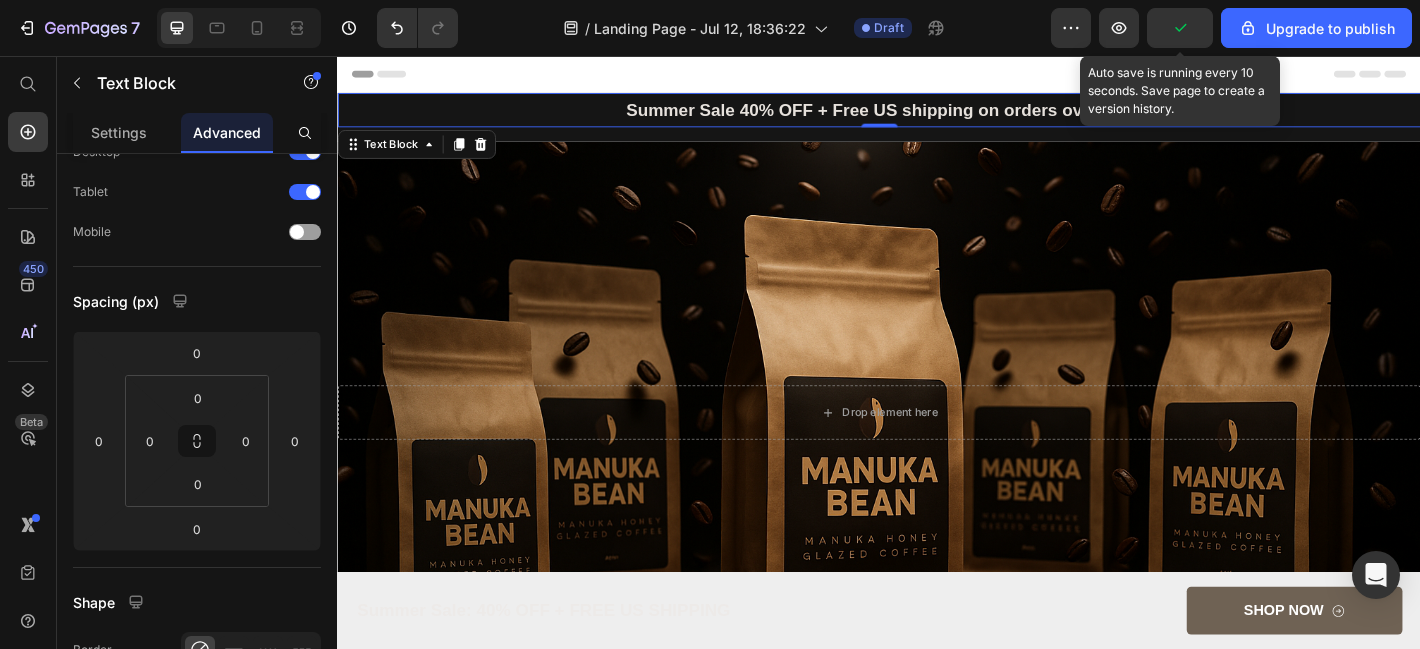 scroll, scrollTop: 0, scrollLeft: 0, axis: both 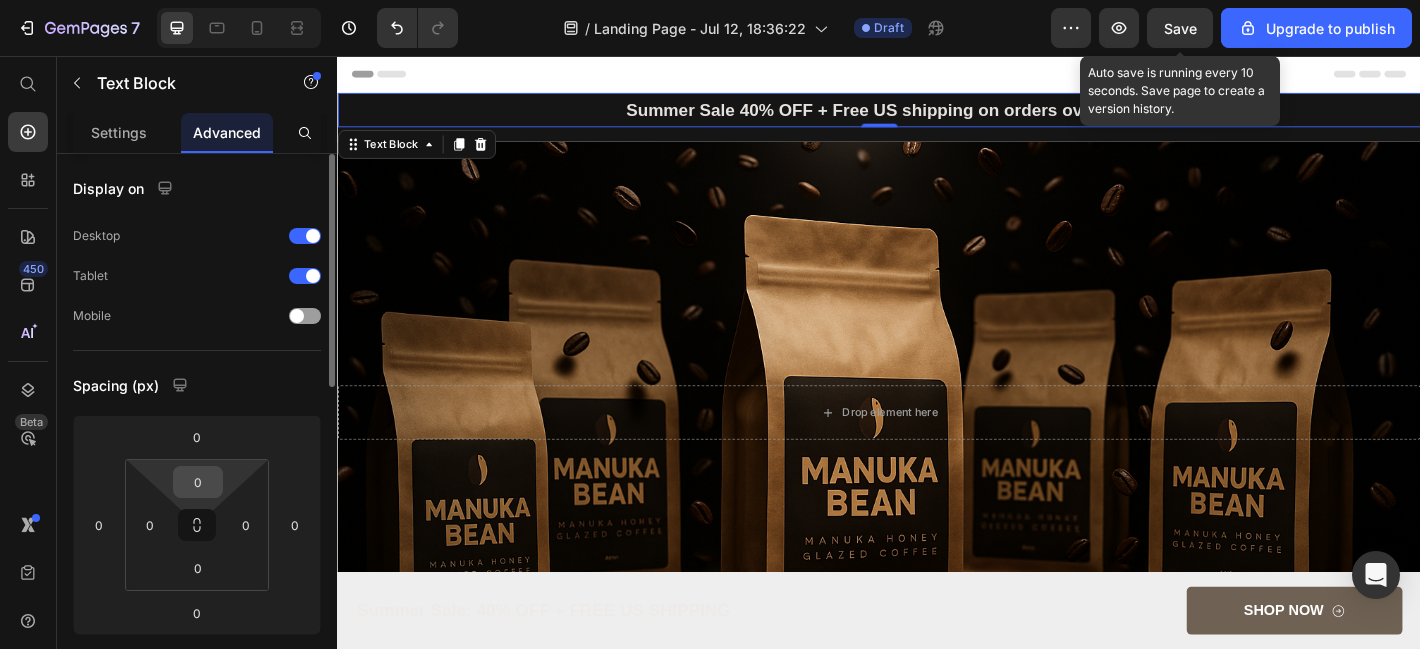 click on "0" at bounding box center [198, 482] 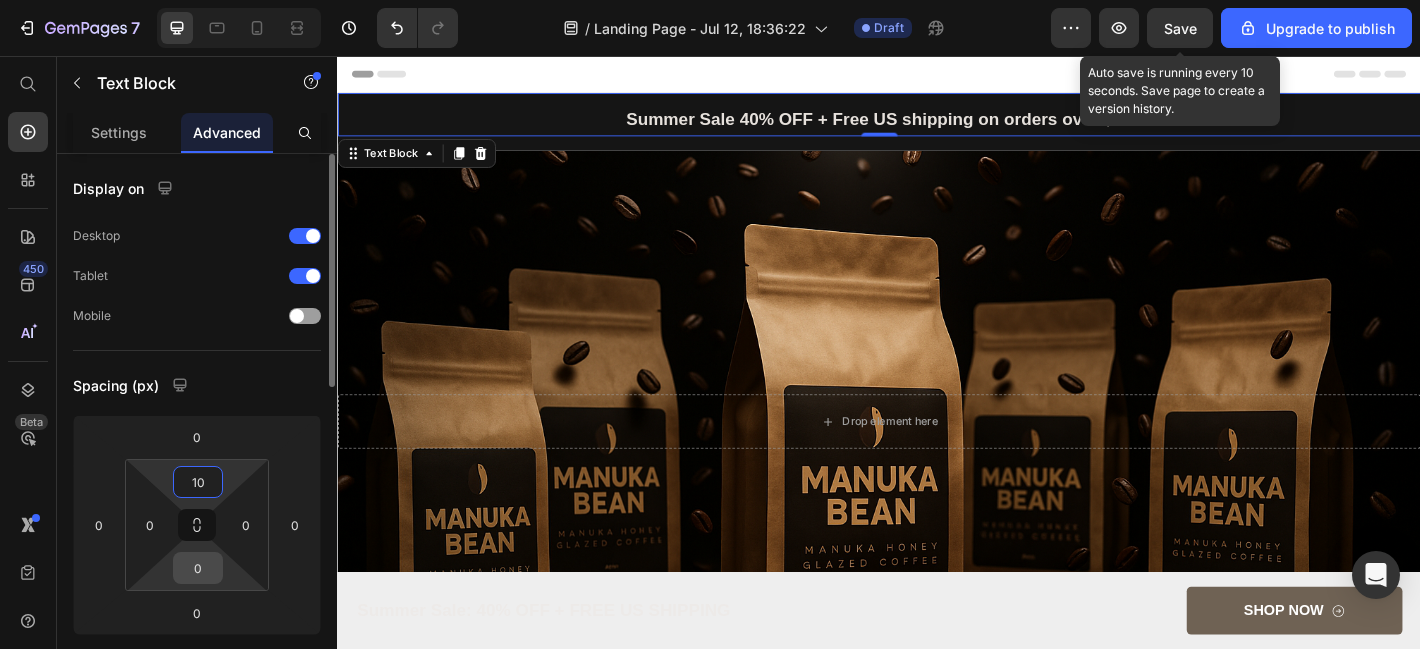 type on "10" 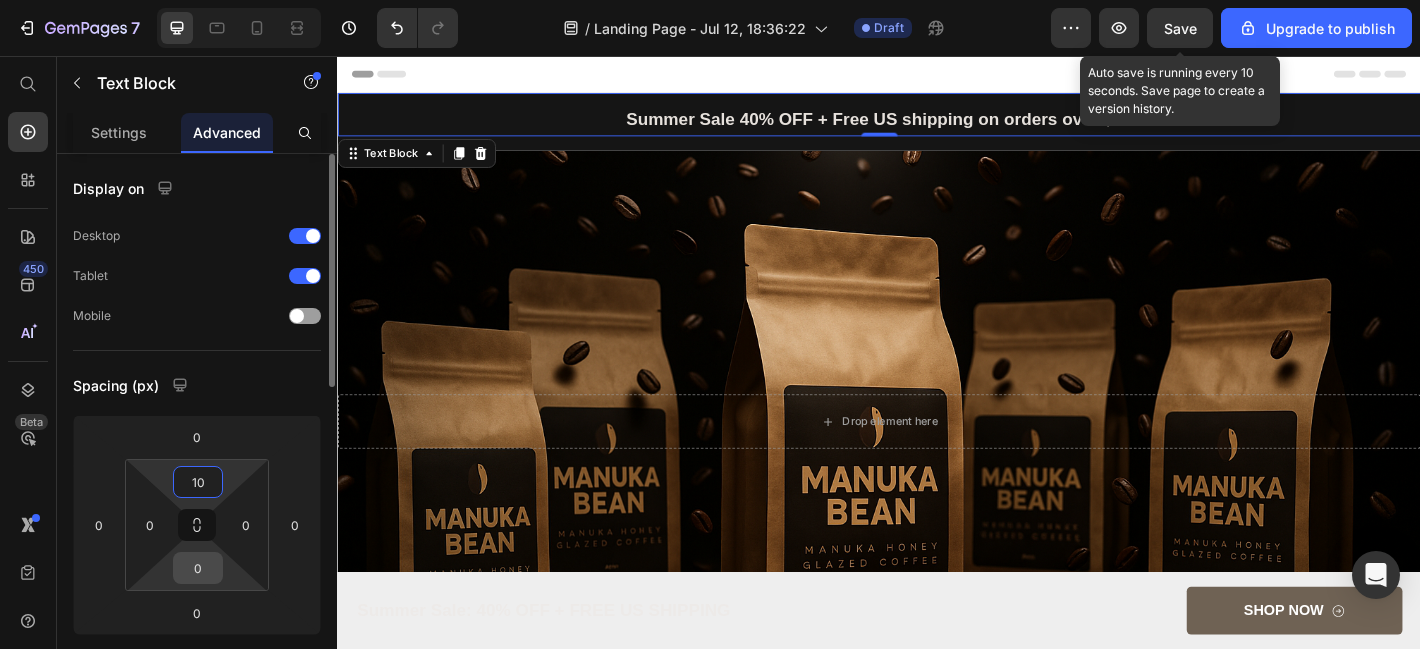 click on "0" at bounding box center [198, 568] 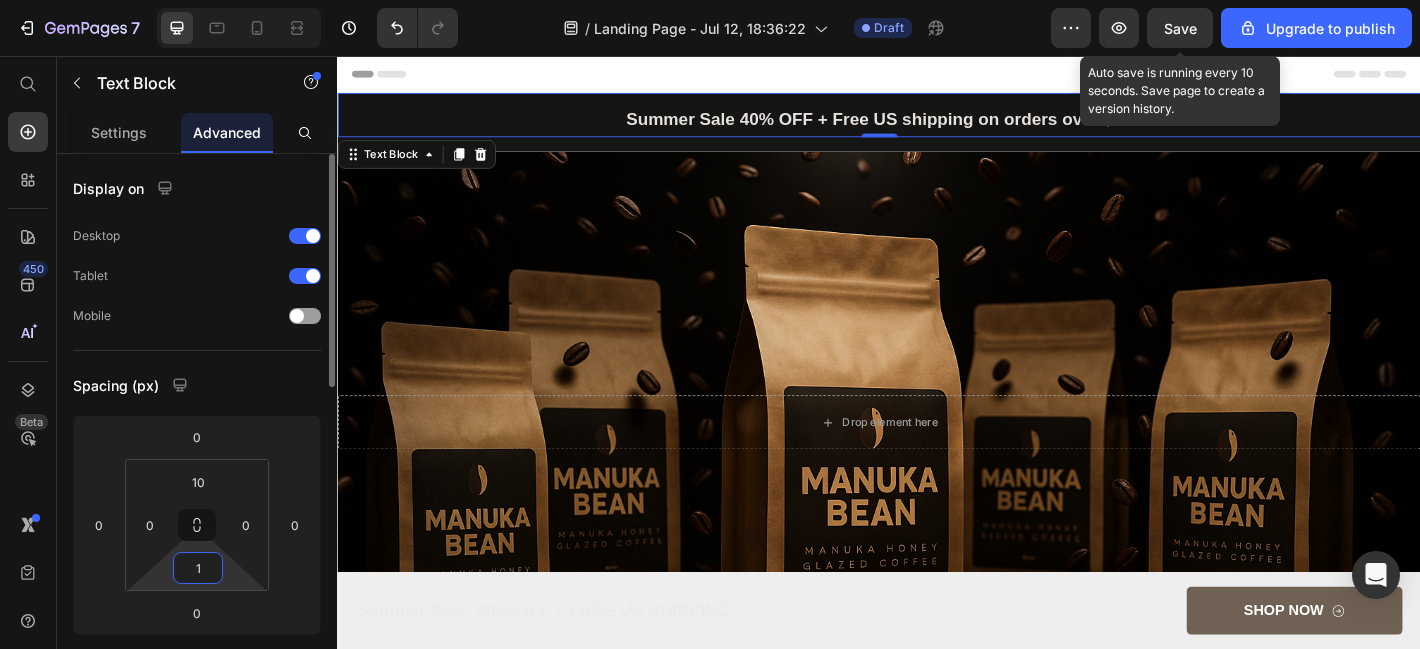 type on "10" 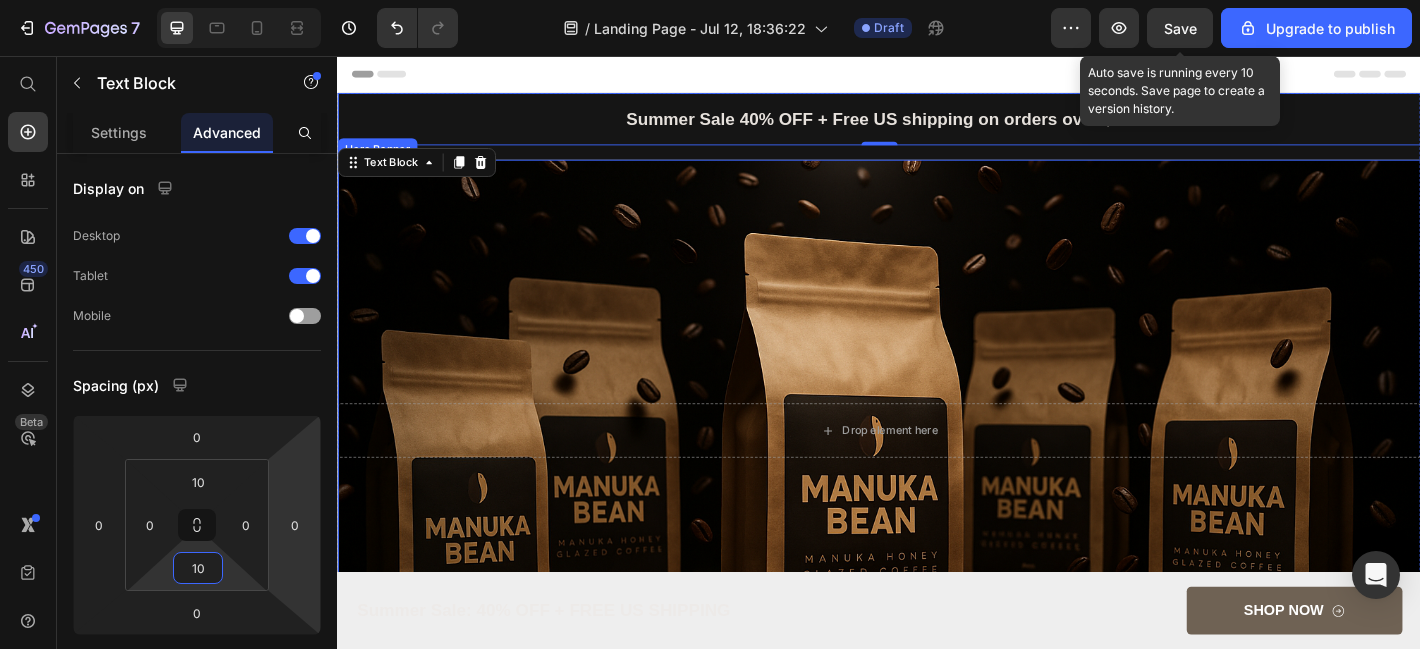 click at bounding box center [937, 471] 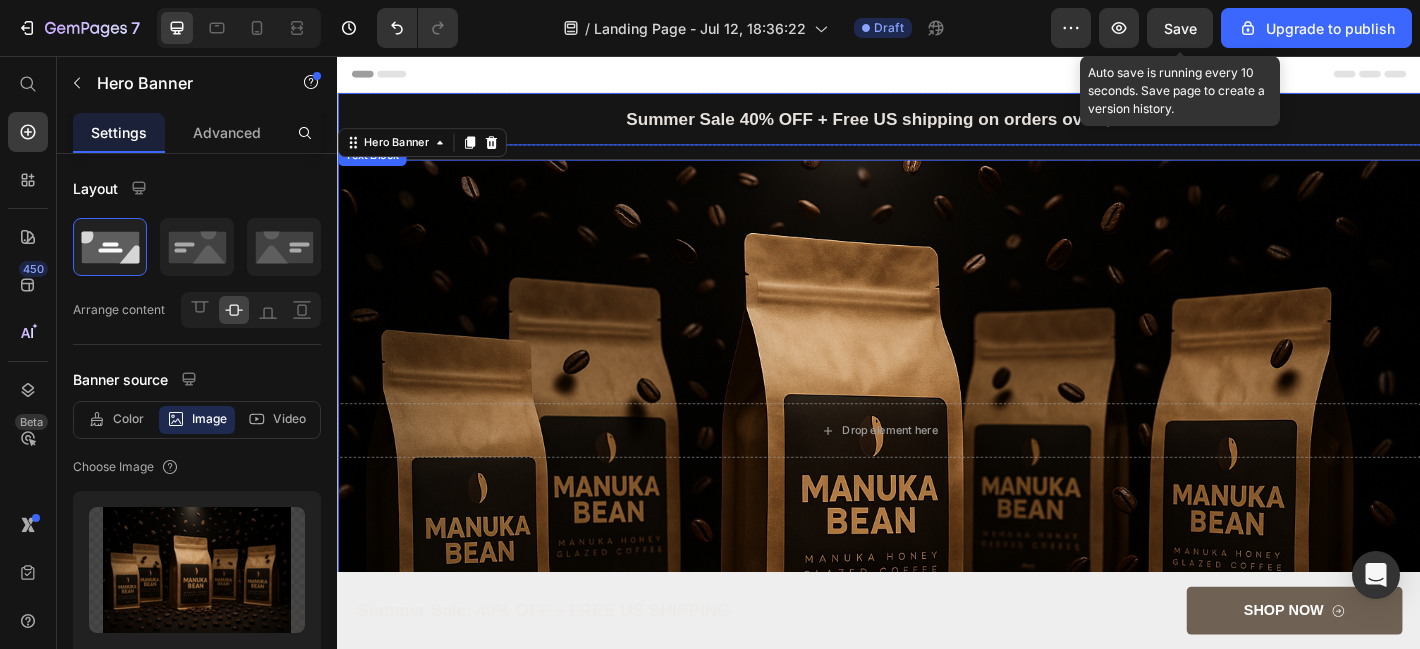 click on "Summer Sale 40% OFF + Free US shipping on orders over $50 Text Block" at bounding box center (937, 126) 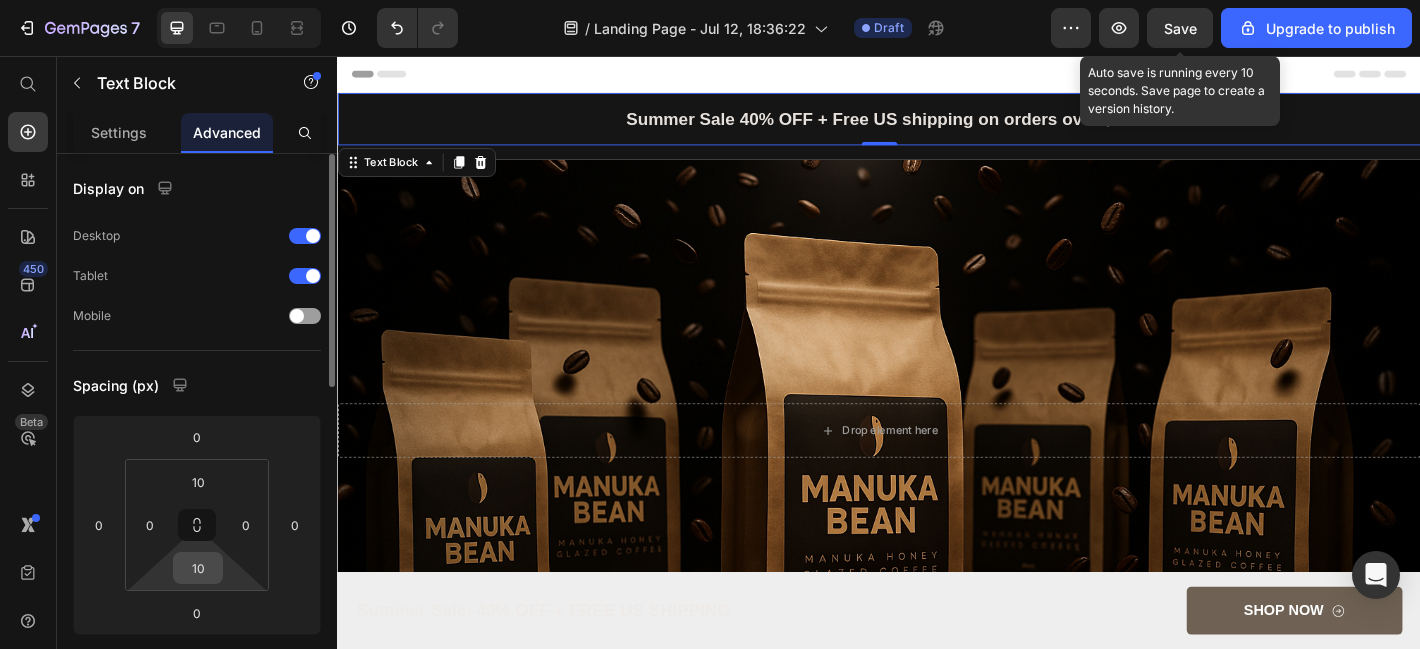 click on "10" at bounding box center [198, 568] 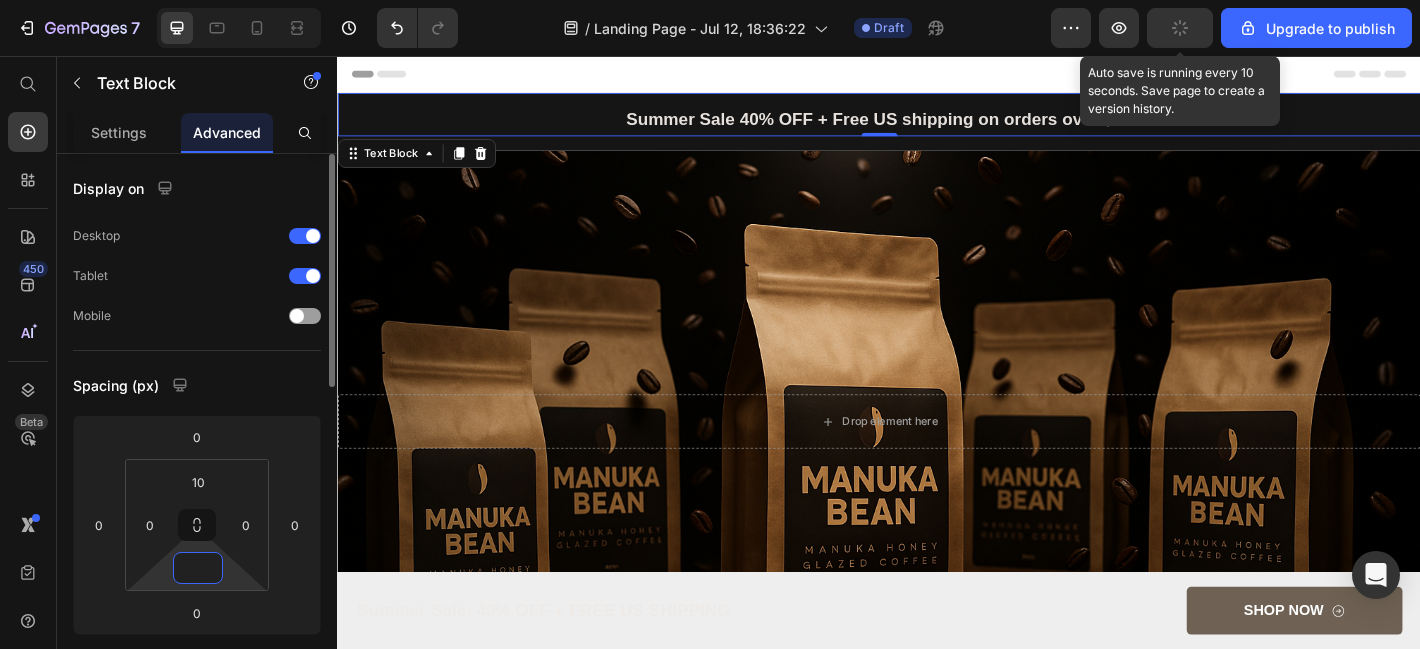 type on "5" 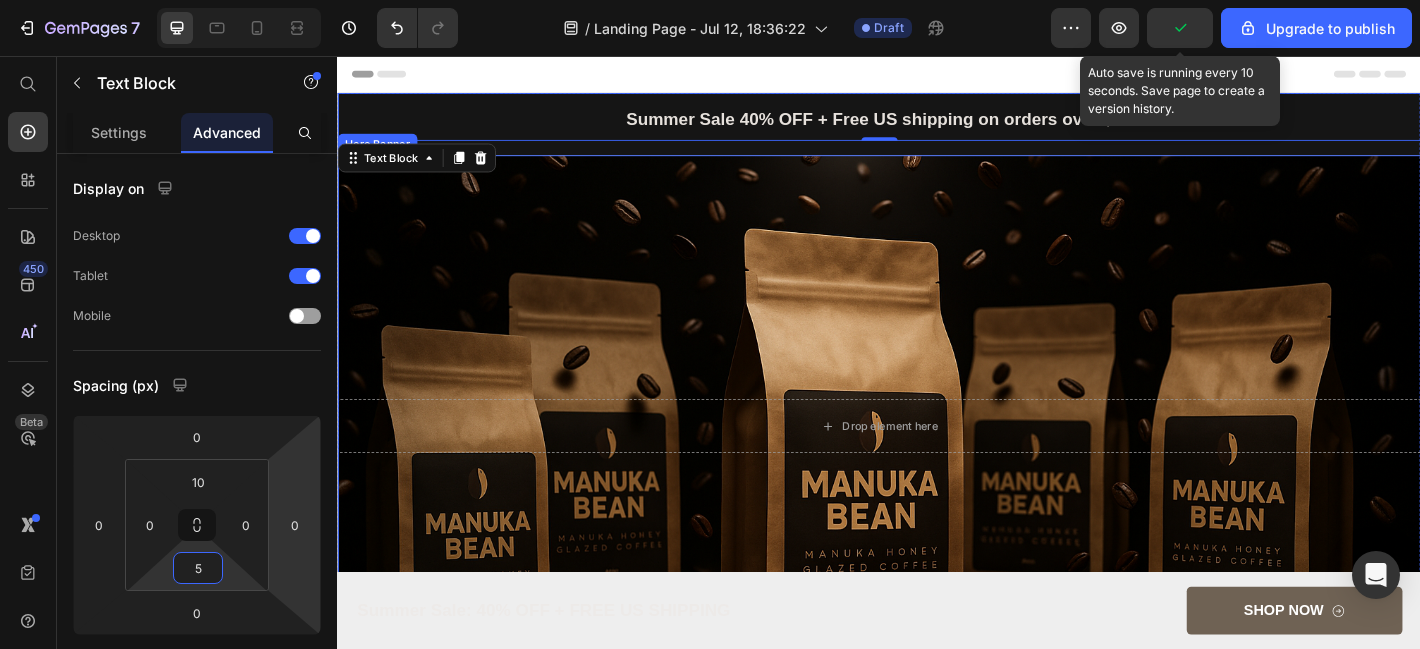 click at bounding box center [937, 466] 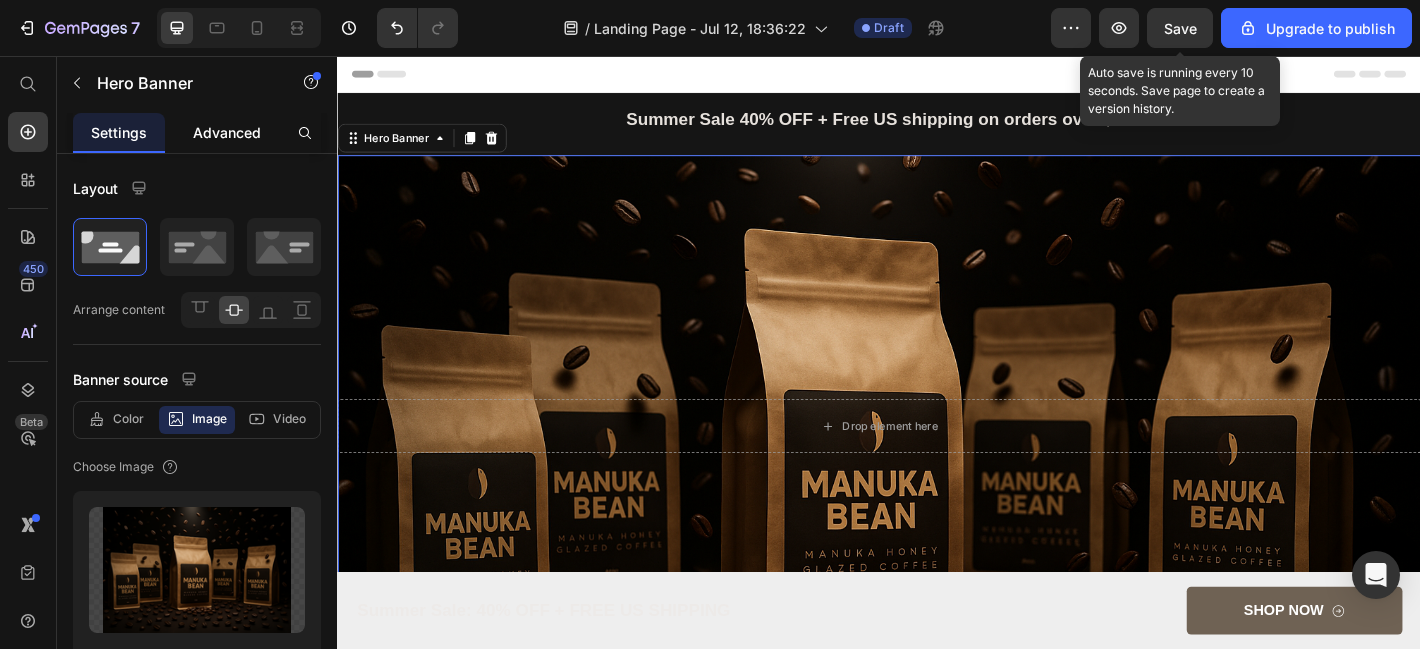 click on "Advanced" at bounding box center [227, 132] 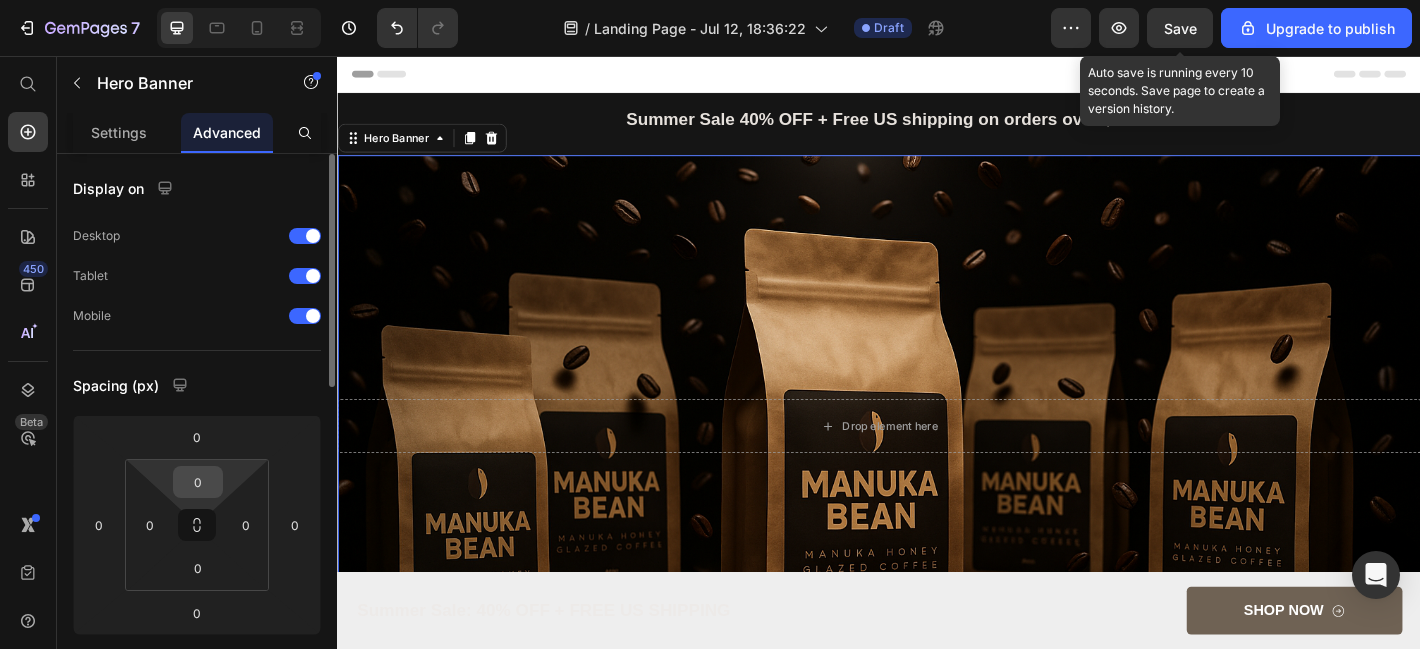 click on "0" at bounding box center (198, 482) 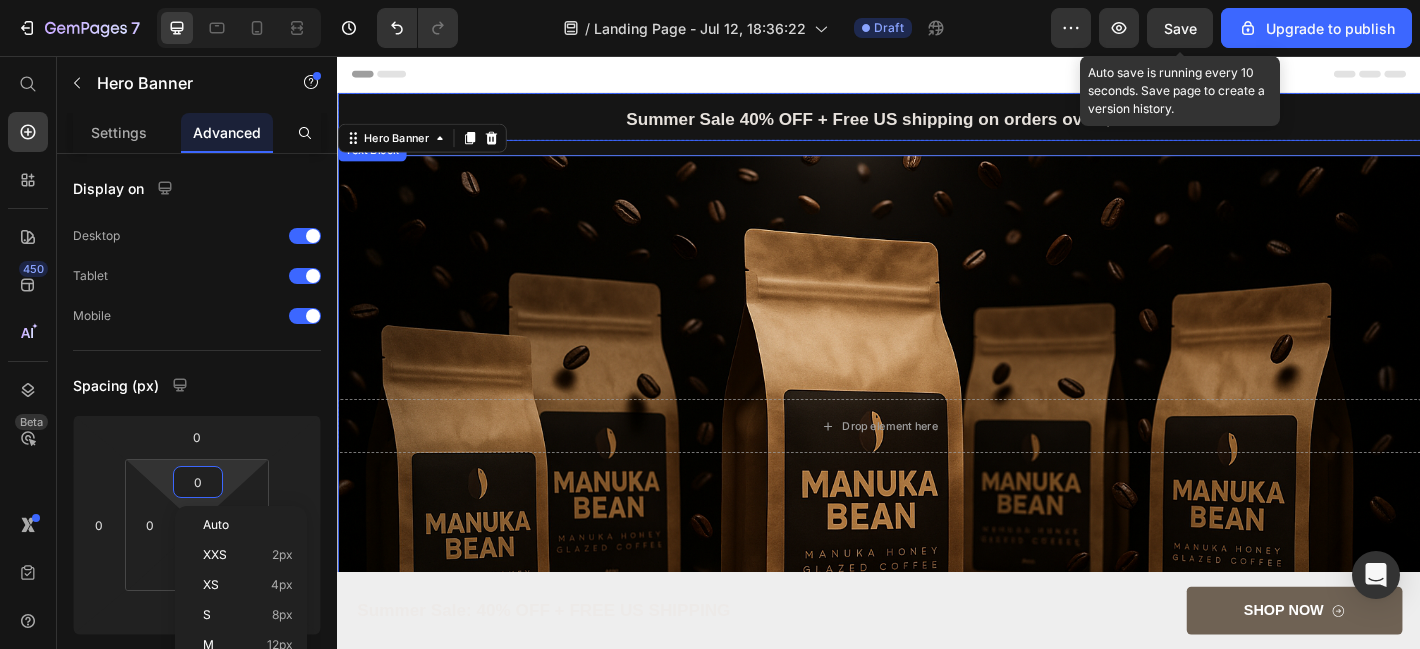 click on "Summer Sale 40% OFF + Free US shipping on orders over $50" at bounding box center (937, 126) 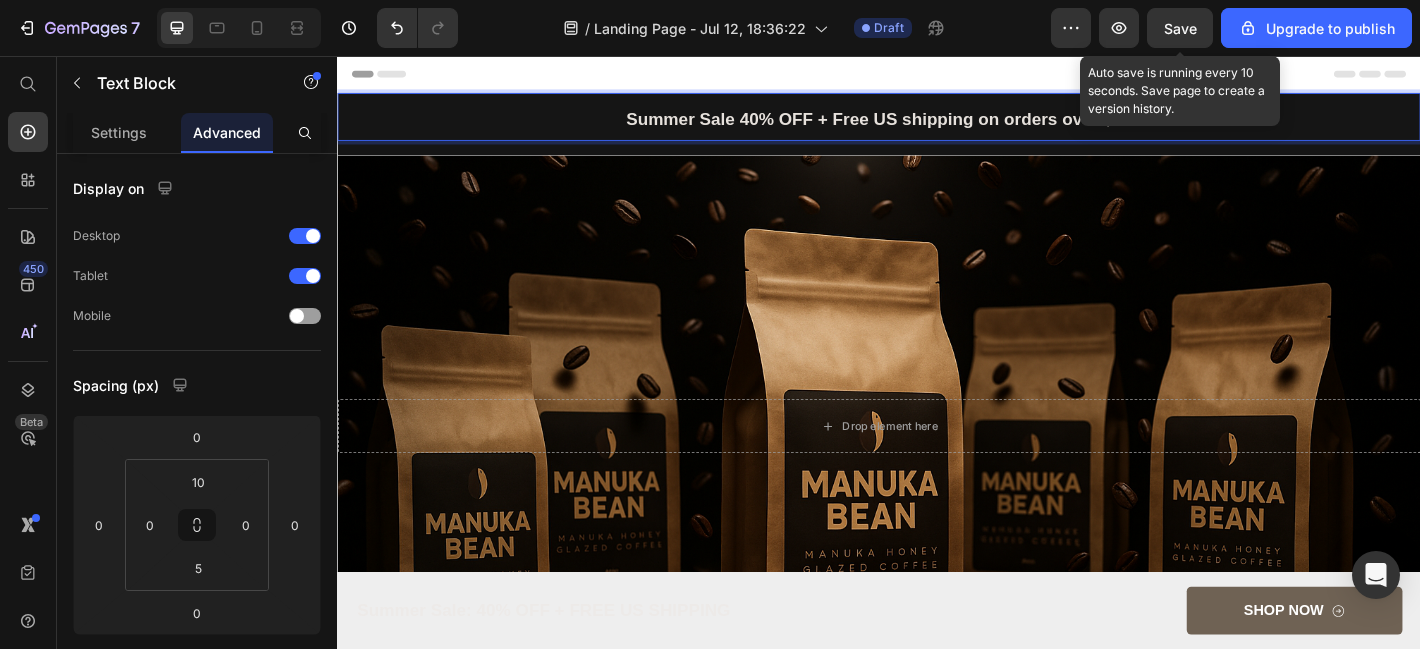 click on "Summer Sale 40% OFF + Free US shipping on orders over $50" at bounding box center (937, 126) 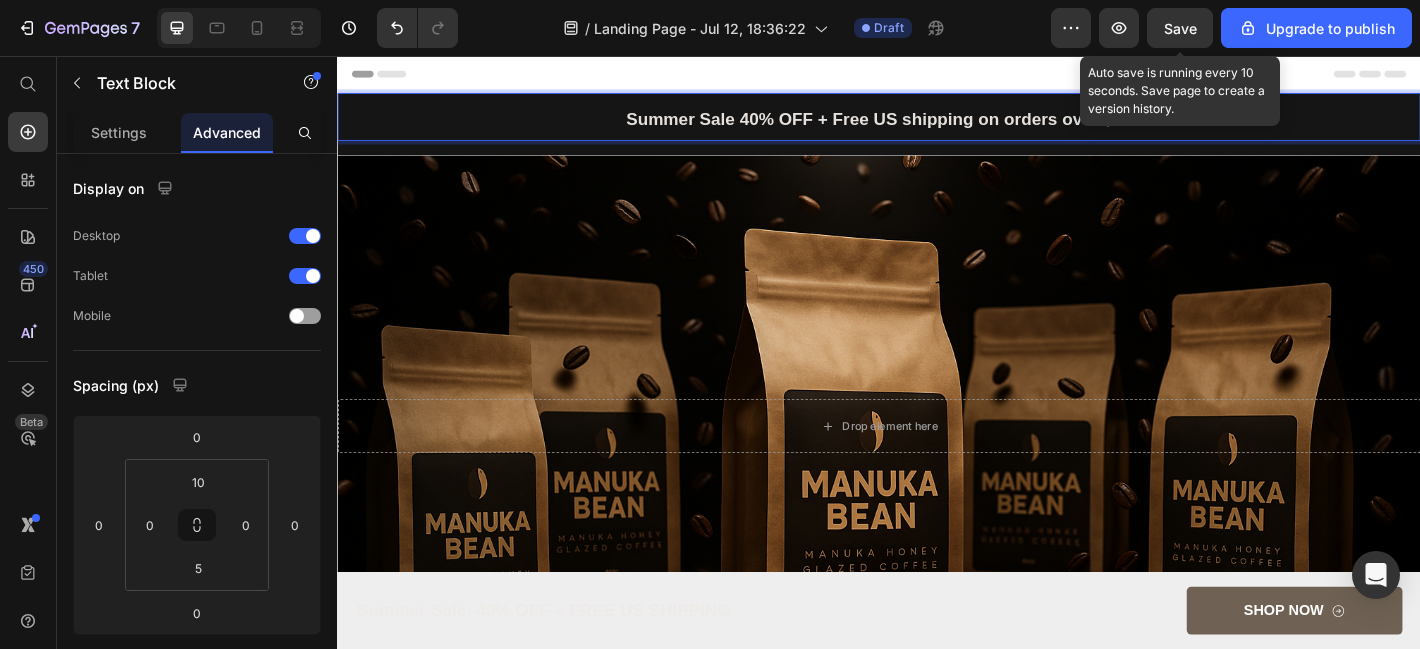 click on "Summer Sale 40% OFF + Free US shipping on orders over $50" at bounding box center [937, 125] 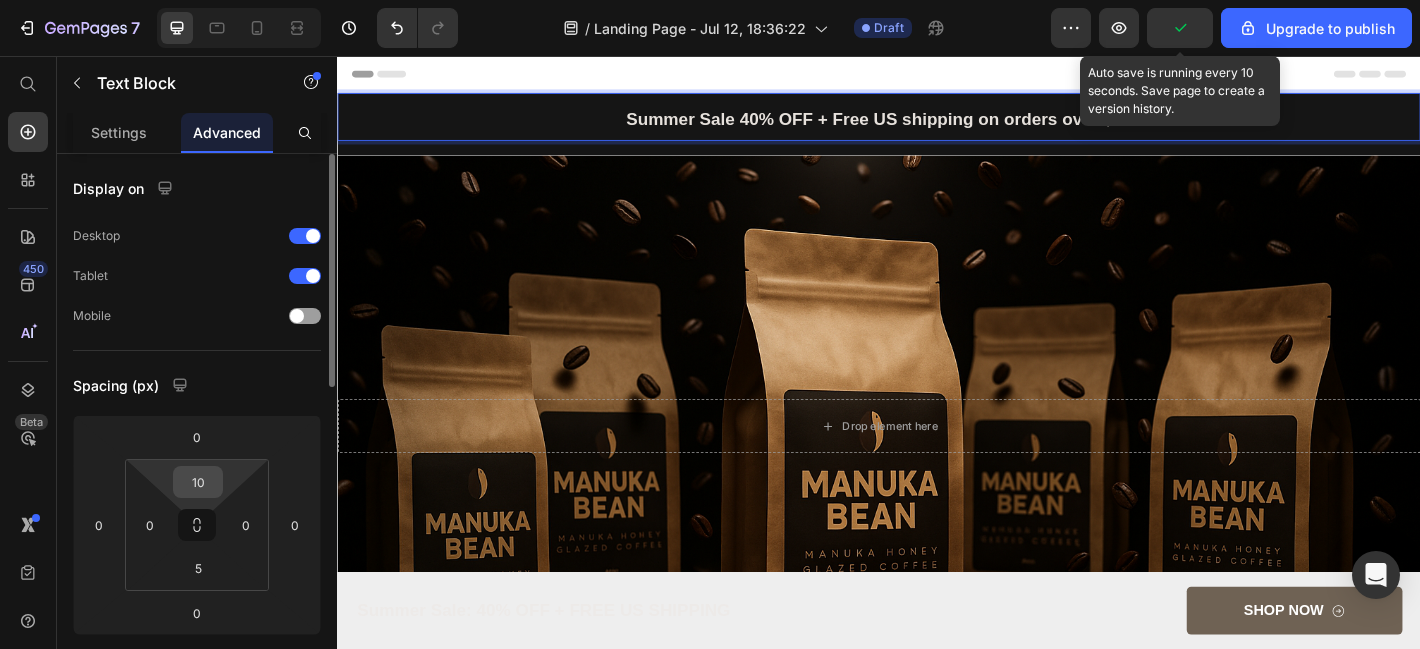 click on "10" at bounding box center (198, 482) 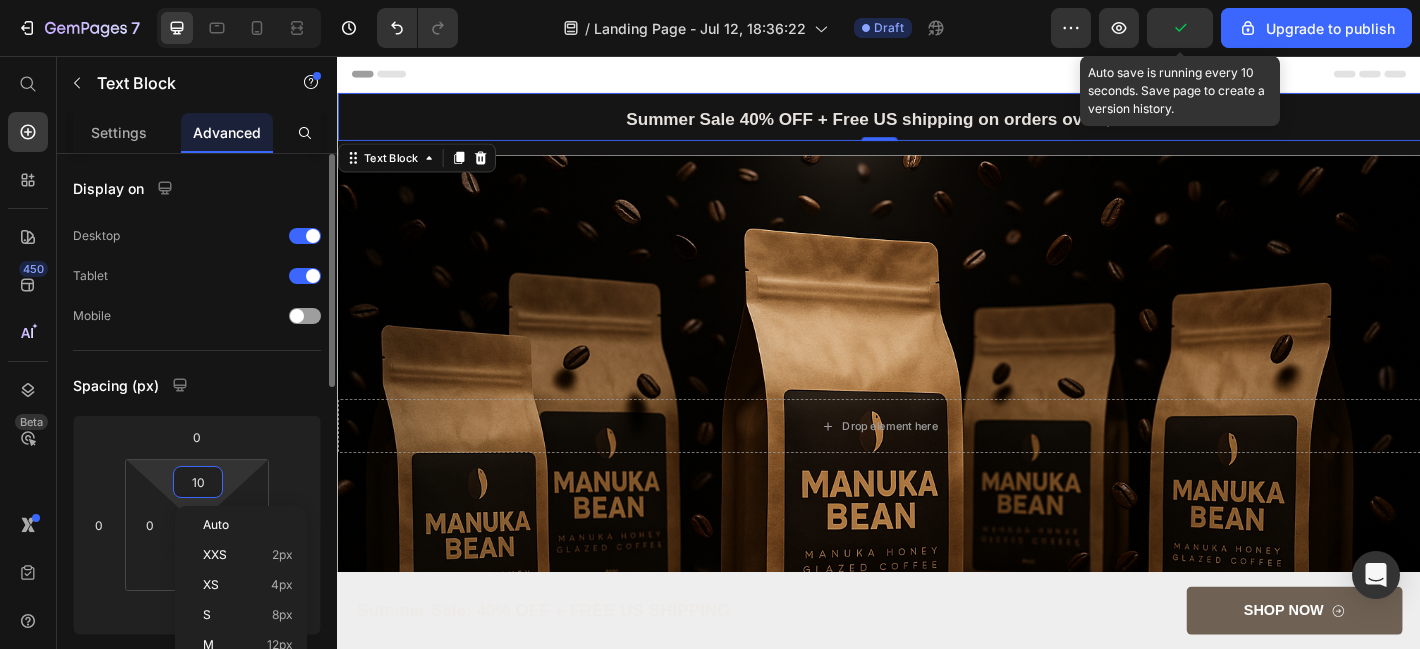 type on "5" 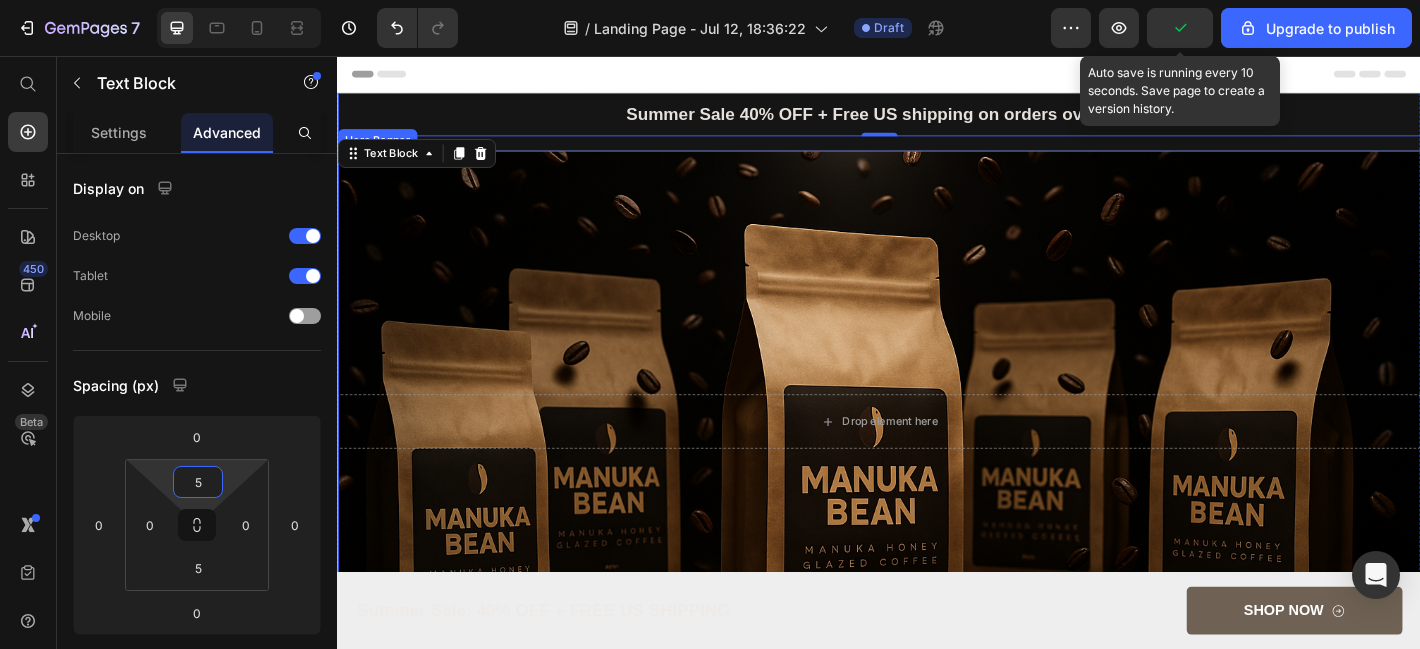 click at bounding box center (937, 461) 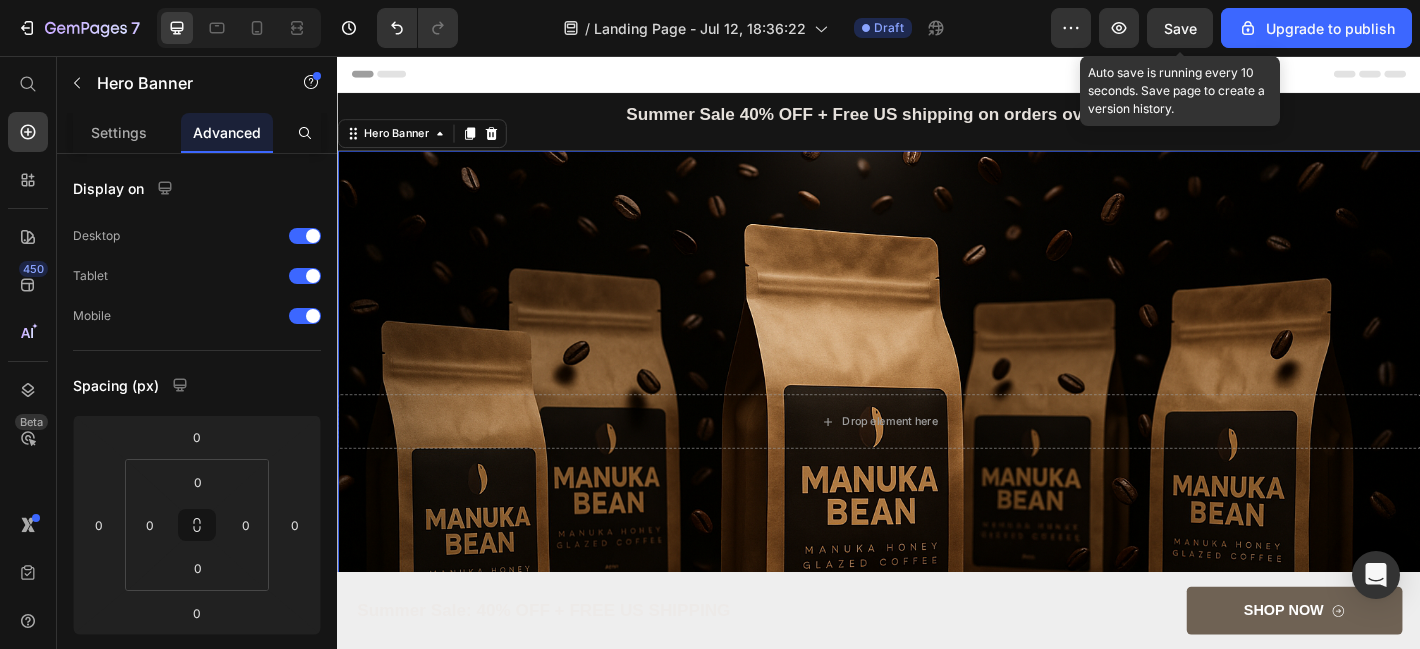 click at bounding box center (937, 461) 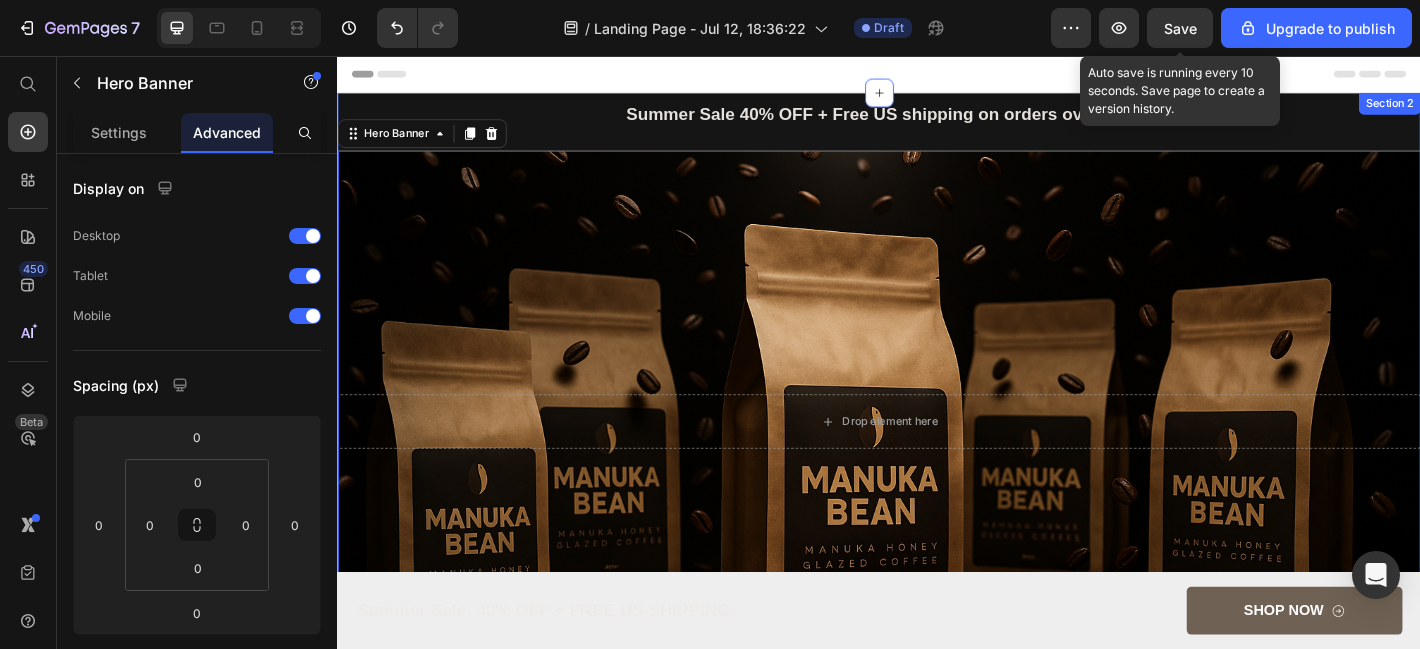 click on "Summer Sale 40% OFF + Free US shipping on orders over $50 Text Block Summer Sale 40% OFF + Free US shipping on orders over $50 Text Block Row
Drop element here Hero Banner   0" at bounding box center [937, 429] 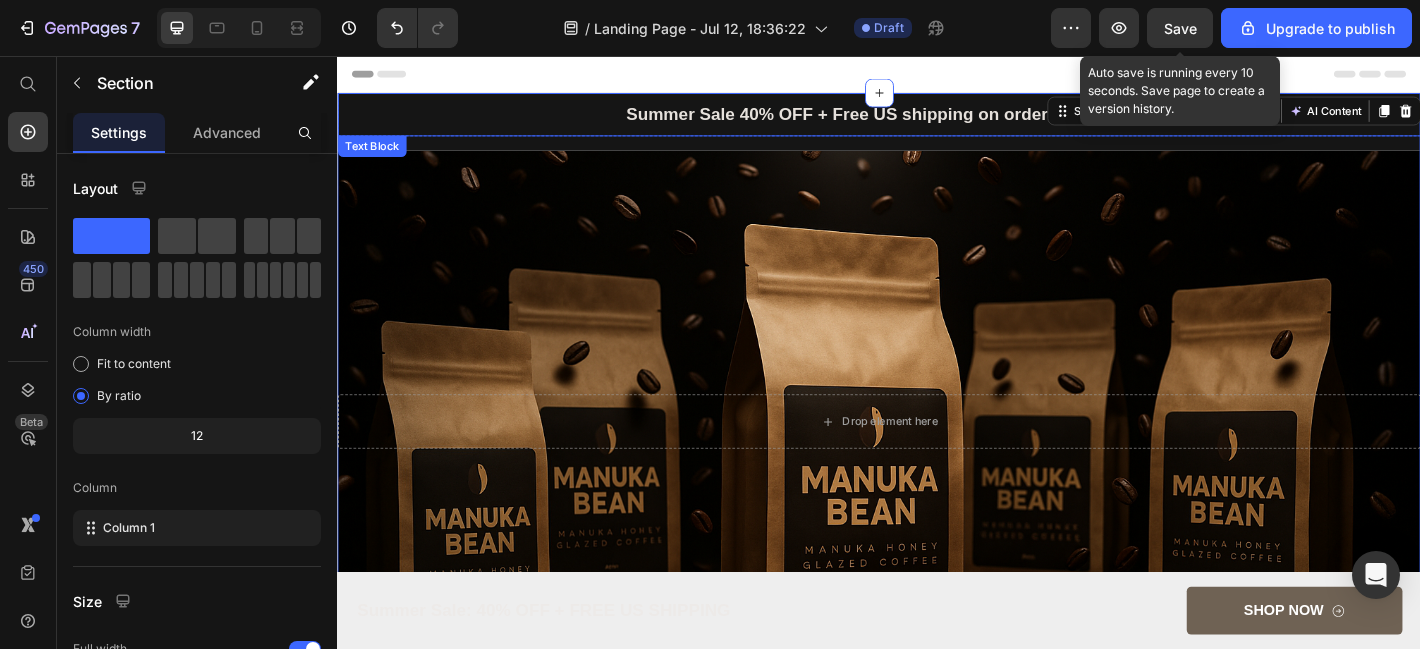 click on "Summer Sale 40% OFF + Free US shipping on orders over $50" at bounding box center [937, 121] 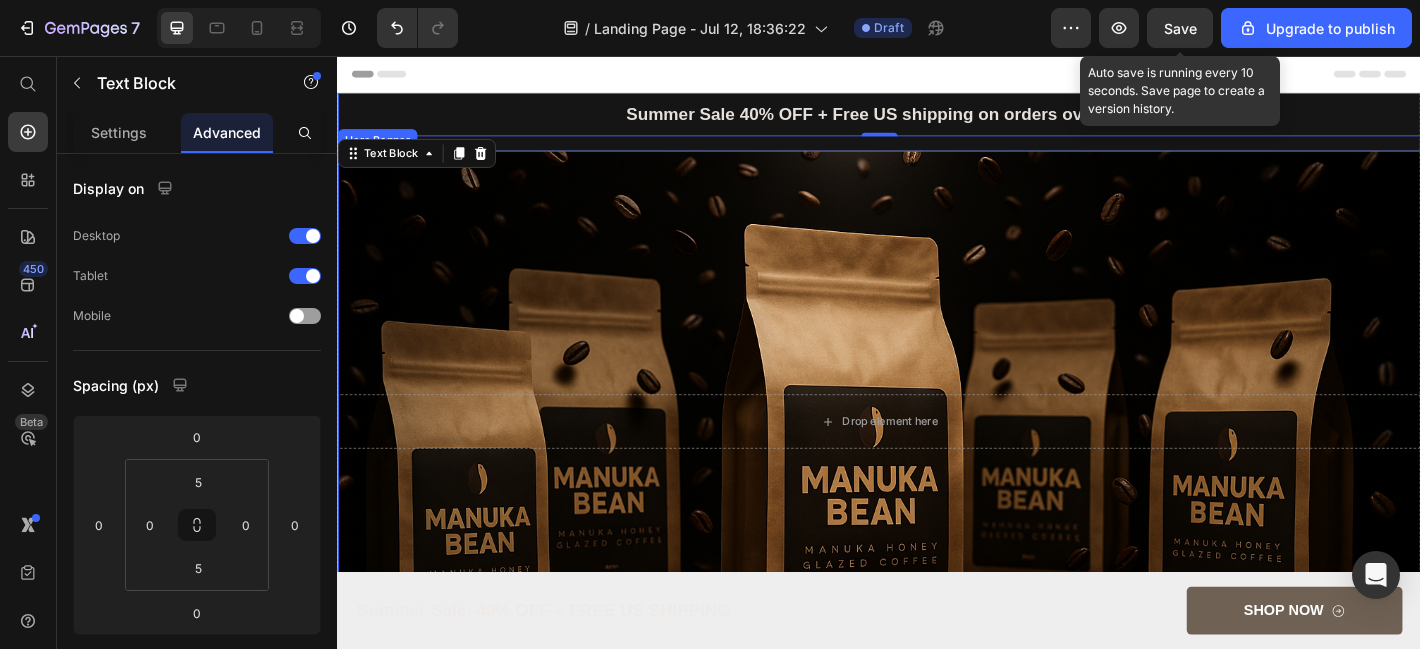 click at bounding box center [937, 461] 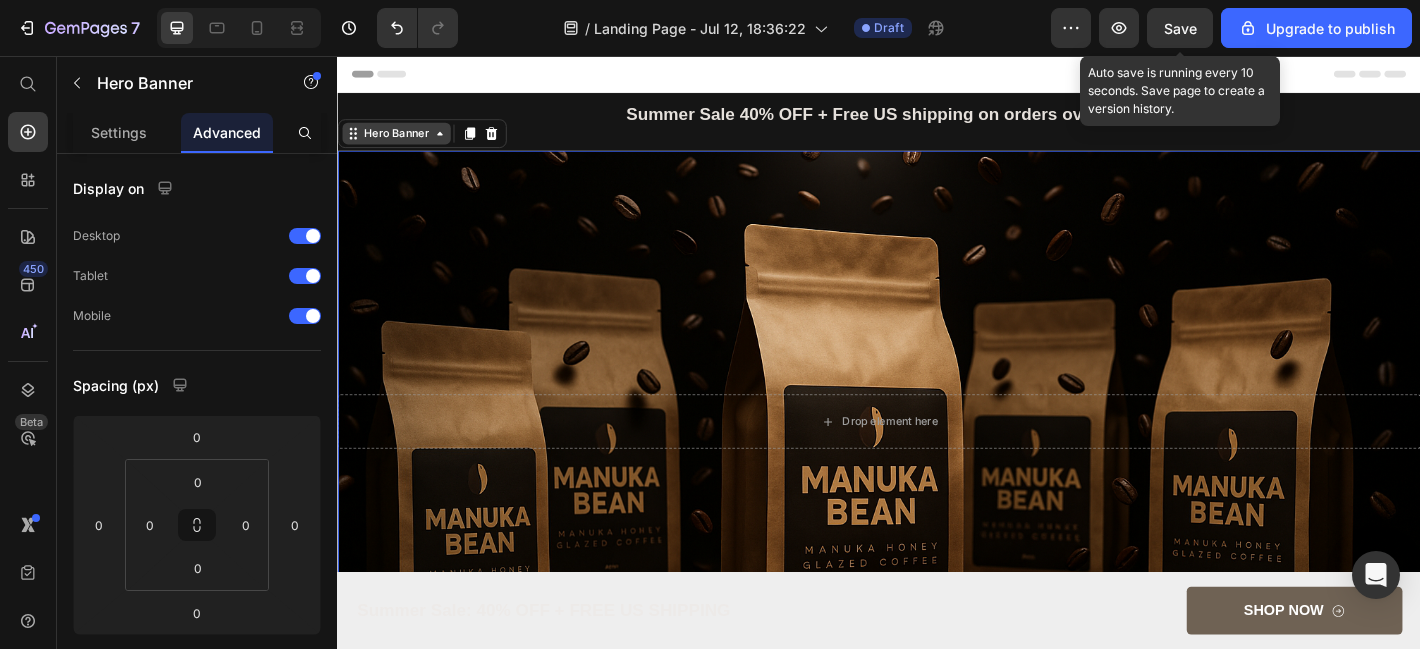 click on "Hero Banner" at bounding box center [402, 142] 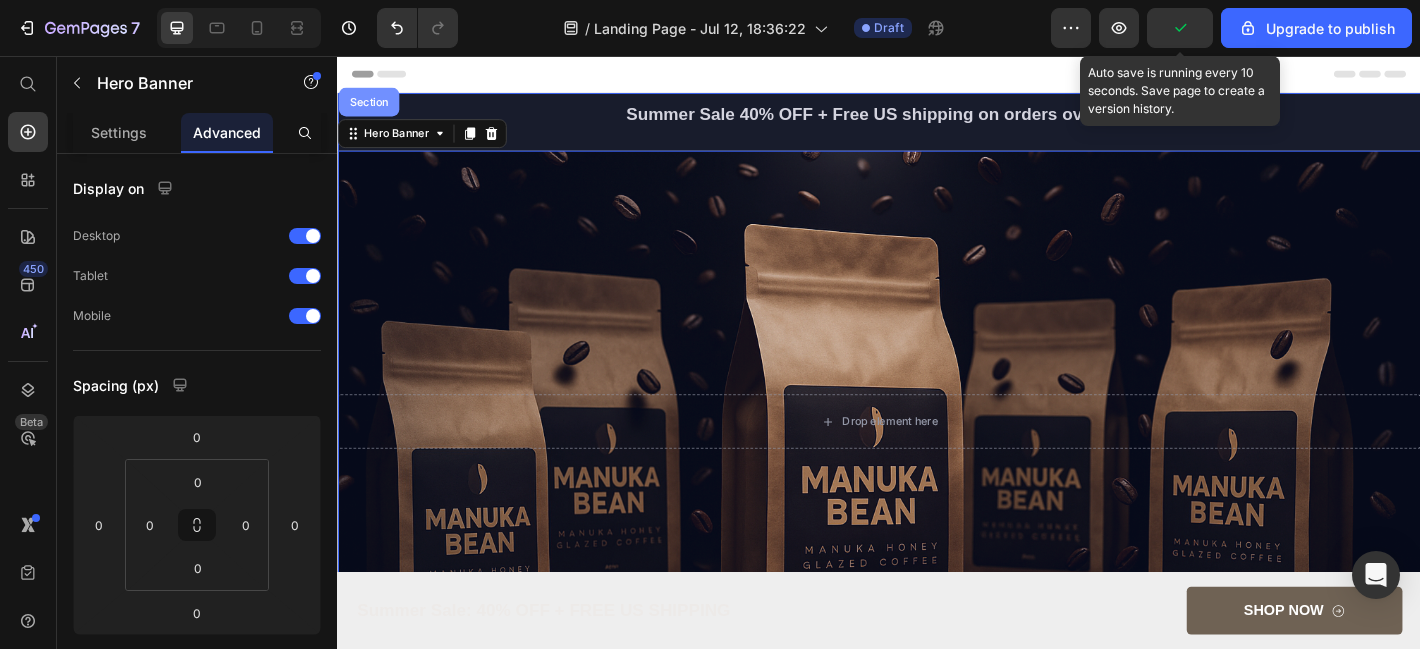 click on "Section" at bounding box center [371, 107] 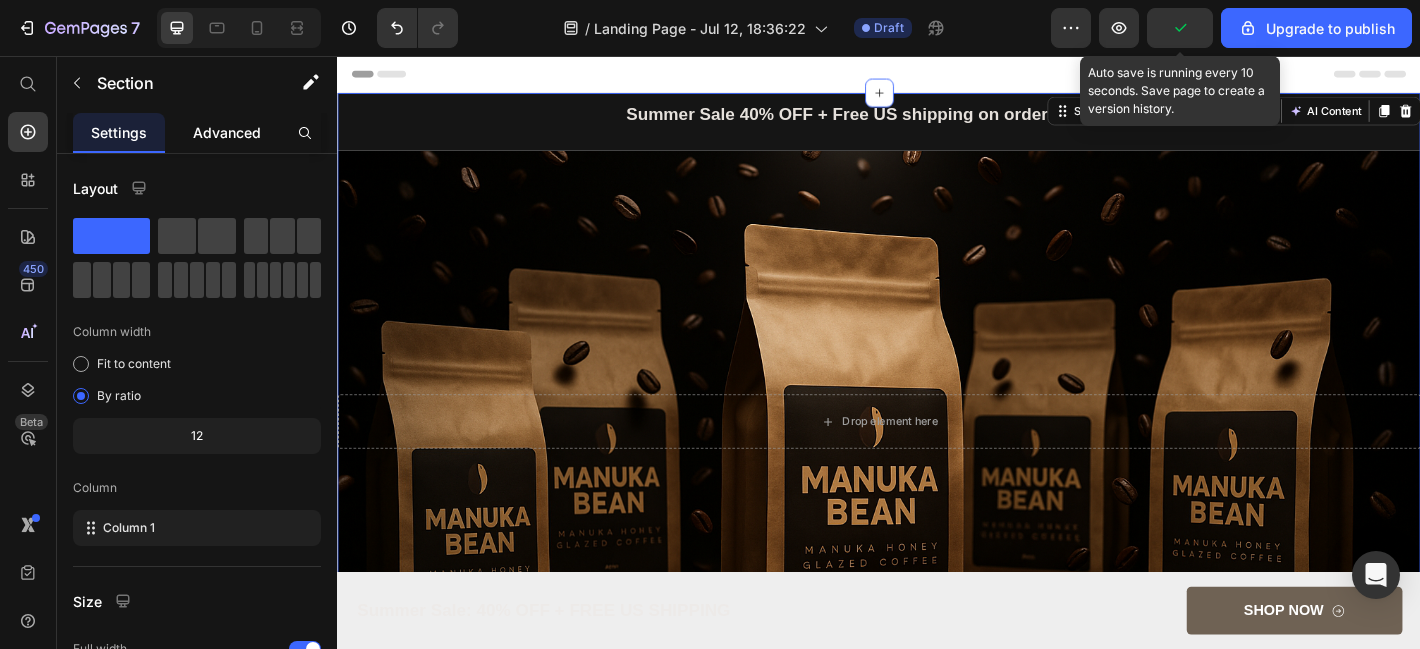 click on "Advanced" 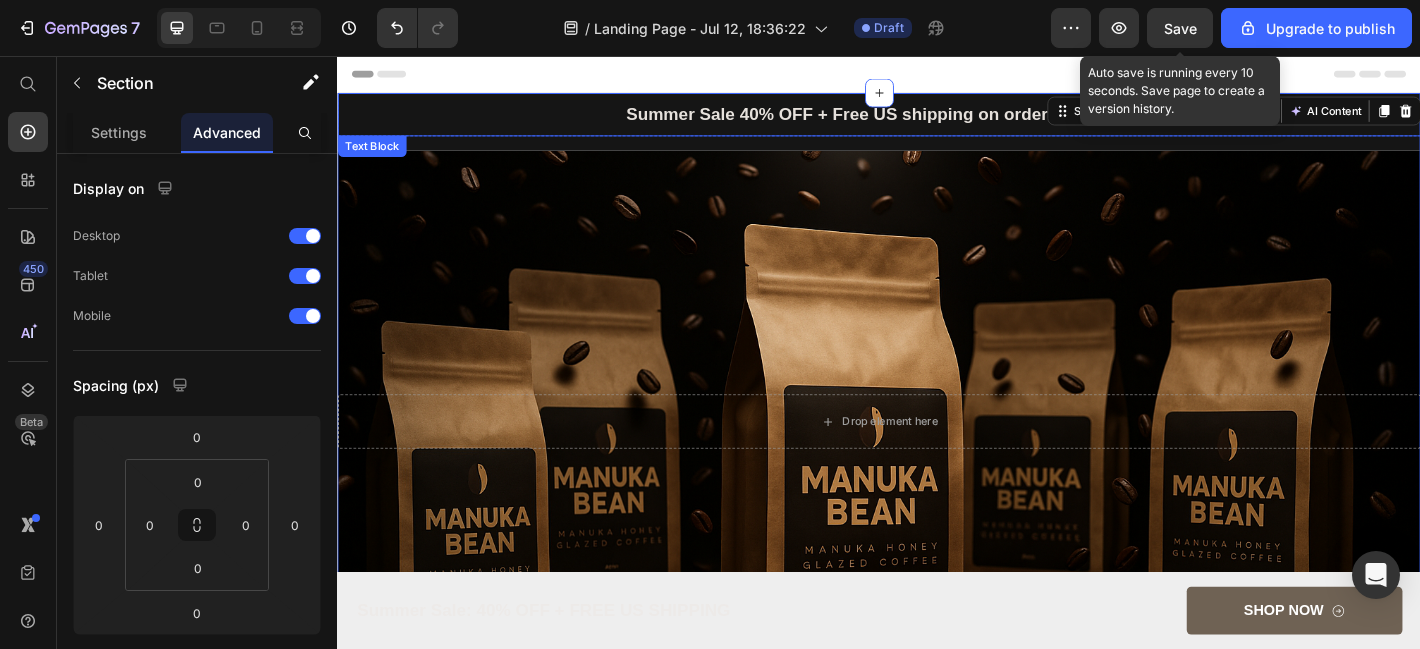 click on "Summer Sale 40% OFF + Free US shipping on orders over $50" at bounding box center (937, 121) 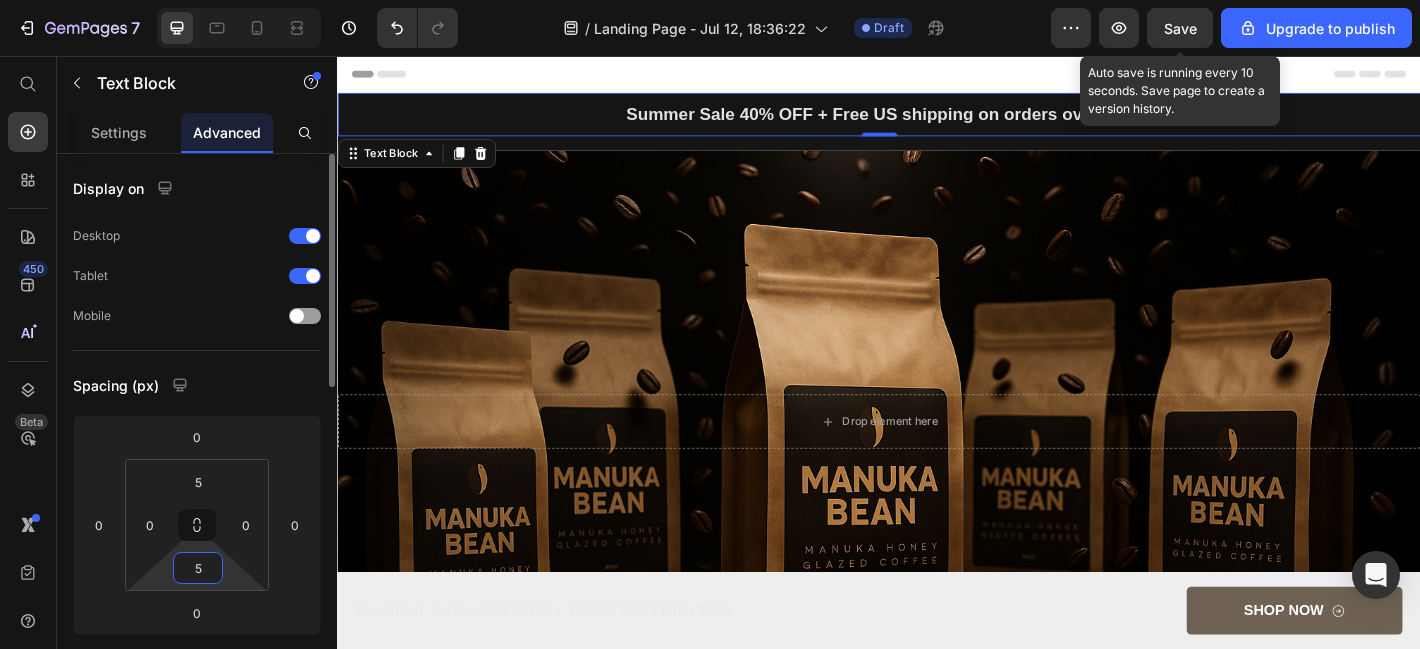 click on "5" at bounding box center [198, 568] 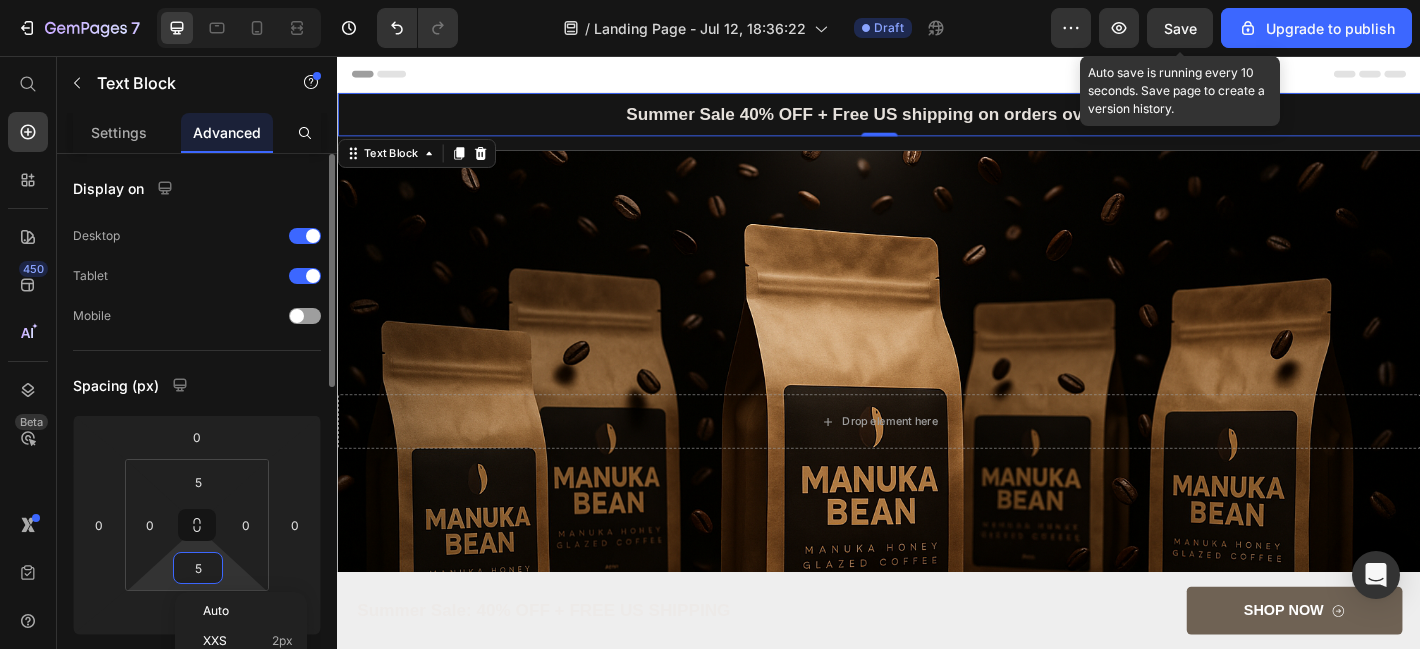 type 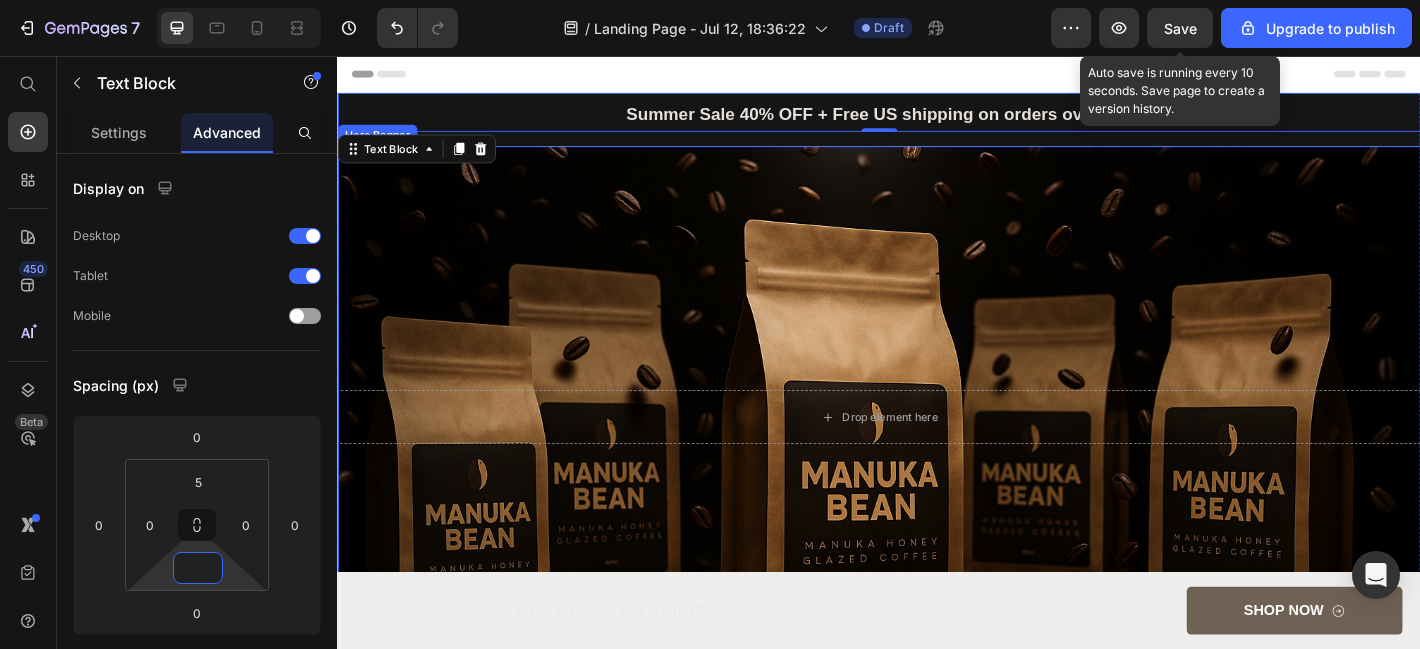 click at bounding box center (937, 456) 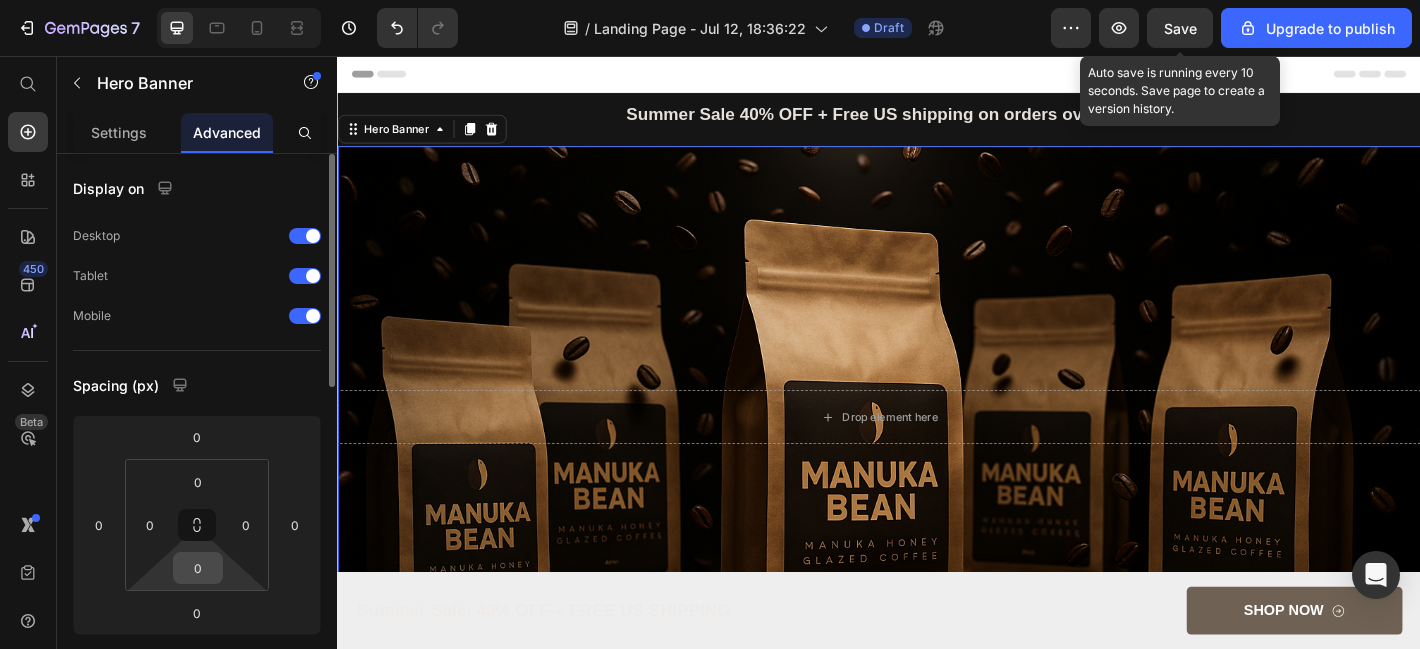 click on "0" at bounding box center [198, 568] 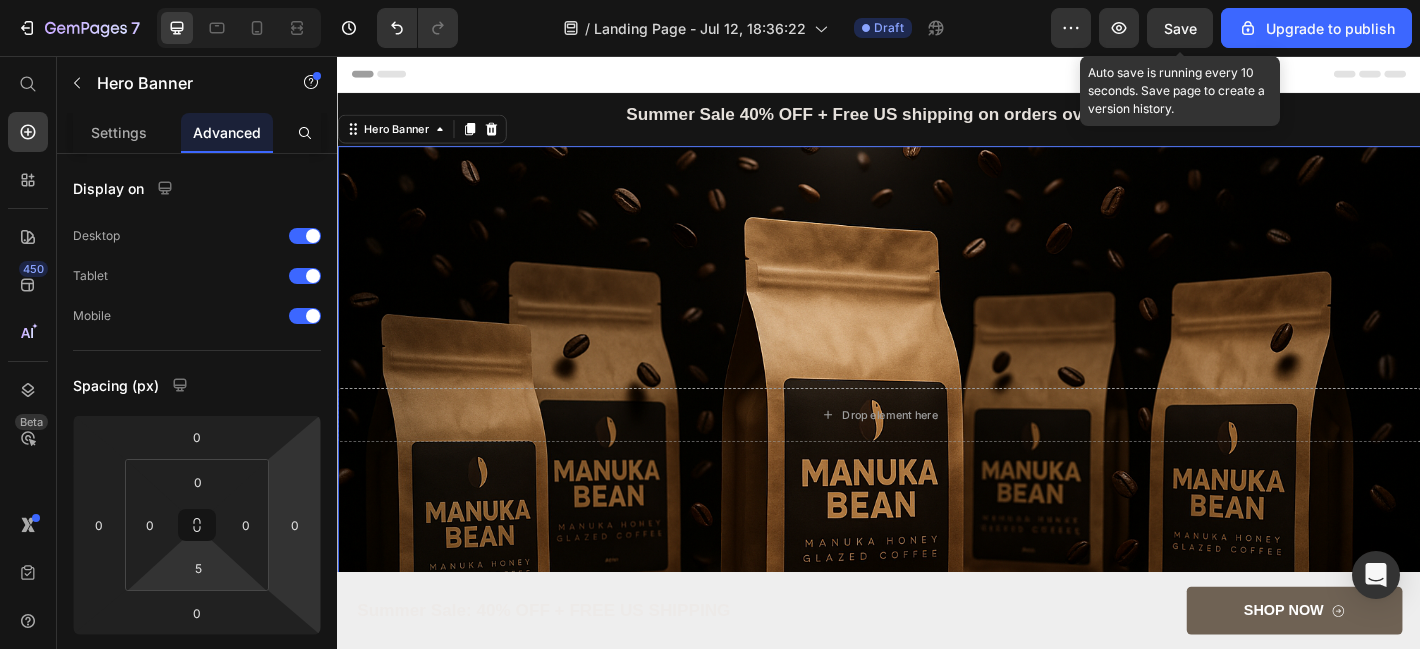 click on "Drop element here" at bounding box center [937, 454] 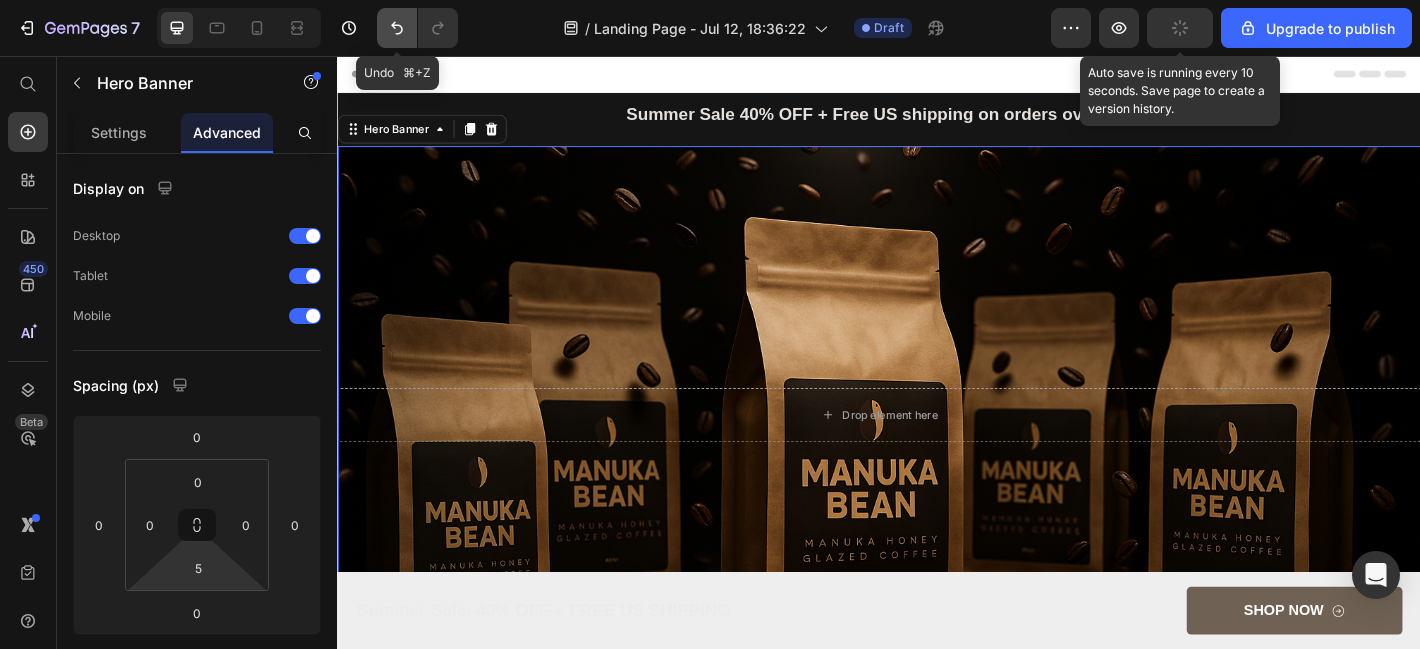 click 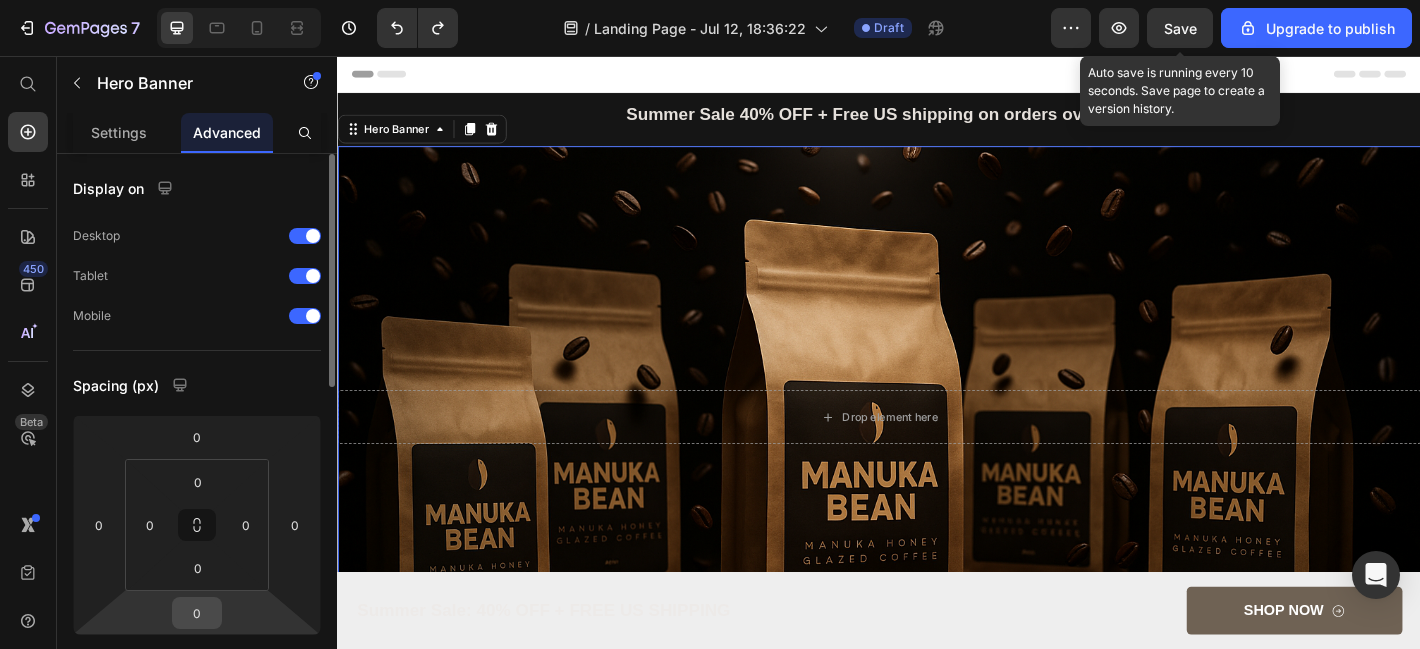 click on "0" at bounding box center (197, 613) 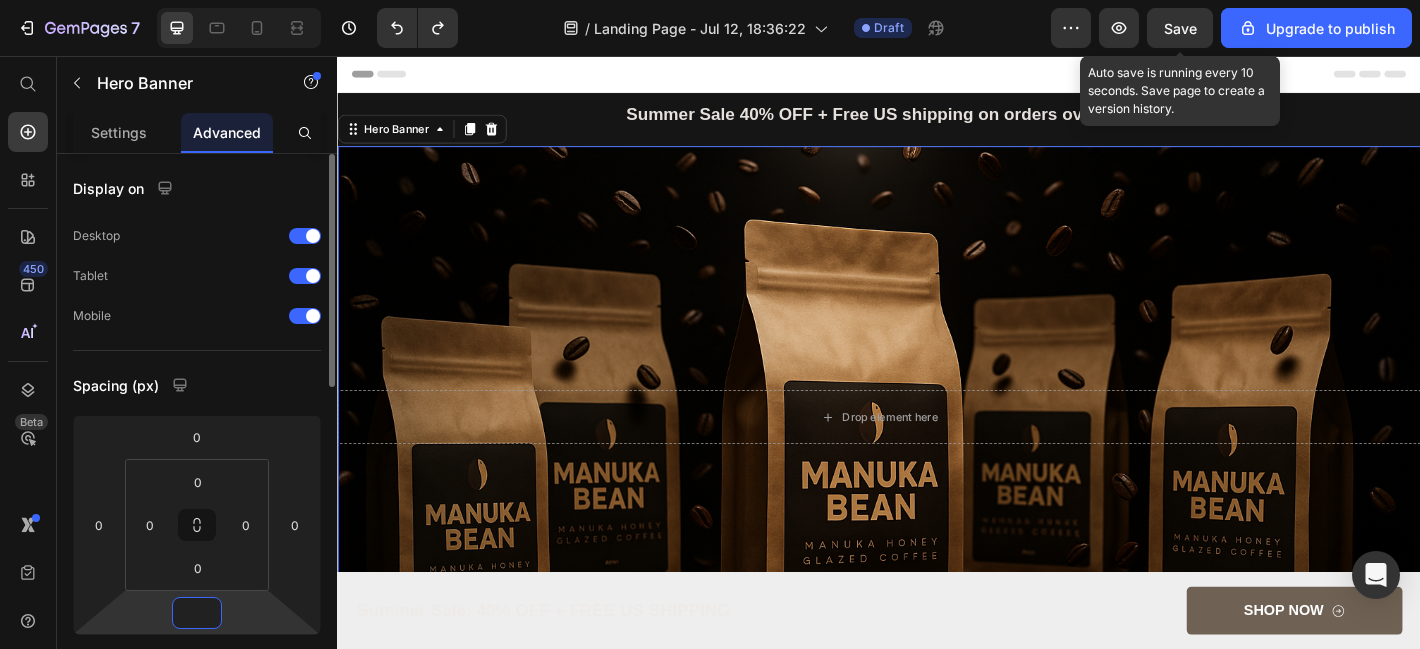 type on "-5" 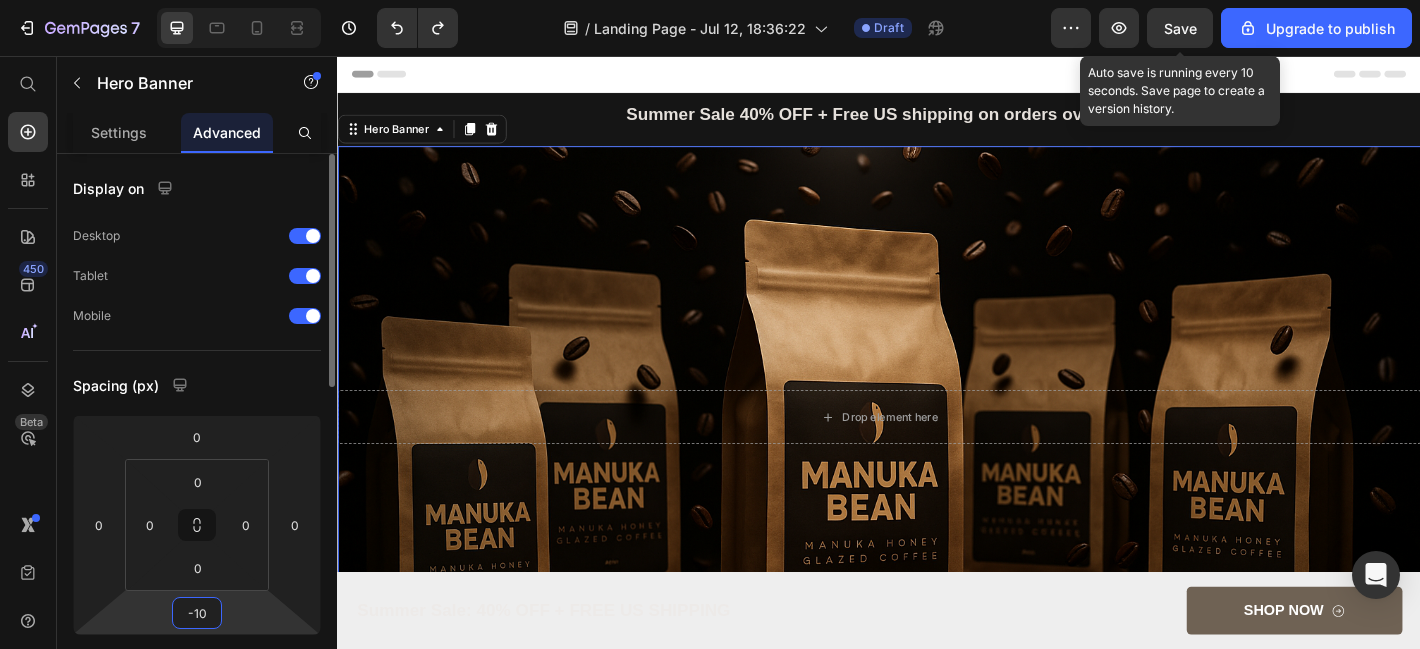 type on "-1" 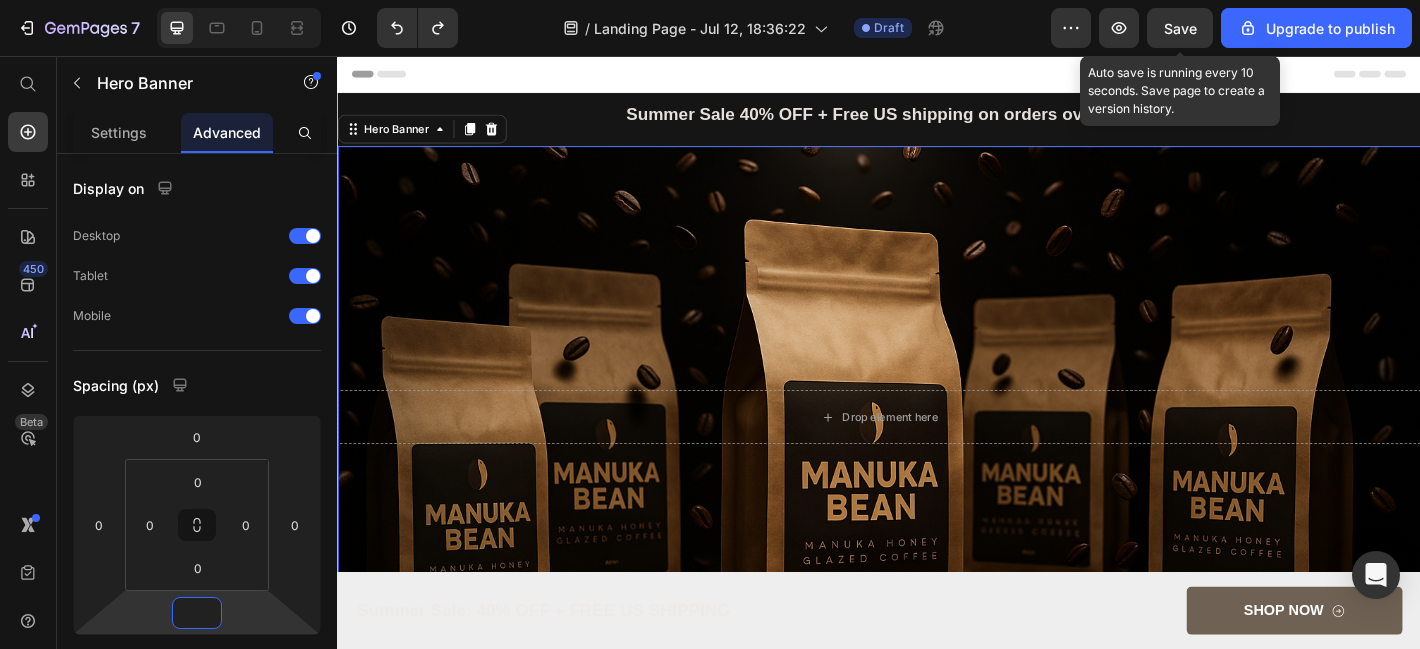 type on "0" 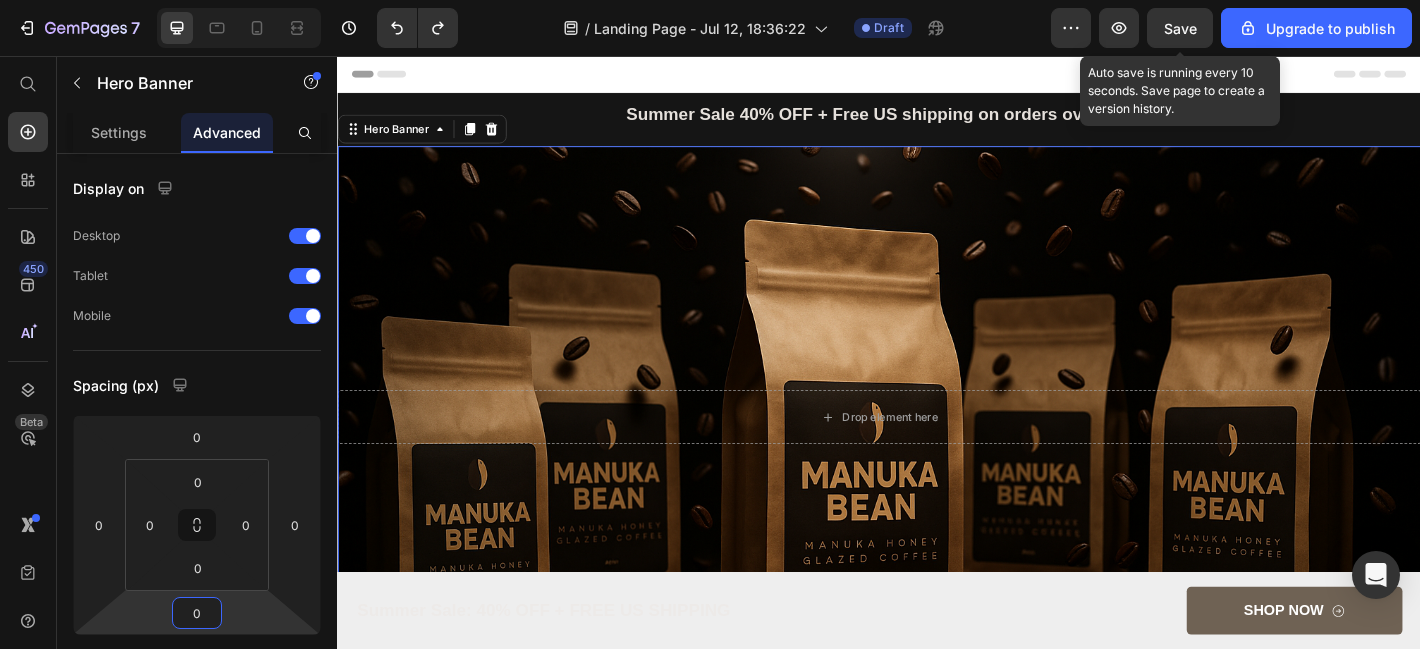click on "Drop element here" at bounding box center (937, 456) 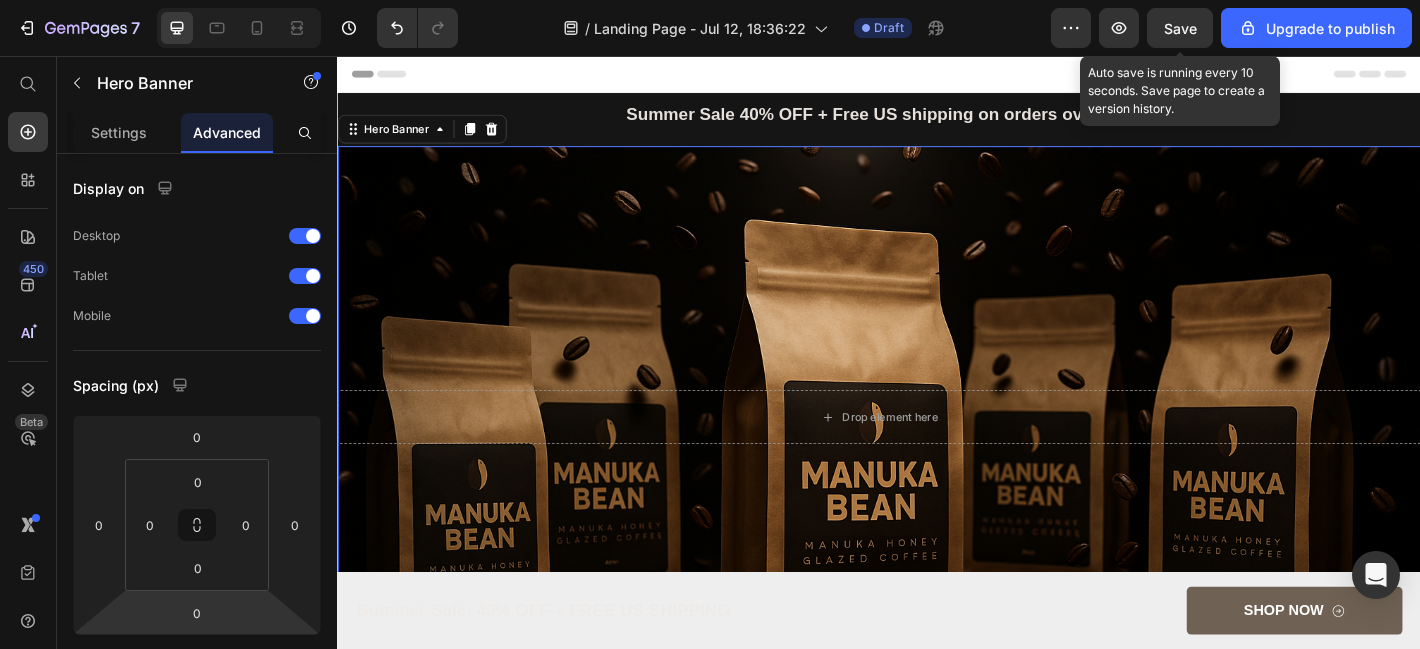 click at bounding box center (937, 456) 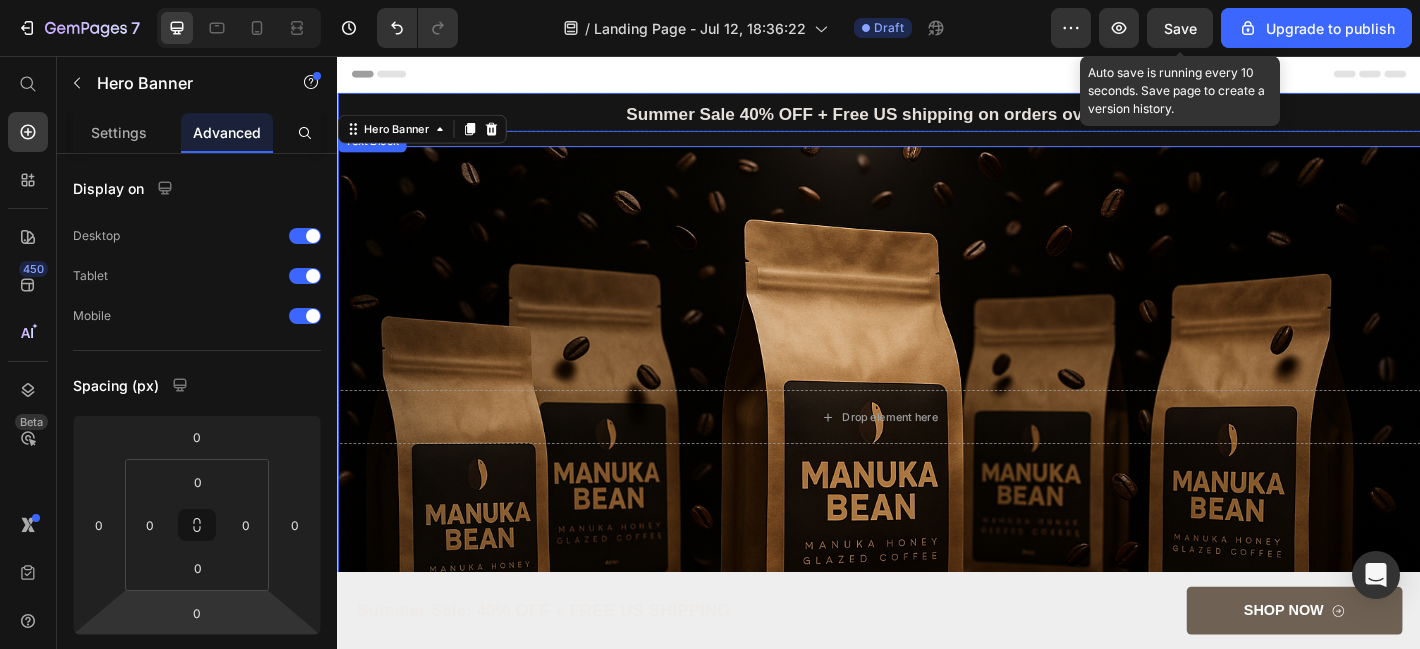 click on "Summer Sale 40% OFF + Free US shipping on orders over $50" at bounding box center [937, 121] 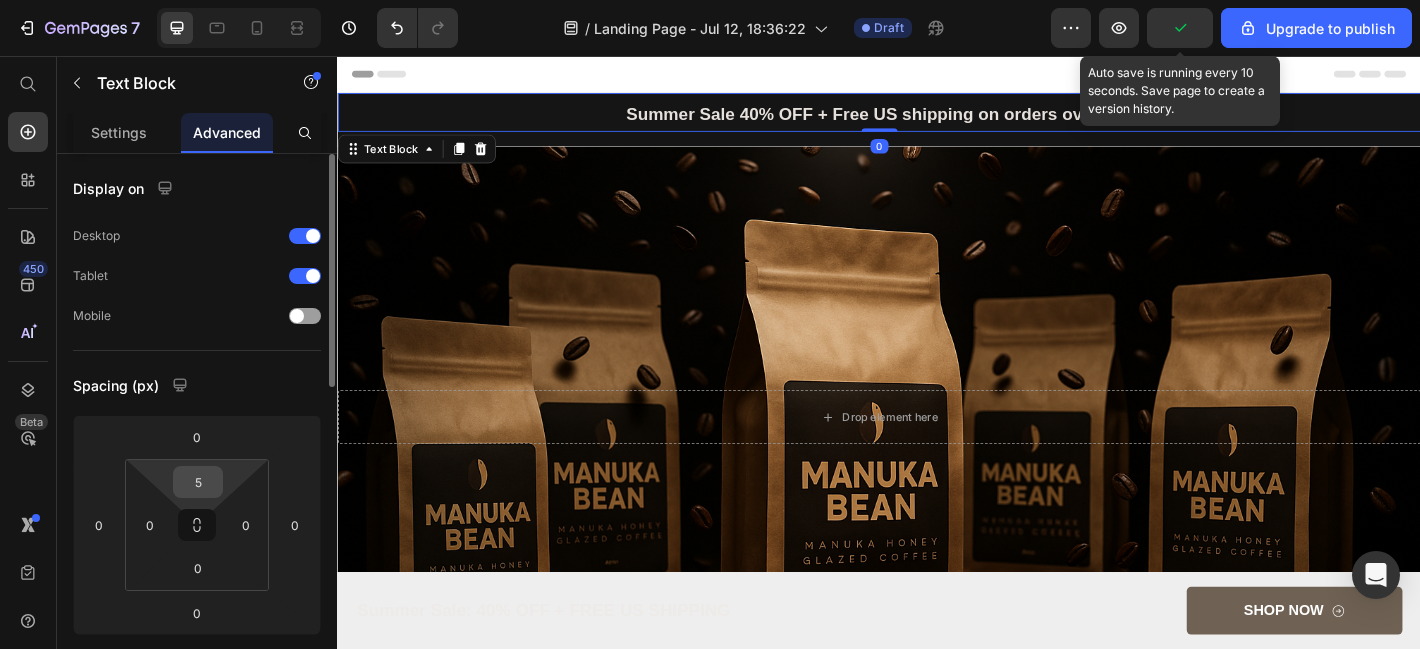 click on "5" at bounding box center [198, 482] 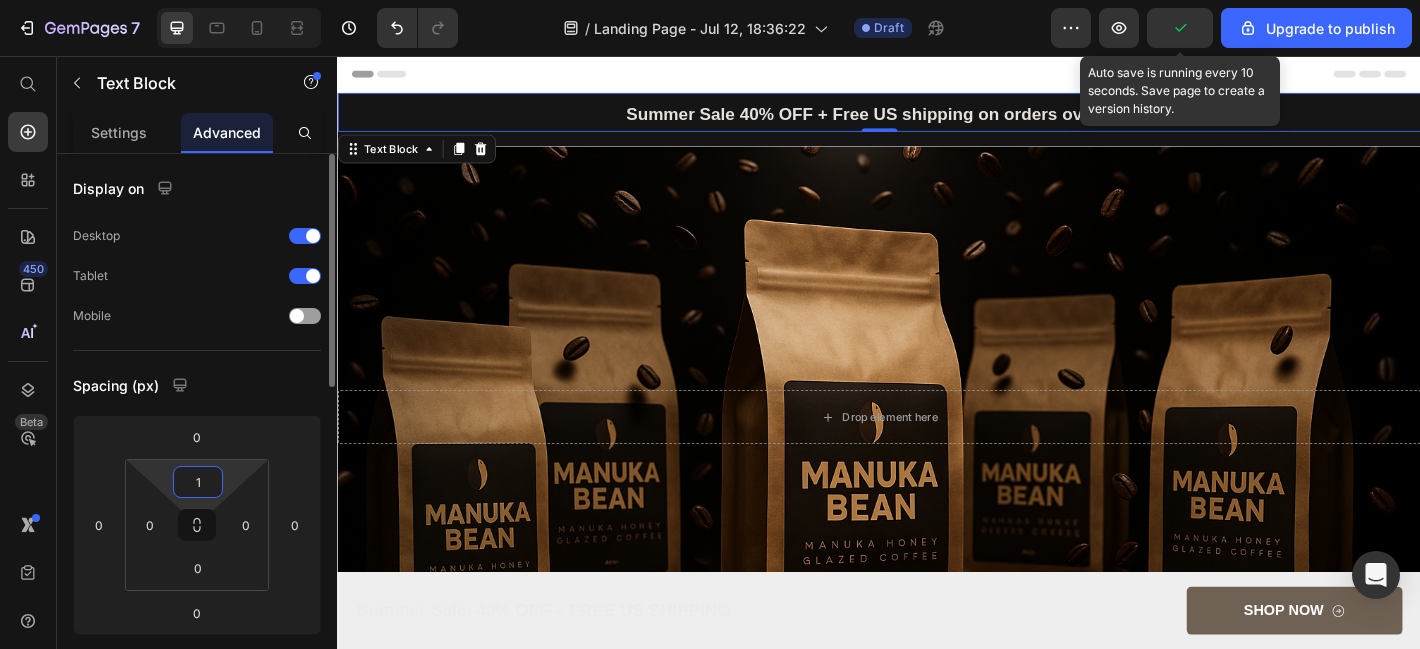 type on "10" 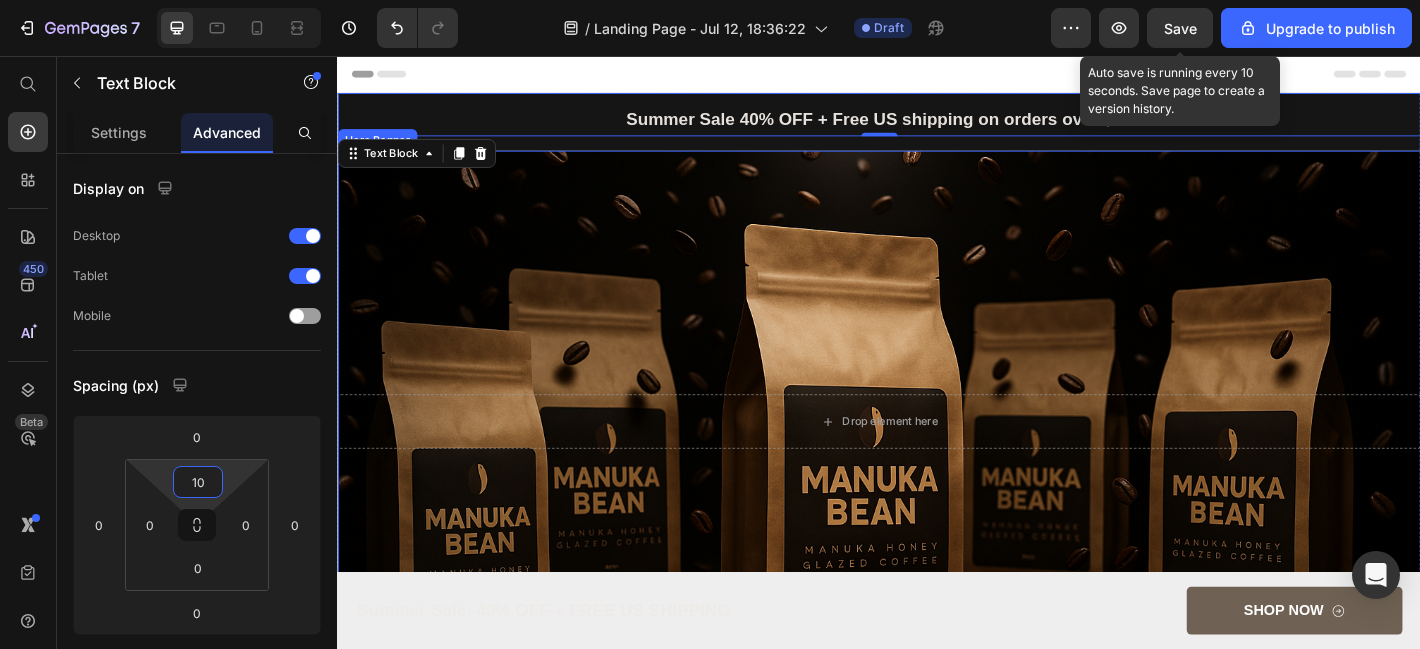 click at bounding box center (937, 461) 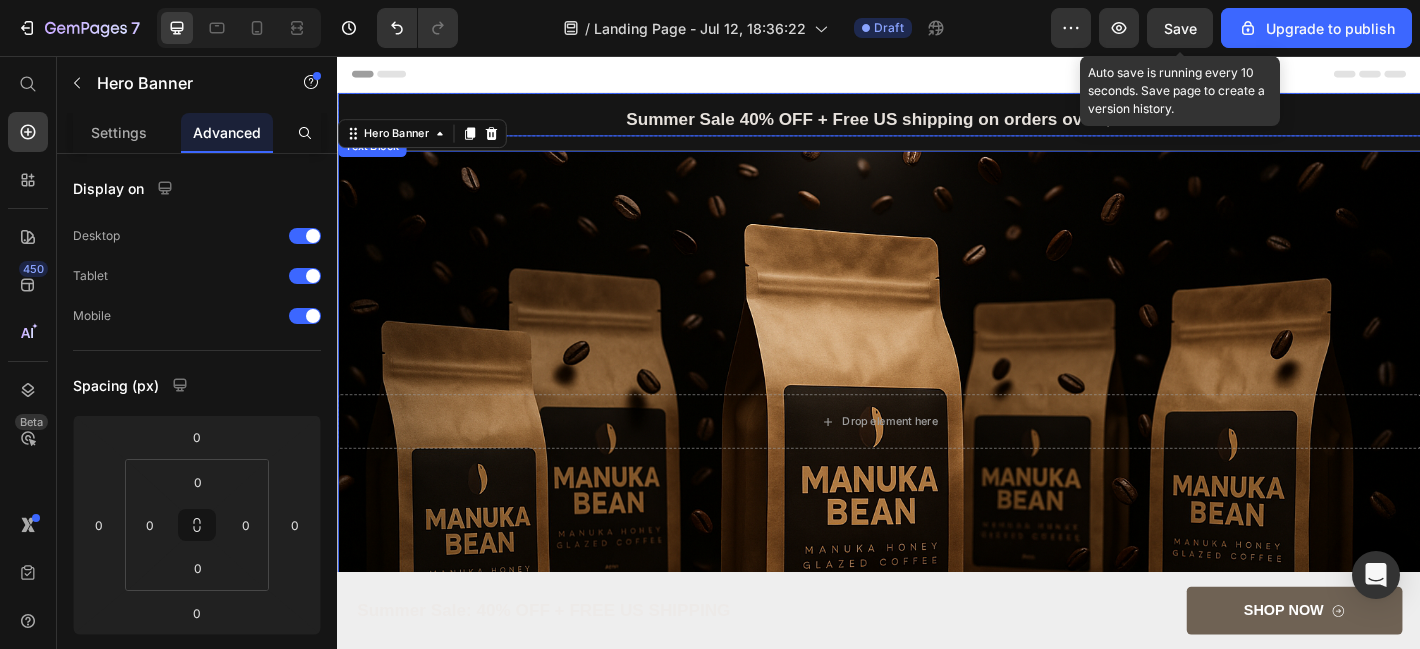 click on "Summer Sale 40% OFF + Free US shipping on orders over $50" at bounding box center (937, 125) 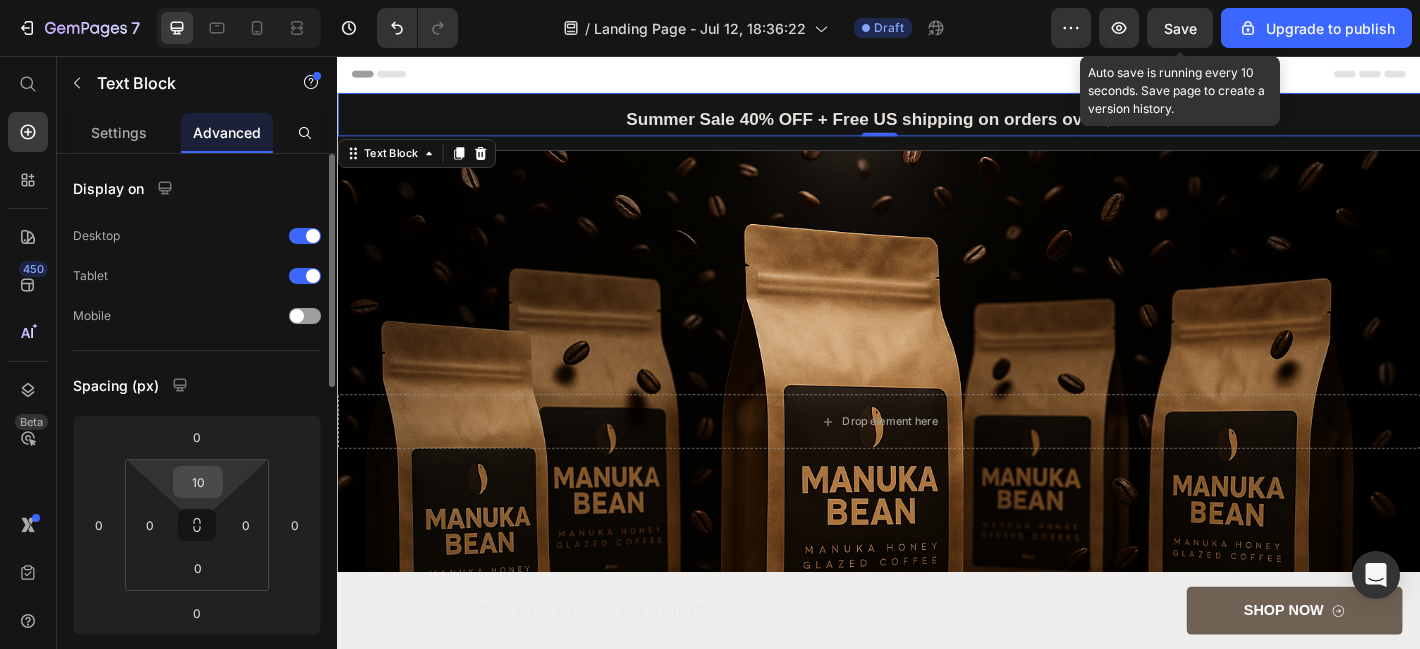 click on "10" at bounding box center (198, 482) 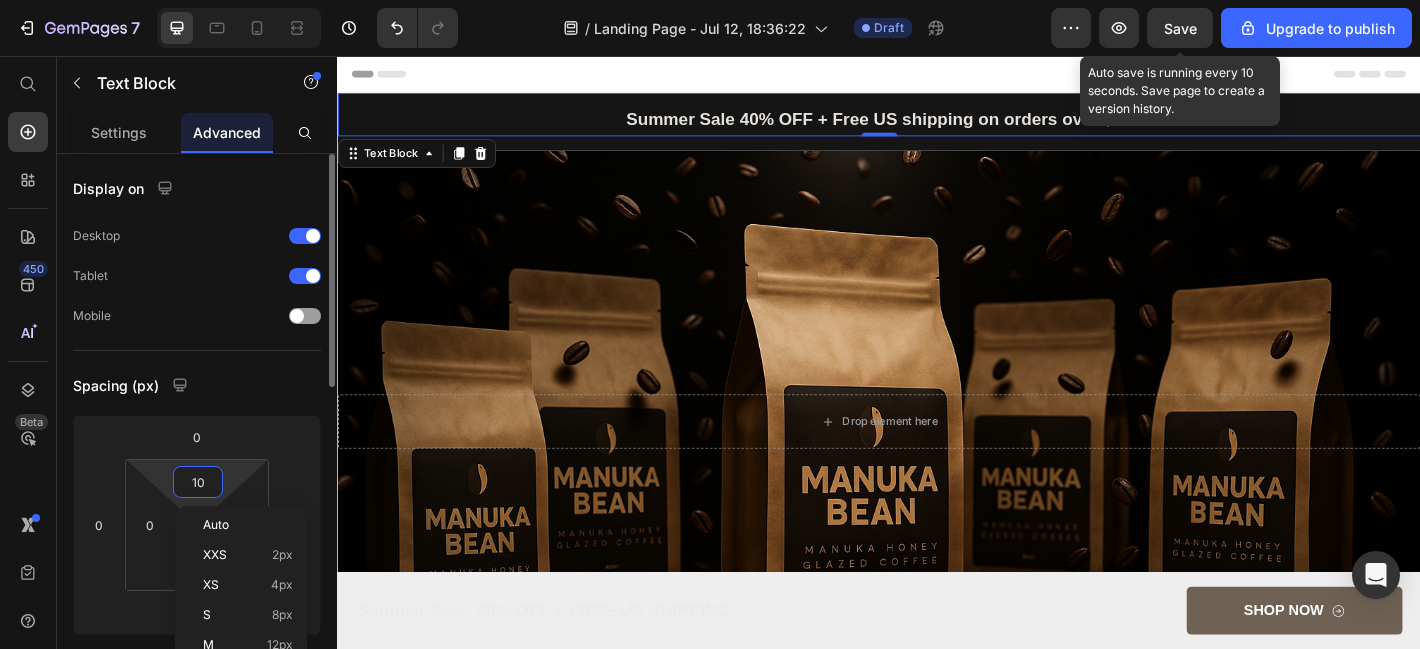 type 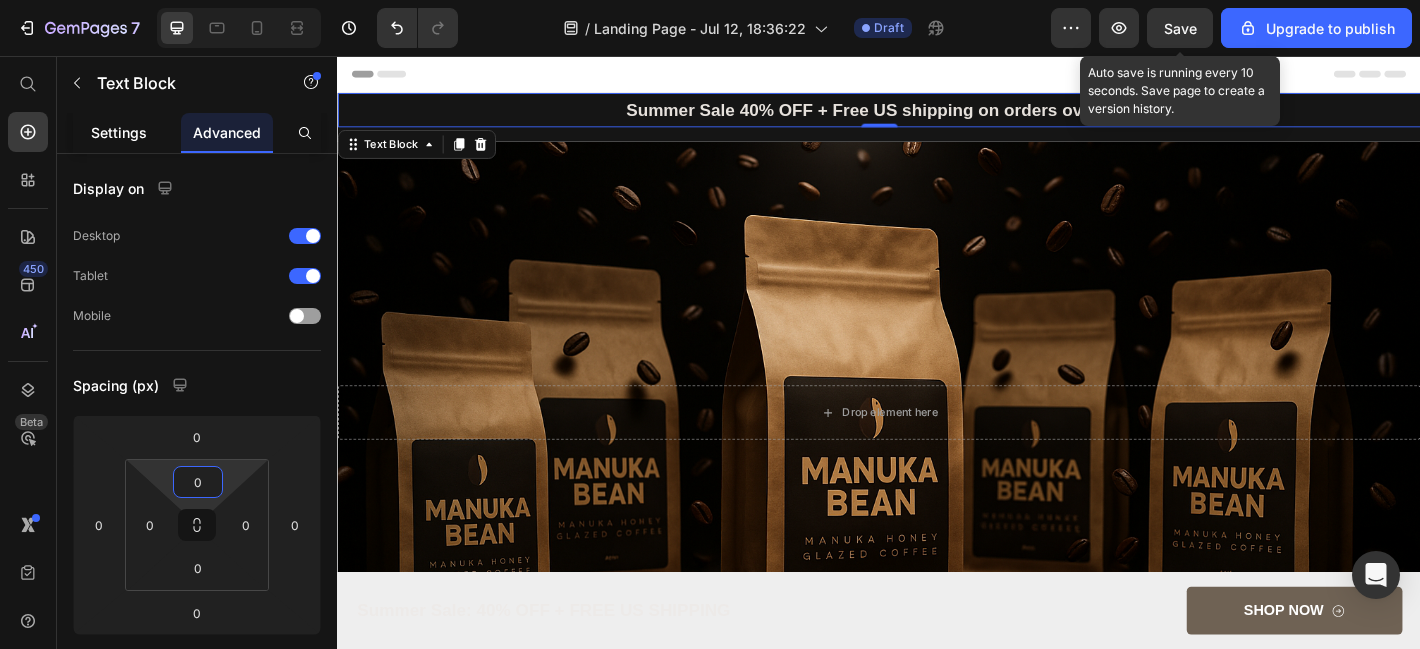 click on "Settings" at bounding box center (119, 132) 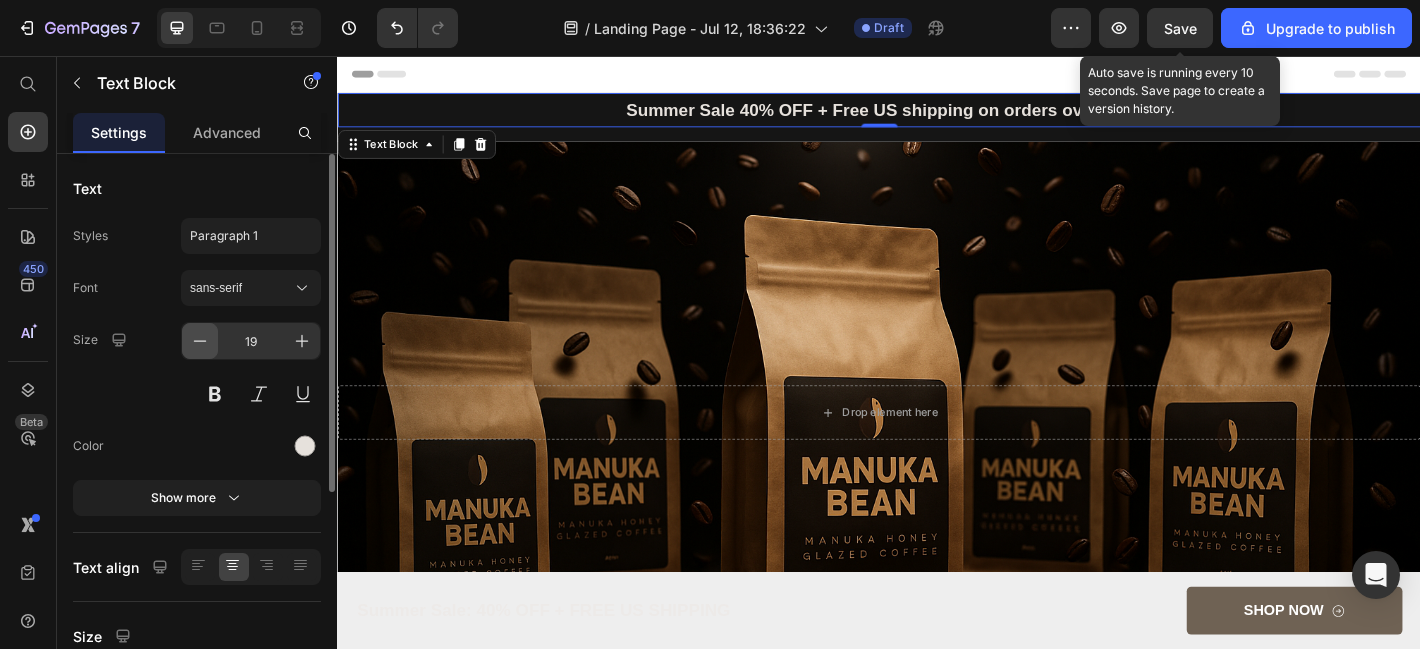 click 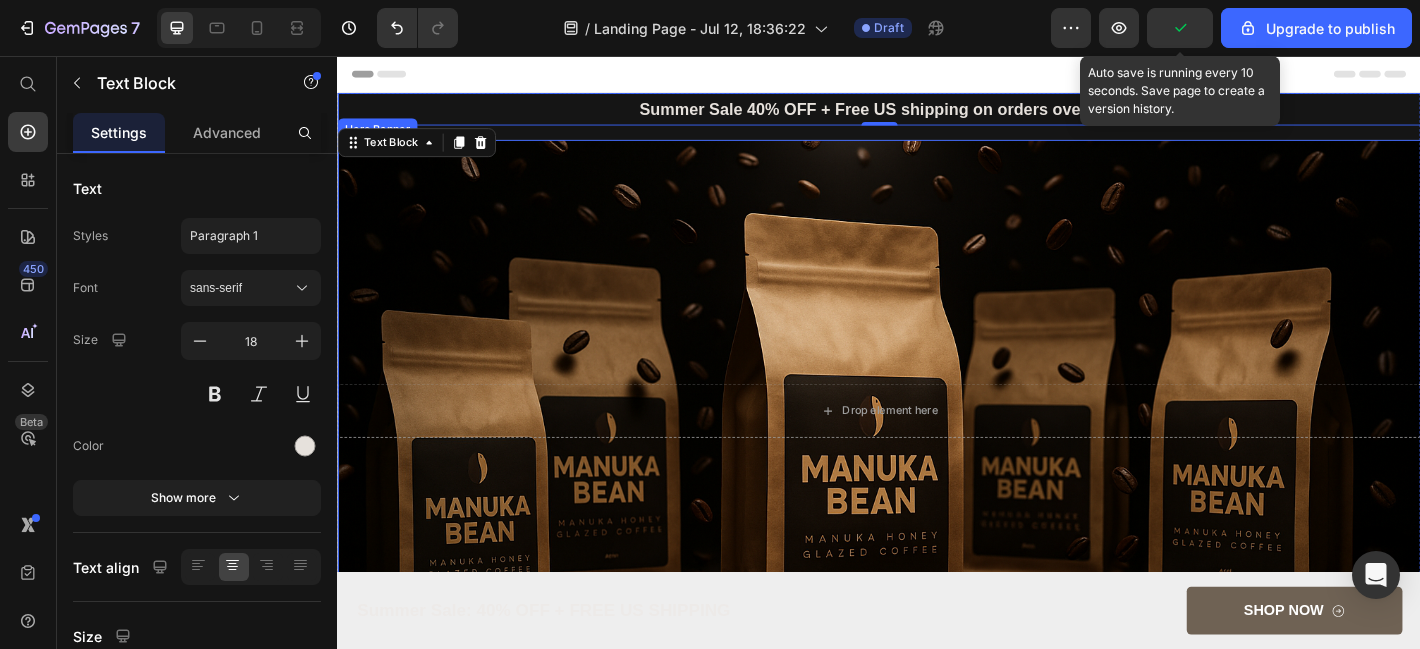 click at bounding box center [937, 449] 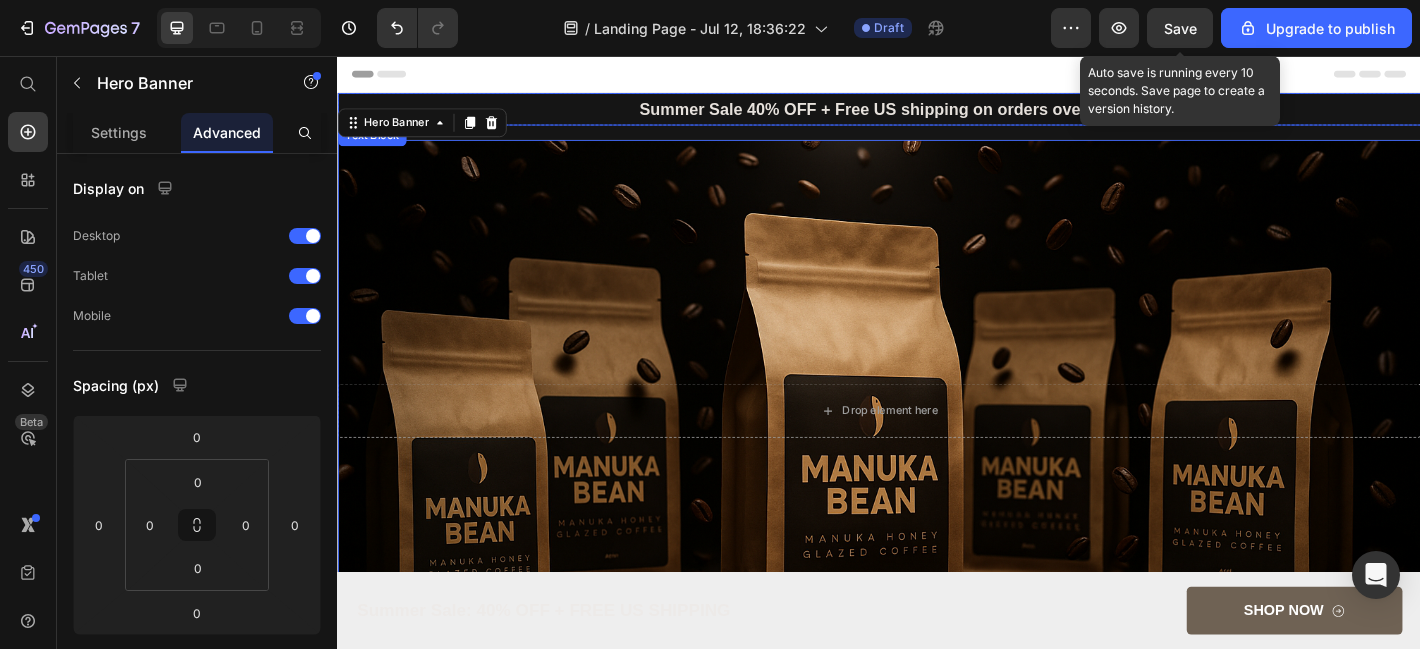 click on "Summer Sale 40% OFF + Free US shipping on orders over $50" at bounding box center (937, 115) 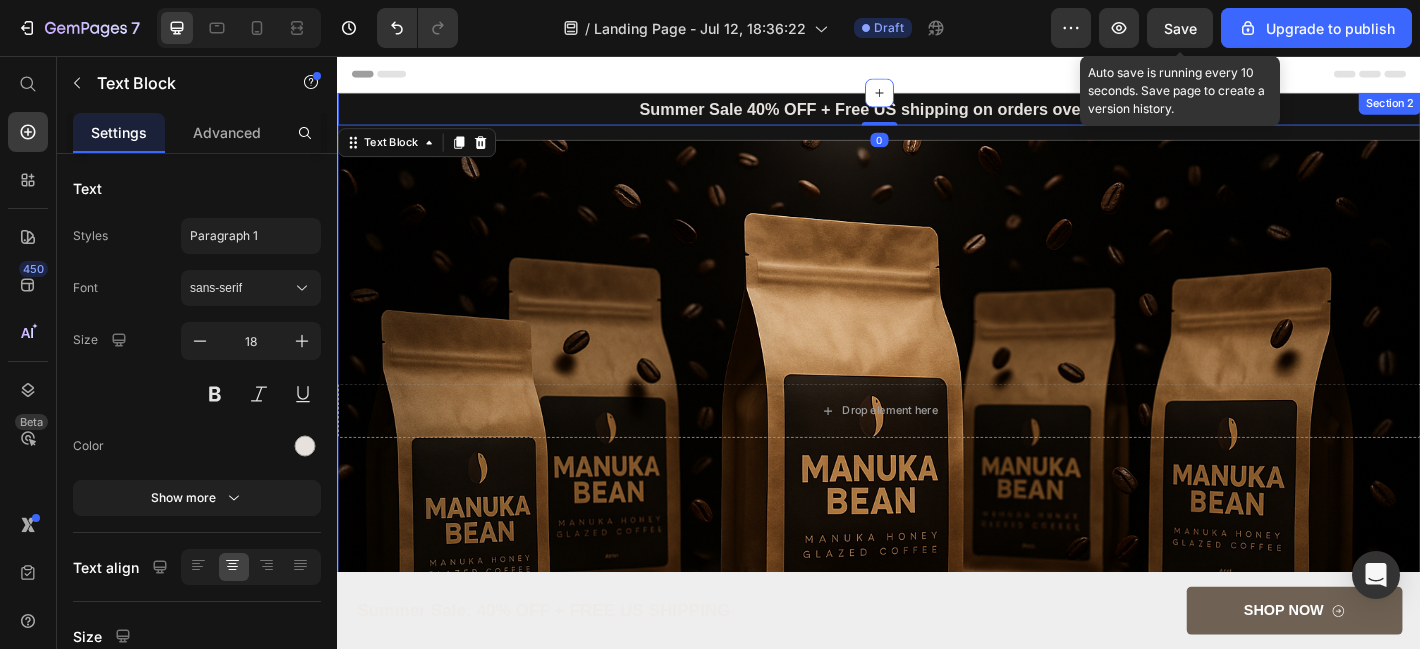 click on "Summer Sale 40% OFF + Free US shipping on orders over $50 Text Block Summer Sale 40% OFF + Free US shipping on orders over $50 Text Block   0 Row
Drop element here Hero Banner" at bounding box center [937, 423] 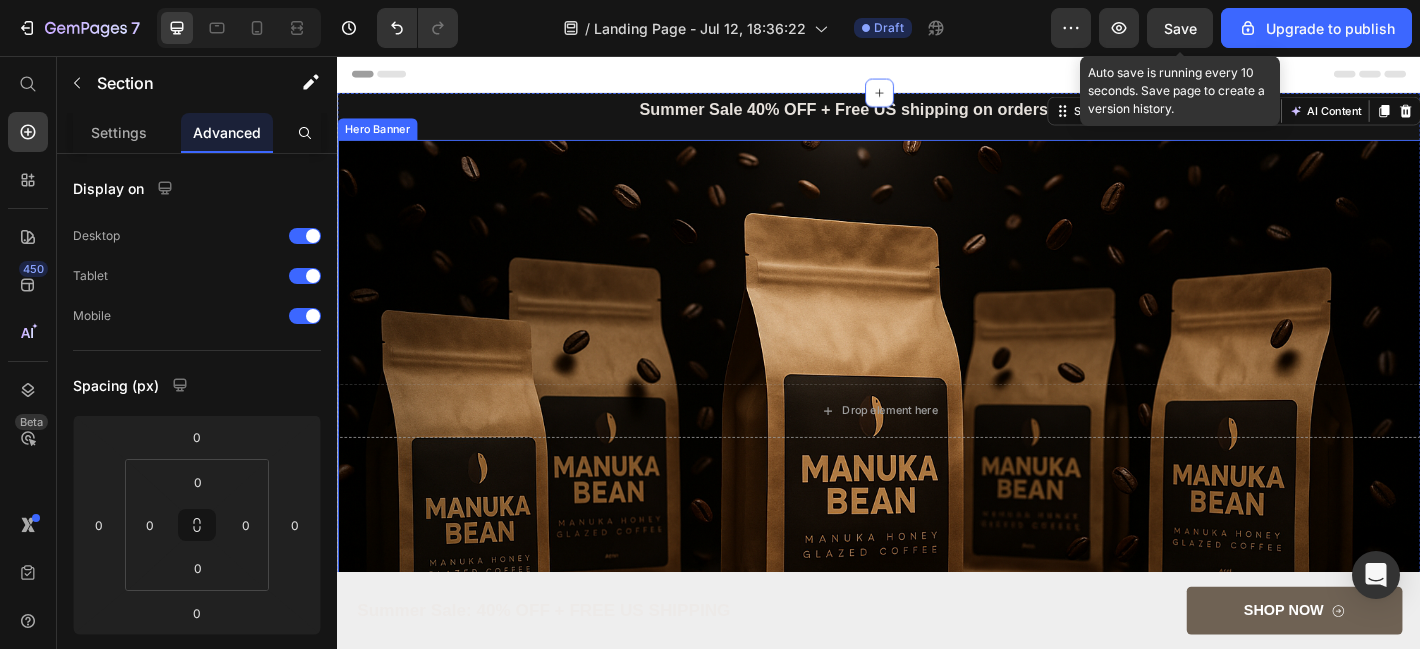 click at bounding box center (937, 449) 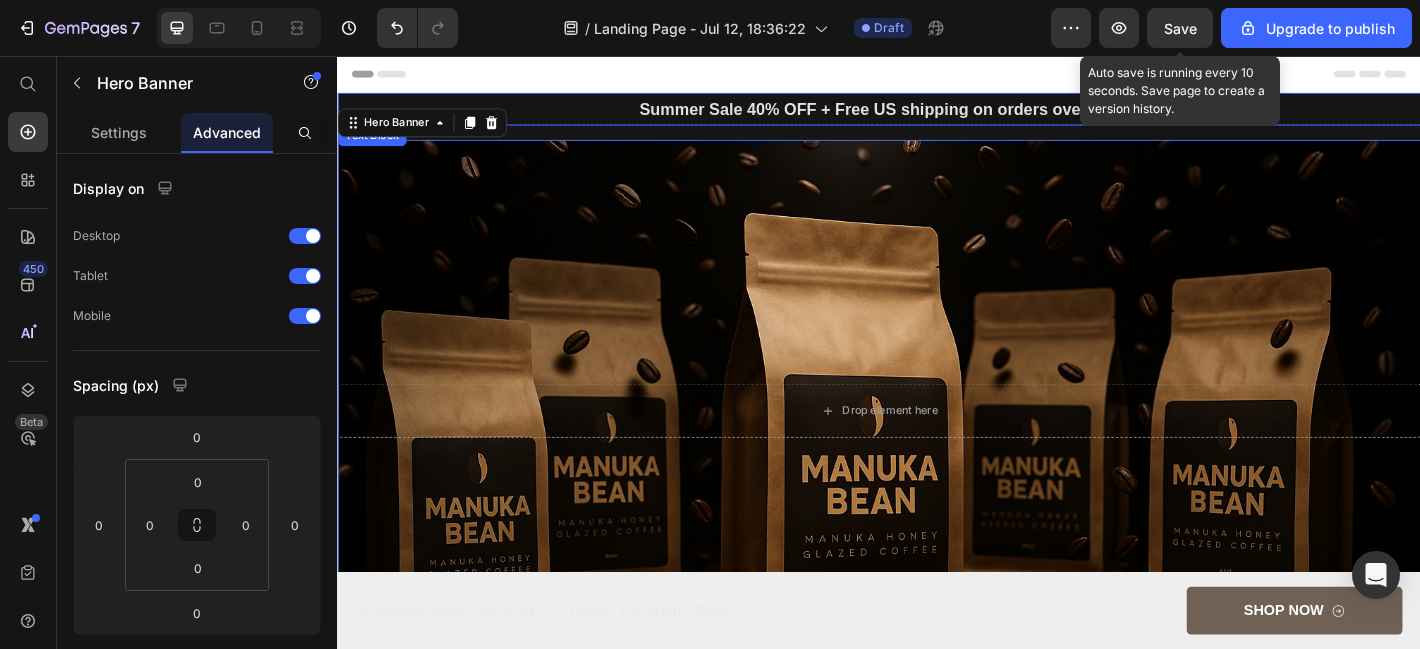 click on "Summer Sale 40% OFF + Free US shipping on orders over $50" at bounding box center [937, 115] 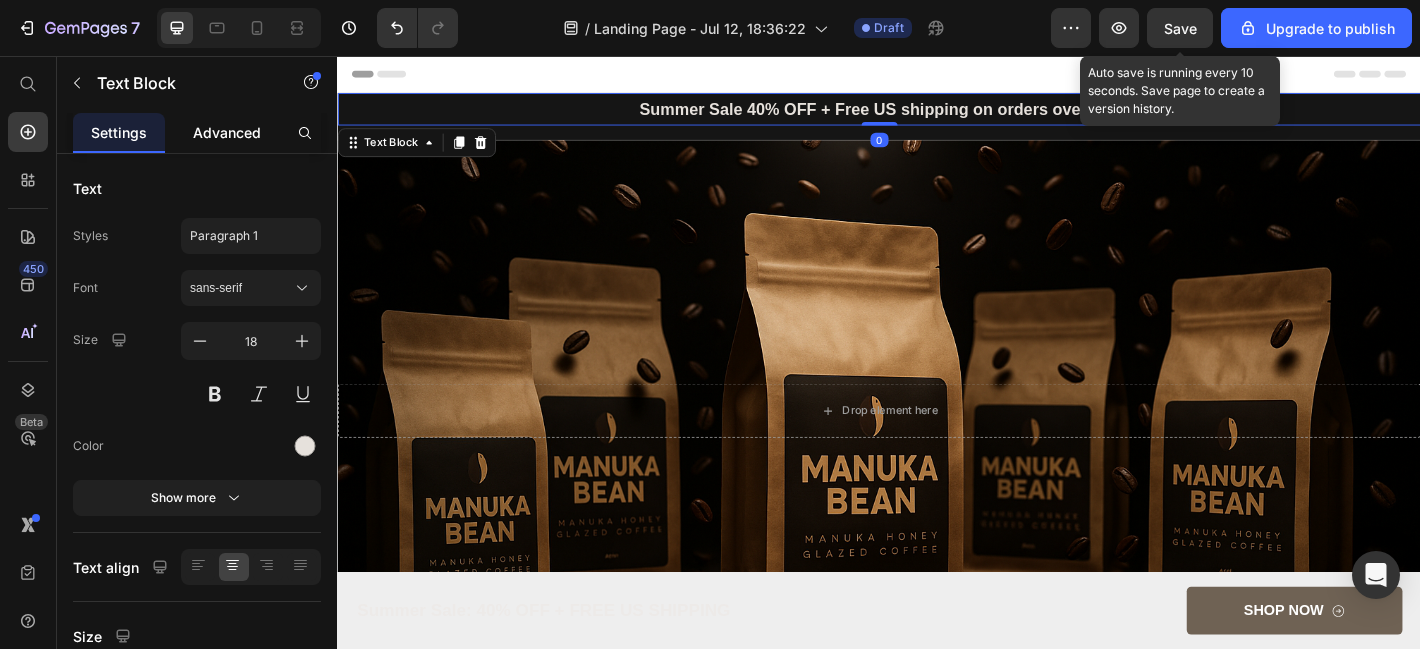 click on "Advanced" at bounding box center (227, 132) 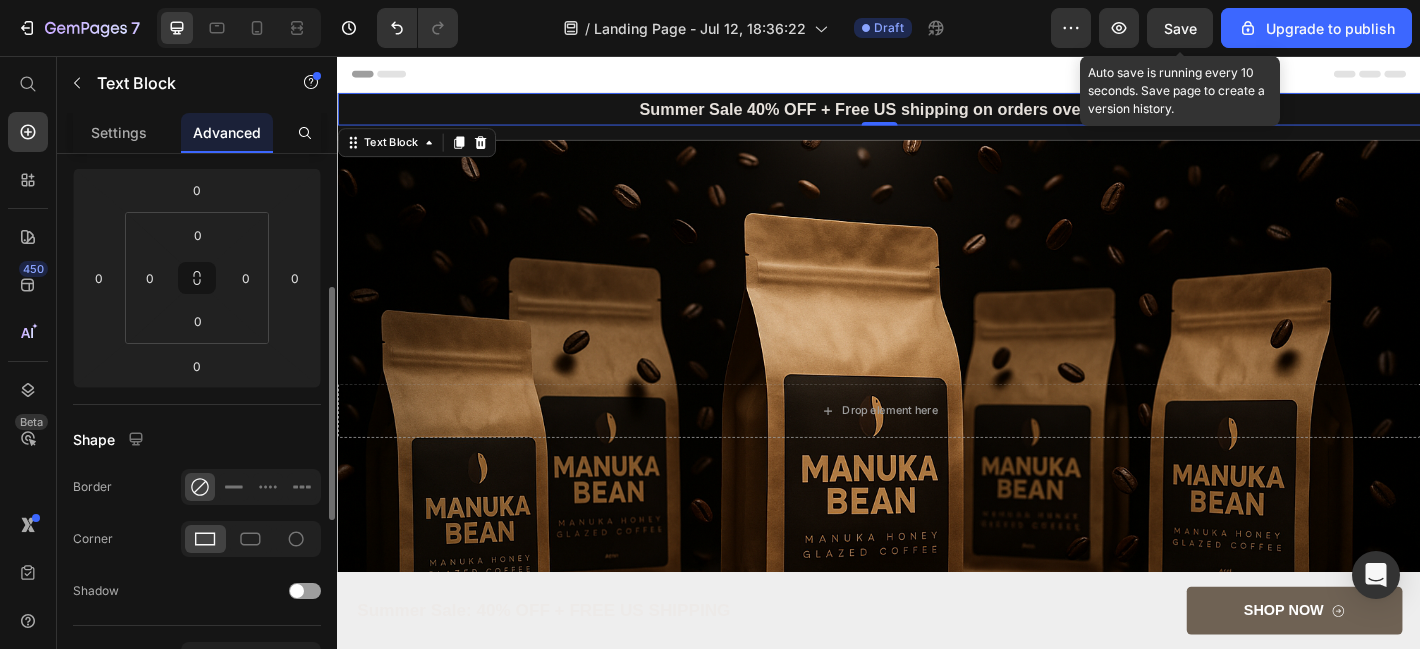 scroll, scrollTop: 267, scrollLeft: 0, axis: vertical 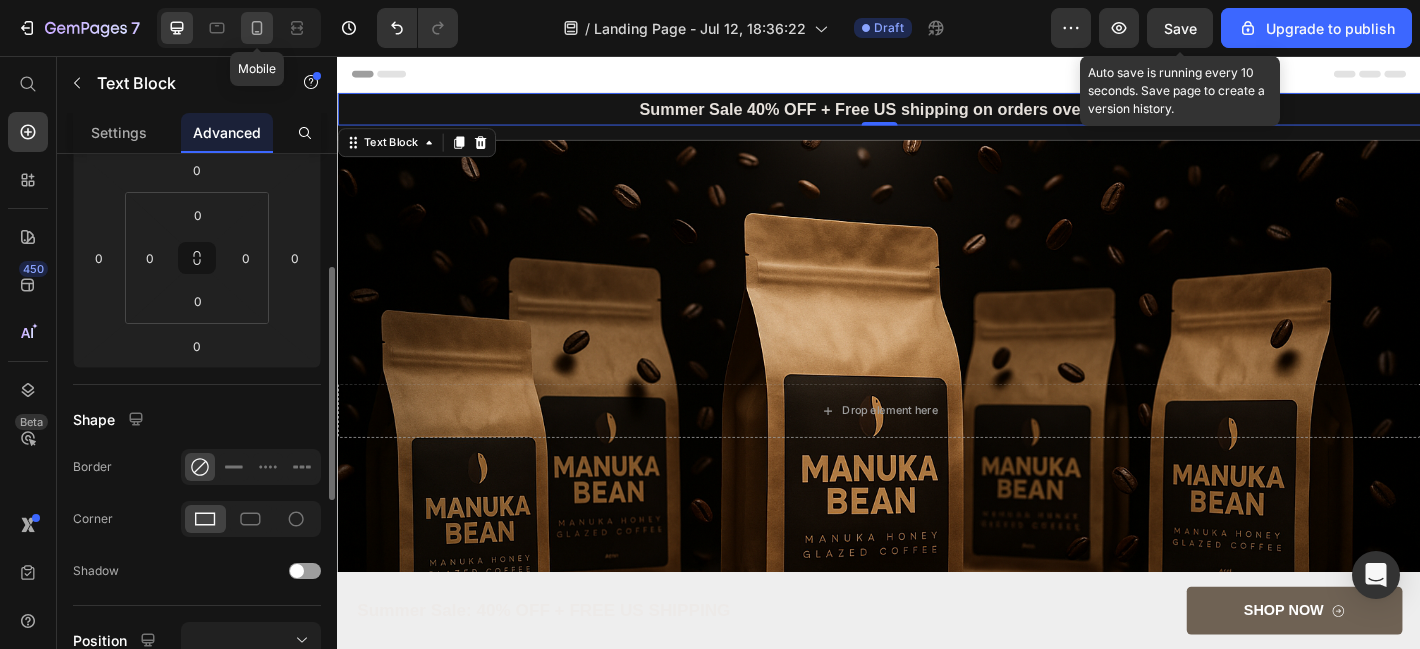click 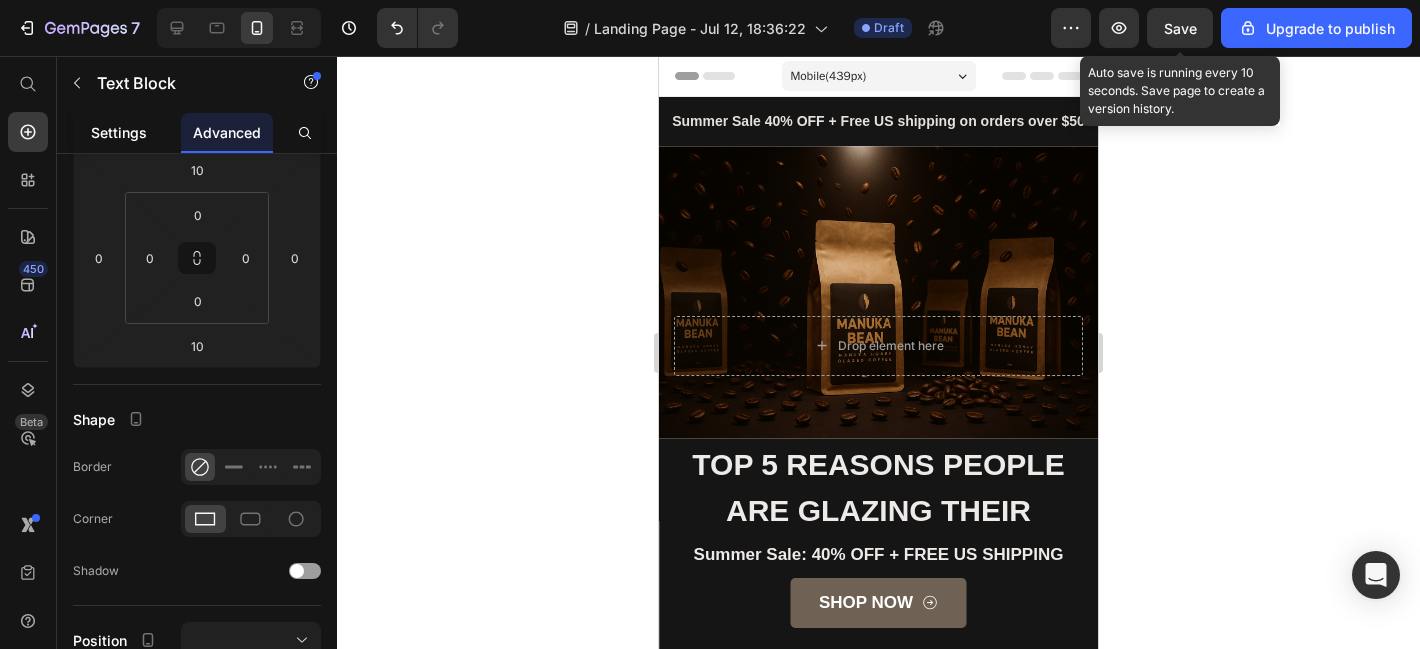 click on "Settings" at bounding box center (119, 132) 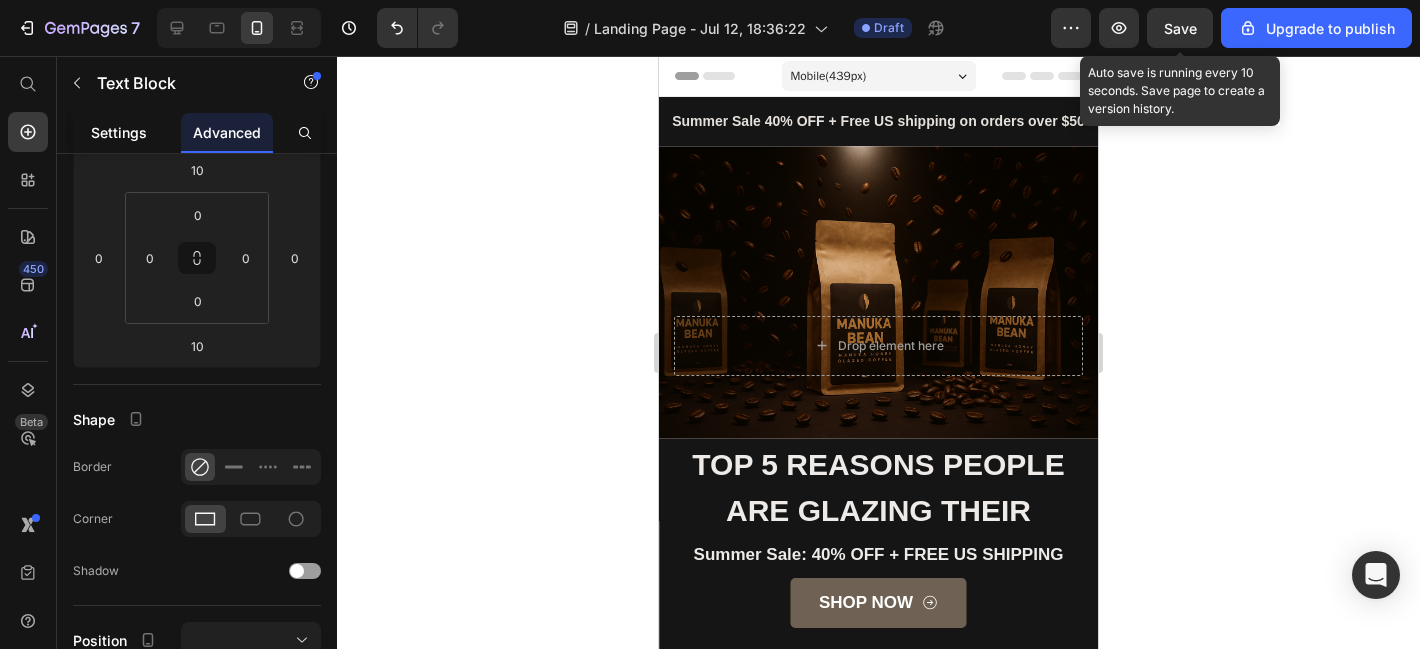 scroll, scrollTop: 0, scrollLeft: 0, axis: both 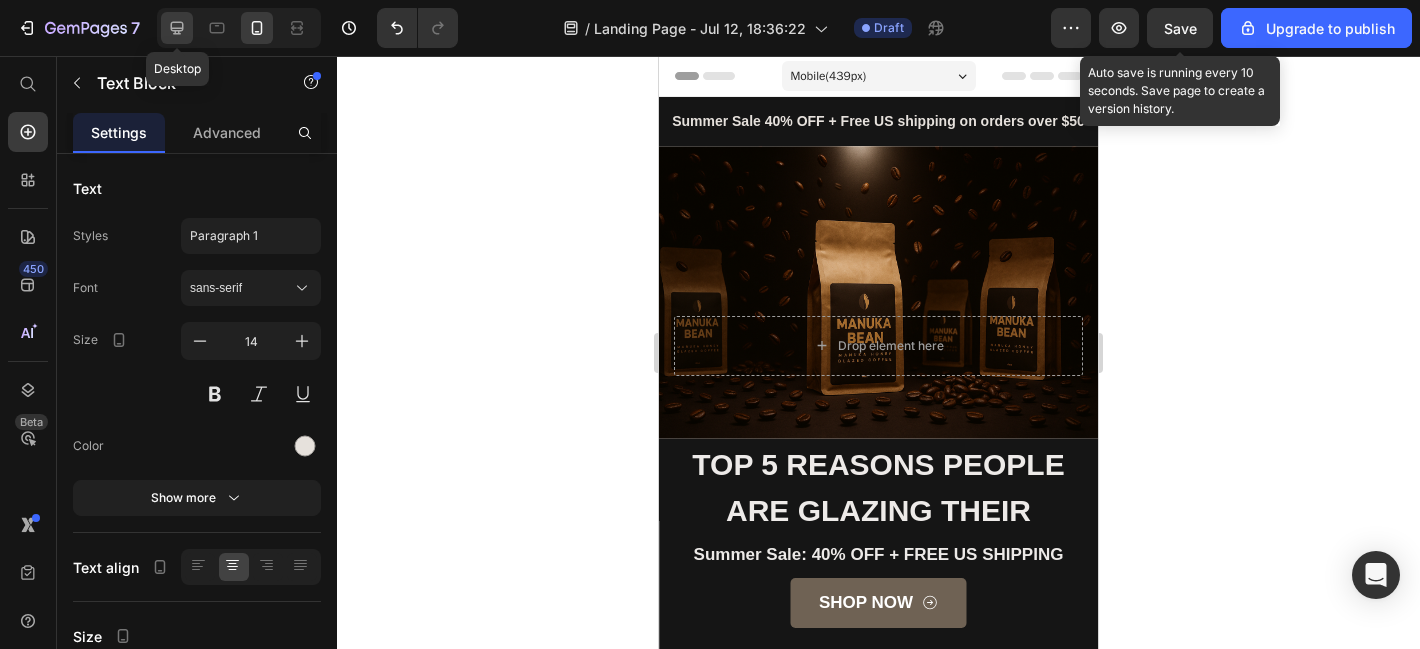 click 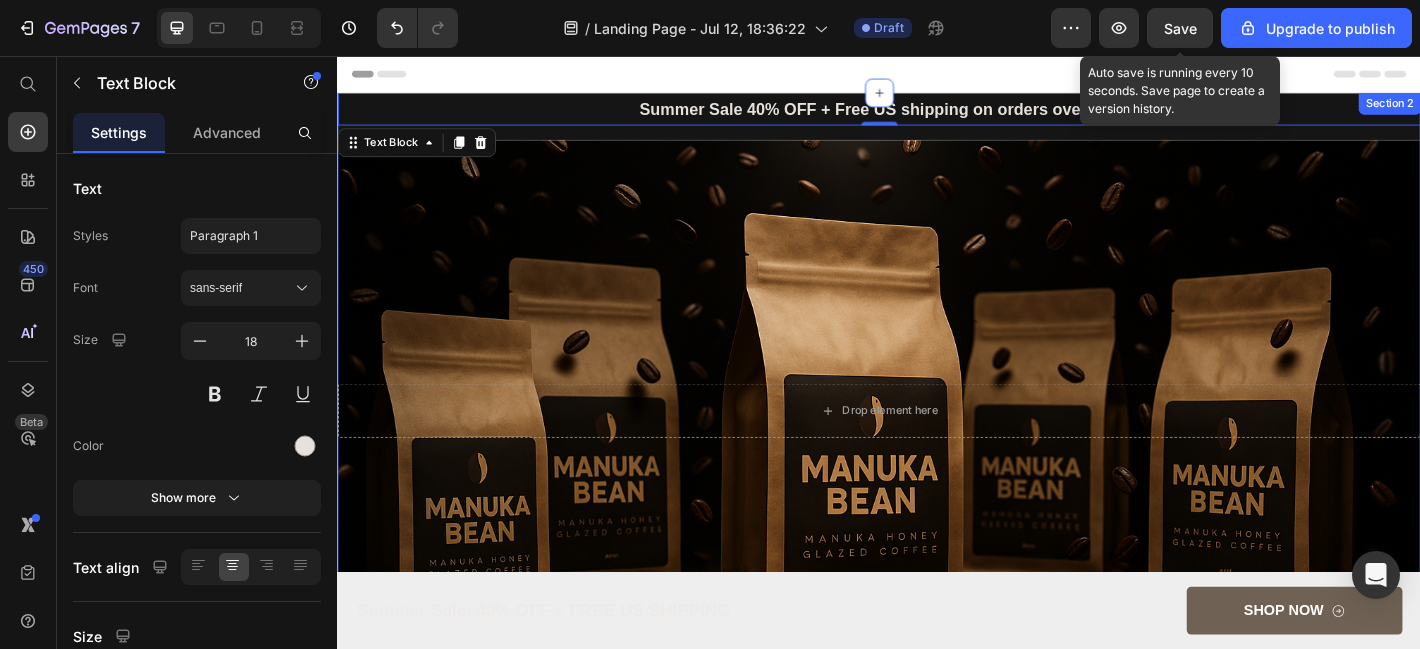 click on "Summer Sale 40% OFF + Free US shipping on orders over $50 Text Block Summer Sale 40% OFF + Free US shipping on orders over $50 Text Block   0 Row
Drop element here Hero Banner" at bounding box center (937, 423) 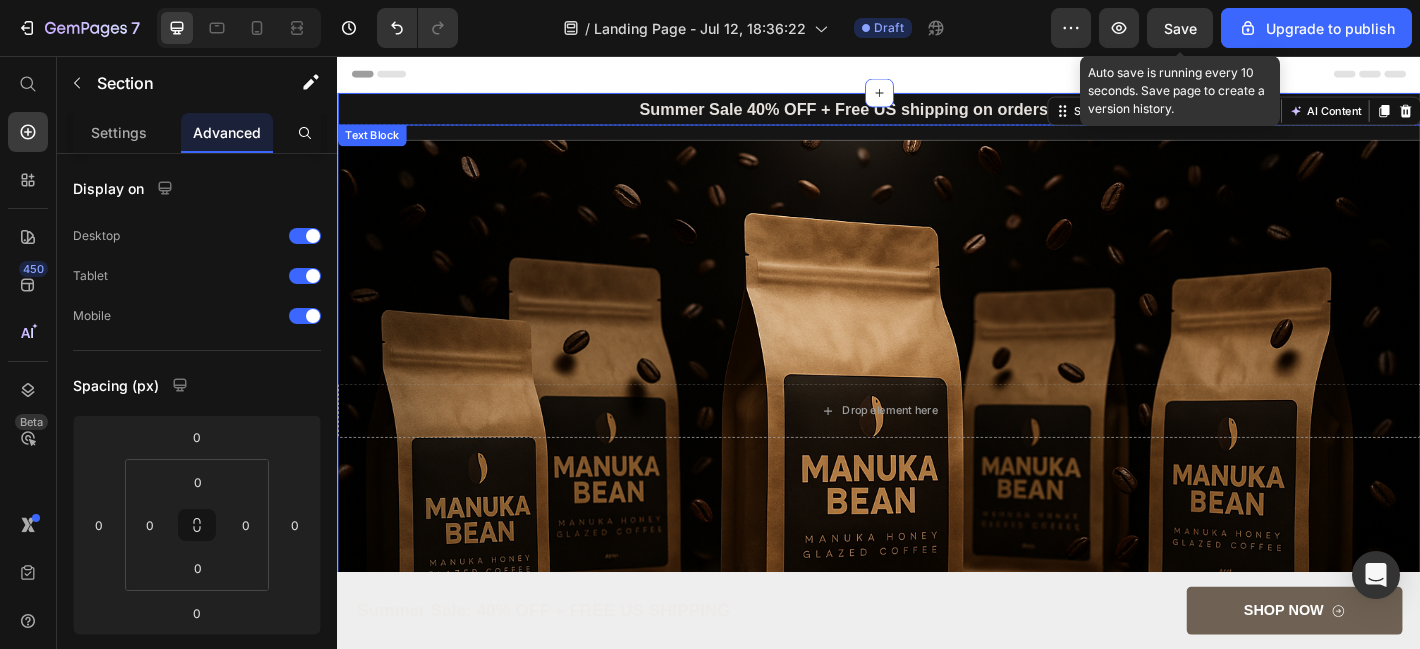 click on "Summer Sale 40% OFF + Free US shipping on orders over $50" at bounding box center [937, 115] 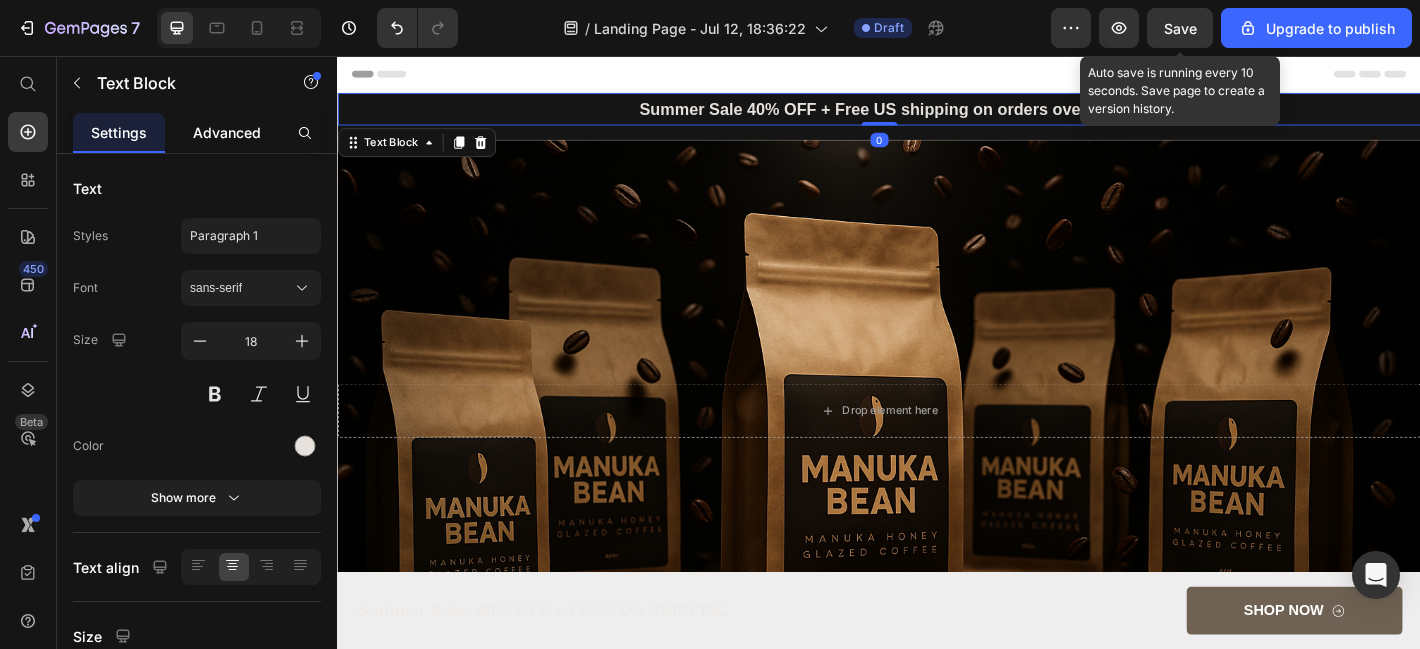 click on "Advanced" at bounding box center [227, 132] 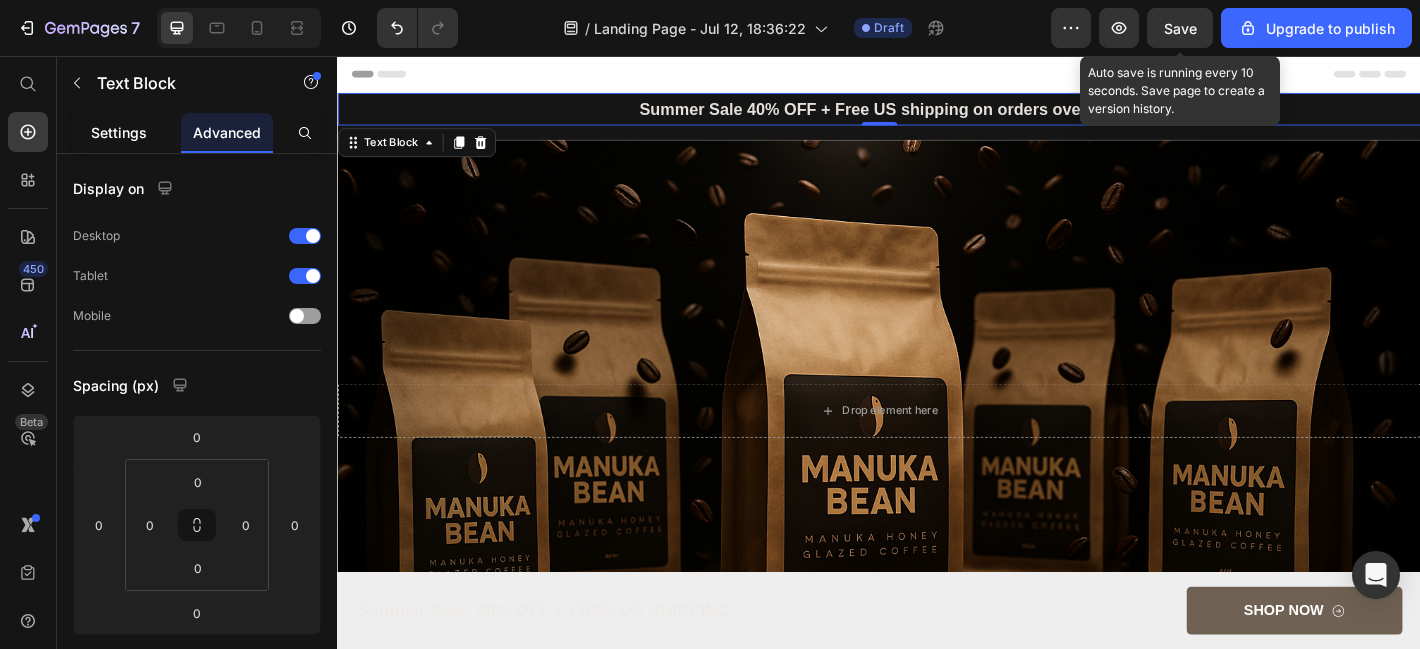 click on "Settings" at bounding box center [119, 132] 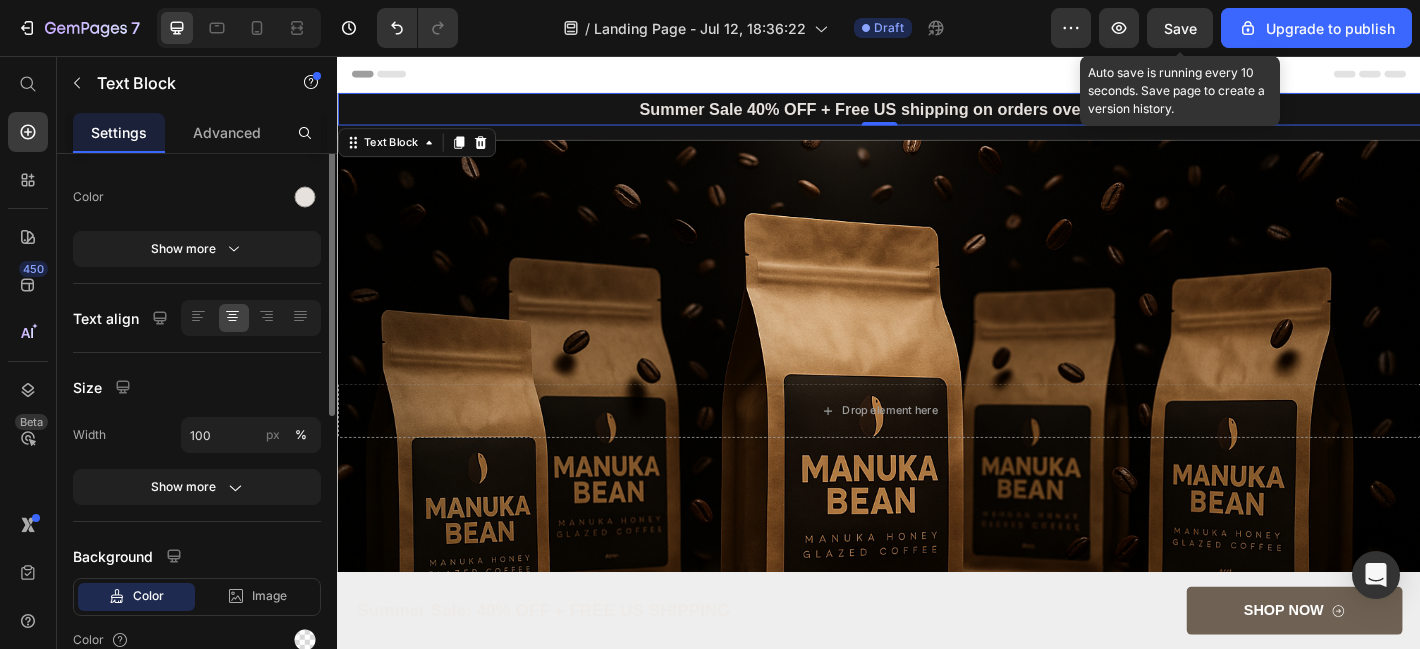 scroll, scrollTop: 0, scrollLeft: 0, axis: both 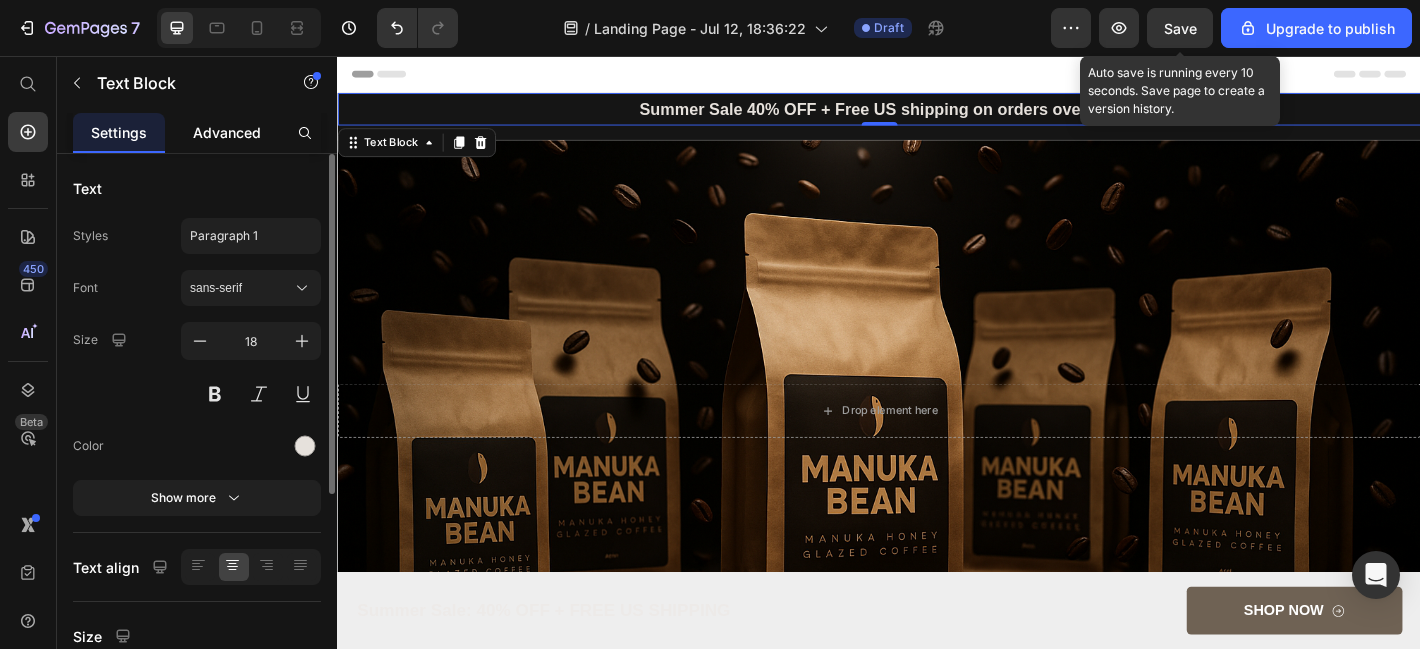 click on "Advanced" at bounding box center [227, 132] 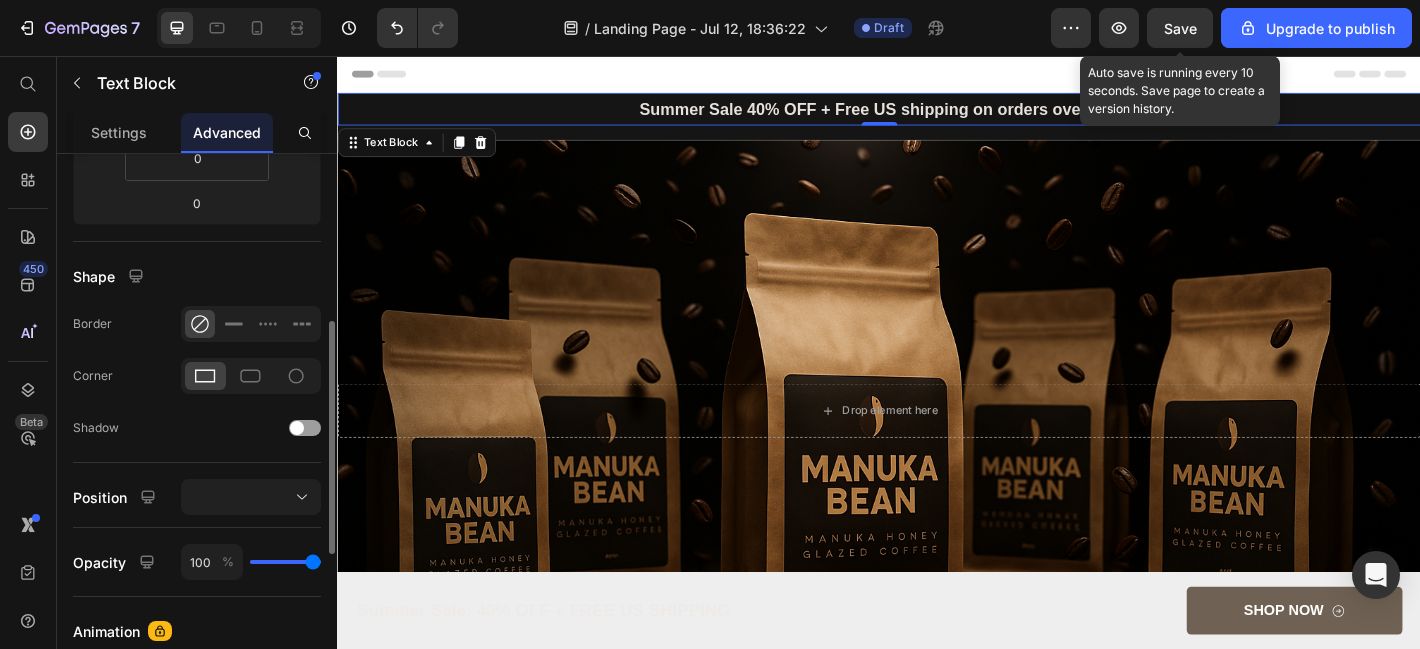 scroll, scrollTop: 406, scrollLeft: 0, axis: vertical 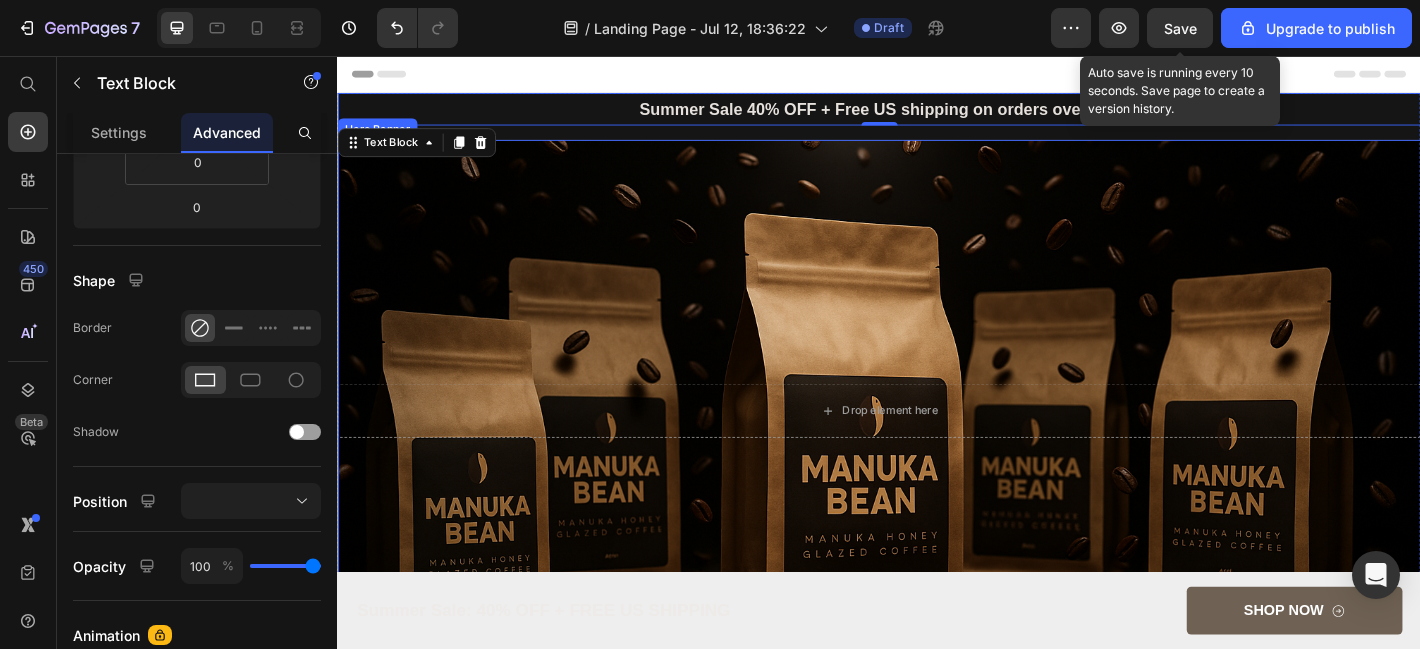 click at bounding box center [937, 449] 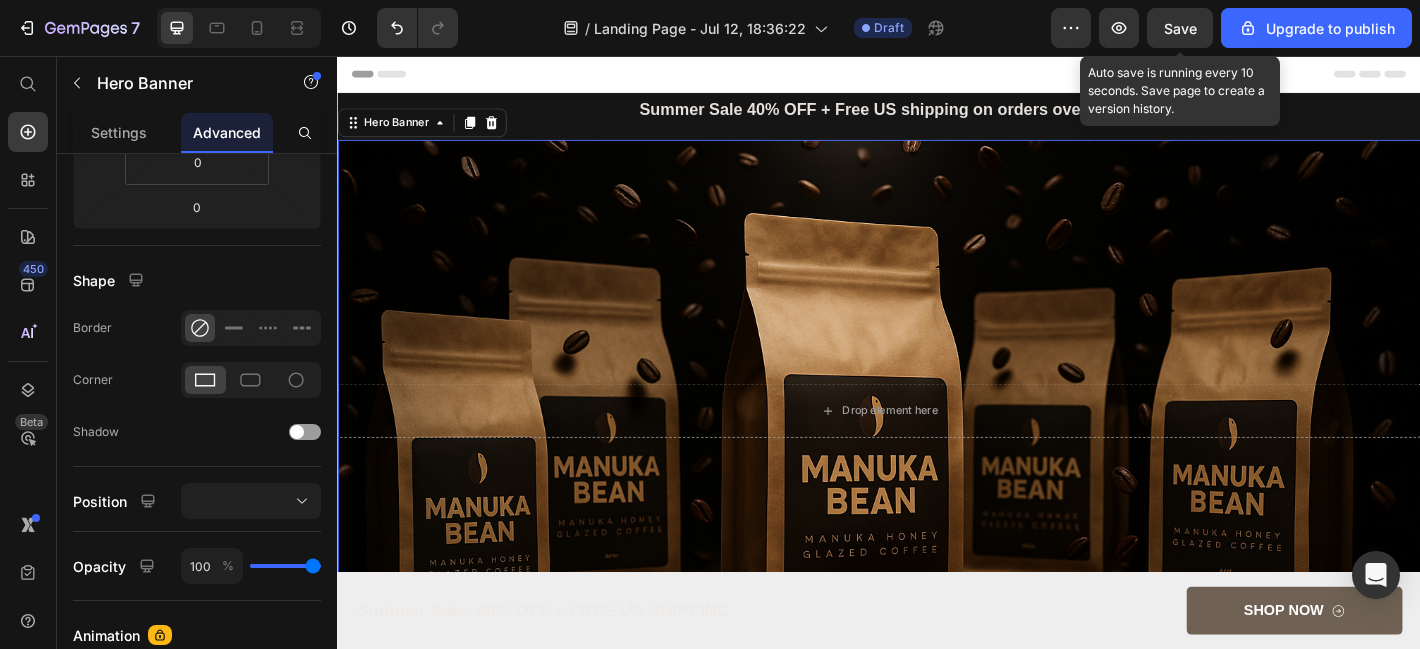 scroll, scrollTop: 0, scrollLeft: 0, axis: both 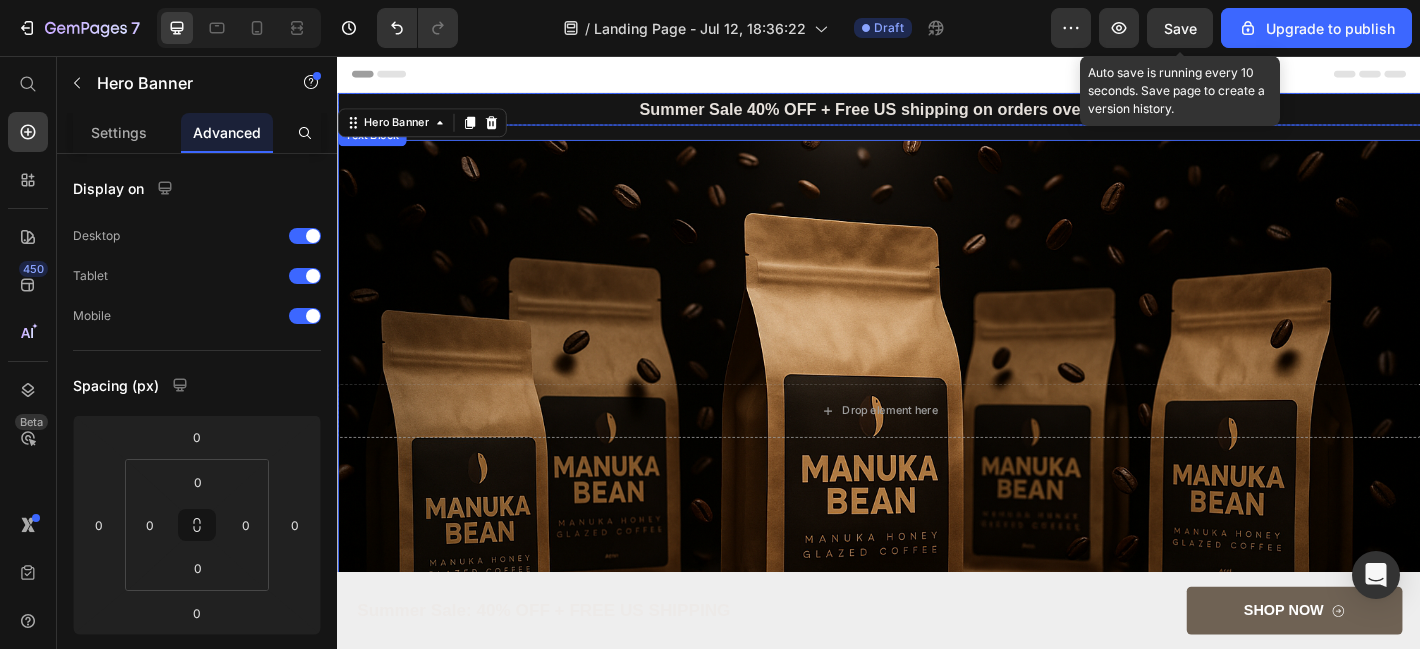 click on "Summer Sale 40% OFF + Free US shipping on orders over $50" at bounding box center (937, 115) 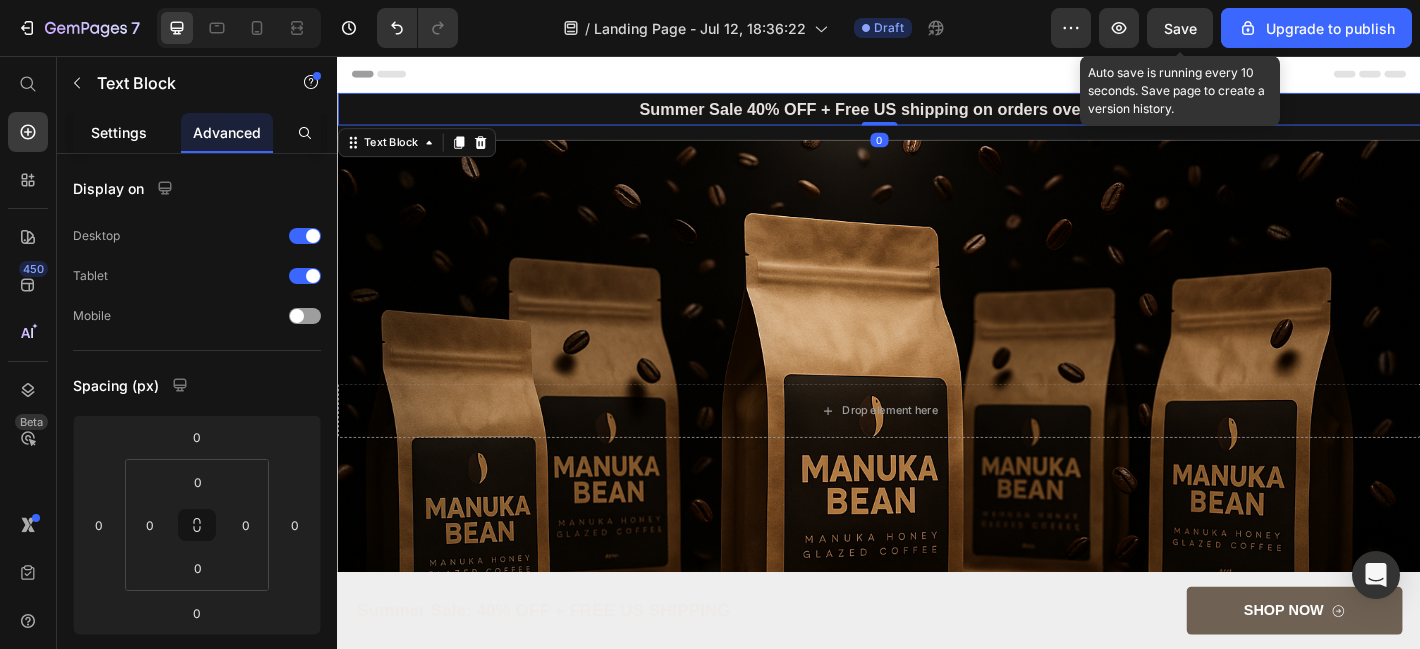 click on "Settings" at bounding box center [119, 132] 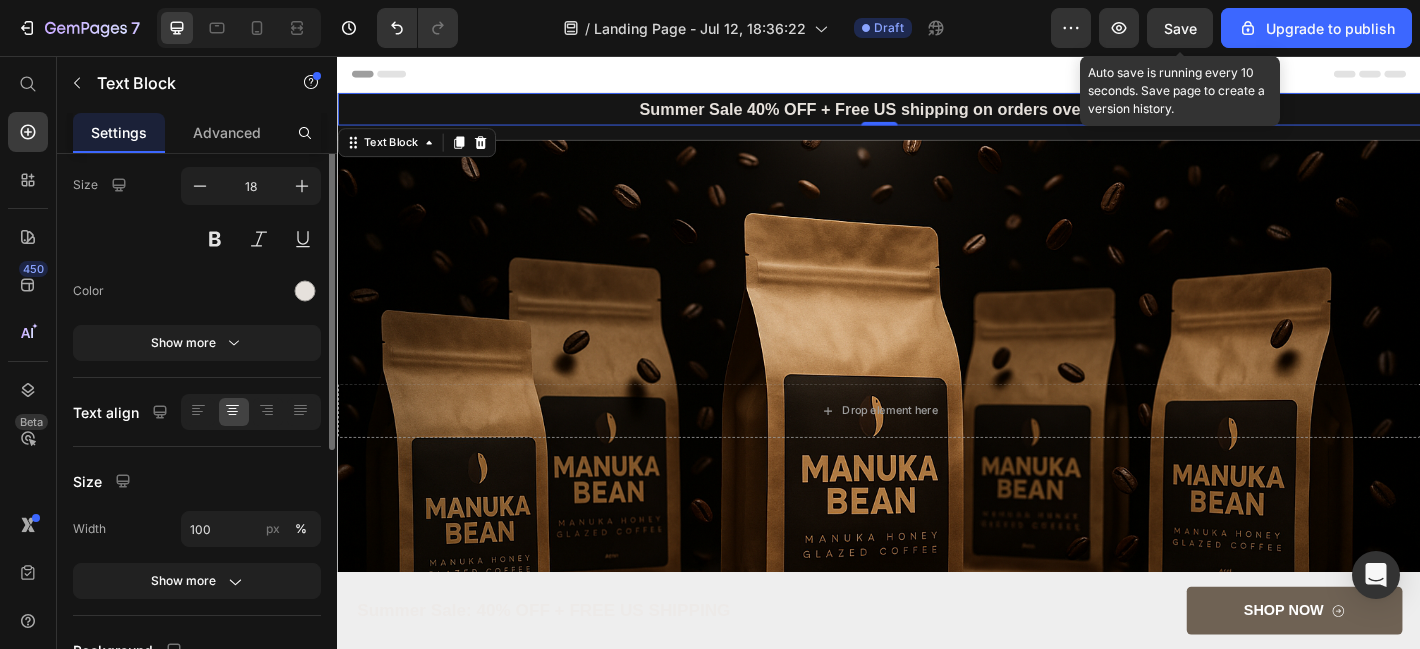 scroll, scrollTop: 0, scrollLeft: 0, axis: both 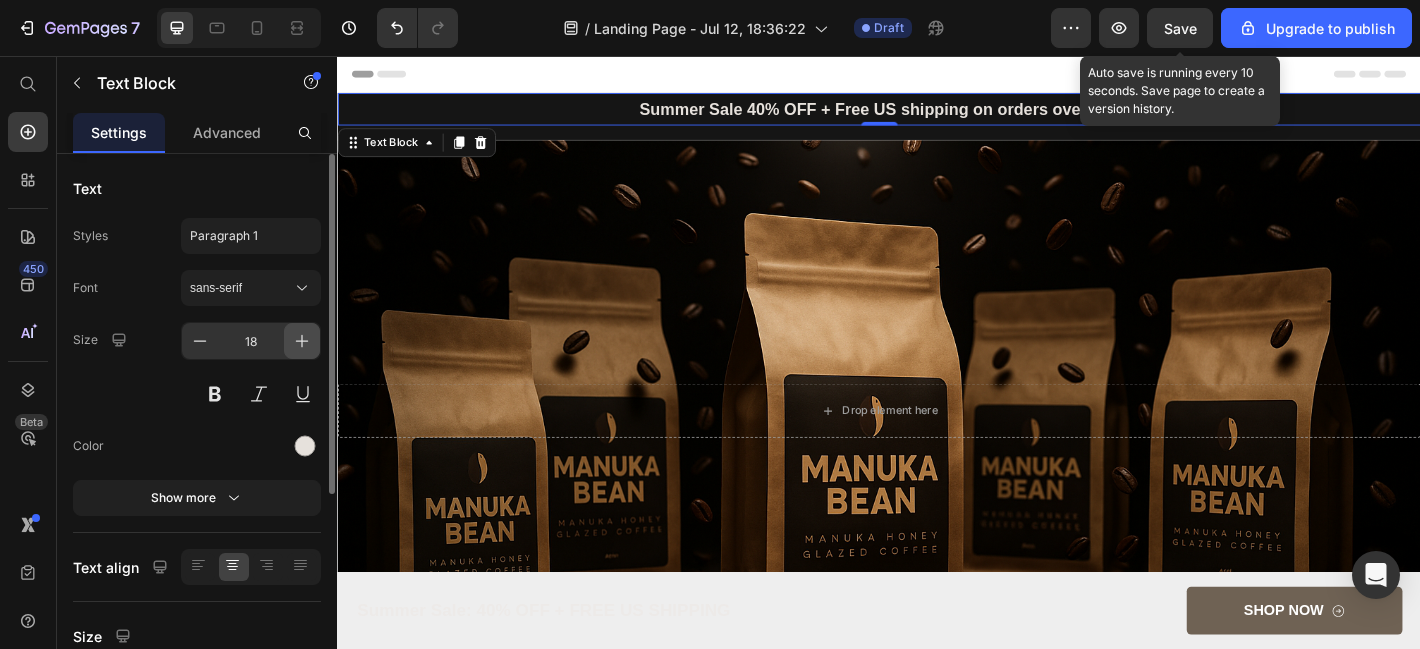 click 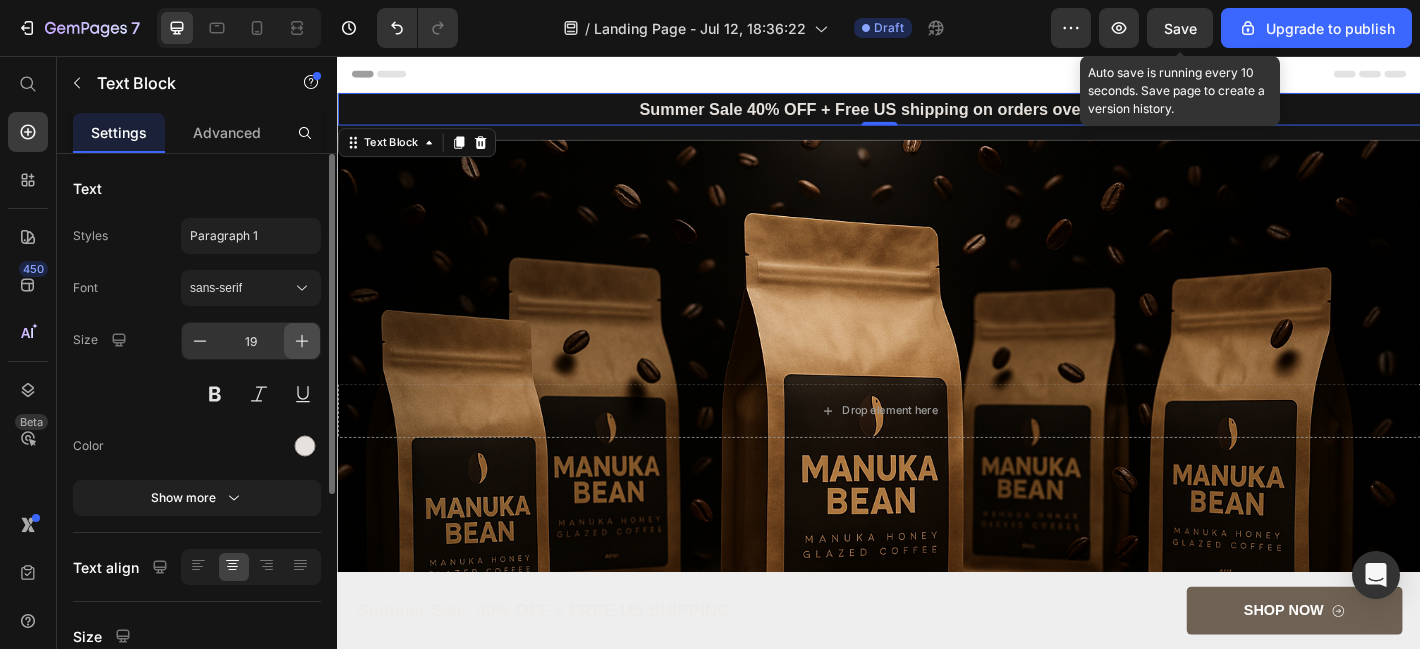 click 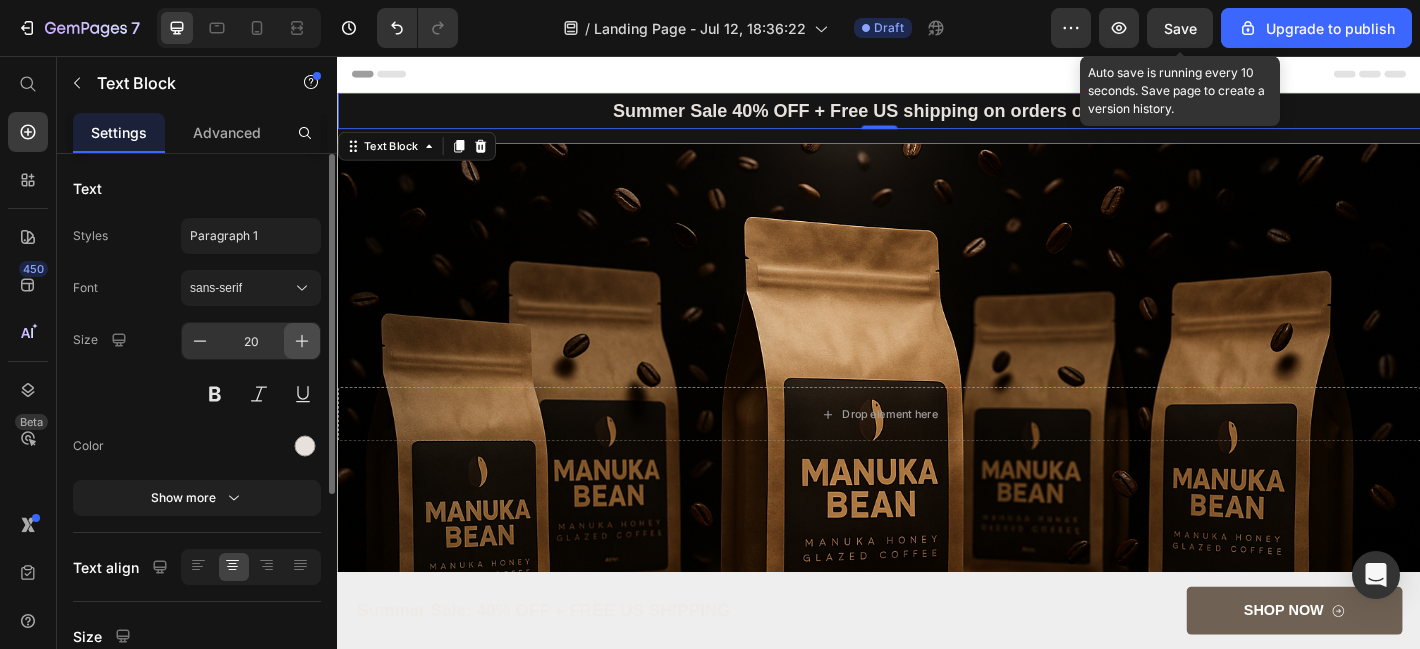 click 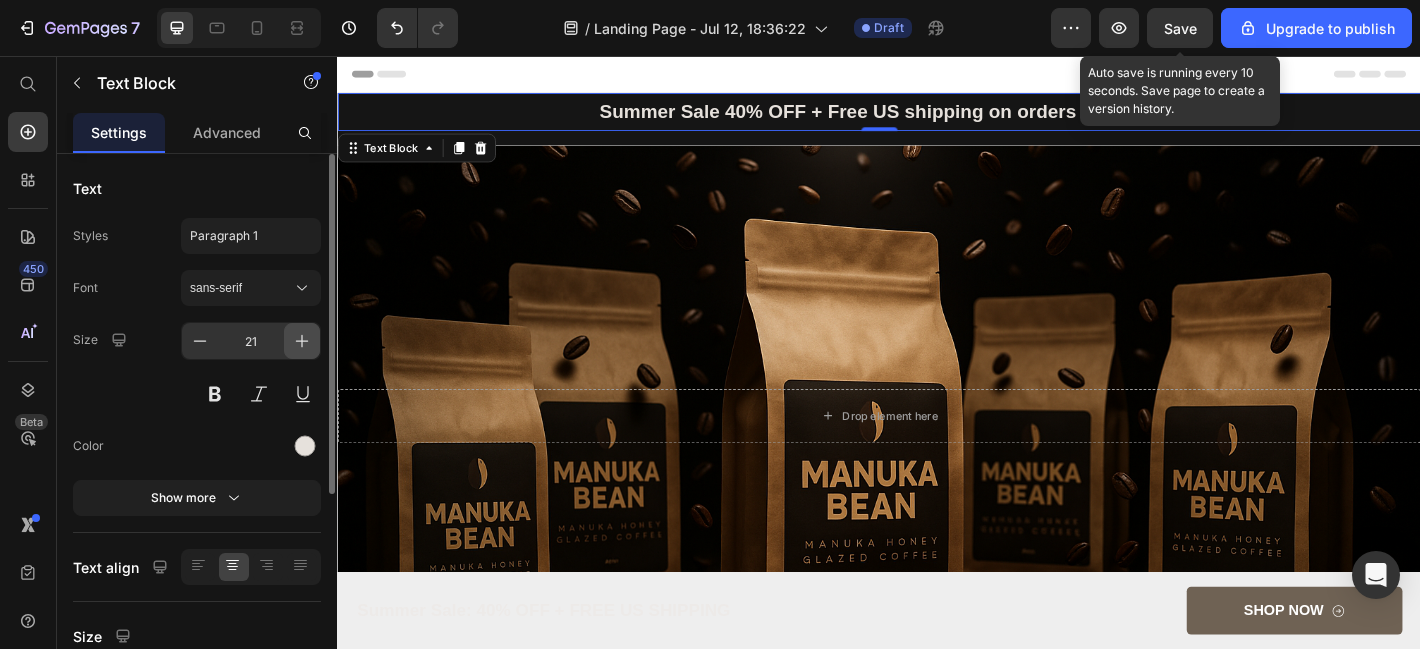 click 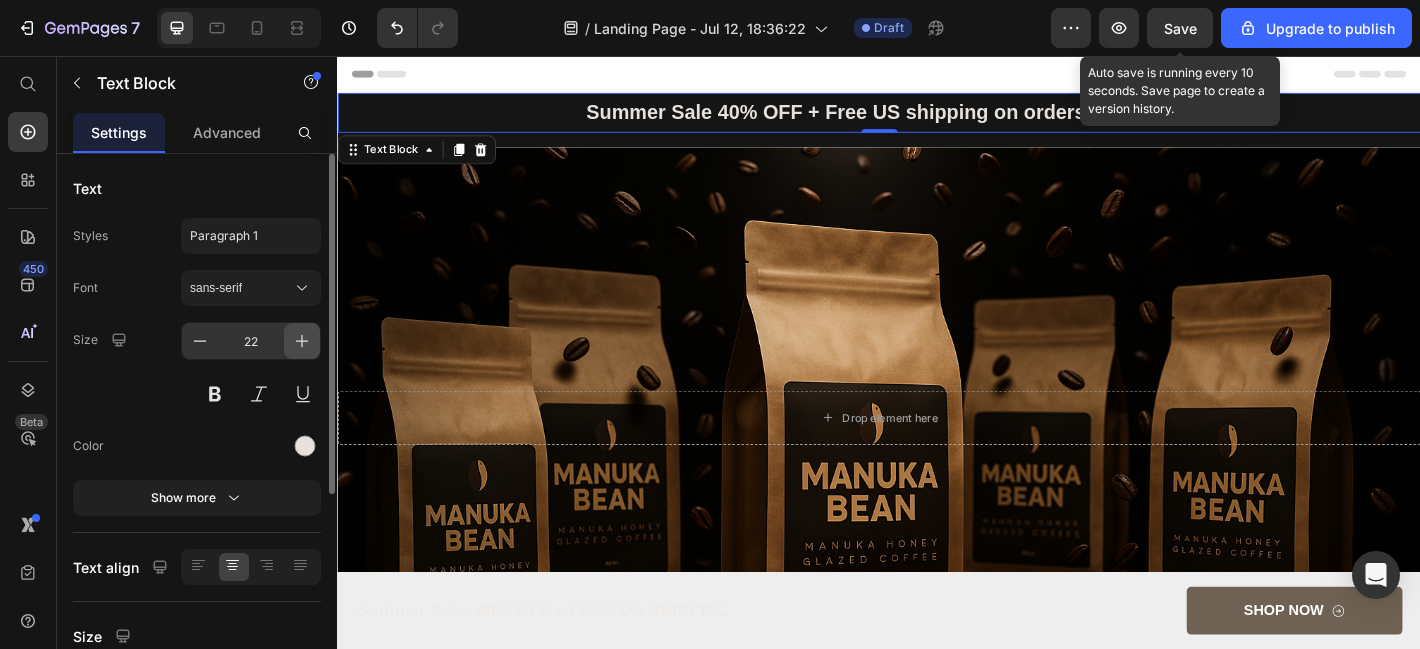 click 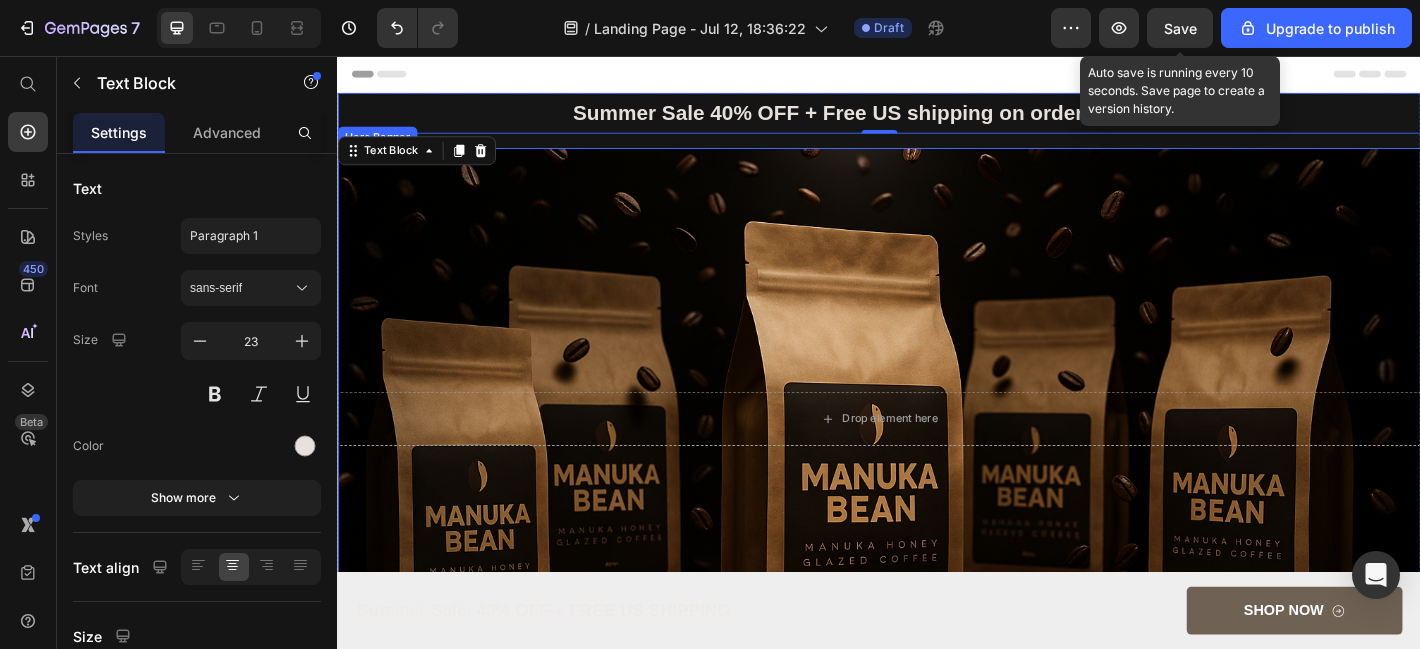 click at bounding box center [937, 458] 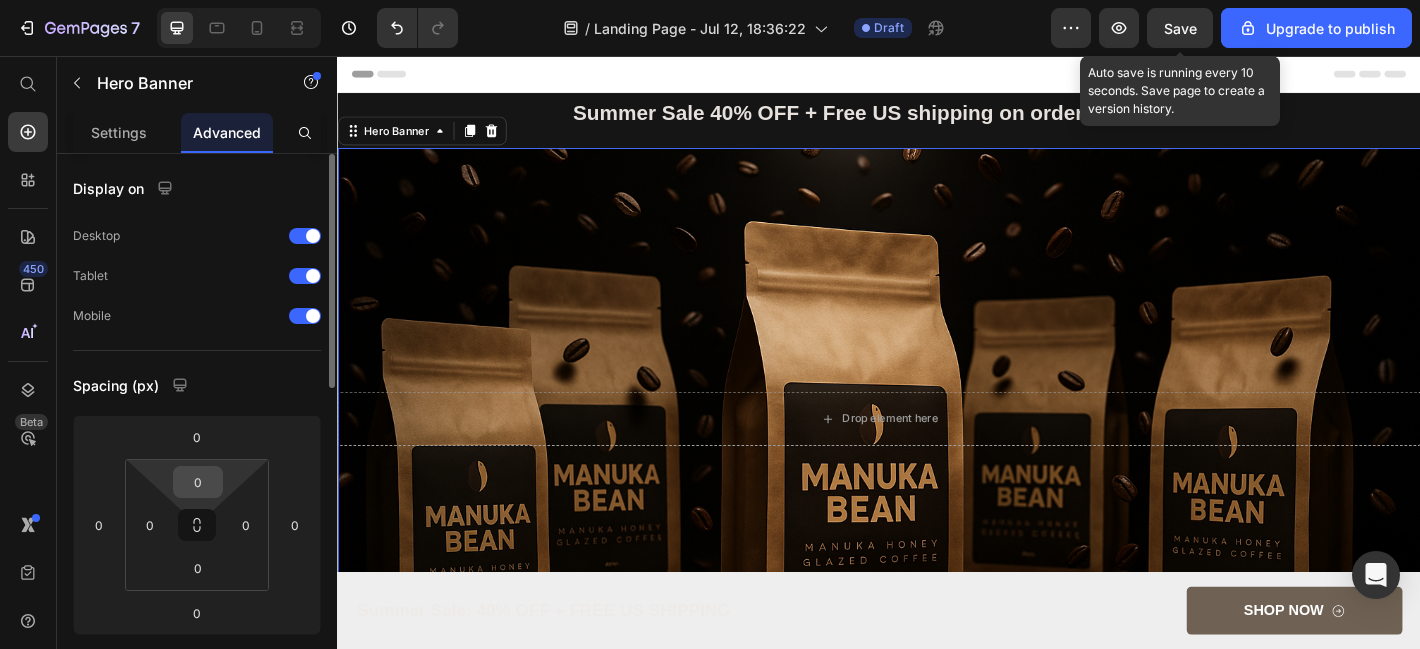 click on "0" at bounding box center [198, 482] 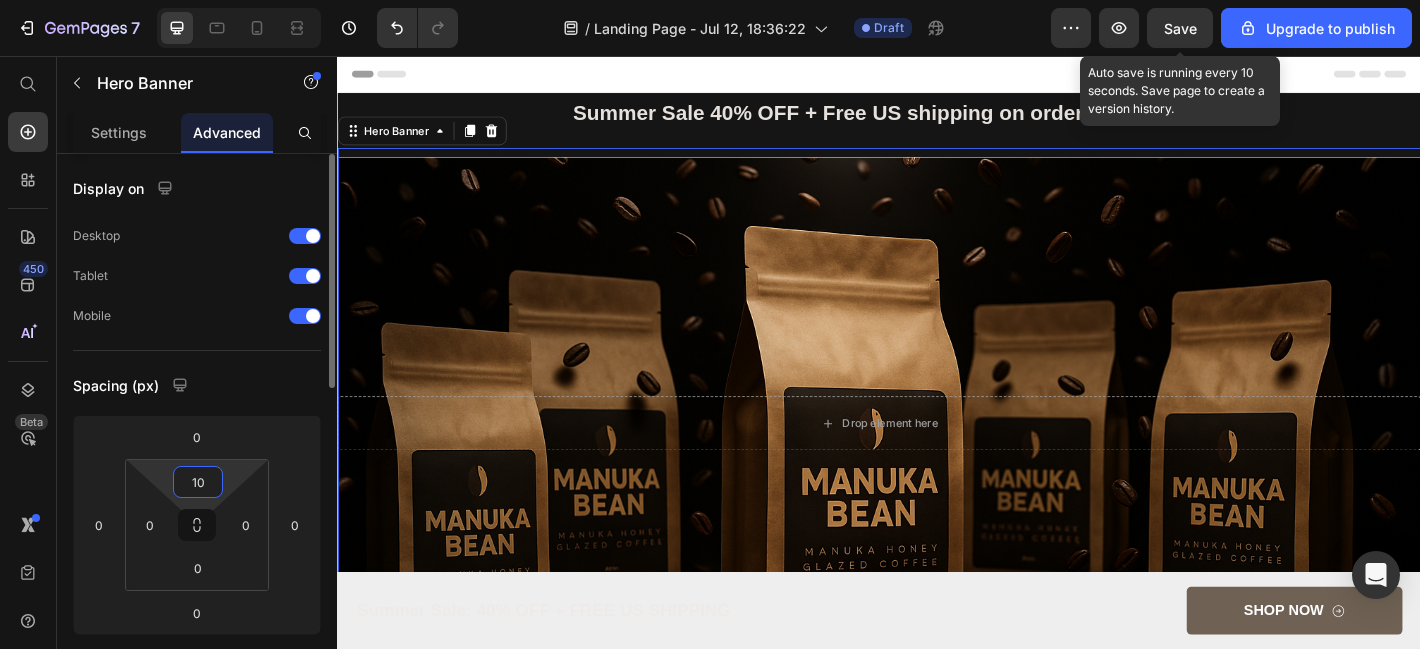 type on "1" 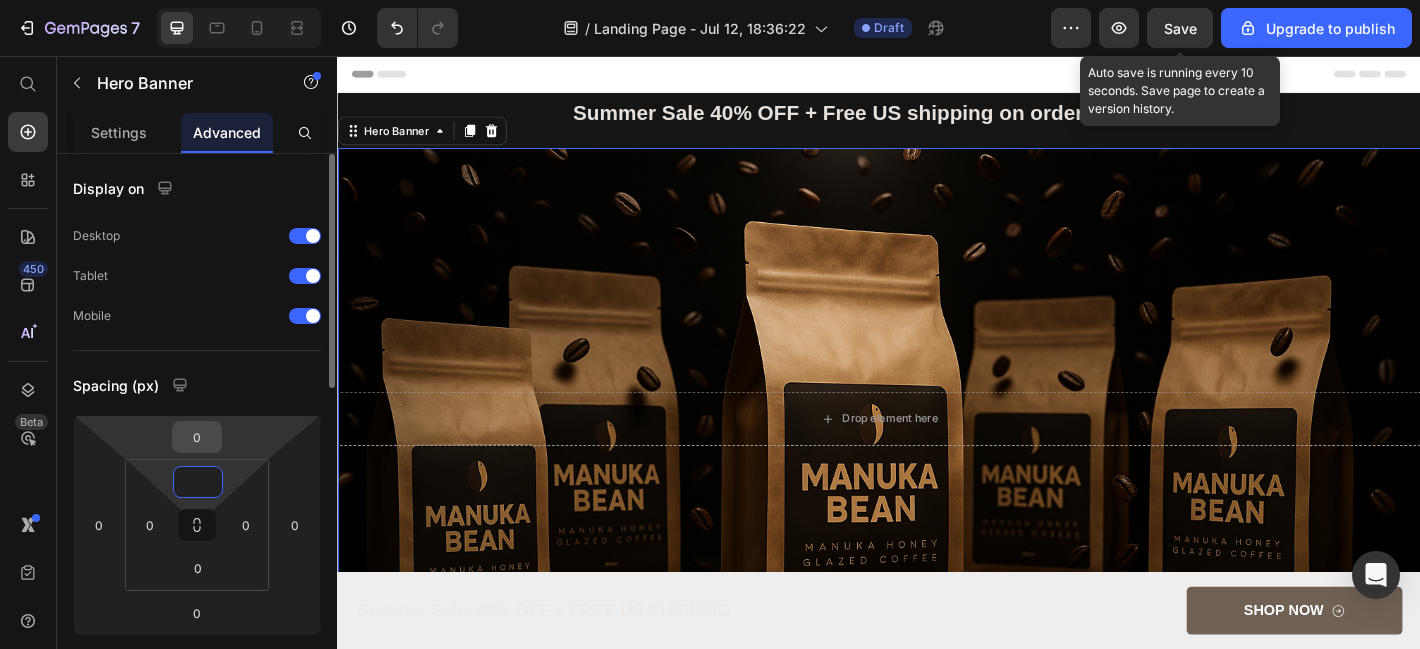 click on "0" at bounding box center [197, 437] 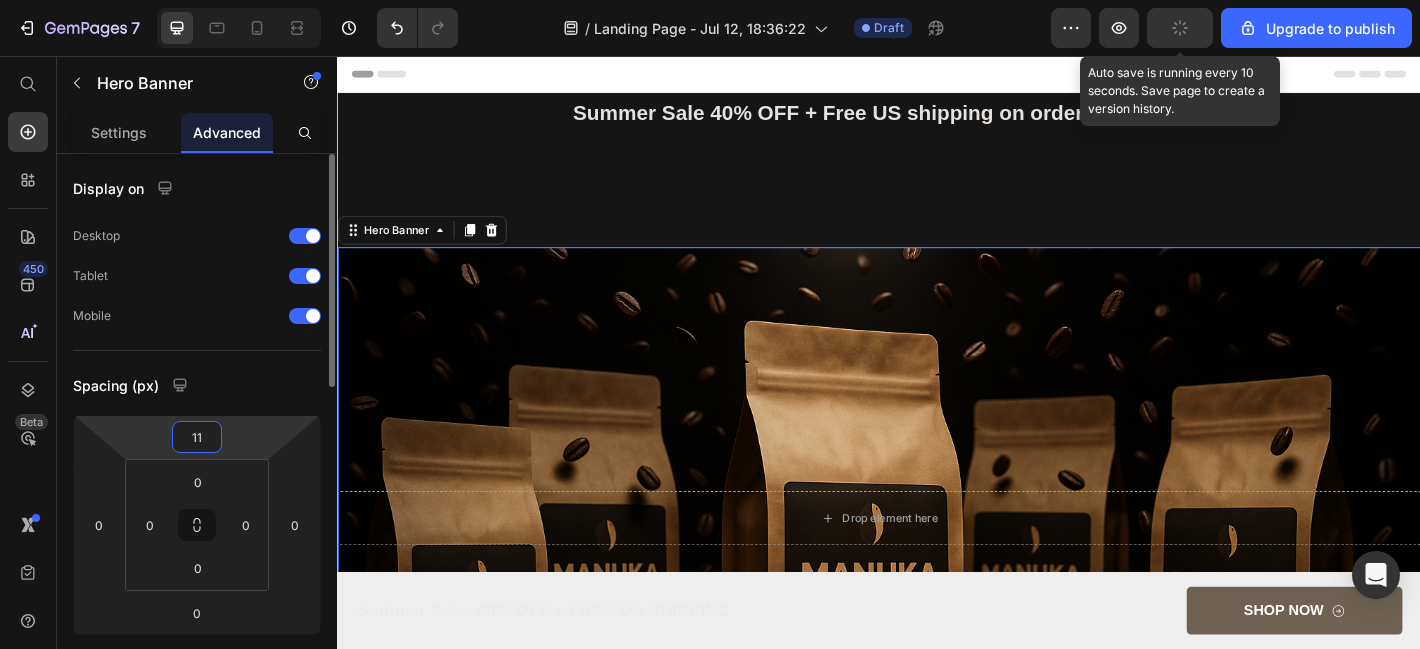 type on "1" 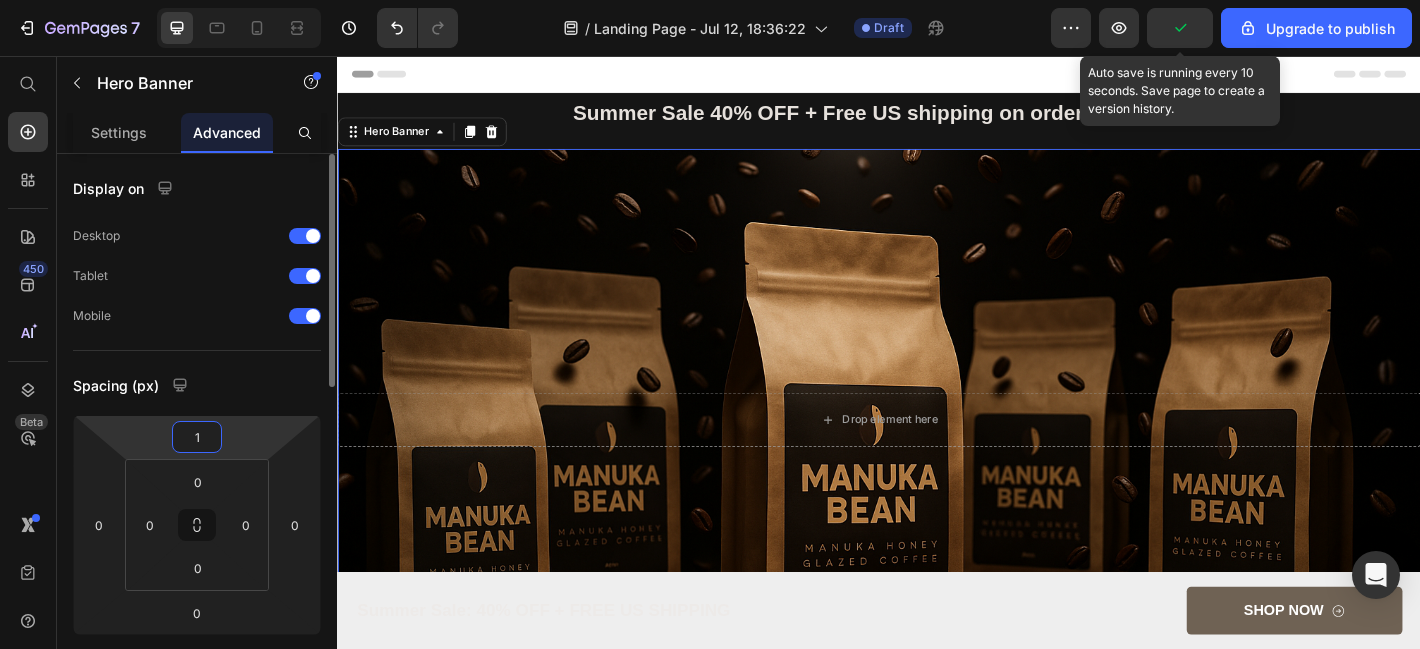 type 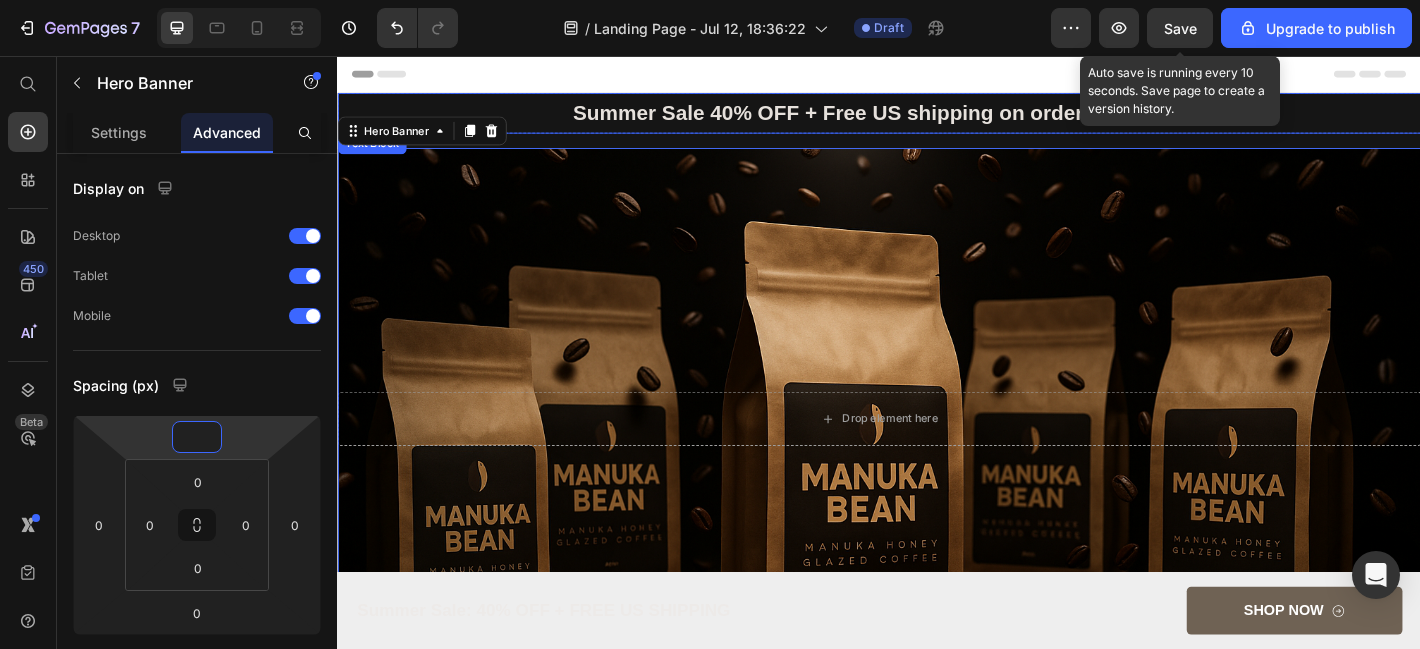 click on "Summer Sale 40% OFF + Free US shipping on orders over $50" at bounding box center (937, 119) 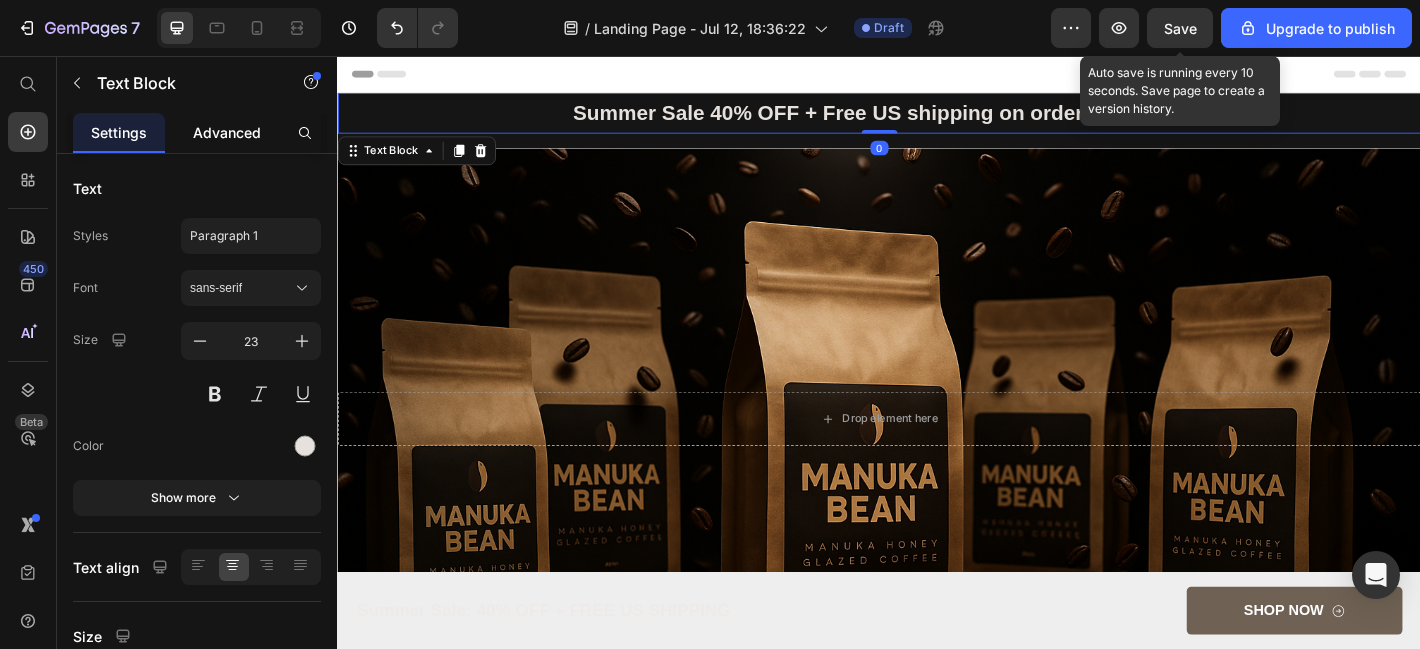 click on "Advanced" at bounding box center [227, 132] 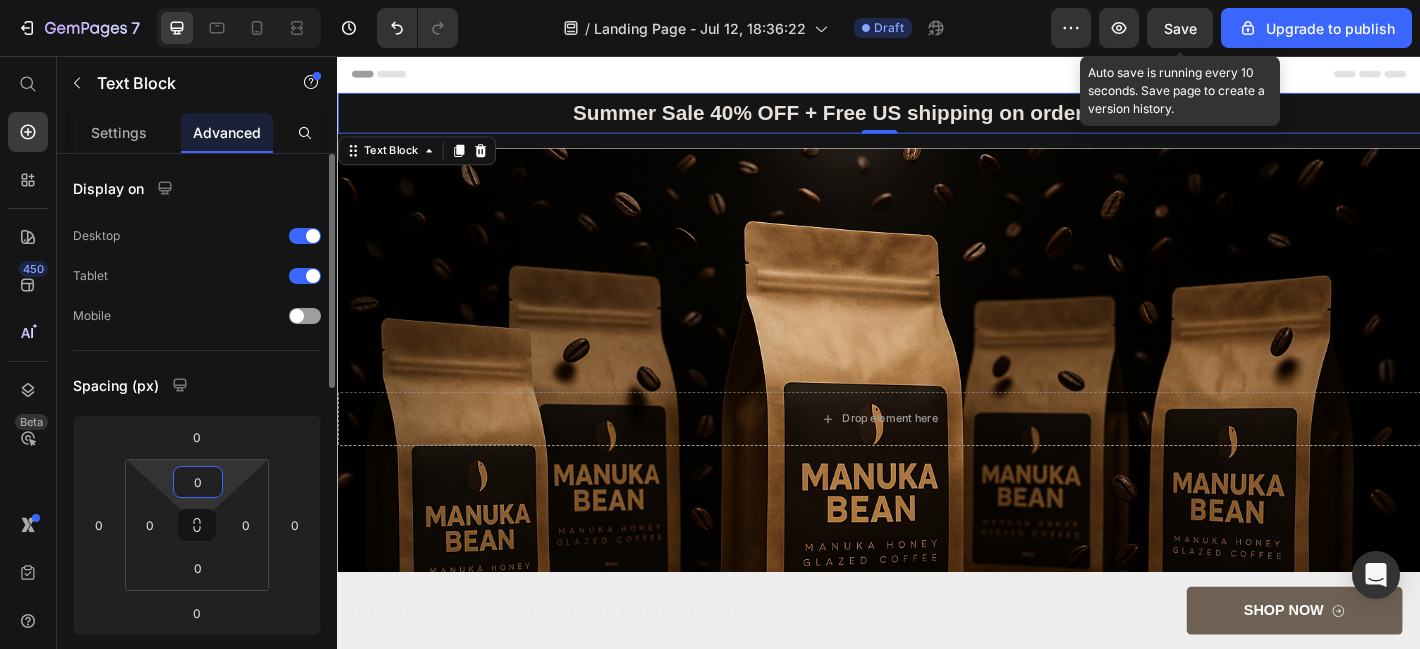 click on "0" at bounding box center (198, 482) 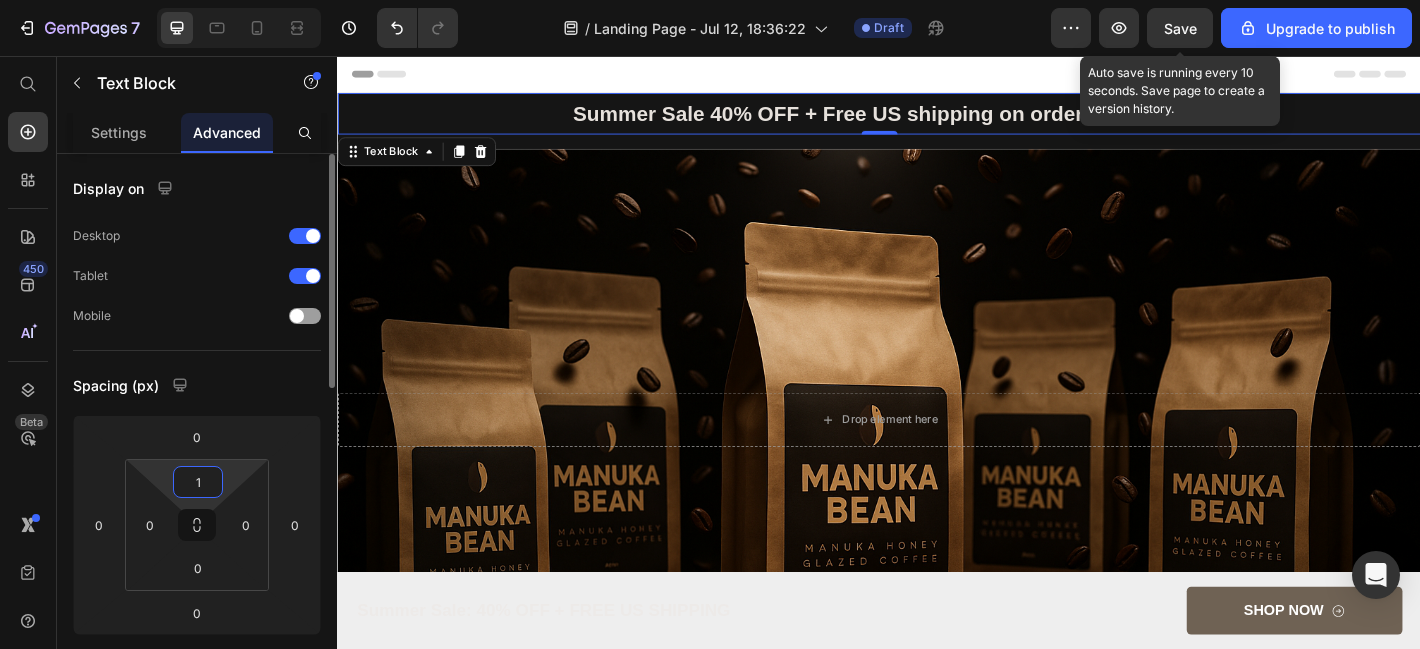 type on "10" 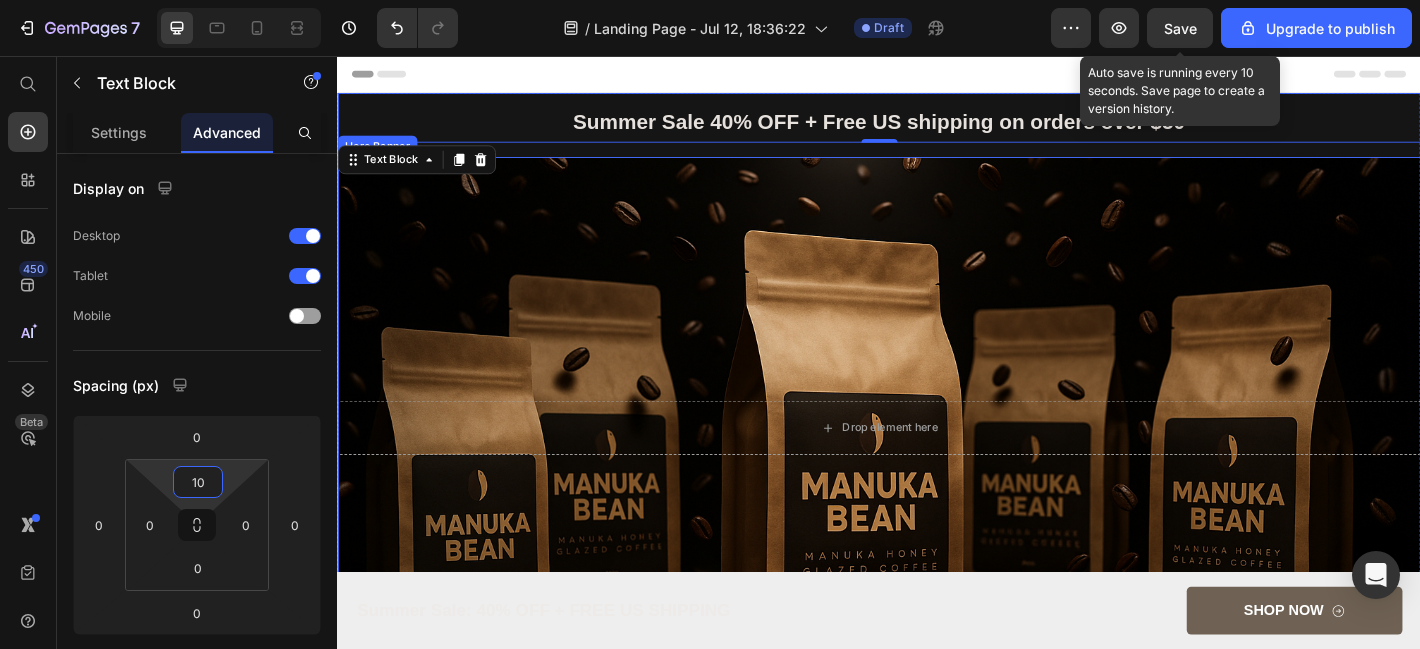 click at bounding box center (937, 468) 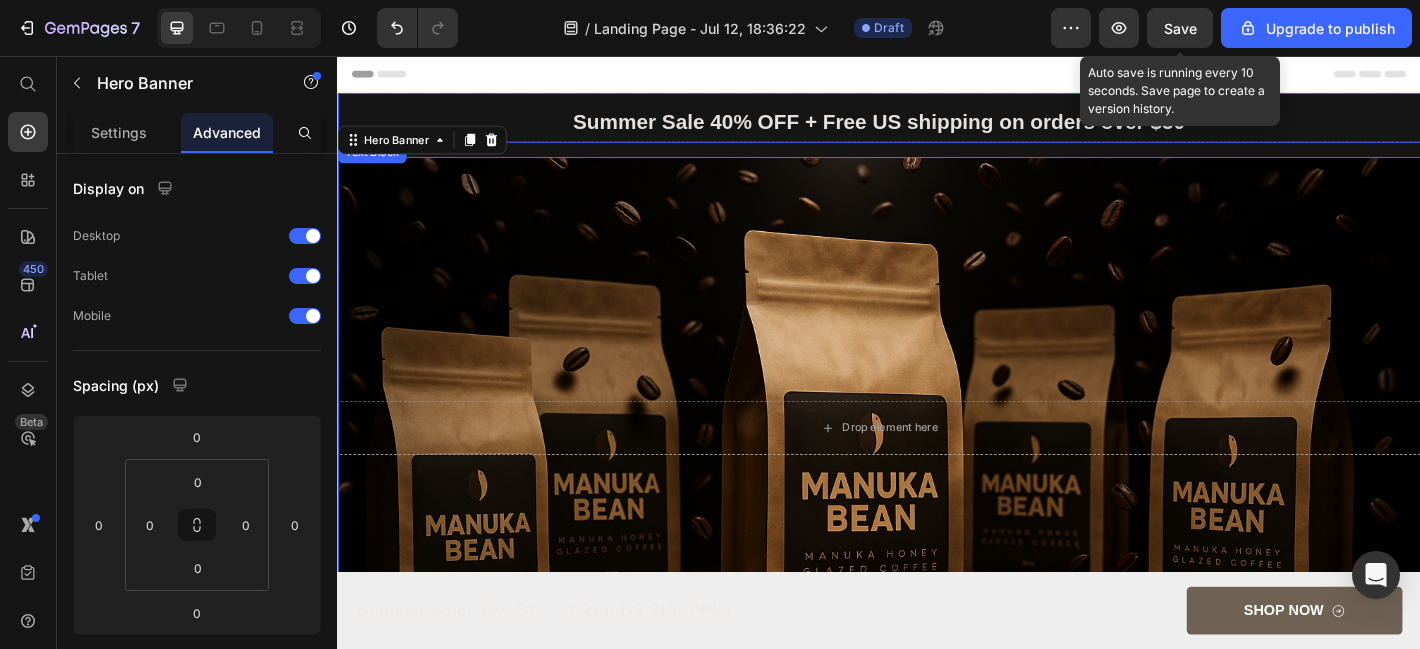 click on "Summer Sale 40% OFF + Free US shipping on orders over $50" at bounding box center [937, 129] 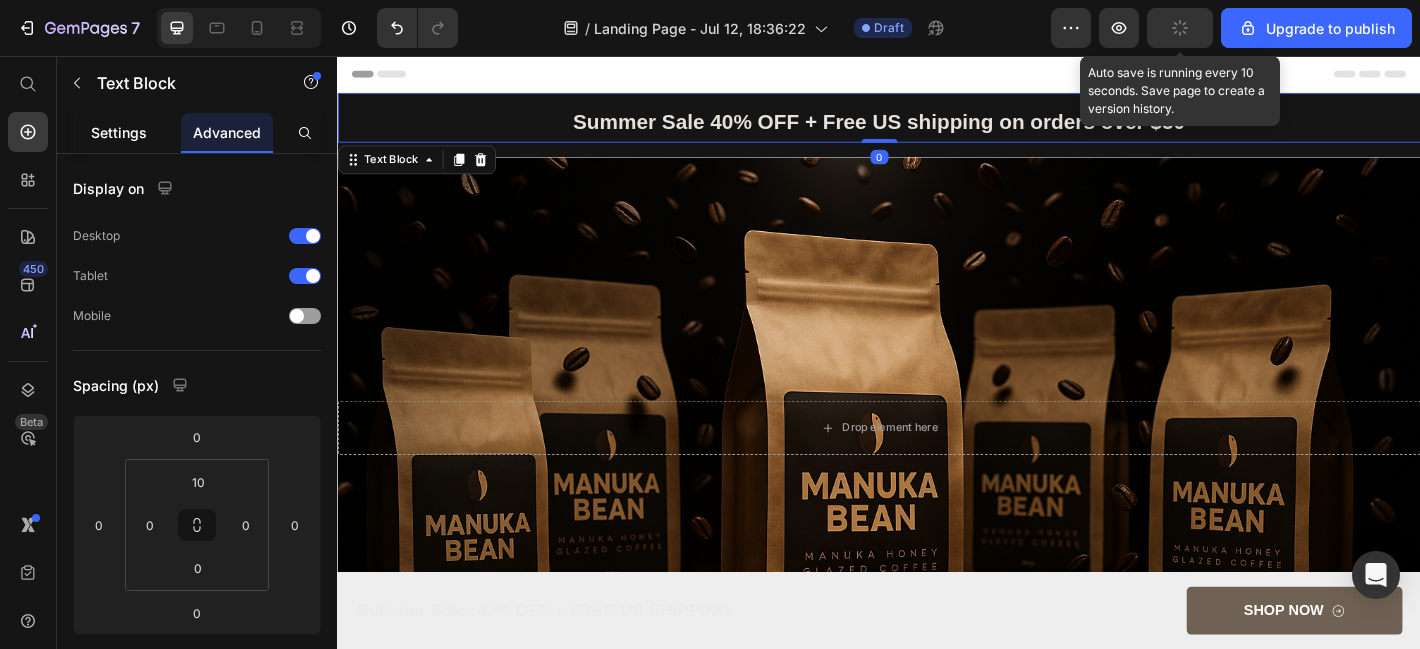 click on "Settings" at bounding box center [119, 132] 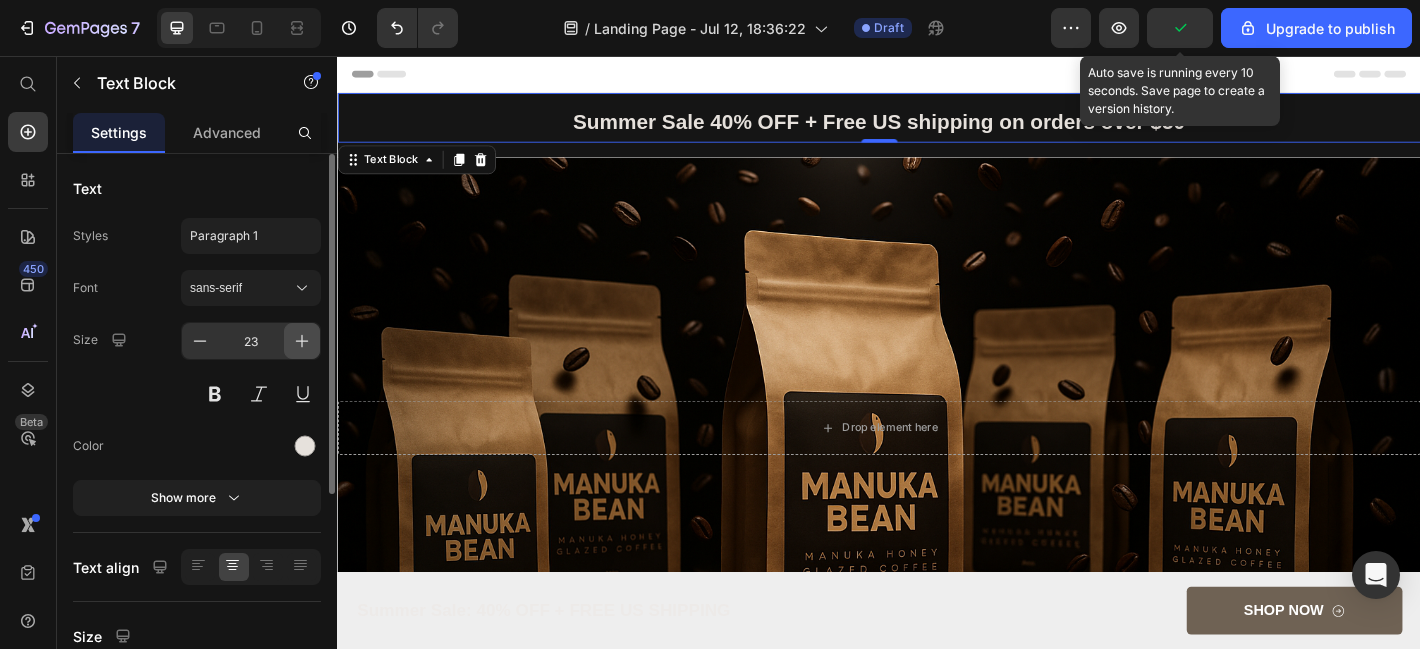 click 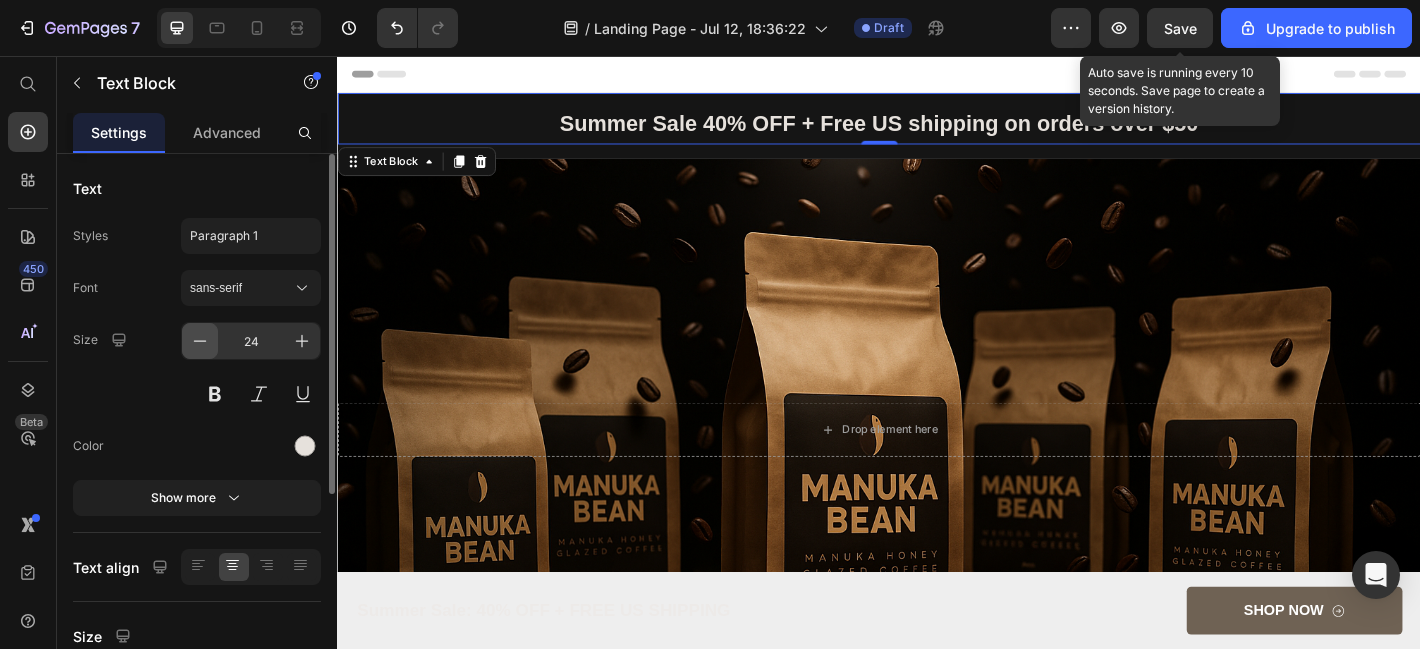 click 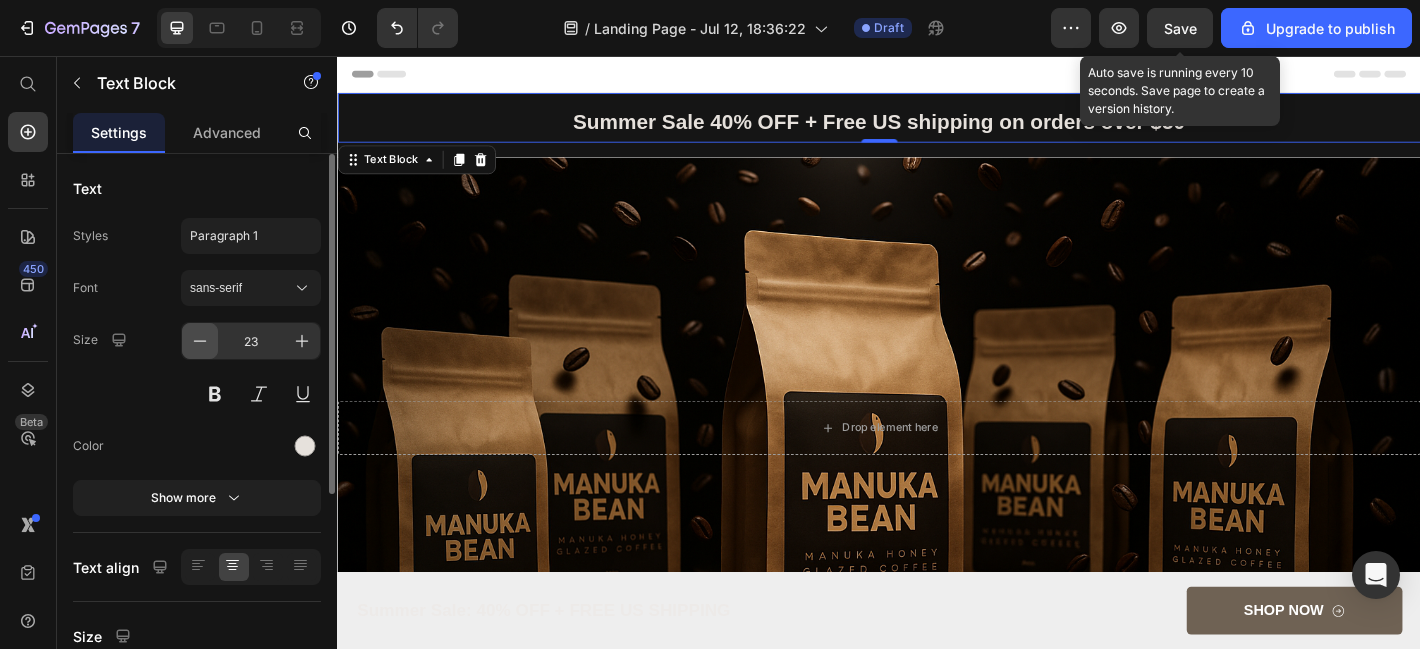 click 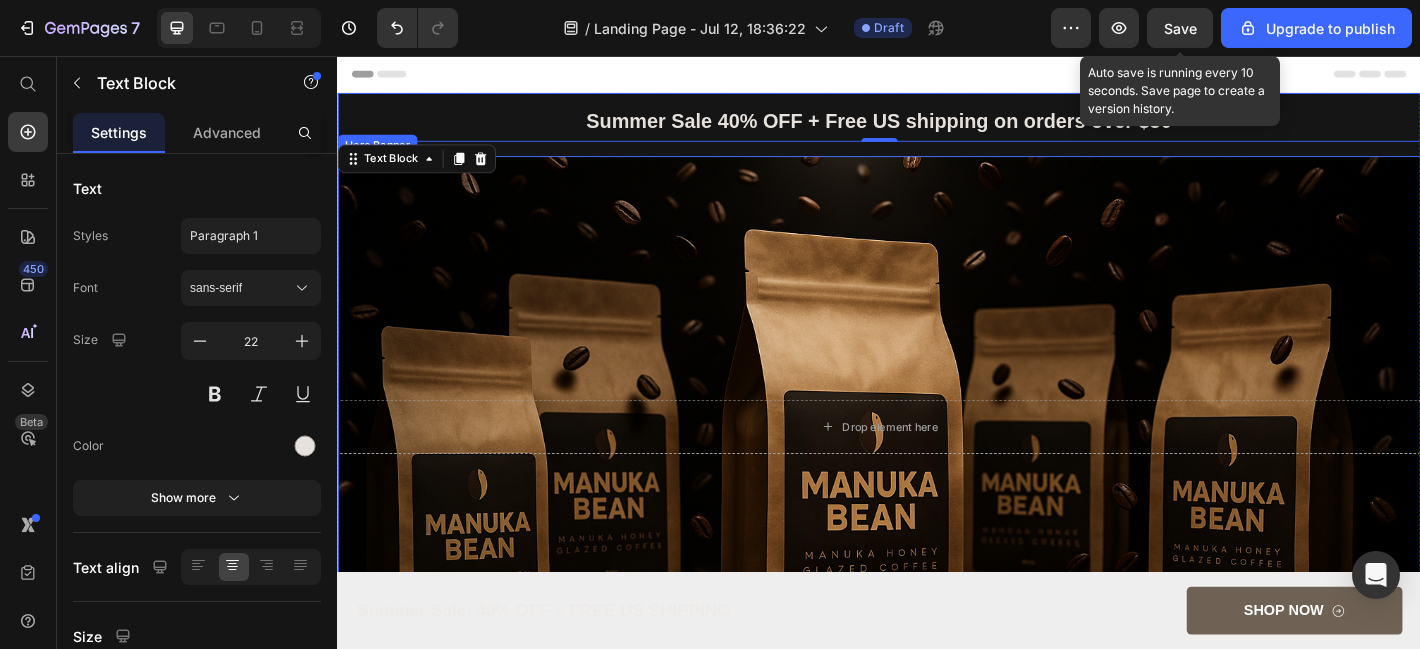 click at bounding box center (937, 467) 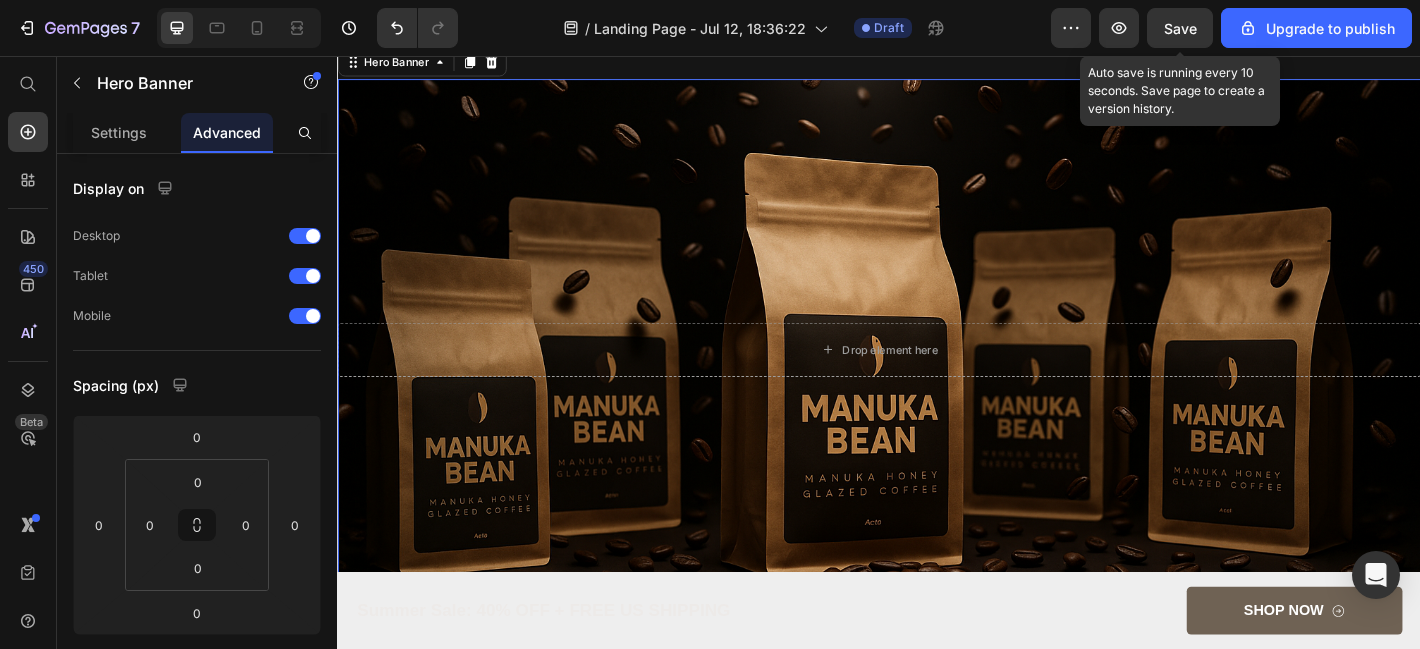 scroll, scrollTop: 0, scrollLeft: 0, axis: both 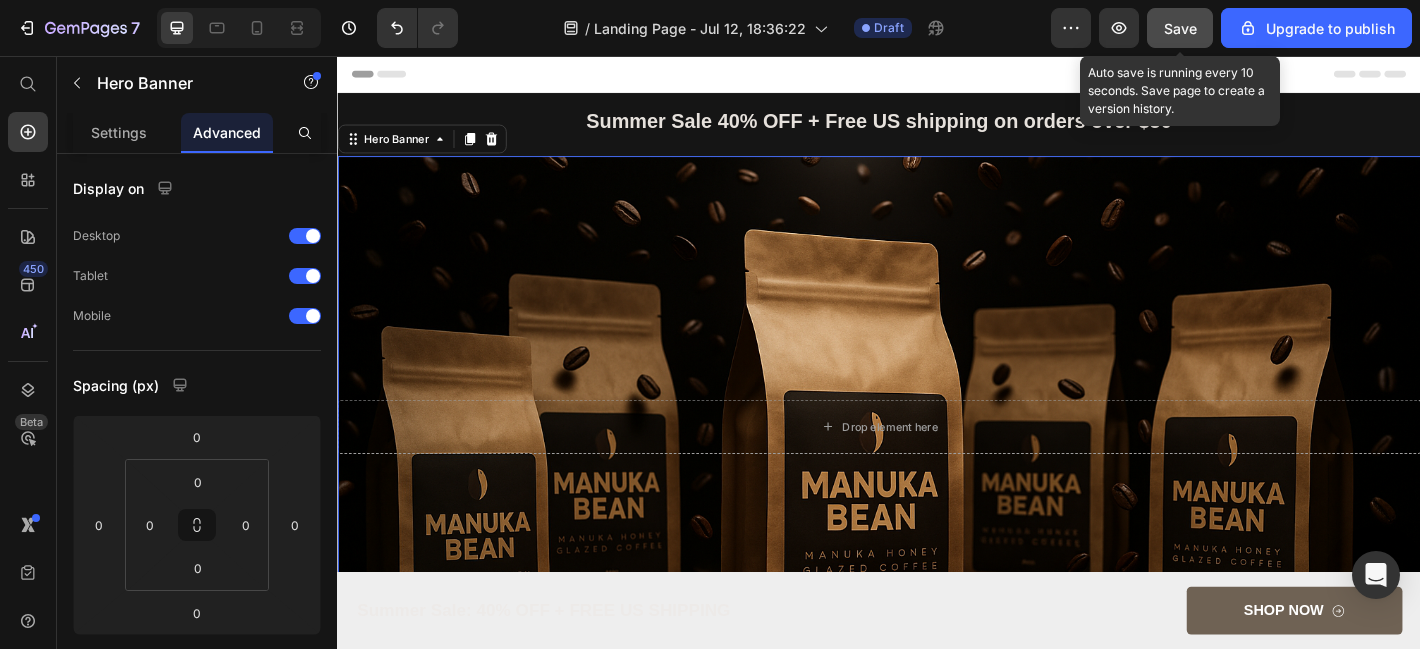 click on "Save" at bounding box center (1180, 28) 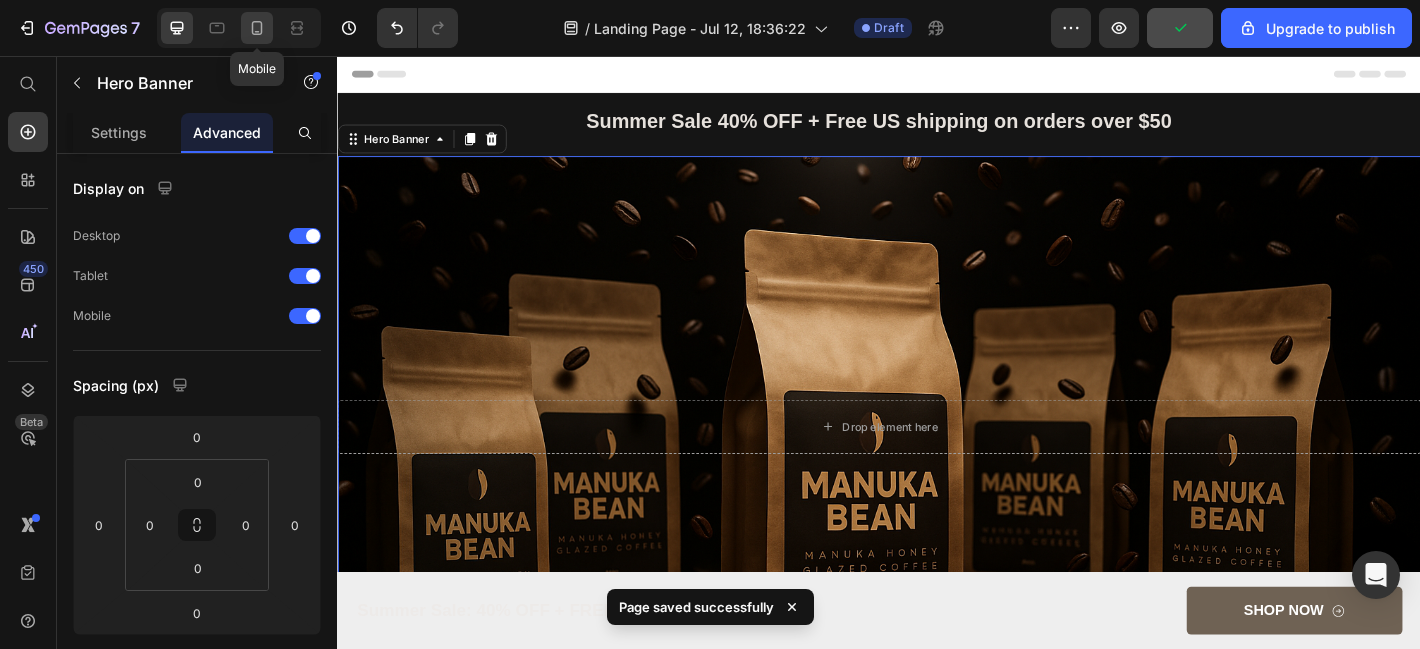 click 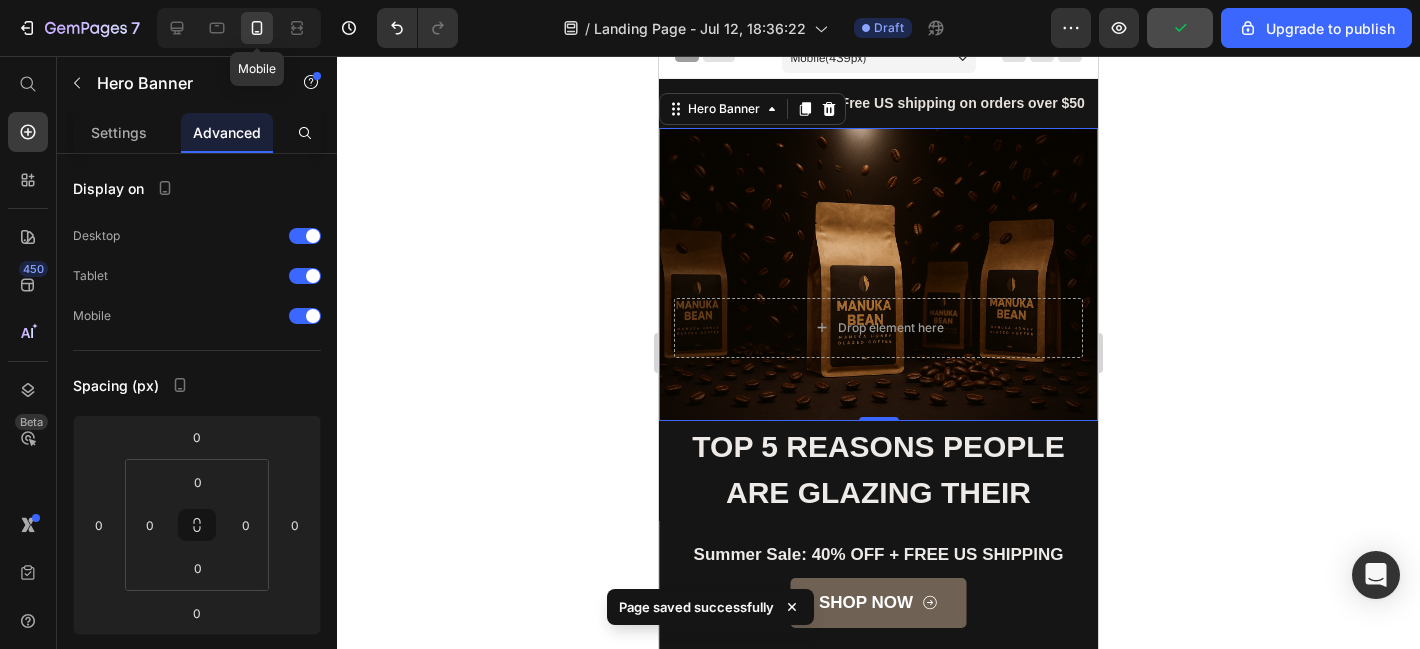 scroll, scrollTop: 20, scrollLeft: 0, axis: vertical 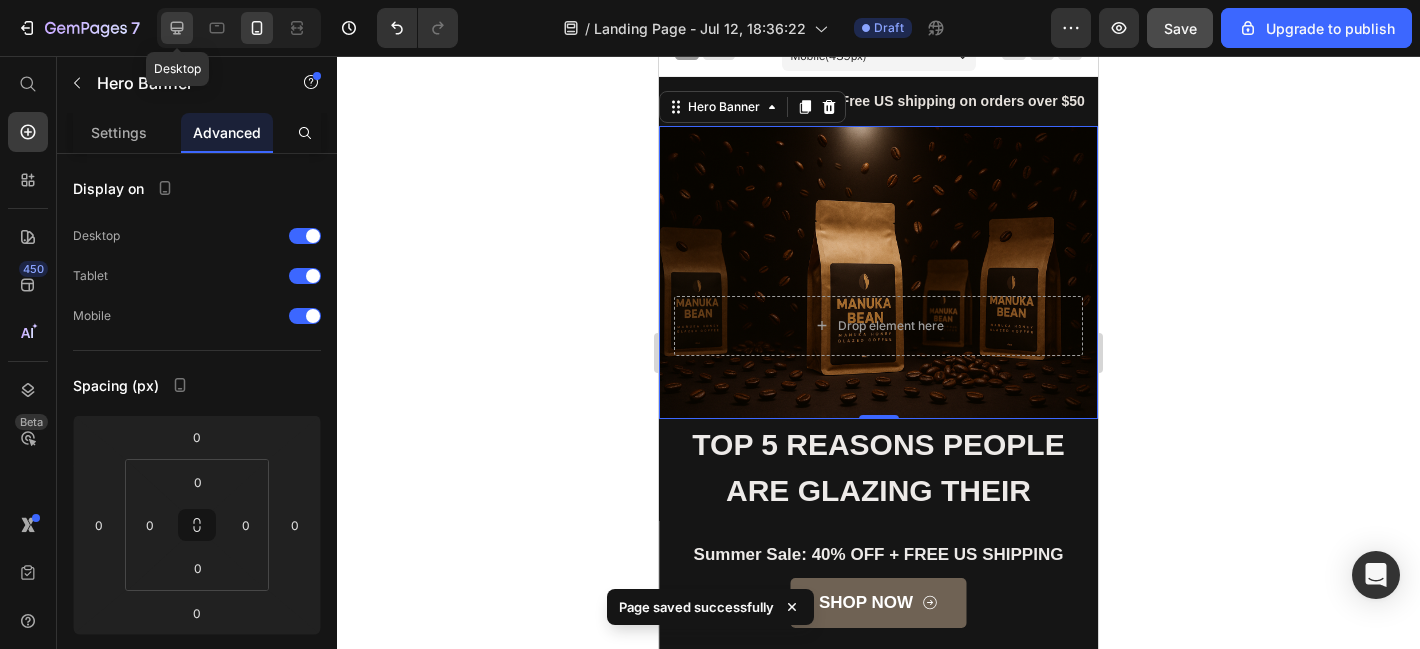 click 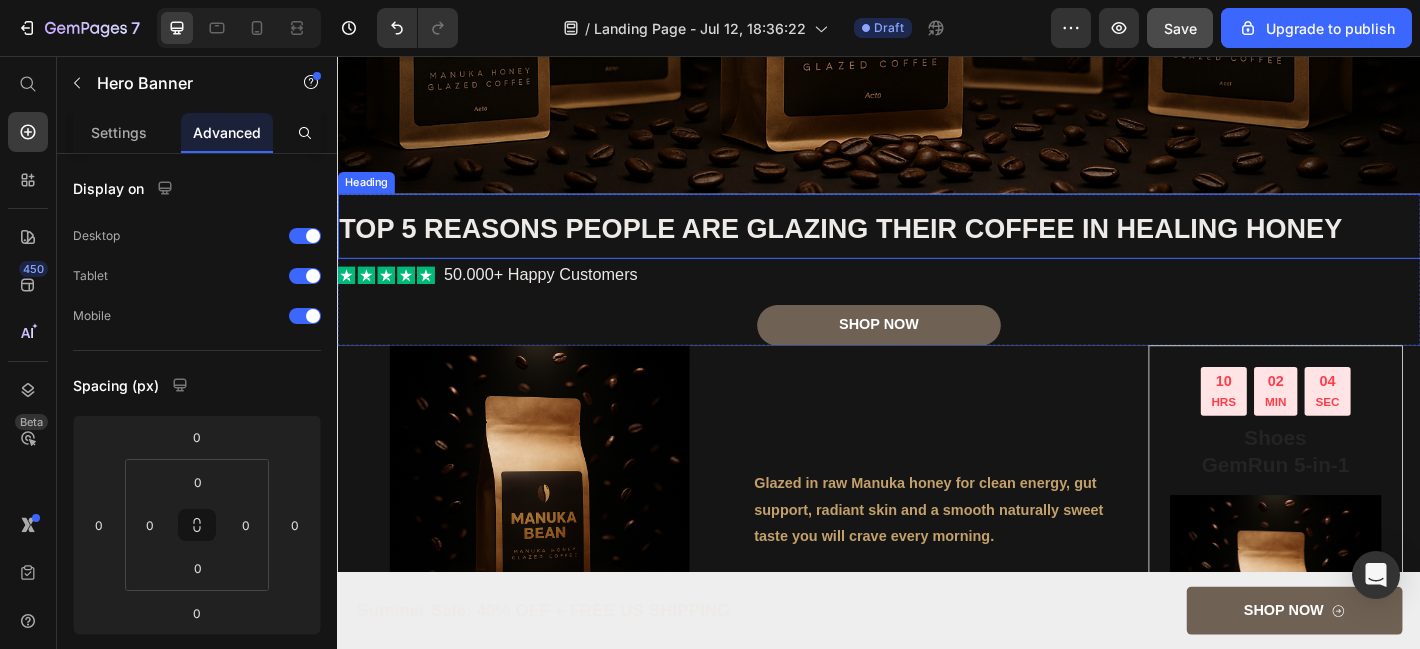 scroll, scrollTop: 563, scrollLeft: 0, axis: vertical 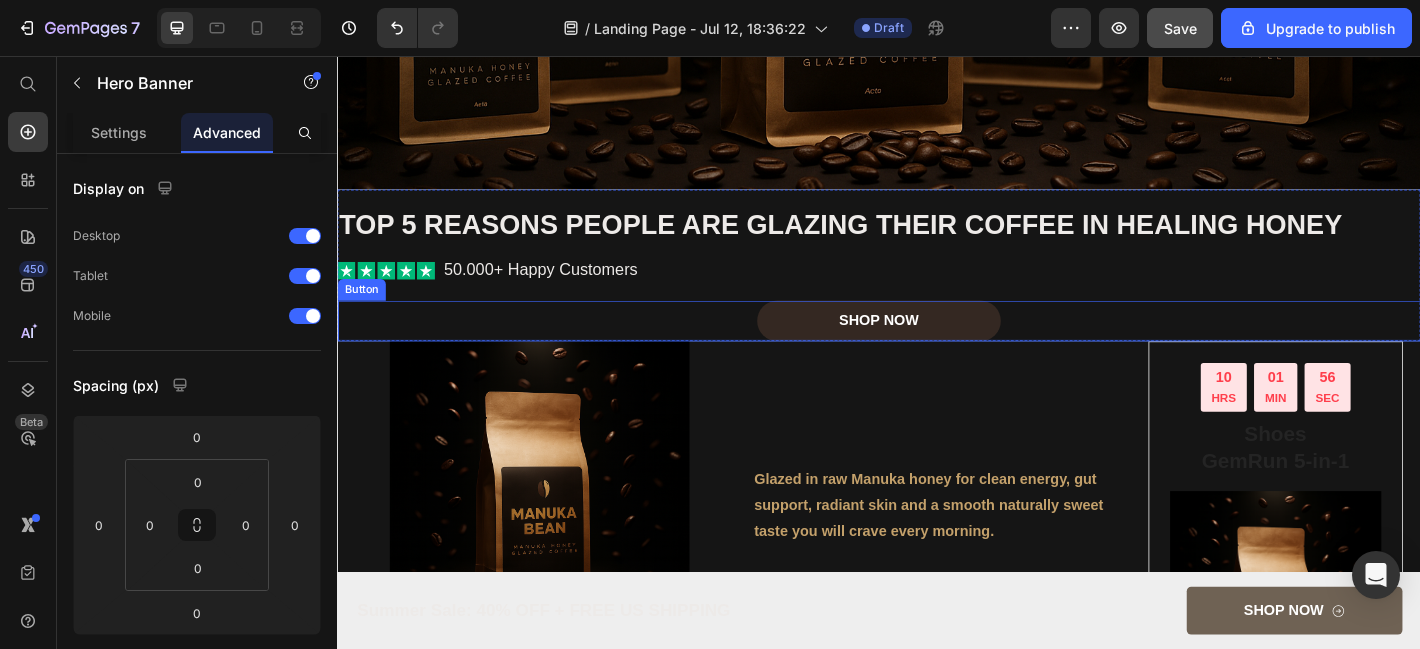 click on "Shop Now" at bounding box center [937, 349] 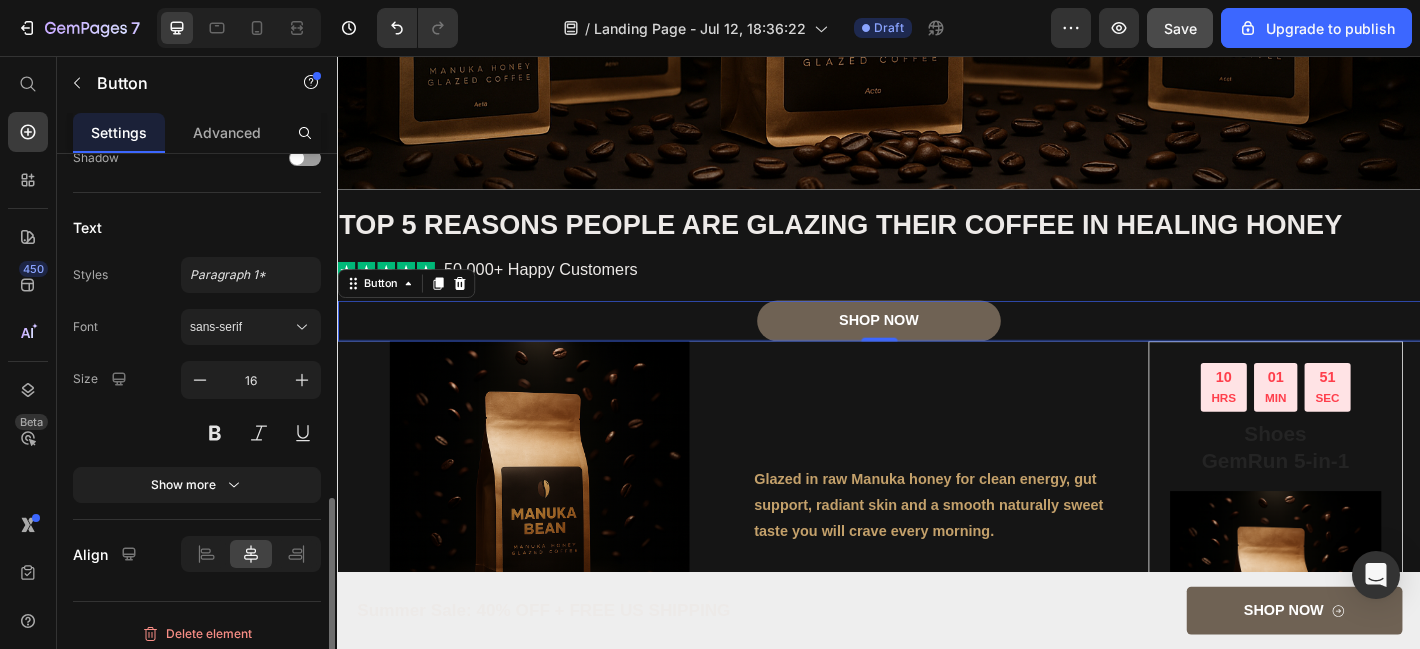 scroll, scrollTop: 841, scrollLeft: 0, axis: vertical 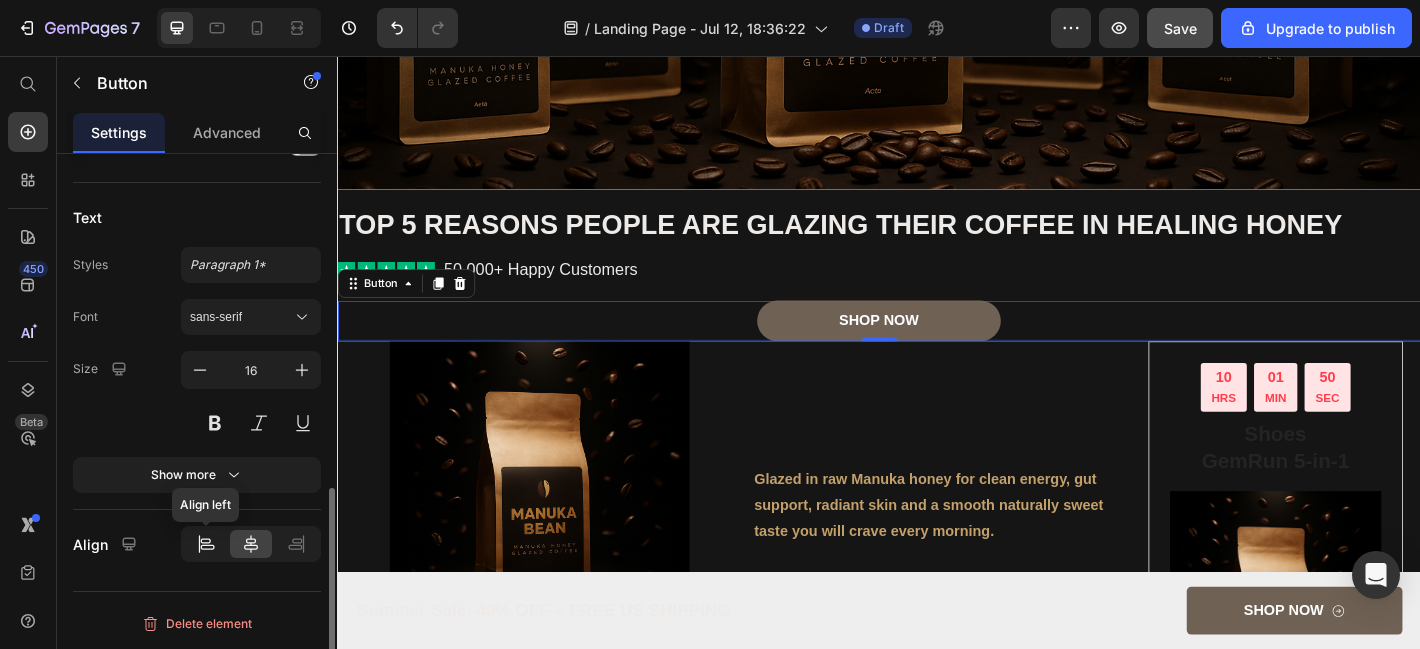 click 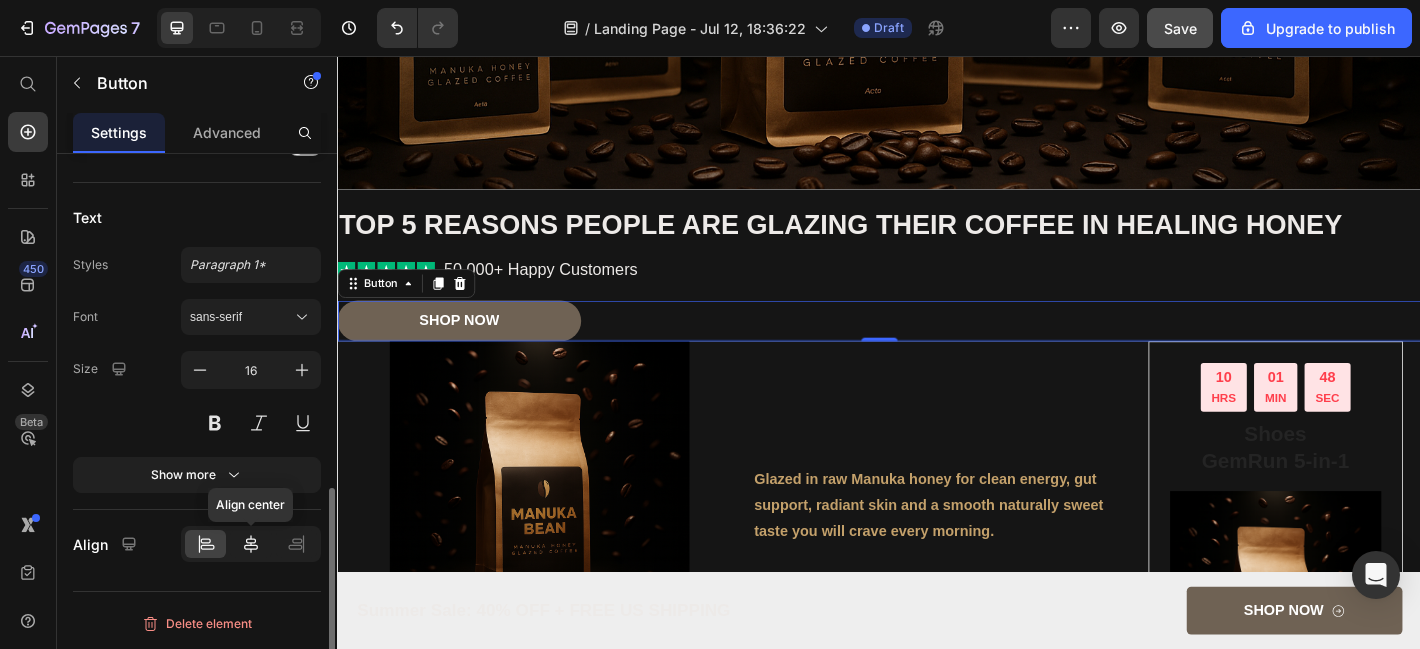 click 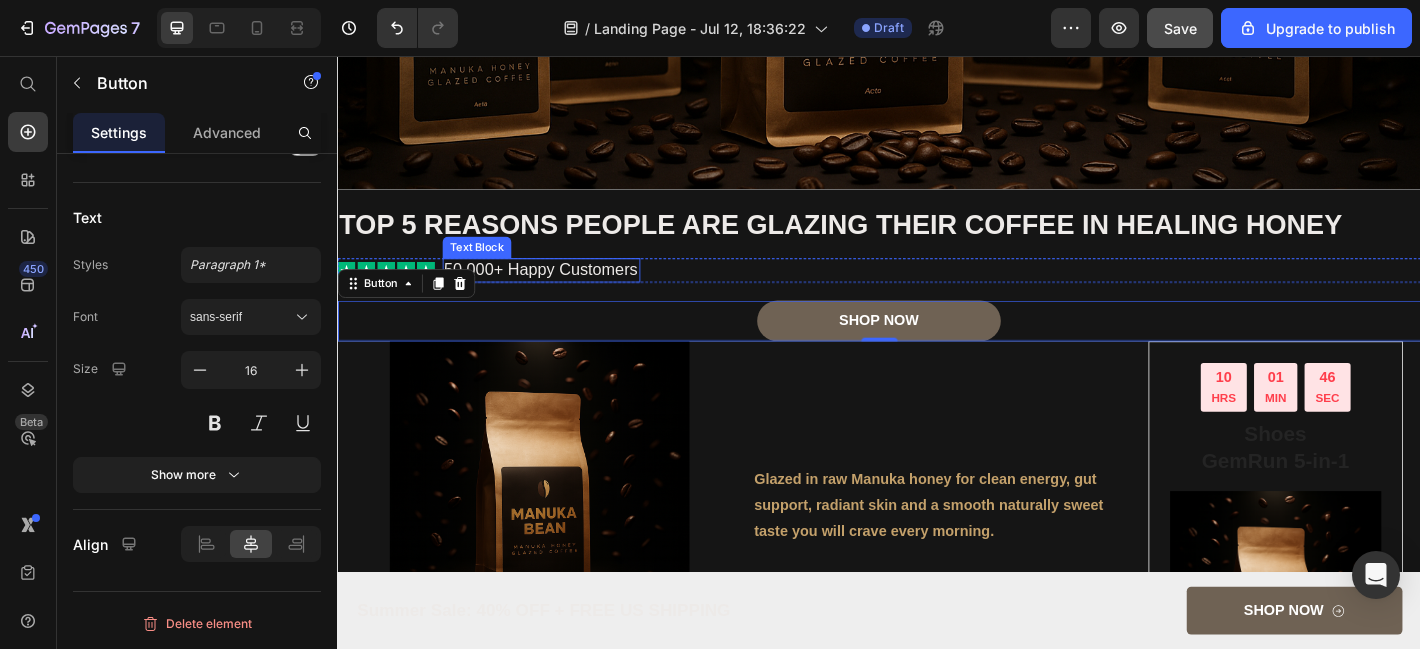 click on "50.000+ Happy Customers" at bounding box center (562, 293) 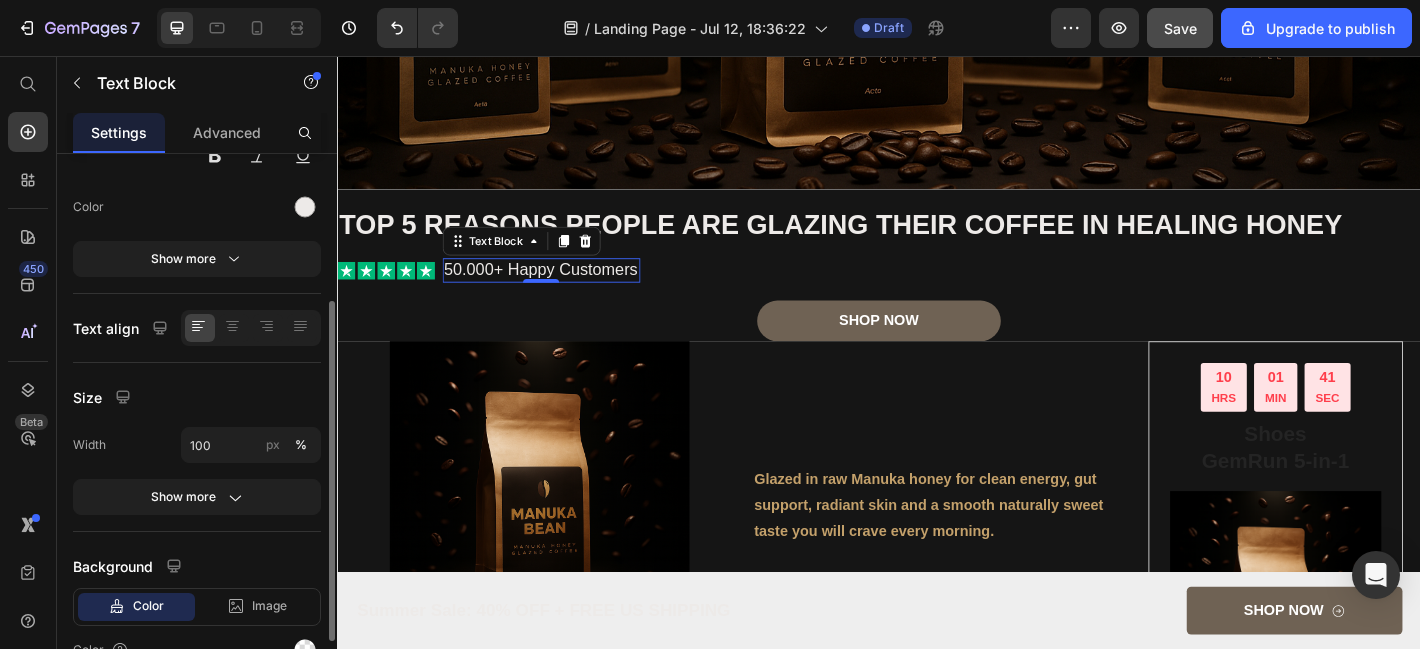 scroll, scrollTop: 187, scrollLeft: 0, axis: vertical 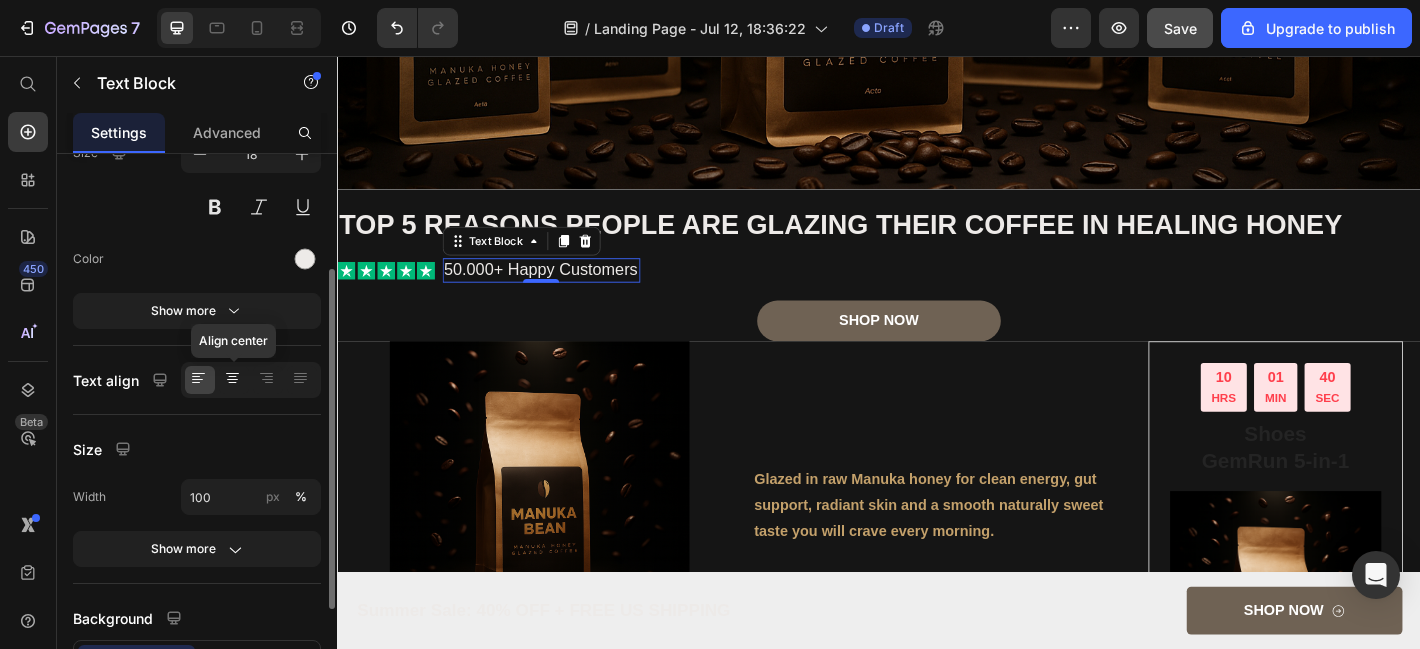 click 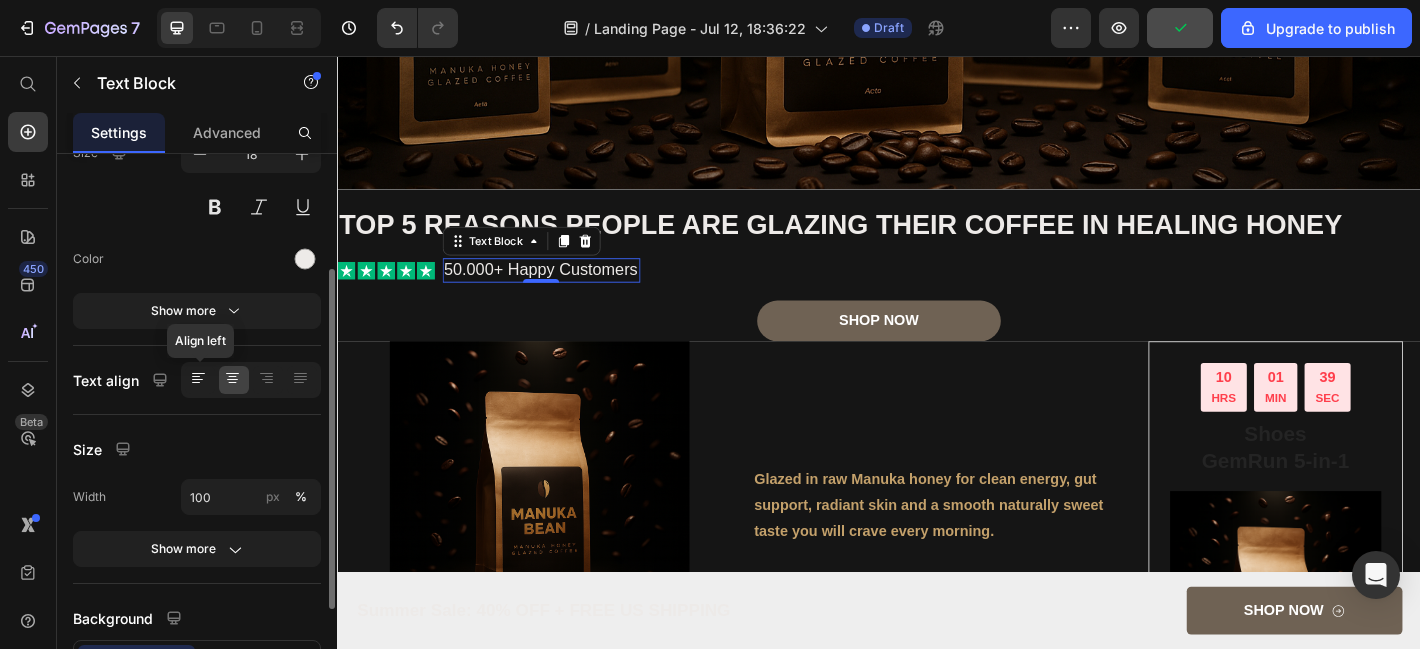 click 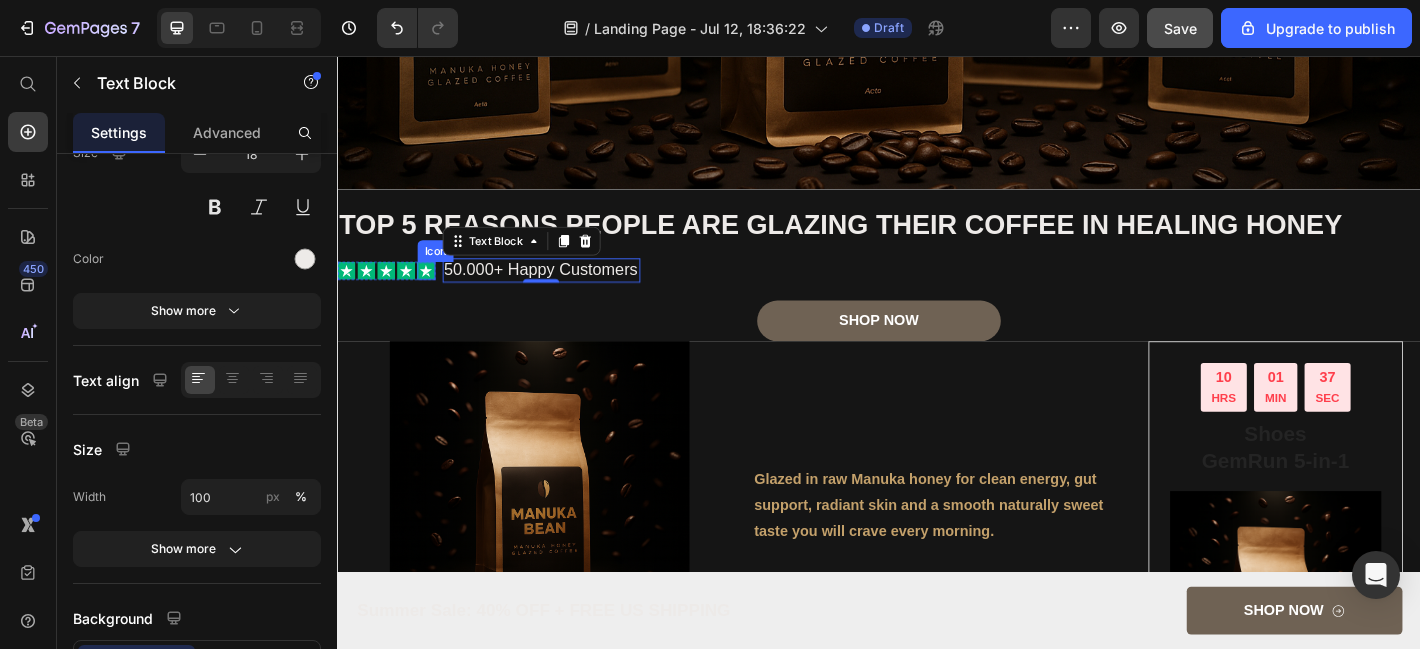 click 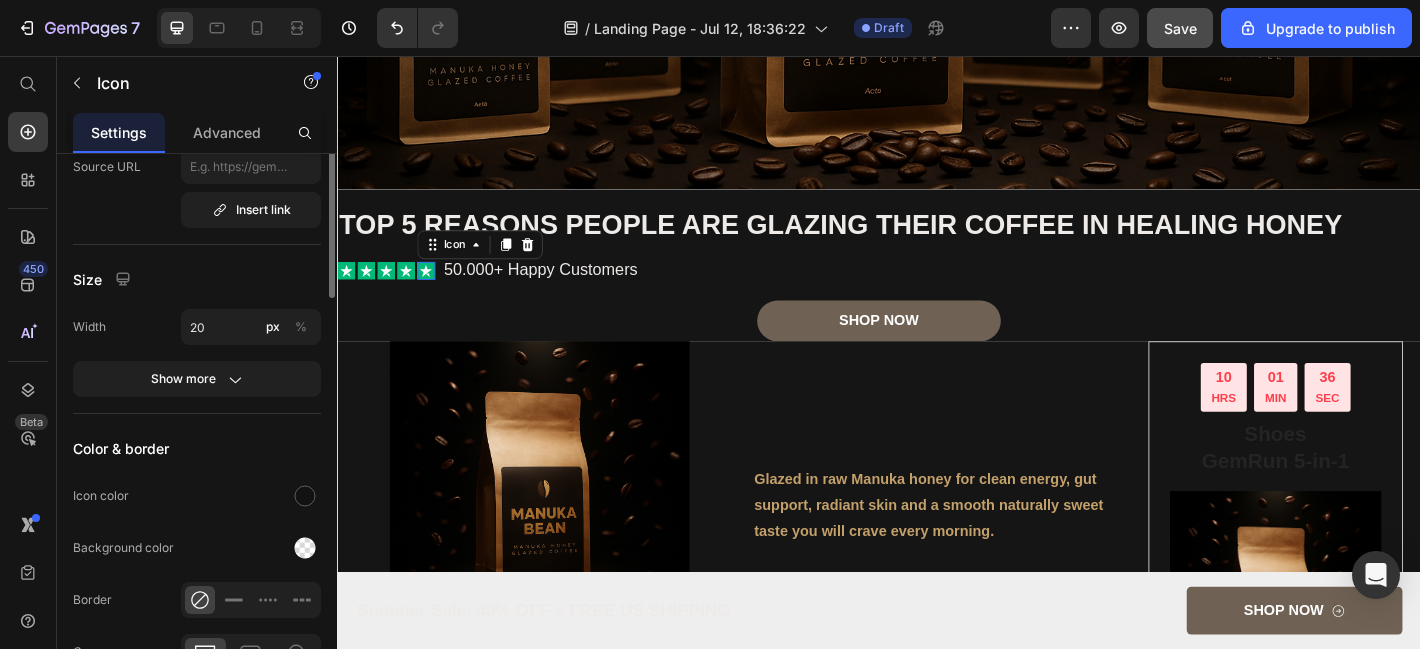 scroll, scrollTop: 0, scrollLeft: 0, axis: both 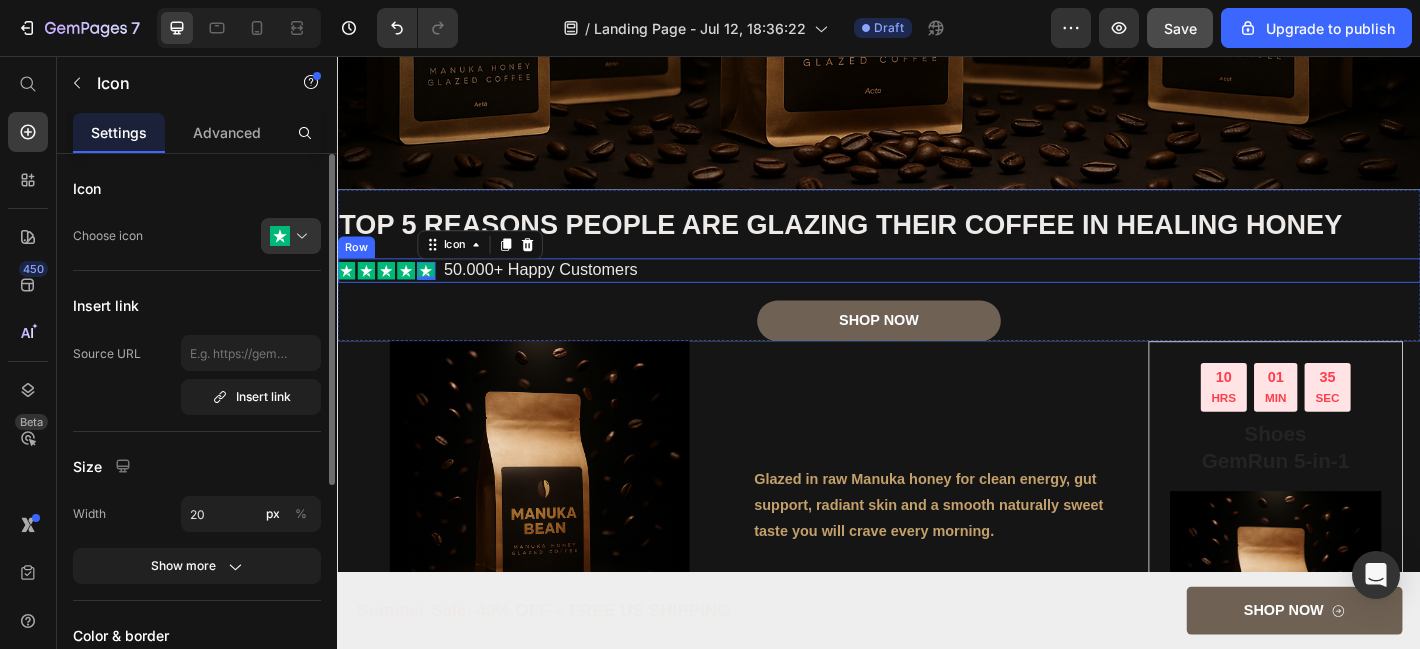 click on "Icon
Icon
Icon
Icon
Icon   0 Icon List 50.000+ Happy Customers Text Block Row" at bounding box center [937, 293] 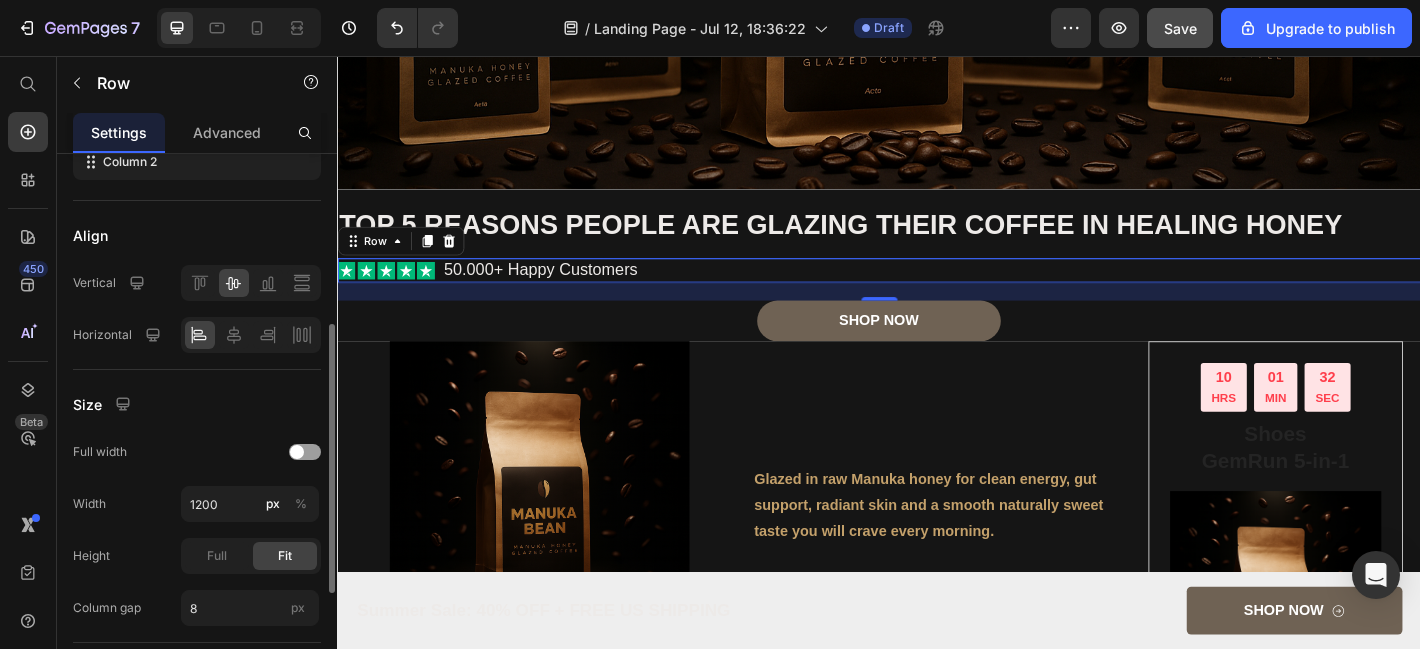scroll, scrollTop: 357, scrollLeft: 0, axis: vertical 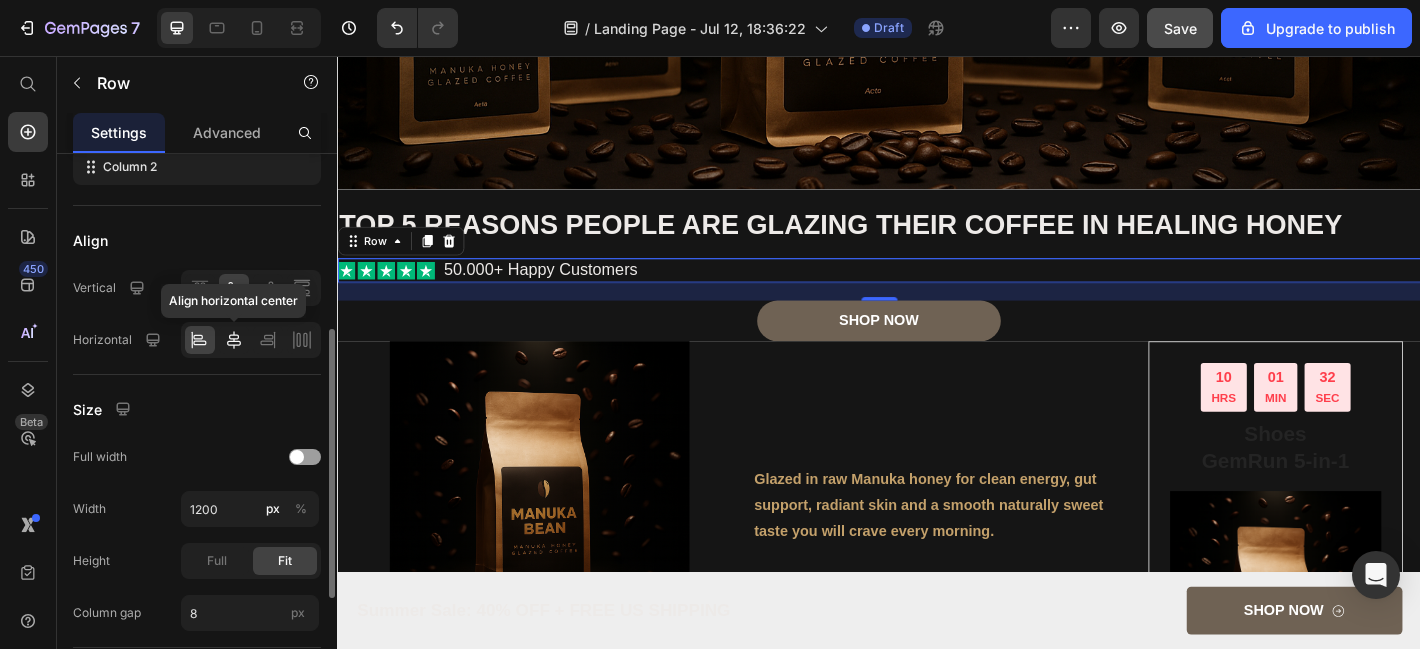 click 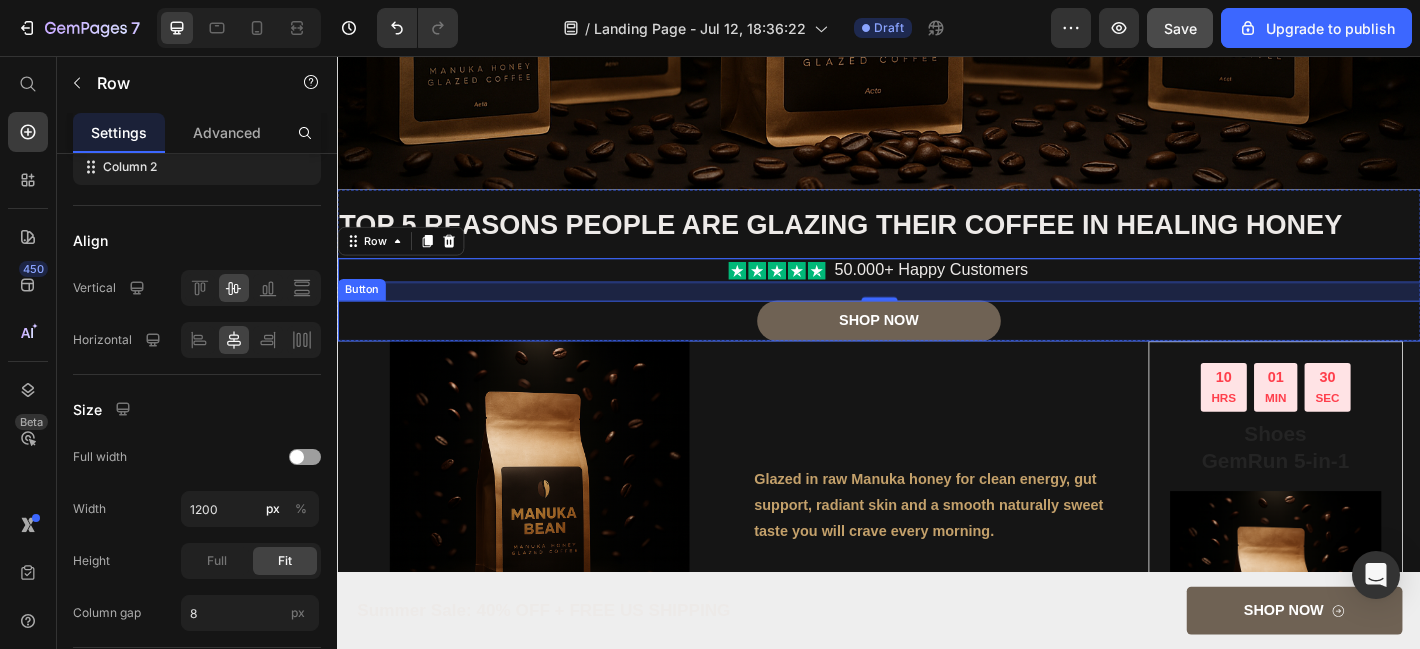 click on "Shop Now Button" at bounding box center (937, 349) 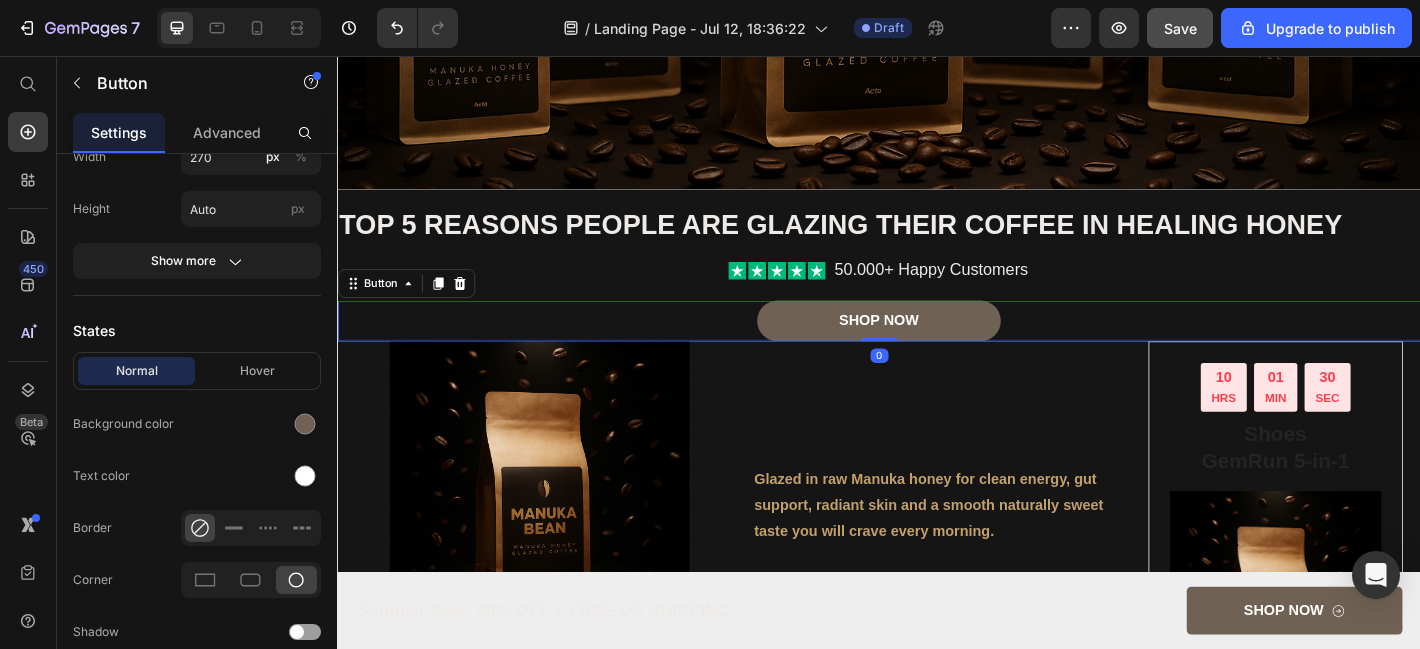 scroll, scrollTop: 0, scrollLeft: 0, axis: both 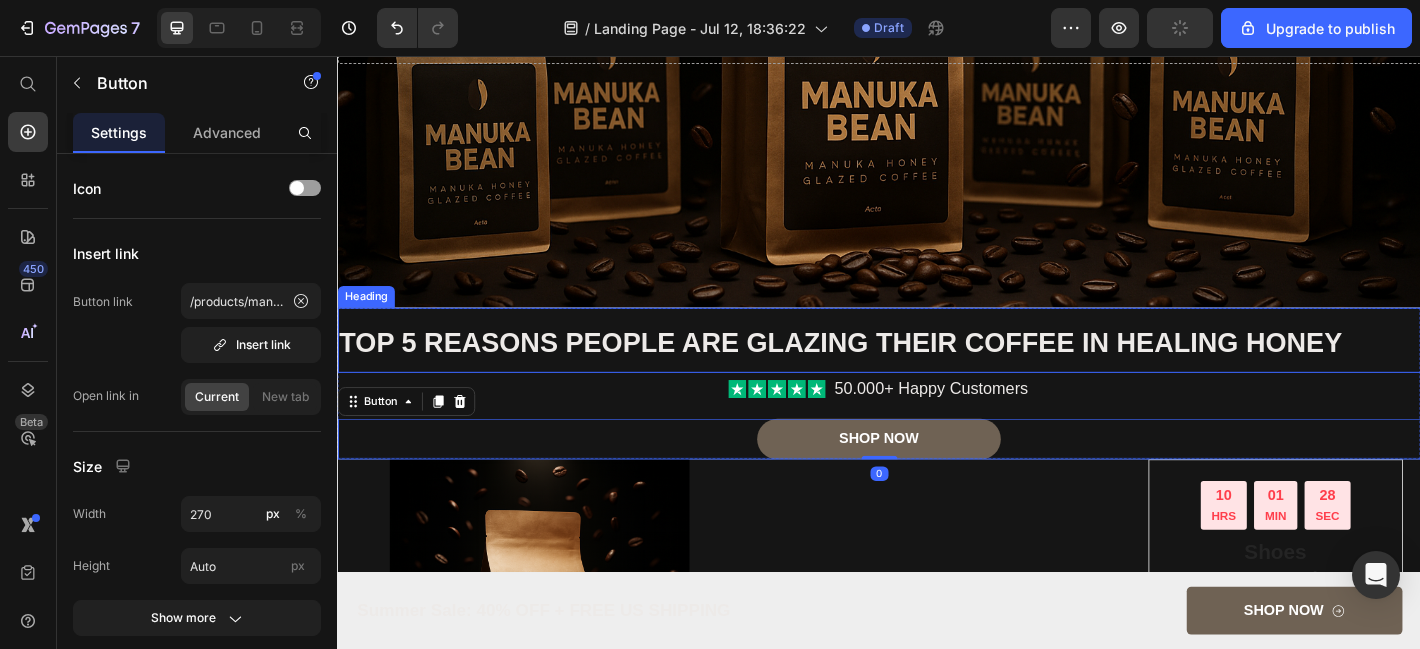 click on "Top 5 Reasons People Are Glazing Their Coffee in Healing Honey" at bounding box center [894, 373] 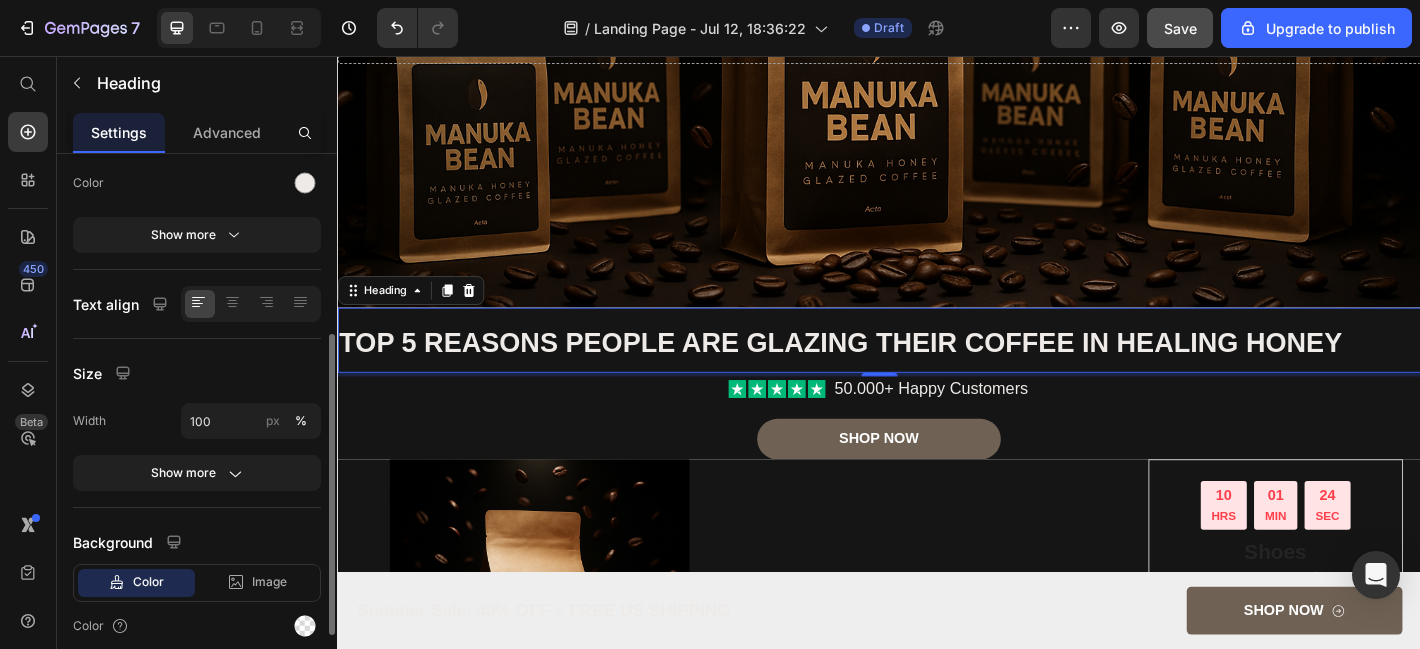 scroll, scrollTop: 234, scrollLeft: 0, axis: vertical 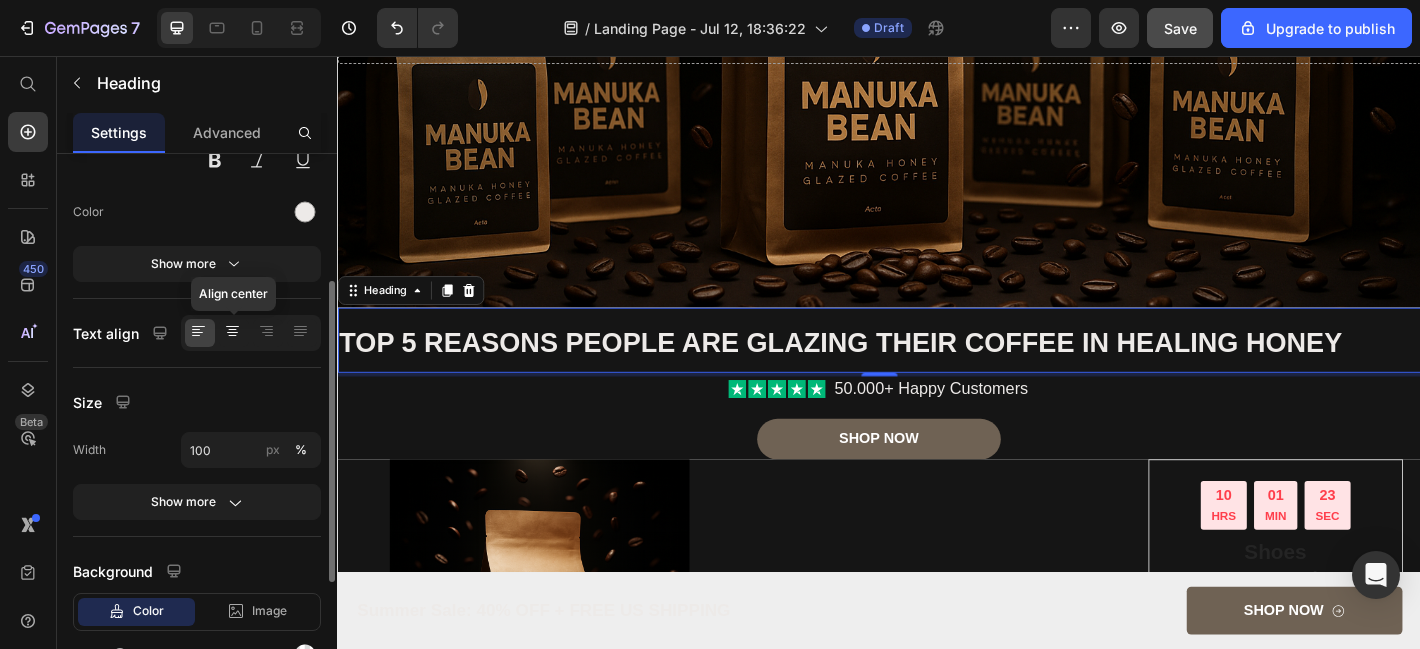 click 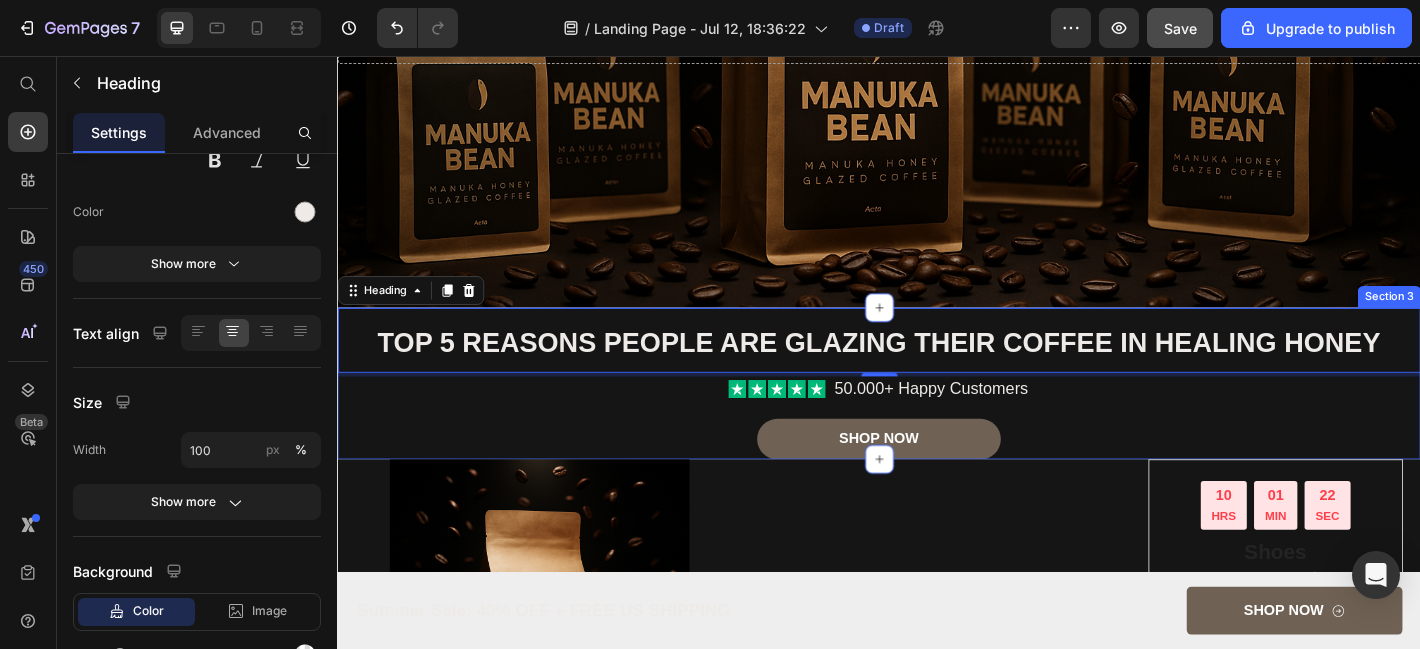 click on "Top 5 Reasons People Are Glazing Their Coffee in Healing Honey Heading   4
Icon
Icon
Icon
Icon
Icon Icon List 50.000+ Happy Customers Text Block Row Shop Now Button" at bounding box center (937, 419) 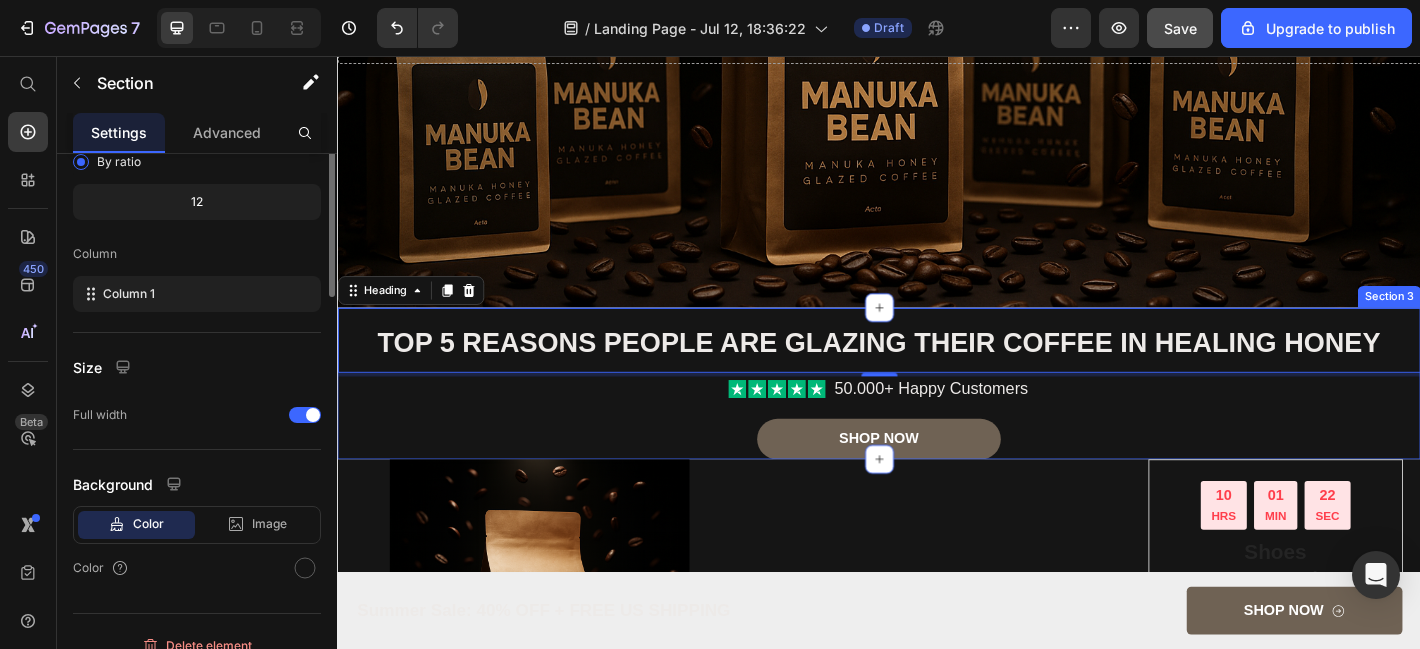 scroll, scrollTop: 0, scrollLeft: 0, axis: both 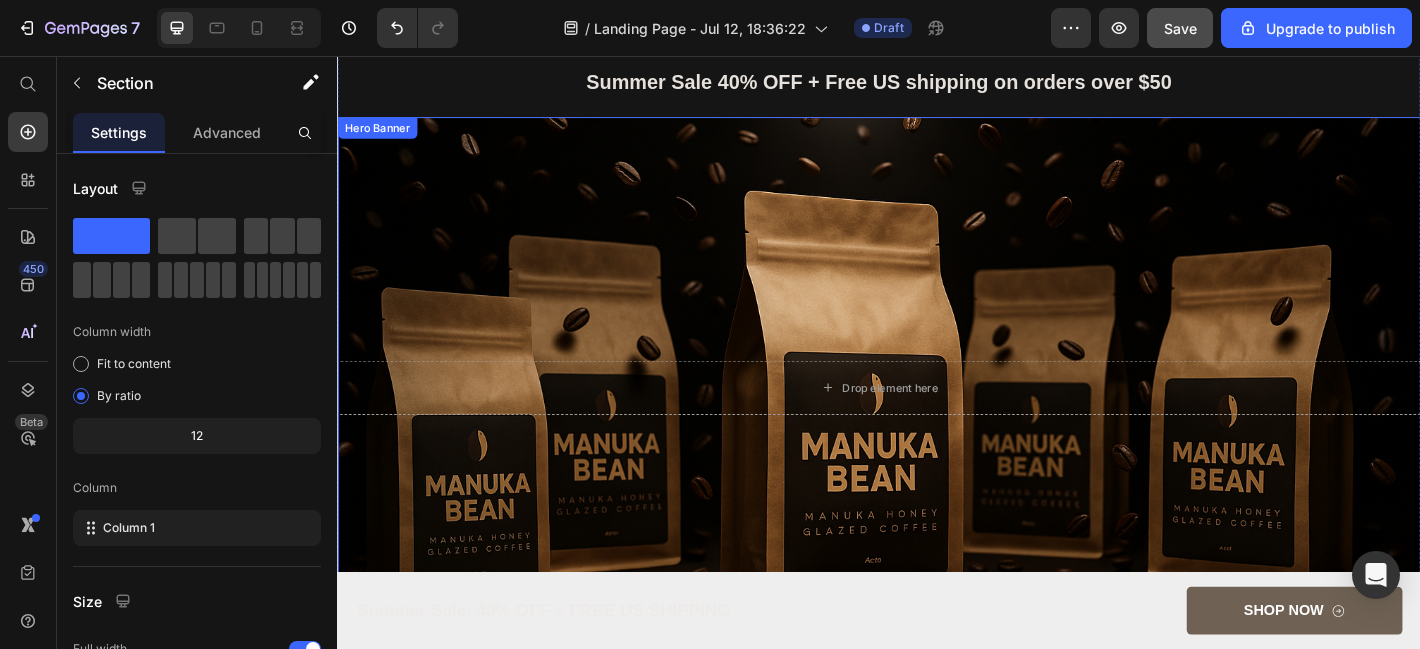 click on "Hero Banner" at bounding box center [381, 136] 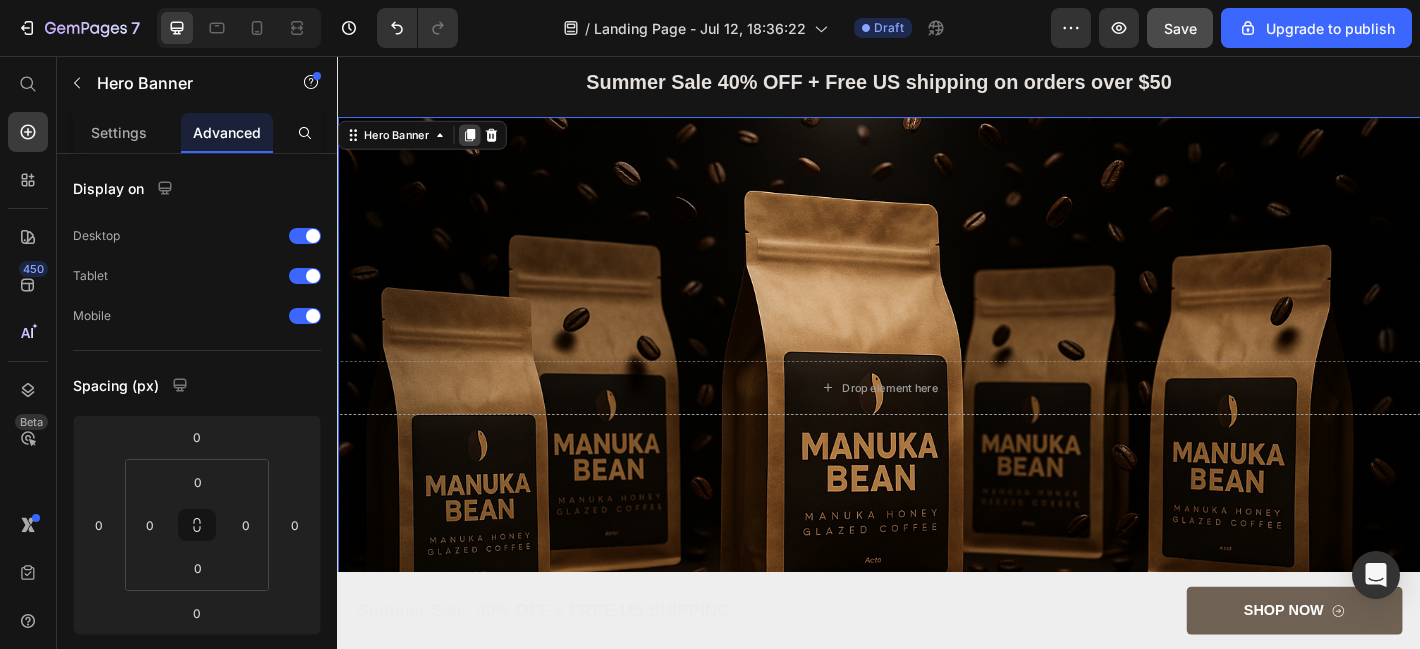 click 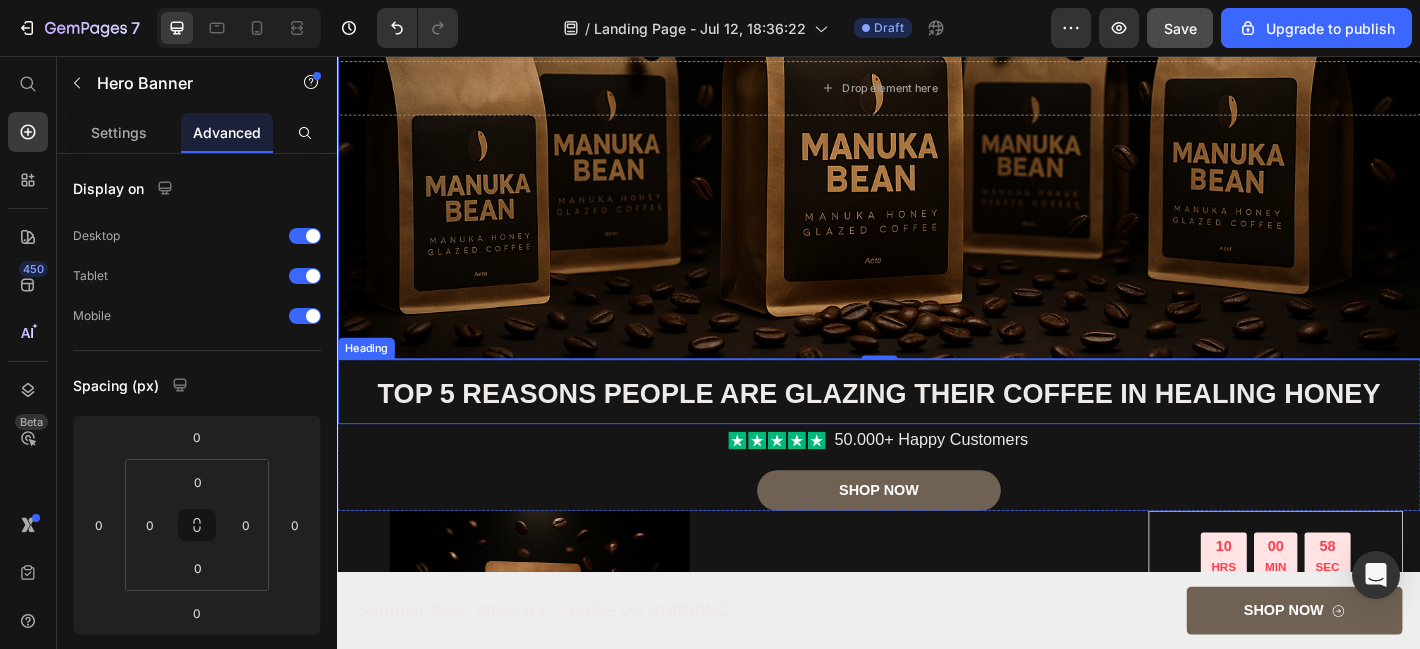 scroll, scrollTop: 956, scrollLeft: 0, axis: vertical 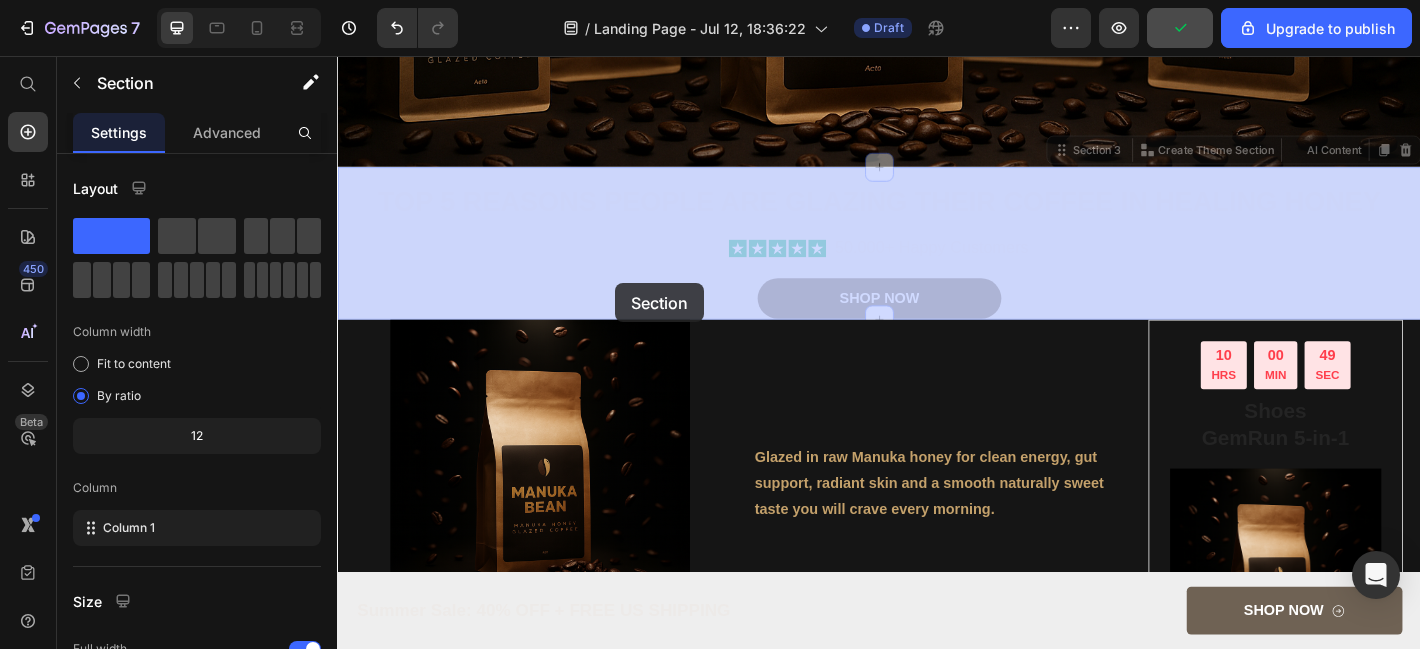 drag, startPoint x: 629, startPoint y: 524, endPoint x: 645, endPoint y: 308, distance: 216.59178 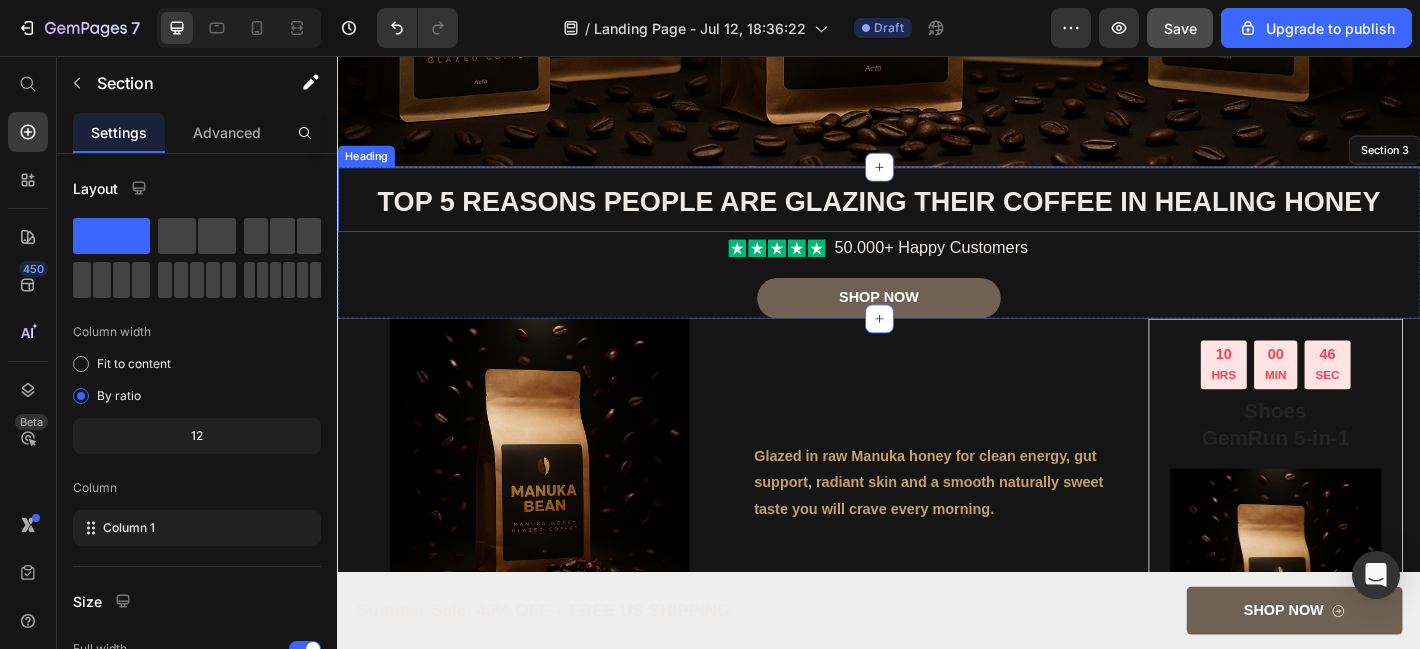 click on "Heading" at bounding box center [368, 167] 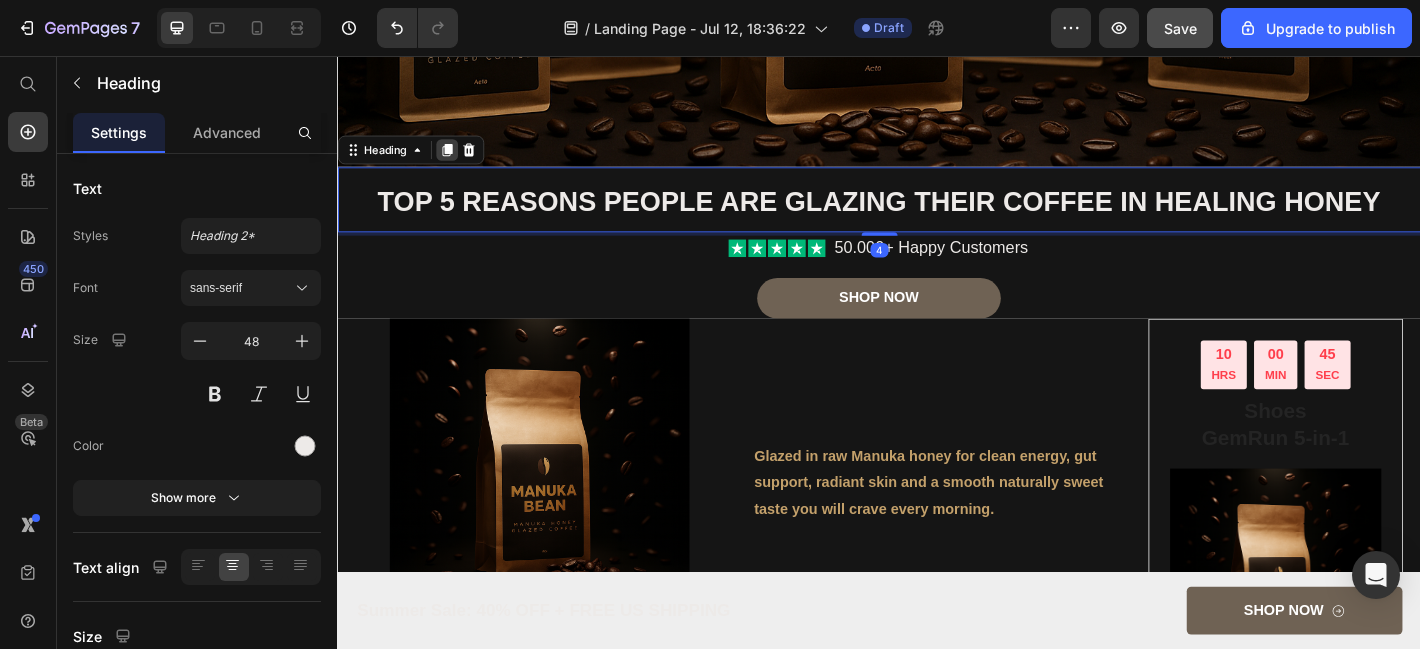 click 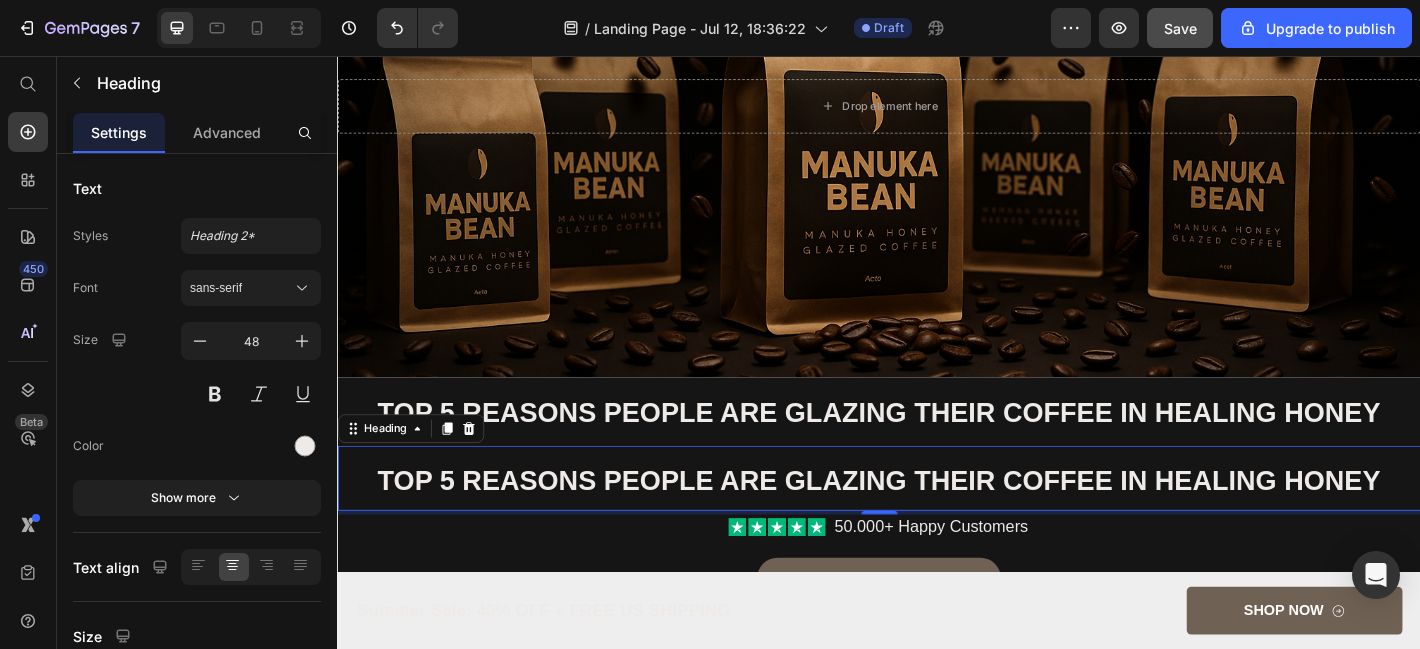 scroll, scrollTop: 1008, scrollLeft: 0, axis: vertical 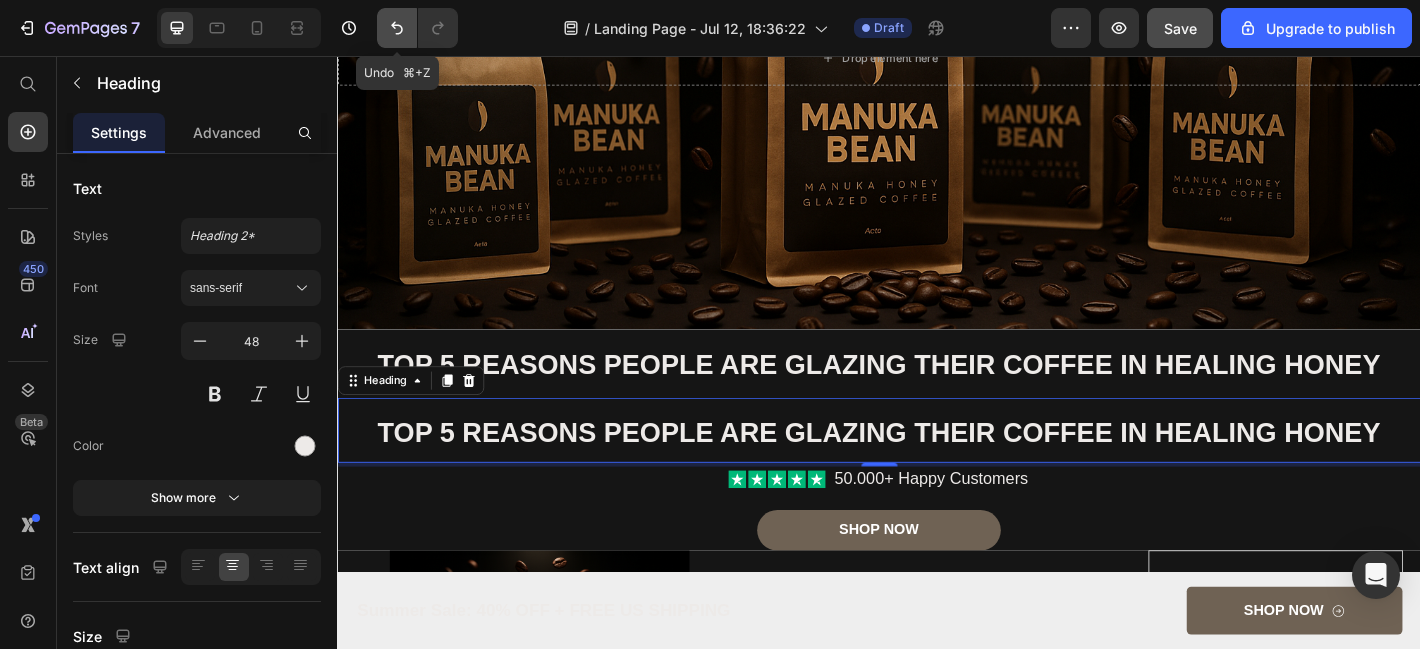 click 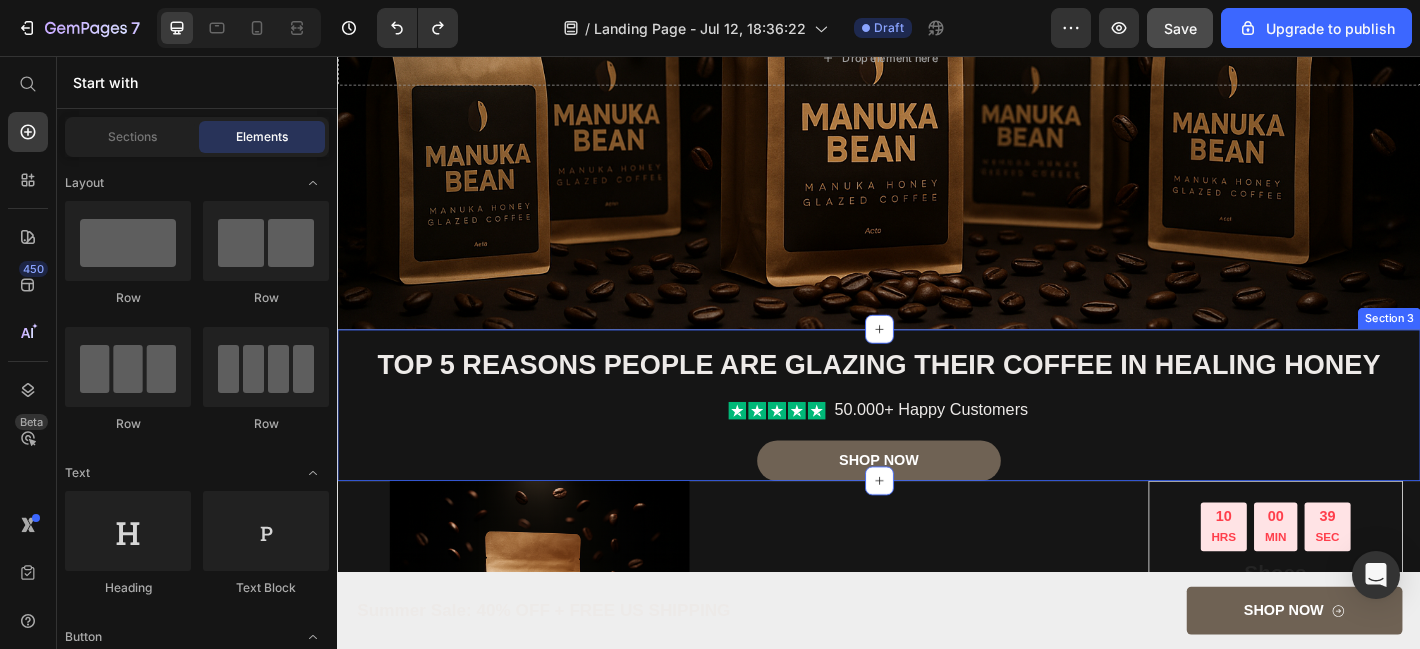 click on "Top 5 Reasons People Are Glazing Their Coffee in Healing Honey Heading
Icon
Icon
Icon
Icon
Icon Icon List 50.000+ Happy Customers Text Block Row Shop Now Button" at bounding box center (937, 443) 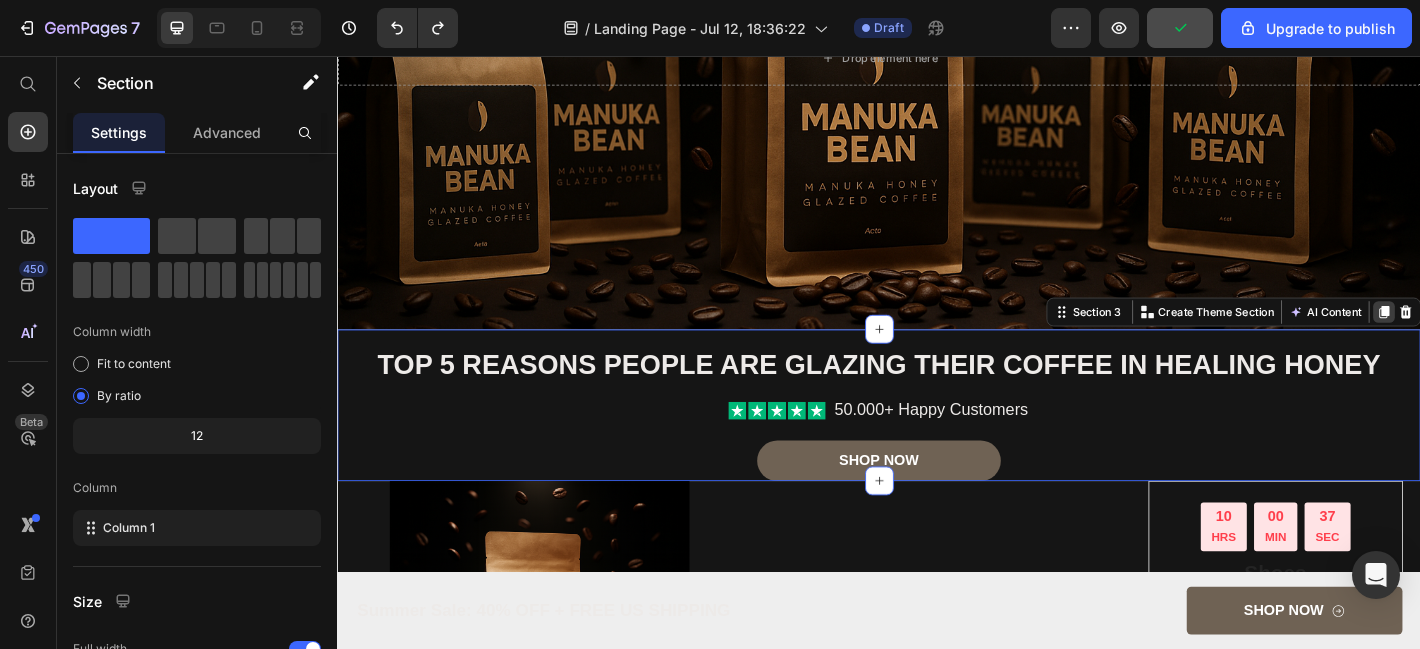 click 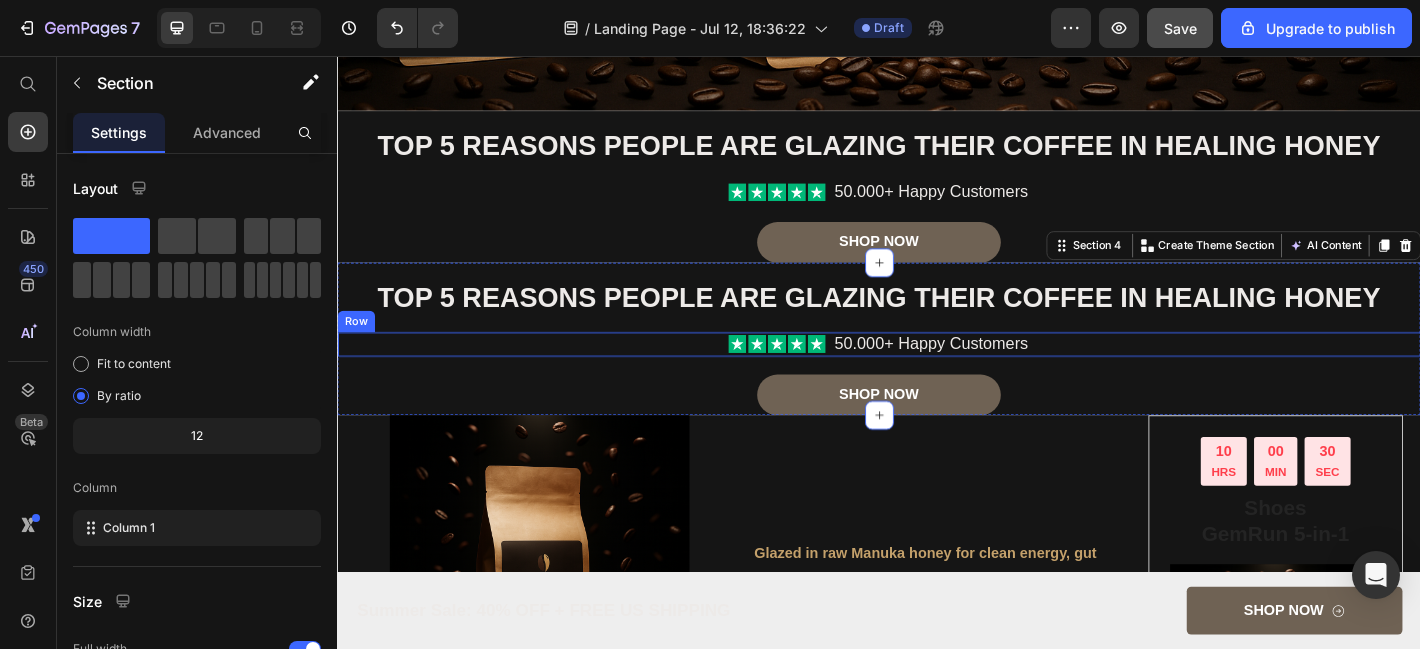 scroll, scrollTop: 1273, scrollLeft: 0, axis: vertical 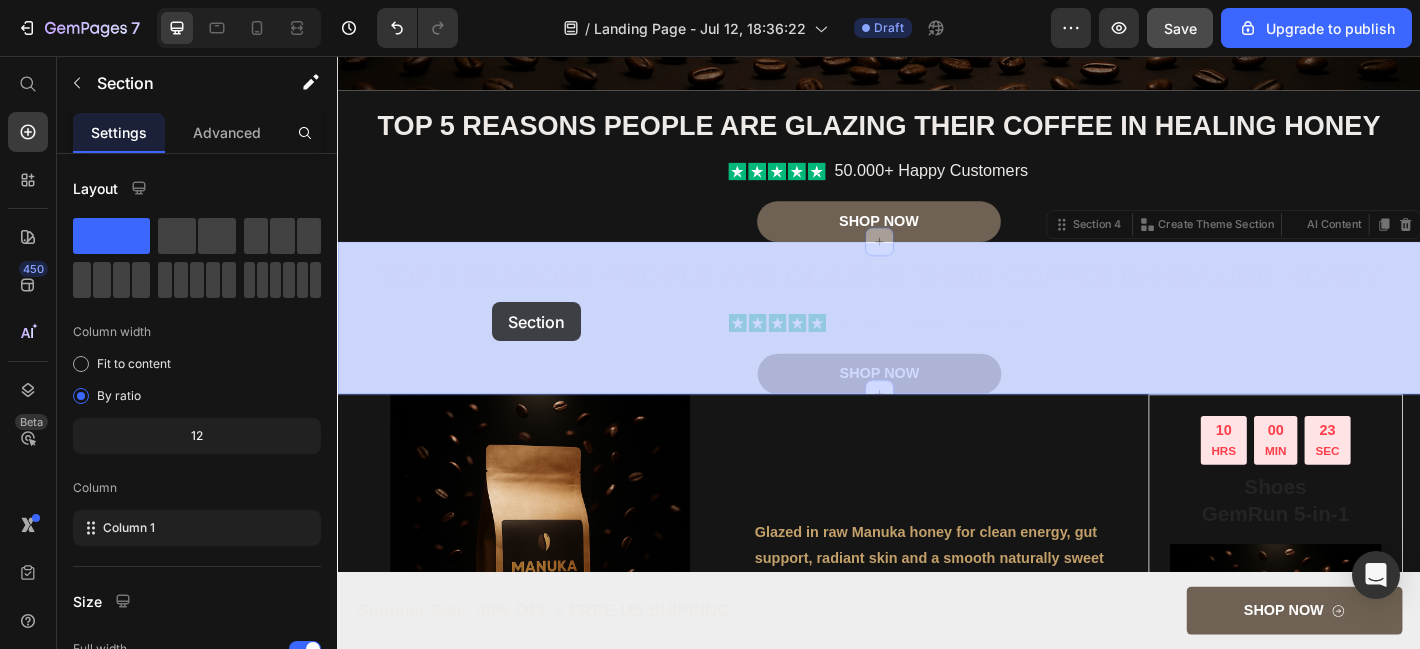 drag, startPoint x: 482, startPoint y: 384, endPoint x: 508, endPoint y: 331, distance: 59.03389 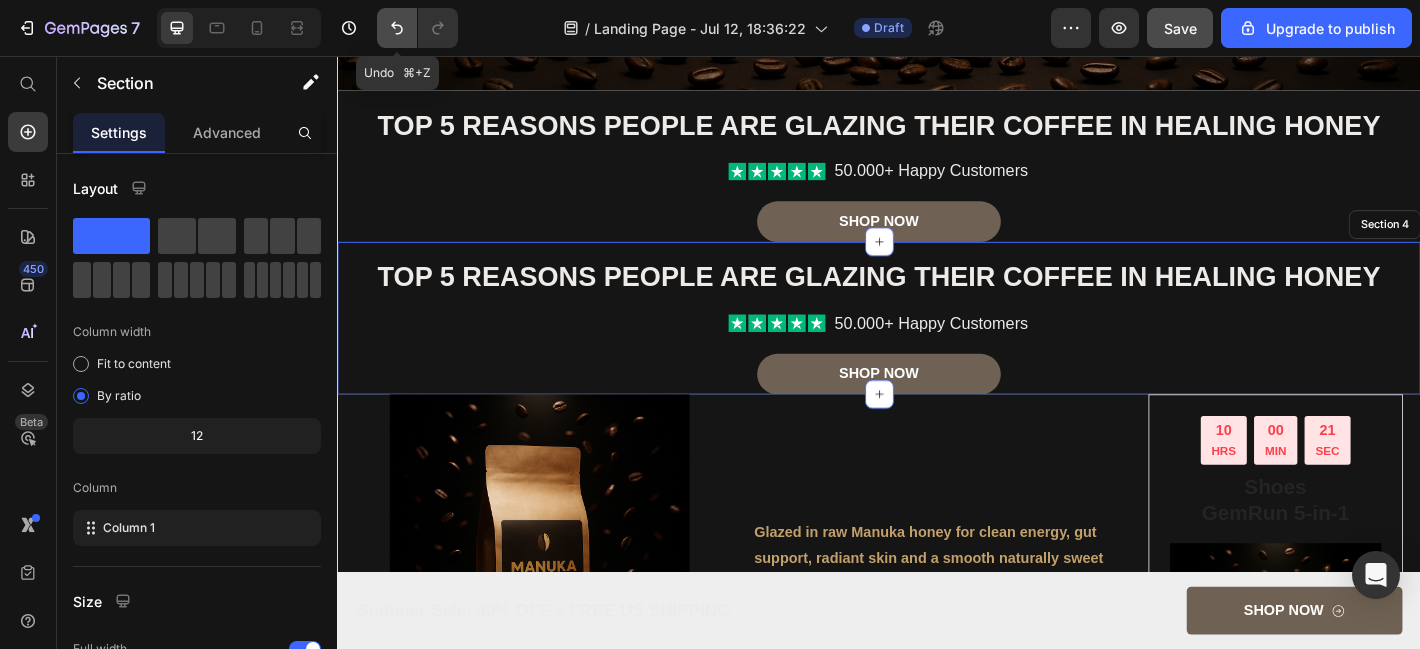 click 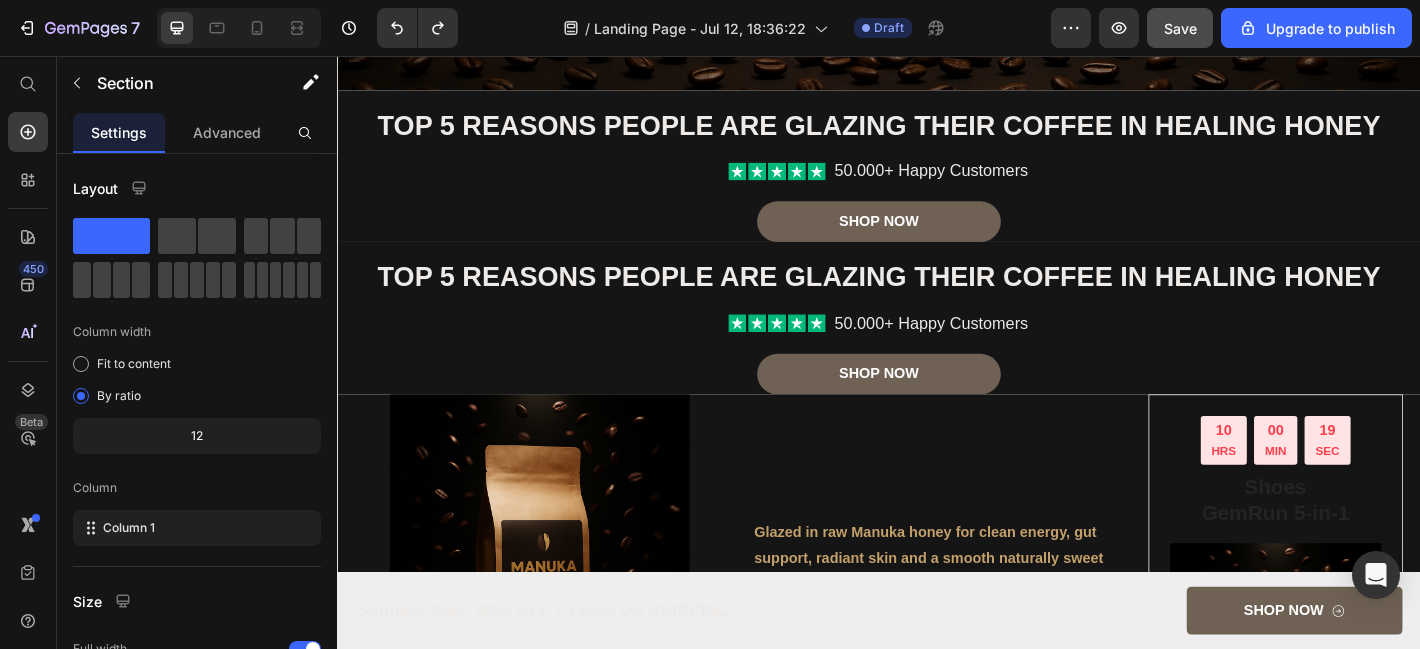 click on "Top 5 Reasons People Are Glazing Their Coffee in Healing Honey Heading
Icon
Icon
Icon
Icon
Icon Icon List 50.000+ Happy Customers Text Block Row Shop Now Button" at bounding box center (937, 346) 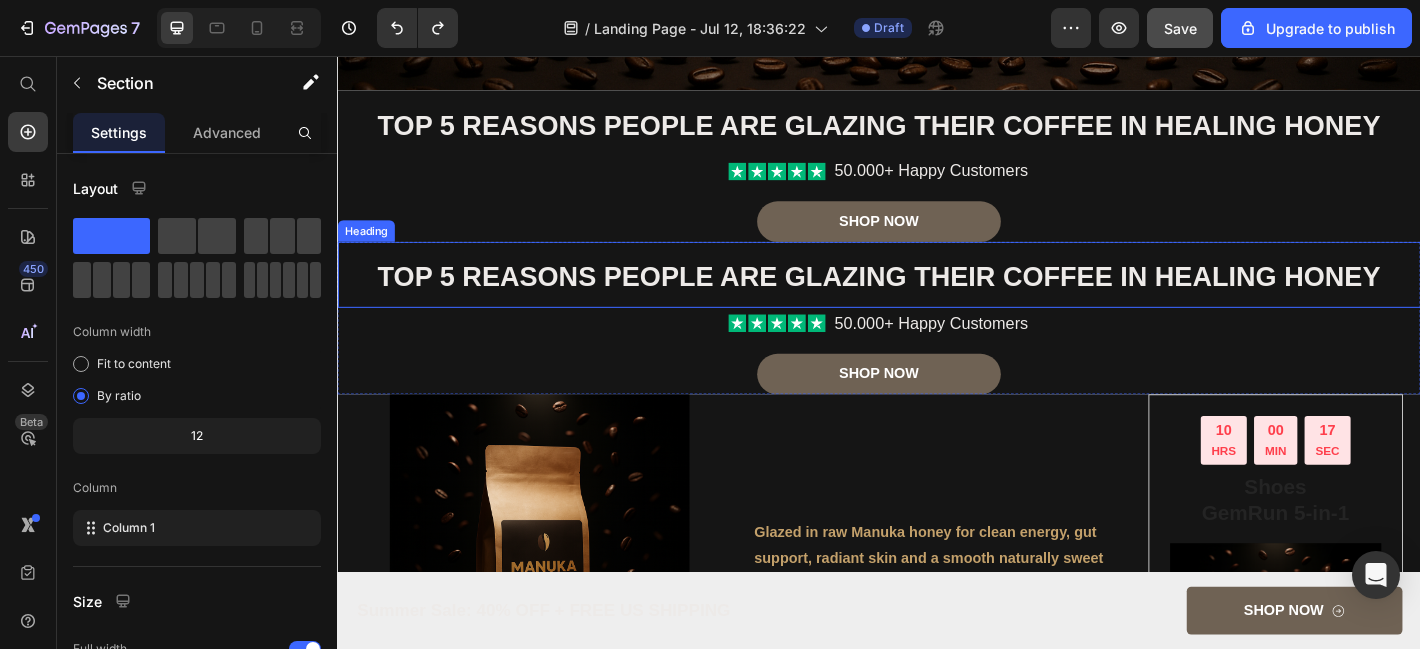 click on "Top 5 Reasons People Are Glazing Their Coffee in Healing Honey" at bounding box center (937, 298) 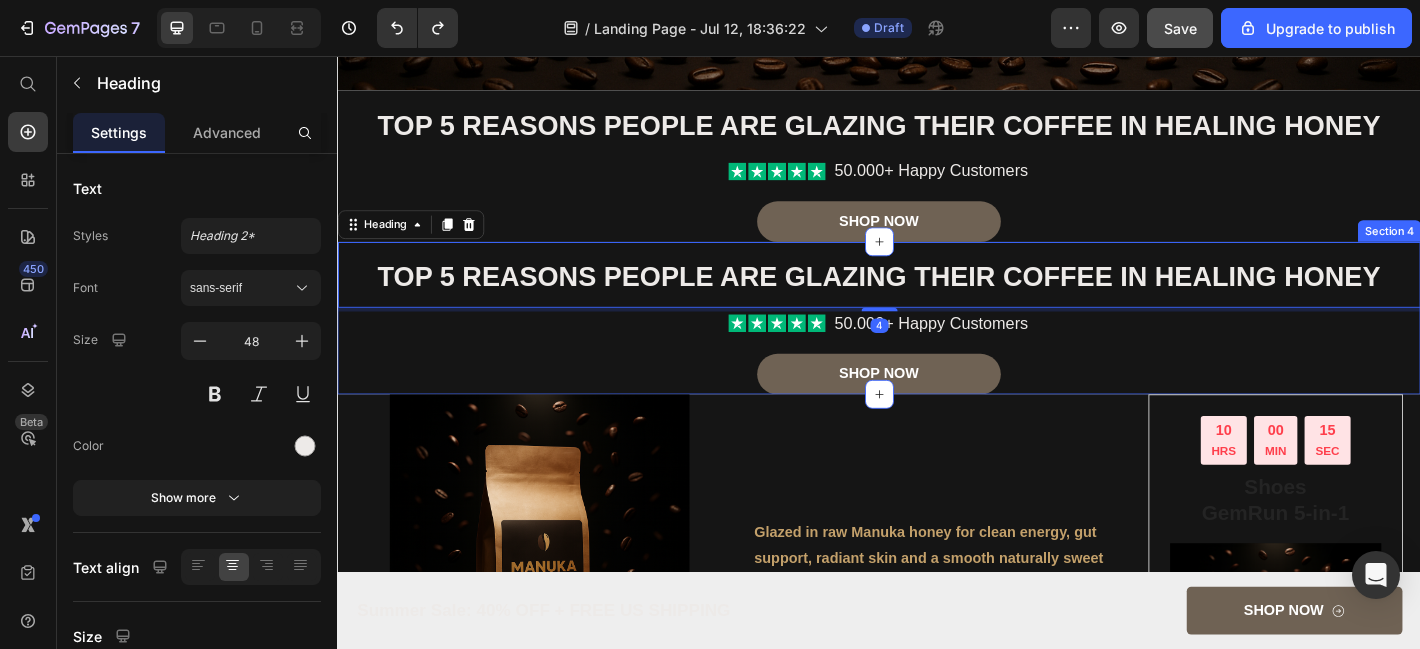 click on "Top 5 Reasons People Are Glazing Their Coffee in Healing Honey Heading   4
Icon
Icon
Icon
Icon
Icon Icon List 50.000+ Happy Customers Text Block Row Shop Now Button" at bounding box center (937, 346) 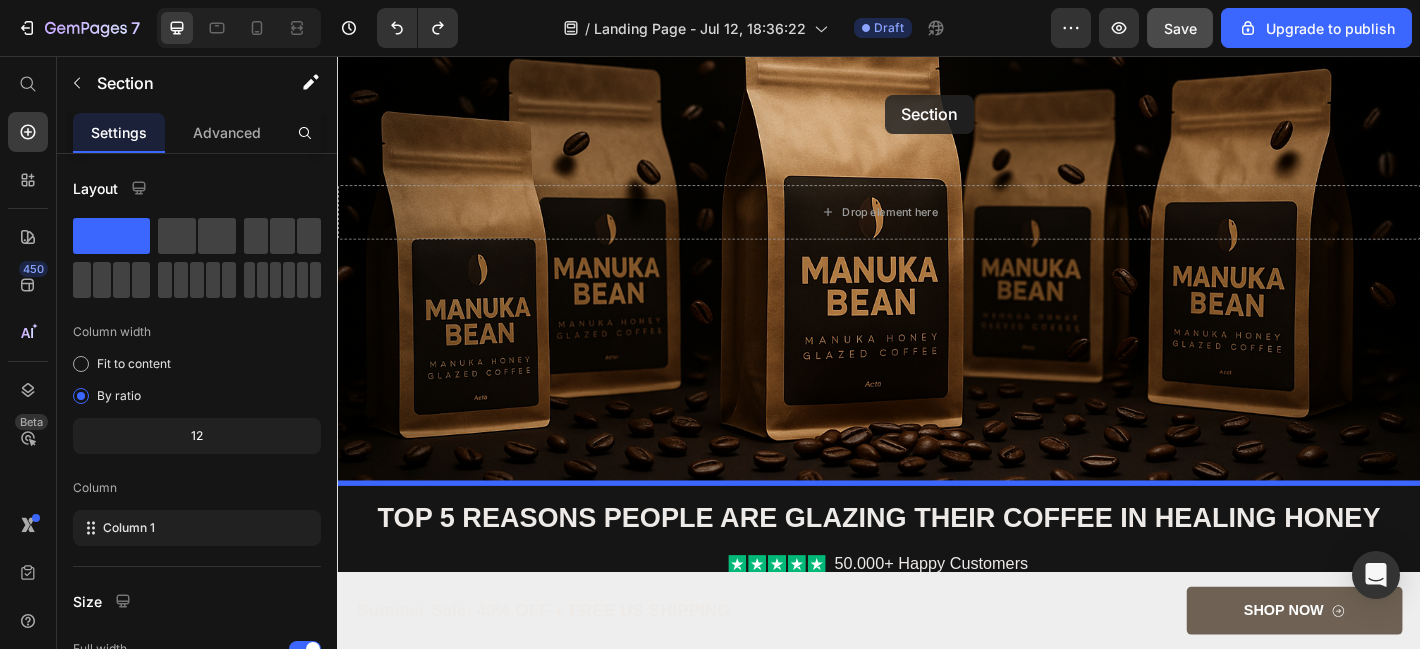 scroll, scrollTop: 788, scrollLeft: 0, axis: vertical 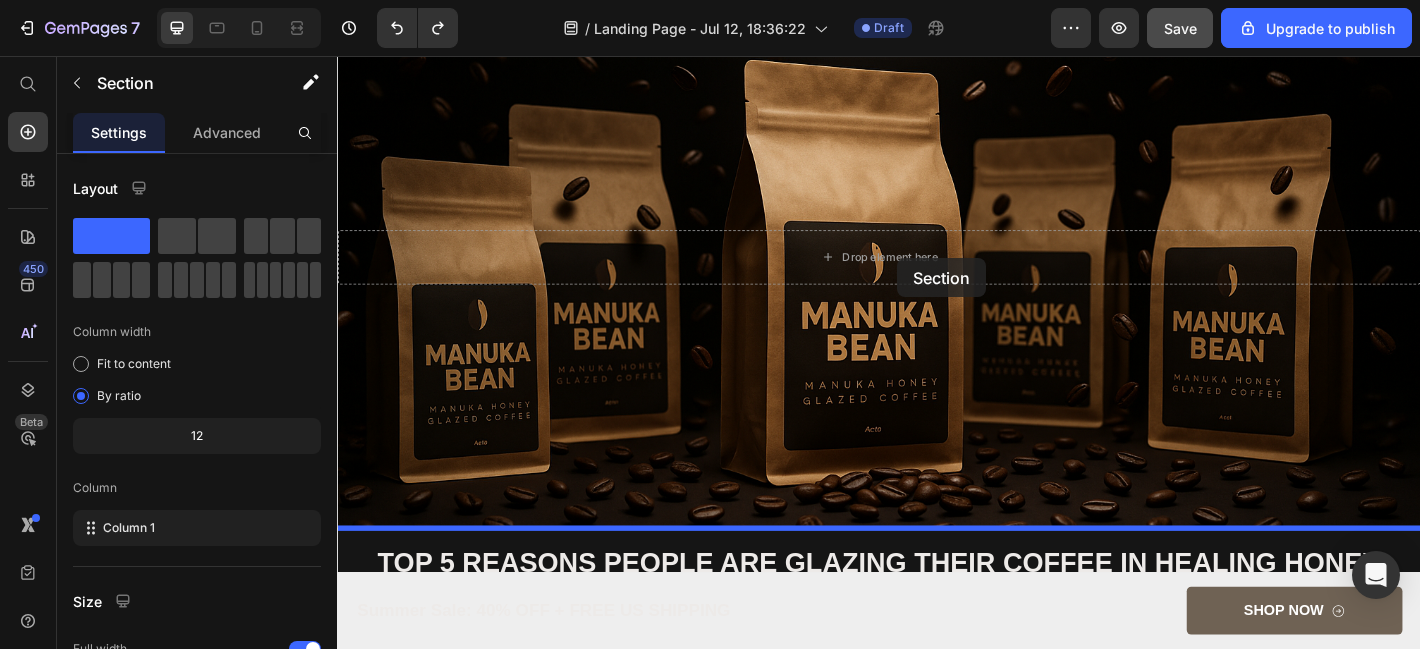 drag, startPoint x: 1134, startPoint y: 247, endPoint x: 957, endPoint y: 280, distance: 180.04999 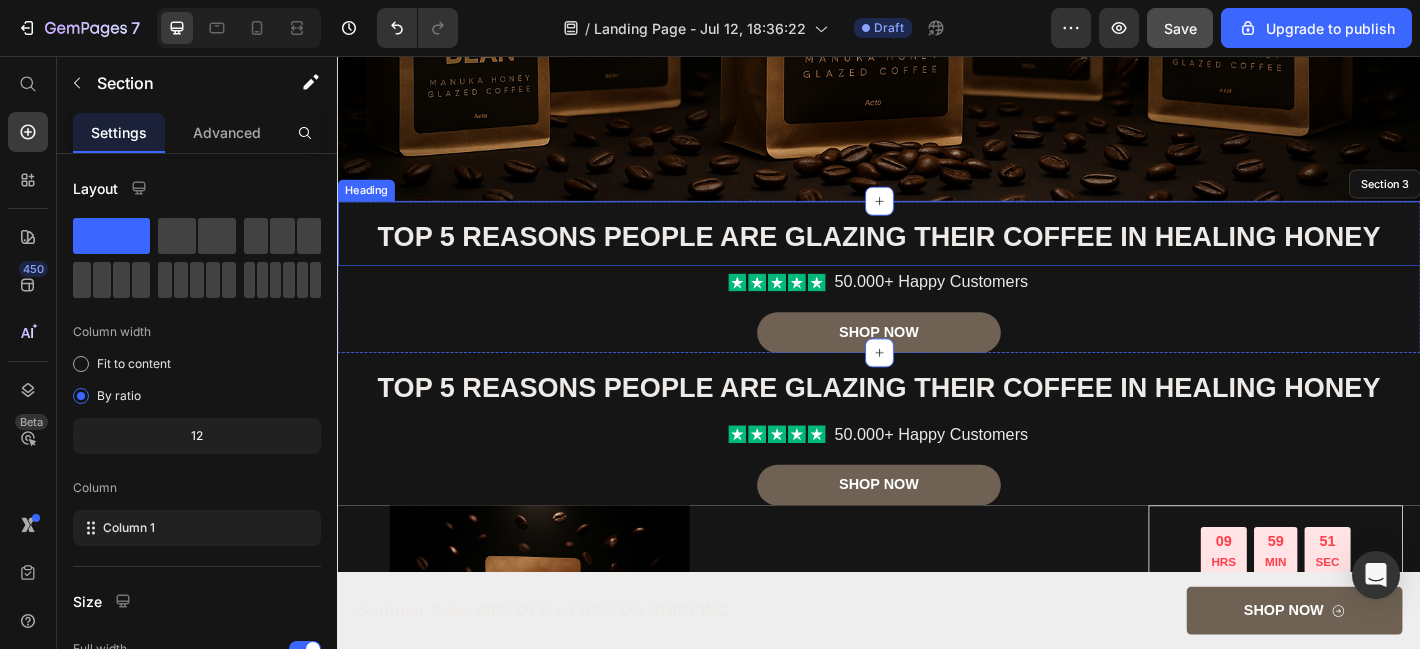 scroll, scrollTop: 1140, scrollLeft: 0, axis: vertical 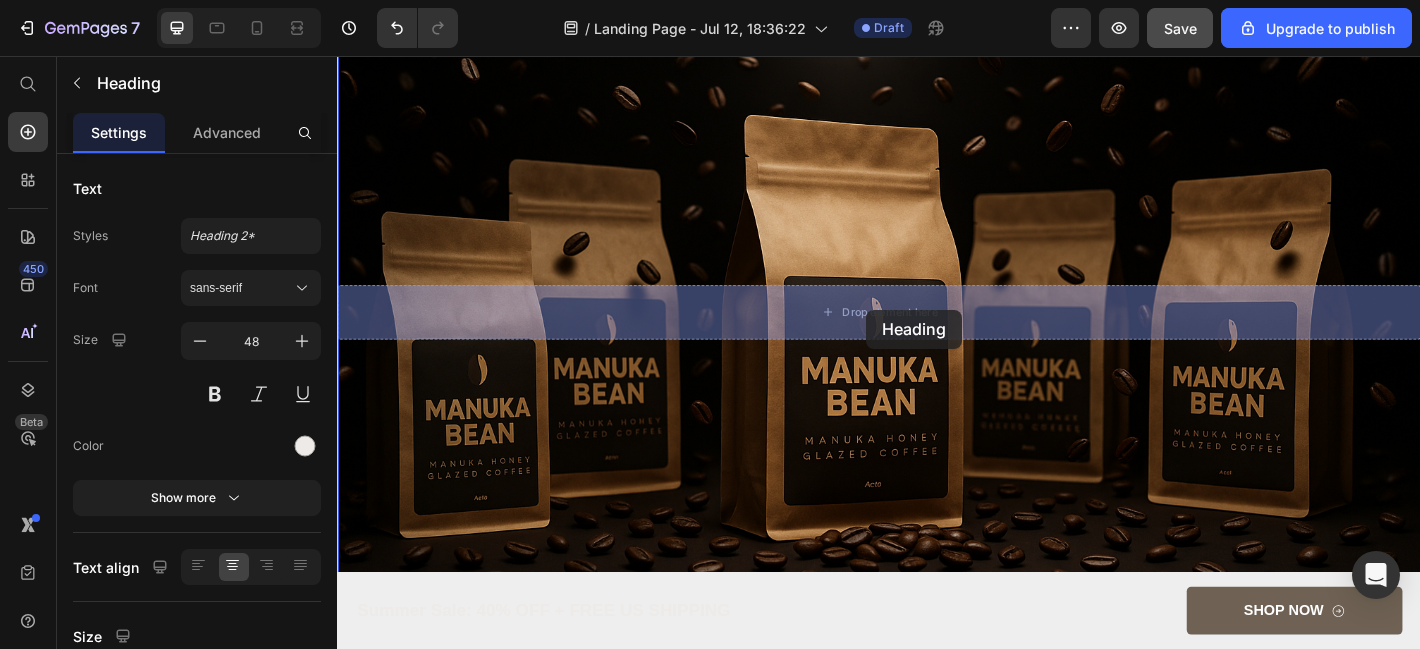 drag, startPoint x: 1005, startPoint y: 435, endPoint x: 923, endPoint y: 337, distance: 127.78106 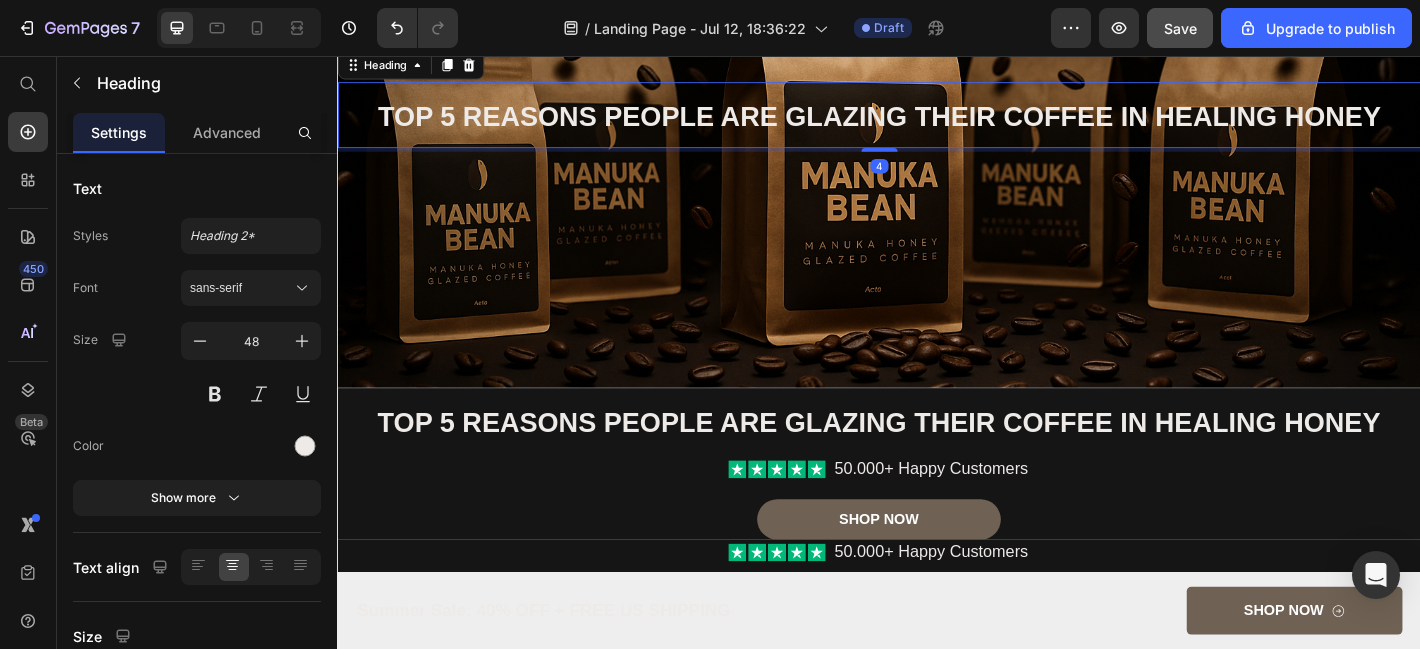 scroll, scrollTop: 1019, scrollLeft: 0, axis: vertical 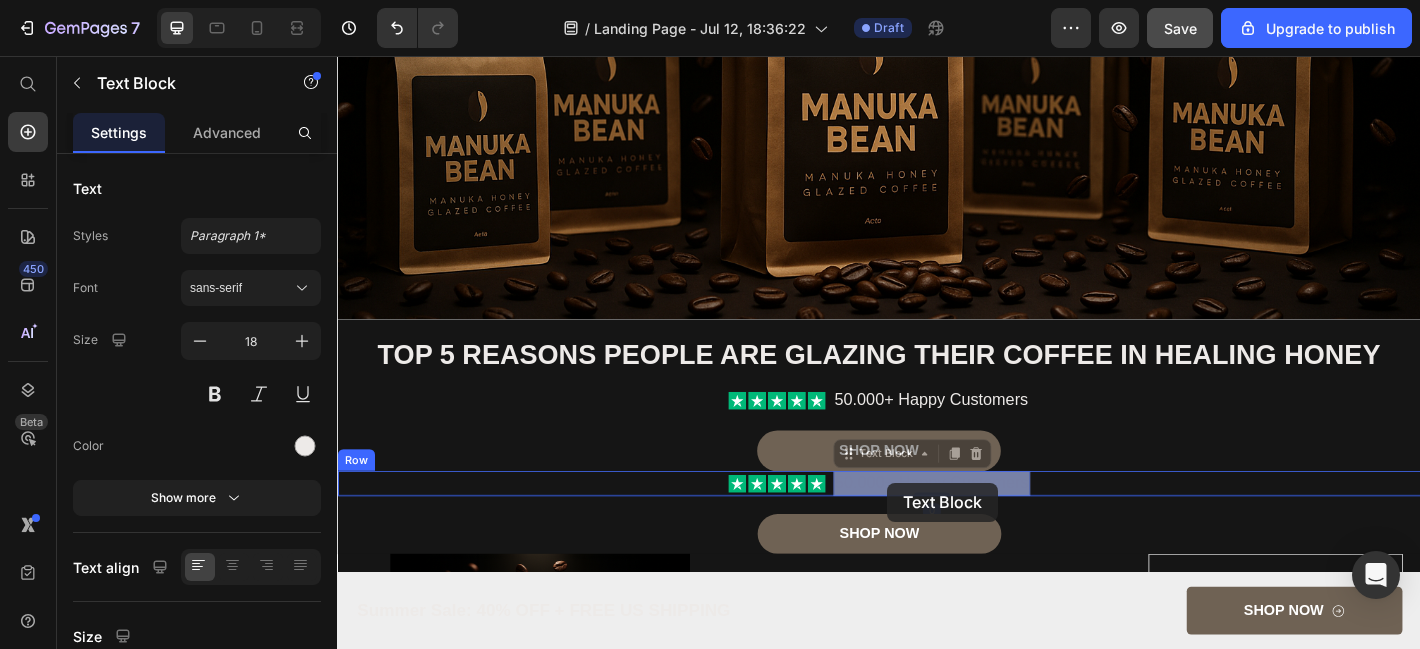 drag, startPoint x: 934, startPoint y: 532, endPoint x: 944, endPoint y: 523, distance: 13.453624 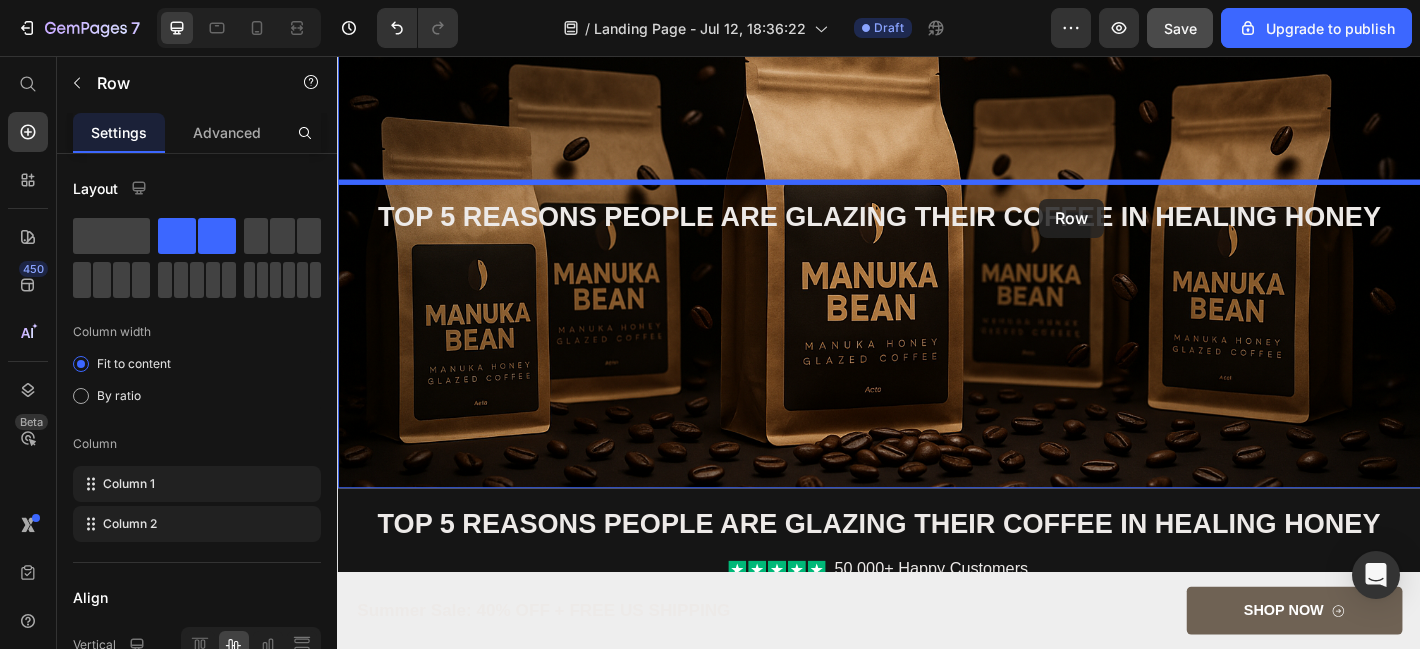 scroll, scrollTop: 810, scrollLeft: 0, axis: vertical 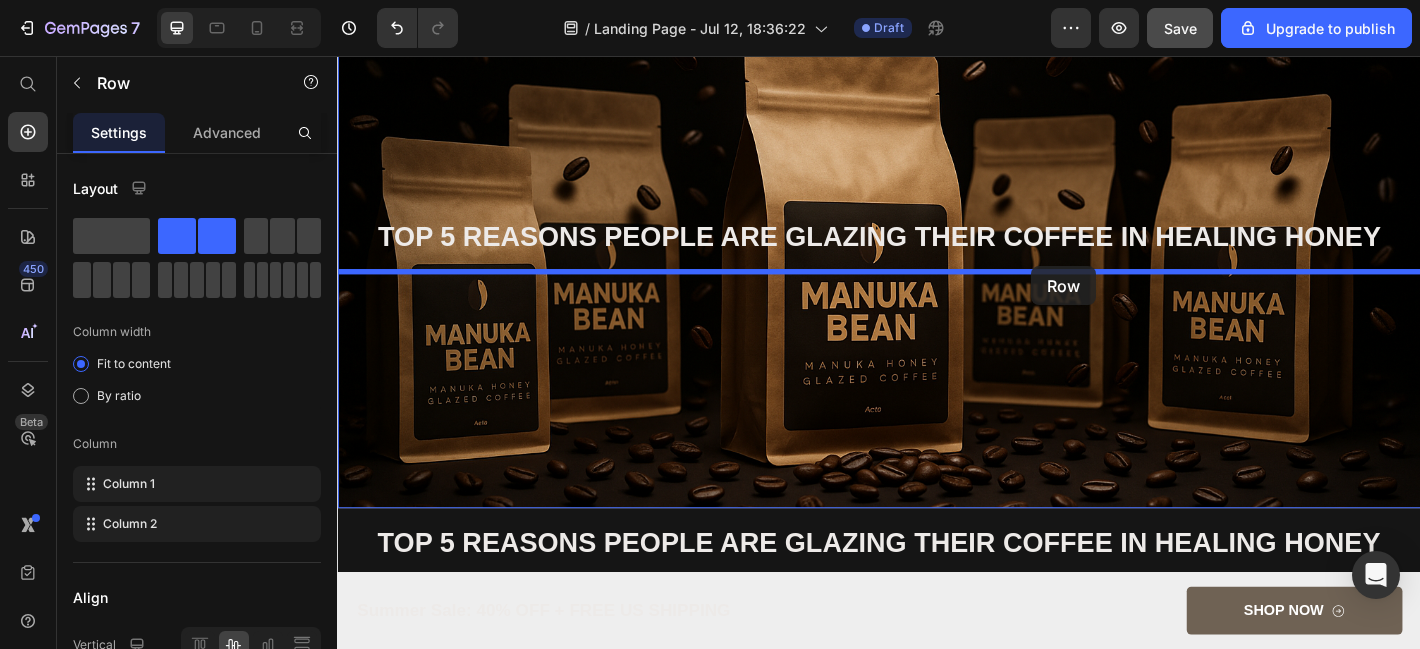 drag, startPoint x: 1165, startPoint y: 530, endPoint x: 1106, endPoint y: 289, distance: 248.11691 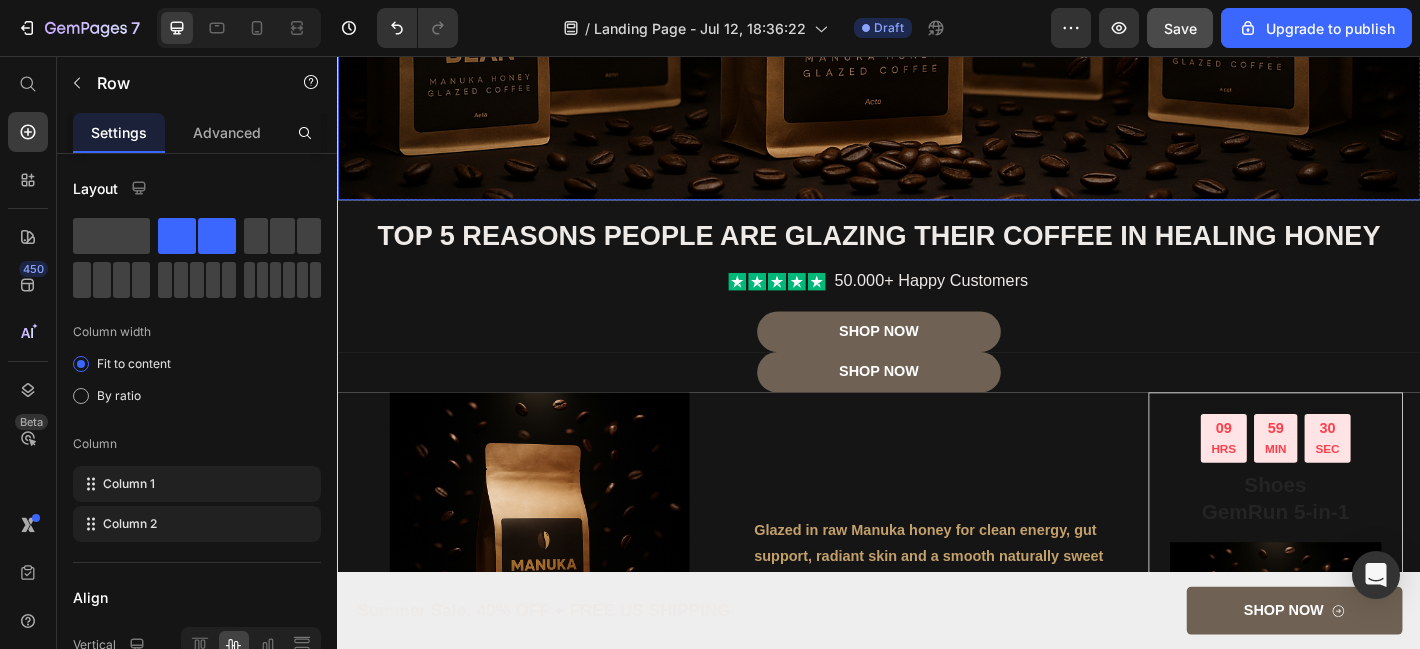 scroll, scrollTop: 1160, scrollLeft: 0, axis: vertical 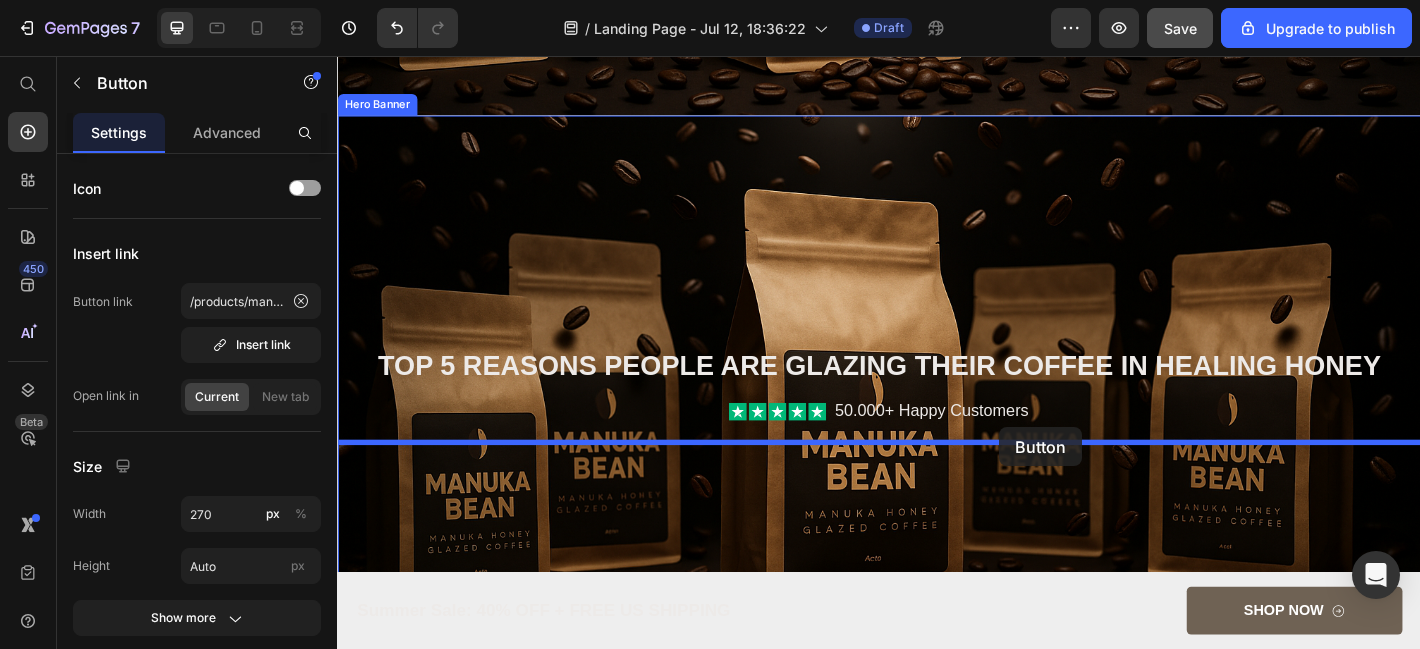 drag, startPoint x: 1106, startPoint y: 397, endPoint x: 1070, endPoint y: 467, distance: 78.714676 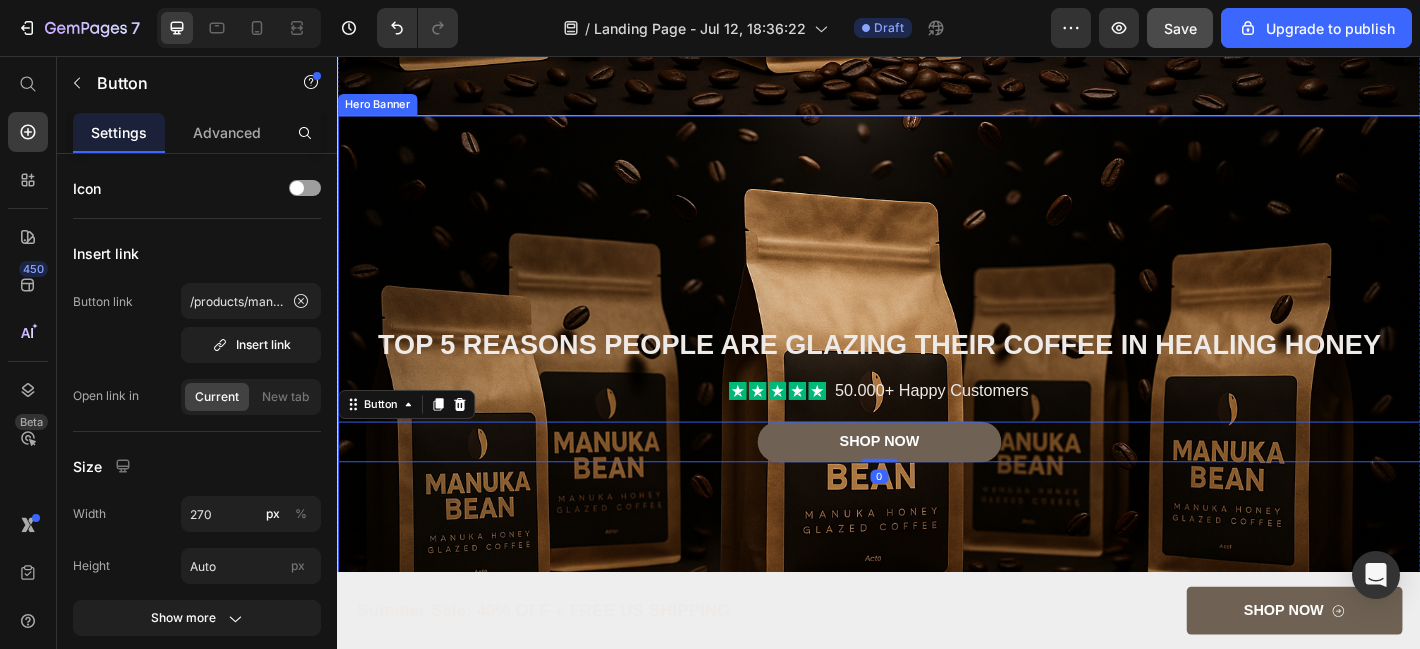 click at bounding box center [937, 422] 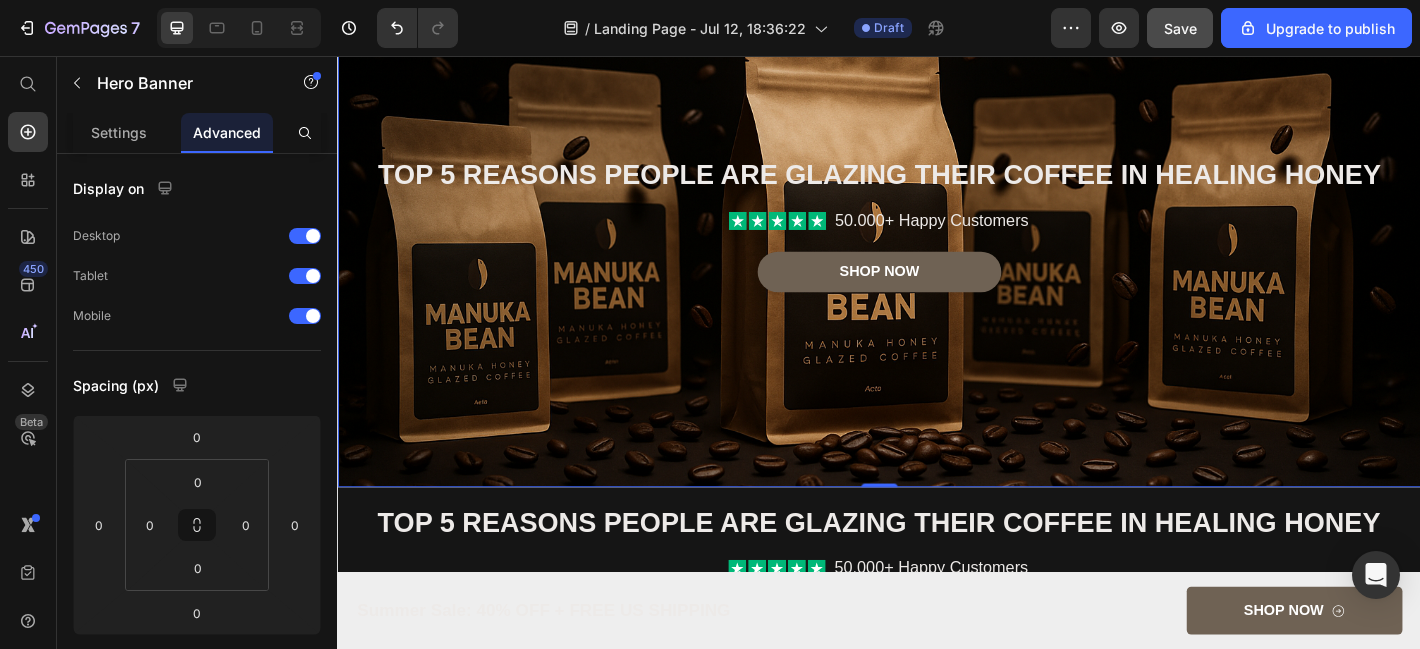 scroll, scrollTop: 821, scrollLeft: 0, axis: vertical 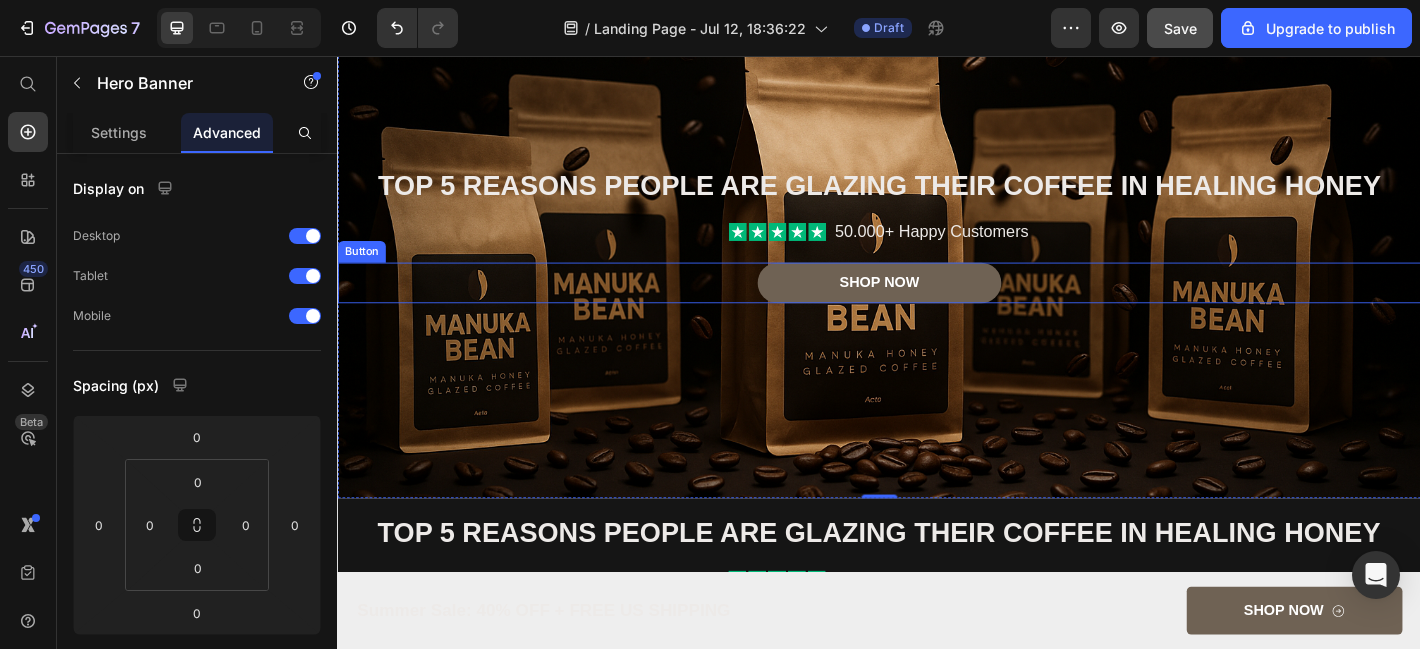 click on "Shop Now Button" at bounding box center [937, 307] 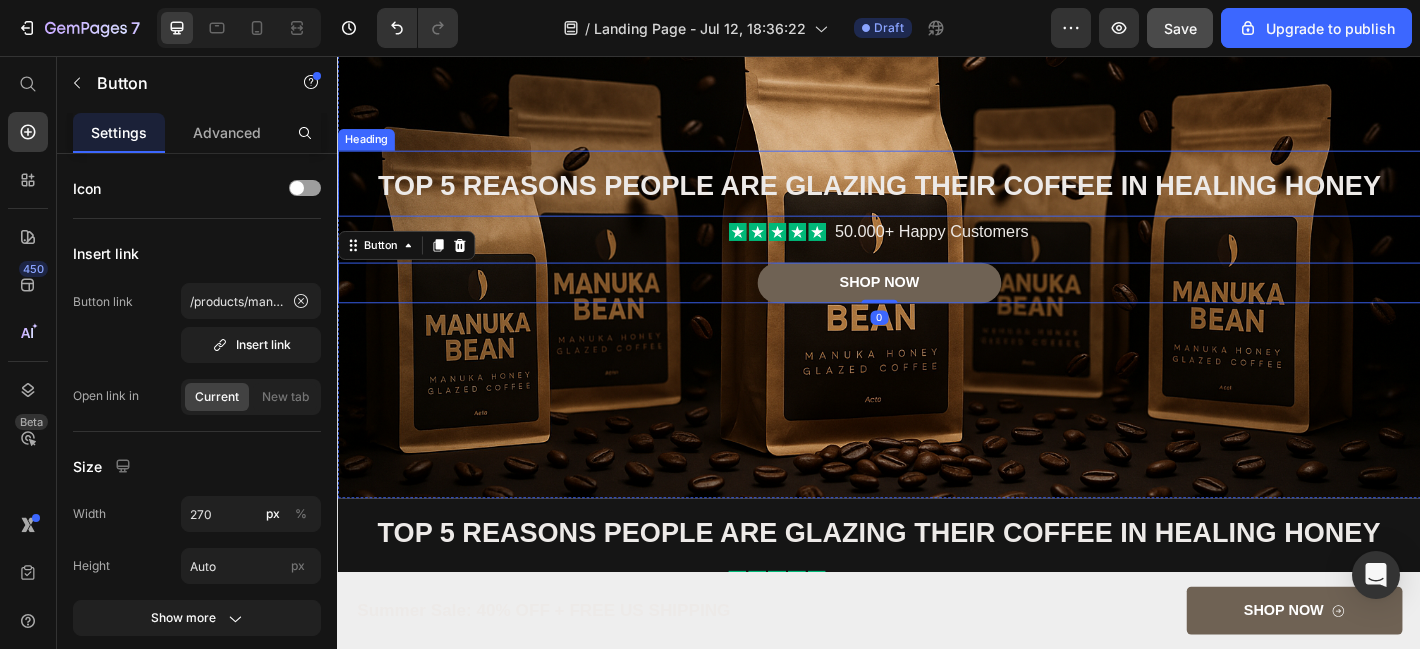 click on "Top 5 Reasons People Are Glazing Their Coffee in Healing Honey" at bounding box center [936, 199] 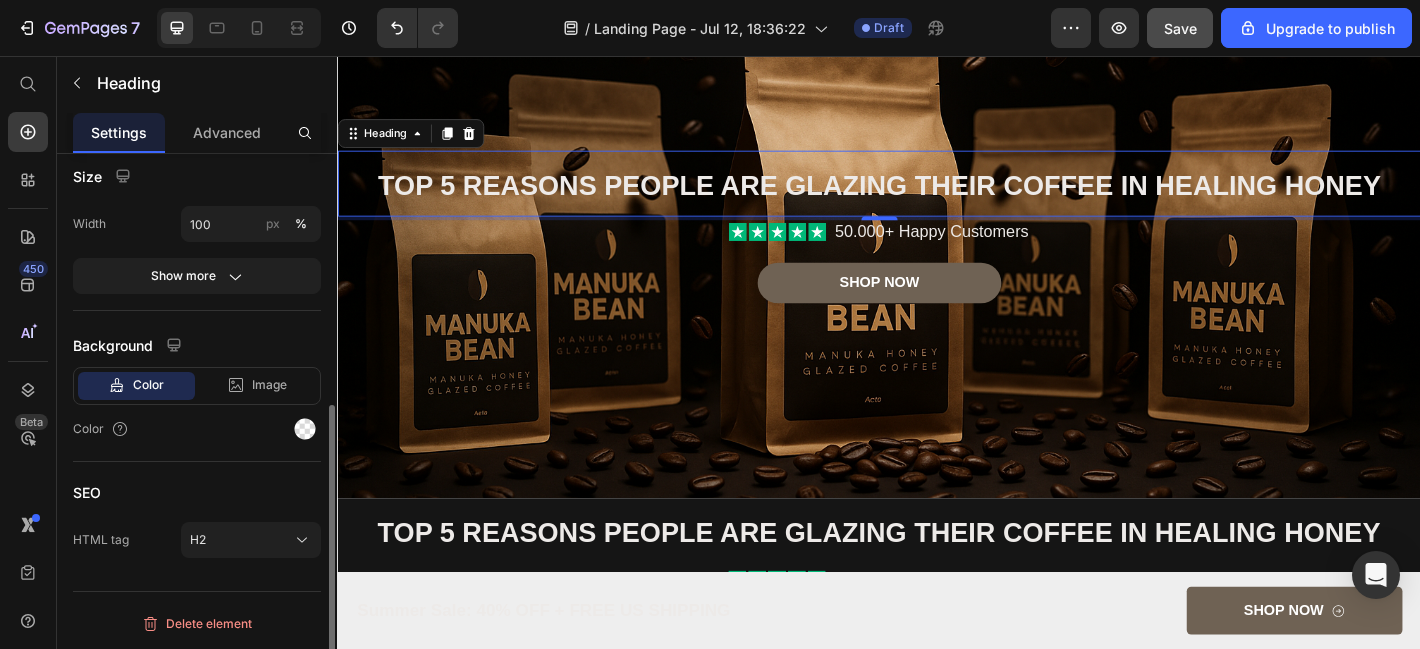 scroll, scrollTop: 0, scrollLeft: 0, axis: both 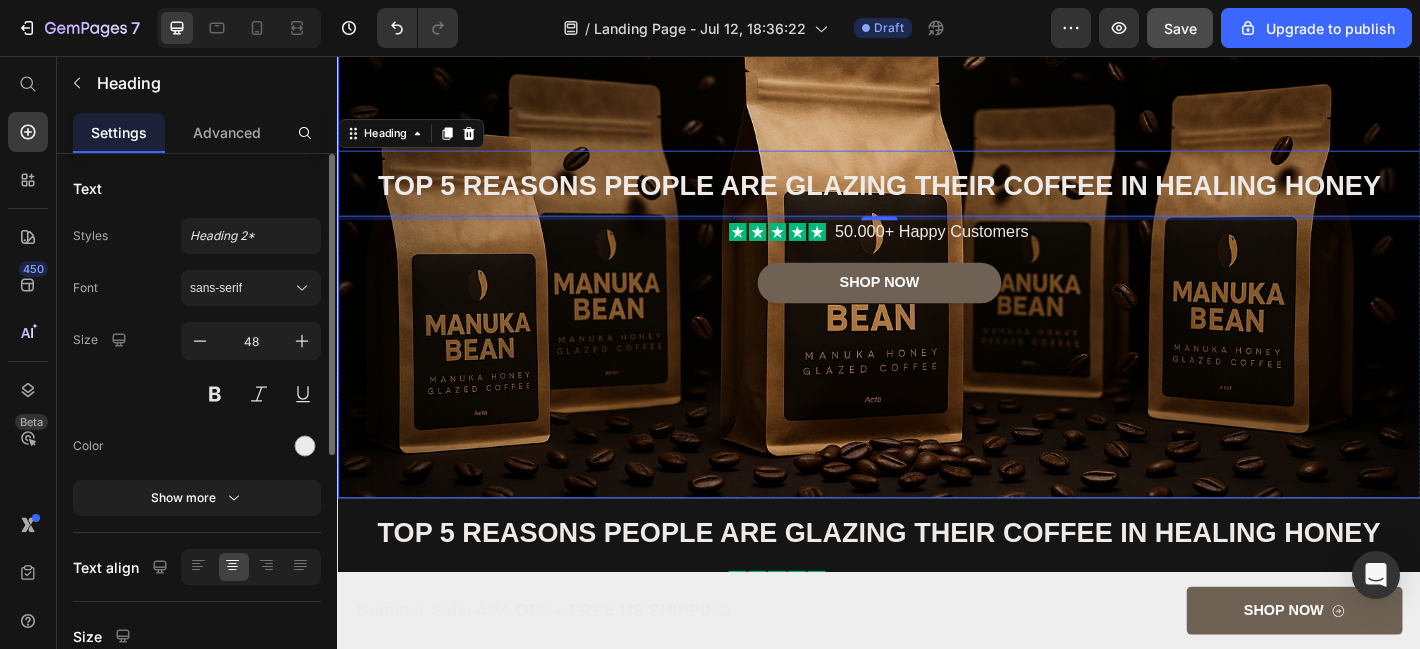 click on "Top 5 Reasons People Are Glazing Their Coffee in Healing Honey Heading   4
Icon
Icon
Icon
Icon
Icon Icon List 50.000+ Happy Customers Text Block Row Shop Now Button" at bounding box center [937, 245] 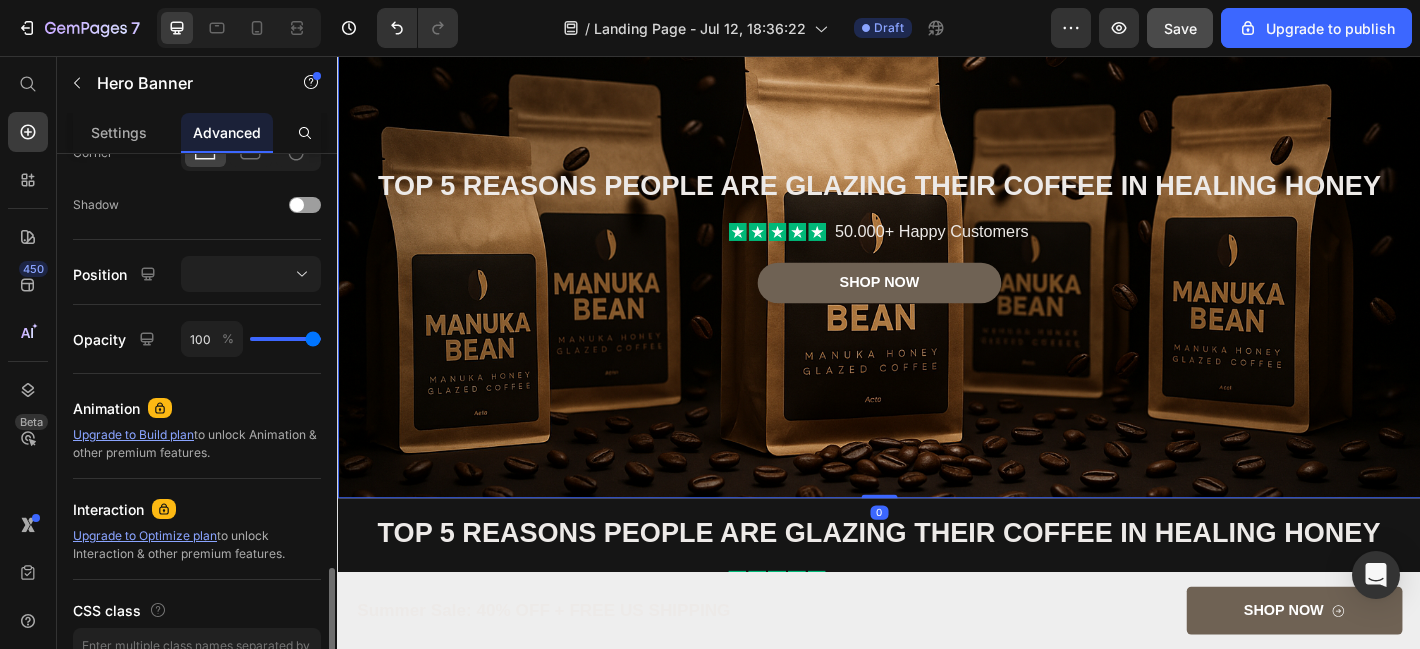 scroll, scrollTop: 753, scrollLeft: 0, axis: vertical 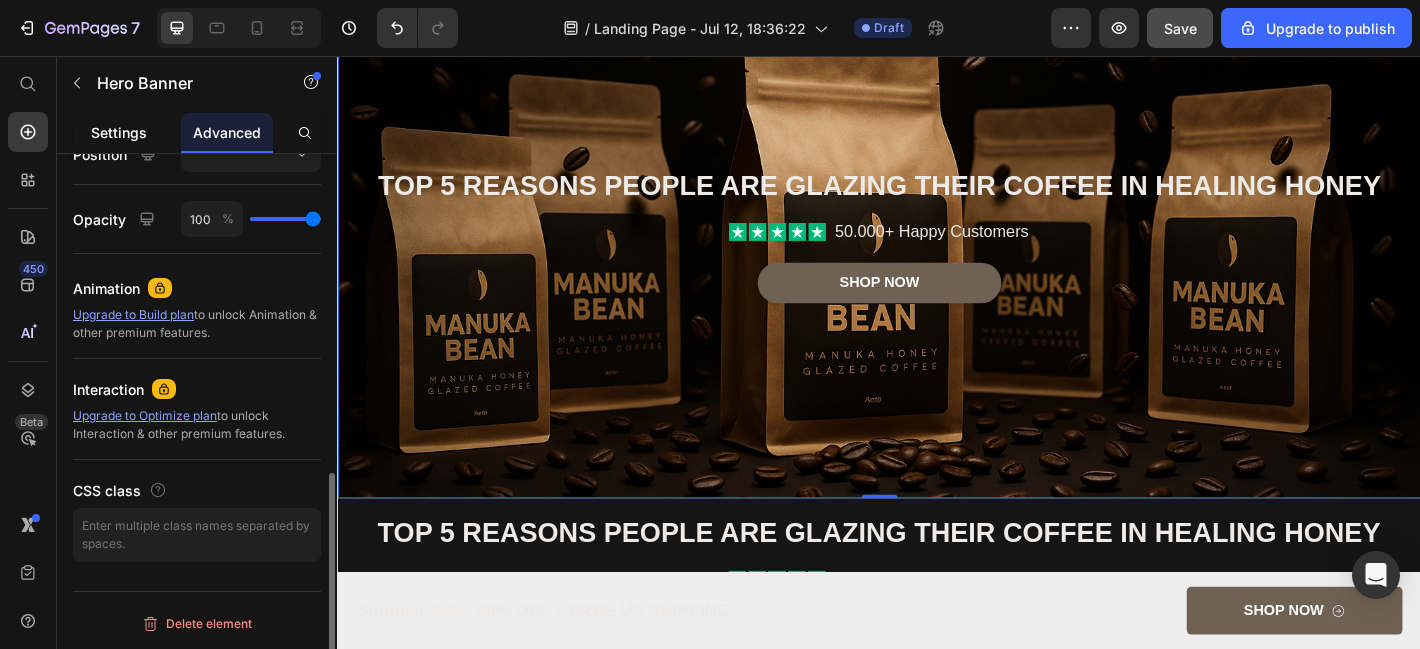 click on "Settings" at bounding box center (119, 132) 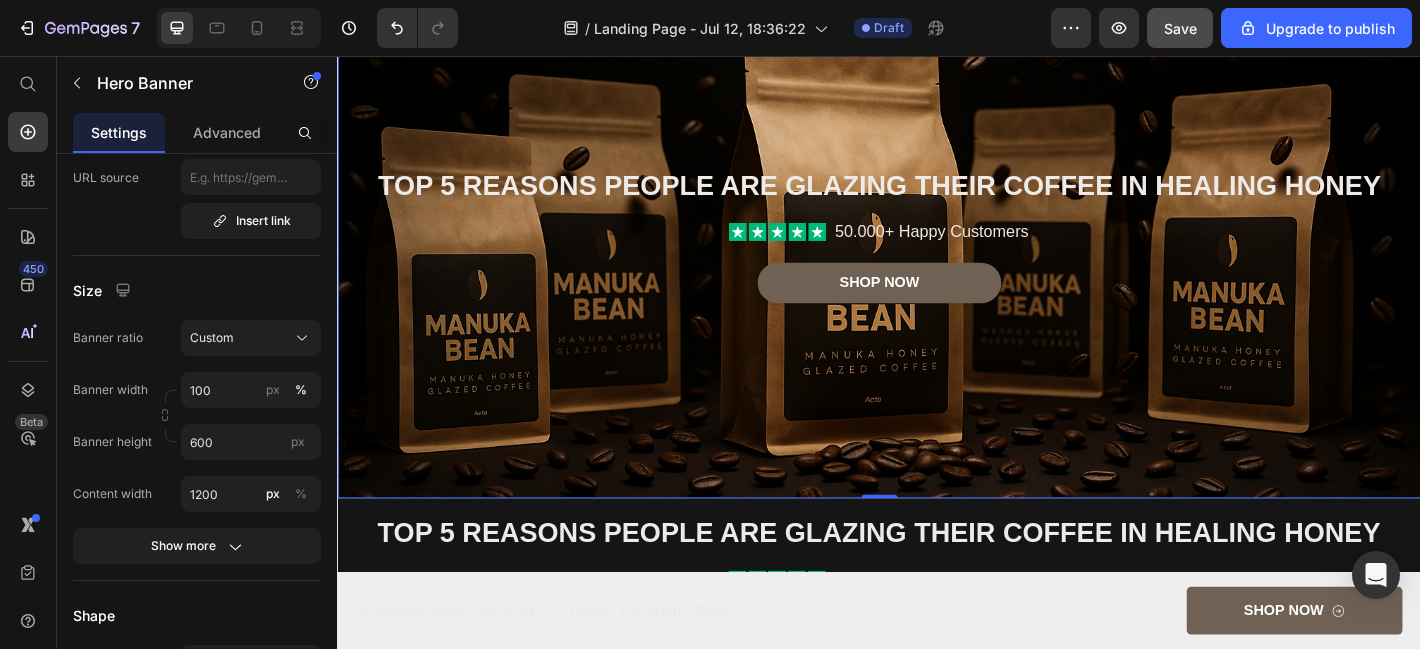 scroll, scrollTop: 0, scrollLeft: 0, axis: both 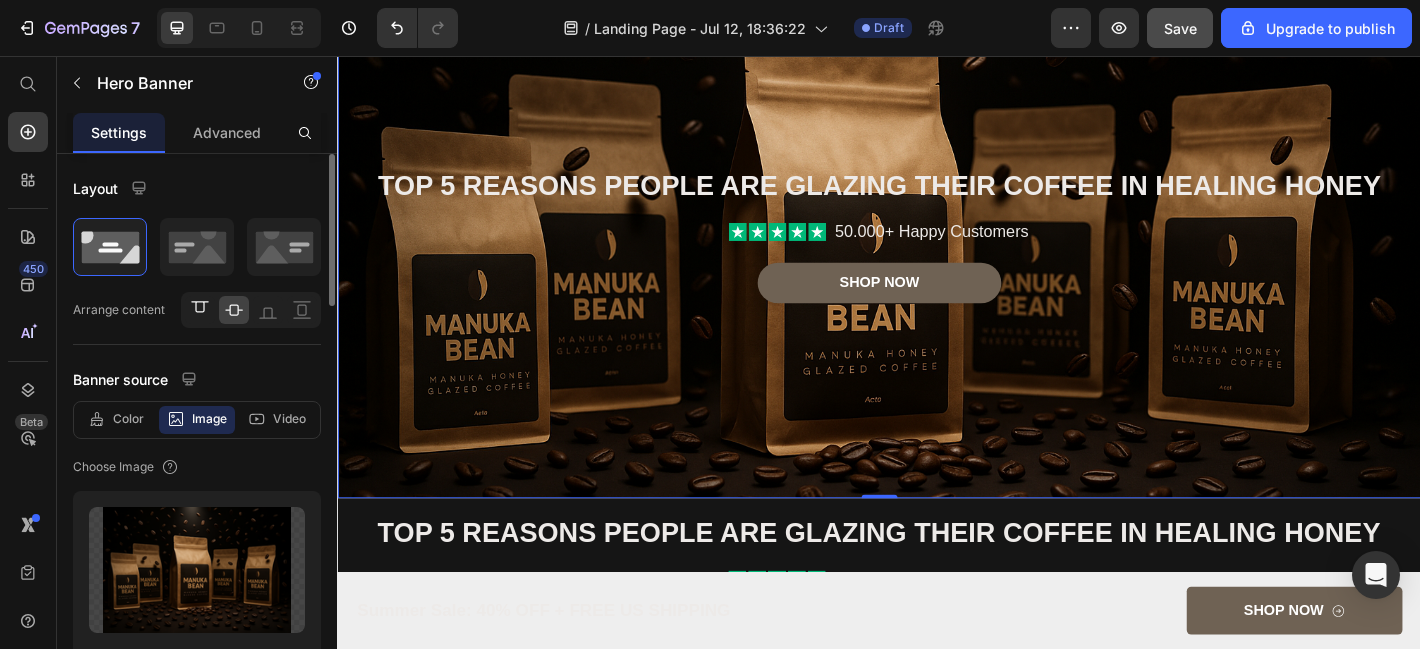 click 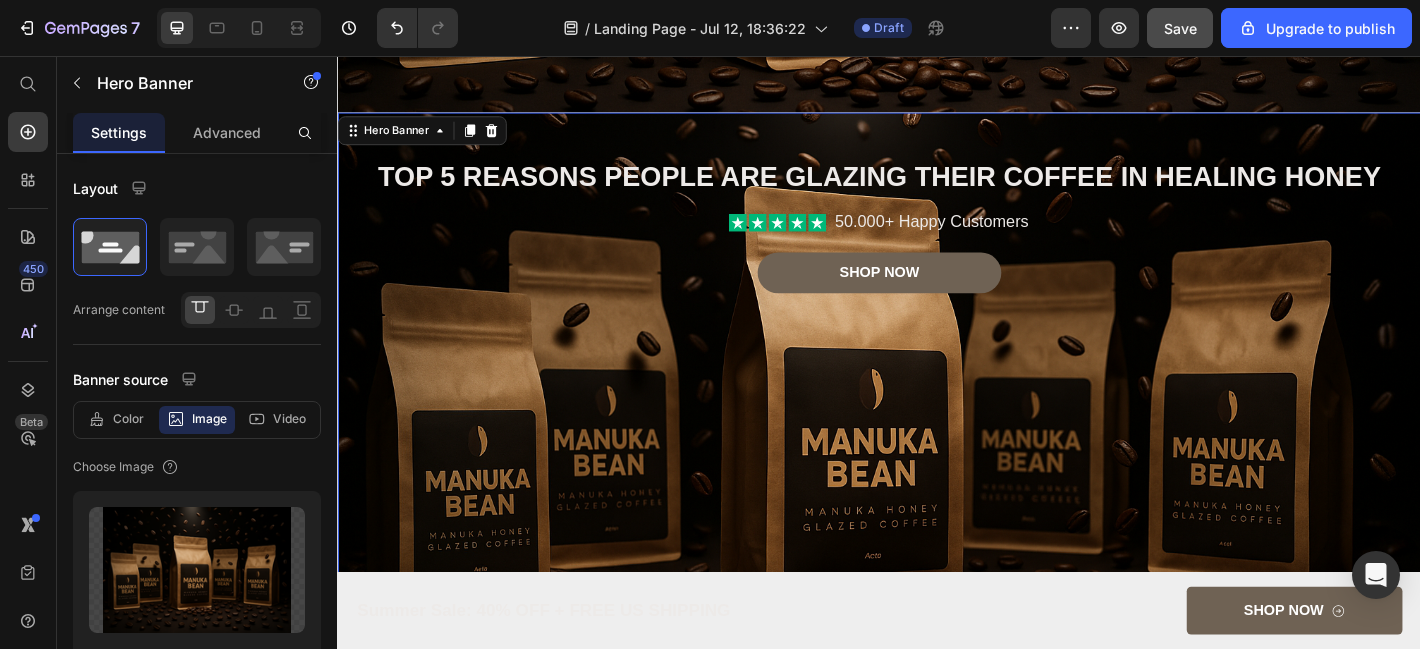 scroll, scrollTop: 647, scrollLeft: 0, axis: vertical 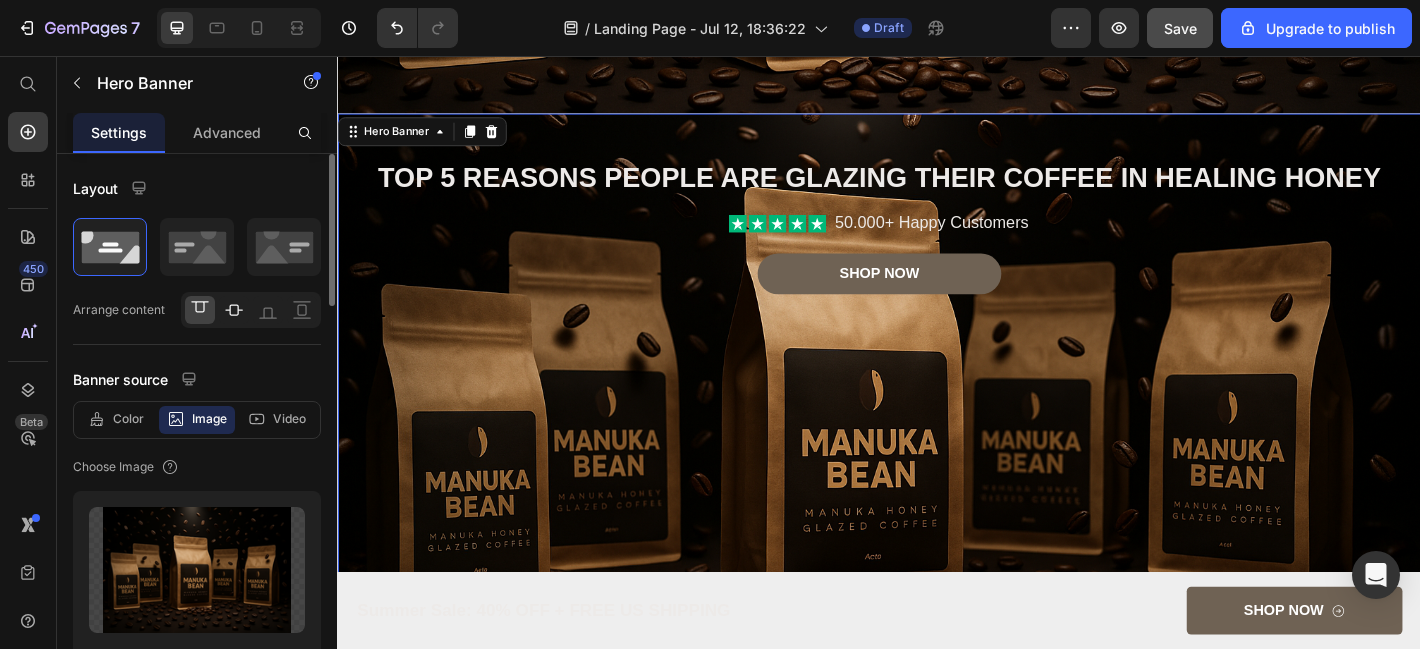 click 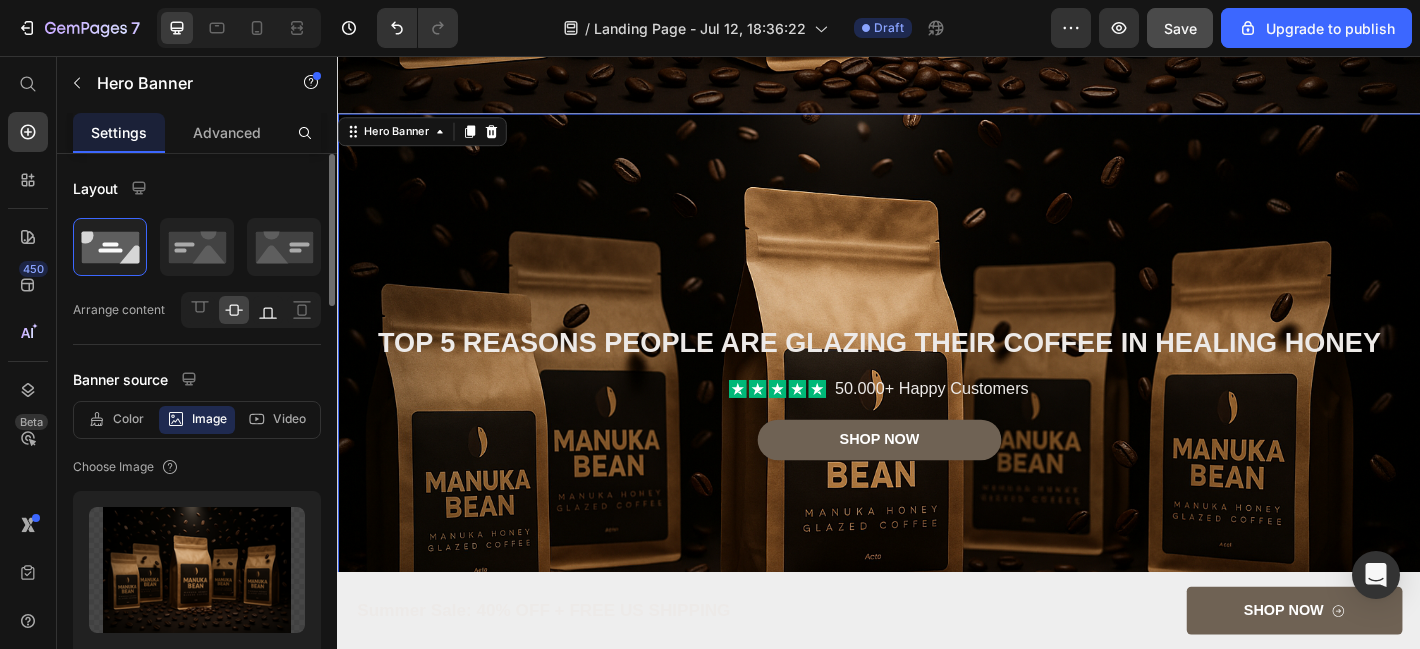 click 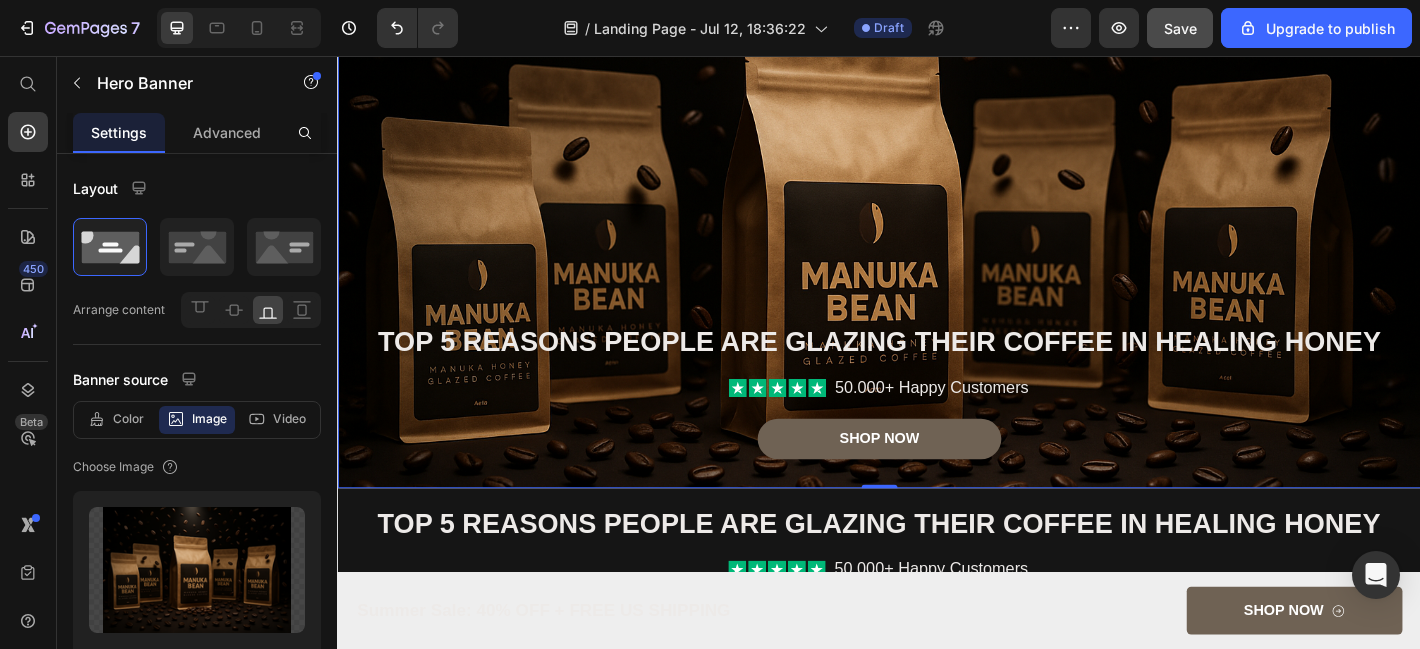 scroll, scrollTop: 851, scrollLeft: 0, axis: vertical 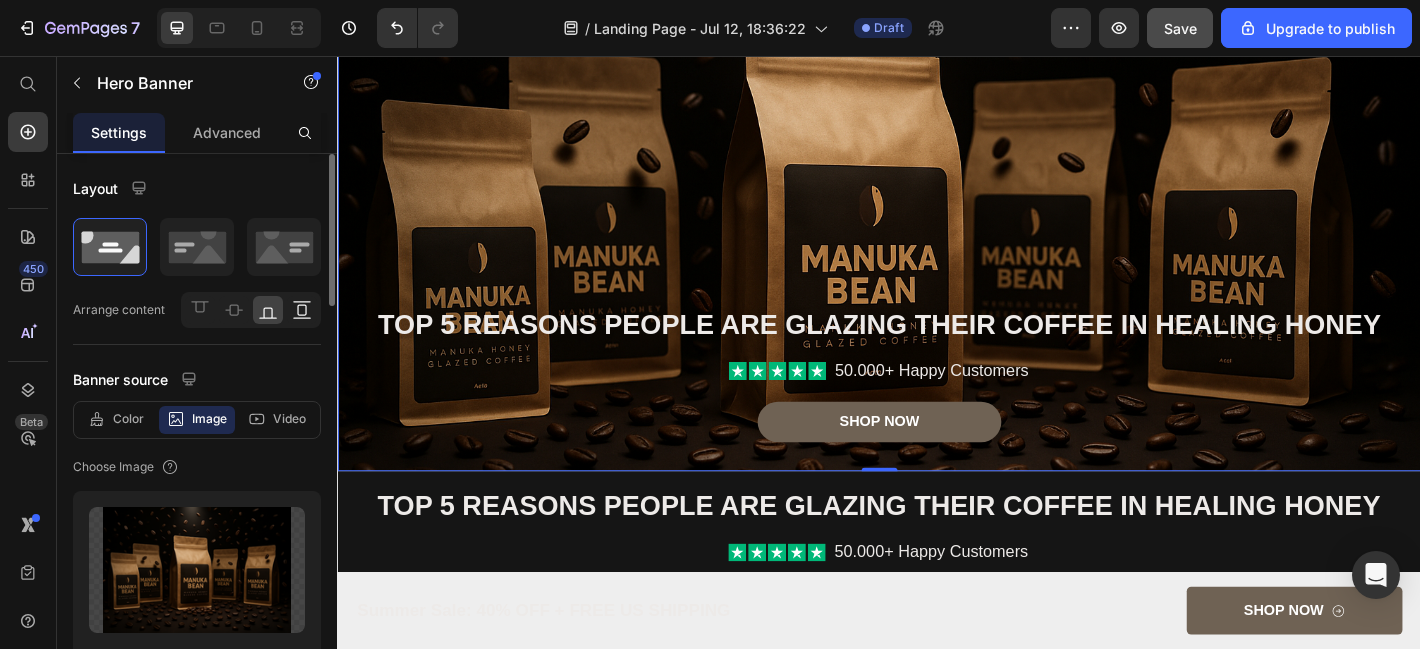 click 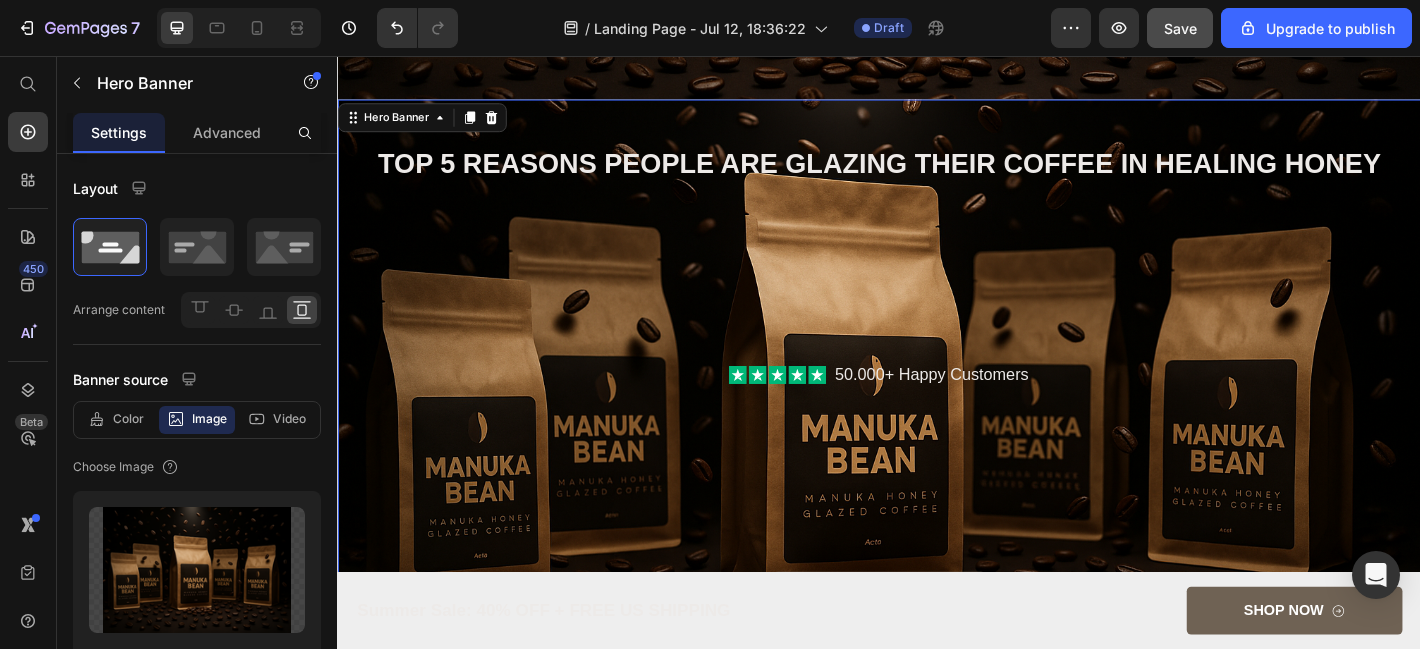 scroll, scrollTop: 699, scrollLeft: 0, axis: vertical 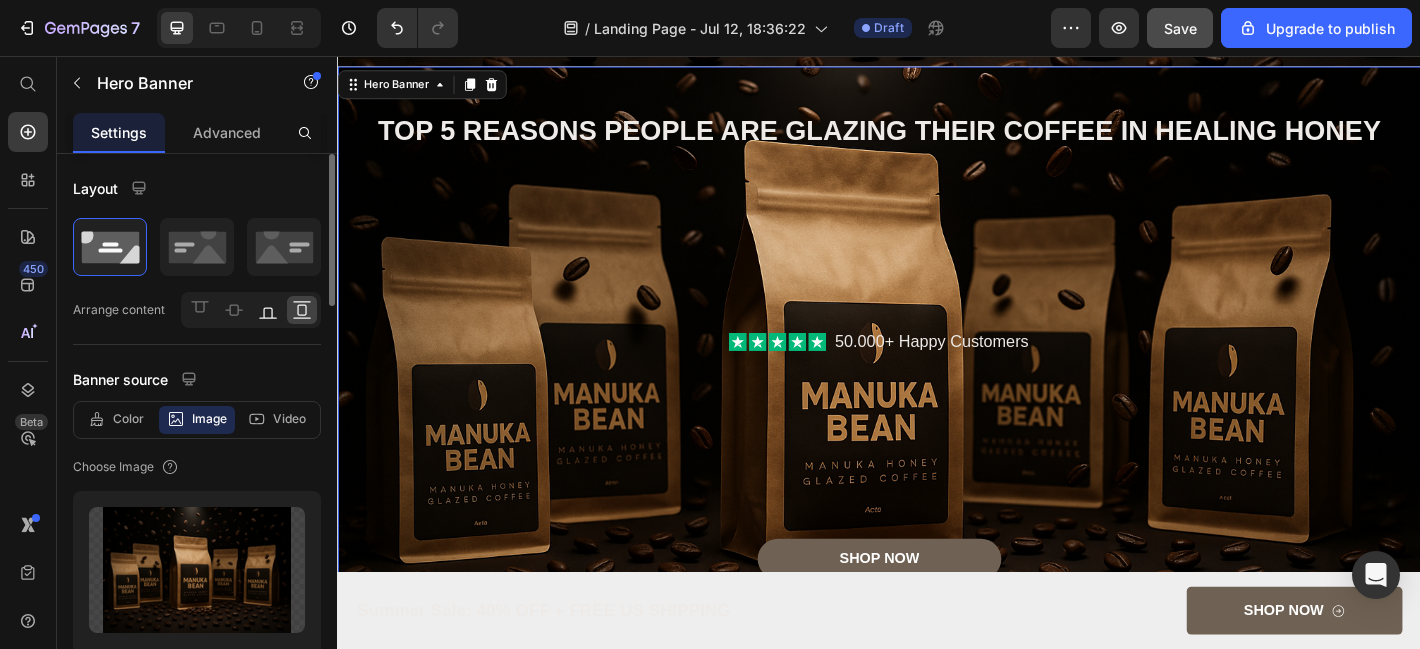 click 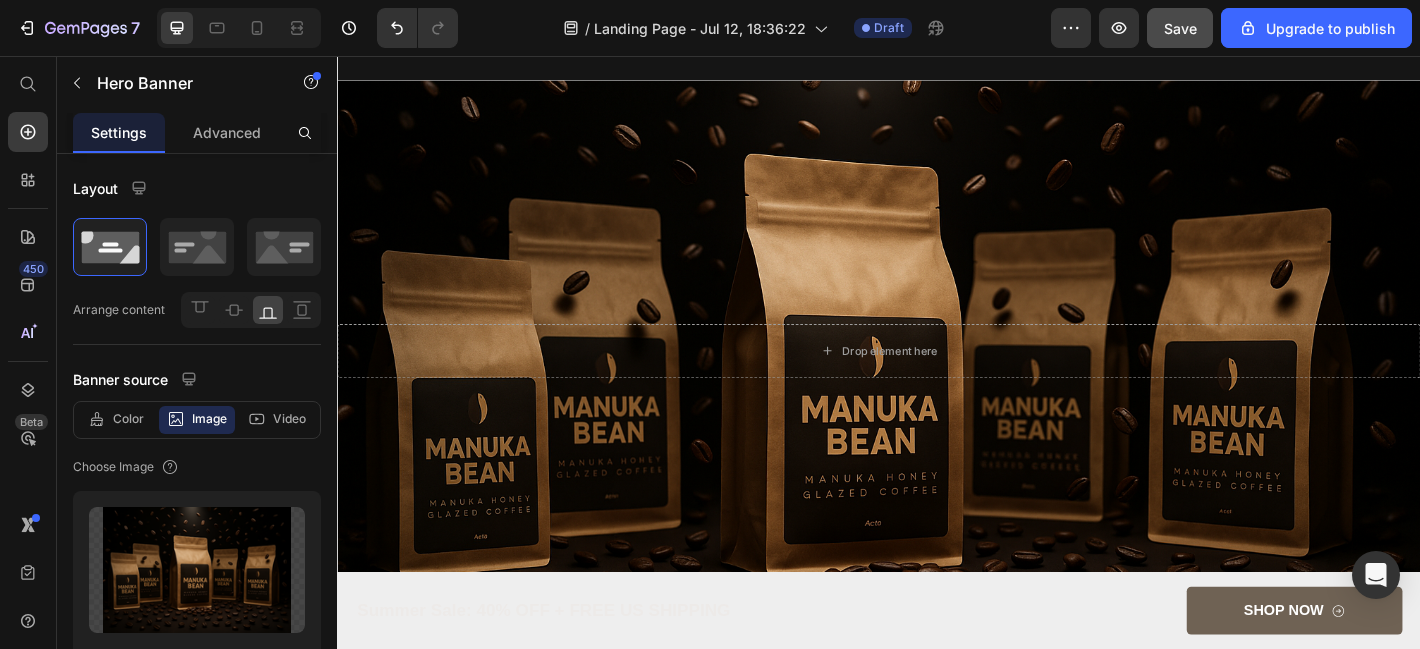 scroll, scrollTop: 78, scrollLeft: 0, axis: vertical 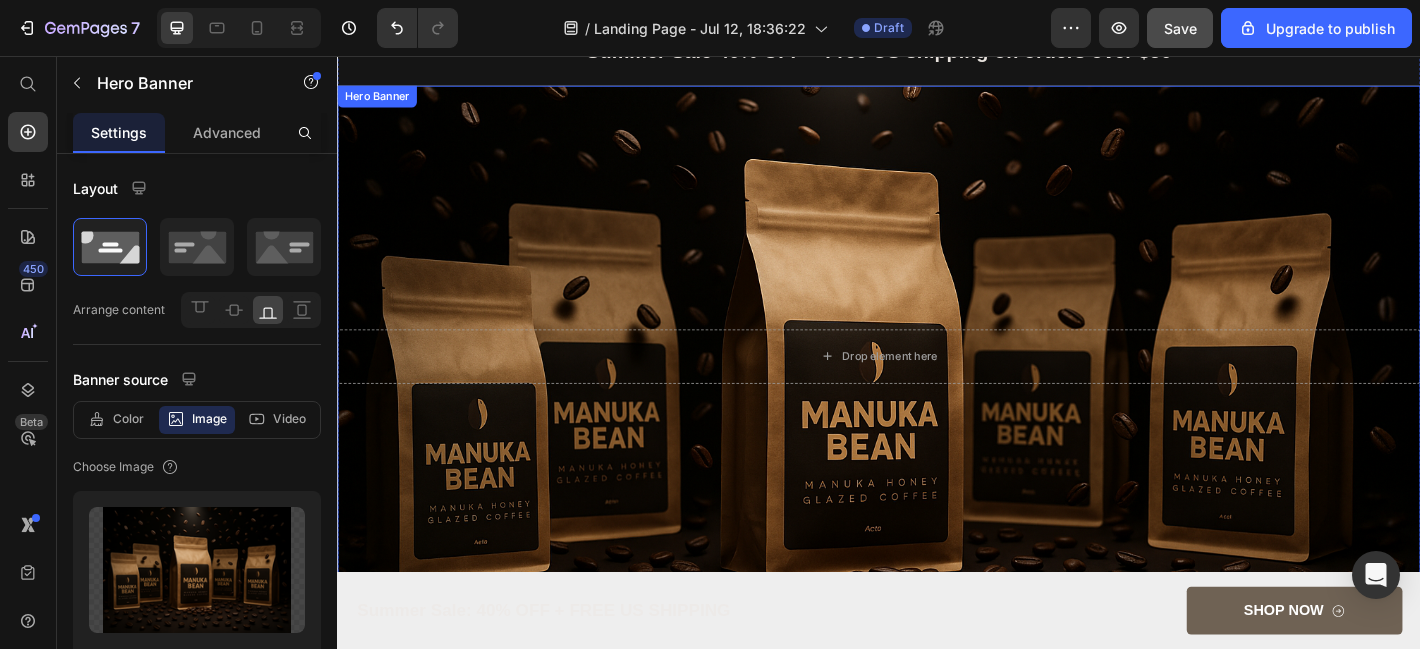 click at bounding box center (937, 389) 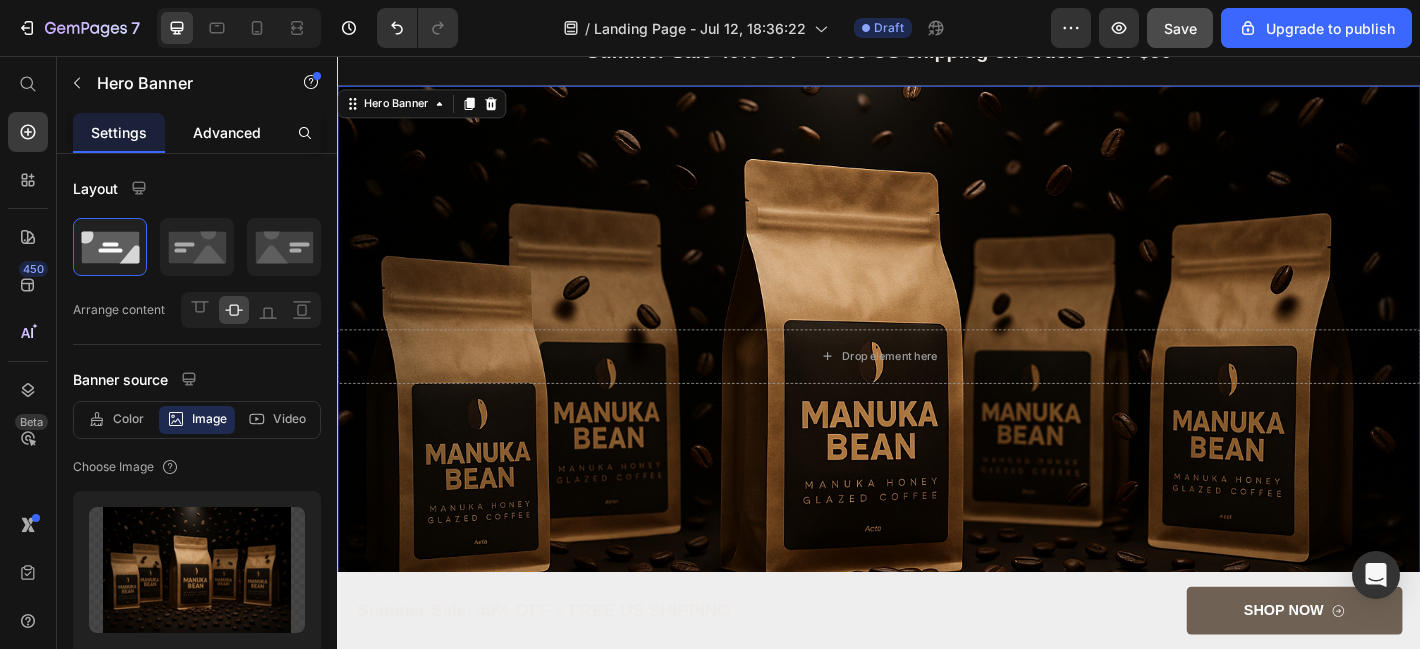 click on "Advanced" at bounding box center (227, 132) 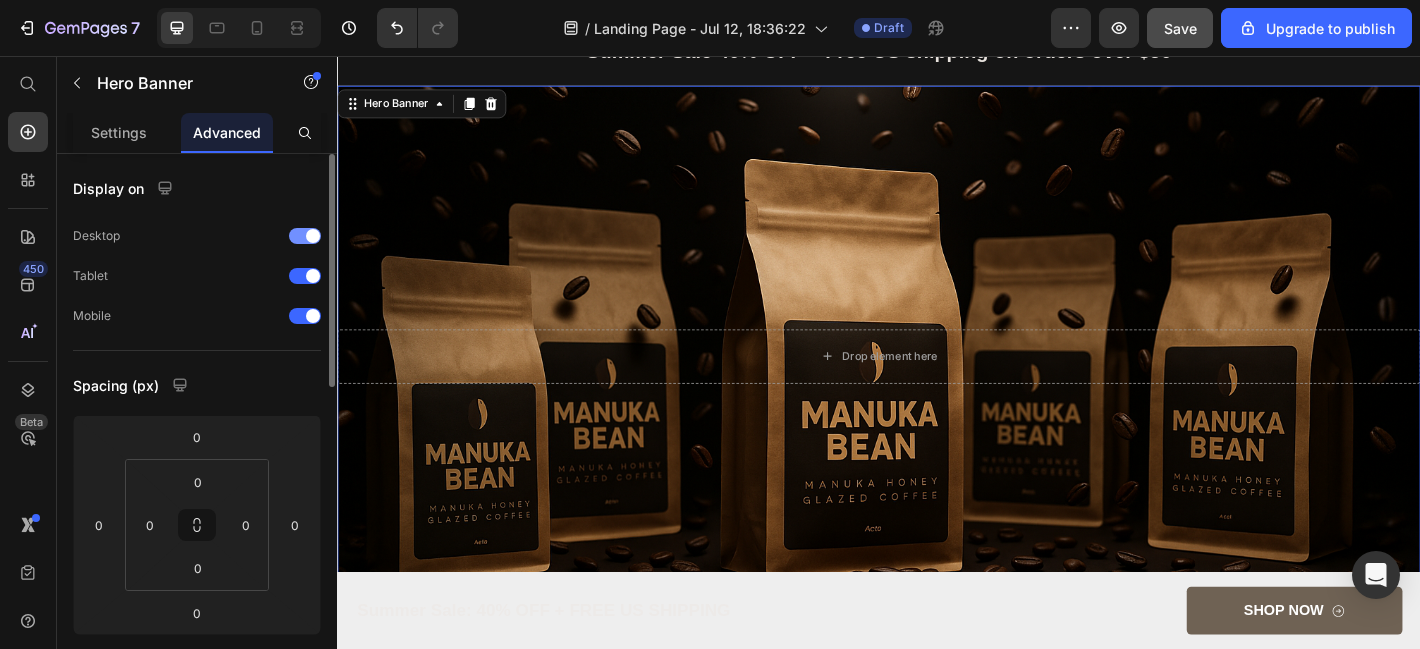 click at bounding box center (313, 236) 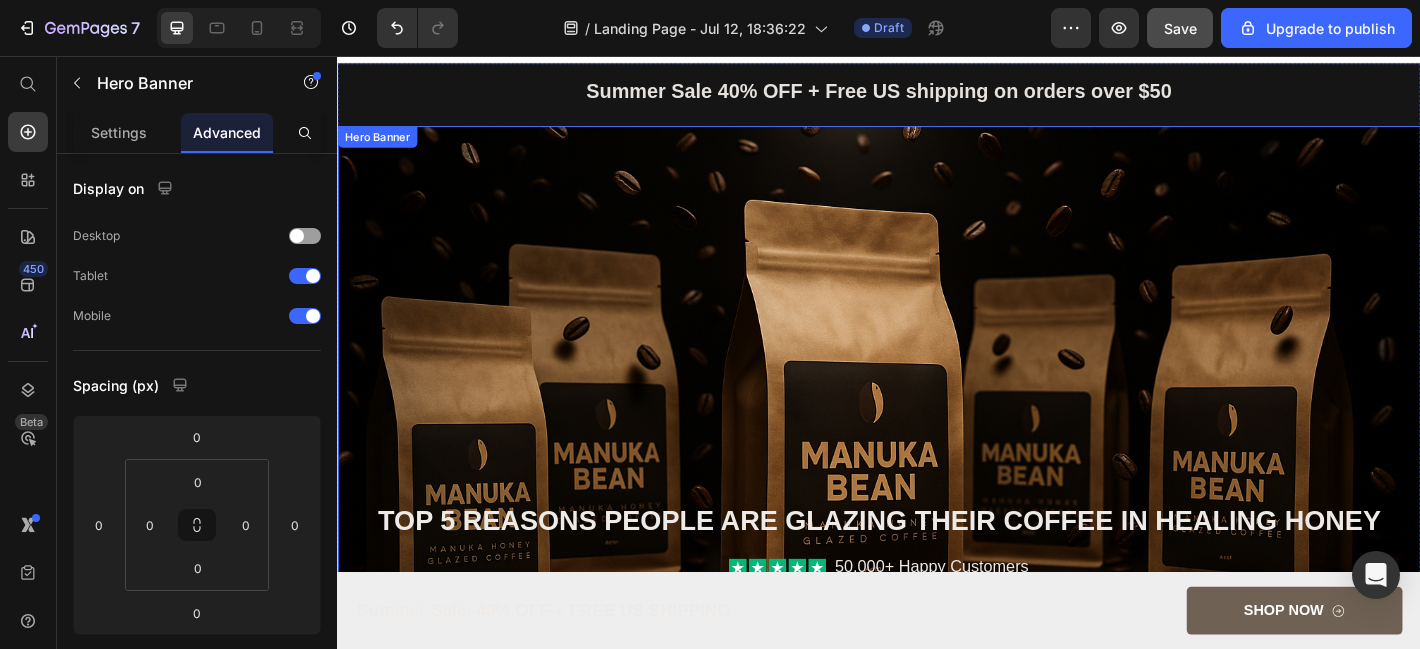scroll, scrollTop: 57, scrollLeft: 0, axis: vertical 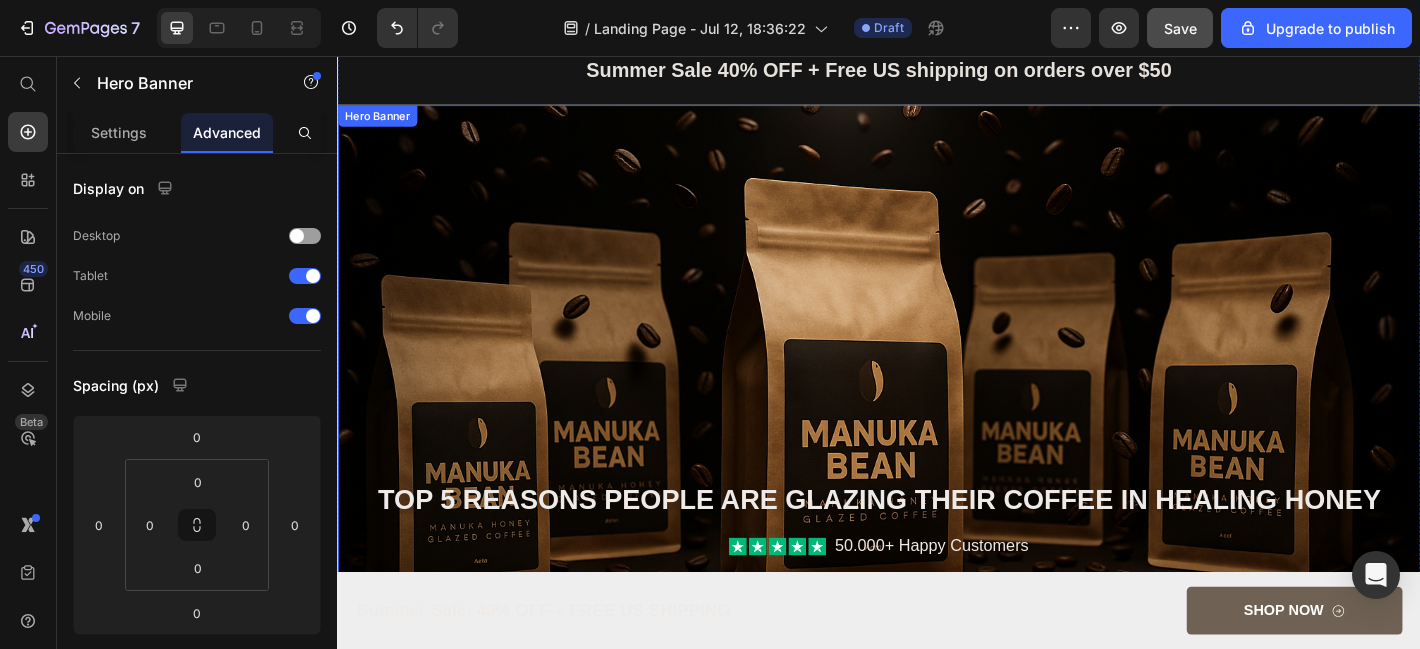 click at bounding box center [937, 410] 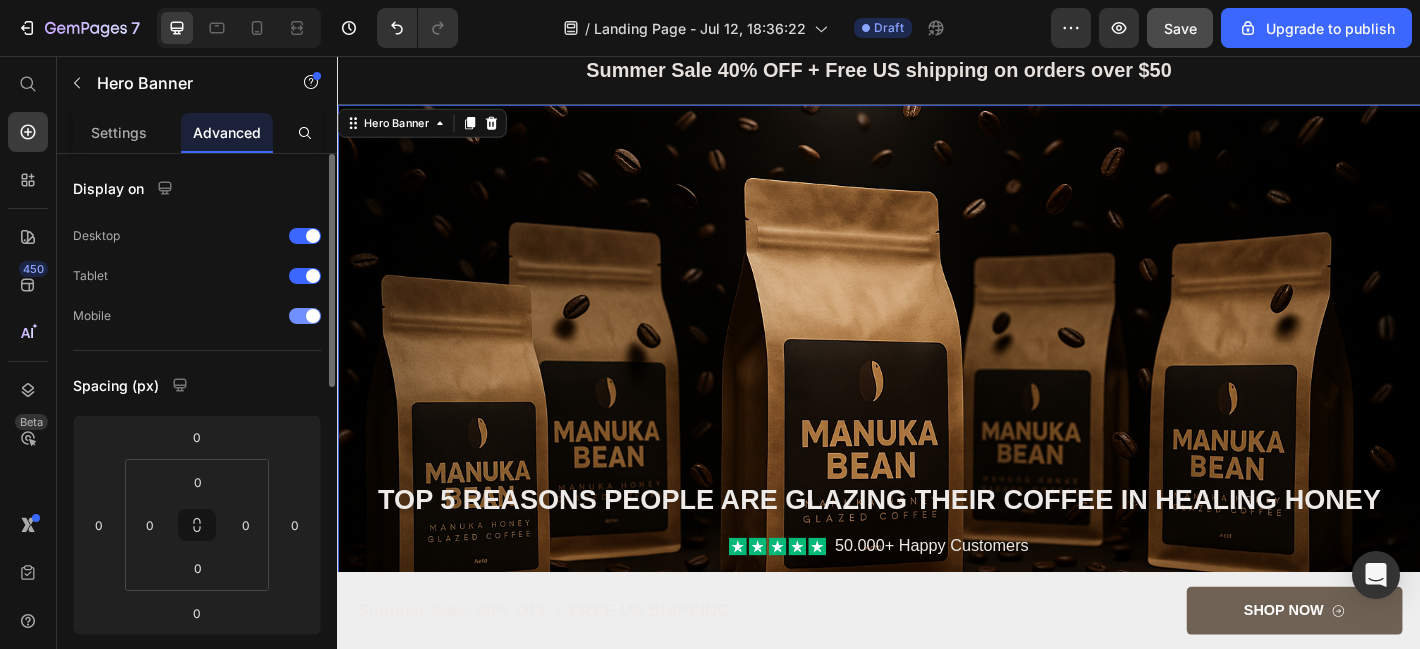 click at bounding box center (313, 316) 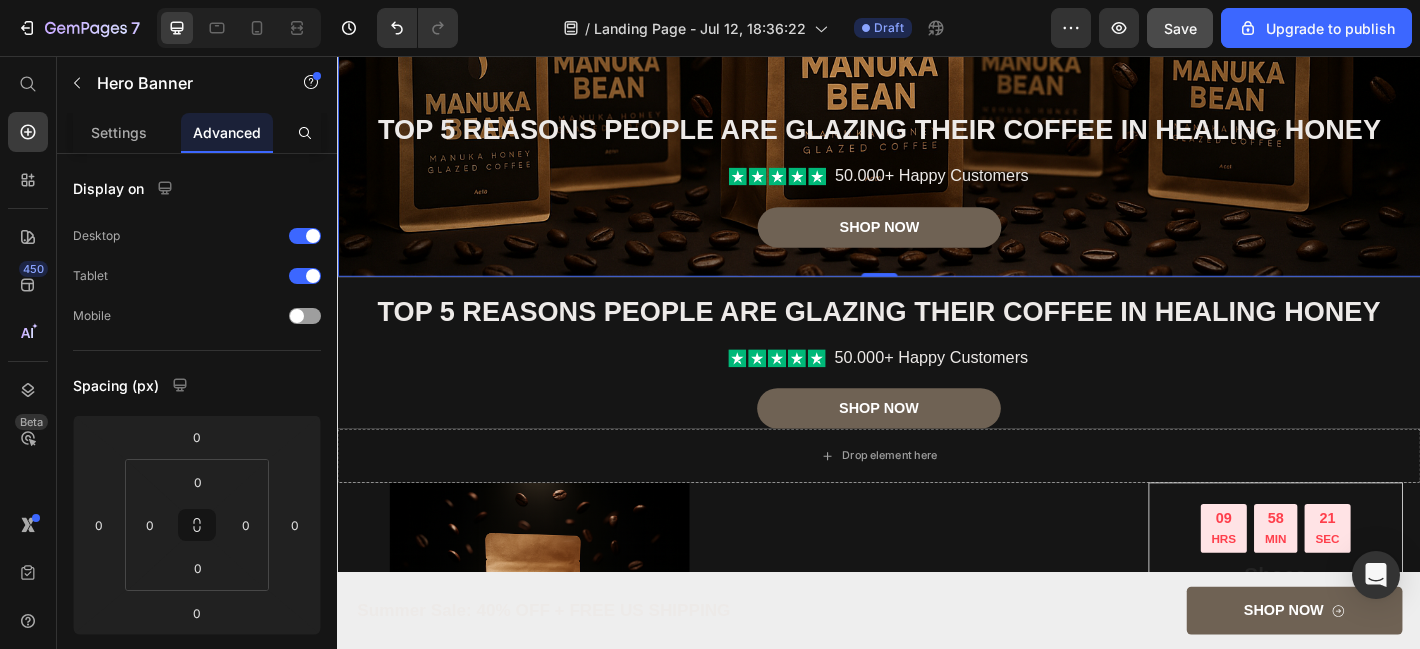 scroll, scrollTop: 490, scrollLeft: 0, axis: vertical 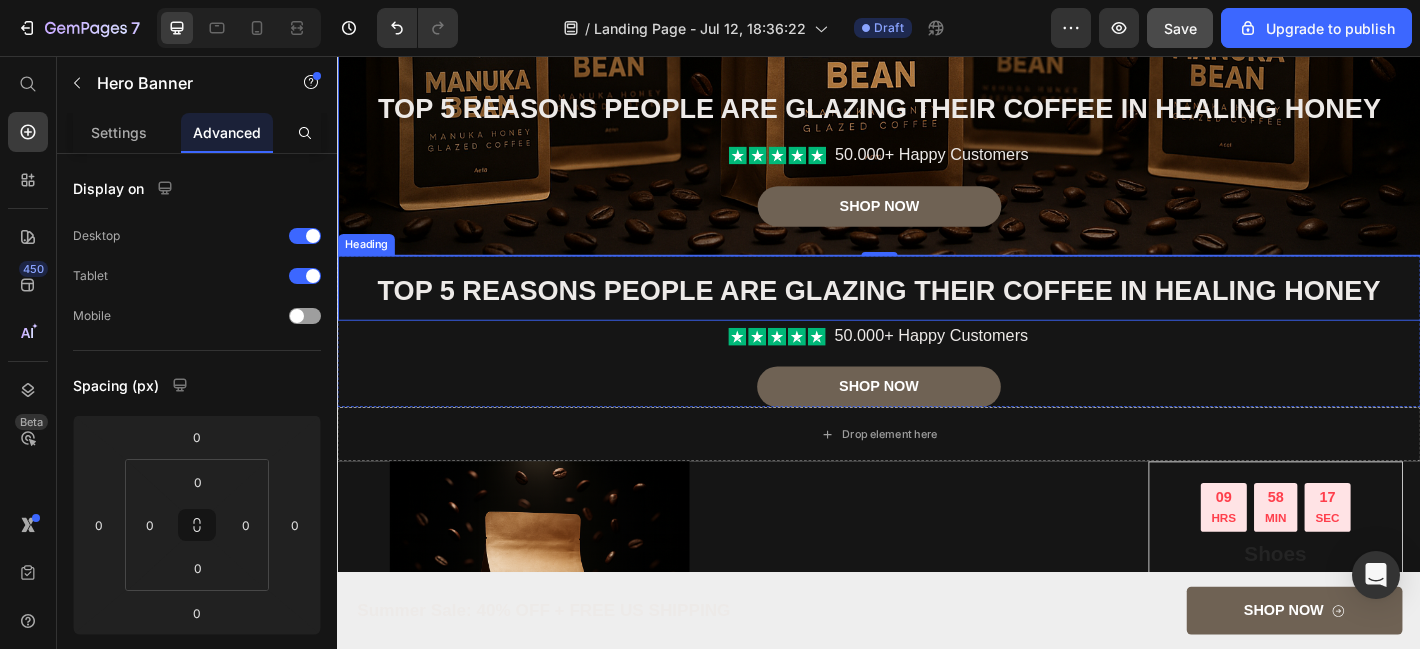 click on "Top 5 Reasons People Are Glazing Their Coffee in Healing Honey" at bounding box center [936, 315] 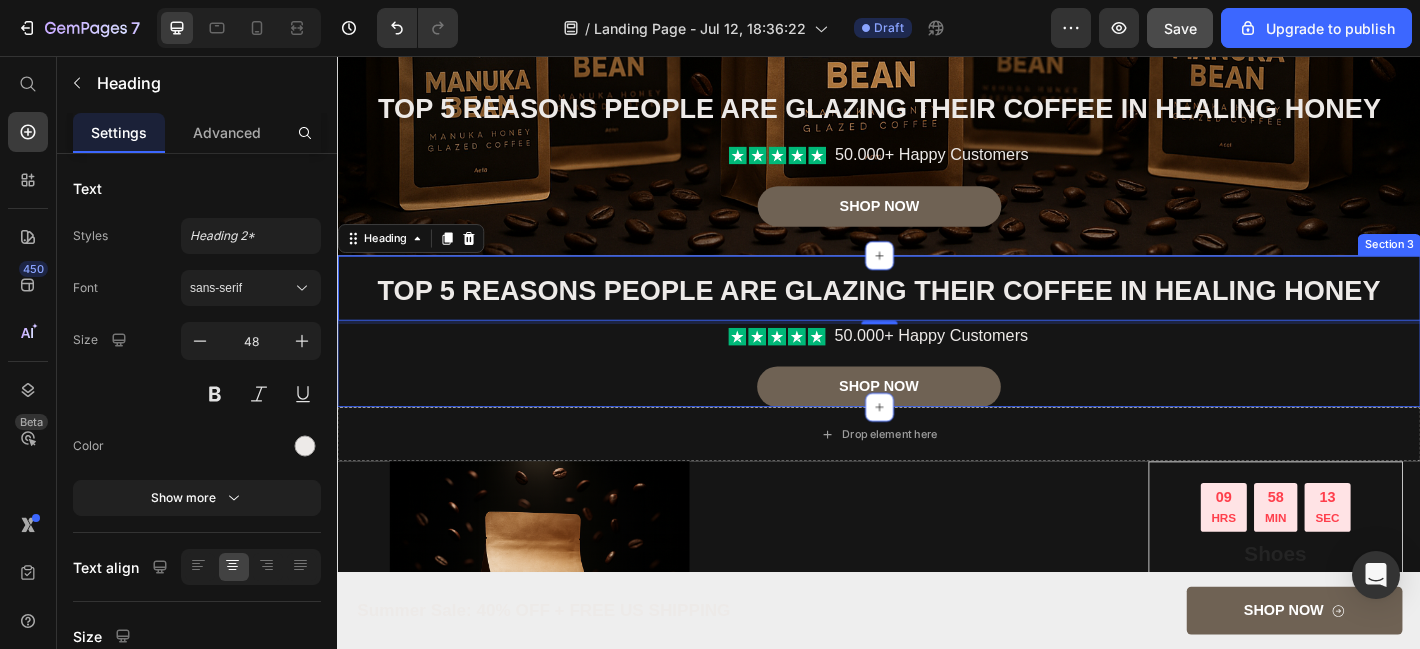 click on "Top 5 Reasons People Are Glazing Their Coffee in Healing Honey Heading   4
Icon
Icon
Icon
Icon
Icon Icon List 50.000+ Happy Customers Text Block Row Shop Now Button" at bounding box center (937, 361) 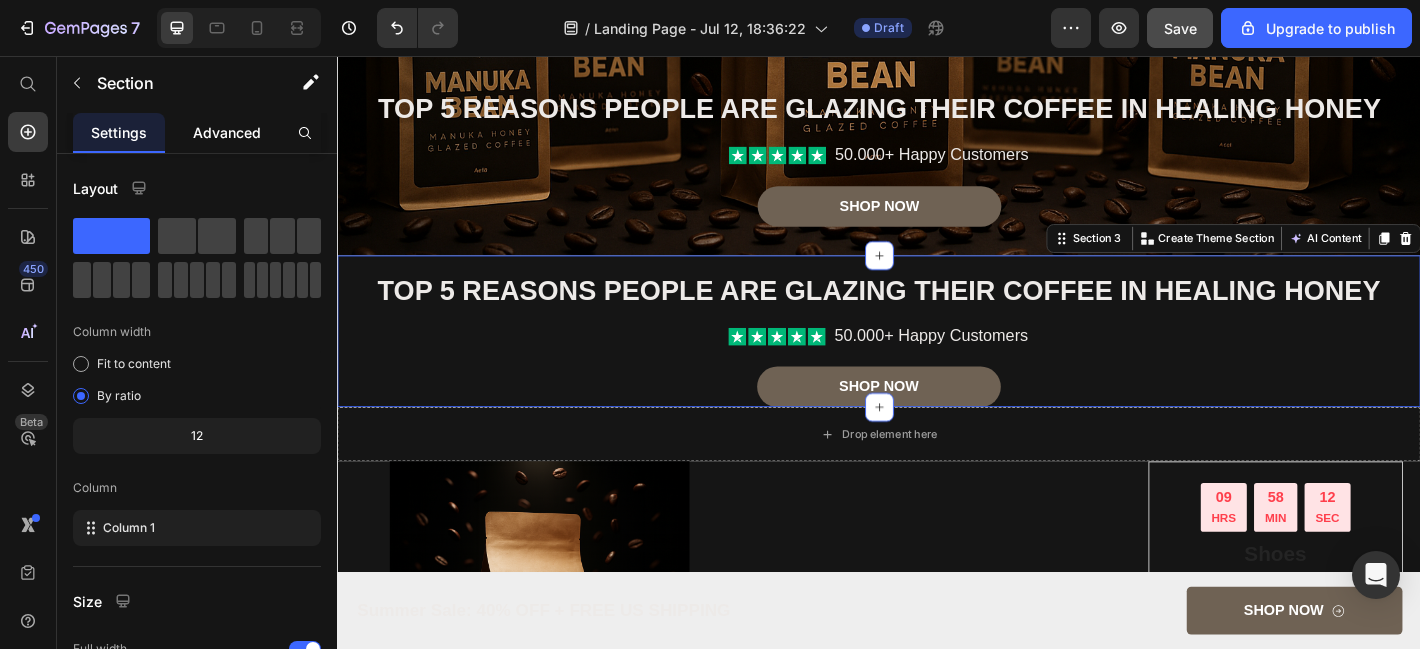 click on "Advanced" at bounding box center [227, 132] 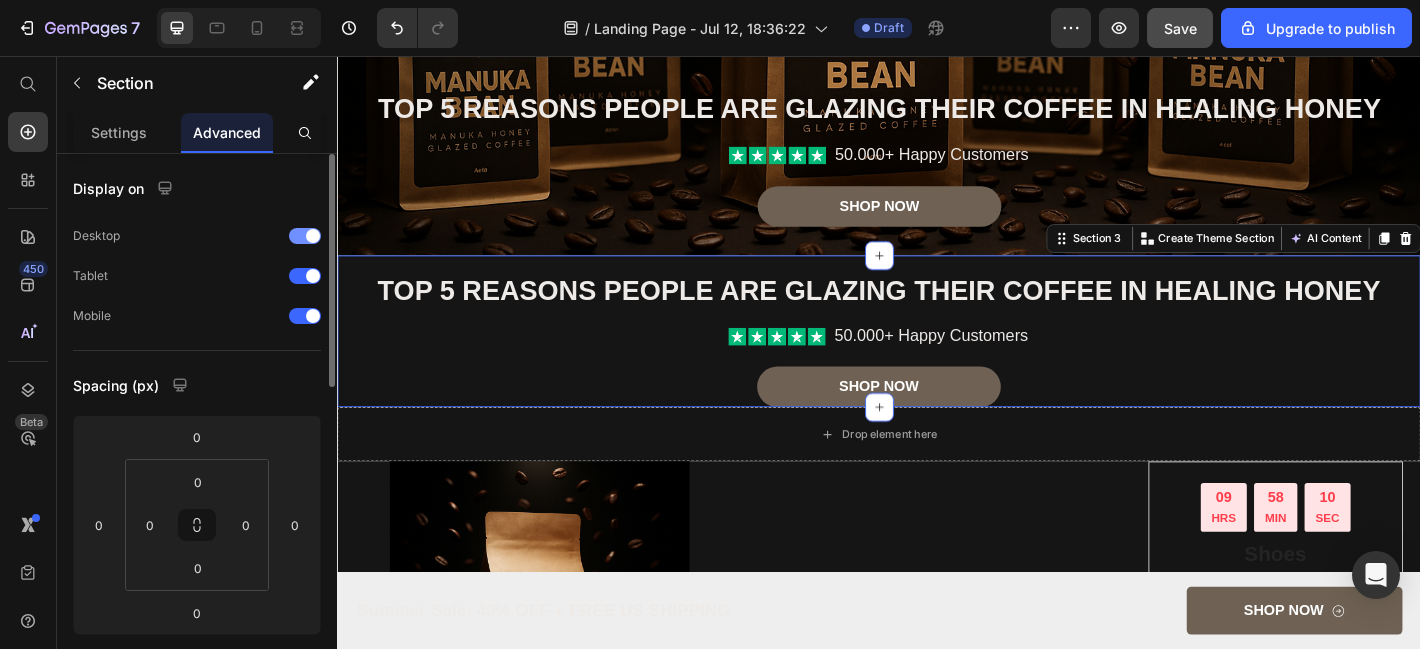 click at bounding box center [305, 236] 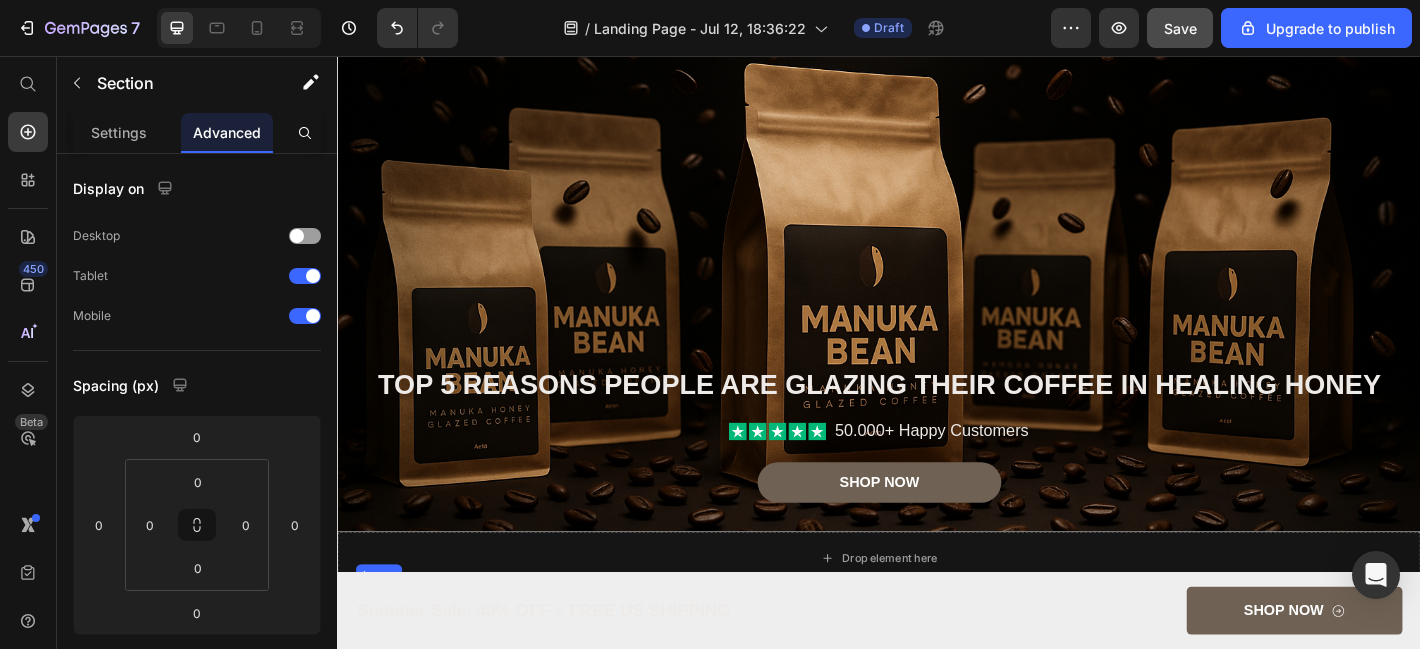 scroll, scrollTop: 185, scrollLeft: 0, axis: vertical 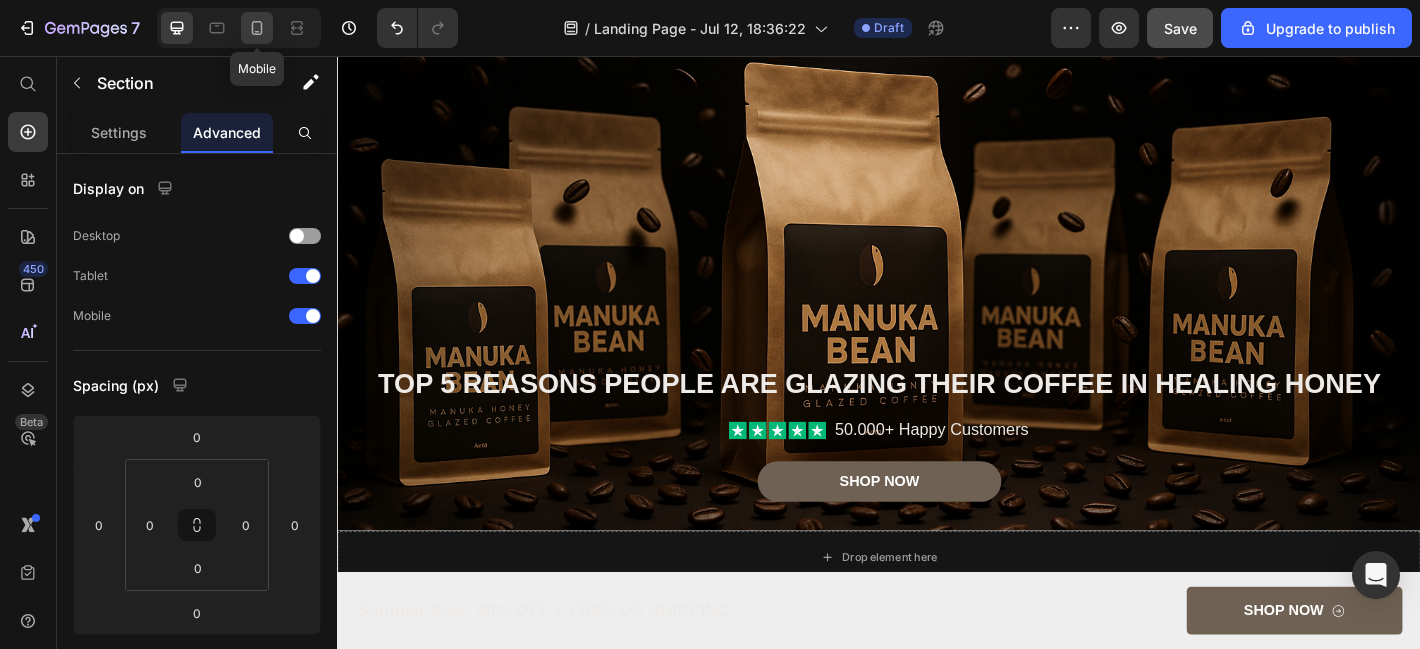 click 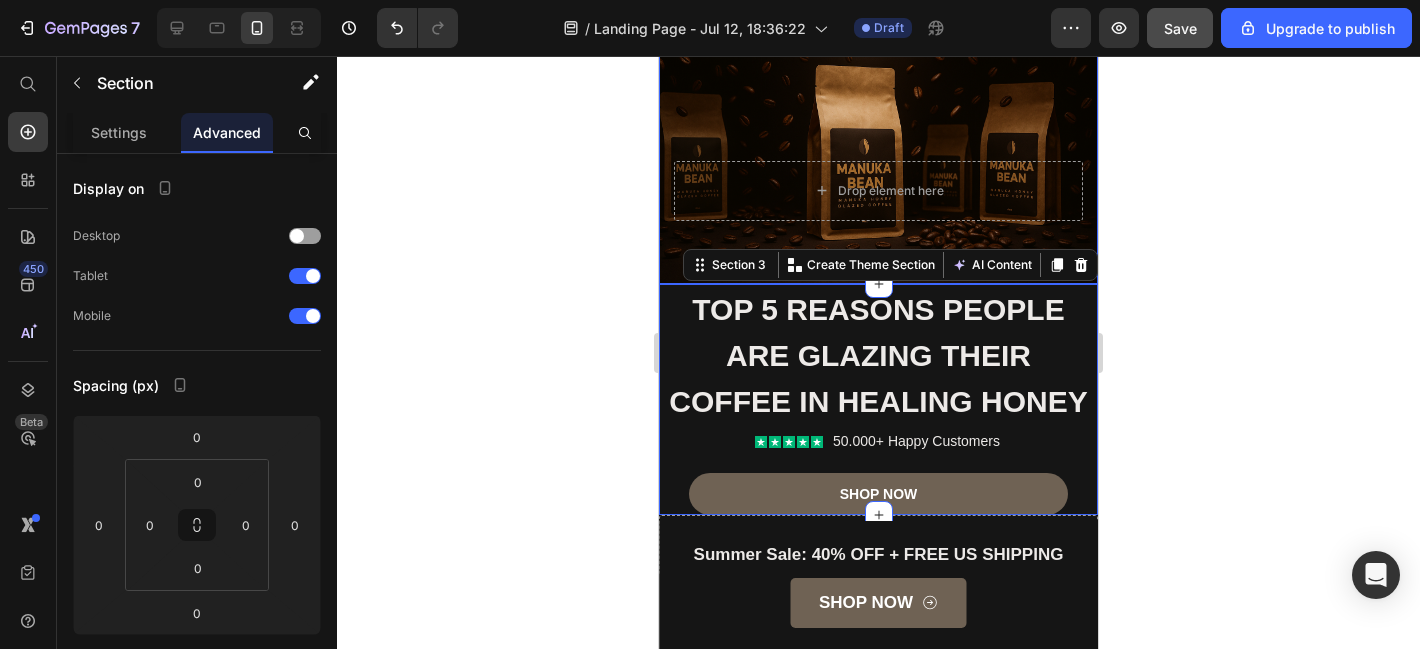 scroll, scrollTop: 272, scrollLeft: 0, axis: vertical 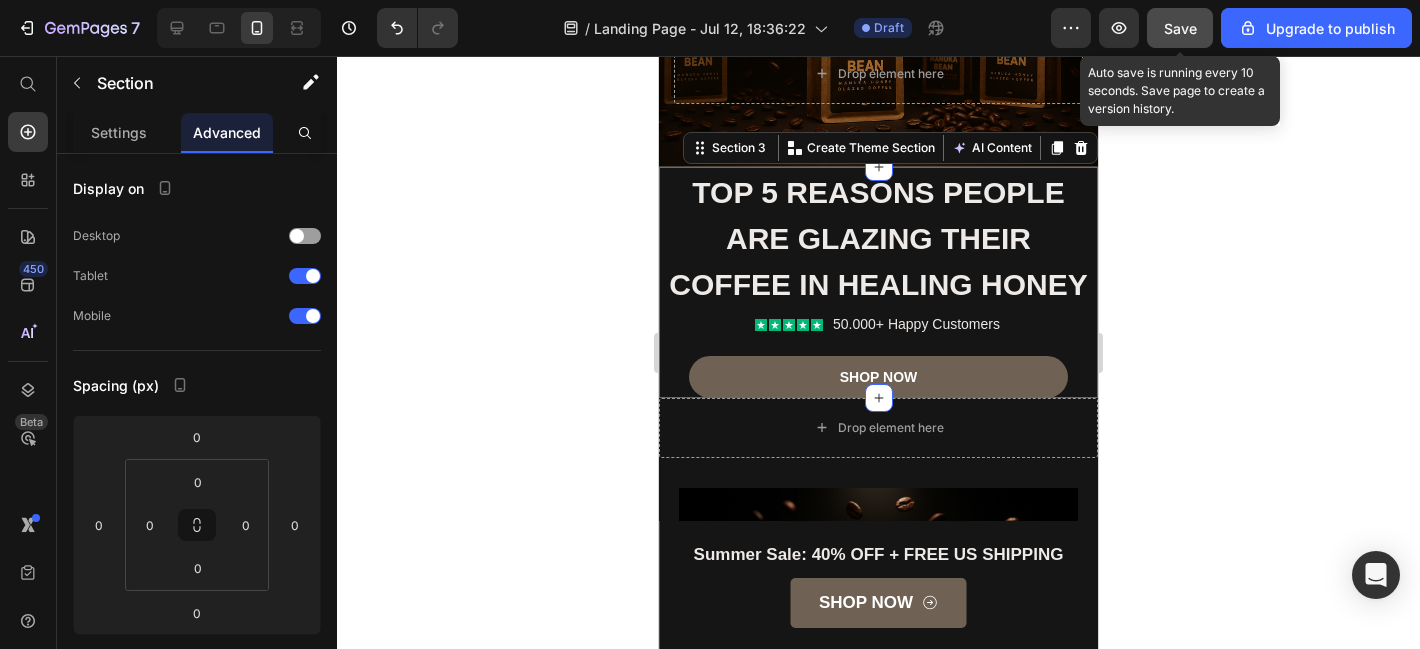 click on "Save" 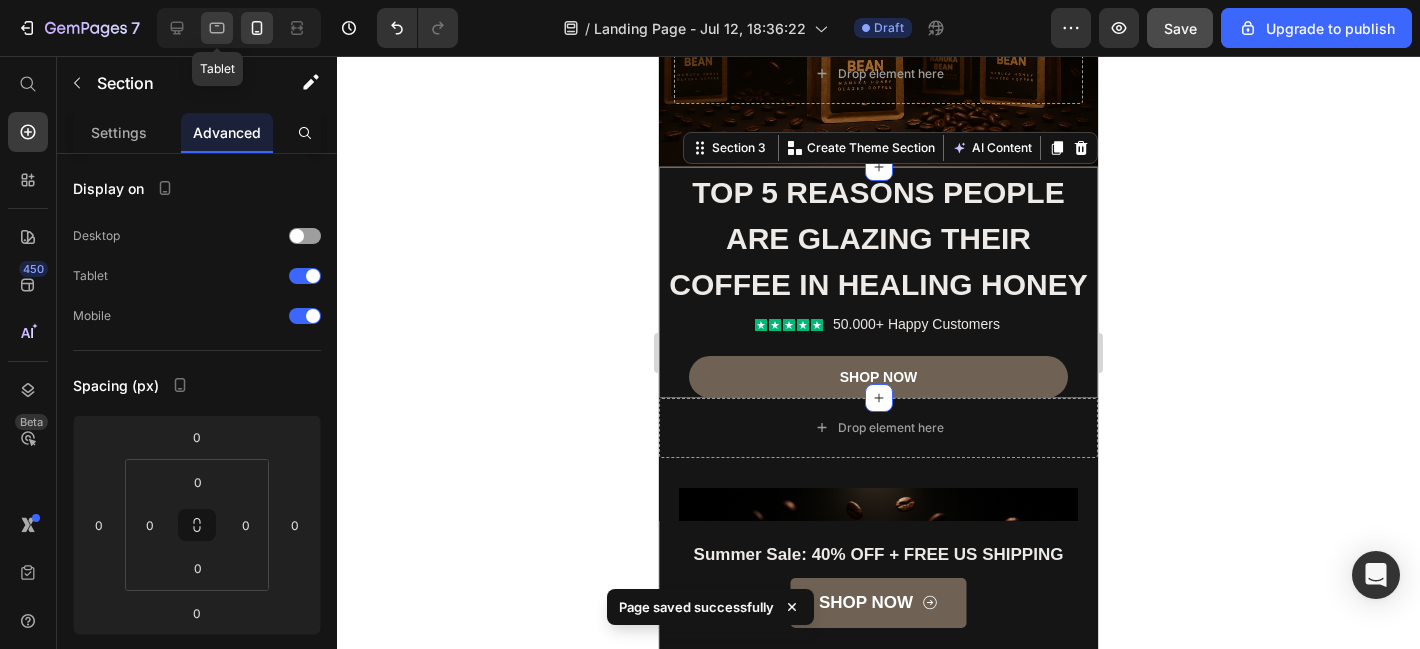 click 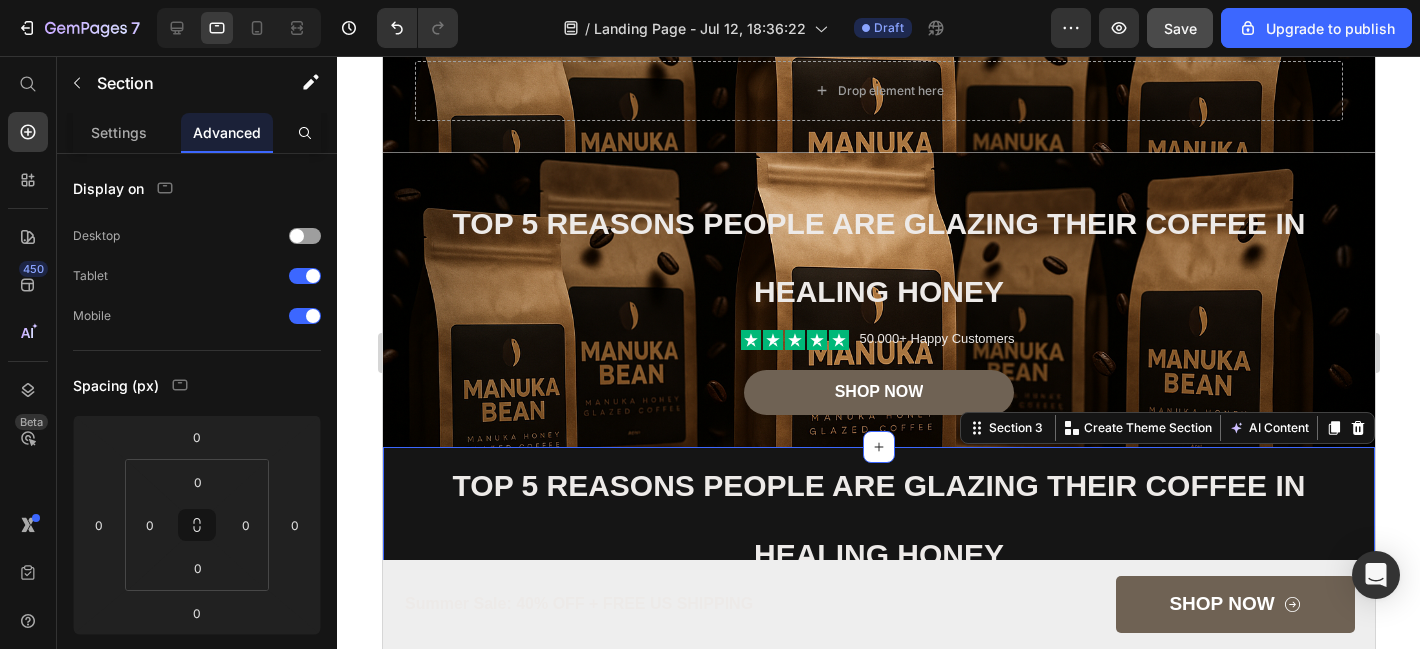 scroll, scrollTop: 164, scrollLeft: 0, axis: vertical 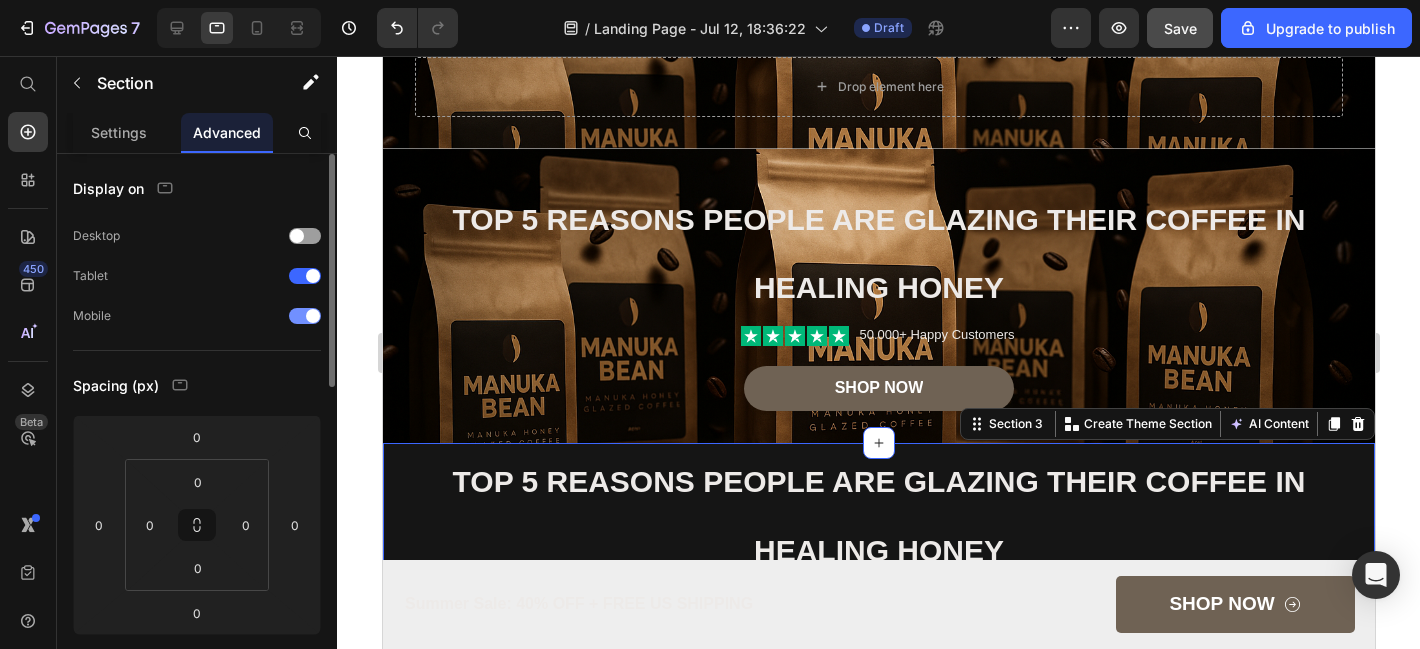 click at bounding box center (313, 316) 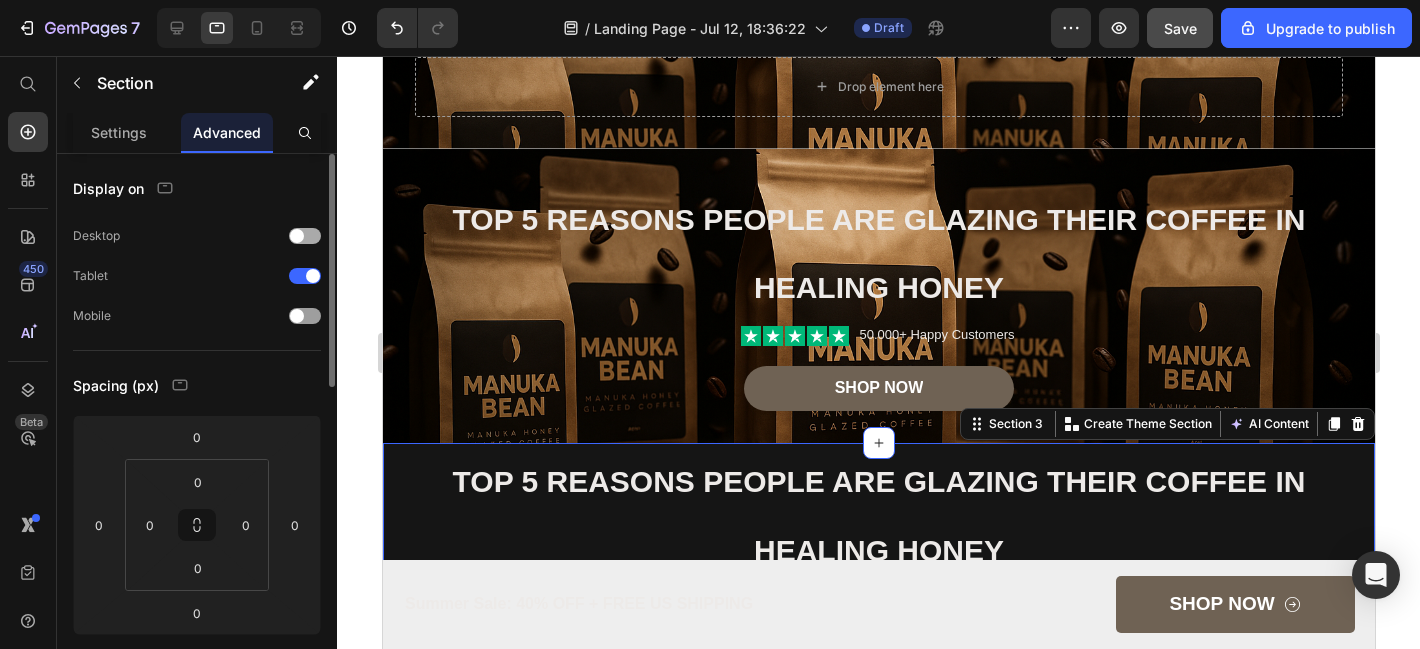 click on "Desktop" at bounding box center (197, 236) 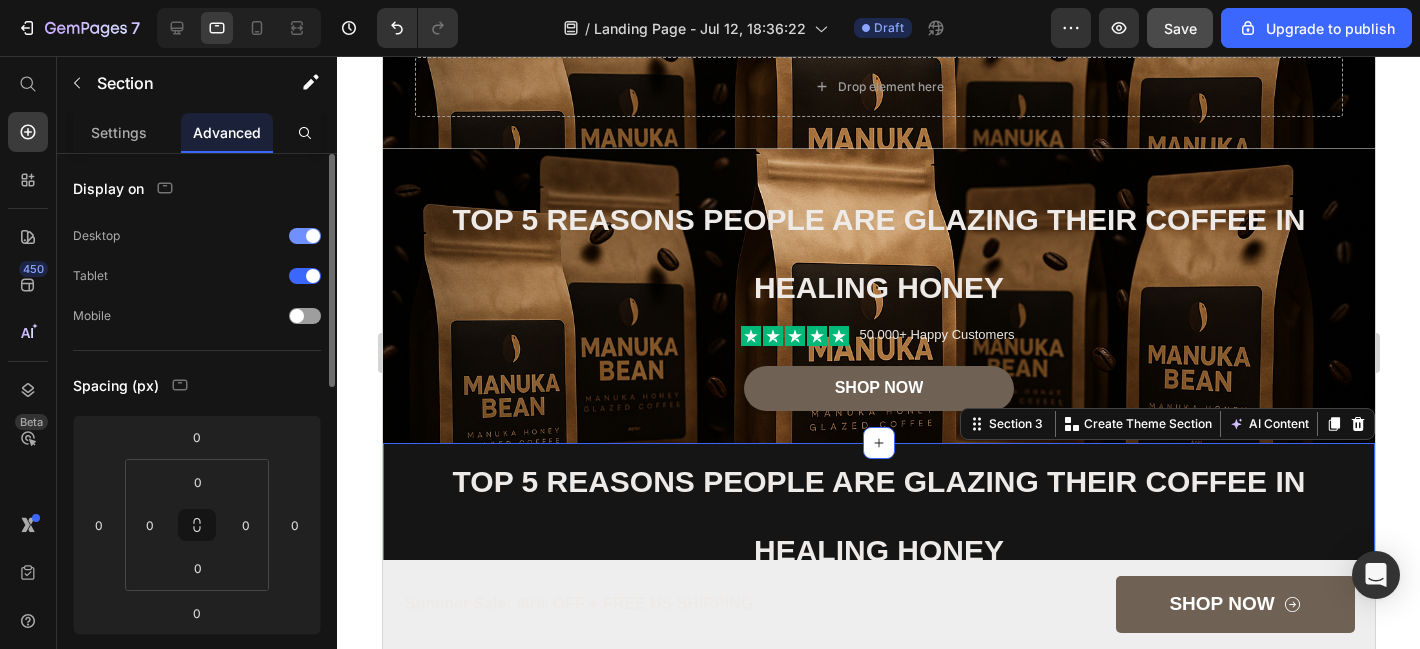click at bounding box center (305, 236) 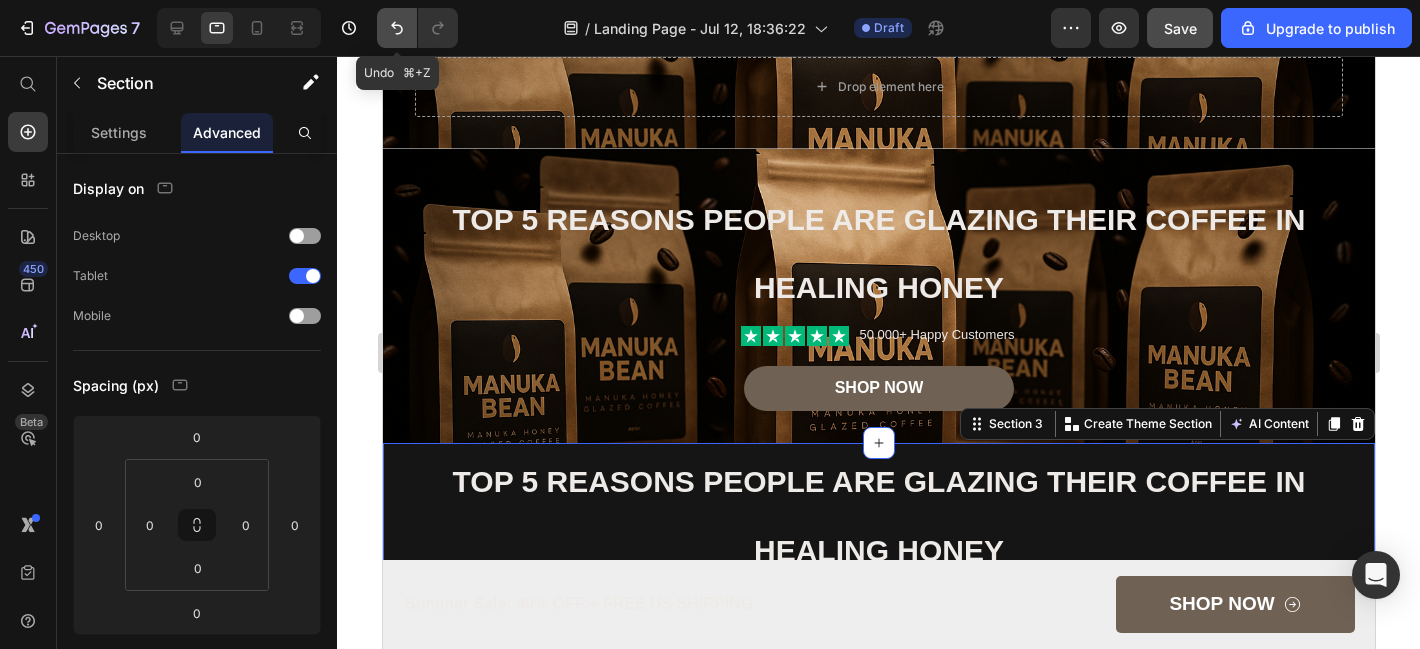 click 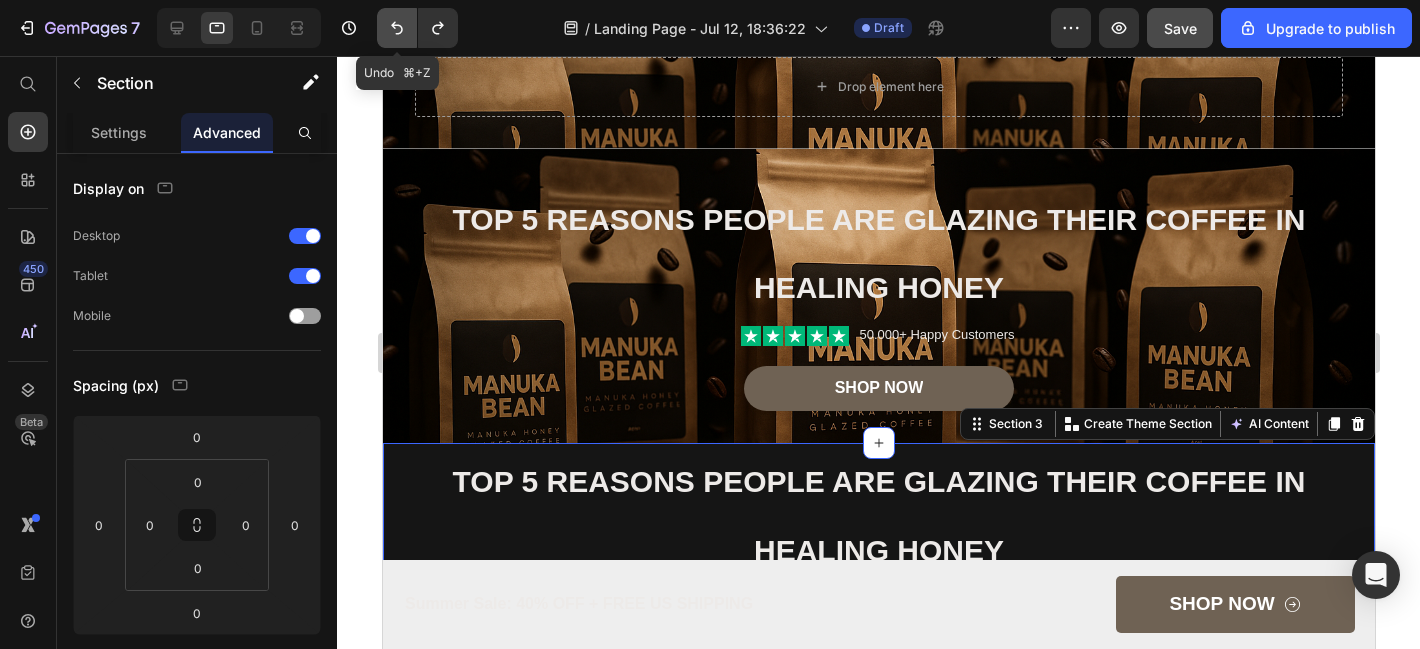 click 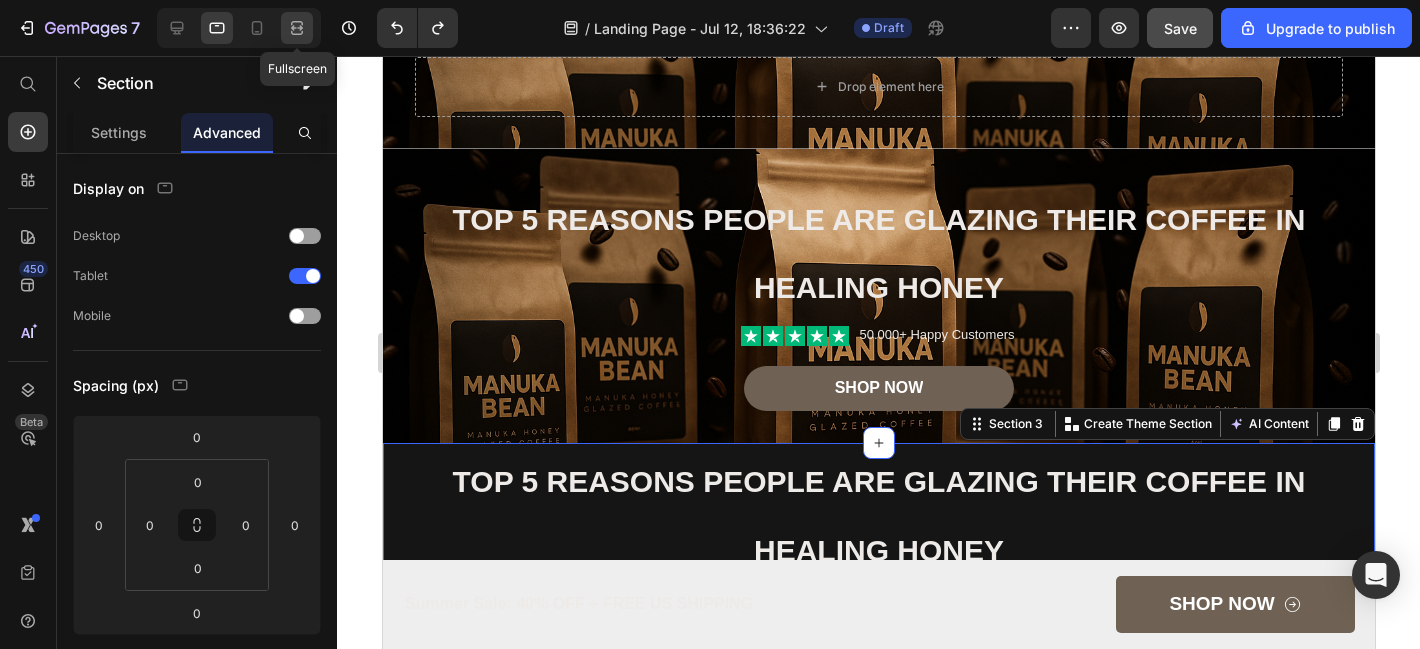 click 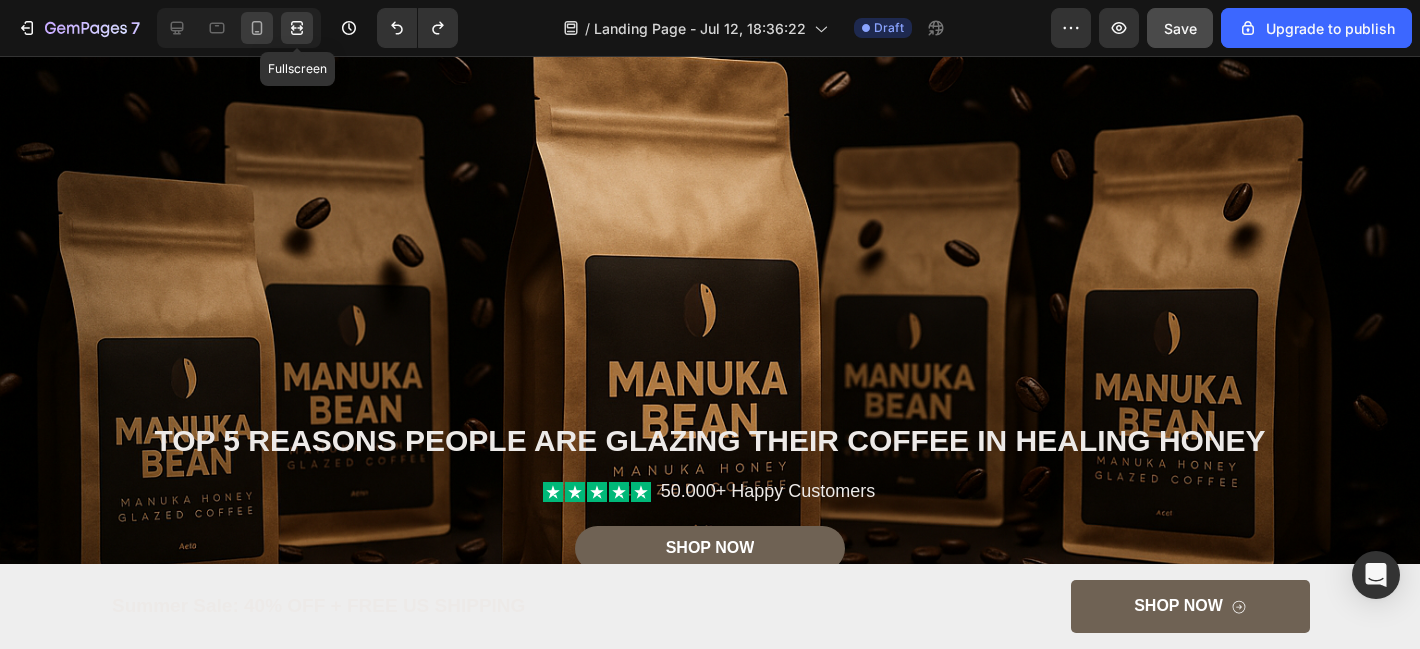 click 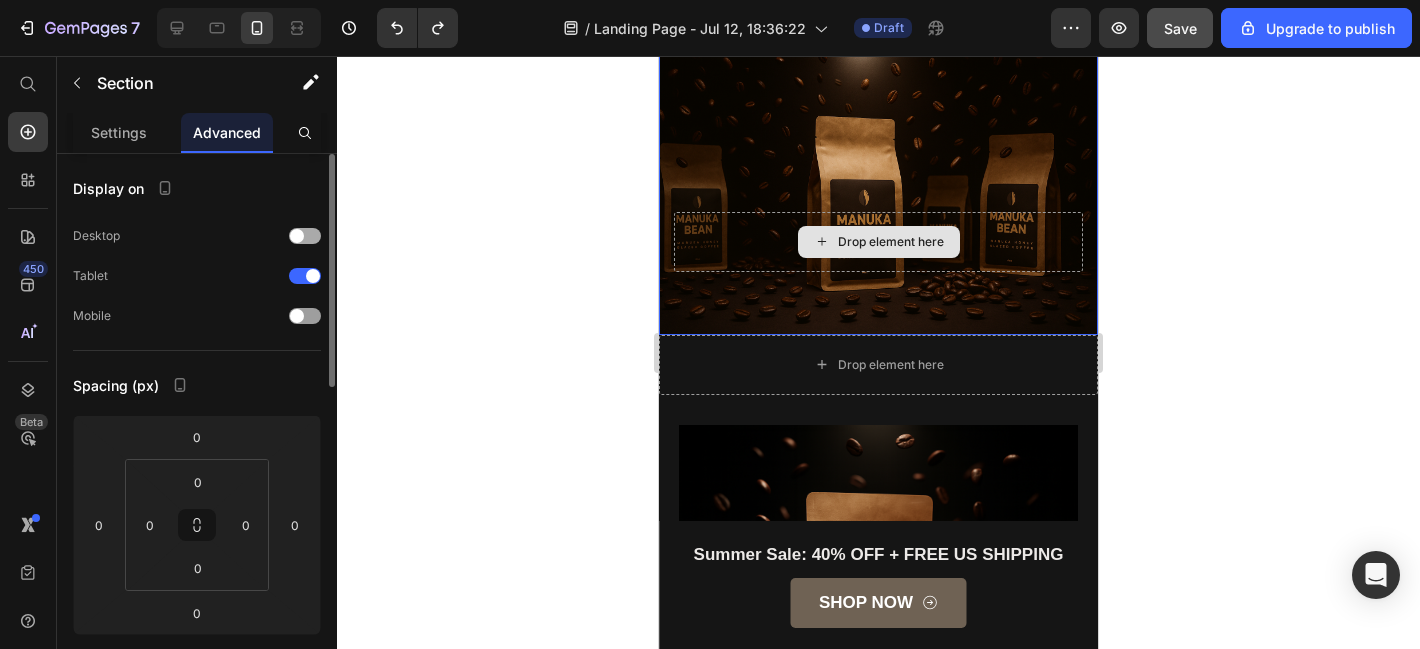scroll, scrollTop: 60, scrollLeft: 0, axis: vertical 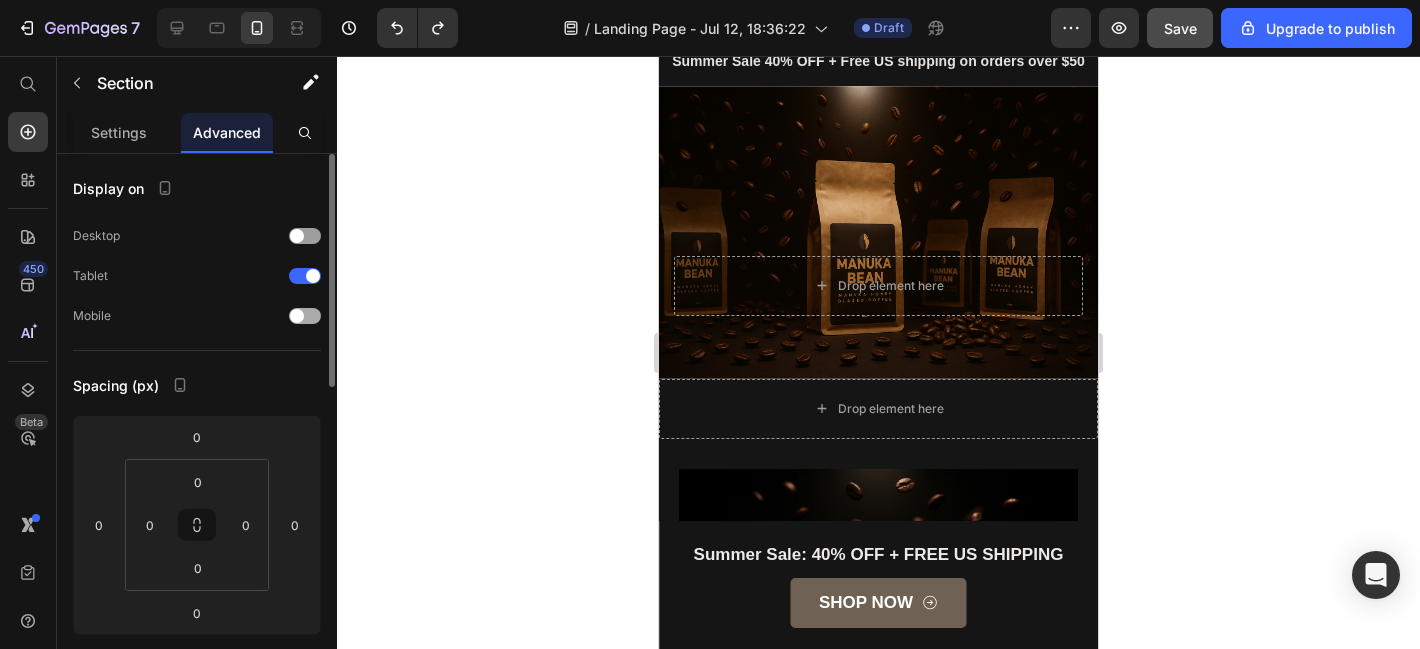 click at bounding box center (297, 316) 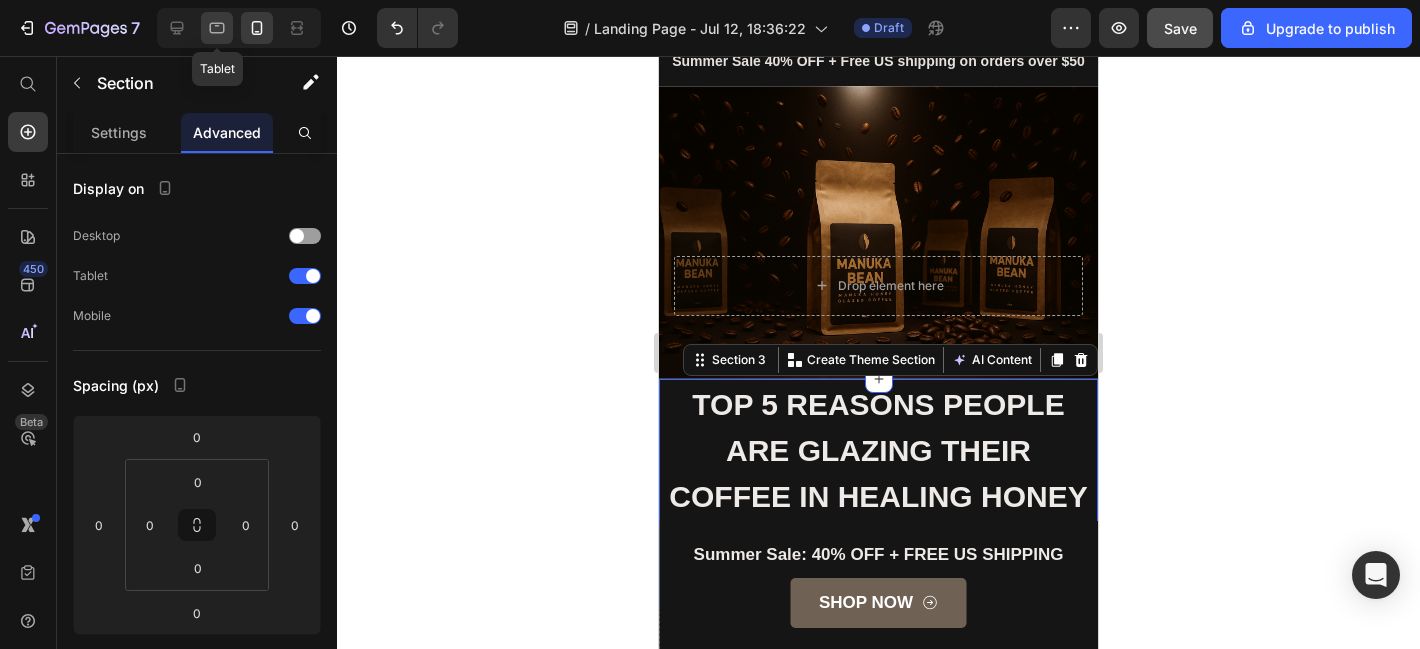 click 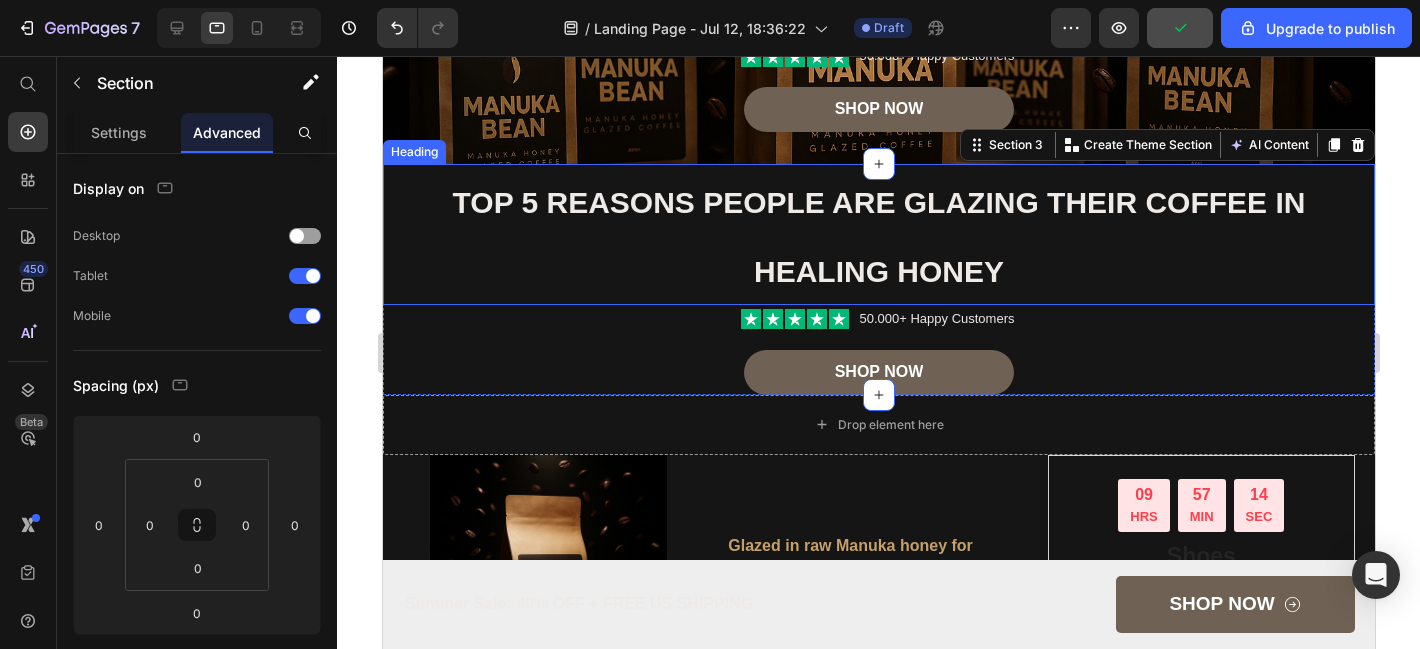 scroll, scrollTop: 438, scrollLeft: 0, axis: vertical 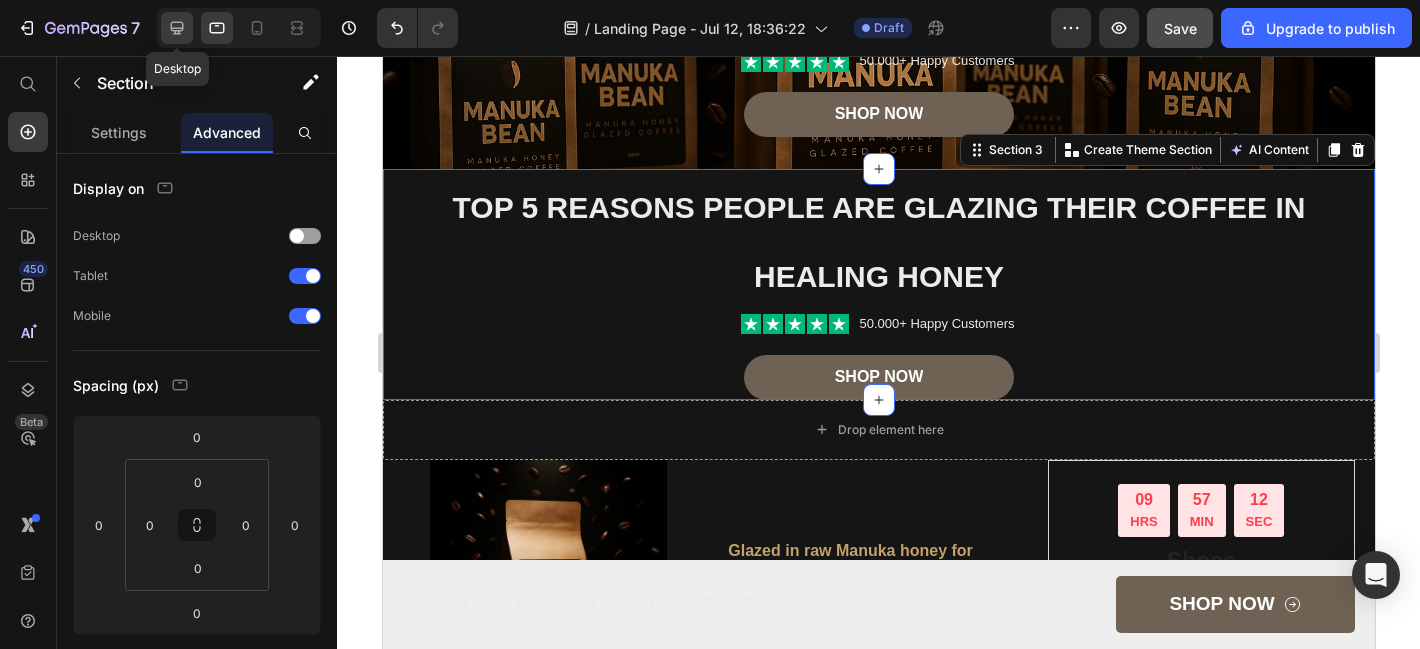 click 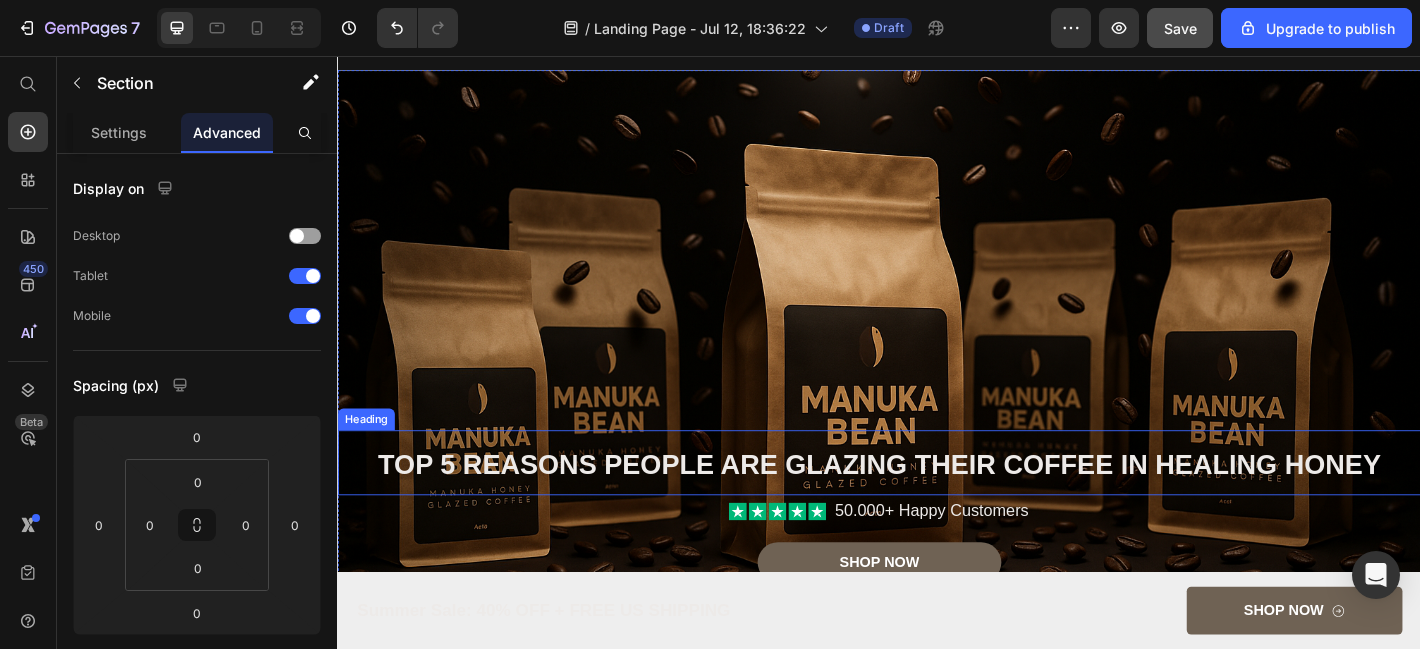 scroll, scrollTop: 203, scrollLeft: 0, axis: vertical 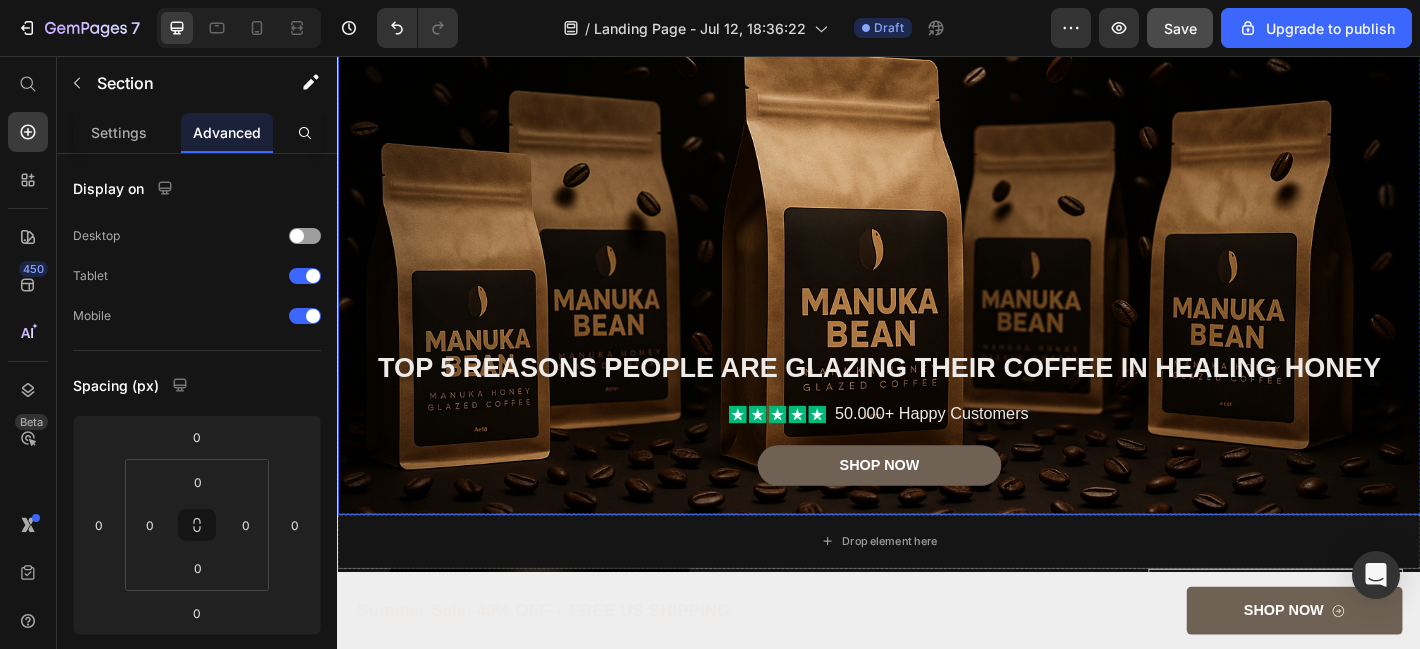 click at bounding box center [937, 264] 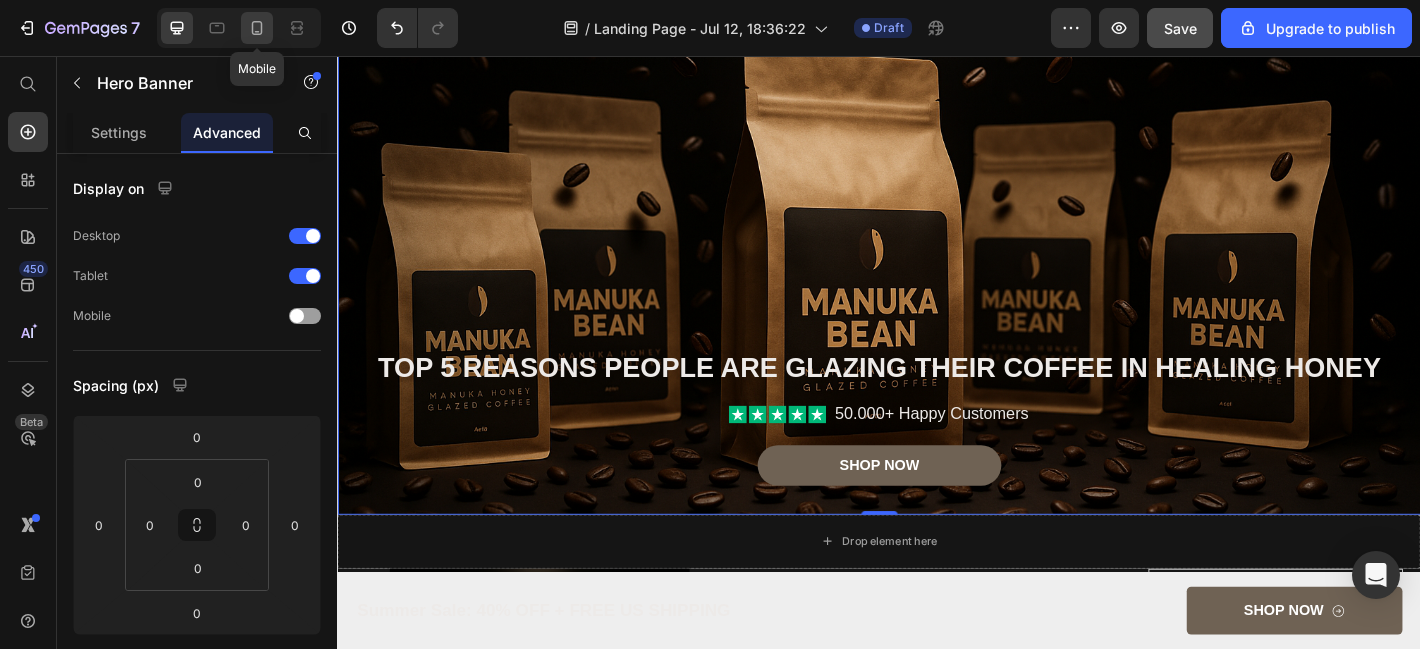 click 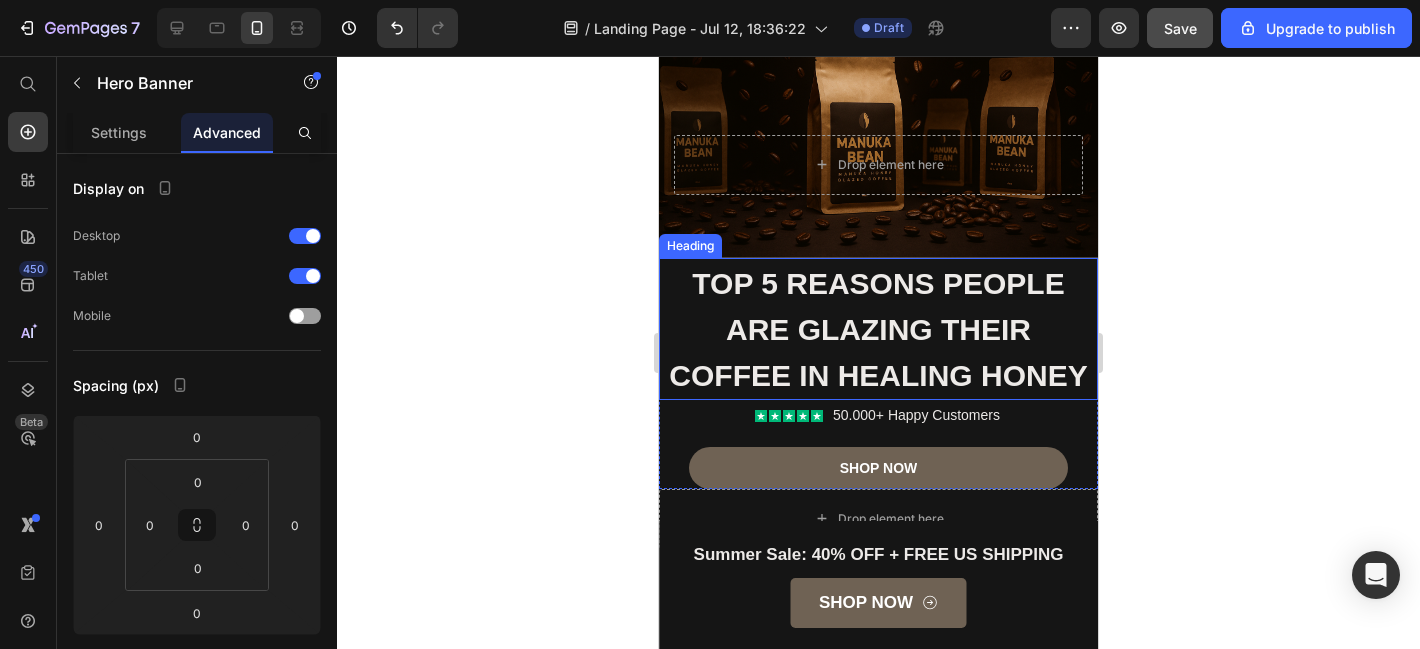 scroll, scrollTop: 165, scrollLeft: 0, axis: vertical 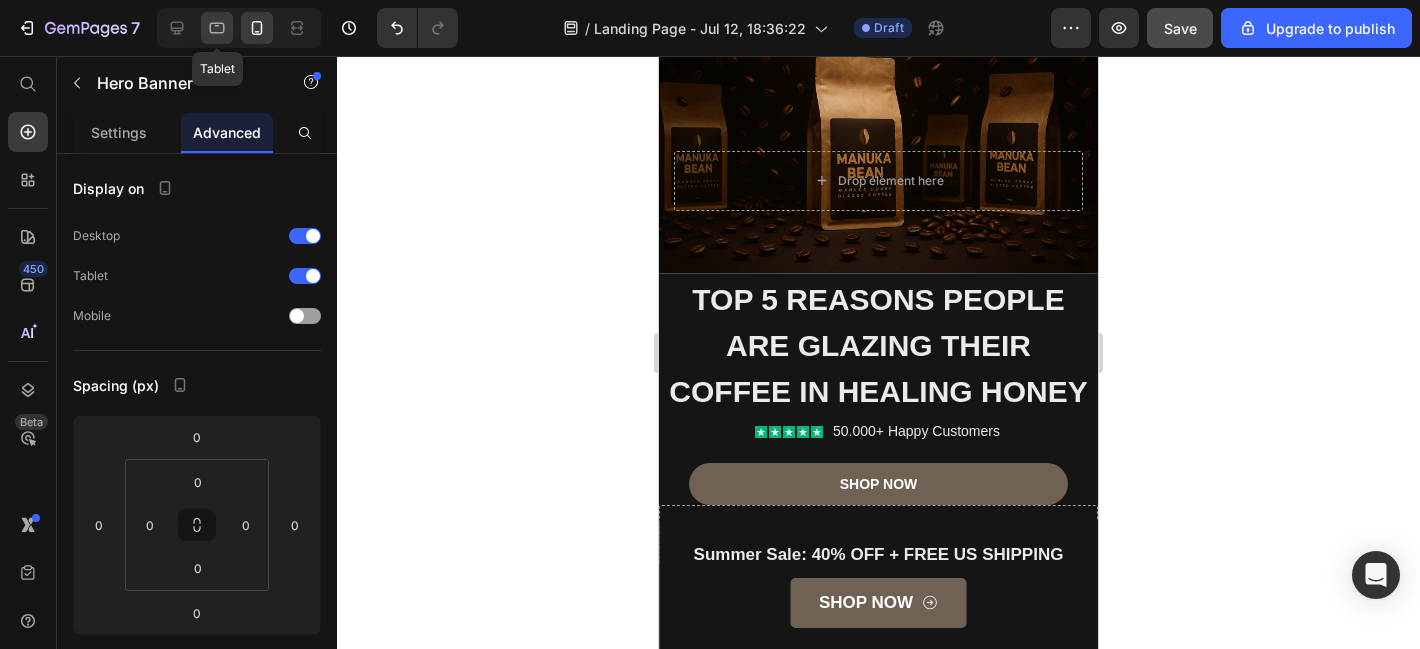 click 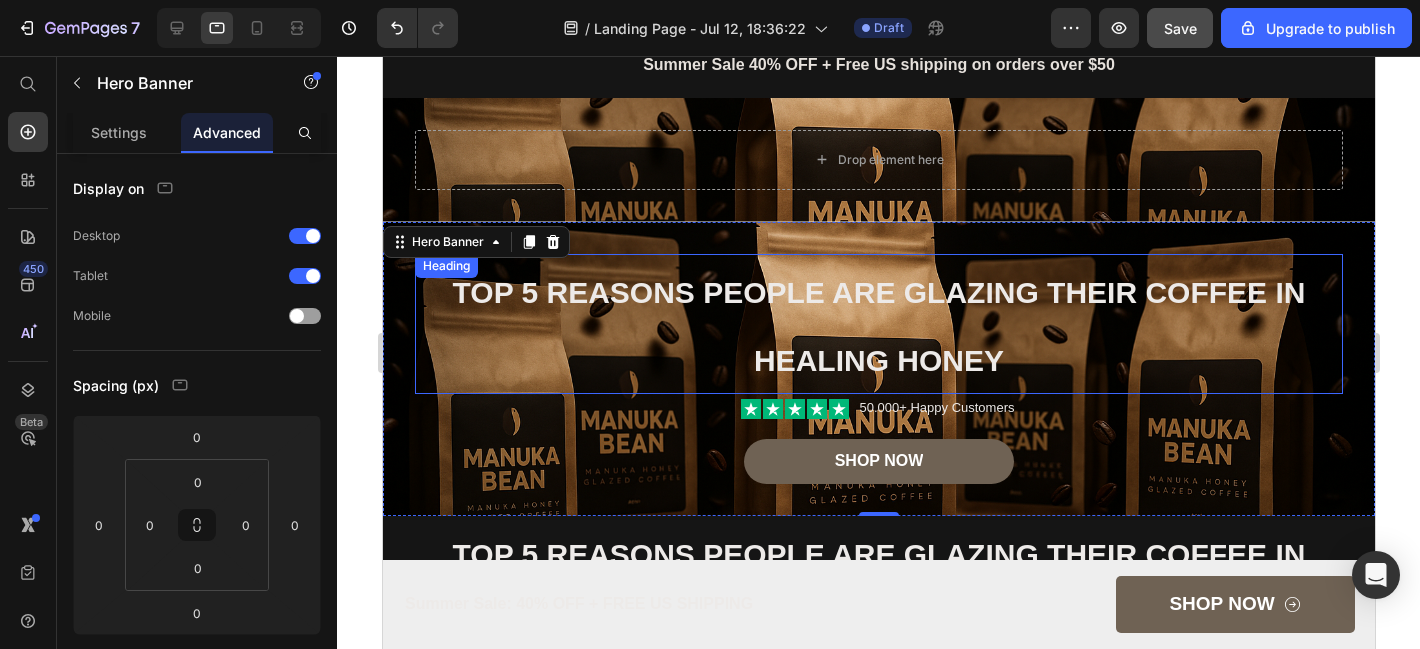scroll, scrollTop: 0, scrollLeft: 0, axis: both 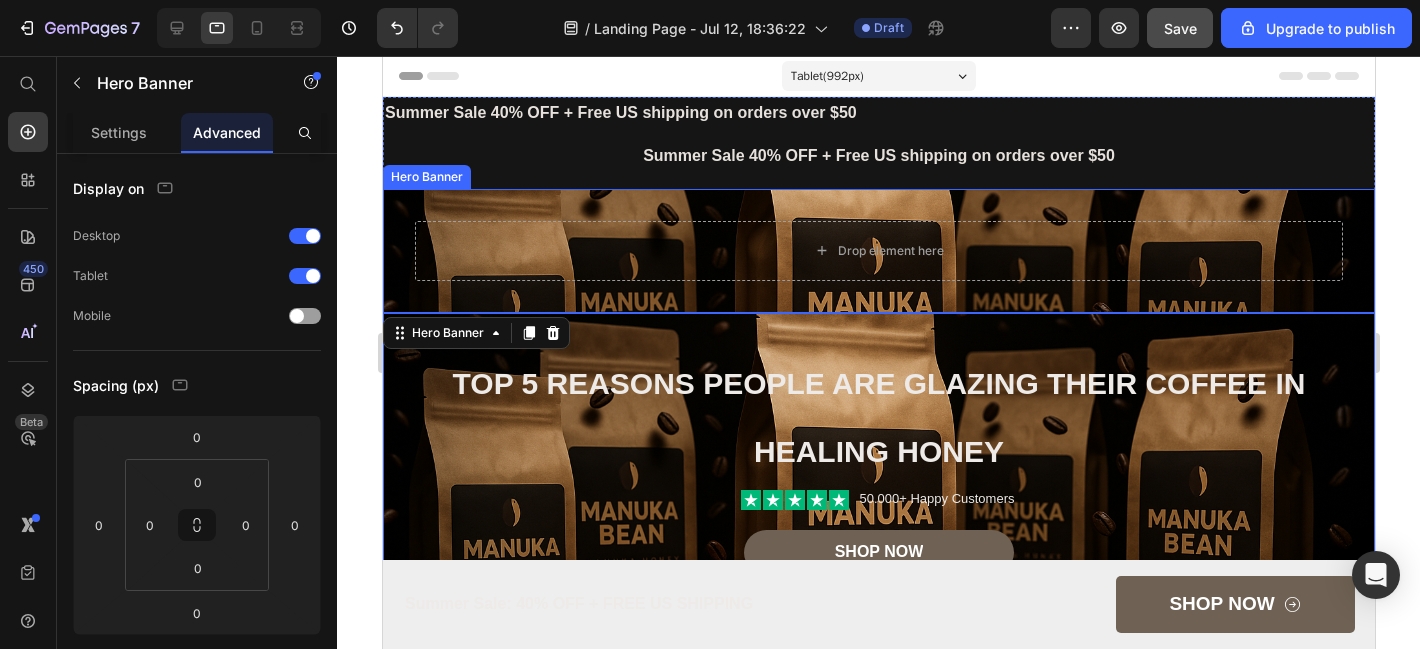 click on "Drop element here" at bounding box center [878, 251] 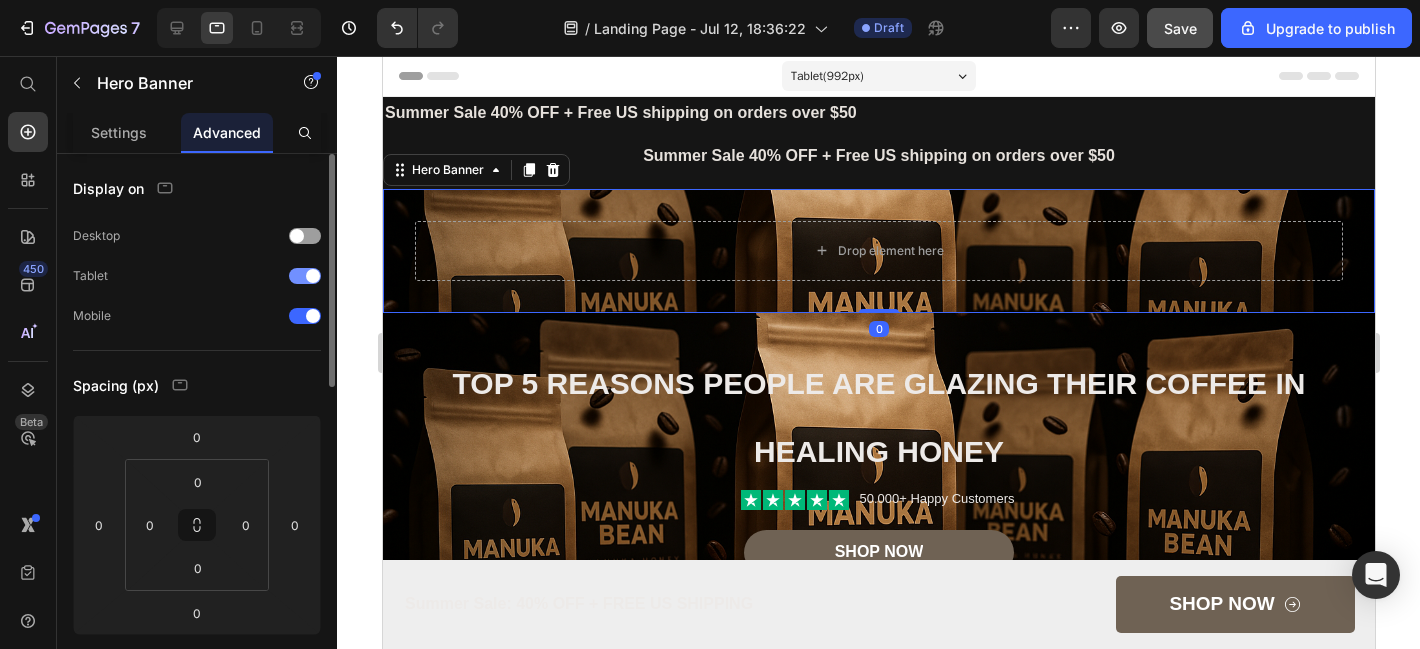click at bounding box center [313, 276] 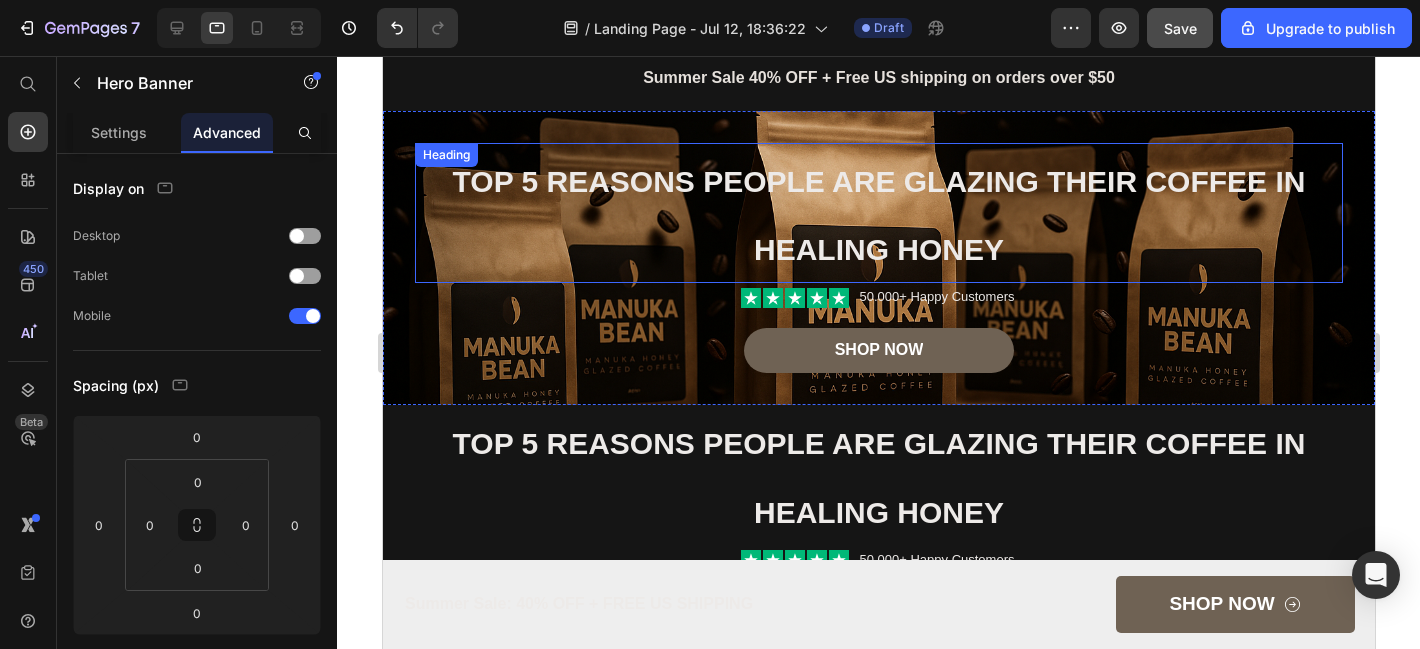 scroll, scrollTop: 0, scrollLeft: 0, axis: both 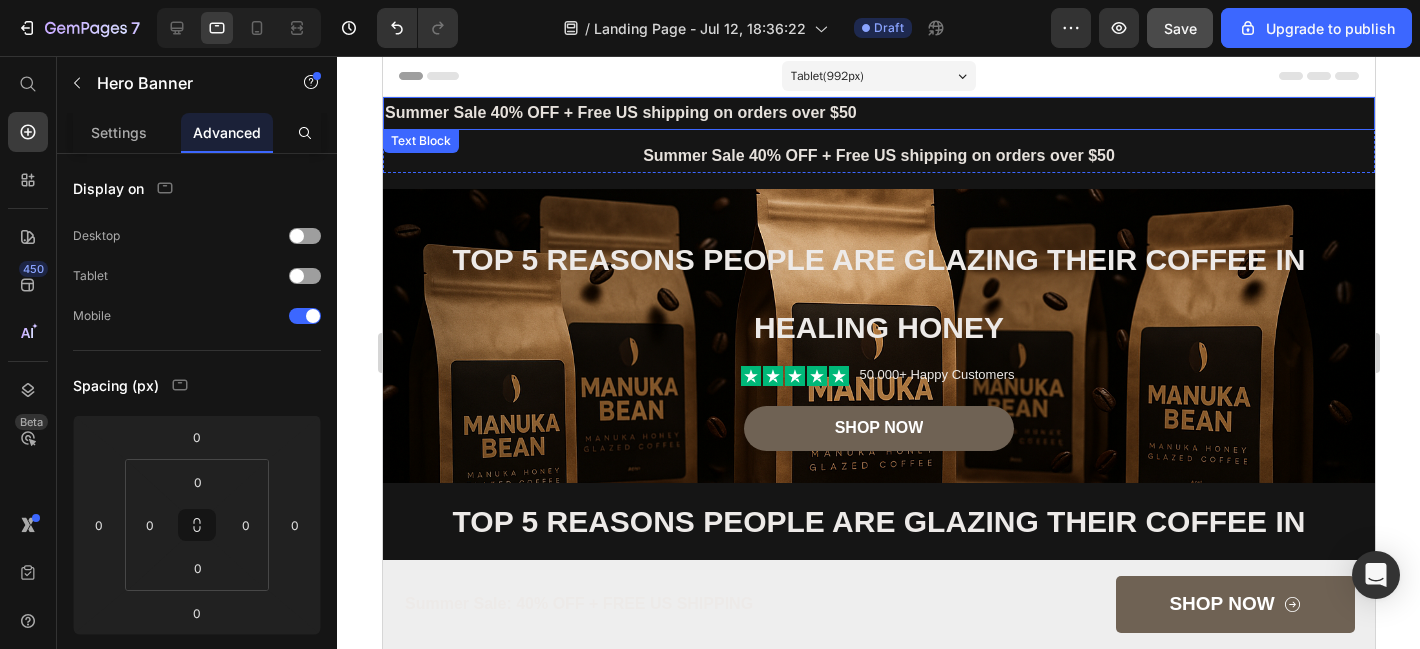 click on "Summer Sale 40% OFF + Free US shipping on orders over $50" at bounding box center [878, 113] 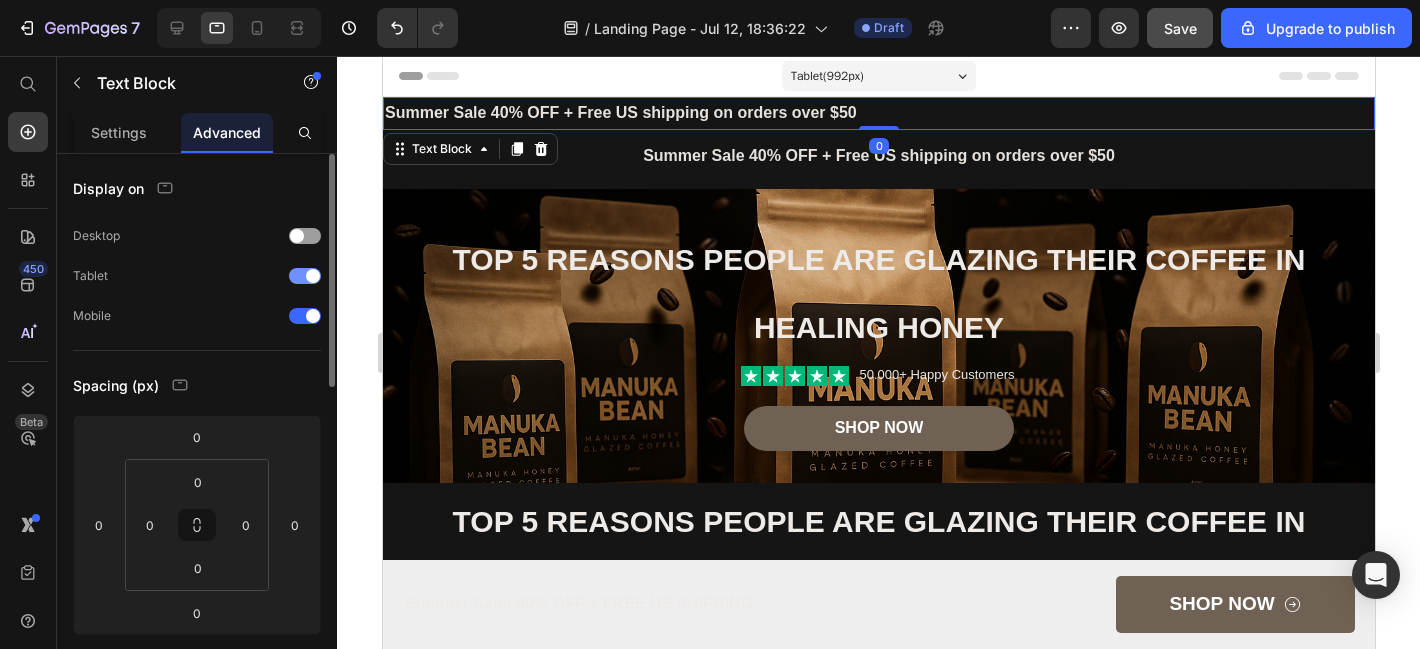 click at bounding box center [313, 276] 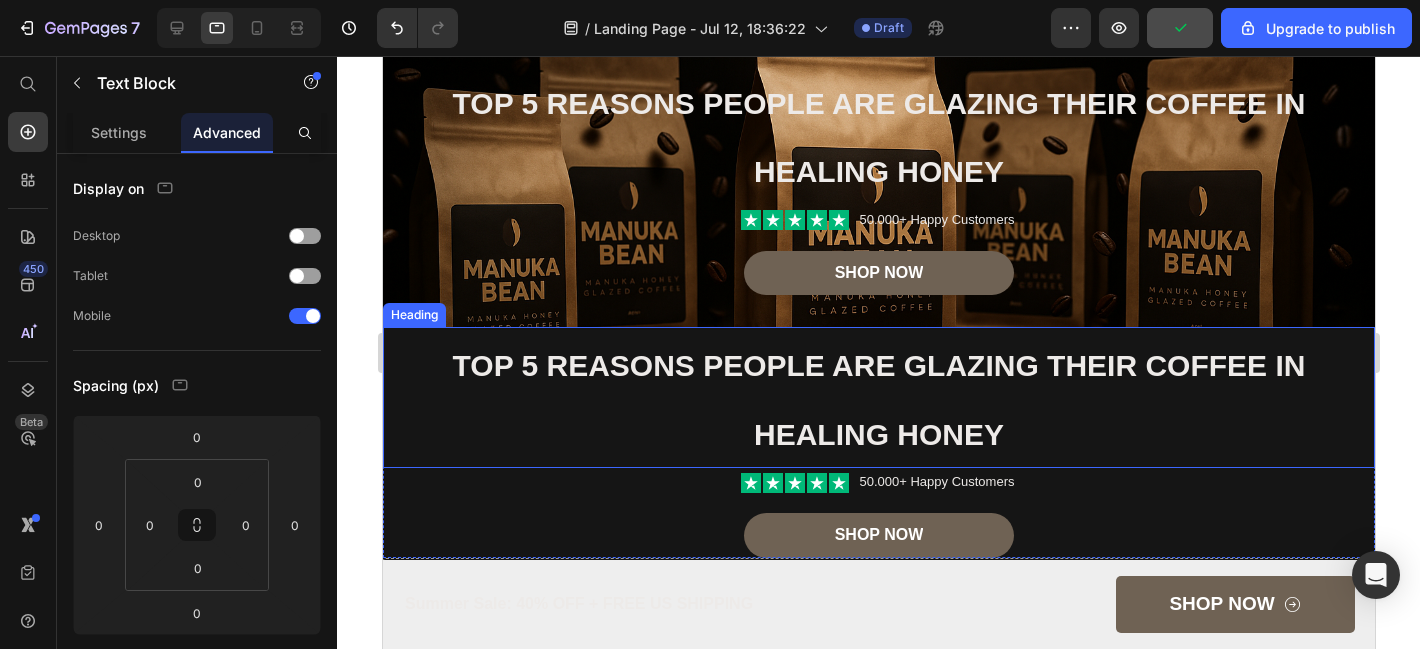 scroll, scrollTop: 252, scrollLeft: 0, axis: vertical 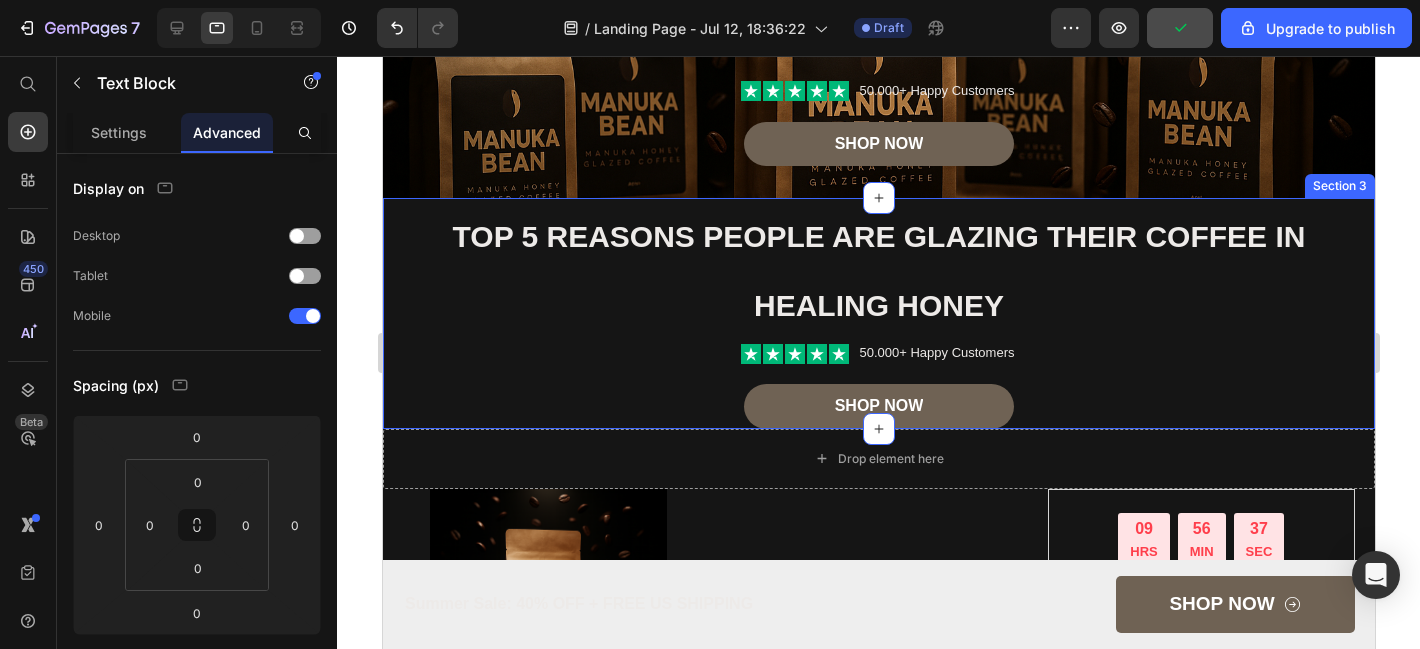 click on "Top 5 Reasons People Are Glazing Their Coffee in Healing Honey Heading
Icon
Icon
Icon
Icon
Icon Icon List 50.000+ Happy Customers Text Block Row Shop Now Button" at bounding box center [878, 313] 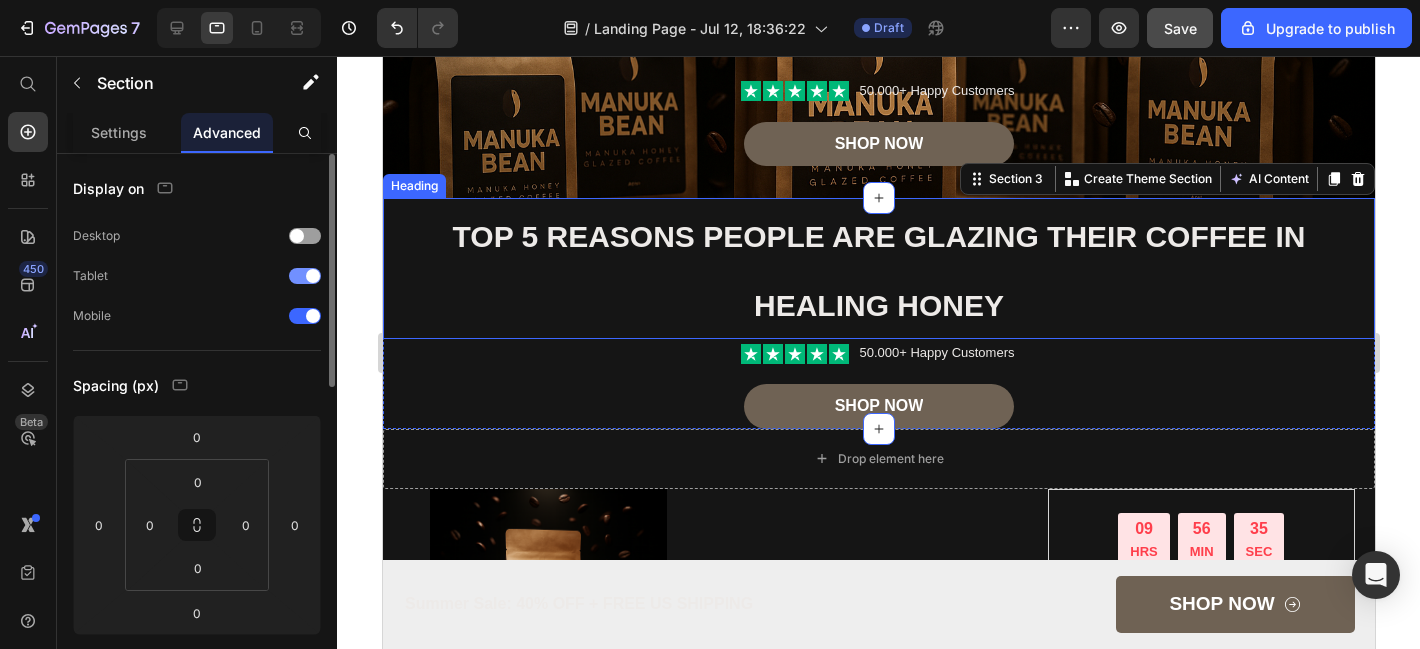click at bounding box center (305, 276) 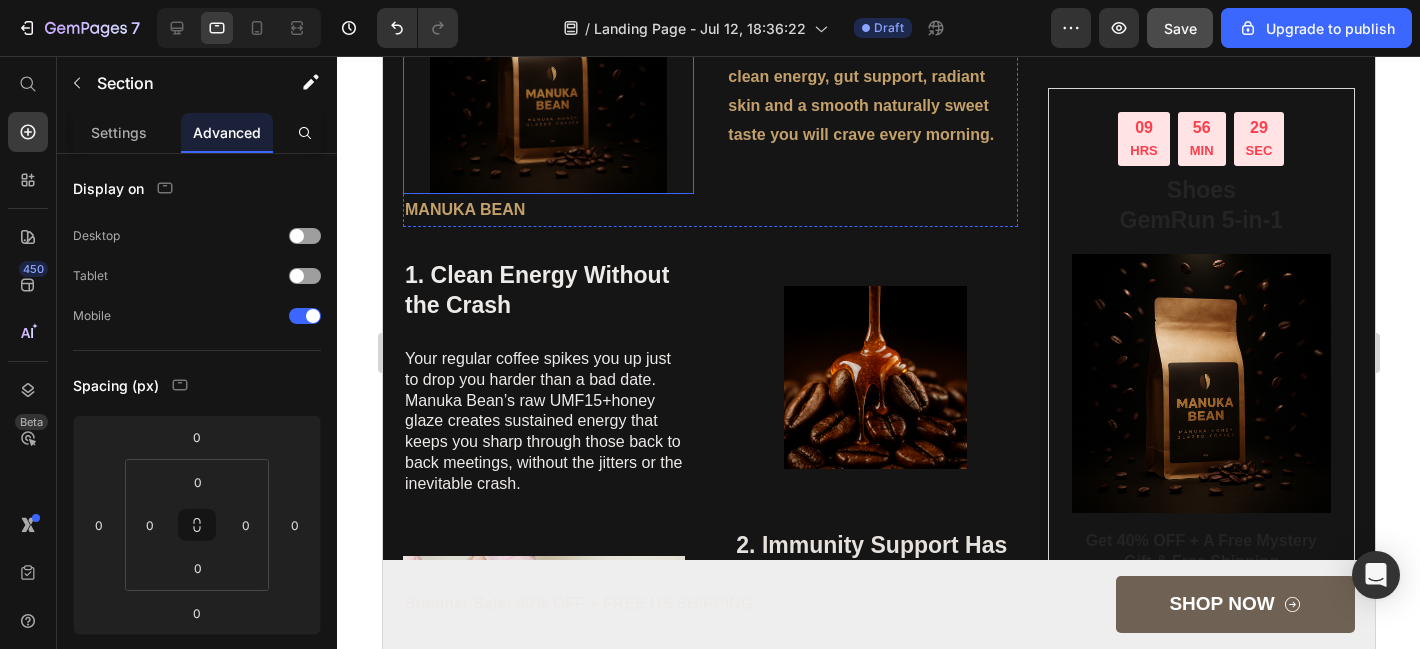 scroll, scrollTop: 554, scrollLeft: 0, axis: vertical 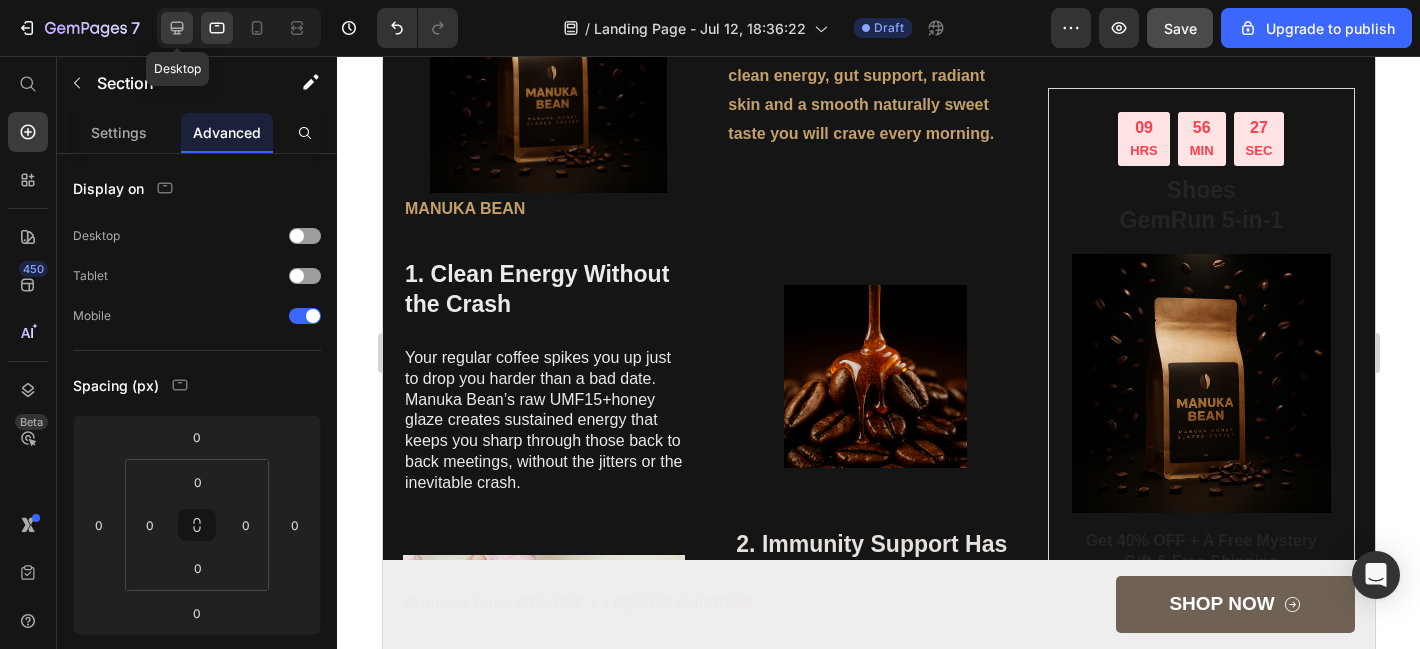 click 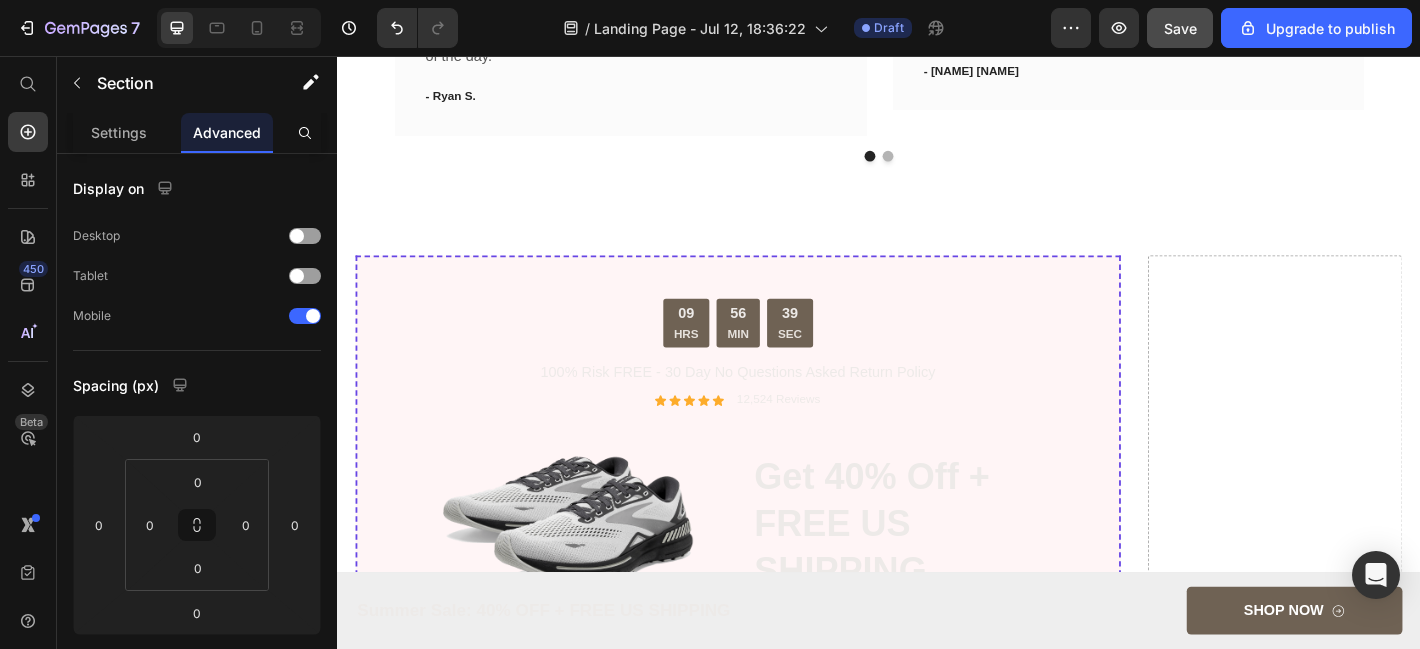 scroll, scrollTop: 2303, scrollLeft: 0, axis: vertical 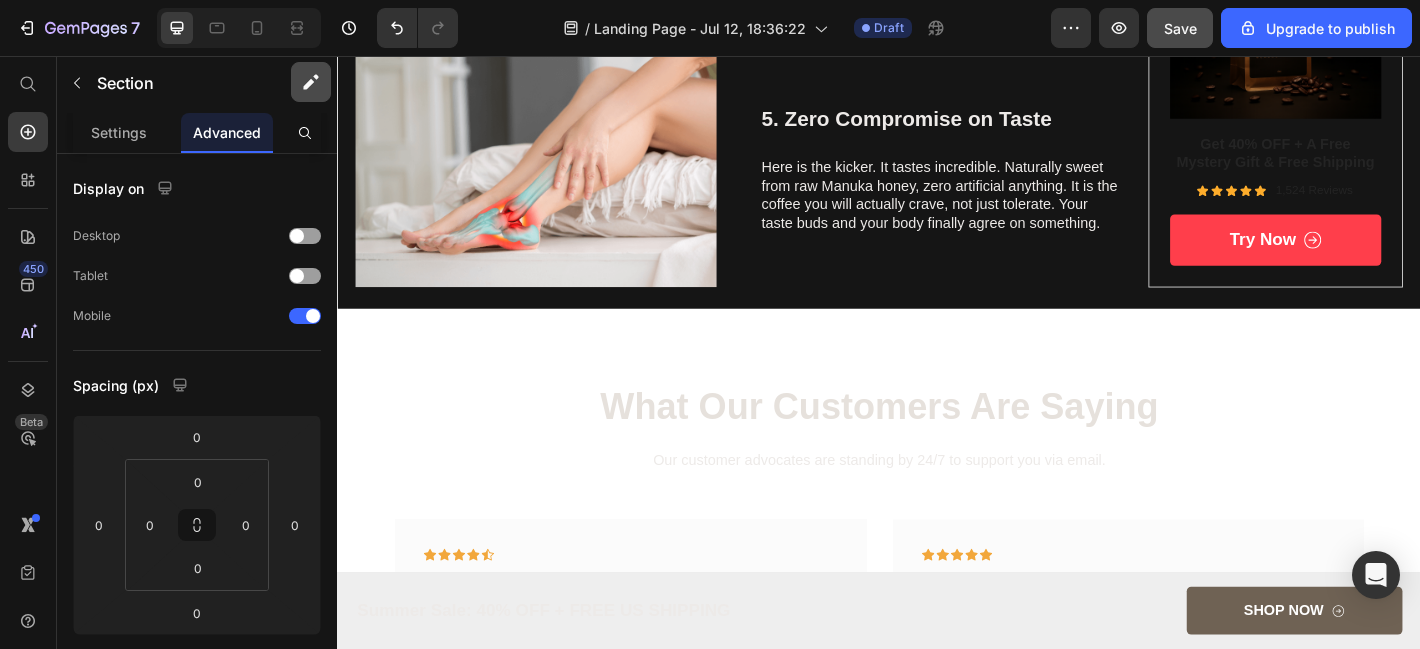 click 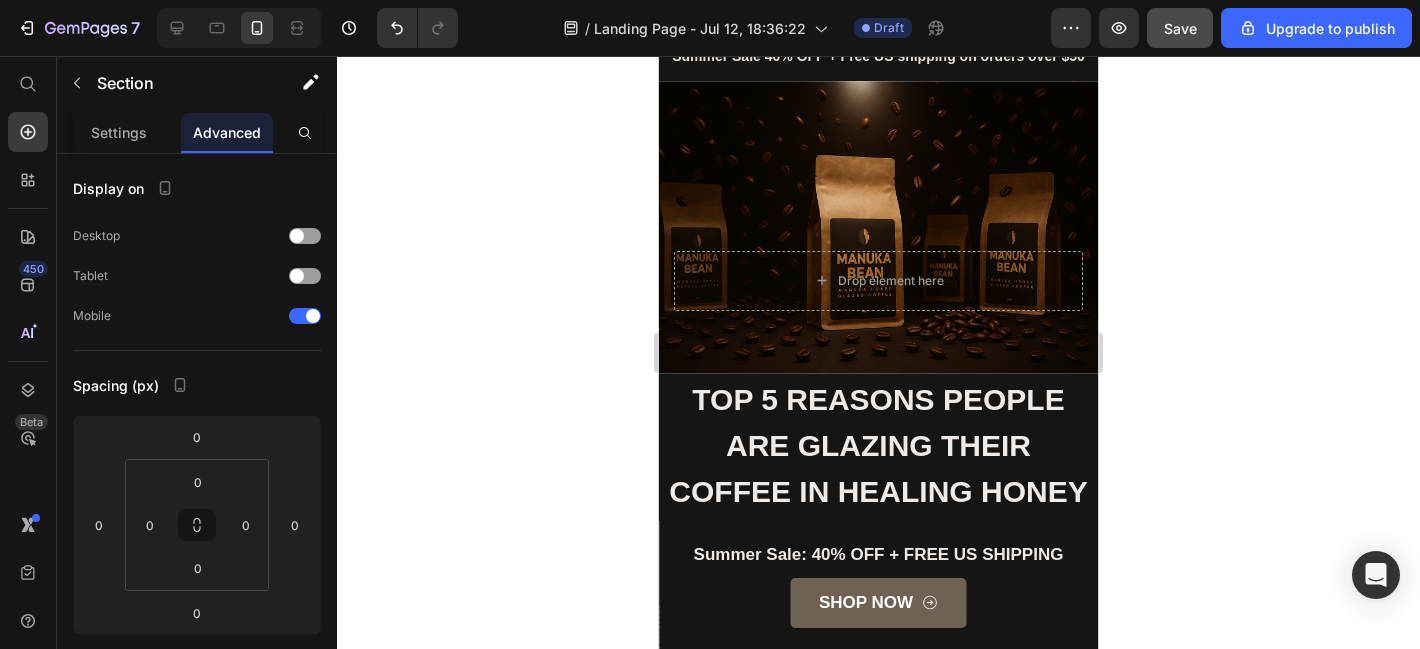 scroll, scrollTop: 0, scrollLeft: 0, axis: both 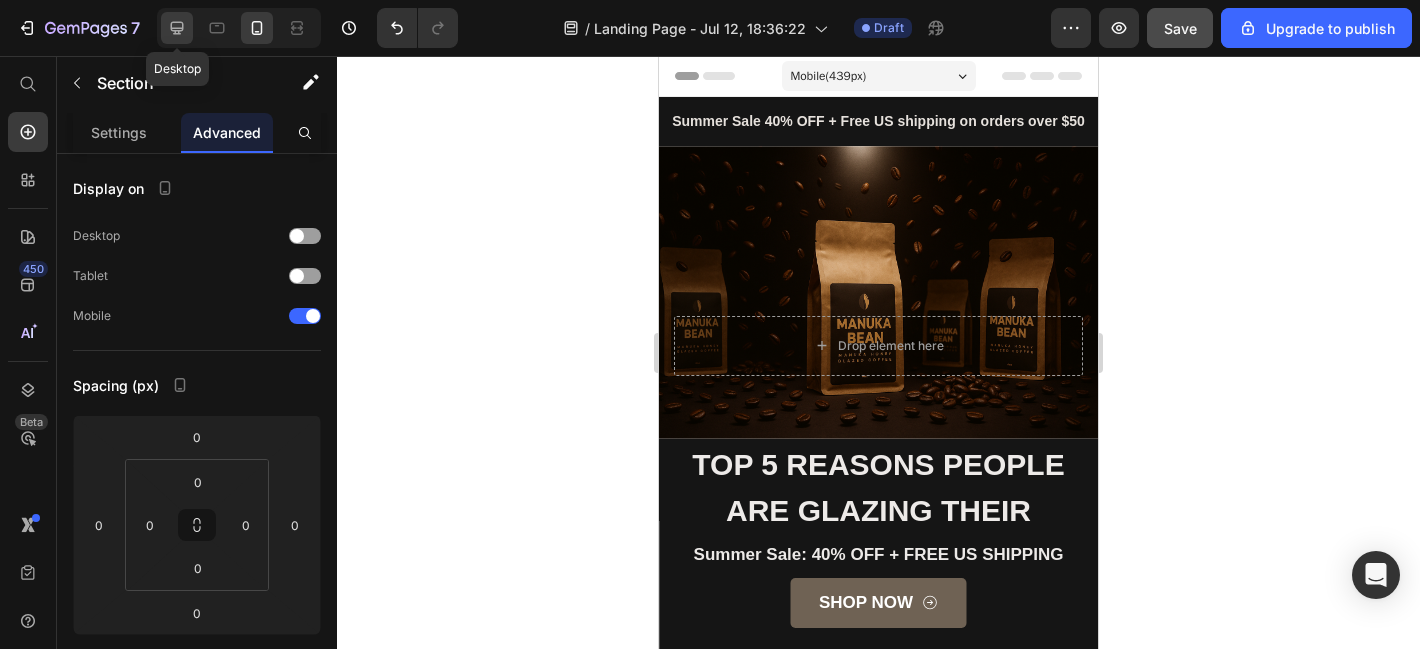 click 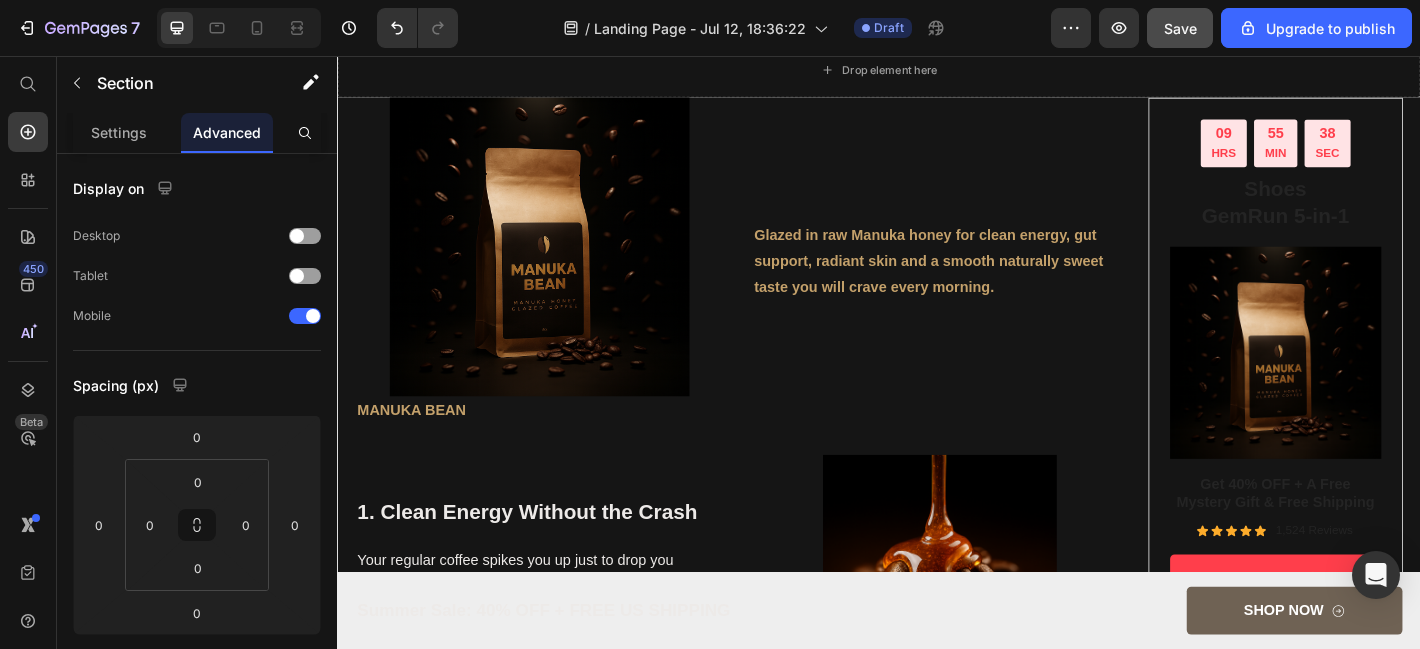 scroll, scrollTop: 728, scrollLeft: 0, axis: vertical 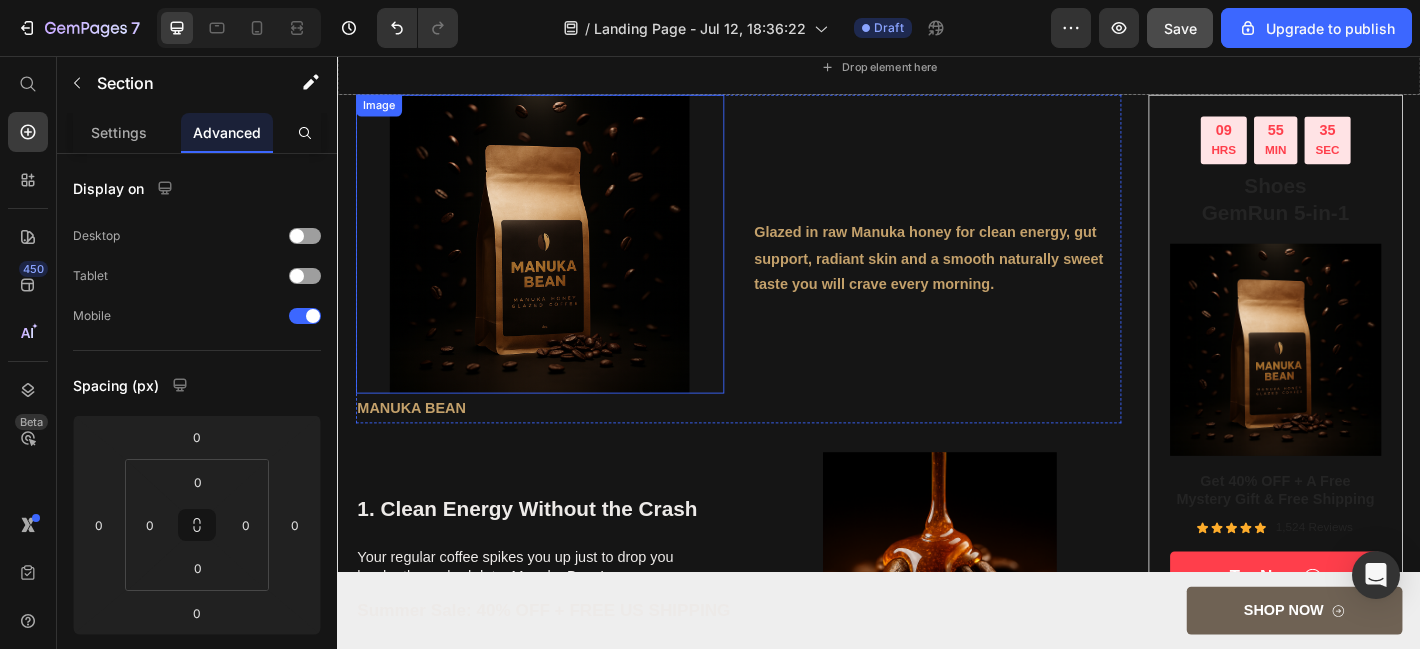 click at bounding box center (561, 265) 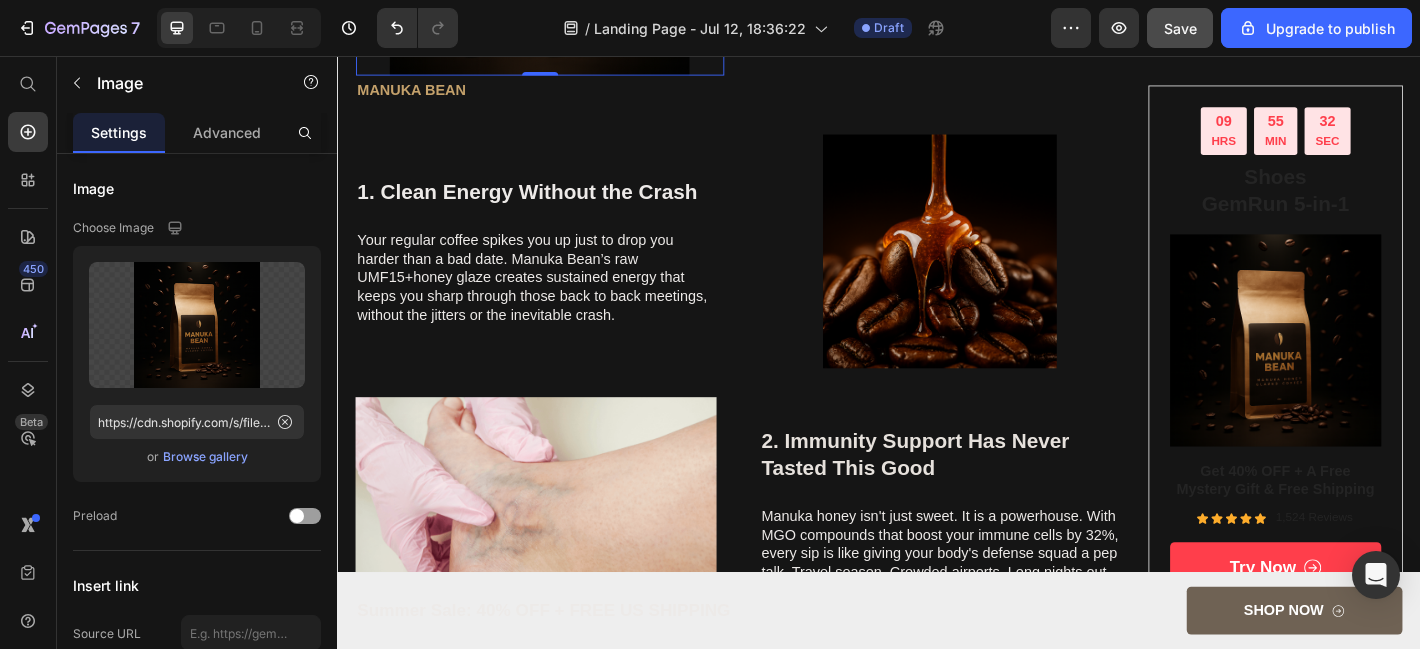scroll, scrollTop: 1100, scrollLeft: 0, axis: vertical 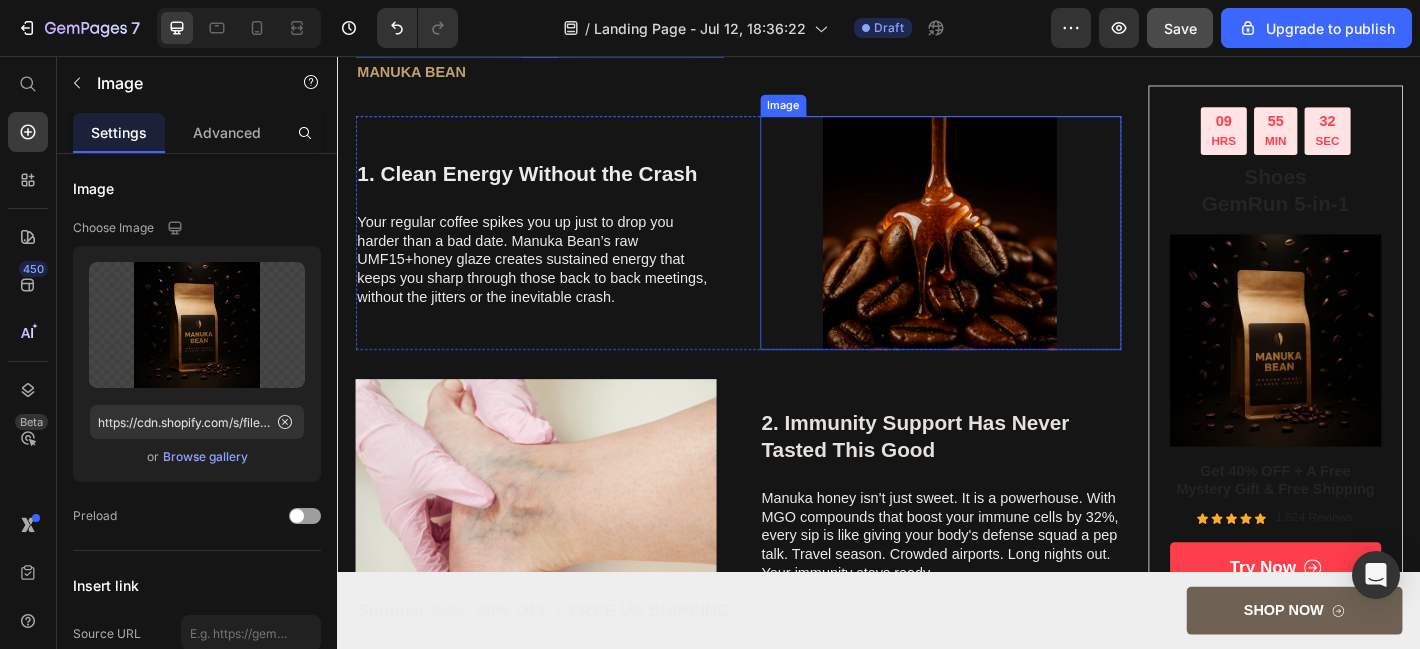 click at bounding box center [1005, 252] 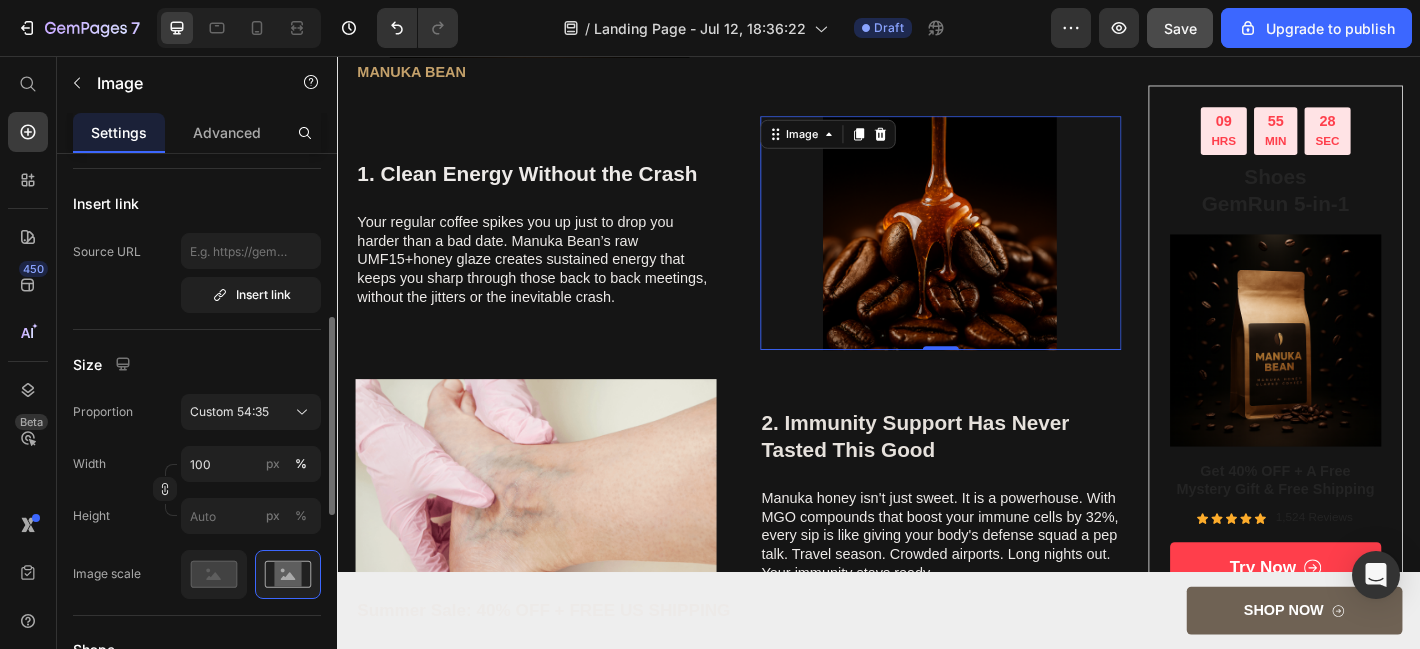 scroll, scrollTop: 405, scrollLeft: 0, axis: vertical 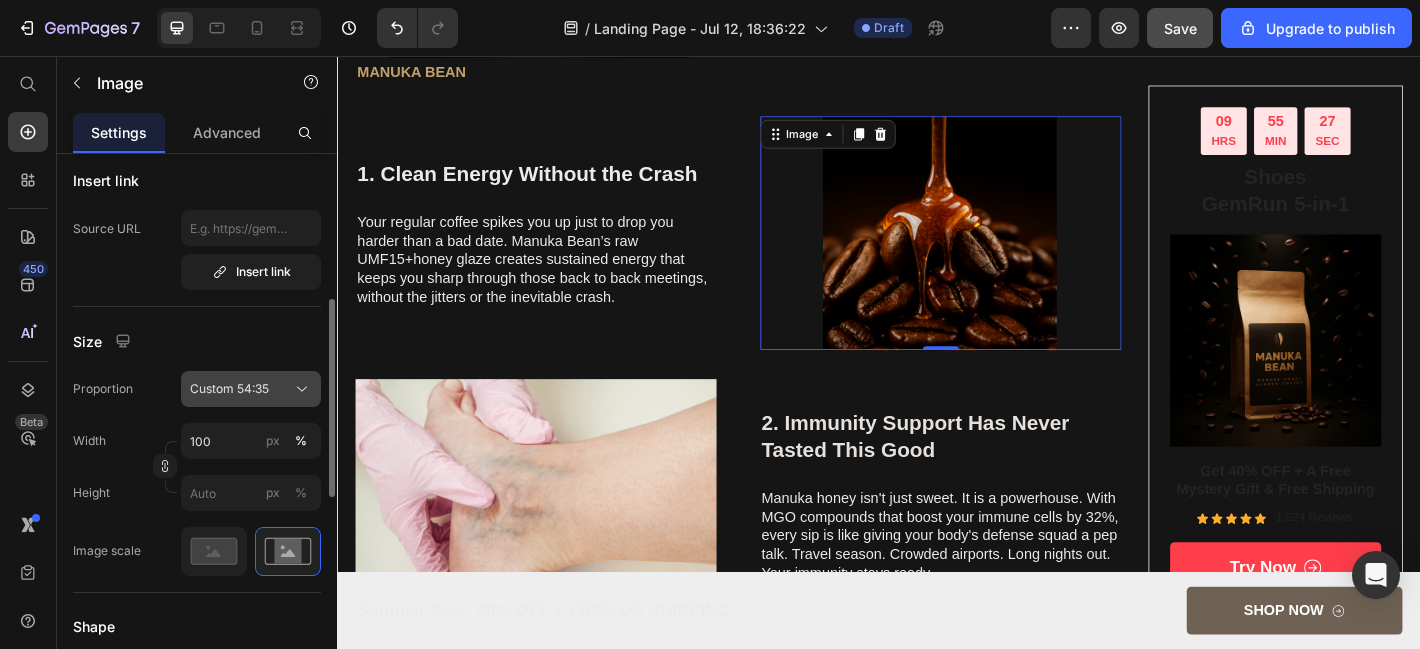 click on "Custom 54:35" at bounding box center (229, 389) 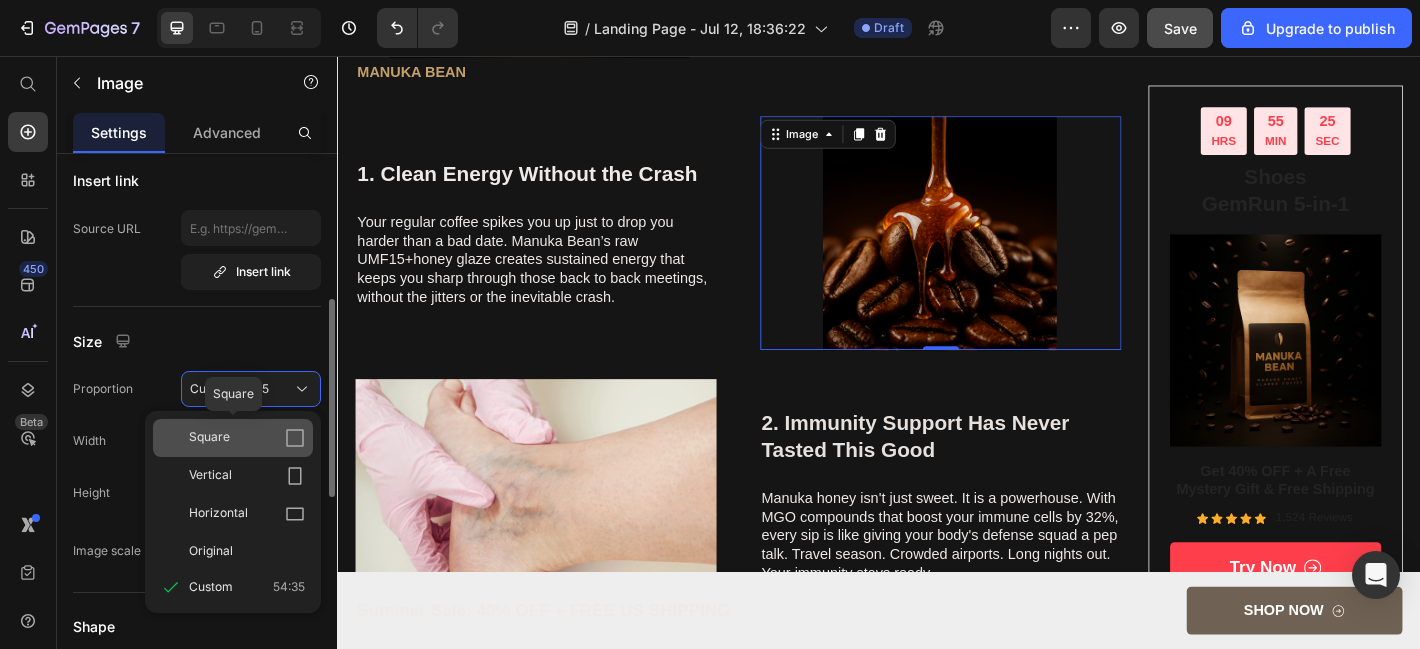 click 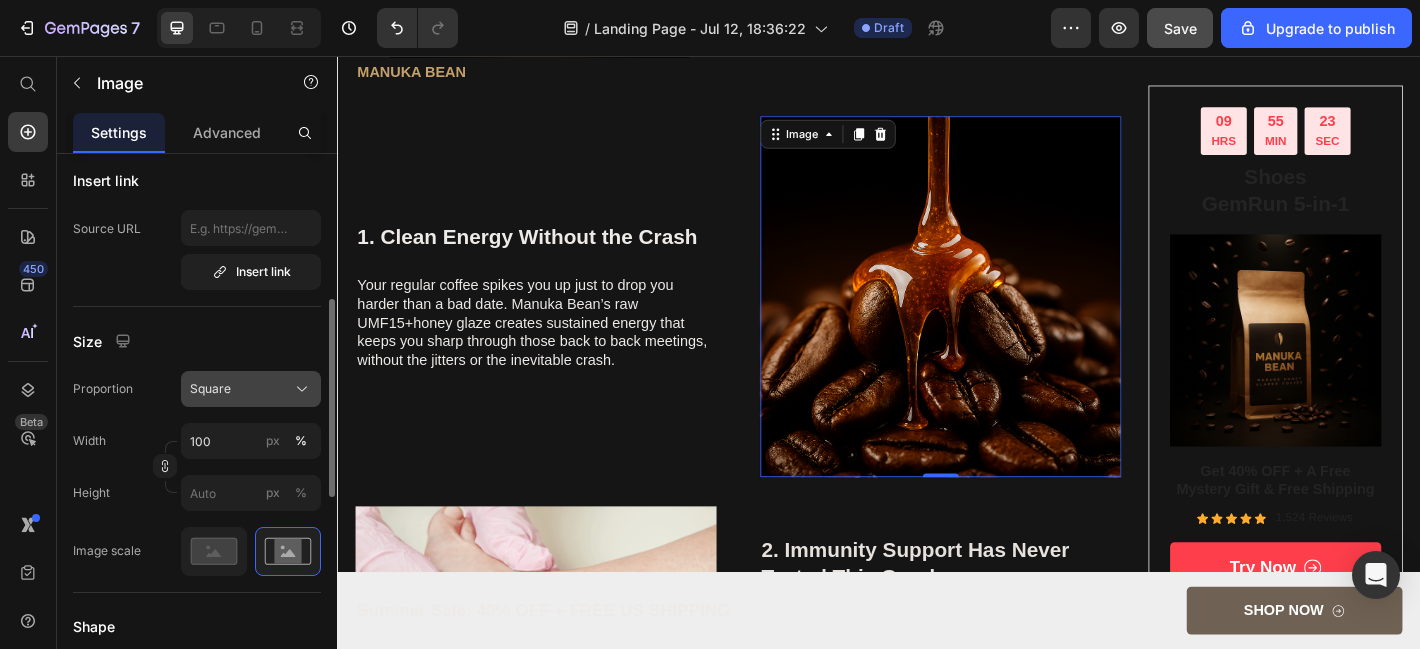 click on "Square" at bounding box center [251, 389] 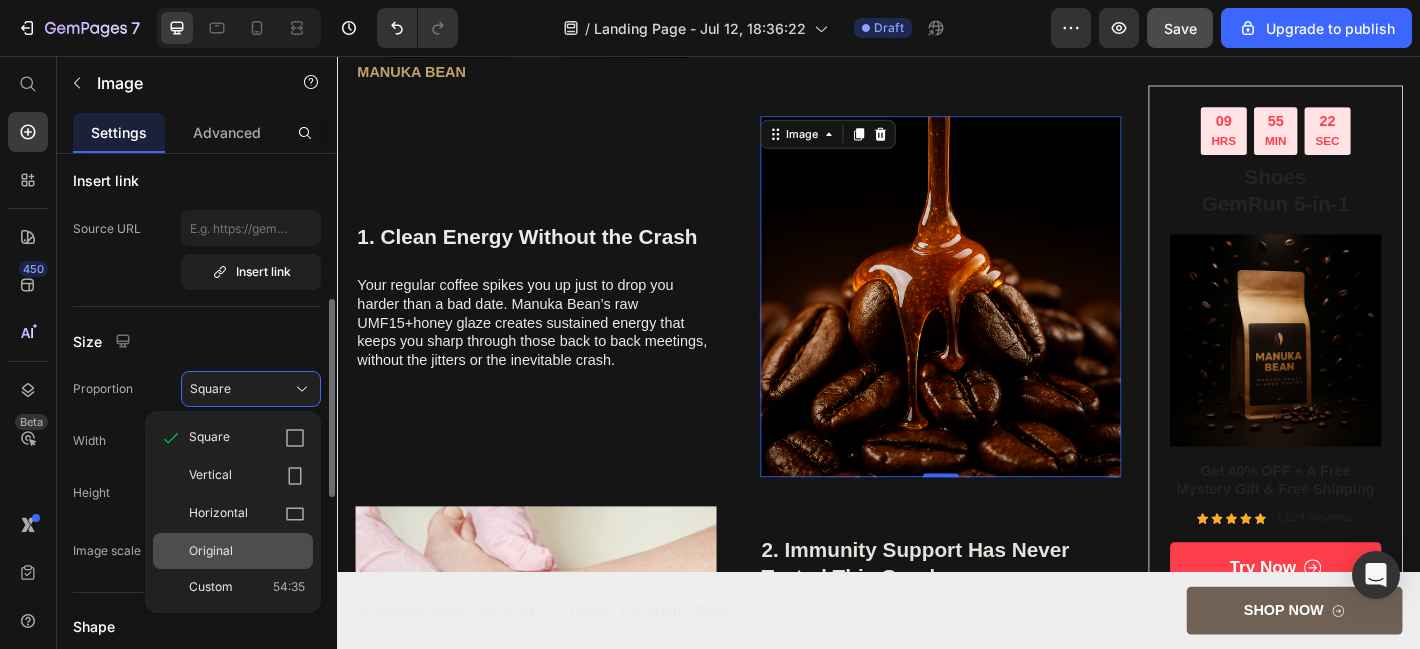 click on "Original" 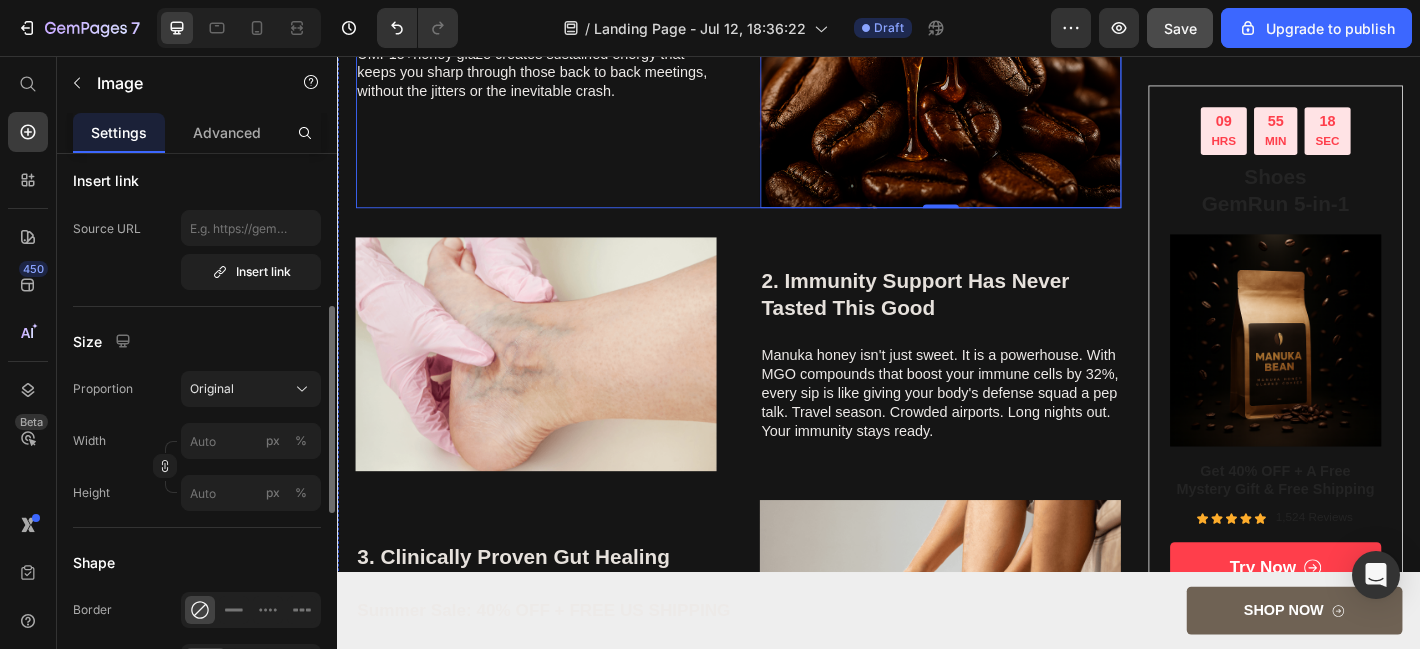 scroll, scrollTop: 1406, scrollLeft: 0, axis: vertical 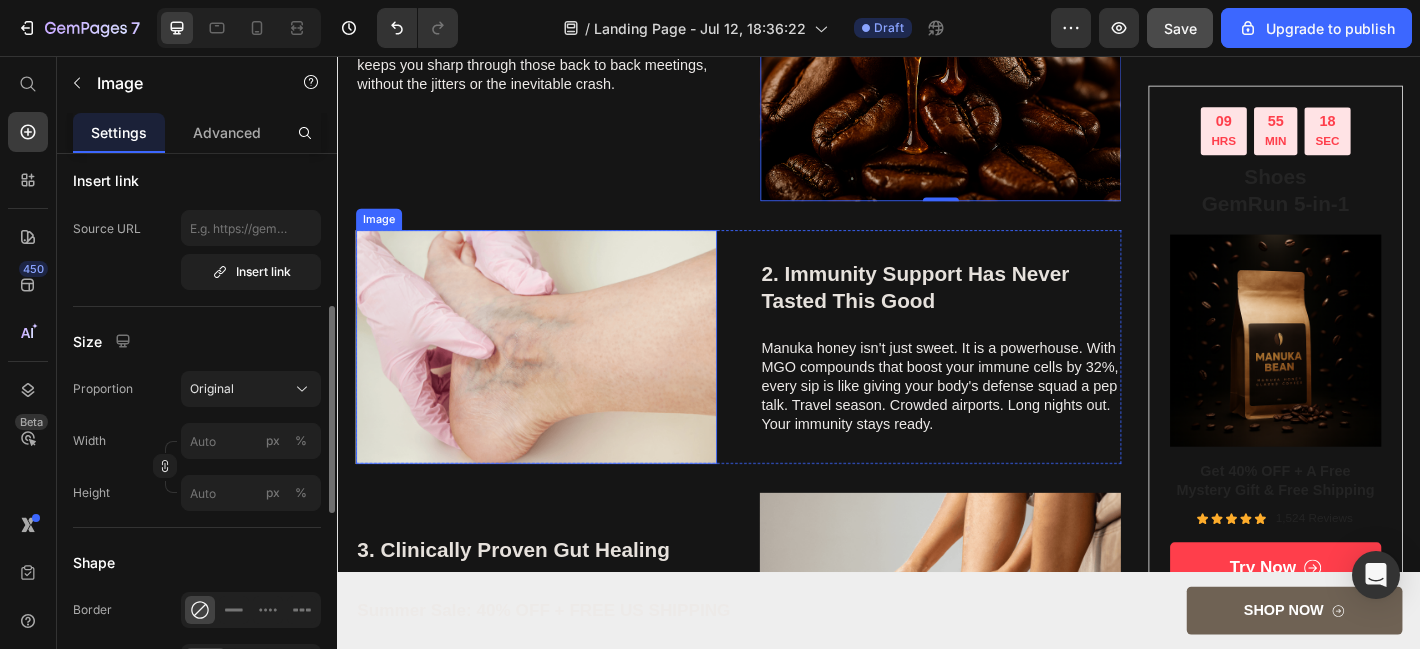click at bounding box center [557, 378] 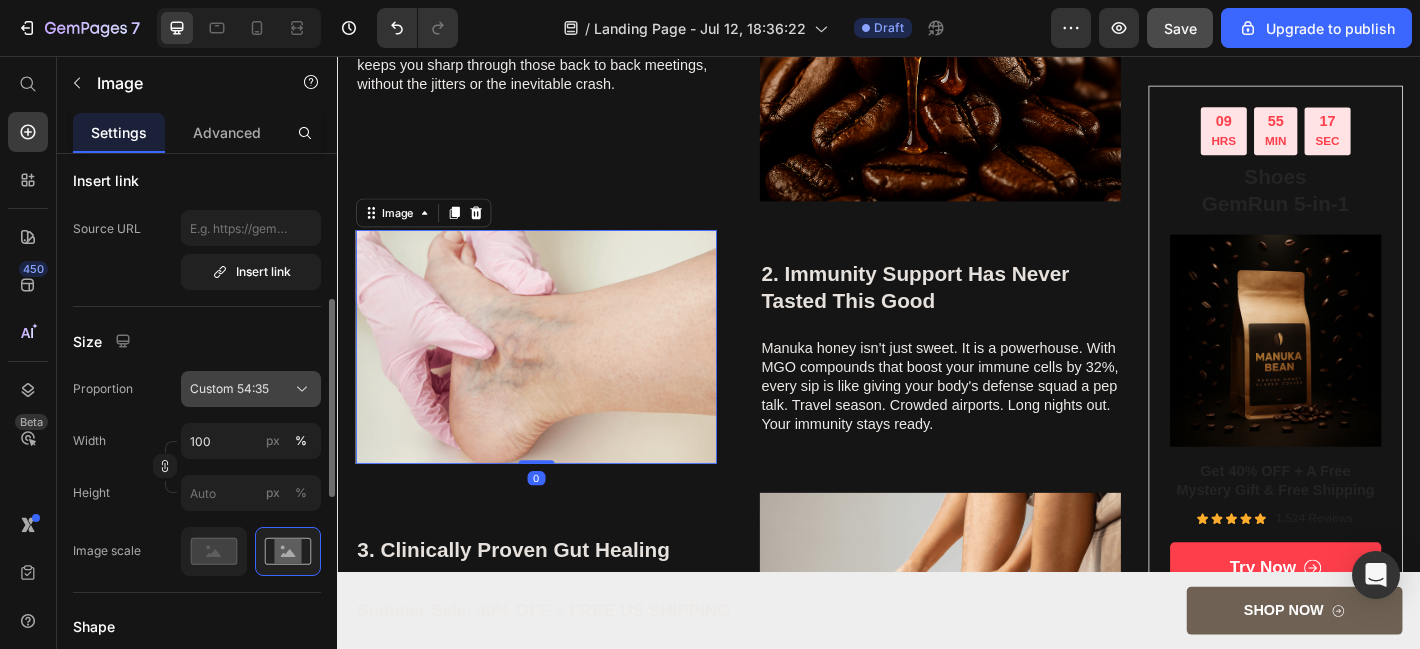 click on "Custom 54:35" at bounding box center (229, 389) 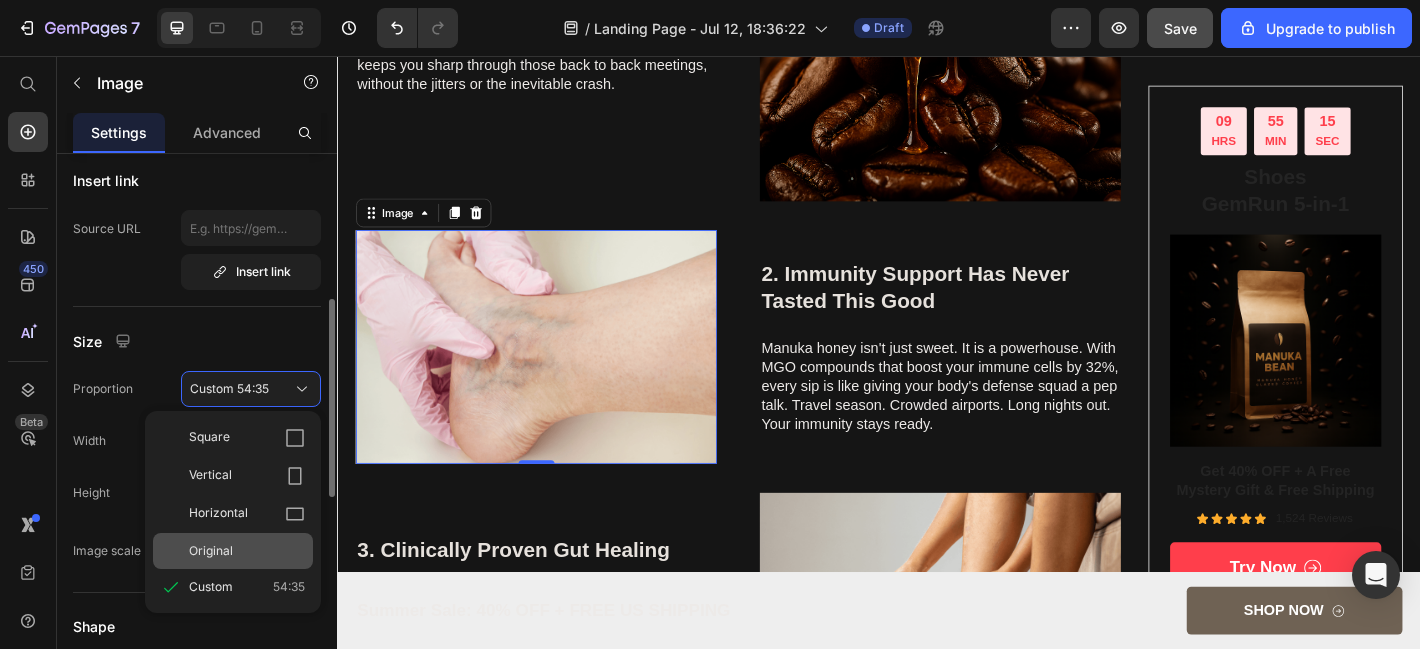 click on "Original" at bounding box center (247, 551) 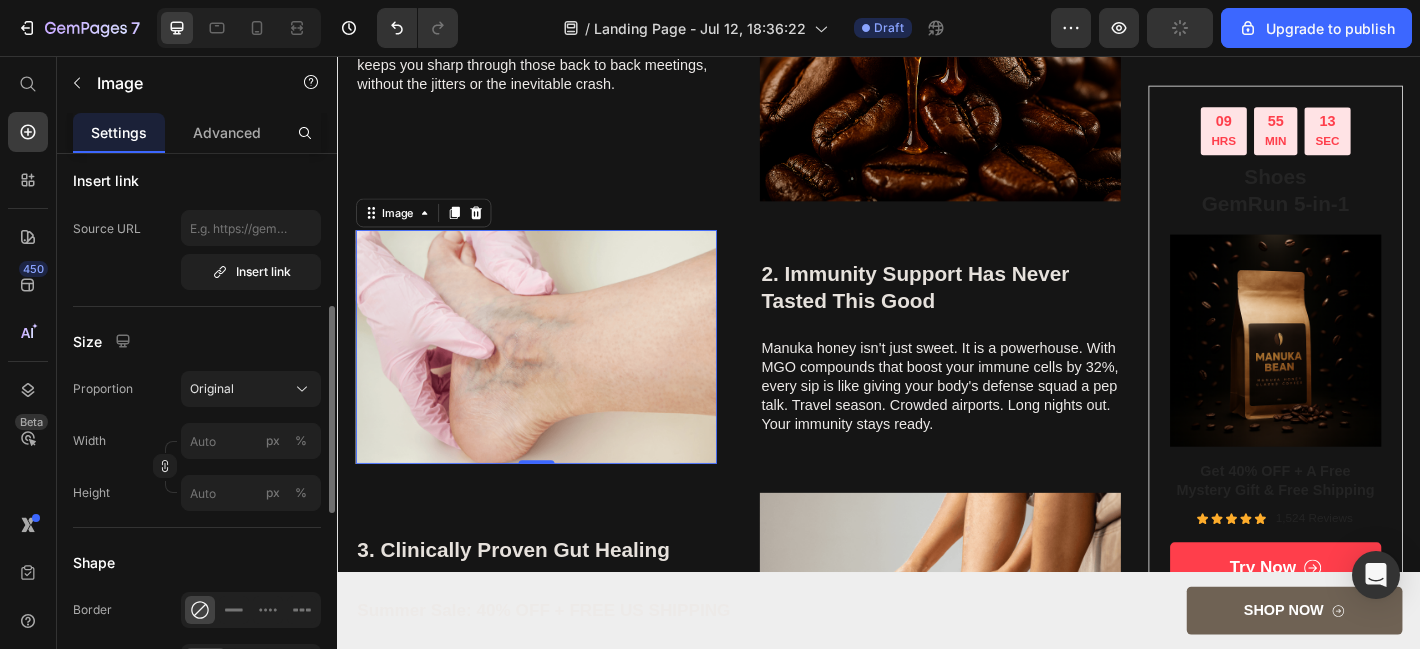 click at bounding box center (557, 378) 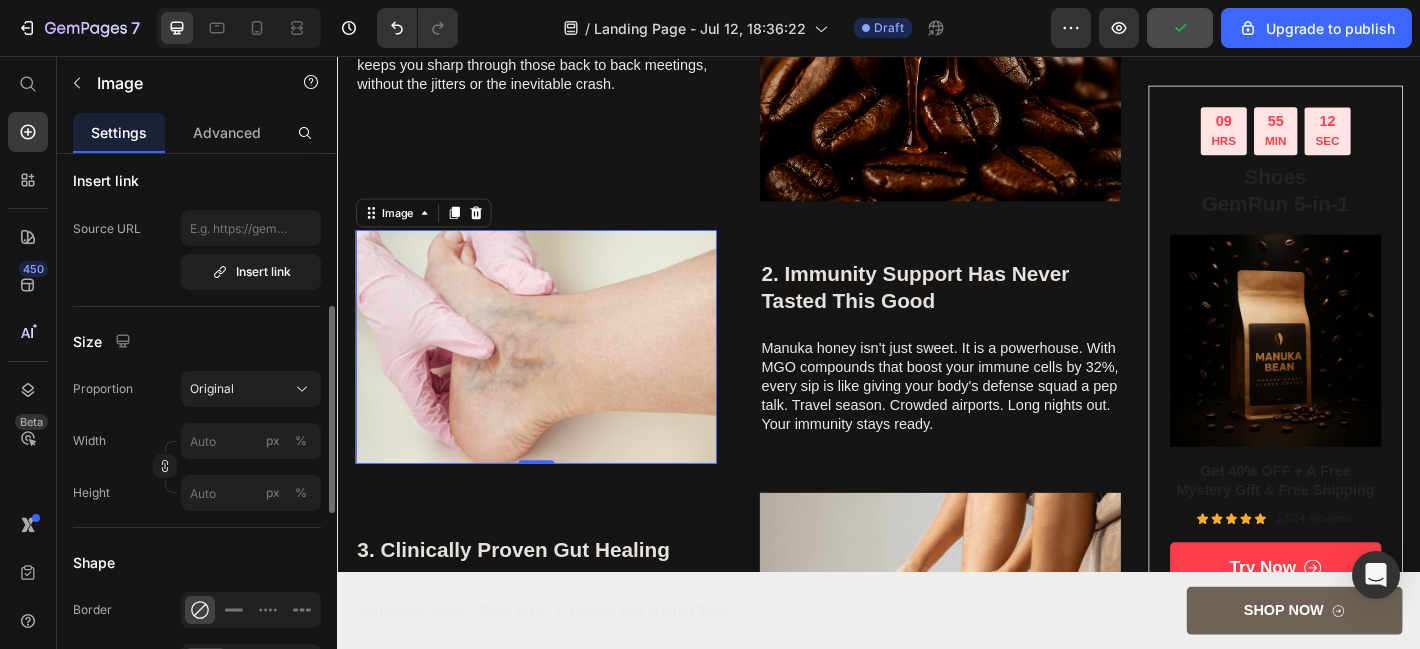 scroll, scrollTop: 1476, scrollLeft: 0, axis: vertical 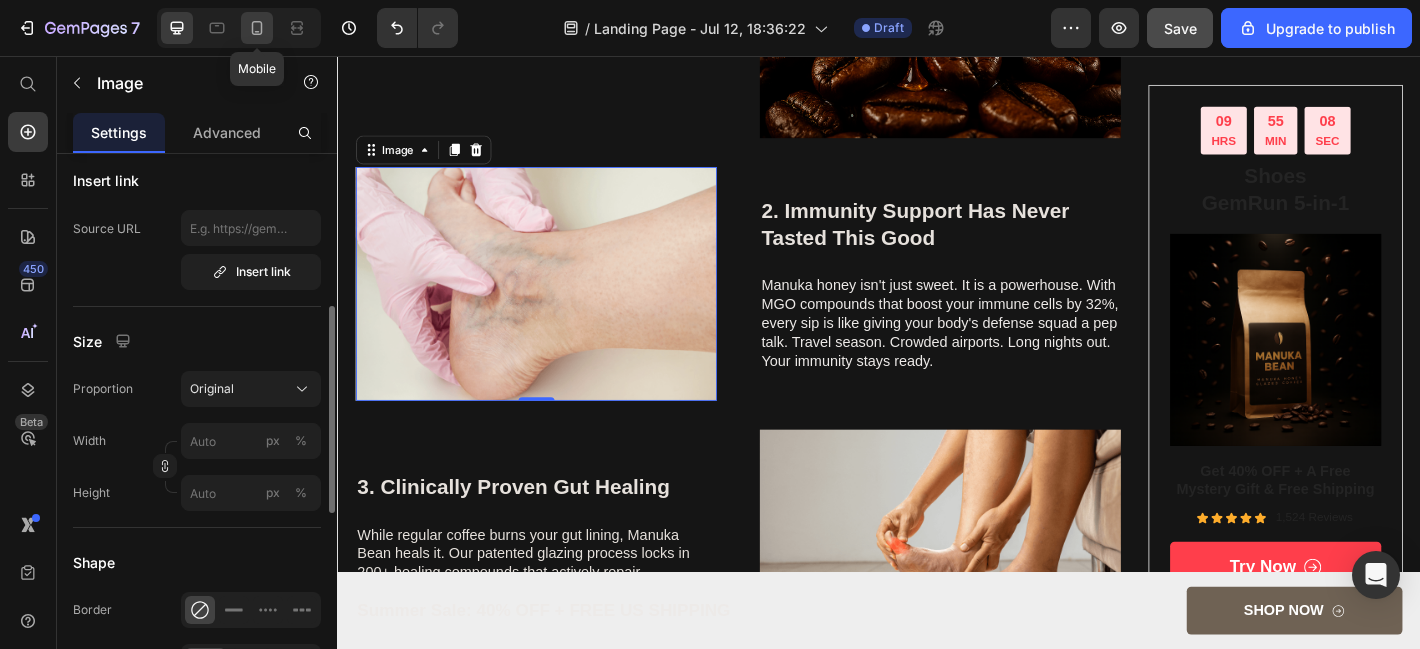 click 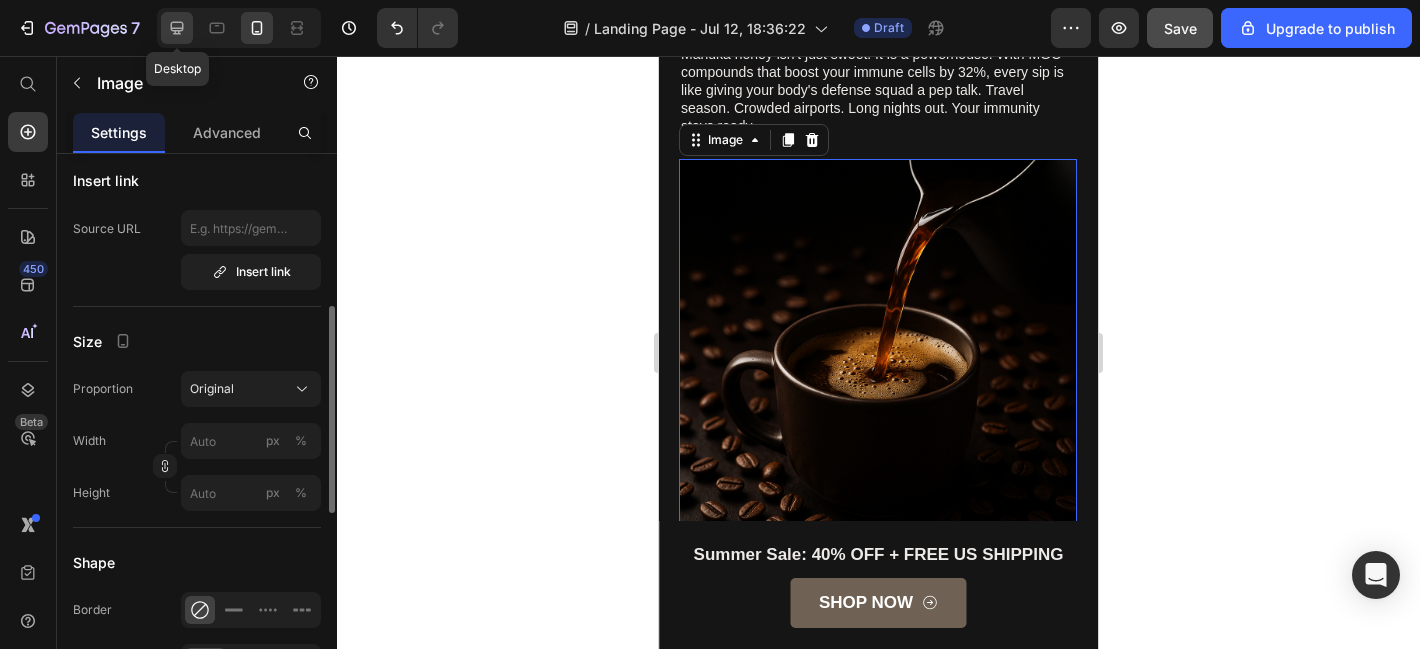 scroll, scrollTop: 2287, scrollLeft: 0, axis: vertical 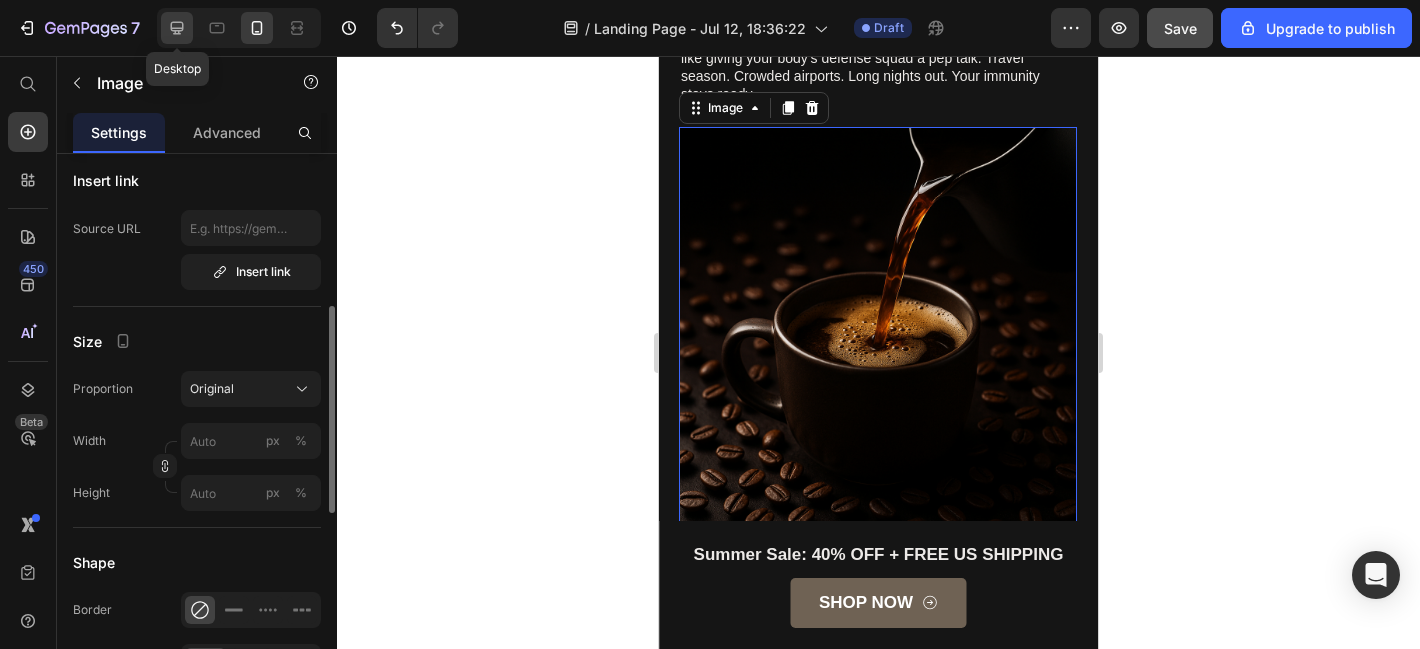 click 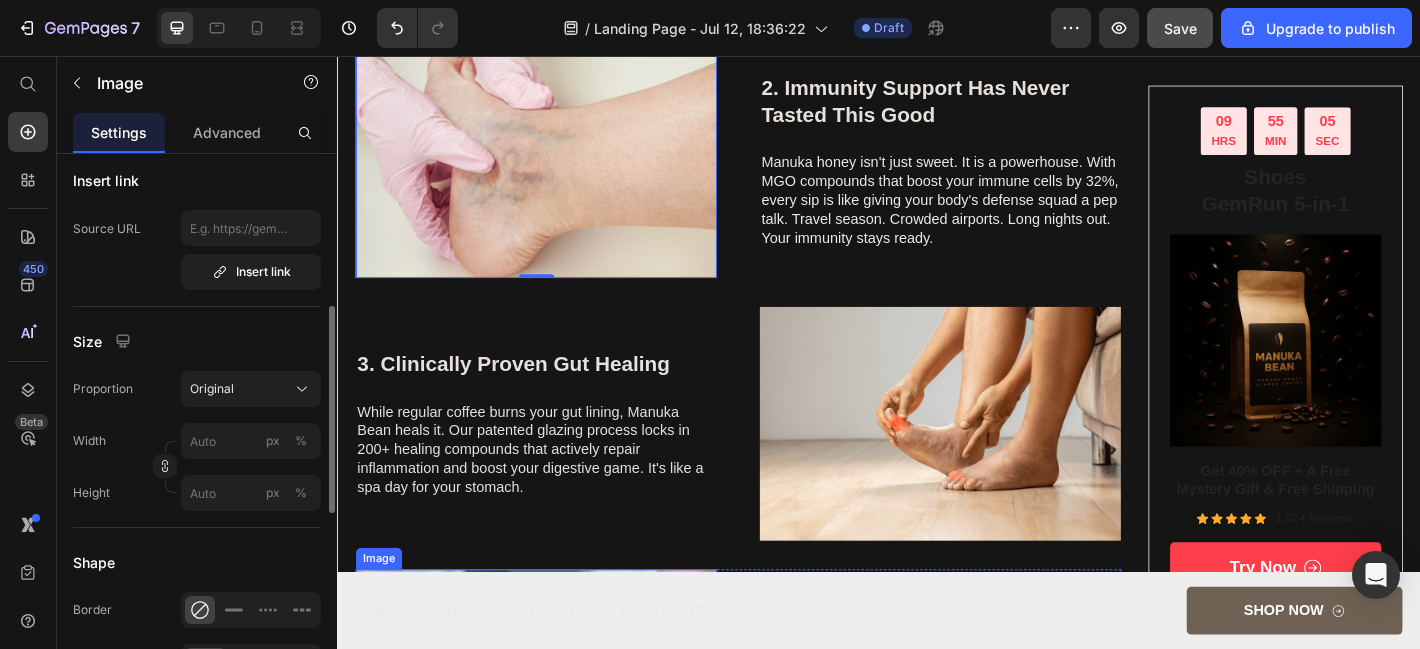 scroll, scrollTop: 1529, scrollLeft: 0, axis: vertical 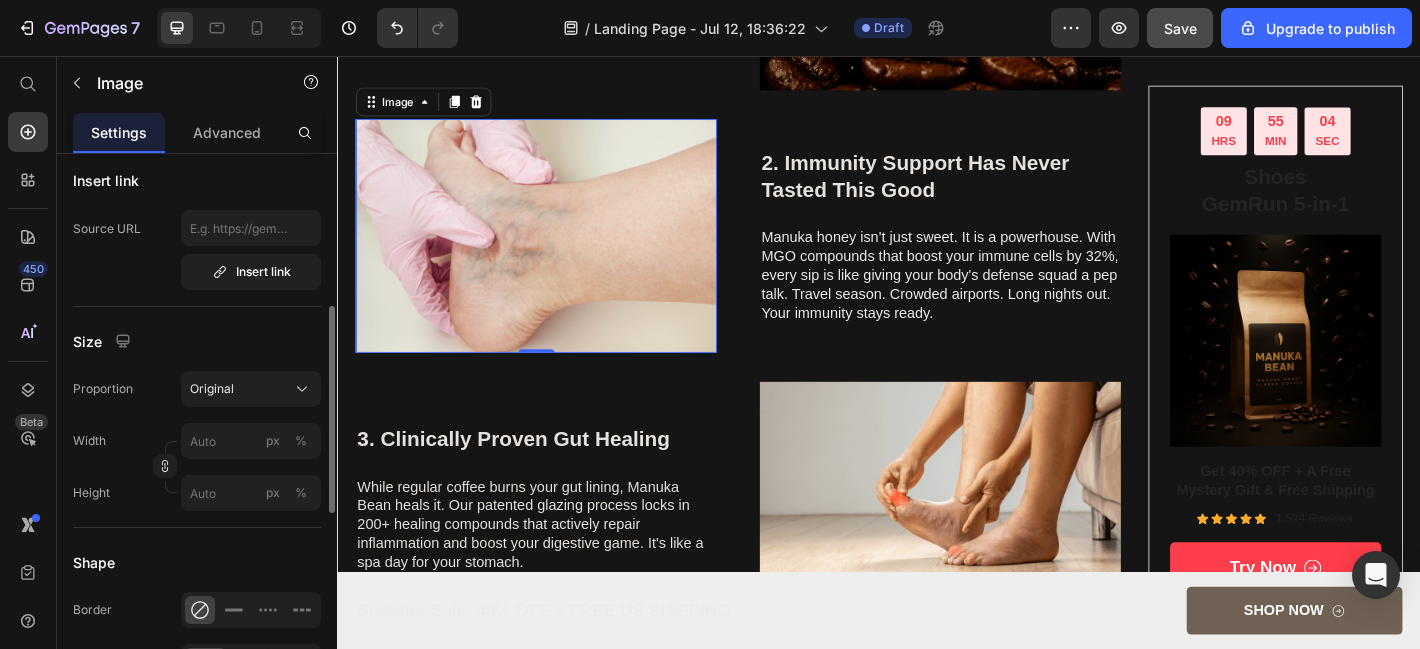 click at bounding box center [557, 255] 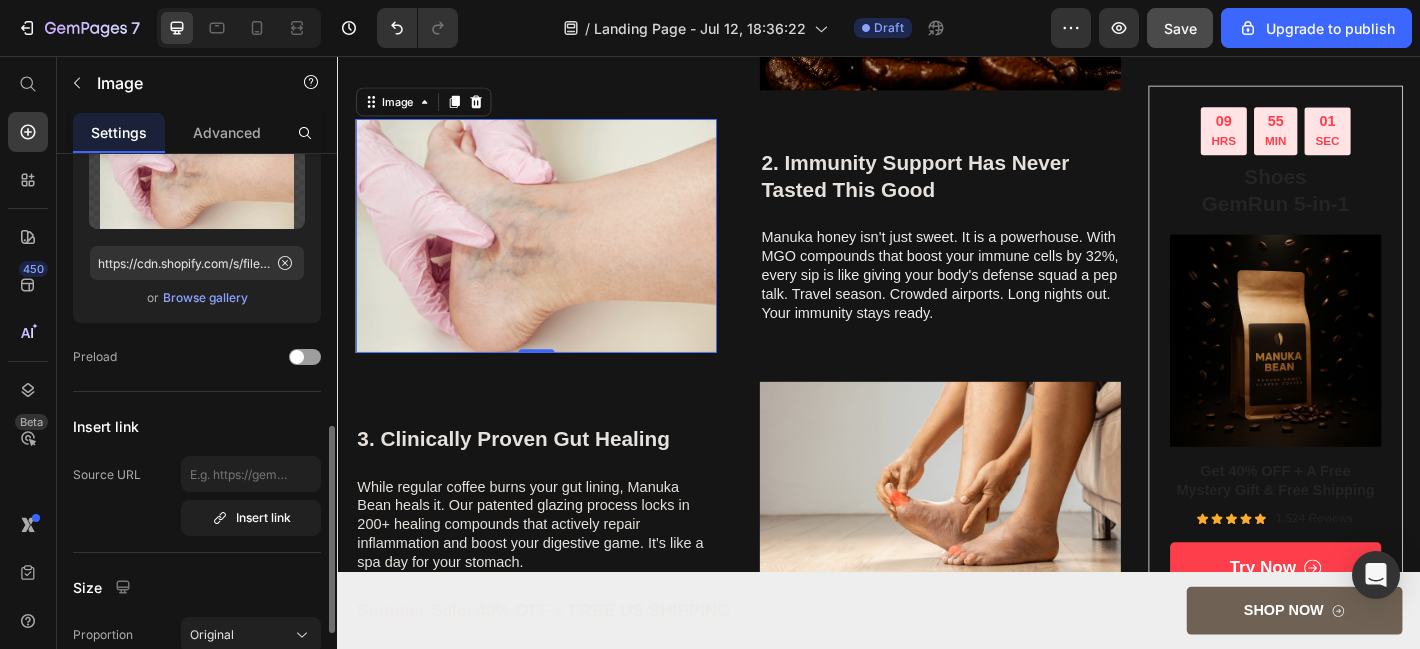 scroll, scrollTop: 0, scrollLeft: 0, axis: both 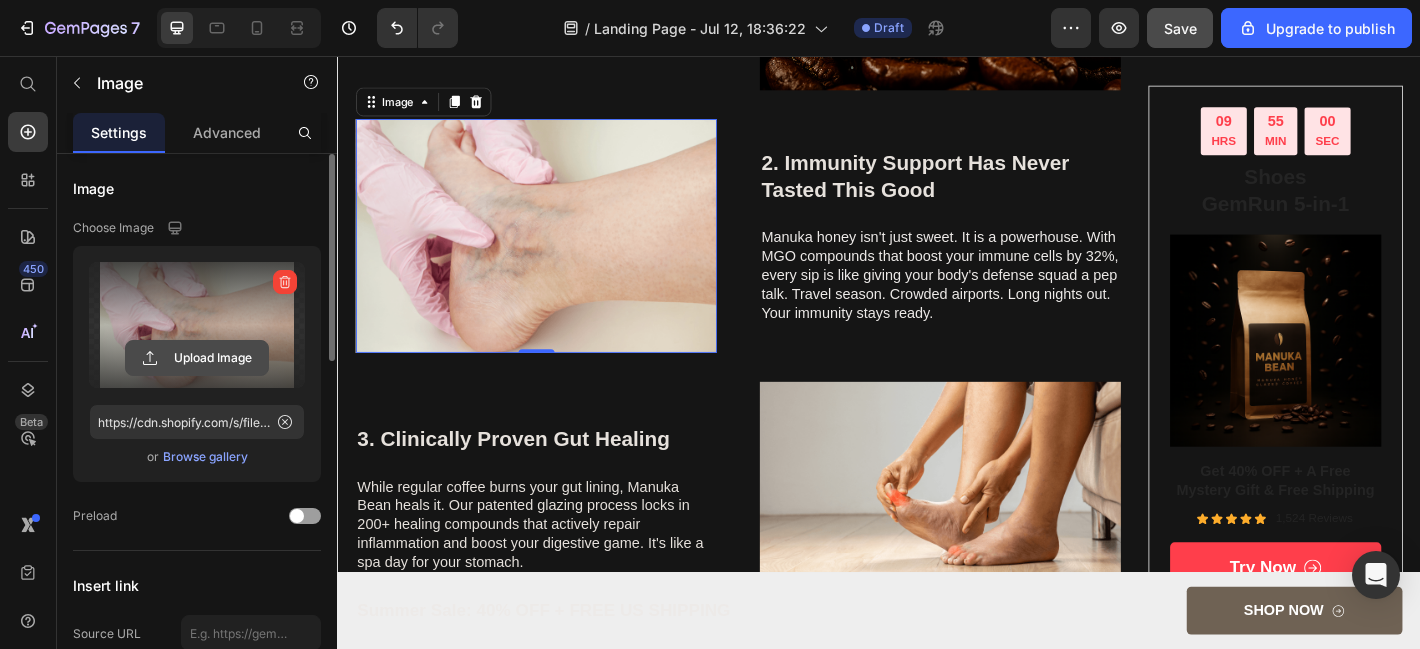 click 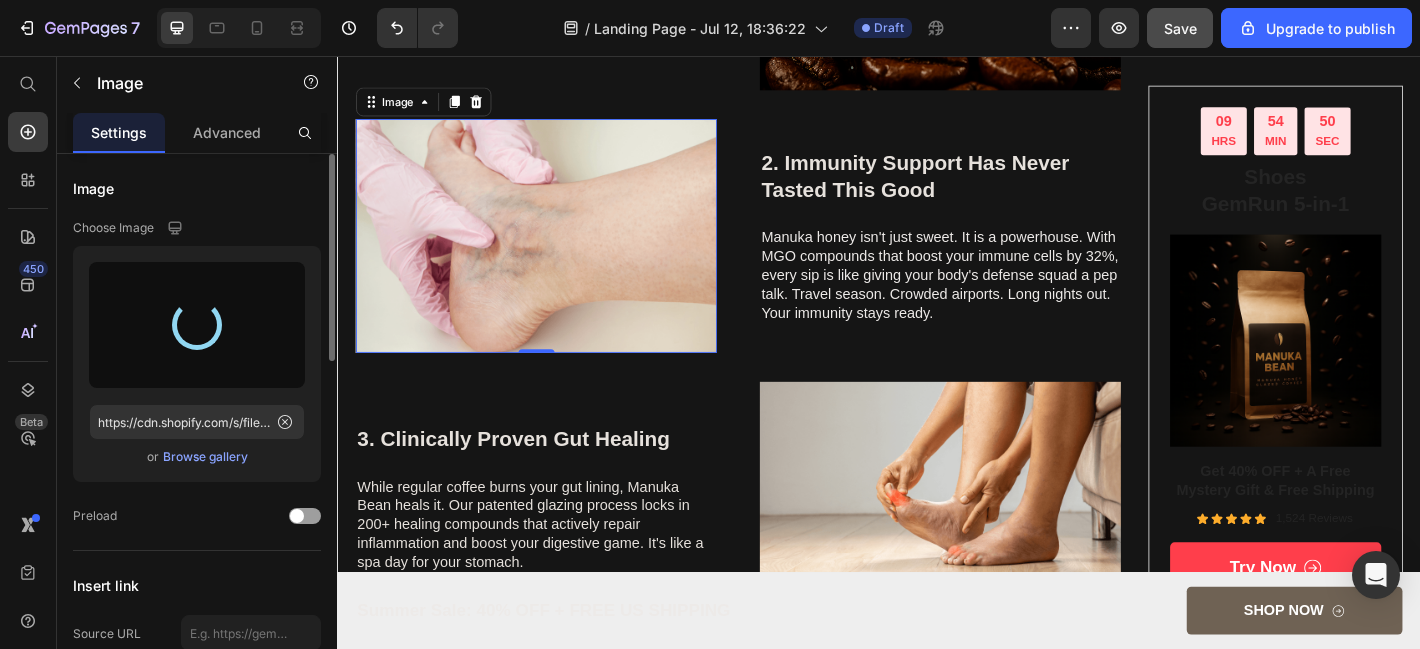type on "https://cdn.shopify.com/s/files/1/0934/9860/5915/files/gempages_563717731606594725-1e4f9c5b-0888-47dc-b628-698862d64676.png" 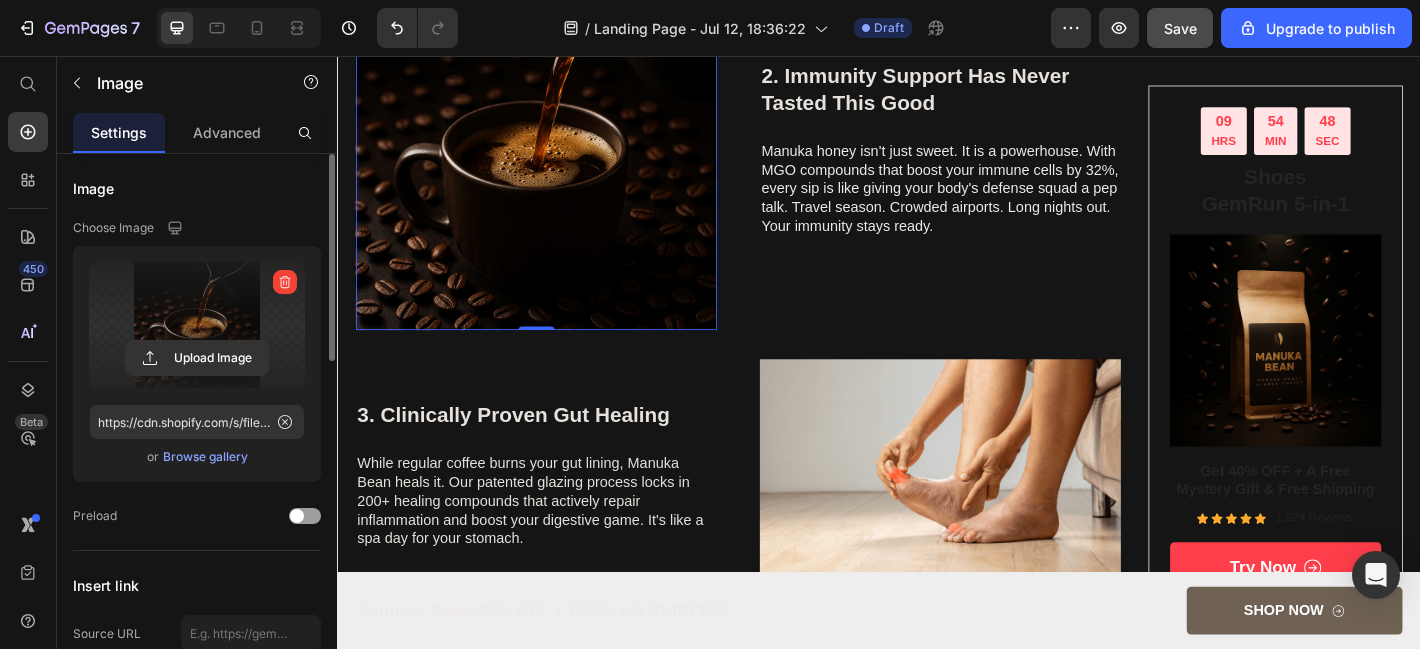 scroll, scrollTop: 1883, scrollLeft: 0, axis: vertical 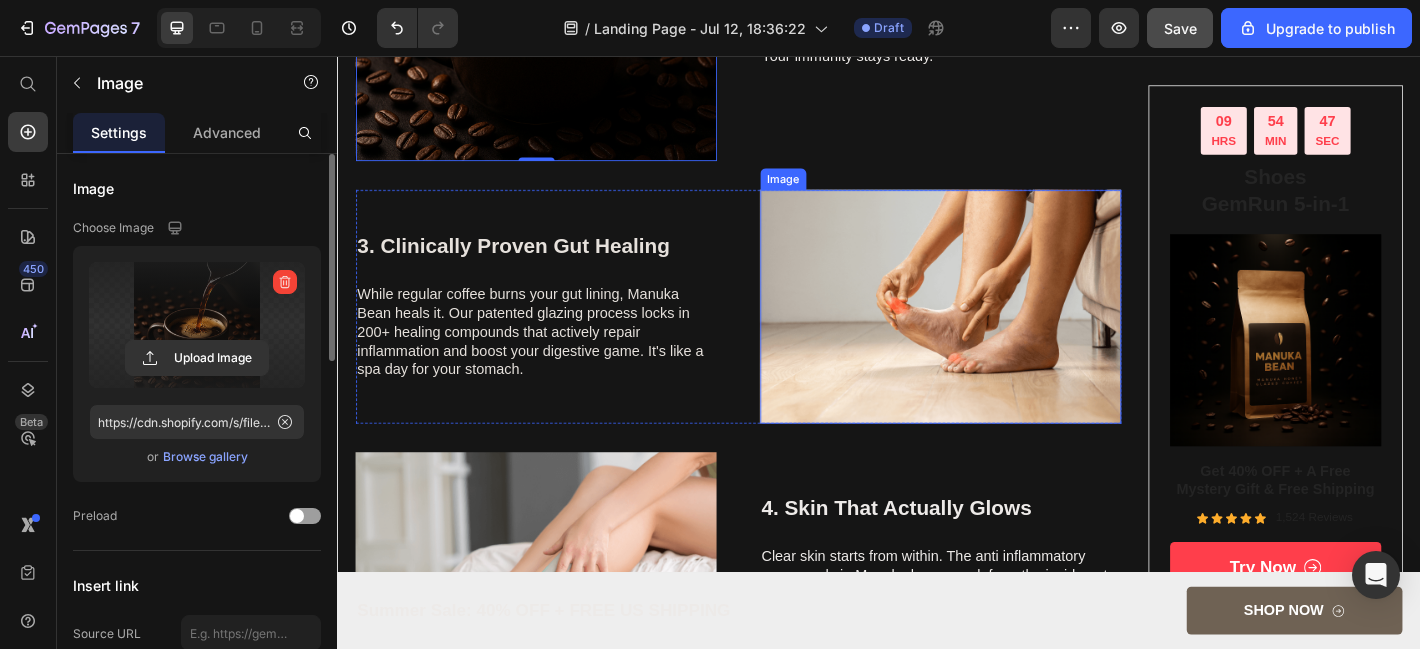 click at bounding box center (1005, 333) 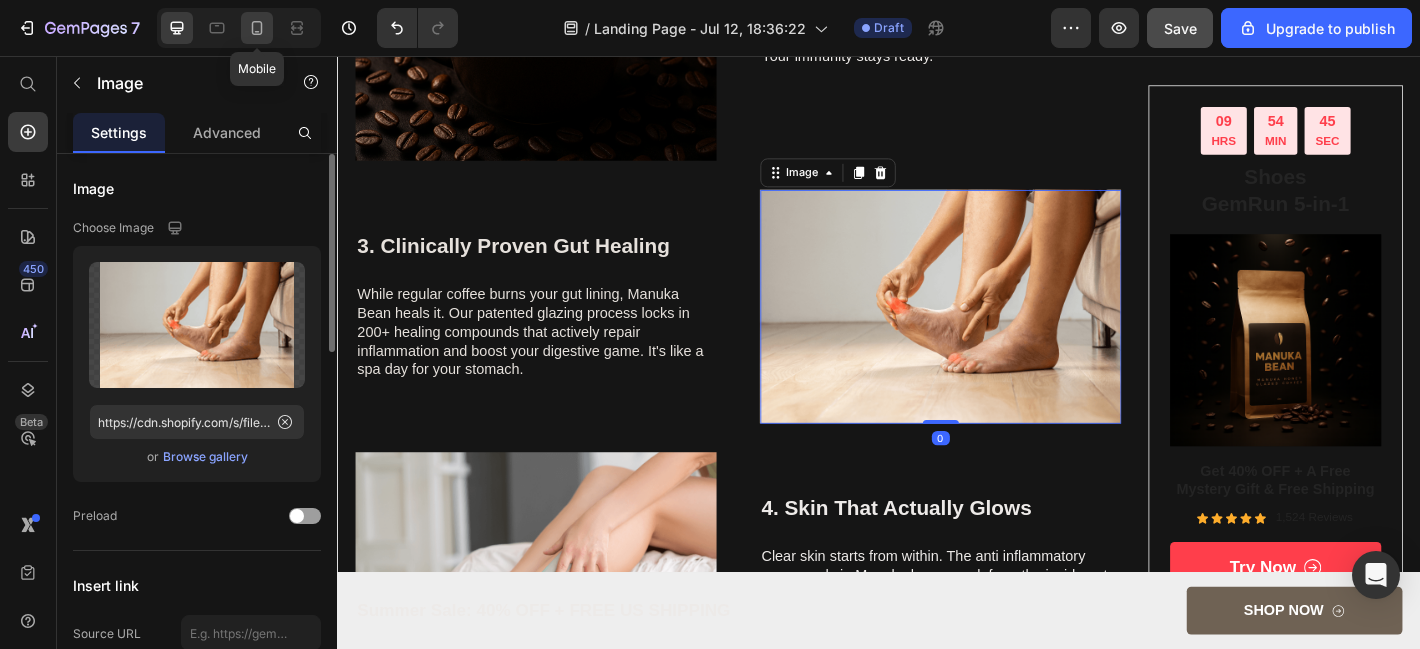 click 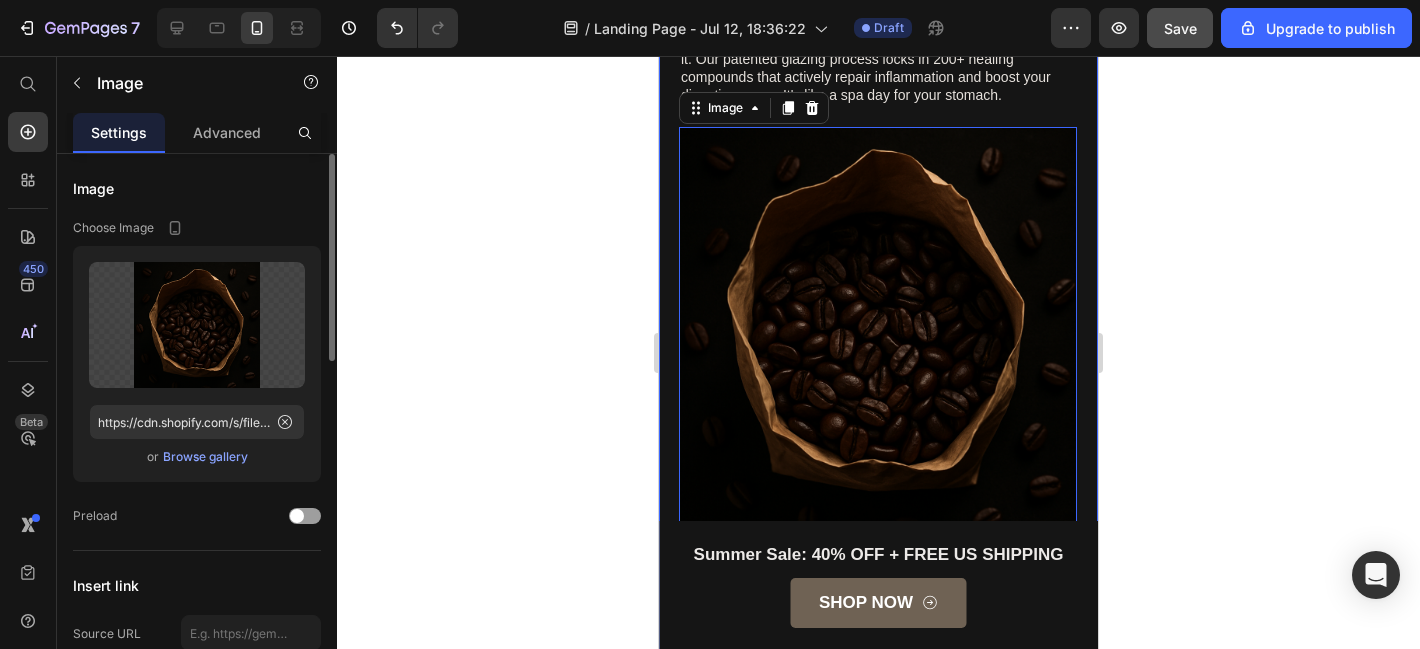 scroll, scrollTop: 2862, scrollLeft: 0, axis: vertical 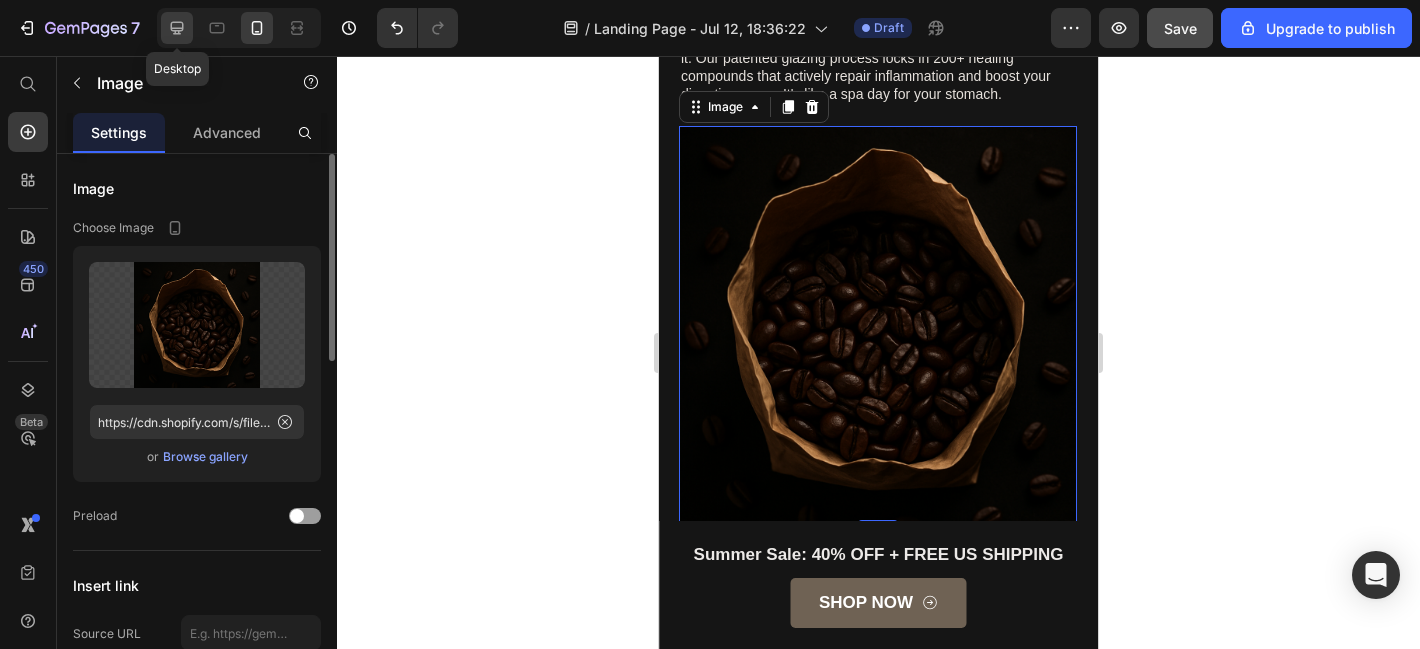 click 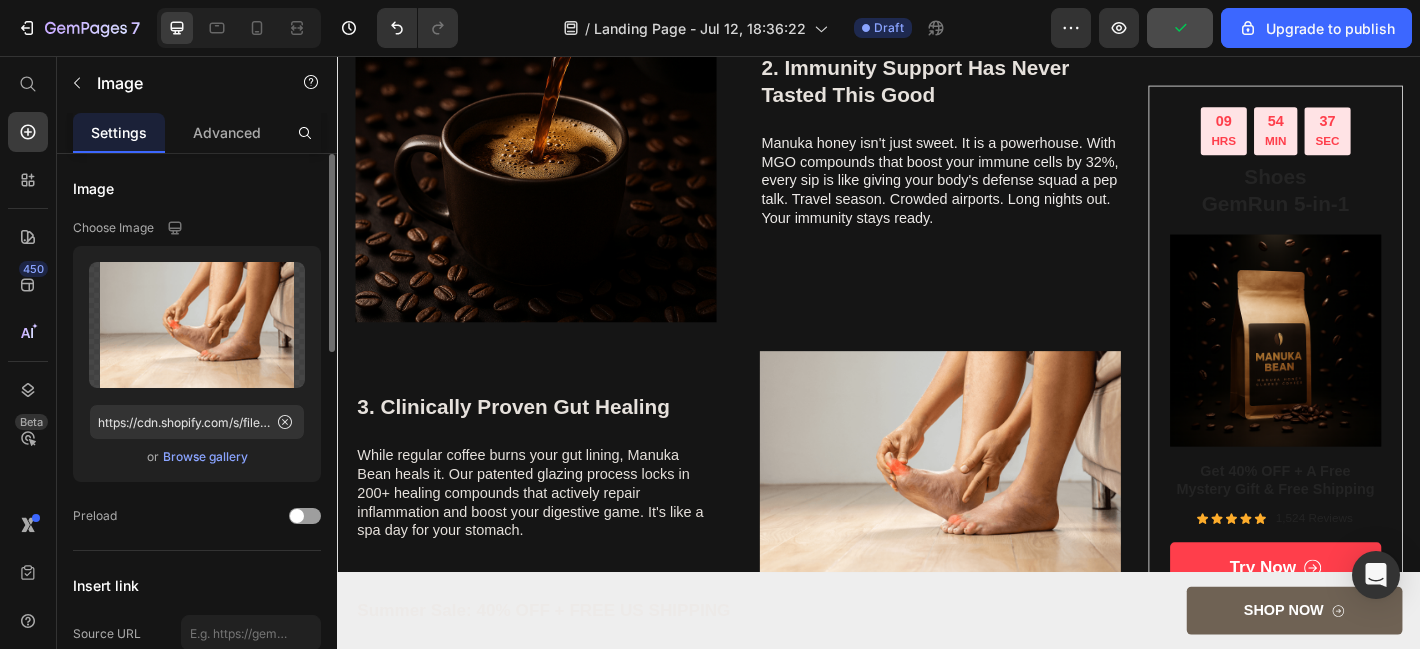 scroll, scrollTop: 1789, scrollLeft: 0, axis: vertical 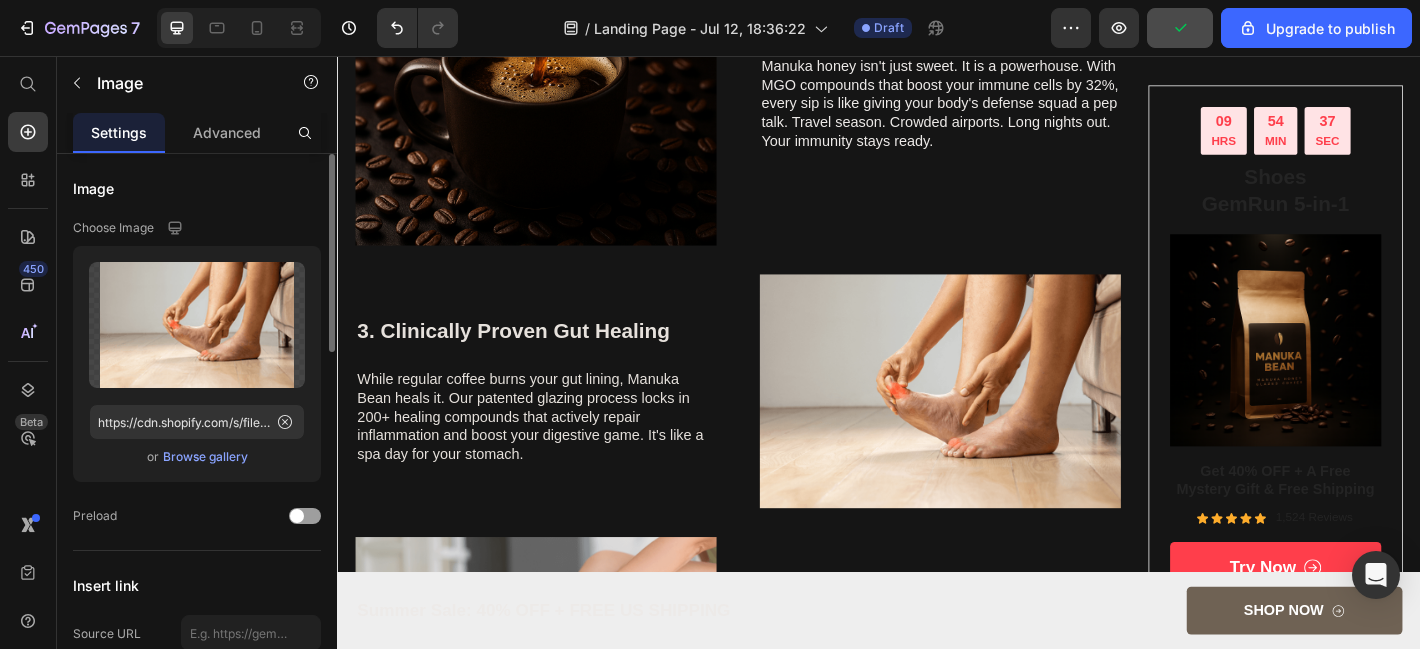 click at bounding box center (1005, 427) 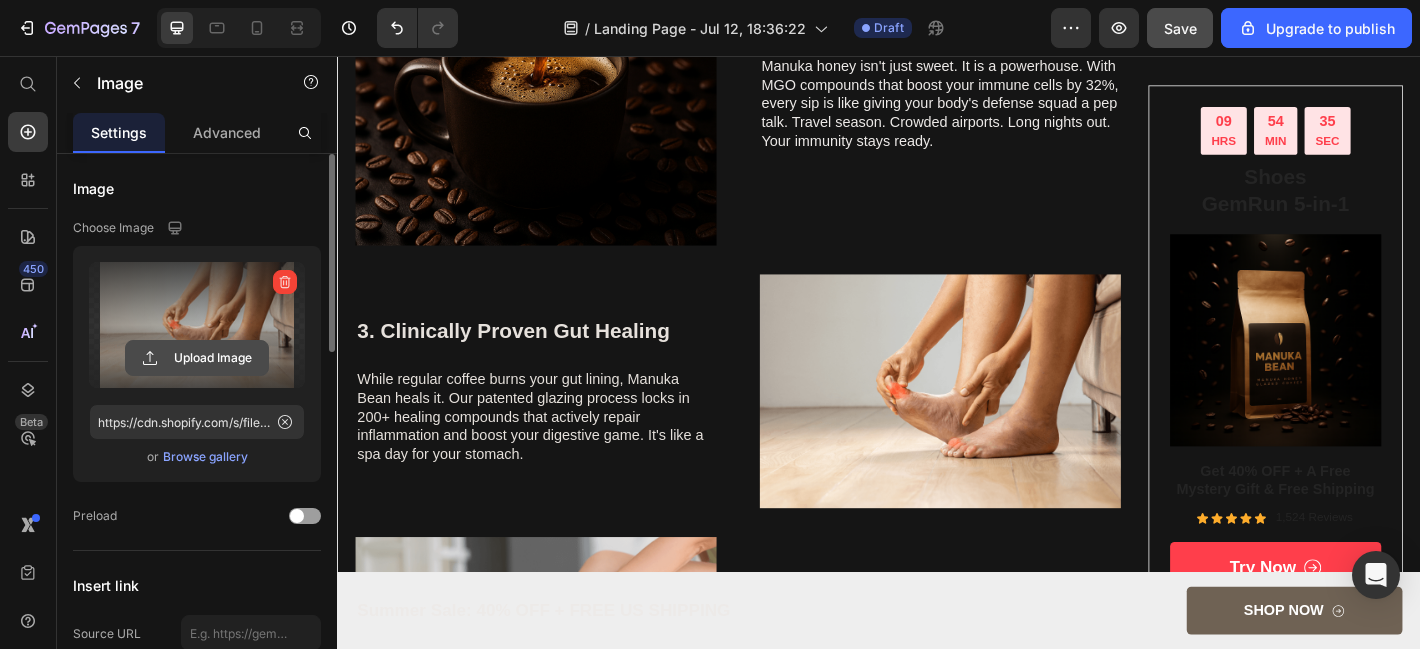 click 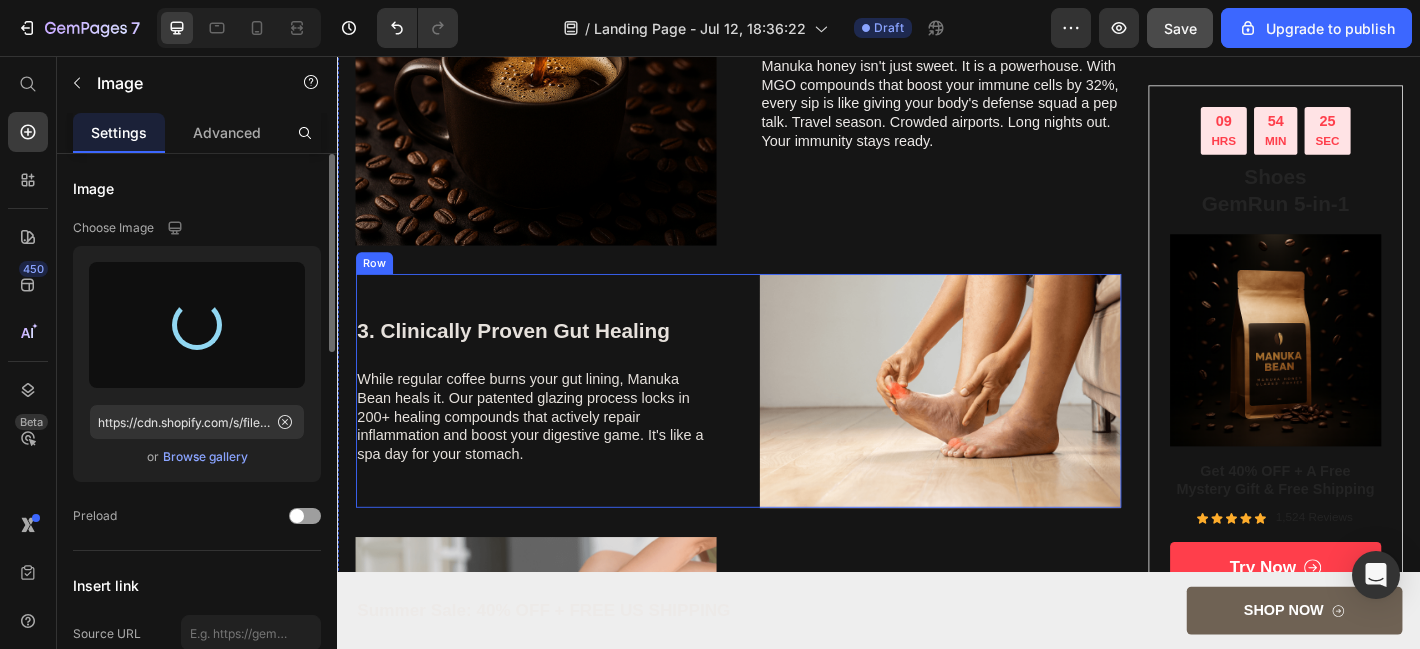 type on "https://cdn.shopify.com/s/files/1/0934/9860/5915/files/gempages_563717731606594725-6a4c6404-0c96-4b46-aac4-1d0475916f60.png" 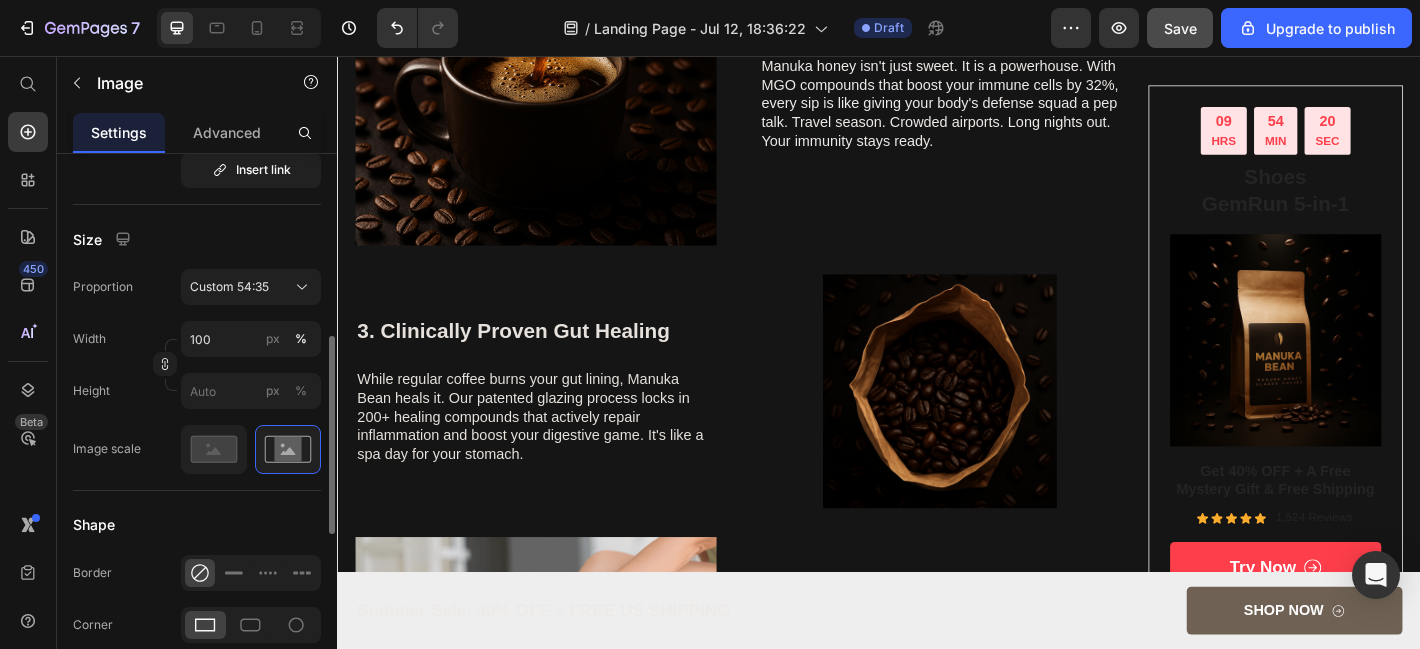 scroll, scrollTop: 510, scrollLeft: 0, axis: vertical 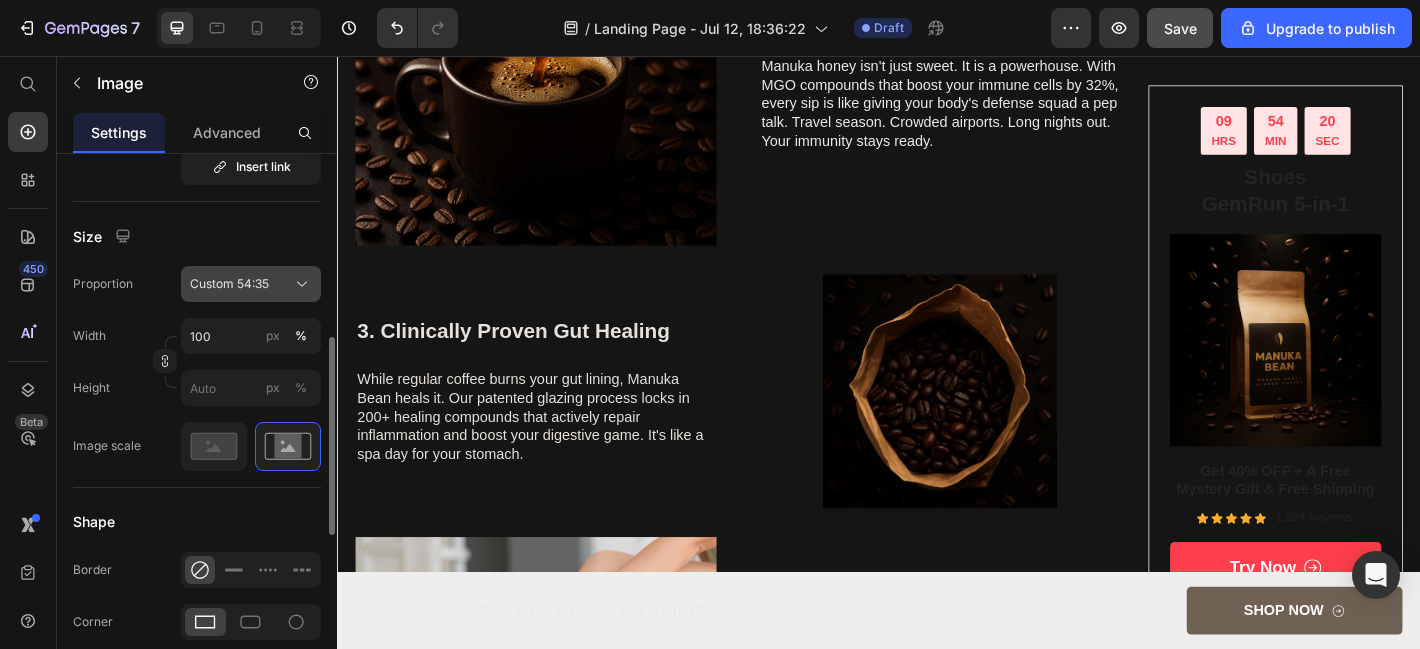 click on "Custom 54:35" at bounding box center [229, 284] 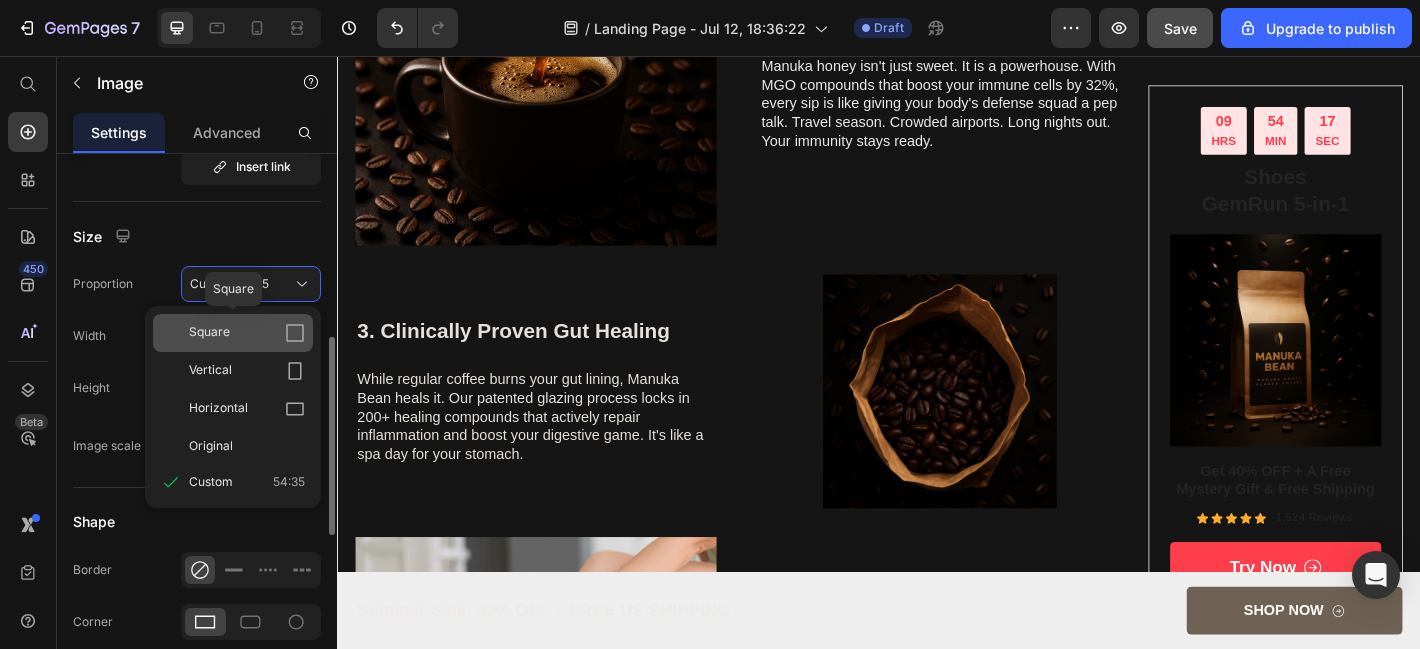 click on "Square" 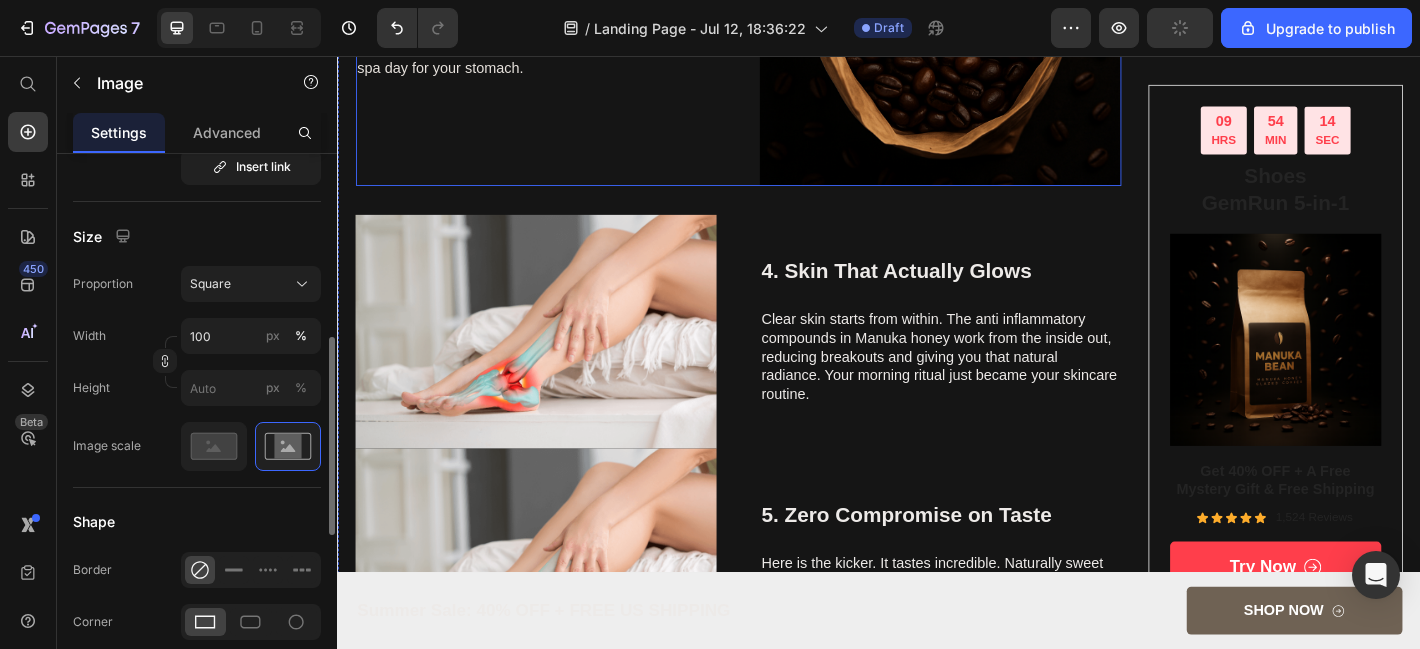 scroll, scrollTop: 2292, scrollLeft: 0, axis: vertical 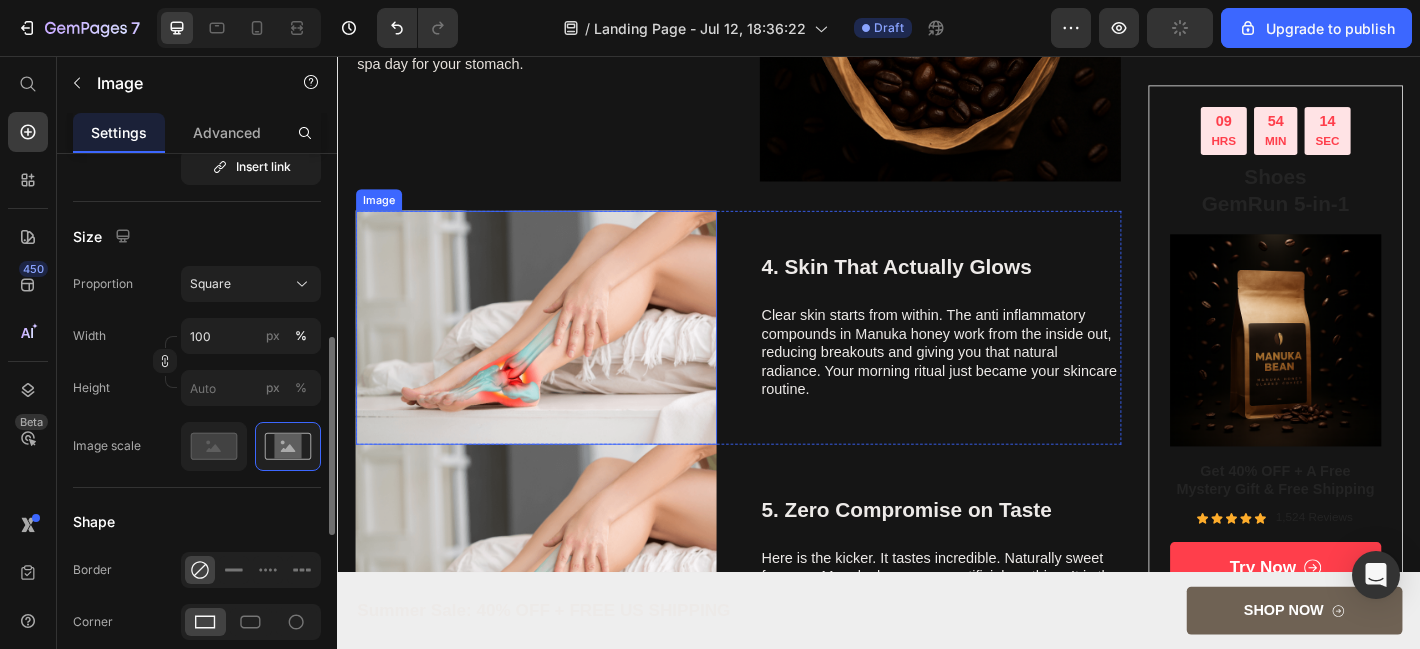 click at bounding box center (557, 356) 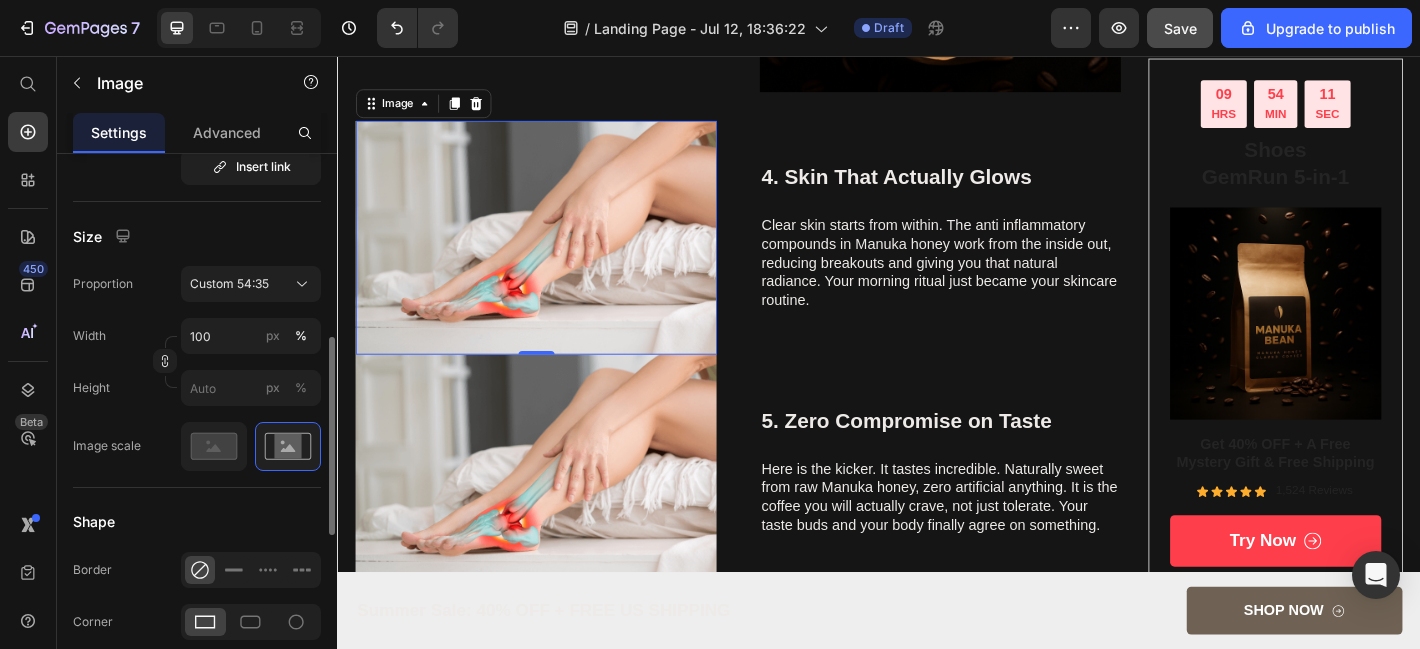 scroll, scrollTop: 2388, scrollLeft: 0, axis: vertical 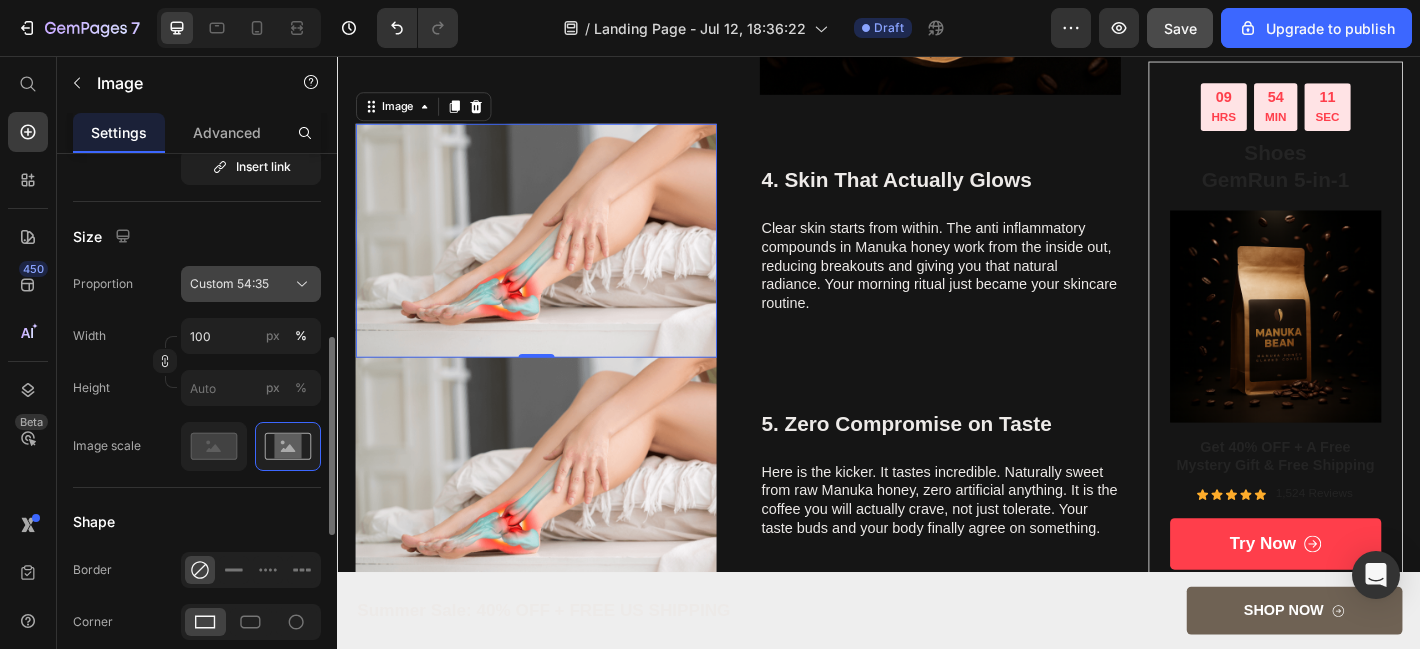 click on "Custom 54:35" at bounding box center [229, 284] 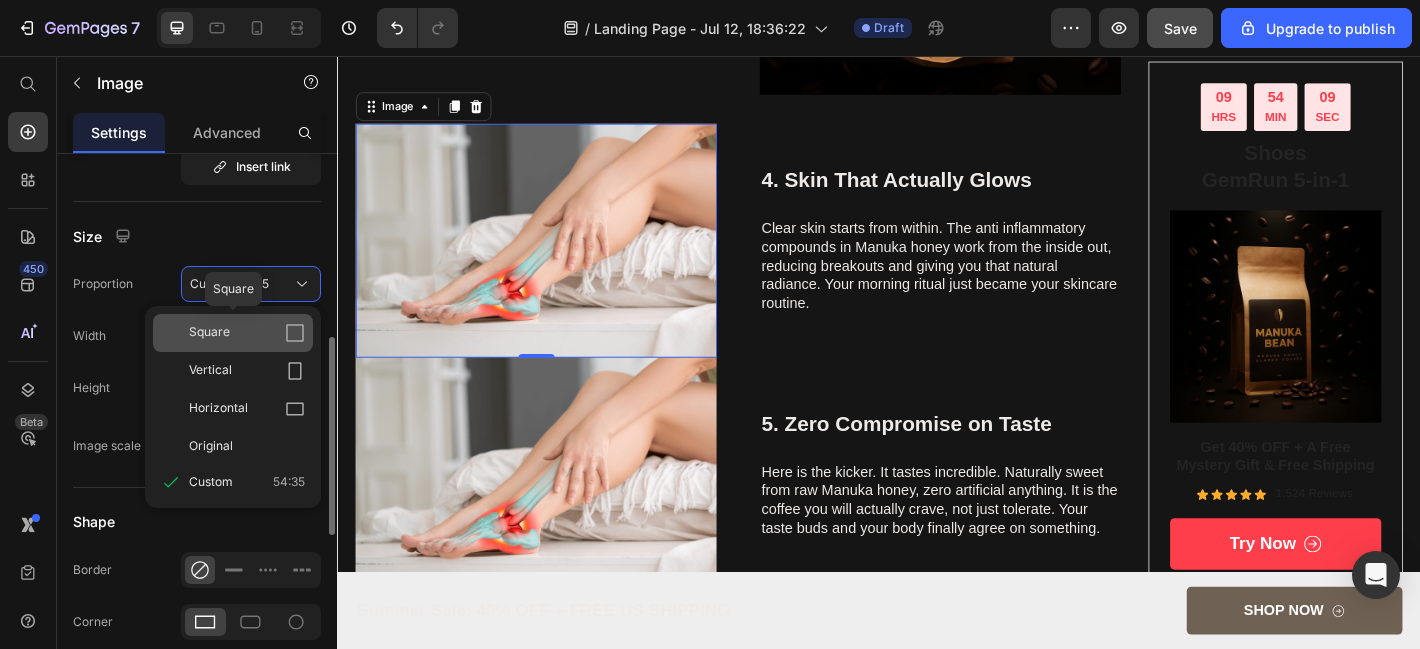 click on "Square" at bounding box center (247, 333) 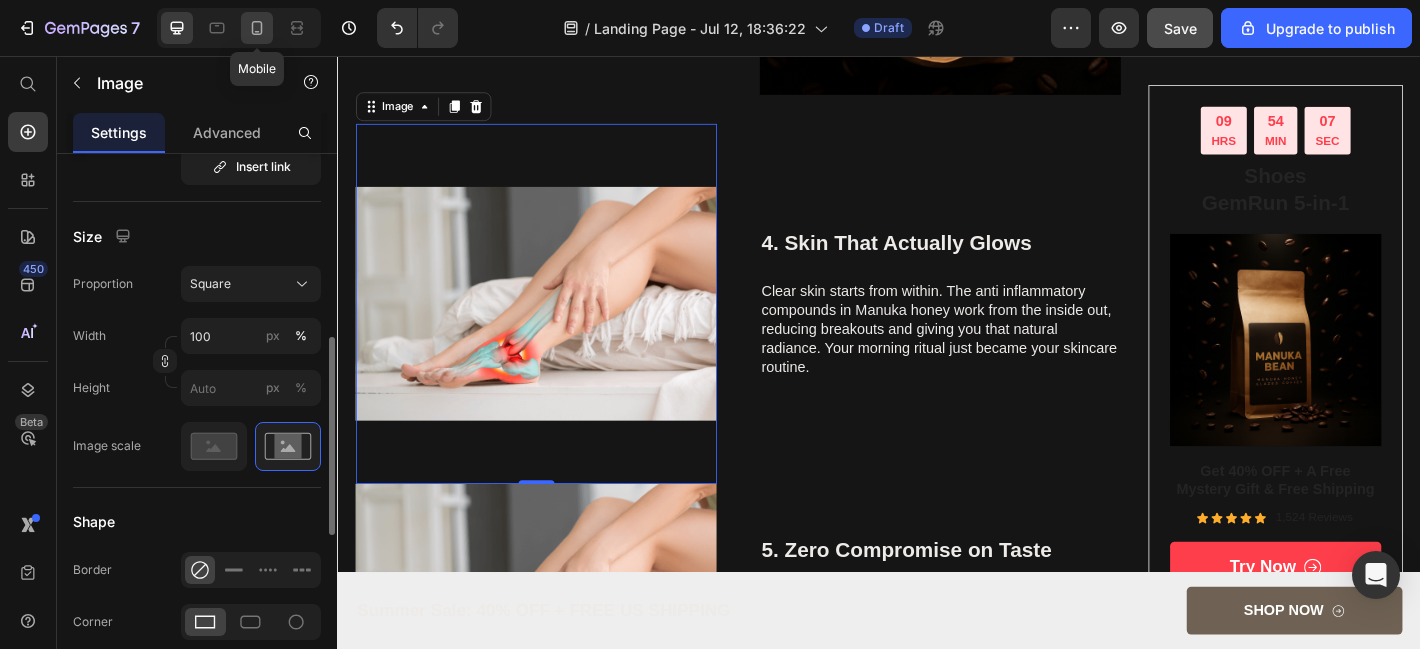 click 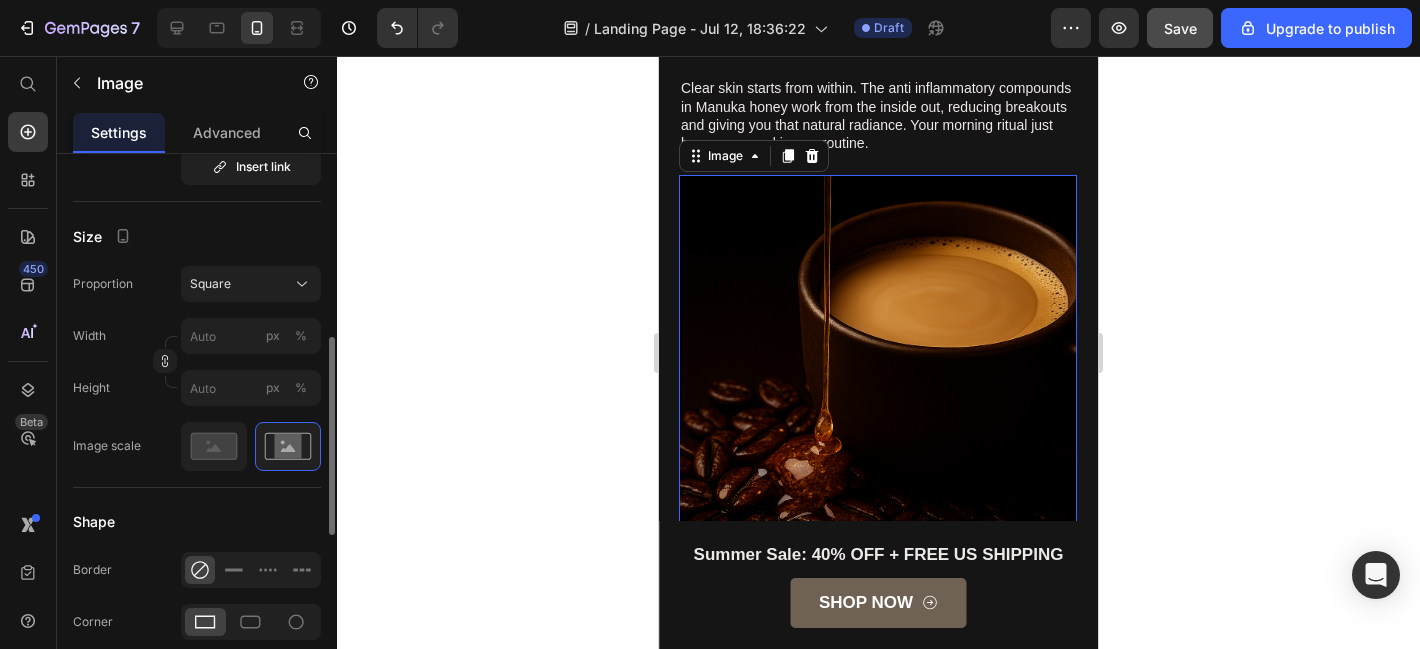 scroll, scrollTop: 3437, scrollLeft: 0, axis: vertical 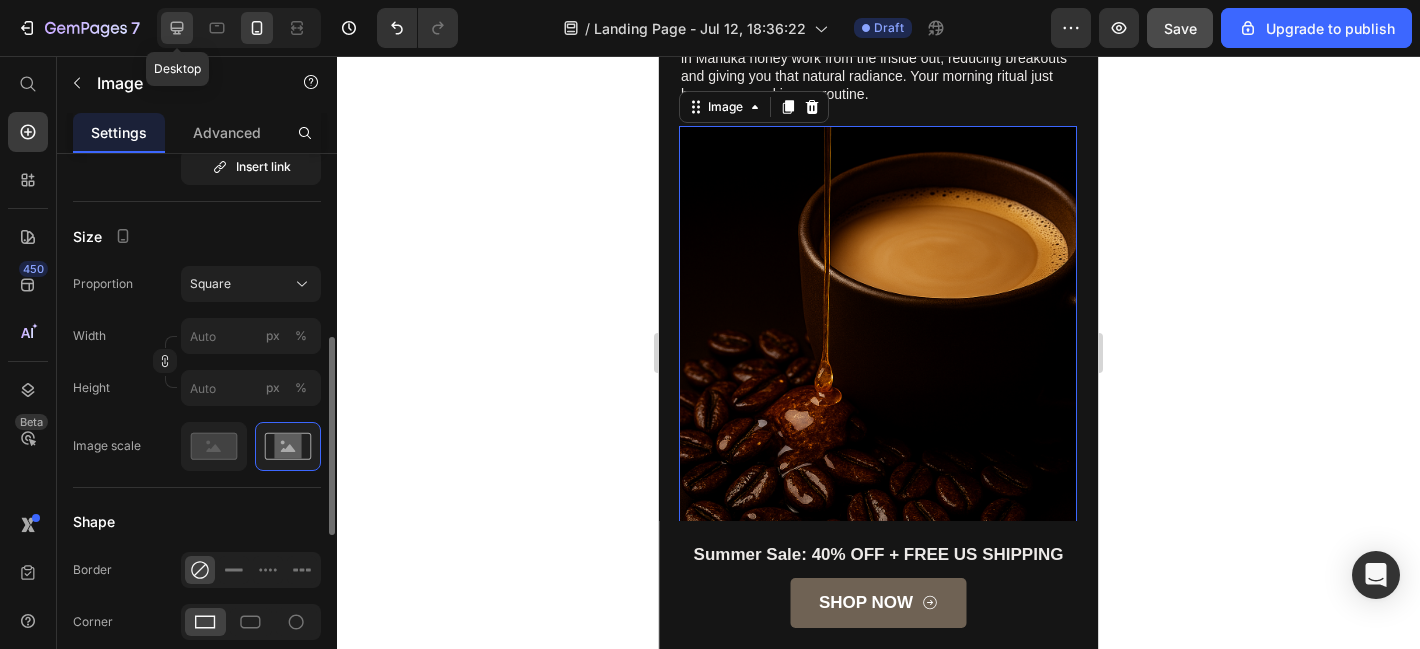 click 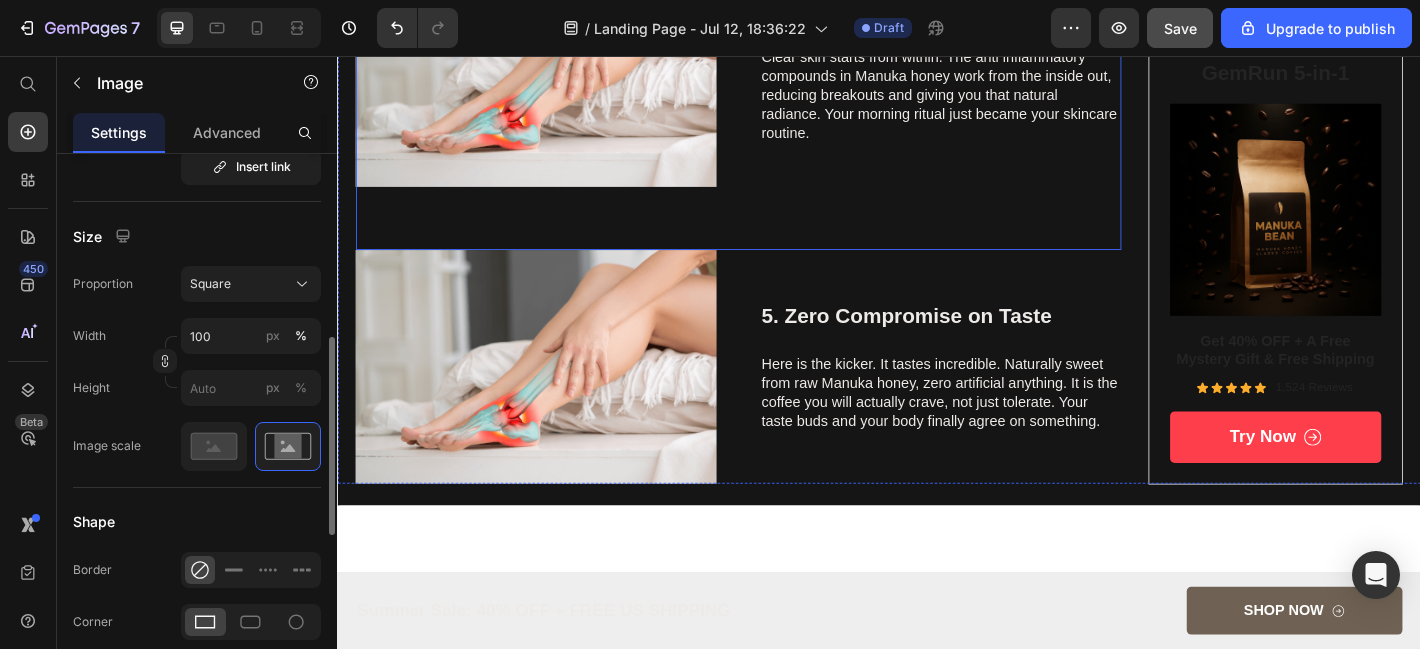 scroll, scrollTop: 2392, scrollLeft: 0, axis: vertical 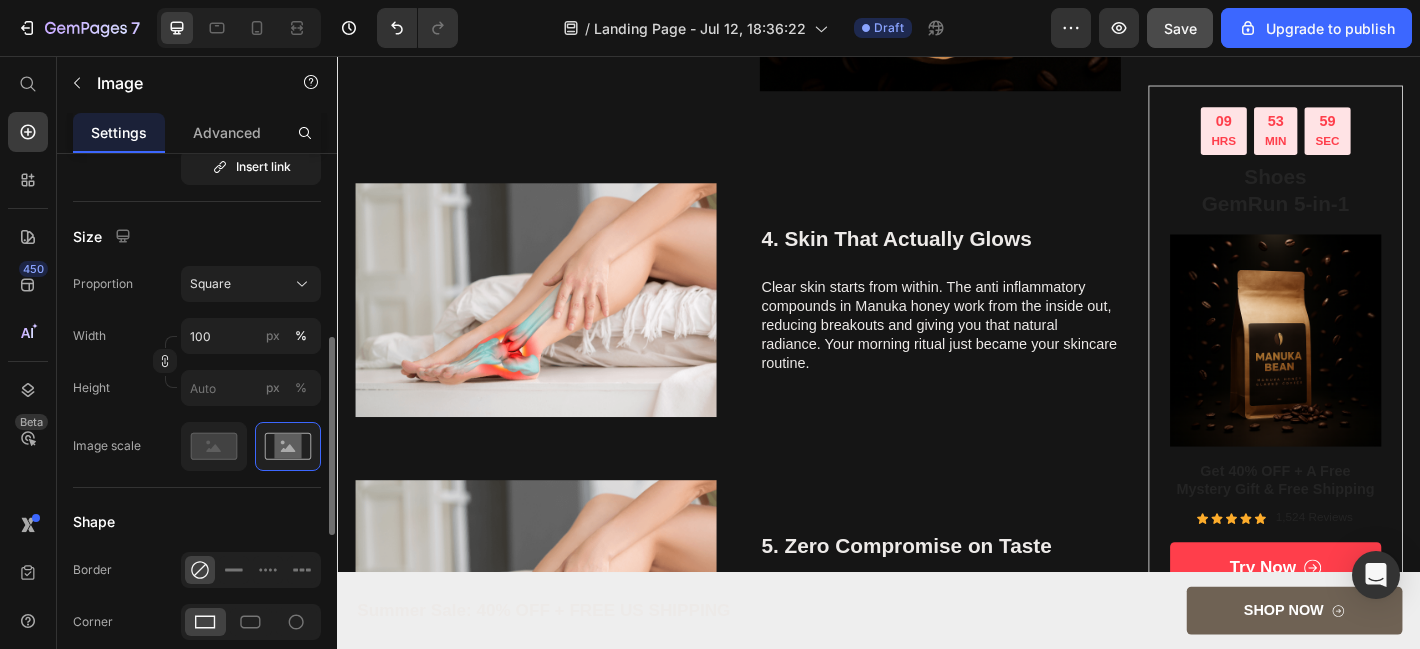 click at bounding box center [557, 327] 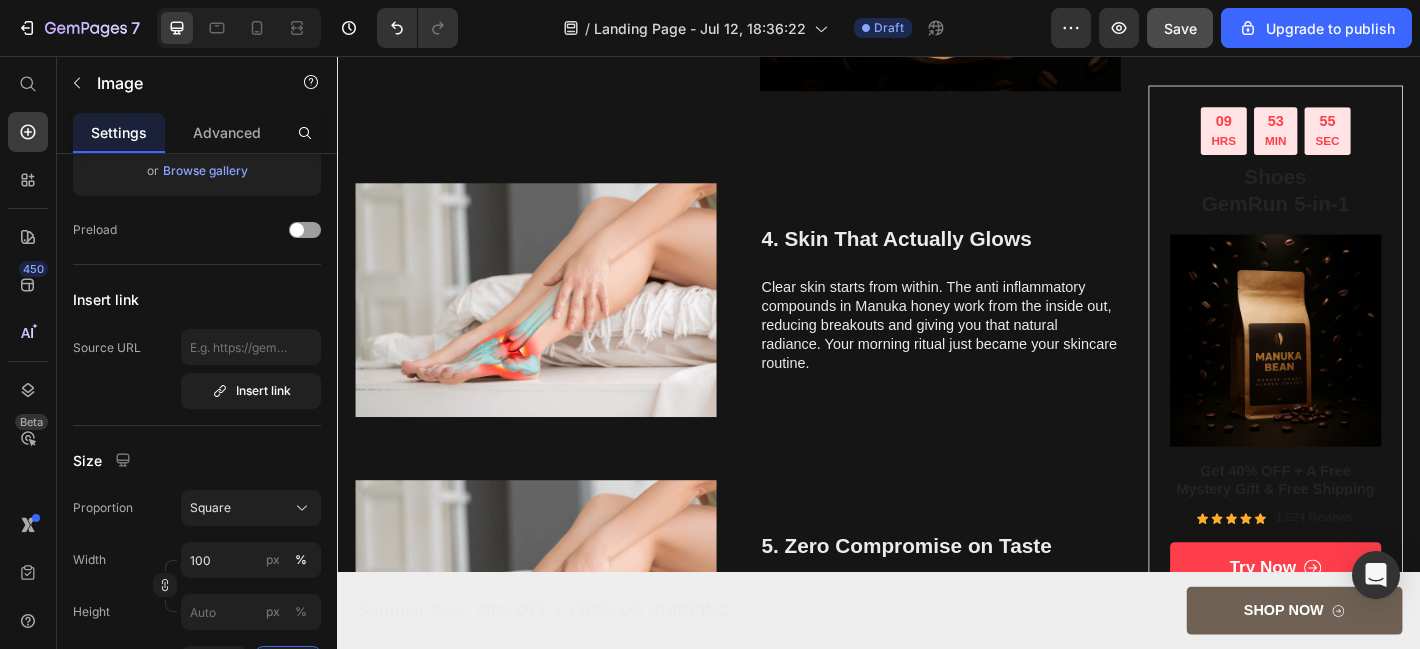 scroll, scrollTop: 0, scrollLeft: 0, axis: both 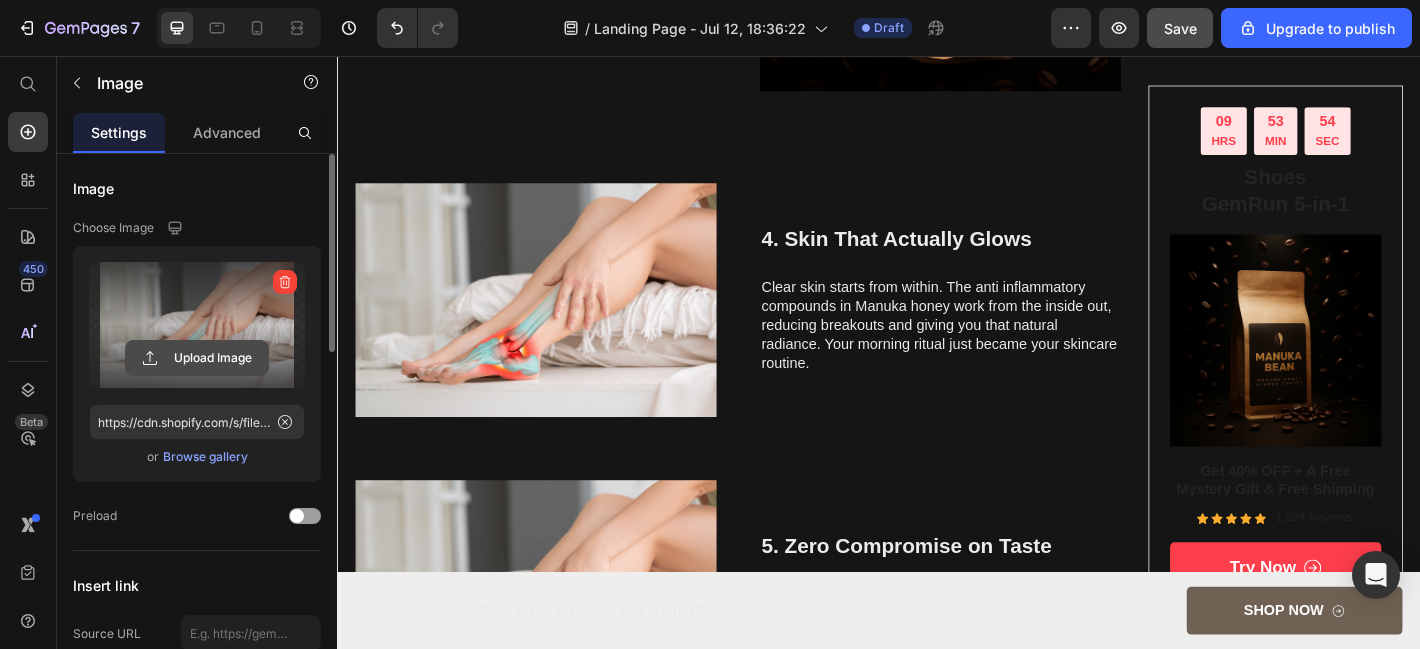 click 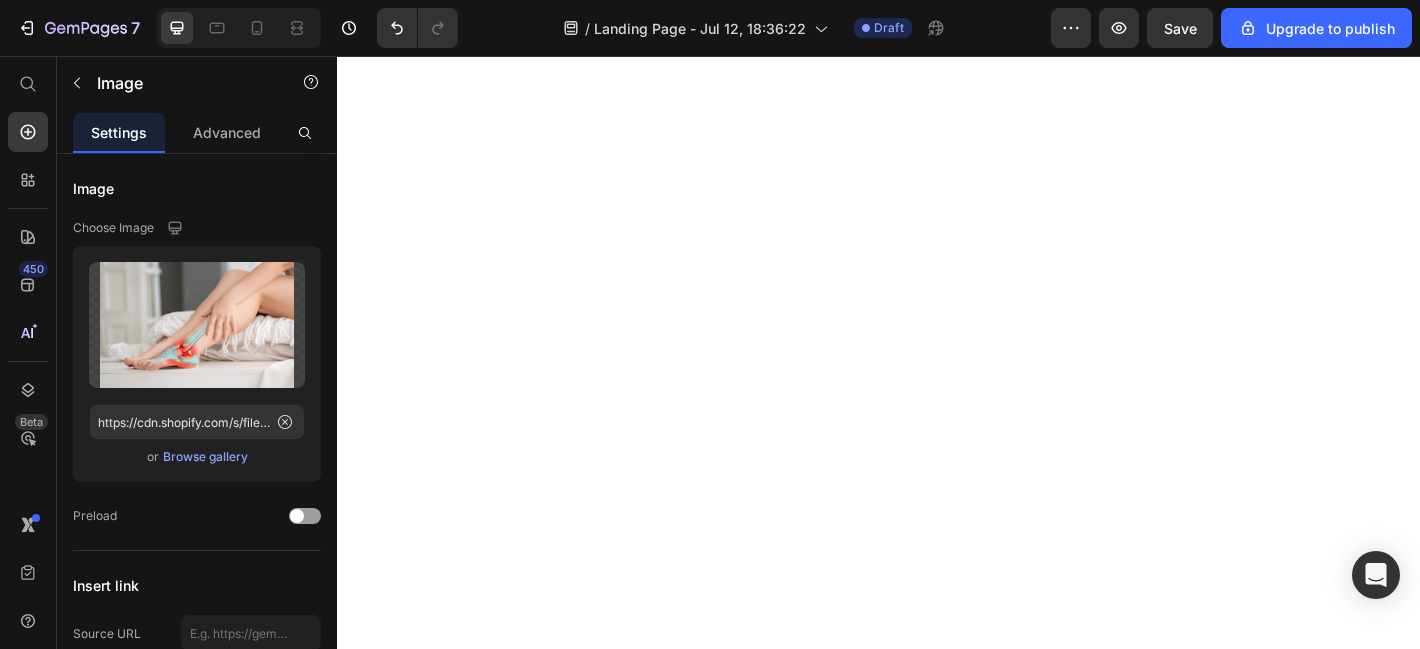 scroll, scrollTop: 0, scrollLeft: 0, axis: both 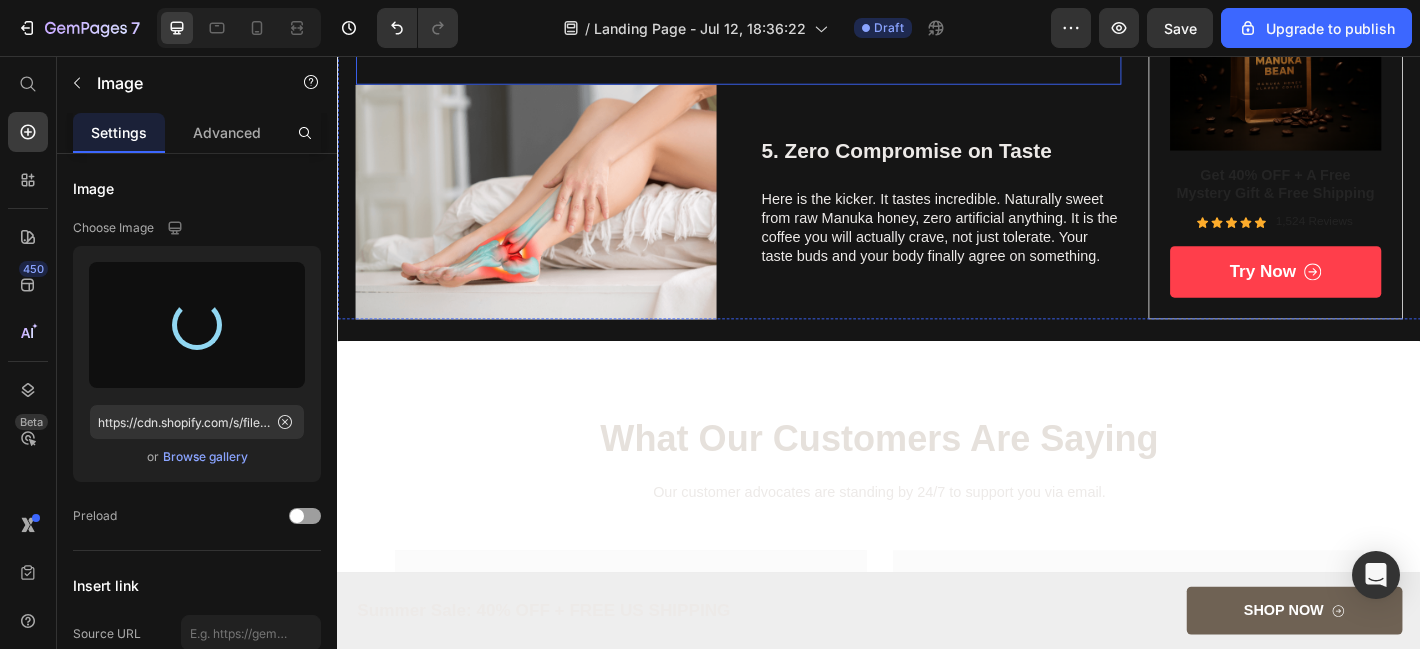 type on "https://cdn.shopify.com/s/files/1/0934/9860/5915/files/gempages_563717731606594725-b6e134c0-7a57-4a44-81d6-42b3d89fb967.png" 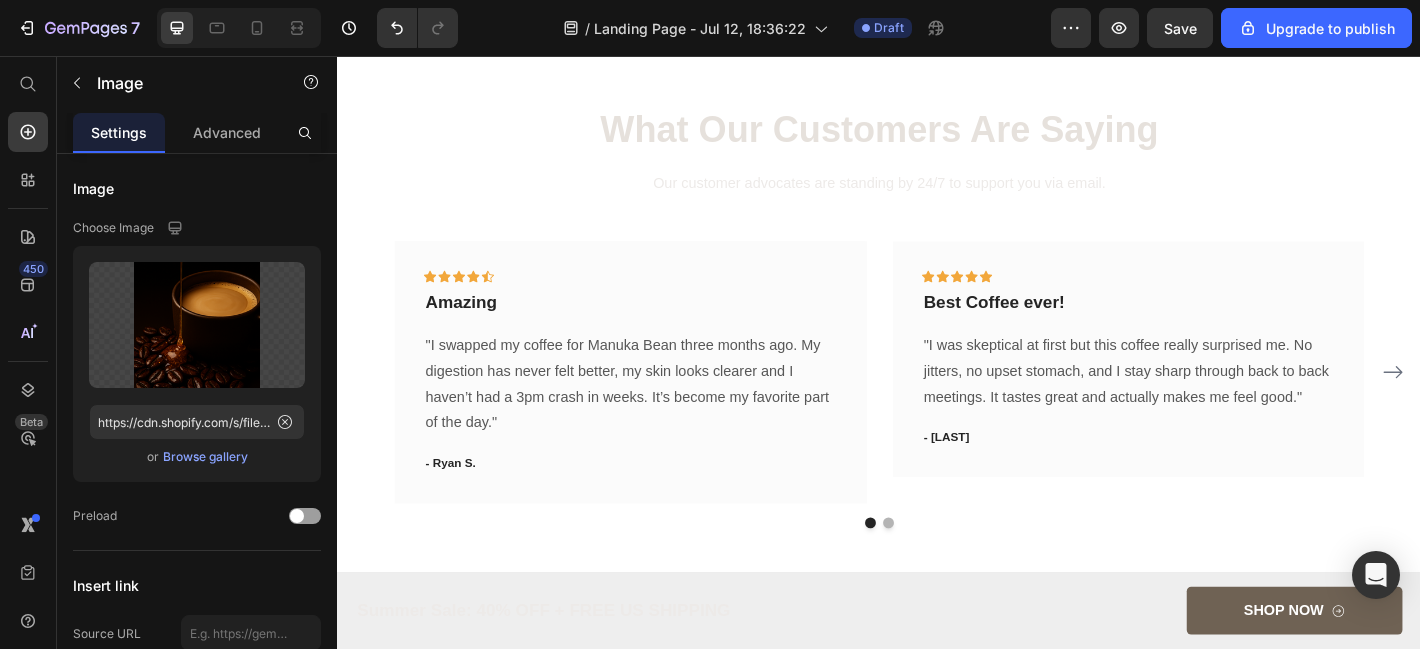 scroll, scrollTop: 2756, scrollLeft: 0, axis: vertical 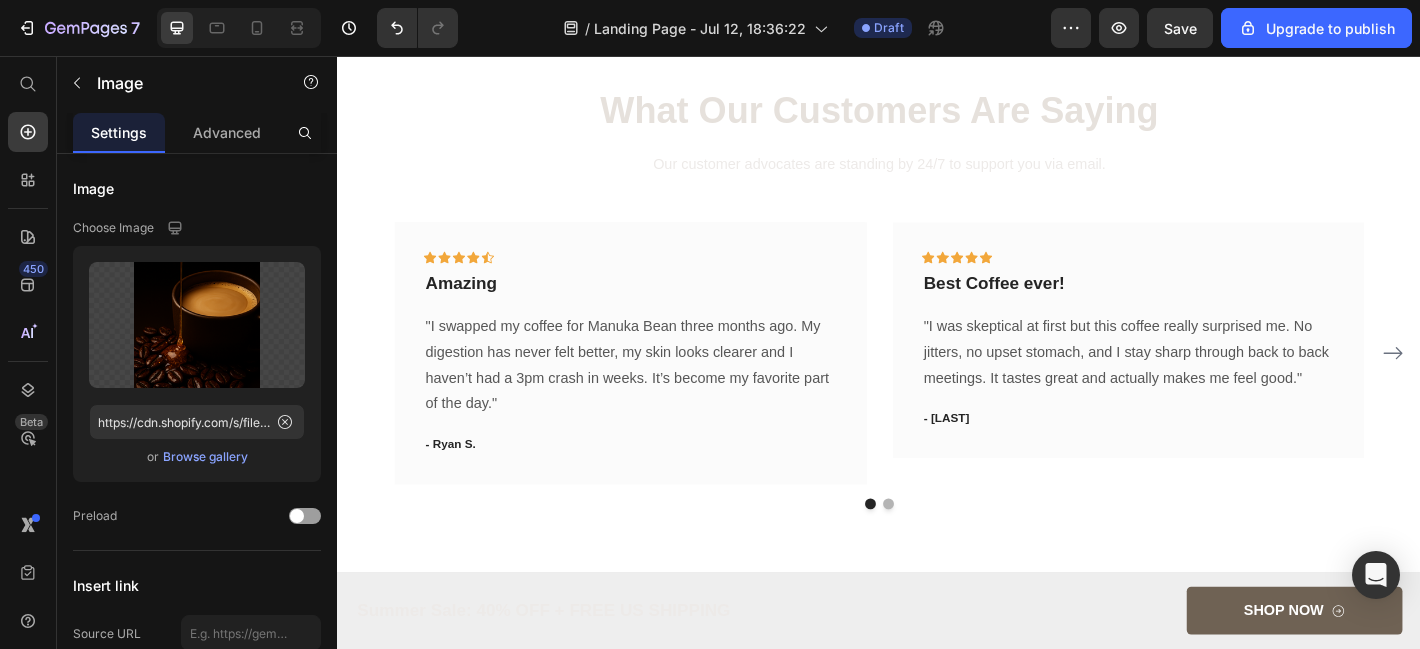 click on "Image 5. Zero Compromise on Taste Heading Here is the kicker. It tastes incredible. Naturally sweet from raw Manuka honey, zero artificial anything. It is the coffee you will actually crave, not just tolerate. Your taste buds and your body finally agree on something. Text Block Row" at bounding box center (781, -147) 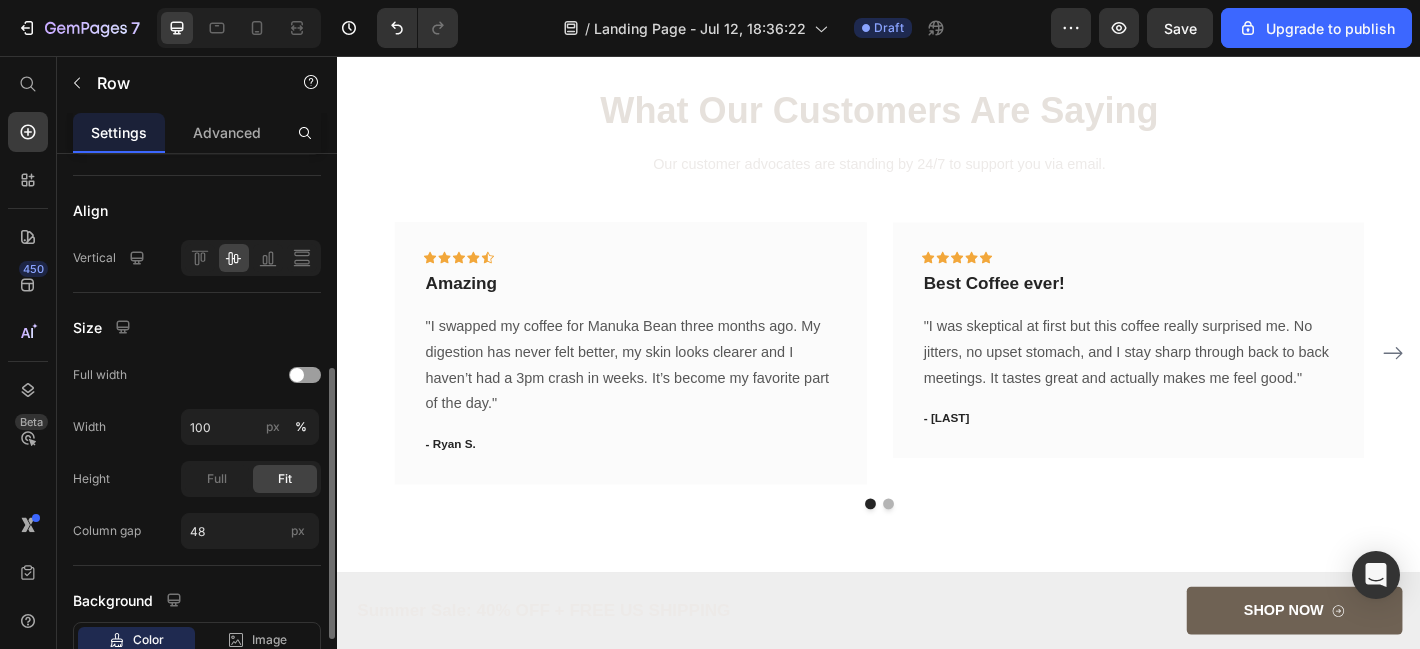 scroll, scrollTop: 569, scrollLeft: 0, axis: vertical 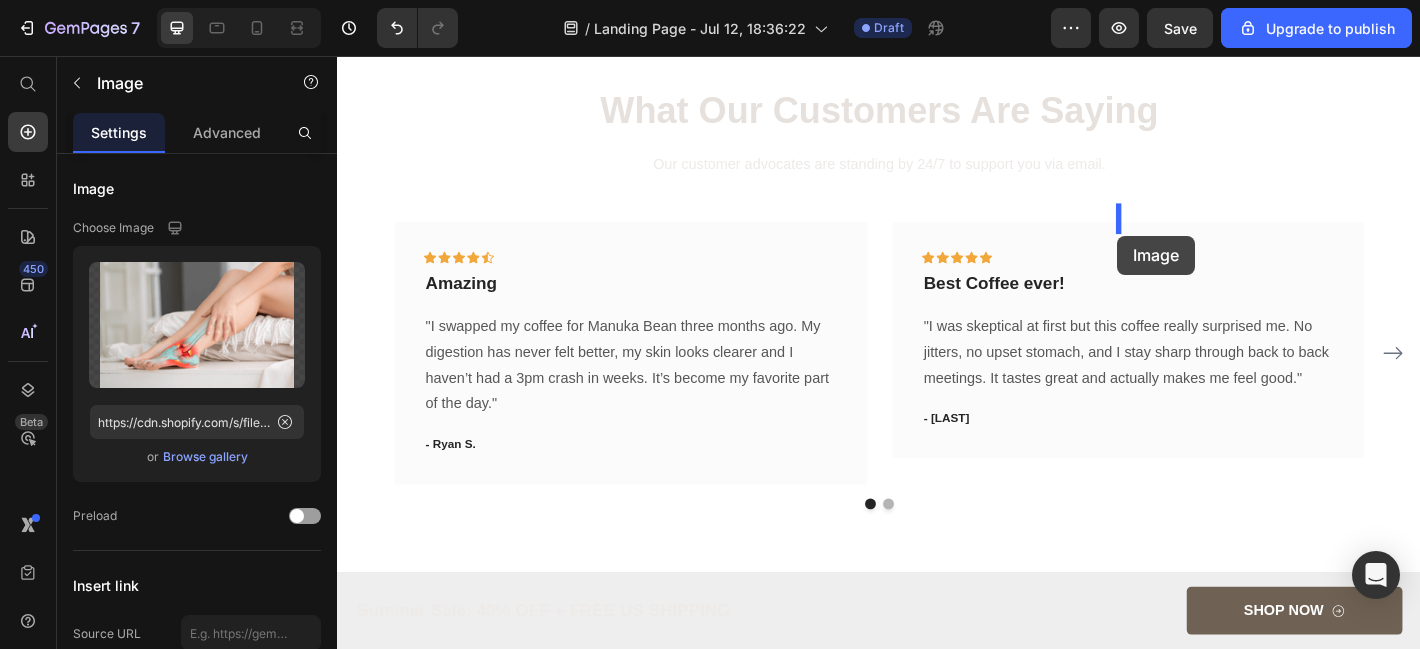 drag, startPoint x: 636, startPoint y: 312, endPoint x: 1201, endPoint y: 255, distance: 567.8679 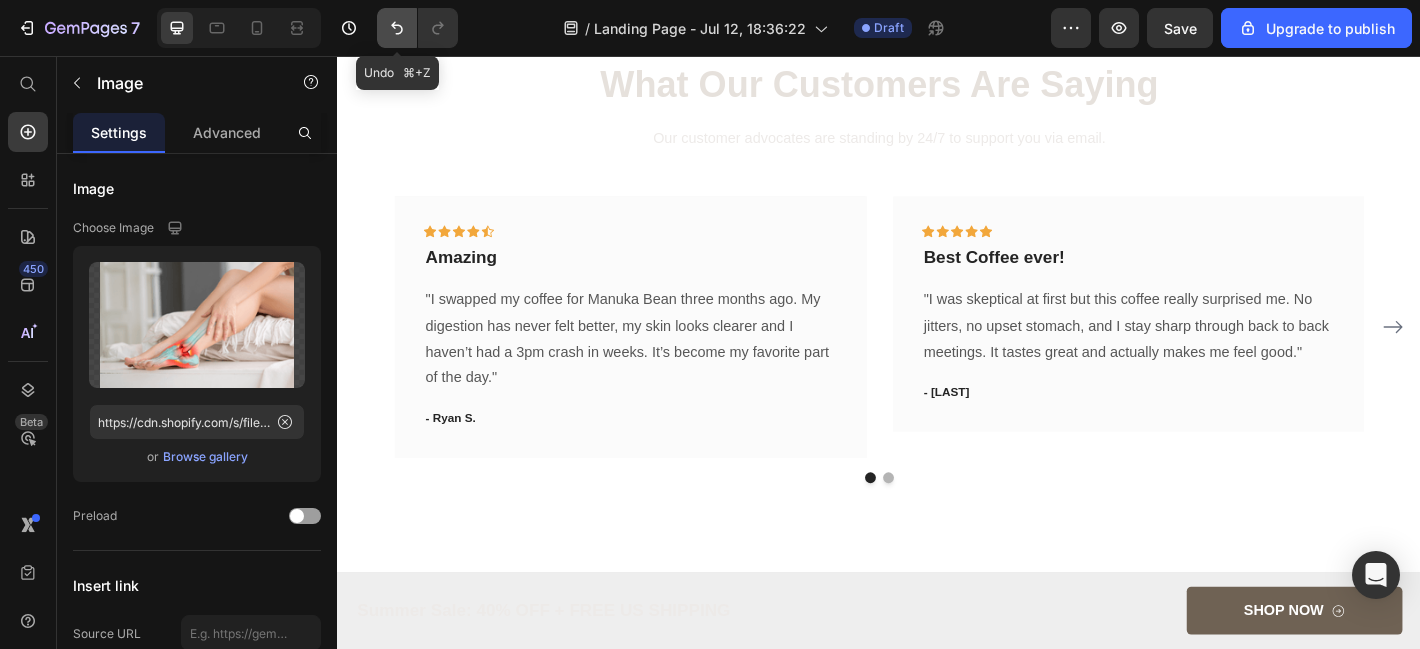 click 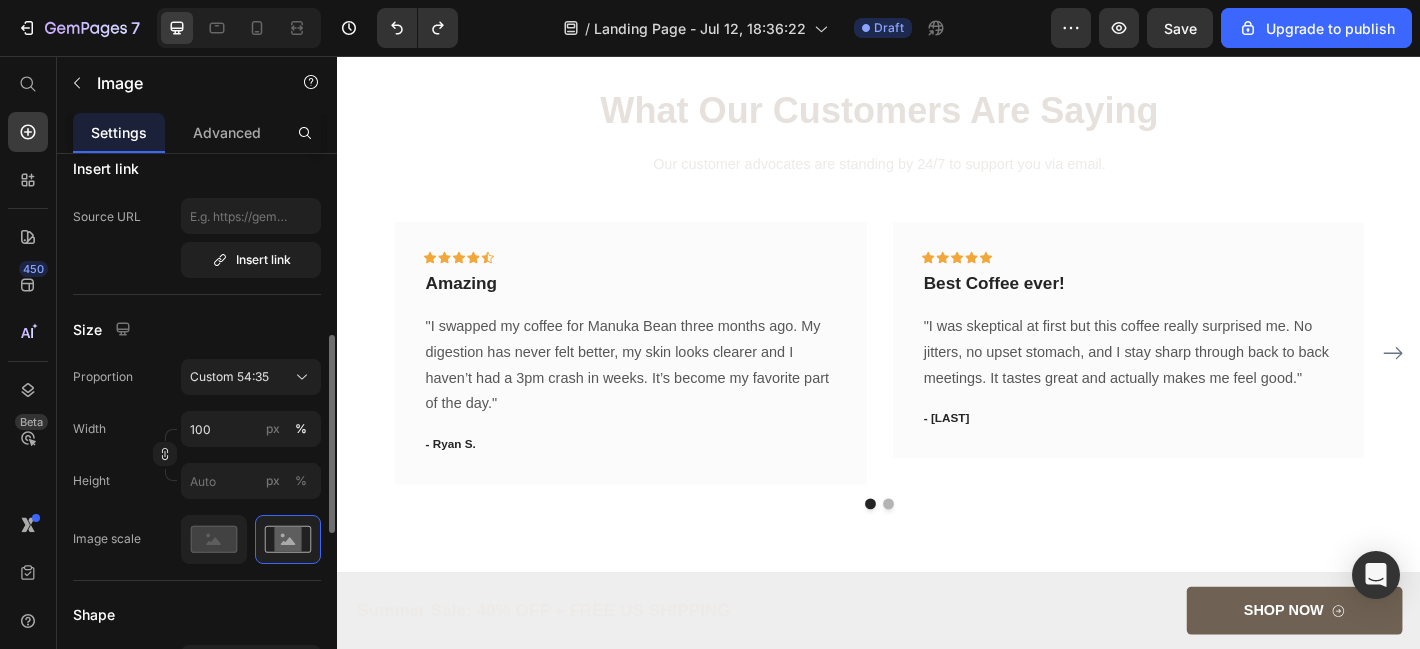 scroll, scrollTop: 545, scrollLeft: 0, axis: vertical 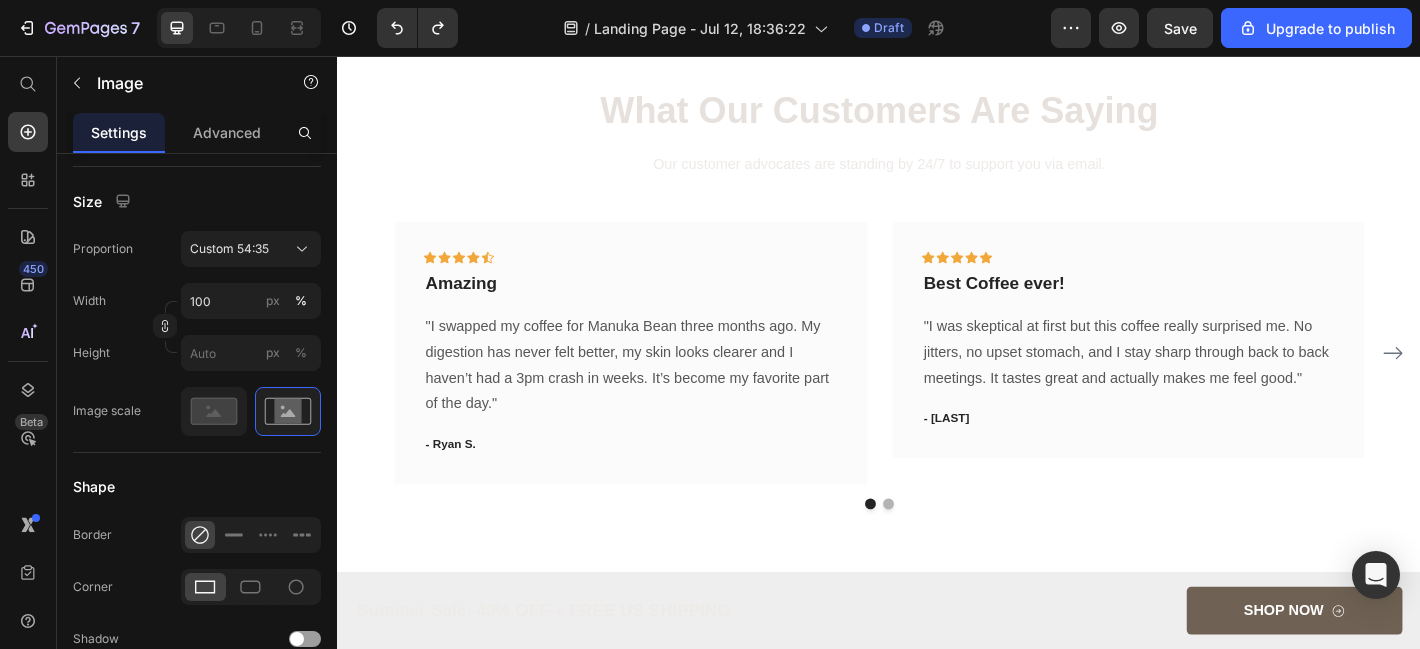 click on "Image 5. Zero Compromise on Taste Heading Here is the kicker. It tastes incredible. Naturally sweet from raw Manuka honey, zero artificial anything. It is the coffee you will actually crave, not just tolerate. Your taste buds and your body finally agree on something. Text Block Row" at bounding box center [781, -147] 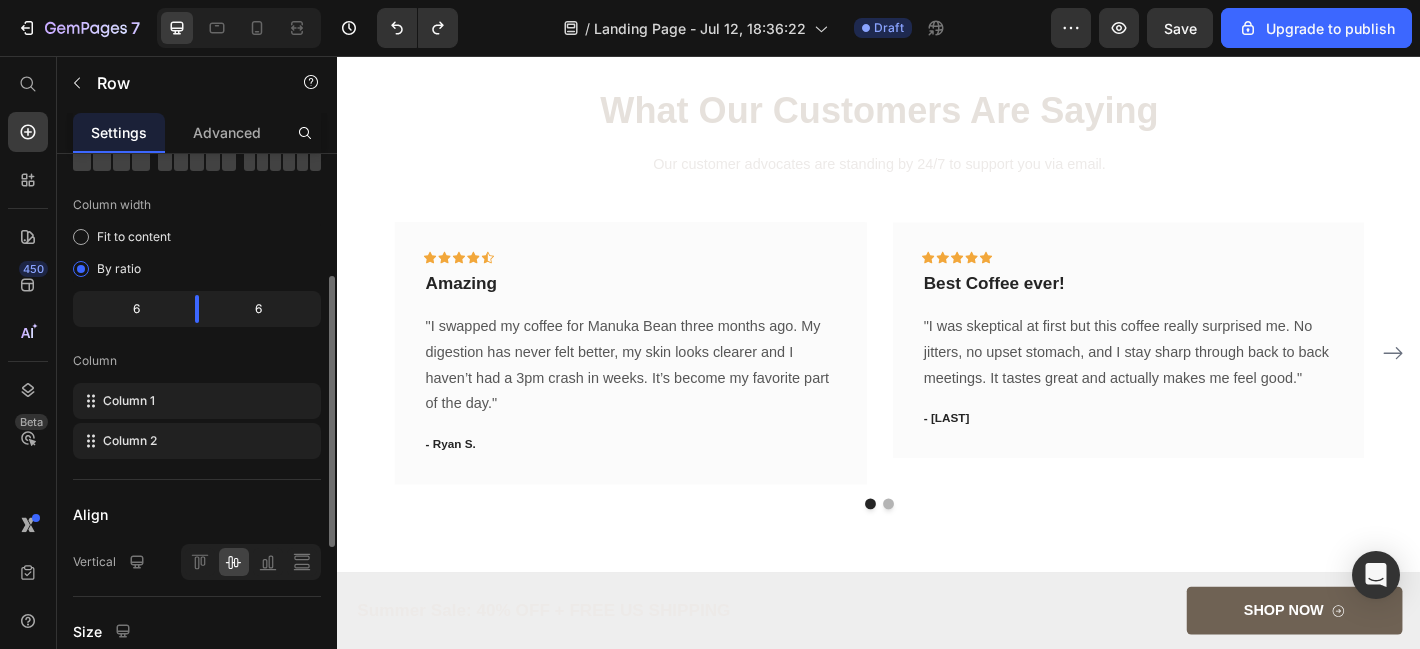 scroll, scrollTop: 115, scrollLeft: 0, axis: vertical 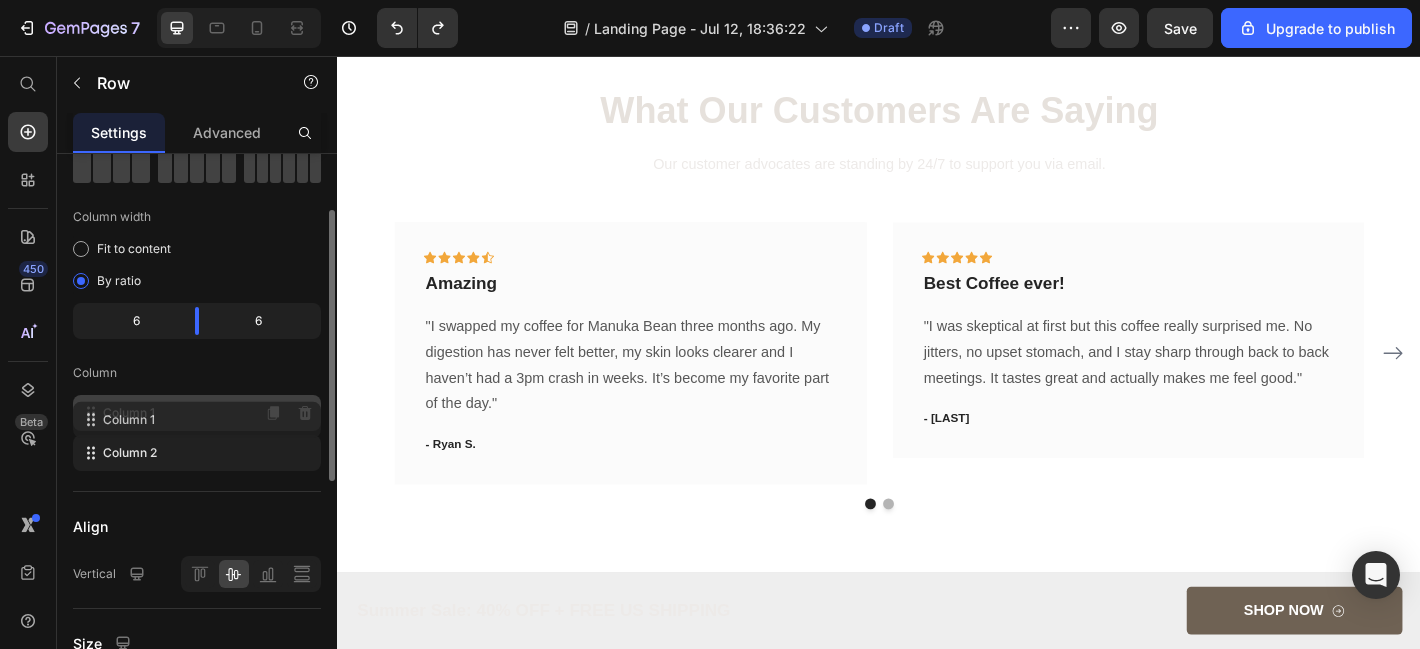 type 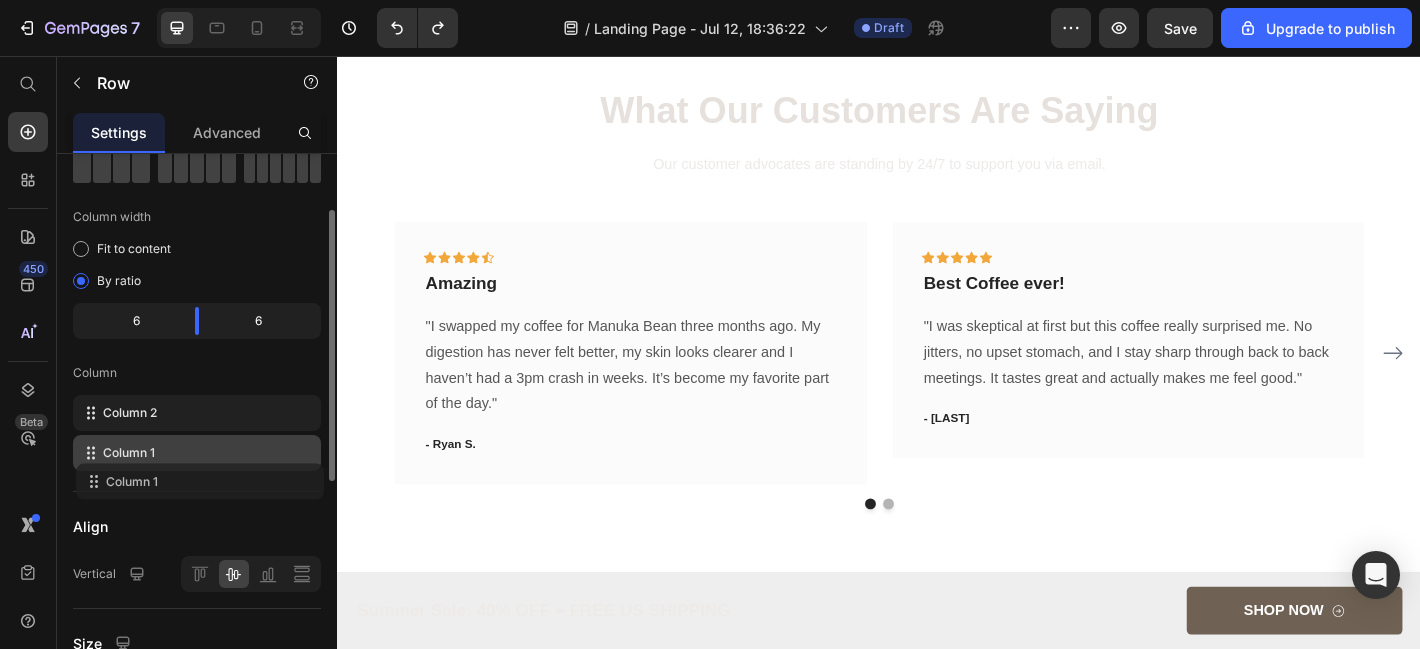 drag, startPoint x: 246, startPoint y: 411, endPoint x: 249, endPoint y: 475, distance: 64.070274 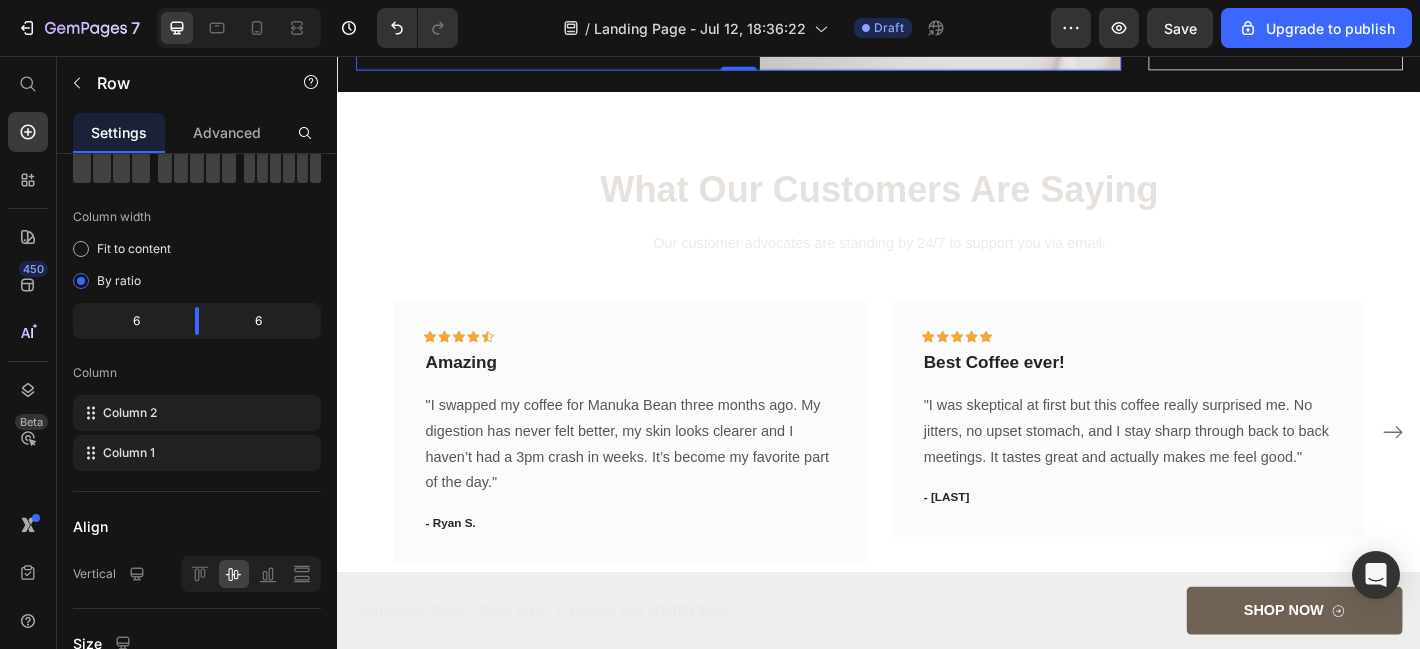 scroll, scrollTop: 2657, scrollLeft: 0, axis: vertical 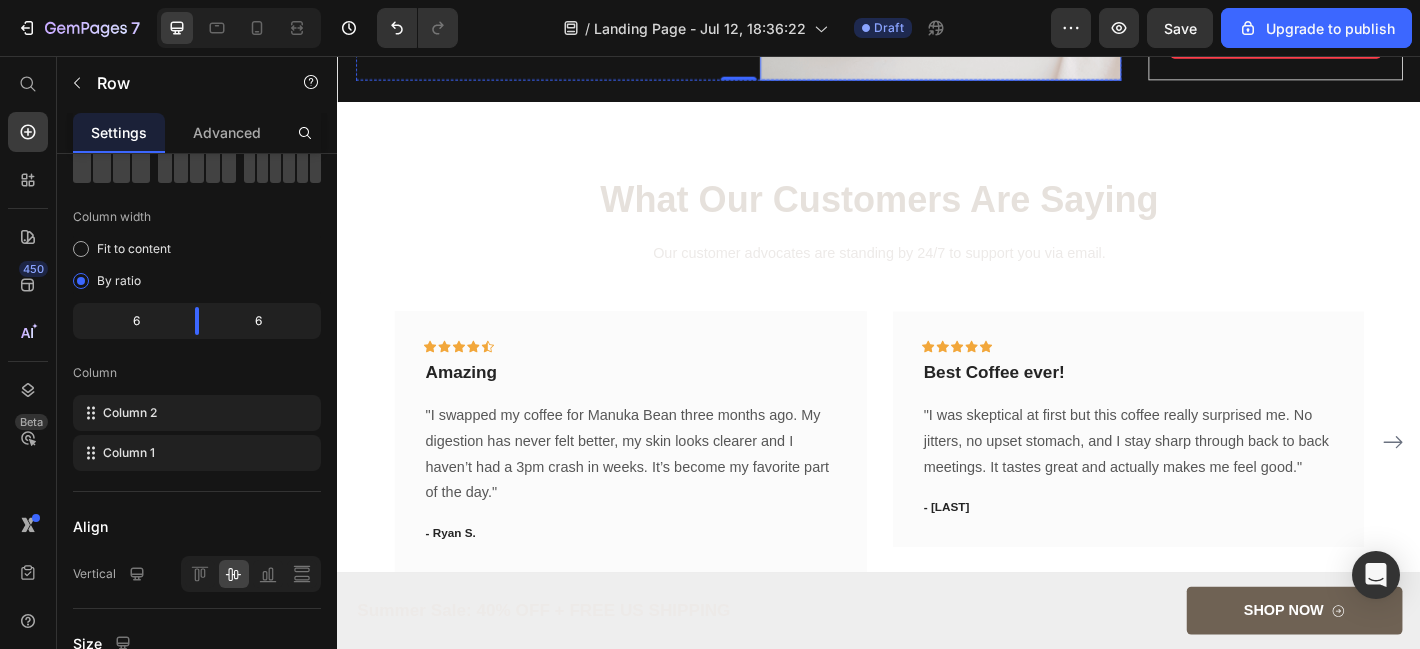 click at bounding box center (1005, -48) 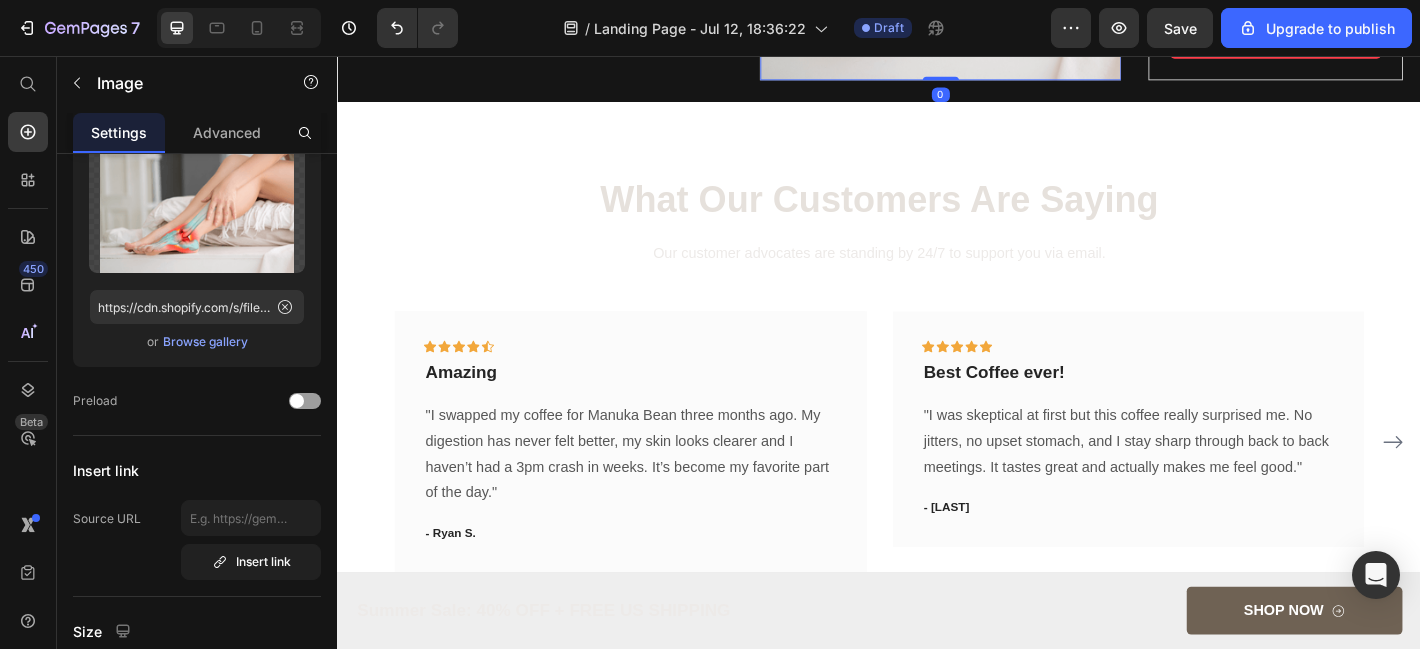 scroll, scrollTop: 0, scrollLeft: 0, axis: both 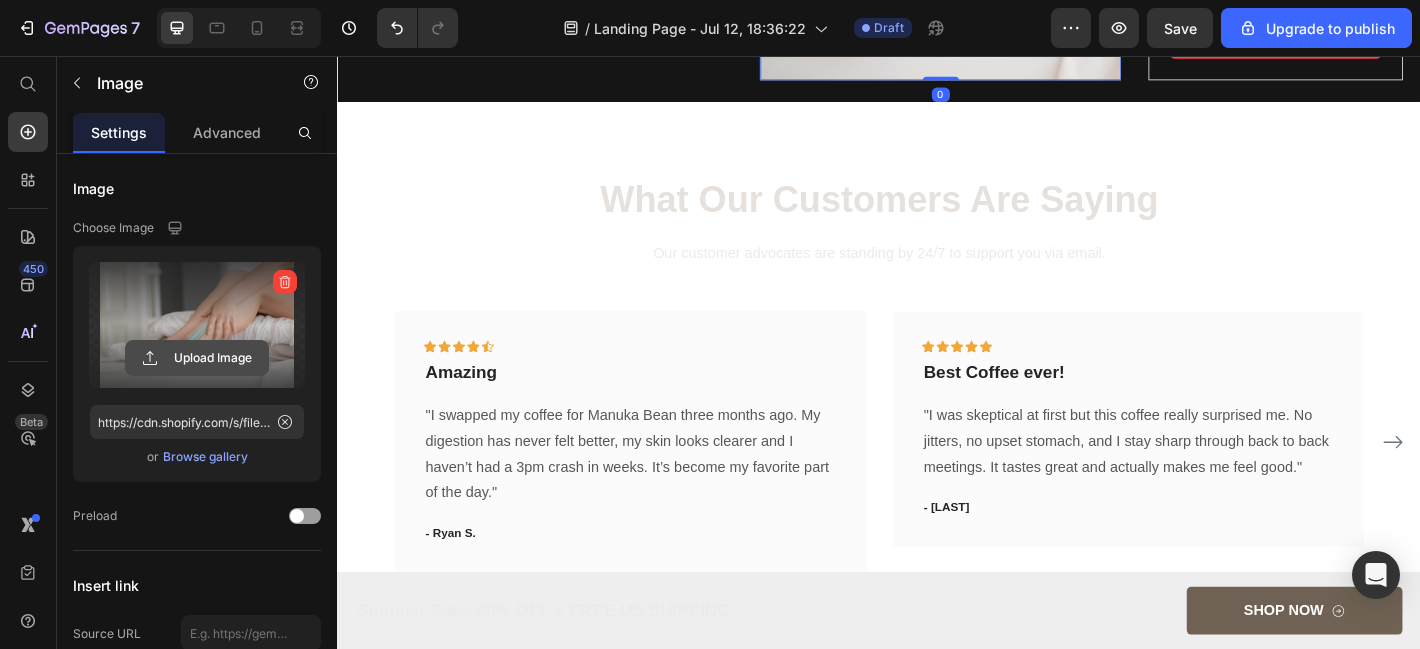 click 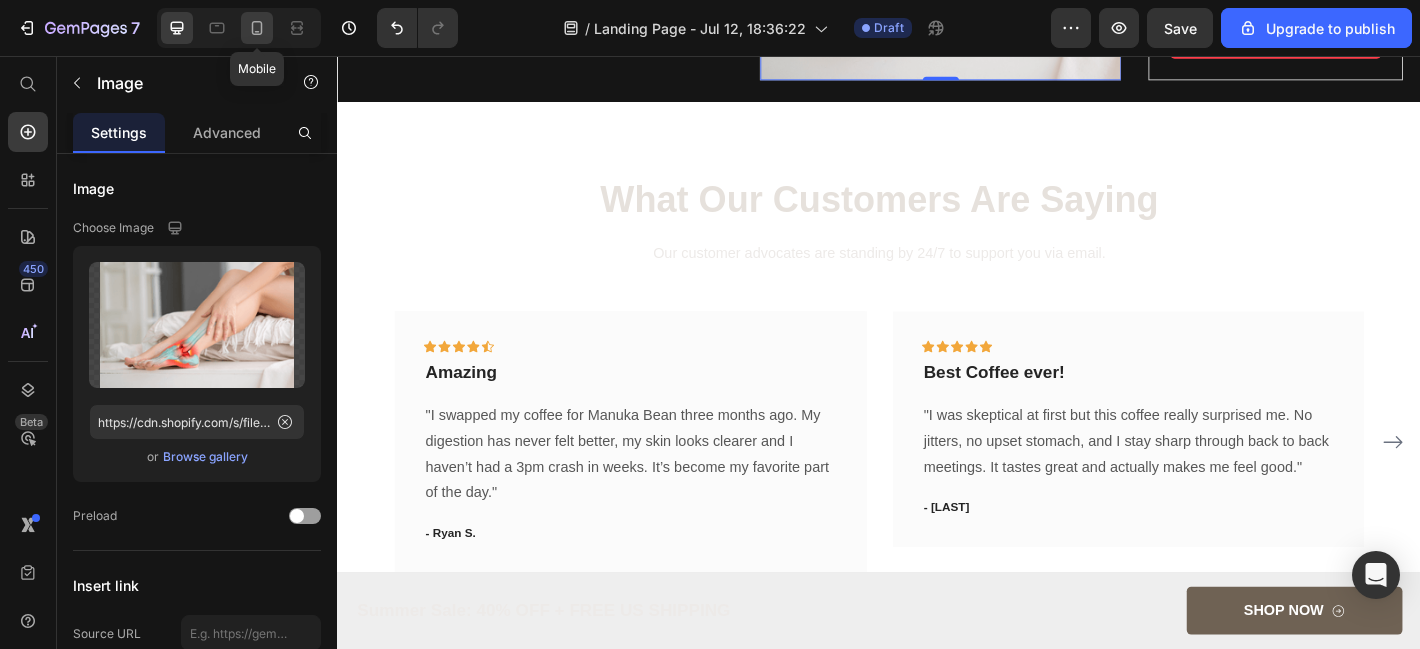 click 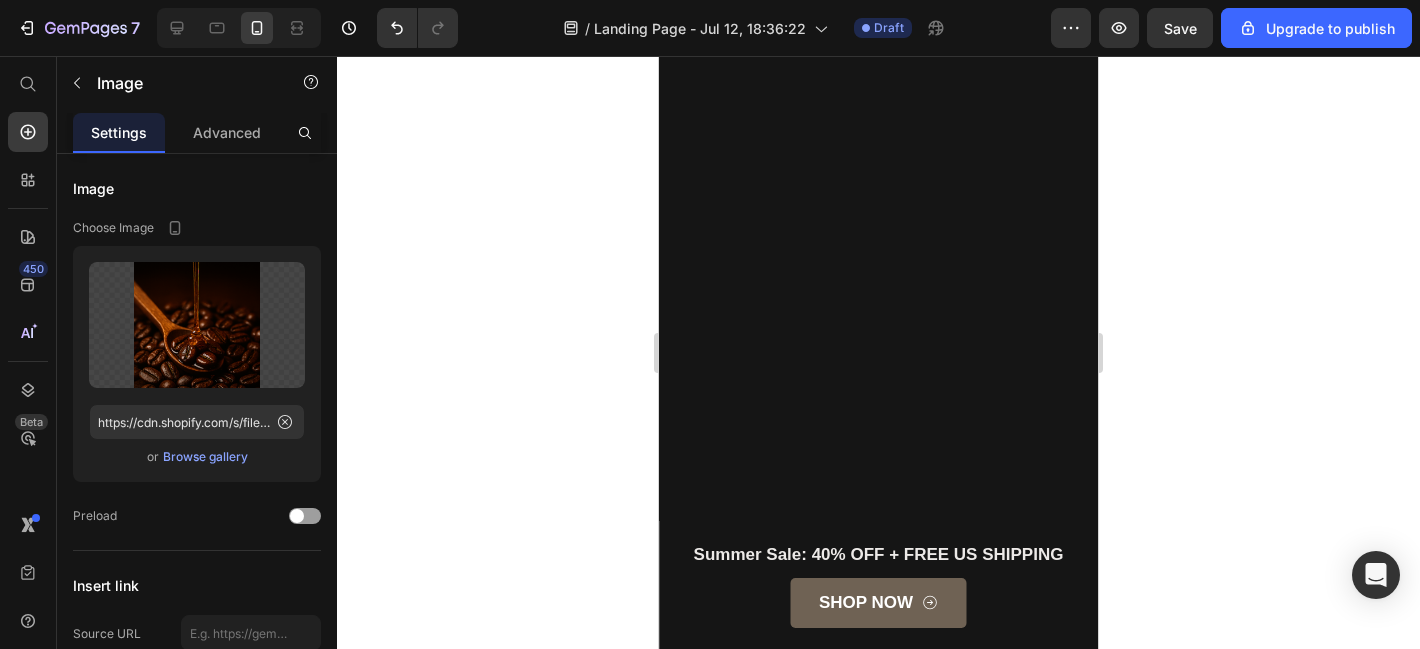 scroll, scrollTop: 3902, scrollLeft: 0, axis: vertical 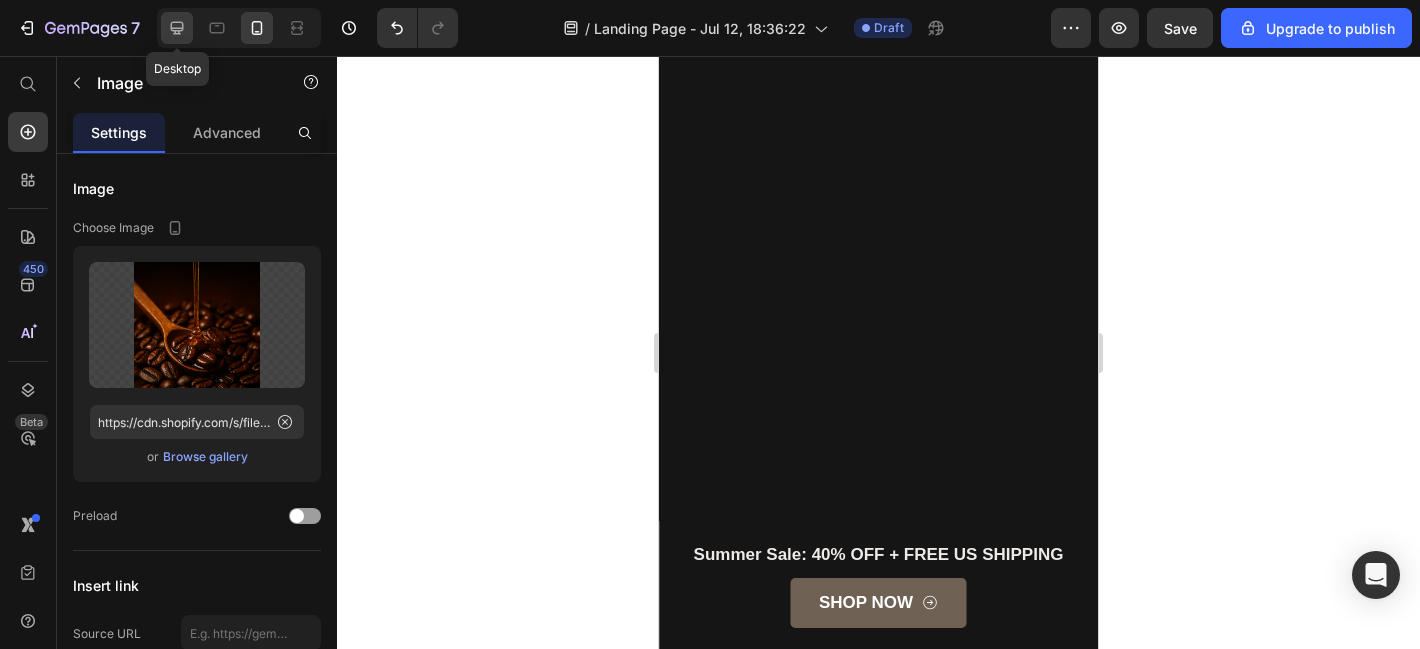 click 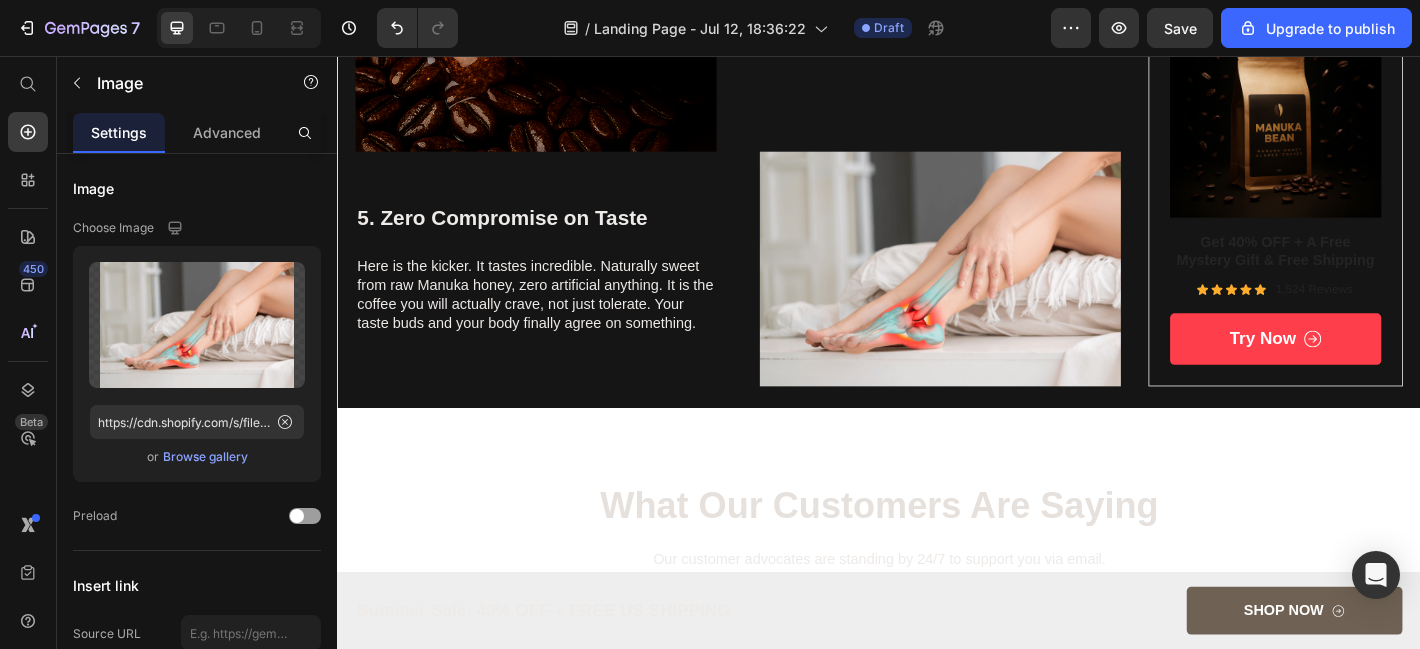 scroll, scrollTop: 2486, scrollLeft: 0, axis: vertical 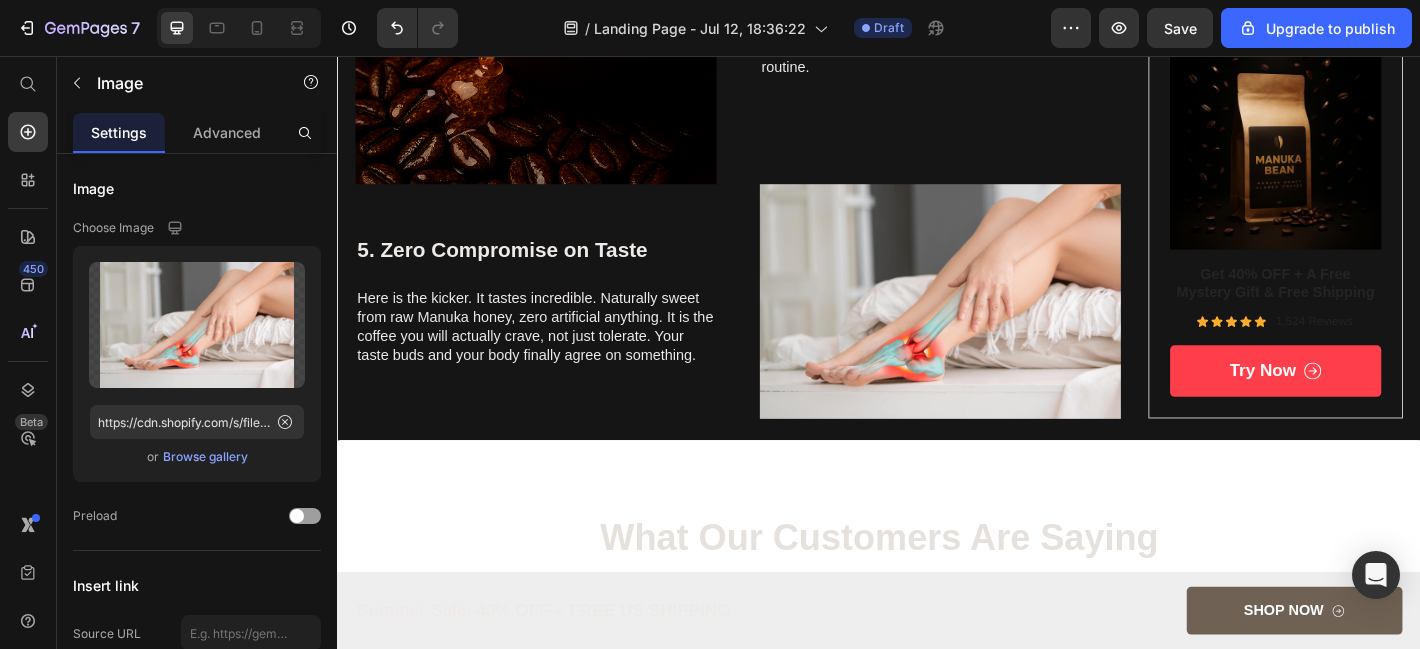 click at bounding box center [1005, 327] 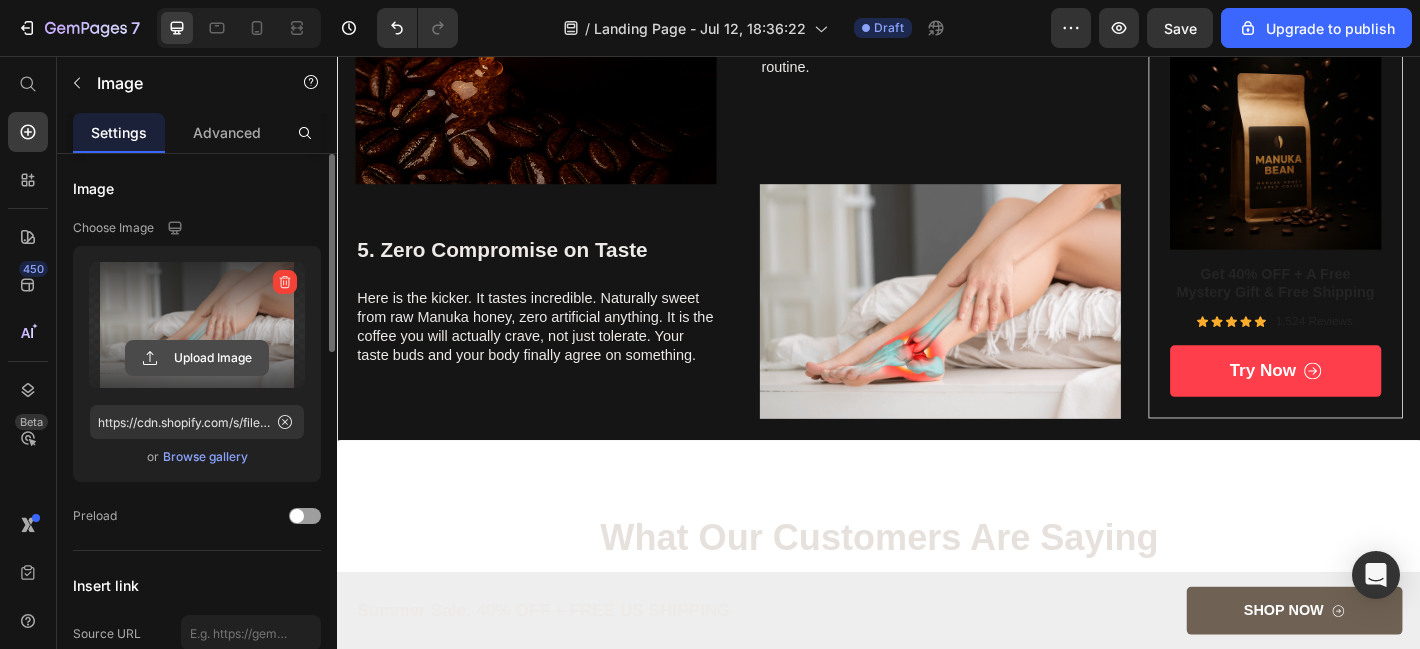 click 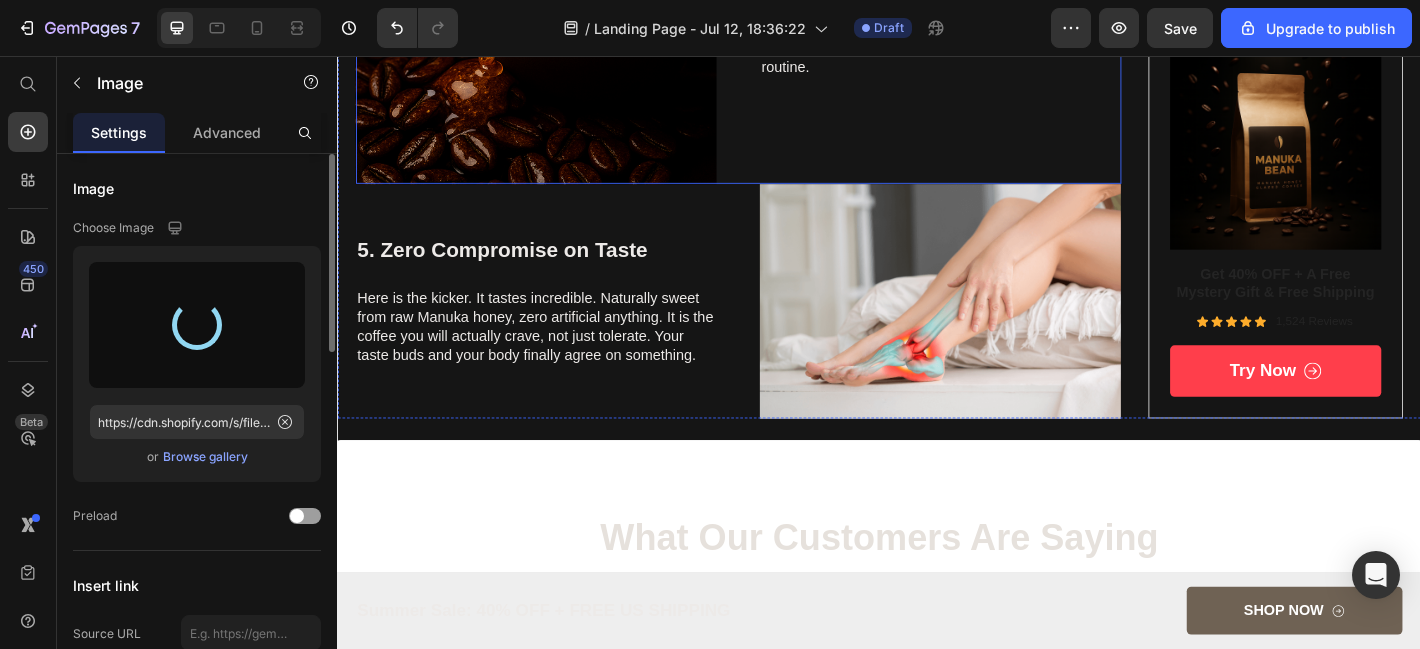 type on "https://cdn.shopify.com/s/files/1/0934/9860/5915/files/gempages_563717731606594725-5fcf39c0-18c5-4fa6-89fb-69be19c124b5.png" 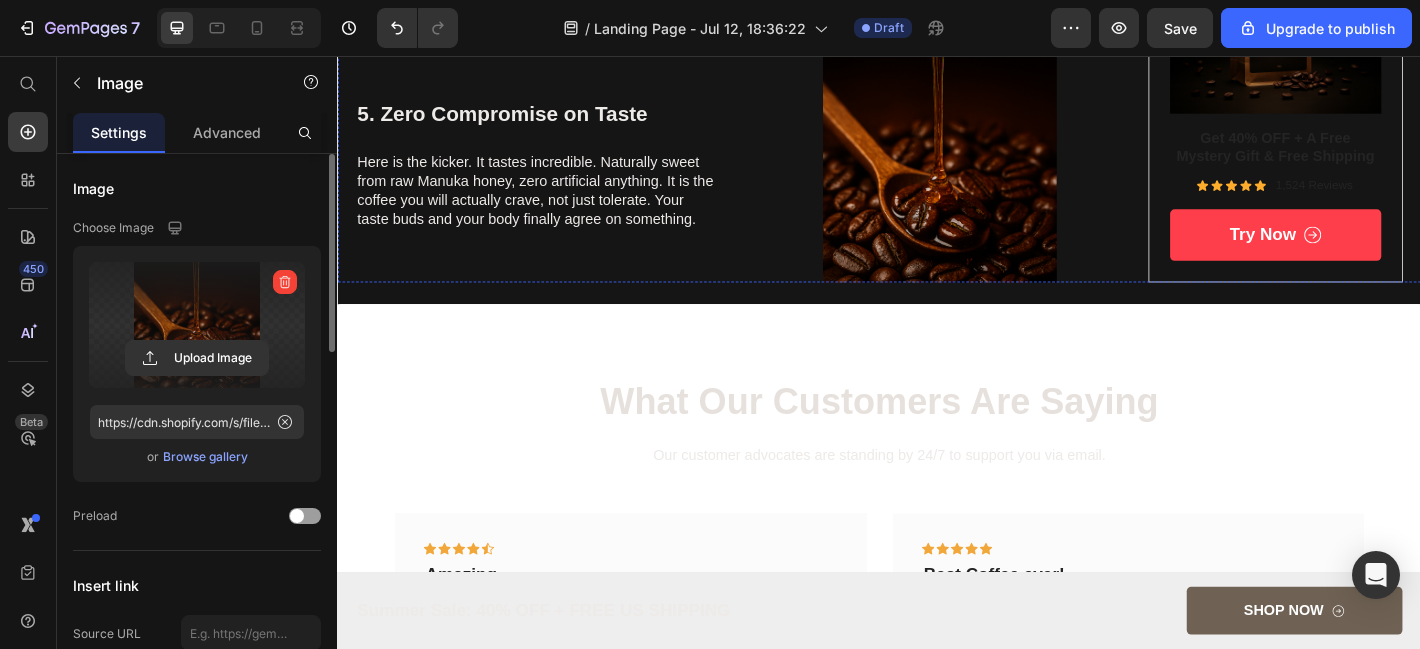 scroll, scrollTop: 2658, scrollLeft: 0, axis: vertical 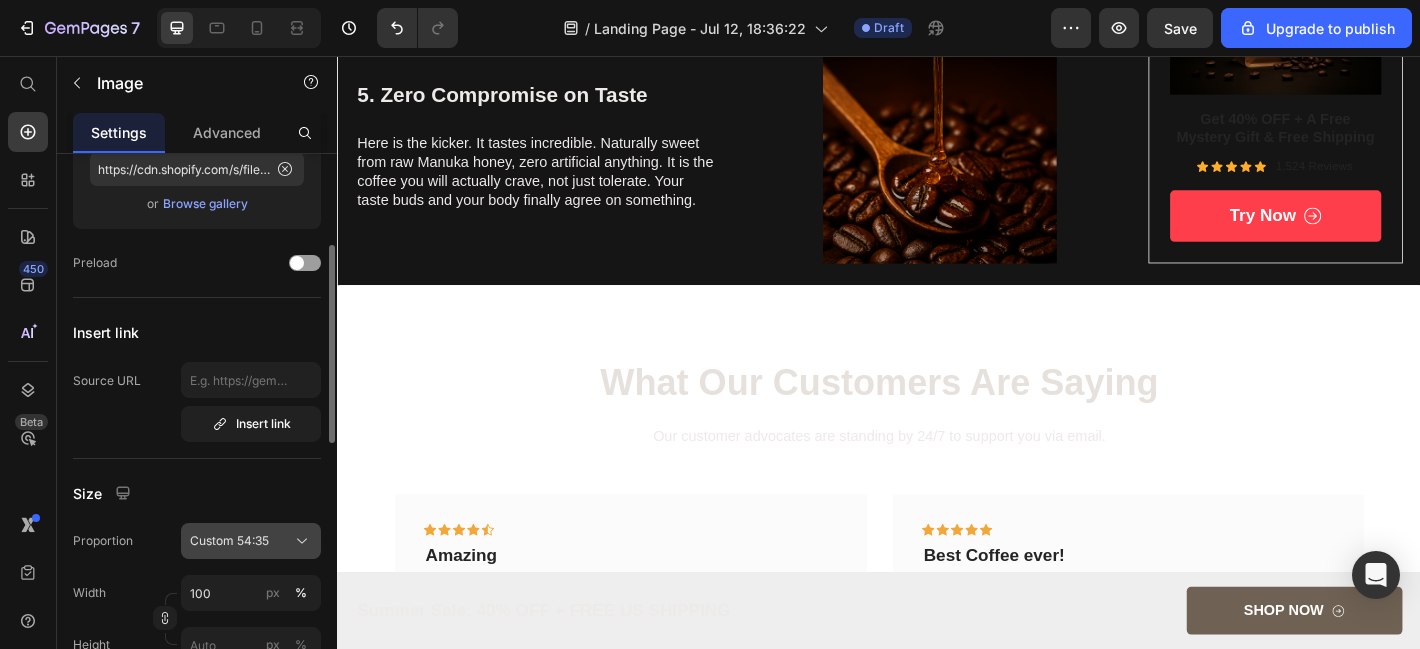 click on "Custom 54:35" at bounding box center (229, 541) 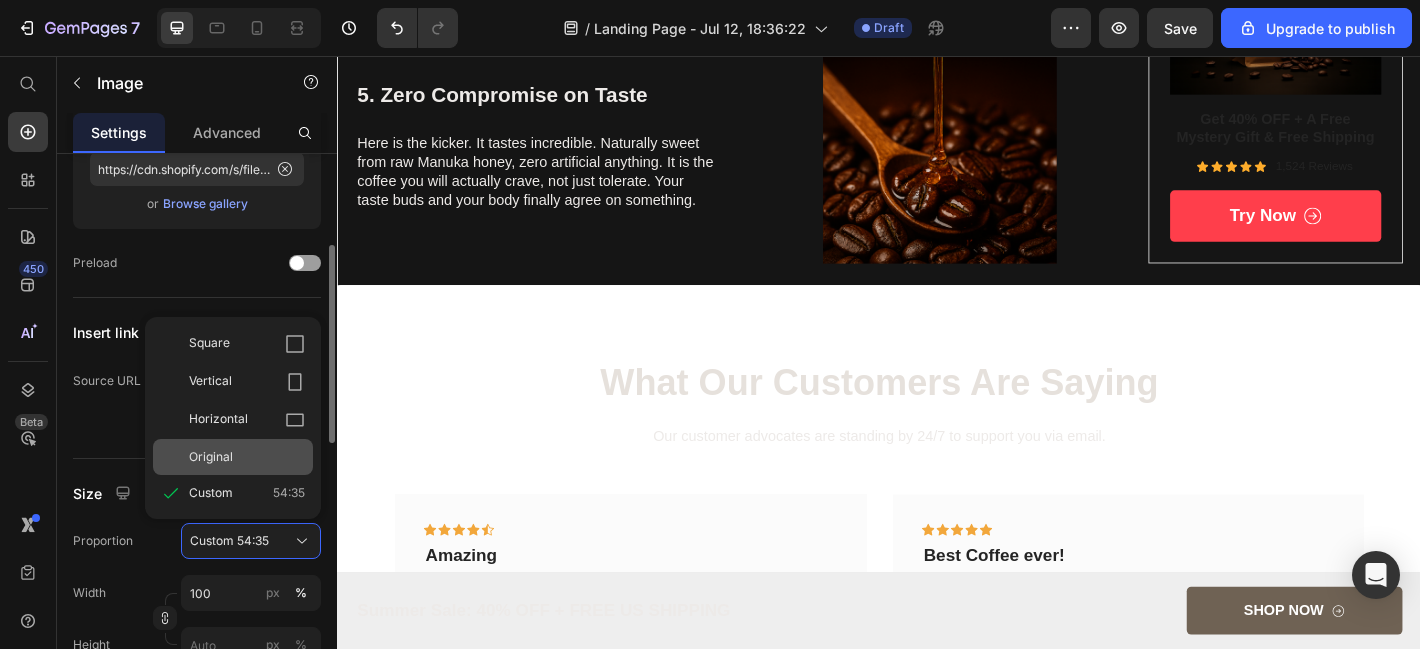 click on "Original" at bounding box center [211, 457] 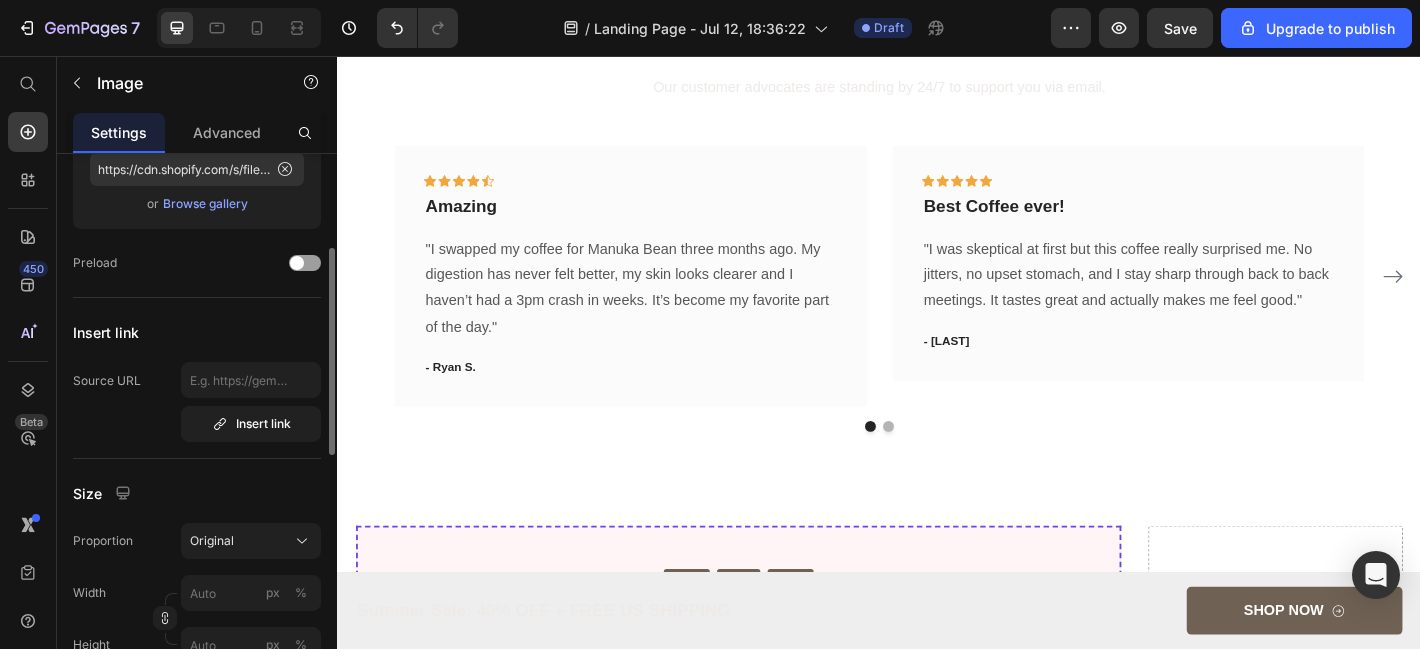 scroll, scrollTop: 3196, scrollLeft: 0, axis: vertical 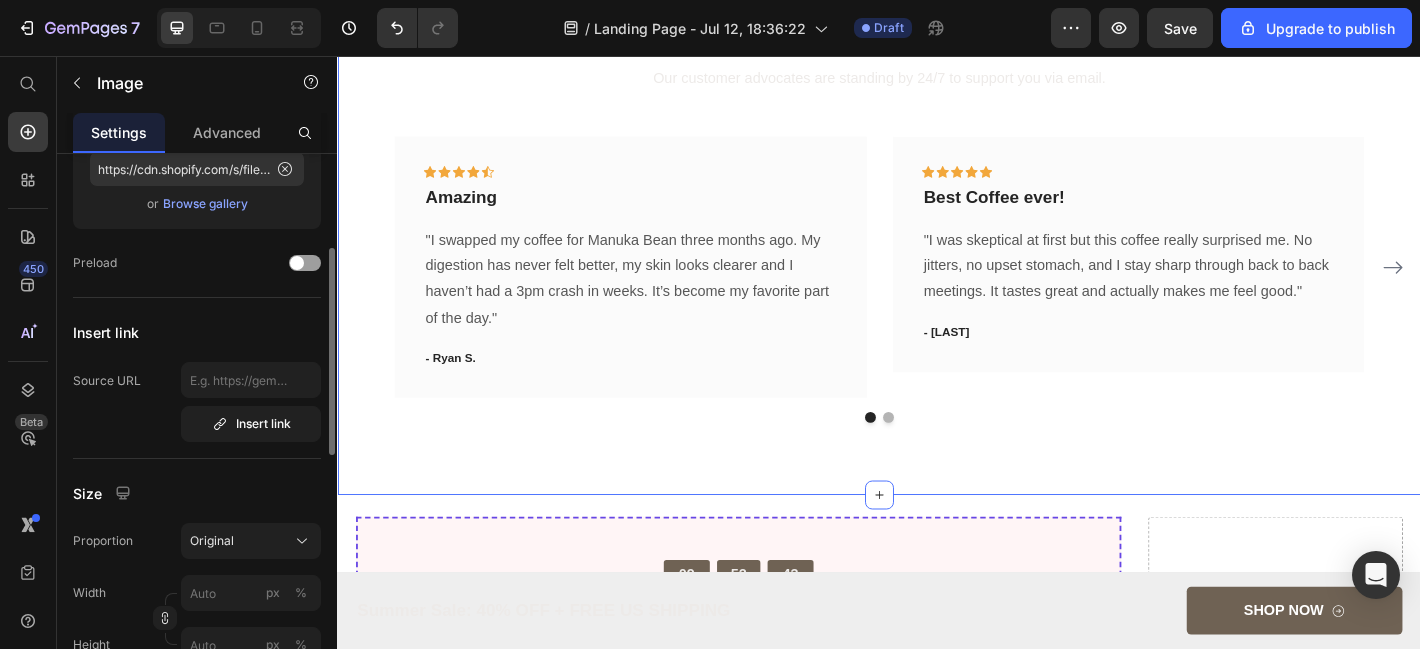 click on "What Our Customers Are Saying Heading Our customer advocates are standing by 24/7 to support you via email. Text block
Icon
Icon
Icon
Icon
Icon Row Amazing Text block "I swapped my coffee for Manuka Bean three months ago. My digestion has never felt better, my skin looks clearer and I haven’t had a 3pm crash in weeks. It’s become my favorite part of the day." Text block - Ryan S. Text block Row
Icon
Icon
Icon
Icon
Icon Row Best Coffee ever! Text block "I was skeptical at first but this coffee really surprised me. No jitters, no upset stomach, and I stay sharp through back to back meetings. It tastes great and actually makes me feel good." Text block - Jason K. Text block Row
Icon
Icon
Icon
Icon
Icon Row Love it Text block Text block - Carla B. Text block" at bounding box center [937, 227] 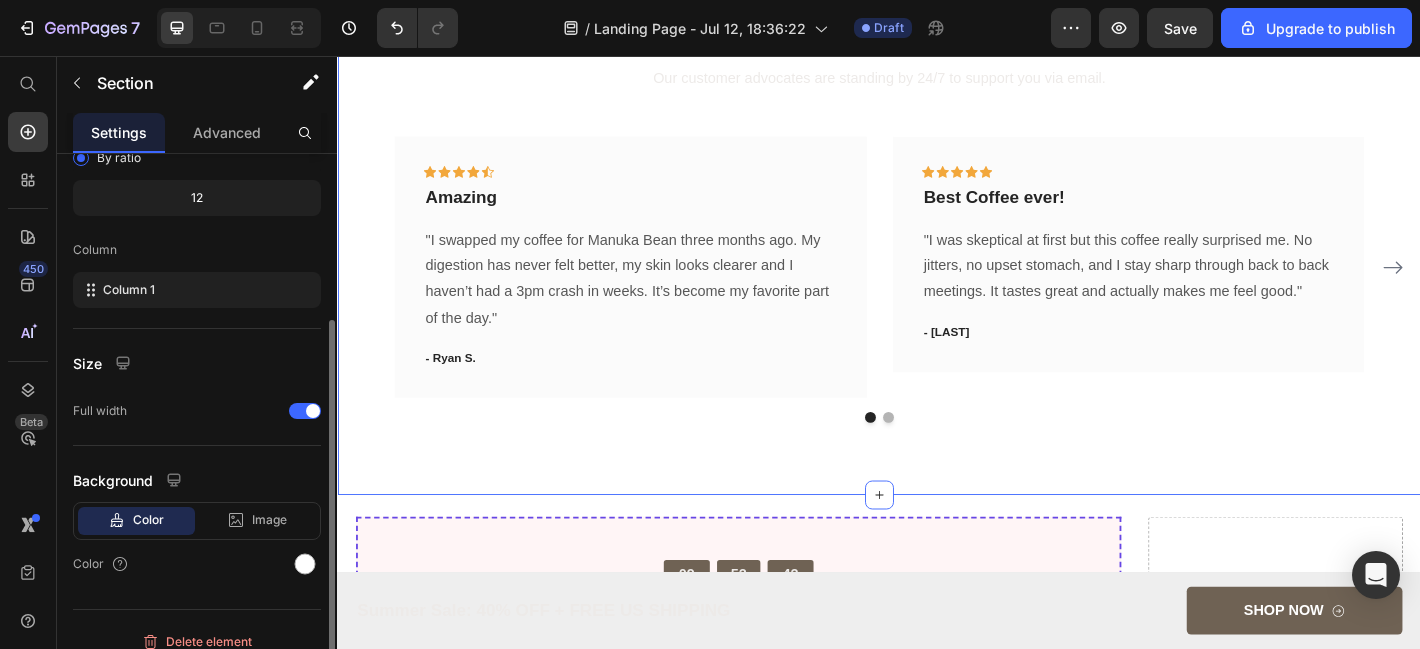 scroll, scrollTop: 256, scrollLeft: 0, axis: vertical 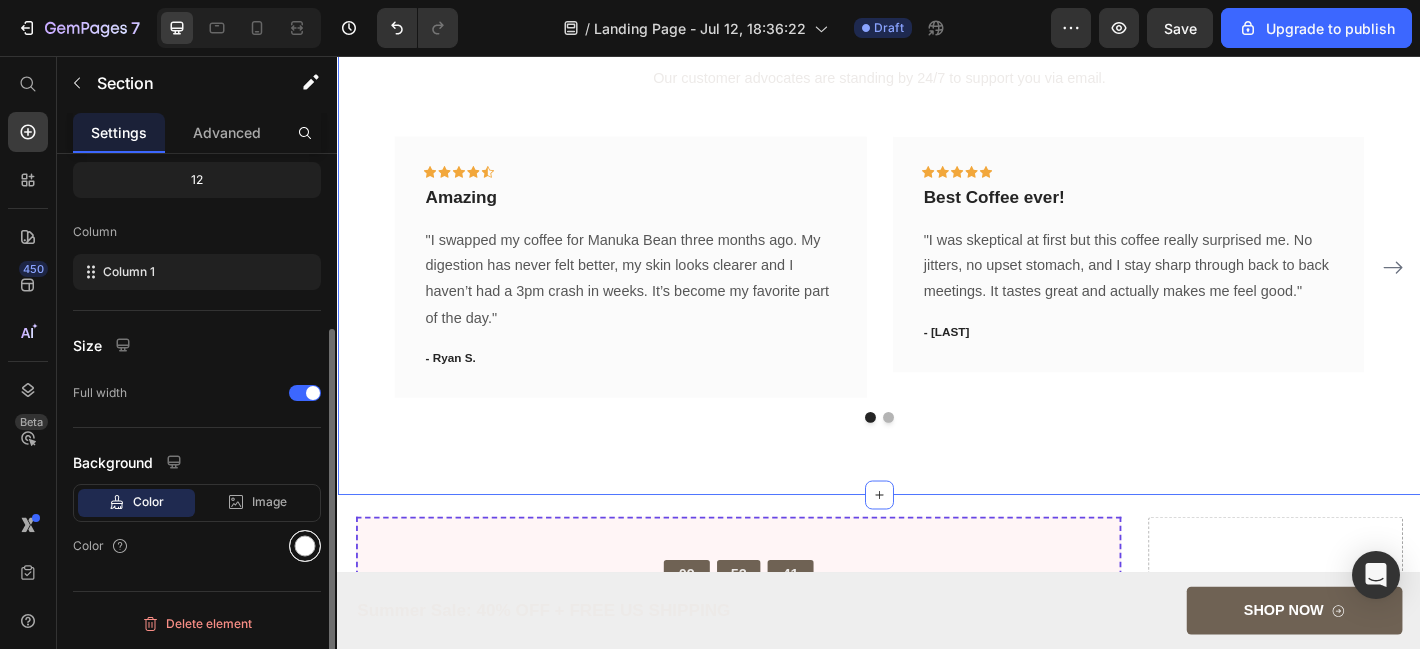 click at bounding box center [305, 546] 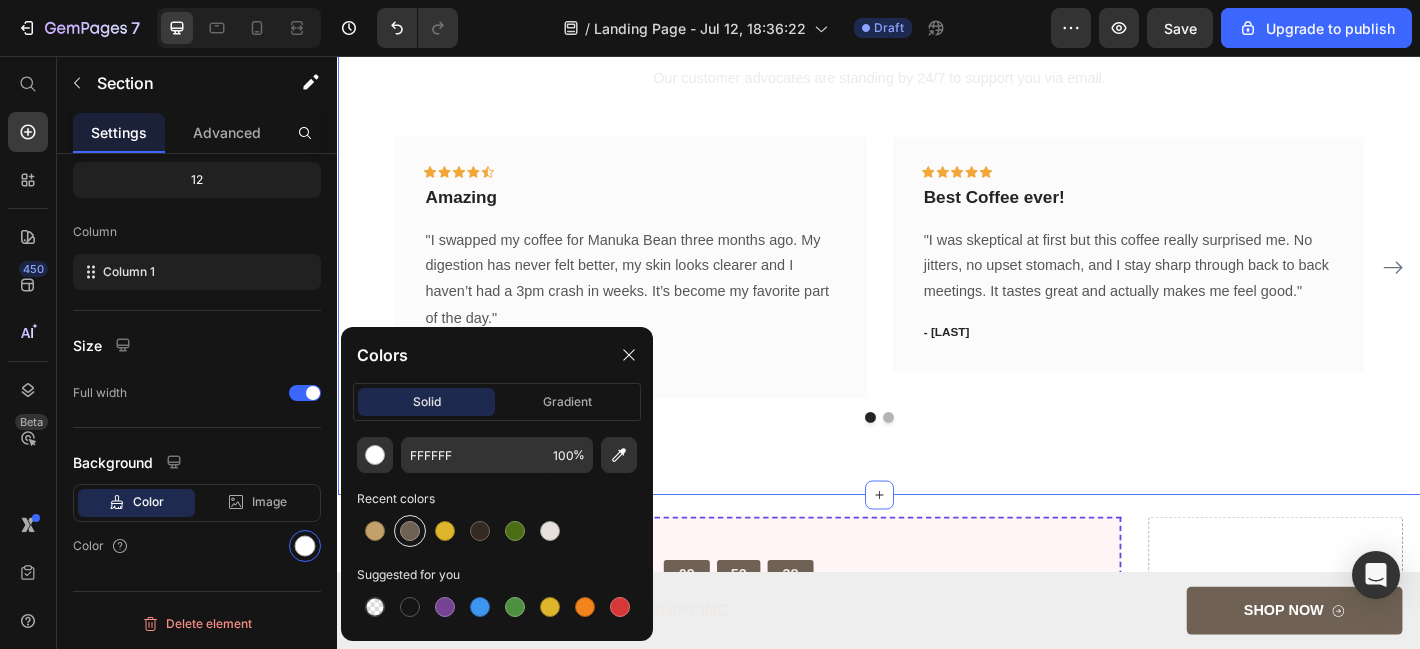 click at bounding box center [410, 531] 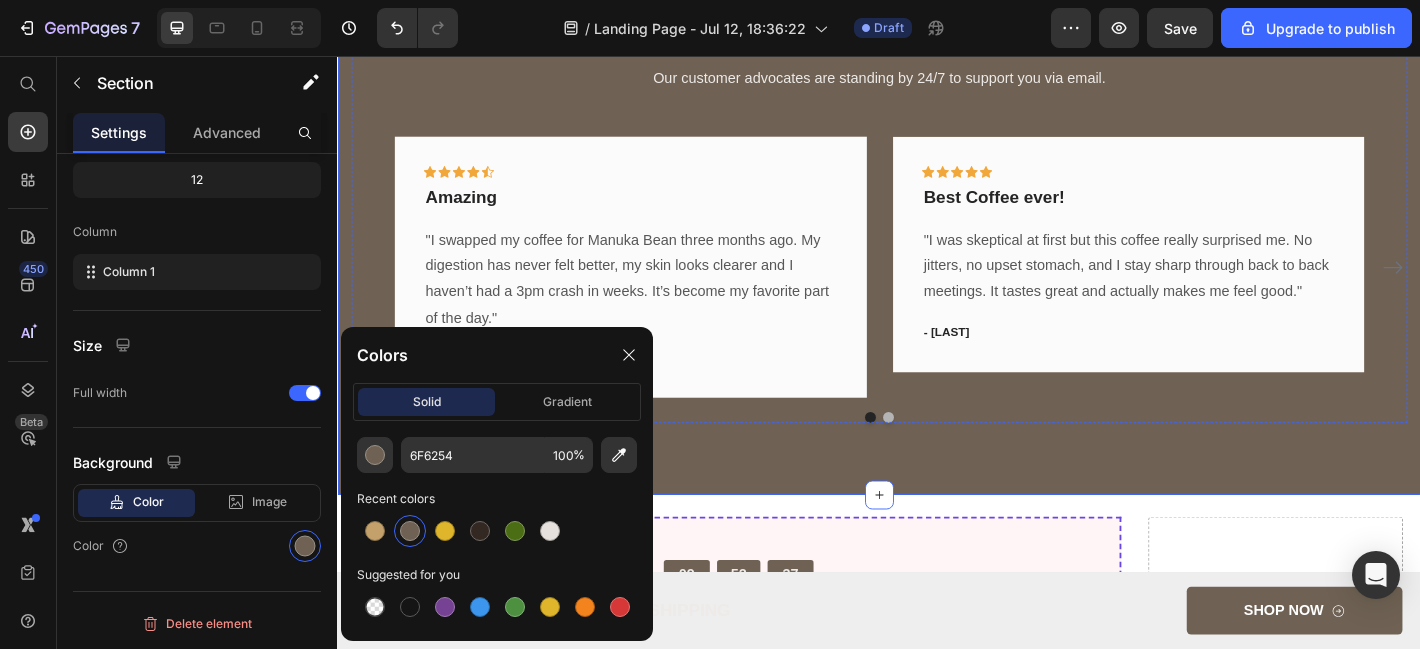 click on "What Our Customers Are Saying" at bounding box center [937, 20] 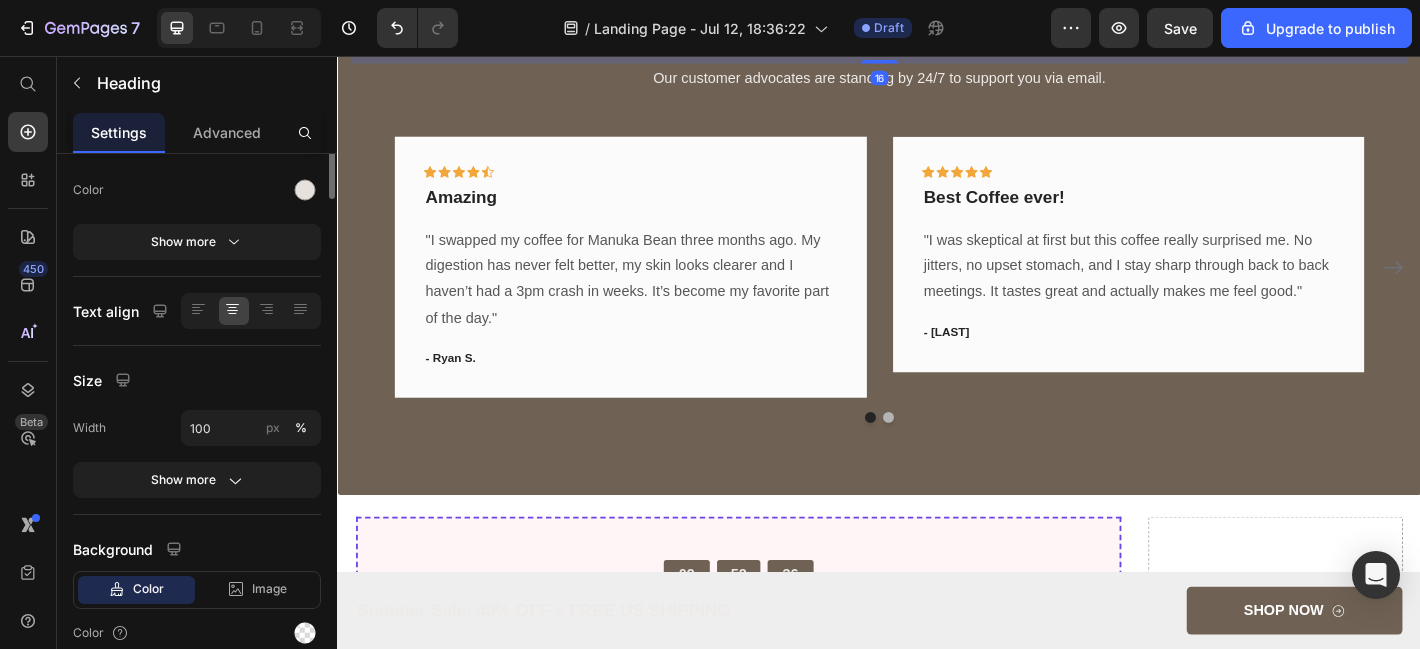 scroll, scrollTop: 0, scrollLeft: 0, axis: both 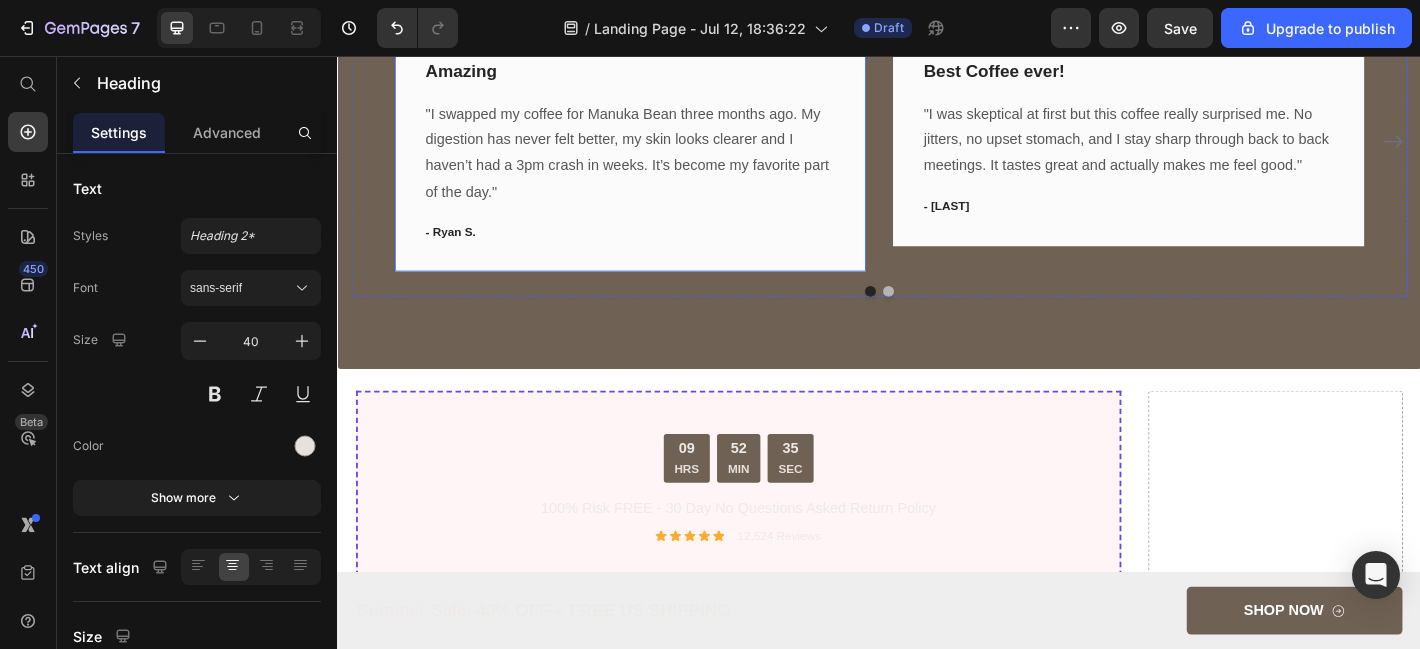 click on "Icon
Icon
Icon
Icon
Icon Row Amazing Text block "I swapped my coffee for Manuka Bean three months ago. My digestion has never felt better, my skin looks clearer and I haven’t had a 3pm crash in weeks. It’s become my favorite part of the day." Text block - Ryan S. Text block Row" at bounding box center (661, 150) 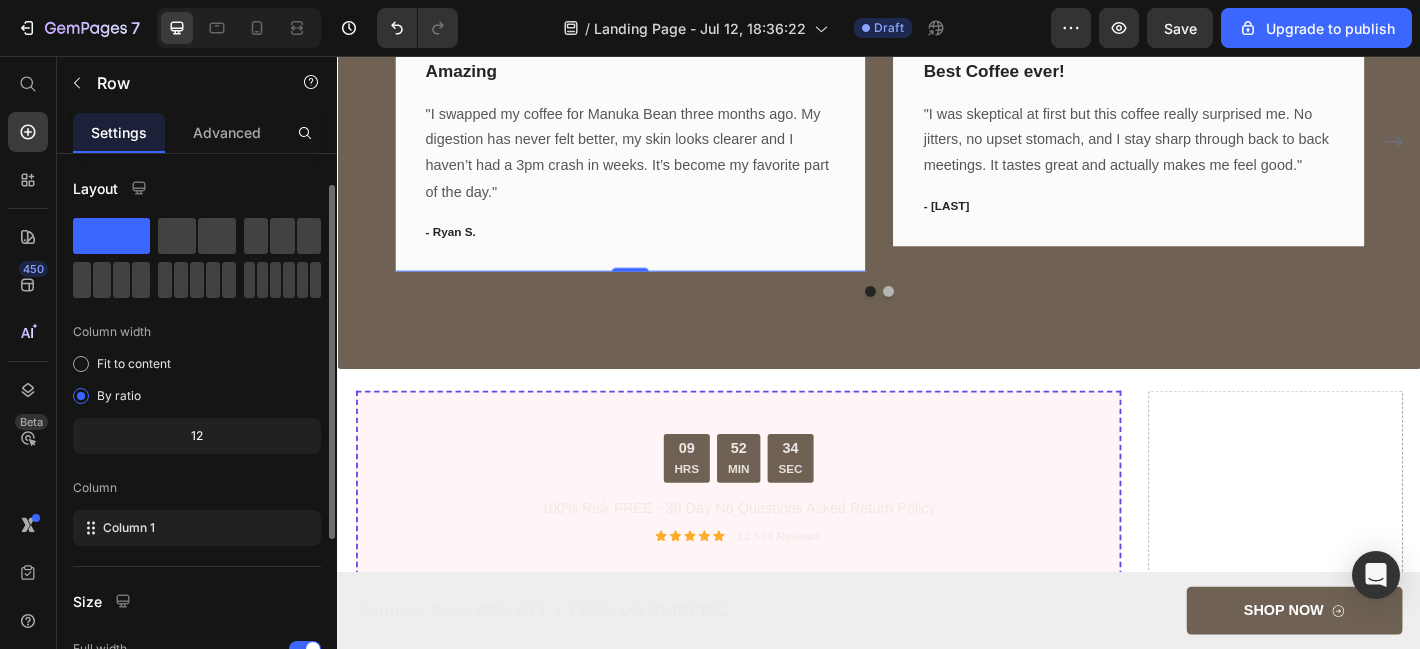 scroll, scrollTop: 308, scrollLeft: 0, axis: vertical 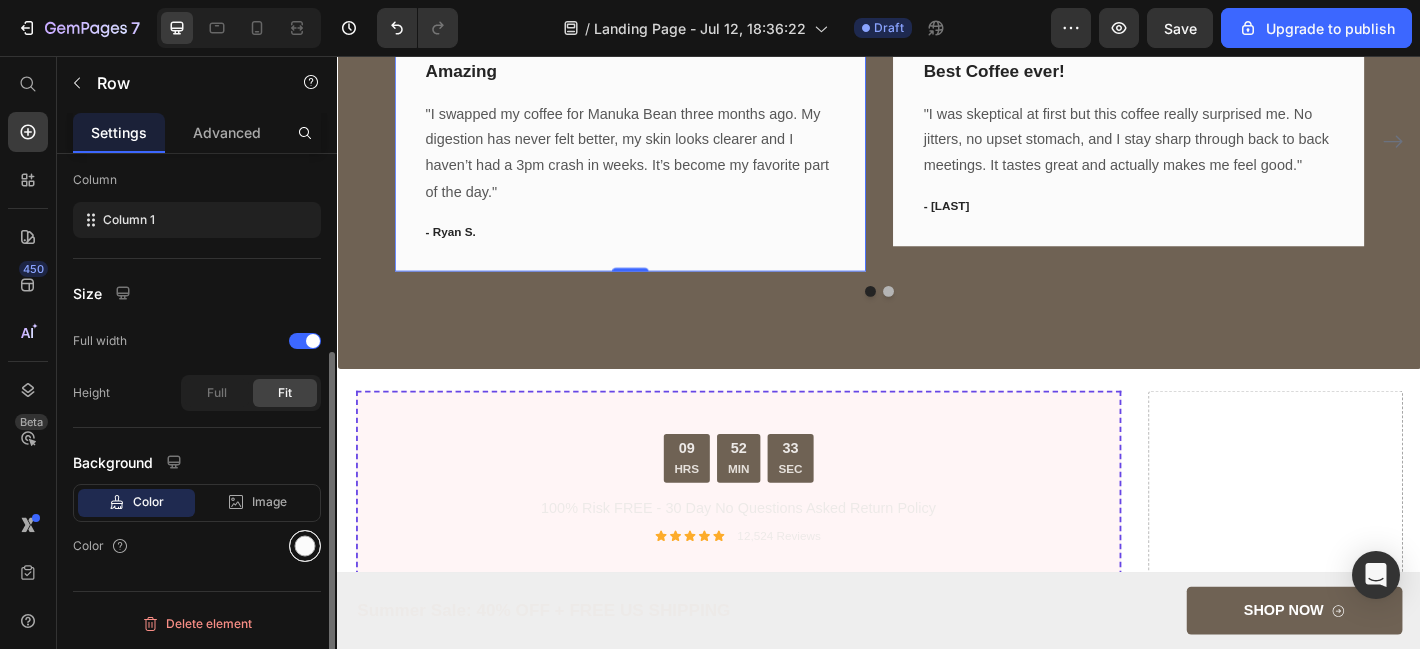 click at bounding box center (305, 546) 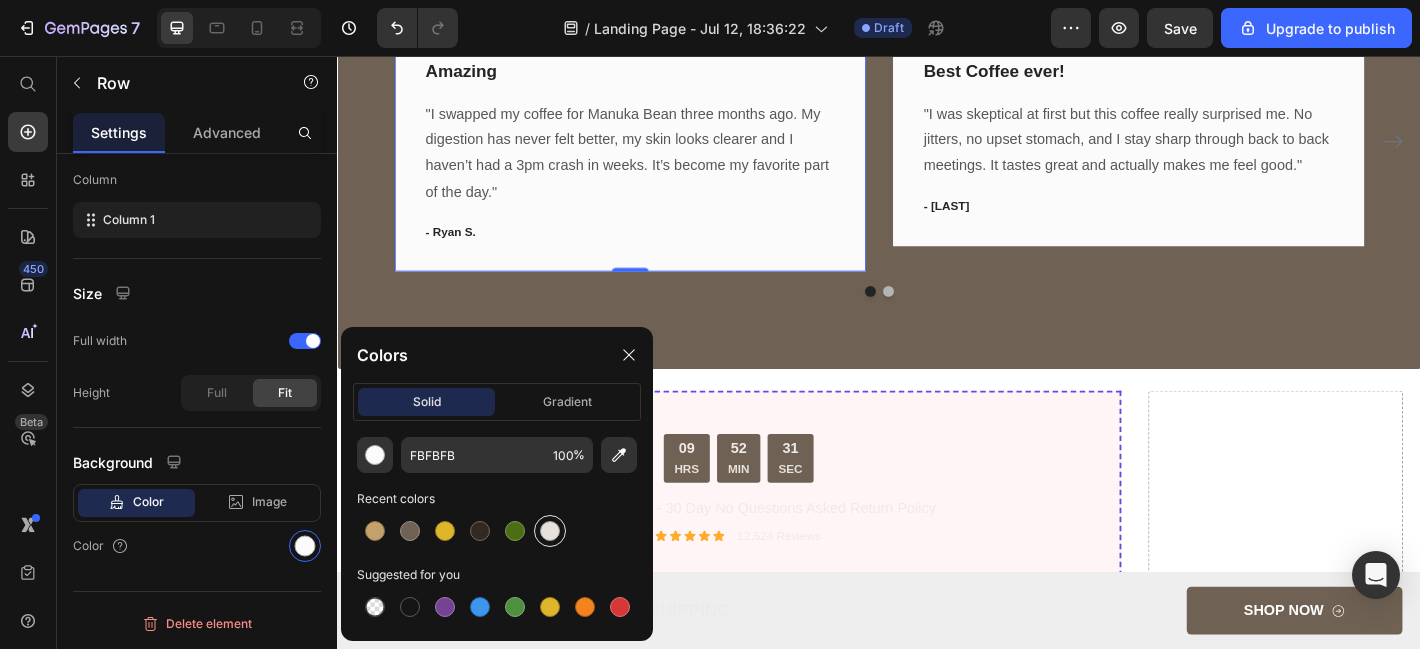 click at bounding box center (550, 531) 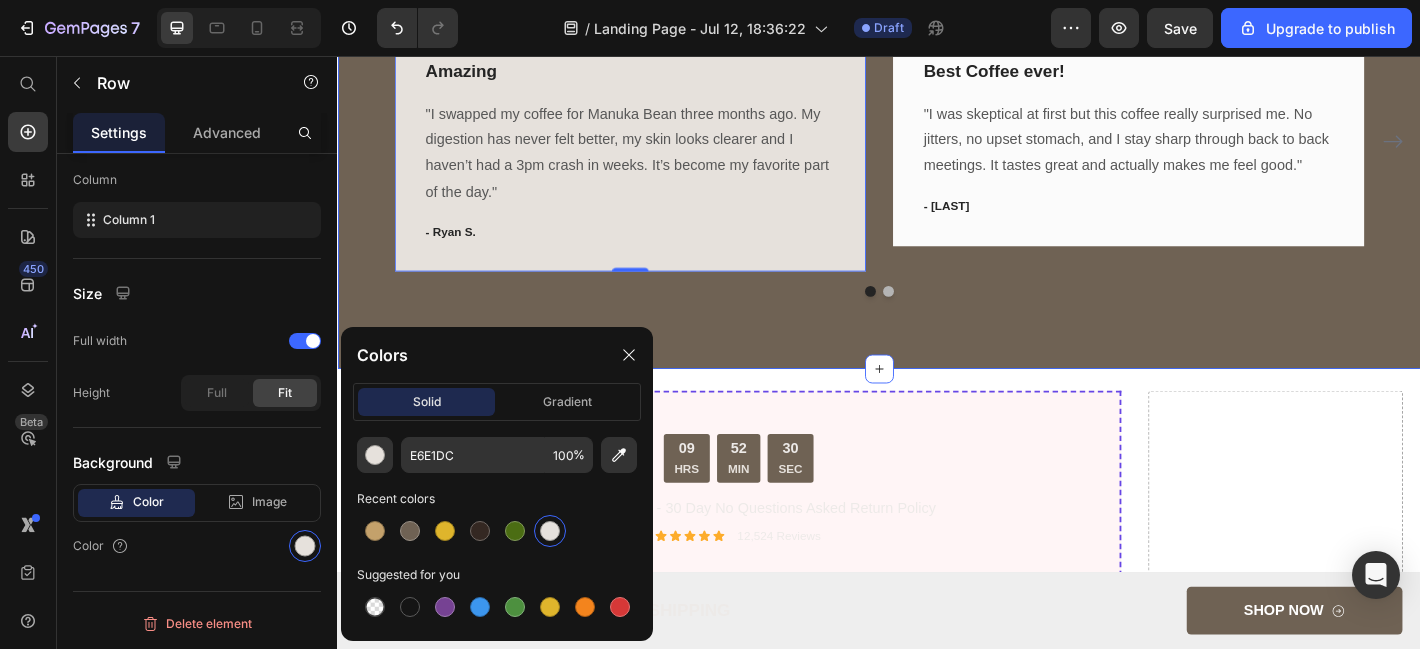 click on "What Our Customers Are Saying Heading Our customer advocates are standing by 24/7 to support you via email. Text block
Icon
Icon
Icon
Icon
Icon Row Amazing Text block "I swapped my coffee for Manuka Bean three months ago. My digestion has never felt better, my skin looks clearer and I haven’t had a 3pm crash in weeks. It’s become my favorite part of the day." Text block - Ryan S. Text block Row   0
Icon
Icon
Icon
Icon
Icon Row Best Coffee ever! Text block "I was skeptical at first but this coffee really surprised me. No jitters, no upset stomach, and I stay sharp through back to back meetings. It tastes great and actually makes me feel good." Text block - Jason K. Text block Row
Icon
Icon
Icon
Icon
Icon Row Love it Text block Text block - Carla B. Row" at bounding box center (937, 88) 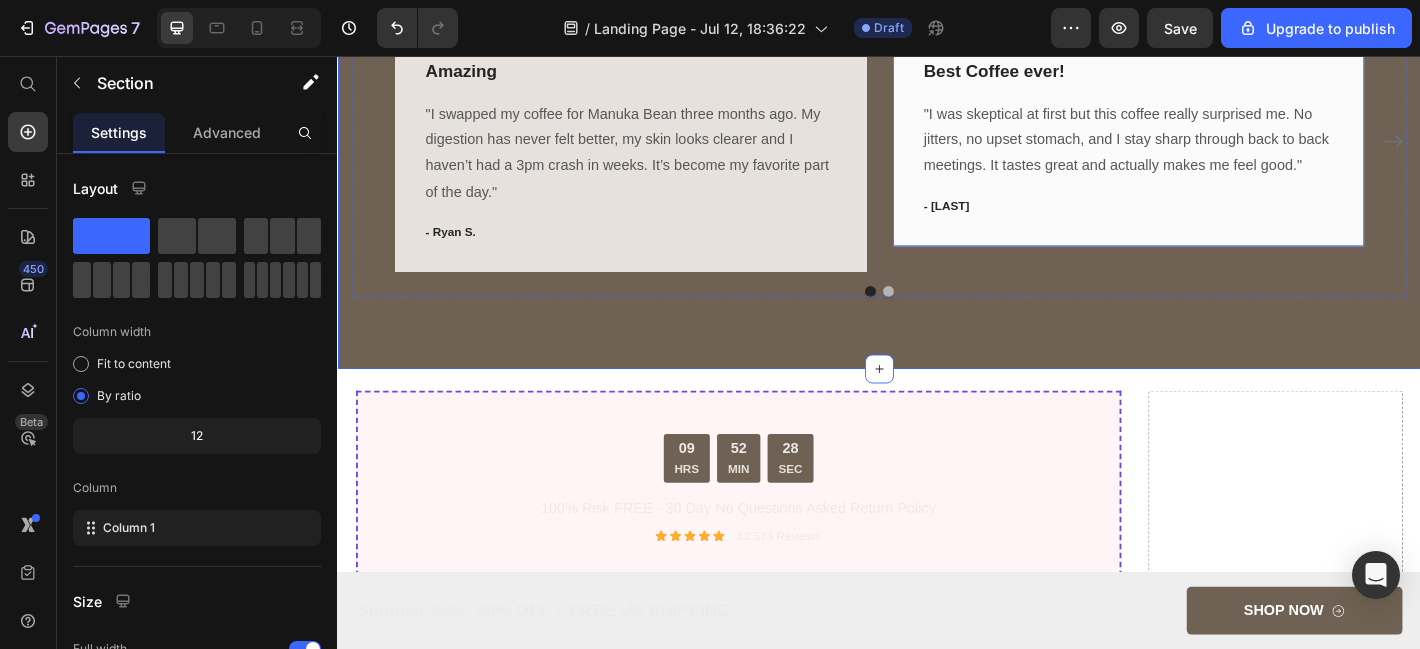click on "Icon
Icon
Icon
Icon
Icon Row Best Coffee ever! Text block "I was skeptical at first but this coffee really surprised me. No jitters, no upset stomach, and I stay sharp through back to back meetings. It tastes great and actually makes me feel good." Text block - Jason K. Text block Row" at bounding box center [1213, 136] 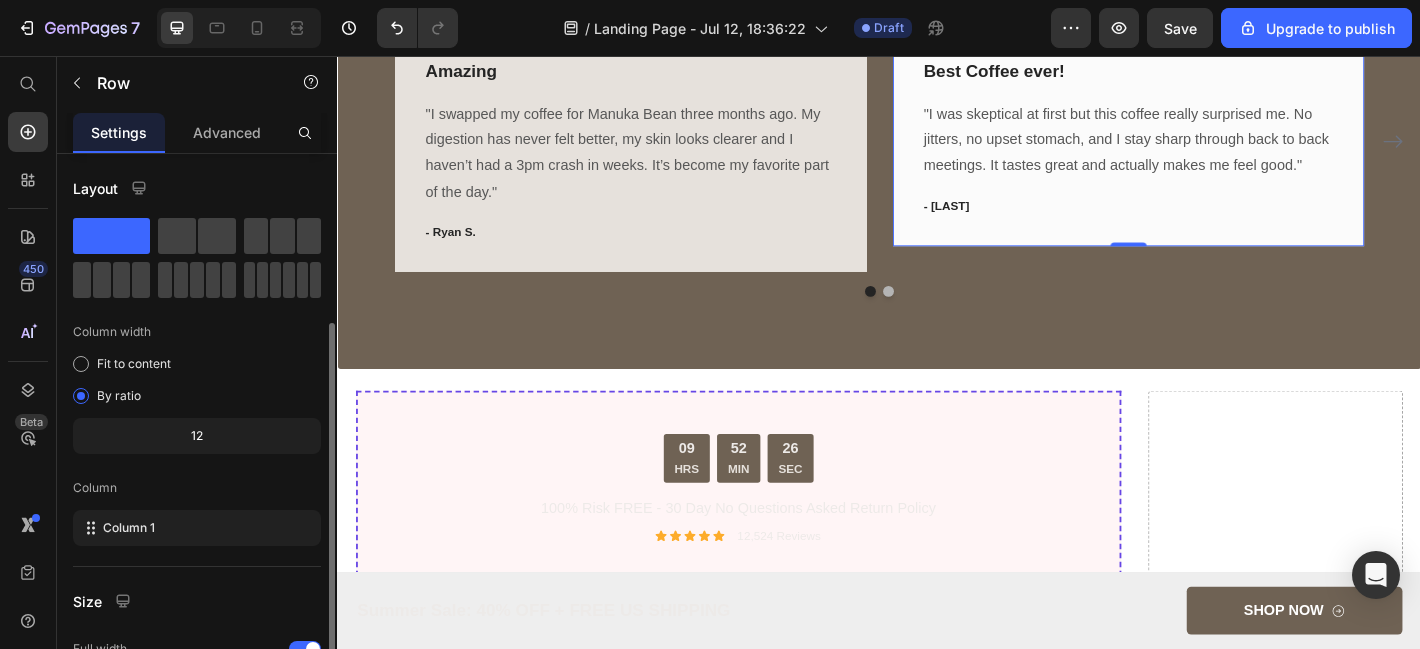scroll, scrollTop: 308, scrollLeft: 0, axis: vertical 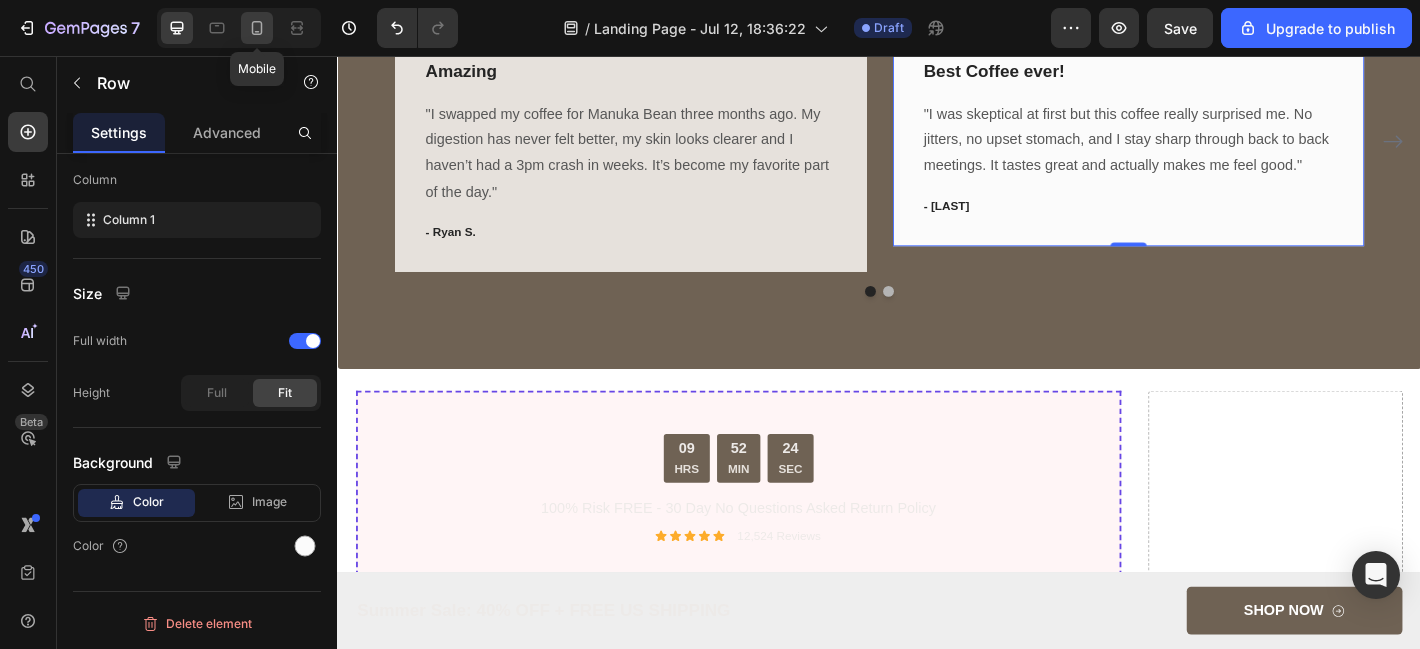 click 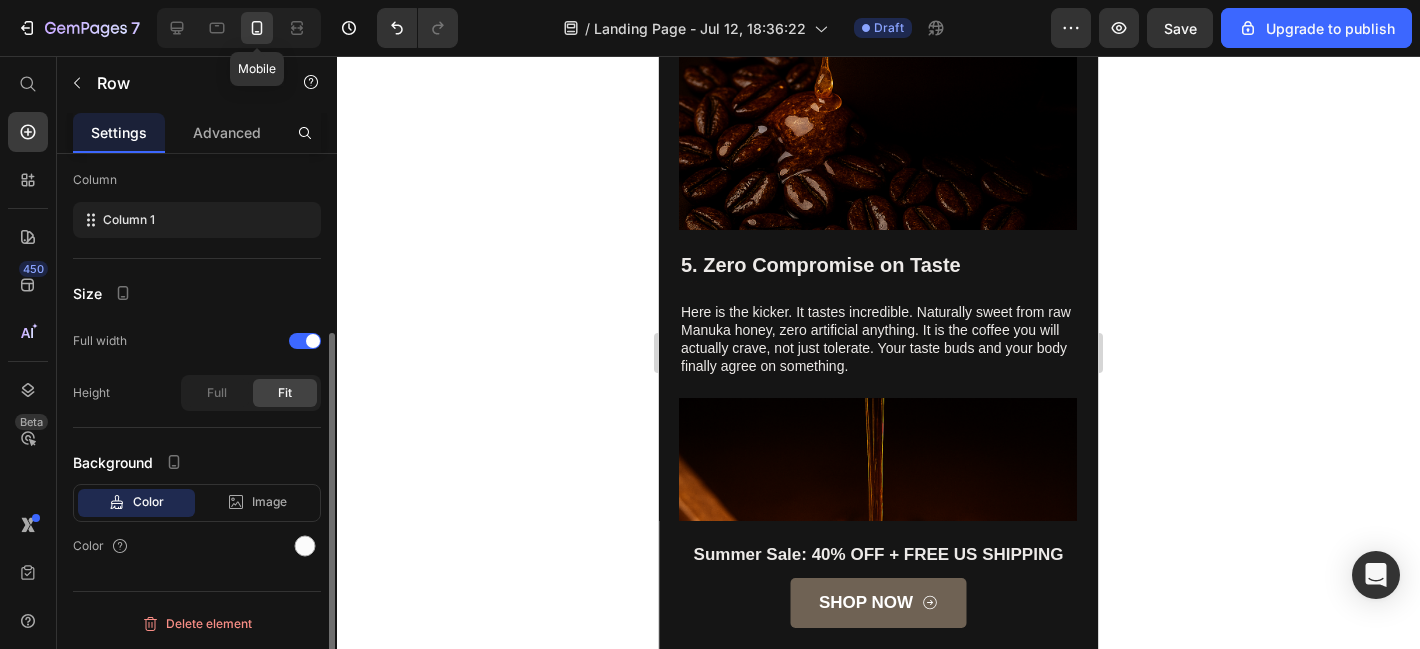 scroll, scrollTop: 2870, scrollLeft: 0, axis: vertical 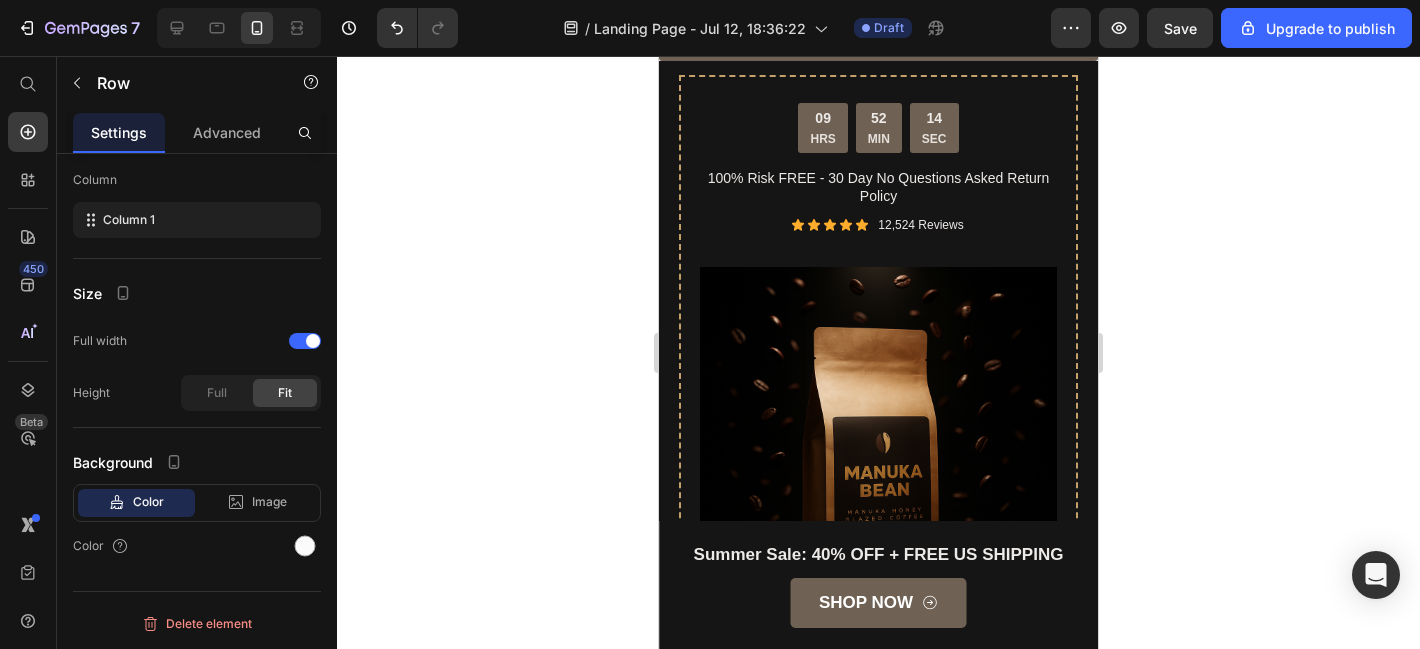 click at bounding box center [869, -15] 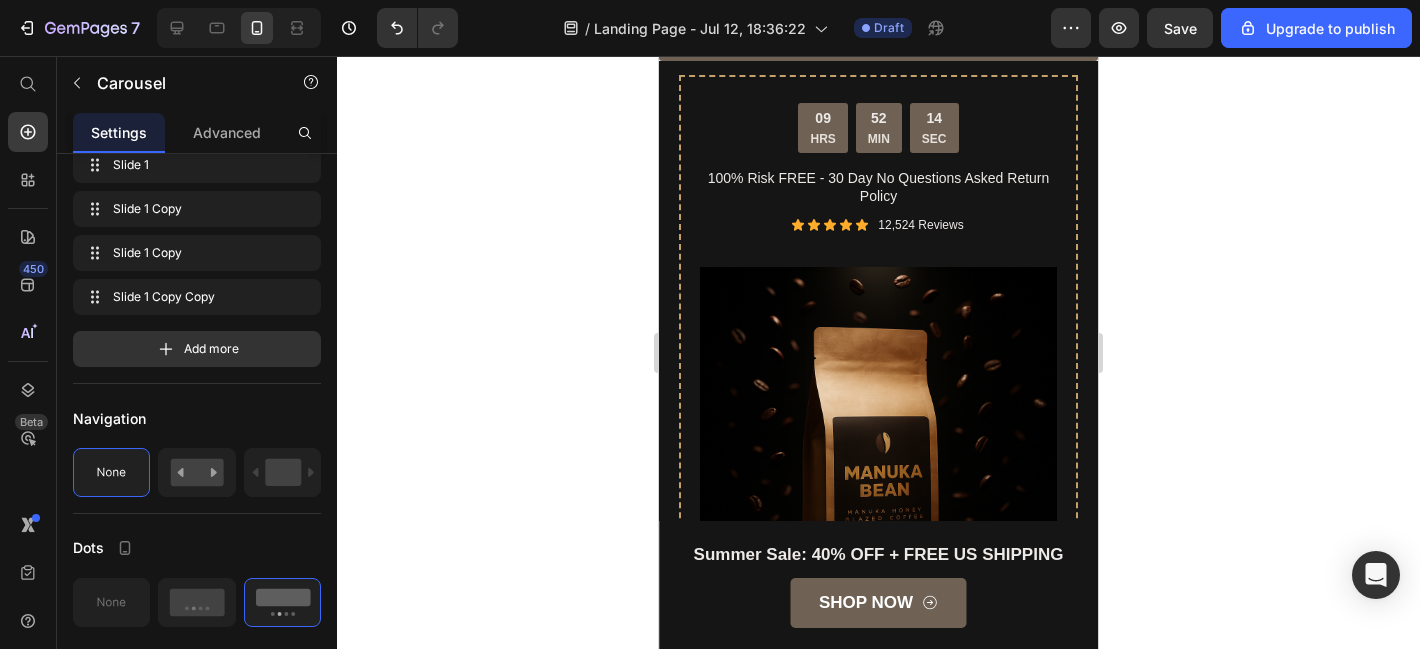 scroll, scrollTop: 0, scrollLeft: 0, axis: both 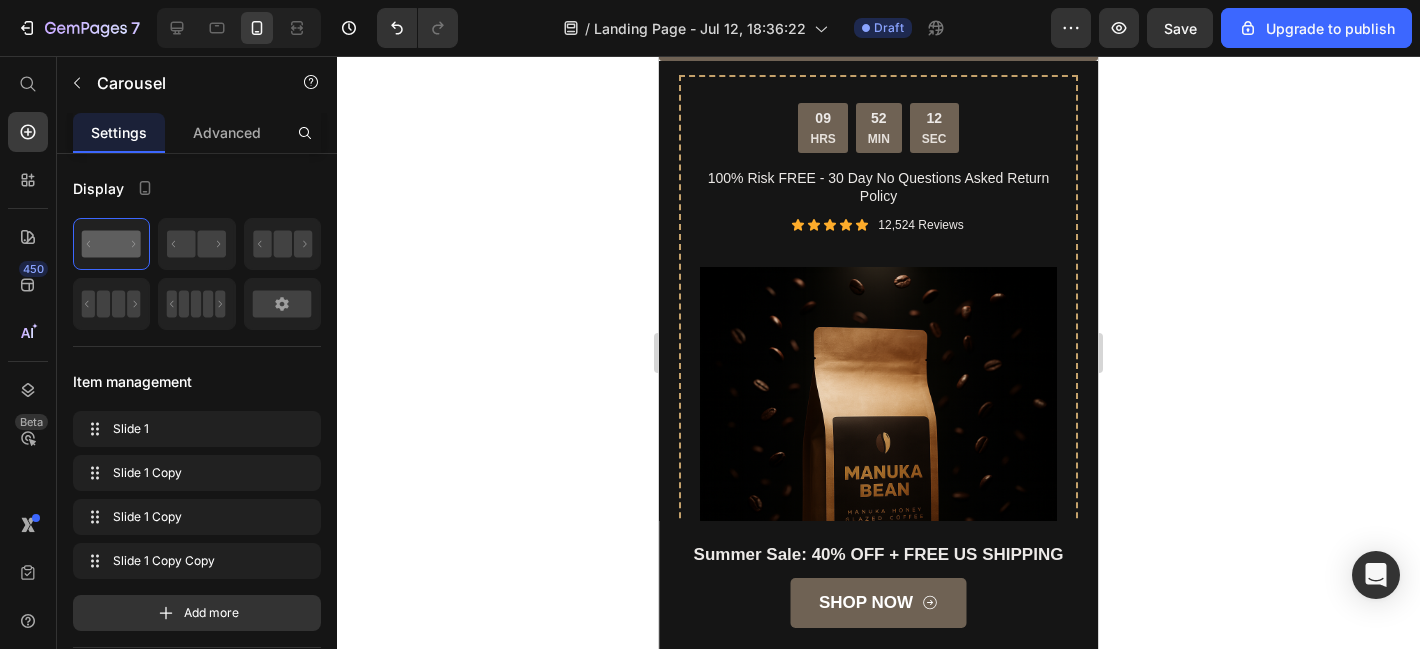 click on "Icon
Icon
Icon
Icon
Icon Row Best Coffee ever! Text block "I was skeptical at first but this coffee really surprised me. No jitters, no upset stomach, and I stay sharp through back to back meetings. It tastes great and actually makes me feel good." Text block - Jason K. Text block" at bounding box center (878, -173) 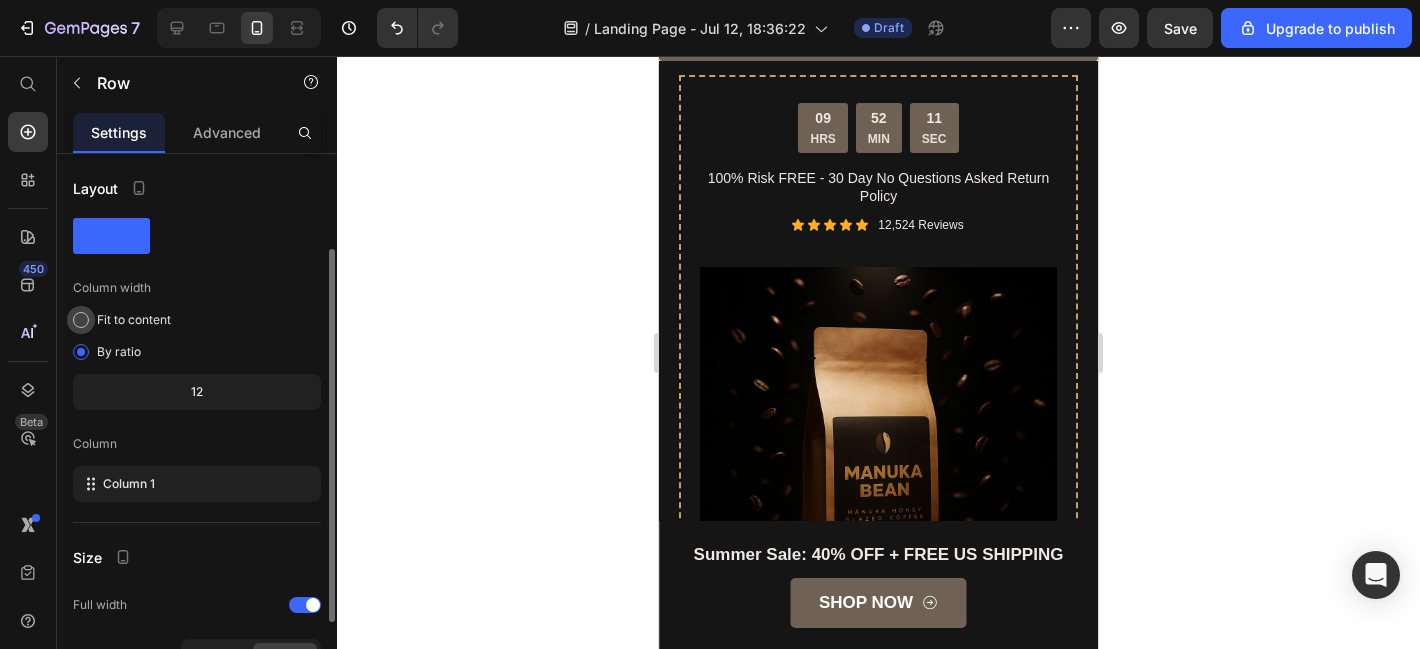 scroll, scrollTop: 264, scrollLeft: 0, axis: vertical 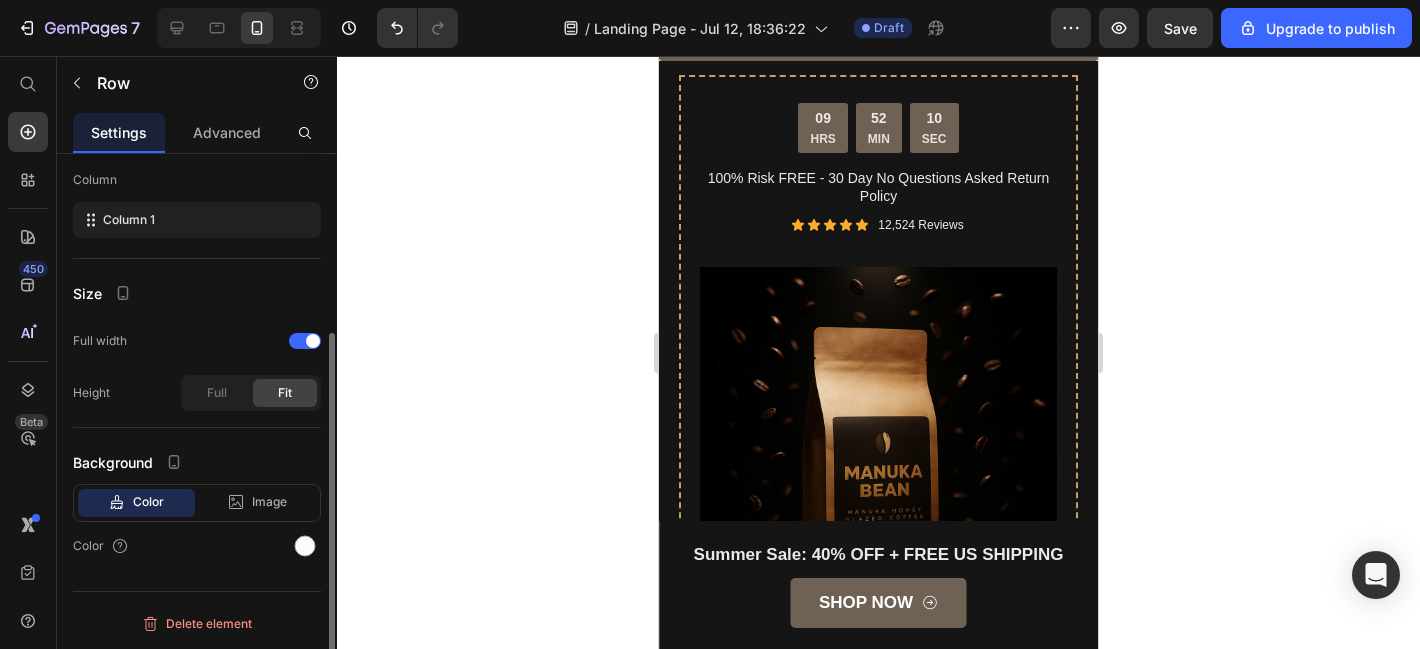 click at bounding box center (305, 546) 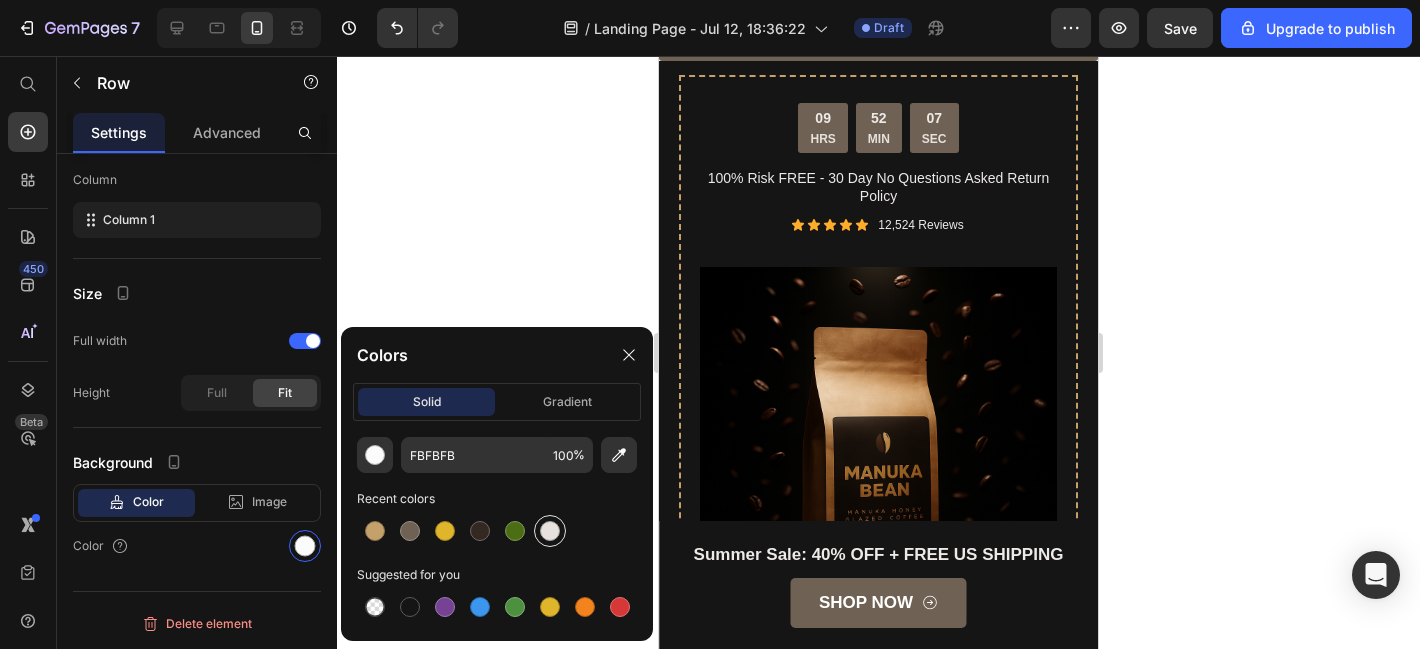 click at bounding box center [550, 531] 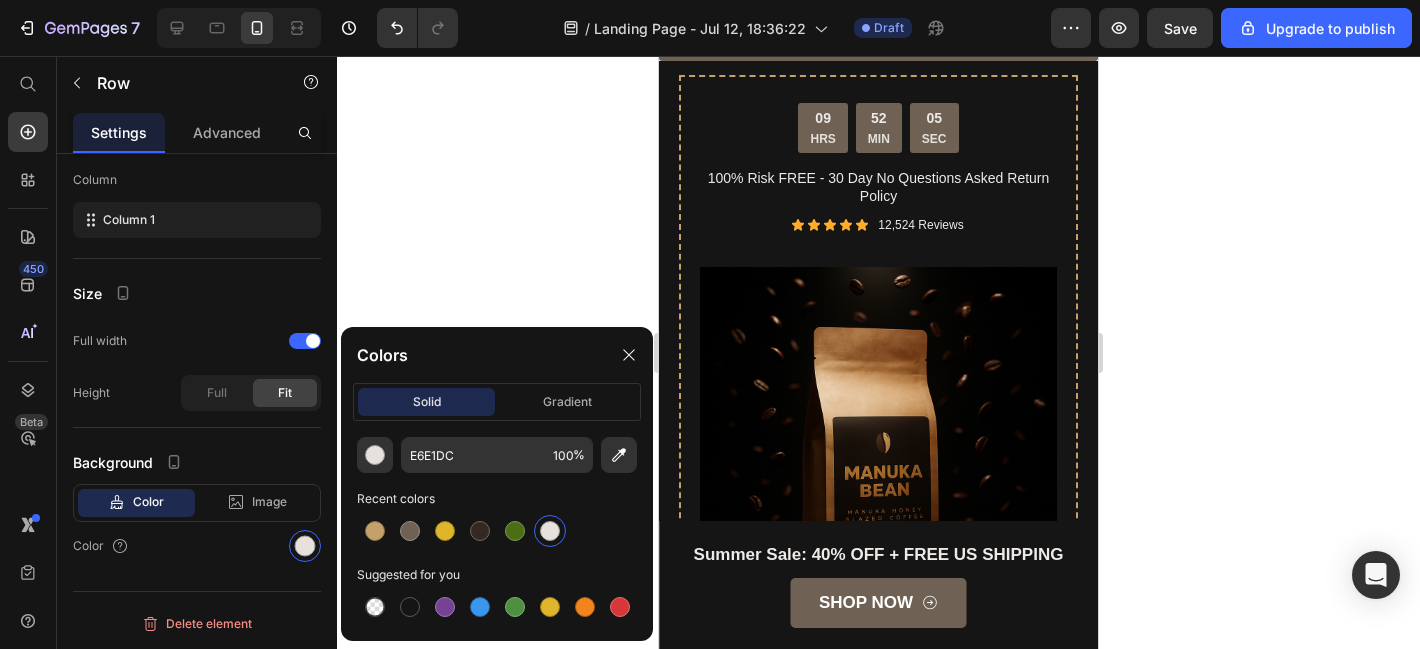 click at bounding box center (889, -15) 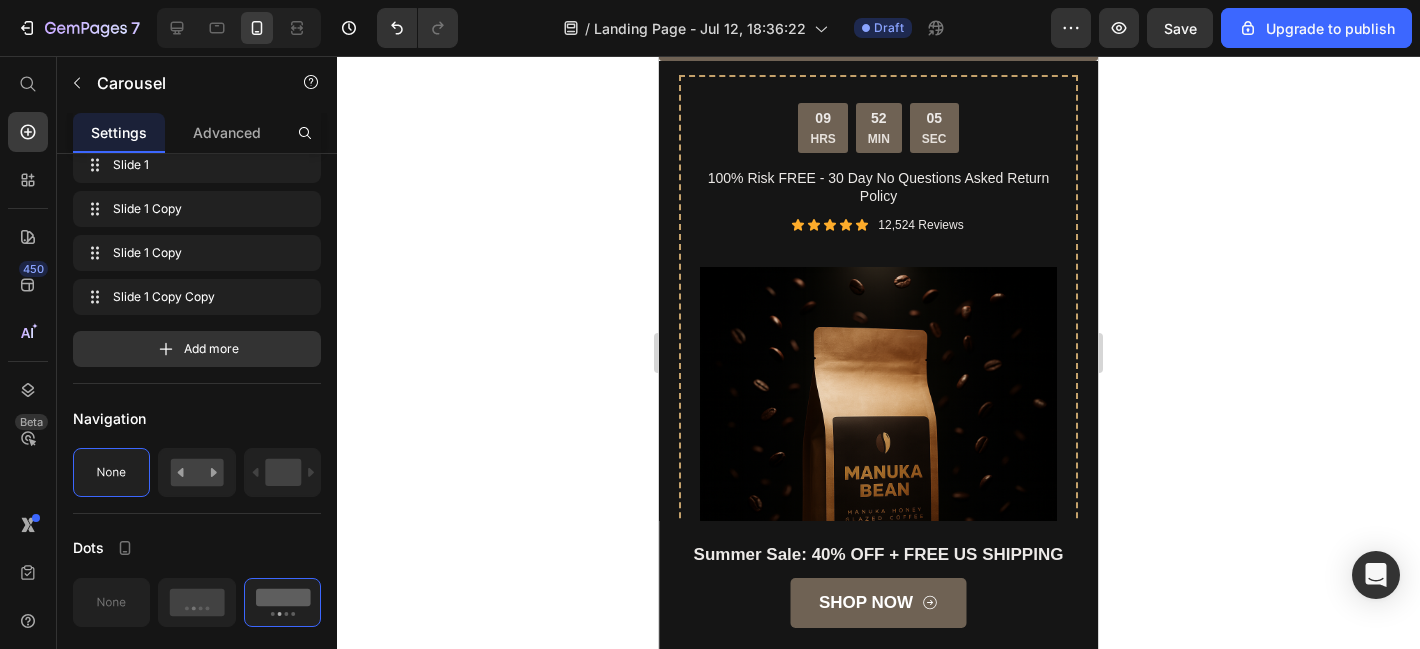 scroll, scrollTop: 0, scrollLeft: 0, axis: both 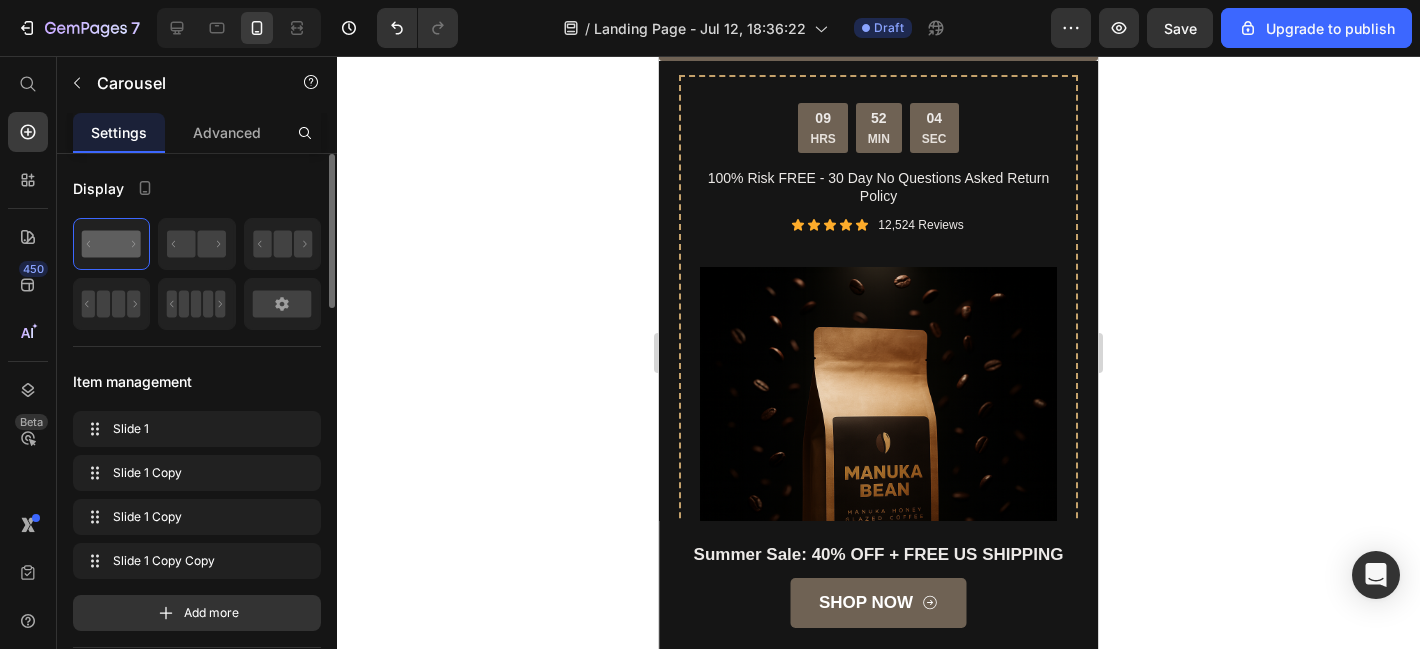click on "- [FIRST] [LAST]" at bounding box center [878, -80] 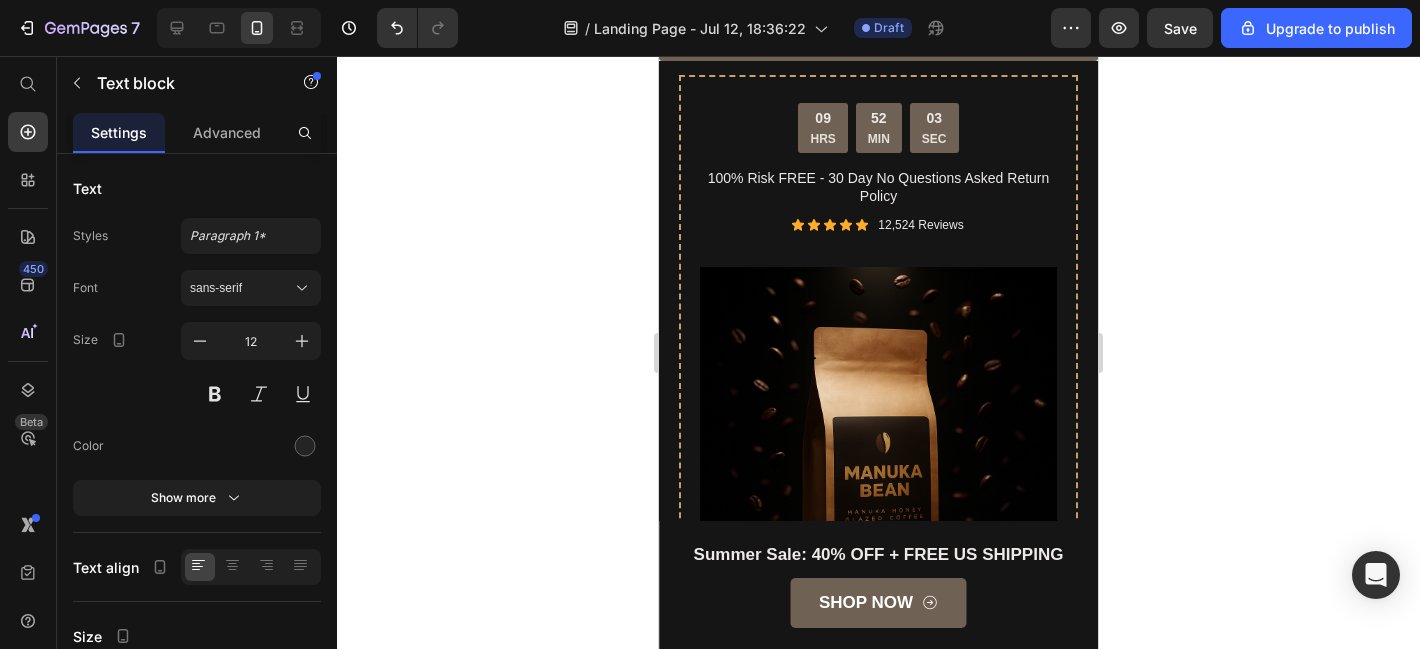 click on "0" at bounding box center (879, -53) 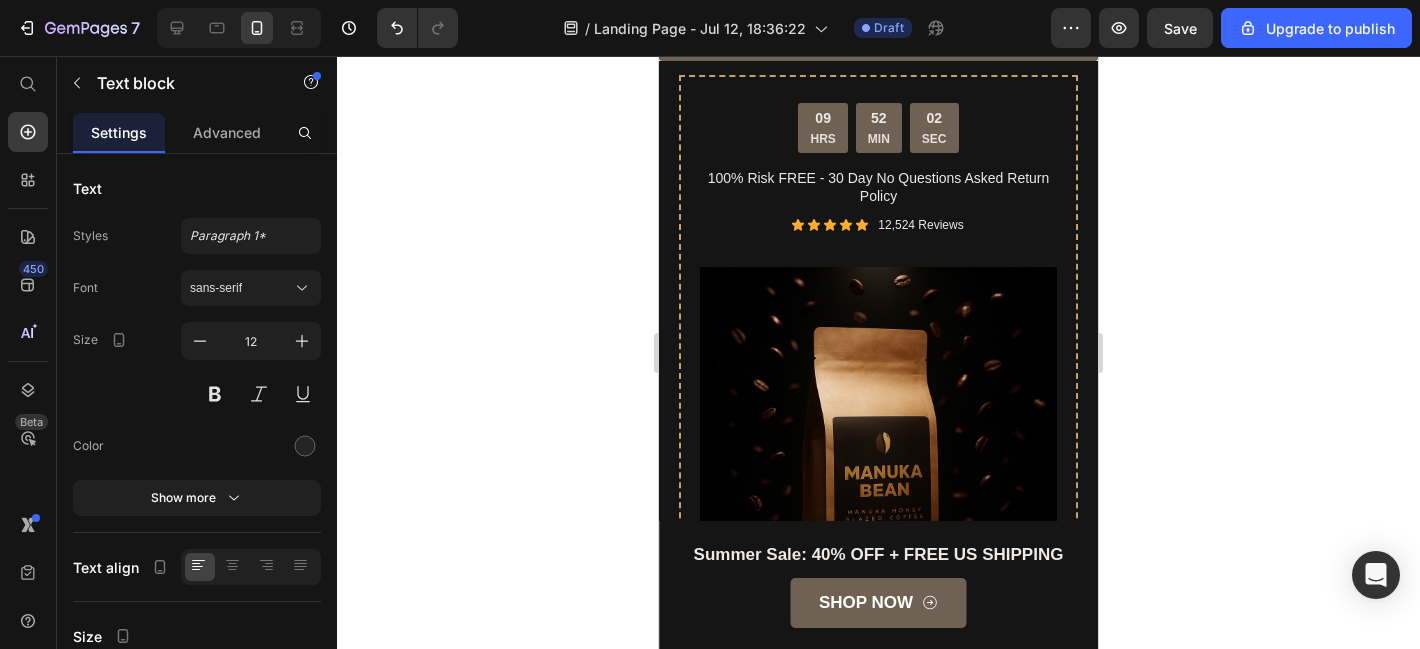click on "Icon
Icon
Icon
Icon
Icon Row Love it Text block "My energy feels clean and steady all morning with no crash like I used to get from regular coffee. I even noticed my skin looks clearer. It has become the favorite part of my morning routine." Text block - Carla B. Text block   0 Row" at bounding box center (878, -173) 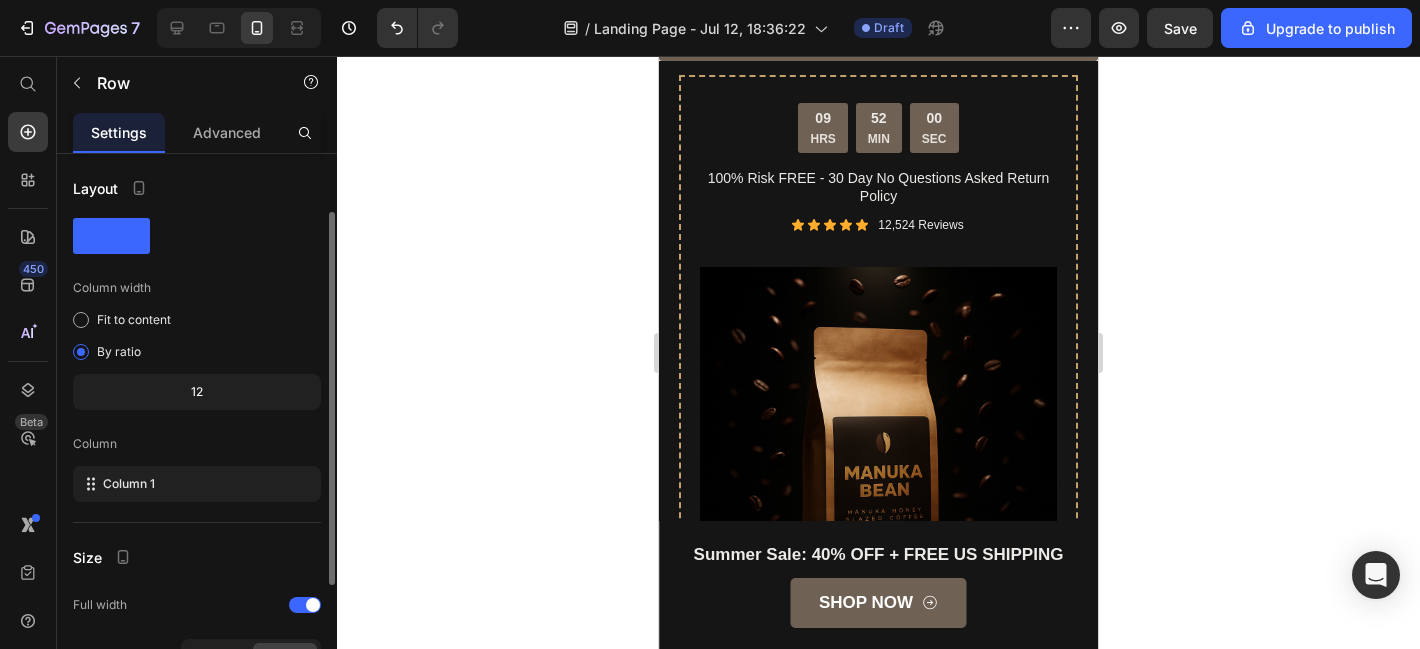 scroll, scrollTop: 264, scrollLeft: 0, axis: vertical 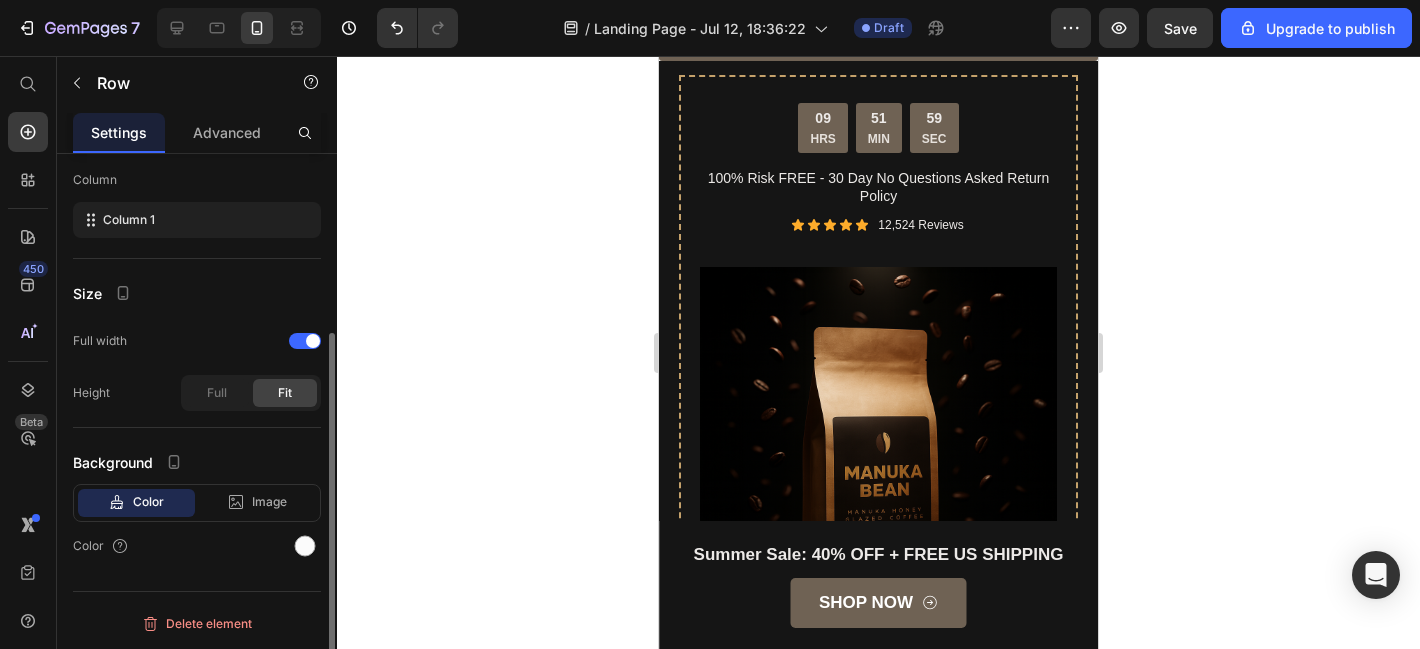 click on "Background Color Image Video  Color" 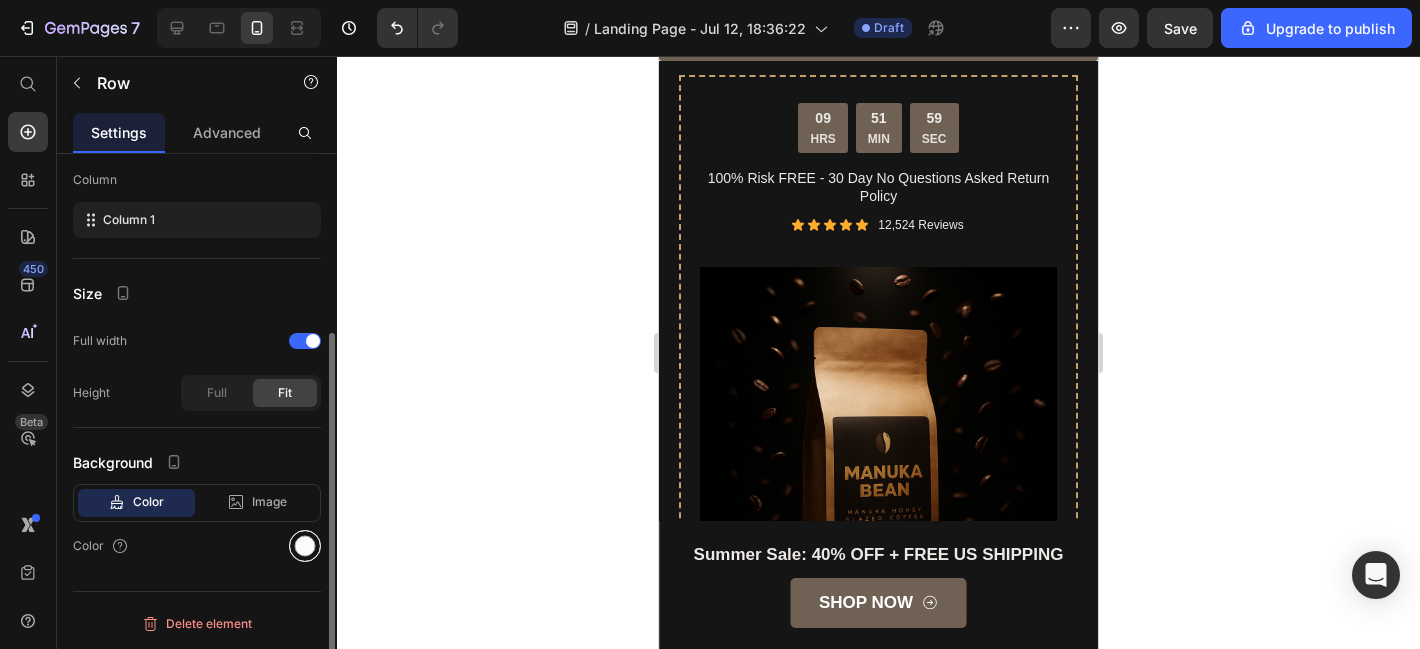 click at bounding box center (305, 546) 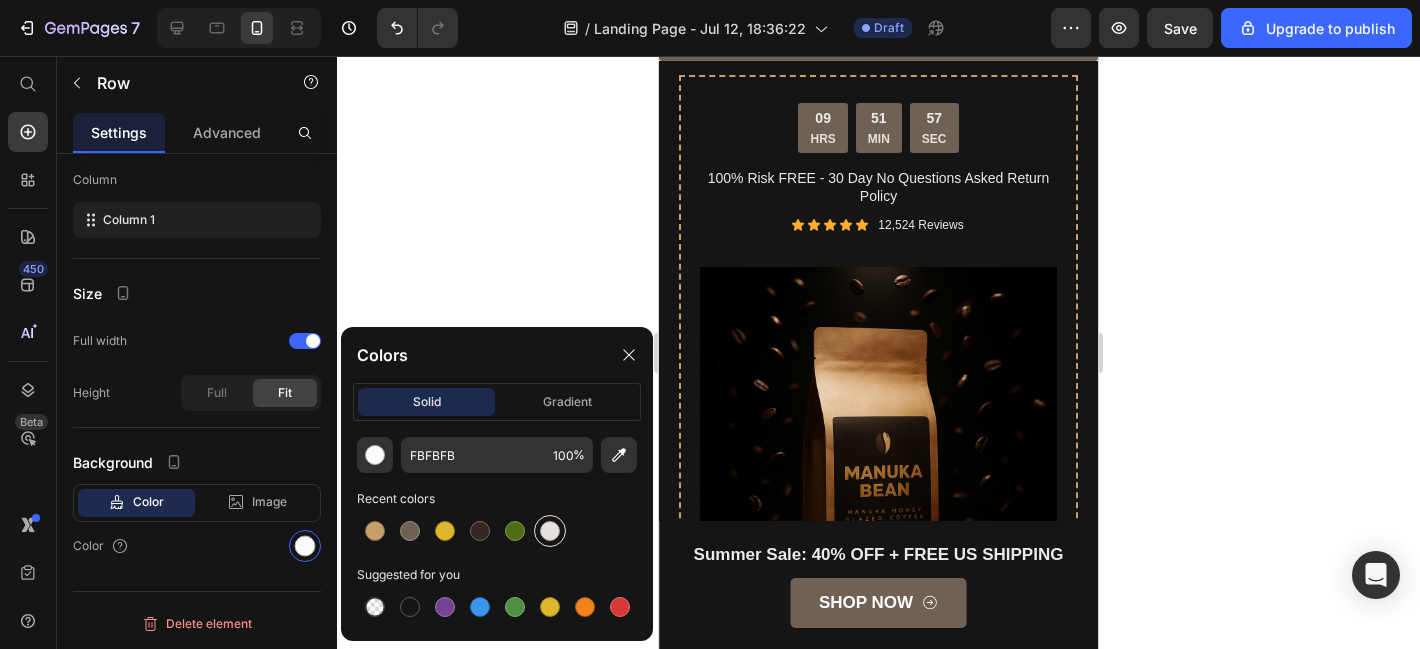 click at bounding box center (550, 531) 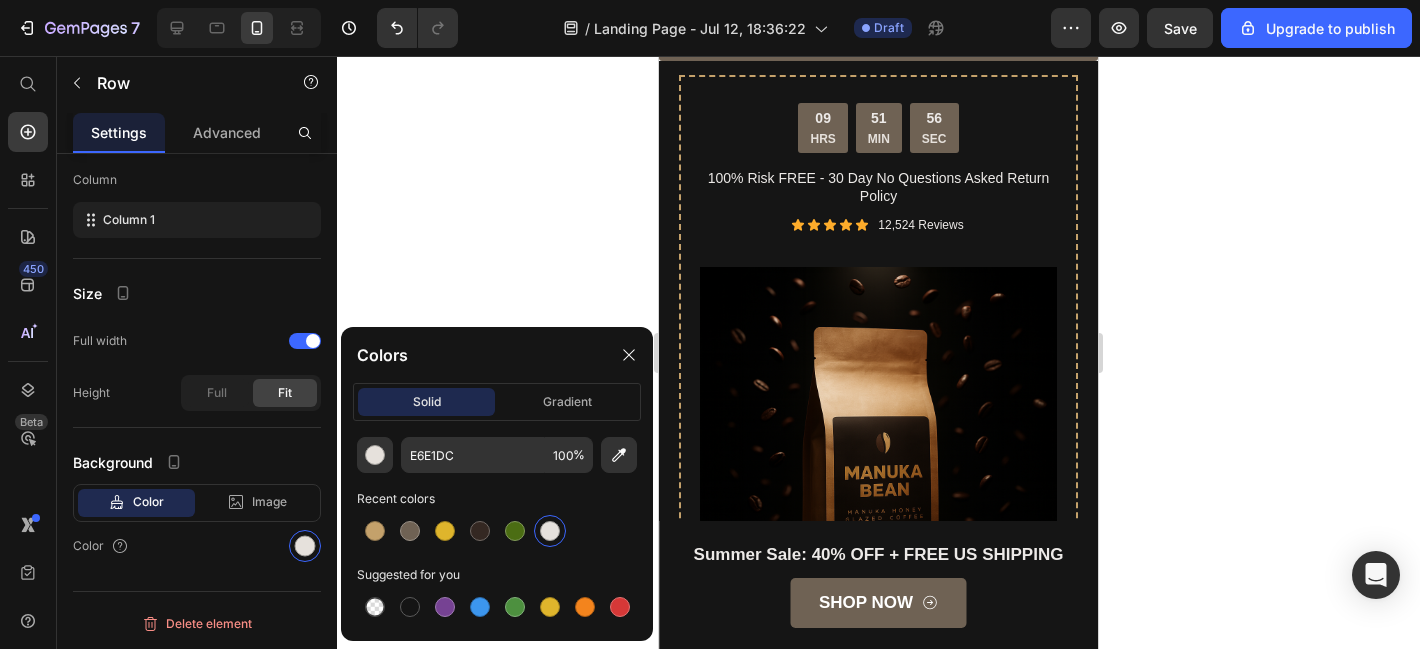 click at bounding box center (878, -15) 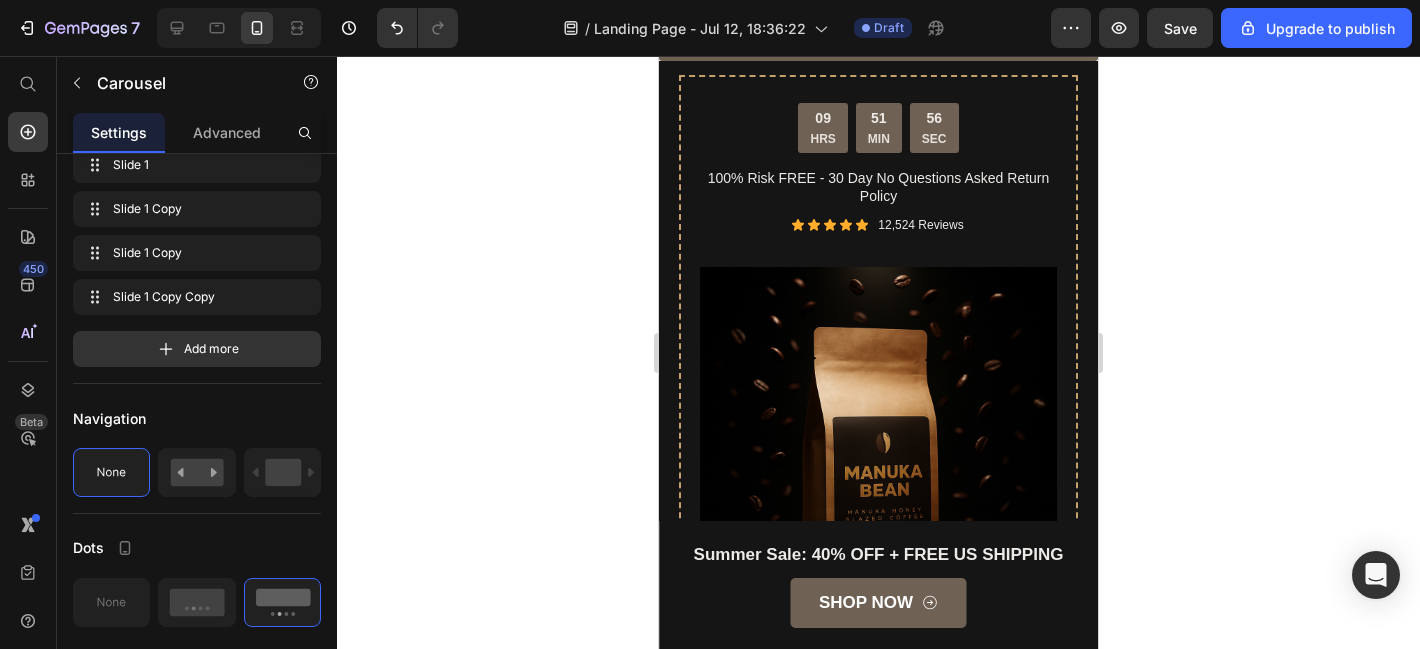 scroll, scrollTop: 0, scrollLeft: 0, axis: both 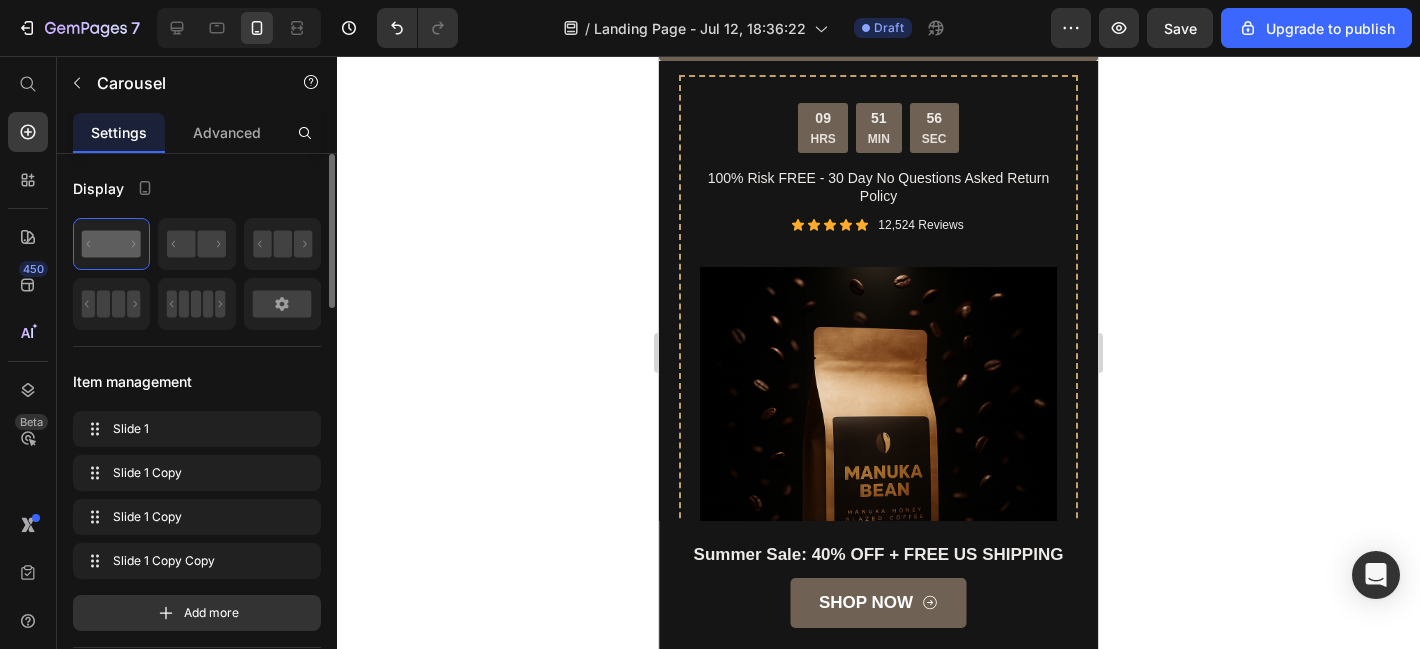 click at bounding box center (909, -15) 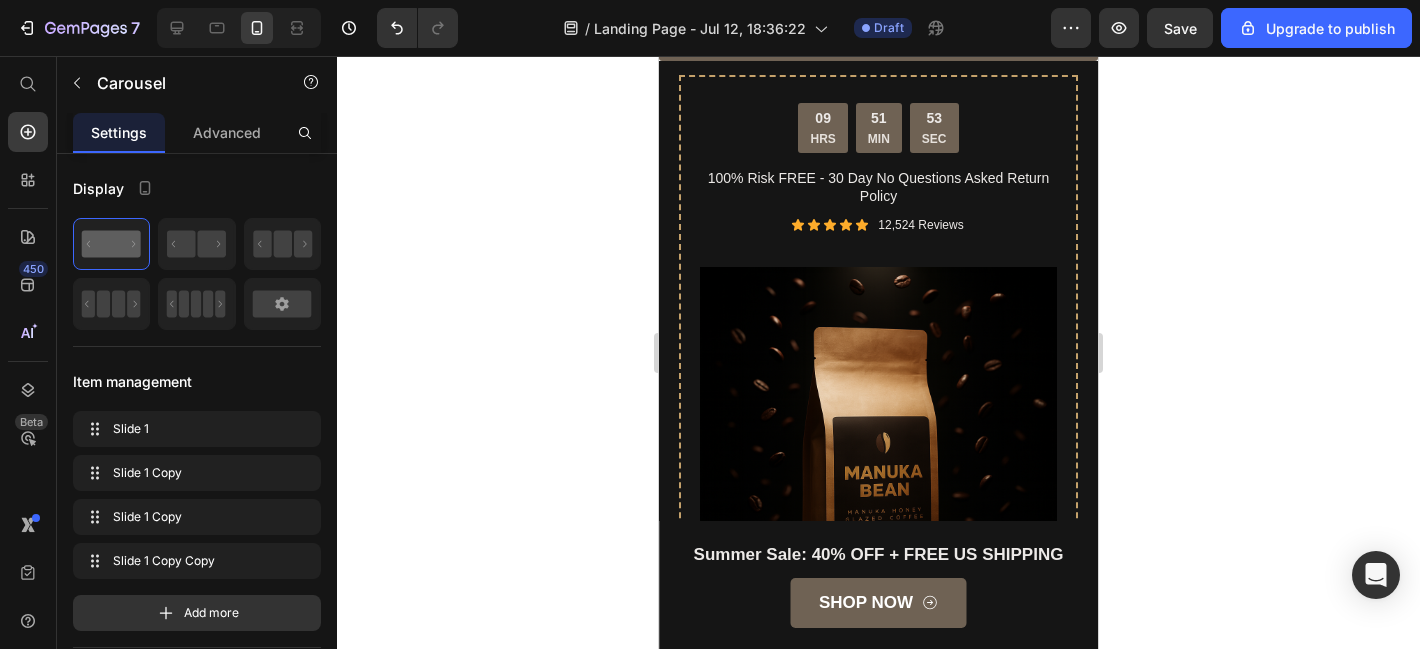 click on "- Travis J." at bounding box center (878, -80) 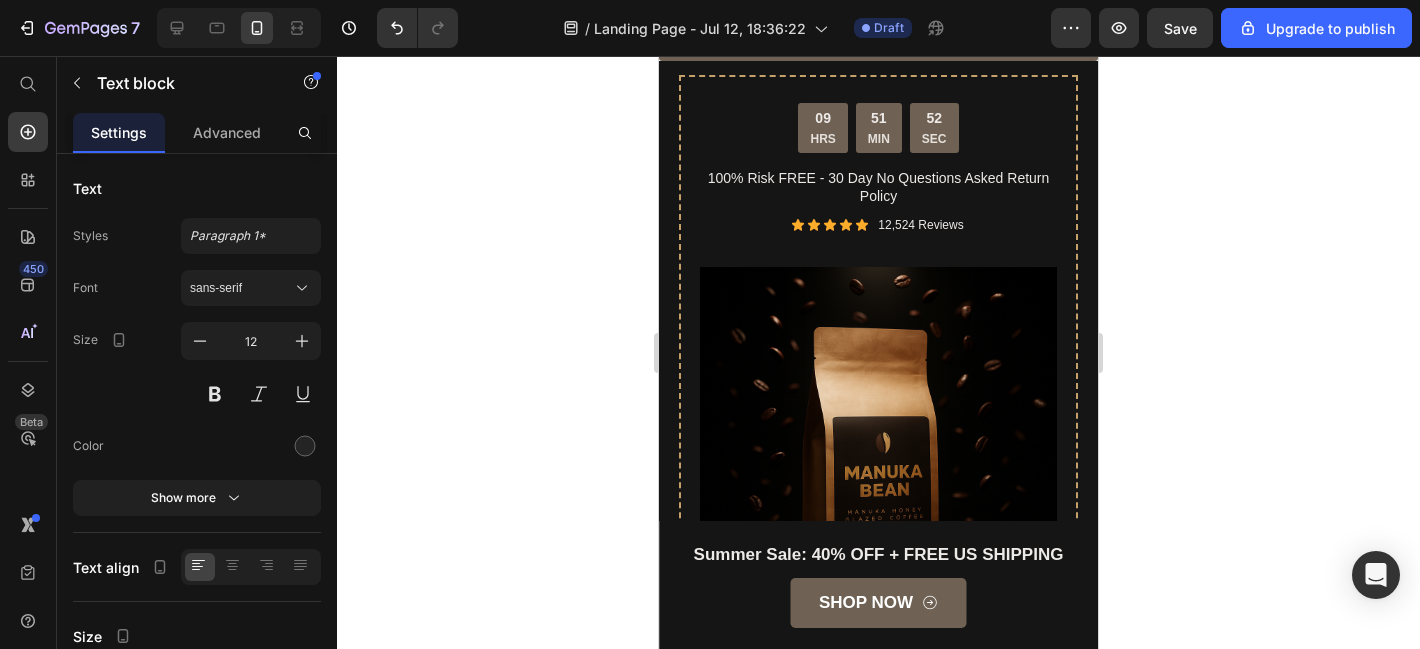 click on "Icon
Icon
Icon
Icon
Icon Row Addicted! Text block "I did not expect a healthy coffee to taste this good. It’s smooth, rich and feels like something I would get at a high end café. I actually look forward to it every morning." Text block - Travis J.  Text block   0 Row" at bounding box center [878, -173] 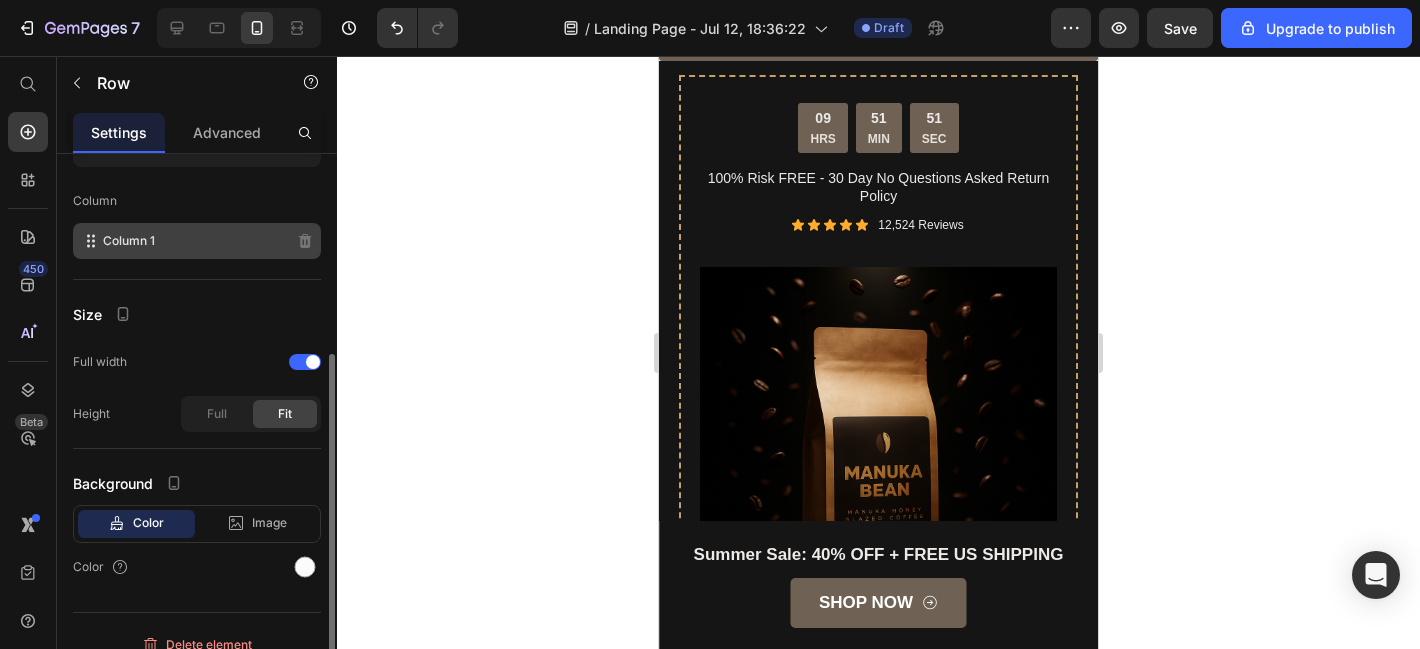 scroll, scrollTop: 264, scrollLeft: 0, axis: vertical 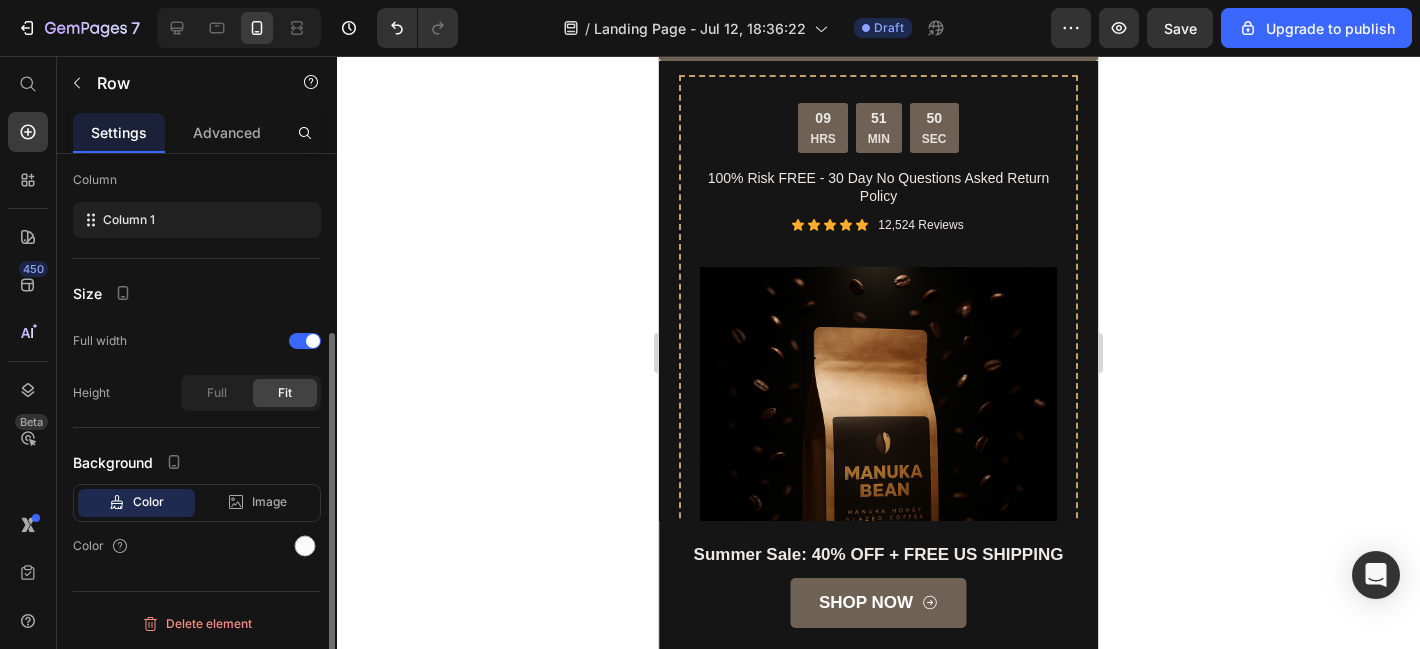 click on "Color Image Video  Color" 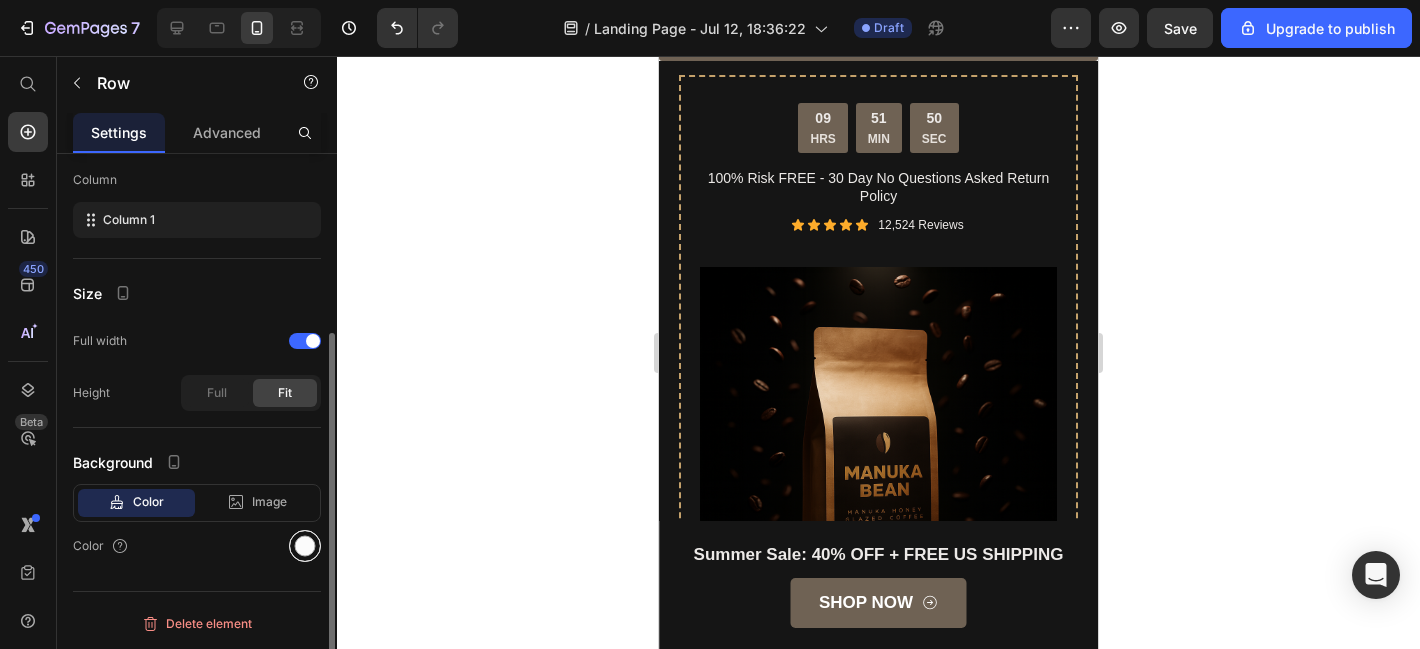 click at bounding box center [305, 546] 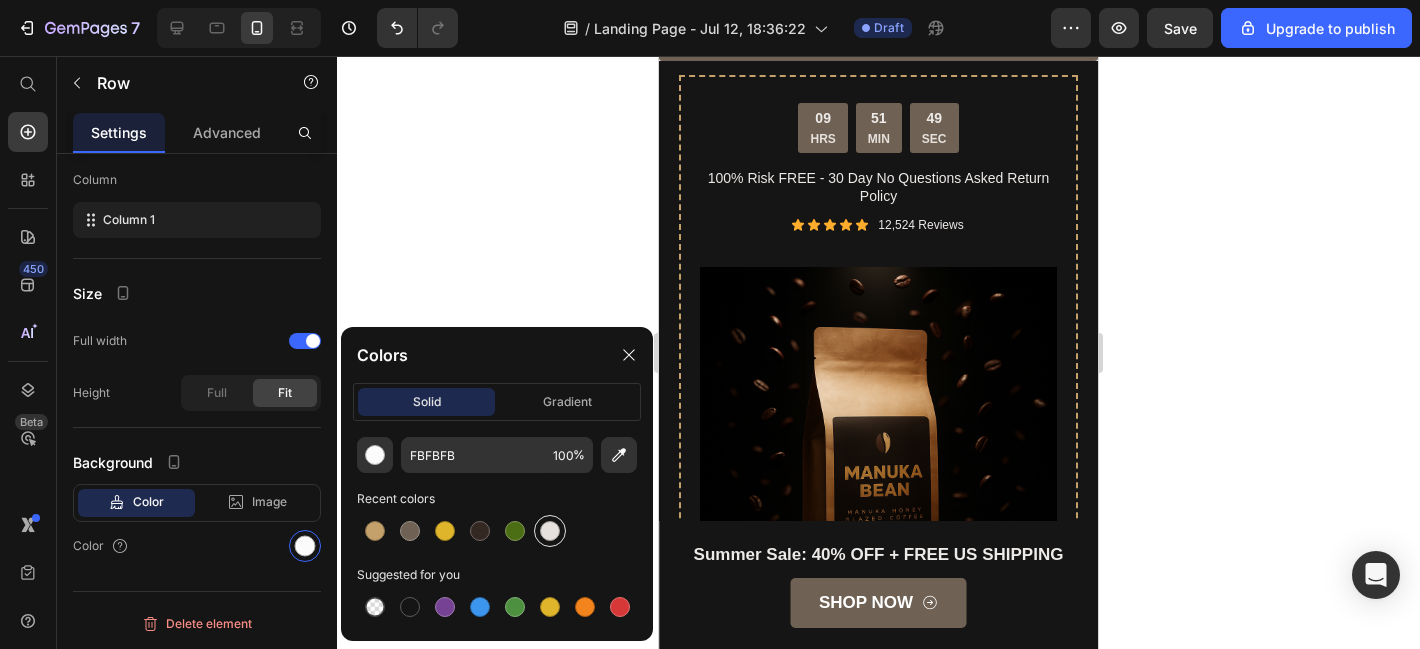 click at bounding box center [550, 531] 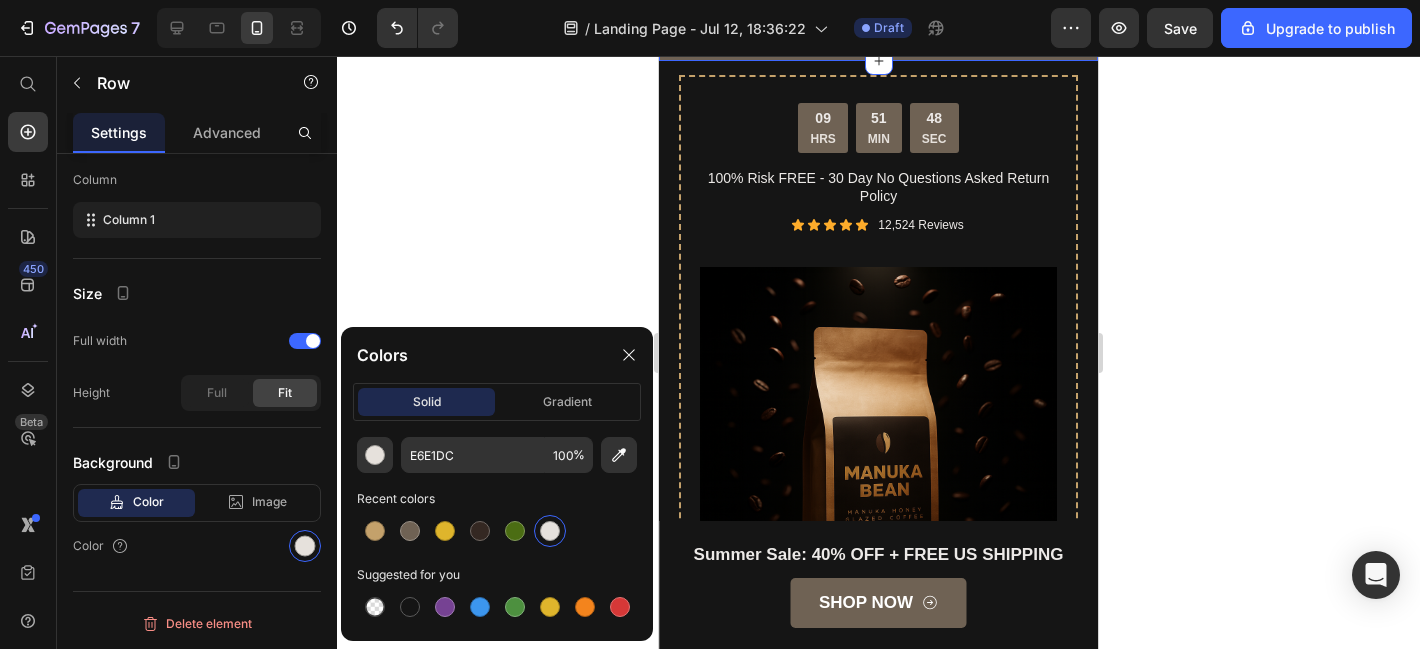 click on "What Our Customers Are Saying Heading Our customer advocates are standing by 24/7 to support you via email. Text block
Icon
Icon
Icon
Icon
Icon Row Amazing Text block "I swapped my coffee for Manuka Bean three months ago. My digestion has never felt better, my skin looks clearer and I haven’t had a 3pm crash in weeks. It’s become my favorite part of the day." Text block - Ryan S. Text block Row
Icon
Icon
Icon
Icon
Icon Row Best Coffee ever! Text block "I was skeptical at first but this coffee really surprised me. No jitters, no upset stomach, and I stay sharp through back to back meetings. It tastes great and actually makes me feel good." Text block - Jason K. Text block Row
Icon
Icon
Icon
Icon
Icon Row Love it Text block Text block - Carla B. Text block Row Icon Icon" at bounding box center (878, -245) 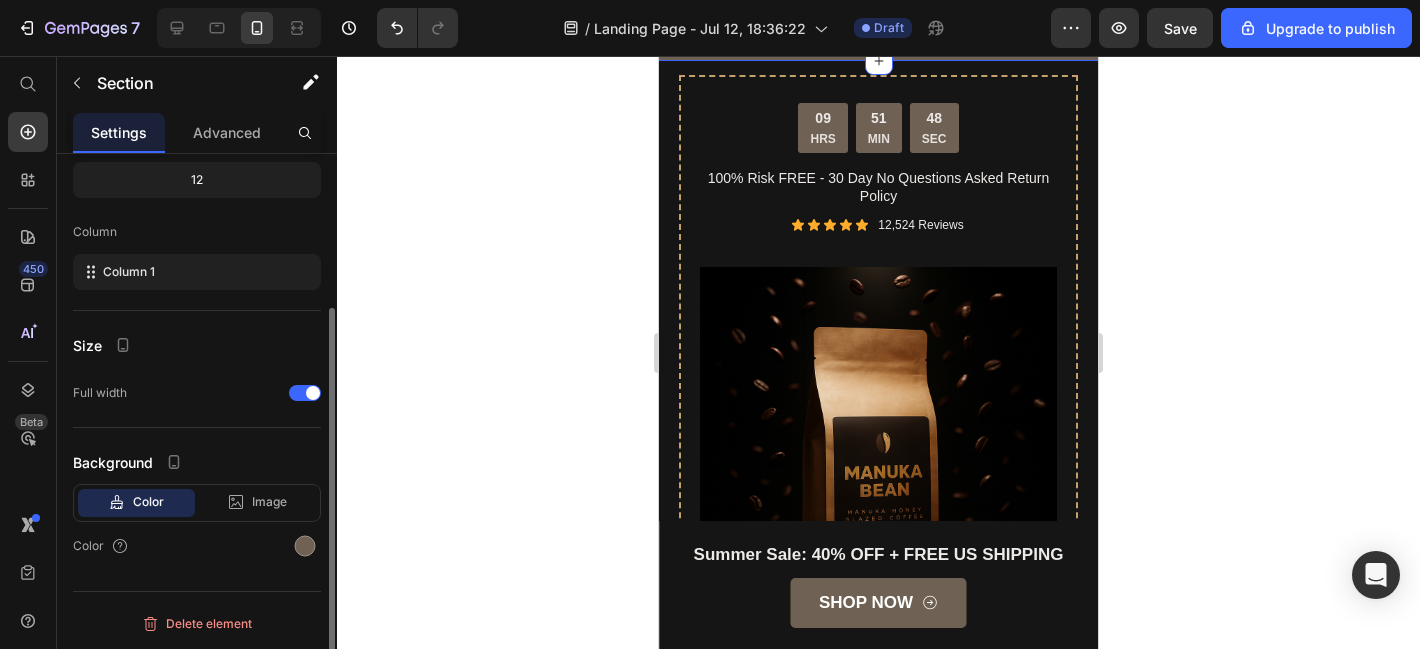 scroll, scrollTop: 0, scrollLeft: 0, axis: both 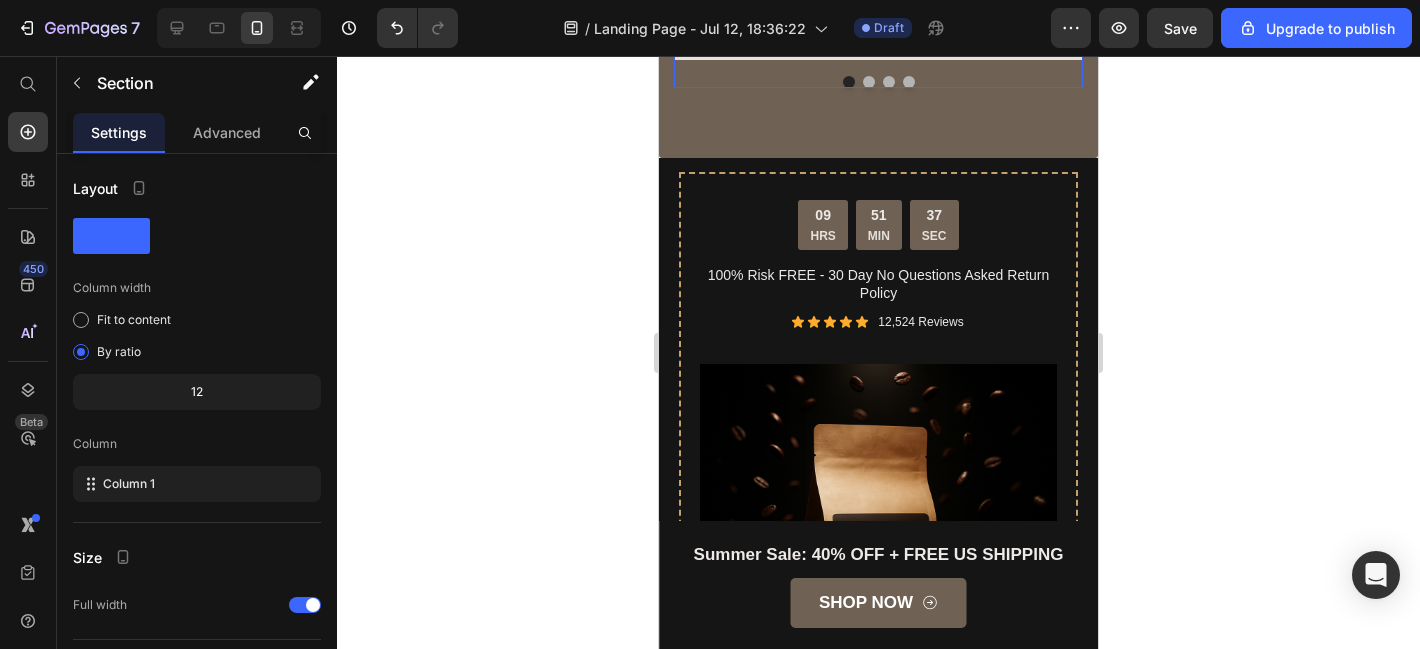 click at bounding box center (869, 82) 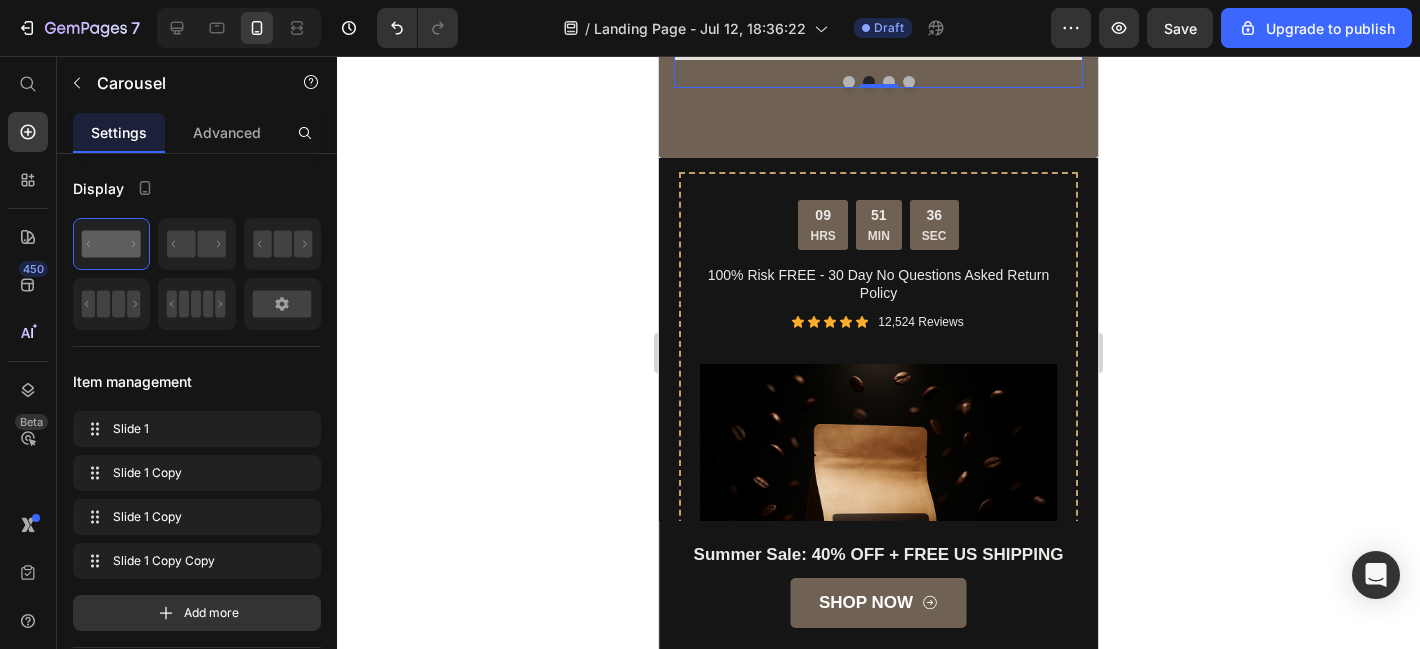 click at bounding box center [889, 82] 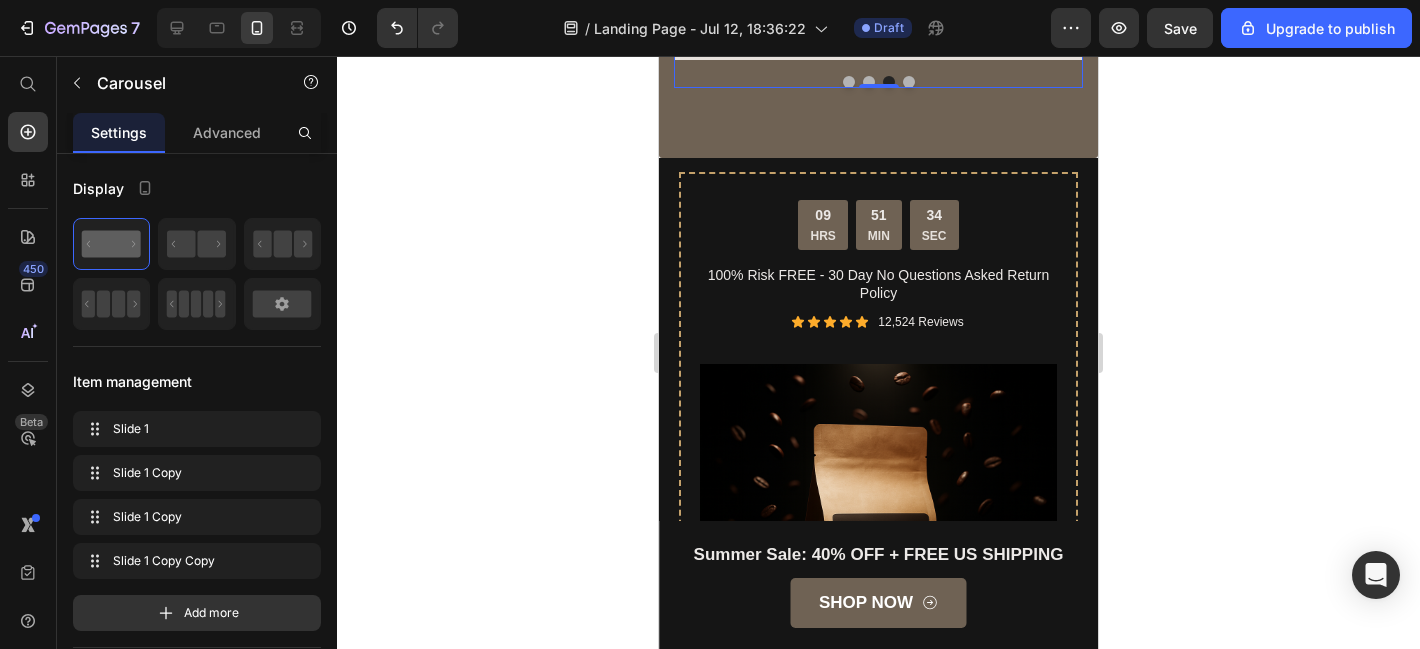 click at bounding box center [909, 82] 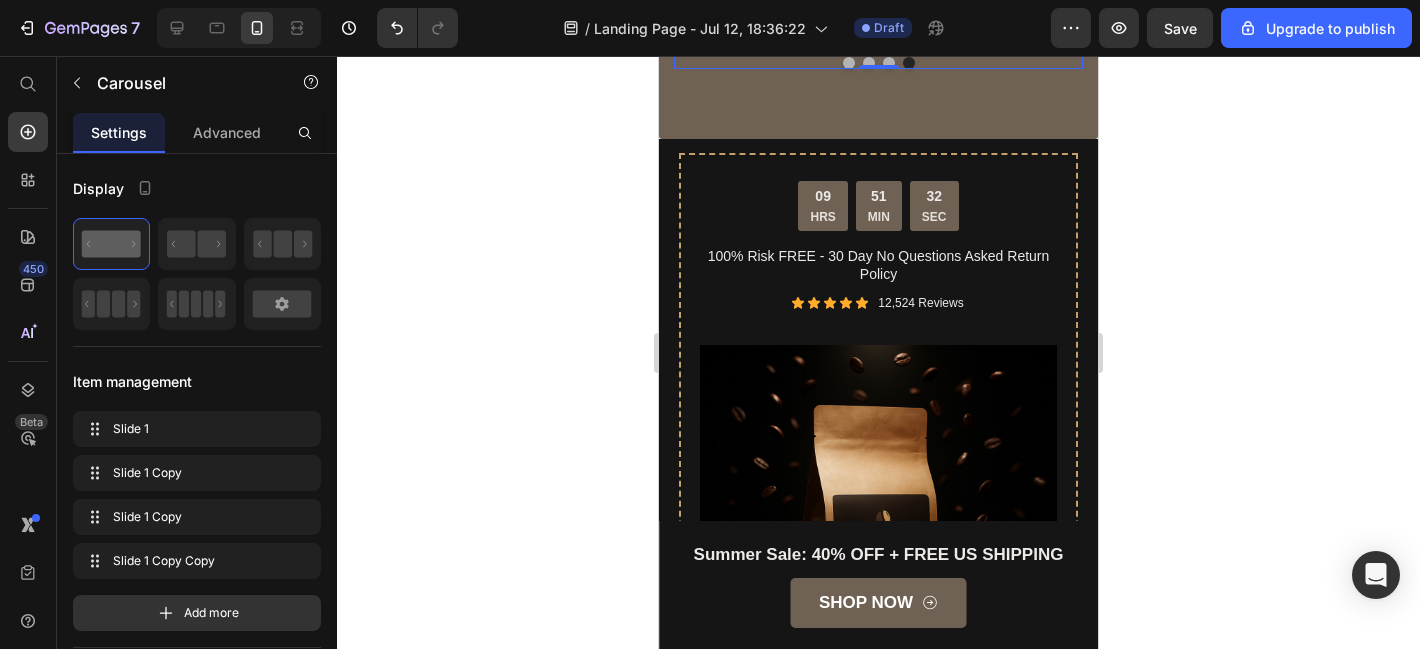 scroll, scrollTop: 4609, scrollLeft: 0, axis: vertical 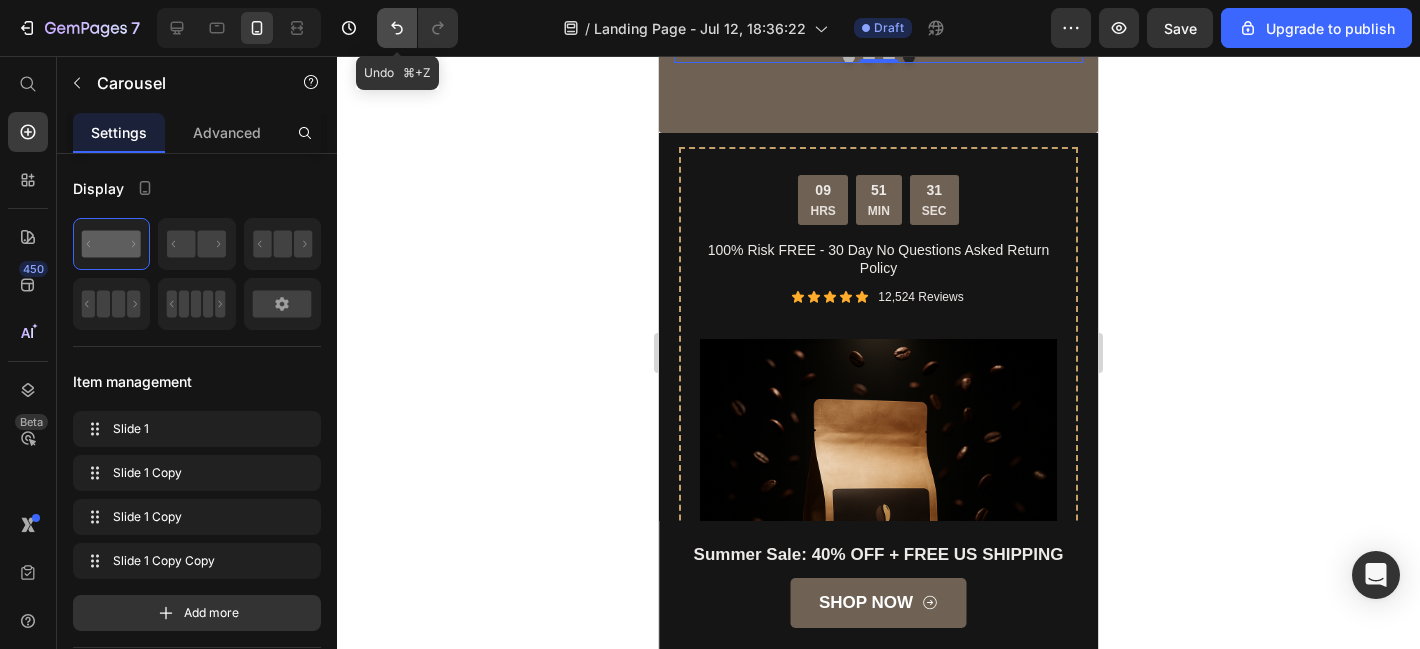 click 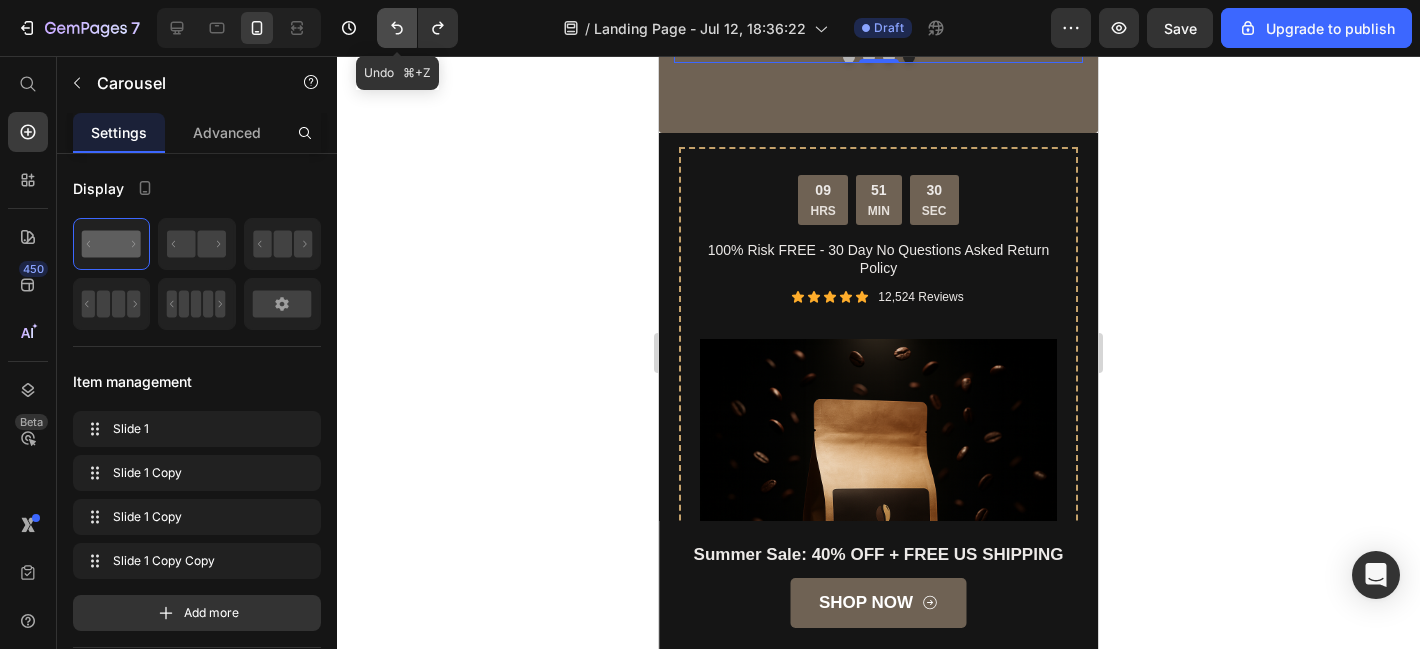 click 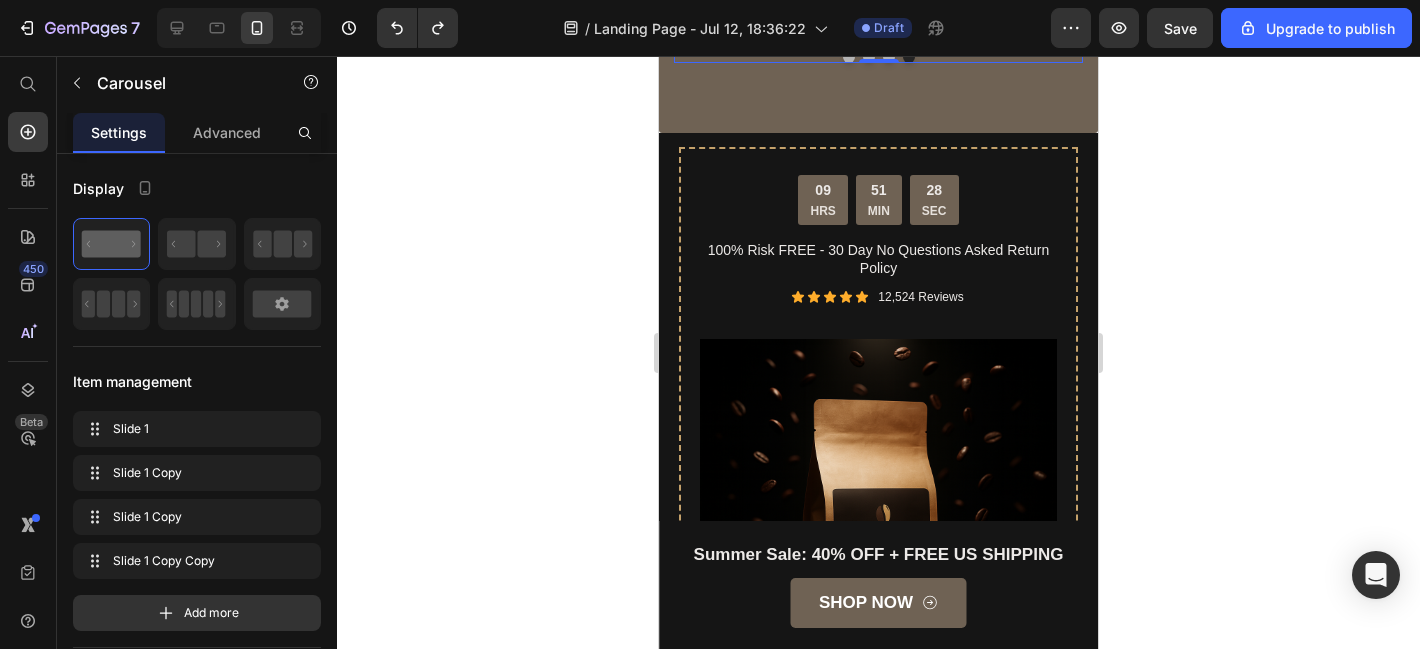 click at bounding box center [889, 57] 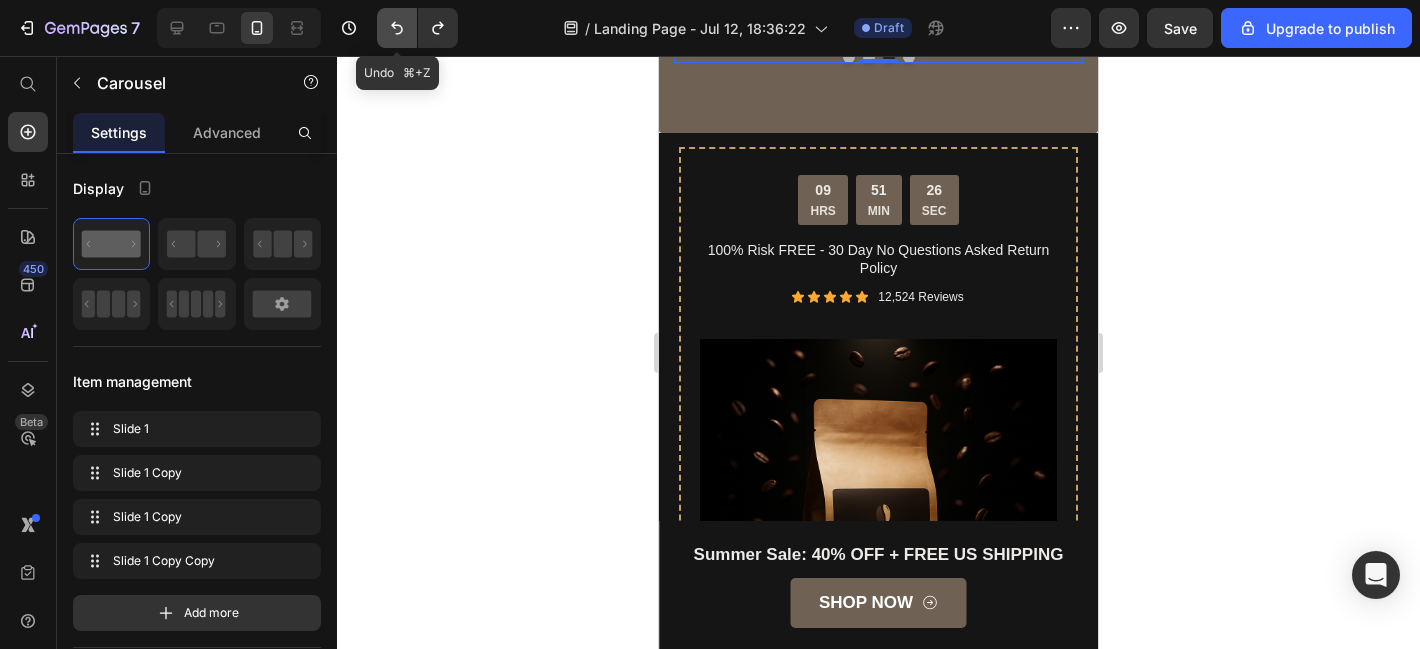 click 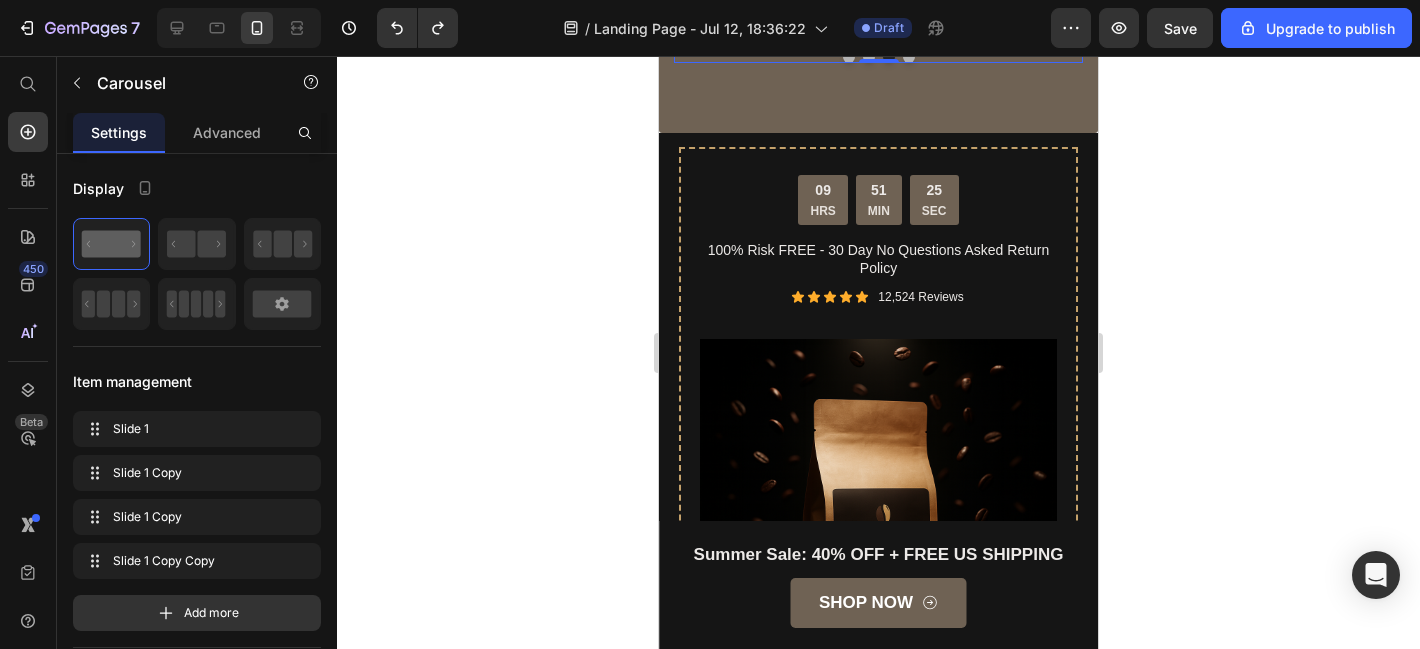 click at bounding box center (869, 57) 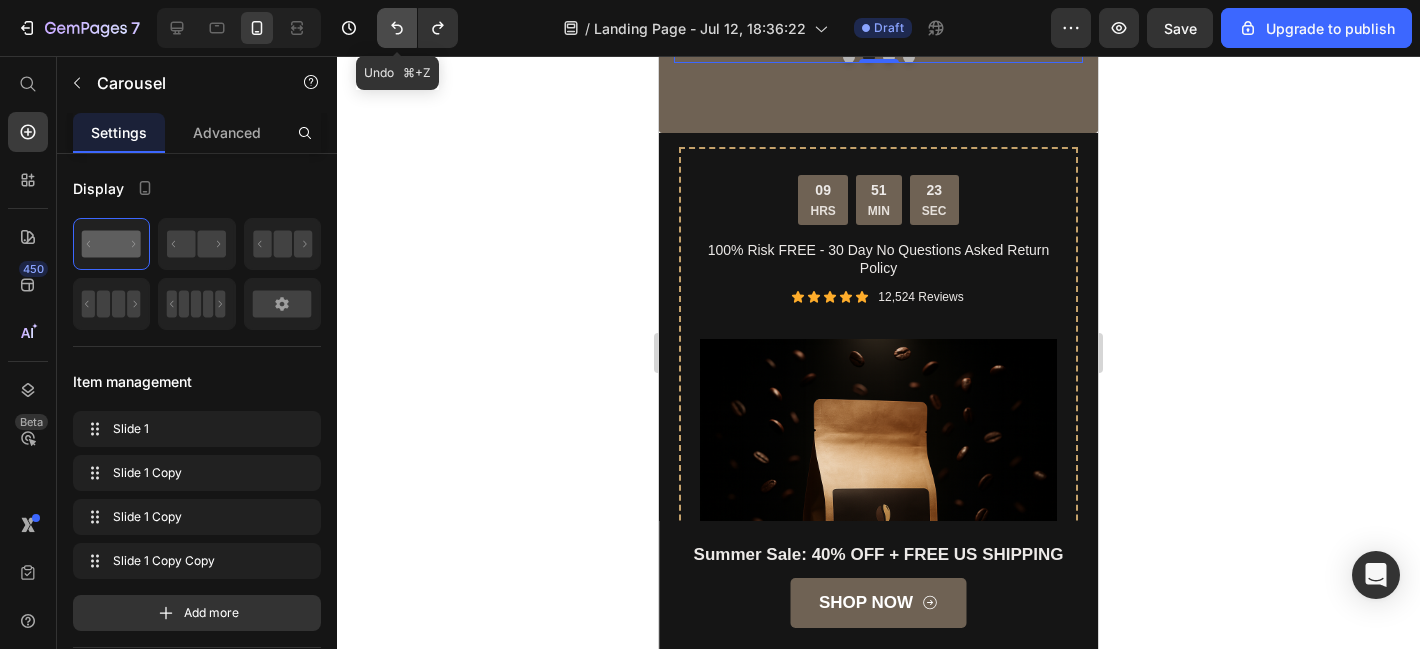 click 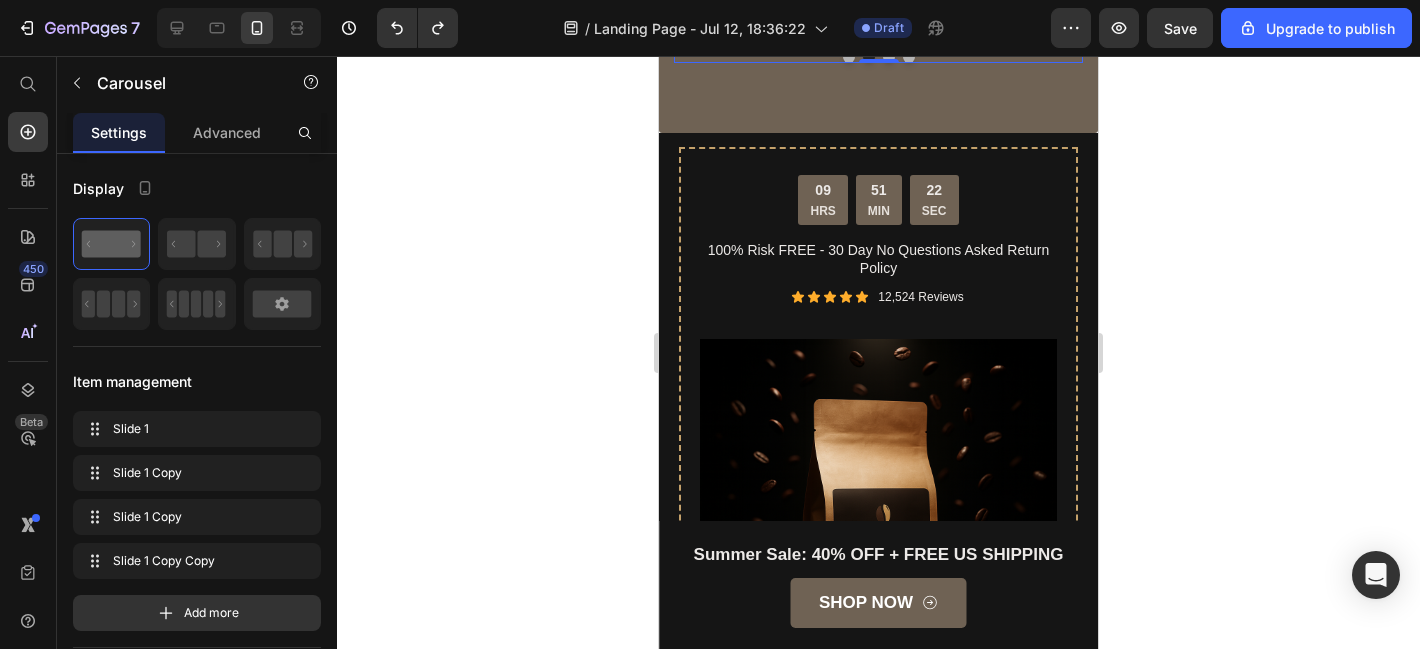 click at bounding box center [849, 57] 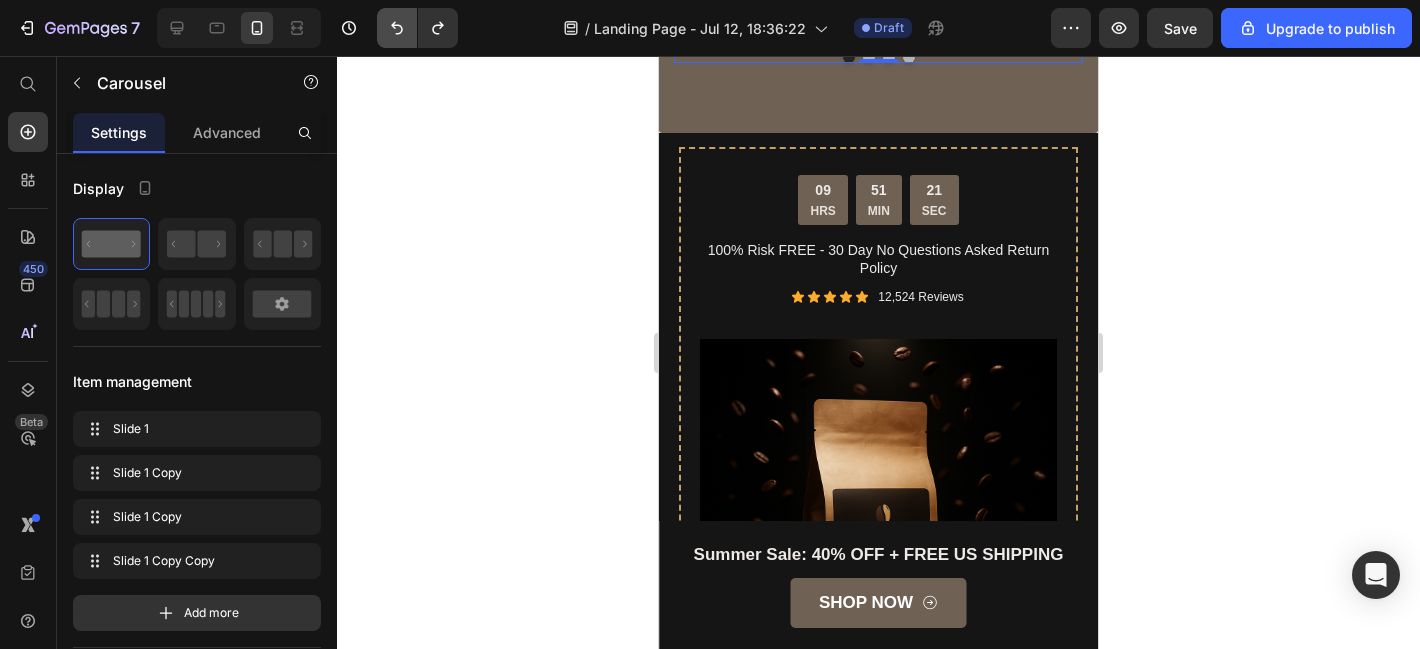 click 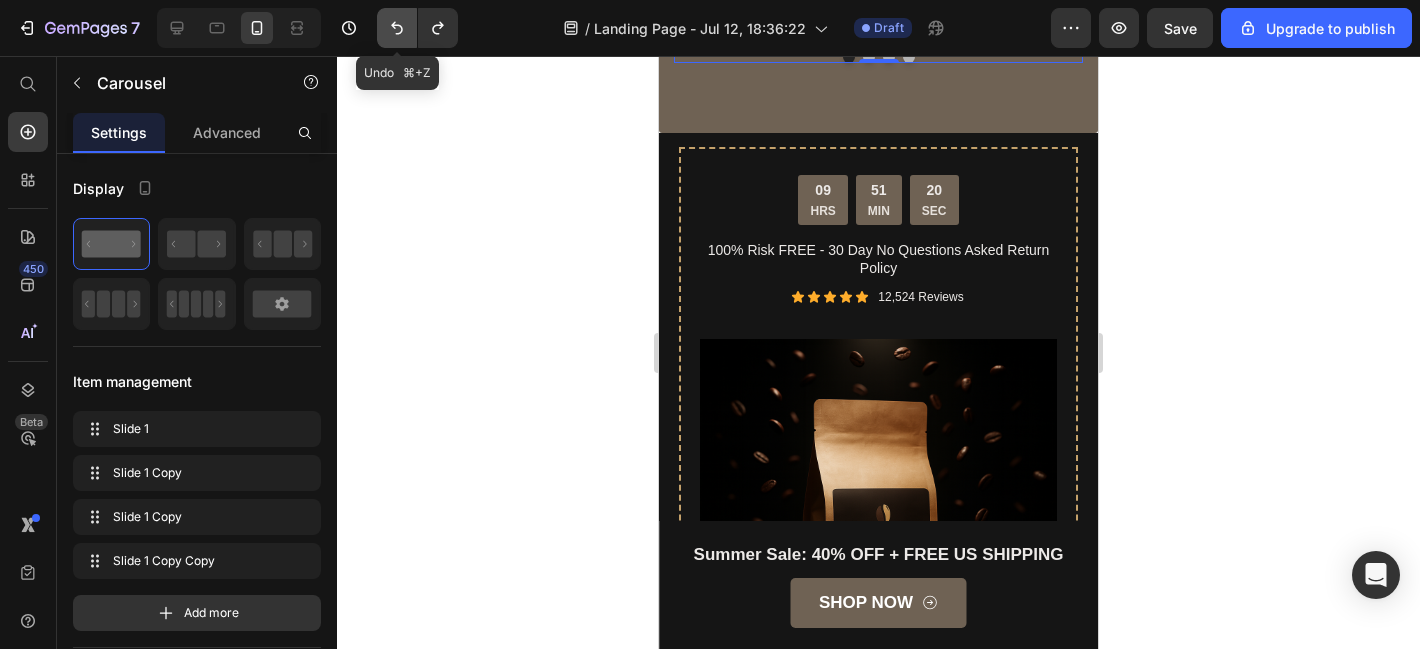 click 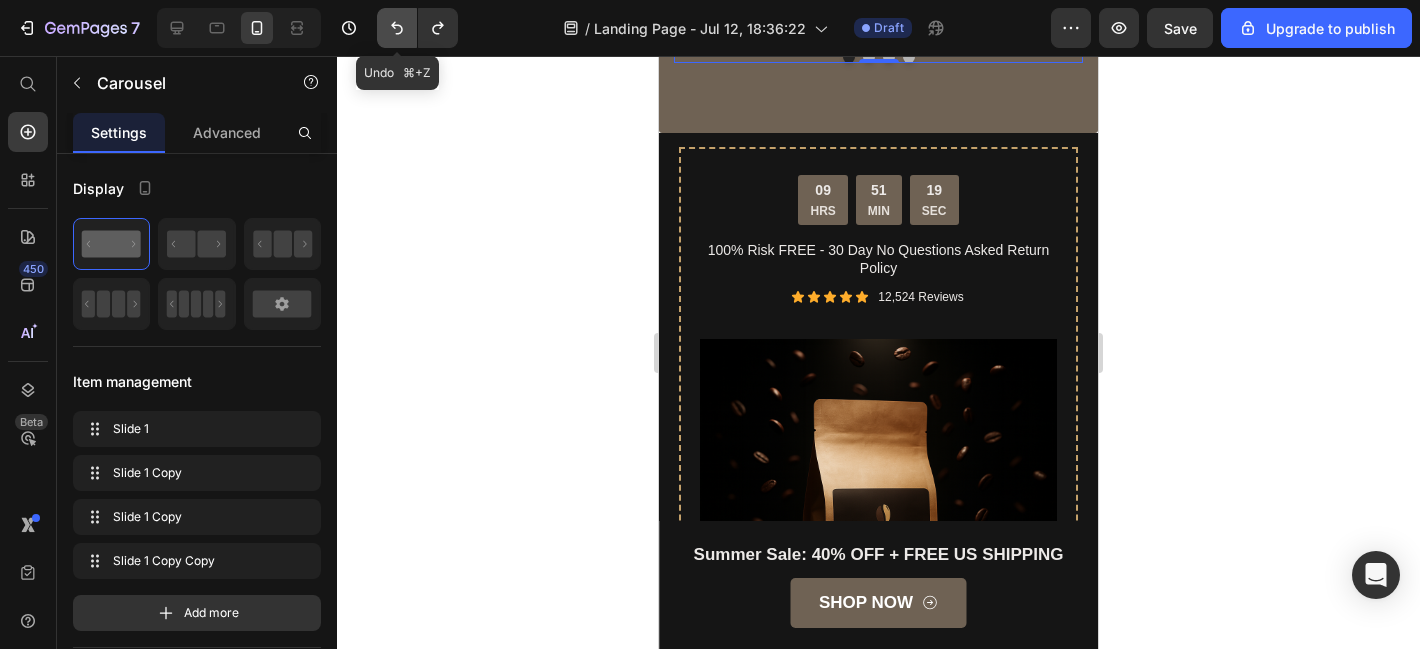 click 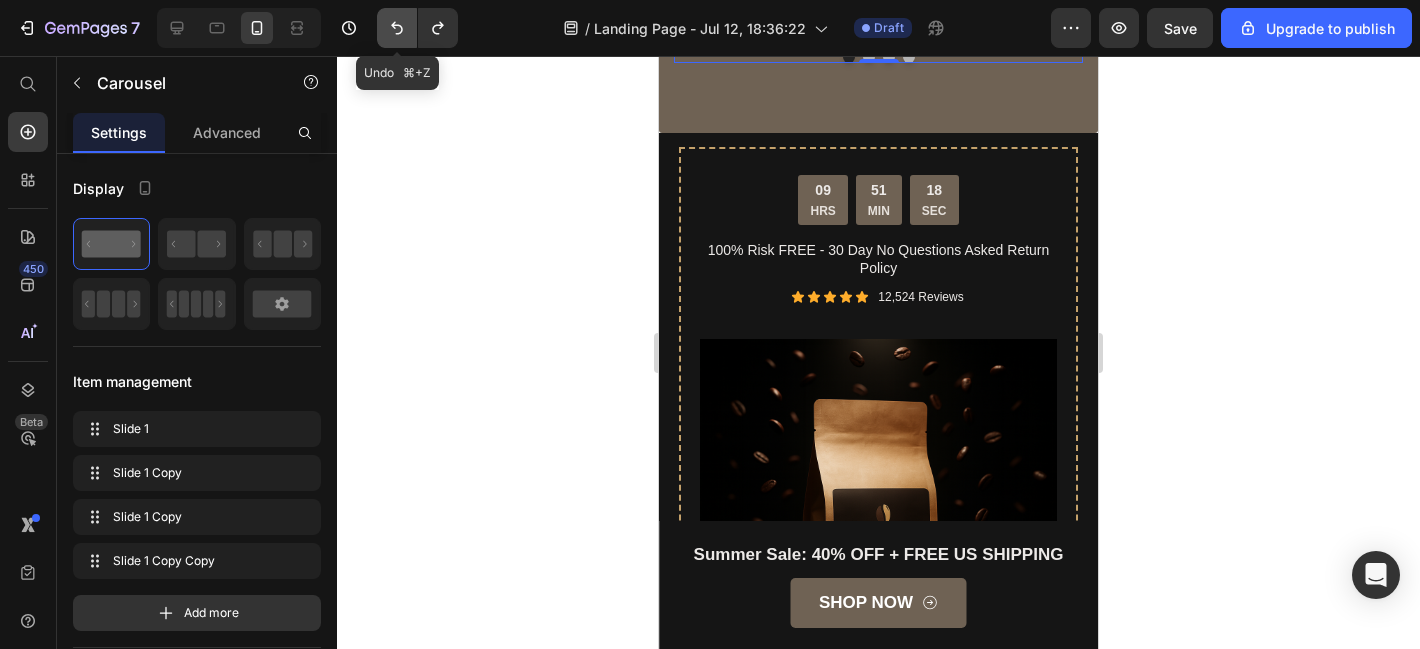 click 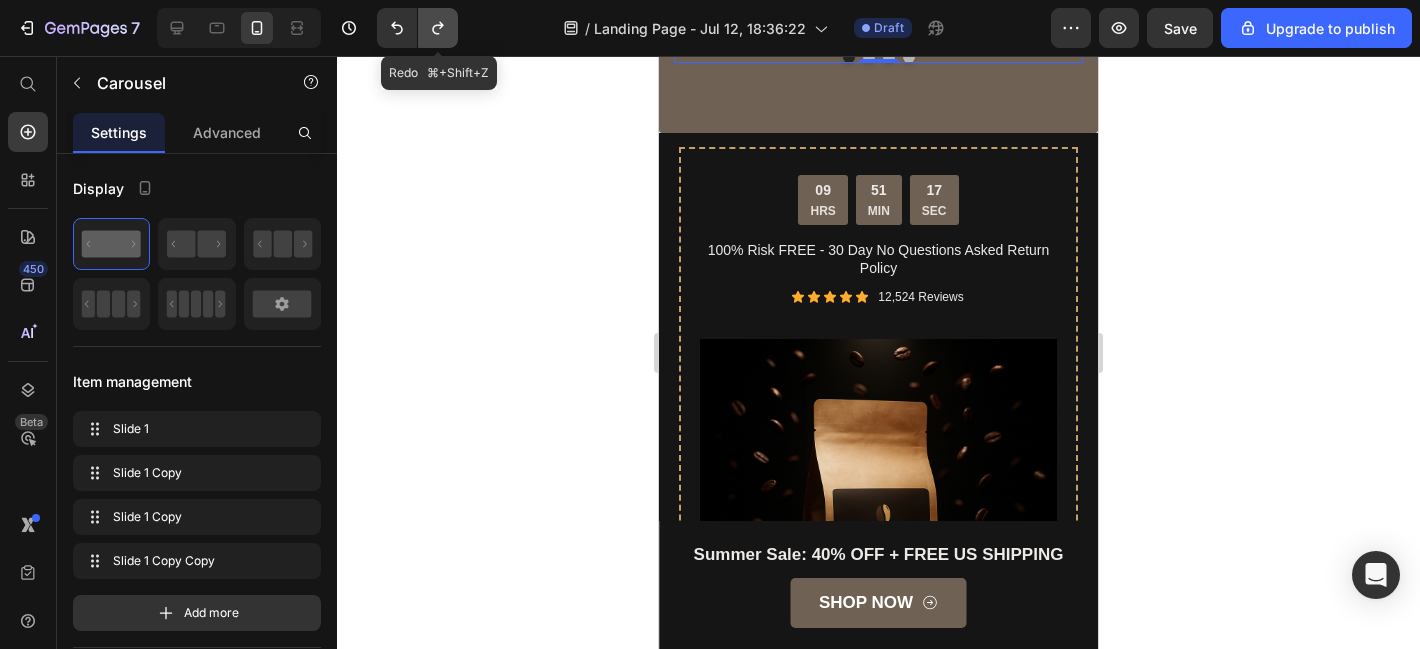 click 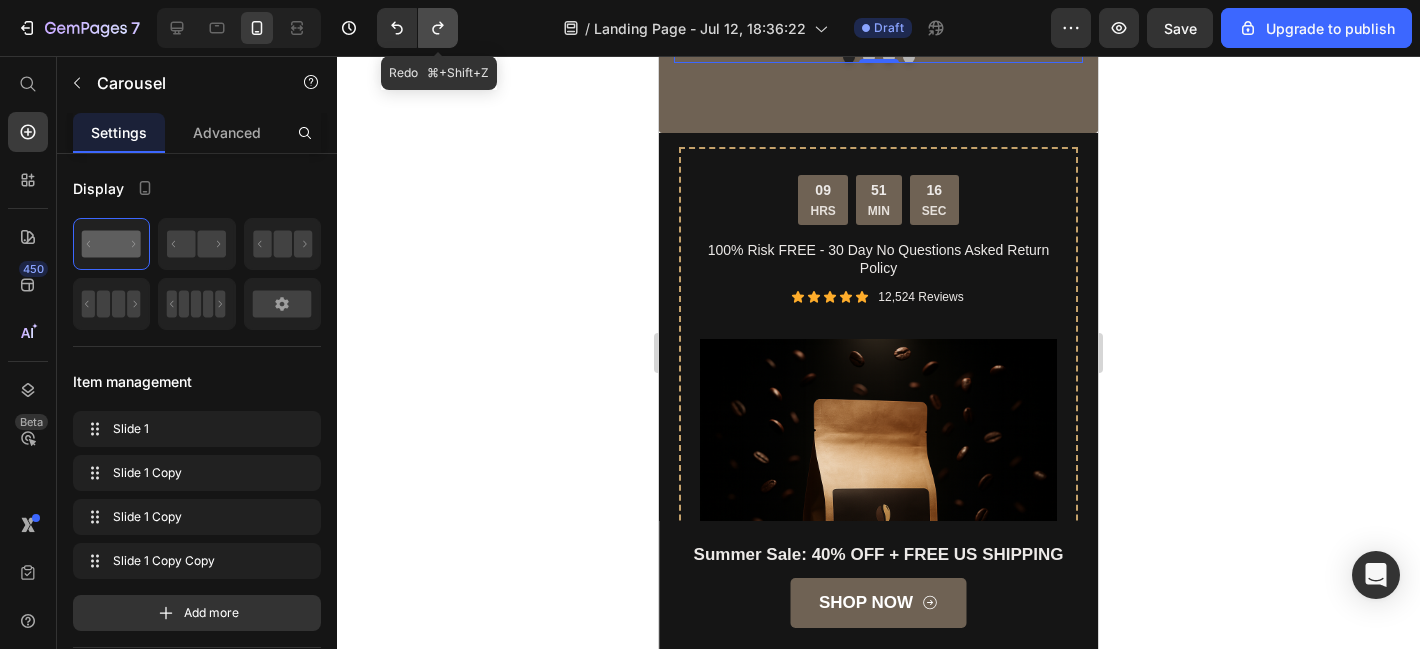 click 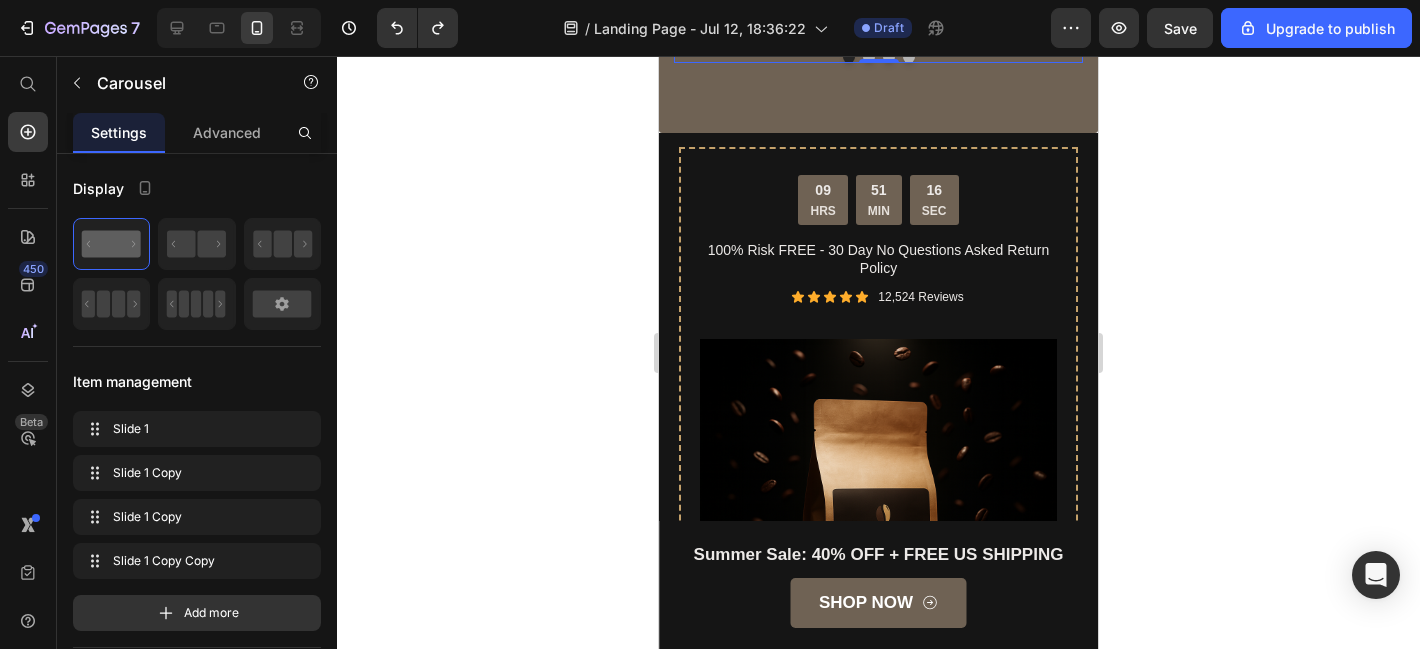 click on "Icon
Icon
Icon
Icon
Icon Row" at bounding box center [878, -193] 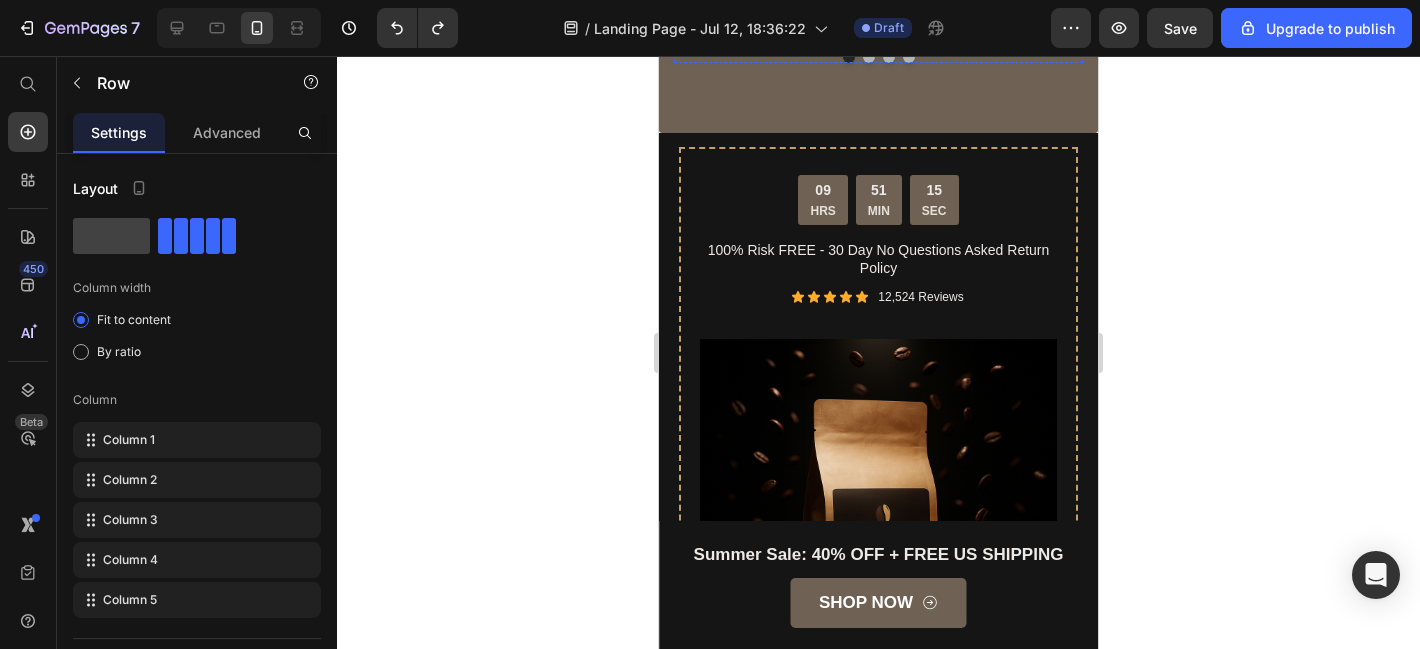 click on "Icon
Icon
Icon
Icon
Icon Row   0 Amazing Text block "I swapped my coffee for Manuka Bean three months ago. My digestion has never felt better, my skin looks clearer and I haven’t had a 3pm crash in weeks. It’s become my favorite part of the day." Text block - Ryan S. Text block Row" at bounding box center [878, -101] 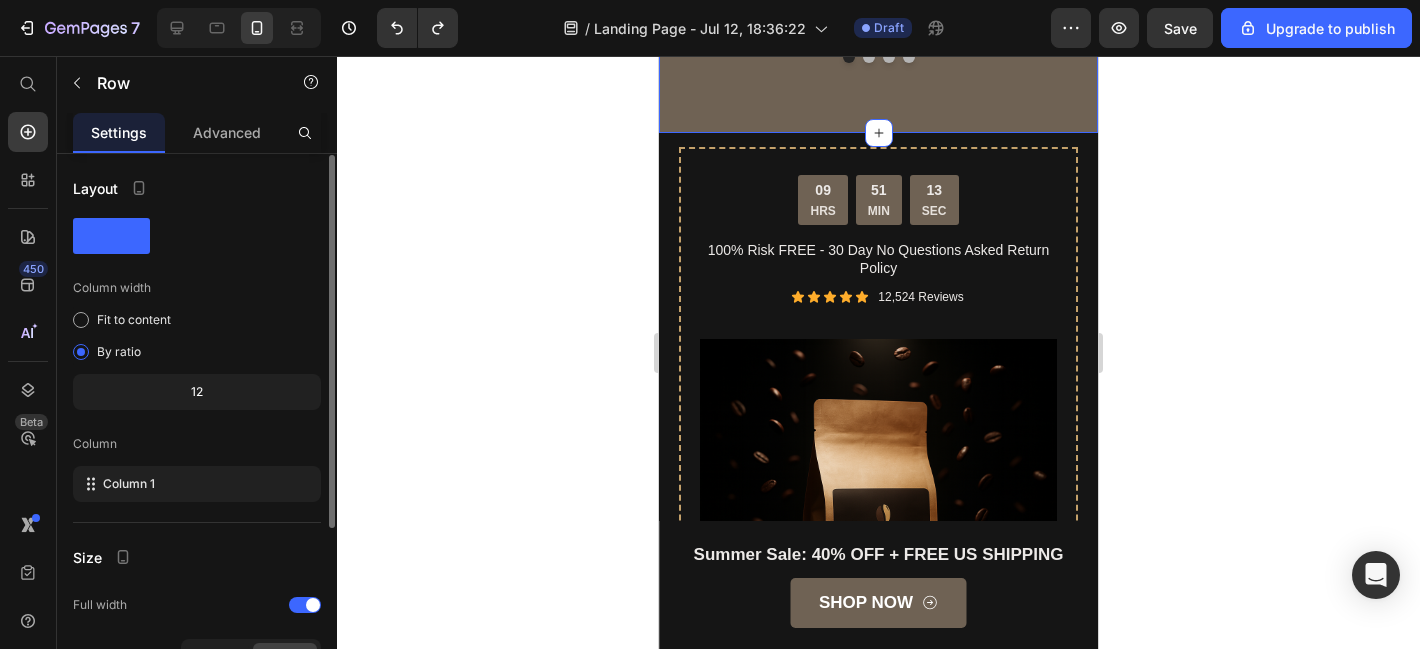 scroll, scrollTop: 264, scrollLeft: 0, axis: vertical 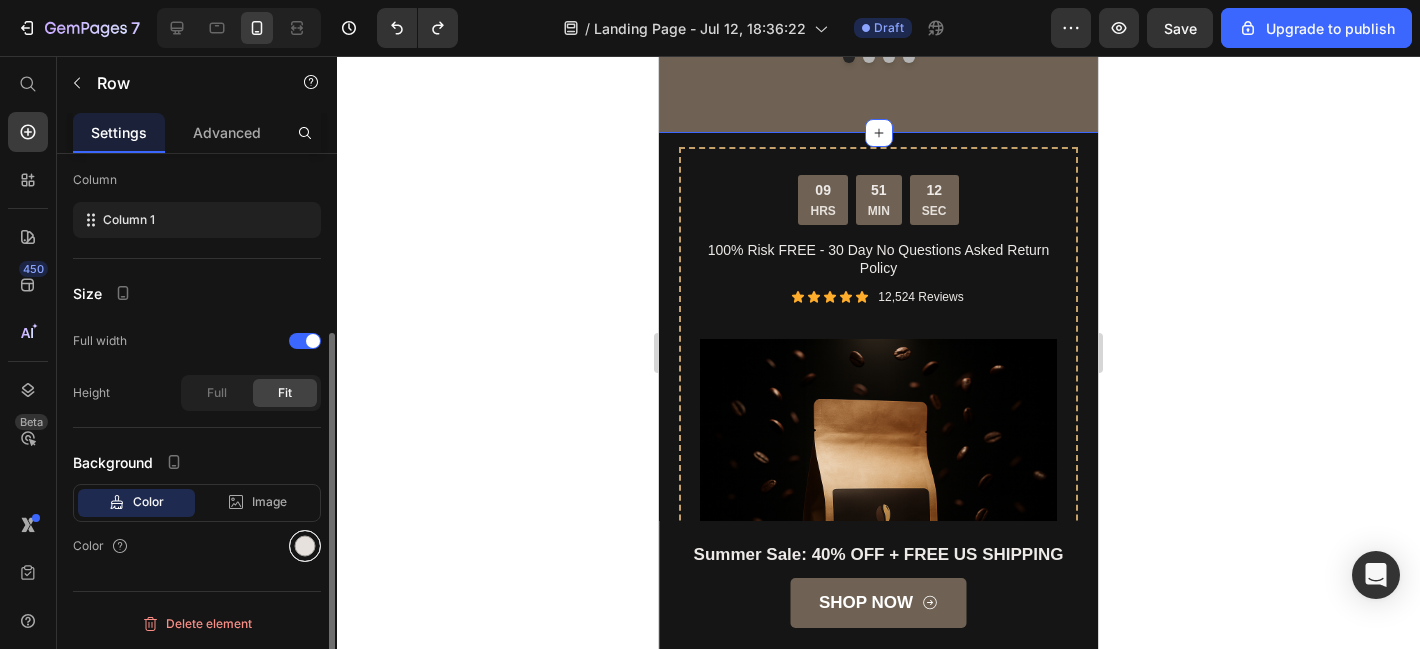 click at bounding box center [305, 546] 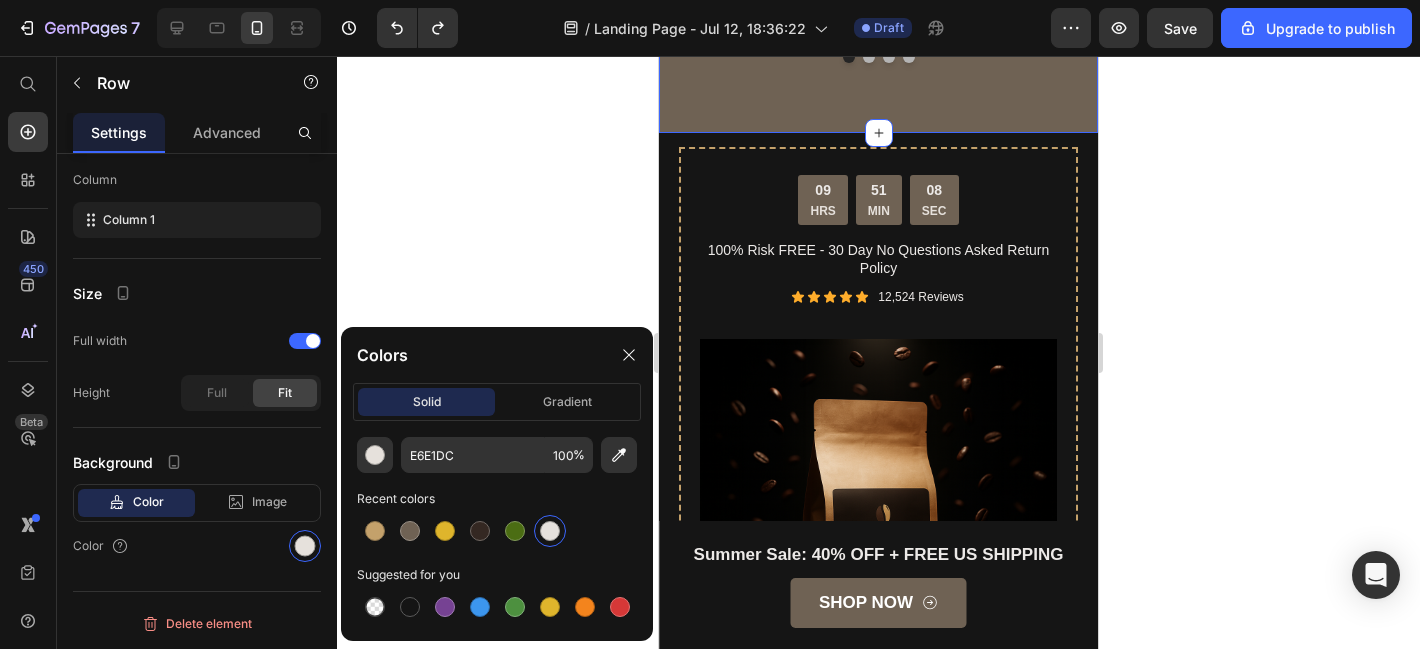 click at bounding box center (550, 531) 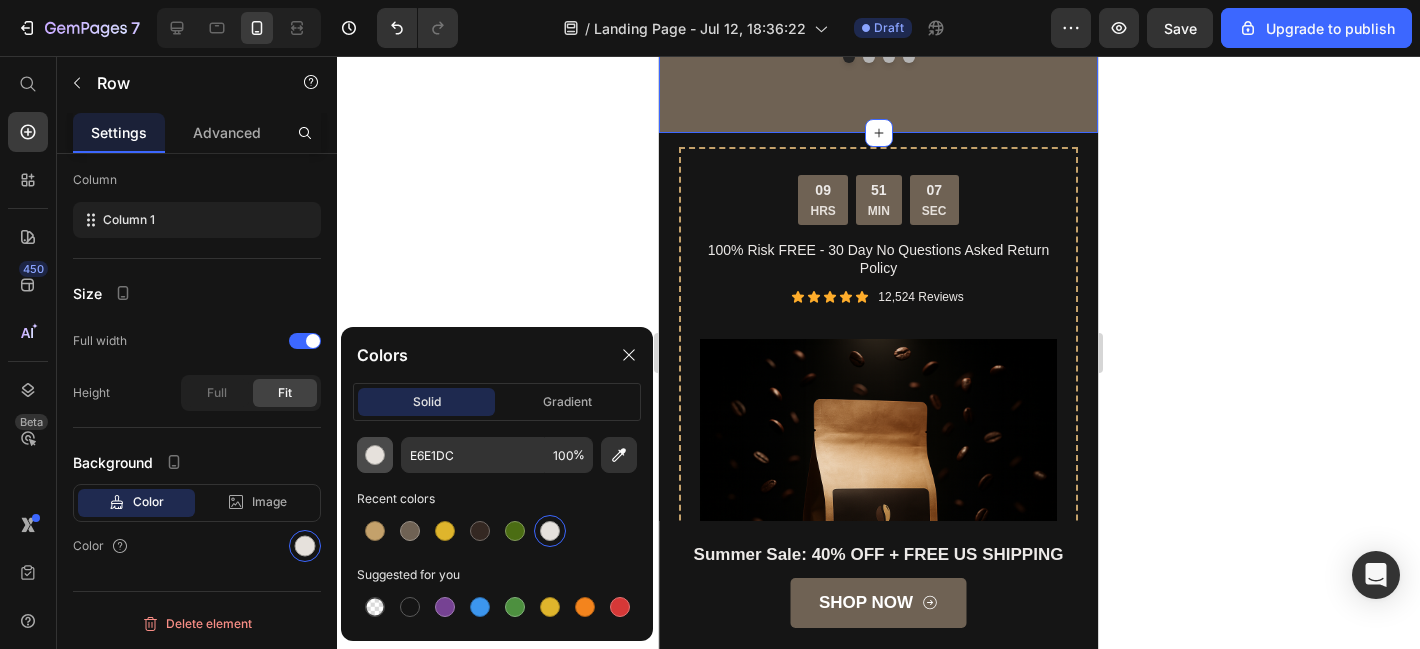 click at bounding box center [375, 455] 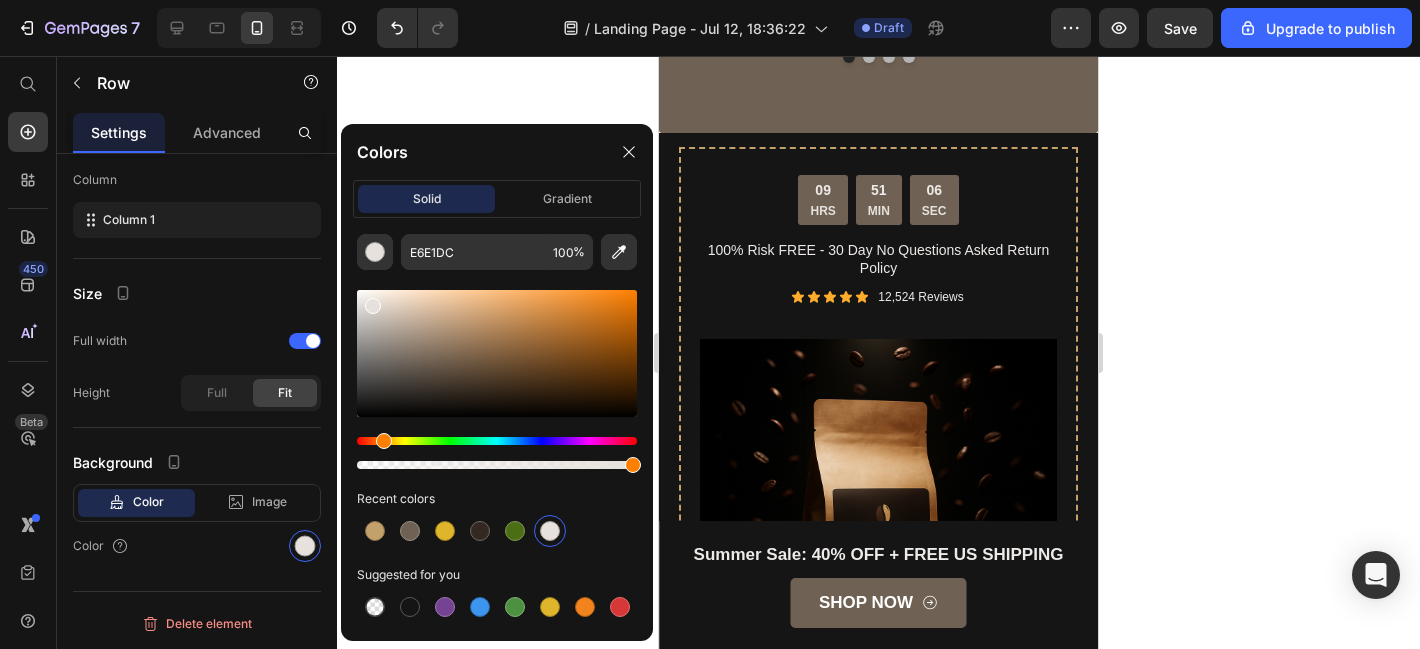 click on "Icon
Icon
Icon
Icon
Icon Row Amazing Text block "I swapped my coffee for Manuka Bean three months ago. My digestion has never felt better, my skin looks clearer and I haven’t had a 3pm crash in weeks. It’s become my favorite part of the day." Text block - Ryan S. Text block Row   0" at bounding box center (878, -101) 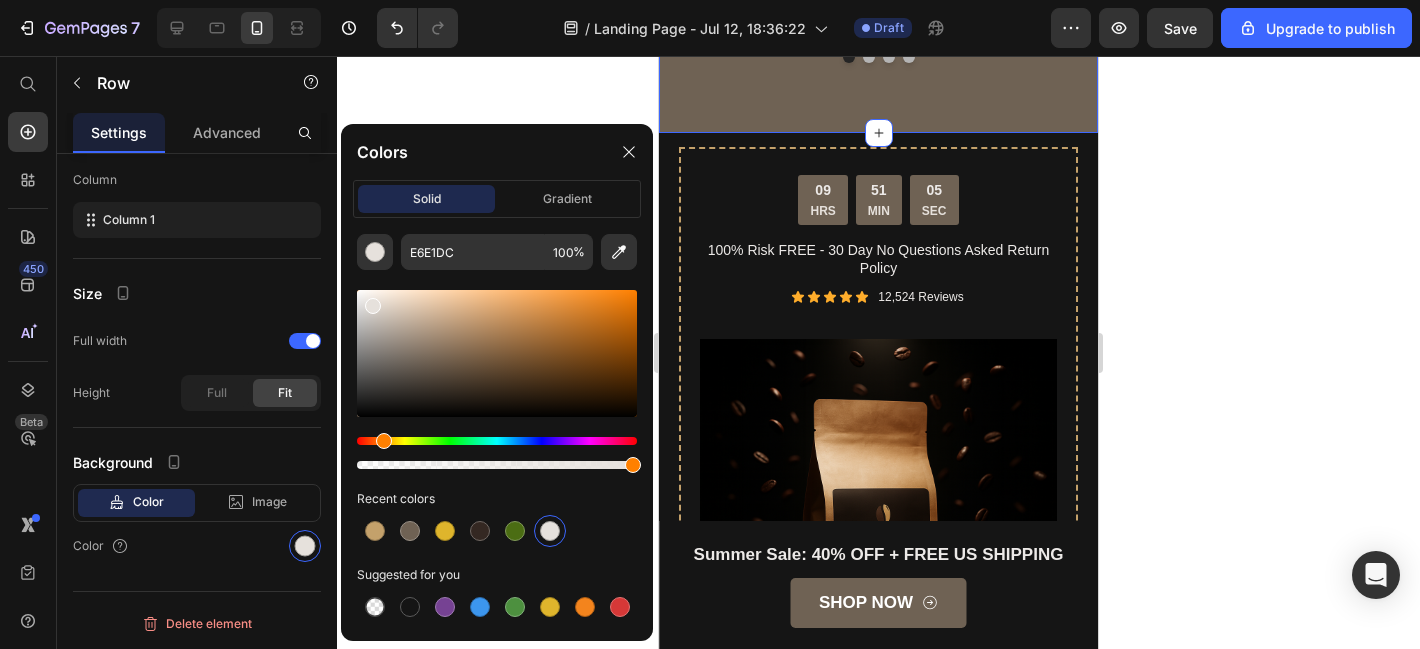 click at bounding box center (869, 57) 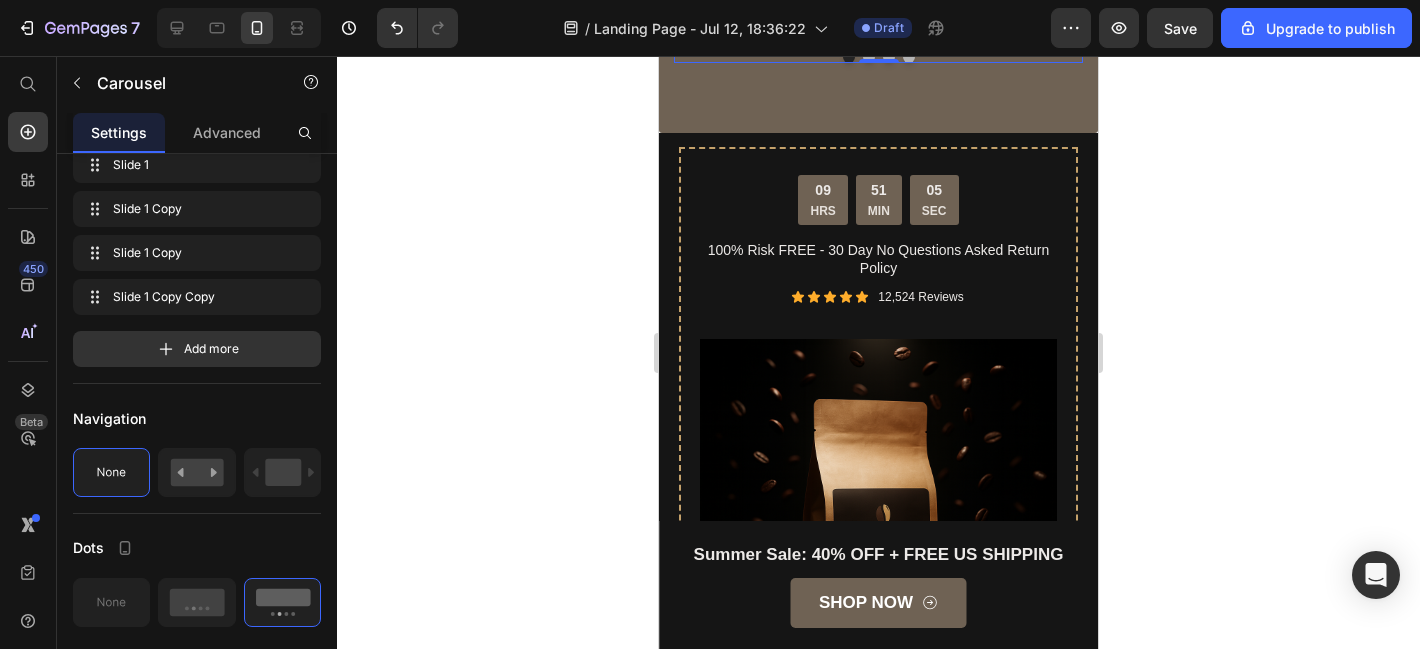 scroll, scrollTop: 0, scrollLeft: 0, axis: both 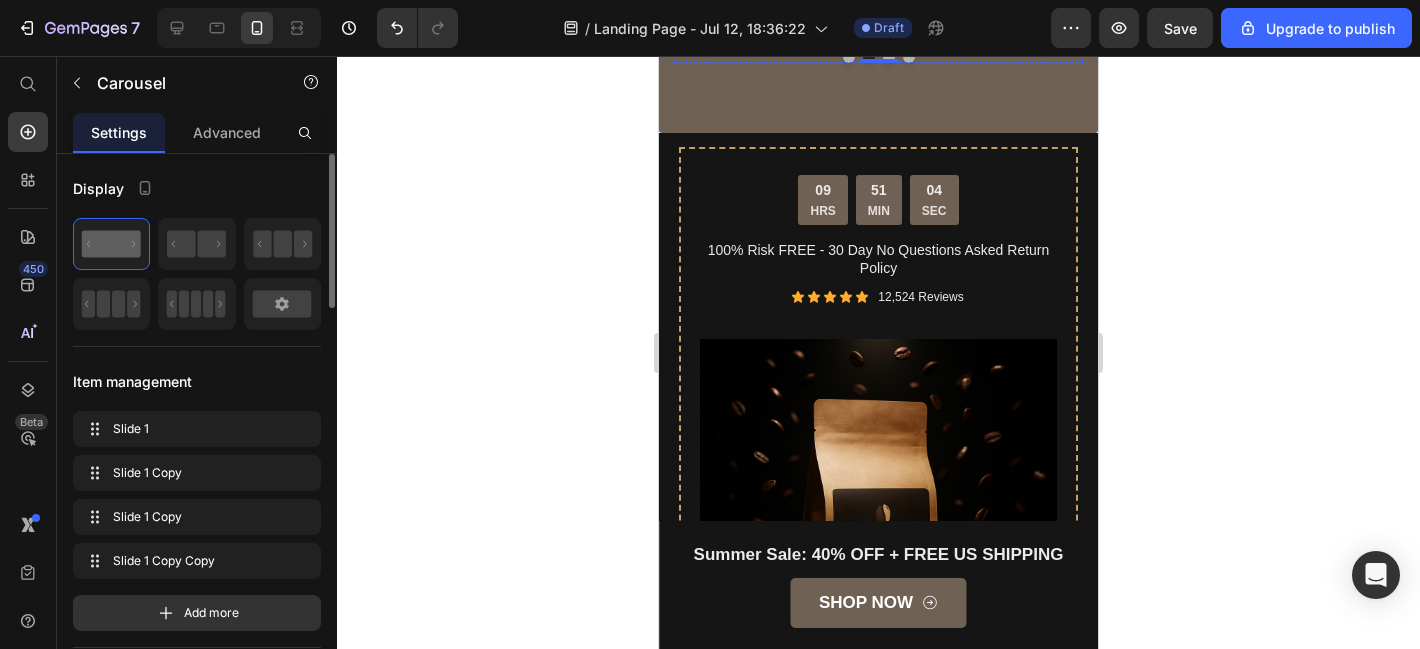 click on "Icon
Icon
Icon
Icon
Icon Row Best Coffee ever! Text block "I was skeptical at first but this coffee really surprised me. No jitters, no upset stomach, and I stay sharp through back to back meetings. It tastes great and actually makes me feel good." Text block - Jason K. Text block Row" at bounding box center (878, -101) 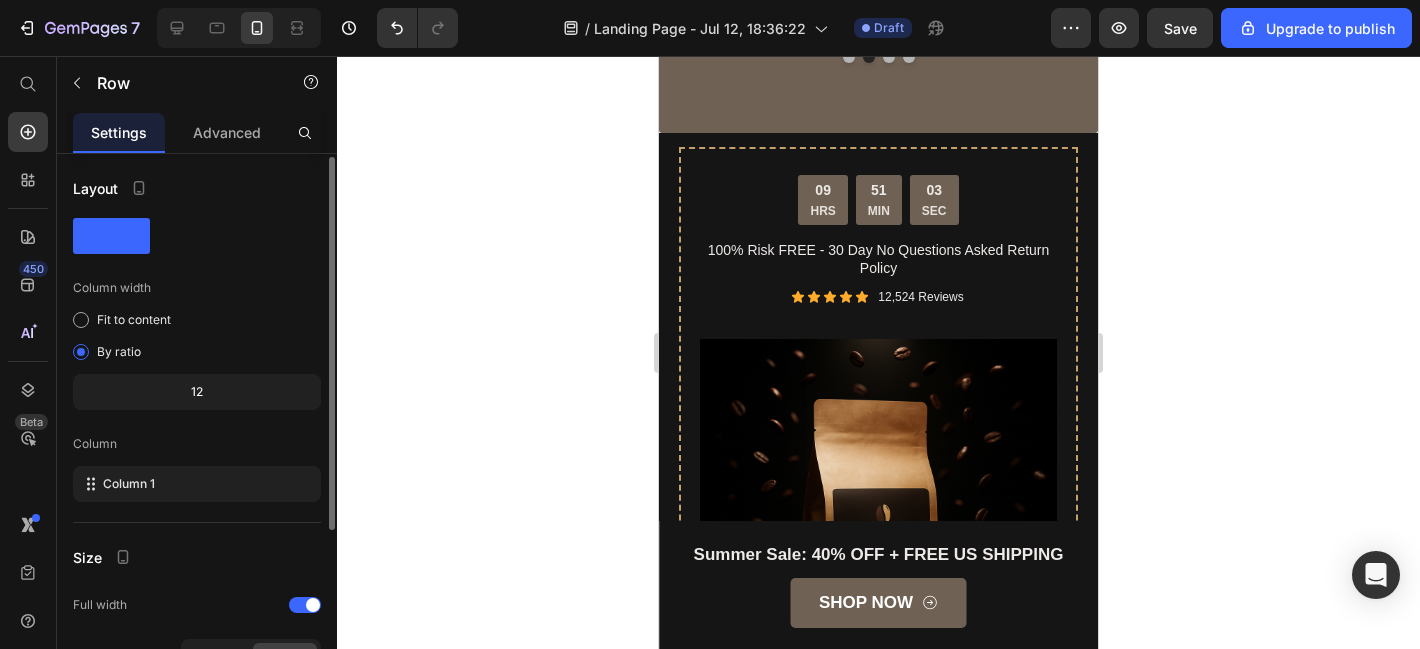 scroll, scrollTop: 264, scrollLeft: 0, axis: vertical 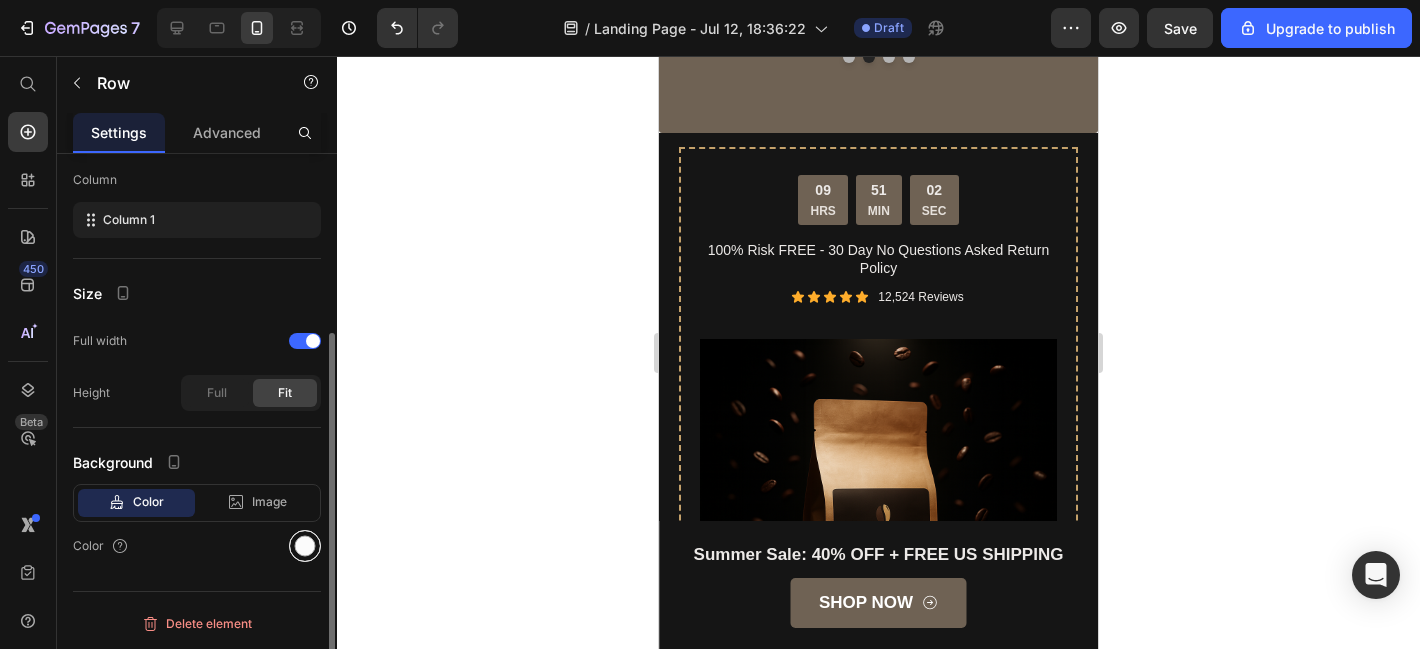 click at bounding box center [305, 546] 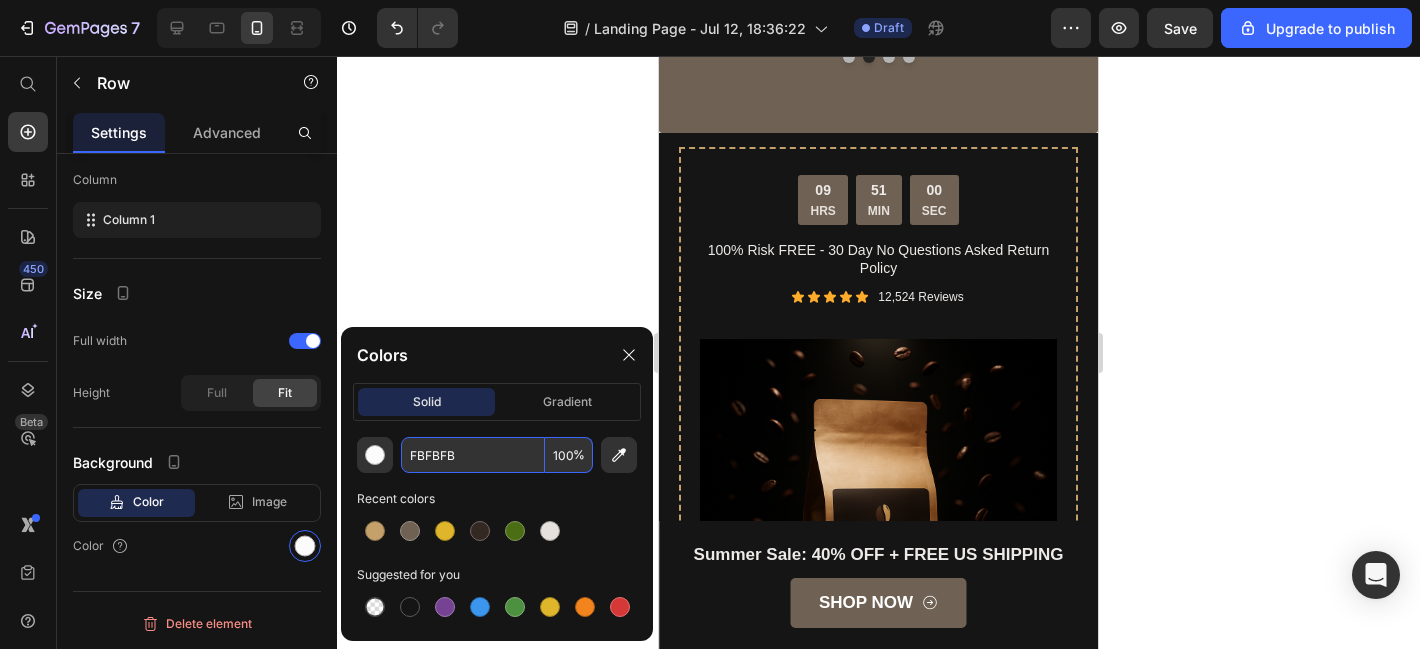 click on "FBFBFB" at bounding box center [473, 455] 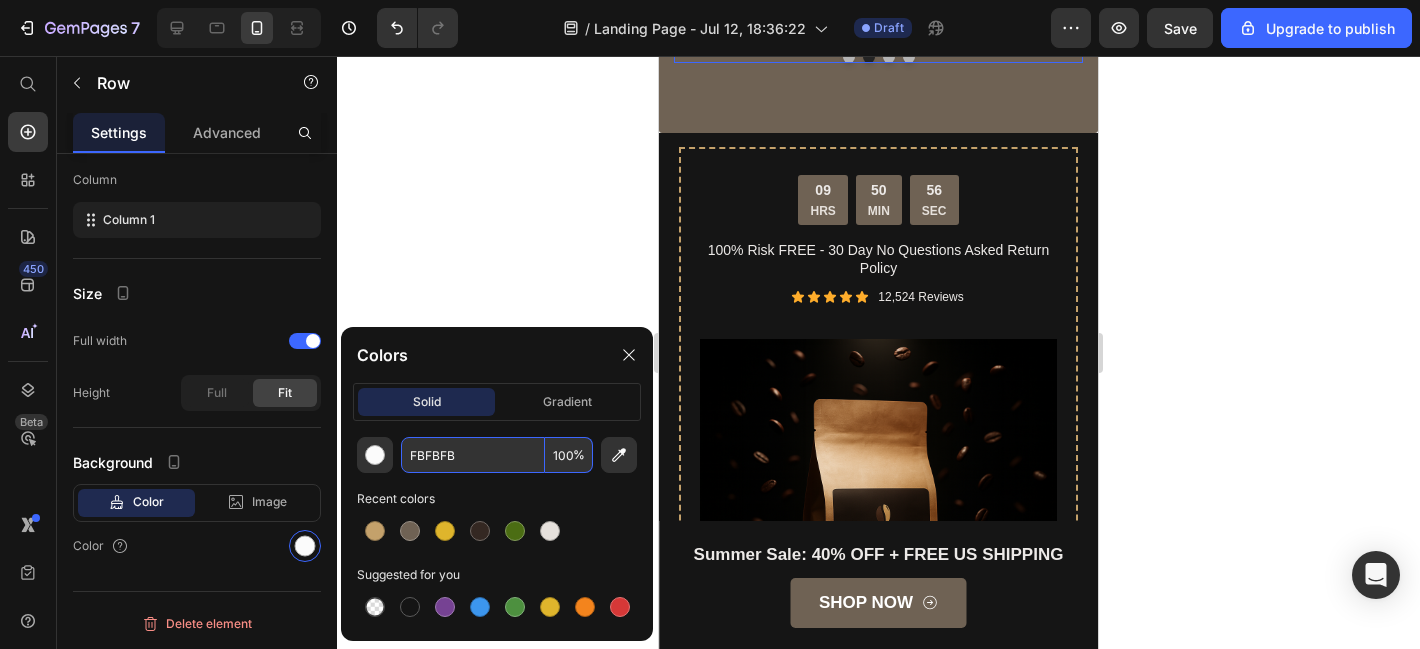 click at bounding box center [849, 57] 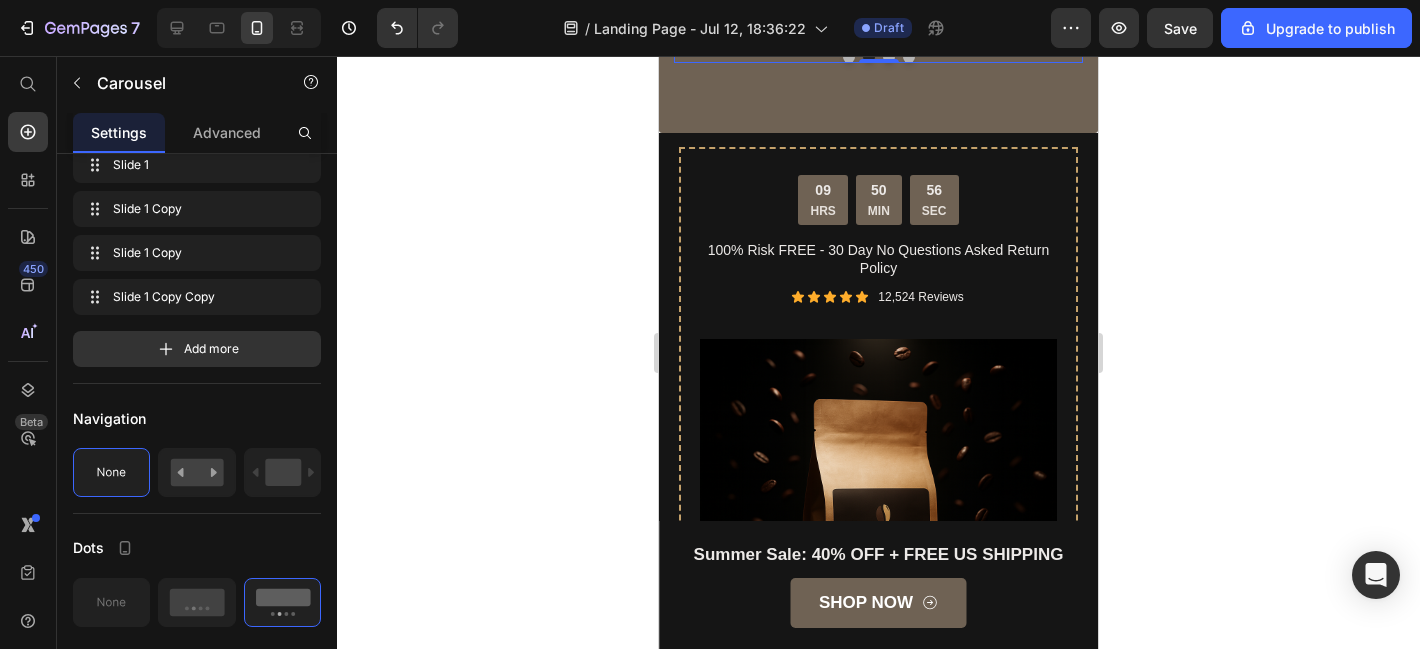 scroll, scrollTop: 0, scrollLeft: 0, axis: both 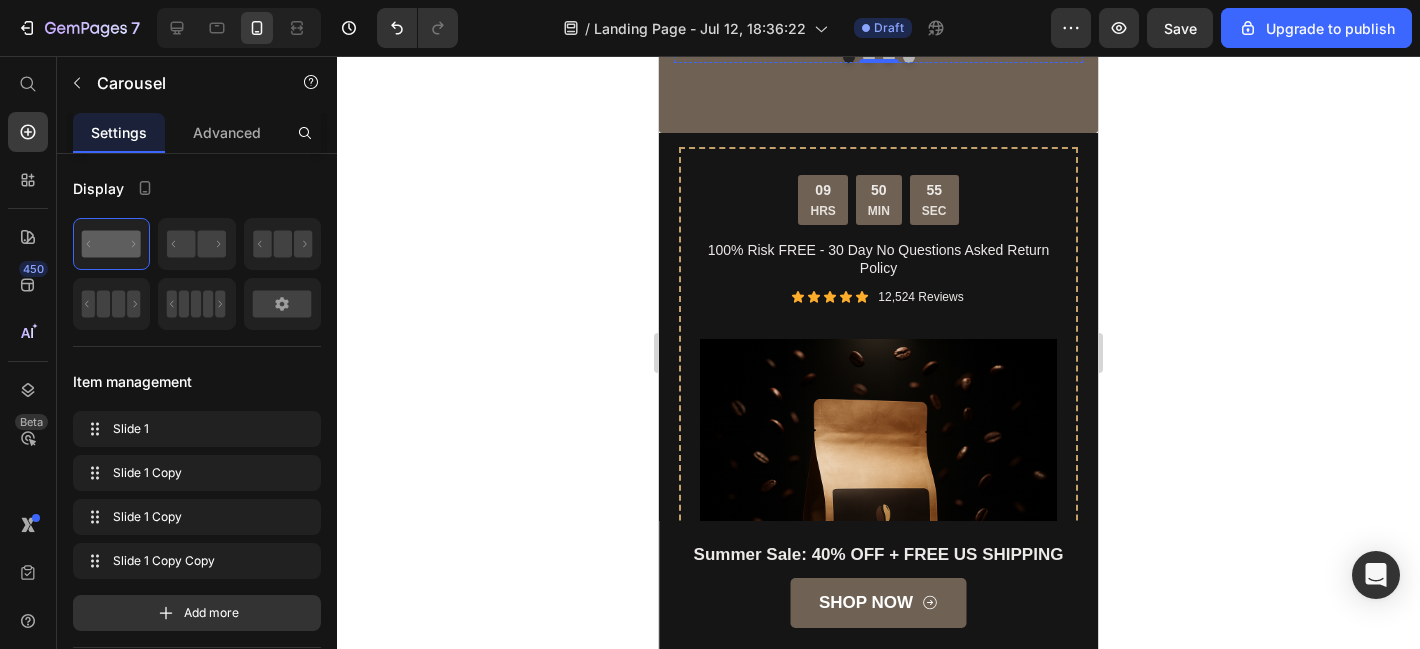 click on "- Ryan S." at bounding box center [878, -8] 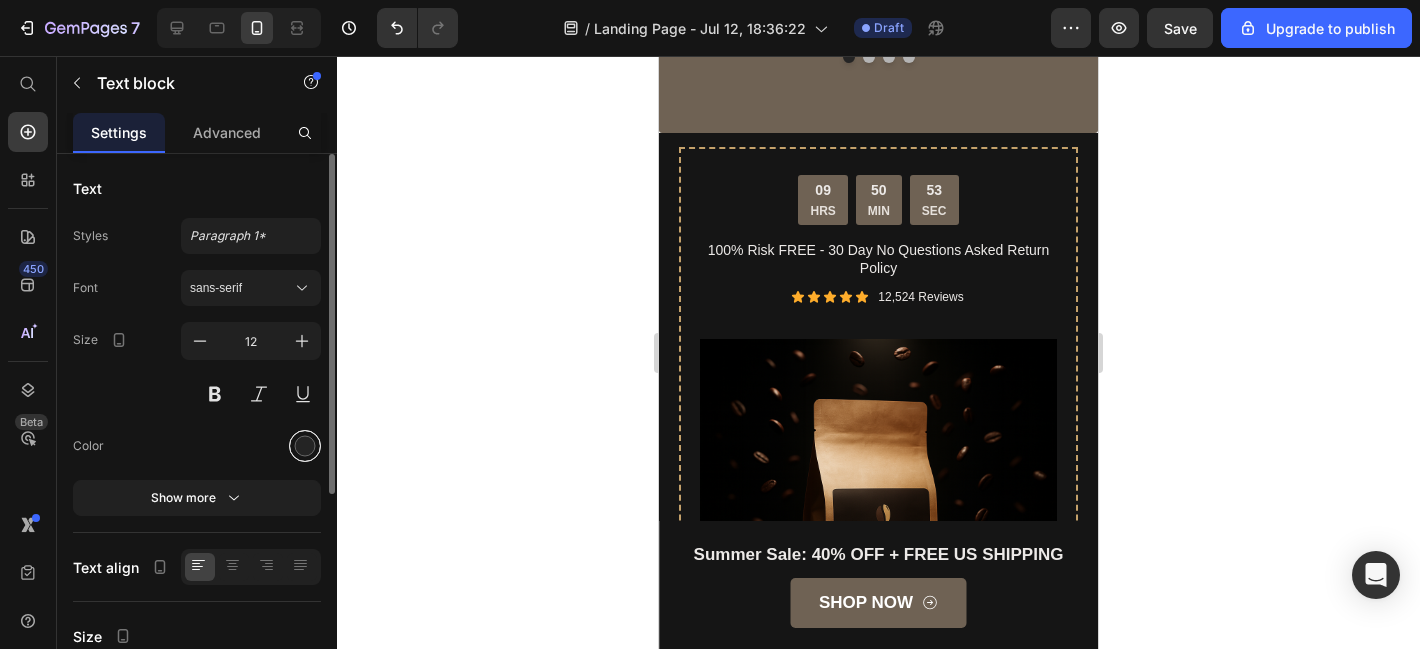 click at bounding box center (305, 446) 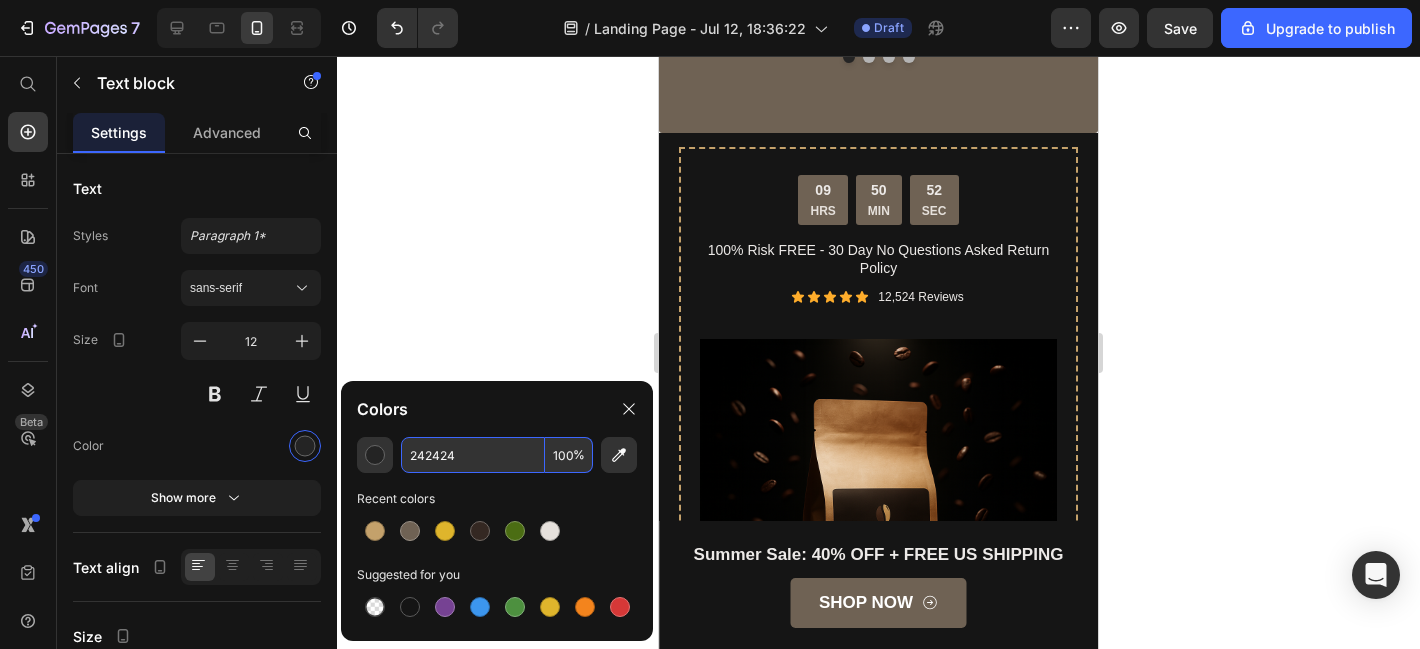 click on "242424" at bounding box center [473, 455] 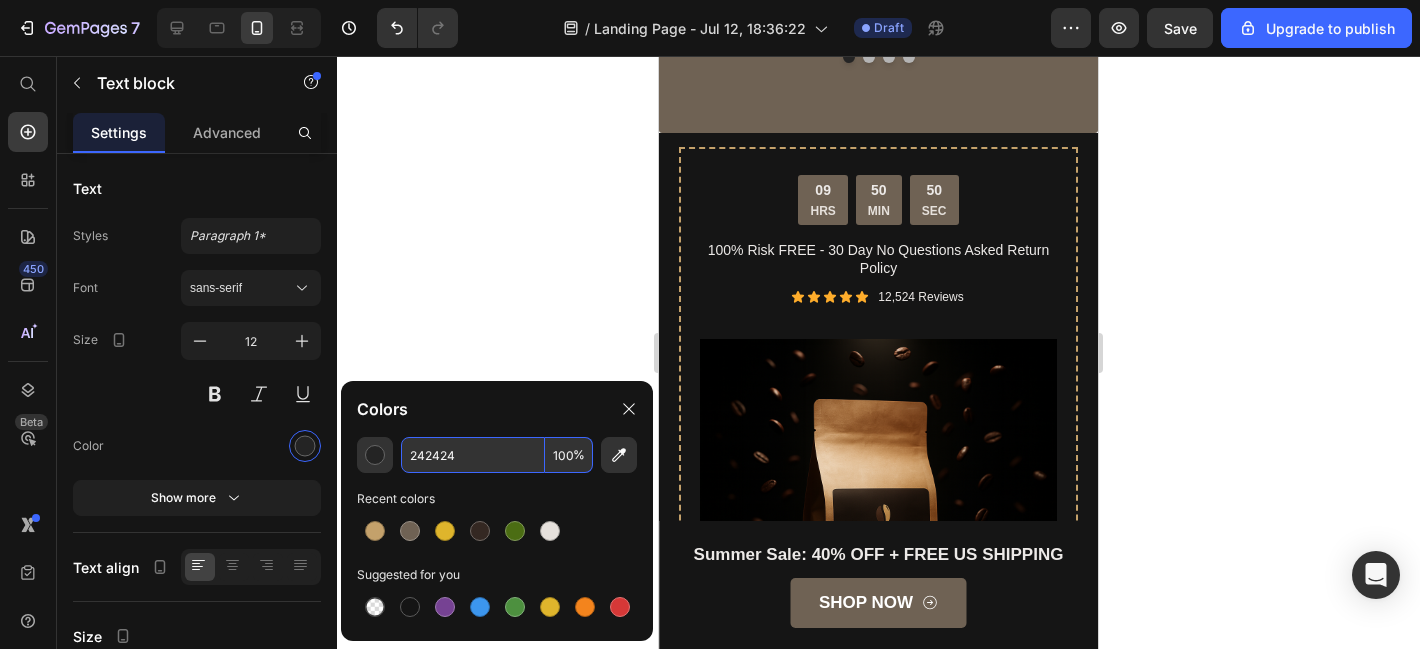 paste on "FBFBFB" 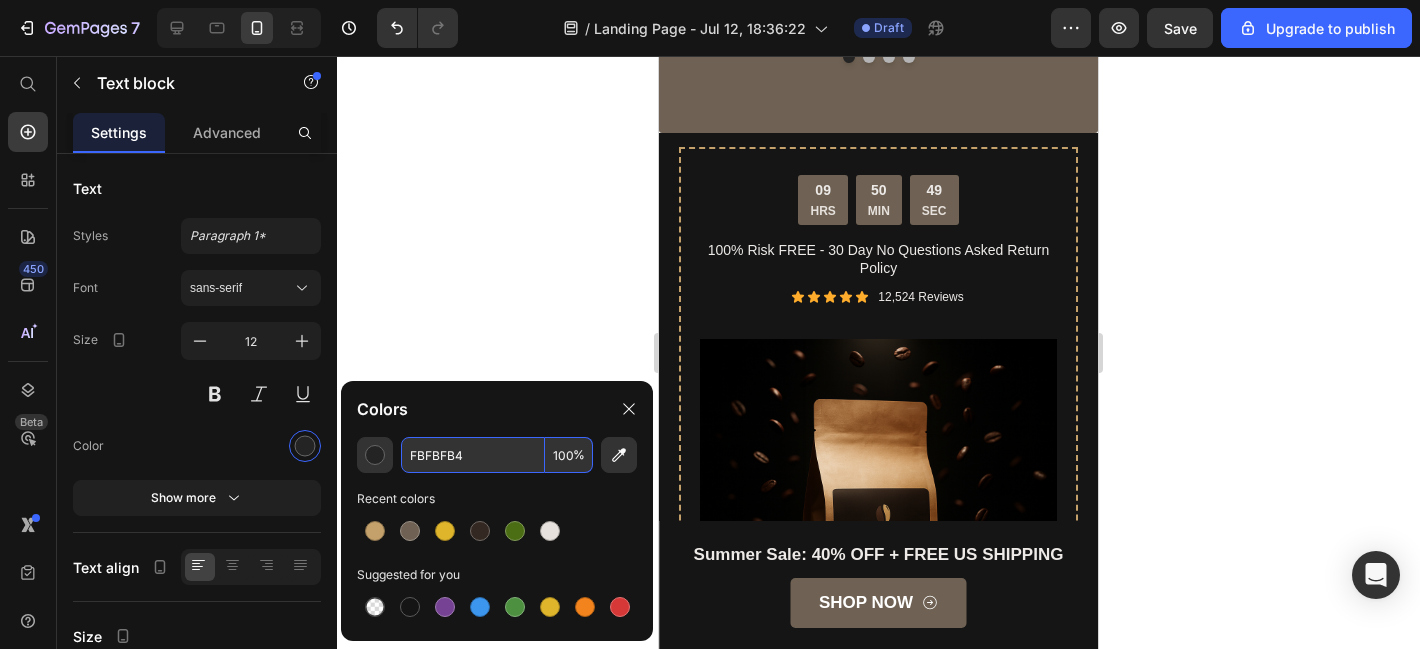 click on "FBFBFB4" at bounding box center (473, 455) 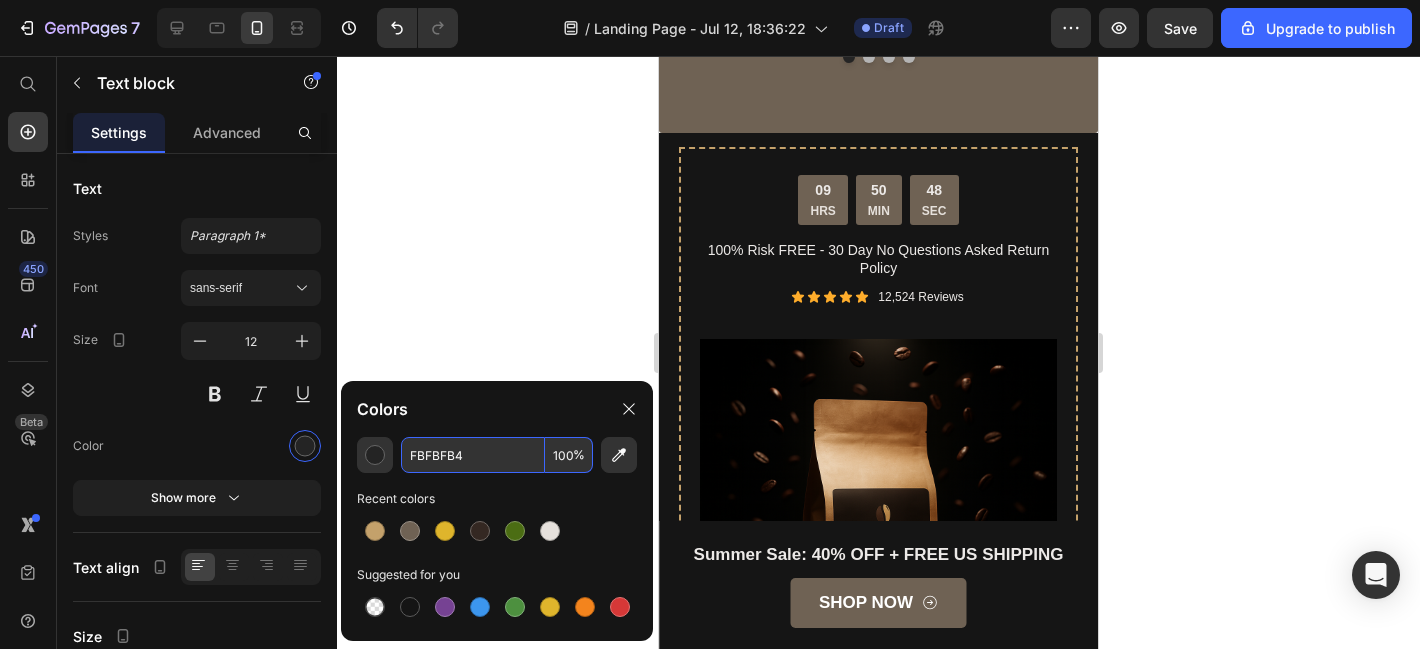 type on "FBFBFB" 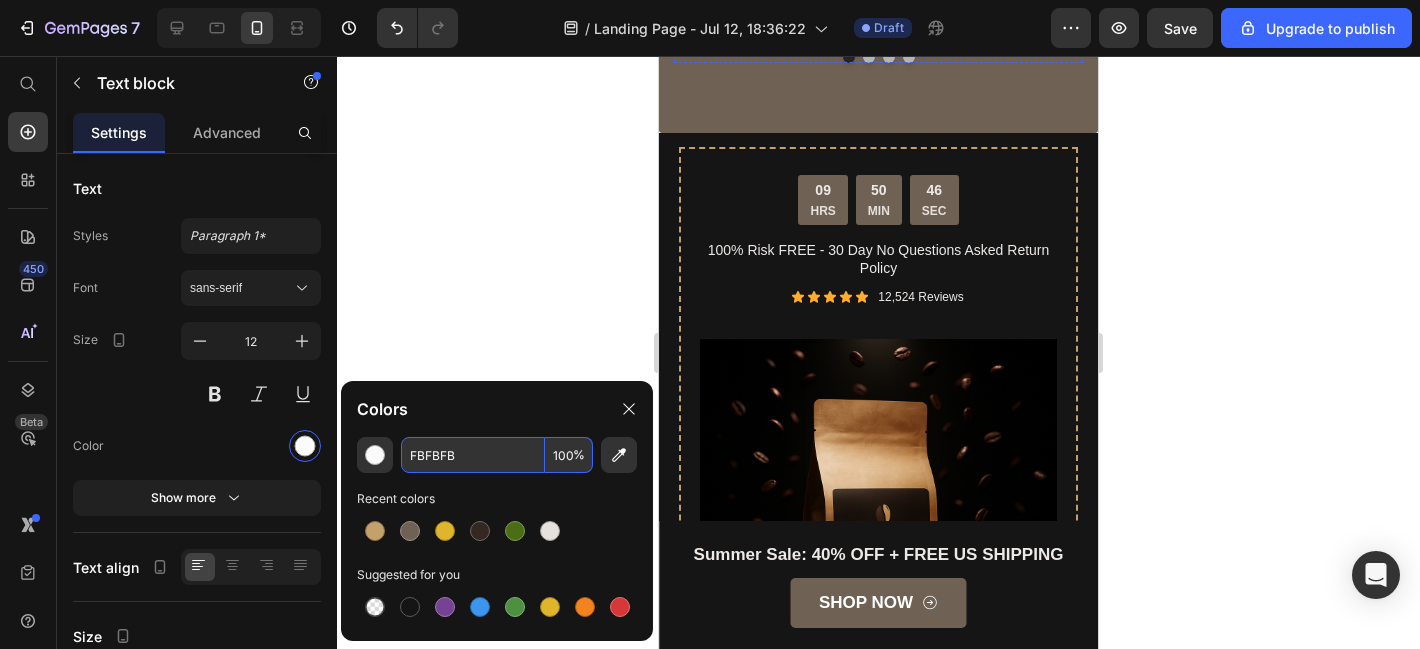 click on "Icon
Icon
Icon
Icon
Icon Row Amazing Text block "I swapped my coffee for Manuka Bean three months ago. My digestion has never felt better, my skin looks clearer and I haven’t had a 3pm crash in weeks. It’s become my favorite part of the day." Text block - Ryan S. Text block   0 Row" at bounding box center (878, -101) 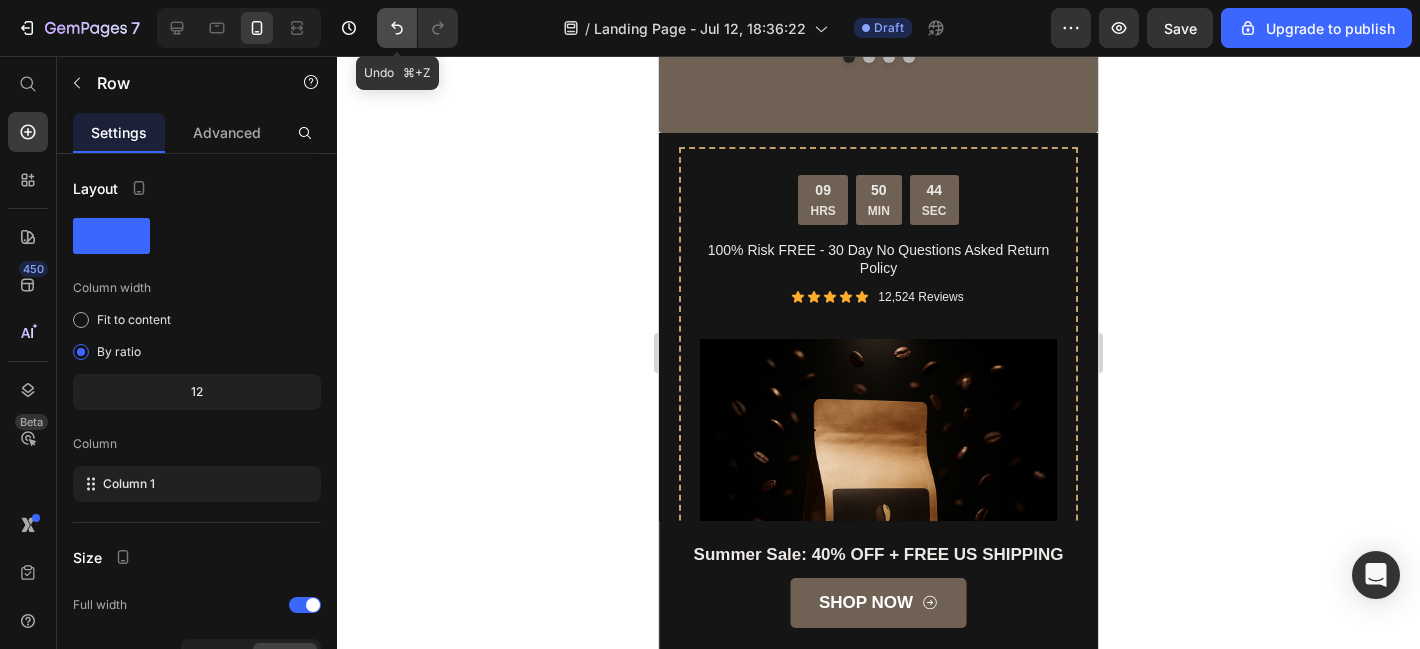 click 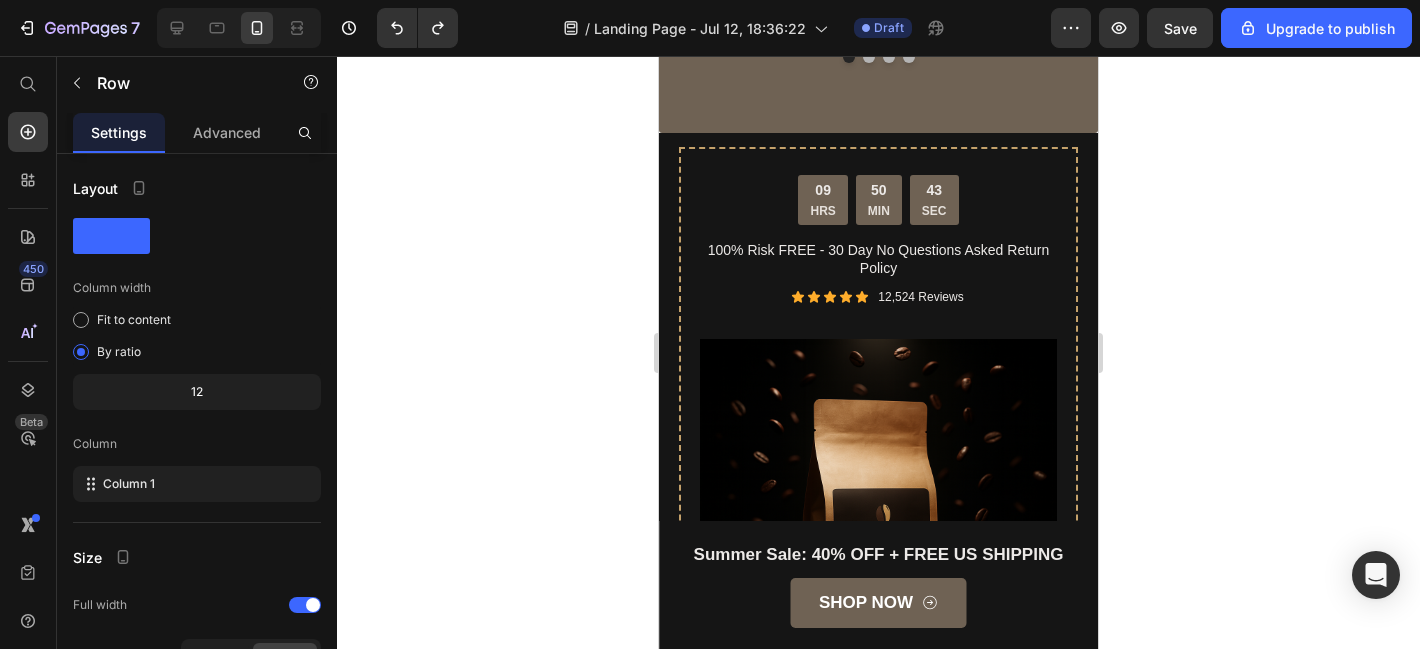 click on "- Ryan S." at bounding box center (878, -8) 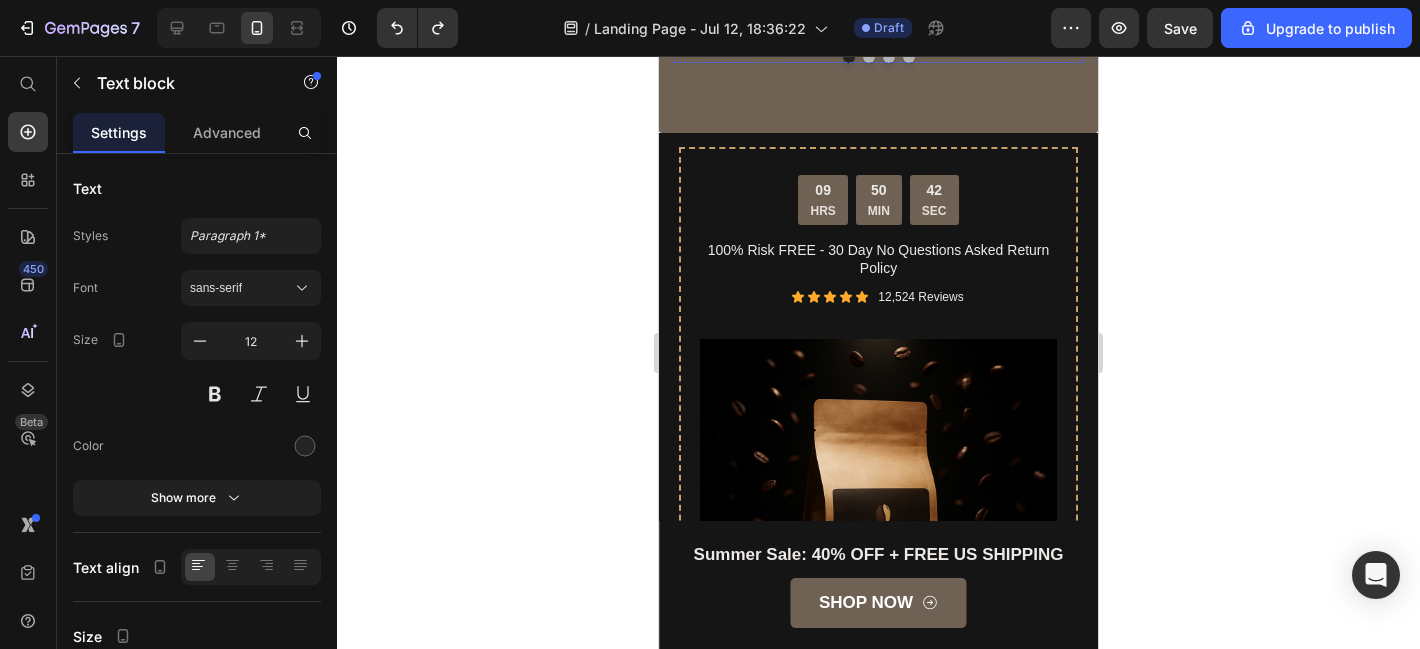 click on "Icon
Icon
Icon
Icon
Icon Row Amazing Text block "I swapped my coffee for Manuka Bean three months ago. My digestion has never felt better, my skin looks clearer and I haven’t had a 3pm crash in weeks. It’s become my favorite part of the day." Text block - Ryan S. Text block   0 Row" at bounding box center [878, -101] 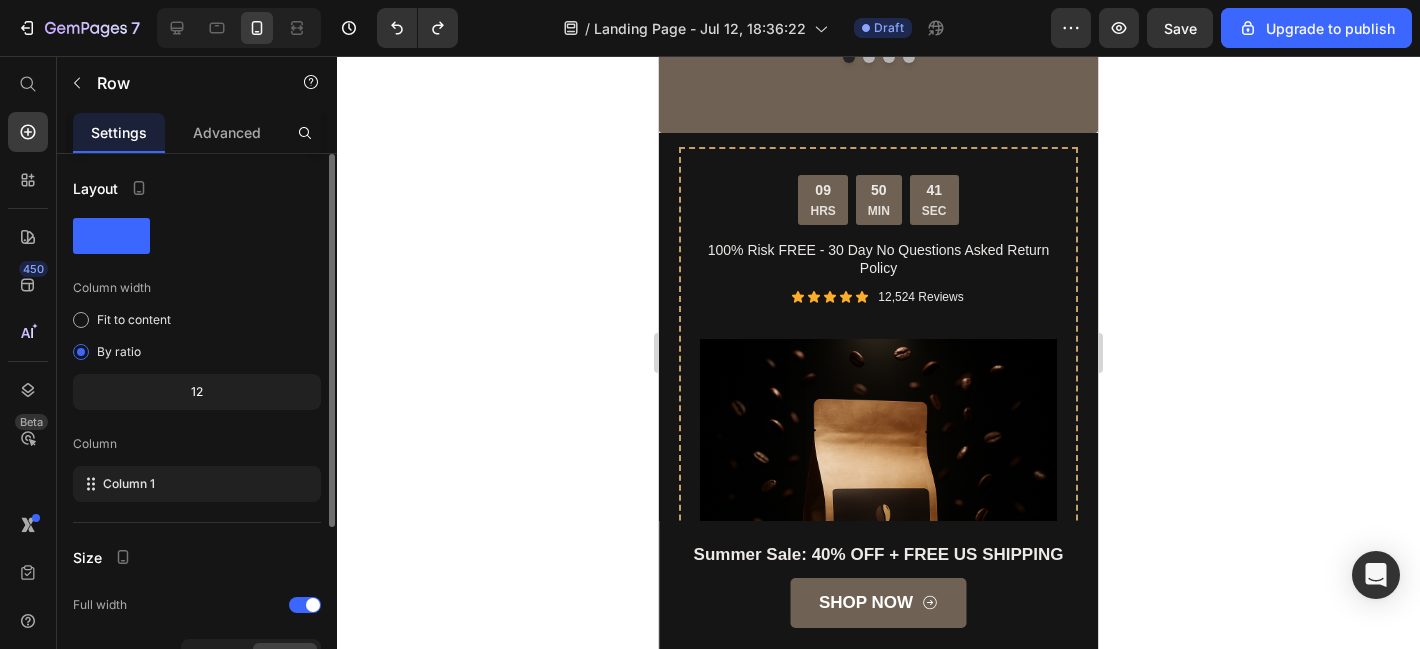 scroll, scrollTop: 264, scrollLeft: 0, axis: vertical 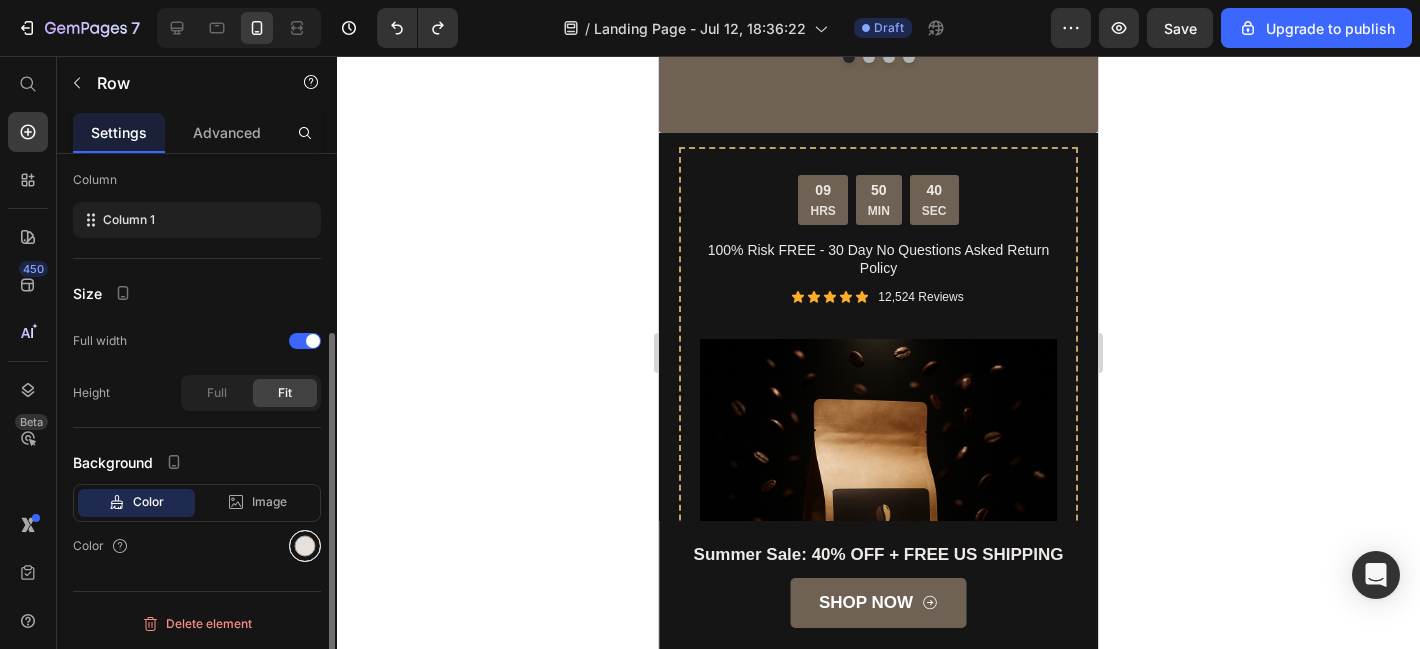 click at bounding box center (305, 546) 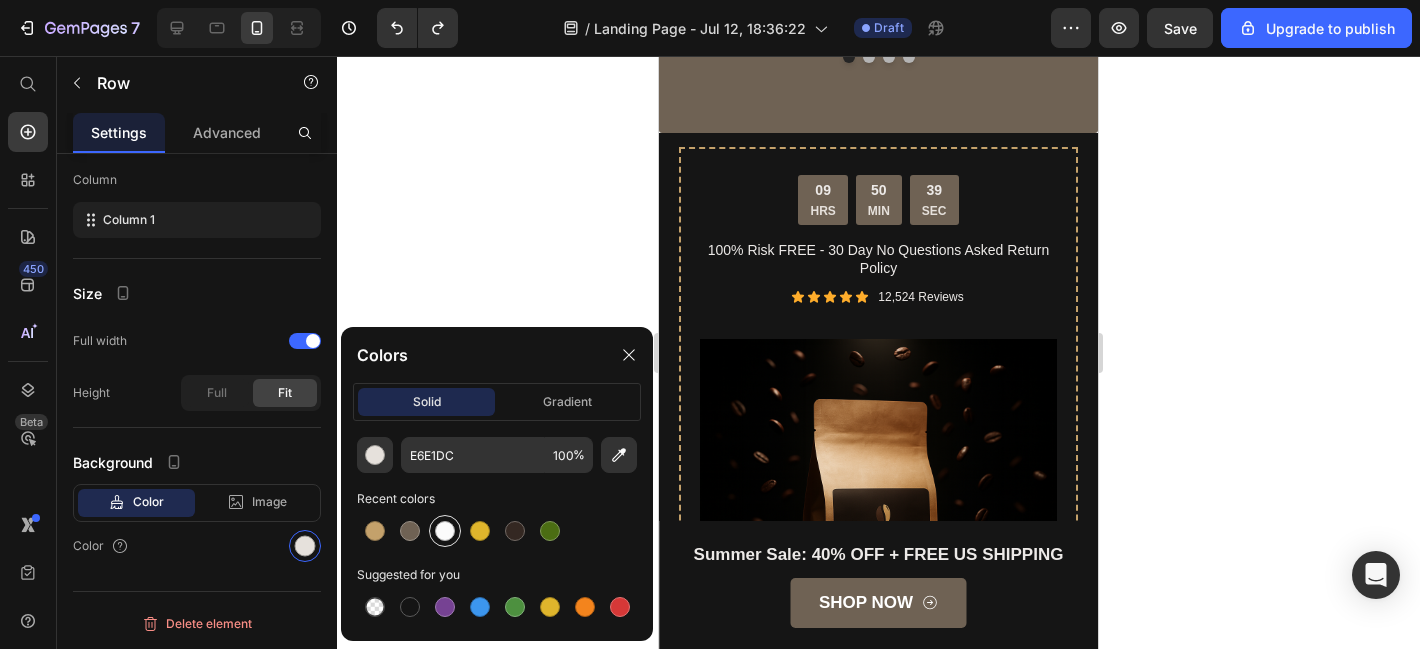 click at bounding box center [445, 531] 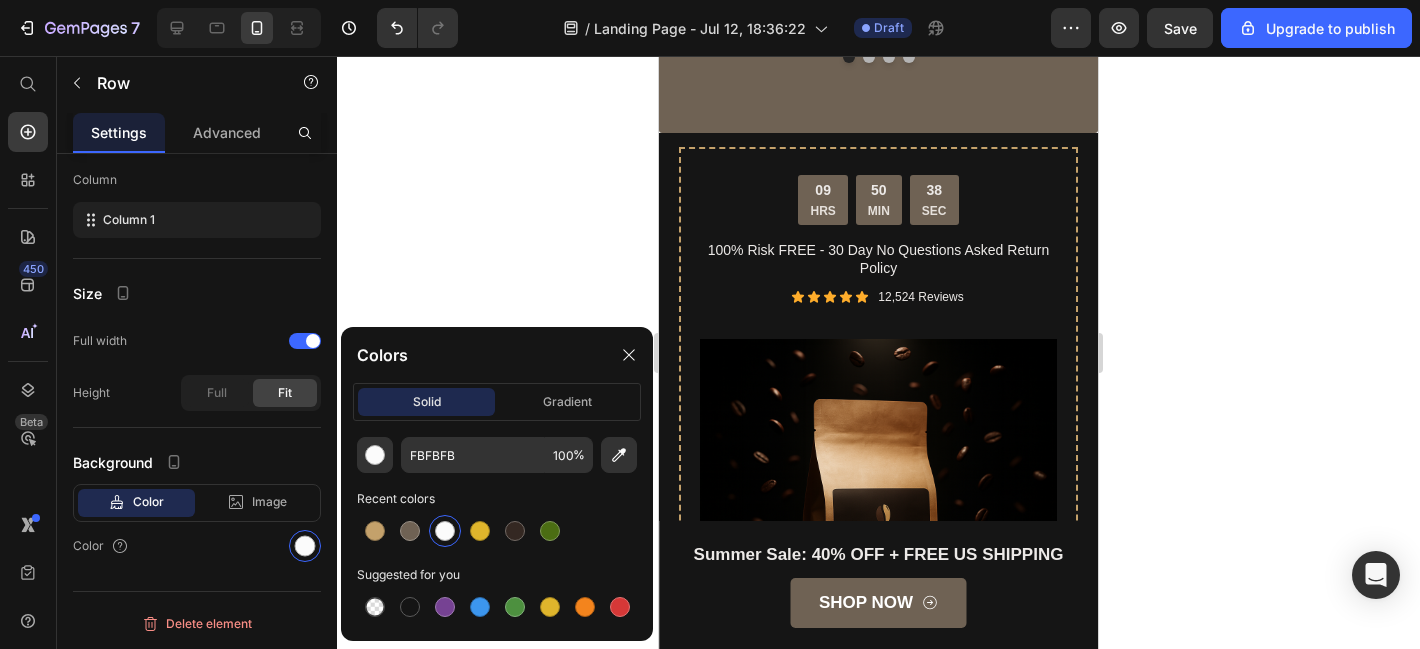 click 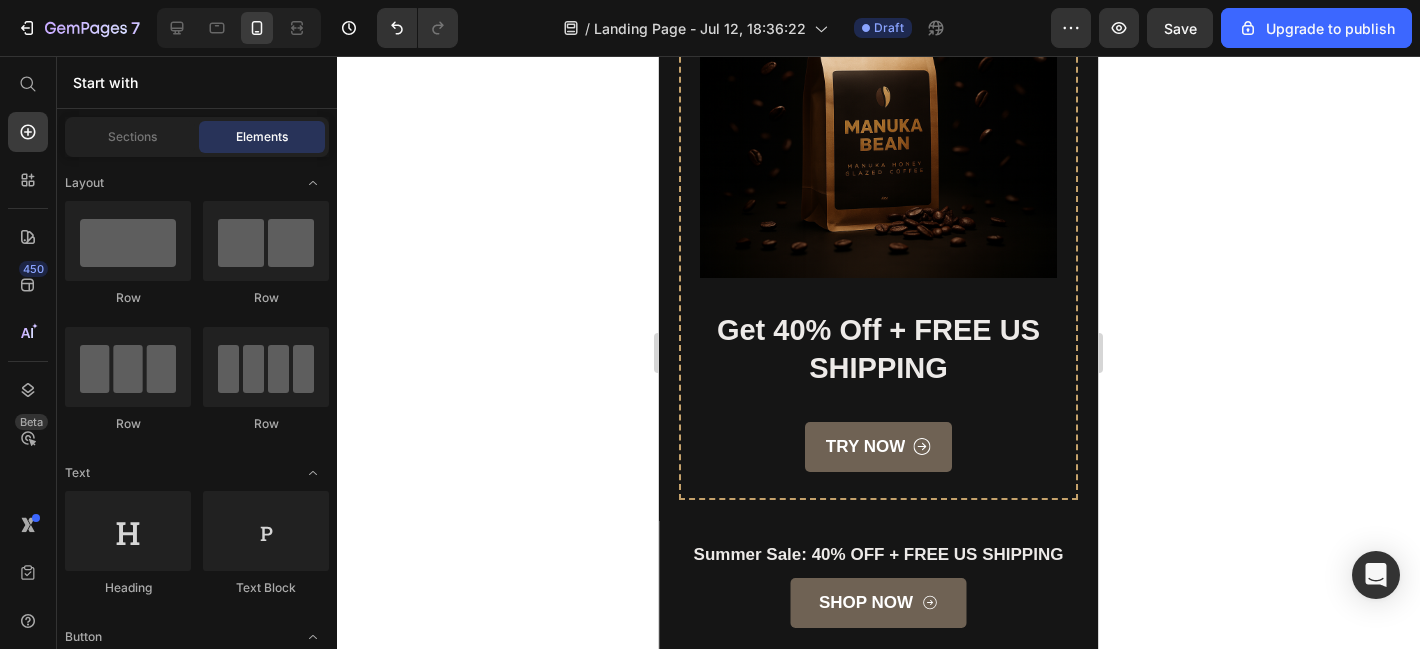 scroll, scrollTop: 5462, scrollLeft: 0, axis: vertical 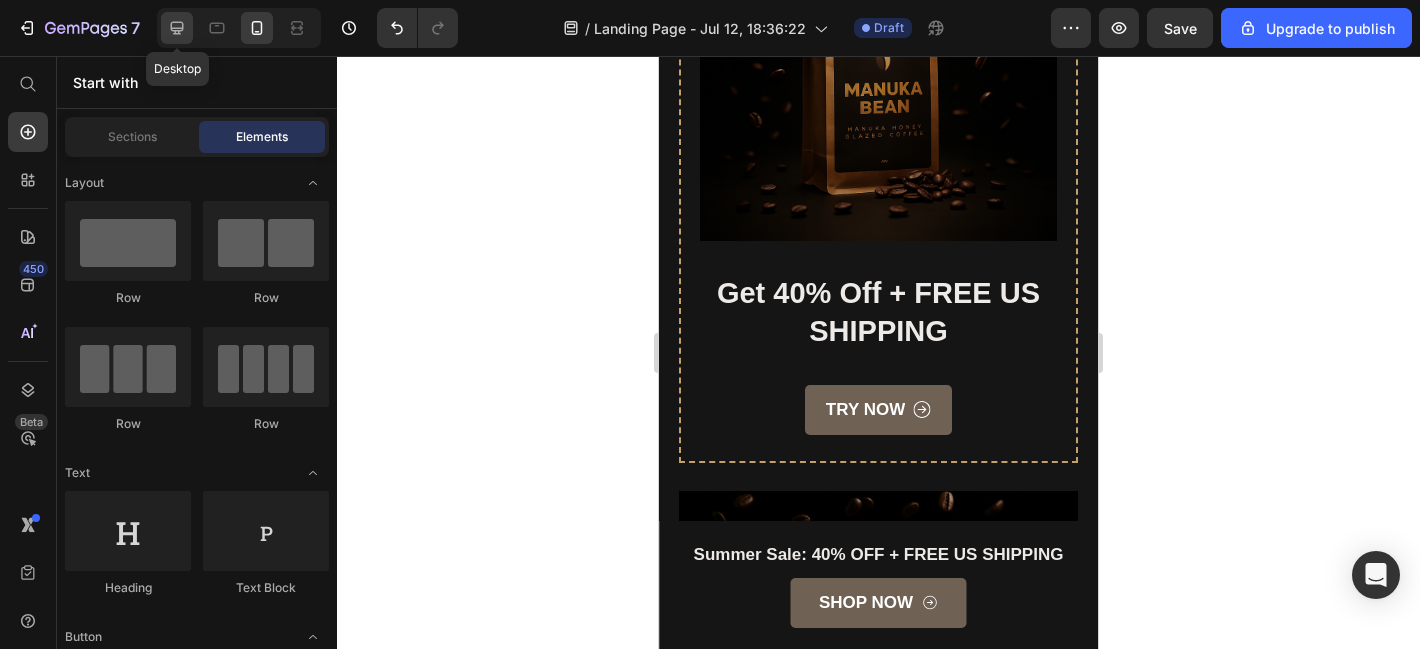 click 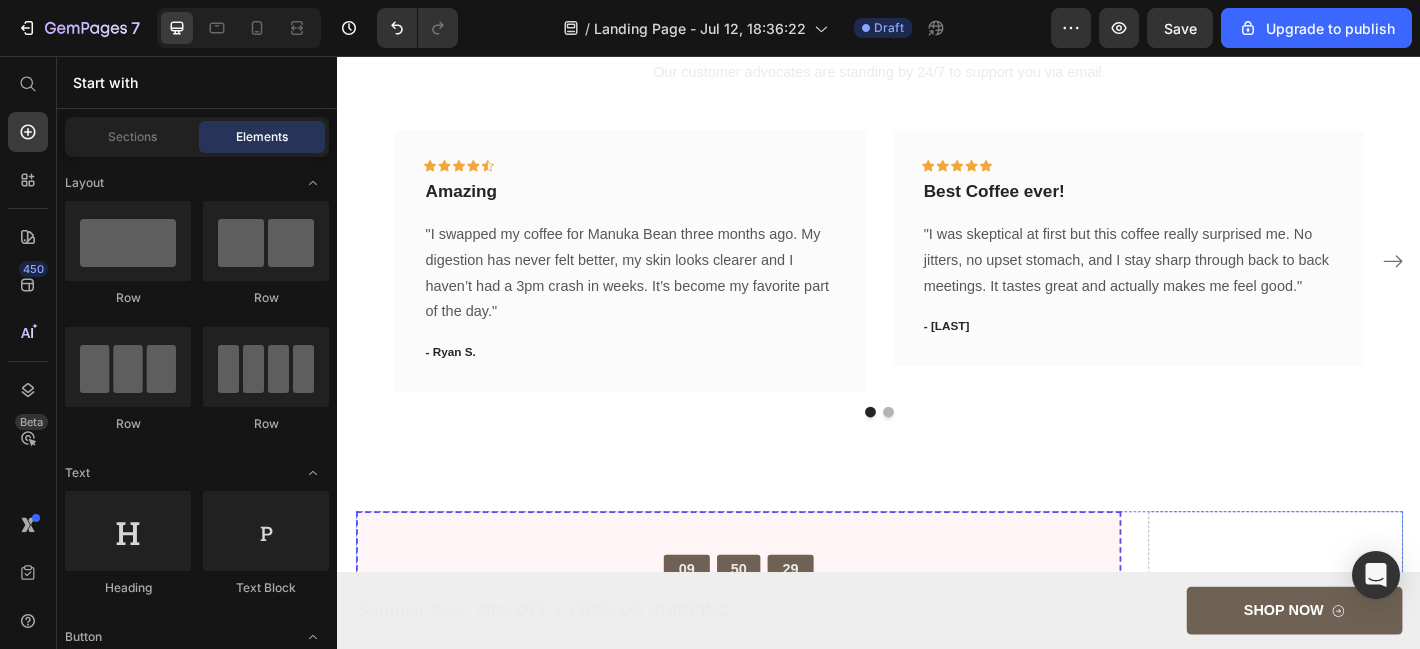 scroll, scrollTop: 3095, scrollLeft: 0, axis: vertical 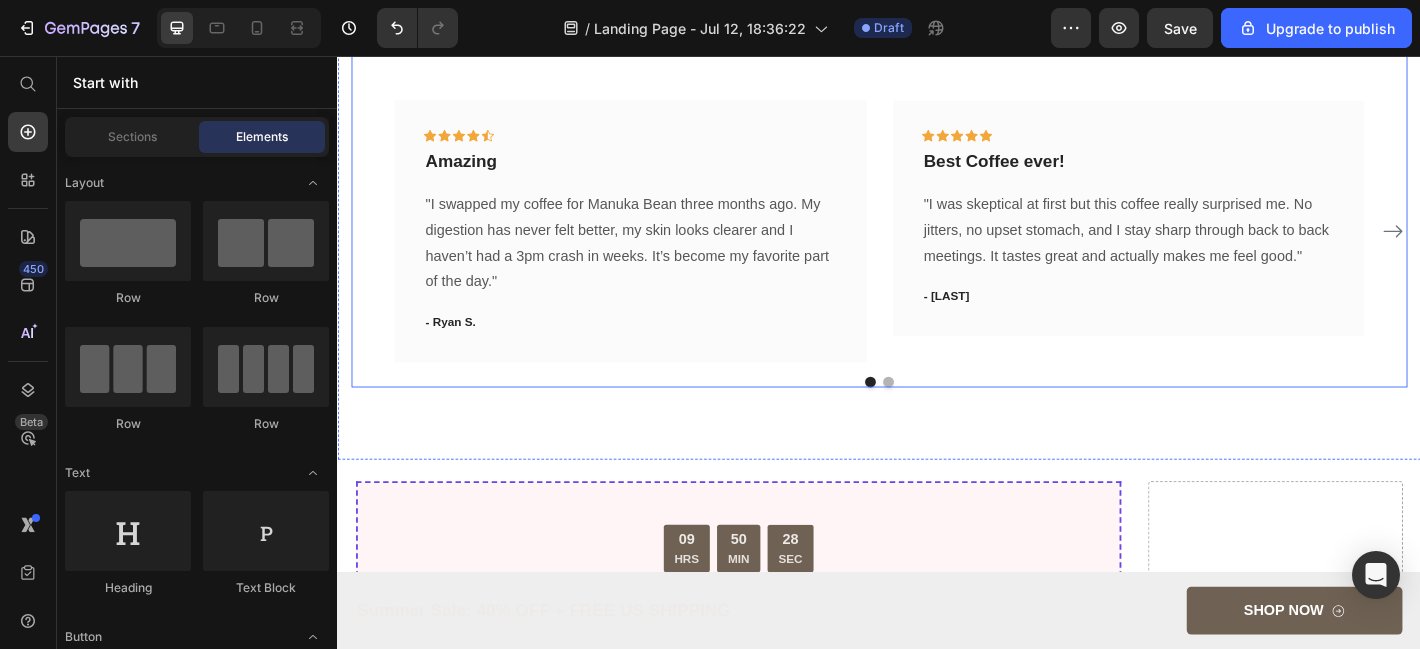 click on "What Our Customers Are Saying Heading Our customer advocates are standing by 24/7 to support you via email. Text block
Icon
Icon
Icon
Icon
Icon Row Amazing Text block "I swapped my coffee for Manuka Bean three months ago. My digestion has never felt better, my skin looks clearer and I haven’t had a 3pm crash in weeks. It’s become my favorite part of the day." Text block - Ryan S. Text block Row
Icon
Icon
Icon
Icon
Icon Row Best Coffee ever! Text block "I was skeptical at first but this coffee really surprised me. No jitters, no upset stomach, and I stay sharp through back to back meetings. It tastes great and actually makes me feel good." Text block - Jason K. Text block Row
Icon
Icon
Icon
Icon
Icon Row Love it Text block Text block - Carla B. Text block" at bounding box center [937, 188] 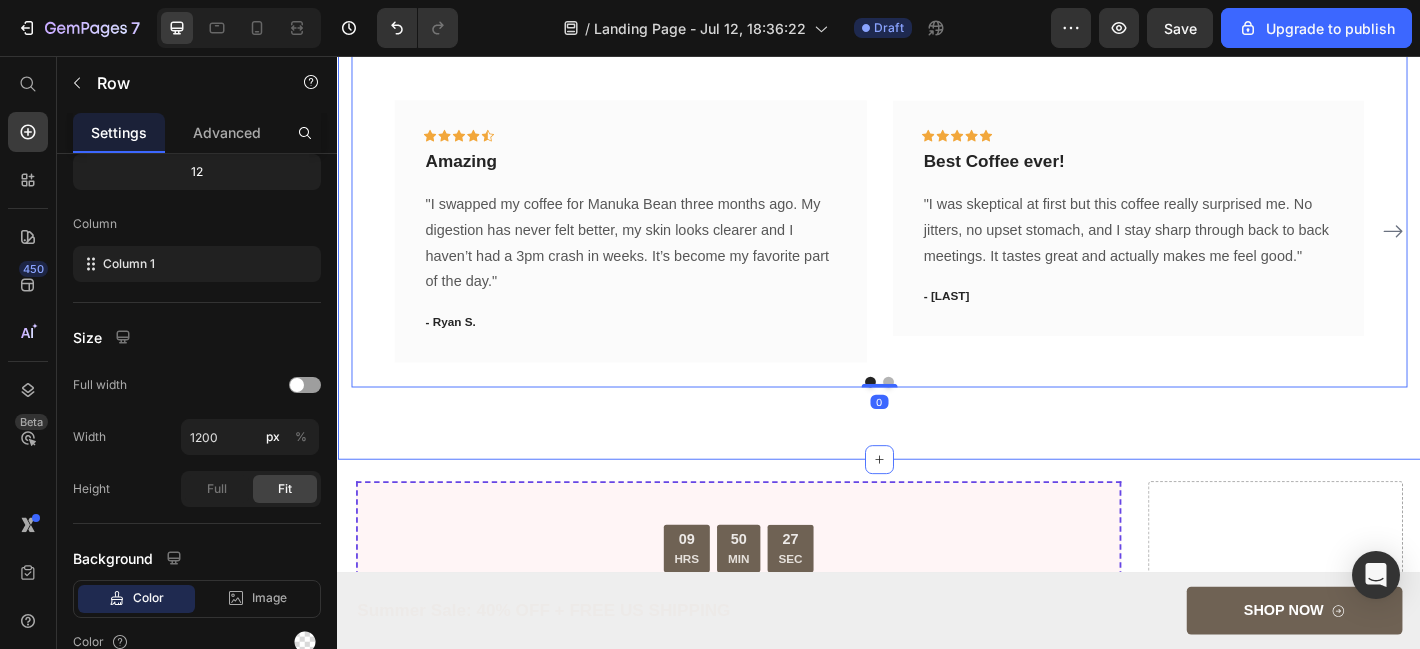 click on "What Our Customers Are Saying Heading Our customer advocates are standing by 24/7 to support you via email. Text block
Icon
Icon
Icon
Icon
Icon Row Amazing Text block "I swapped my coffee for Manuka Bean three months ago. My digestion has never felt better, my skin looks clearer and I haven’t had a 3pm crash in weeks. It’s become my favorite part of the day." Text block - Ryan S. Text block Row
Icon
Icon
Icon
Icon
Icon Row Best Coffee ever! Text block "I was skeptical at first but this coffee really surprised me. No jitters, no upset stomach, and I stay sharp through back to back meetings. It tastes great and actually makes me feel good." Text block - Jason K. Text block Row
Icon
Icon
Icon
Icon
Icon Row Love it Text block Text block - Carla B. Text block" at bounding box center [937, 188] 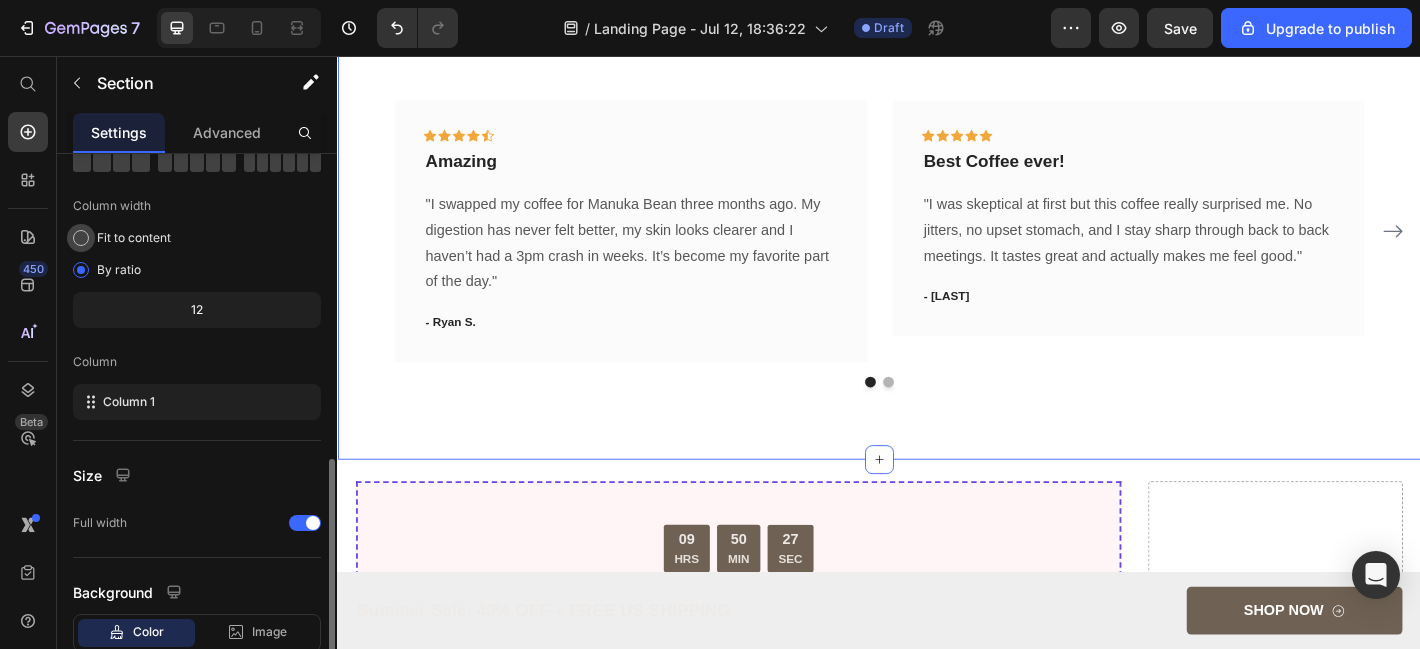 scroll, scrollTop: 256, scrollLeft: 0, axis: vertical 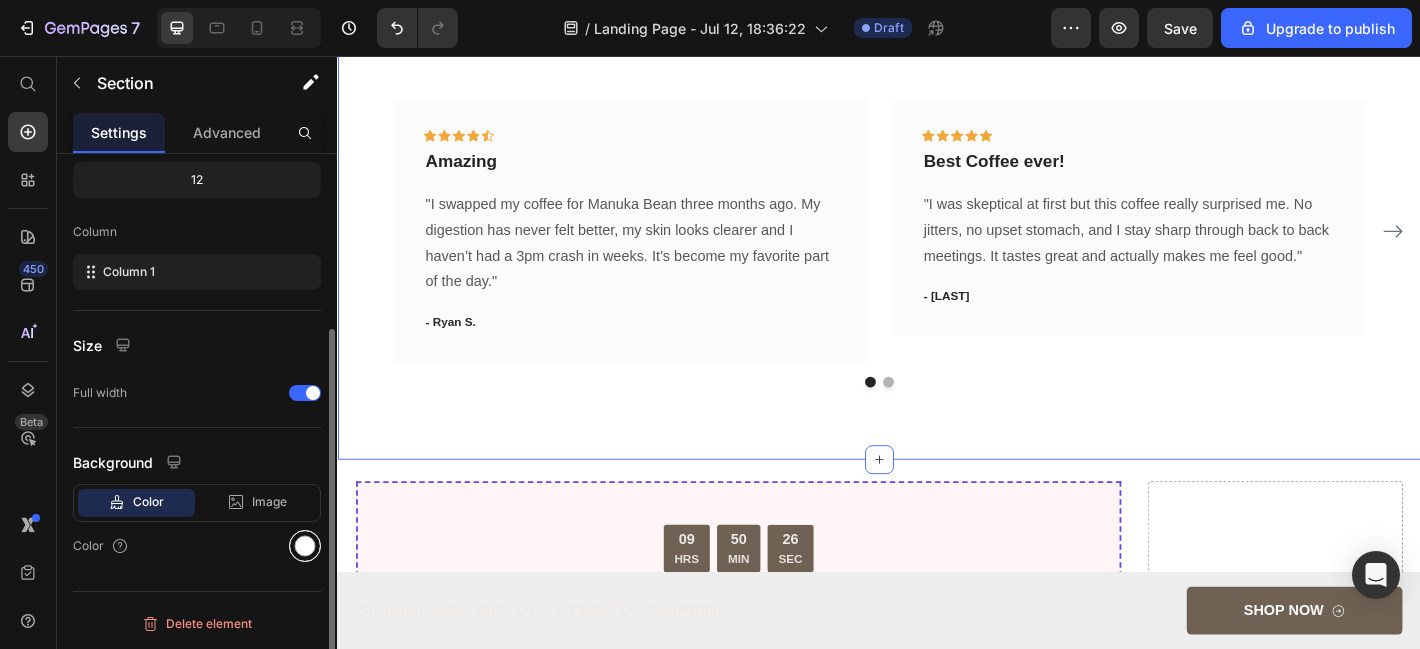 click at bounding box center [305, 546] 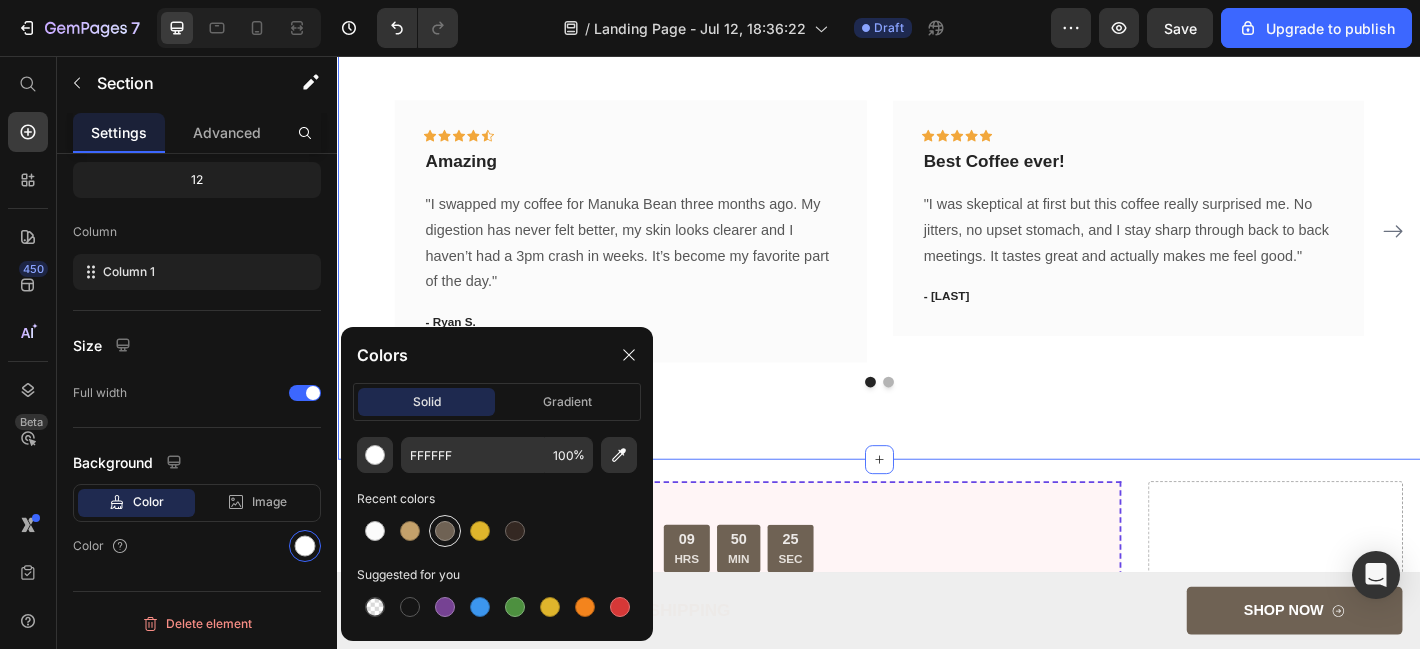 click at bounding box center [445, 531] 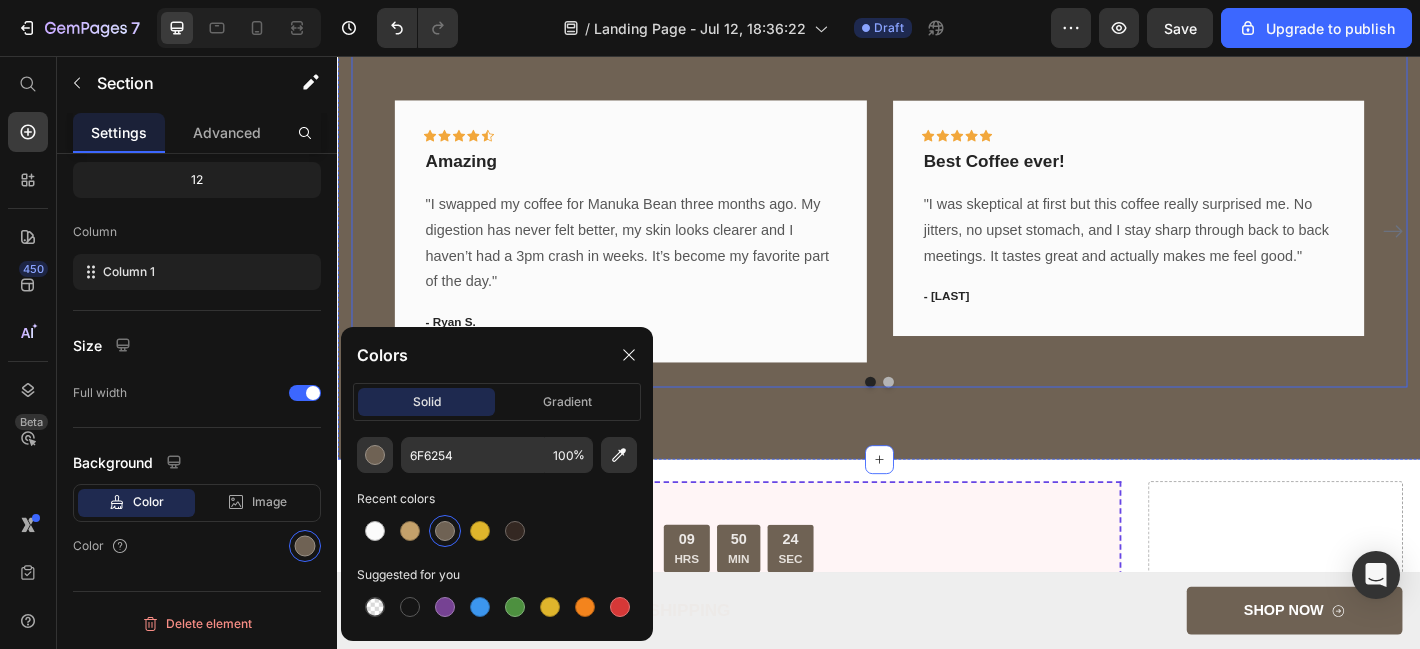 click on "What Our Customers Are Saying Heading Our customer advocates are standing by 24/7 to support you via email. Text block
Icon
Icon
Icon
Icon
Icon Row Amazing Text block "I swapped my coffee for Manuka Bean three months ago. My digestion has never felt better, my skin looks clearer and I haven’t had a 3pm crash in weeks. It’s become my favorite part of the day." Text block - Ryan S. Text block Row
Icon
Icon
Icon
Icon
Icon Row Best Coffee ever! Text block "I was skeptical at first but this coffee really surprised me. No jitters, no upset stomach, and I stay sharp through back to back meetings. It tastes great and actually makes me feel good." Text block - Jason K. Text block Row
Icon
Icon
Icon
Icon
Icon Row Love it Text block Text block - Carla B. Text block" at bounding box center (937, 188) 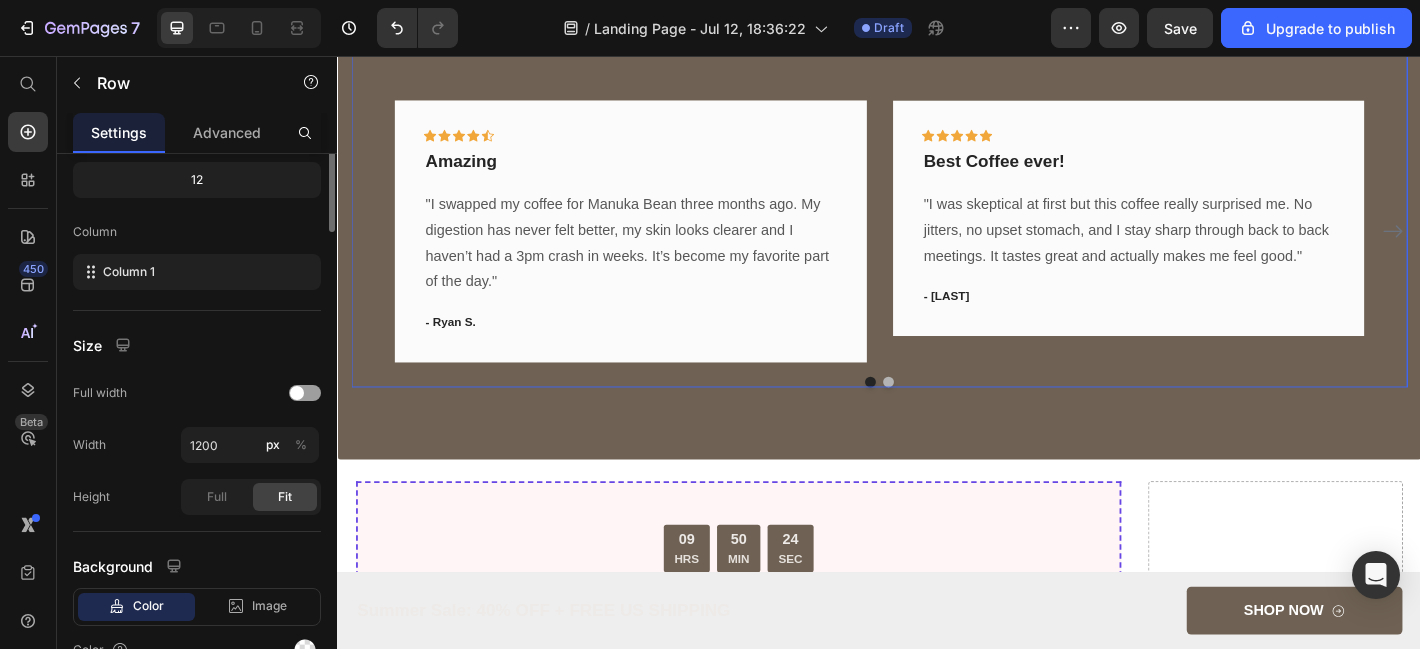scroll, scrollTop: 0, scrollLeft: 0, axis: both 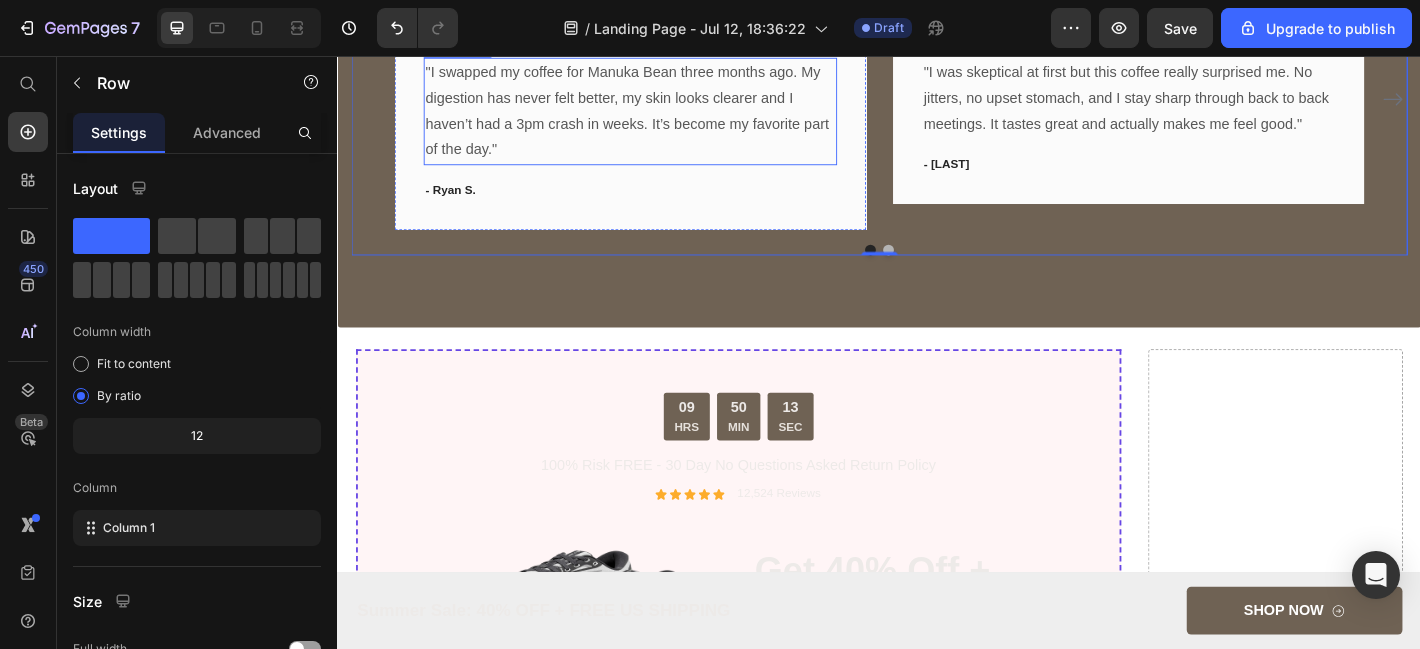 click on ""I swapped my coffee for Manuka Bean three months ago. My digestion has never felt better, my skin looks clearer and I haven’t had a 3pm crash in weeks. It’s become my favorite part of the day."" at bounding box center [661, 117] 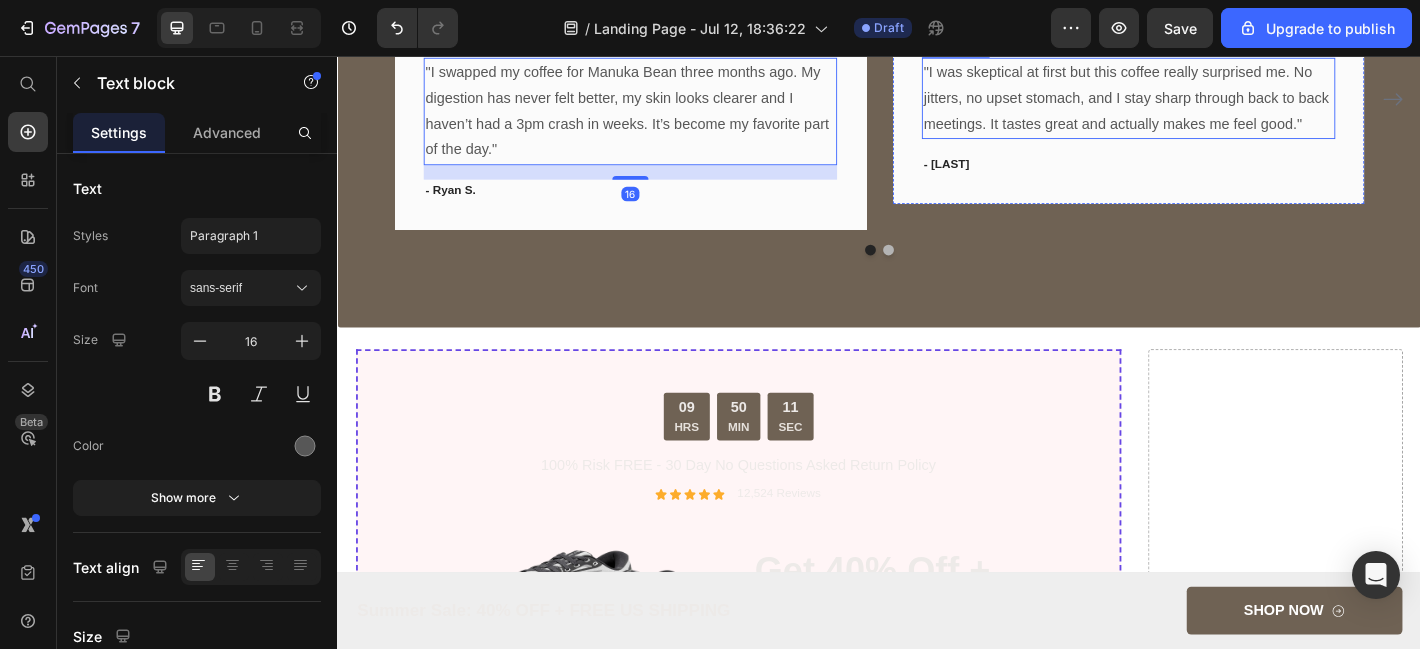 click on ""I was skeptical at first but this coffee really surprised me. No jitters, no upset stomach, and I stay sharp through back to back meetings. It tastes great and actually makes me feel good."" at bounding box center [1213, 103] 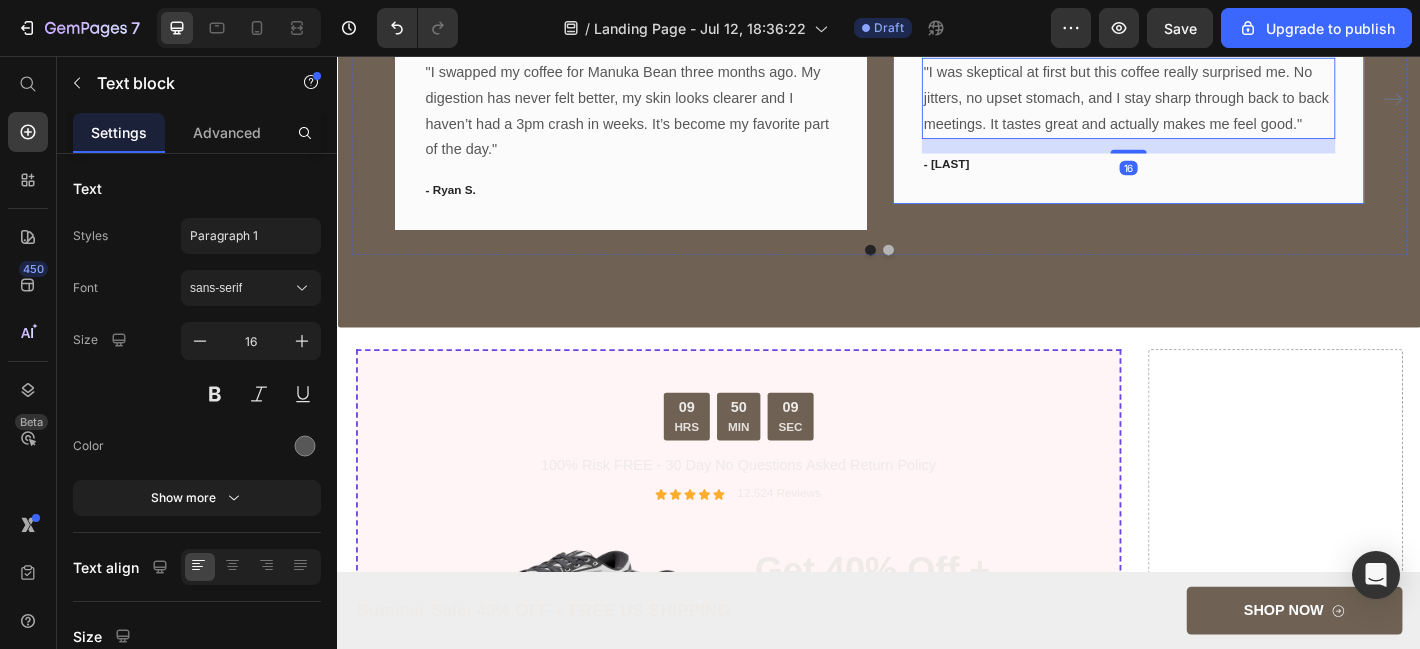 click on "Icon
Icon
Icon
Icon
Icon Row Best Coffee ever! Text block "I was skeptical at first but this coffee really surprised me. No jitters, no upset stomach, and I stay sharp through back to back meetings. It tastes great and actually makes me feel good." Text block   16 - Jason K. Text block Row" at bounding box center (1213, 89) 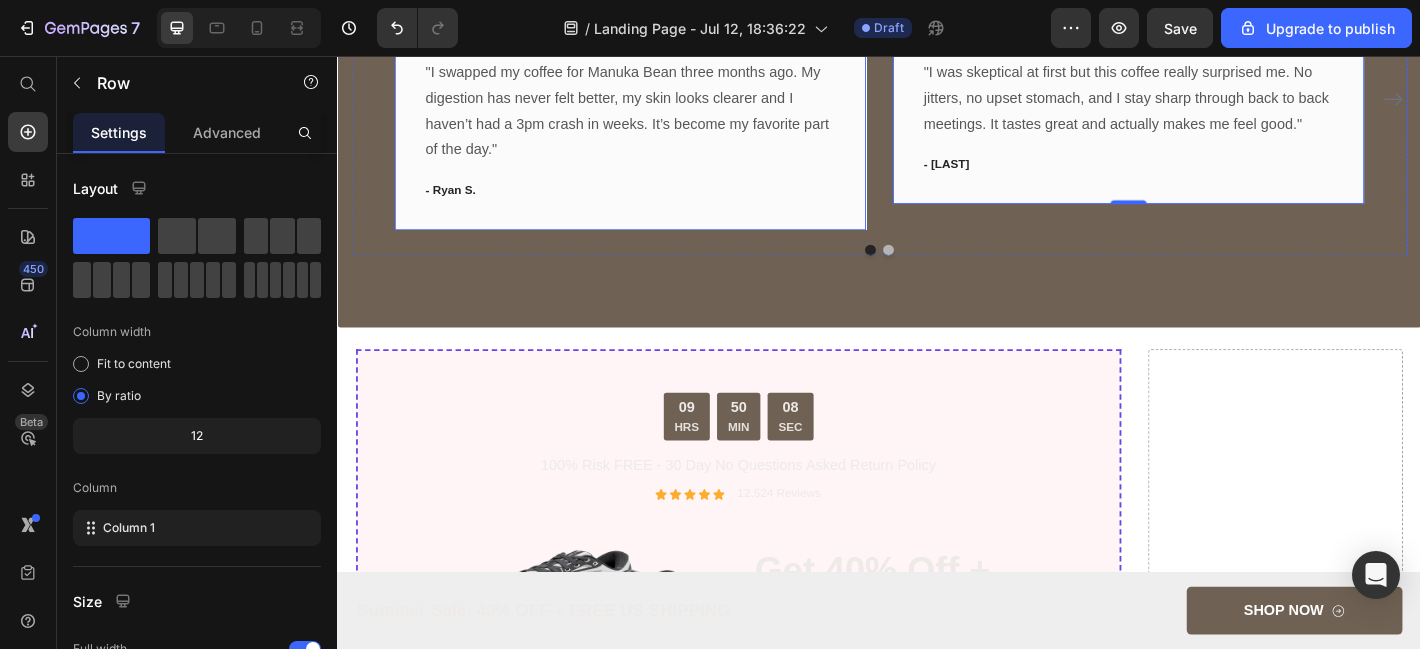 click on "Icon
Icon
Icon
Icon
Icon Row Amazing Text block "I swapped my coffee for Manuka Bean three months ago. My digestion has never felt better, my skin looks clearer and I haven’t had a 3pm crash in weeks. It’s become my favorite part of the day." Text block - Ryan S. Text block Row" at bounding box center [661, 103] 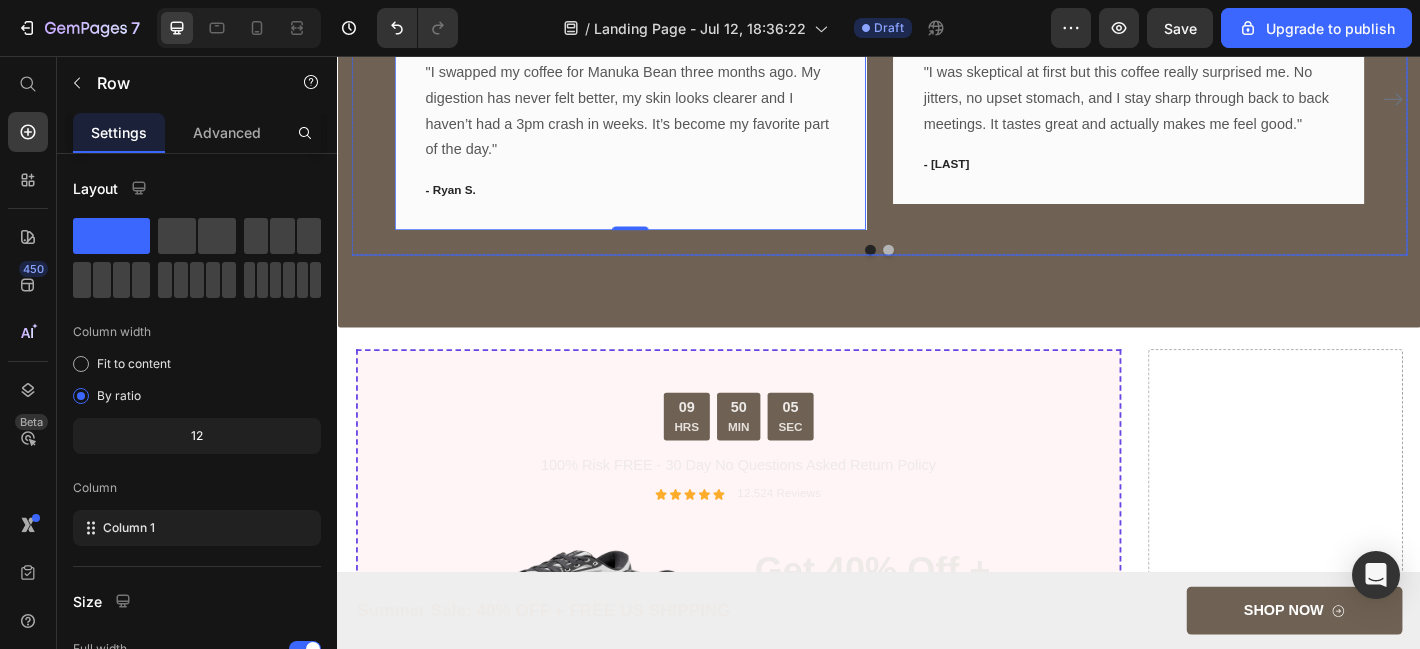 click at bounding box center (947, 271) 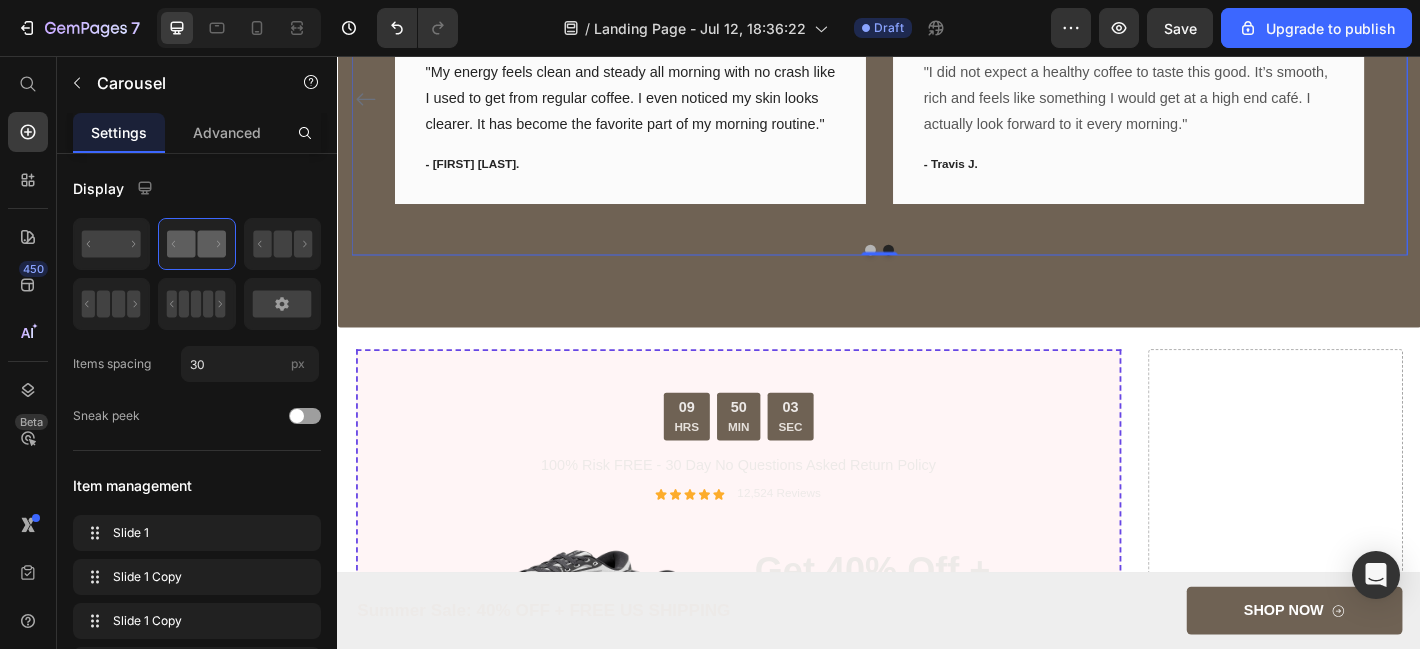 click at bounding box center (927, 271) 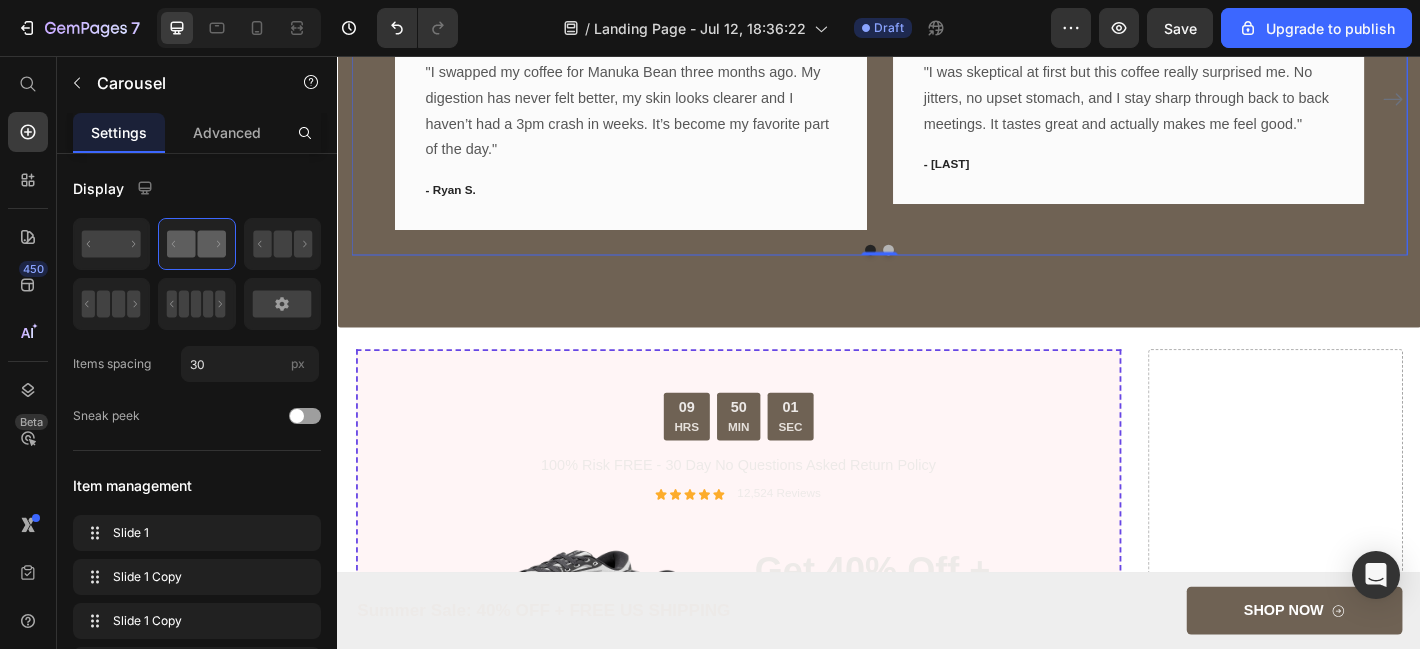 click at bounding box center [947, 271] 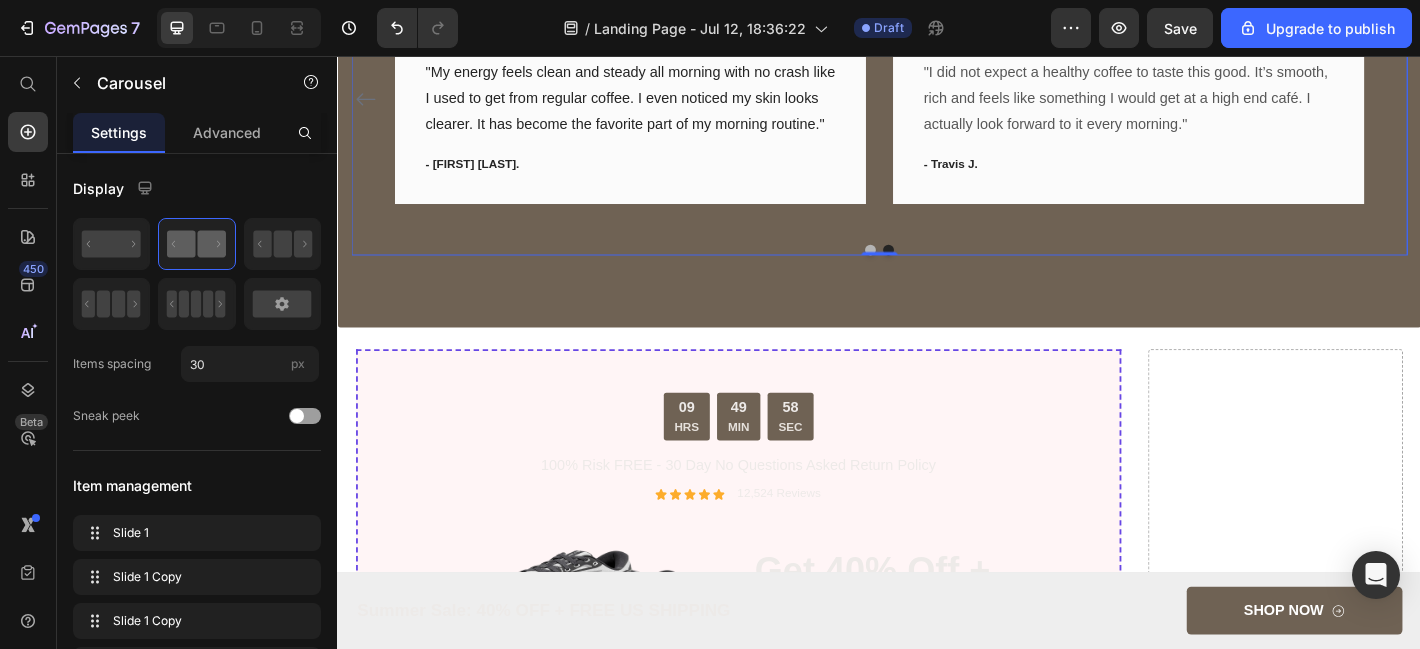 click at bounding box center (927, 271) 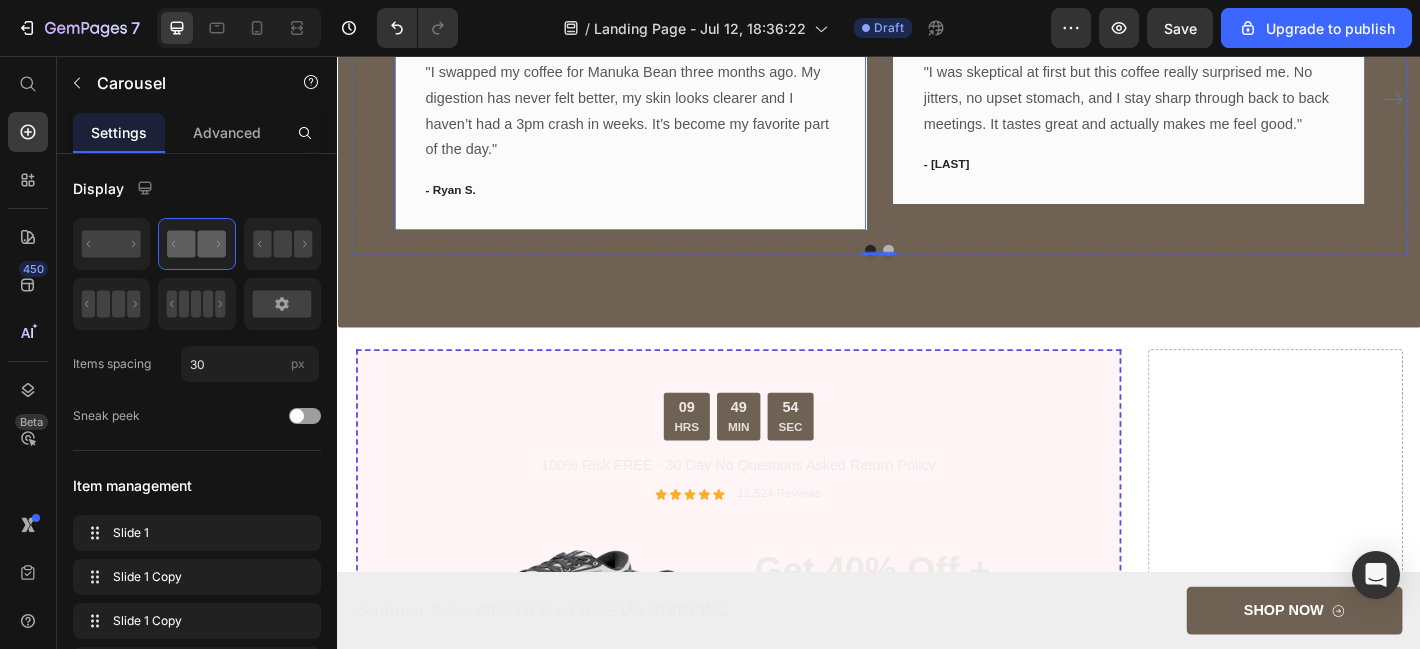 click on "Icon
Icon
Icon
Icon
Icon Row Amazing Text block "I swapped my coffee for Manuka Bean three months ago. My digestion has never felt better, my skin looks clearer and I haven’t had a 3pm crash in weeks. It’s become my favorite part of the day." Text block - Ryan S. Text block Row" at bounding box center [661, 103] 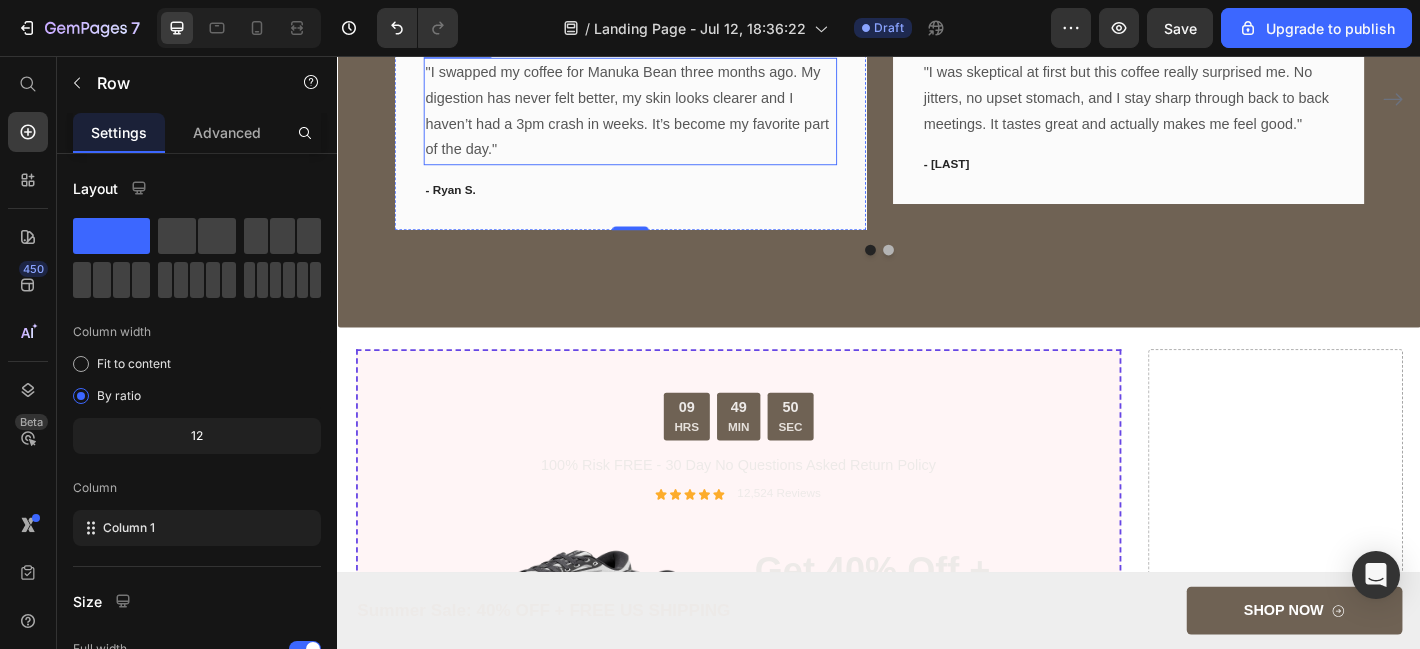 click on ""I swapped my coffee for Manuka Bean three months ago. My digestion has never felt better, my skin looks clearer and I haven’t had a 3pm crash in weeks. It’s become my favorite part of the day."" at bounding box center [661, 117] 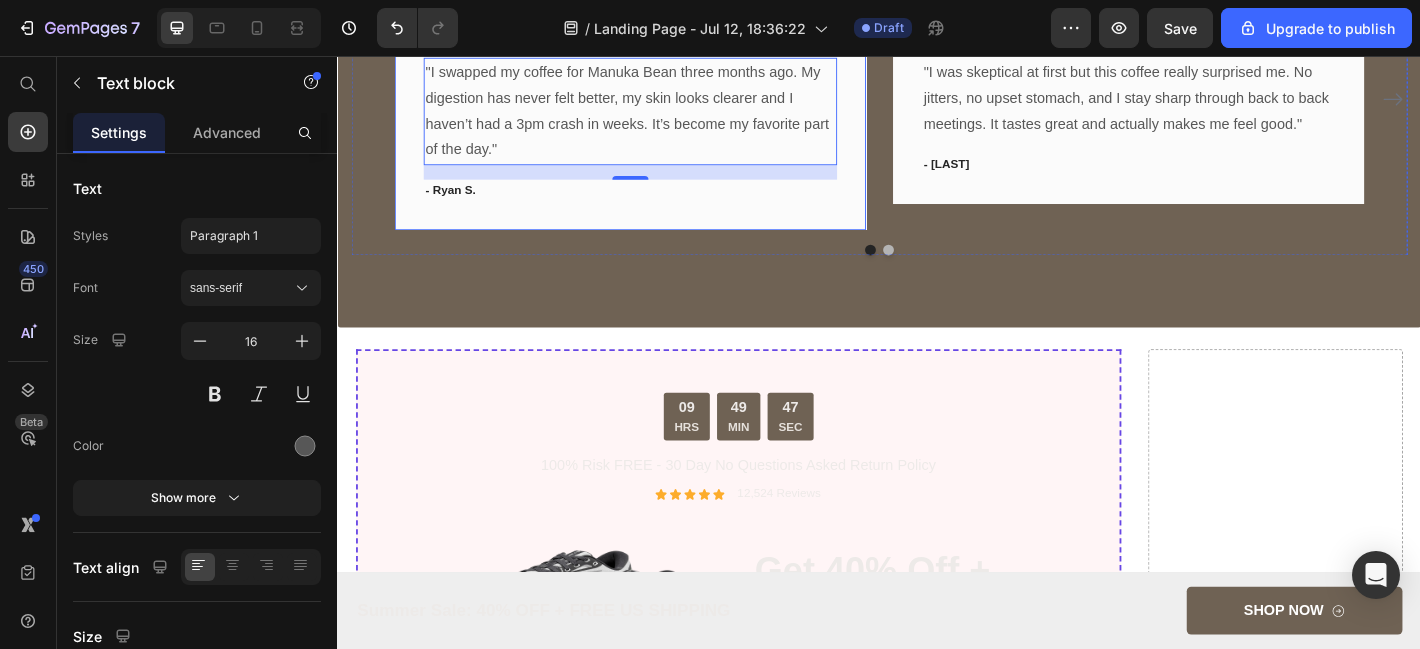 click on "Icon
Icon
Icon
Icon
Icon Row Amazing Text block "I swapped my coffee for Manuka Bean three months ago. My digestion has never felt better, my skin looks clearer and I haven’t had a 3pm crash in weeks. It’s become my favorite part of the day." Text block   16 - Ryan S. Text block Row" at bounding box center [661, 103] 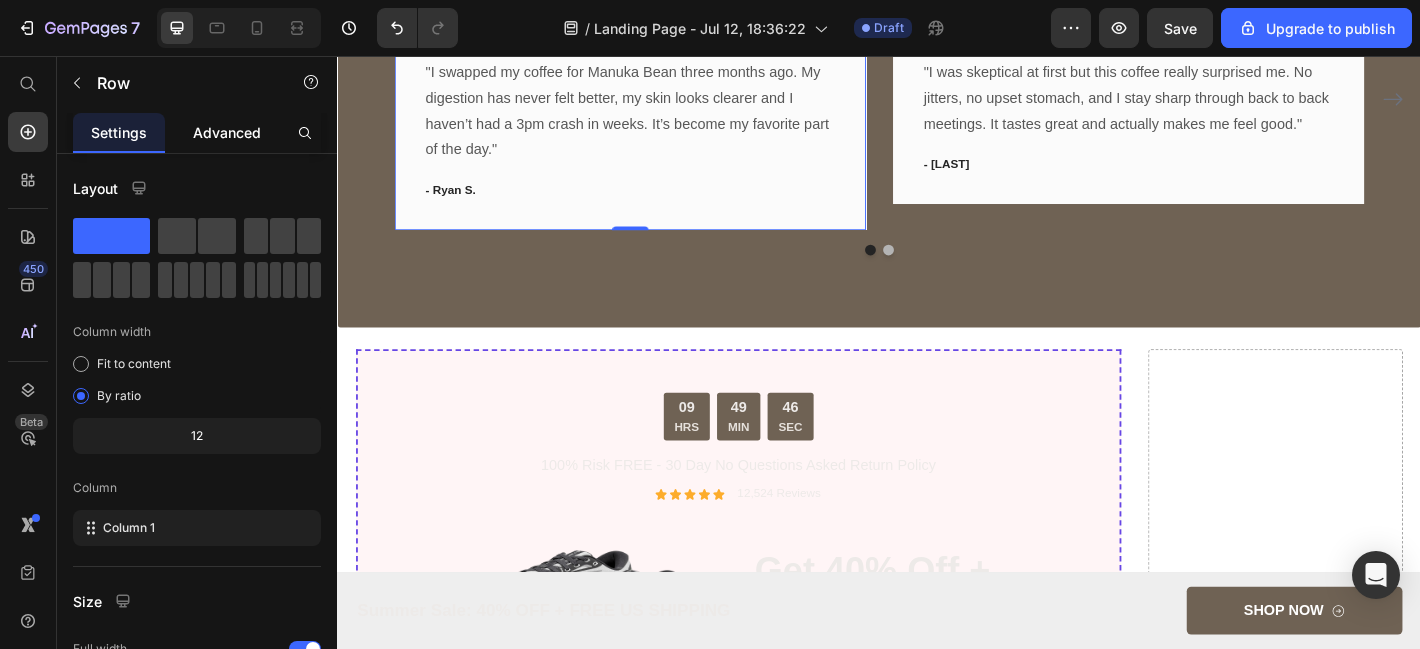 click on "Advanced" 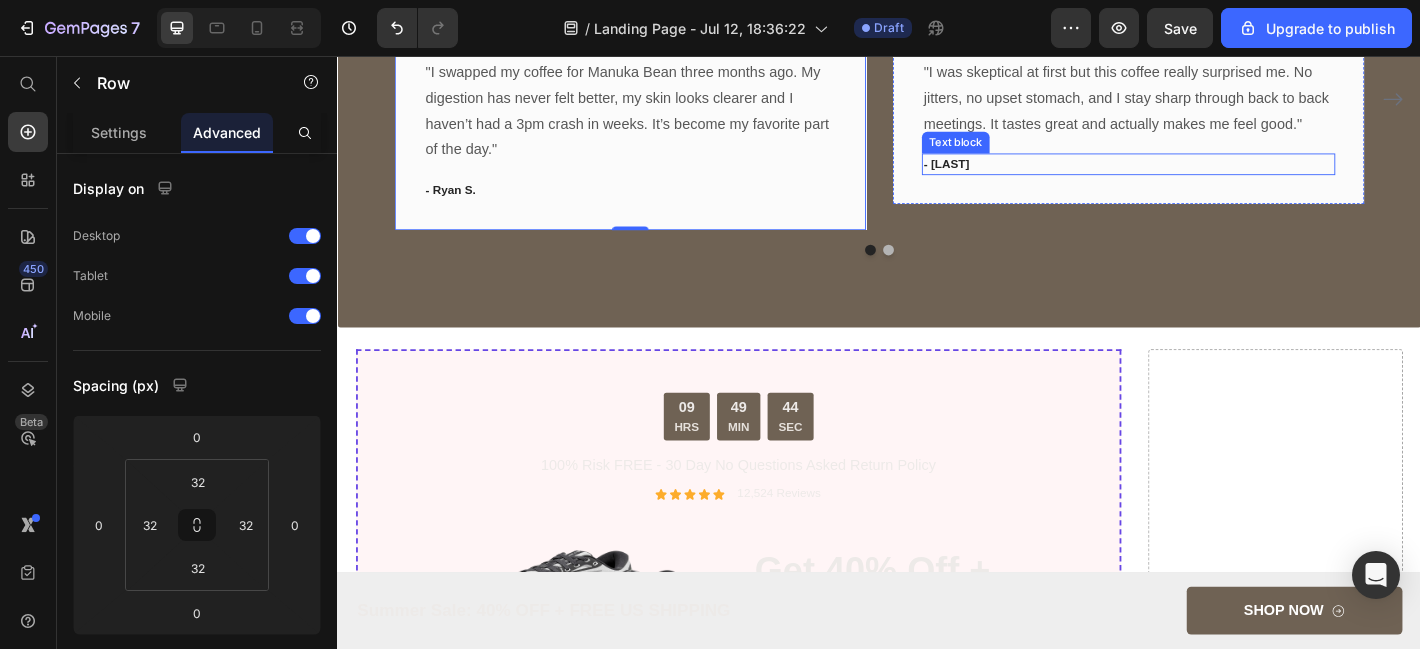 click on "- [FIRST] [LAST]" at bounding box center (1213, 176) 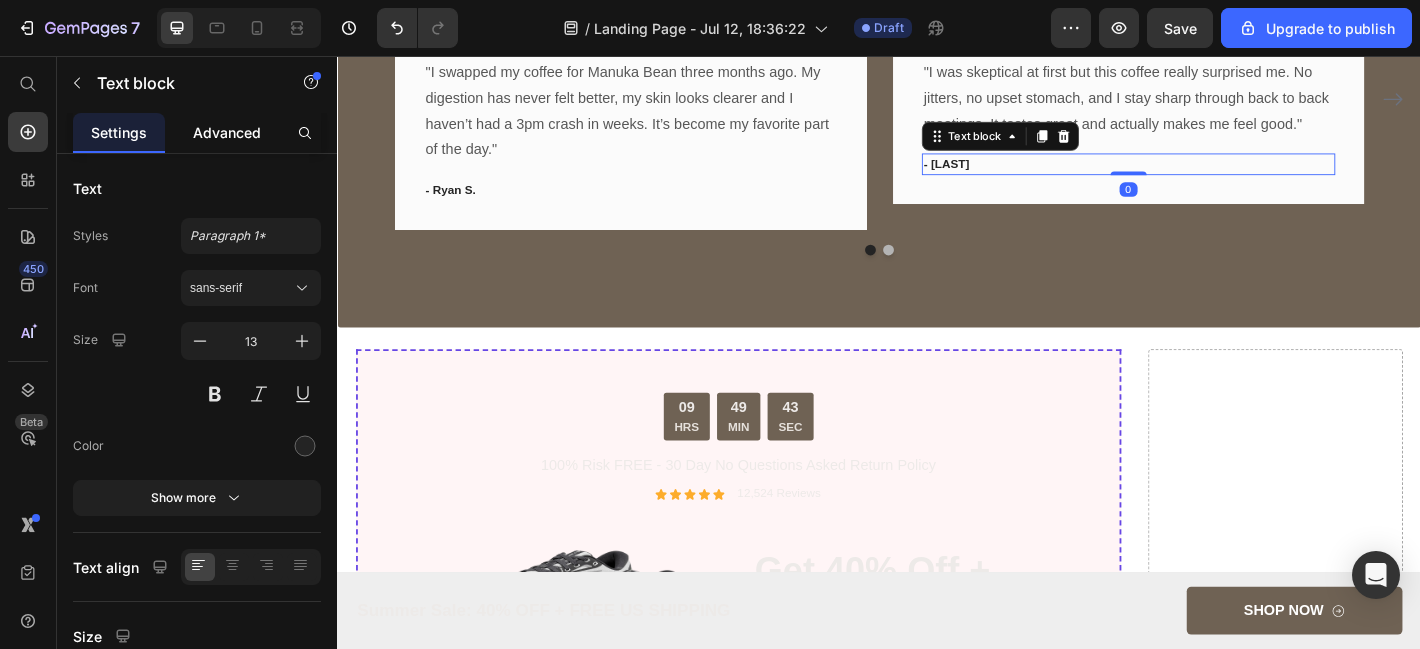 click on "Advanced" at bounding box center [227, 132] 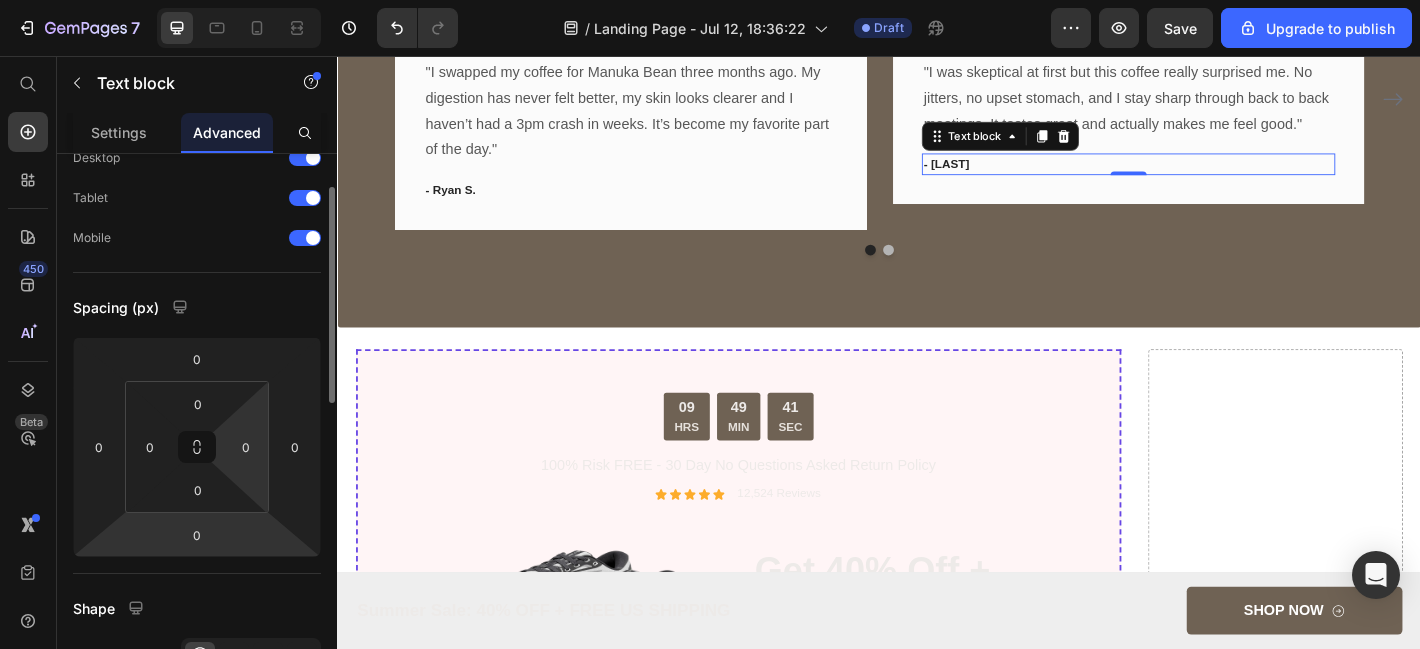 scroll, scrollTop: 82, scrollLeft: 0, axis: vertical 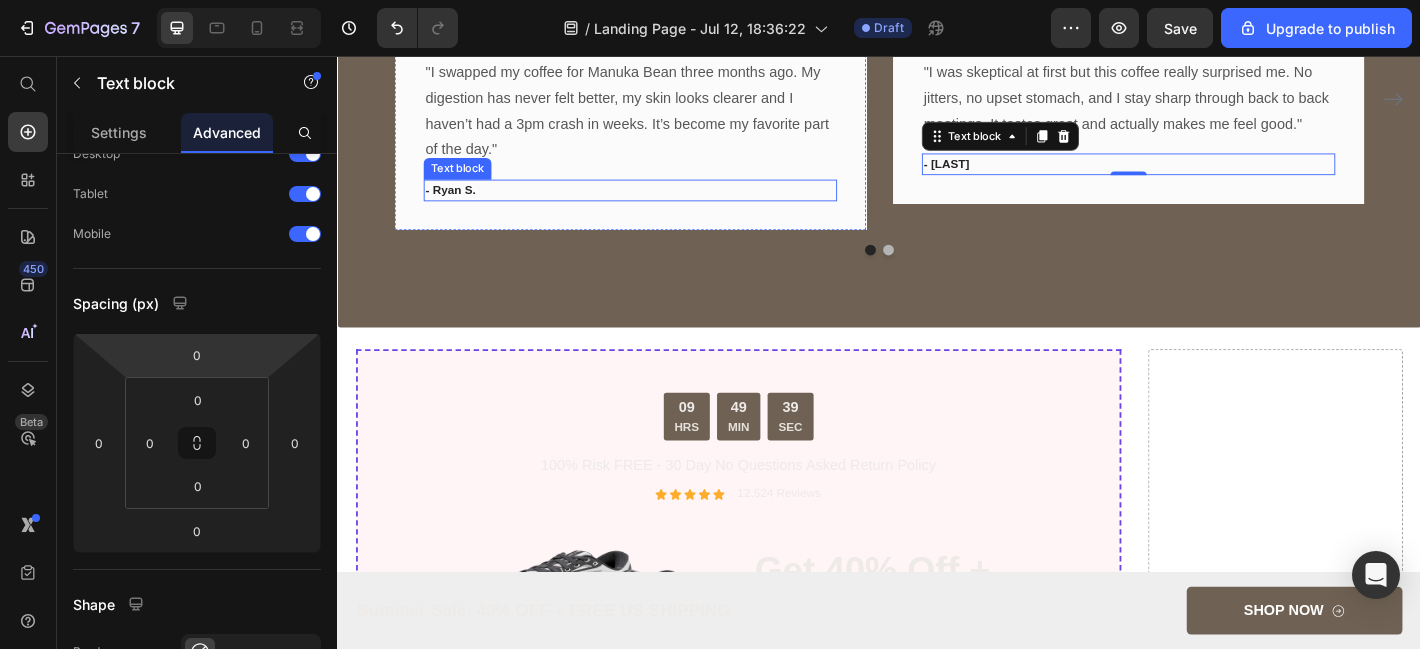 click on "- Ryan S." at bounding box center [661, 205] 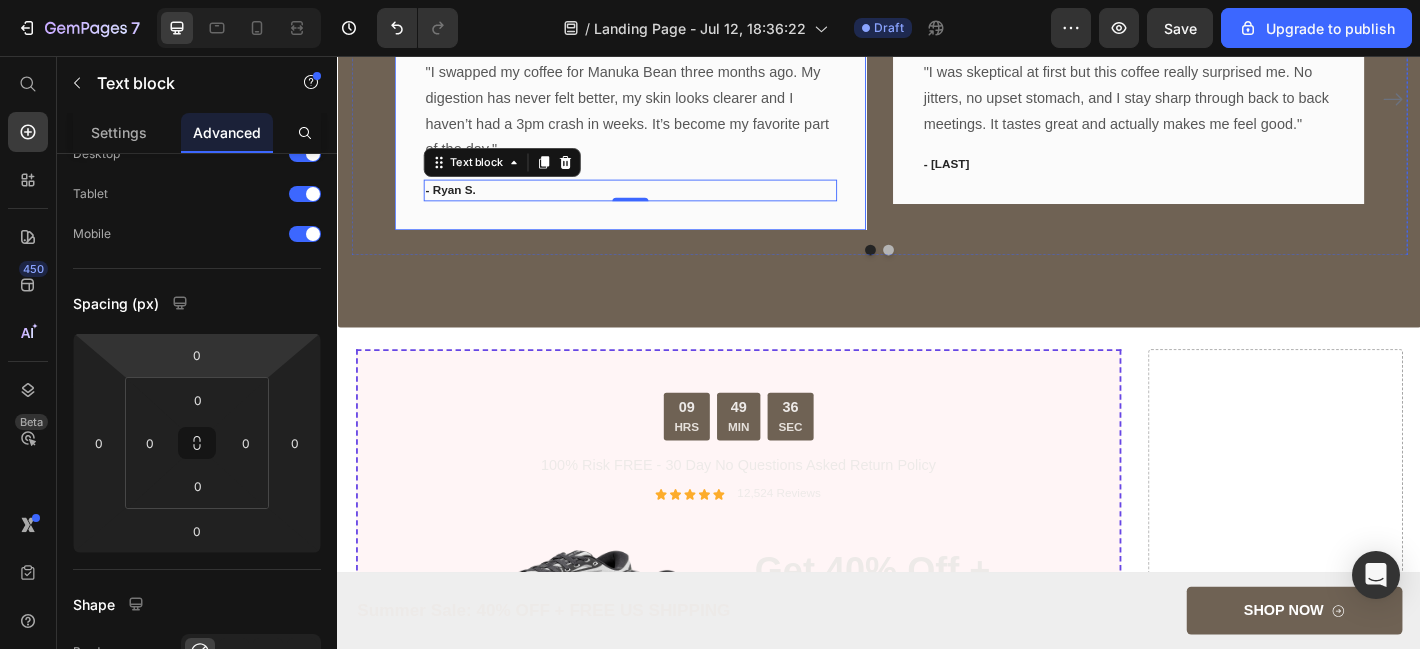 click on "Icon
Icon
Icon
Icon
Icon Row Amazing Text block "I swapped my coffee for Manuka Bean three months ago. My digestion has never felt better, my skin looks clearer and I haven’t had a 3pm crash in weeks. It’s become my favorite part of the day." Text block - Ryan S. Text block   0 Row" at bounding box center [661, 103] 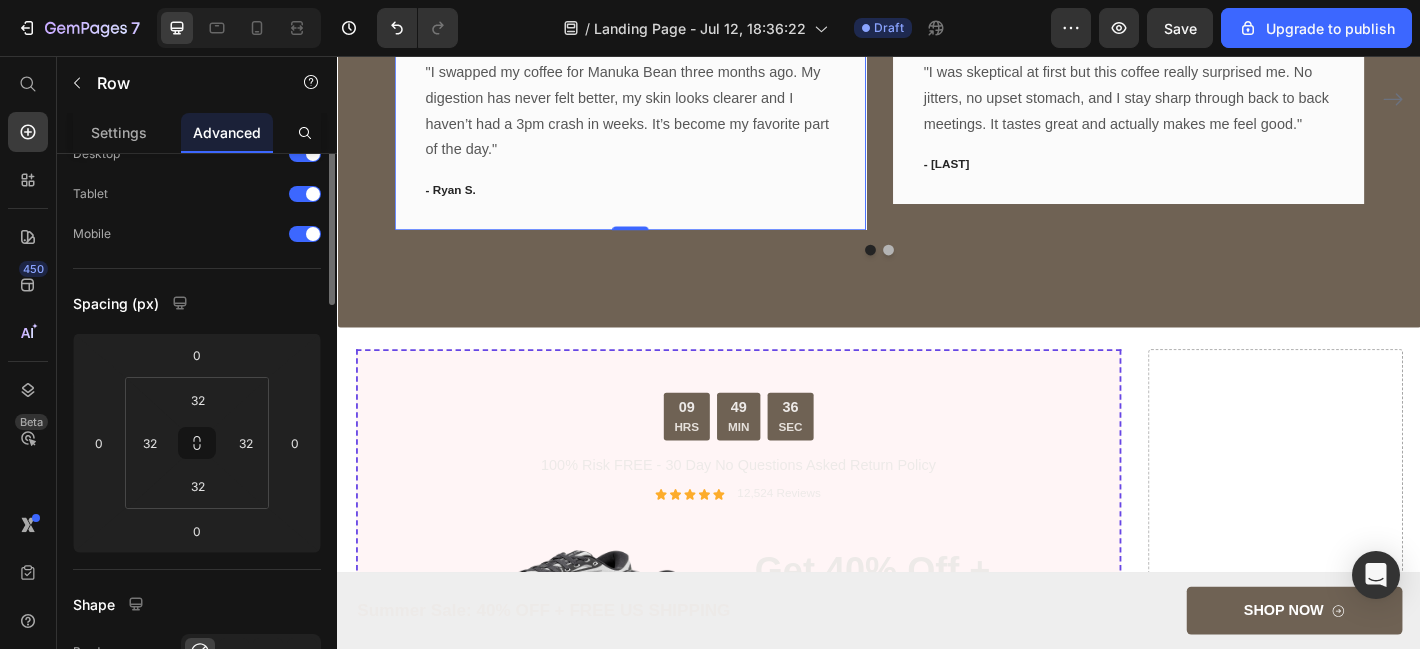 scroll, scrollTop: 0, scrollLeft: 0, axis: both 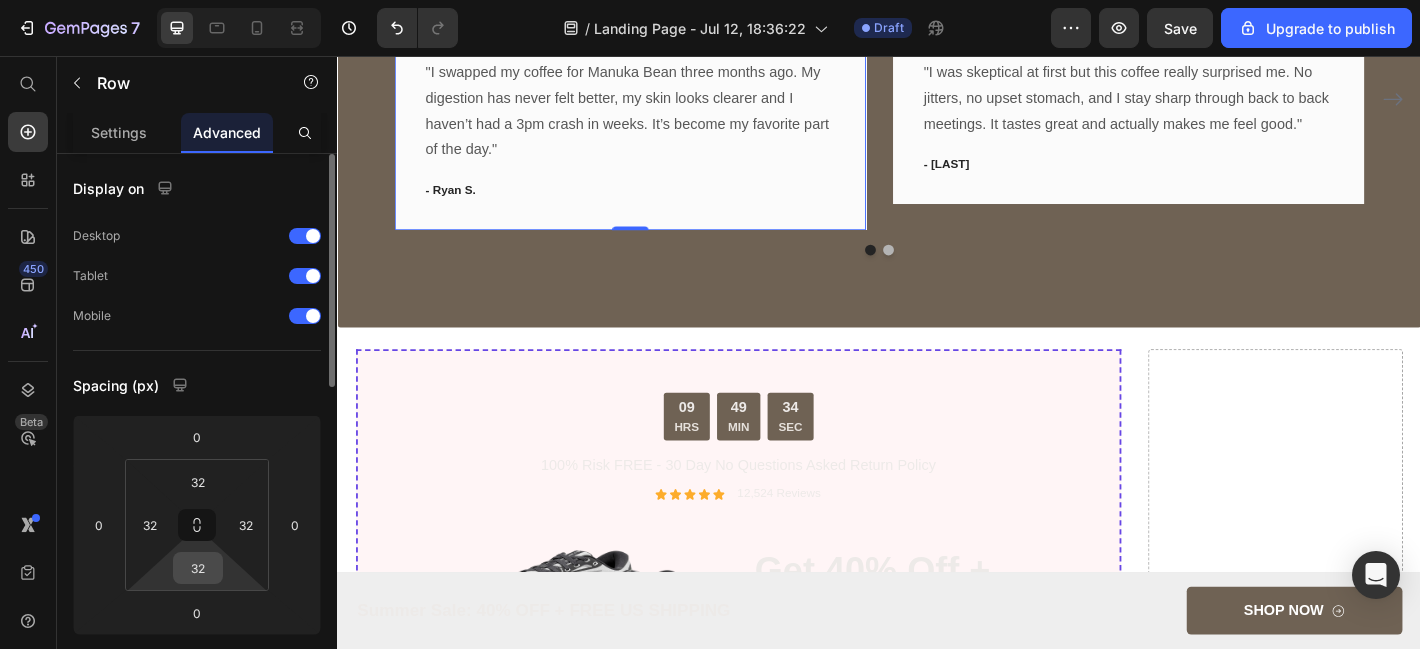 click on "32" at bounding box center (198, 568) 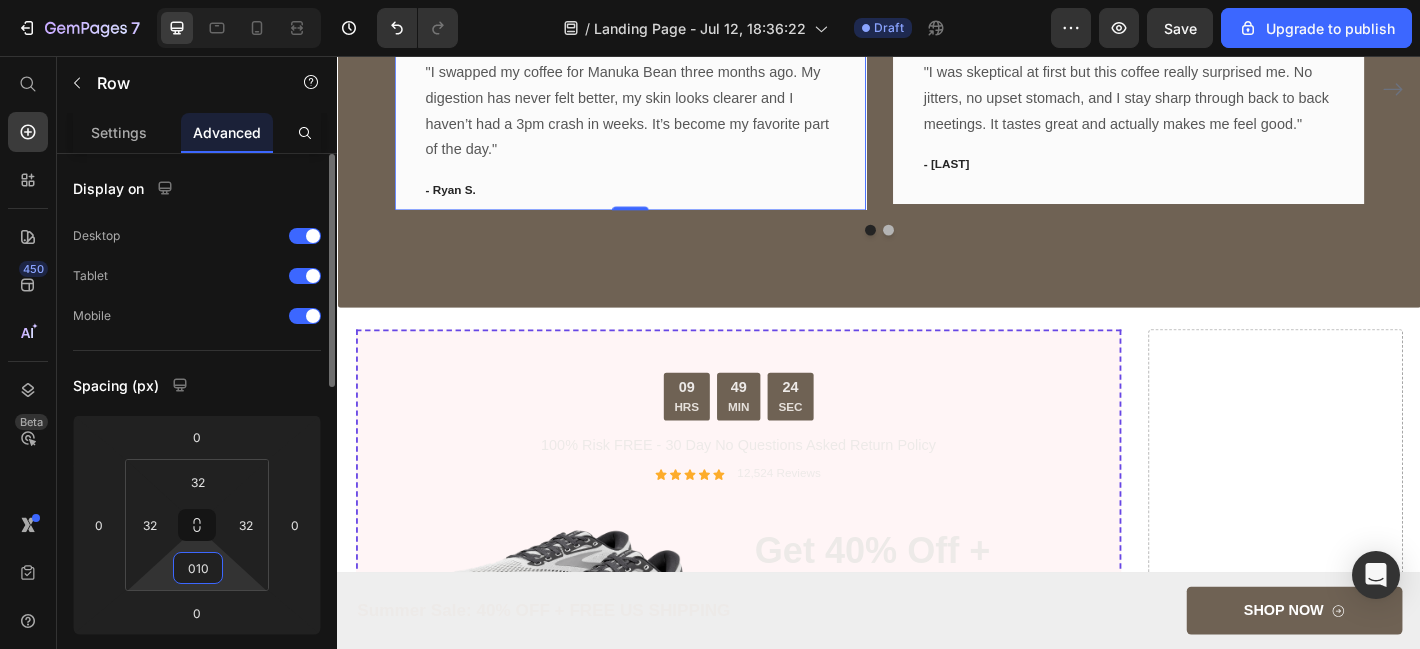 click on "010" at bounding box center [198, 568] 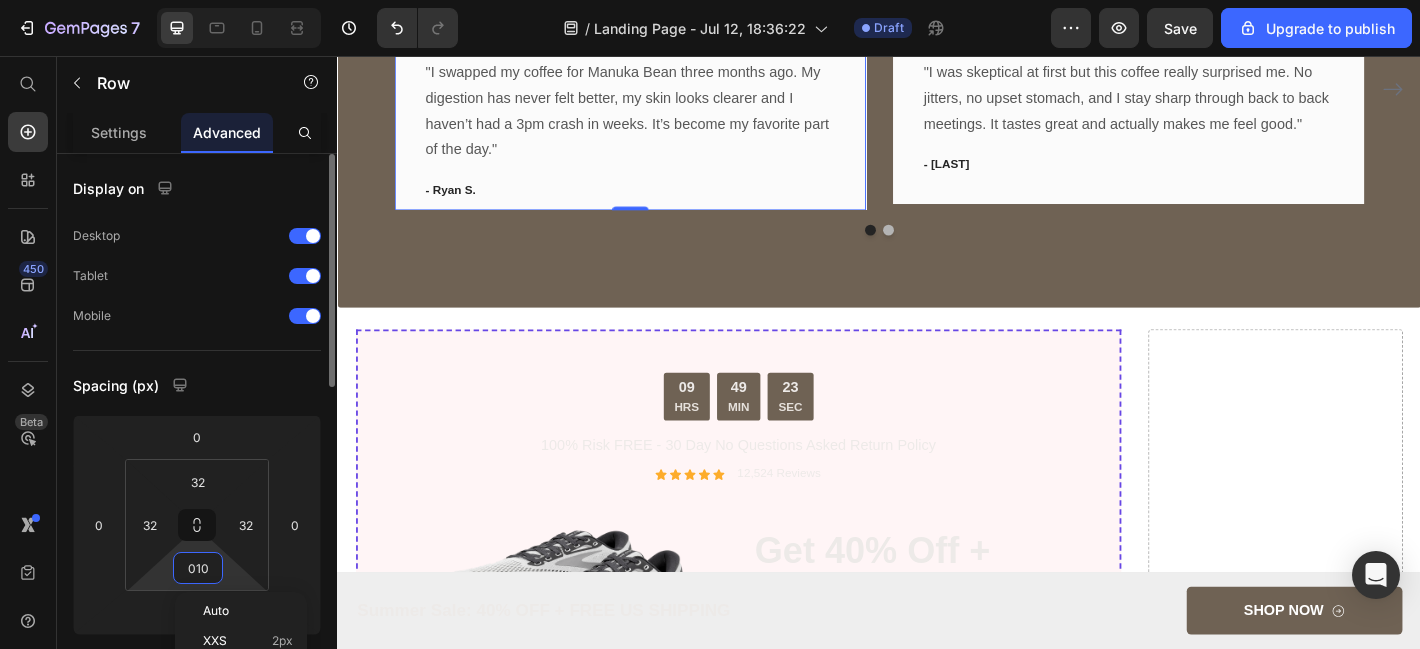 type on "10" 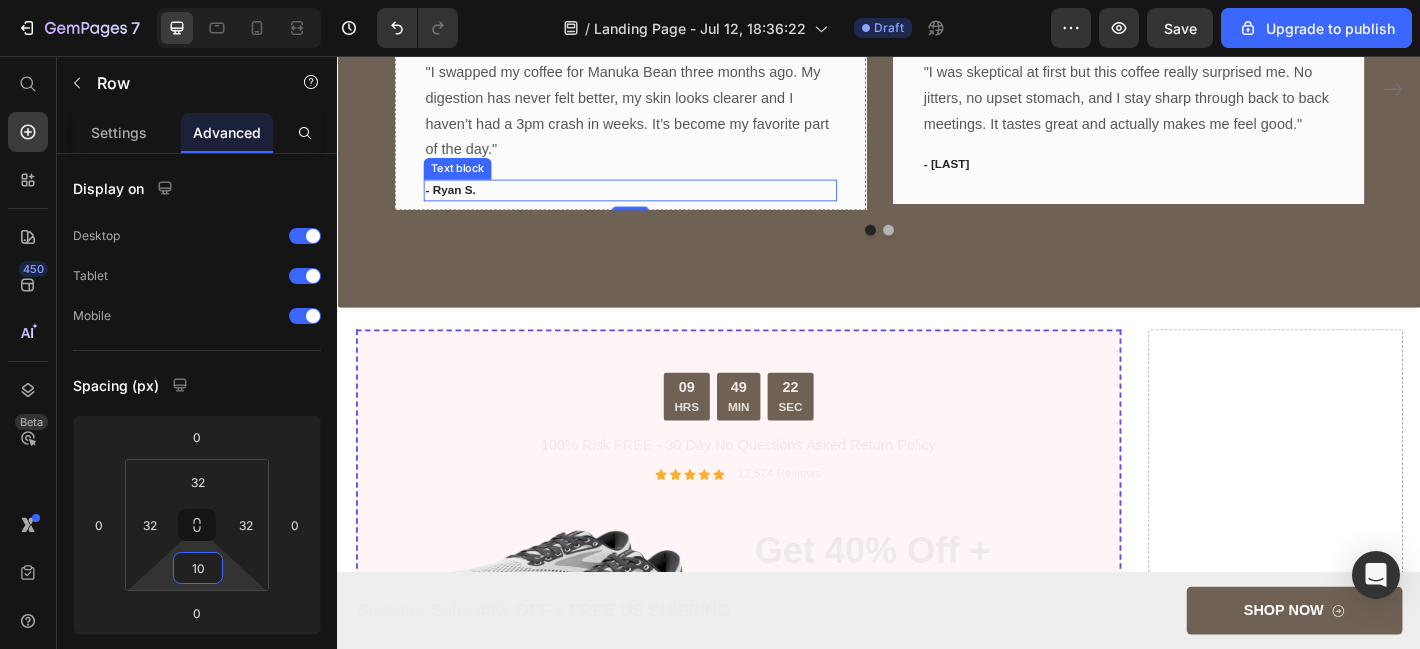 click on "What Our Customers Are Saying Heading Our customer advocates are standing by 24/7 to support you via email. Text block
Icon
Icon
Icon
Icon
Icon Row Amazing Text block "I swapped my coffee for Manuka Bean three months ago. My digestion has never felt better, my skin looks clearer and I haven’t had a 3pm crash in weeks. It’s become my favorite part of the day." Text block - Ryan S. Text block Row   0
Icon
Icon
Icon
Icon
Icon Row Best Coffee ever! Text block "I was skeptical at first but this coffee really surprised me. No jitters, no upset stomach, and I stay sharp through back to back meetings. It tastes great and actually makes me feel good." Text block - Jason K. Text block Row
Icon
Icon
Icon
Icon
Icon Row Love it Text block Text block - Carla B. Row" at bounding box center [937, 31] 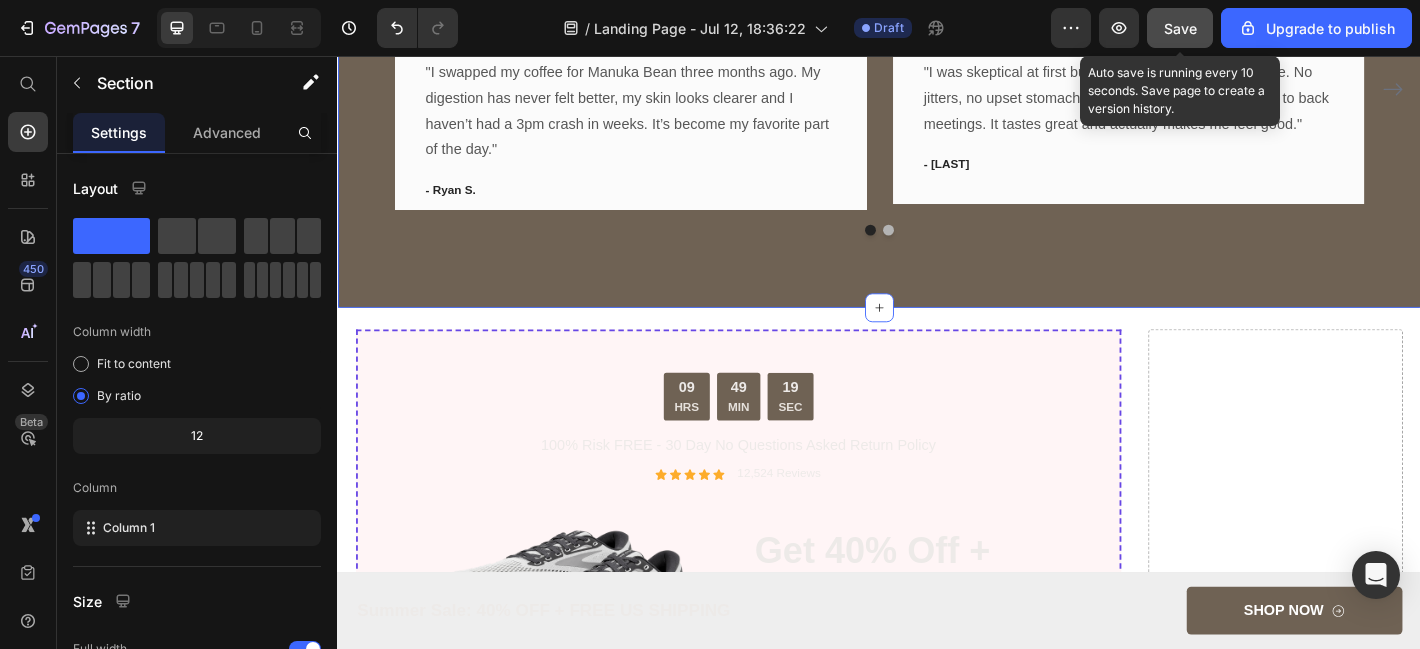click on "Save" at bounding box center (1180, 28) 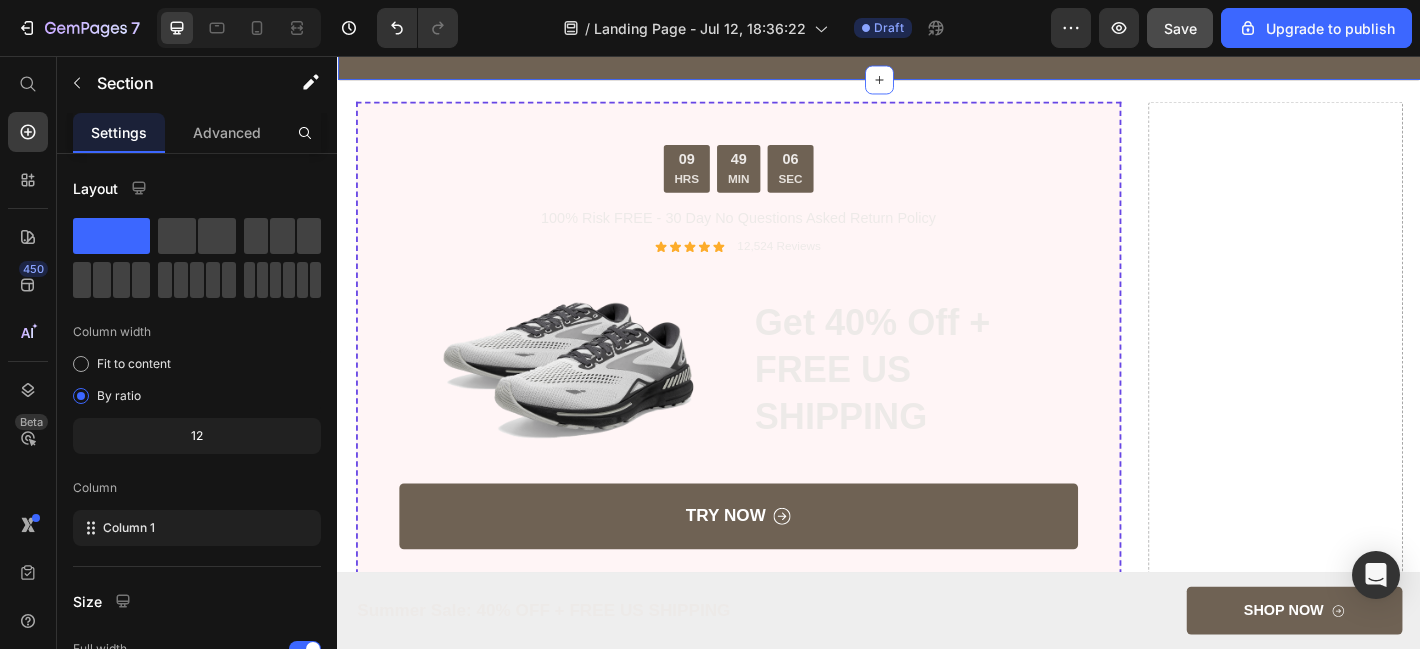 scroll, scrollTop: 3728, scrollLeft: 0, axis: vertical 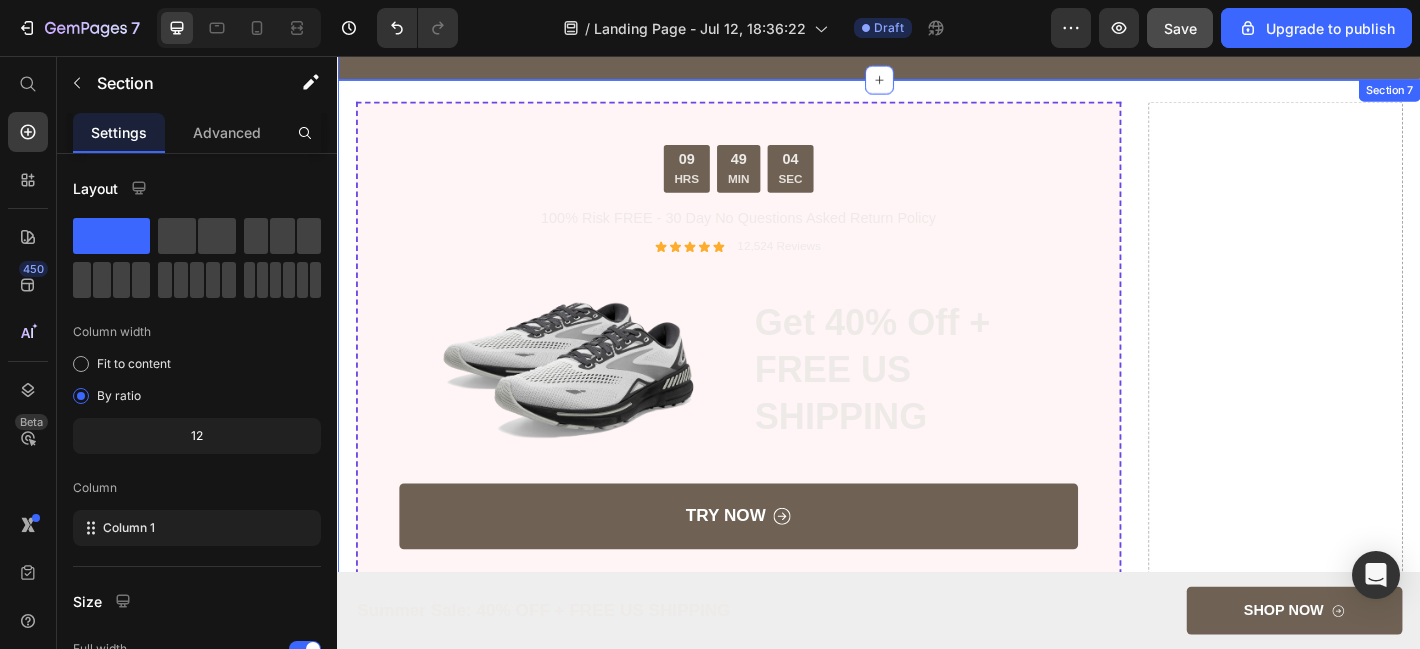 click on "09 HRS 49 MIN 04 SEC Countdown Timer 100% Risk FREE - 30 Day No Questions Asked Return Policy Text Block Icon Icon Icon Icon Icon Icon List 12,524 Reviews Text Block Row Image Get 40% off + FREE US SHIPPING Heading Row
TRY NOW Button Row Image
Glazed with raw UMF15 Manuka honey from New Zealand. Supports natural healing and gut health No chemicals, no fillers, no fake ingredients.
Our SECRET glazing method locks in 200+ healing compounds that actively repair your gut lining and fight inflammation.
100+ peer-reviewed studies PROVE Manuka reduces gut inflammation by 47% and boosts immune cells by 32%.
Helps reduce sugar cravings naturally Item List
Drop element here Row 09 HRS 49 MIN 12 SEC Countdown Timer 100% Risk FREE - 30 Day No Questions Asked Return Policy Text Block Icon Icon Icon Icon Icon Icon List 12,524 Reviews Text Block Row Image Get 40% off + FREE US SHIPPING Heading Row
TRY NOW" at bounding box center [937, 1082] 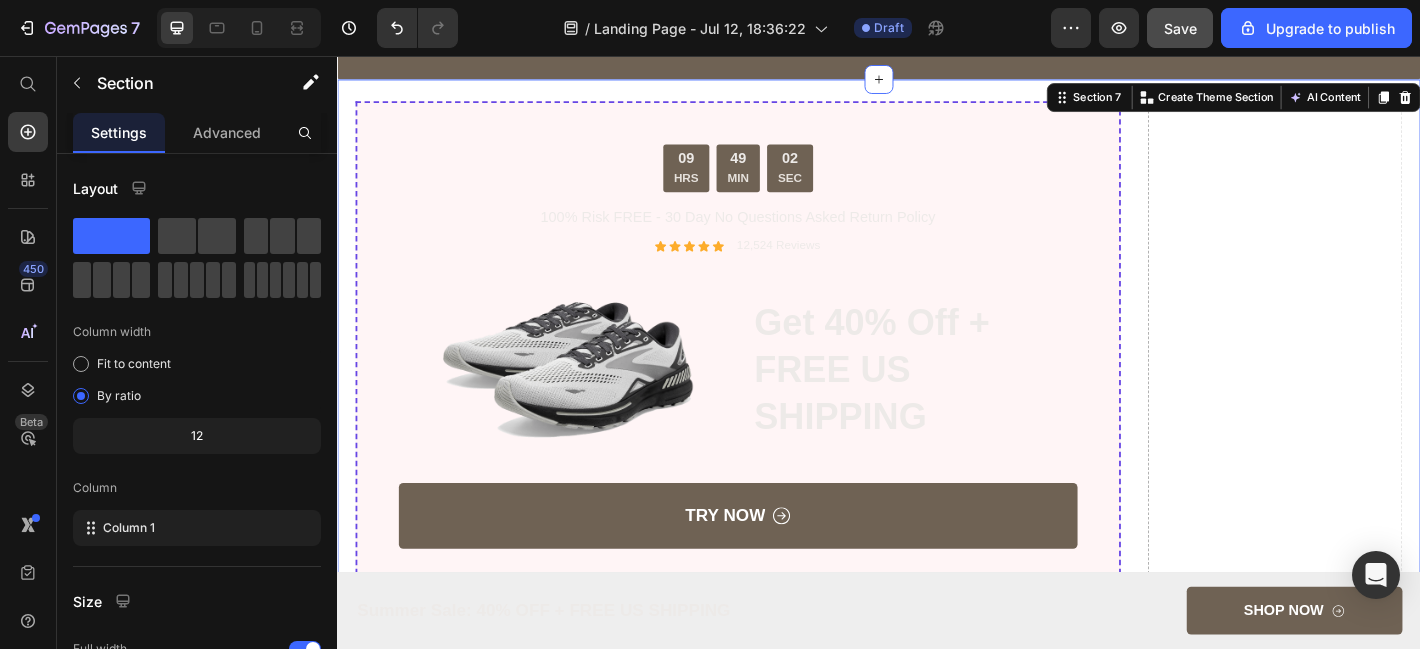 click on "09 HRS 49 MIN 02 SEC Countdown Timer 100% Risk FREE - 30 Day No Questions Asked Return Policy Text Block Icon Icon Icon Icon Icon Icon List 12,524 Reviews Text Block Row Image Get 40% off + FREE US SHIPPING Heading Row
TRY NOW Button Row Image
Glazed with raw UMF15 Manuka honey from New Zealand. Supports natural healing and gut health No chemicals, no fillers, no fake ingredients.
Our SECRET glazing method locks in 200+ healing compounds that actively repair your gut lining and fight inflammation.
100+ peer-reviewed studies PROVE Manuka reduces gut inflammation by 47% and boosts immune cells by 32%.
Helps reduce sugar cravings naturally Item List
Drop element here Row 09 HRS 49 MIN 10 SEC Countdown Timer 100% Risk FREE - 30 Day No Questions Asked Return Policy Text Block Icon Icon Icon Icon Icon Icon List 12,524 Reviews Text Block Row Image Get 40% off + FREE US SHIPPING Heading Row
TRY NOW" at bounding box center [937, 1082] 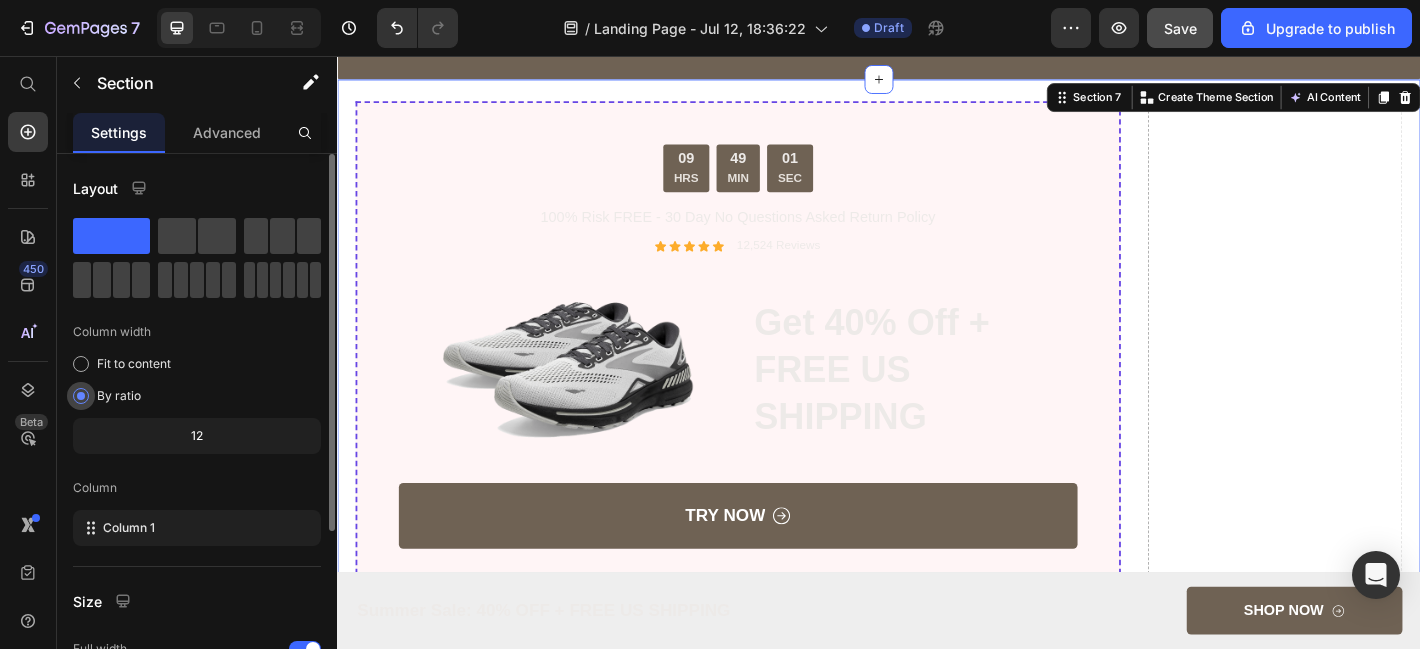 scroll, scrollTop: 256, scrollLeft: 0, axis: vertical 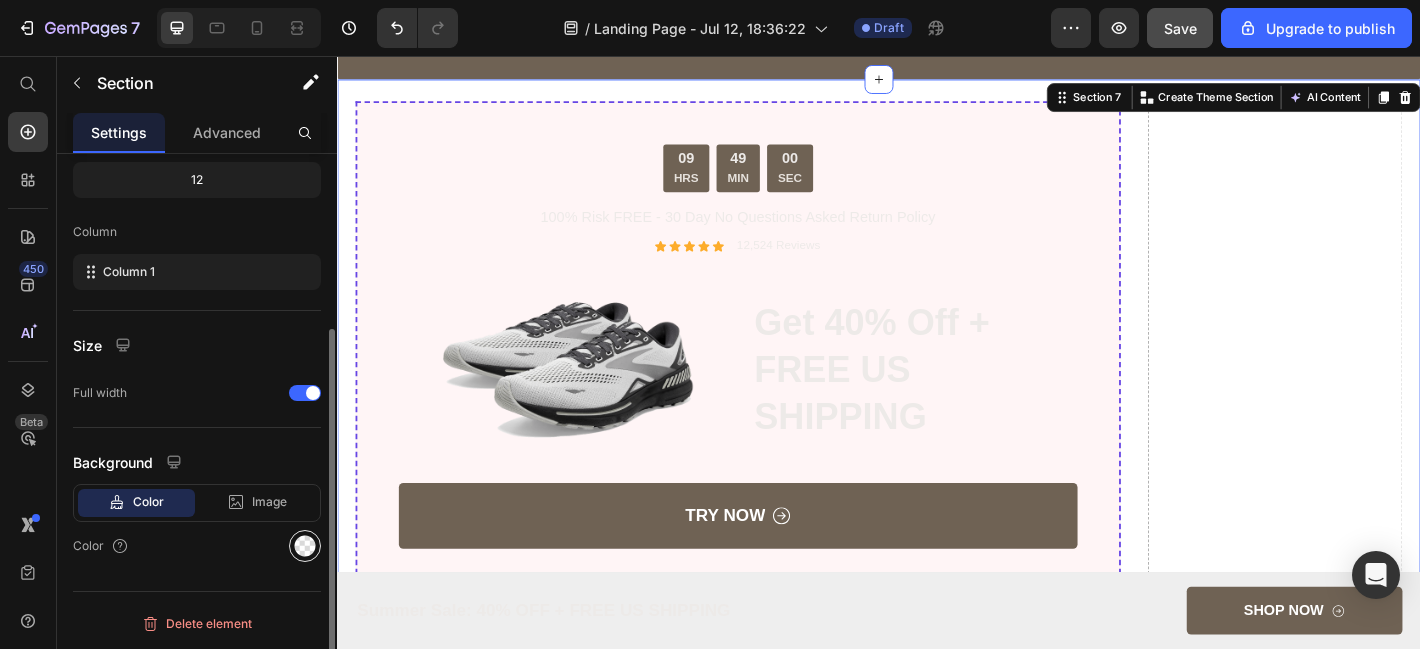 click 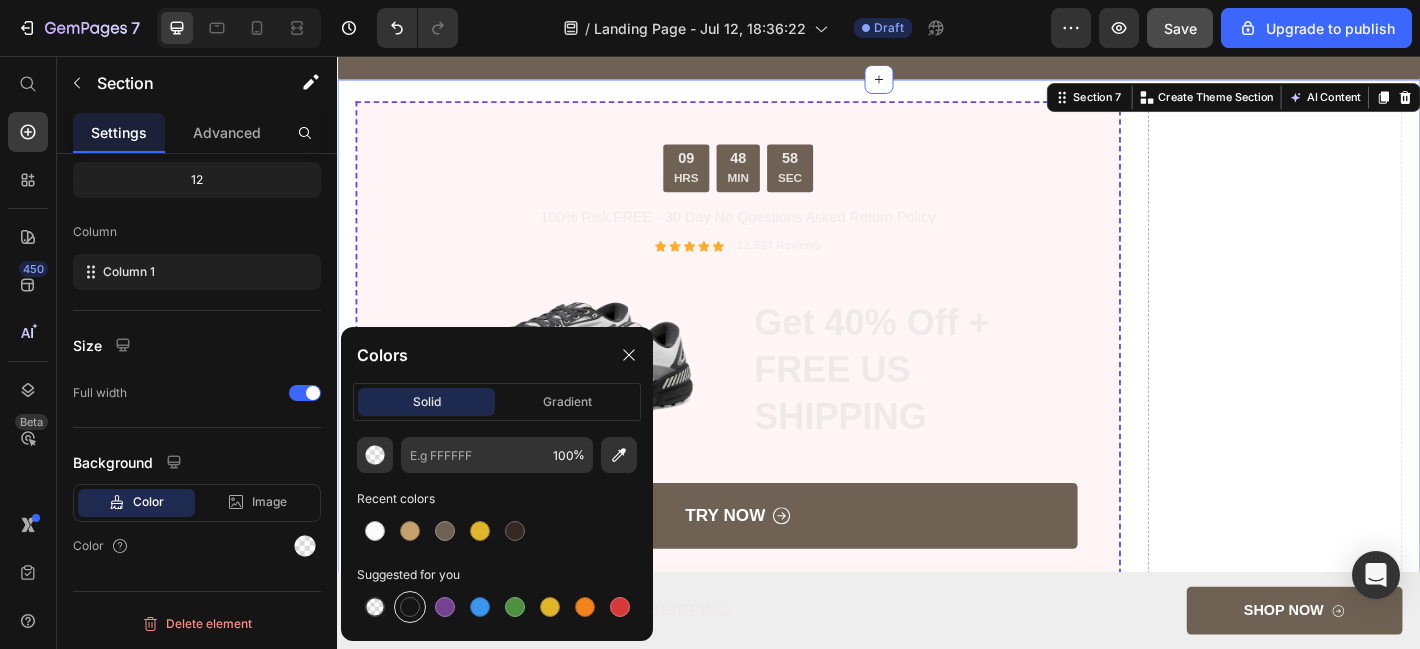click at bounding box center [410, 607] 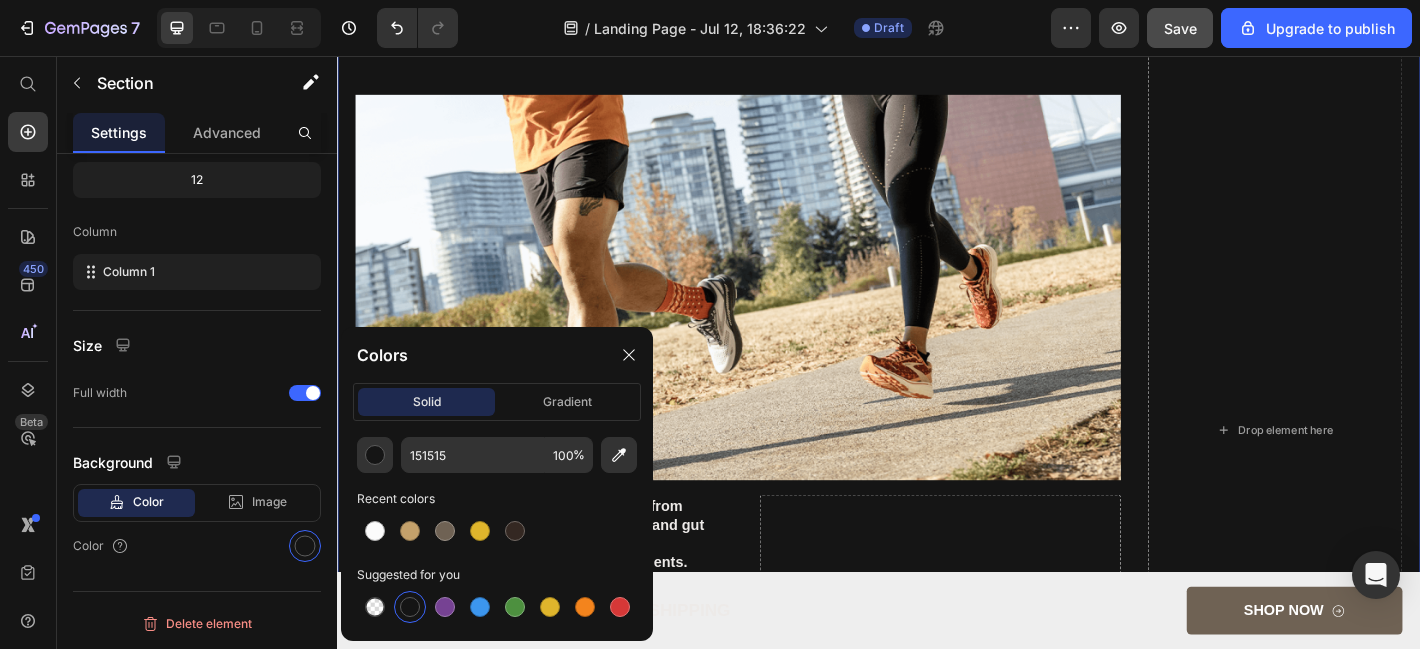 scroll, scrollTop: 3903, scrollLeft: 0, axis: vertical 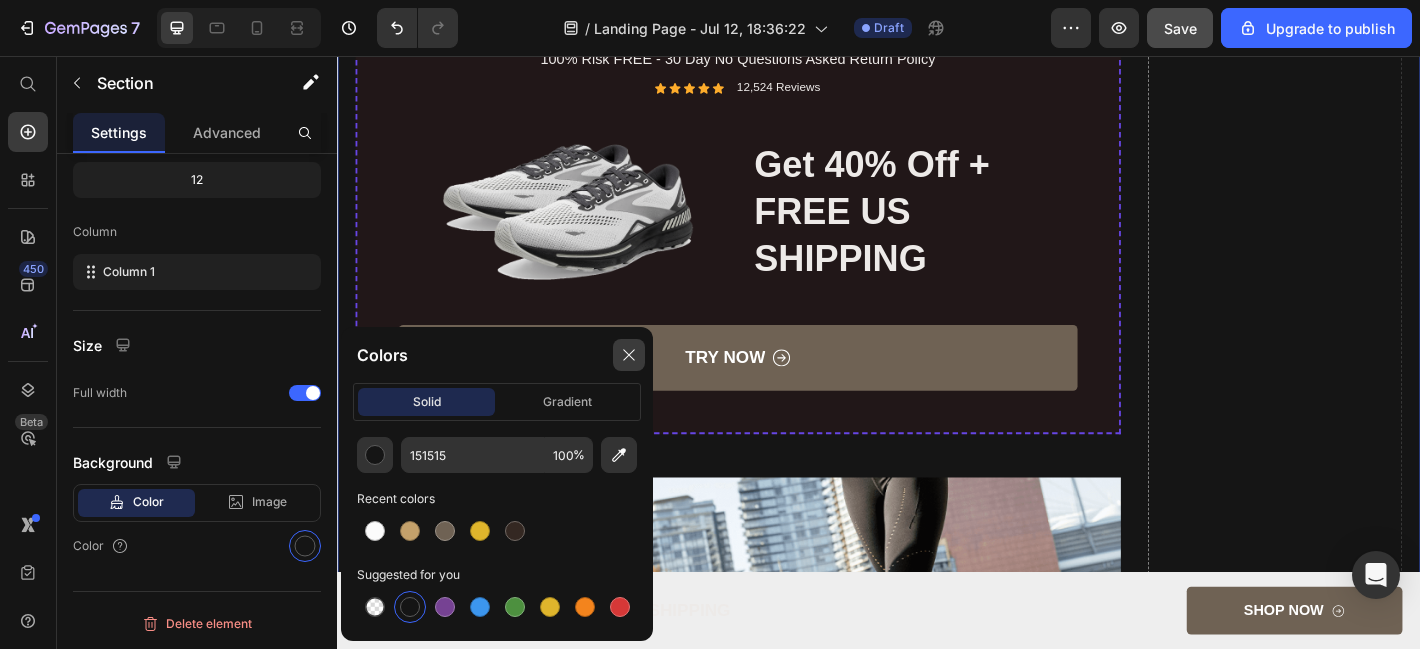 click 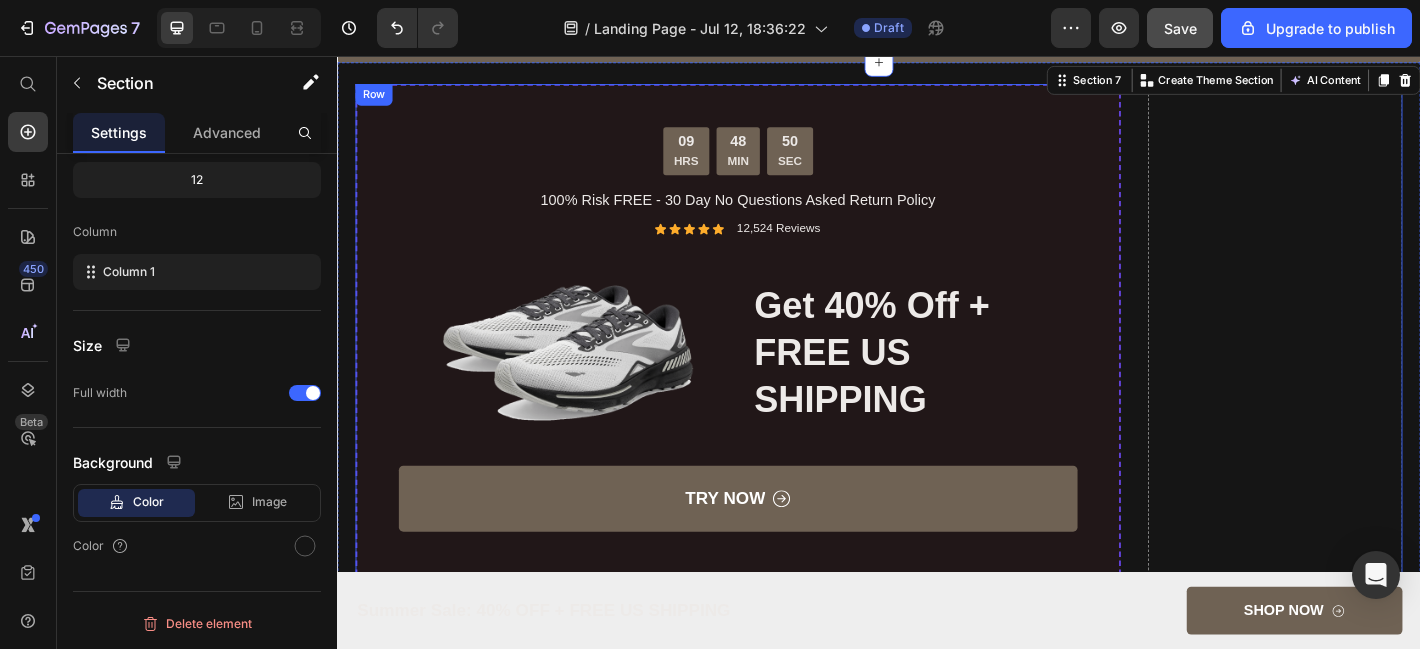 scroll, scrollTop: 3739, scrollLeft: 0, axis: vertical 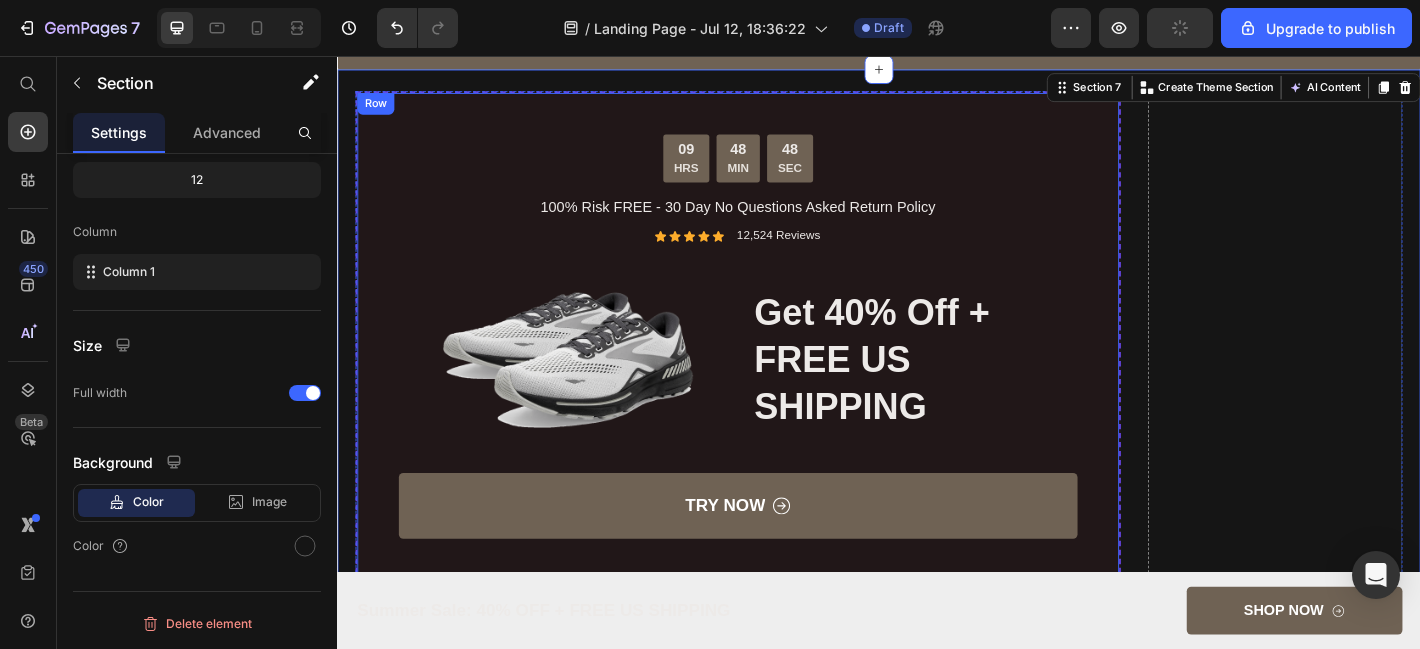 click on "09 HRS 48 MIN 48 SEC Countdown Timer 100% Risk FREE - 30 Day No Questions Asked Return Policy Text Block Icon Icon Icon Icon Icon Icon List 12,524 Reviews Text Block Row Image Get 40% off + FREE US SHIPPING Heading Row
TRY NOW Button Row" at bounding box center [781, 367] 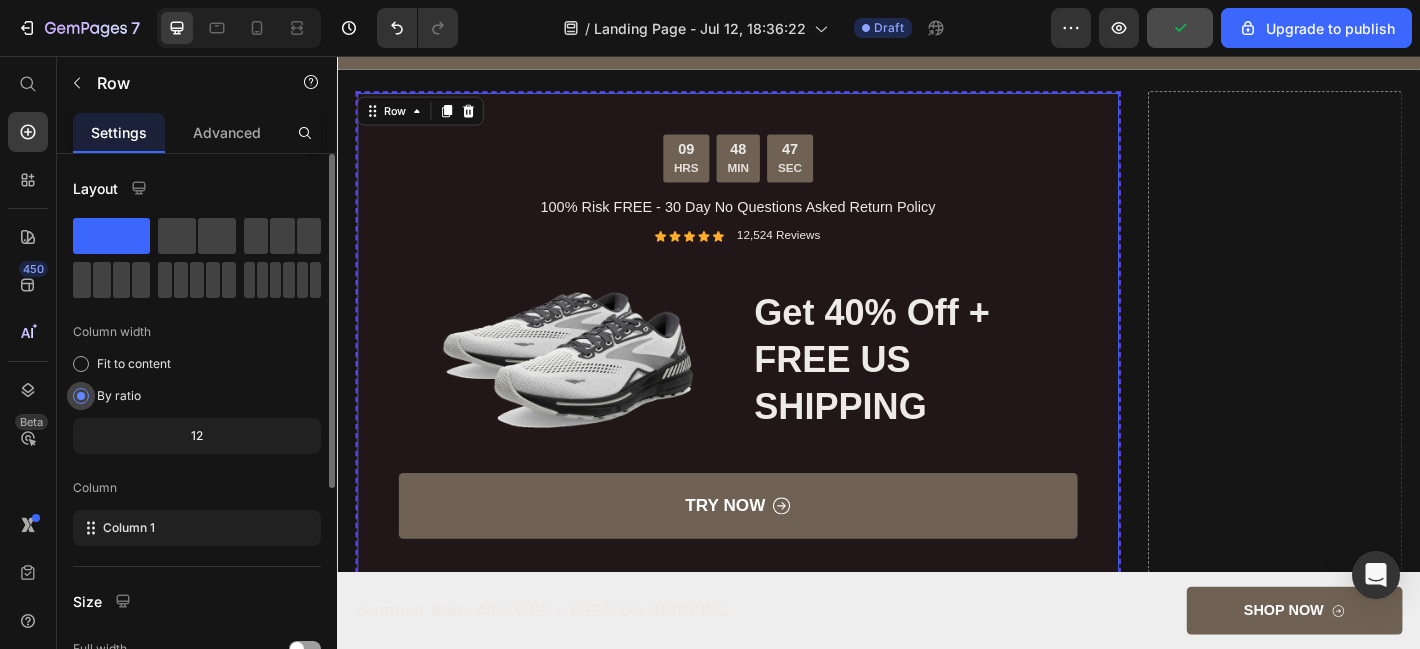 scroll, scrollTop: 360, scrollLeft: 0, axis: vertical 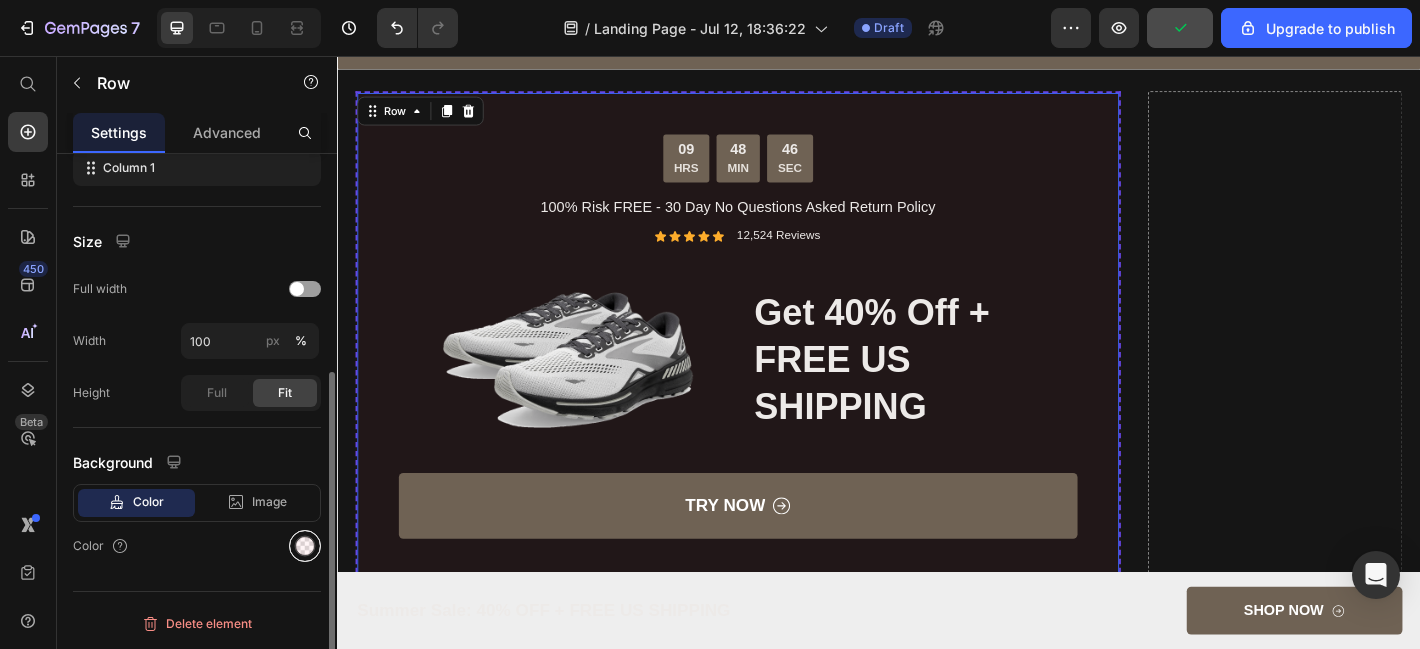 click at bounding box center (305, 546) 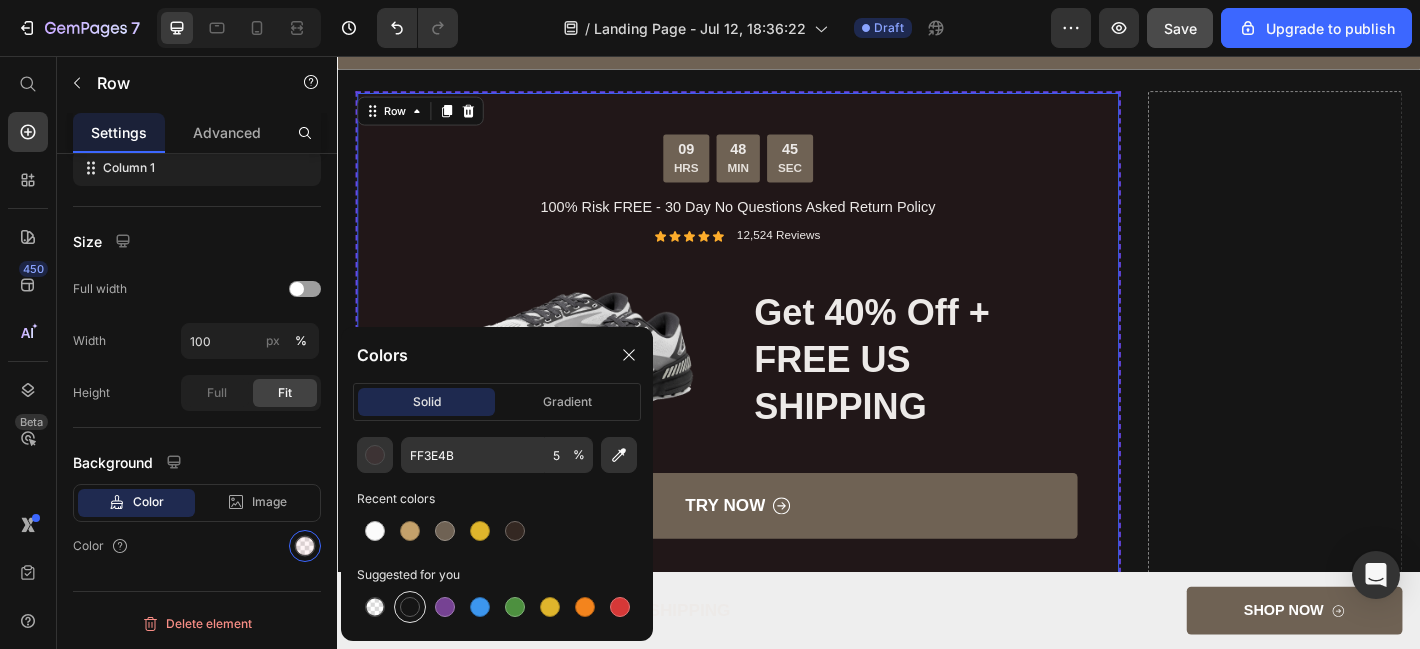 click at bounding box center [410, 607] 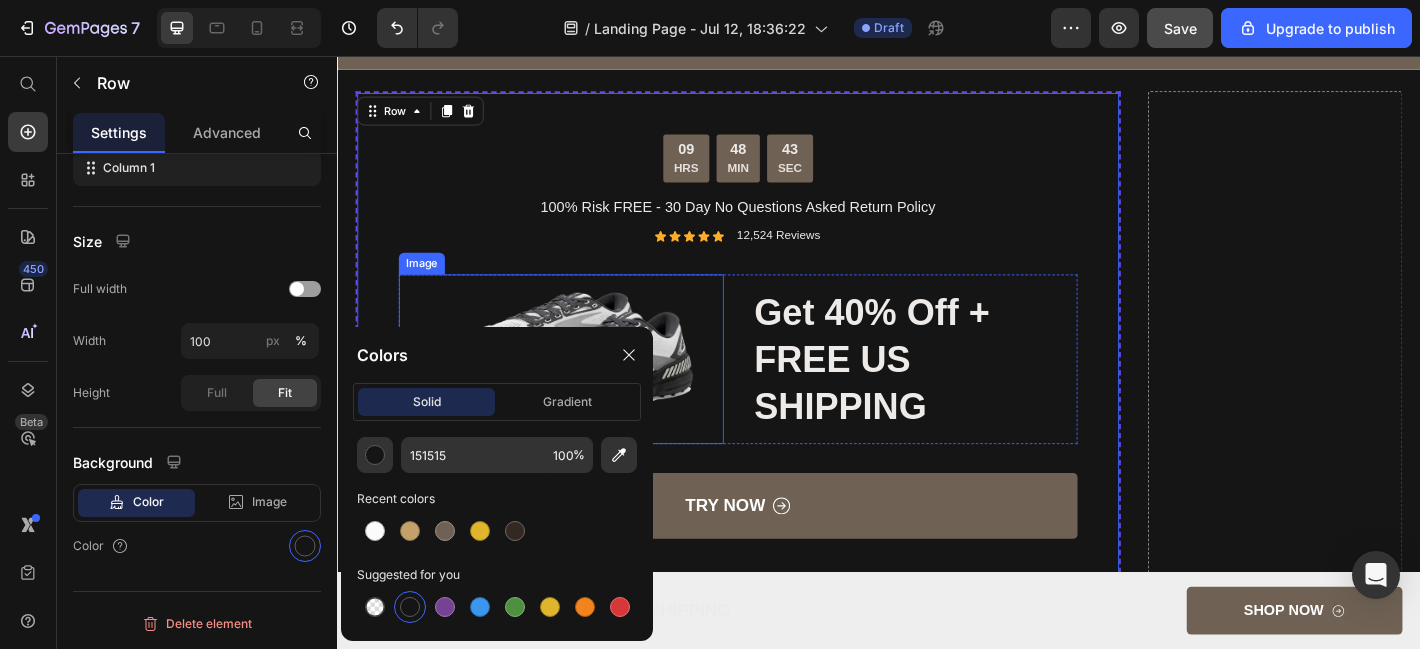 click on "Image" at bounding box center (430, 286) 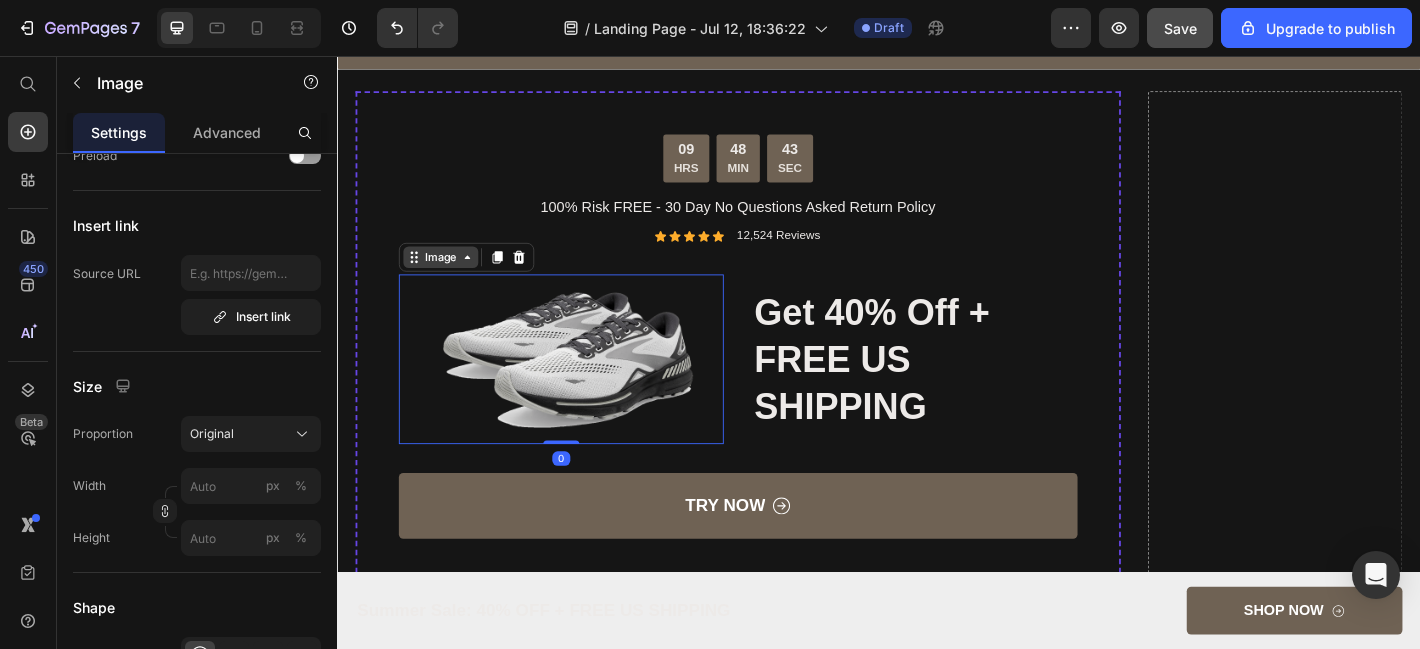 scroll, scrollTop: 0, scrollLeft: 0, axis: both 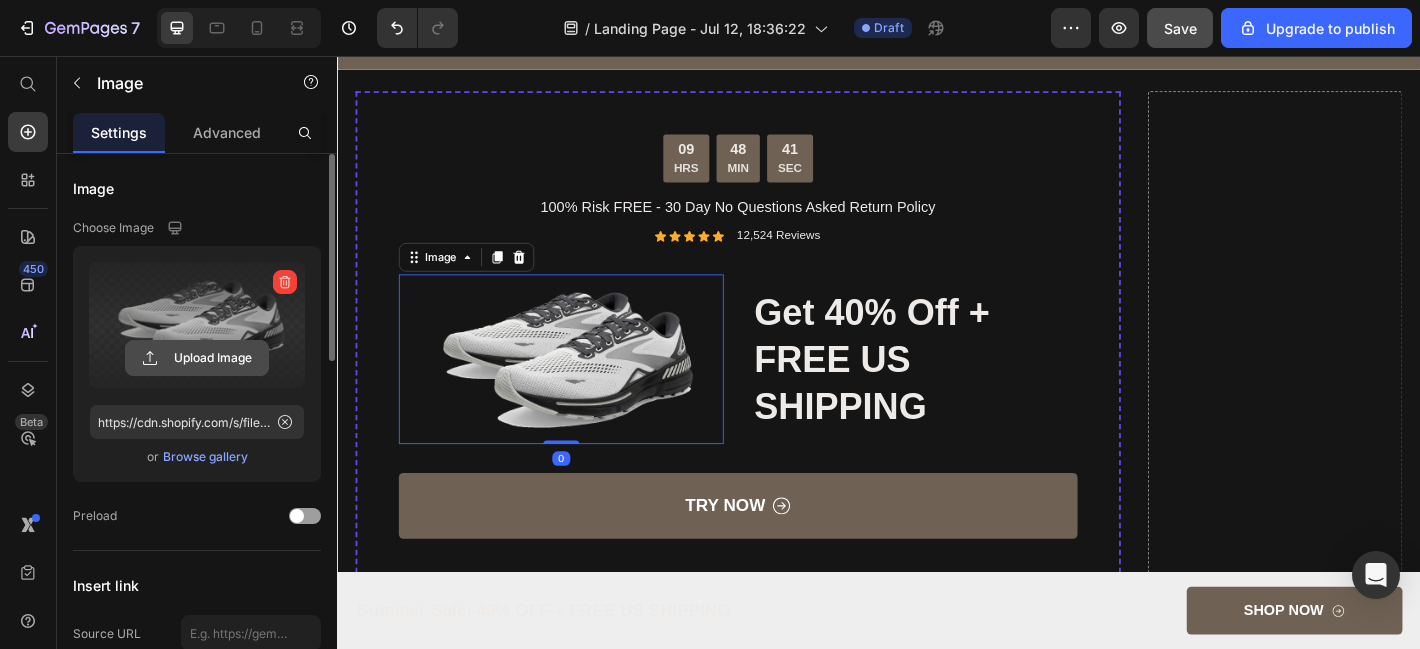click 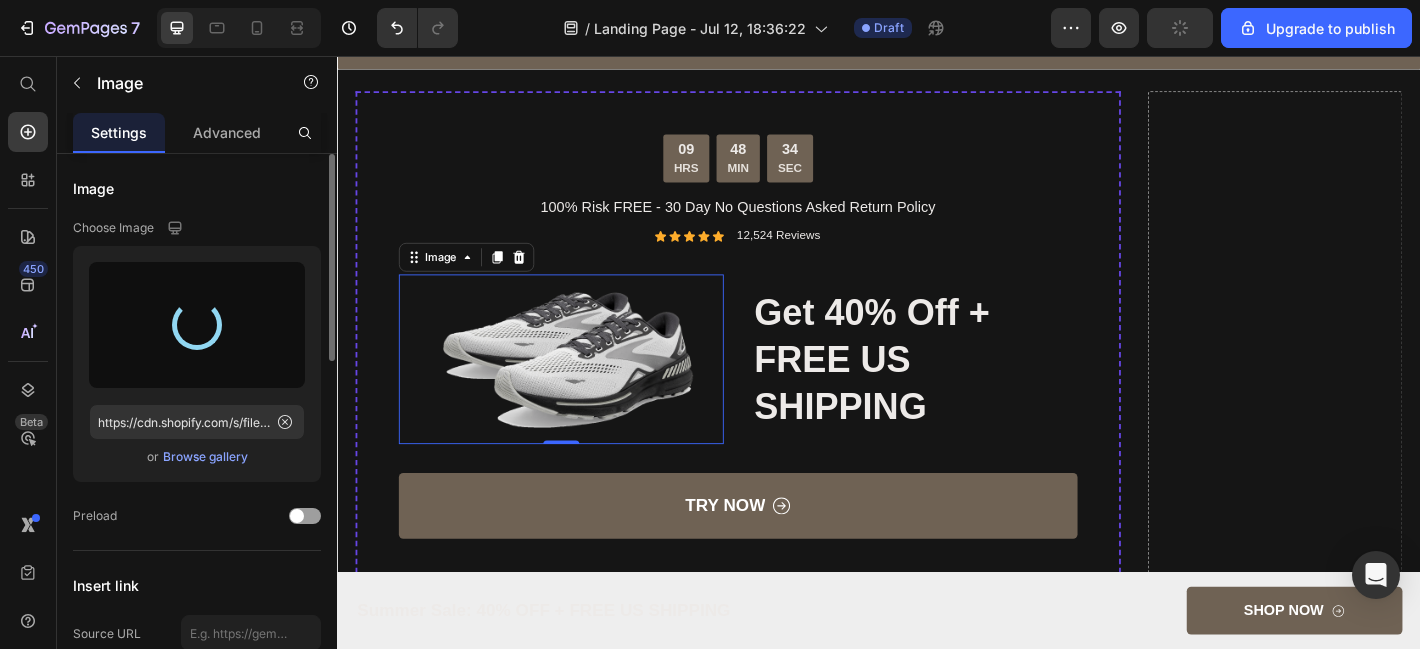 type on "https://cdn.shopify.com/s/files/1/0934/9860/5915/files/gempages_563717731606594725-c461b5cd-dd86-41da-a5da-757d6df9bc5a.png" 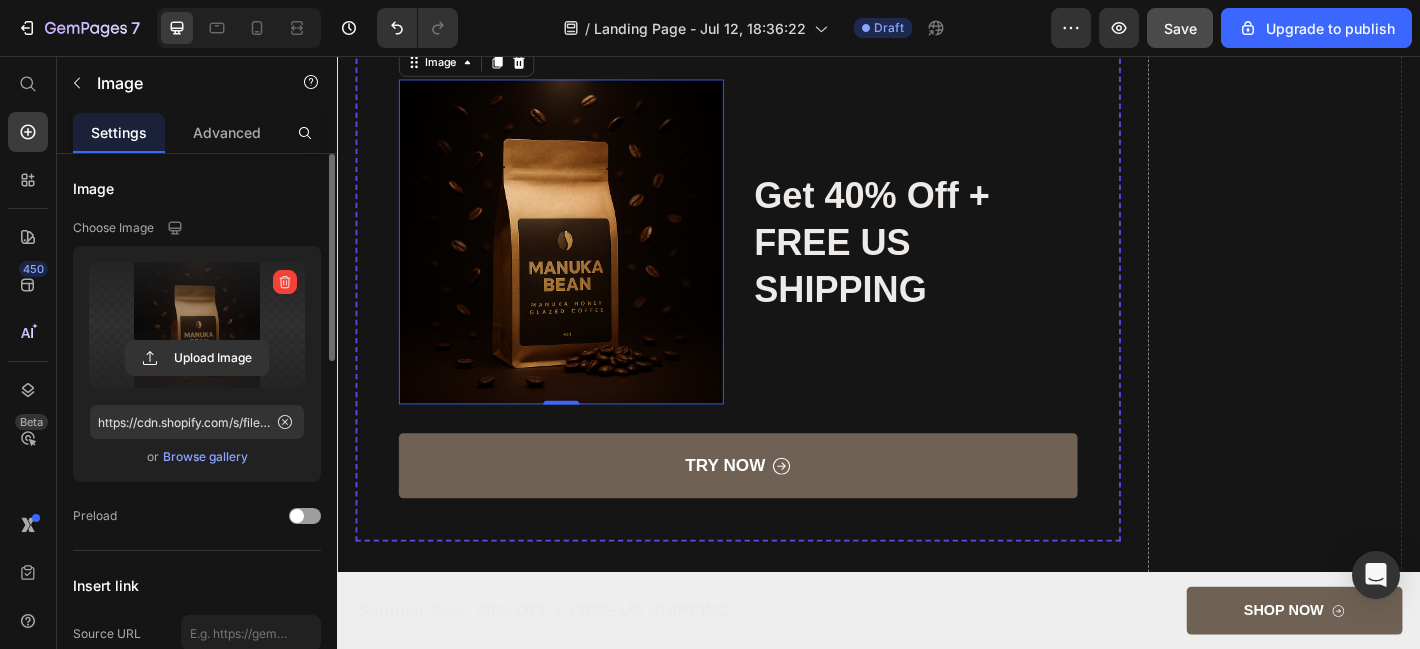 scroll, scrollTop: 3977, scrollLeft: 0, axis: vertical 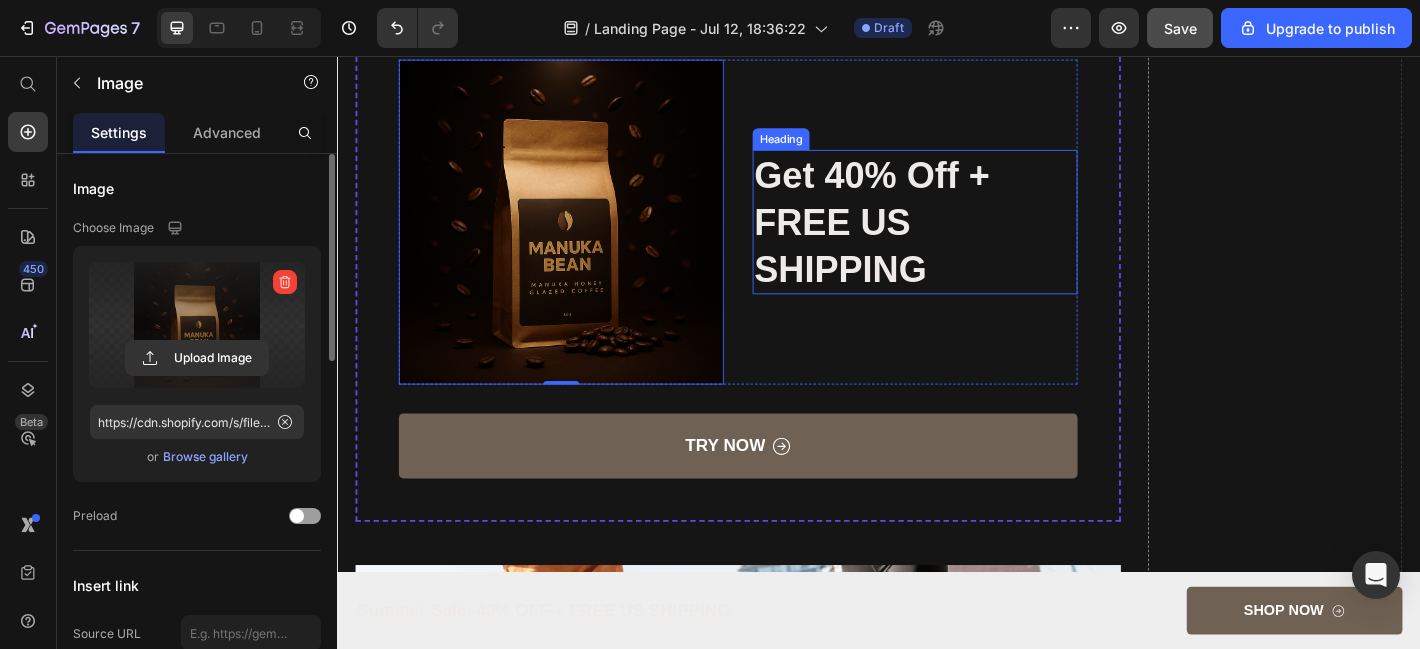 click on "Get 40% off + FREE US SHIPPING" at bounding box center (977, 240) 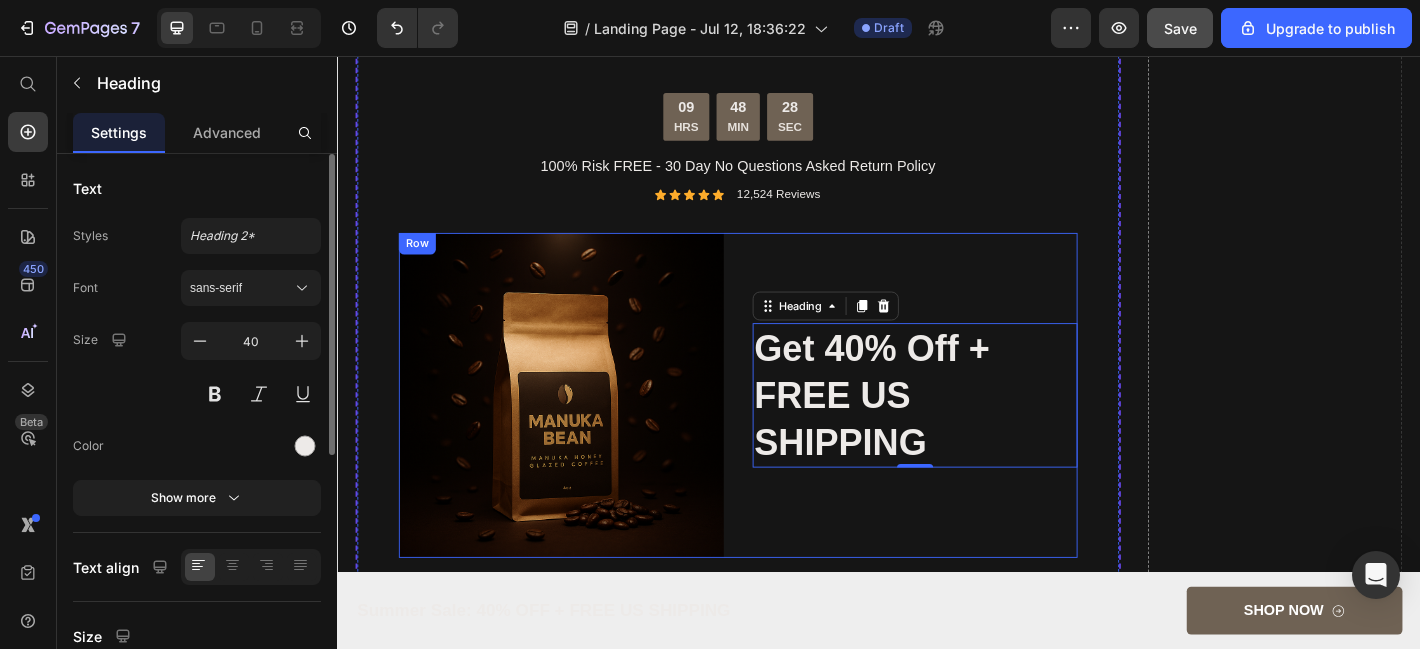 scroll, scrollTop: 3771, scrollLeft: 0, axis: vertical 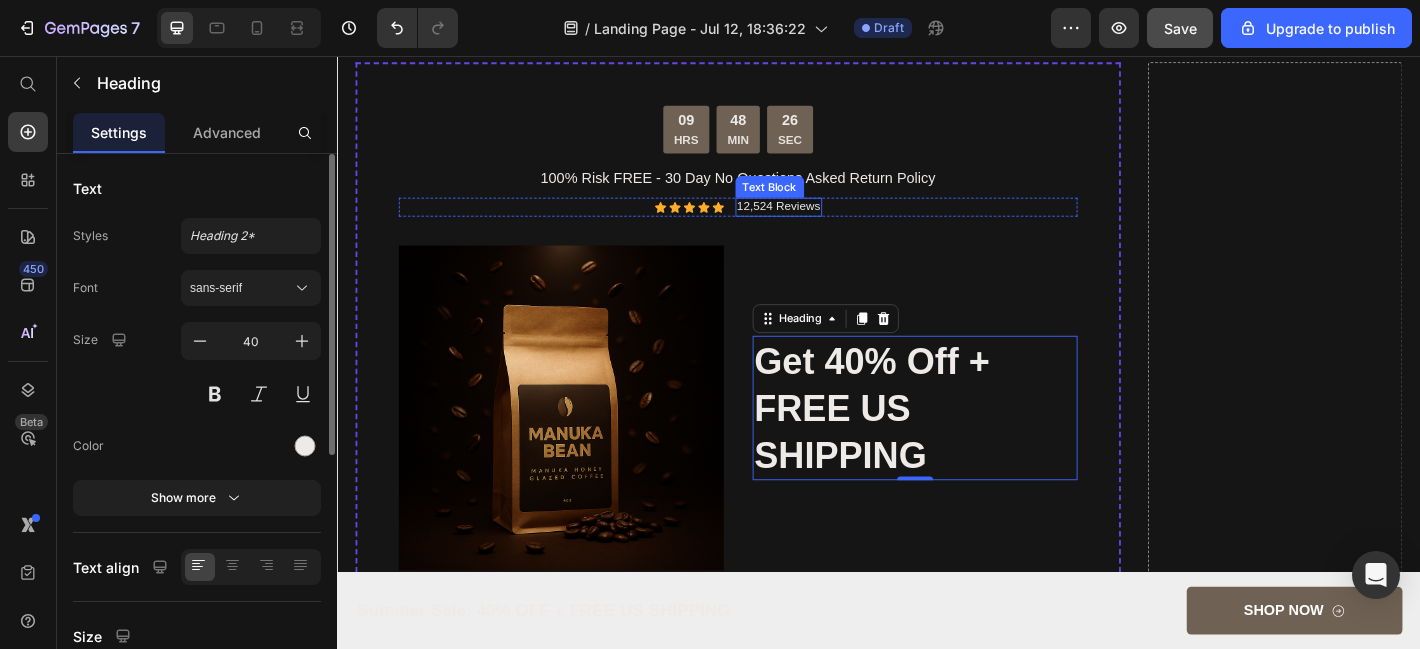 click on "Text Block" at bounding box center [816, 201] 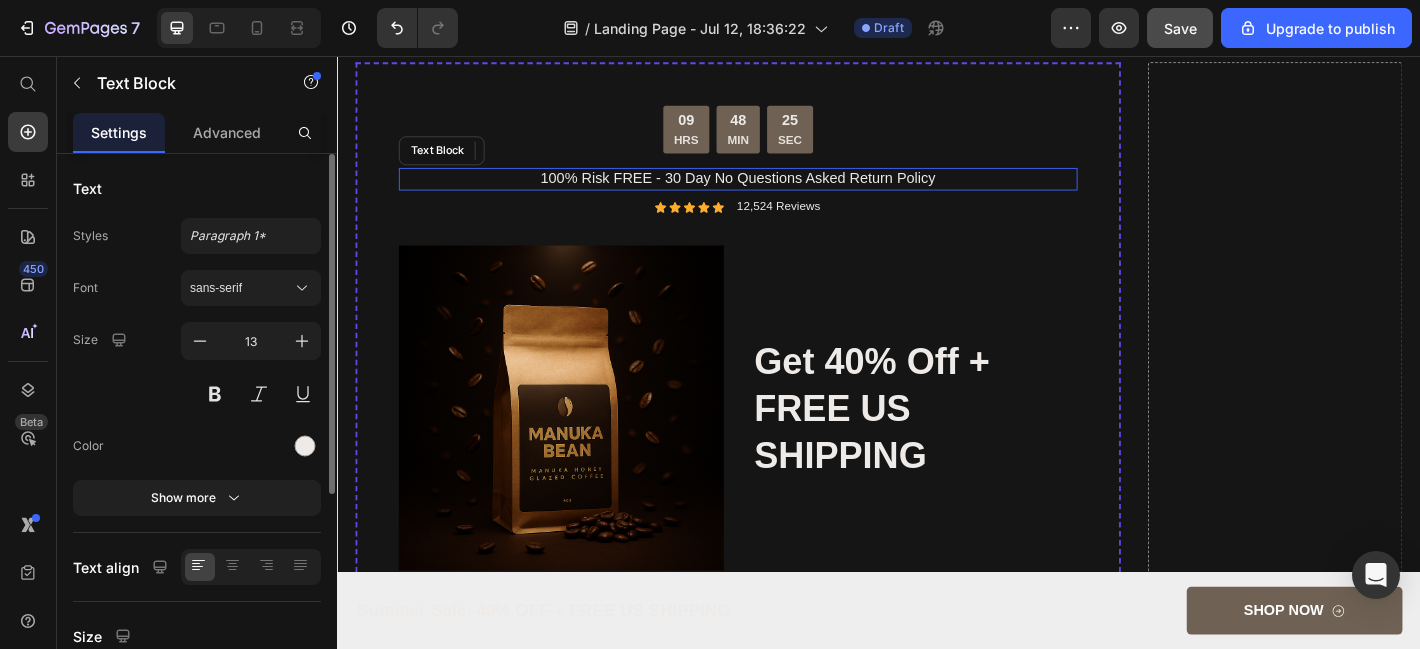 click on "100% Risk FREE - 30 Day No Questions Asked Return Policy" at bounding box center [781, 192] 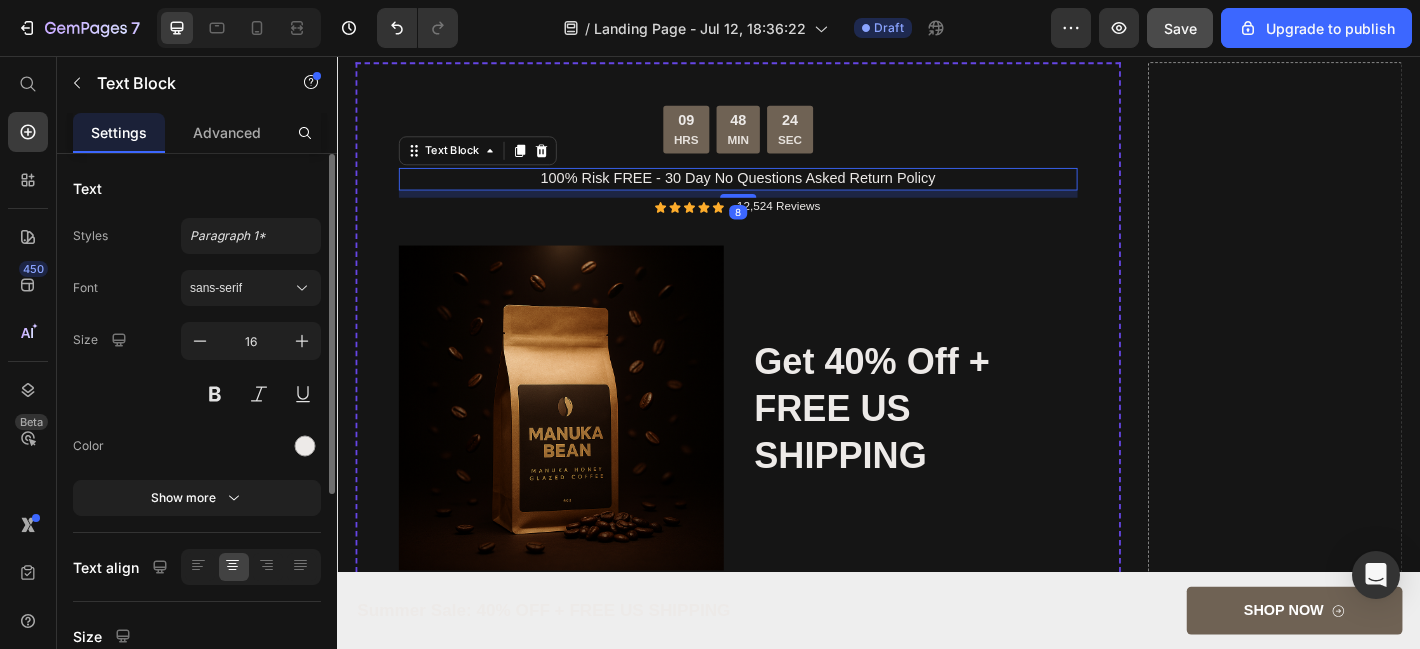 click on "100% Risk FREE - 30 Day No Questions Asked Return Policy" at bounding box center [781, 192] 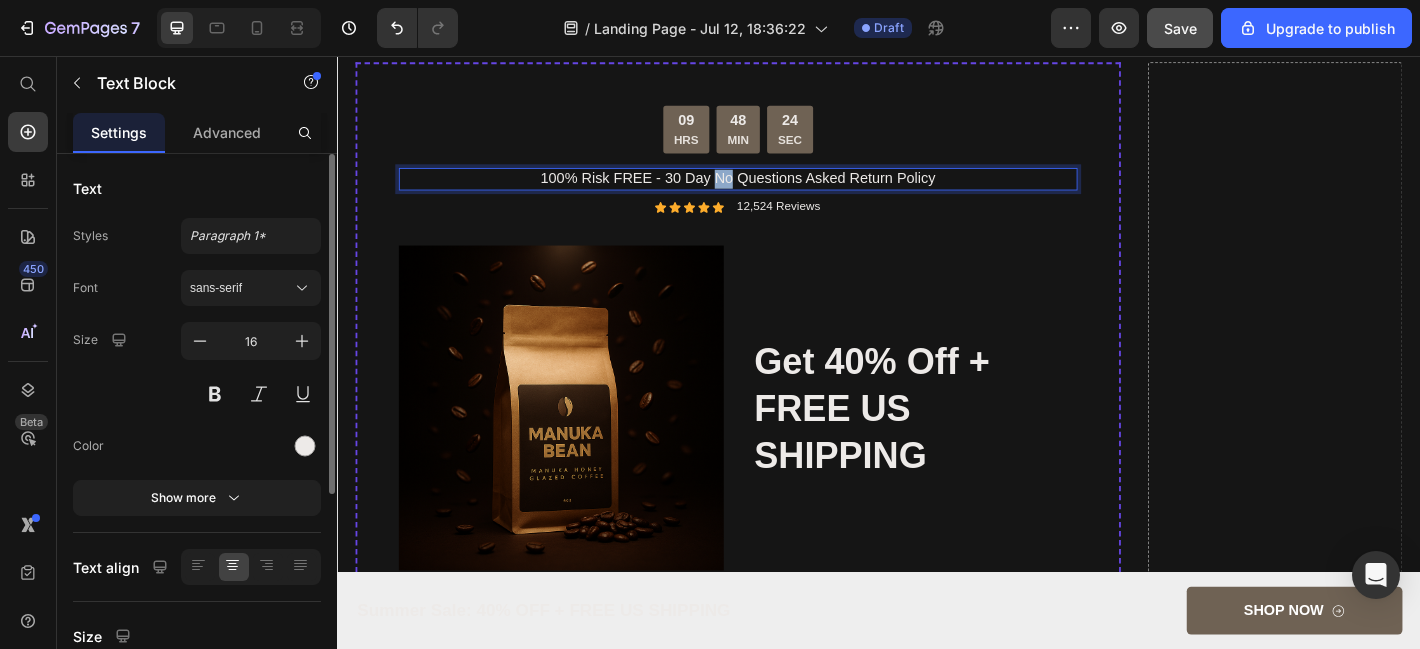 click on "100% Risk FREE - 30 Day No Questions Asked Return Policy" at bounding box center [781, 192] 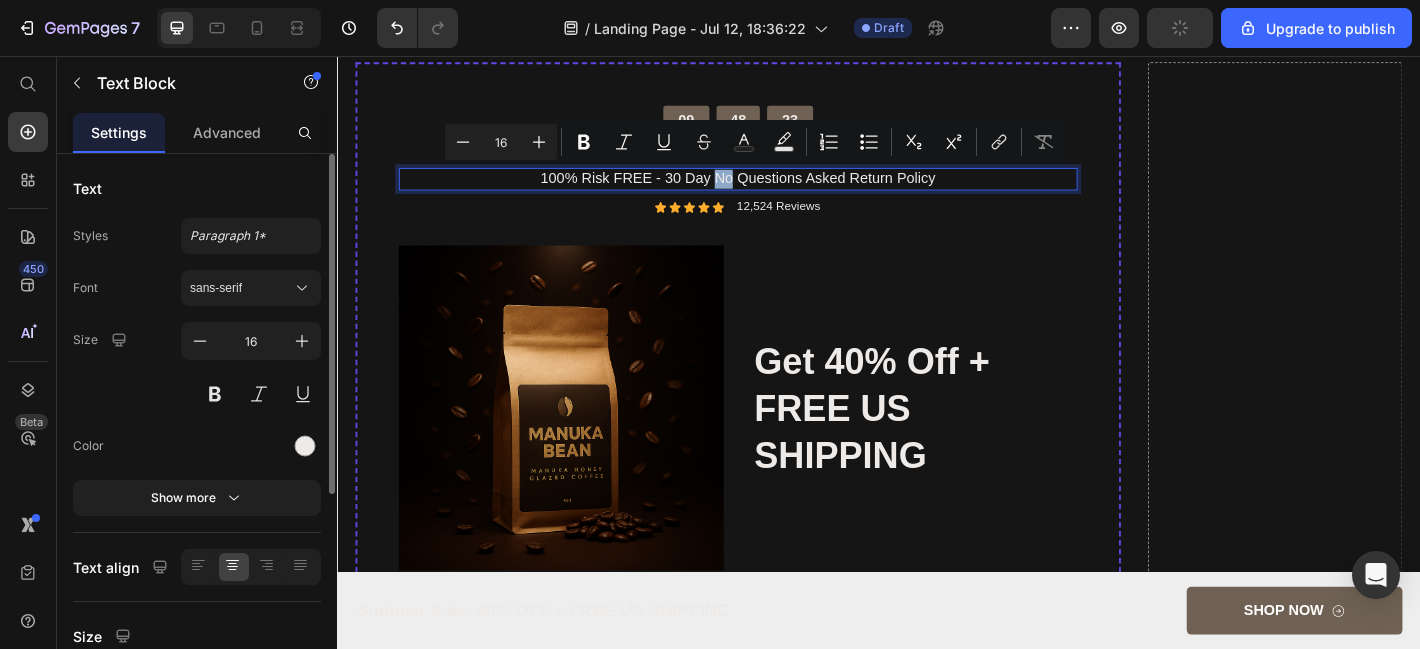click on "100% Risk FREE - 30 Day No Questions Asked Return Policy" at bounding box center (781, 192) 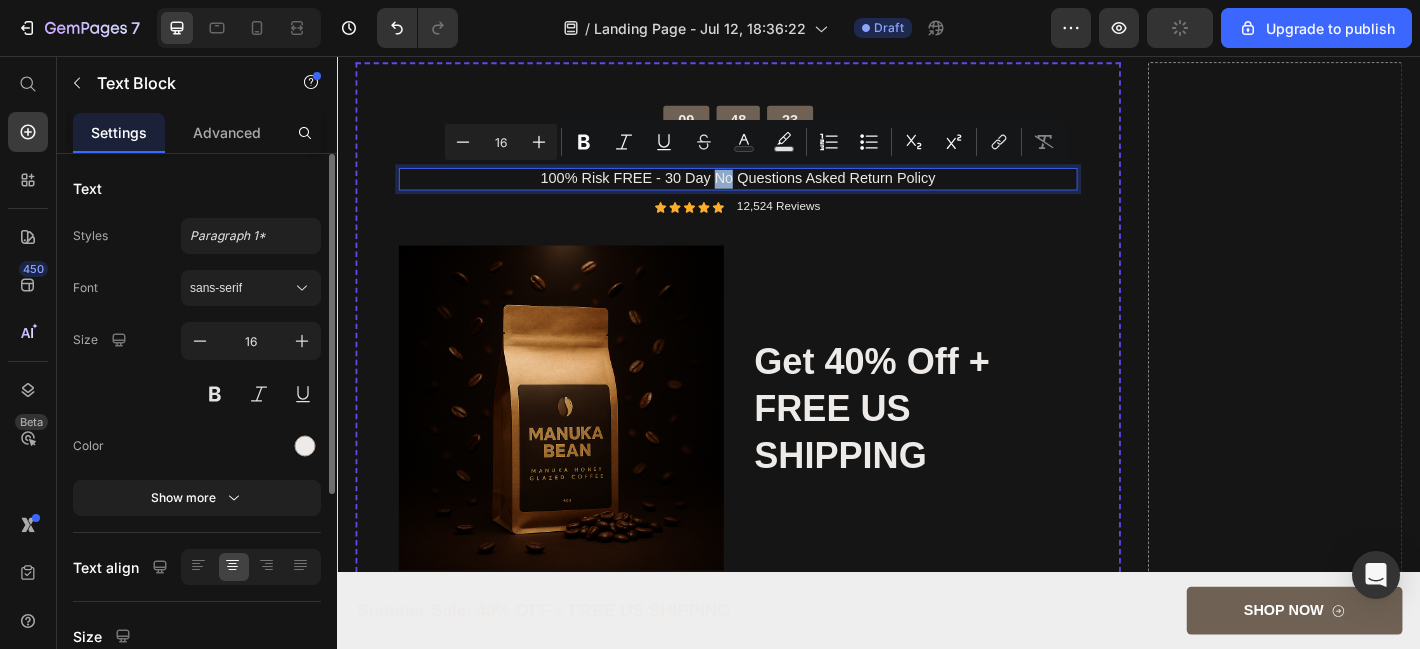 click on "100% Risk FREE - 30 Day No Questions Asked Return Policy" at bounding box center [781, 192] 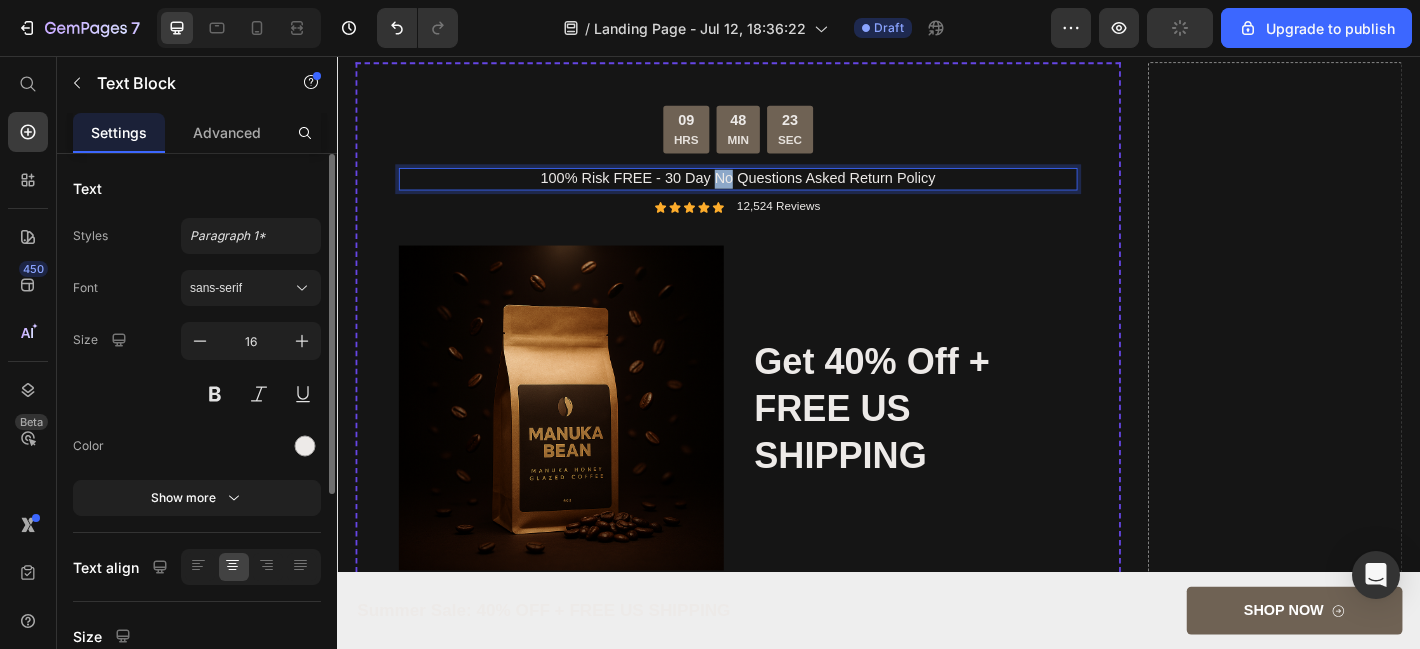 click on "100% Risk FREE - 30 Day No Questions Asked Return Policy" at bounding box center (781, 192) 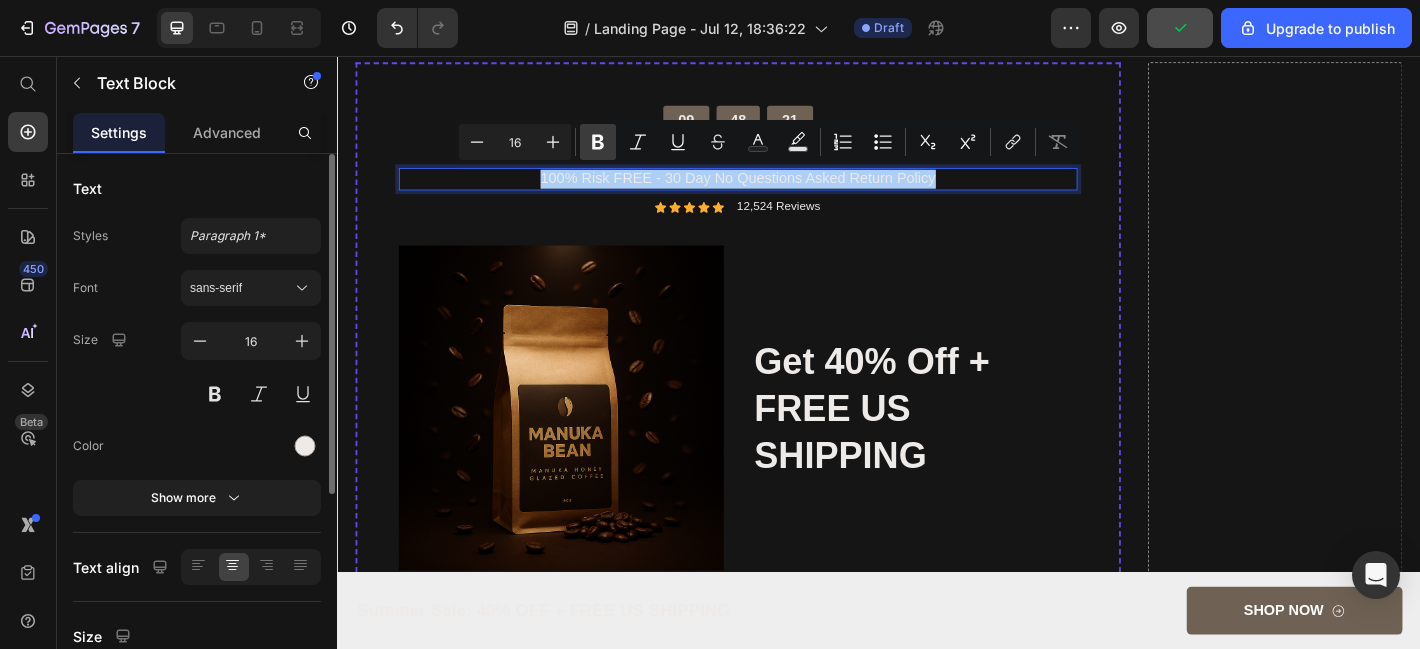 click 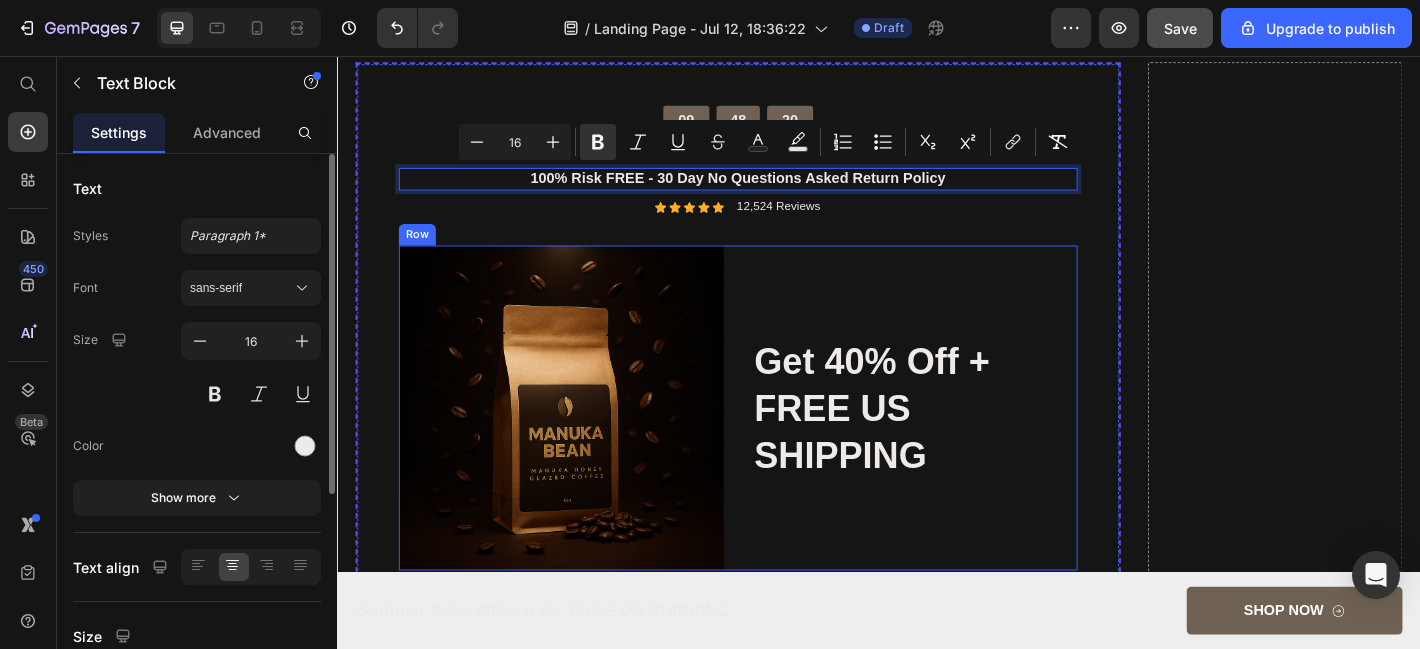 click on "Get 40% off + FREE US SHIPPING Heading" at bounding box center [977, 446] 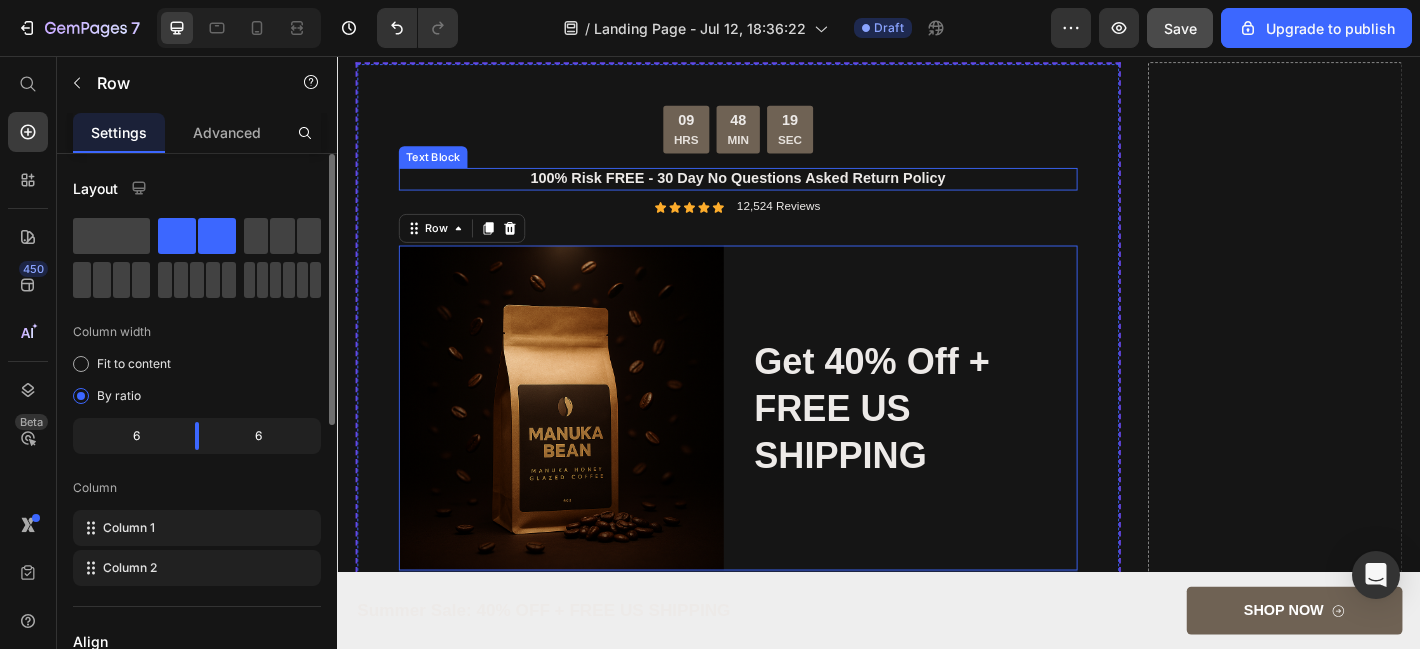 click on "100% Risk FREE - 30 Day No Questions Asked Return Policy" at bounding box center (781, 191) 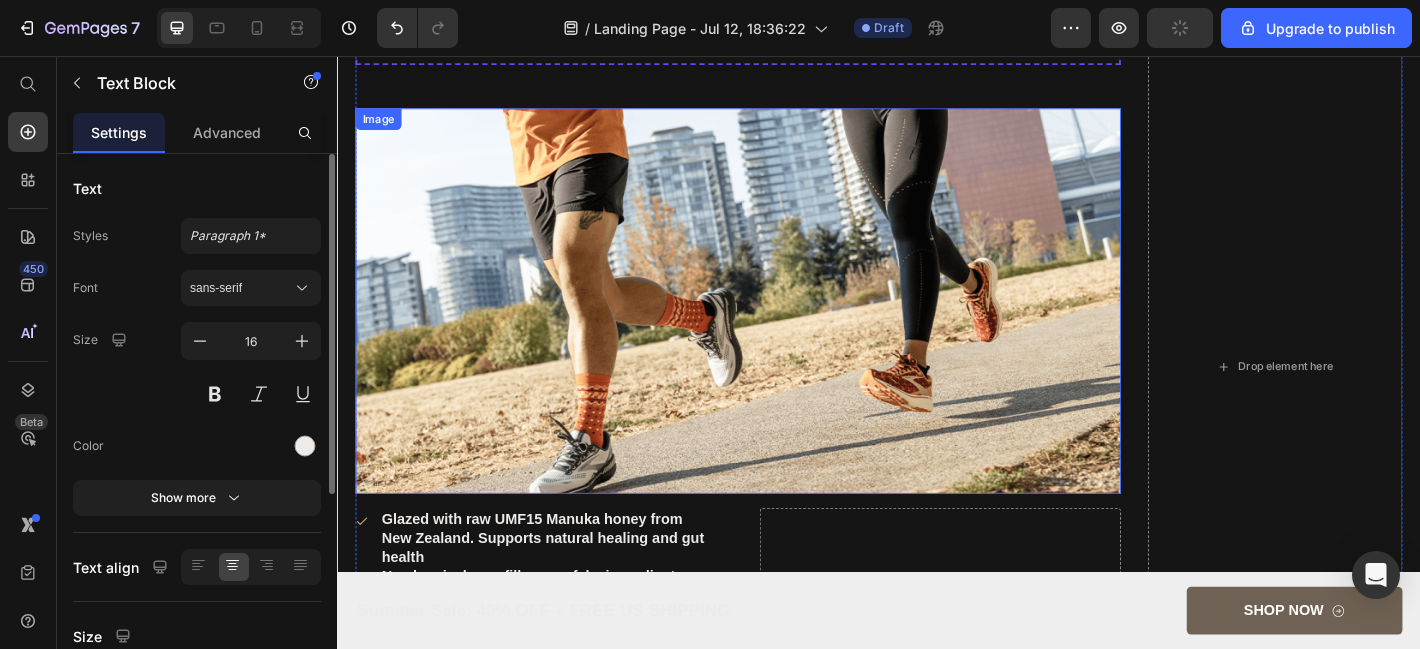 scroll, scrollTop: 4469, scrollLeft: 0, axis: vertical 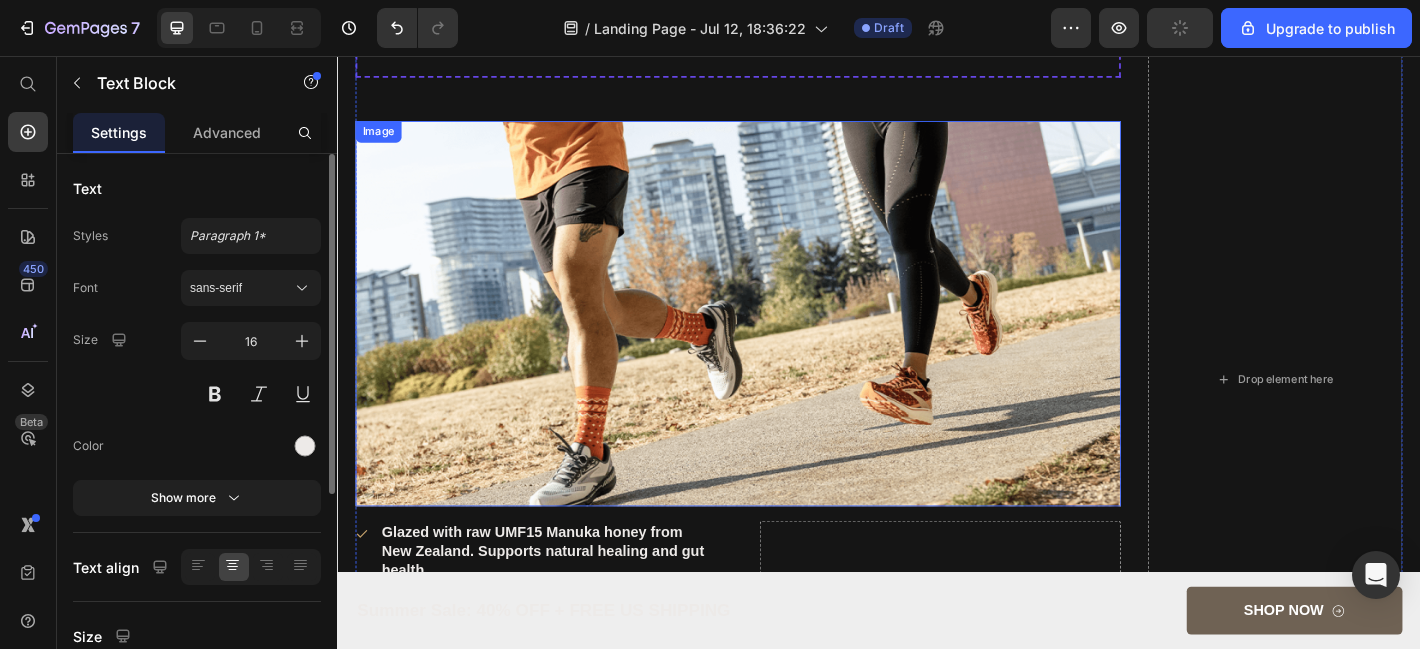 click at bounding box center [781, 341] 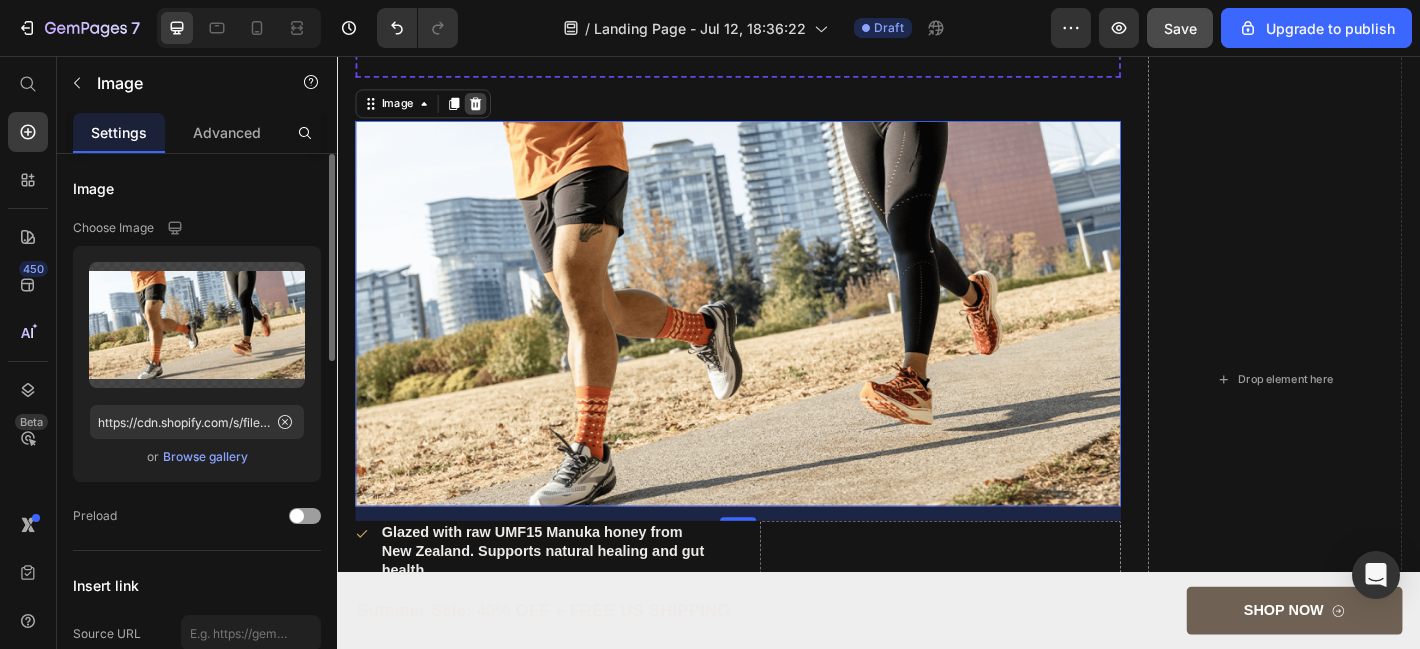 click 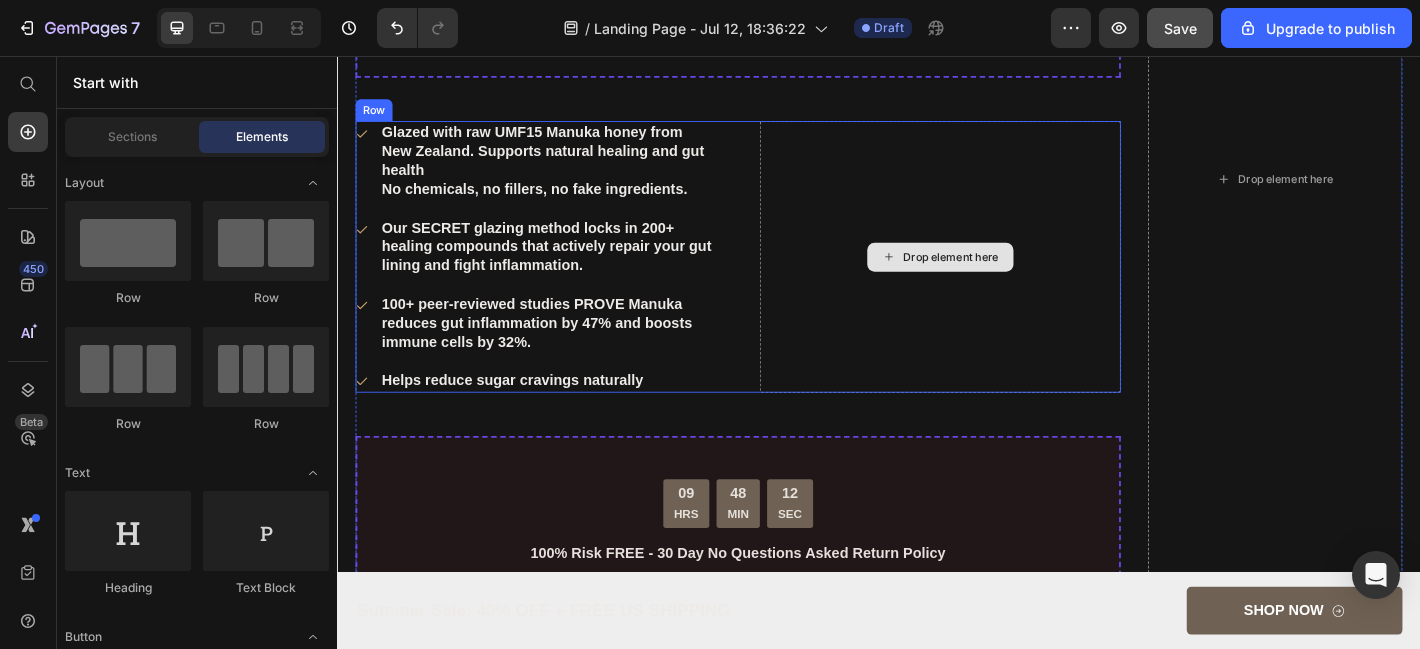 click on "Drop element here" at bounding box center [1017, 279] 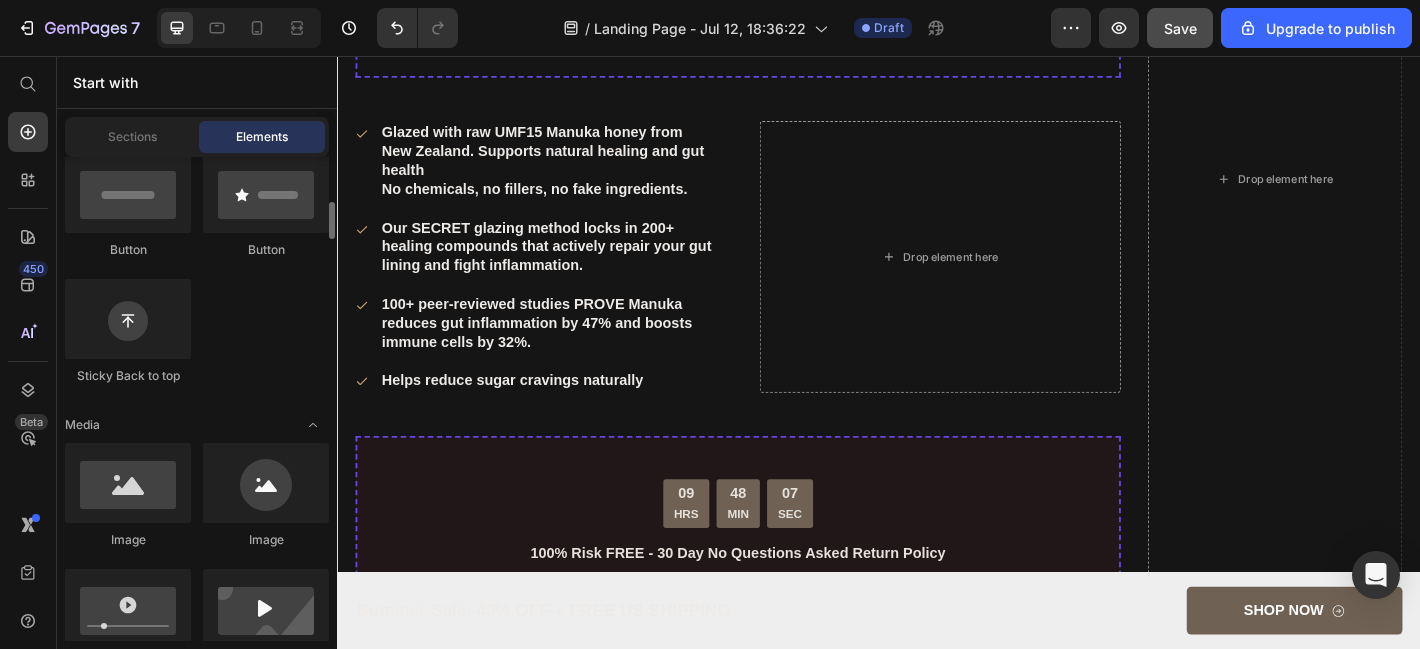 scroll, scrollTop: 517, scrollLeft: 0, axis: vertical 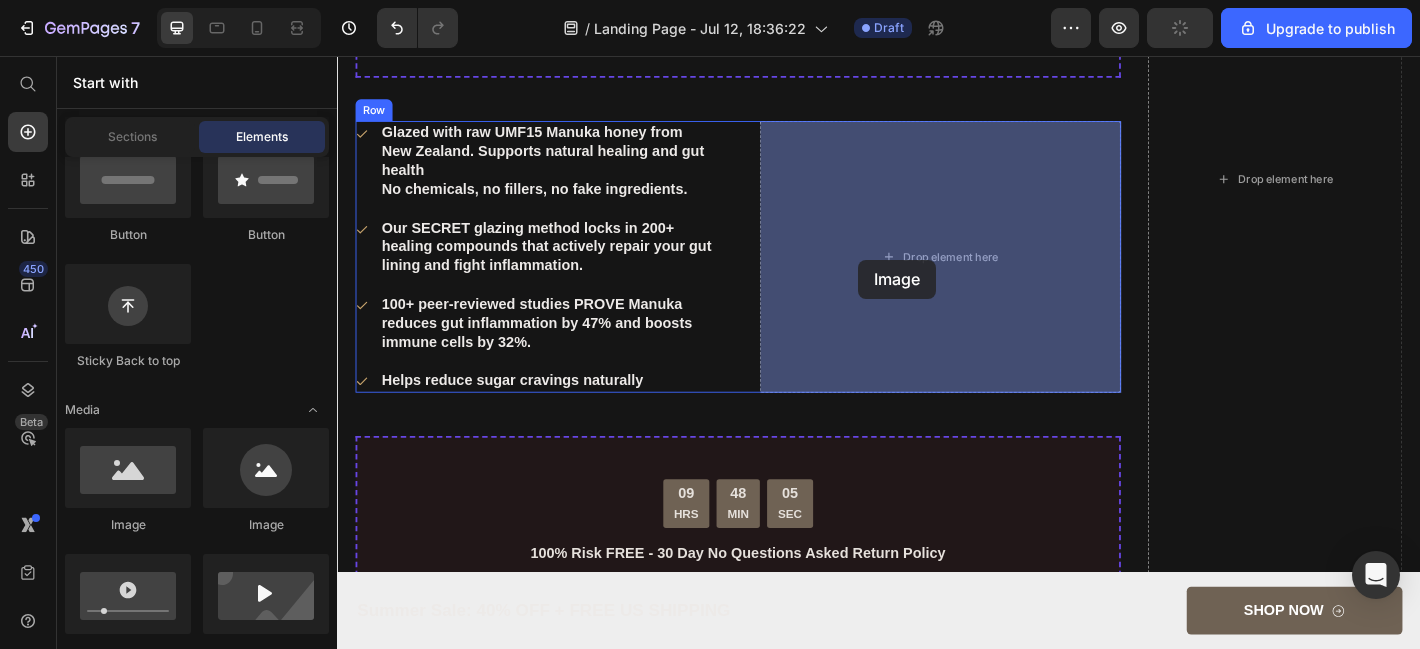 drag, startPoint x: 598, startPoint y: 533, endPoint x: 914, endPoint y: 282, distance: 403.55545 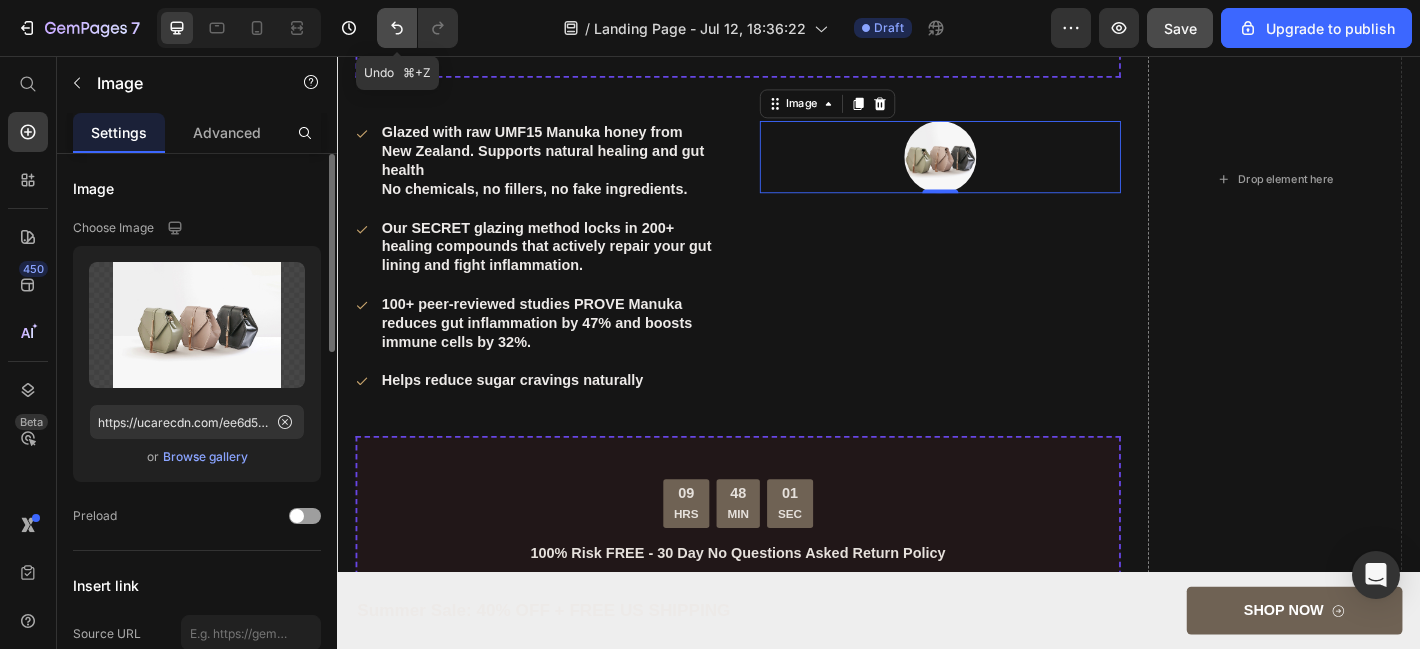 click 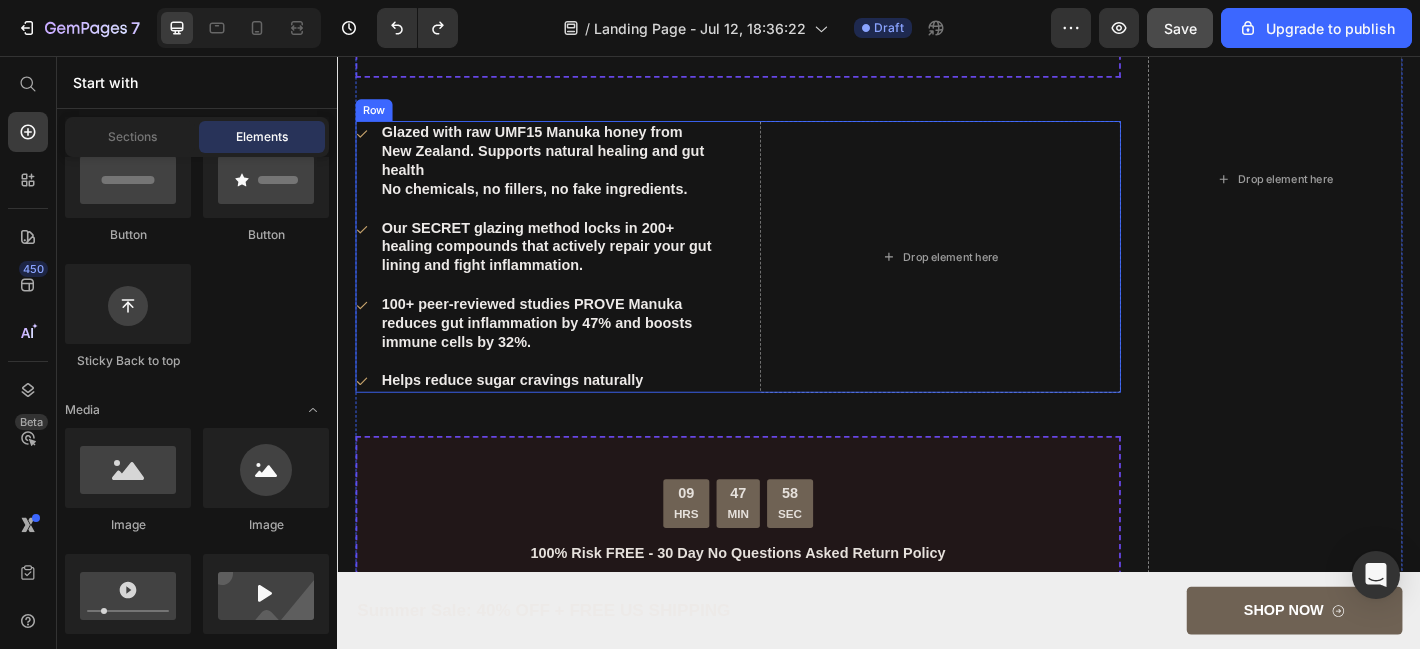 click on "Glazed with raw UMF15 Manuka honey from New Zealand. Supports natural healing and gut health No chemicals, no fillers, no fake ingredients.
Our SECRET glazing method locks in 200+ healing compounds that actively repair your gut lining and fight inflammation.
100+ peer-reviewed studies PROVE Manuka reduces gut inflammation by 47% and boosts immune cells by 32%.
Helps reduce sugar cravings naturally Item List
Drop element here Row" at bounding box center (781, 278) 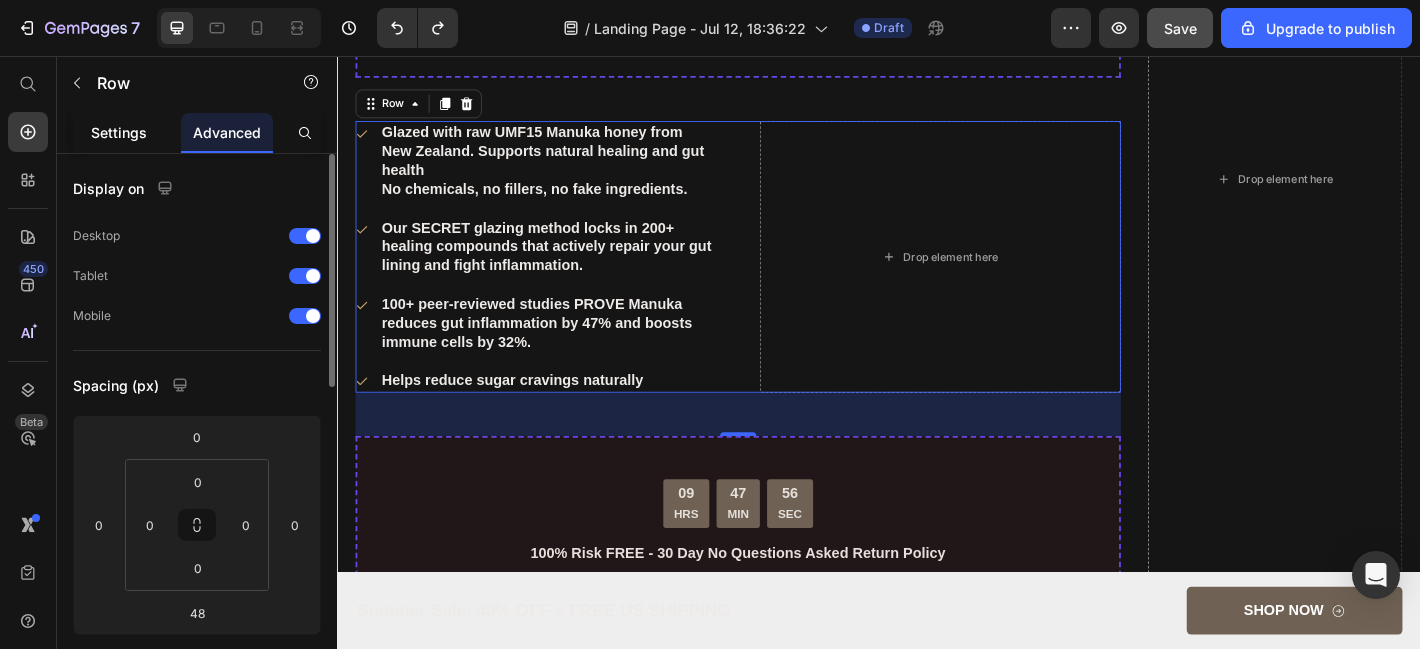 click on "Settings" at bounding box center [119, 132] 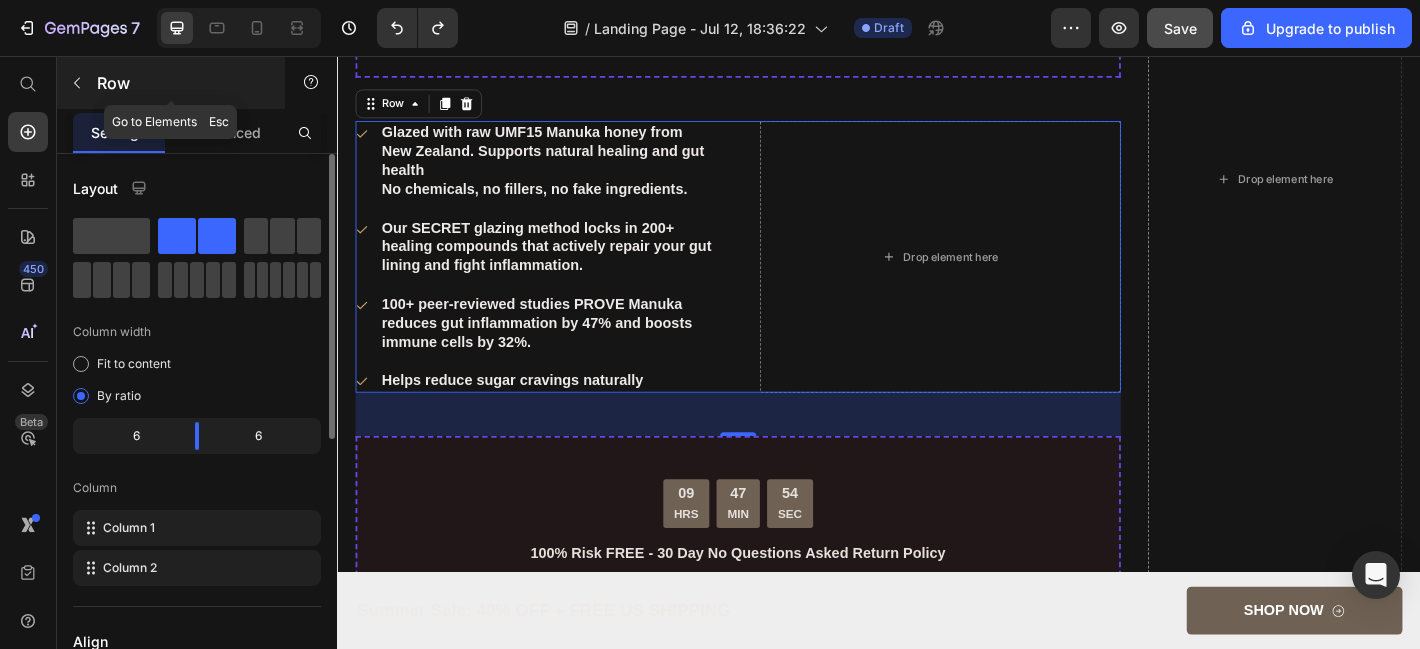 click 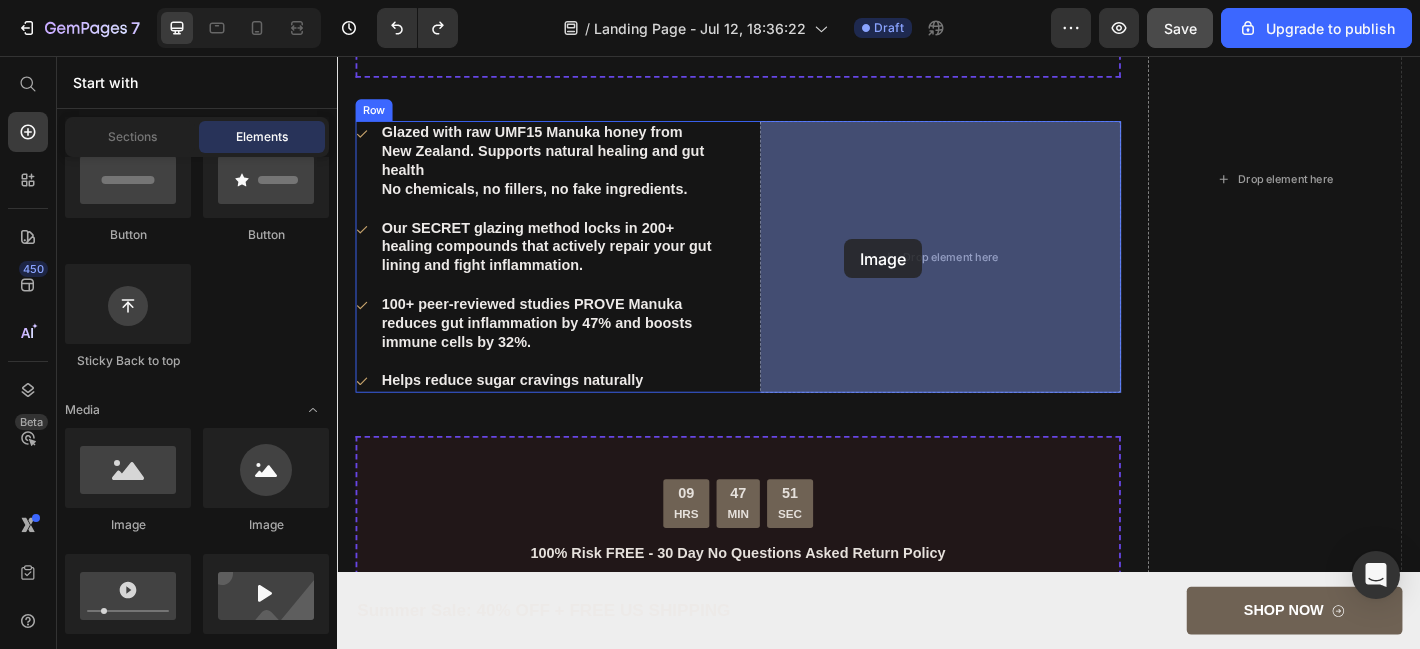 drag, startPoint x: 484, startPoint y: 549, endPoint x: 899, endPoint y: 259, distance: 506.2855 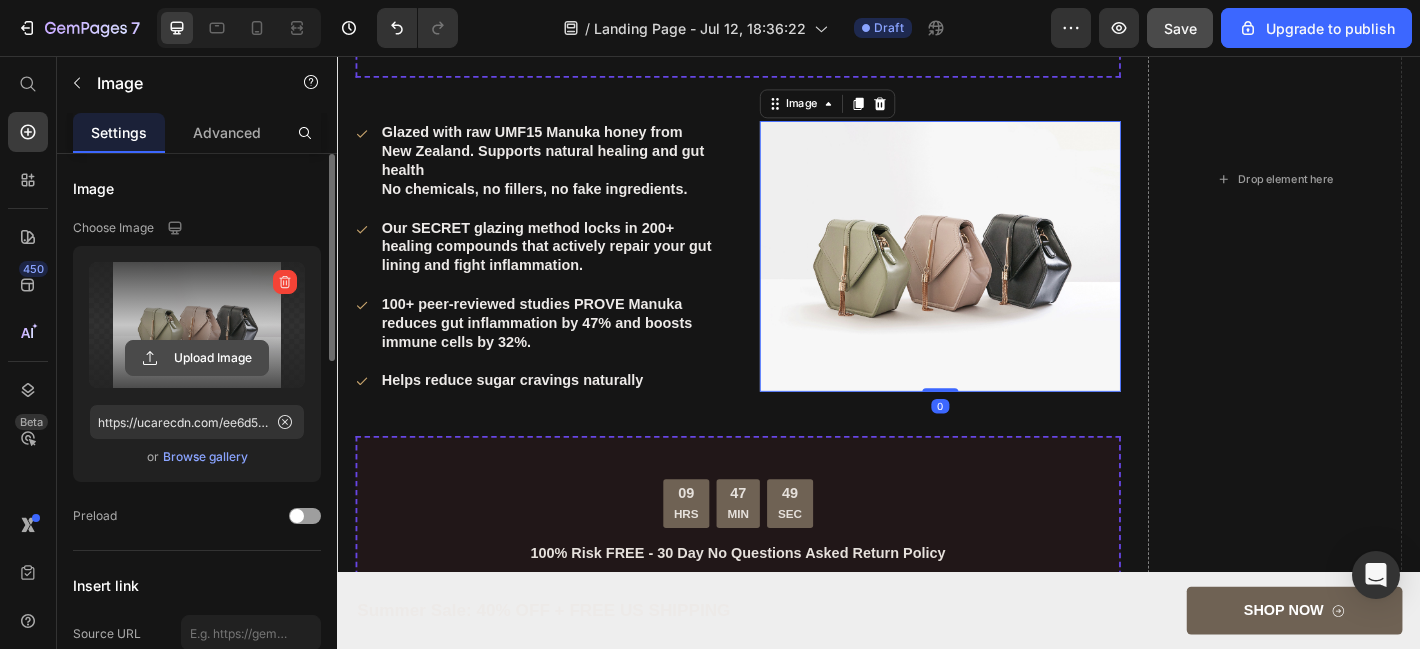 click 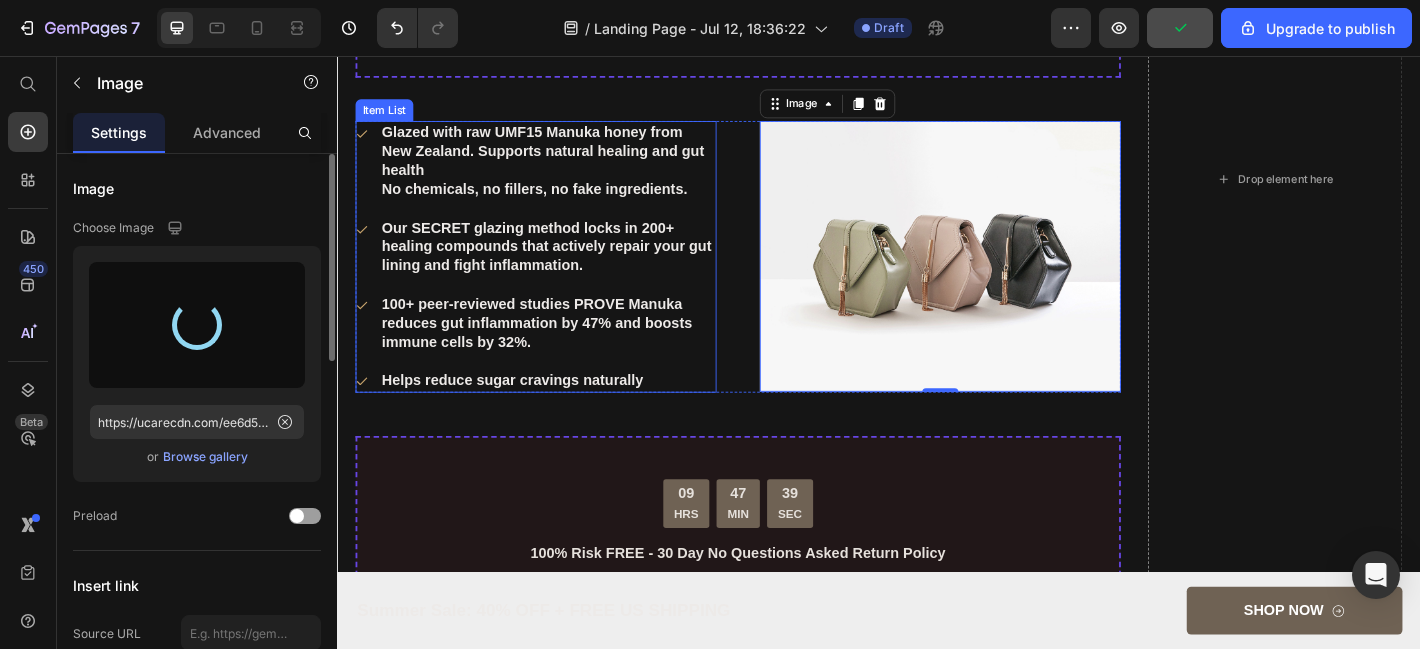 type on "https://cdn.shopify.com/s/files/1/0934/9860/5915/files/gempages_563717731606594725-8c74dc3c-255e-43f8-be3b-5aca85246329.png" 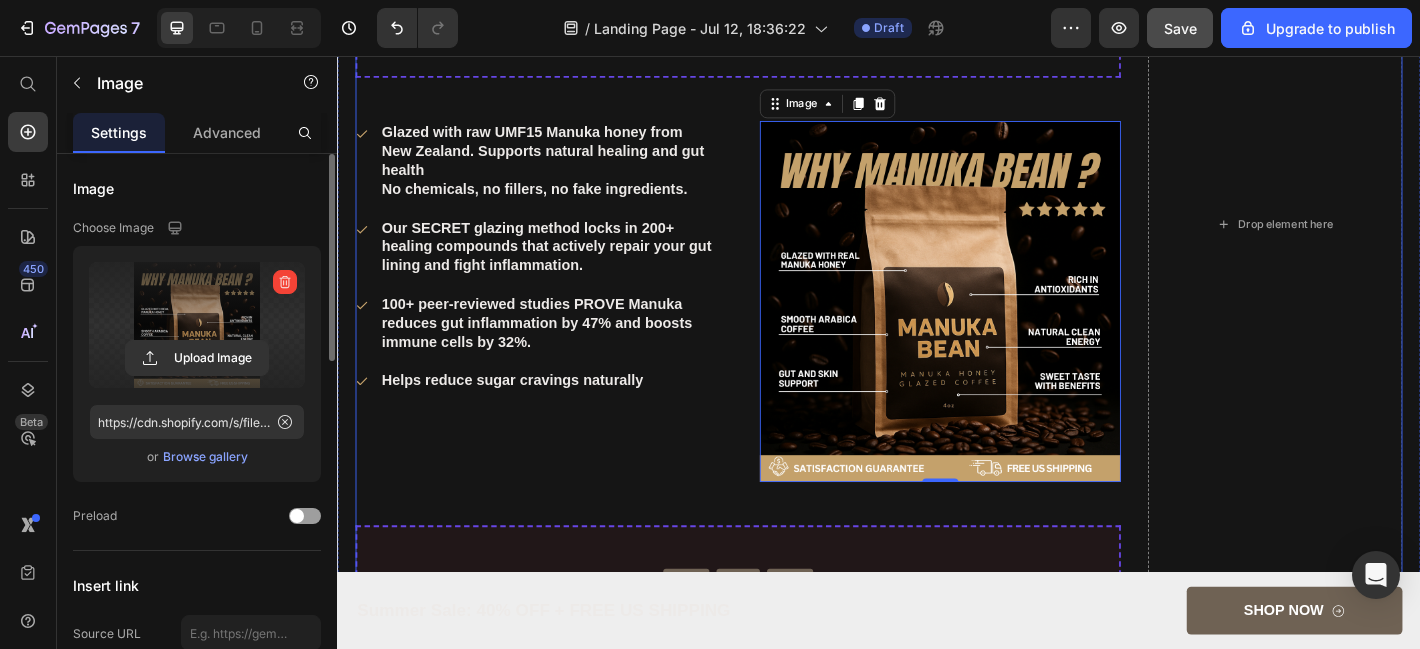 click on "09 HRS 47 MIN 27 SEC Countdown Timer 100% Risk FREE - 30 Day No Questions Asked Return Policy Text Block Icon Icon Icon Icon Icon Icon List 12,524 Reviews Text Block Row Image Get 40% off + FREE US SHIPPING Heading Row
TRY NOW Button Row
Glazed with raw UMF15 Manuka honey from New Zealand. Supports natural healing and gut health No chemicals, no fillers, no fake ingredients.
Our SECRET glazing method locks in 200+ healing compounds that actively repair your gut lining and fight inflammation.
100+ peer-reviewed studies PROVE Manuka reduces gut inflammation by 47% and boosts immune cells by 32%.
Helps reduce sugar cravings naturally Item List Image   0 Row 09 HRS 47 MIN 36 SEC Countdown Timer 100% Risk FREE - 30 Day No Questions Asked Return Policy Text Block Icon Icon Icon Icon Icon Icon List 12,524 Reviews Text Block Row Image Get 40% off + FREE US SHIPPING Heading Row
TRY NOW   Button Row" at bounding box center [781, 243] 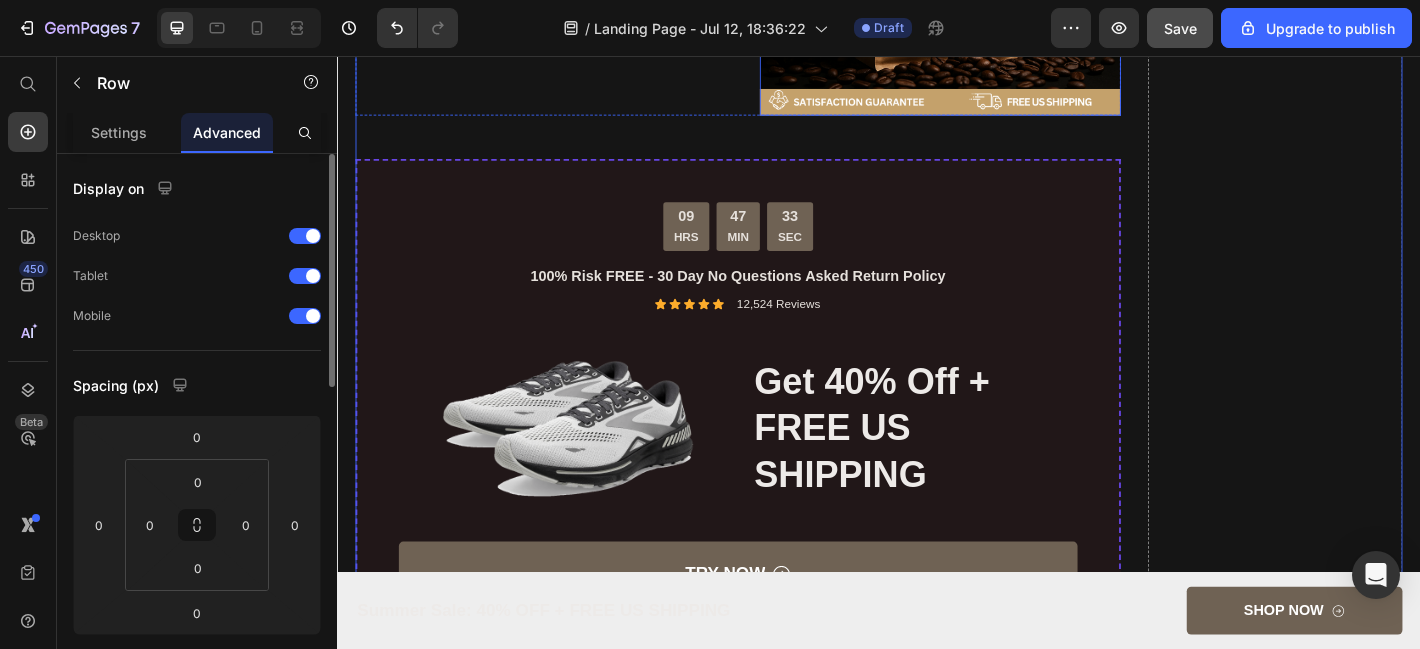 scroll, scrollTop: 4912, scrollLeft: 0, axis: vertical 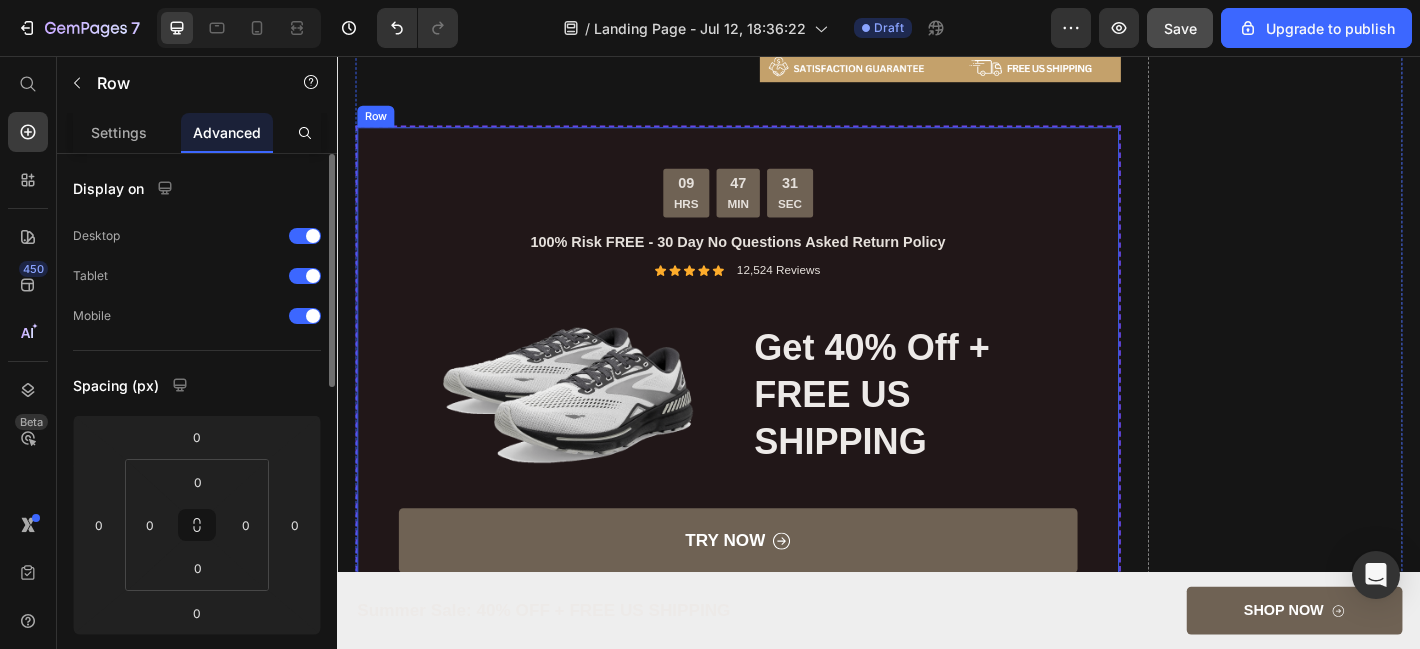 click on "09 HRS 47 MIN 31 SEC Countdown Timer 100% Risk FREE - 30 Day No Questions Asked Return Policy Text Block Icon Icon Icon Icon Icon Icon List 12,524 Reviews Text Block Row Image Get 40% off + FREE US SHIPPING Heading Row
TRY NOW   Button Row" at bounding box center [781, 405] 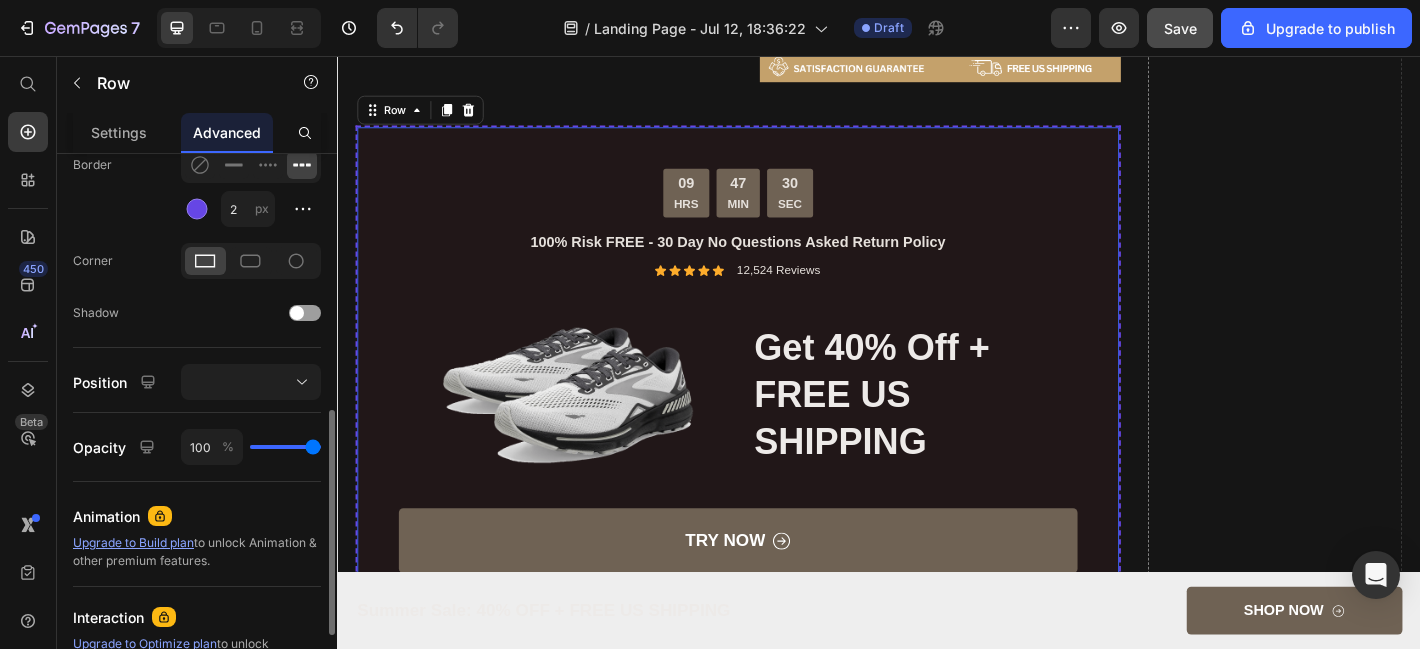 scroll, scrollTop: 585, scrollLeft: 0, axis: vertical 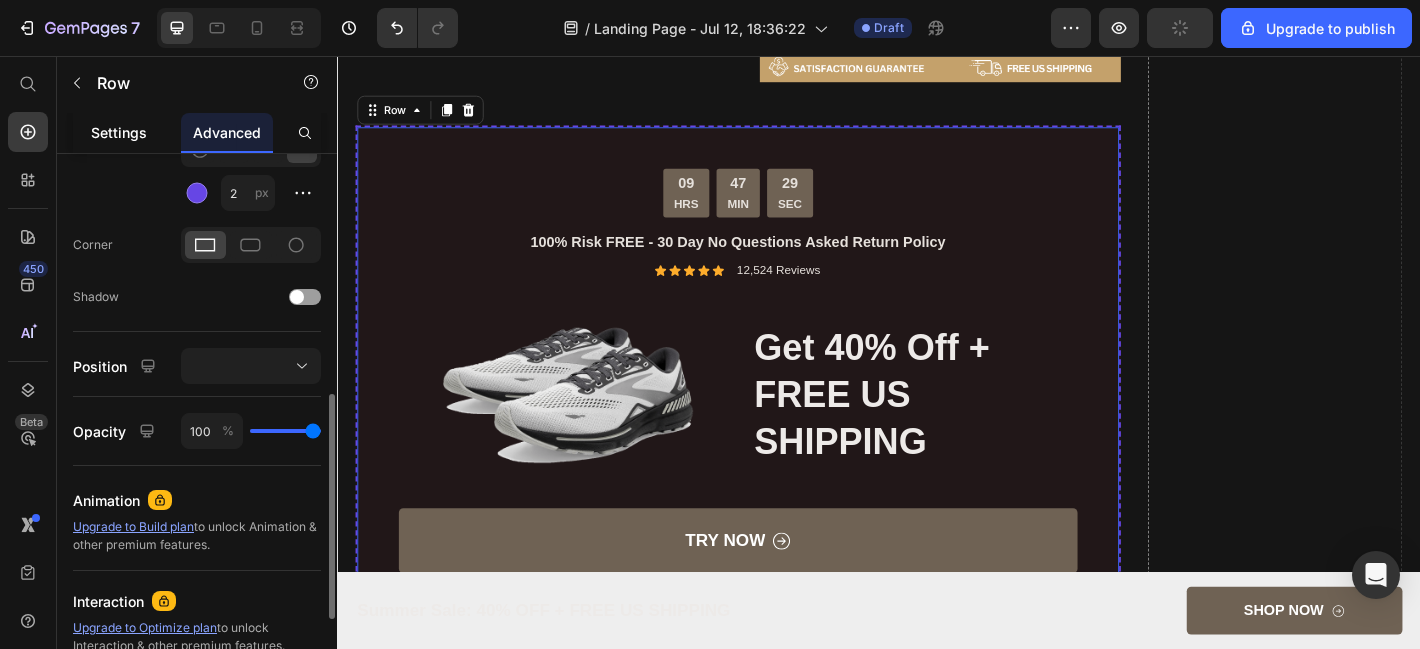 click on "Settings" at bounding box center [119, 132] 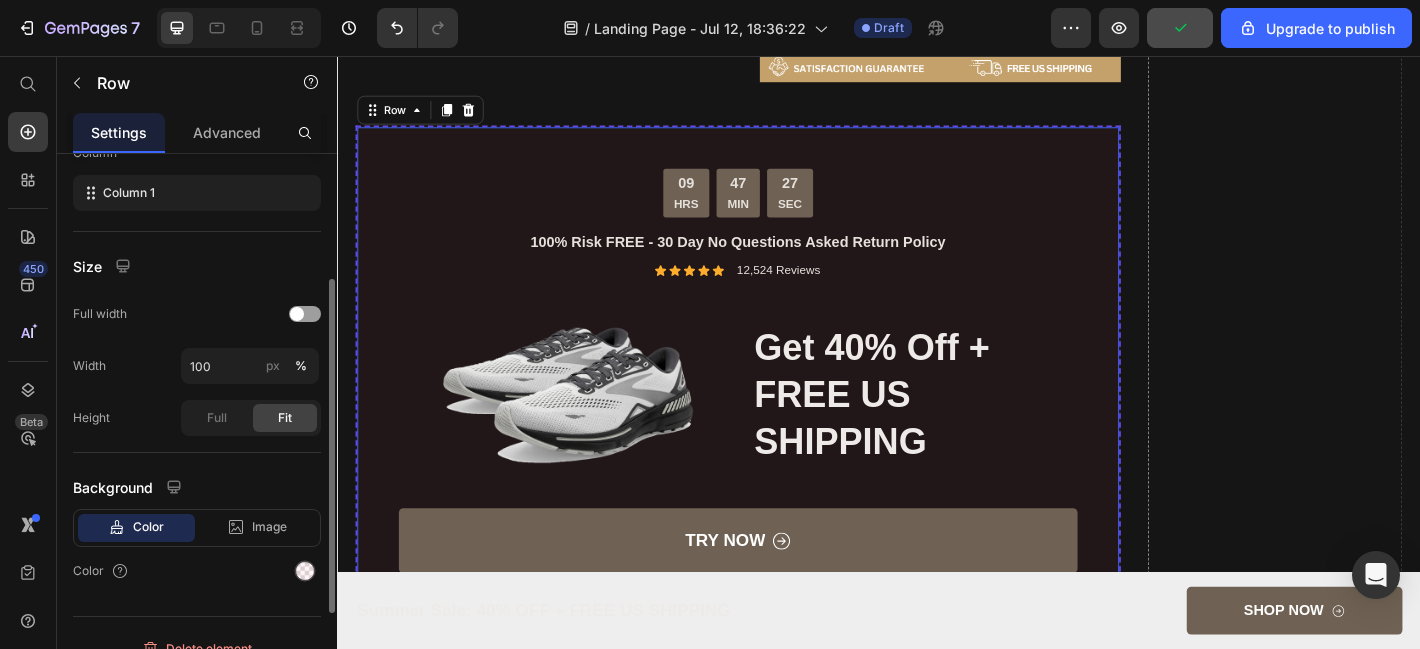 scroll, scrollTop: 360, scrollLeft: 0, axis: vertical 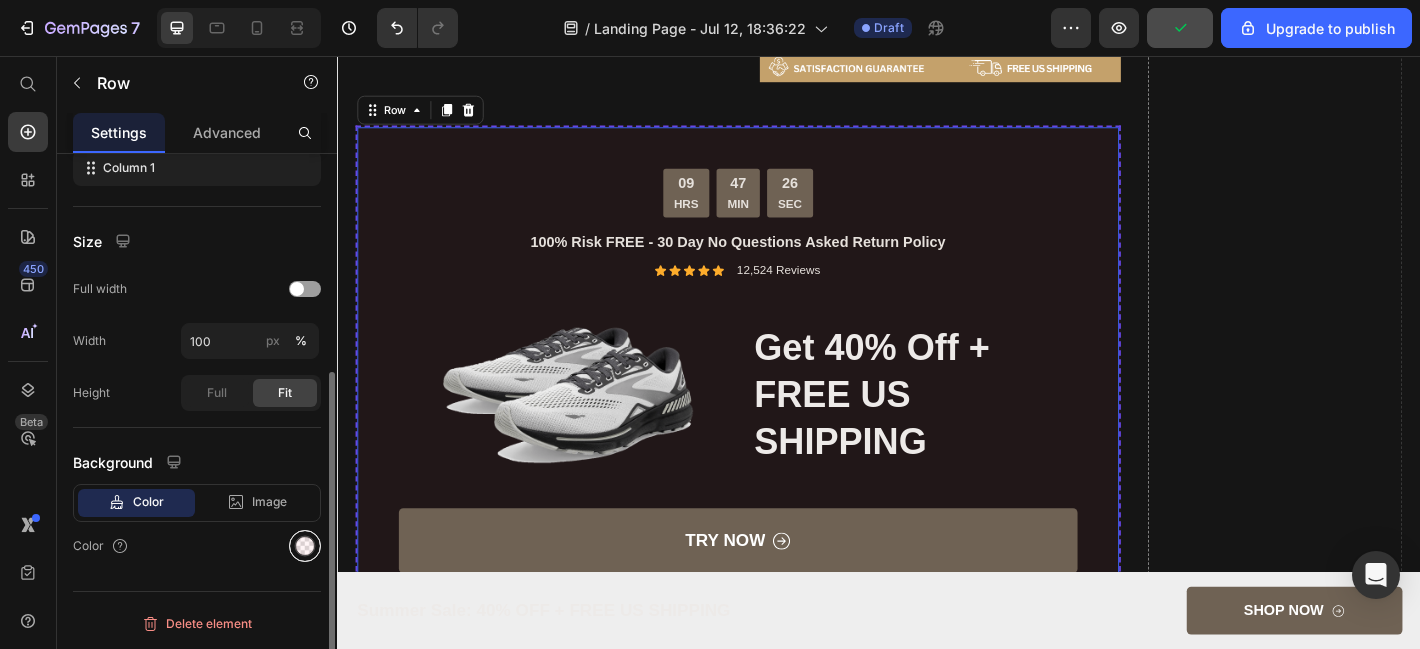 click at bounding box center [305, 546] 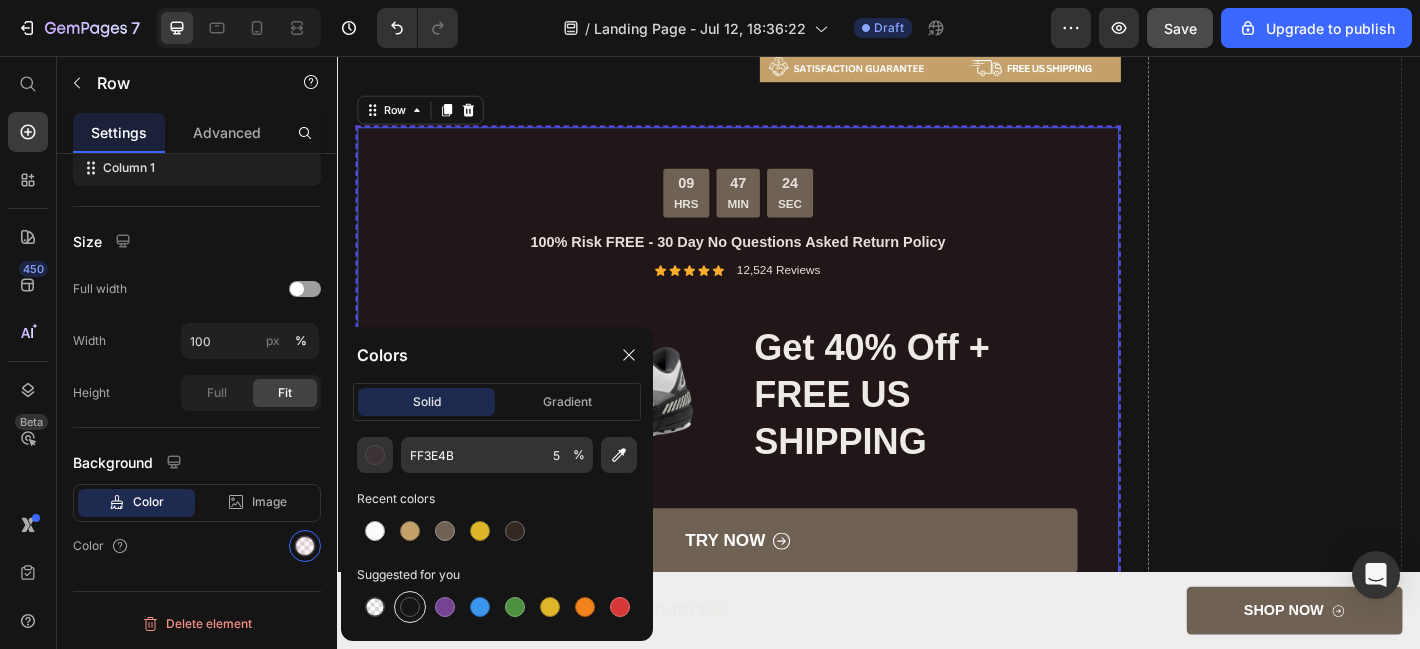 click at bounding box center [410, 607] 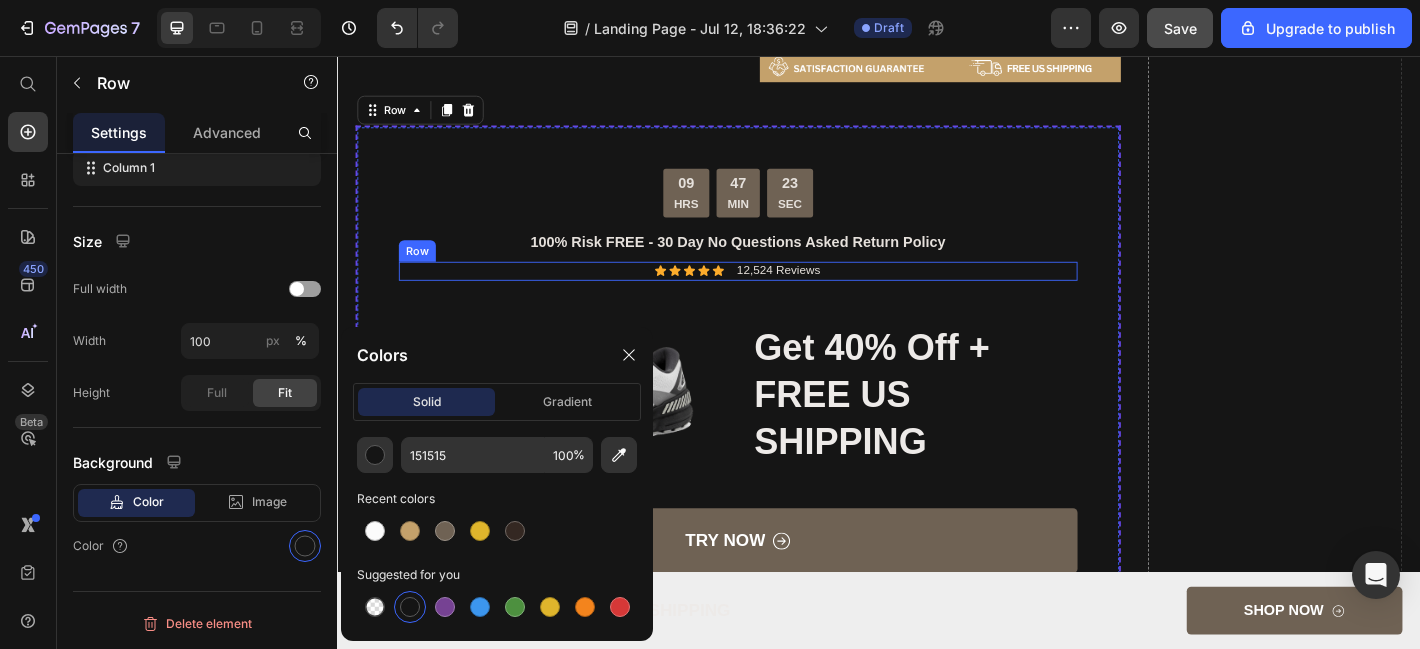 click on "Icon Icon Icon Icon Icon Icon List 12,524 Reviews Text Block Row" at bounding box center (781, 294) 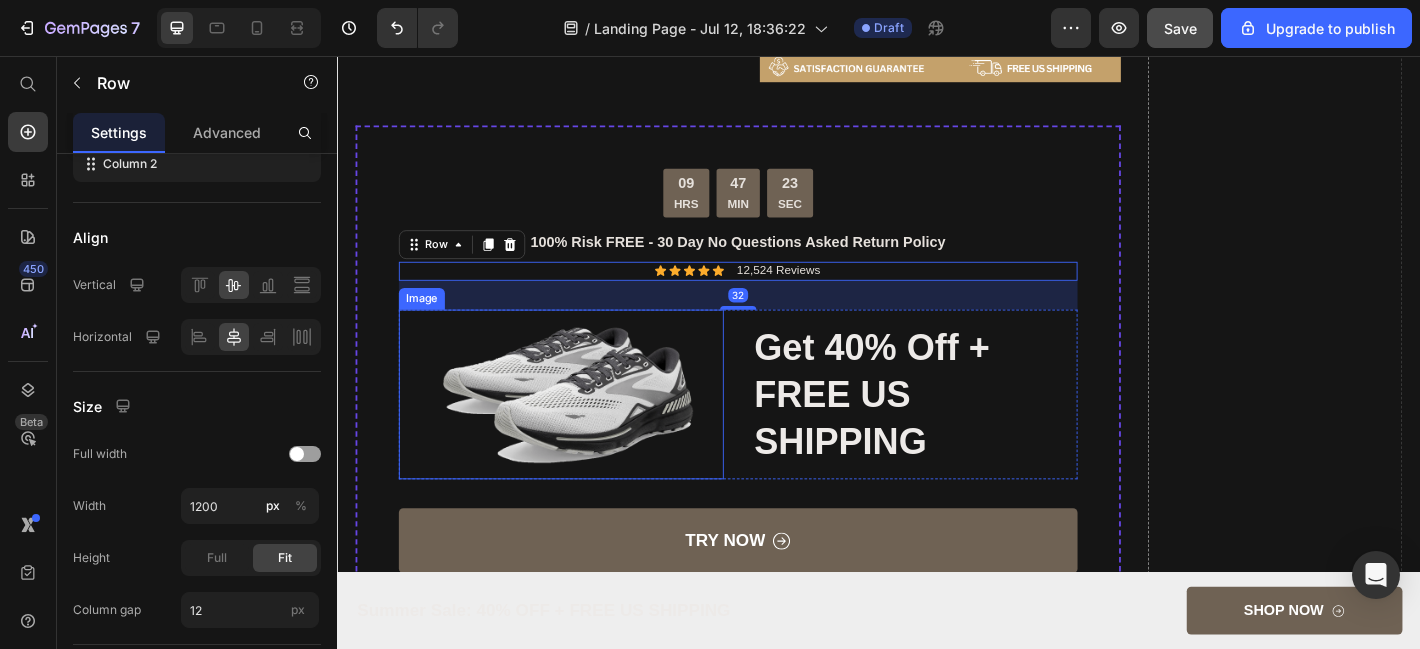 click at bounding box center [585, 431] 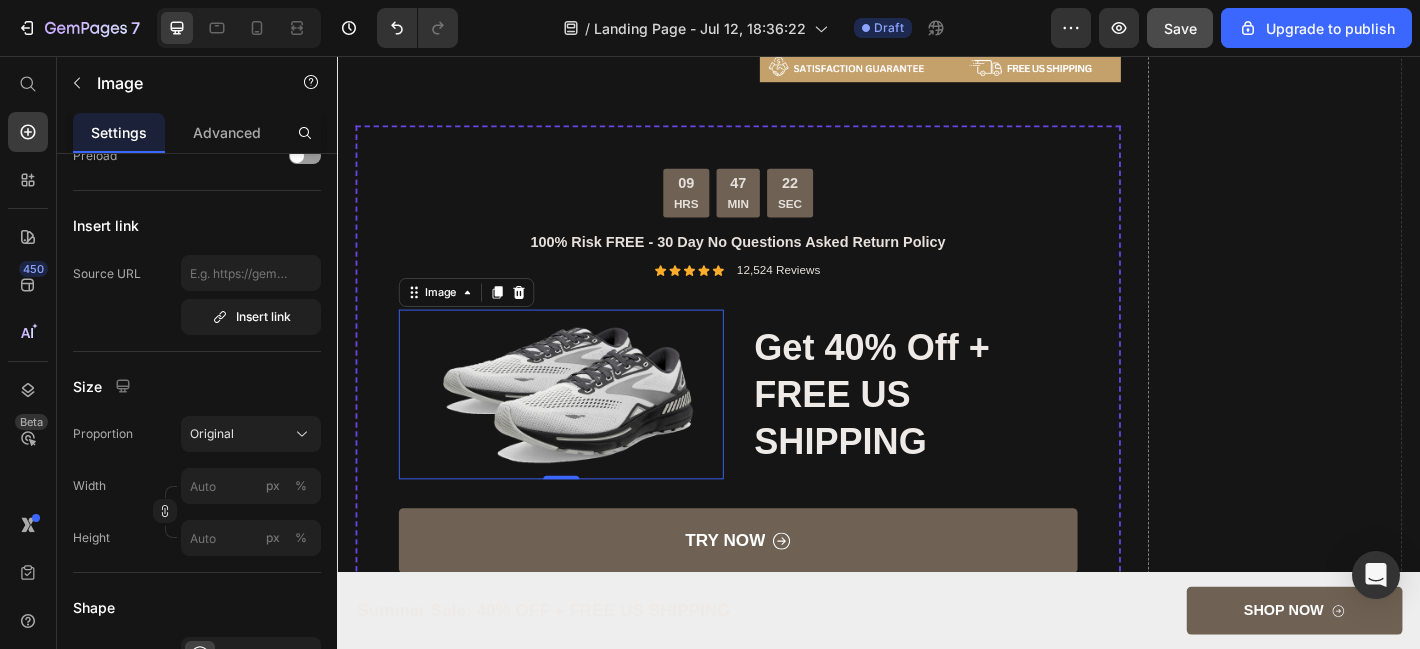 scroll, scrollTop: 0, scrollLeft: 0, axis: both 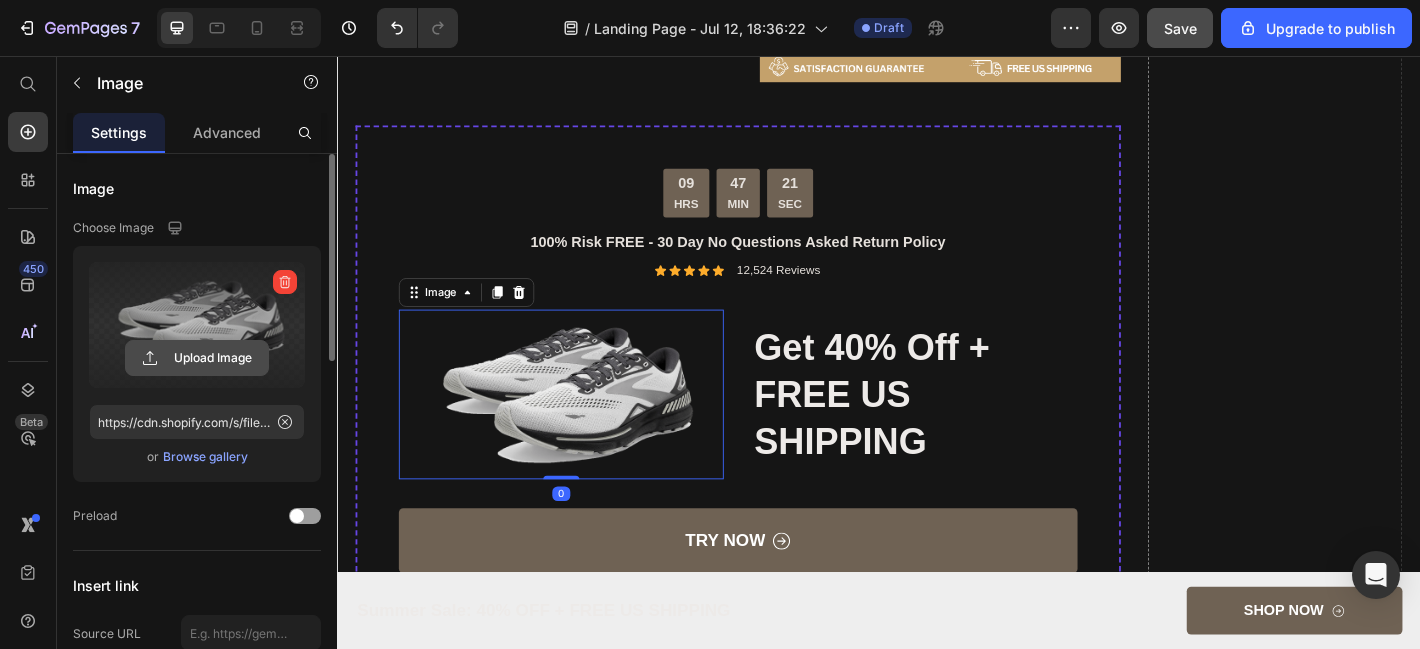click 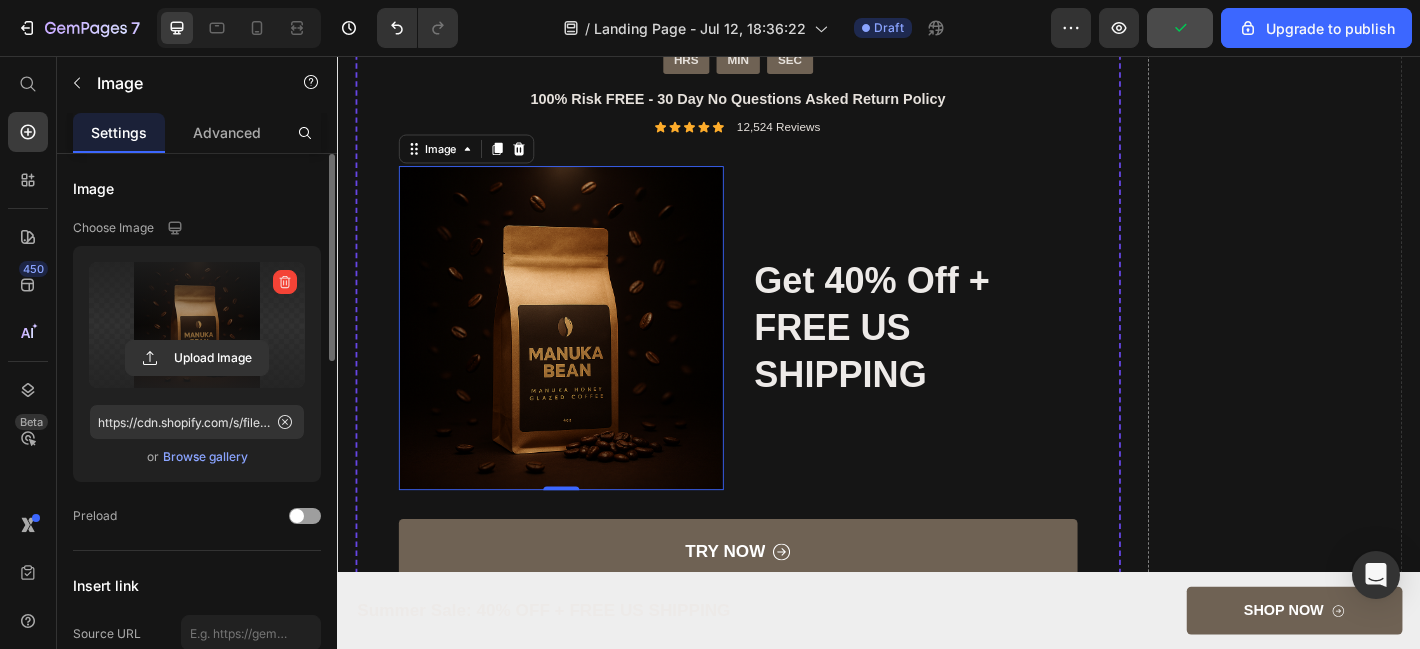 scroll, scrollTop: 5082, scrollLeft: 0, axis: vertical 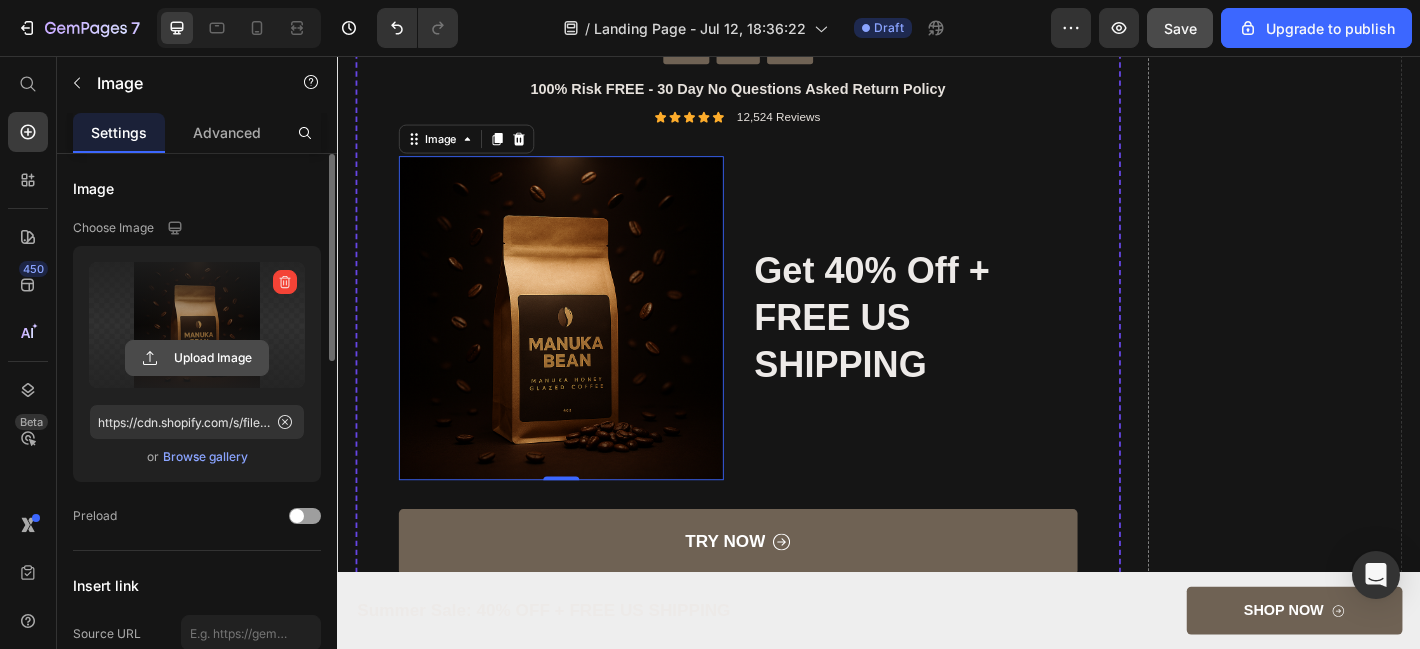click 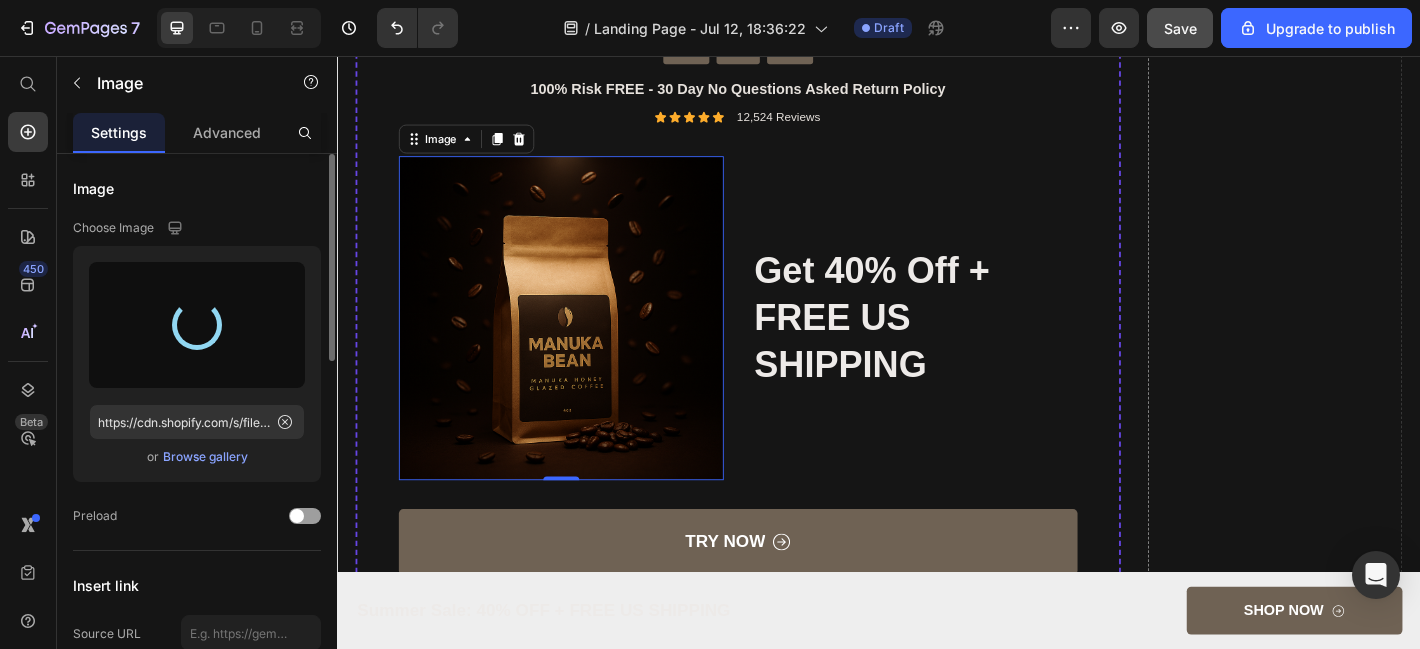 type on "https://cdn.shopify.com/s/files/1/0934/9860/5915/files/gempages_563717731606594725-32f53051-ccf5-4747-8076-10c7238685fb.png" 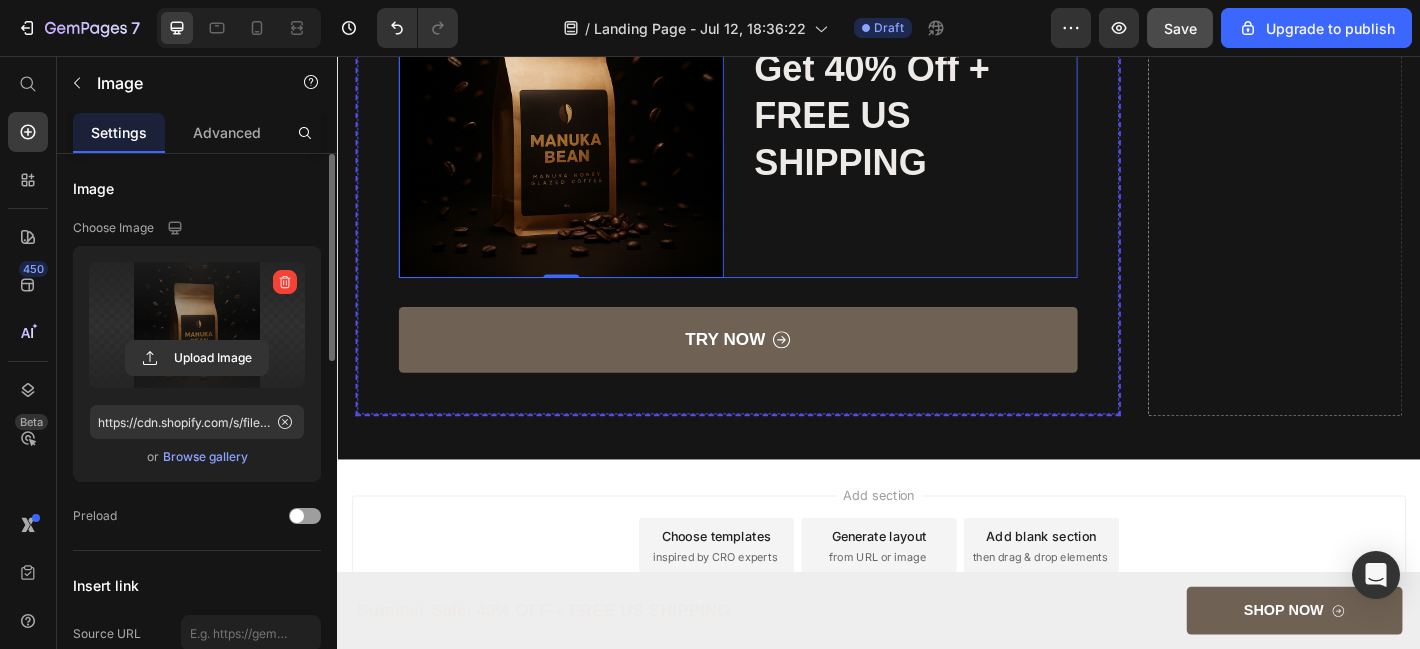 scroll, scrollTop: 5384, scrollLeft: 0, axis: vertical 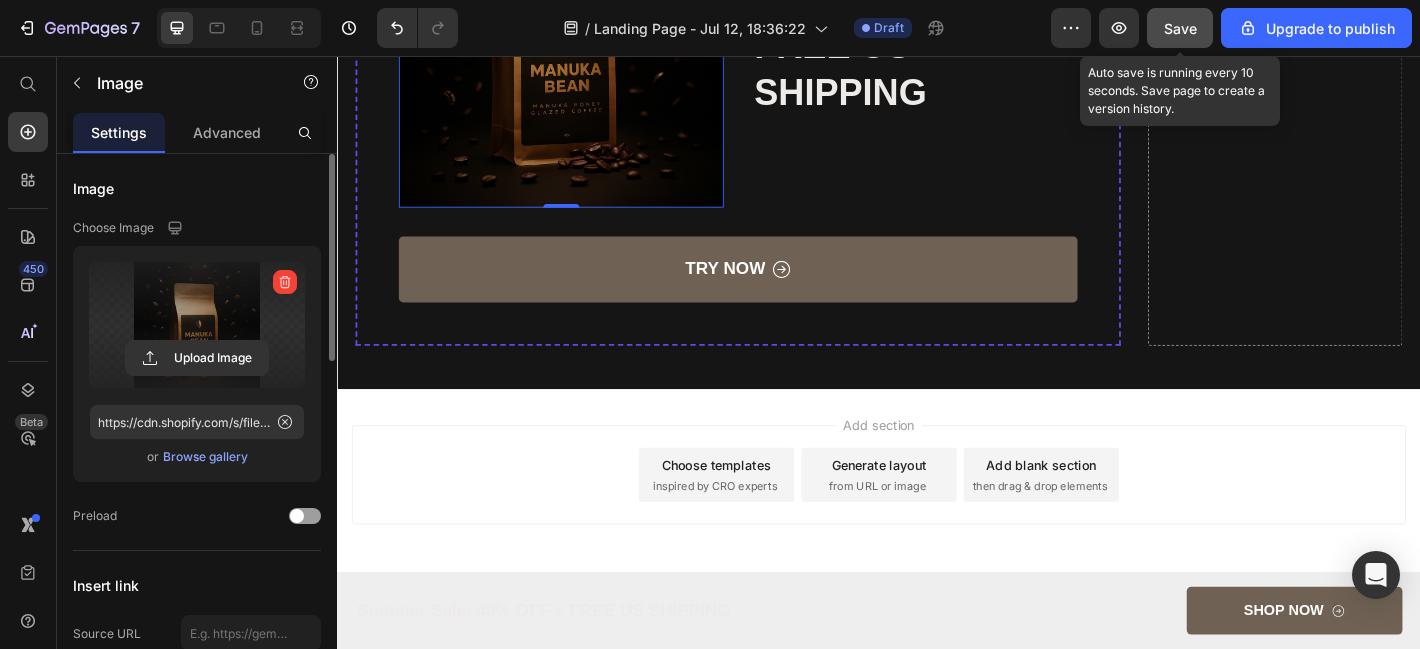 click on "Save" at bounding box center (1180, 28) 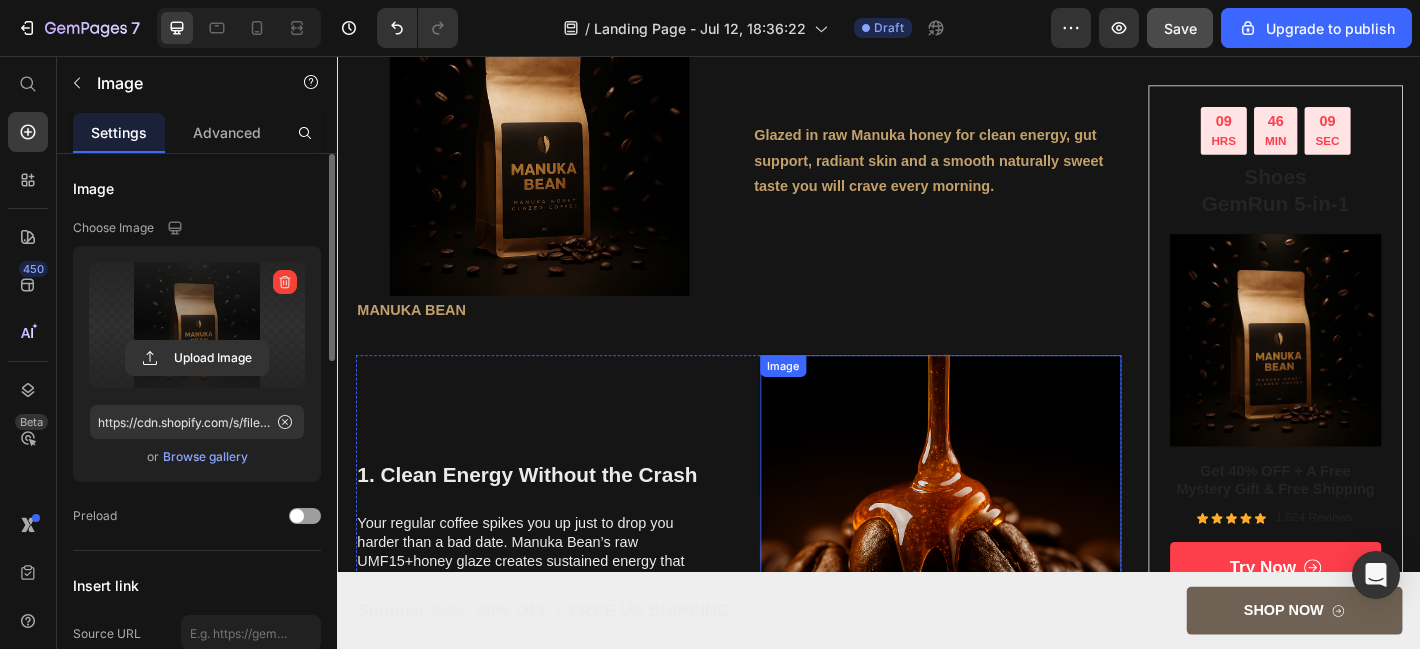 scroll, scrollTop: 800, scrollLeft: 0, axis: vertical 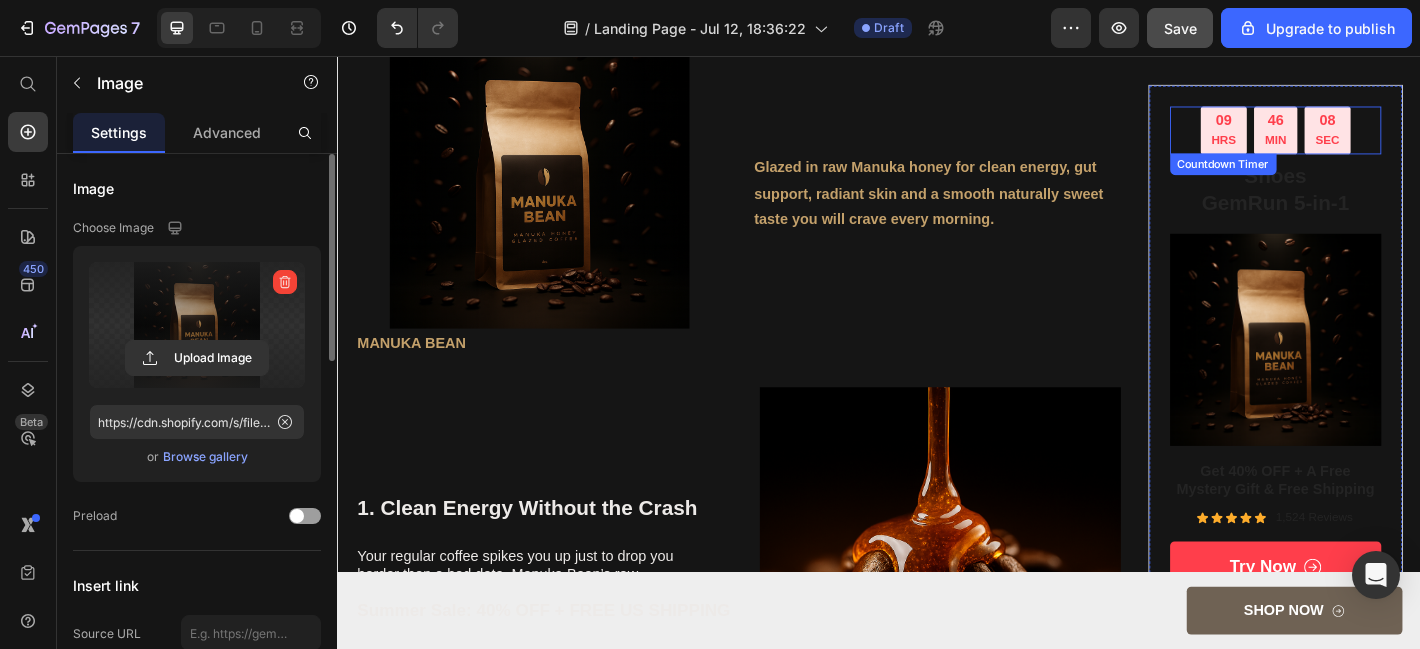 click on "HRS" at bounding box center [1318, 151] 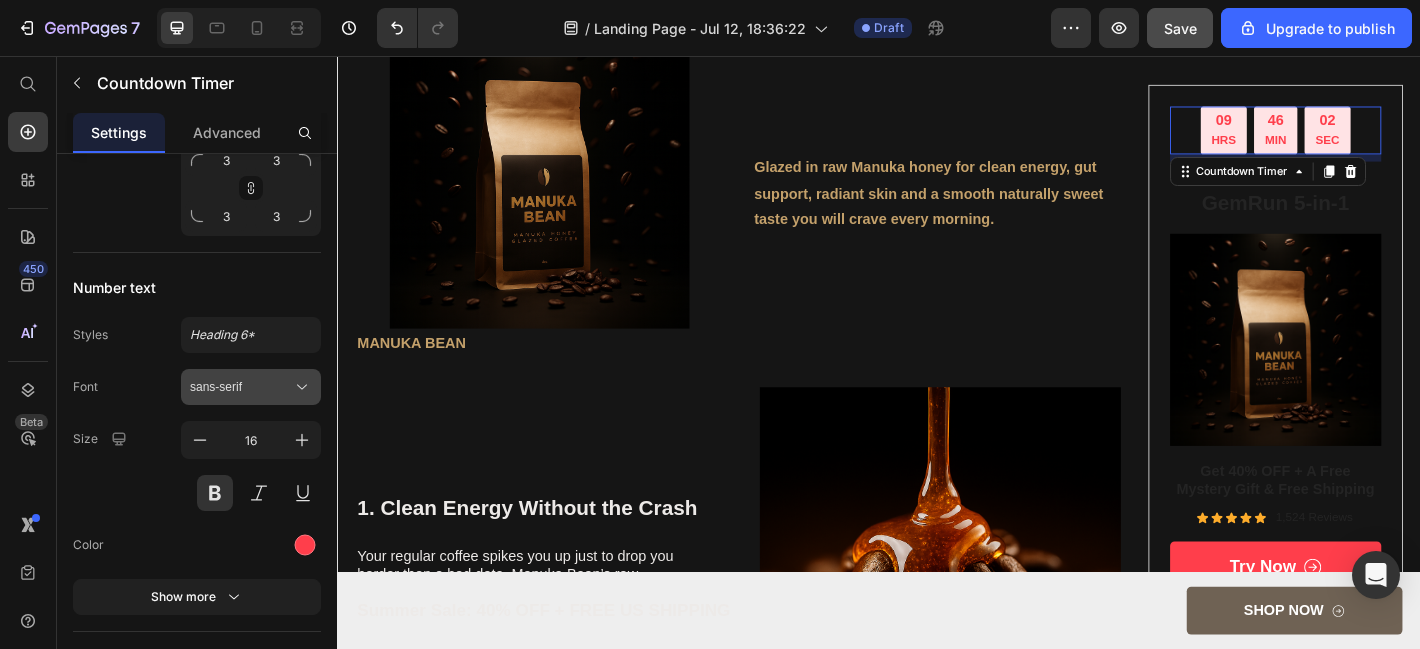 scroll, scrollTop: 1740, scrollLeft: 0, axis: vertical 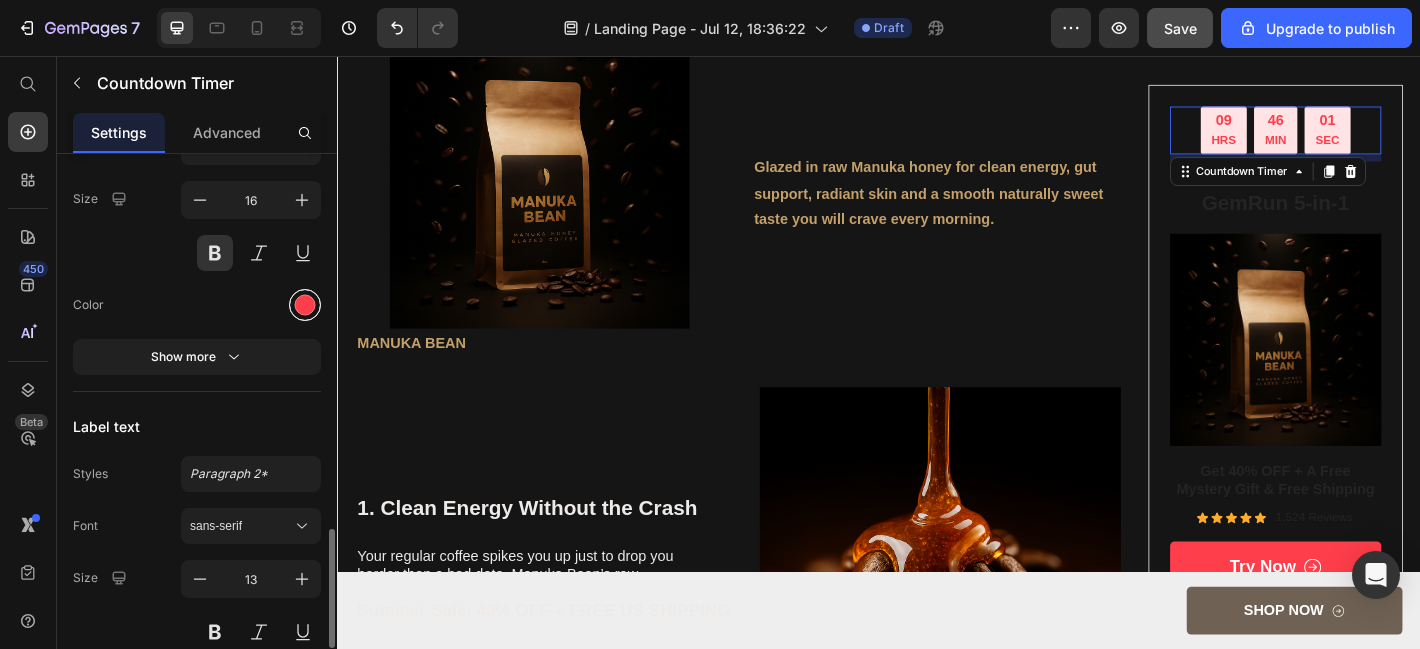 click at bounding box center [305, 305] 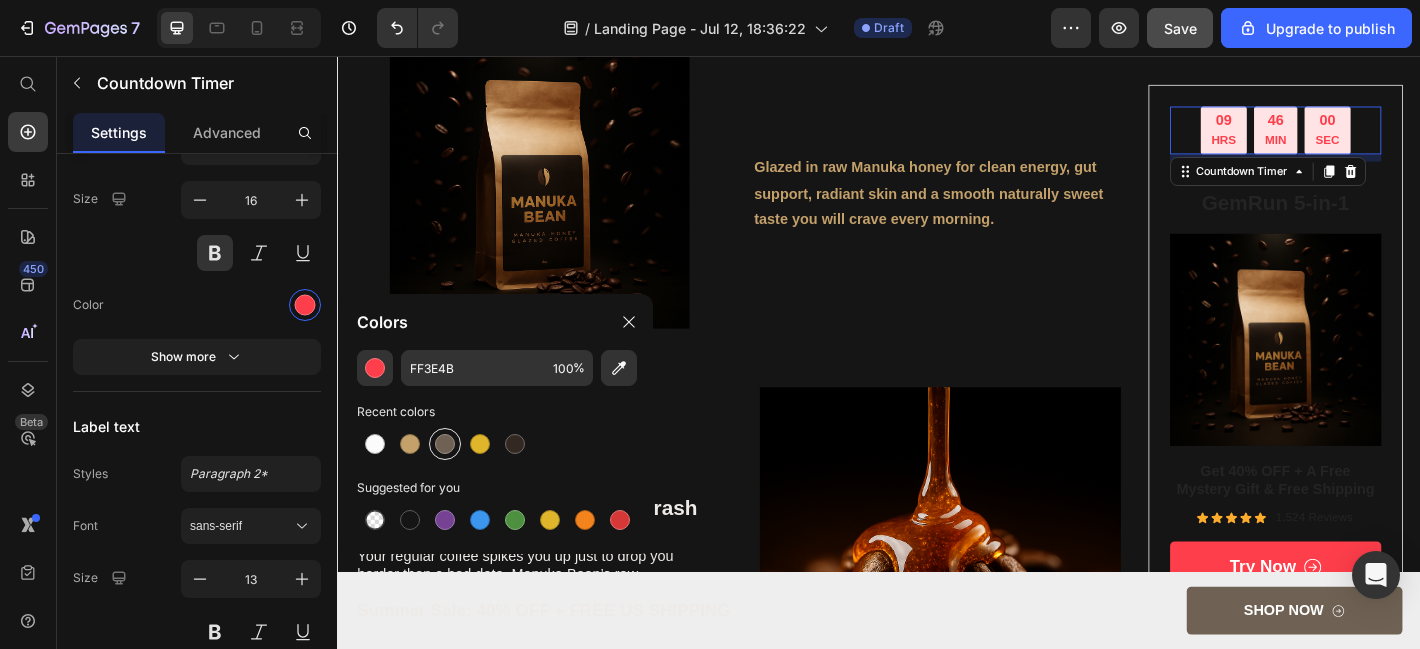 click at bounding box center (445, 444) 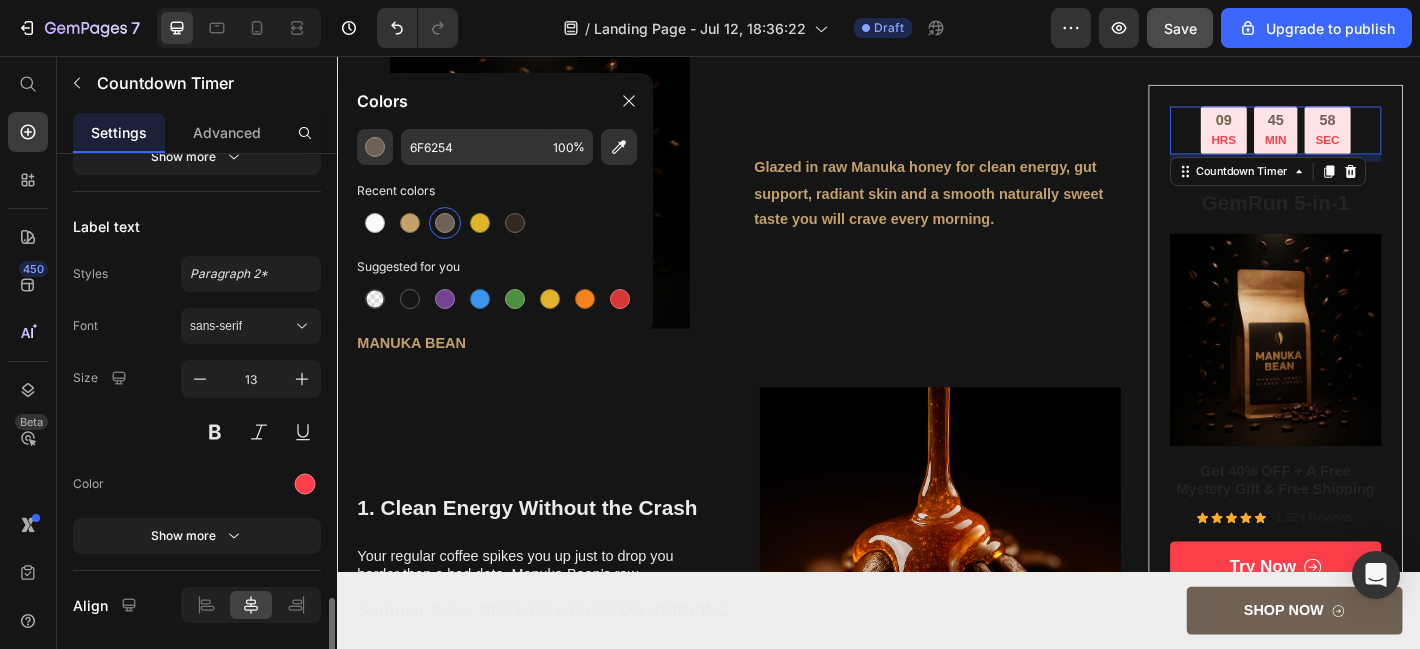 scroll, scrollTop: 2005, scrollLeft: 0, axis: vertical 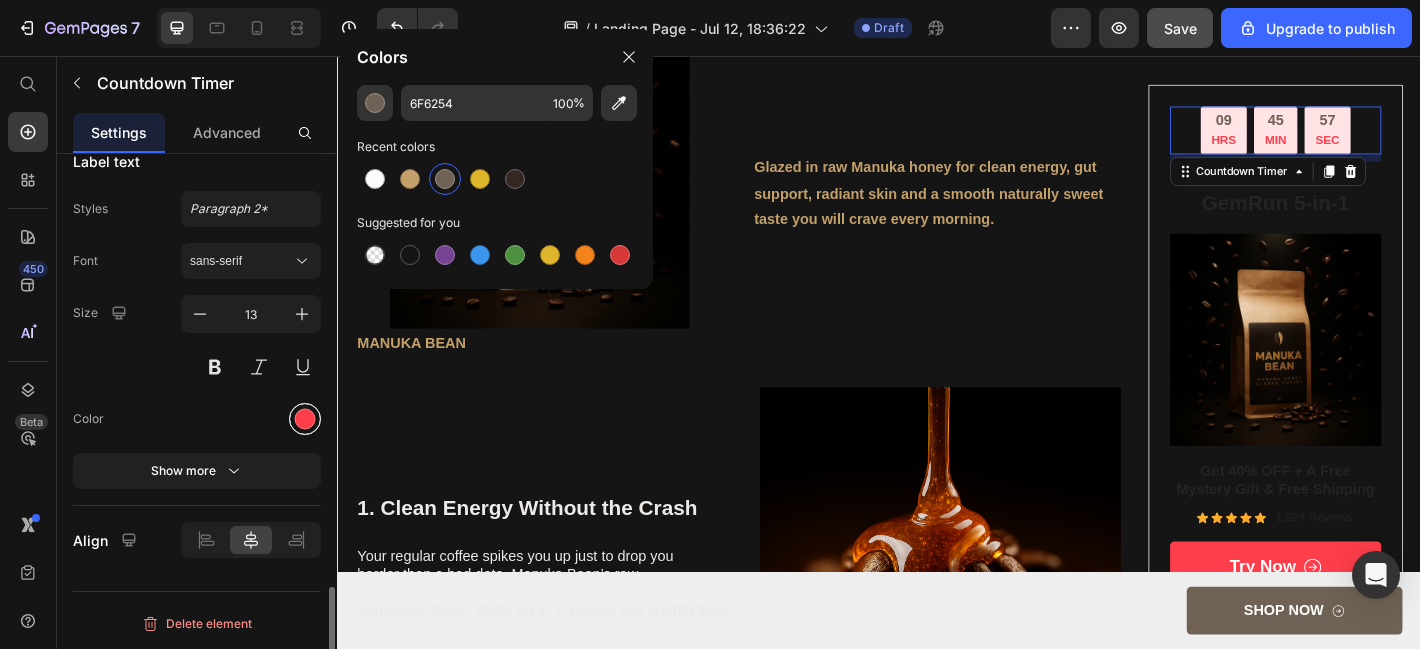 click at bounding box center (305, 419) 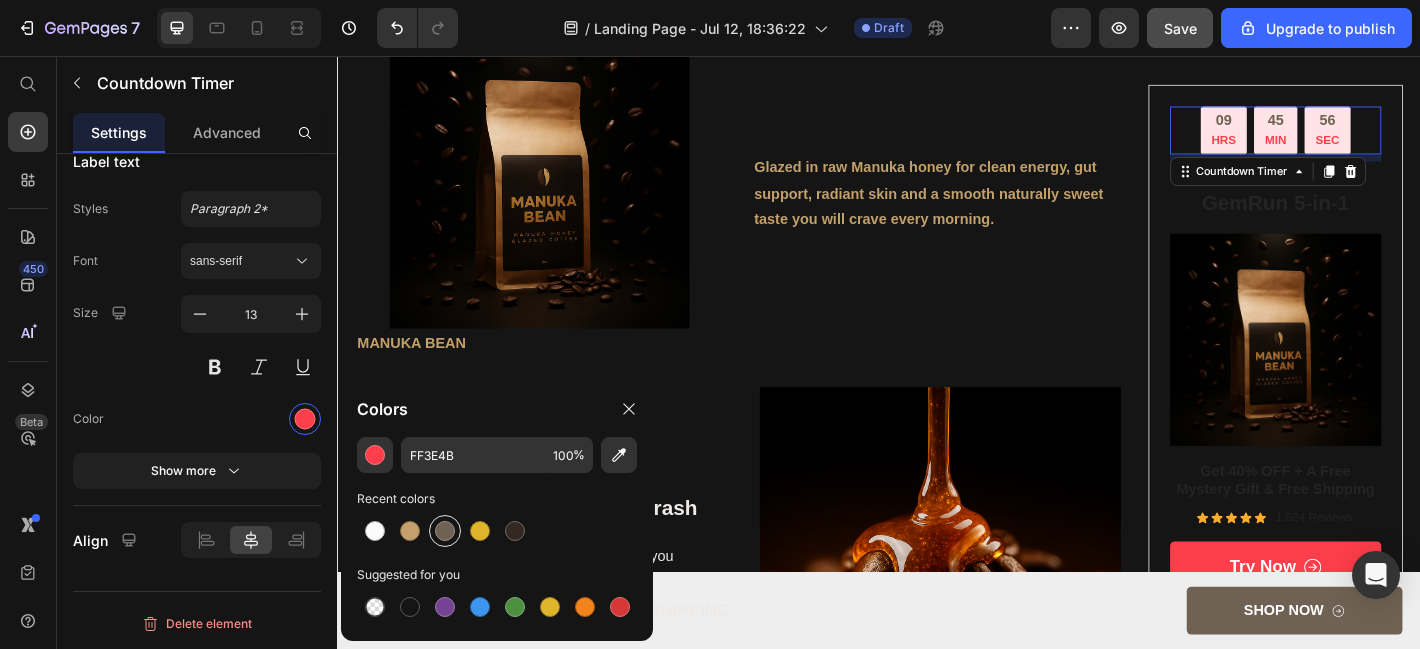 click at bounding box center (445, 531) 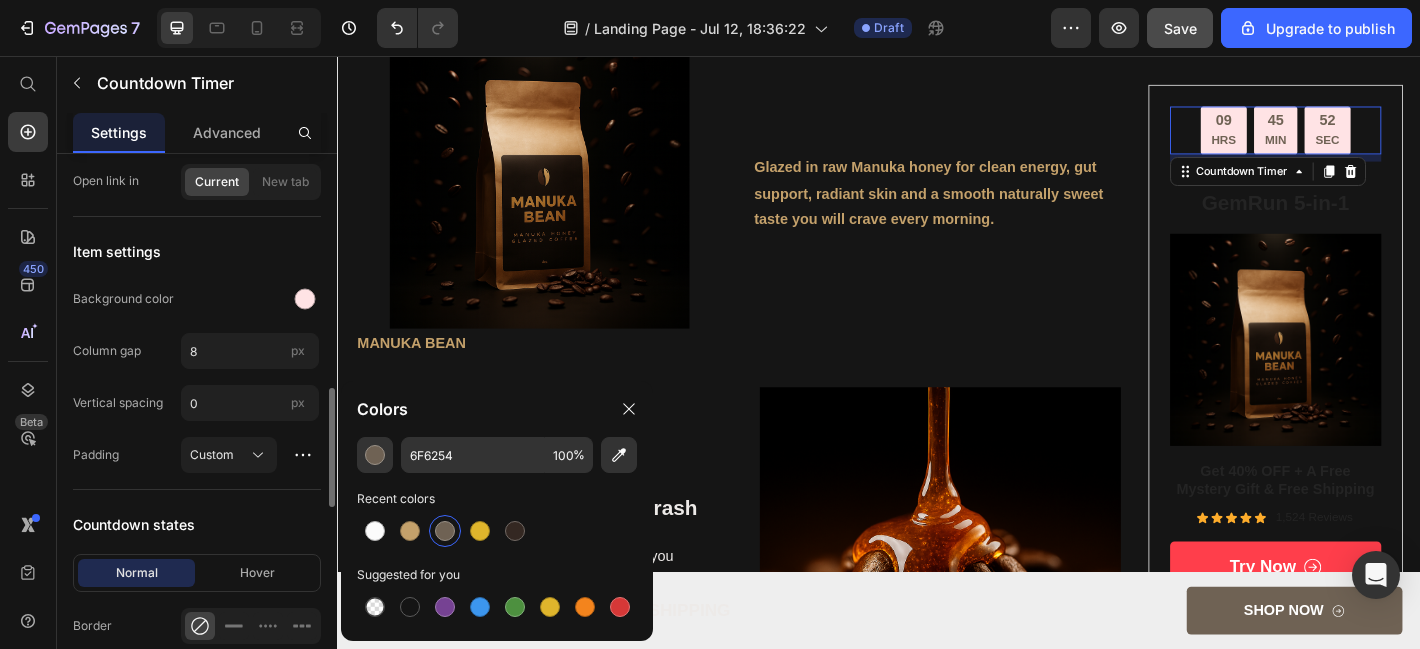 scroll, scrollTop: 886, scrollLeft: 0, axis: vertical 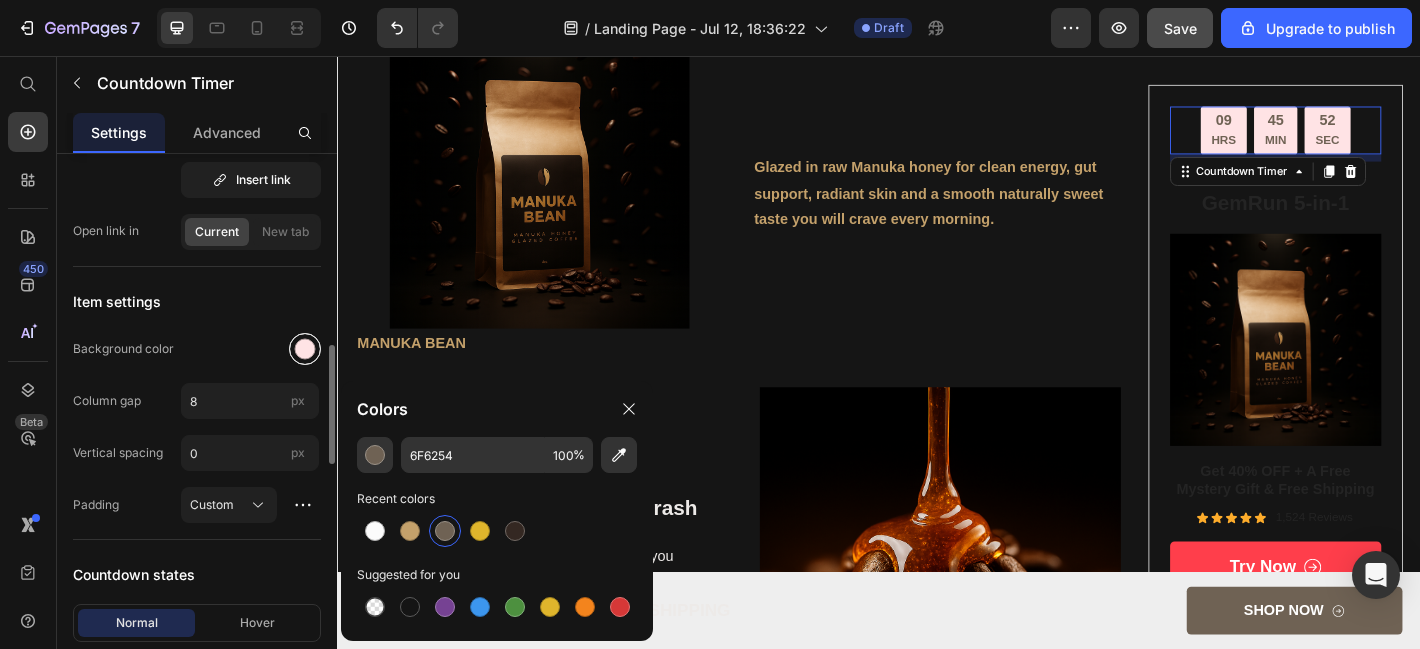 click at bounding box center [305, 349] 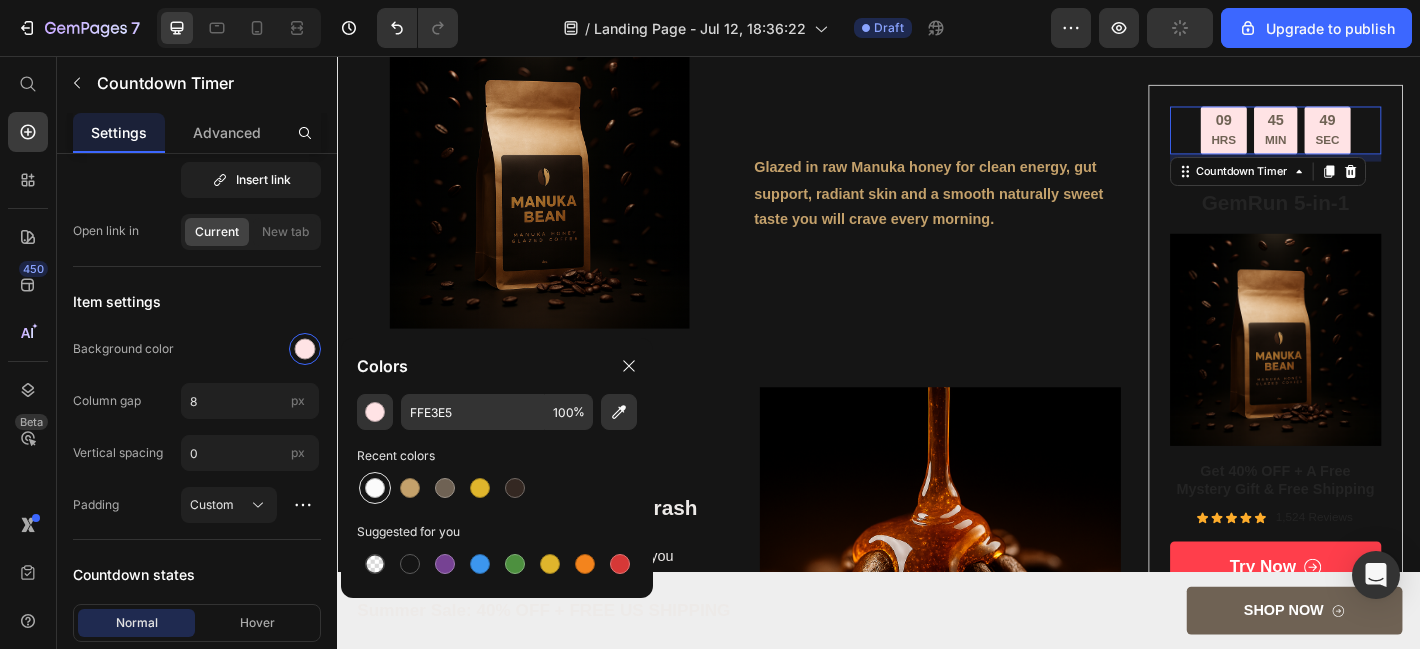 click at bounding box center [375, 488] 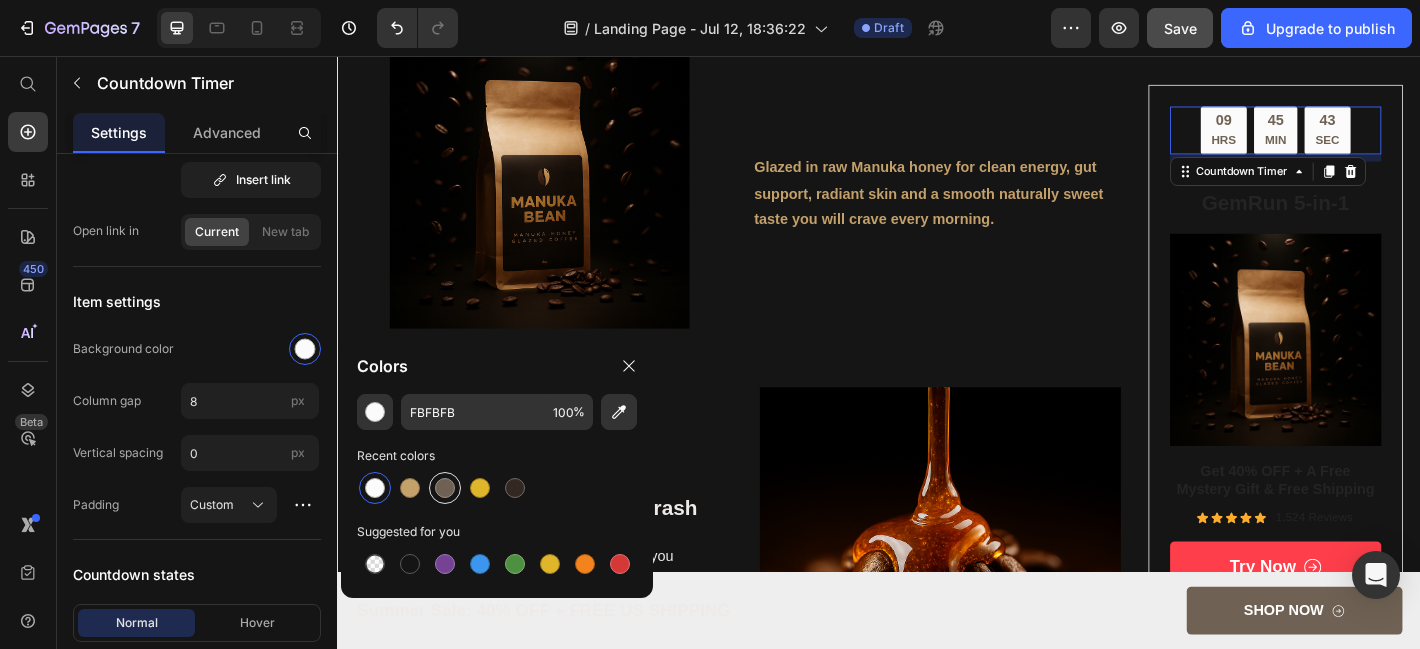 click at bounding box center [445, 488] 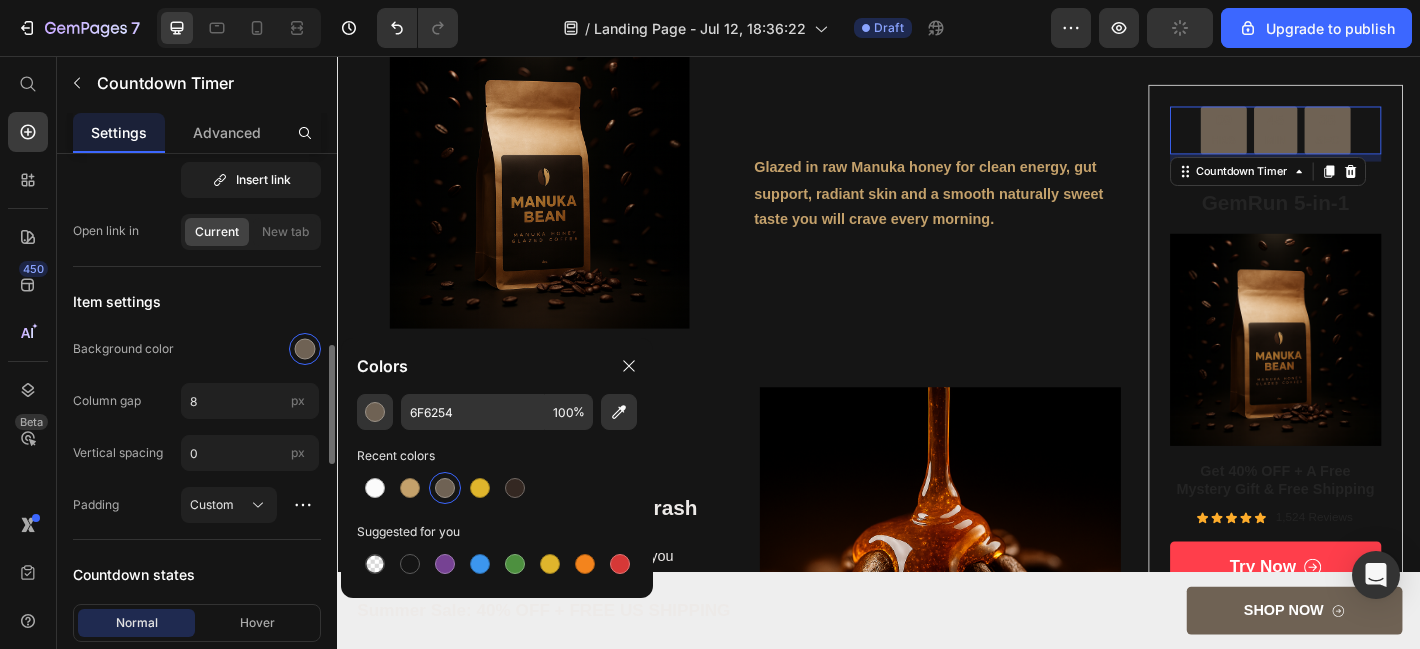 click on "Background color" 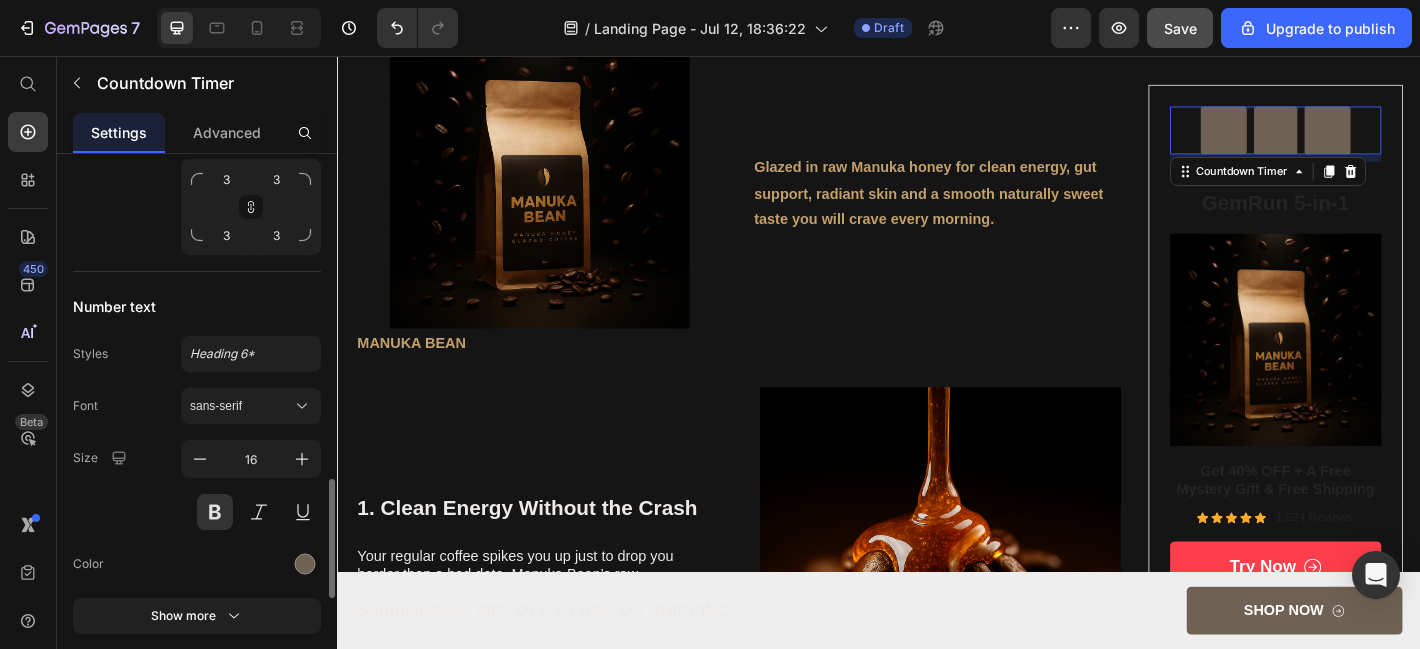 scroll, scrollTop: 1498, scrollLeft: 0, axis: vertical 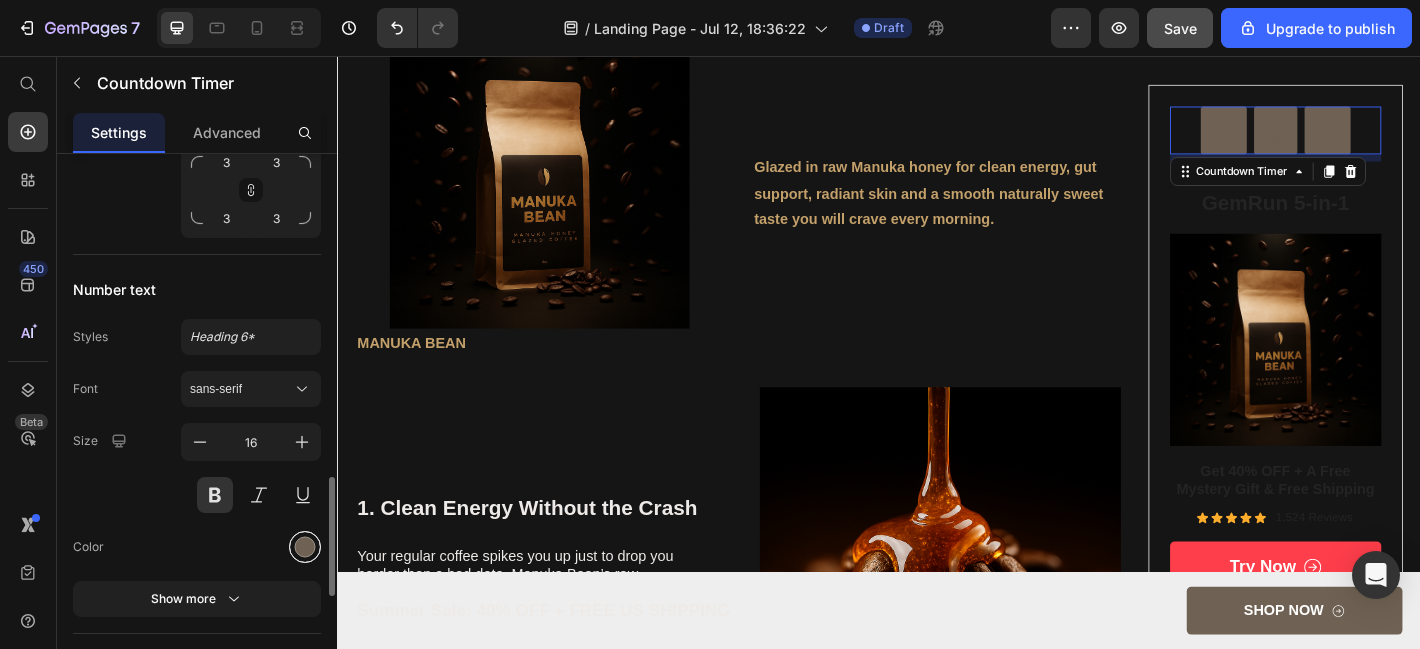click at bounding box center [305, 547] 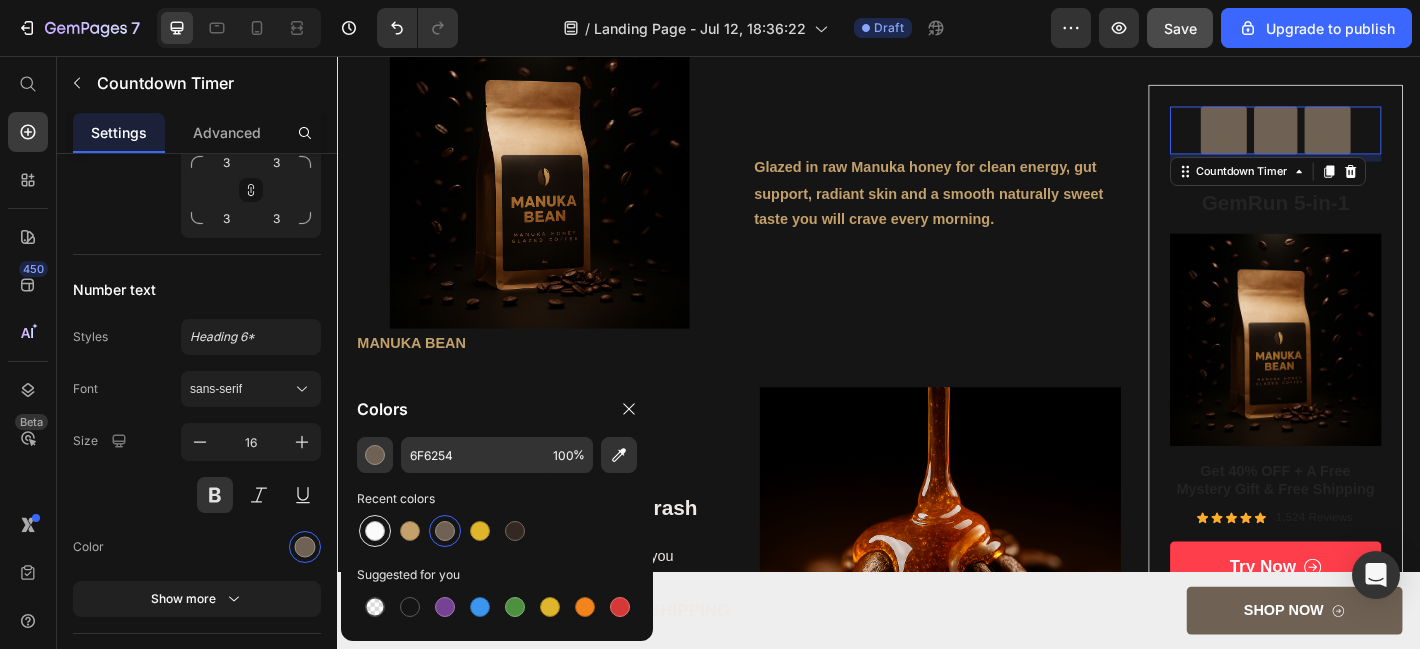 click at bounding box center (375, 531) 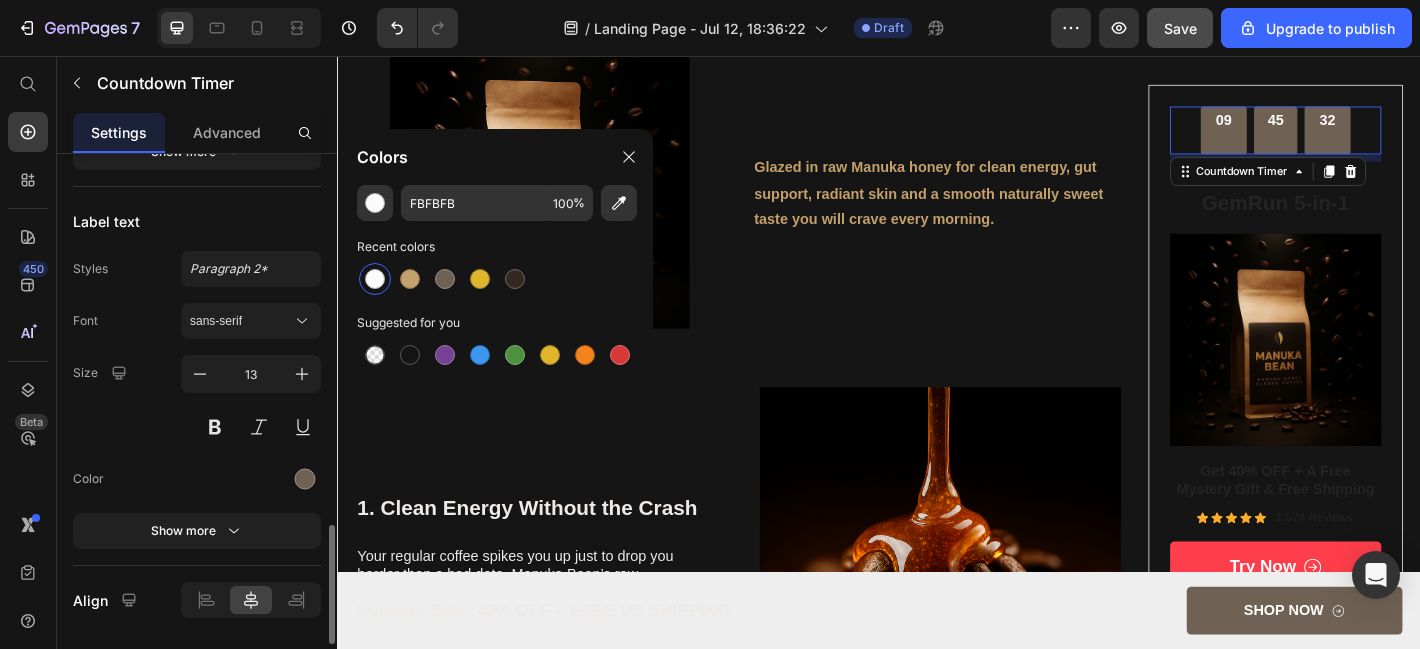 scroll, scrollTop: 1948, scrollLeft: 0, axis: vertical 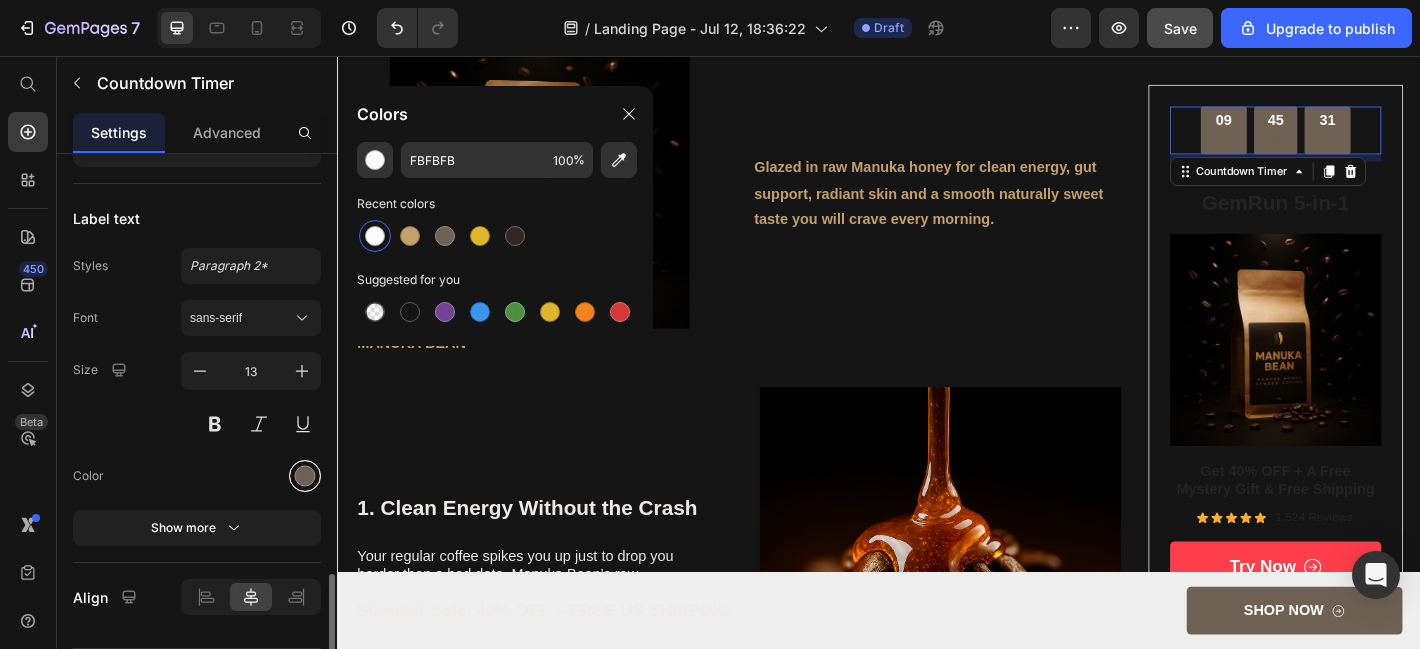 click at bounding box center [305, 476] 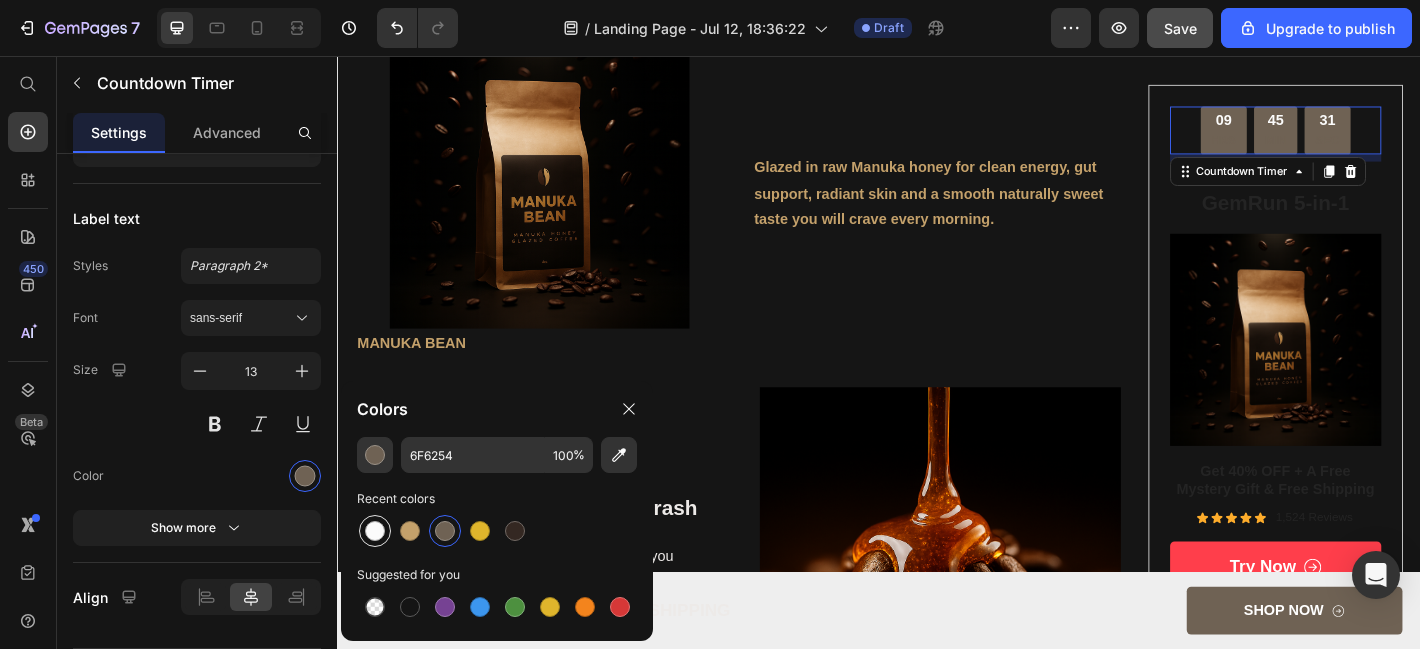 click at bounding box center (375, 531) 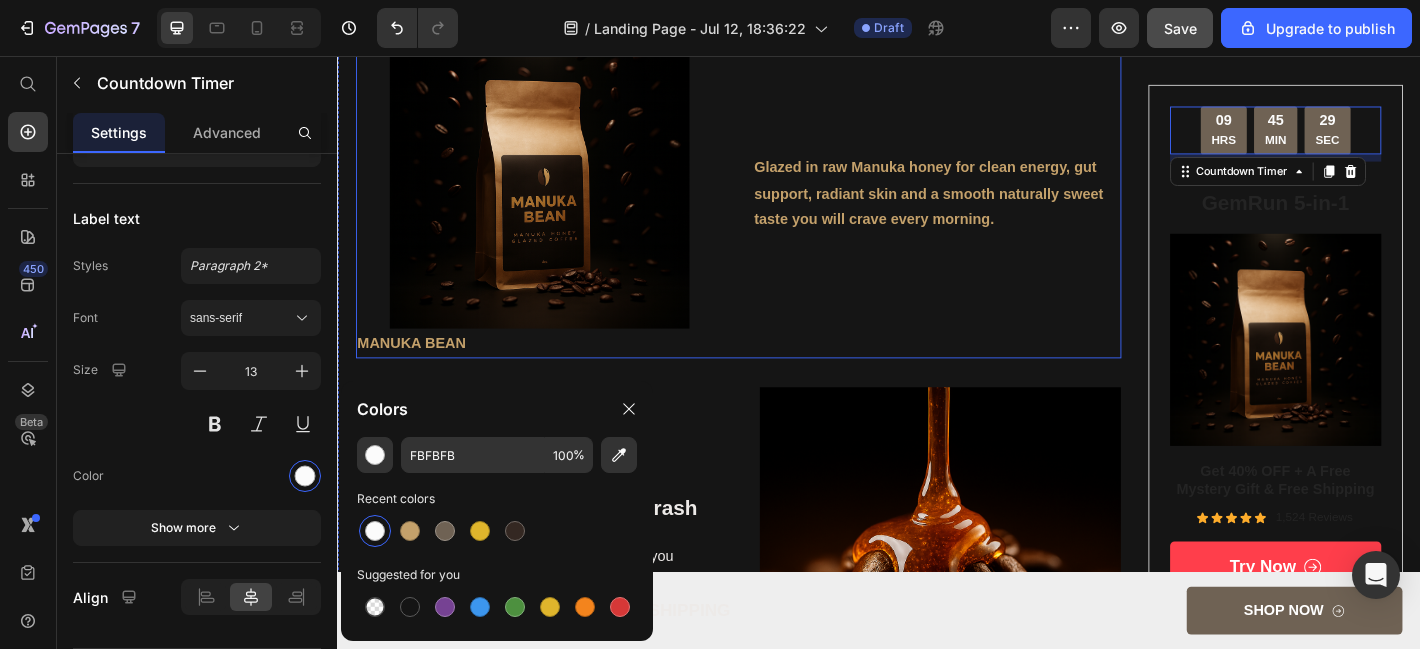 click on "Glazed in raw Manuka honey for clean energy, gut support, radiant skin and a smooth naturally sweet taste you will crave every morning. Text Block" at bounding box center (1001, 209) 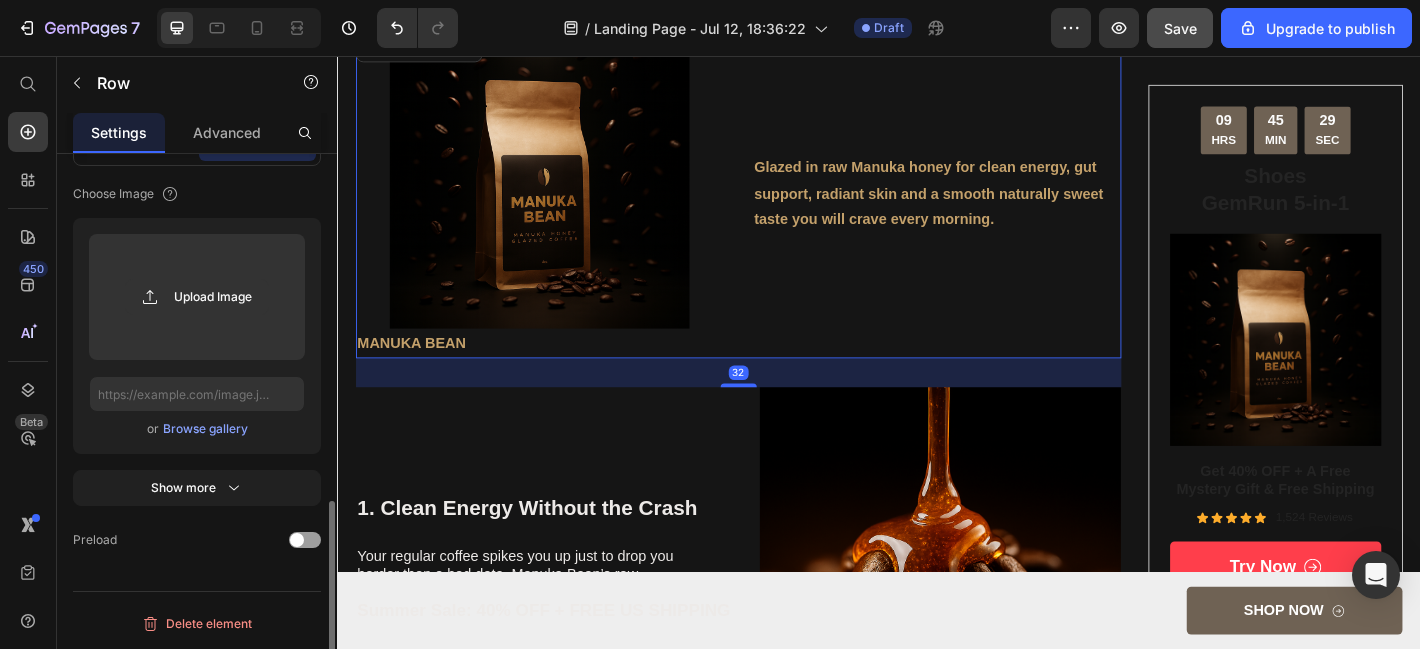 scroll, scrollTop: 0, scrollLeft: 0, axis: both 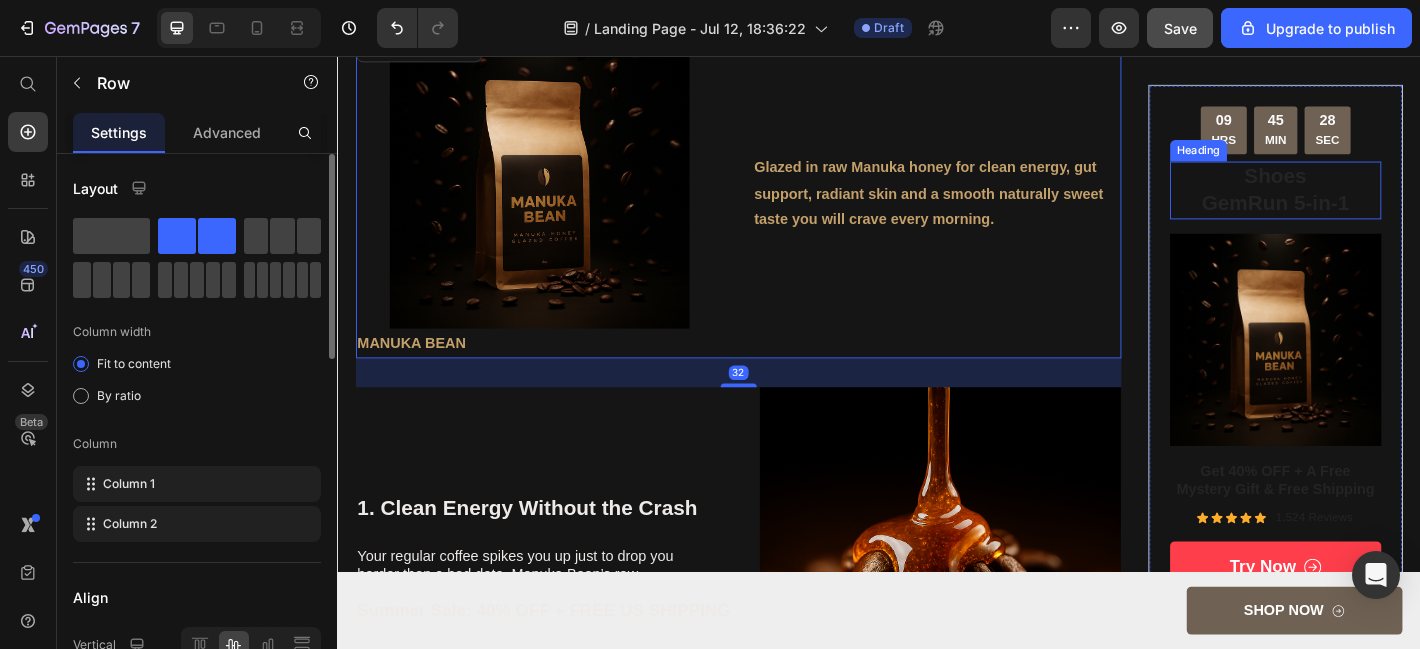 click on "Shoes  GemRun 5-in-1" at bounding box center [1376, 206] 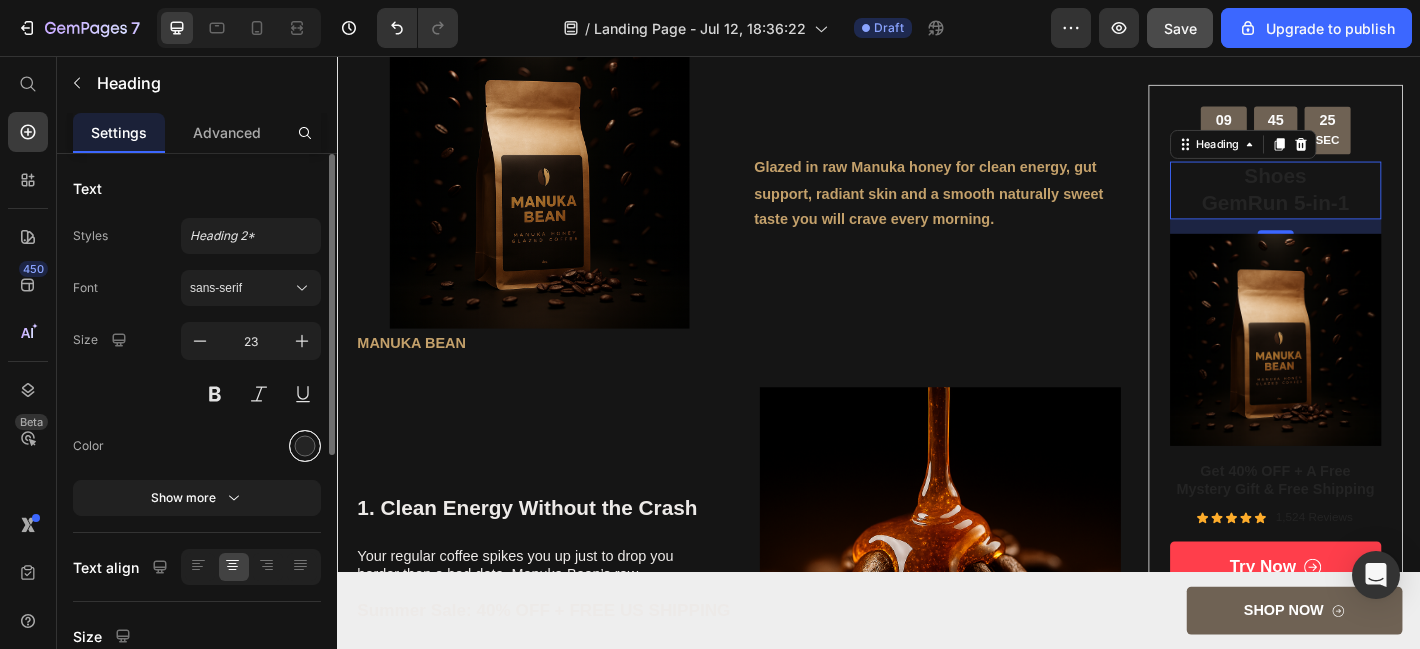 click at bounding box center [305, 446] 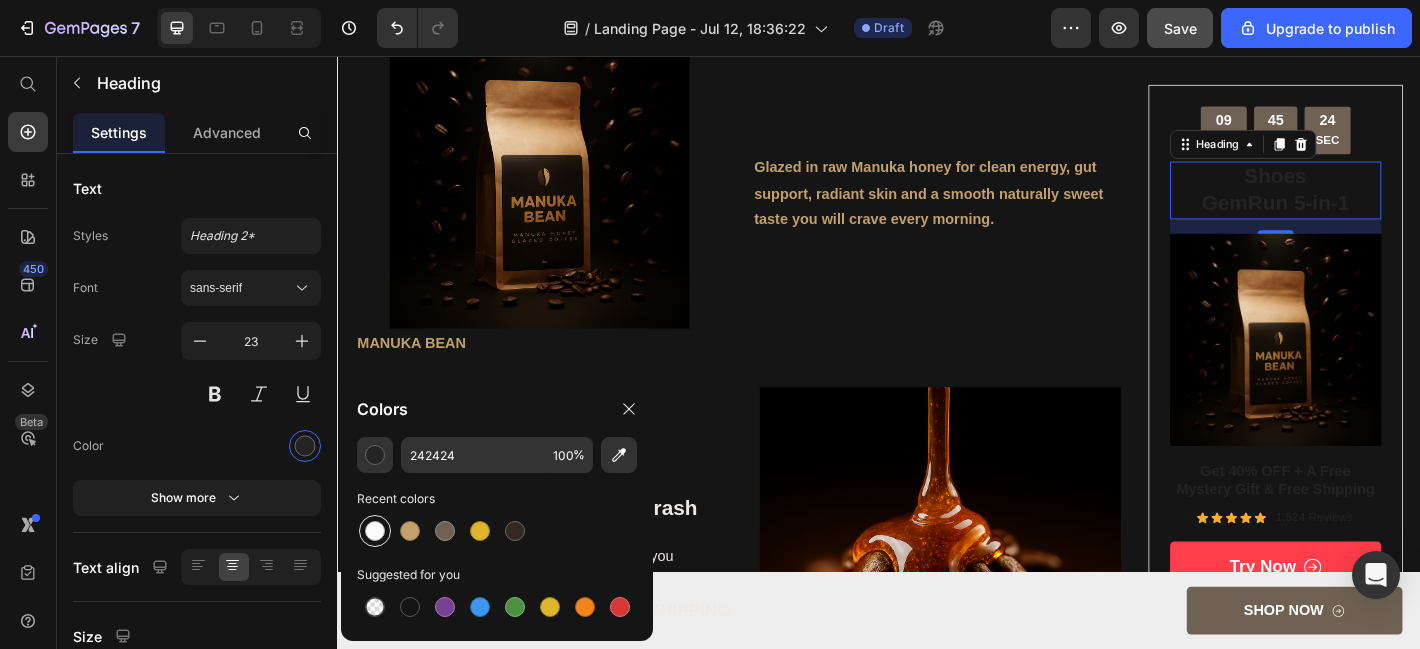 click at bounding box center [375, 531] 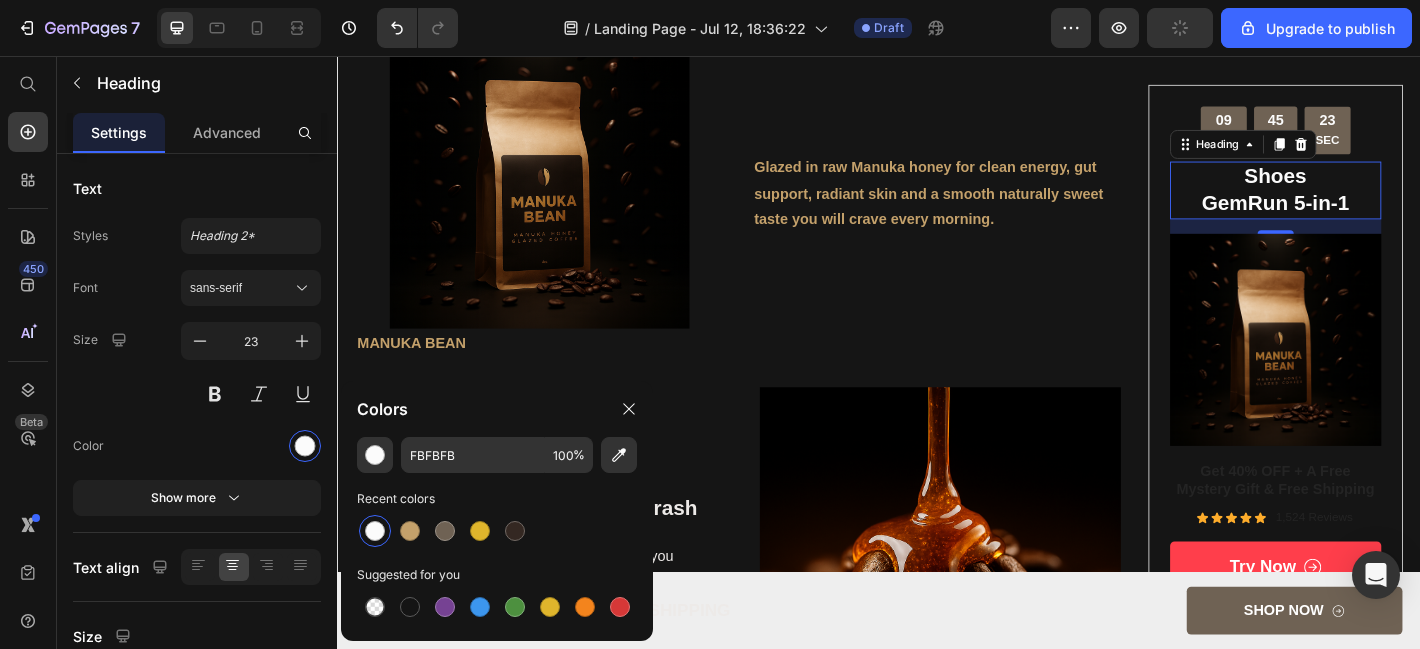 click on "Shoes  GemRun 5-in-1" at bounding box center (1376, 206) 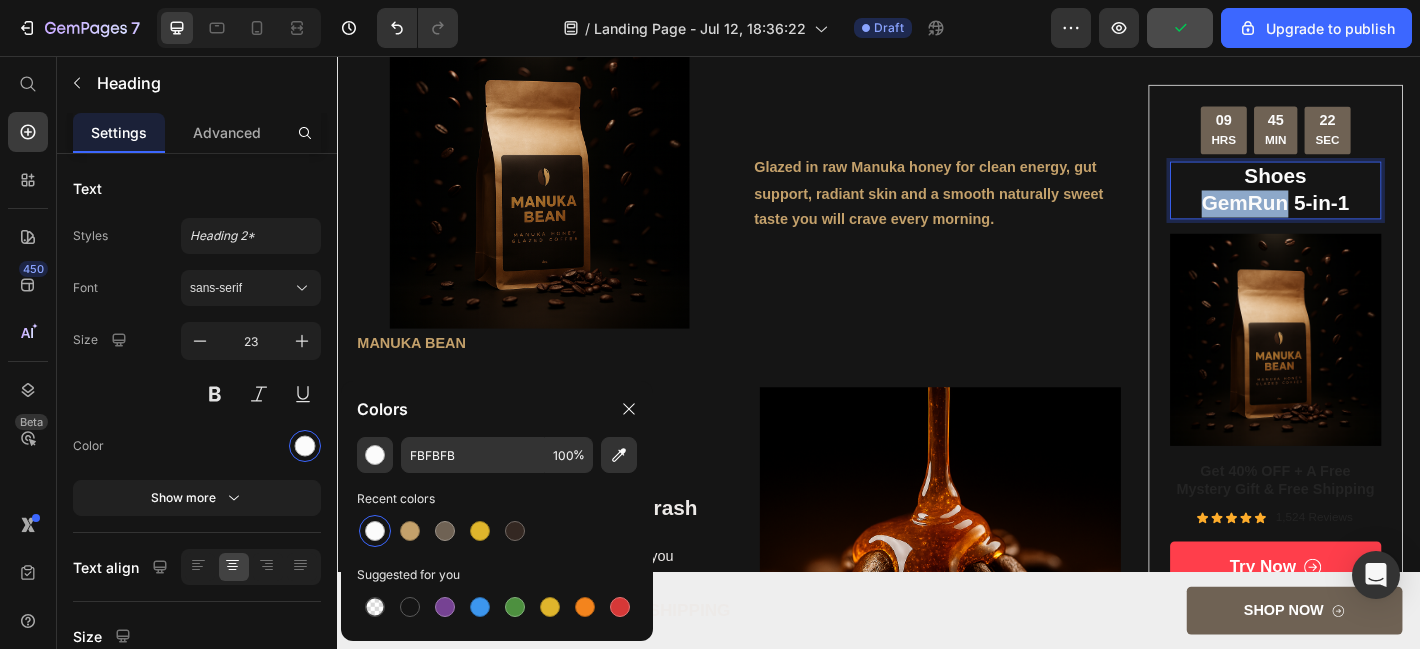 click on "Shoes  GemRun 5-in-1" at bounding box center [1376, 206] 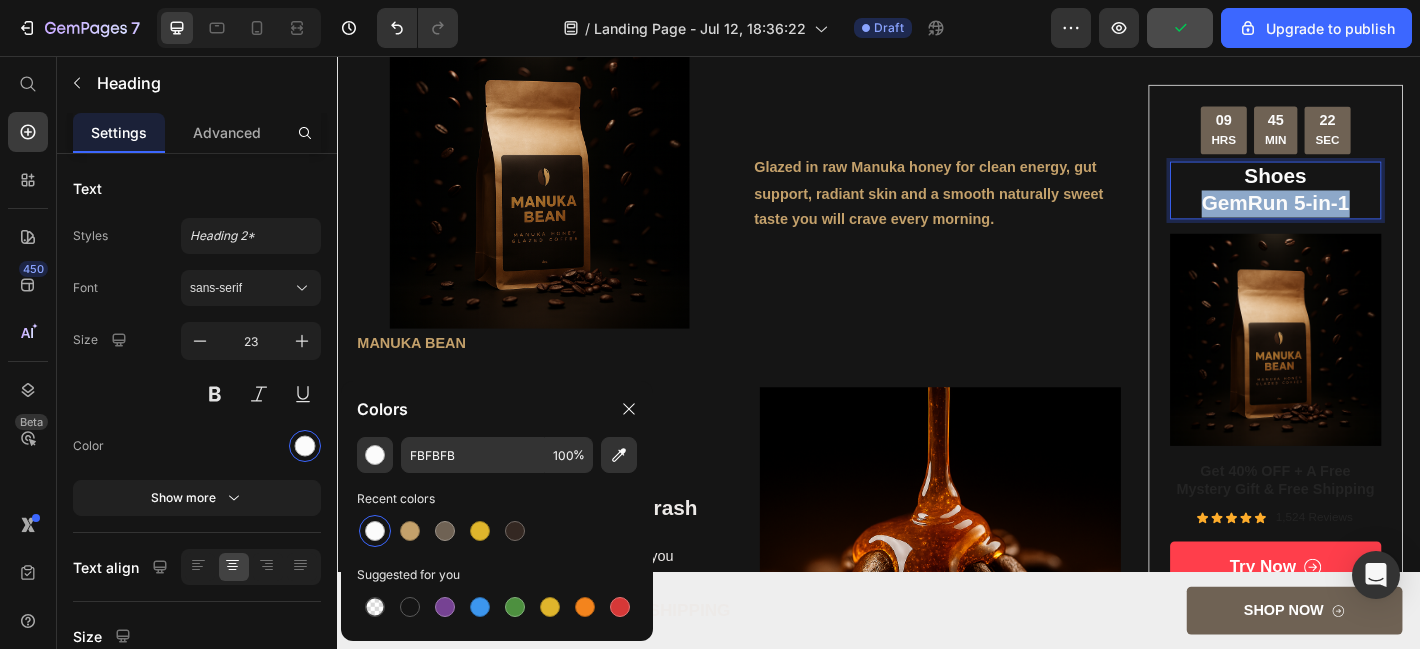 click on "Shoes  GemRun 5-in-1" at bounding box center [1376, 206] 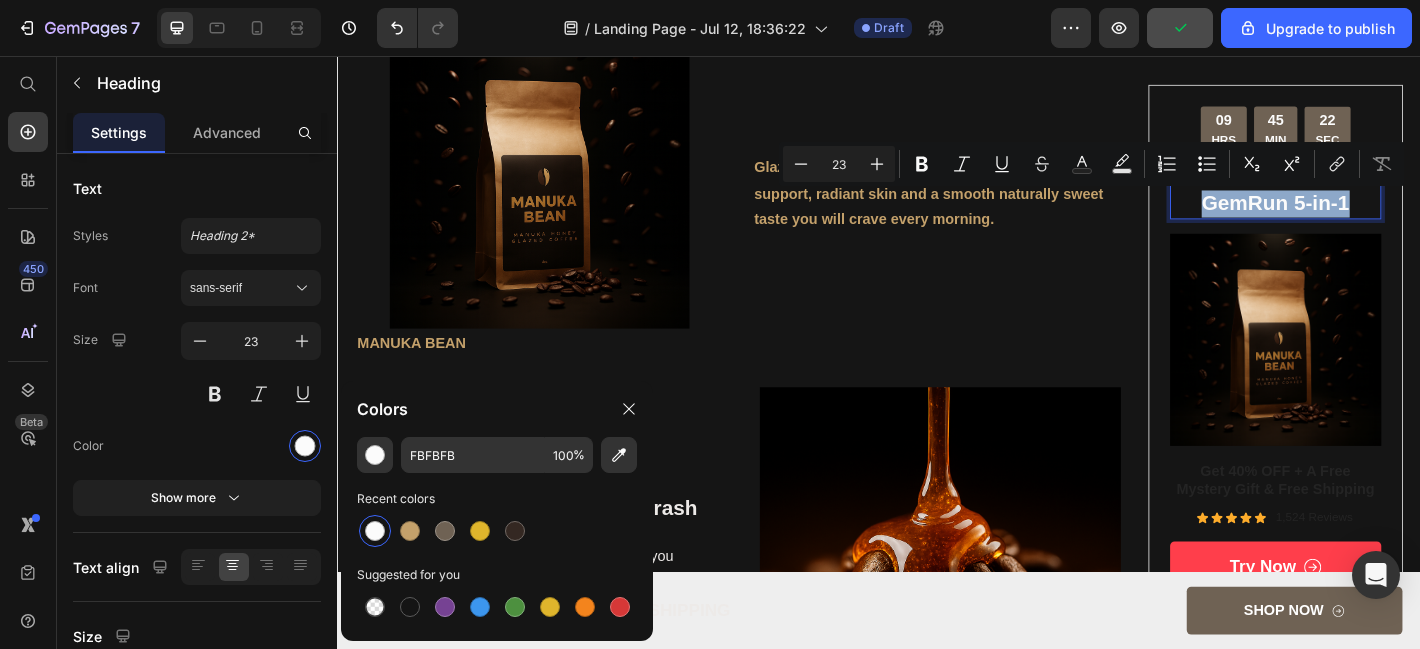 click on "Shoes  GemRun 5-in-1" at bounding box center [1376, 206] 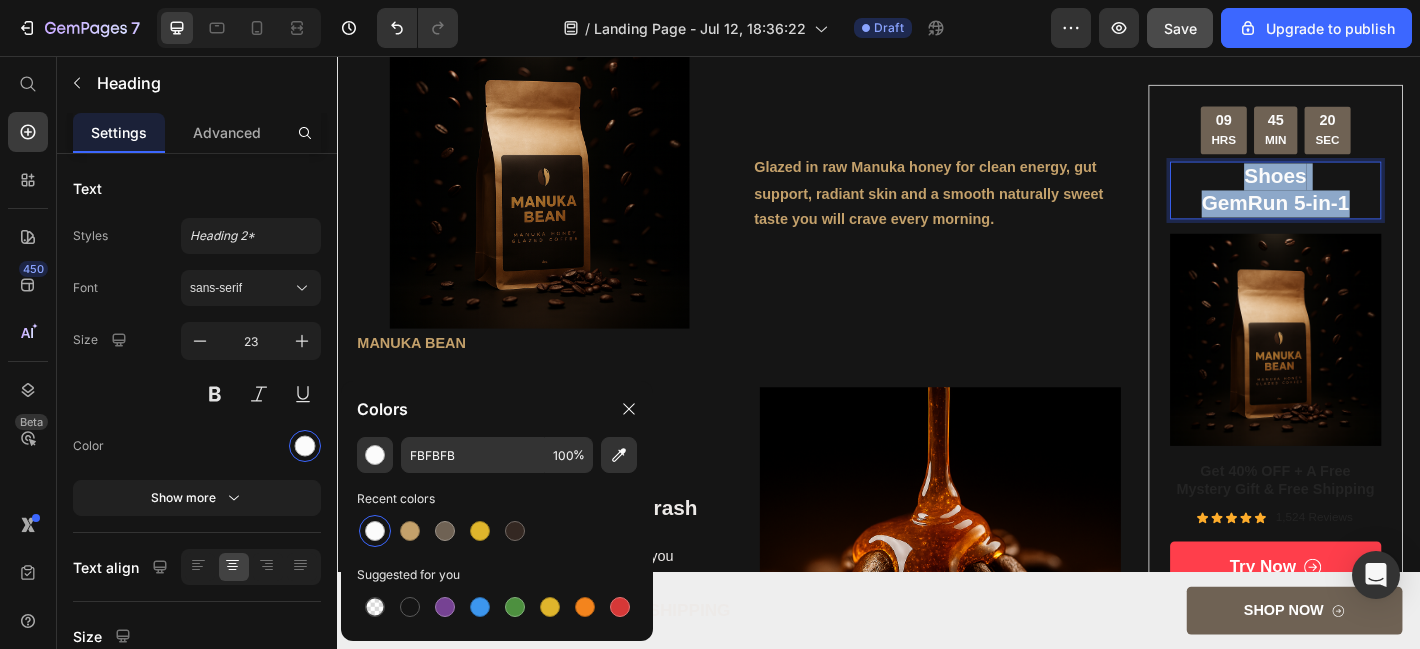 drag, startPoint x: 1326, startPoint y: 181, endPoint x: 1469, endPoint y: 213, distance: 146.53668 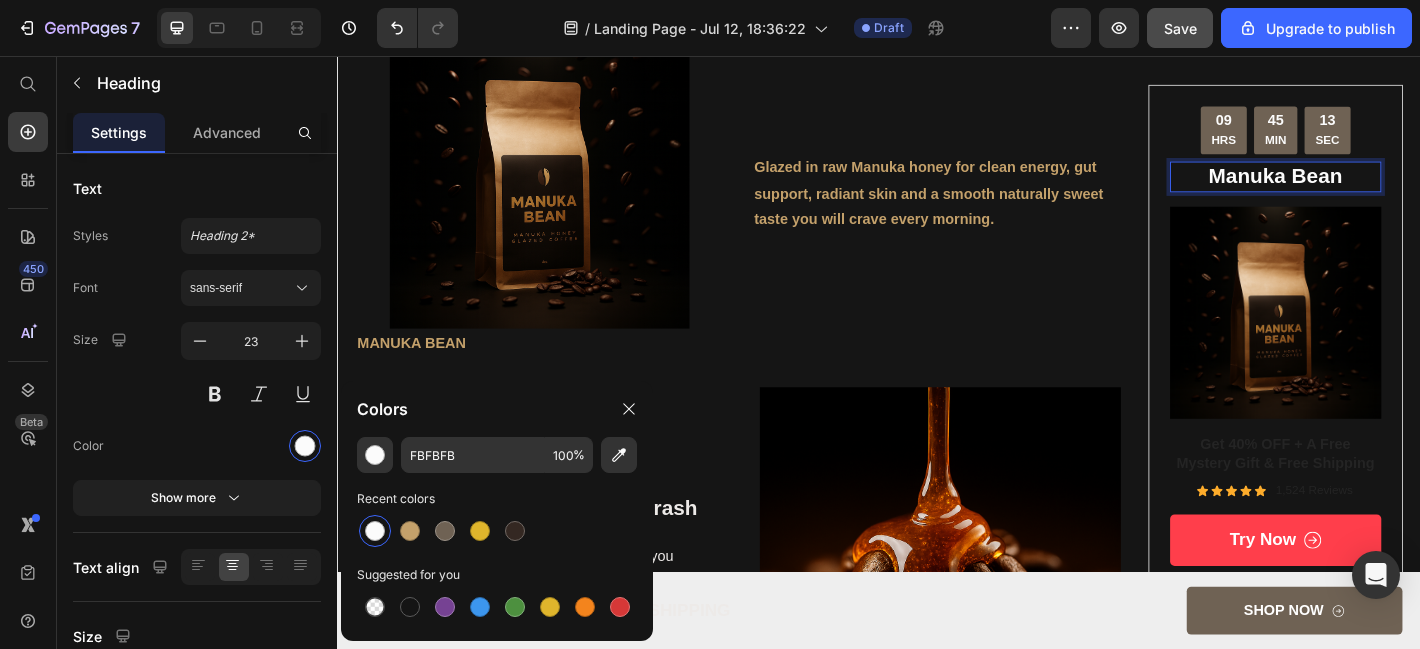 click on "Manuka Bean" at bounding box center [1376, 191] 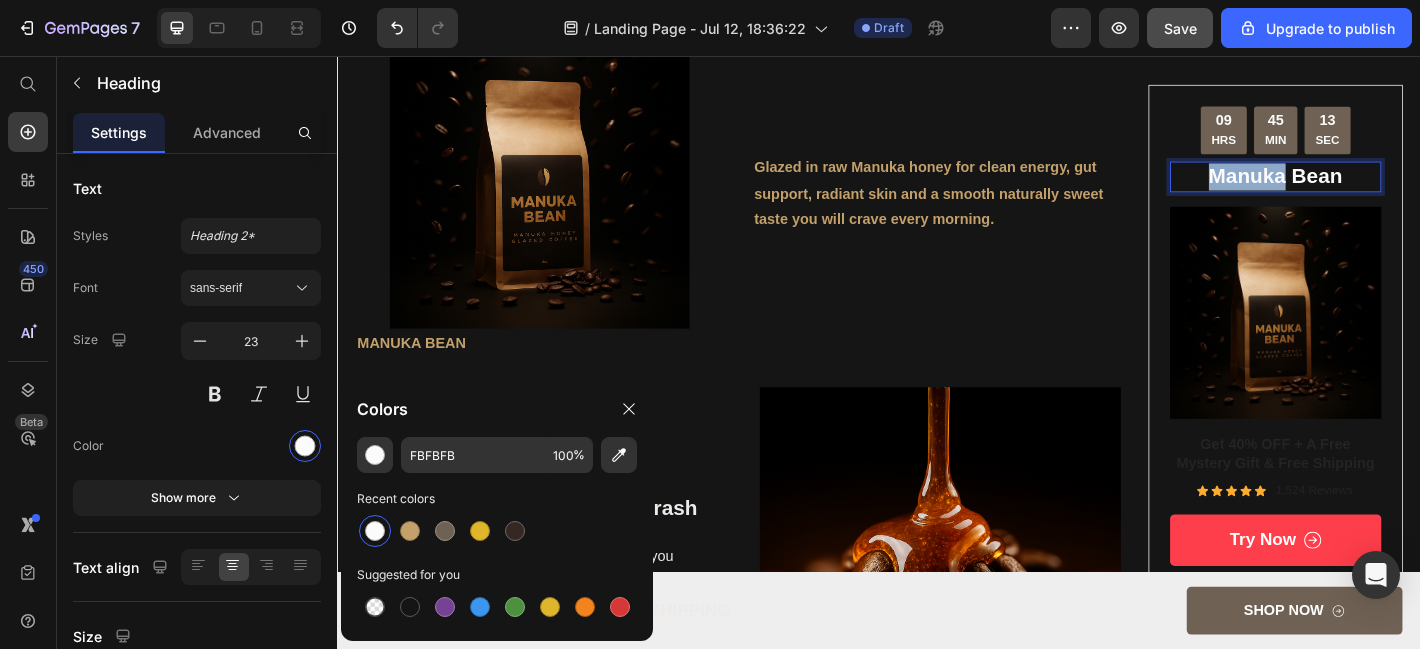 click on "Manuka Bean" at bounding box center [1376, 191] 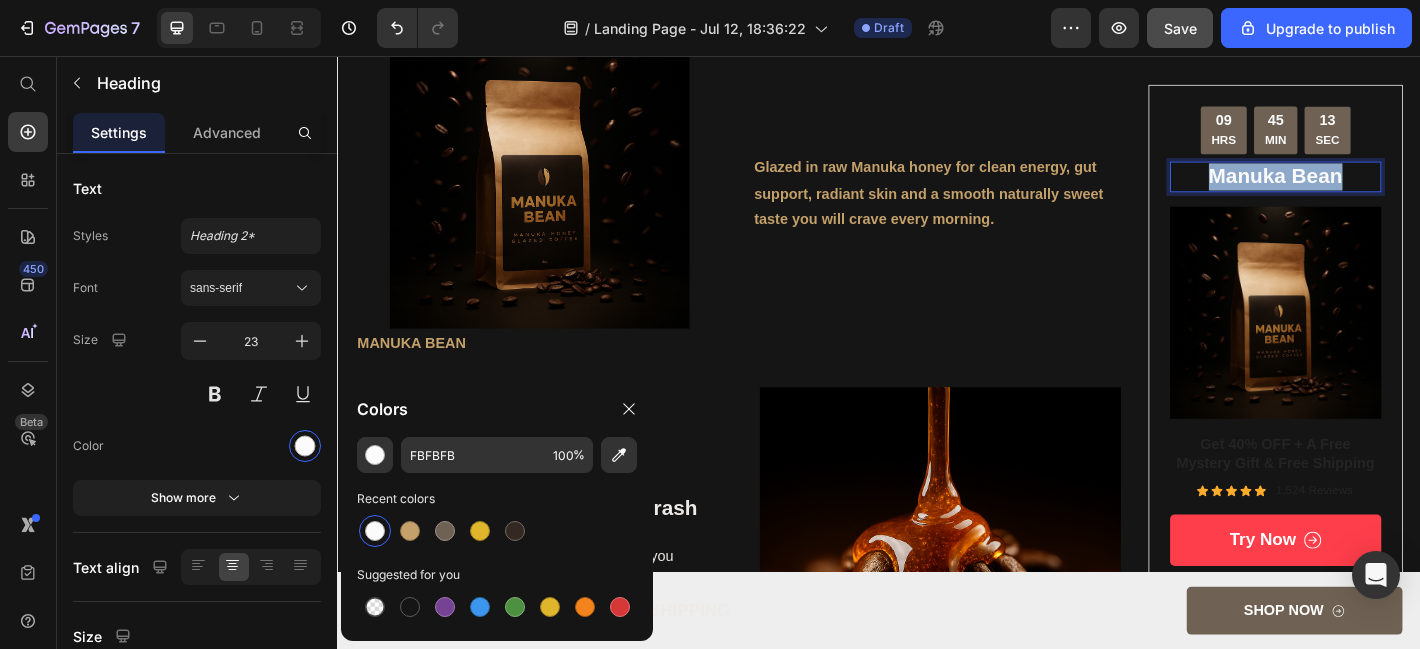 click on "Manuka Bean" at bounding box center (1376, 191) 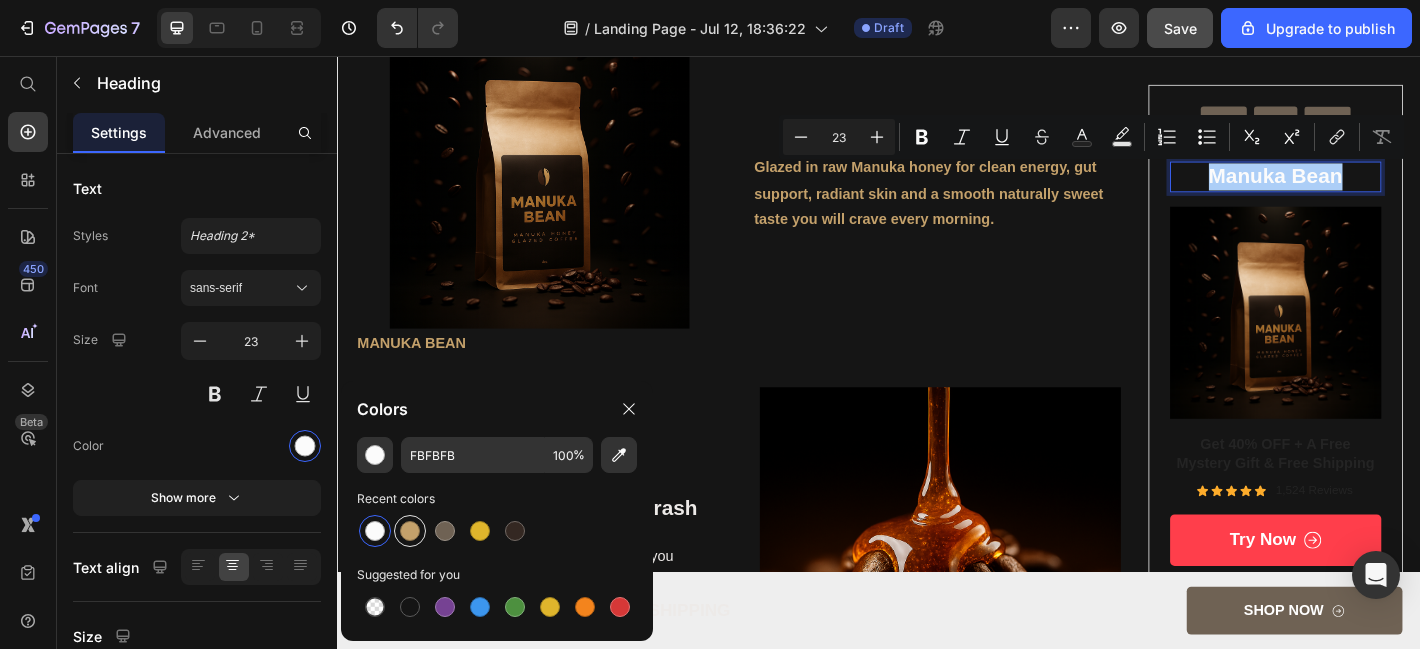 click at bounding box center (410, 531) 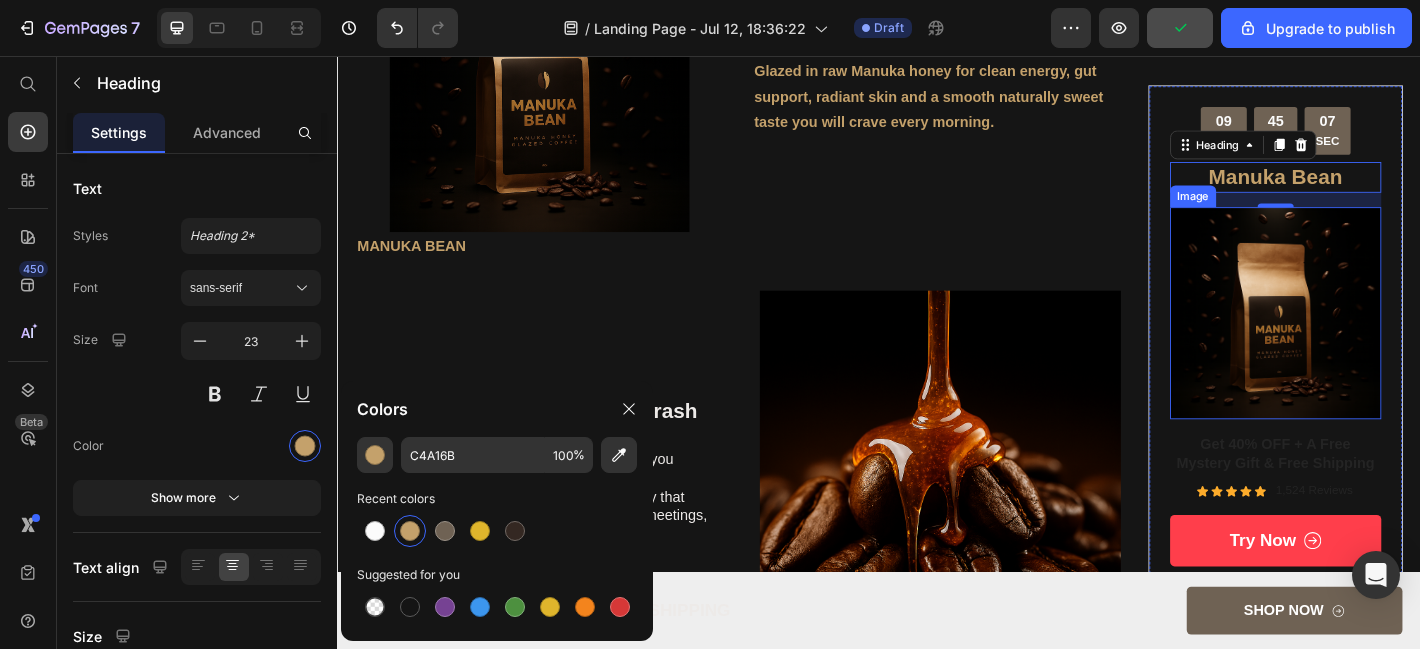 scroll, scrollTop: 924, scrollLeft: 0, axis: vertical 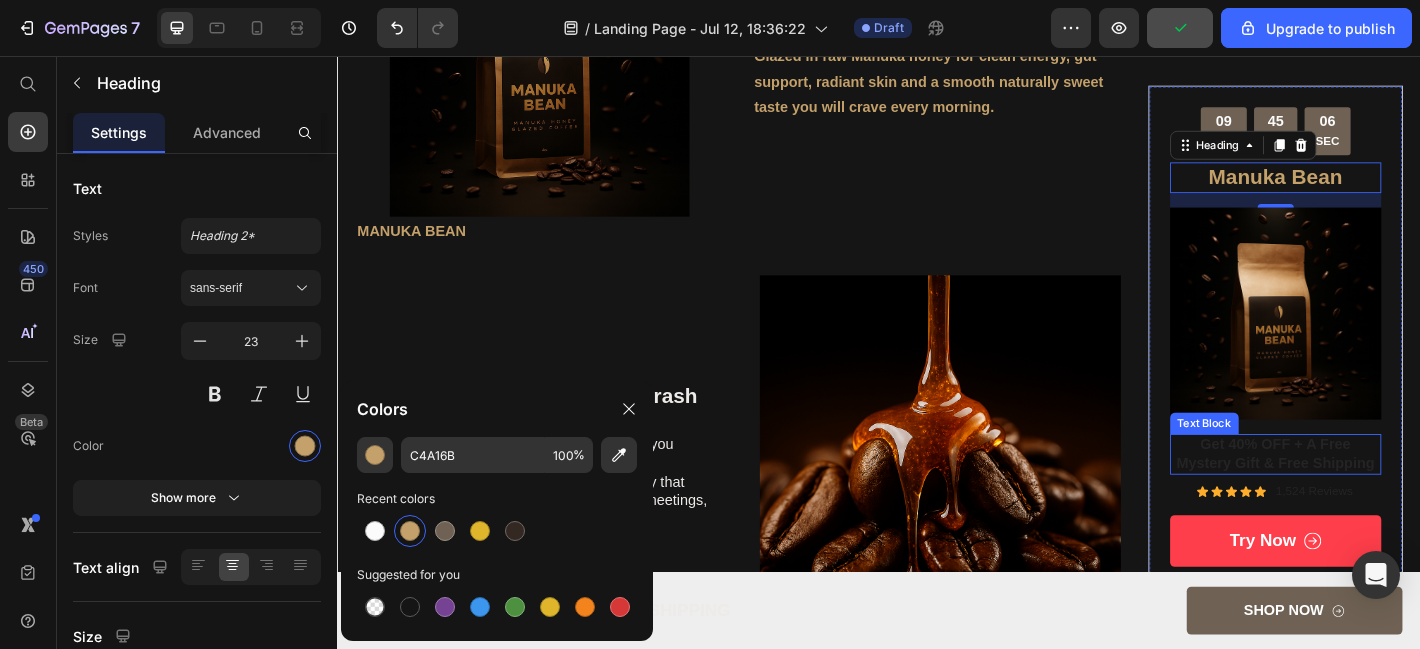 click on "Get 40% OFF + A Free Mystery Gift & Free Shipping" at bounding box center (1376, 497) 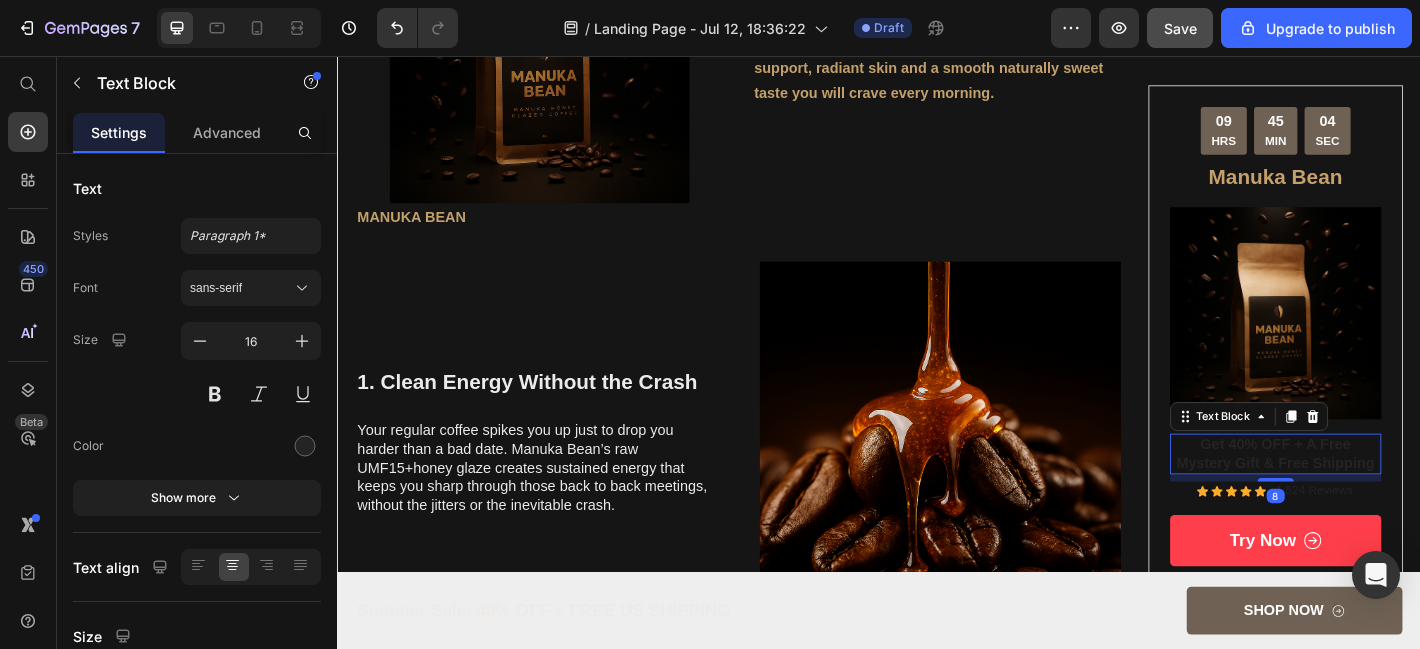 scroll, scrollTop: 944, scrollLeft: 0, axis: vertical 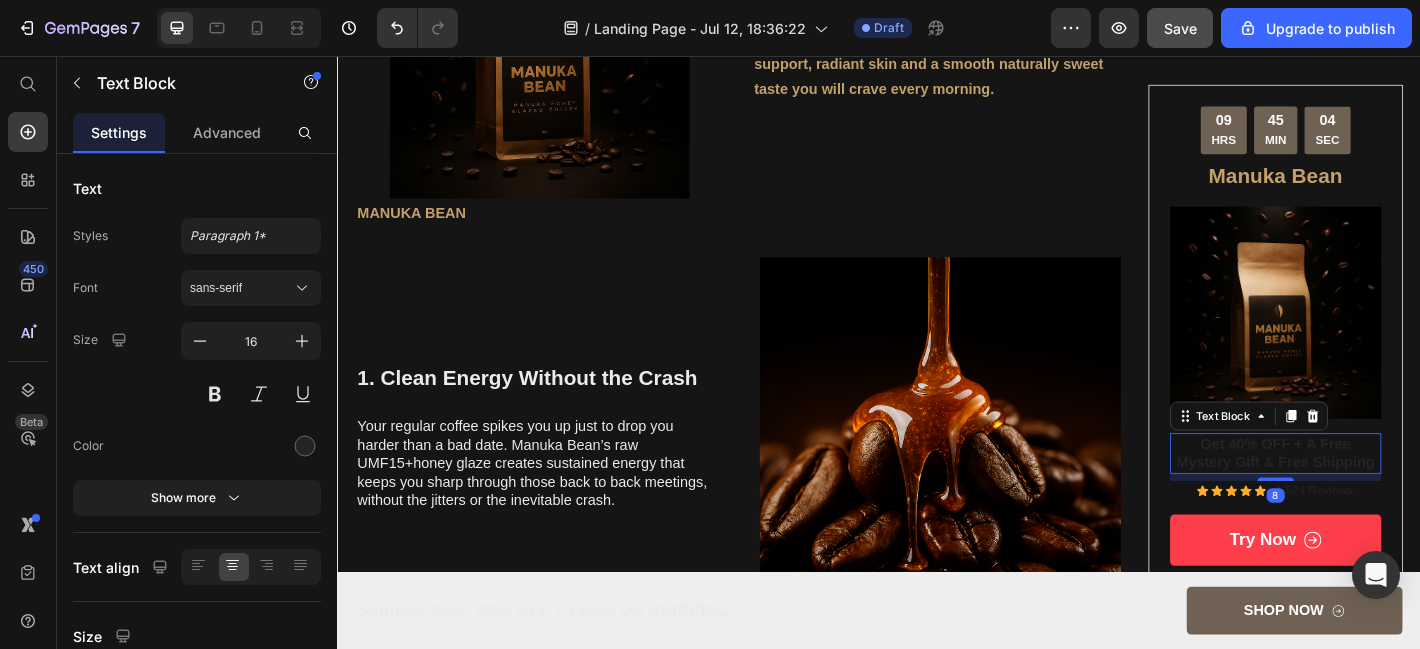 click on "Get 40% OFF + A Free Mystery Gift & Free Shipping" at bounding box center [1376, 497] 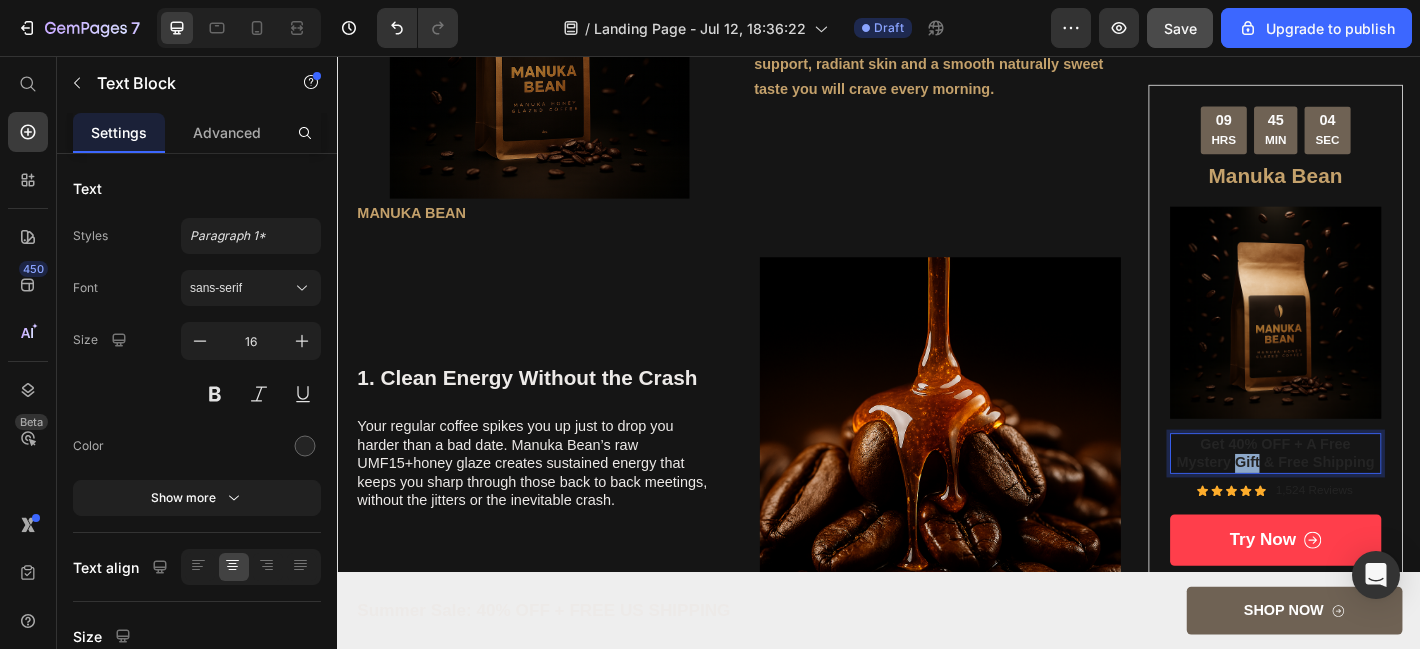 click on "Get 40% OFF + A Free Mystery Gift & Free Shipping" at bounding box center (1376, 497) 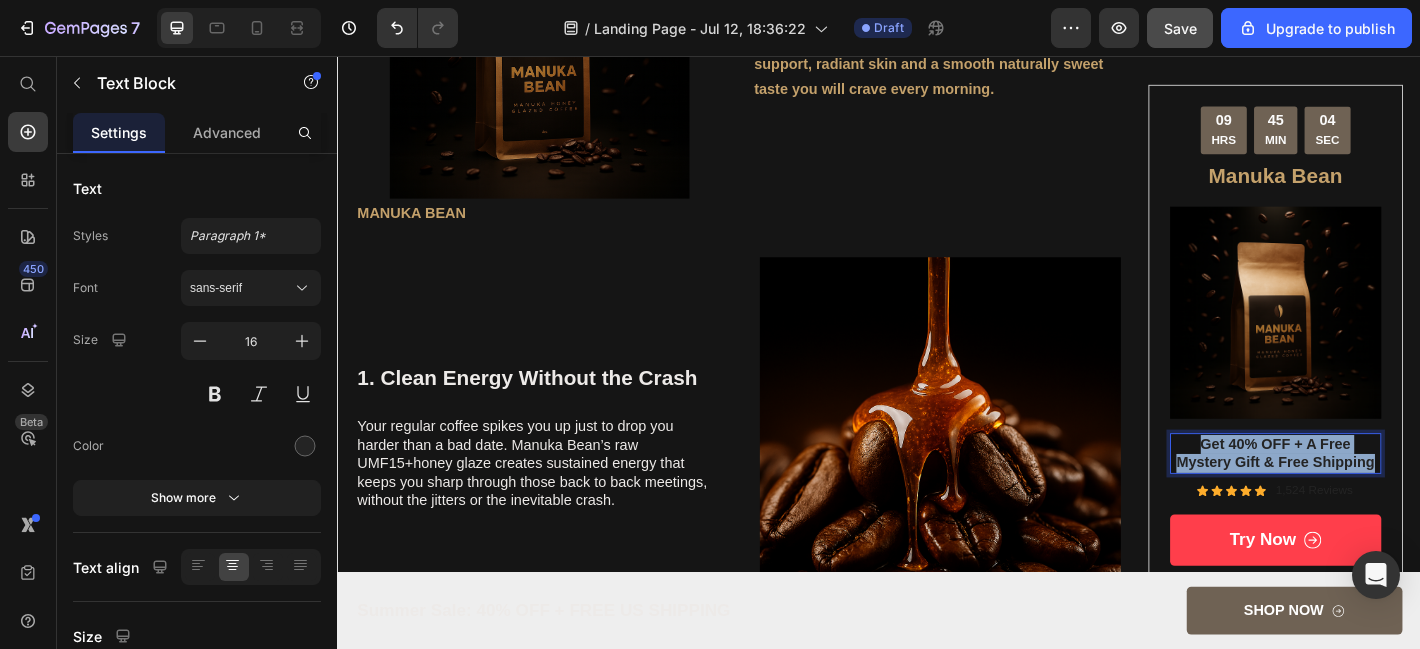 click on "Get 40% OFF + A Free Mystery Gift & Free Shipping" at bounding box center [1376, 497] 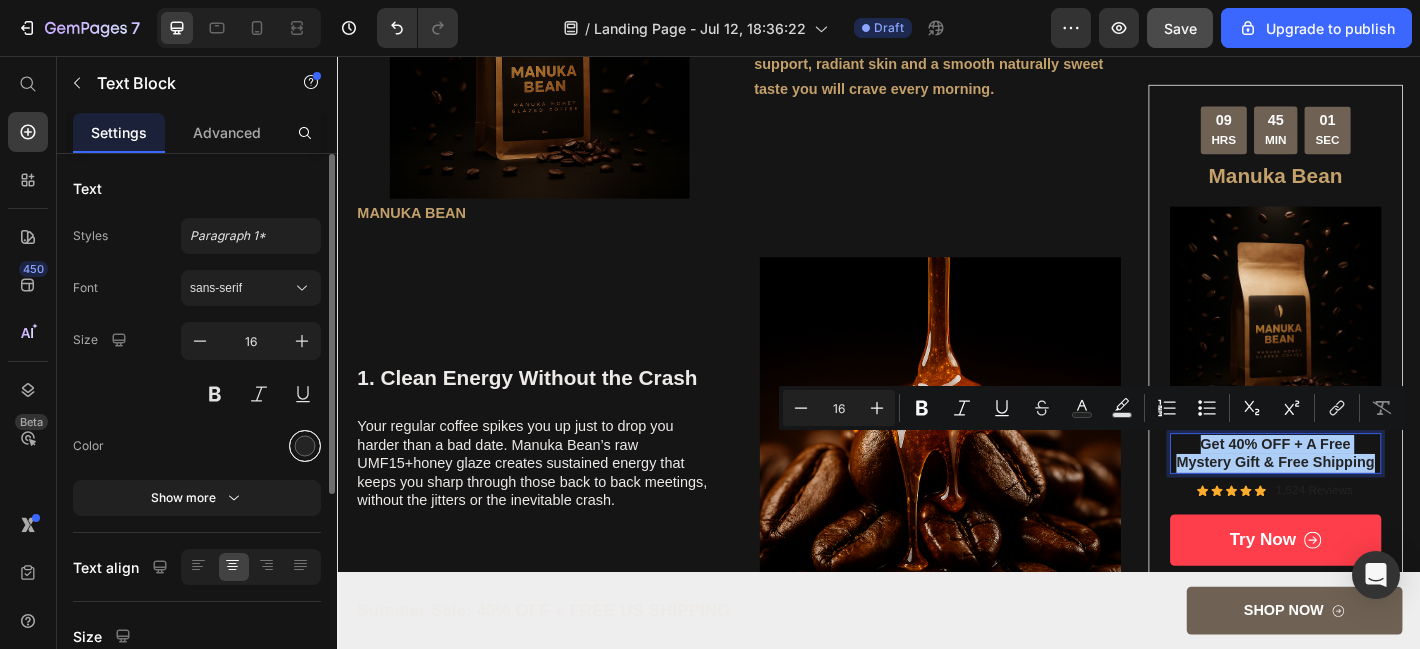 click at bounding box center (305, 446) 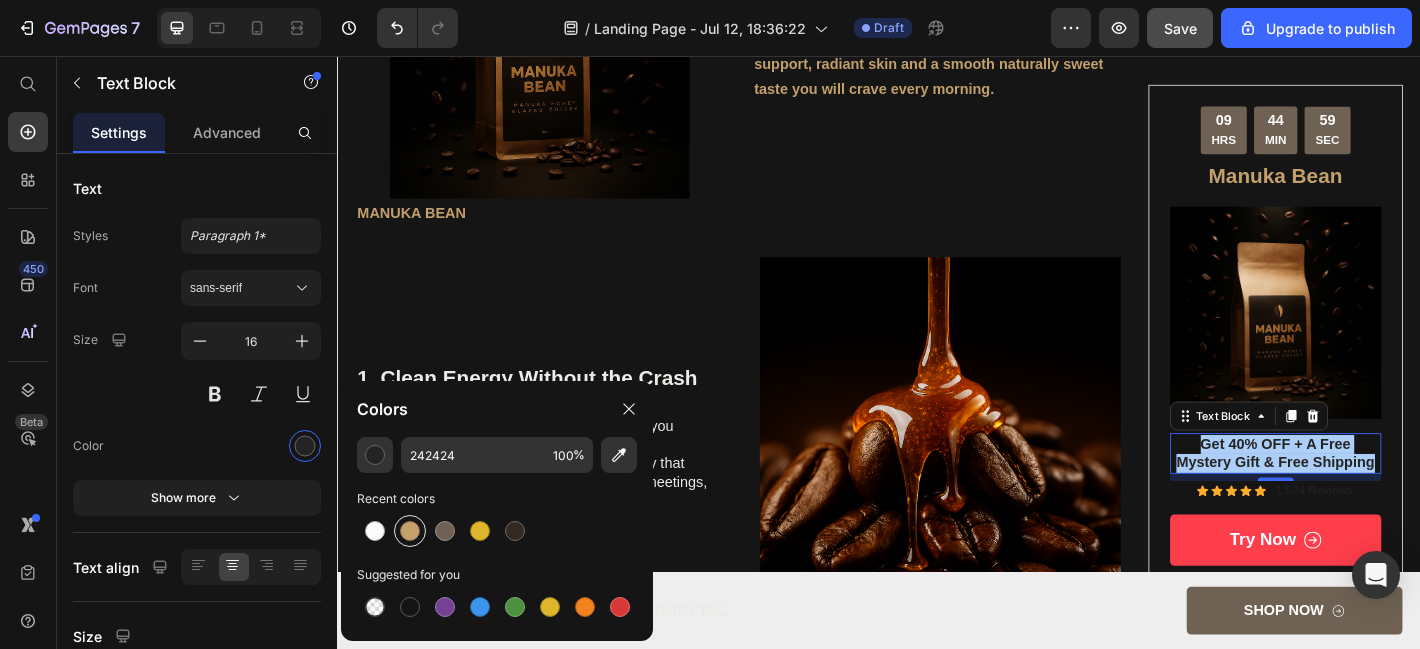 click at bounding box center [410, 531] 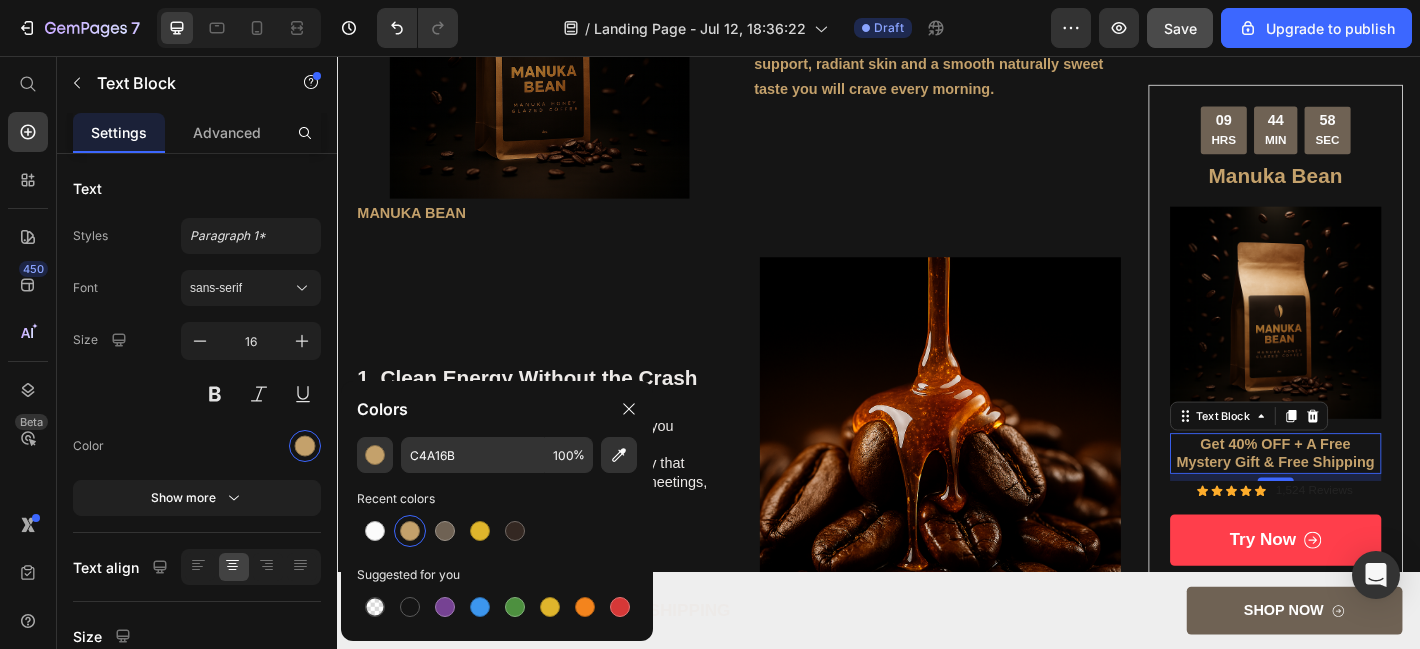 click on "Get 40% OFF + A Free Mystery Gift & Free Shipping" at bounding box center [1376, 497] 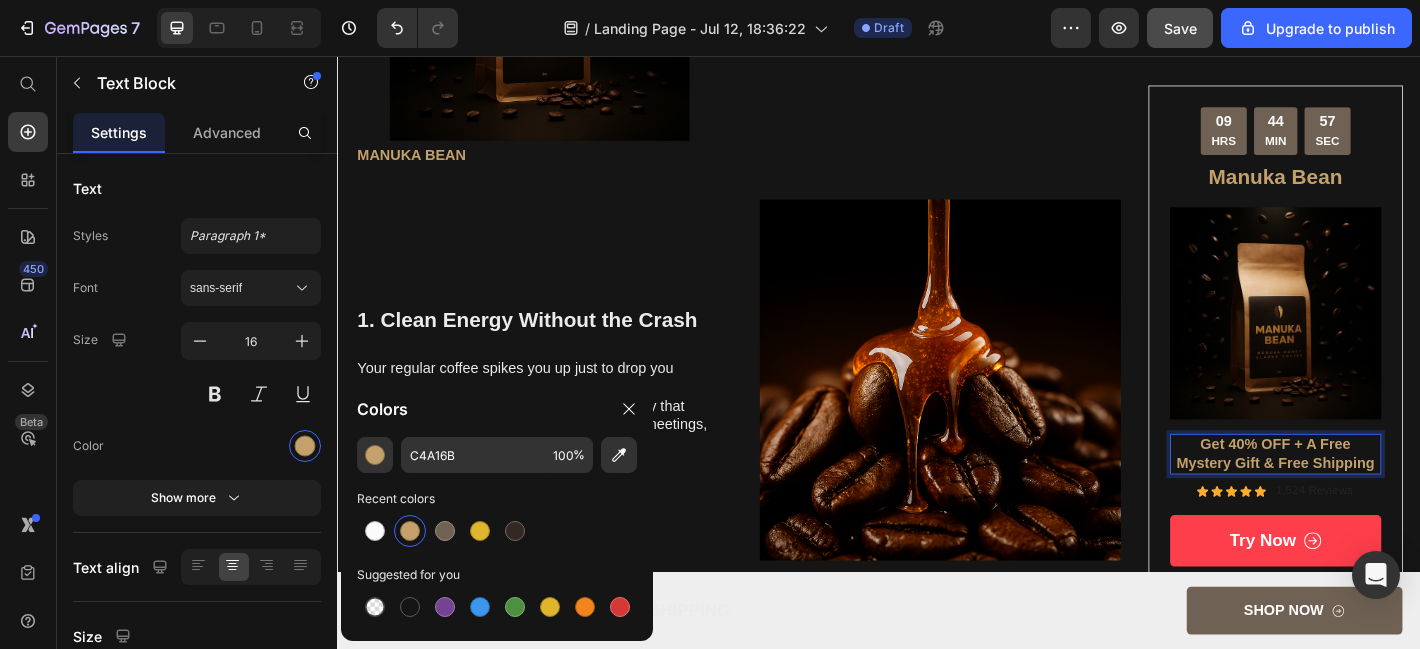 scroll, scrollTop: 1030, scrollLeft: 0, axis: vertical 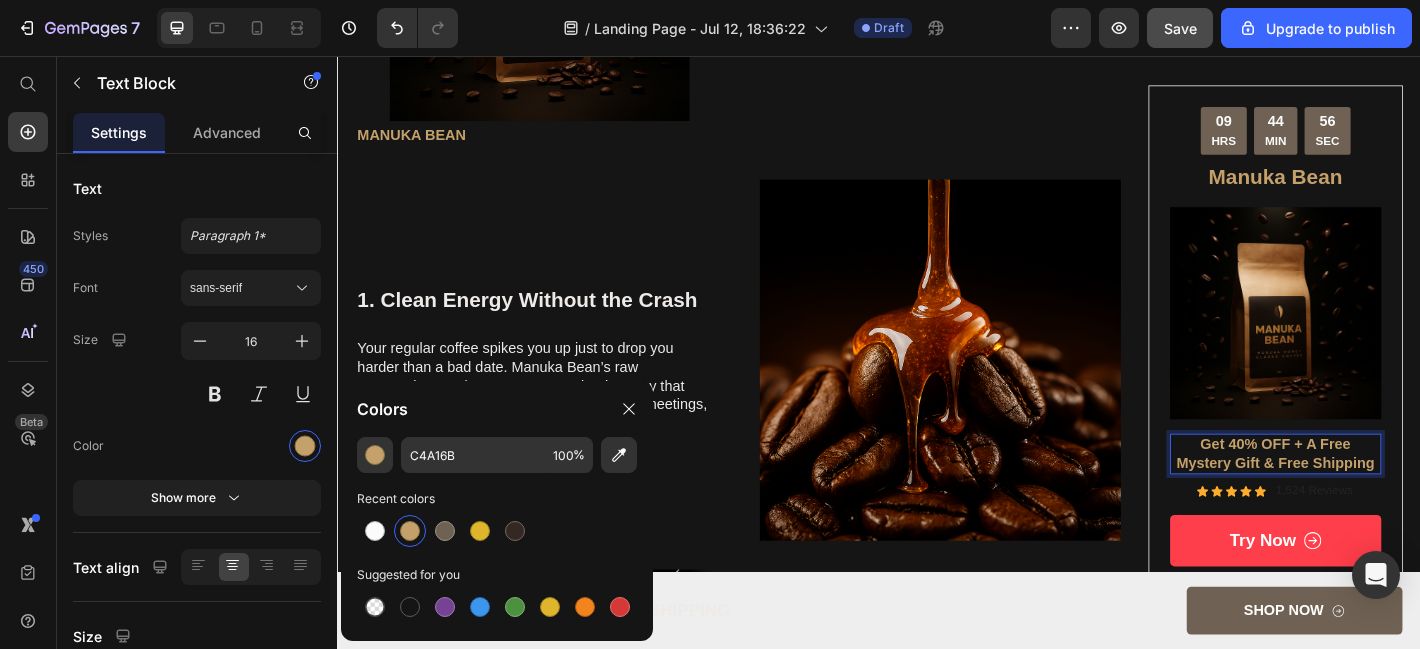 click on "Get 40% OFF + A Free Mystery Gift & Free Shipping" at bounding box center (1376, 497) 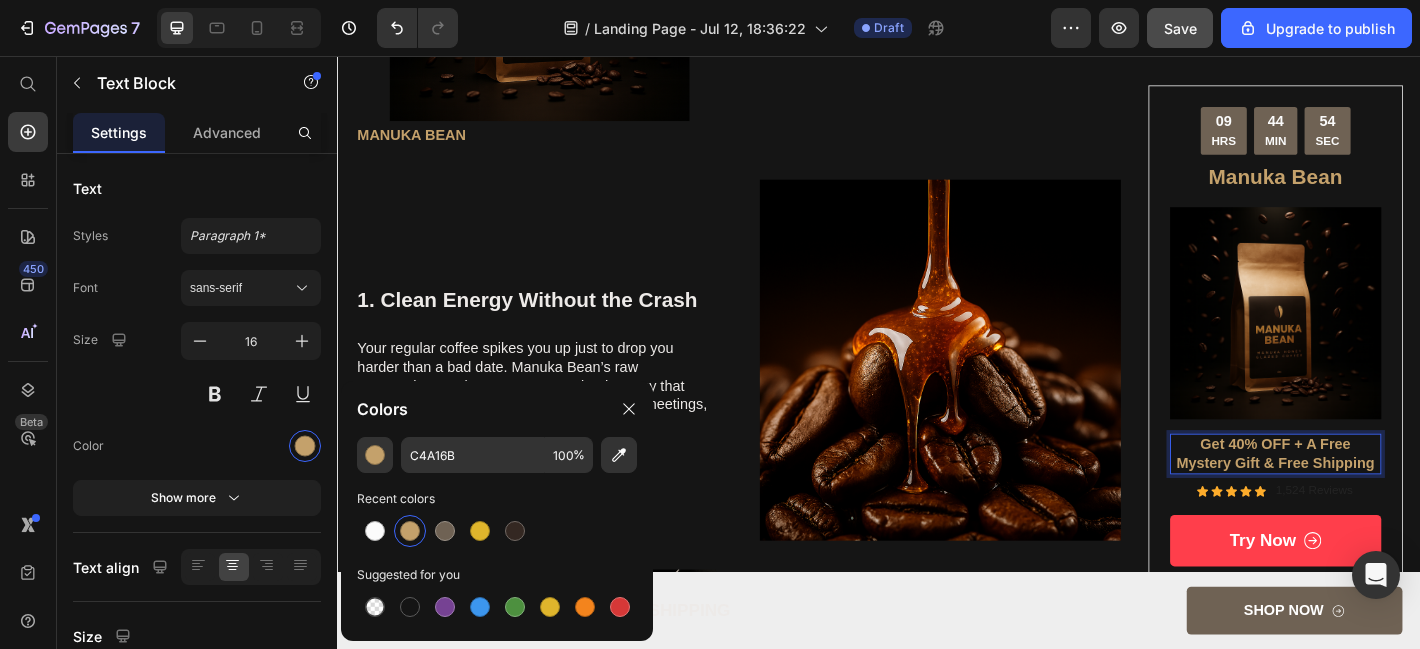 click on "Get 40% OFF + A Free Mystery Gift & Free Shipping" at bounding box center [1376, 497] 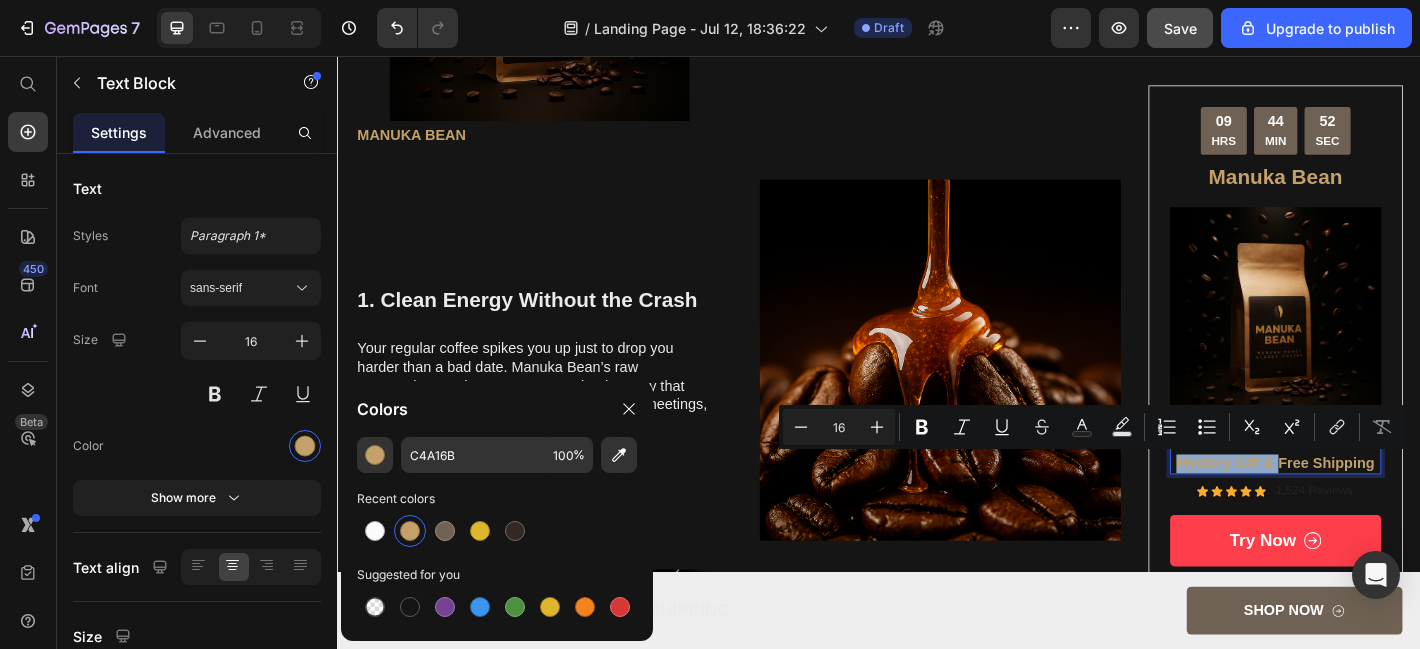 drag, startPoint x: 1268, startPoint y: 505, endPoint x: 1377, endPoint y: 503, distance: 109.01835 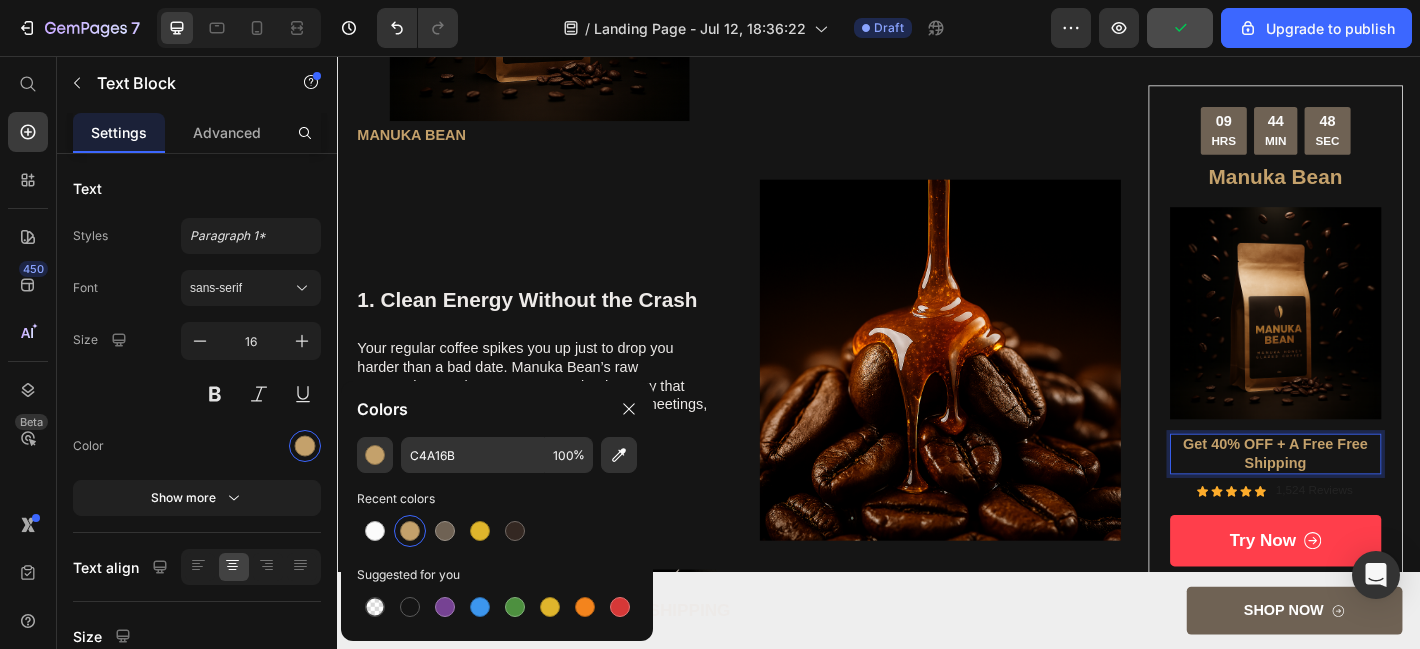 click on "Get 40% OFF + A Free Free Shipping" at bounding box center (1376, 497) 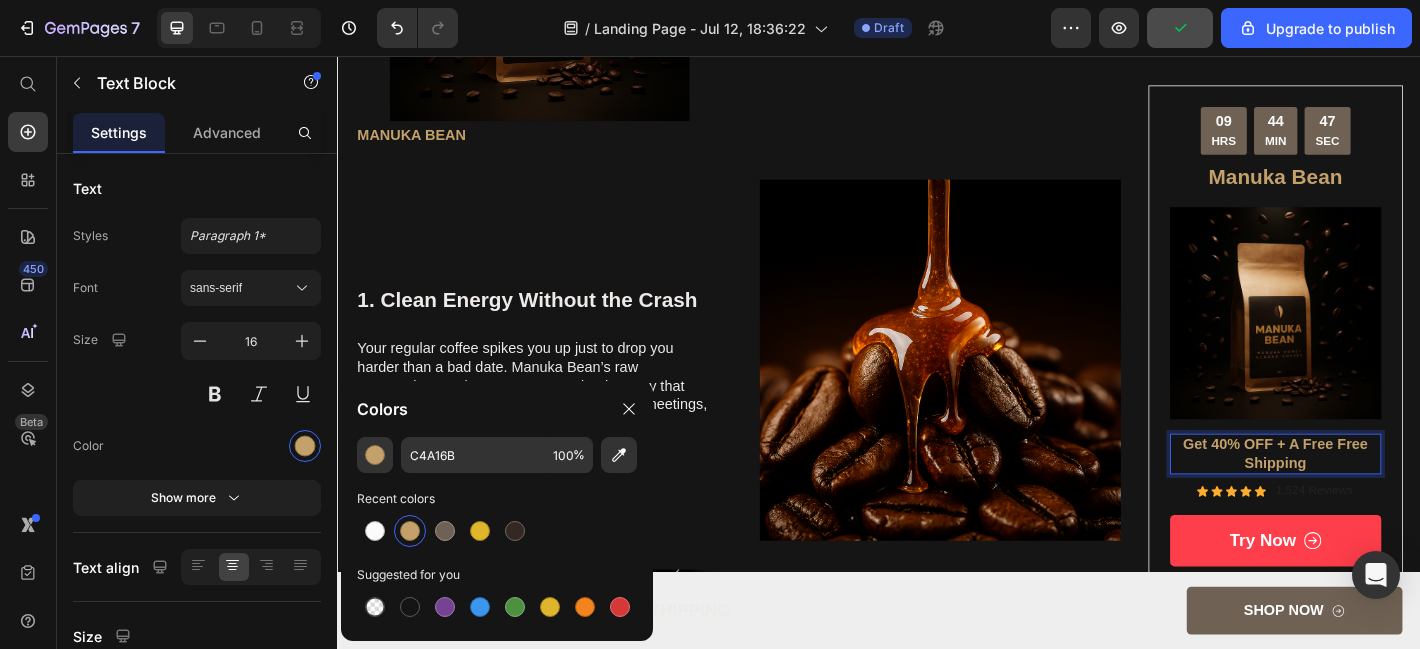 click on "Get 40% OFF + A Free Free Shipping" at bounding box center [1376, 497] 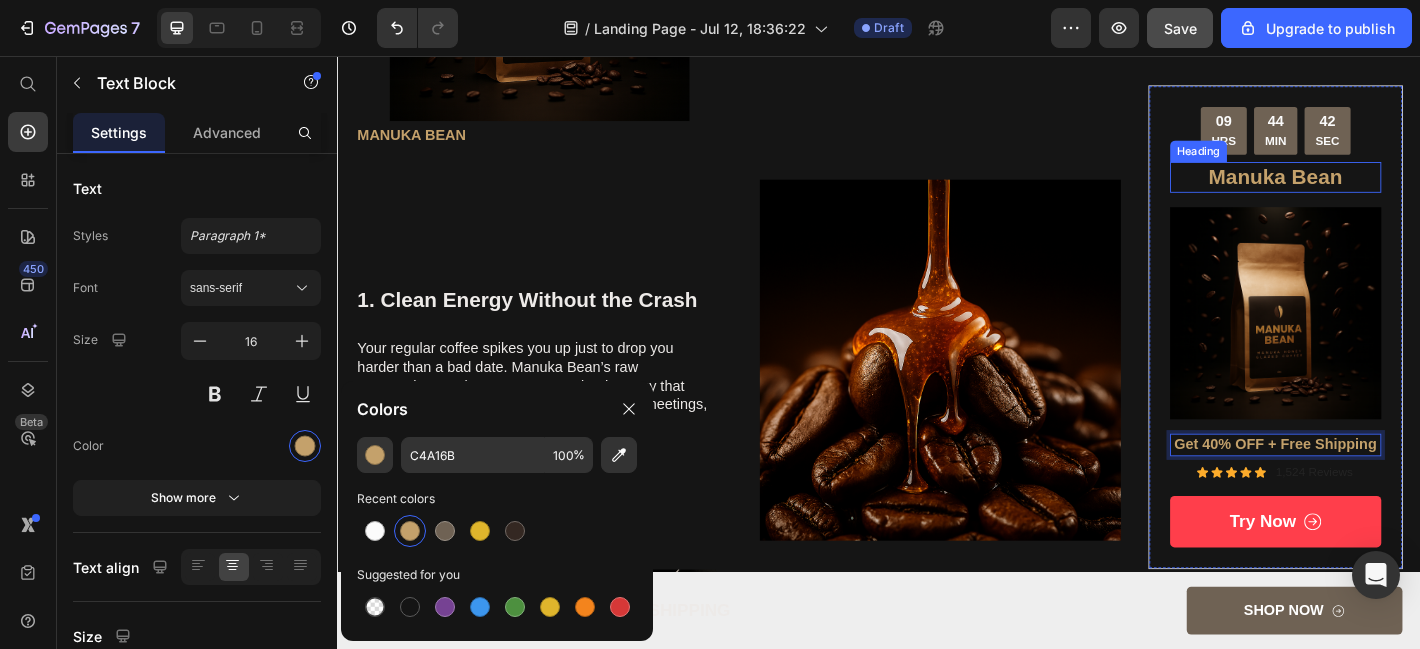 click on "Manuka Bean" at bounding box center [1376, 191] 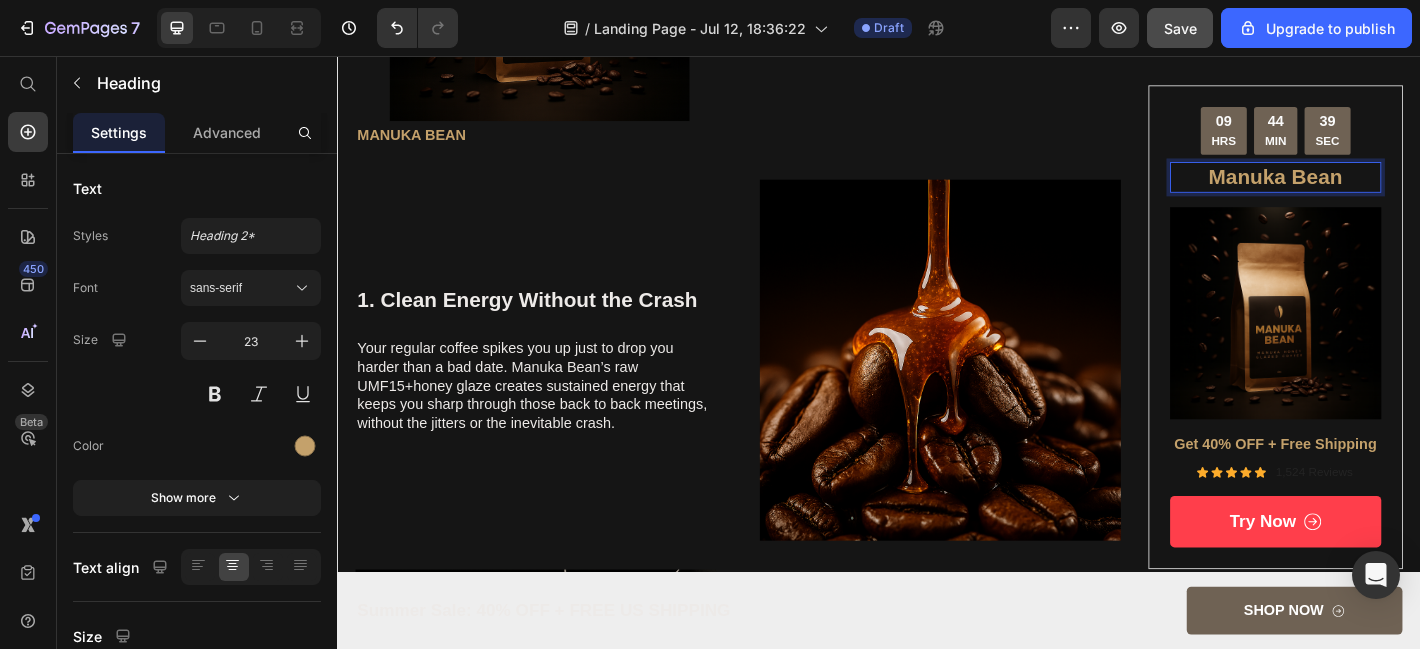 click on "Manuka Bean" at bounding box center (1376, 191) 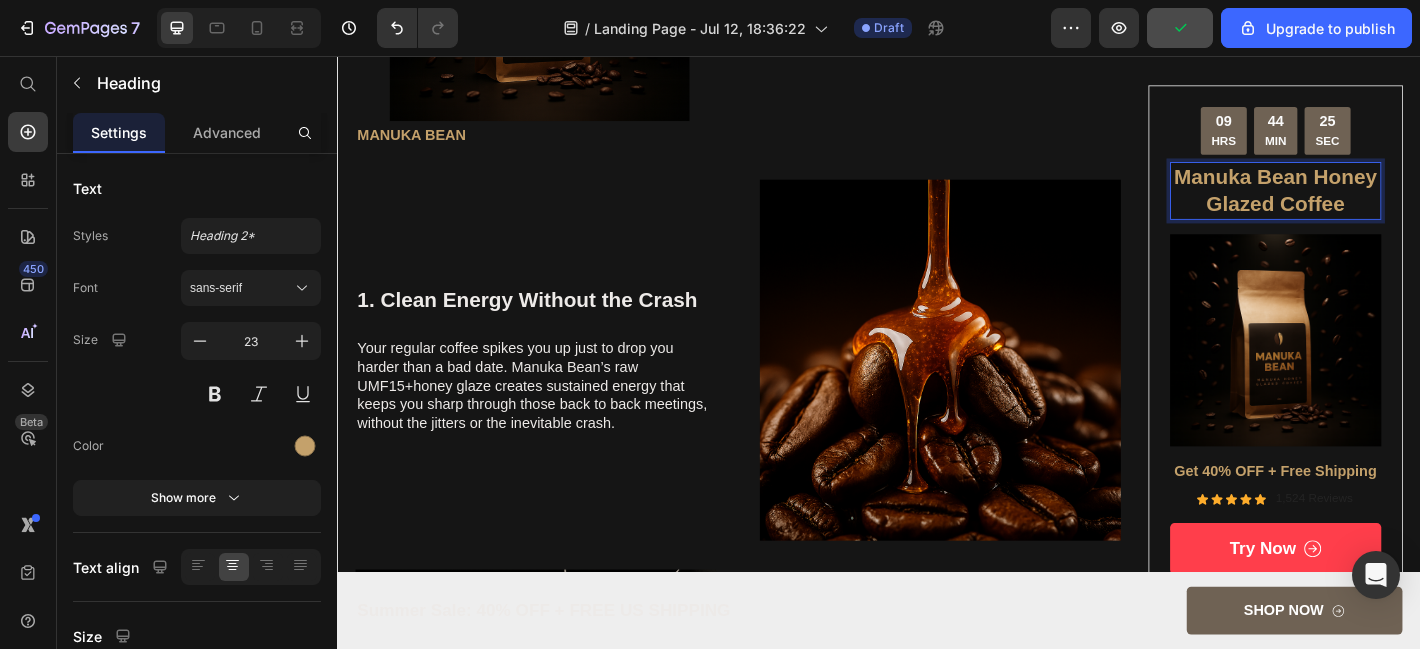 click on "Manuka Bean Honey Glazed Coffee" at bounding box center [1376, 206] 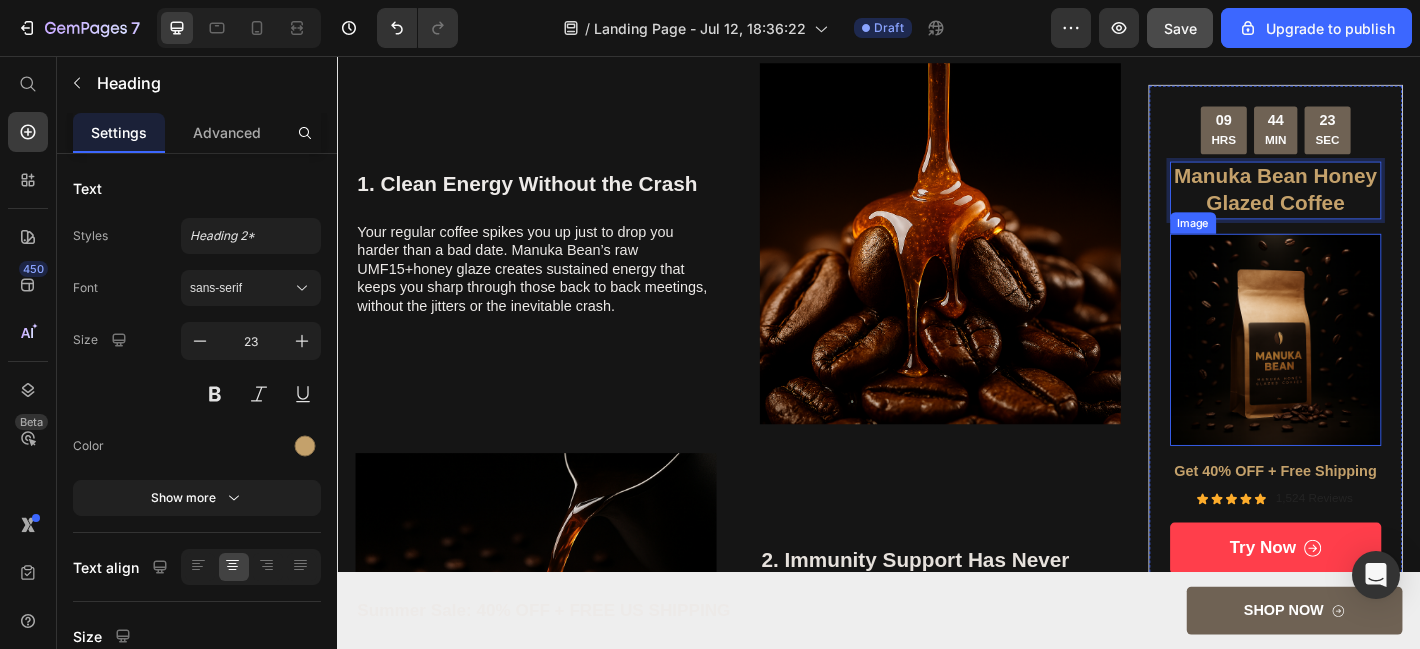 scroll, scrollTop: 1205, scrollLeft: 0, axis: vertical 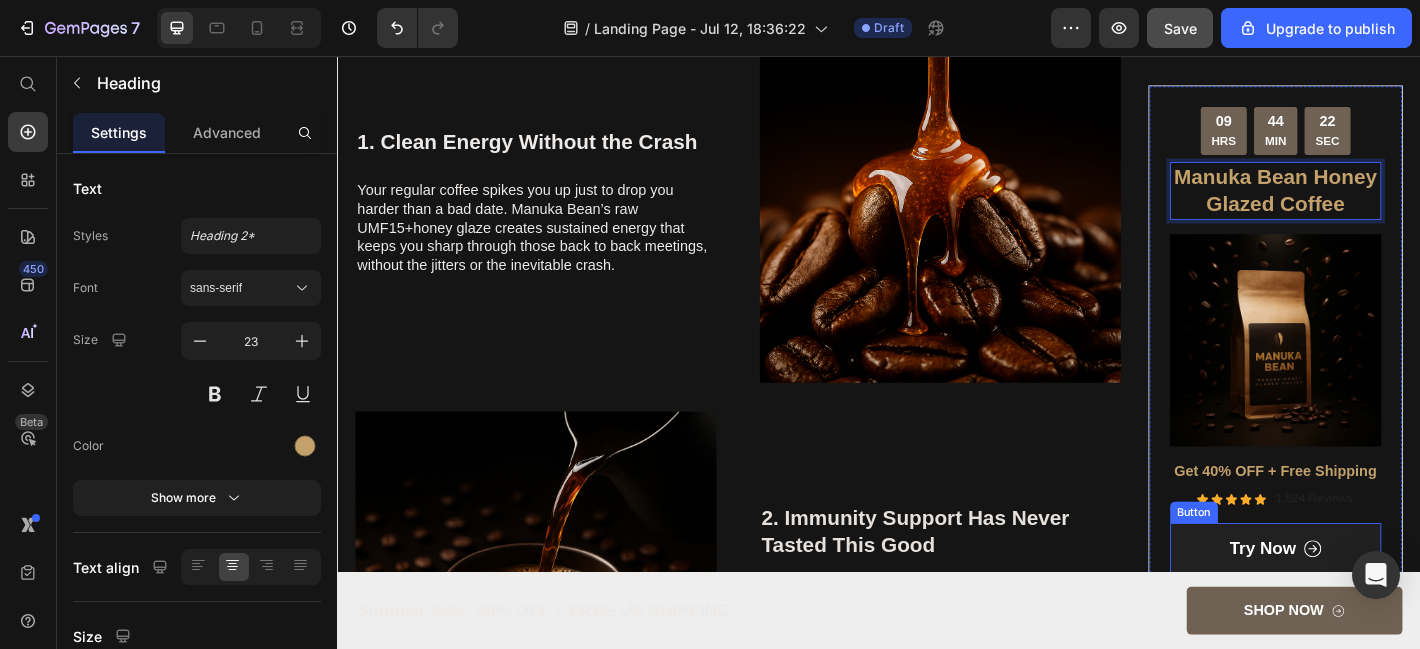 click on "try now" at bounding box center (1376, 602) 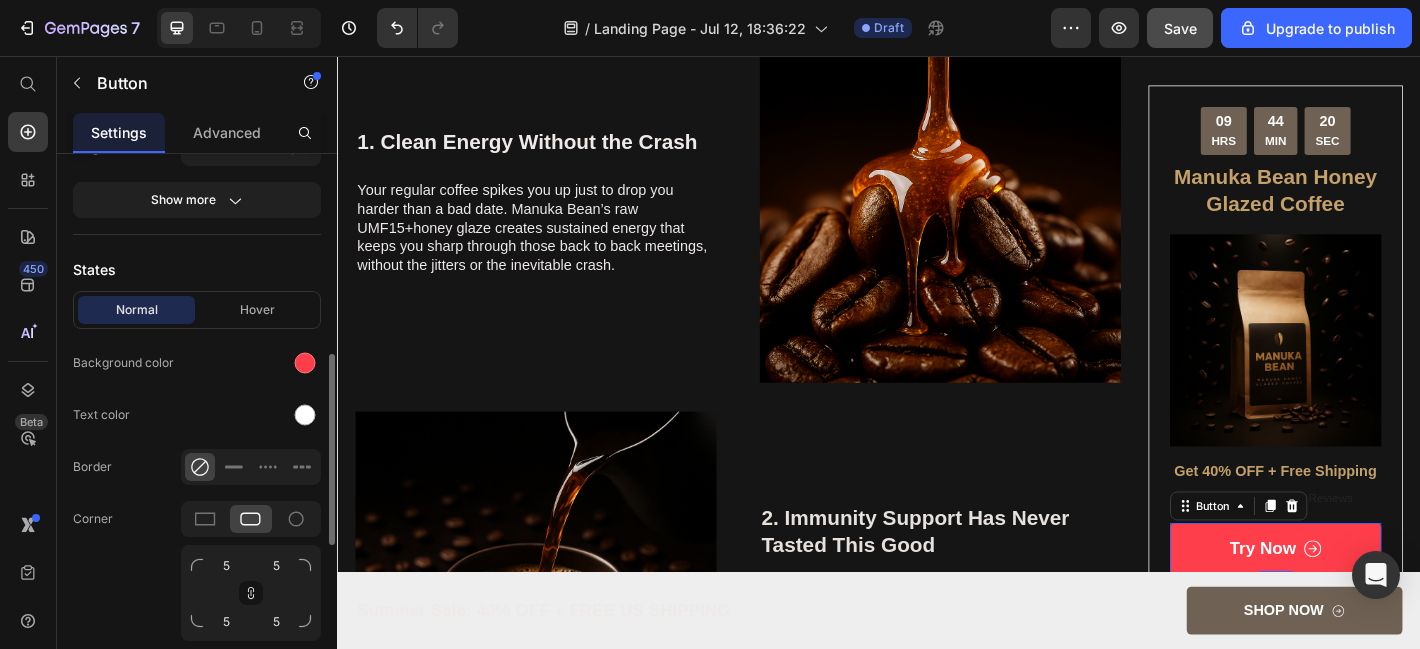 scroll, scrollTop: 703, scrollLeft: 0, axis: vertical 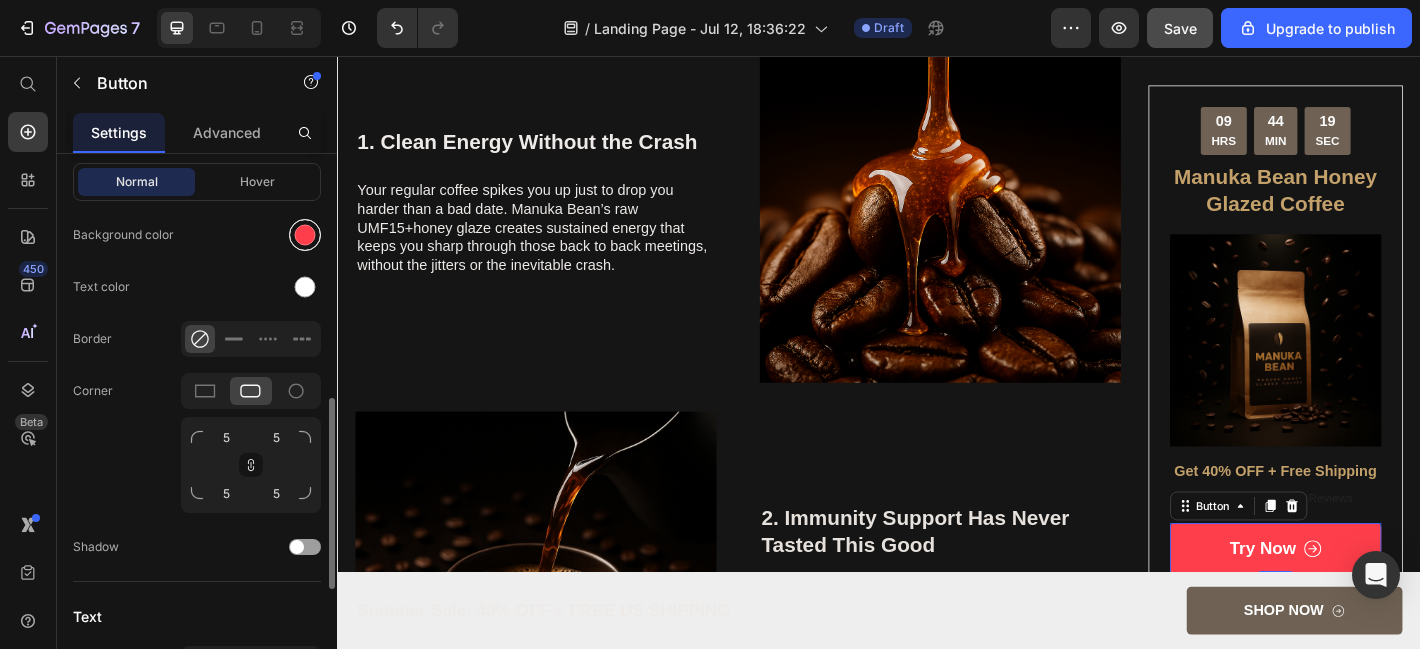 click at bounding box center (305, 235) 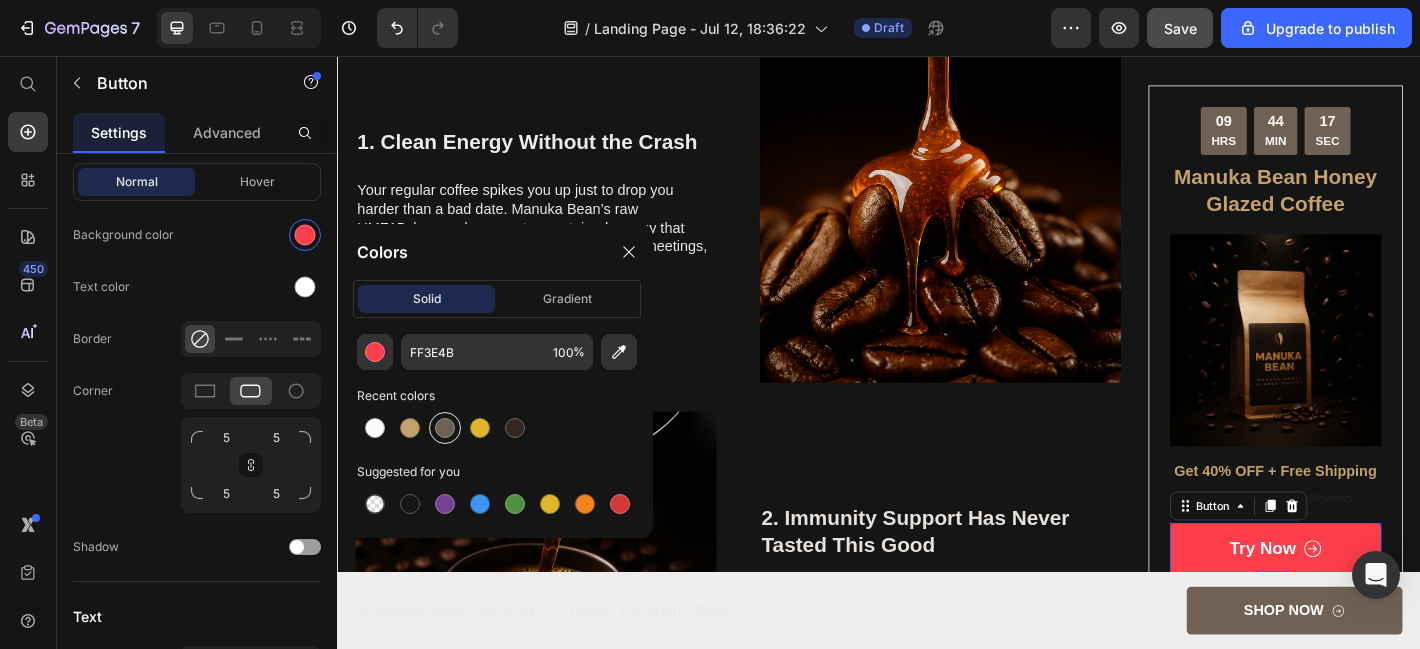 click at bounding box center (445, 428) 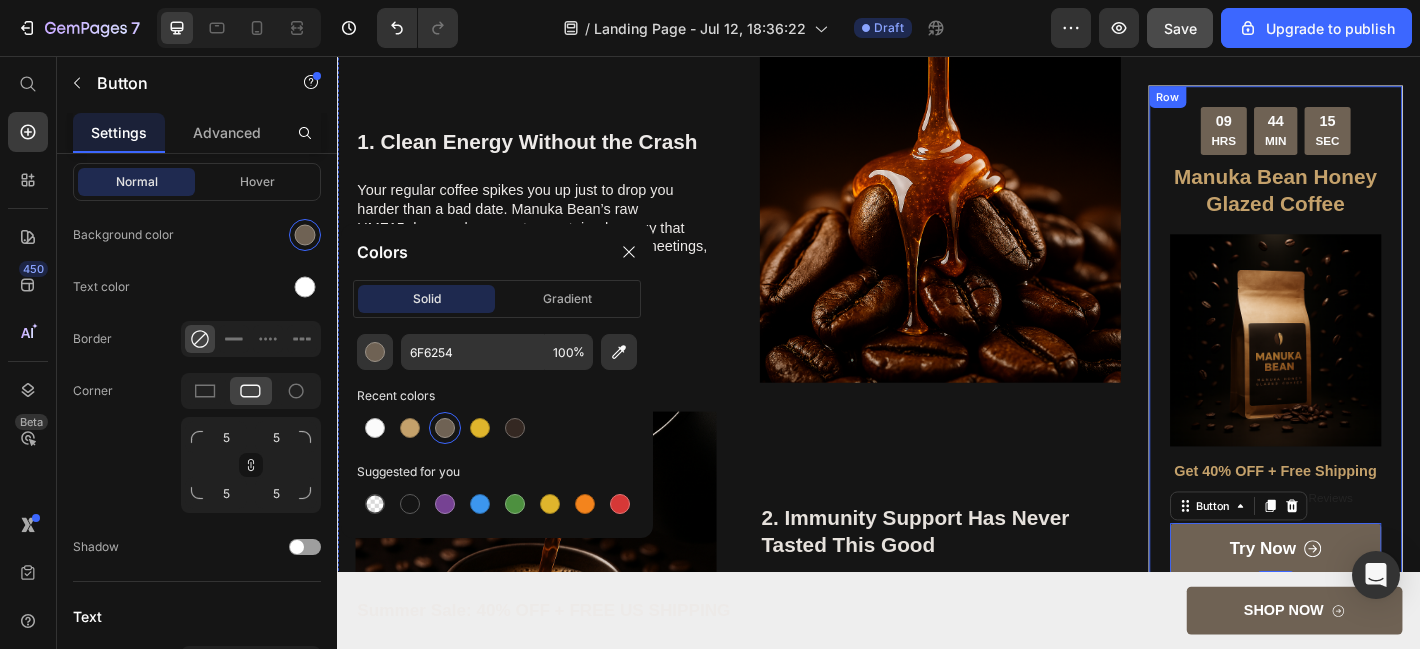 click on "09 HRS 44 MIN 15 SEC Countdown Timer Manuka Bean Honey Glazed Coffee Heading Image Get 40% OFF + Free Shipping Text Block Icon Icon Icon Icon Icon Icon List 1,524 Reviews Text Block Row
try now Button   0" at bounding box center (1376, 371) 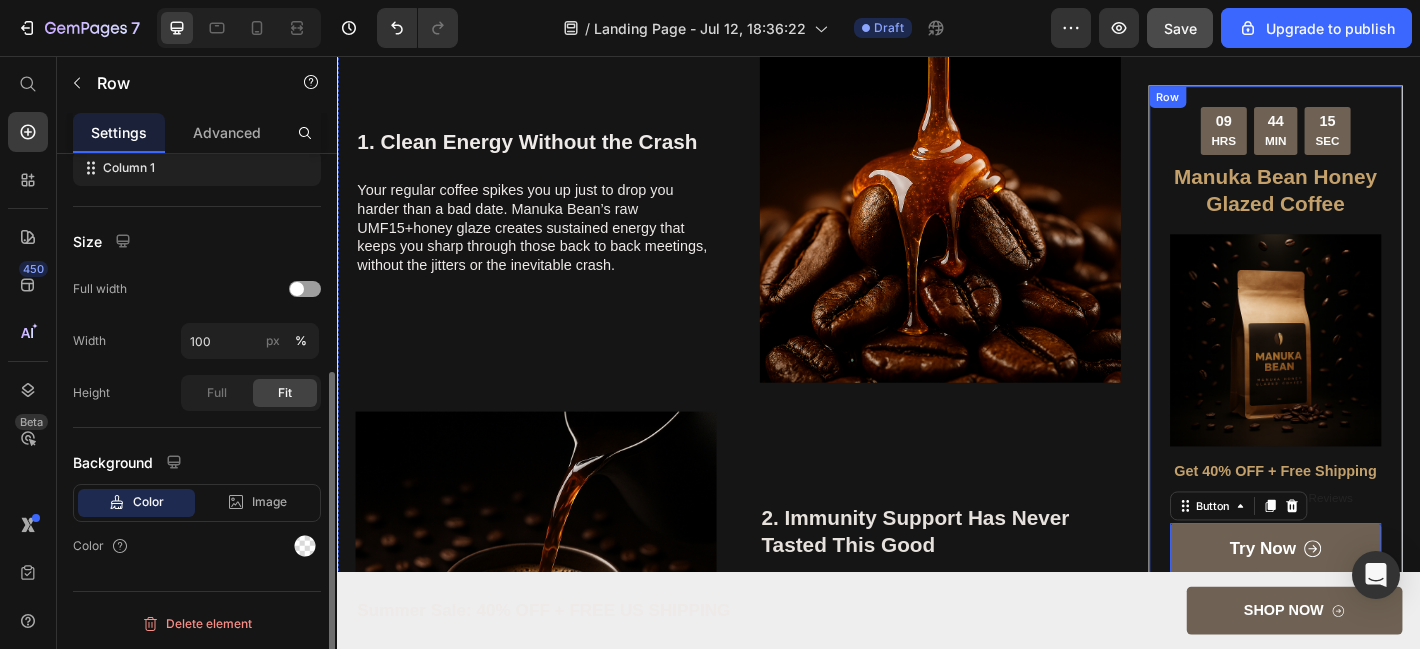 scroll, scrollTop: 0, scrollLeft: 0, axis: both 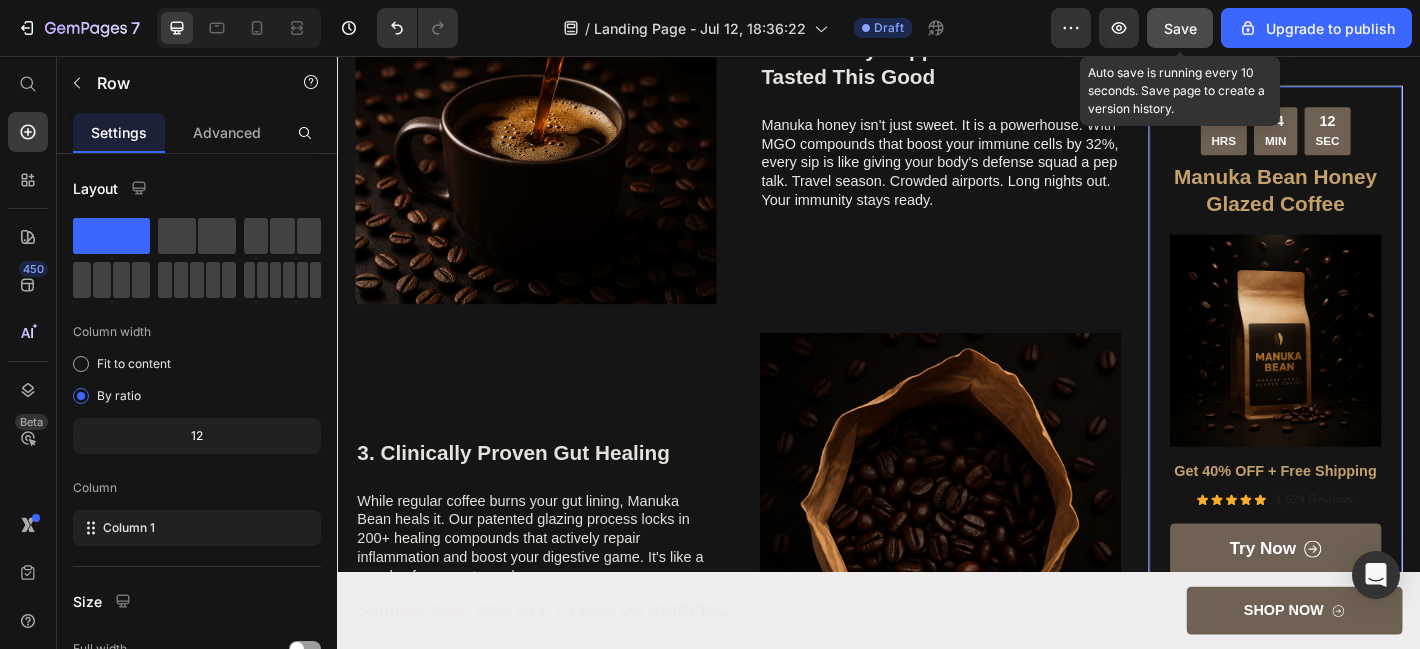 click on "Save" 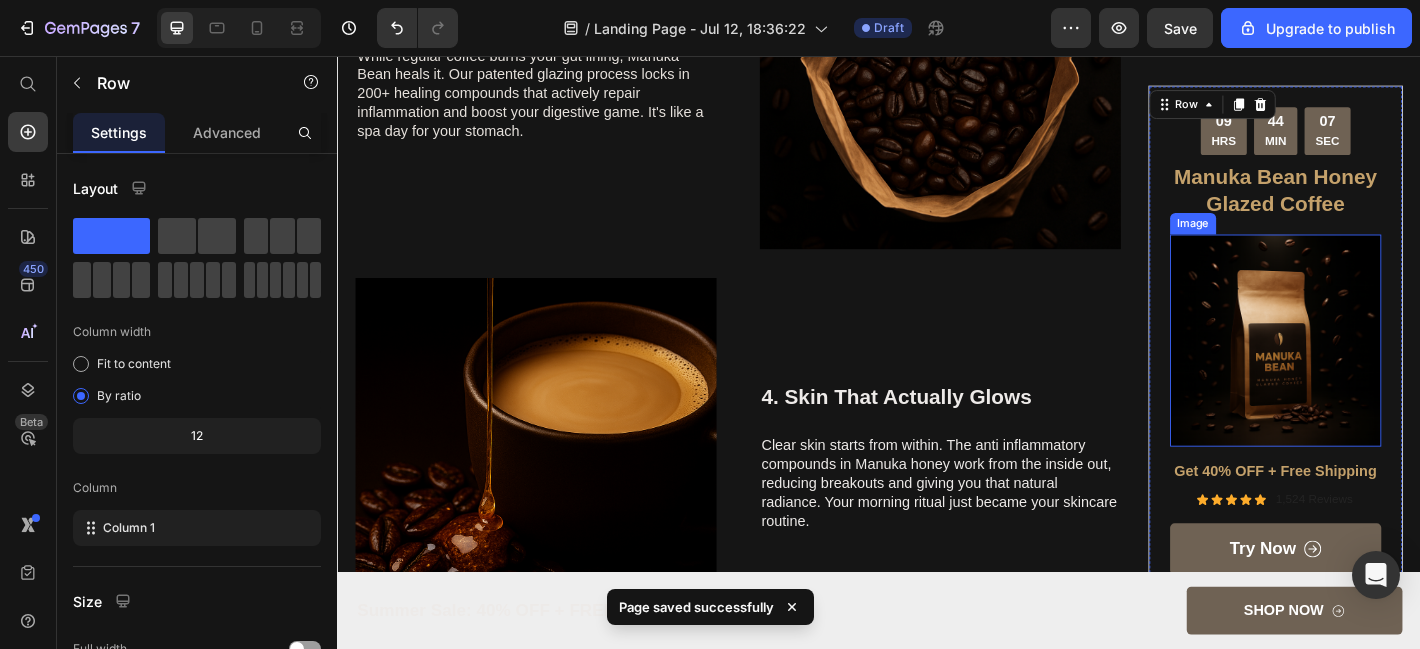 scroll, scrollTop: 2188, scrollLeft: 0, axis: vertical 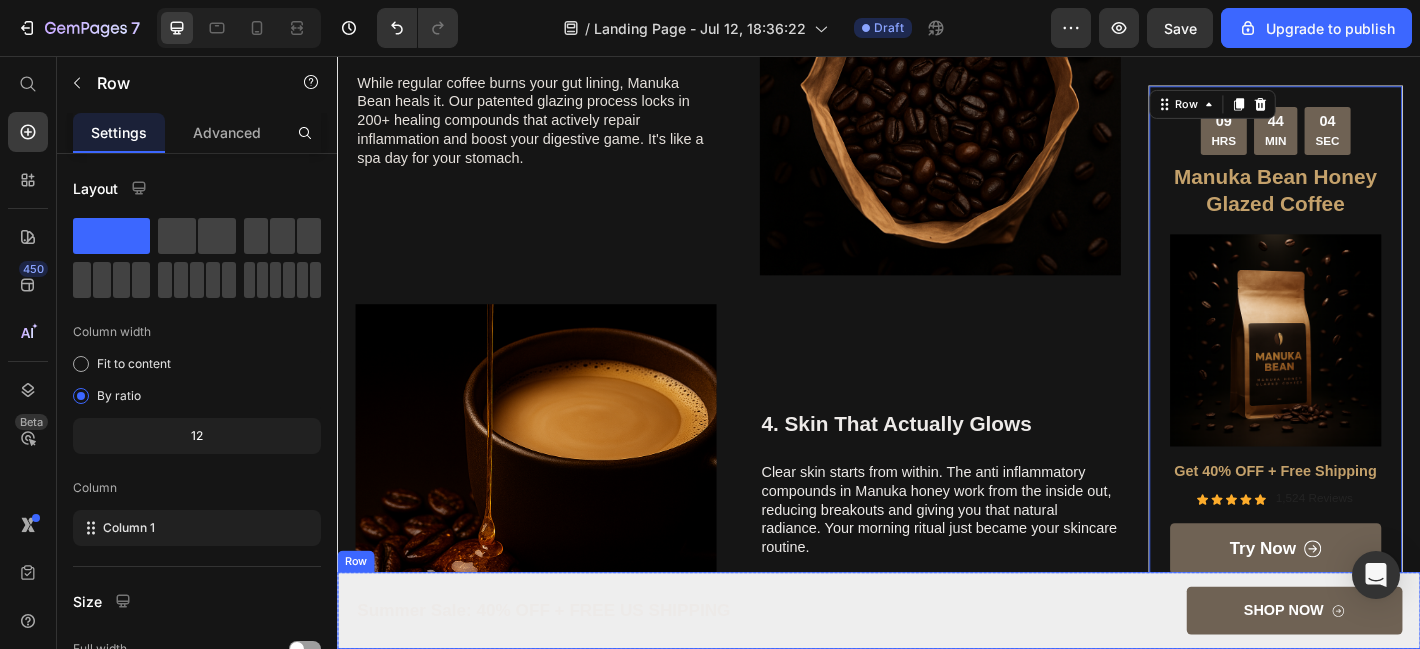 click on "Summer Sale: 40% OFF + FREE US SHIPPING Text Block" at bounding box center [645, 670] 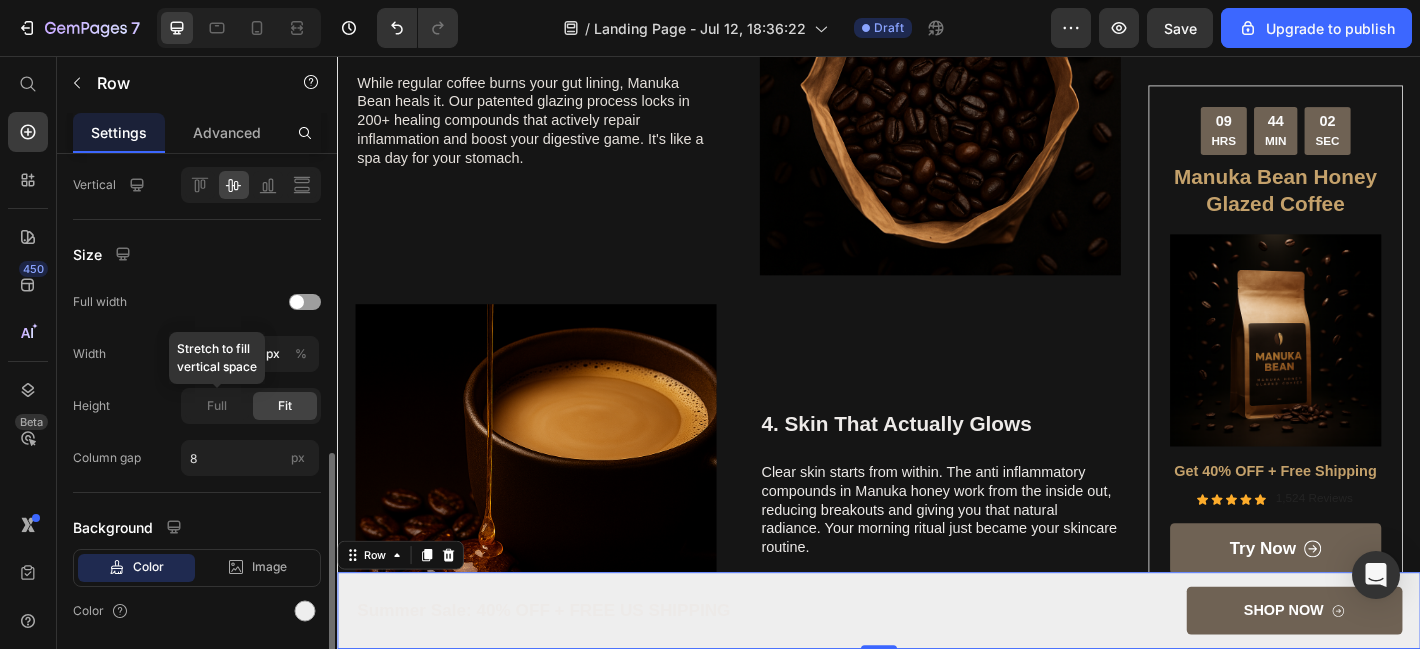 scroll, scrollTop: 569, scrollLeft: 0, axis: vertical 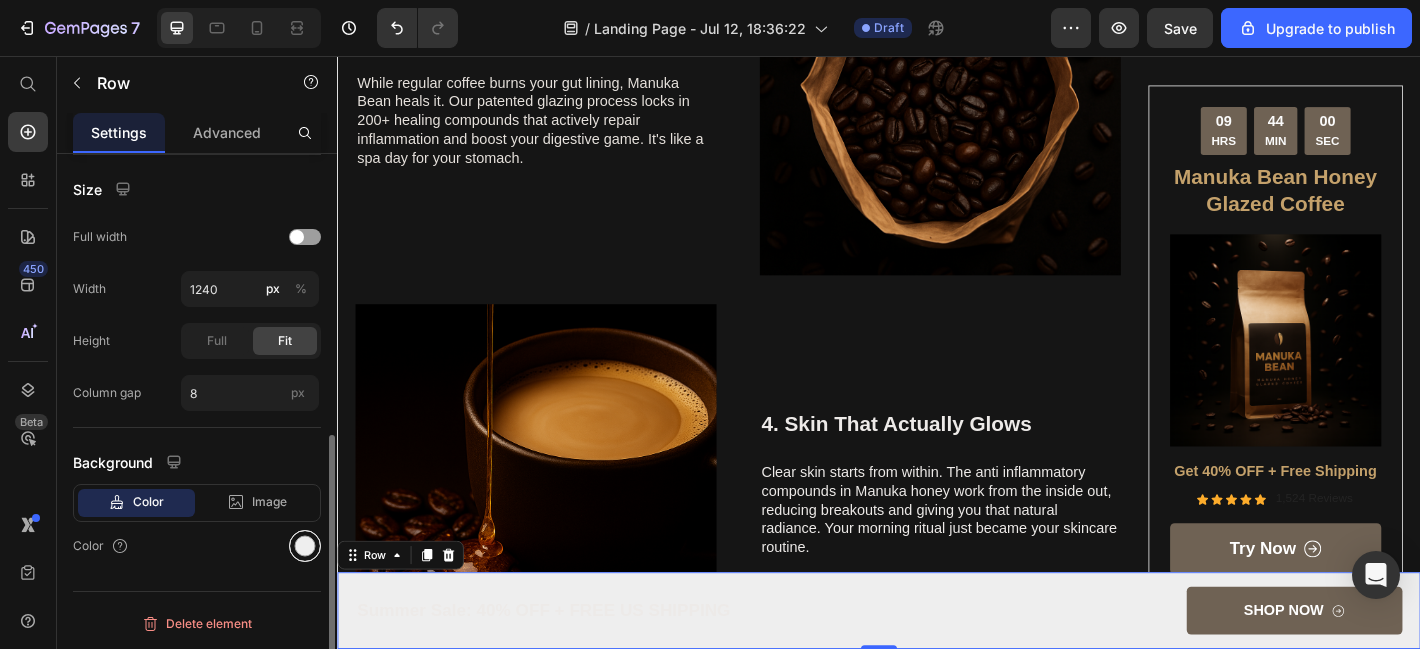 click at bounding box center [305, 546] 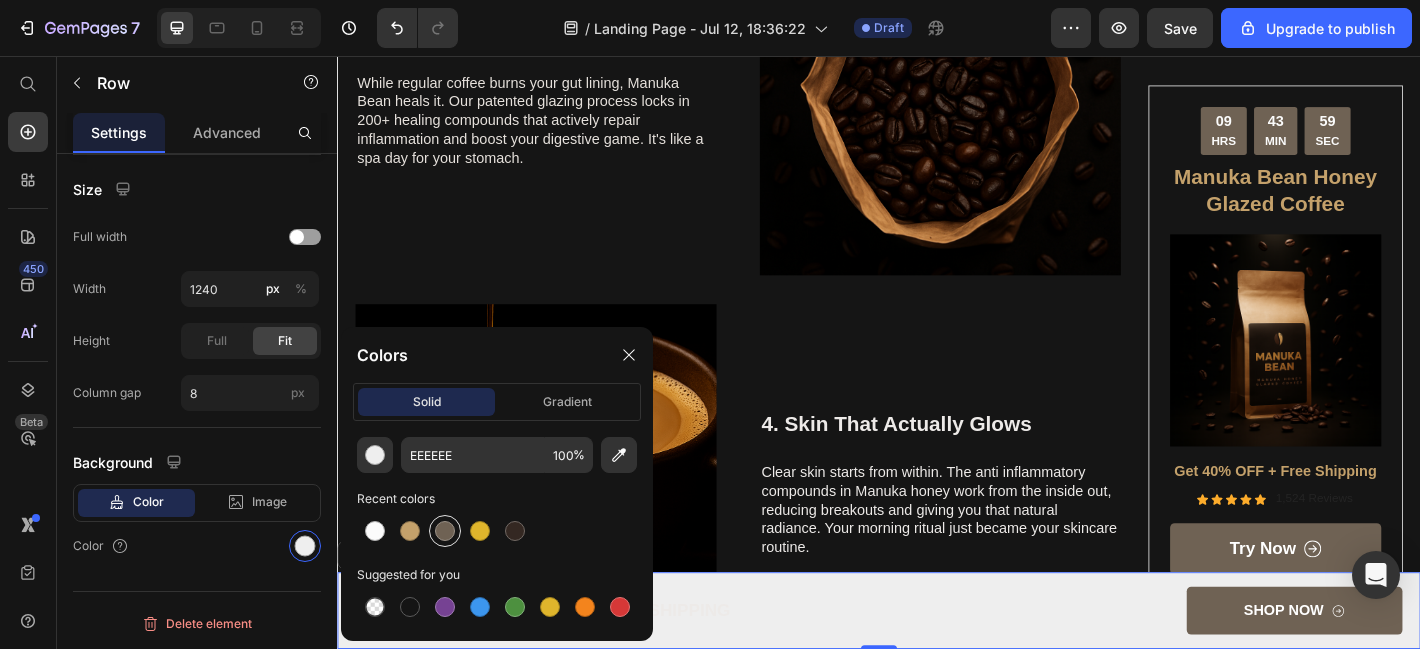 click at bounding box center (445, 531) 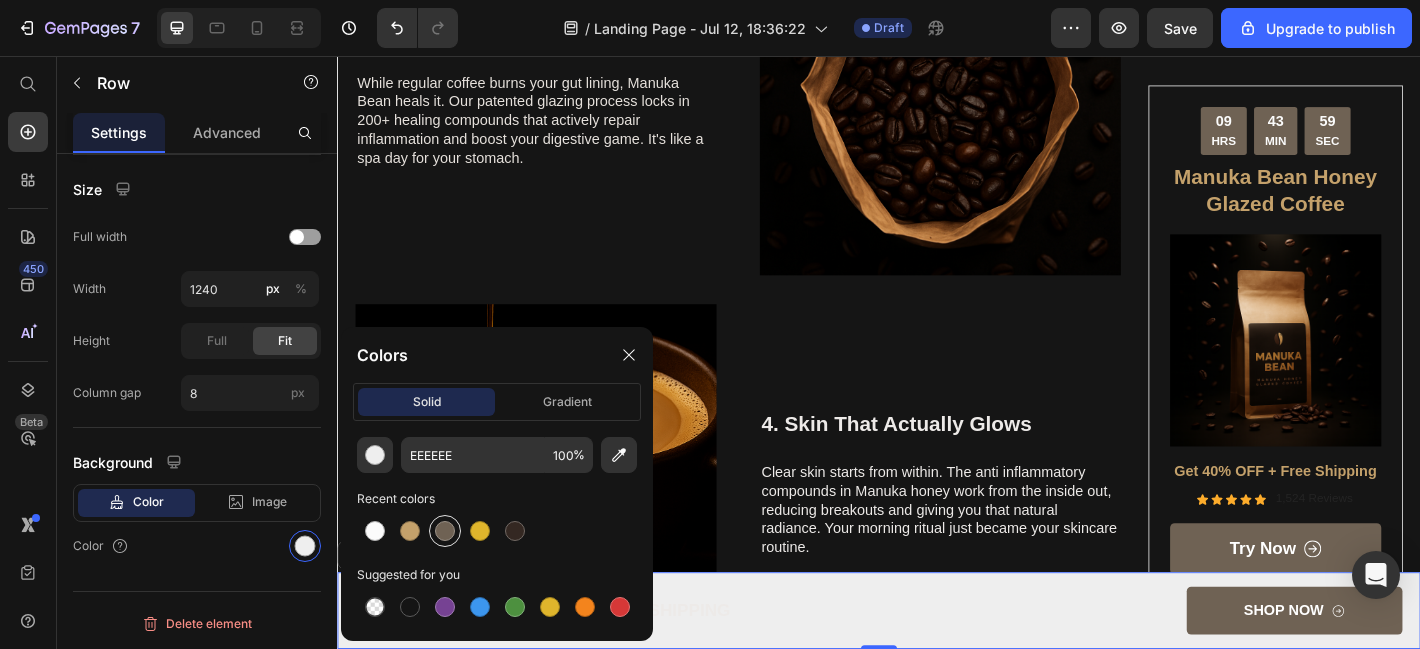 type on "6F6254" 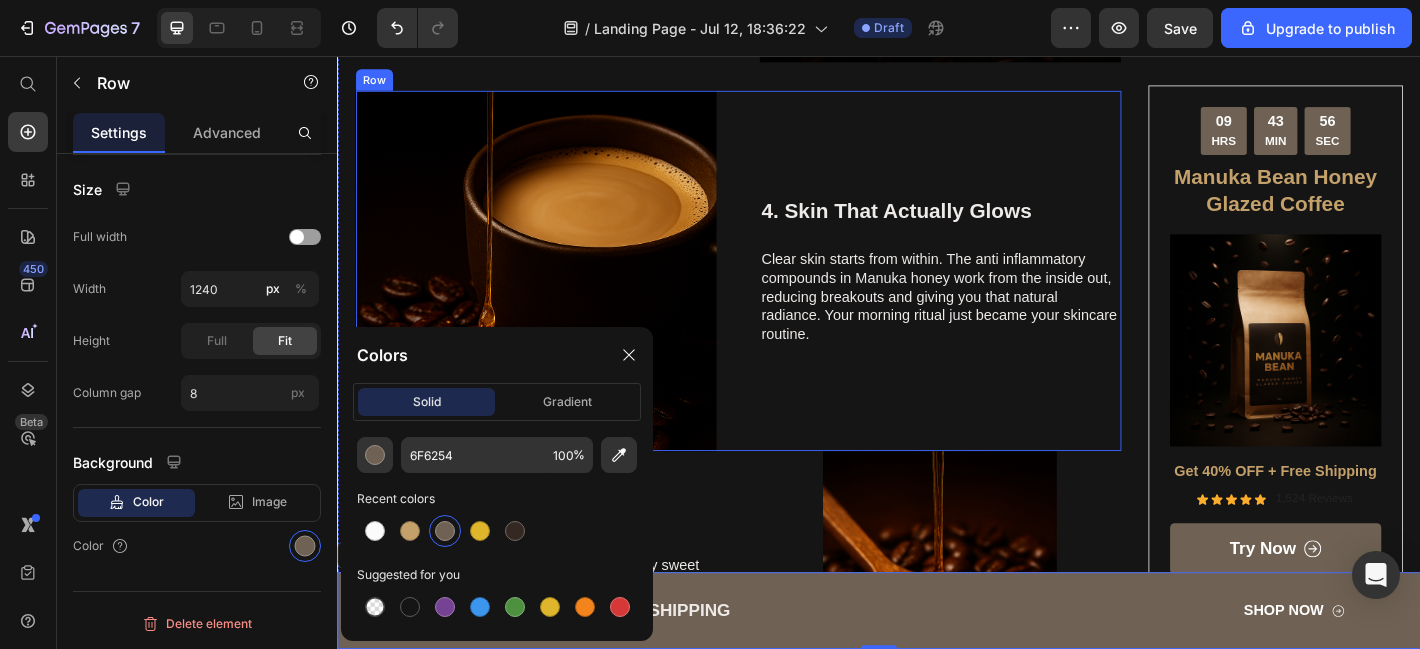 scroll, scrollTop: 2442, scrollLeft: 0, axis: vertical 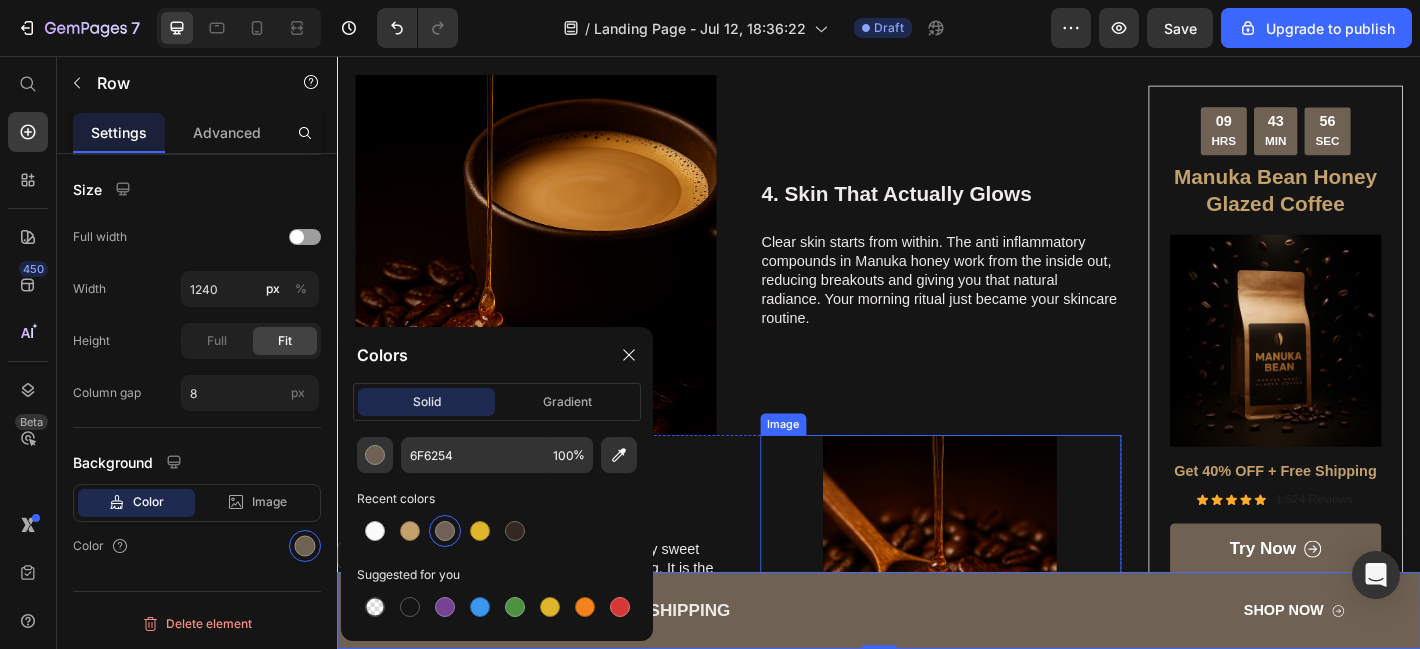 click at bounding box center (1005, 605) 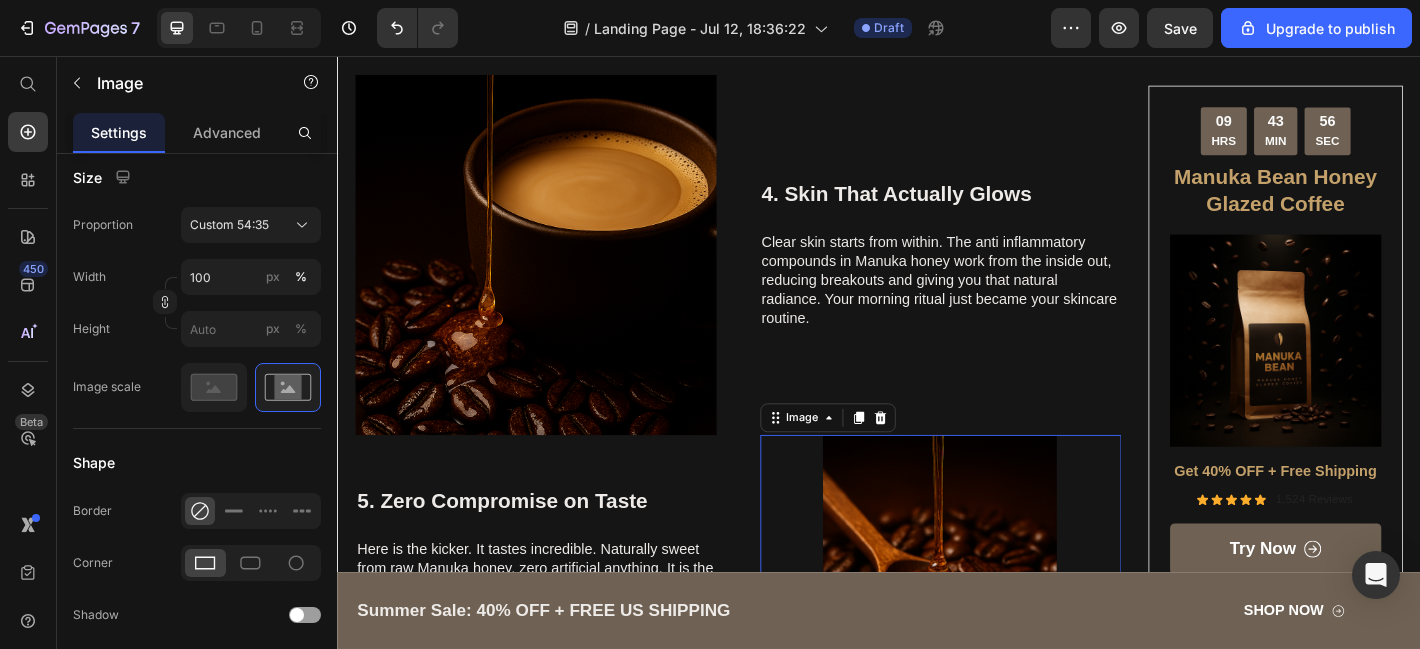scroll, scrollTop: 0, scrollLeft: 0, axis: both 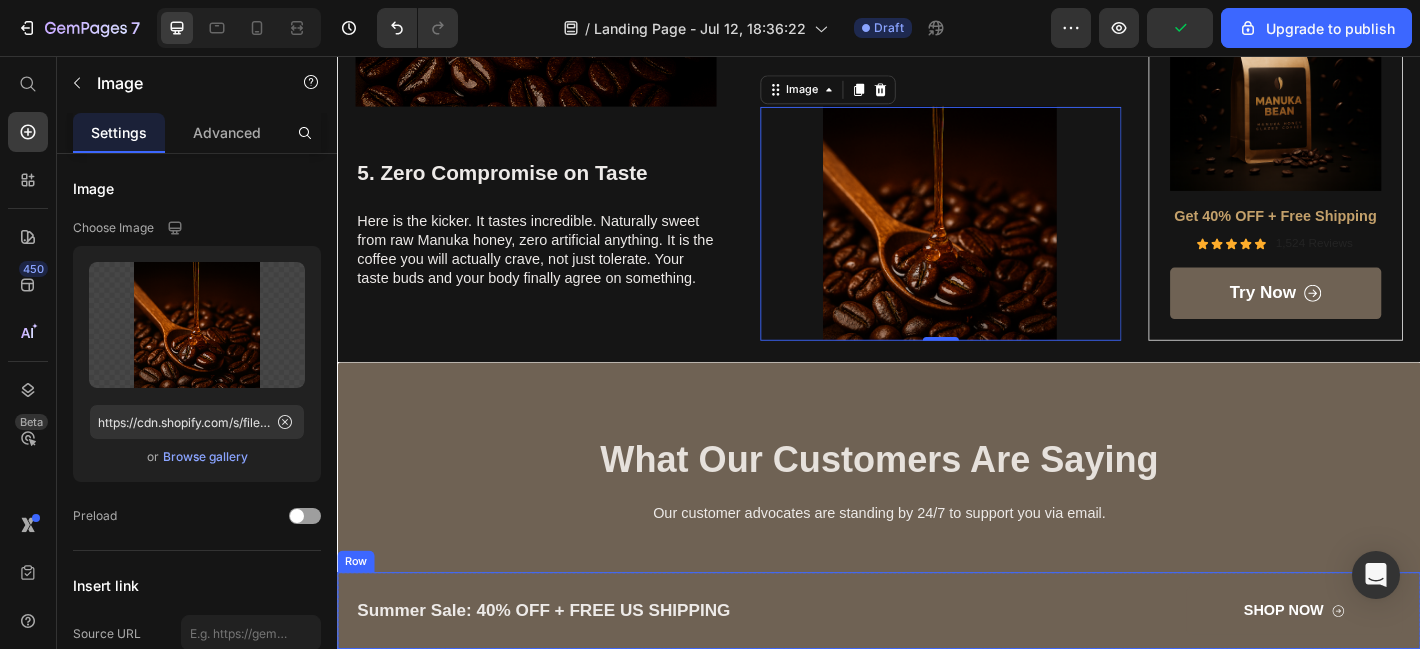 click on "Summer Sale: 40% OFF + FREE US SHIPPING Text Block
SHOP NOW   Button Row" at bounding box center (937, 670) 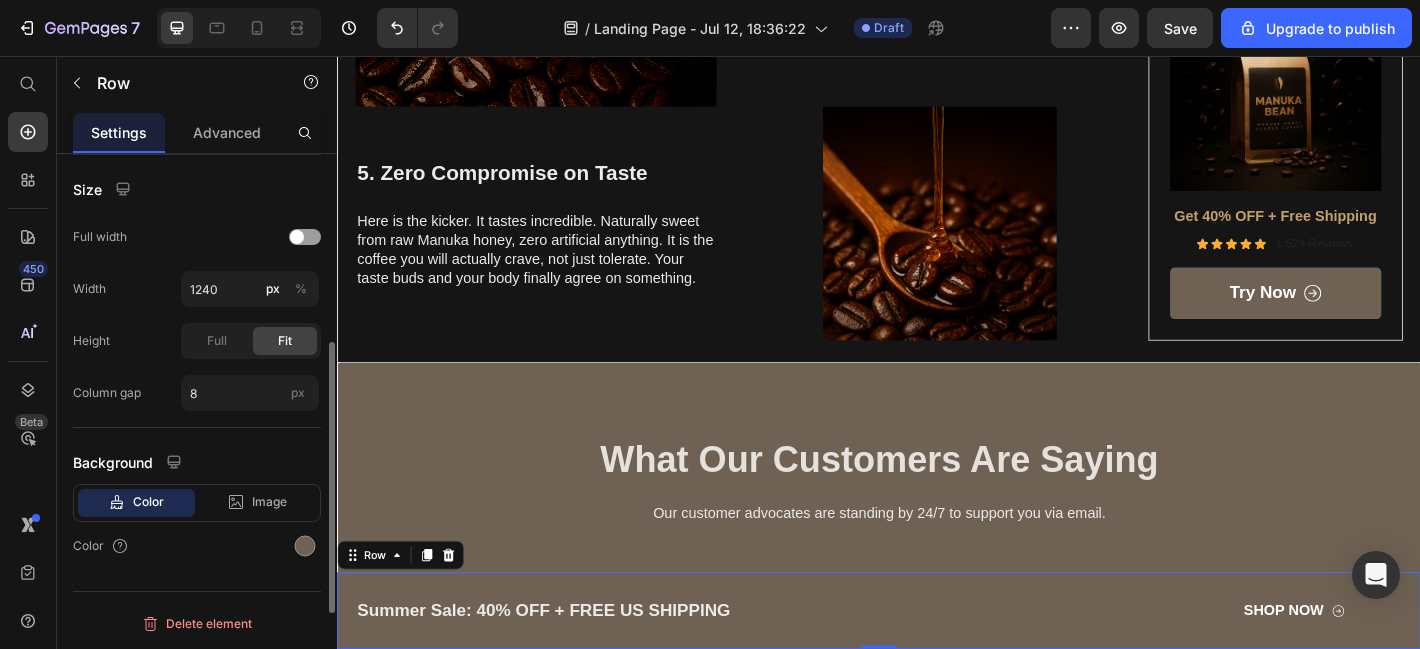 scroll, scrollTop: 0, scrollLeft: 0, axis: both 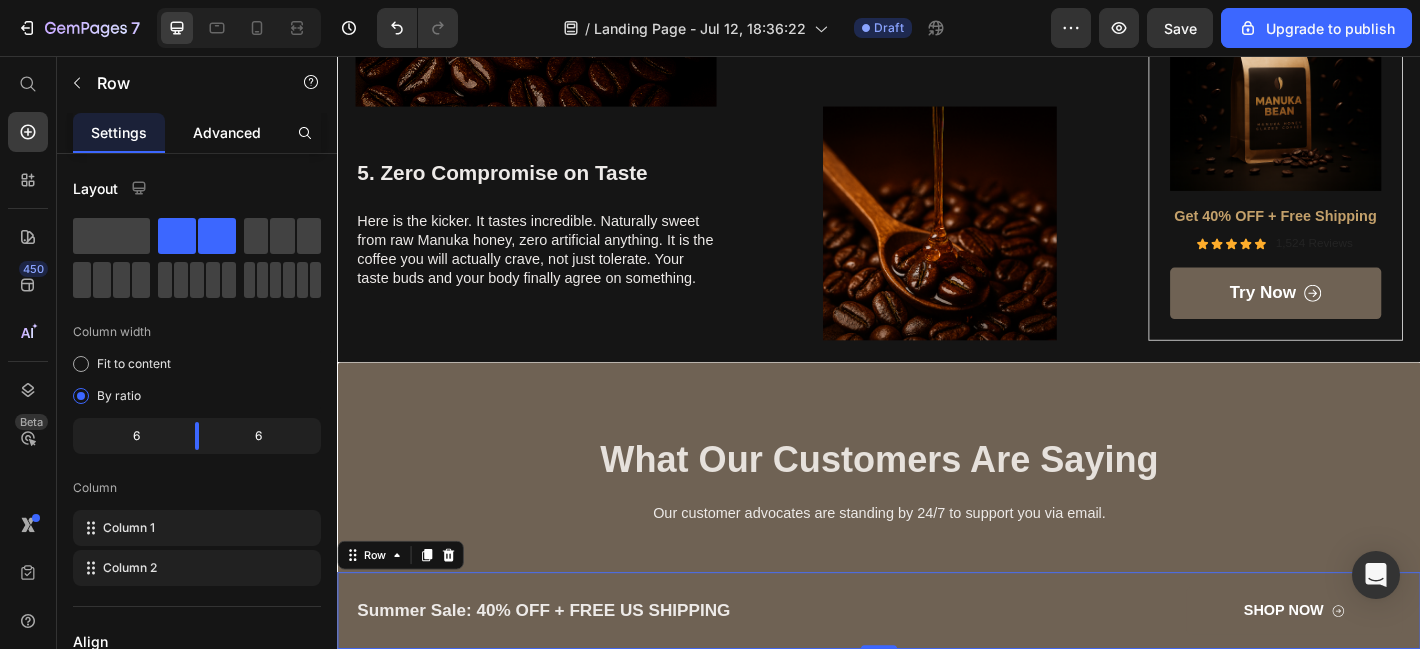 click on "Advanced" at bounding box center [227, 132] 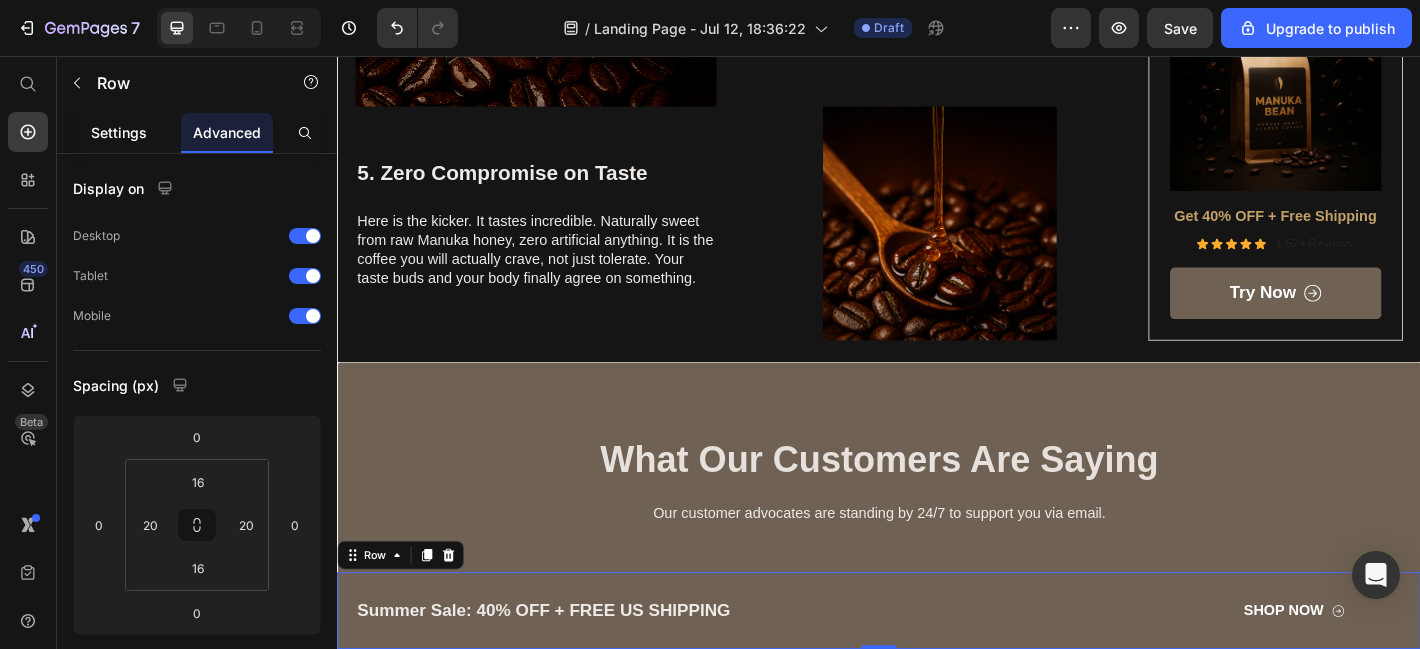 click on "Settings" at bounding box center [119, 132] 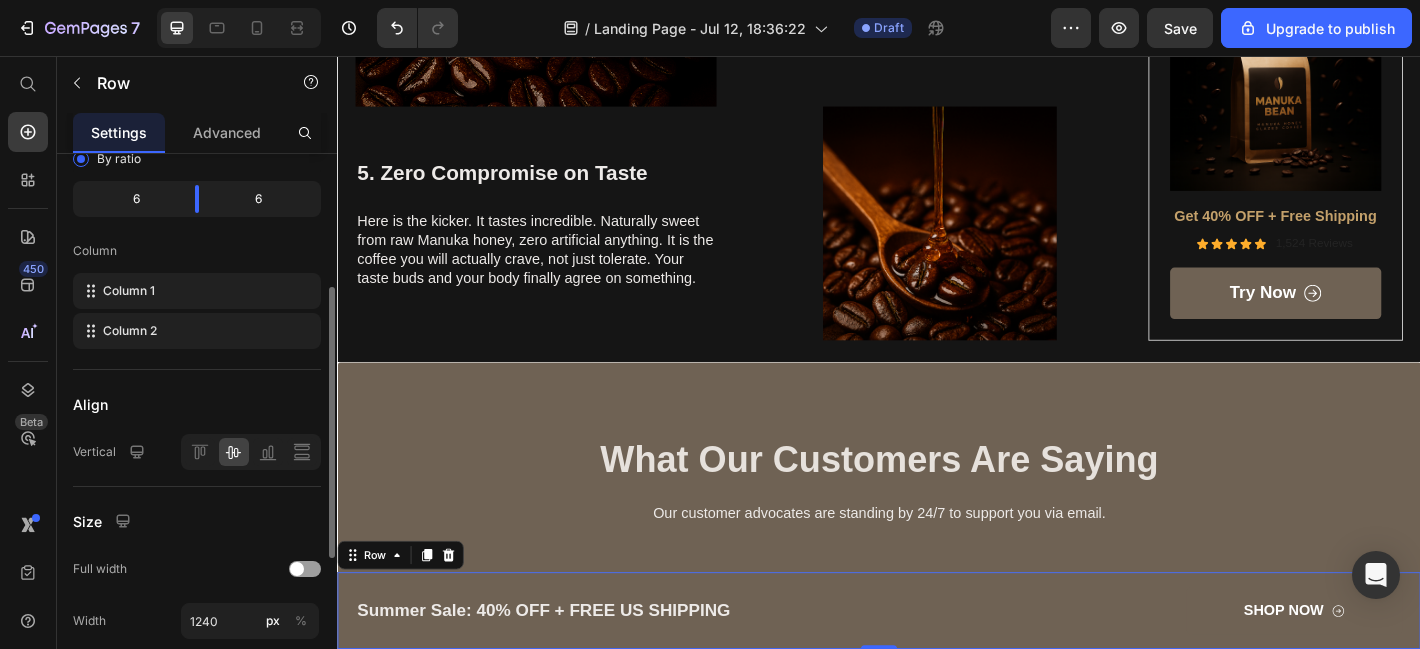scroll, scrollTop: 264, scrollLeft: 0, axis: vertical 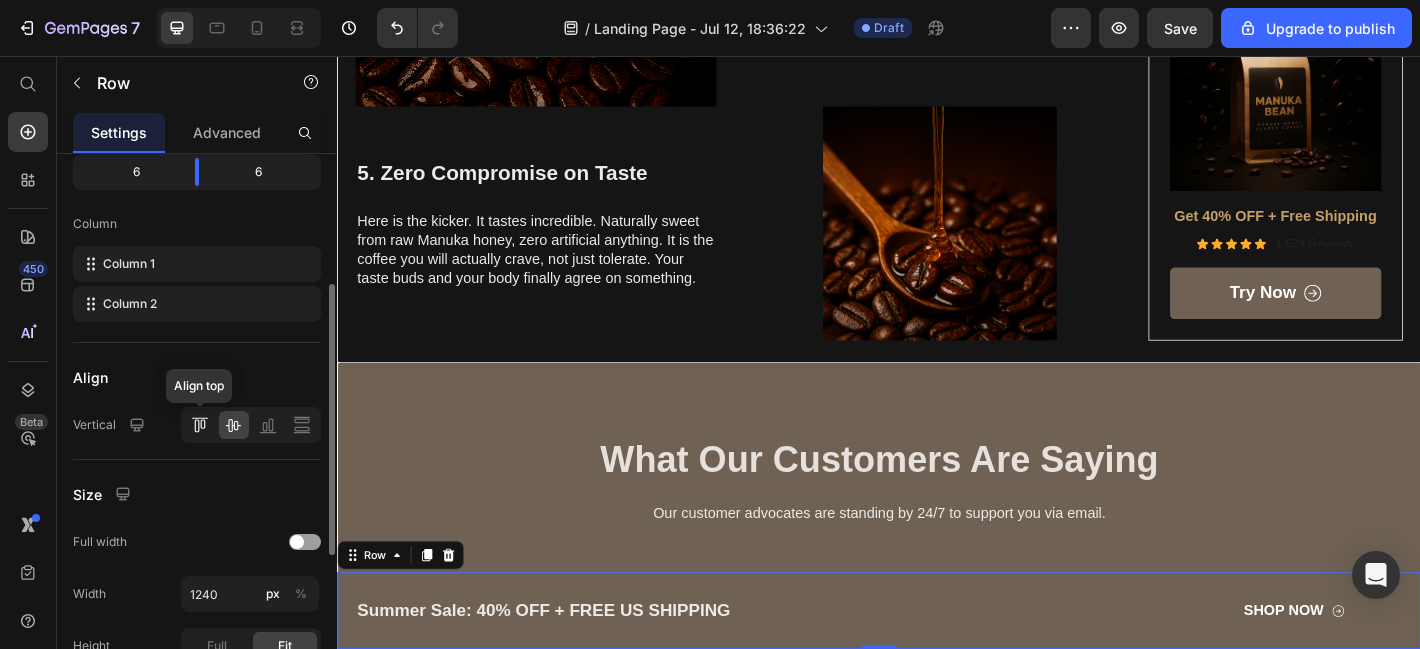 click 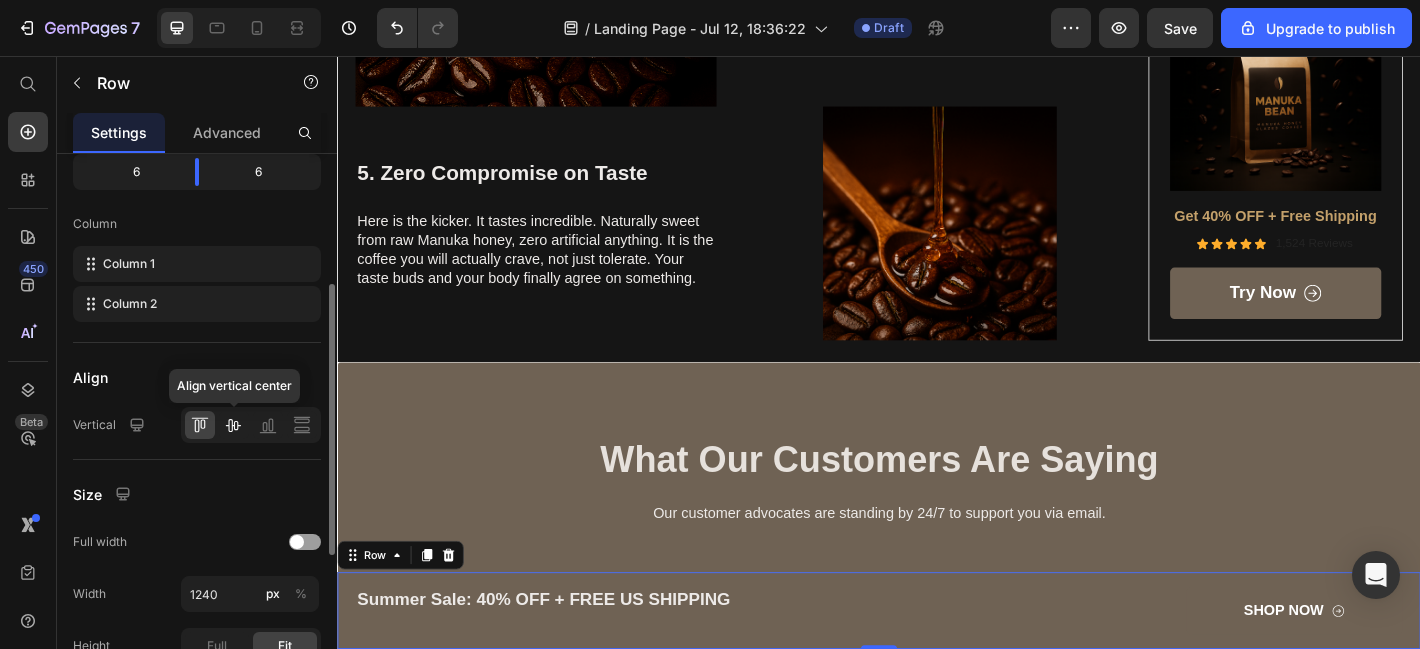 click 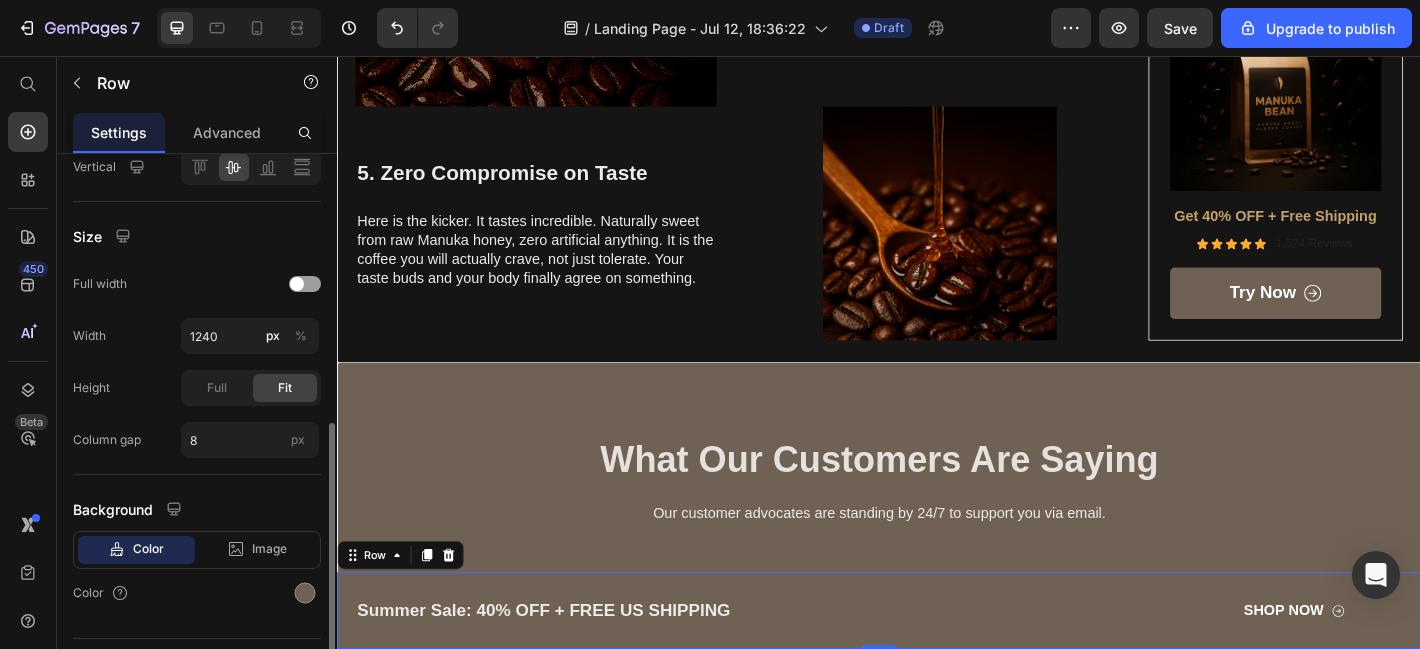 scroll, scrollTop: 539, scrollLeft: 0, axis: vertical 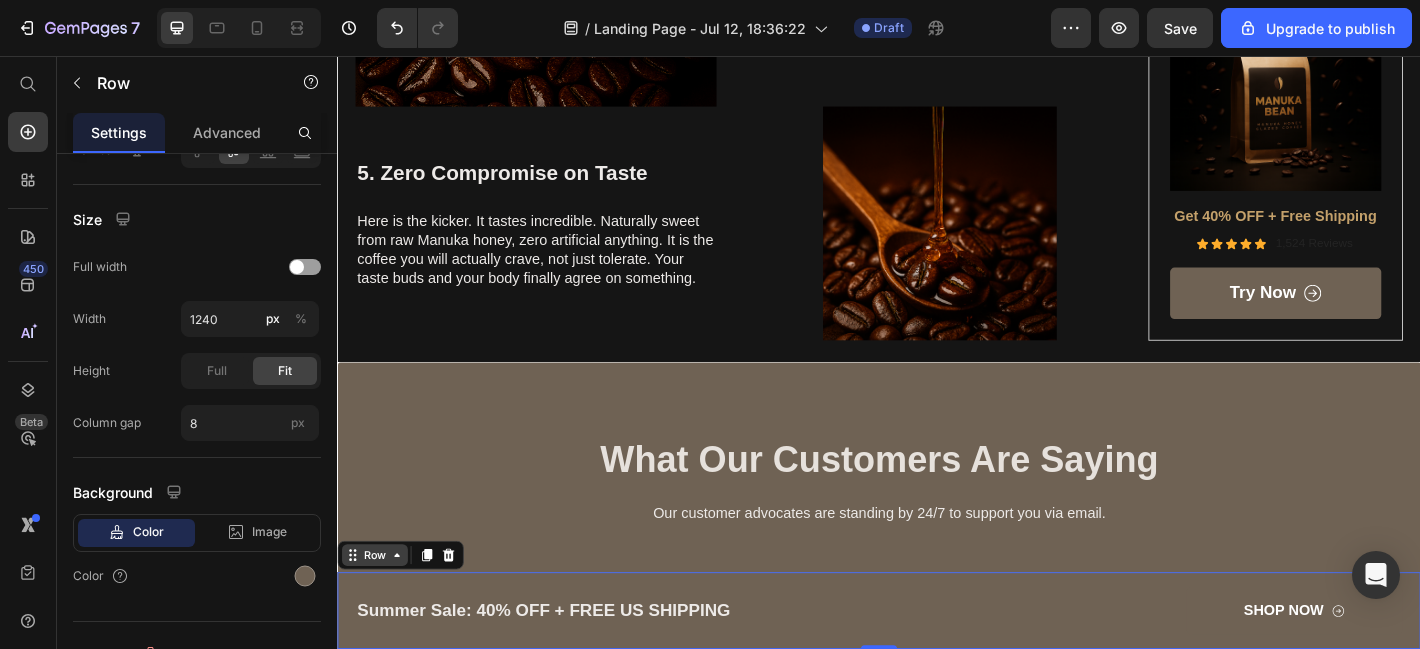 click 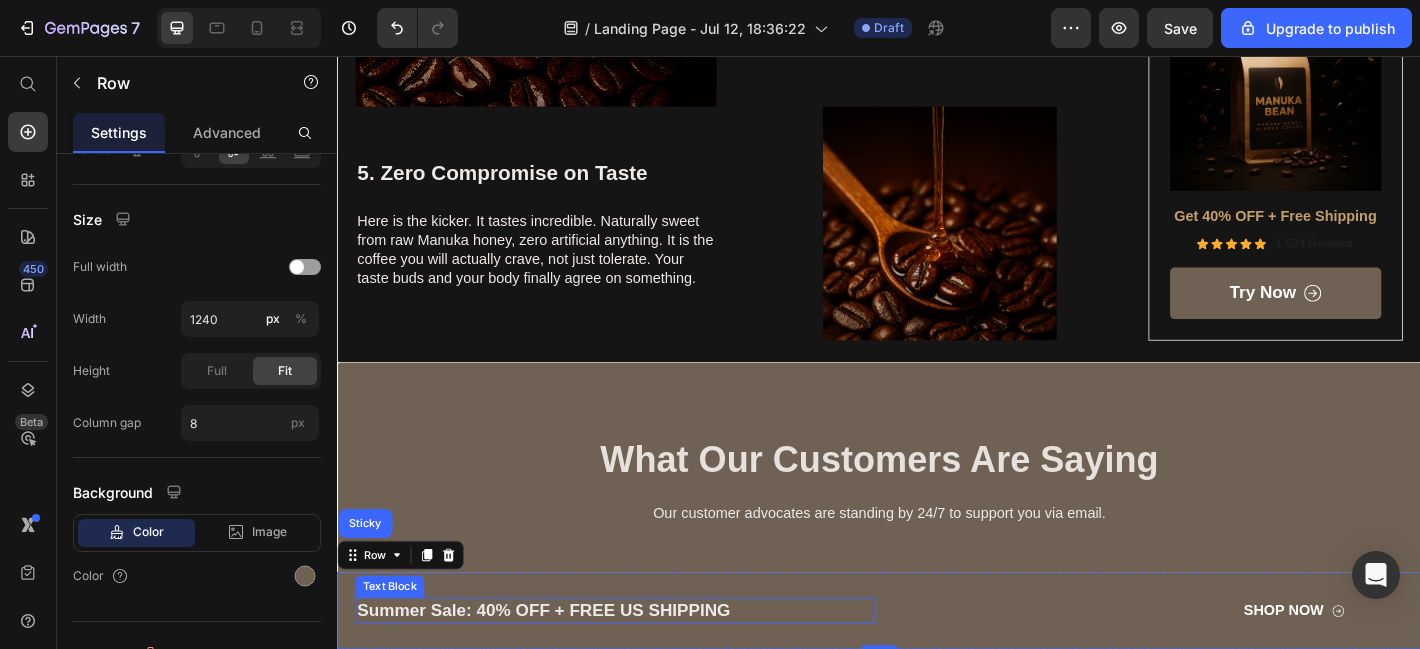 click on "Summer Sale: 40% OFF + FREE US SHIPPING" at bounding box center (645, 670) 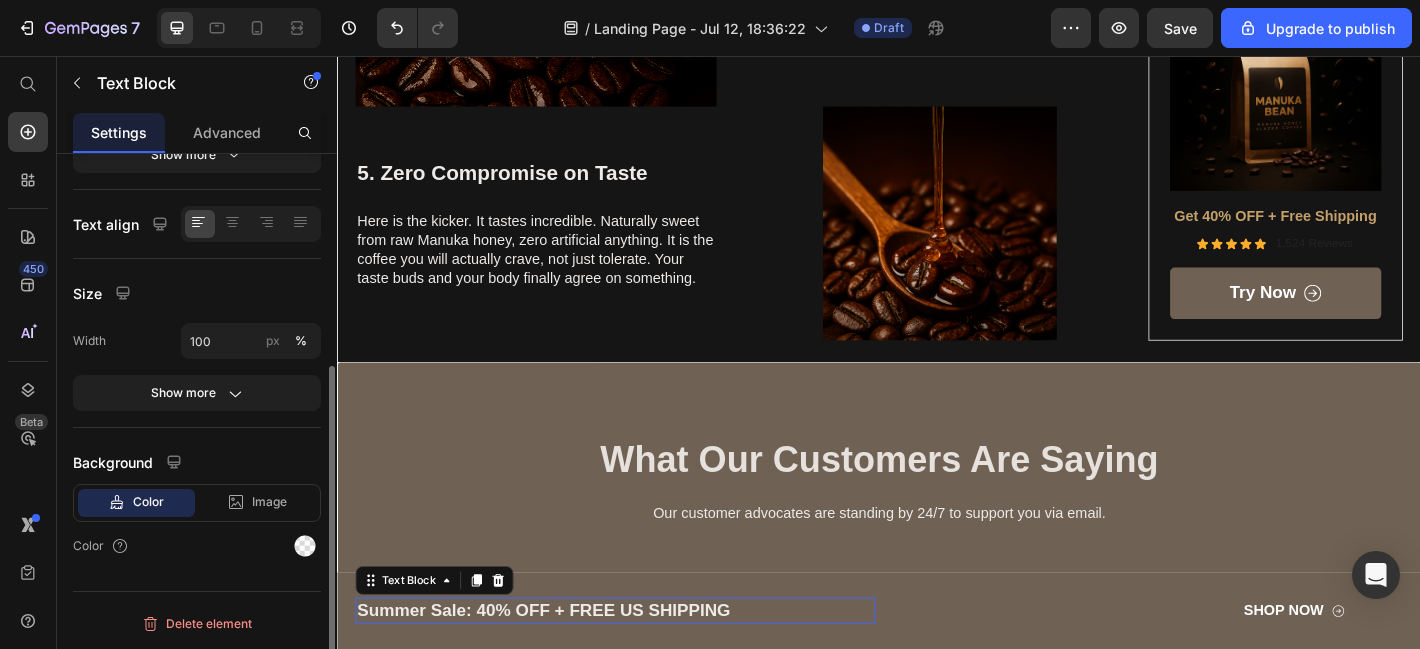 scroll, scrollTop: 0, scrollLeft: 0, axis: both 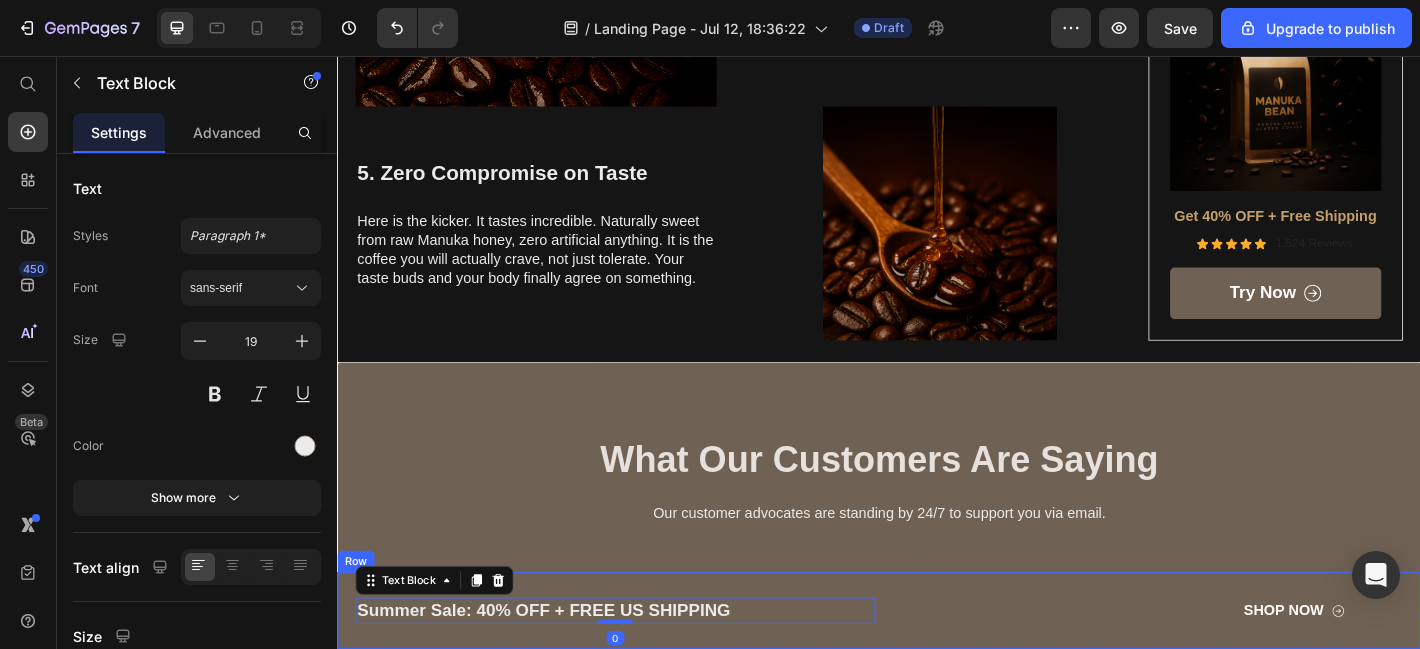 click on "Summer Sale: 40% OFF + FREE US SHIPPING Text Block   0
SHOP NOW   Button Row" at bounding box center (937, 670) 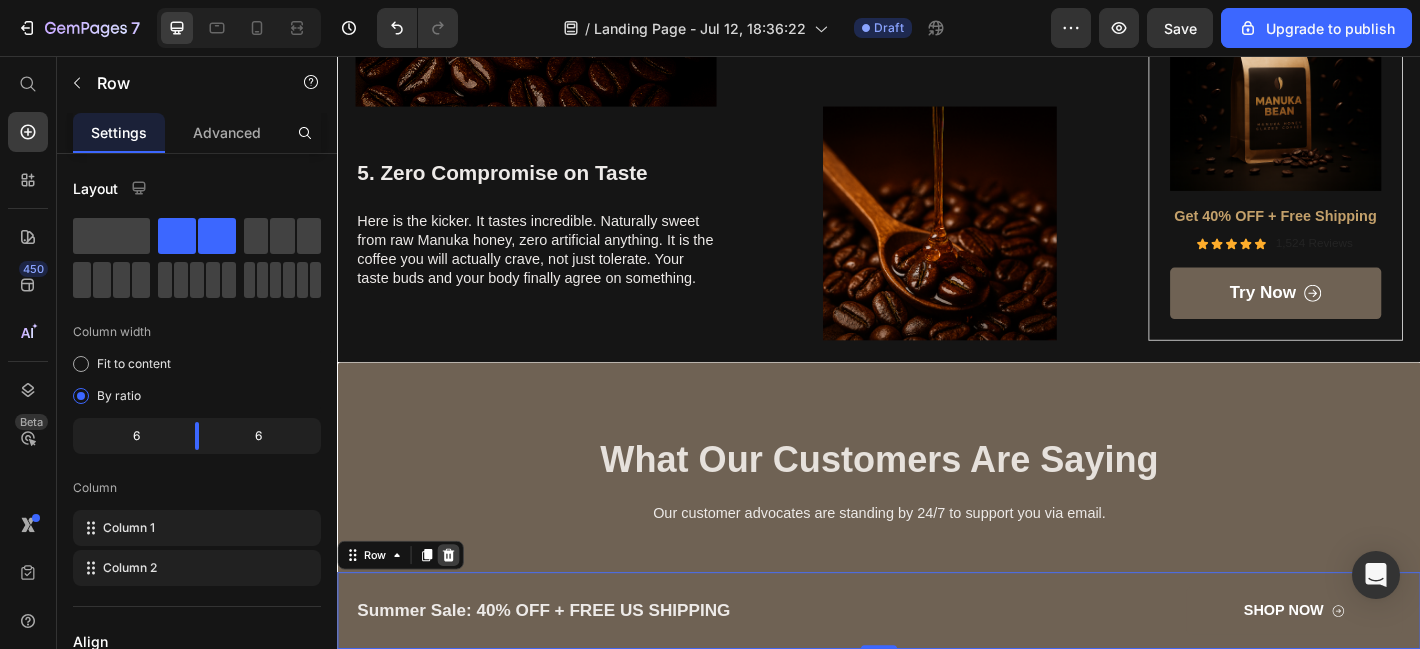 click 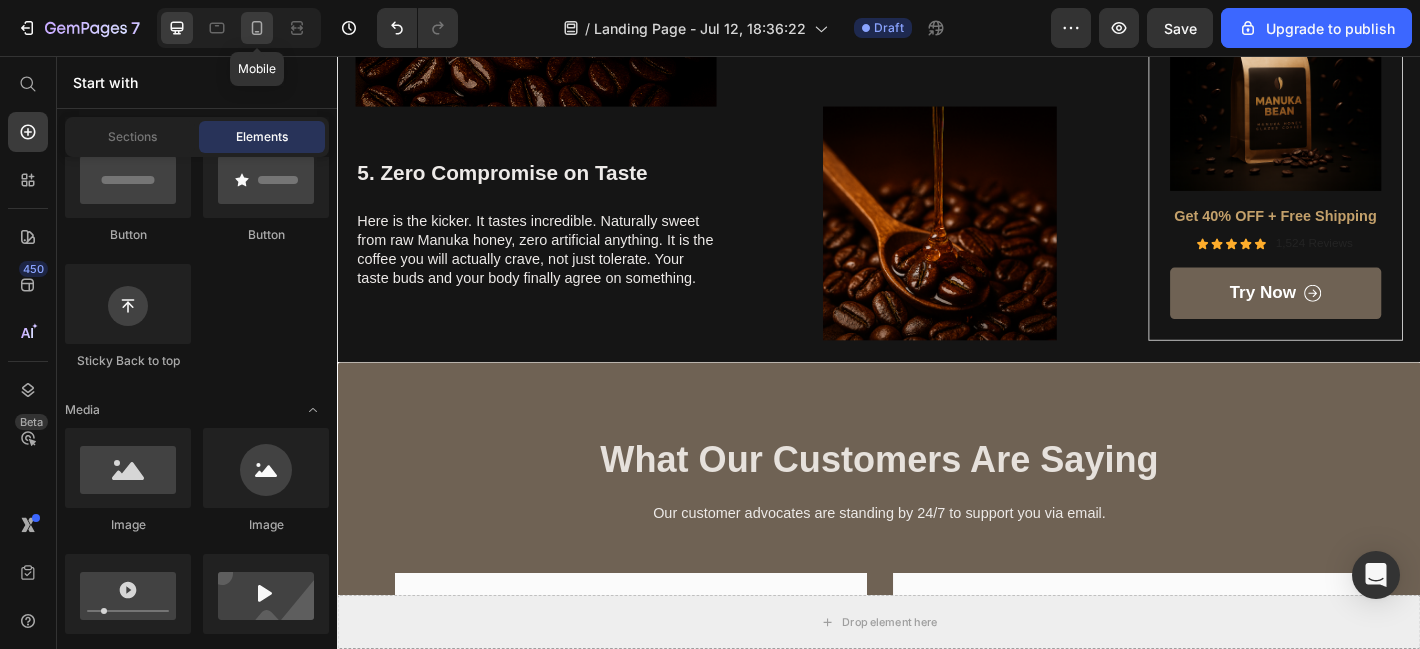 click 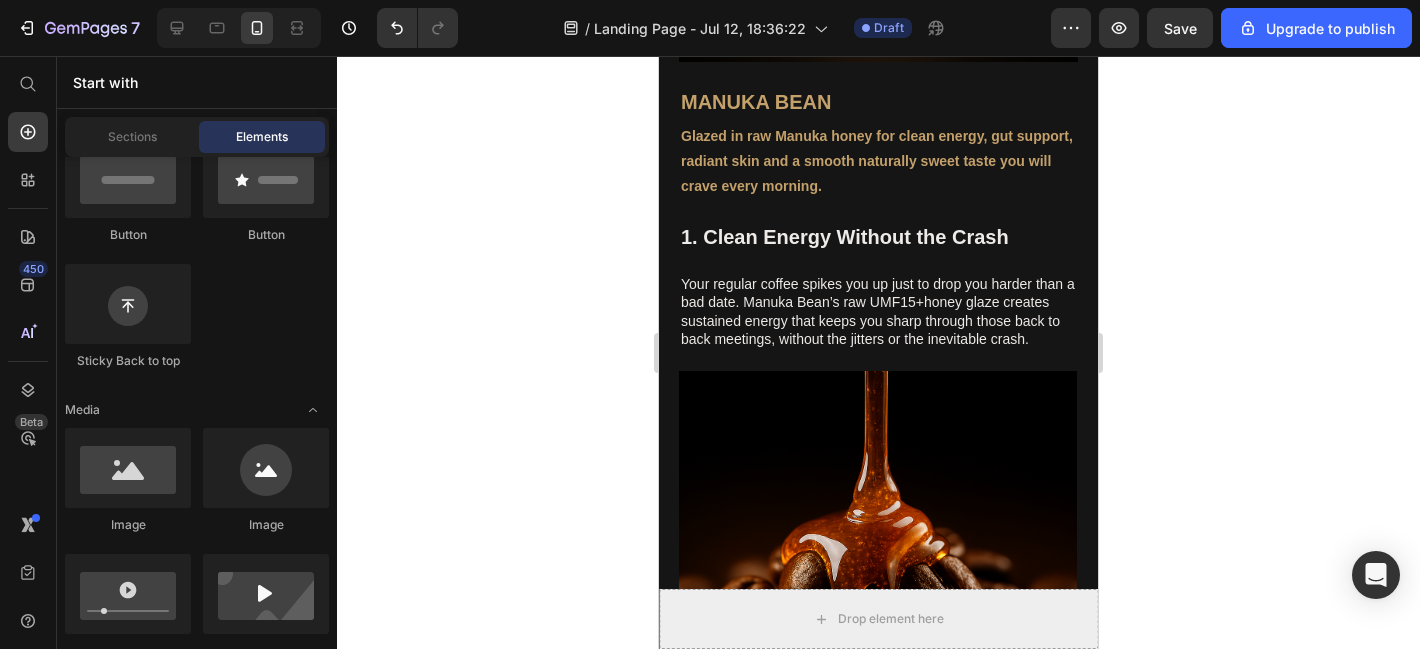 scroll, scrollTop: 1292, scrollLeft: 0, axis: vertical 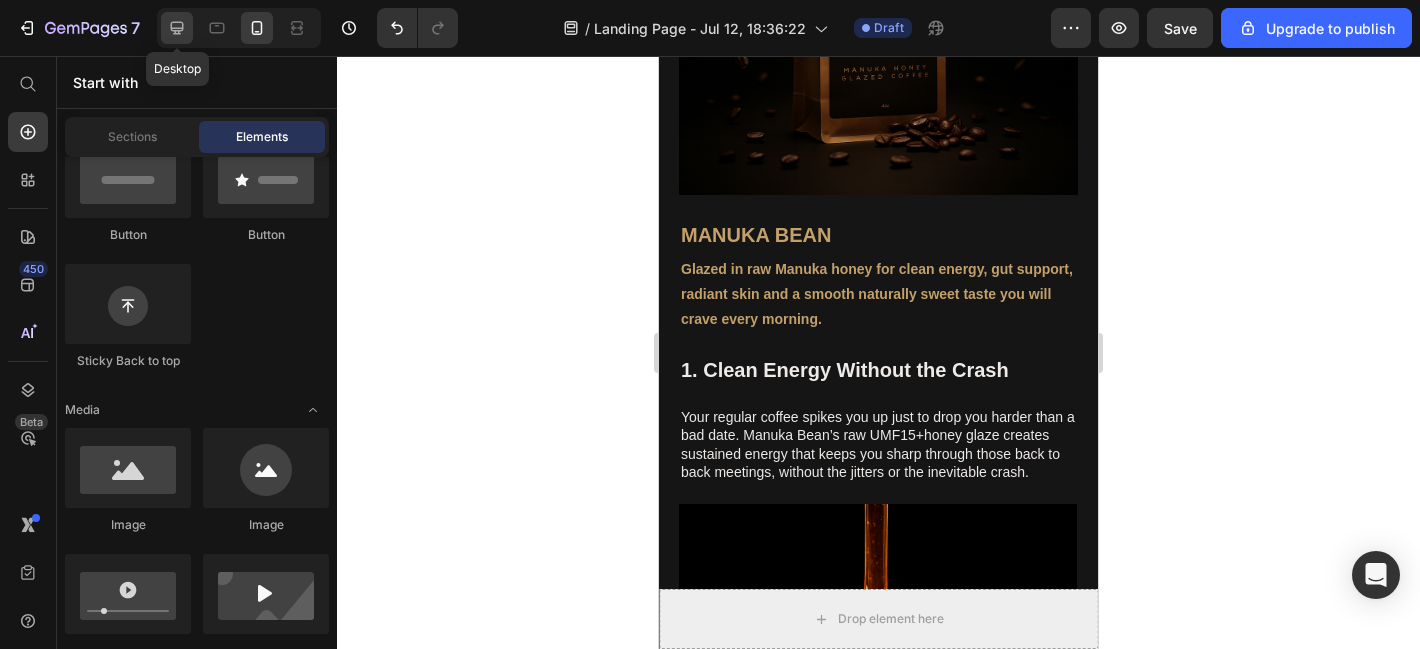 click 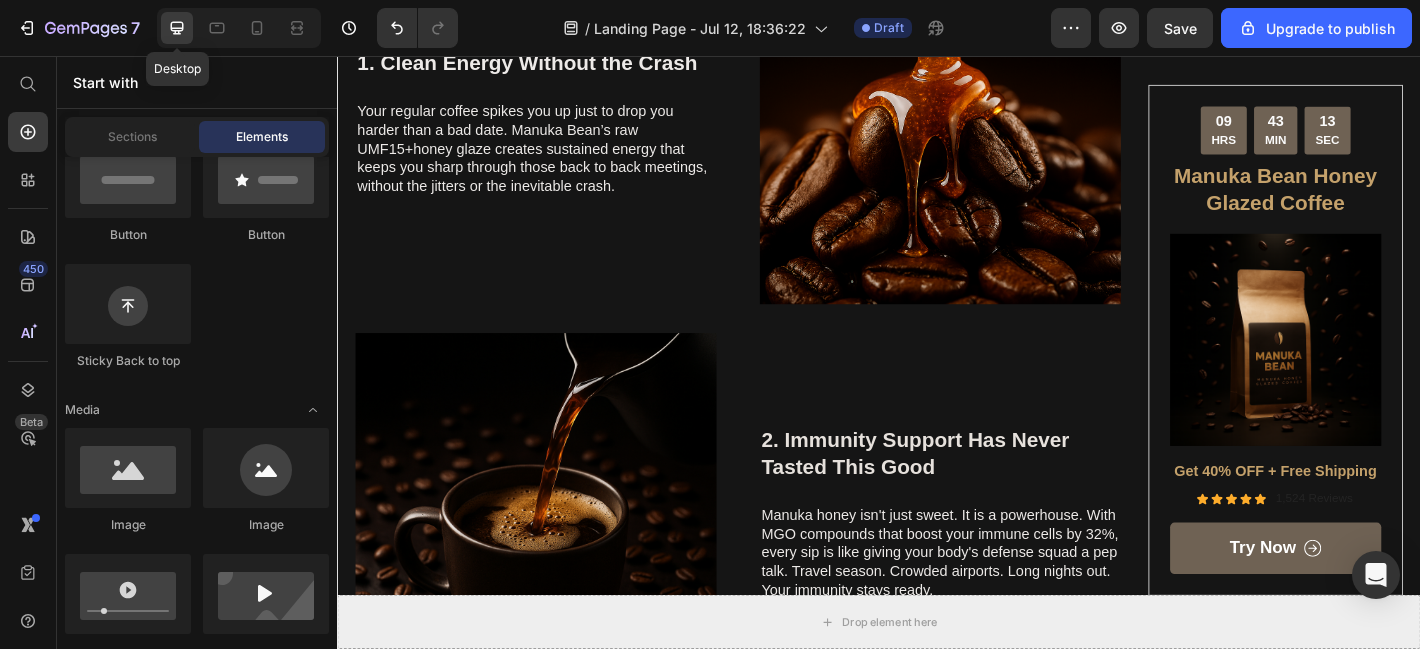 scroll, scrollTop: 1298, scrollLeft: 0, axis: vertical 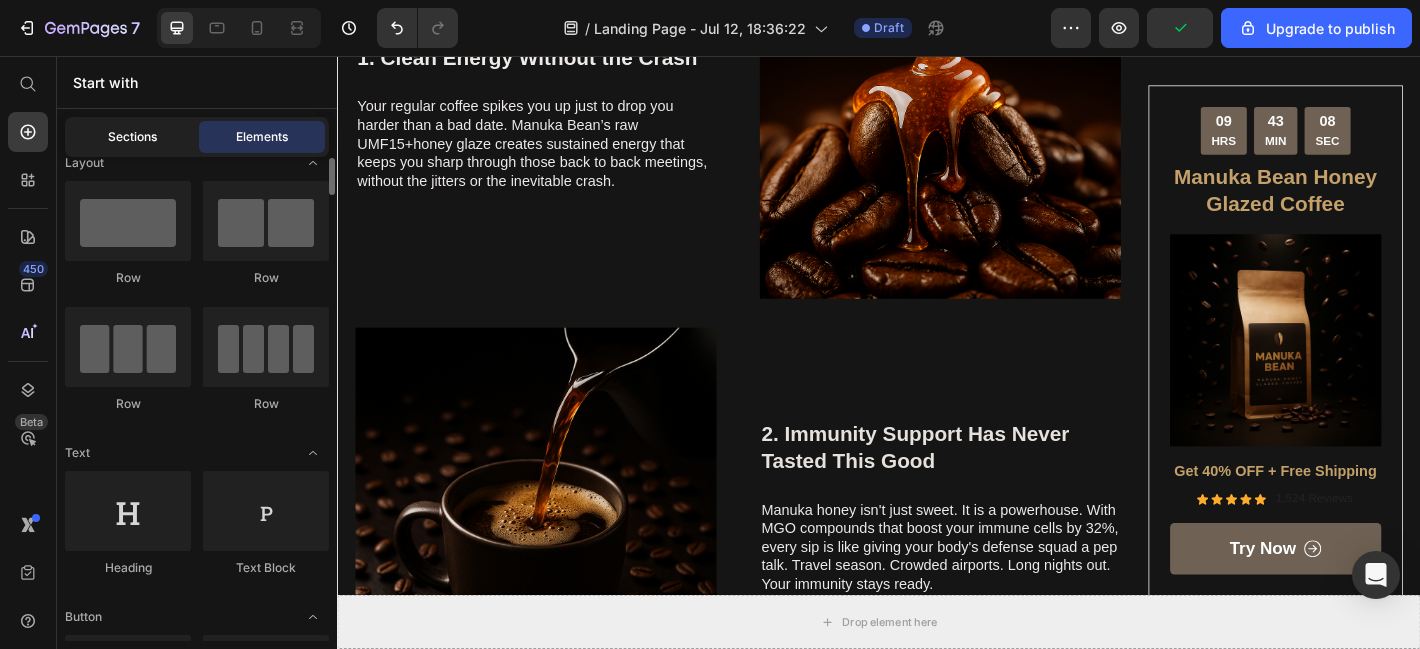 click on "Sections" 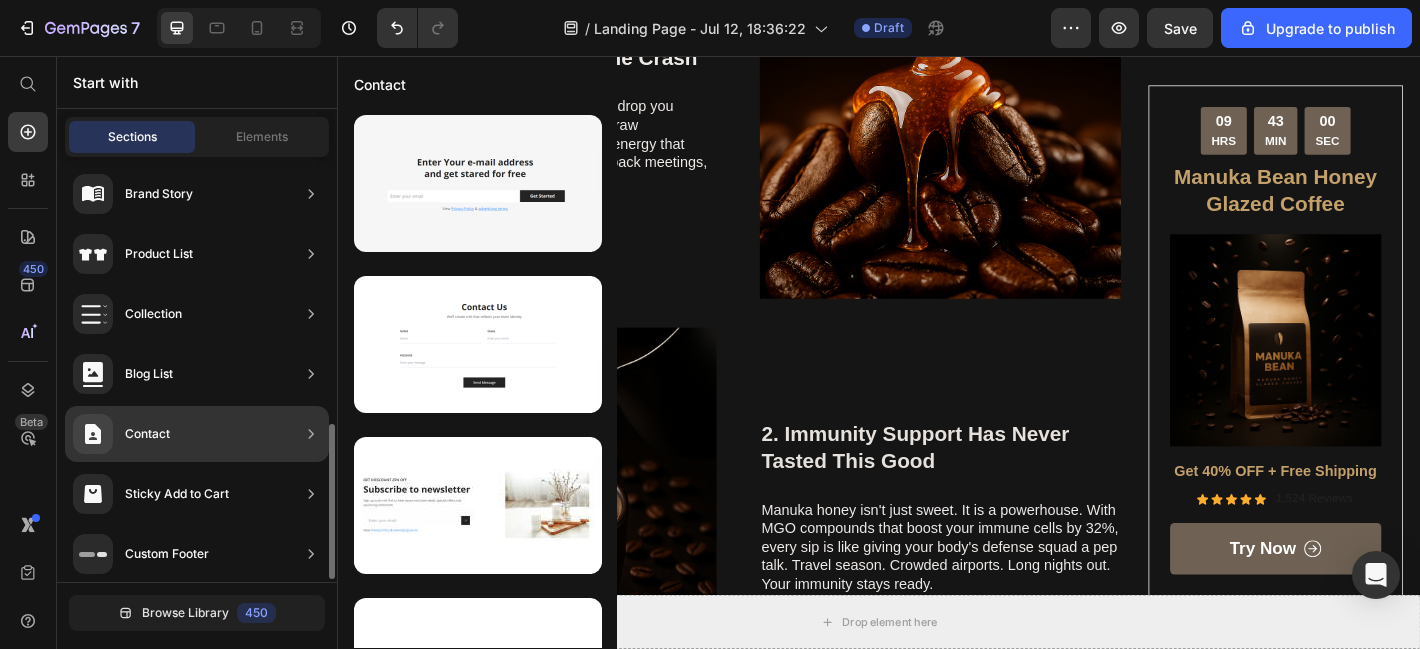 scroll, scrollTop: 735, scrollLeft: 0, axis: vertical 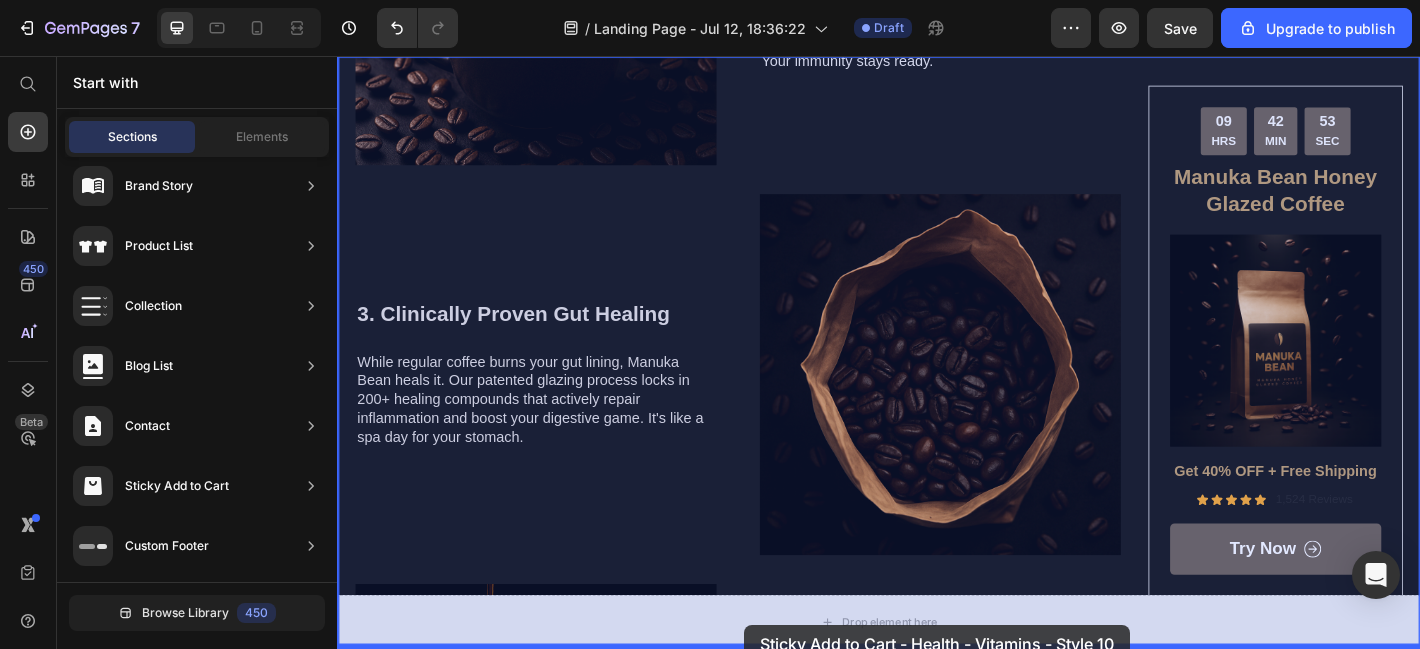 drag, startPoint x: 792, startPoint y: 465, endPoint x: 790, endPoint y: 674, distance: 209.00957 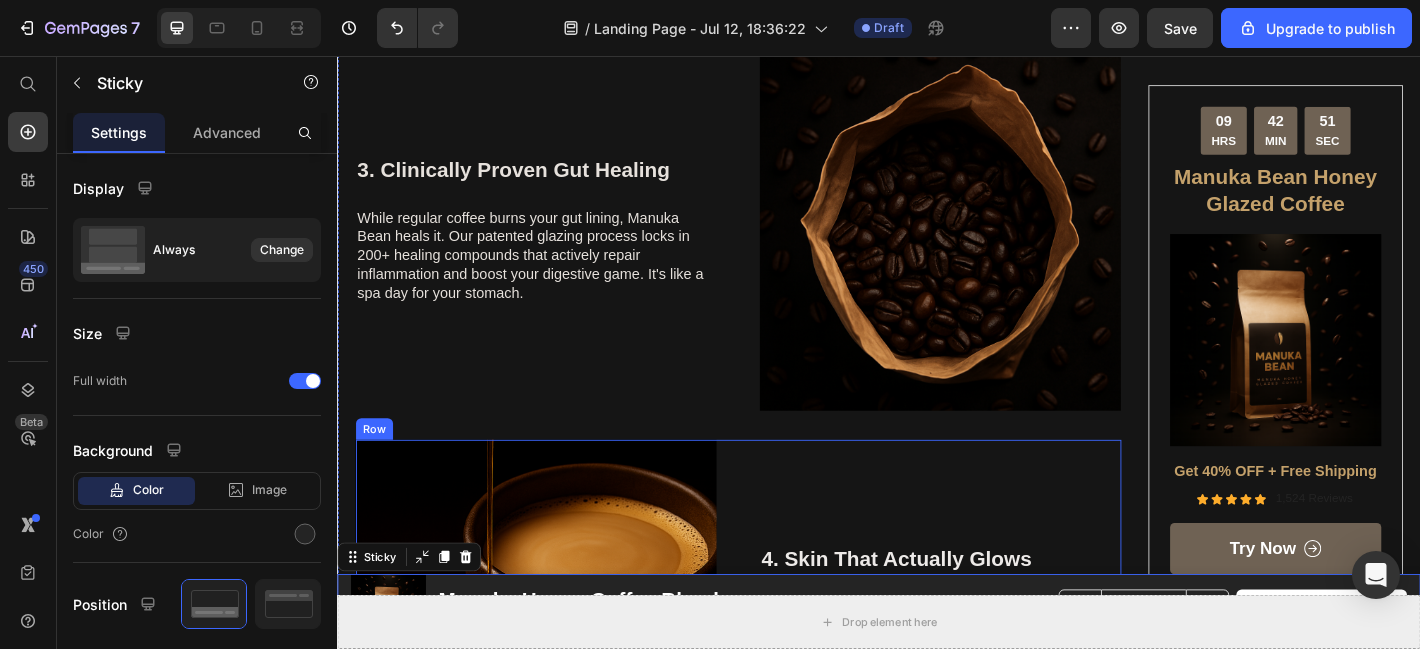 scroll, scrollTop: 2049, scrollLeft: 0, axis: vertical 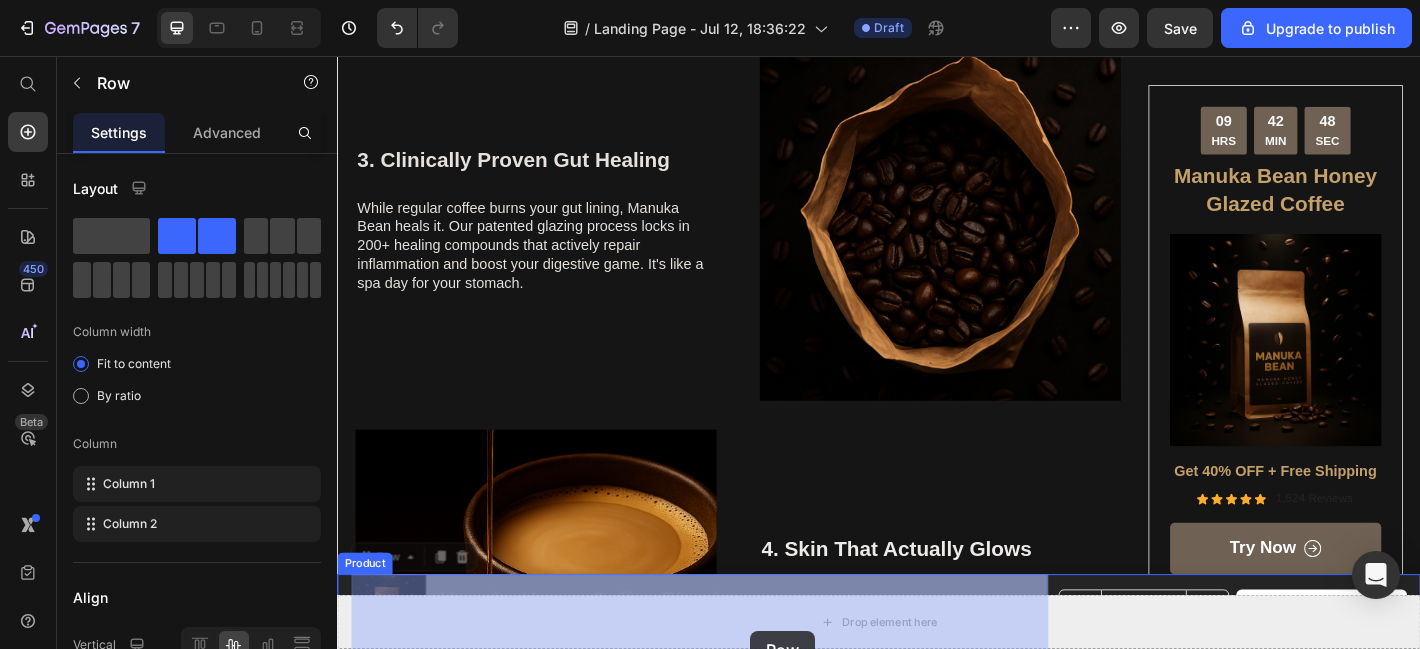drag, startPoint x: 763, startPoint y: 639, endPoint x: 772, endPoint y: 690, distance: 51.78803 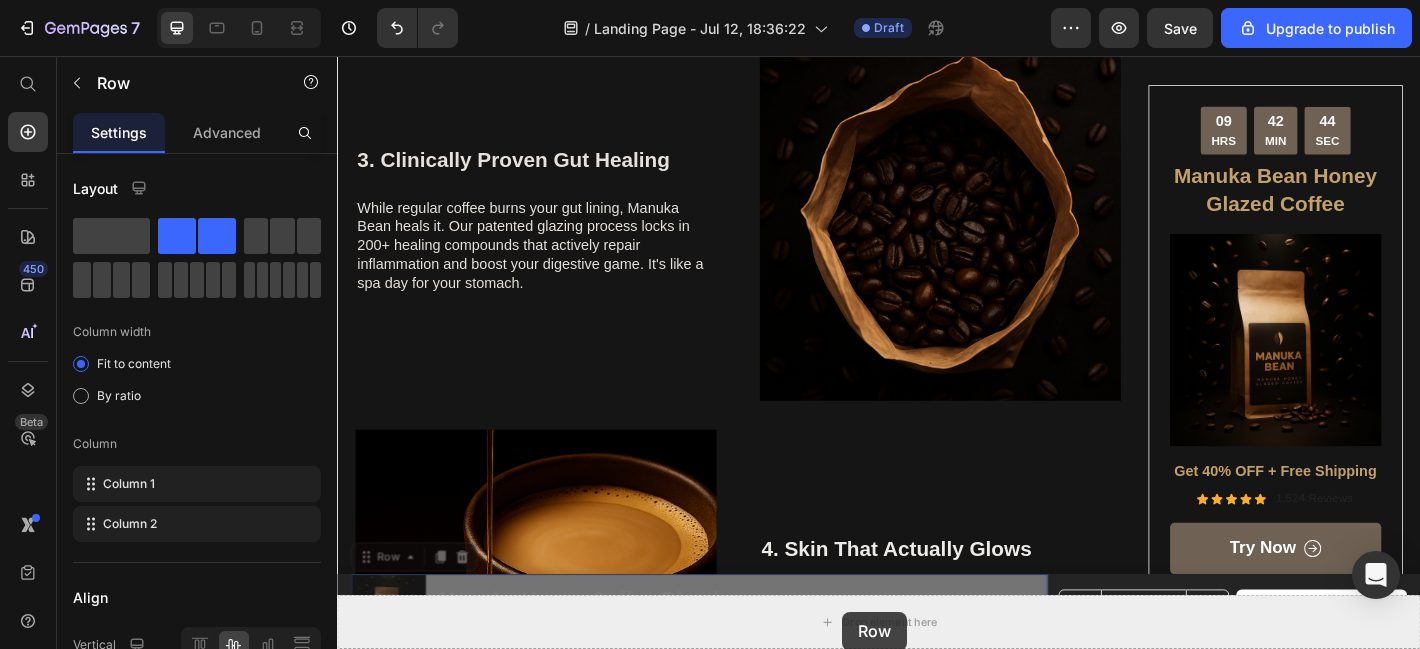 drag, startPoint x: 805, startPoint y: 639, endPoint x: 897, endPoint y: 672, distance: 97.73945 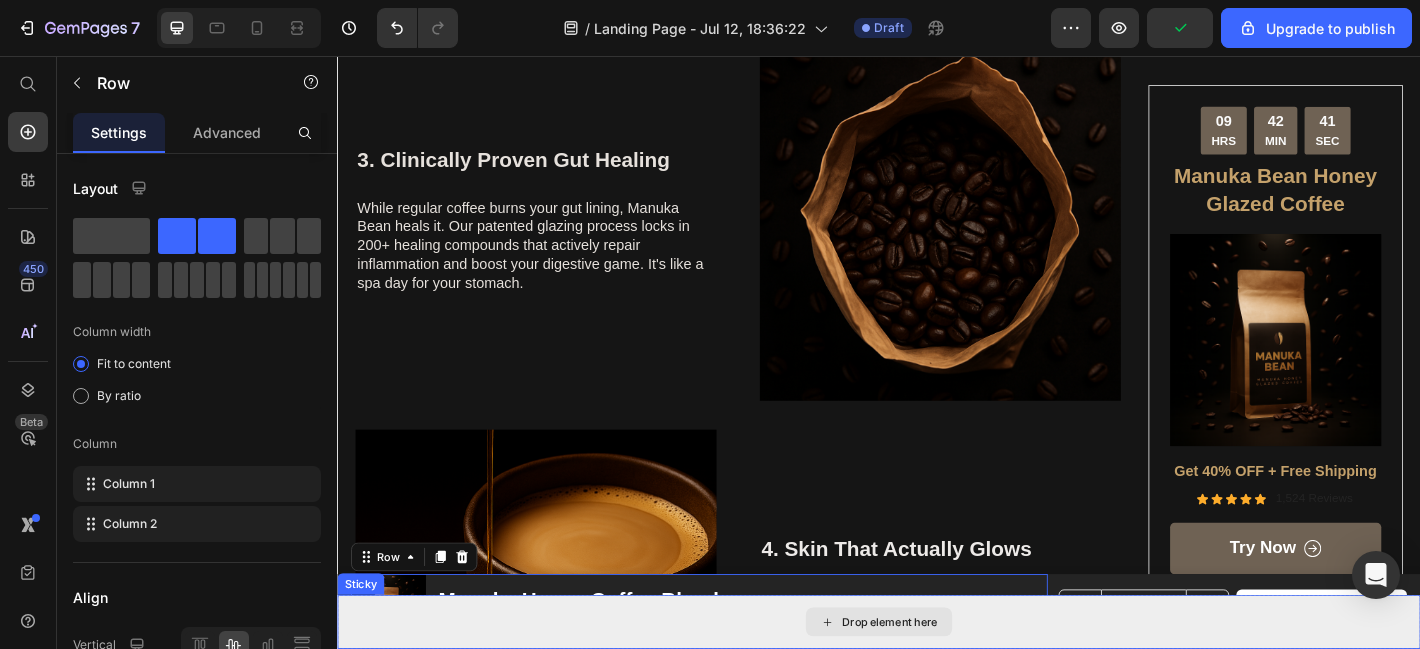 click on "Drop element here" at bounding box center [937, 683] 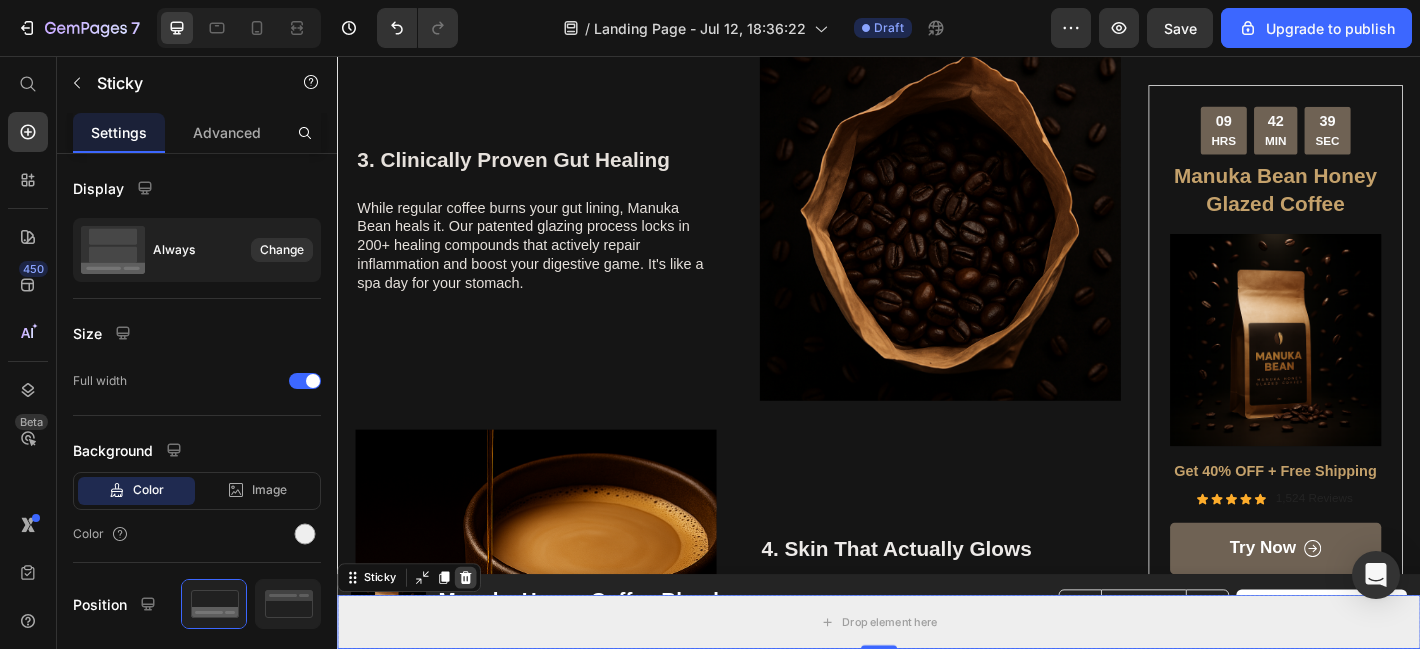 click 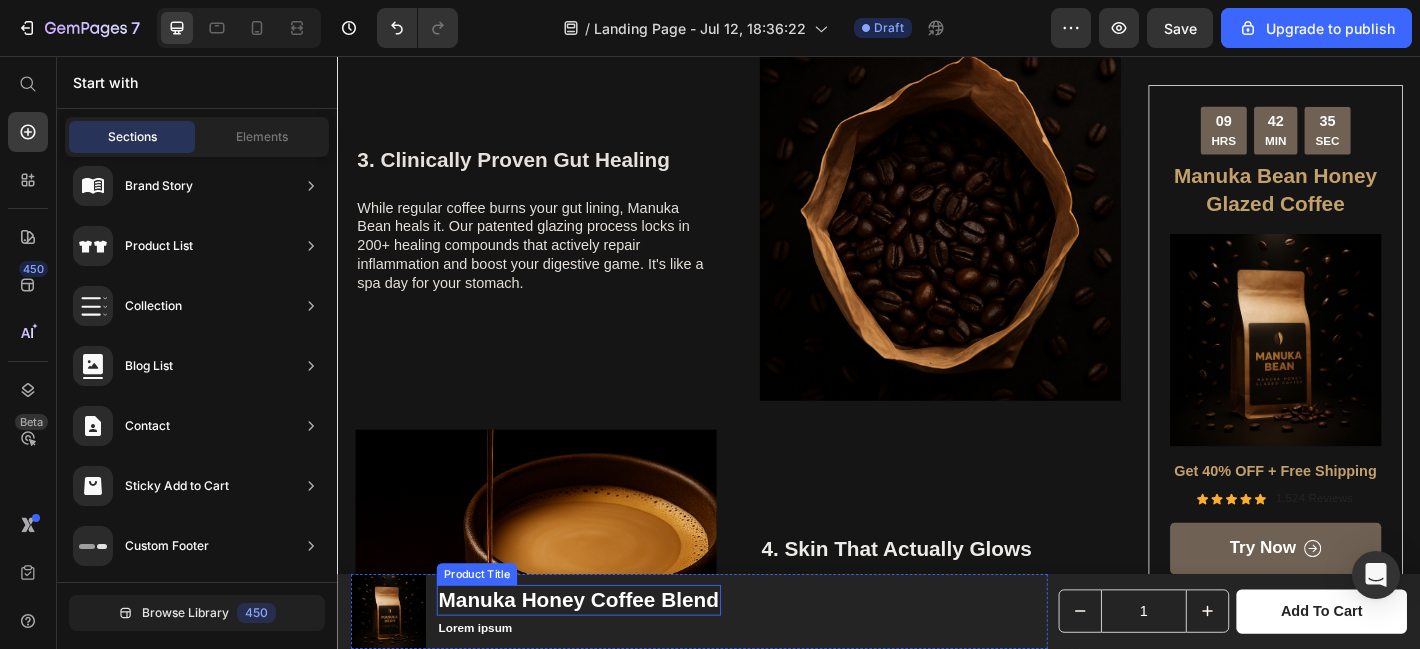 click on "Manuka Honey Coffee Blend" at bounding box center (604, 659) 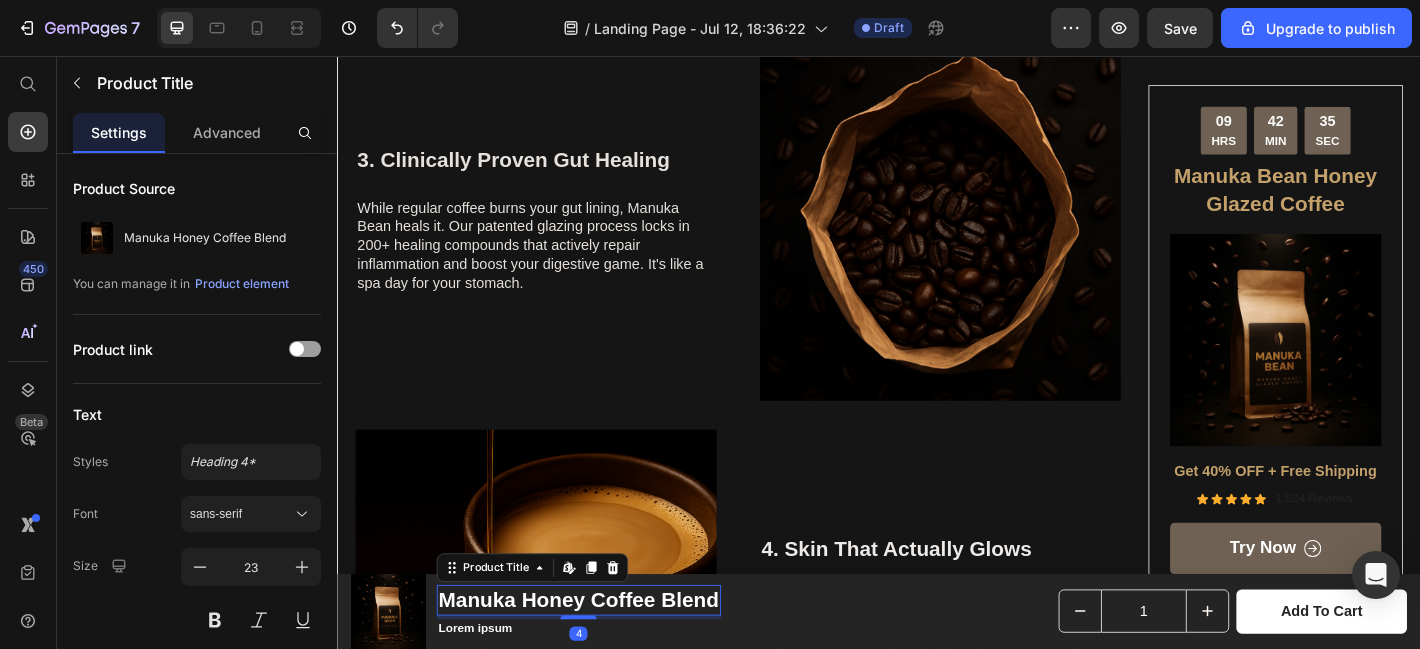 click on "Manuka Honey Coffee Blend" at bounding box center (604, 659) 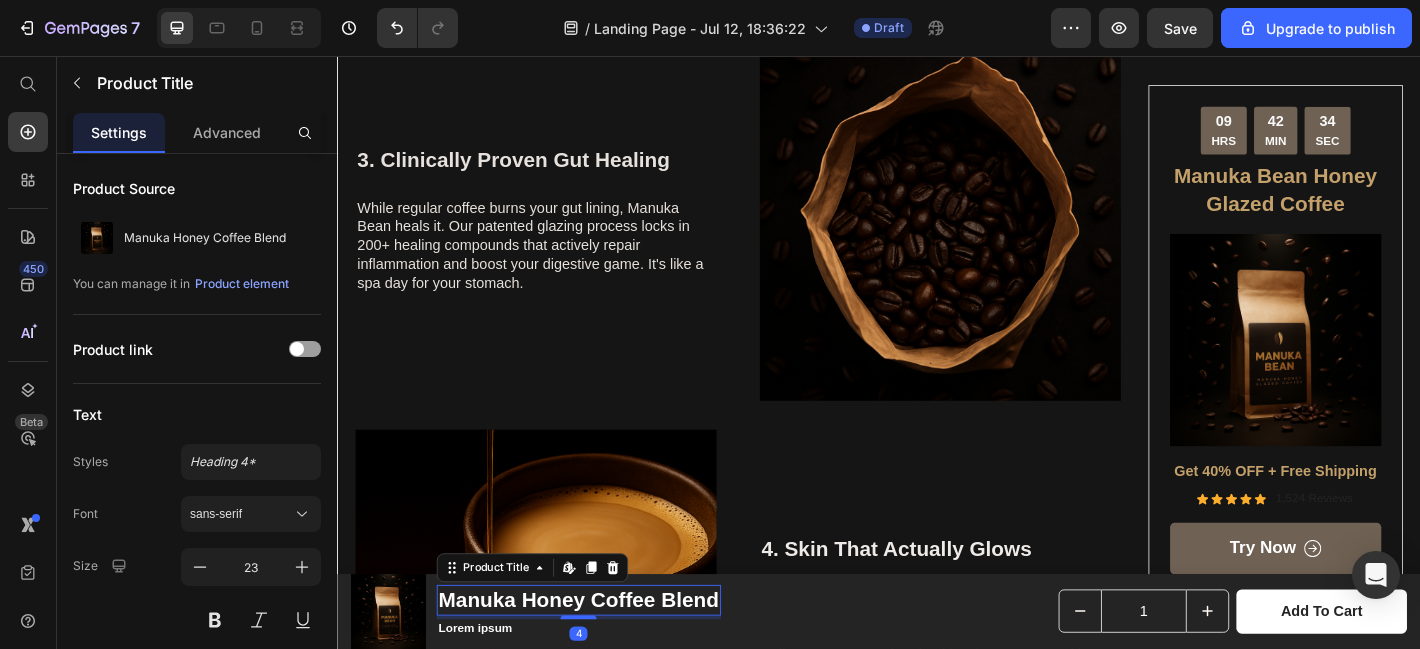 click on "Manuka Honey Coffee Blend" at bounding box center (604, 659) 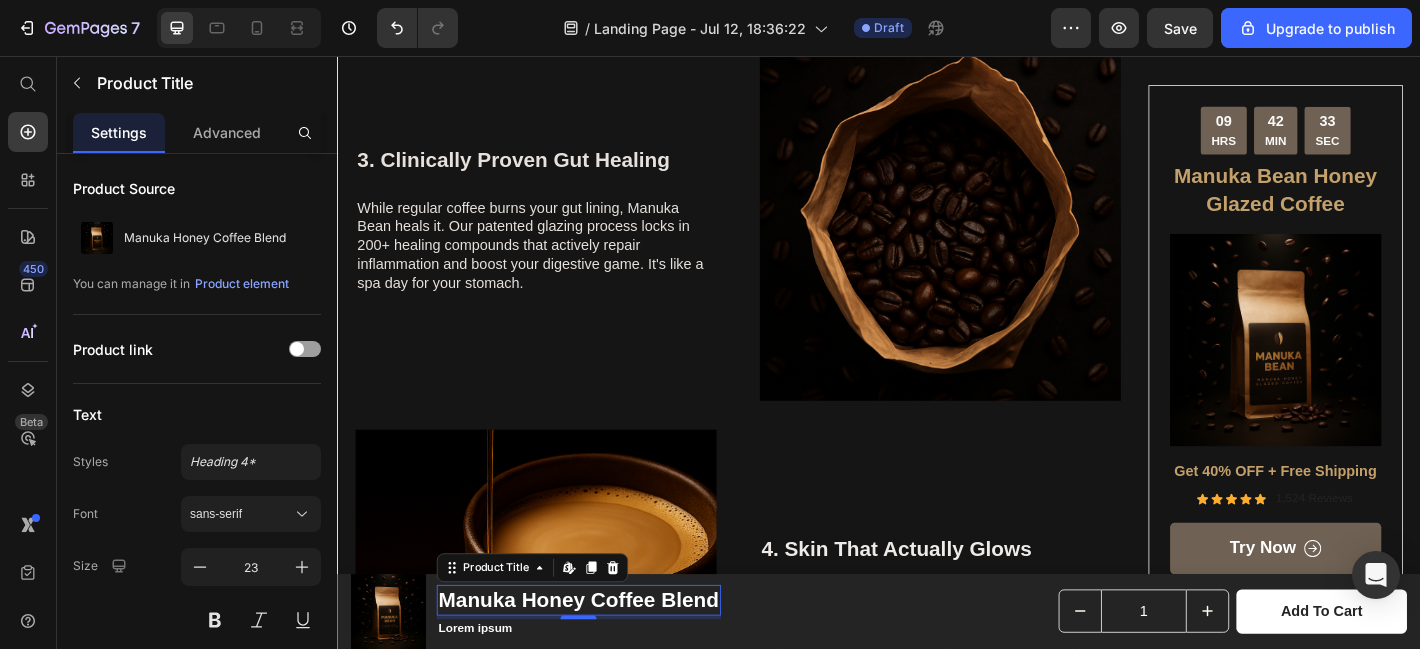 click on "Manuka Honey Coffee Blend" at bounding box center (604, 659) 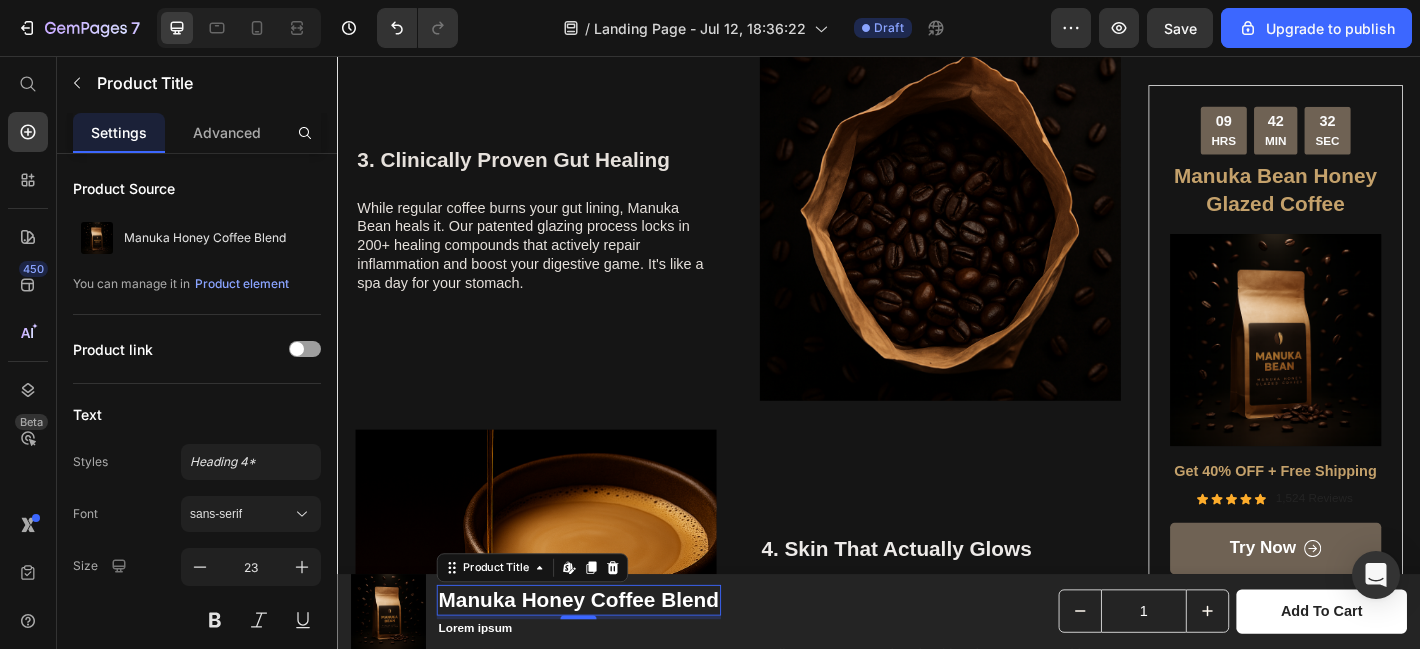 click on "Manuka Honey Coffee Blend" at bounding box center (604, 659) 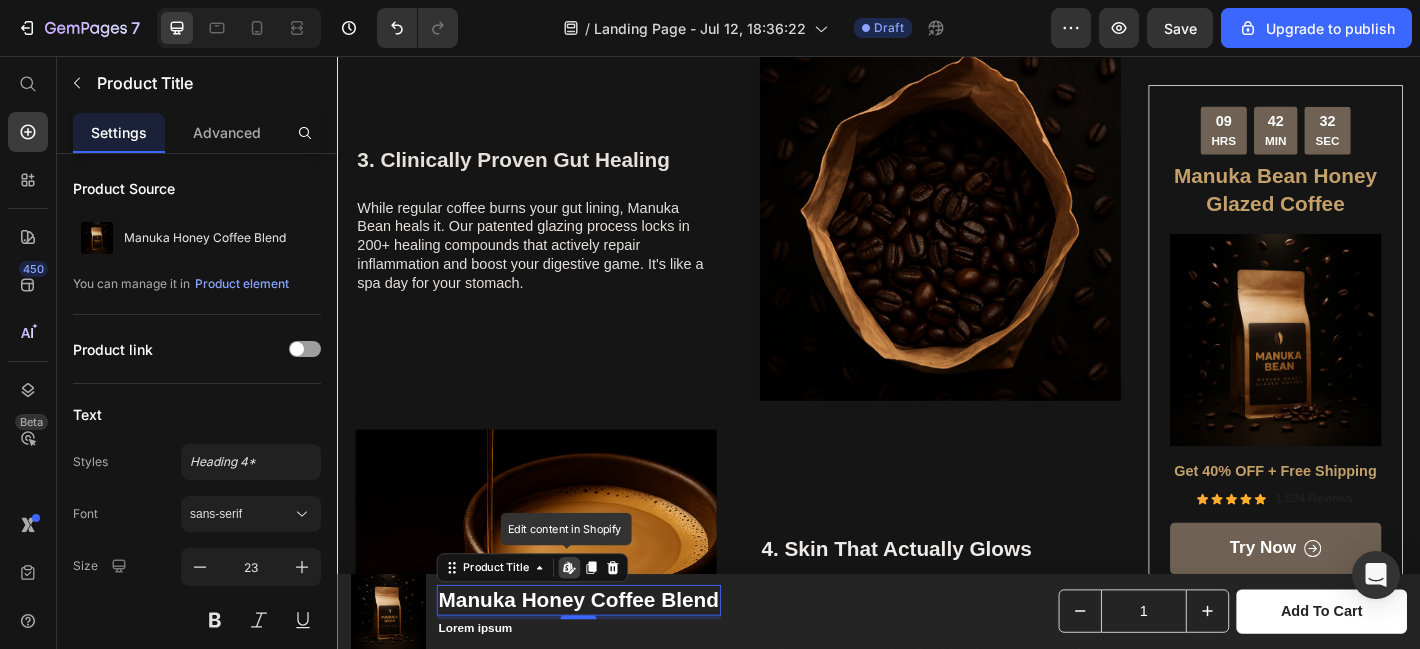 click on "Manuka Honey Coffee Blend" at bounding box center (604, 659) 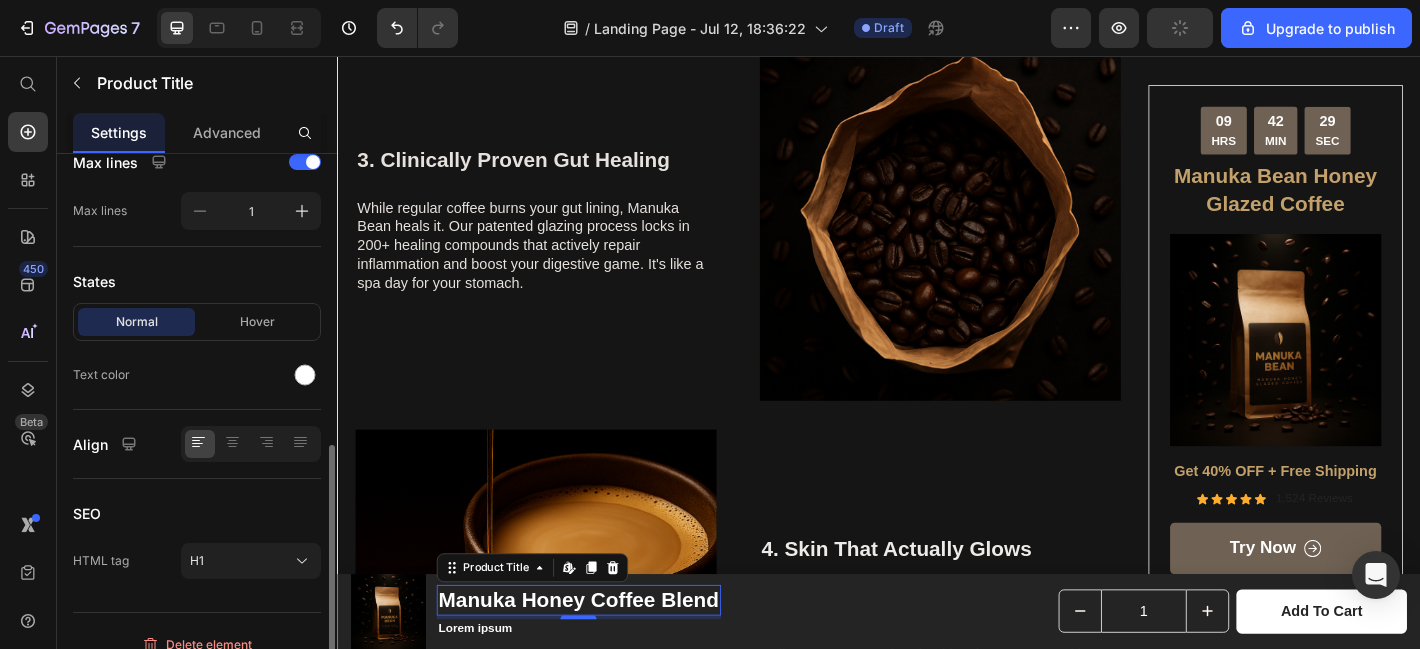 scroll, scrollTop: 588, scrollLeft: 0, axis: vertical 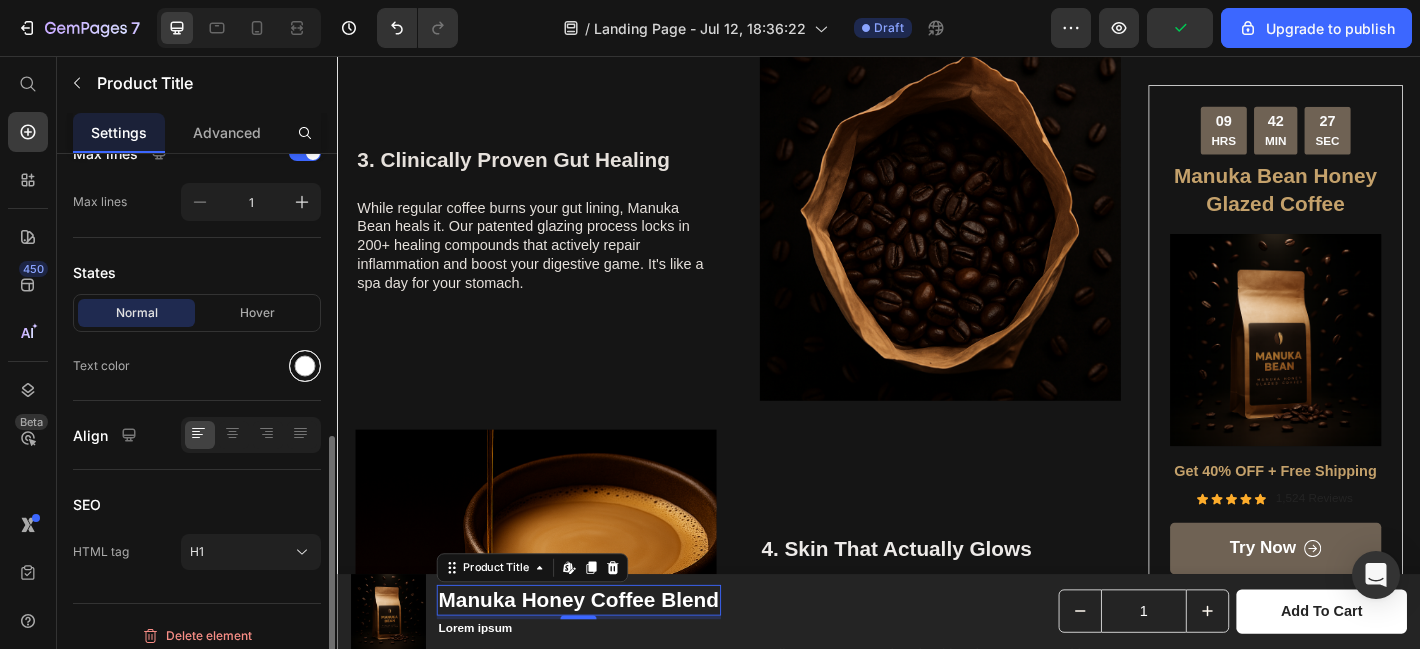 click at bounding box center [305, 366] 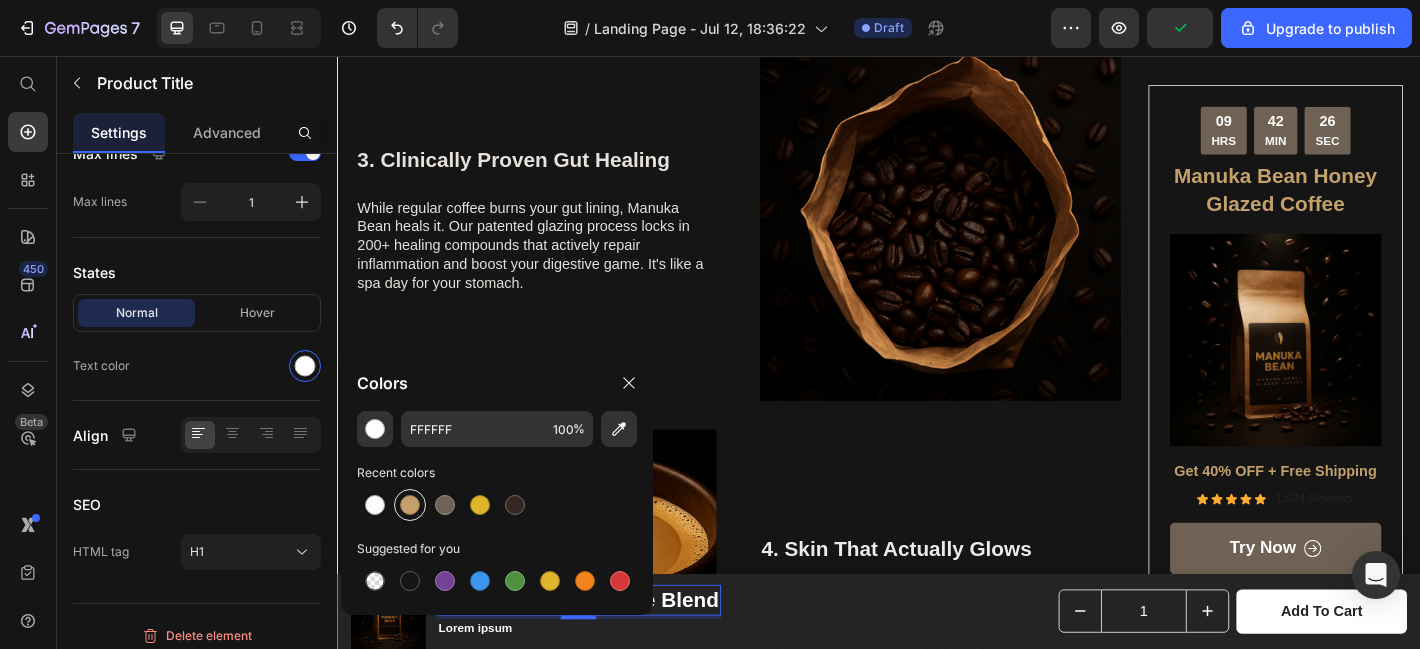 click at bounding box center [410, 505] 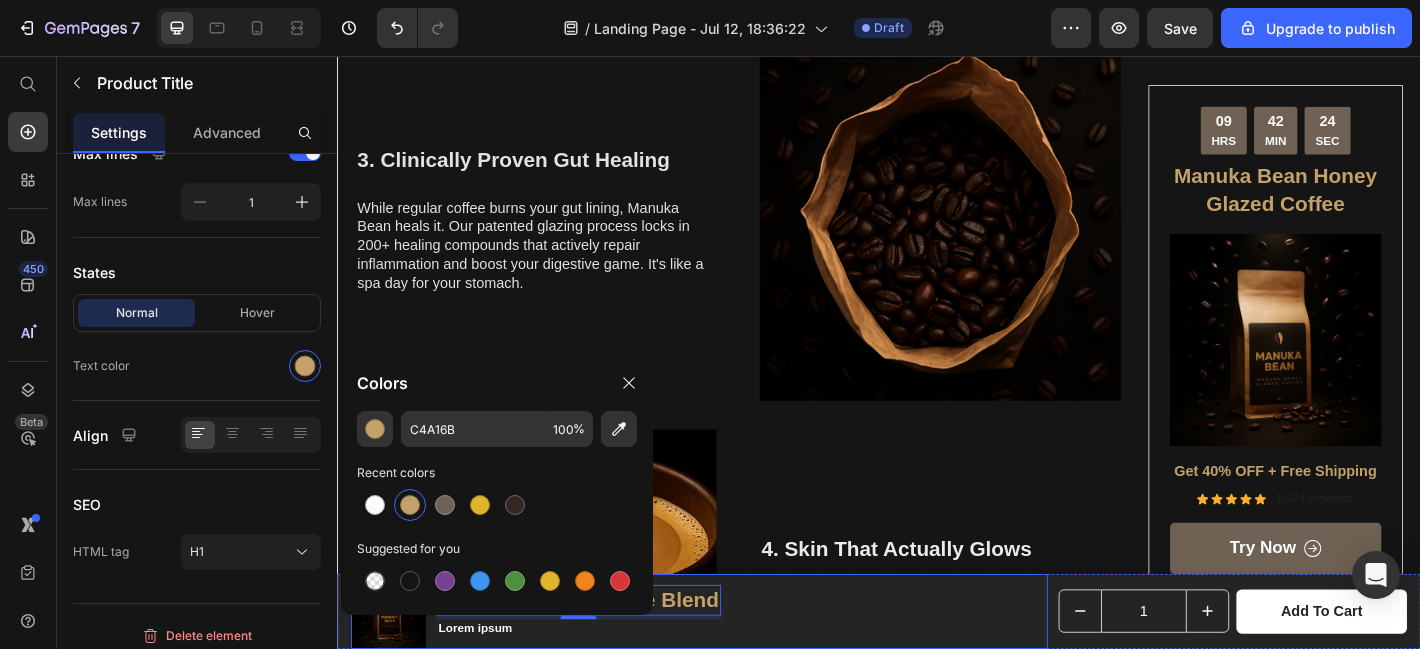 click on "Product Images Manuka Honey Coffee Blend Product Title   Edit content in Shopify 4 Lorem ipsum  Text Block Row" at bounding box center (738, 671) 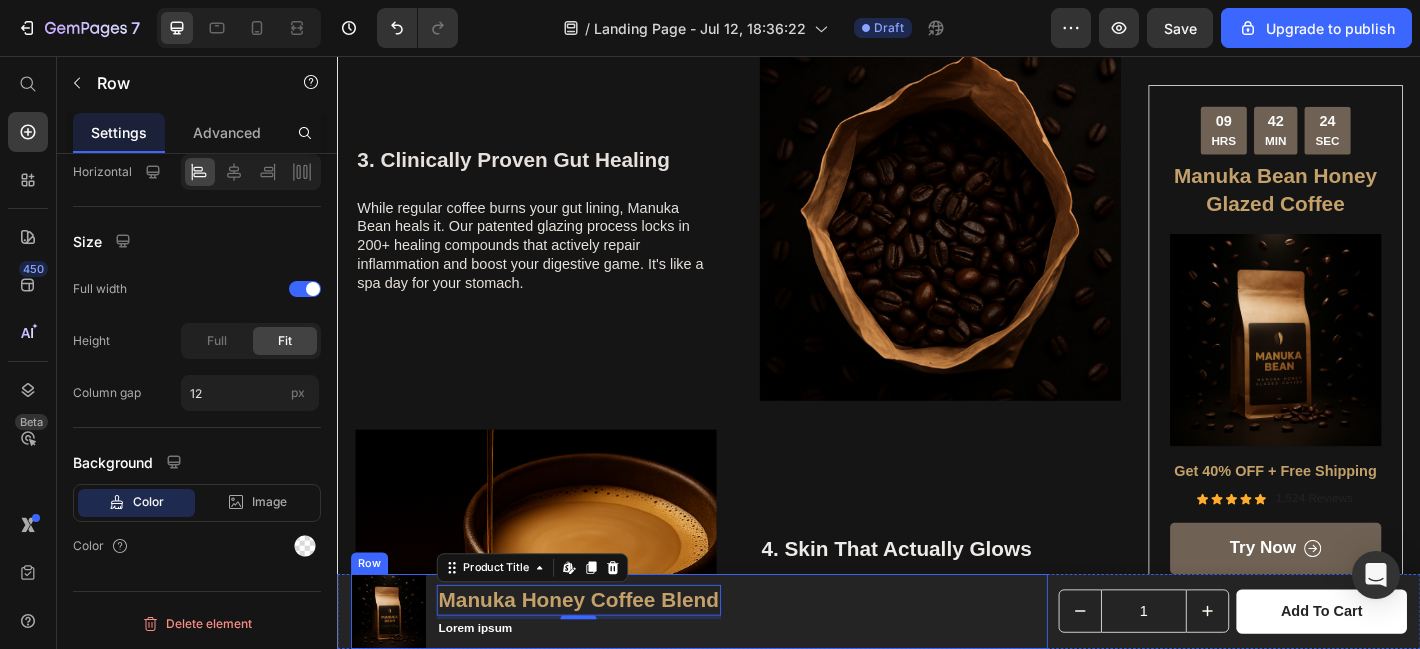 scroll, scrollTop: 0, scrollLeft: 0, axis: both 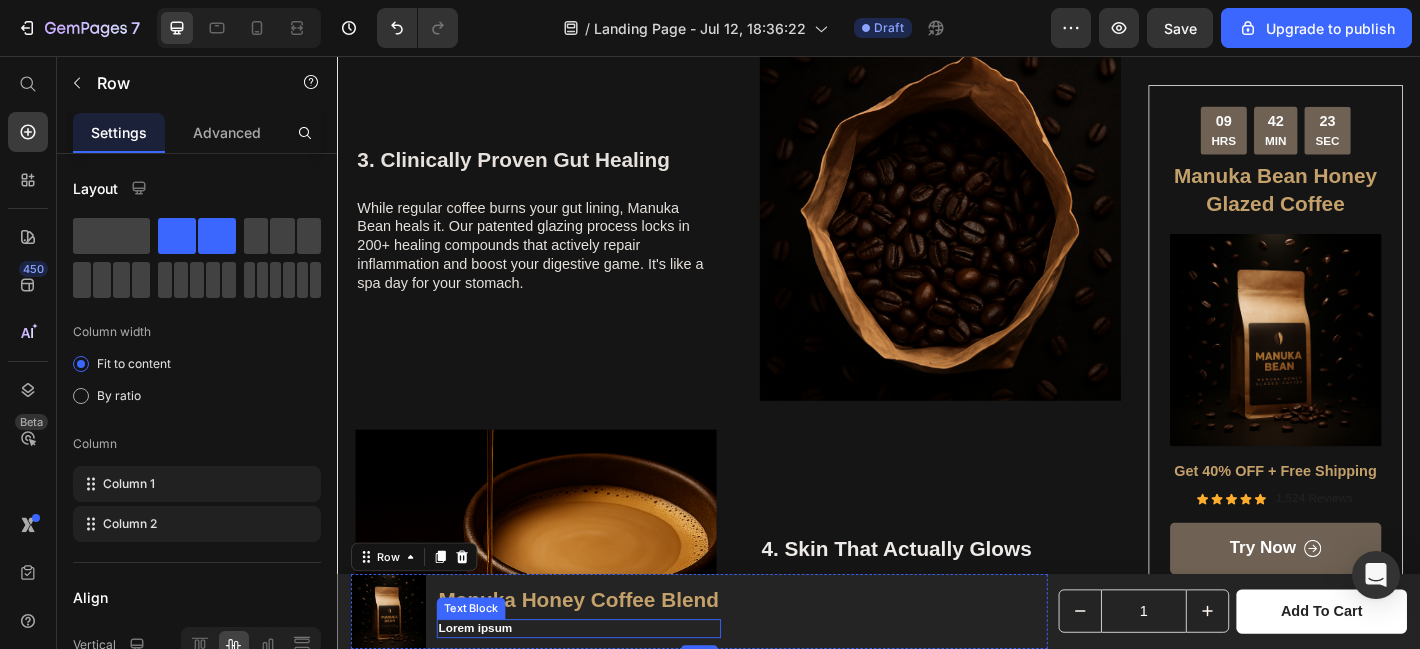 click on "Lorem ipsum" at bounding box center [604, 690] 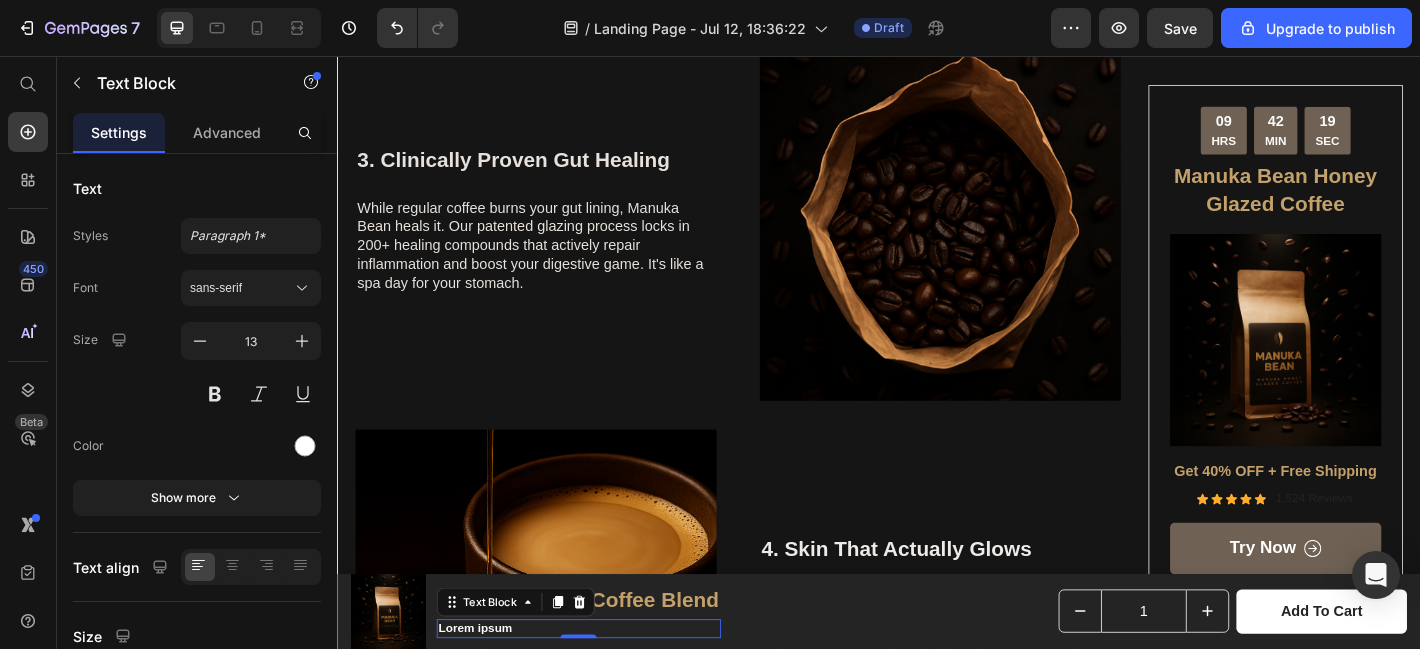 click on "Lorem ipsum" at bounding box center [604, 690] 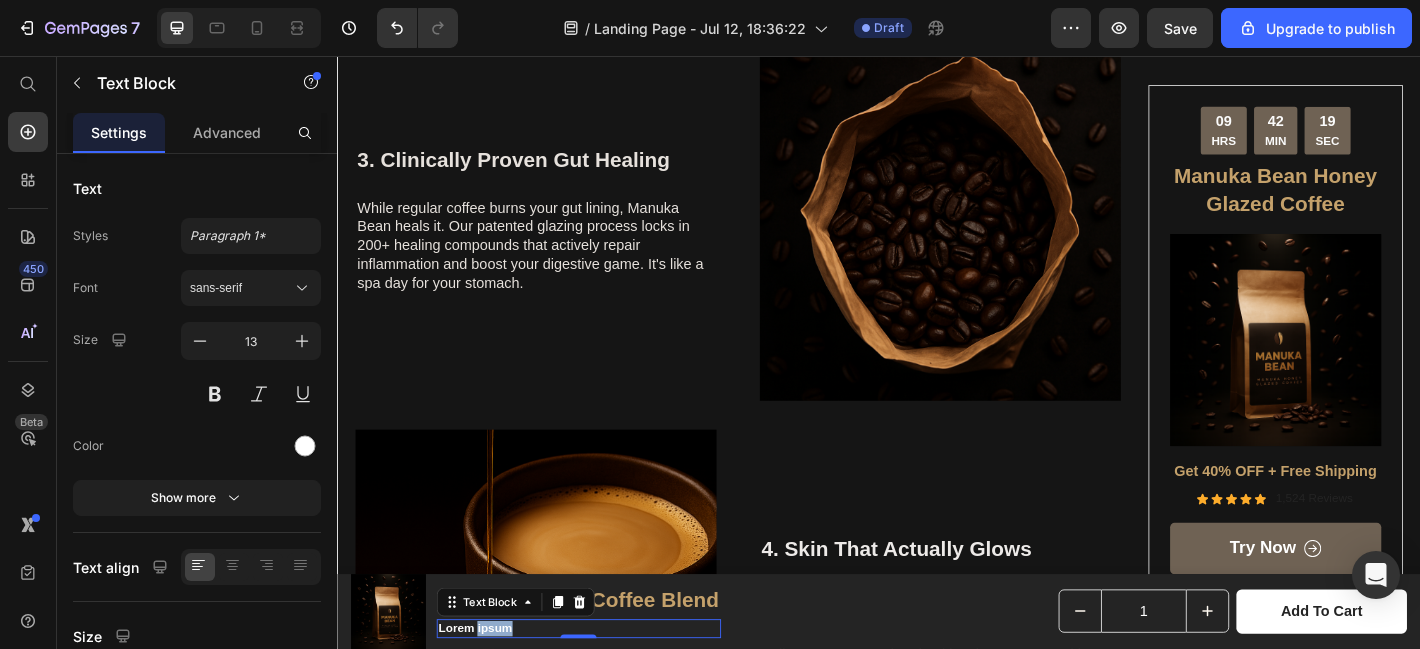 click on "Lorem ipsum" at bounding box center (604, 690) 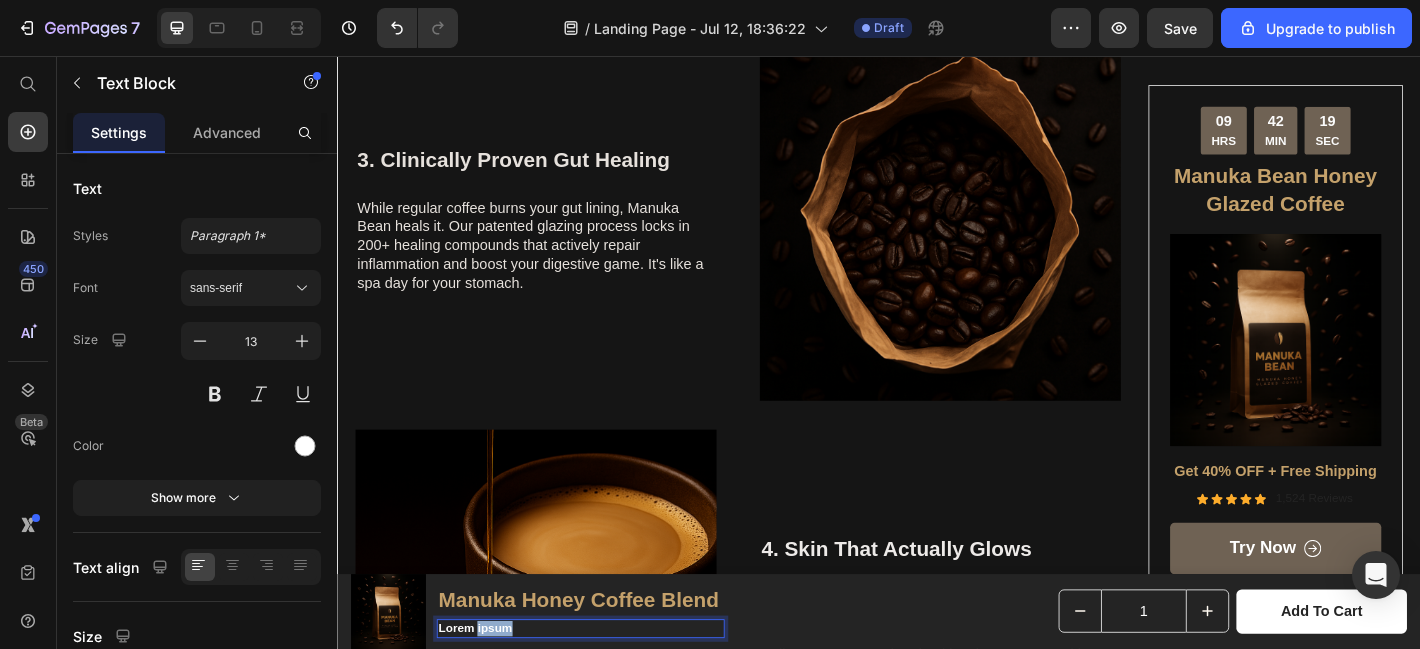 click on "Lorem ipsum" at bounding box center (604, 690) 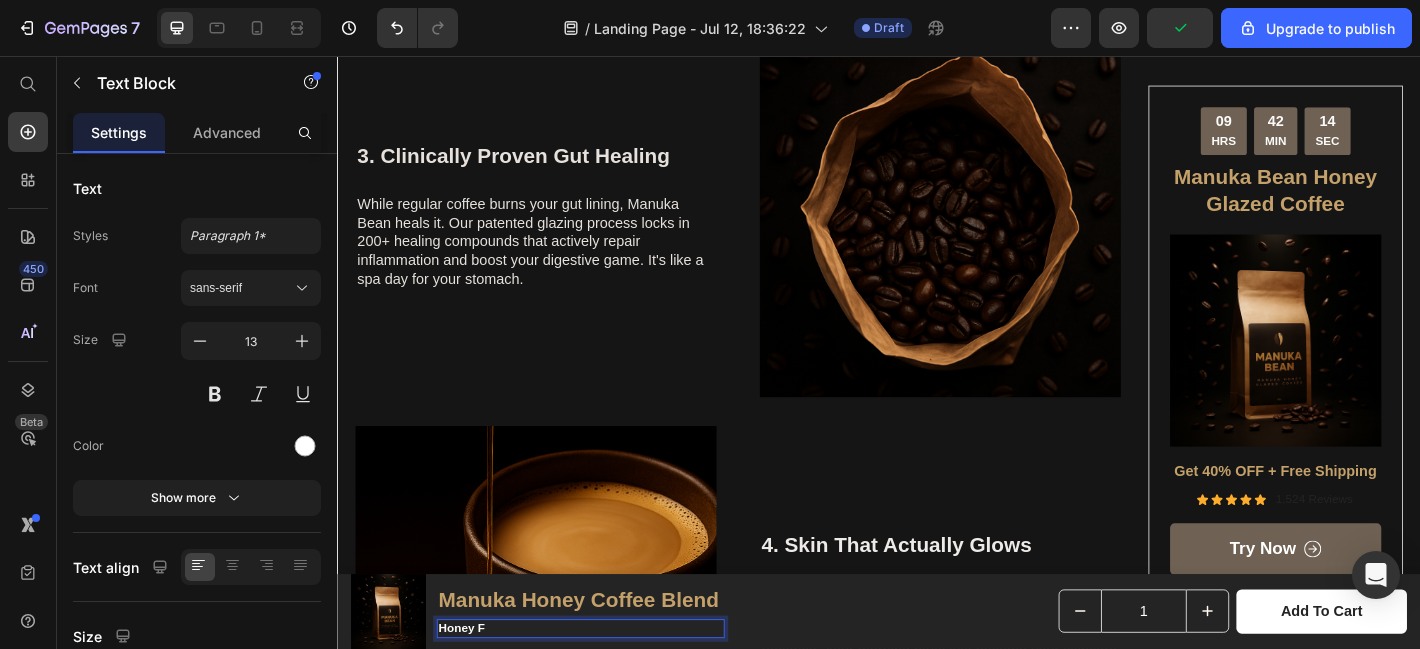scroll, scrollTop: 68, scrollLeft: 0, axis: vertical 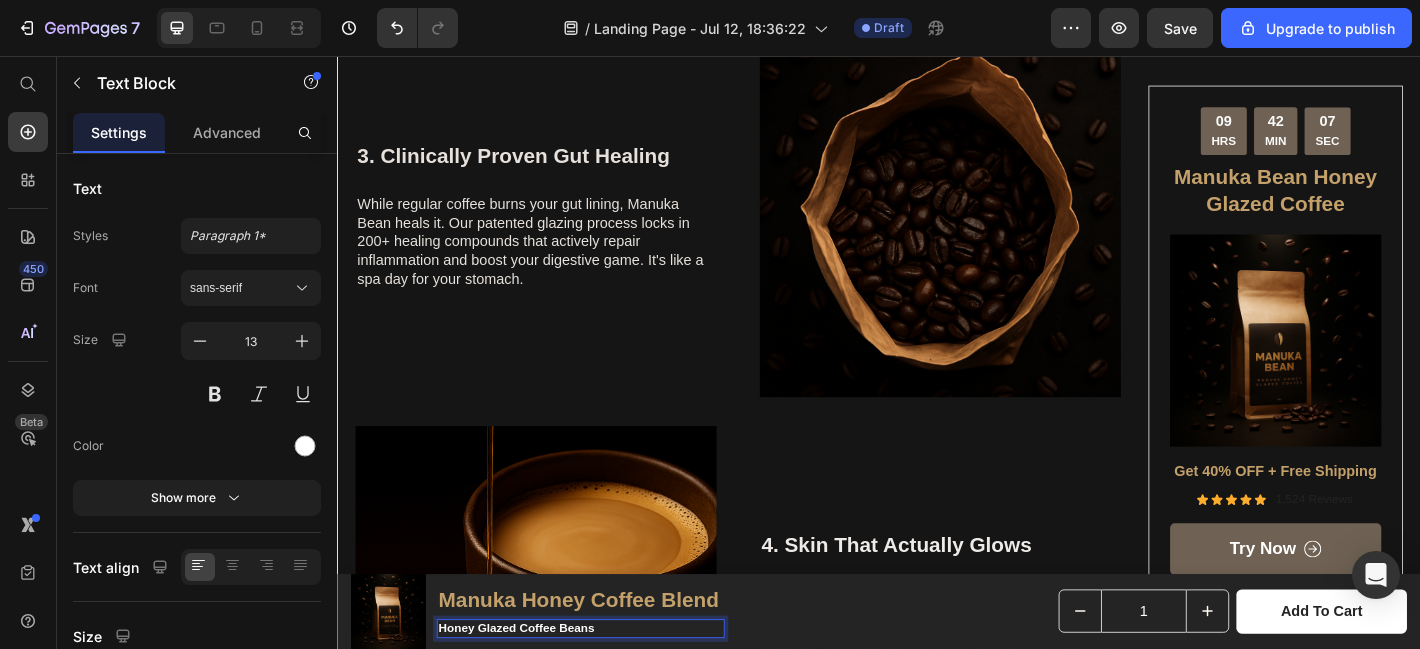 click on "Honey Glazed Coffee Beans" at bounding box center [604, 690] 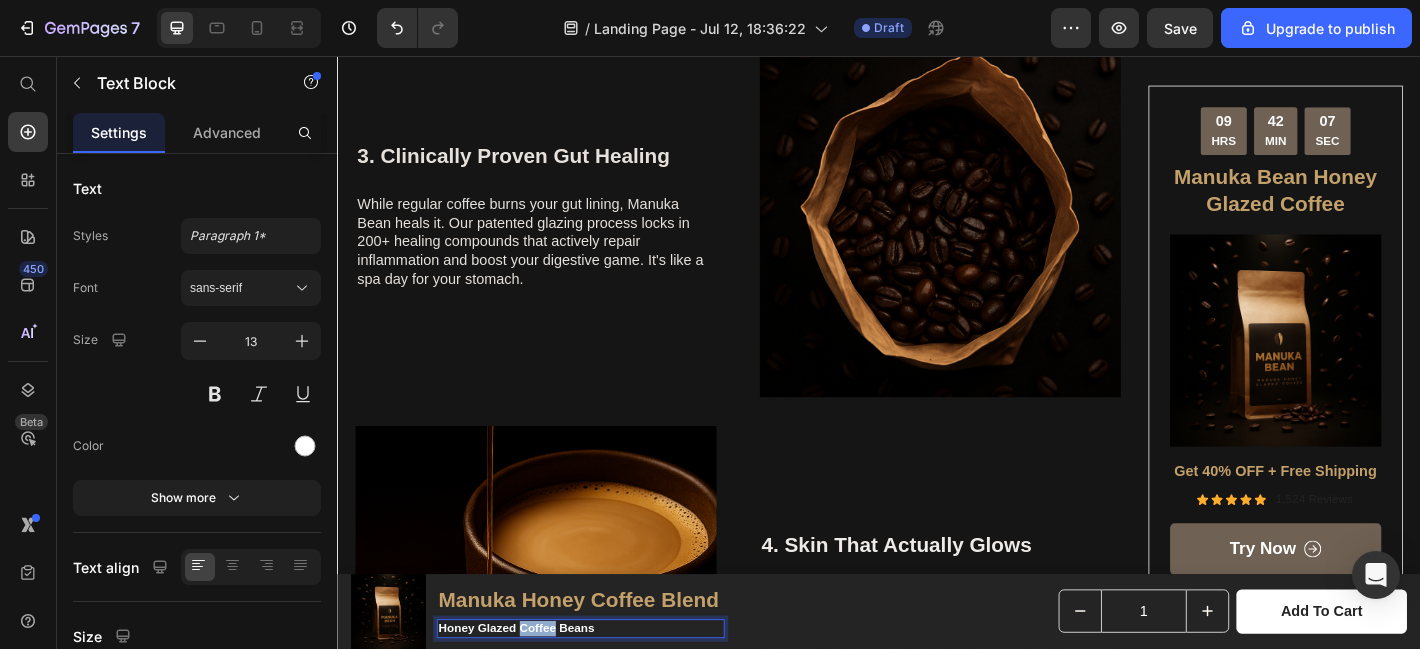 click on "Honey Glazed Coffee Beans" at bounding box center (604, 690) 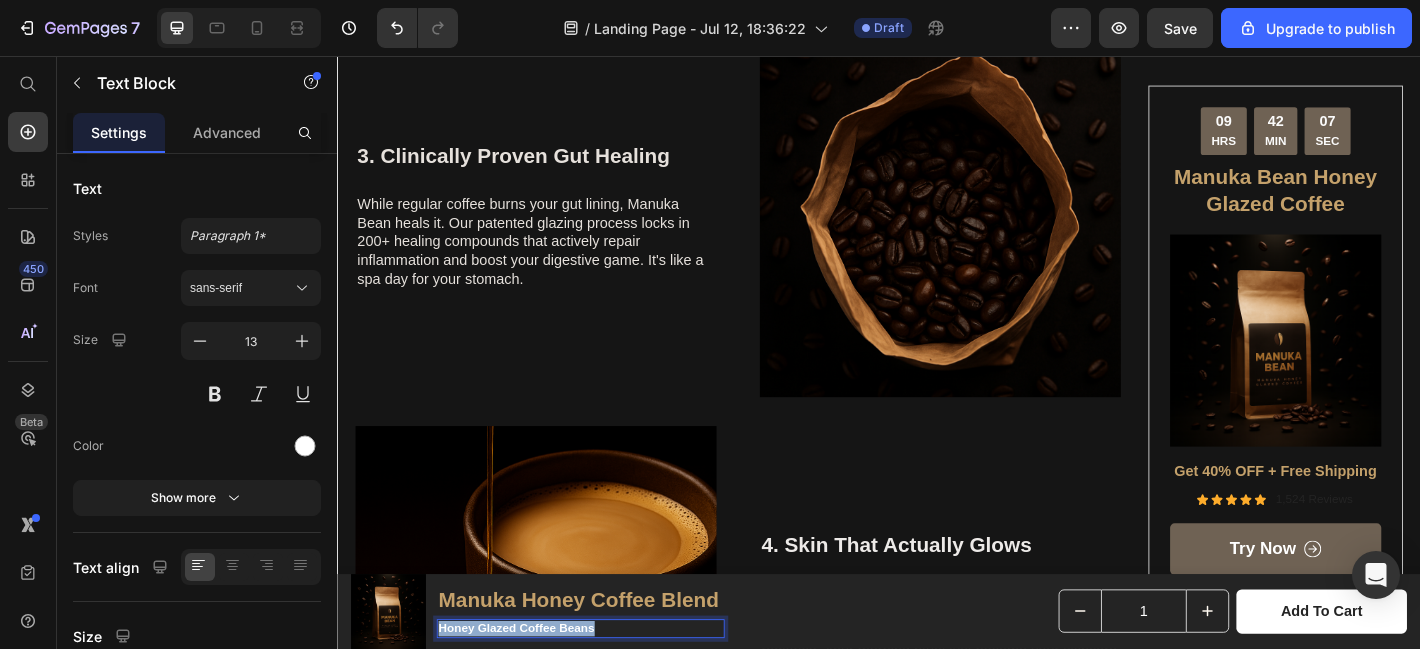 click on "Honey Glazed Coffee Beans" at bounding box center [604, 690] 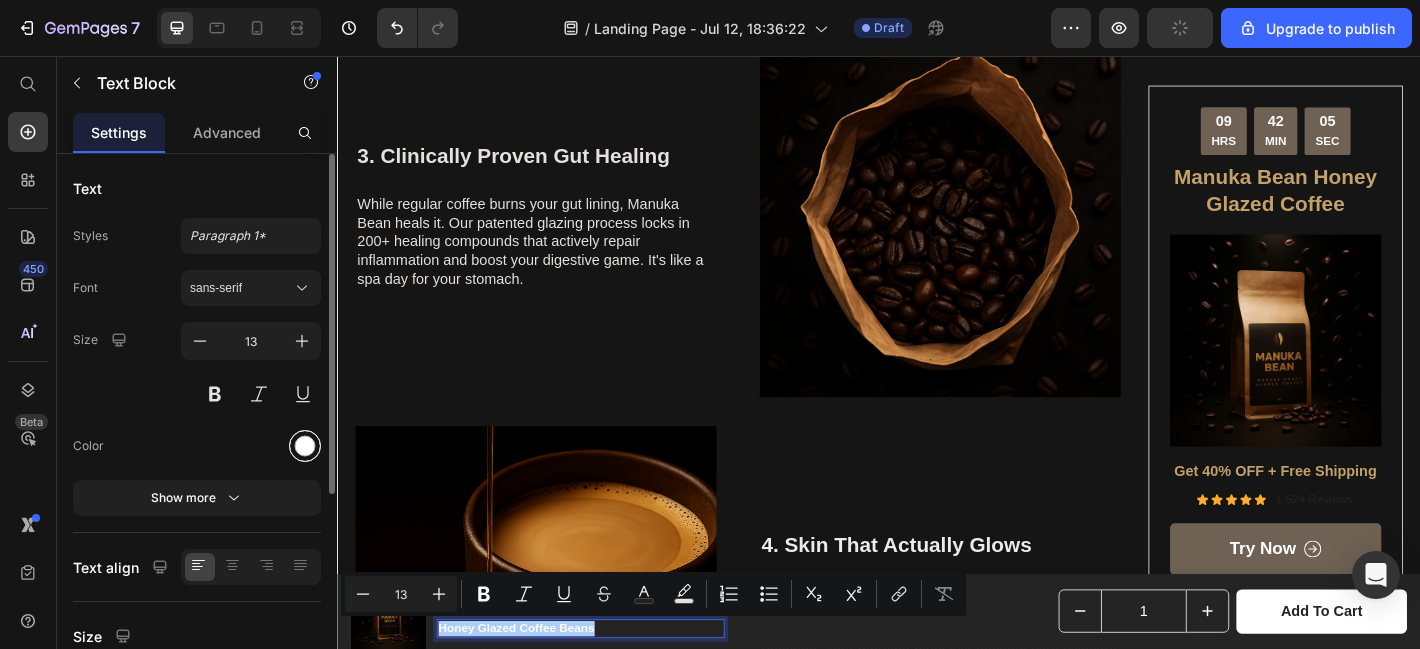 click at bounding box center [305, 446] 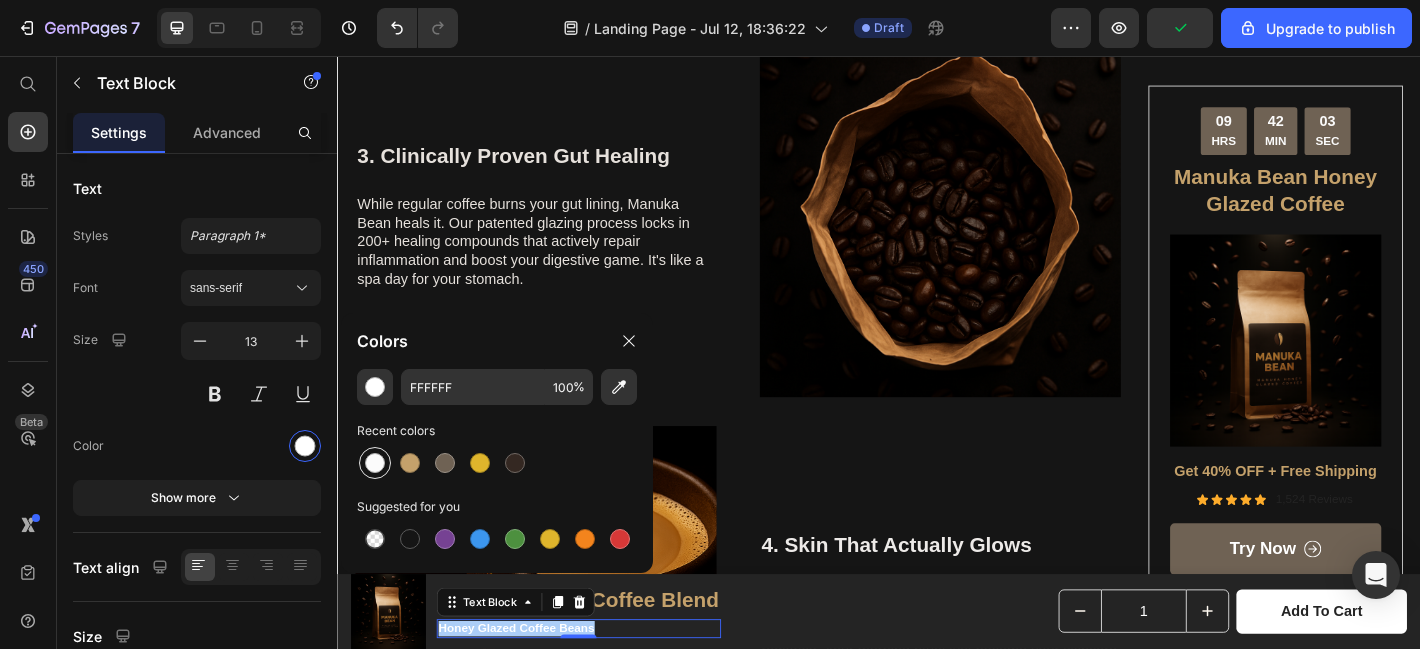 click at bounding box center [375, 463] 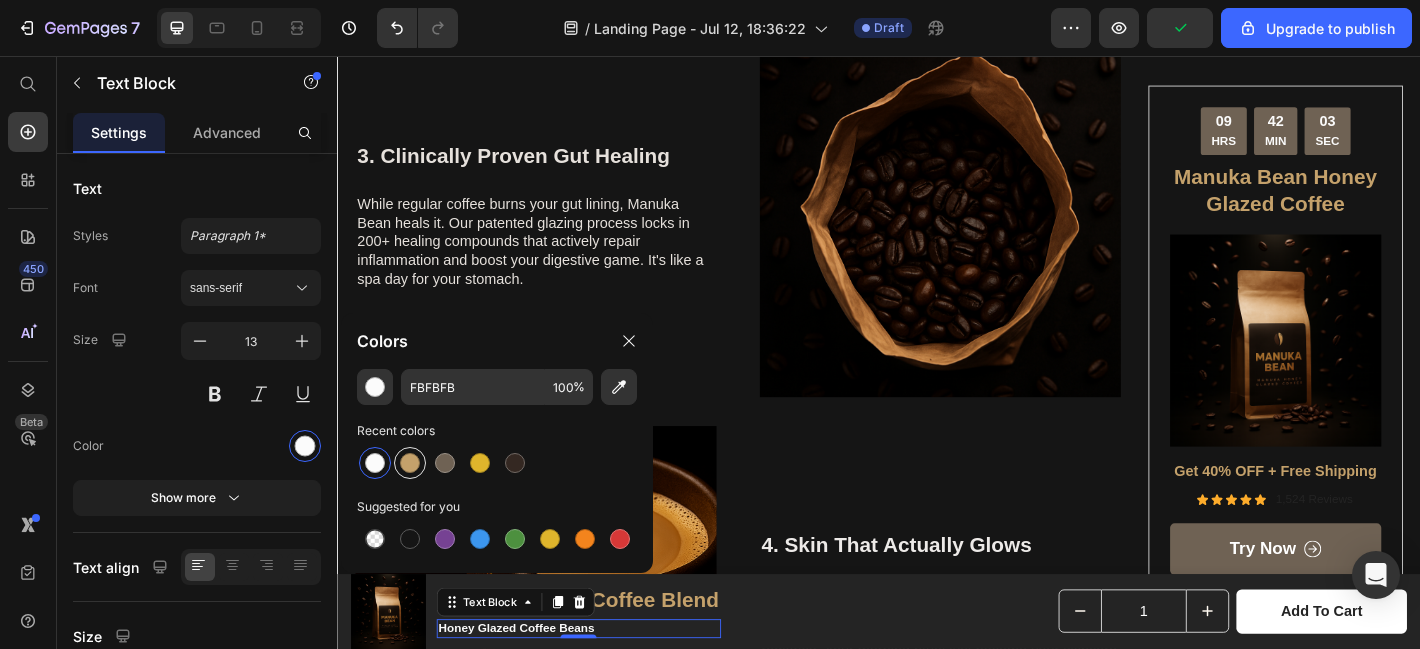 click at bounding box center (410, 463) 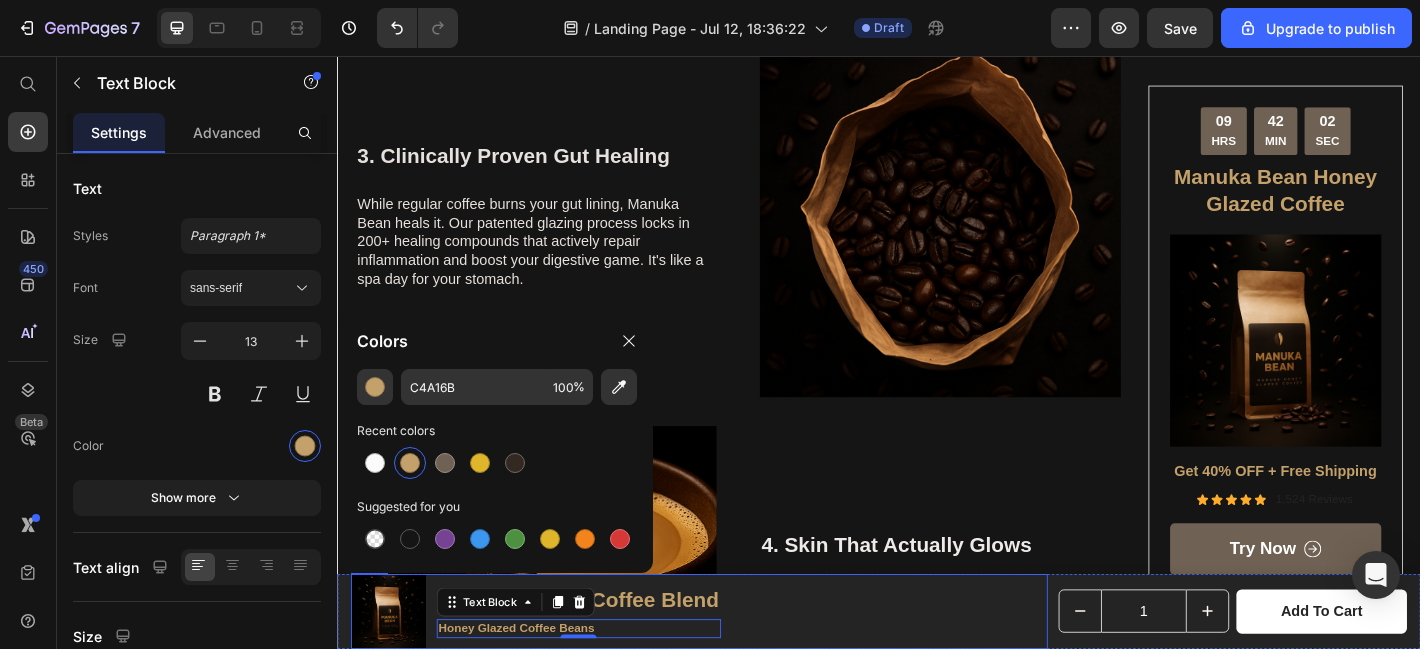 click on "Product Images Manuka Honey Coffee Blend Product Title Honey Glazed Coffee Beans Text Block   0 Row" at bounding box center (738, 671) 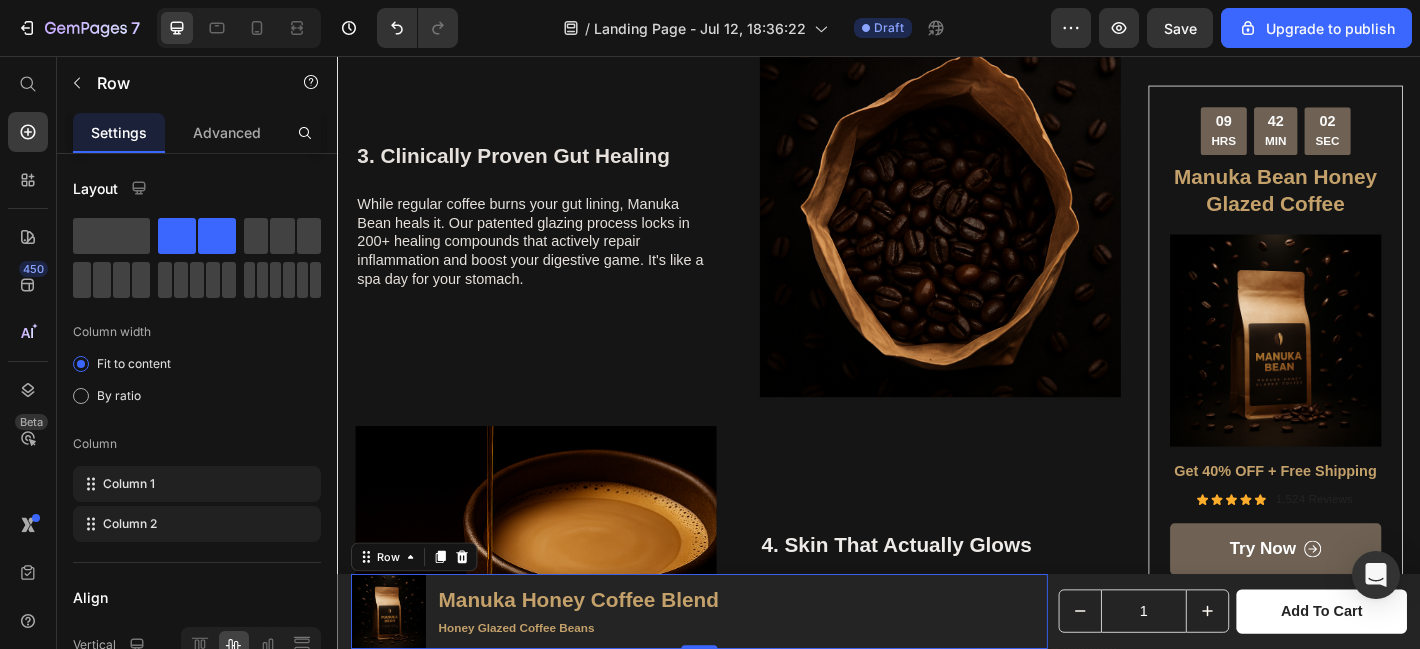 scroll, scrollTop: 0, scrollLeft: 0, axis: both 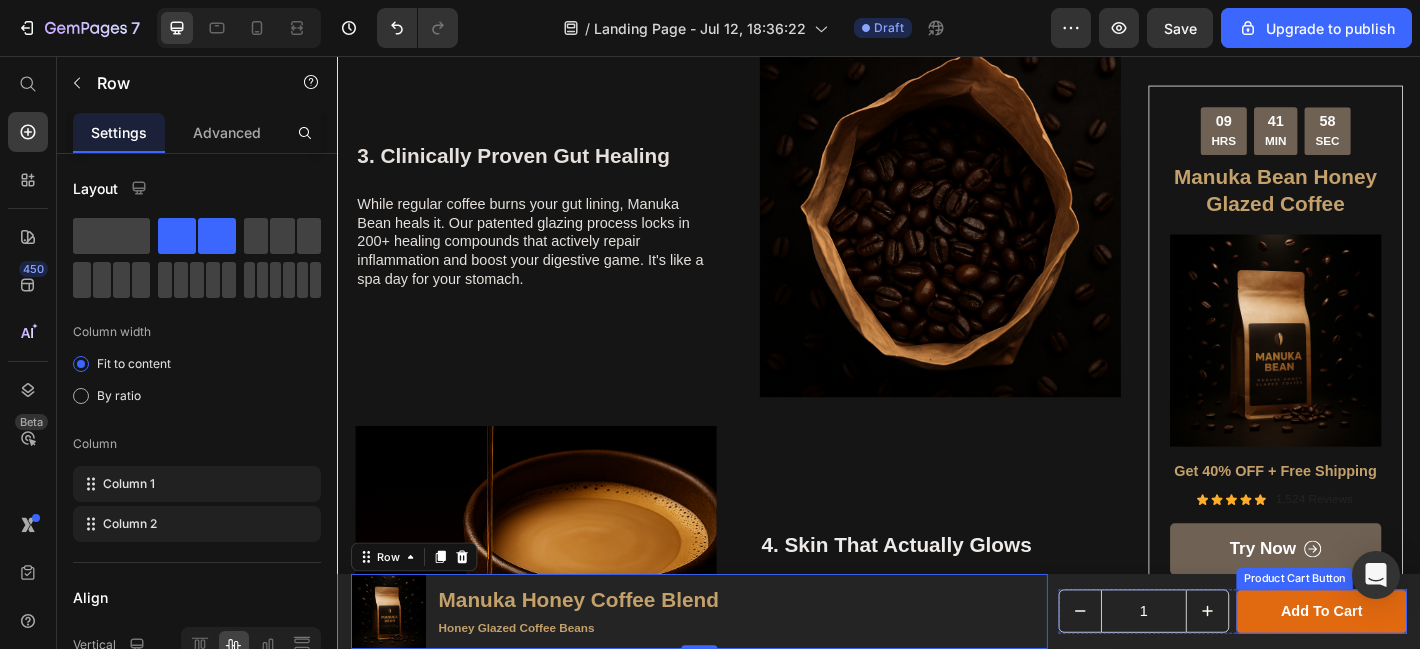 click on "add to cart" at bounding box center [1427, 671] 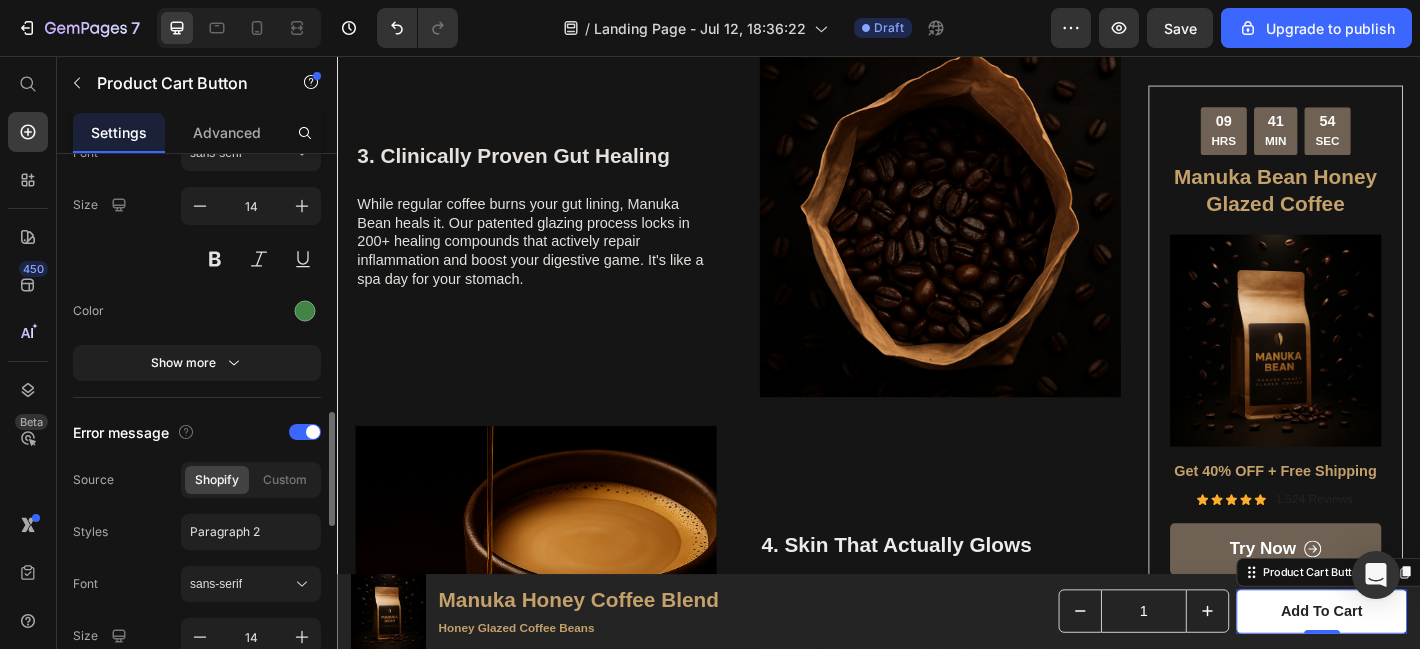scroll, scrollTop: 1223, scrollLeft: 0, axis: vertical 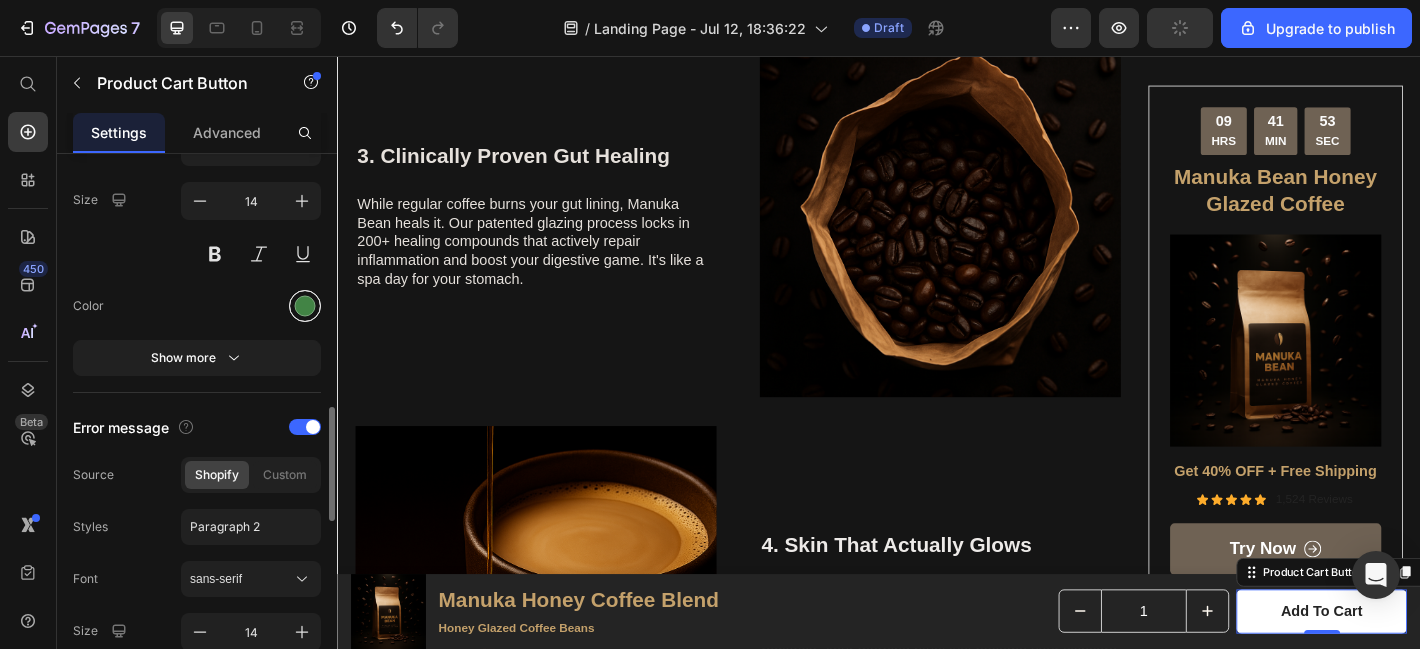 click at bounding box center [305, 306] 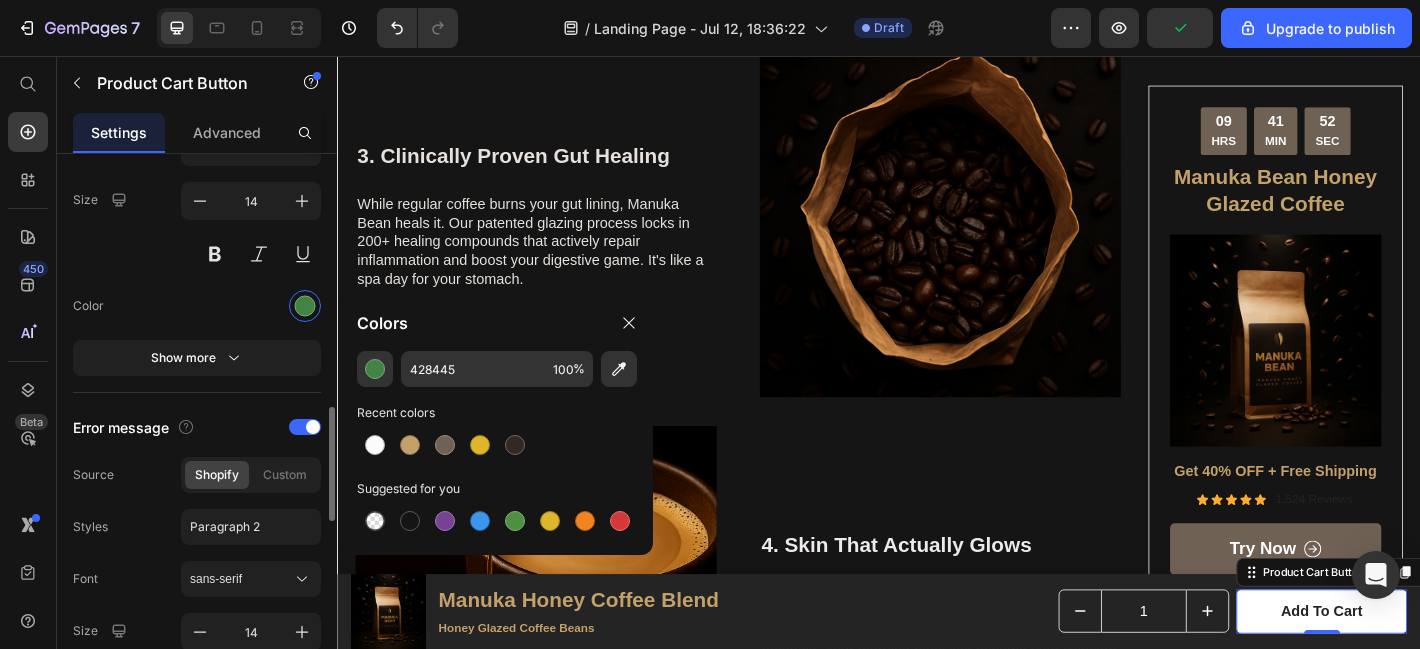 click at bounding box center [251, 306] 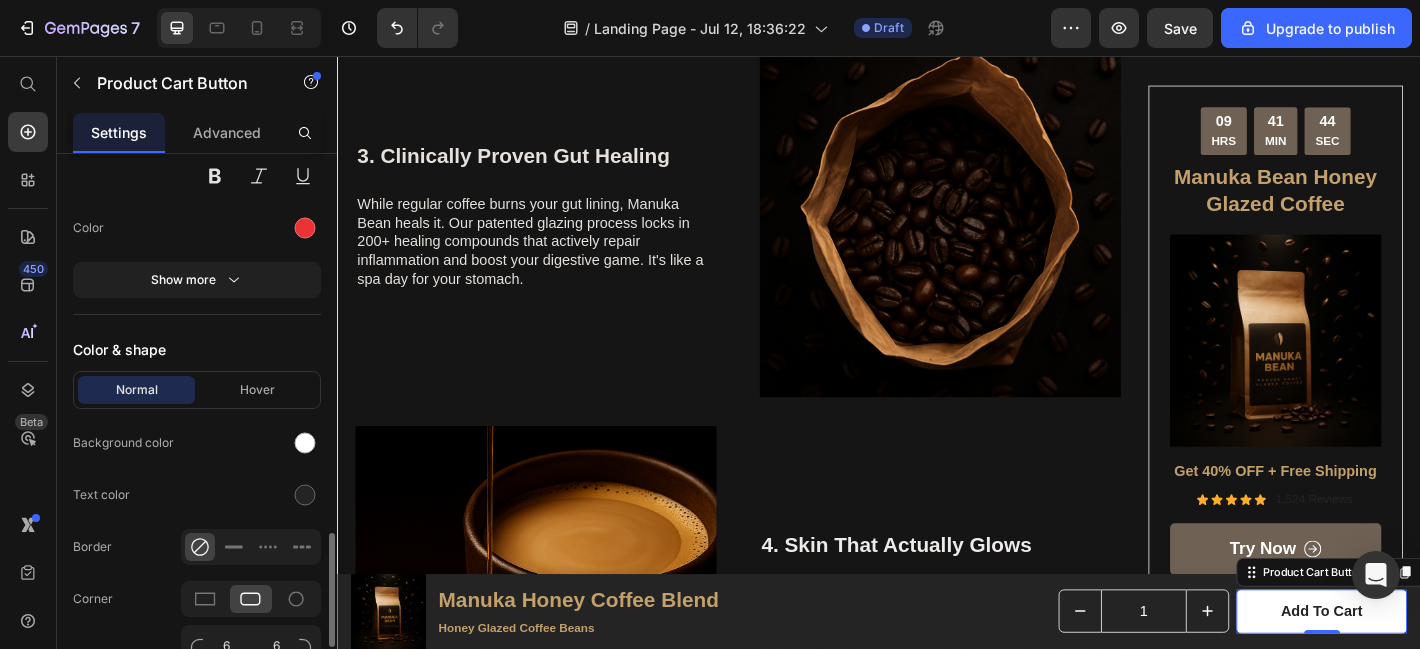 scroll, scrollTop: 1749, scrollLeft: 0, axis: vertical 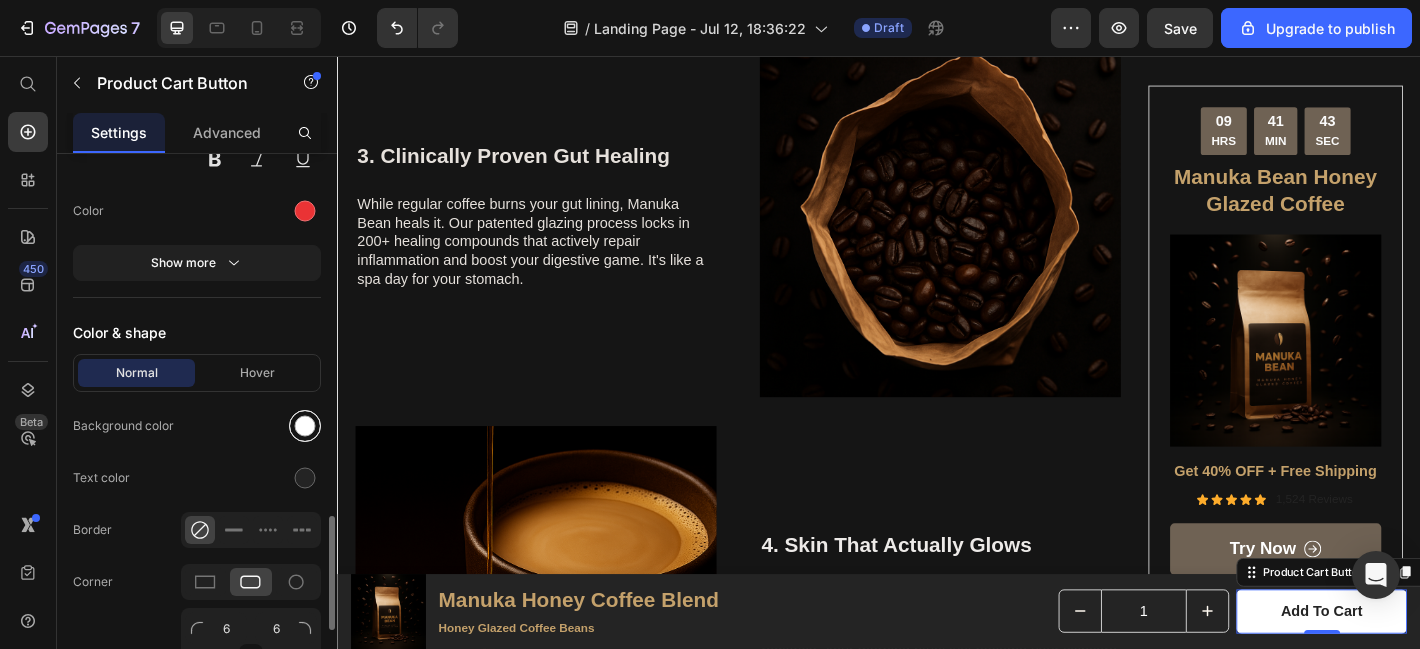 click at bounding box center [305, 426] 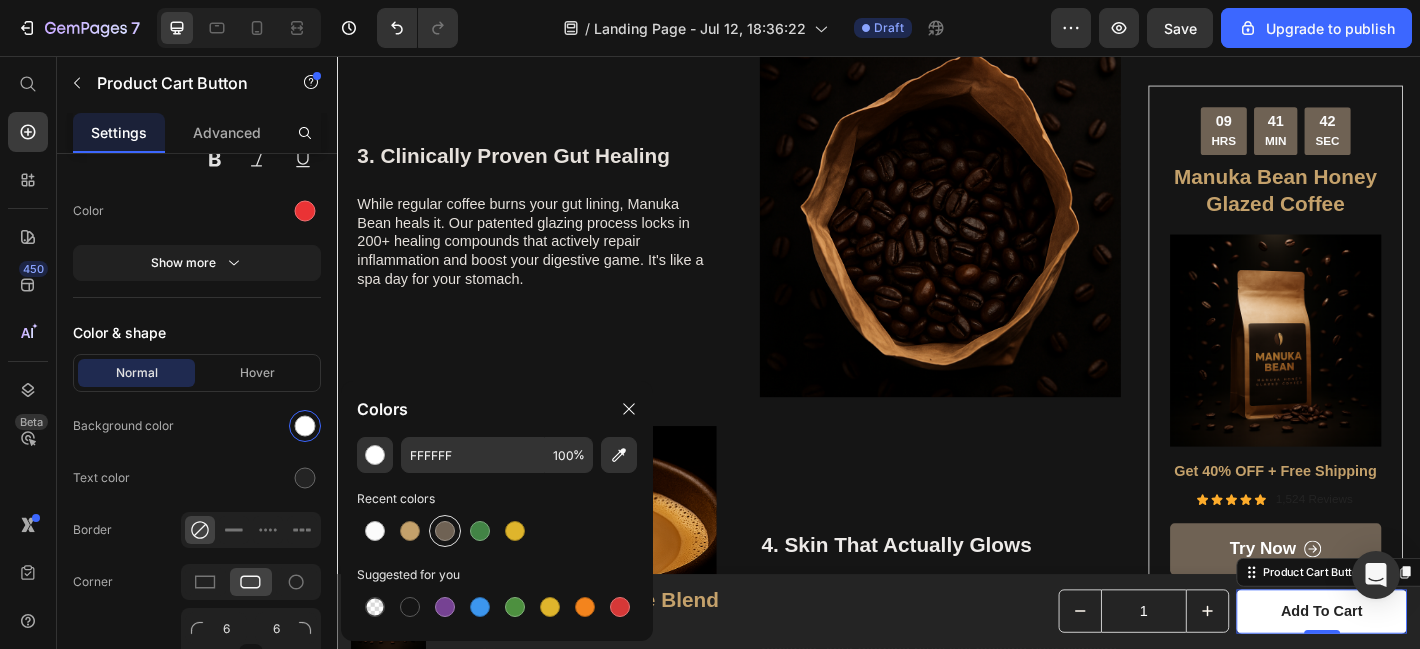 click at bounding box center (445, 531) 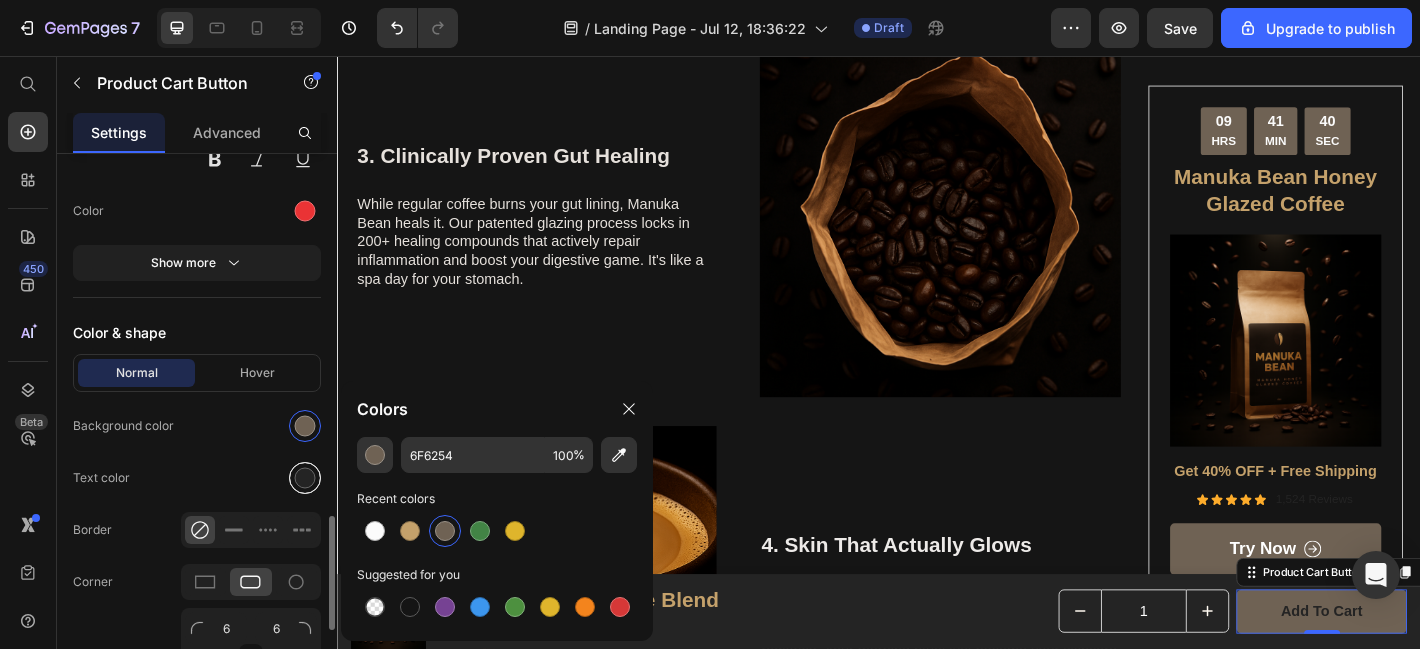 click at bounding box center [305, 478] 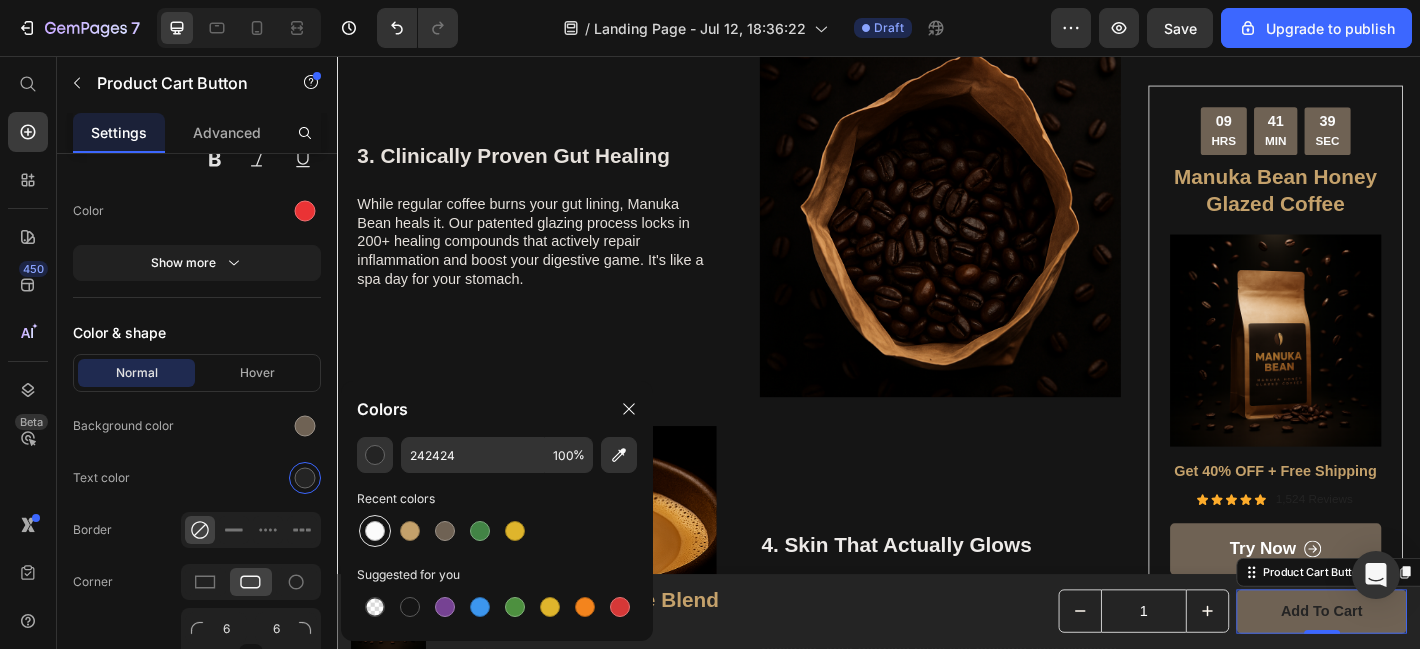 click at bounding box center (375, 531) 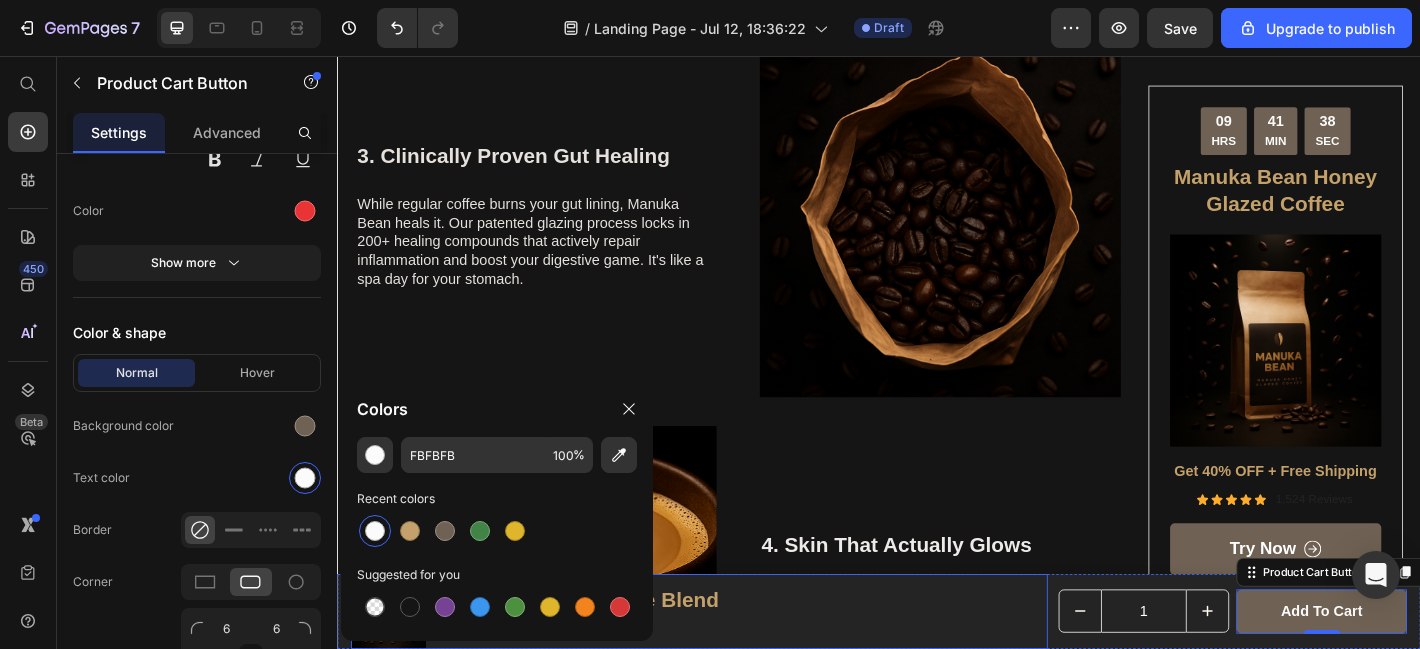 click on "Product Images Manuka Honey Coffee Blend Product Title Honey Glazed Coffee Beans Text Block Row" at bounding box center [738, 671] 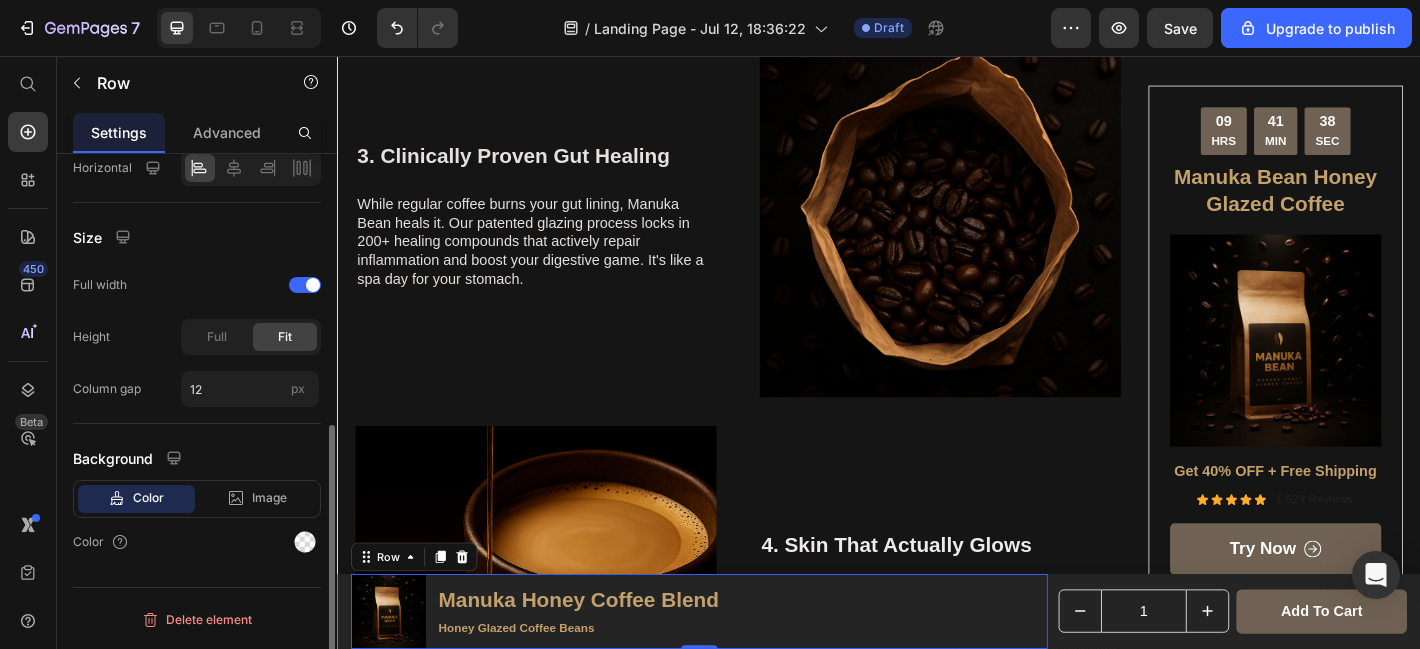 scroll, scrollTop: 0, scrollLeft: 0, axis: both 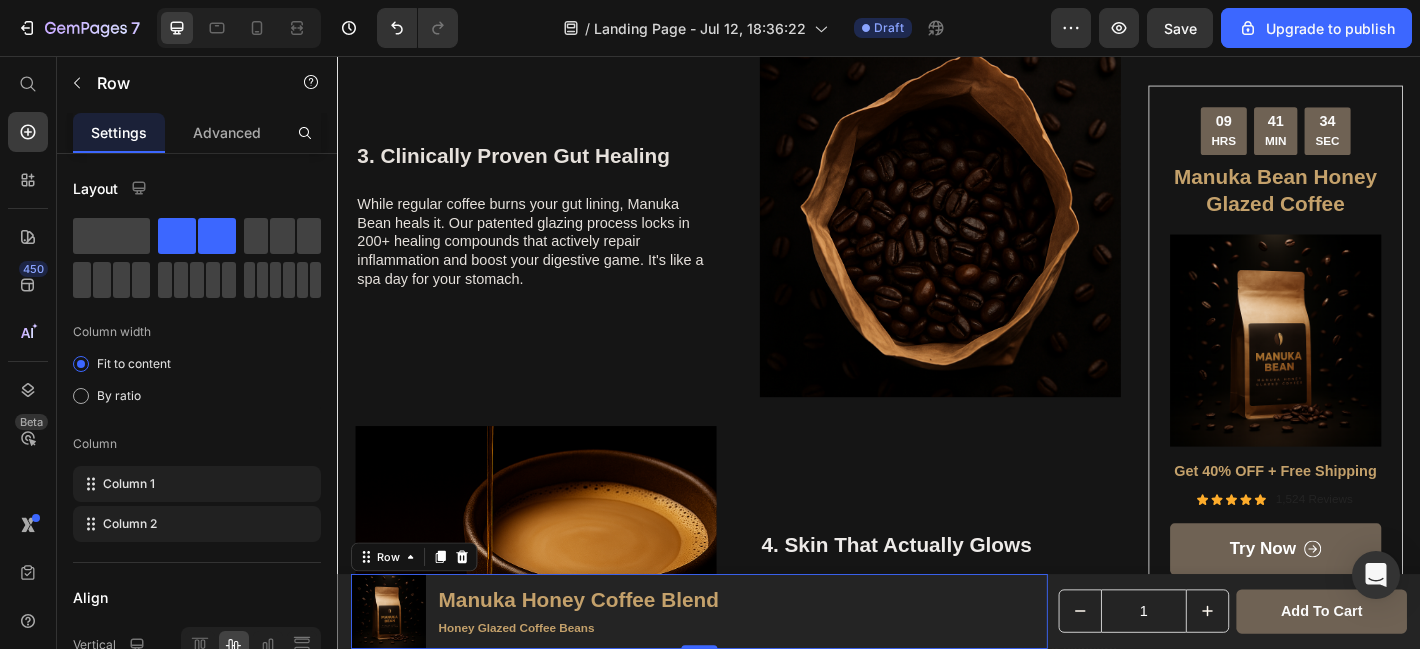 click on "Product Images Manuka Honey Coffee Blend Product Title Honey Glazed Coffee Beans Text Block Row   0" at bounding box center (738, 671) 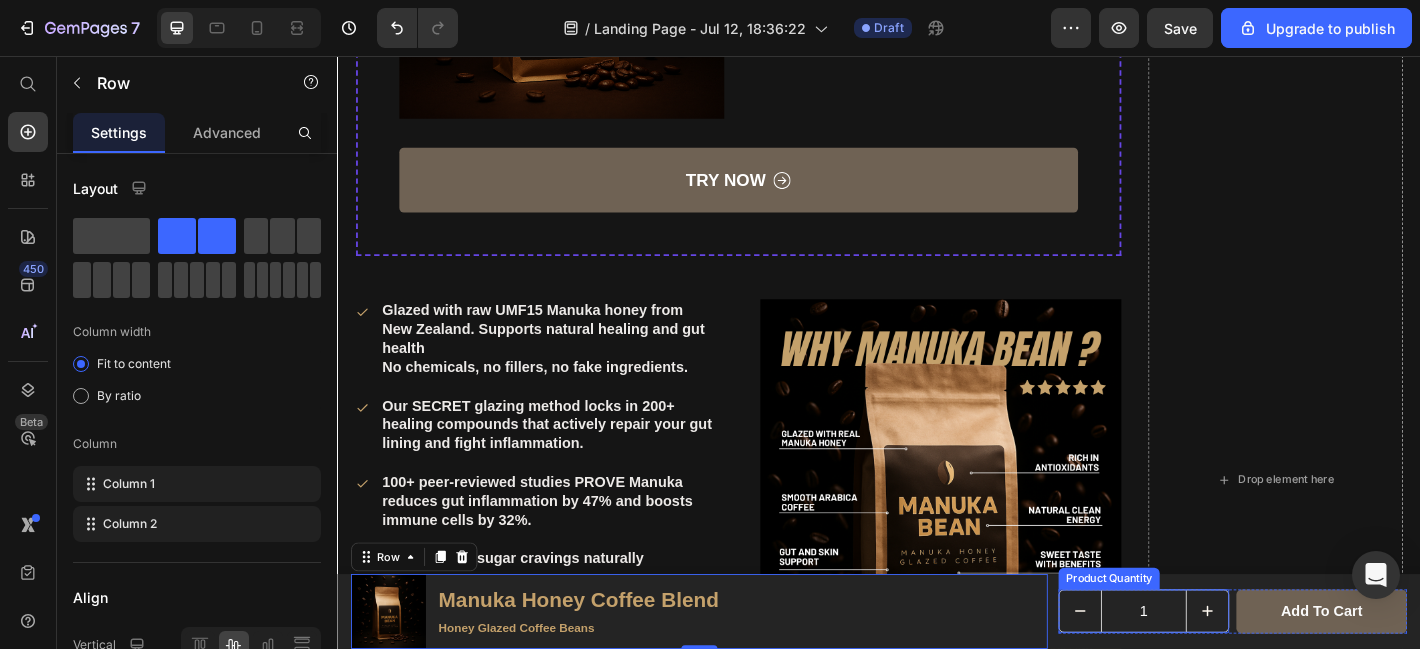 scroll, scrollTop: 1484, scrollLeft: 0, axis: vertical 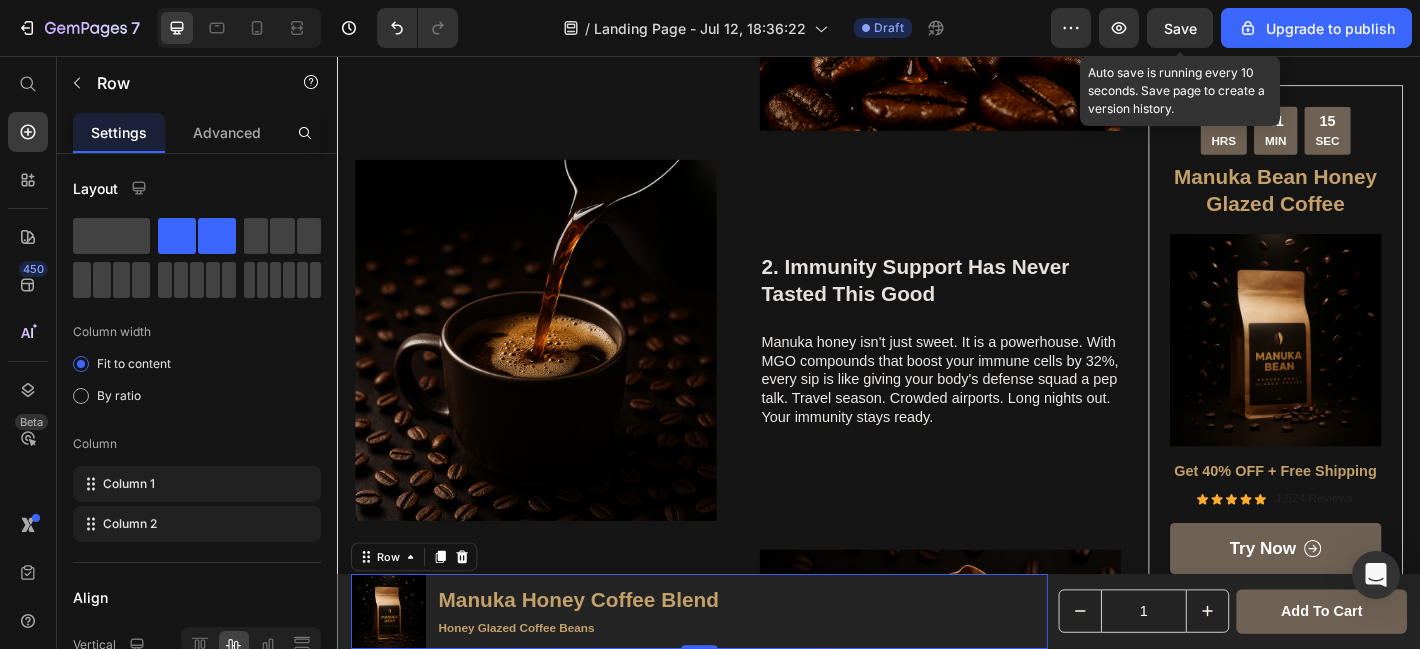 click on "Save" at bounding box center [1180, 28] 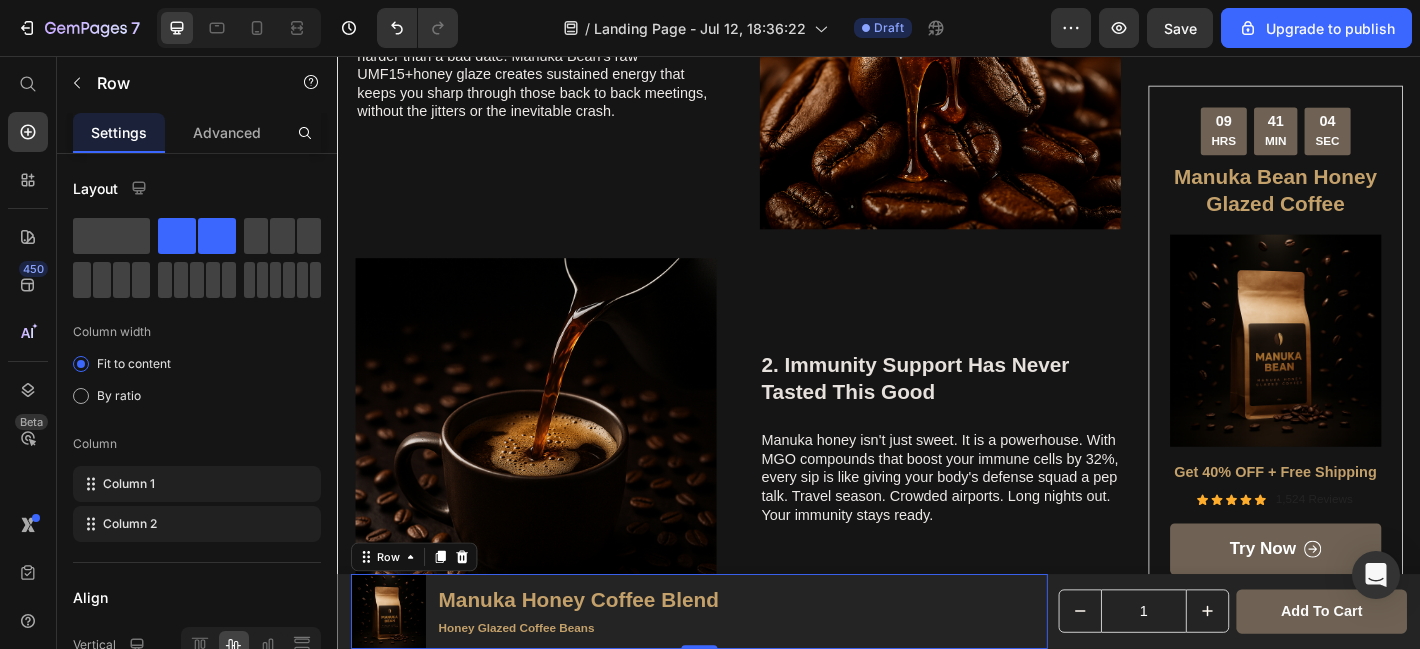 scroll, scrollTop: 1324, scrollLeft: 0, axis: vertical 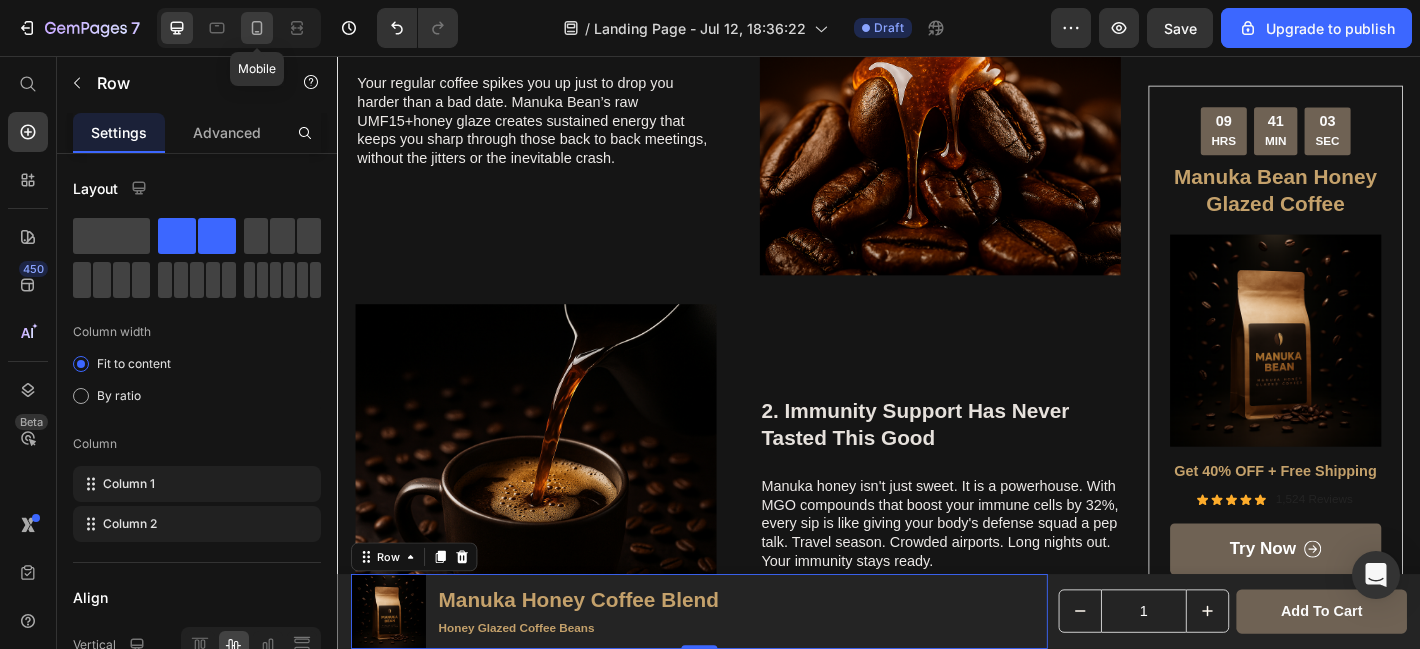 click 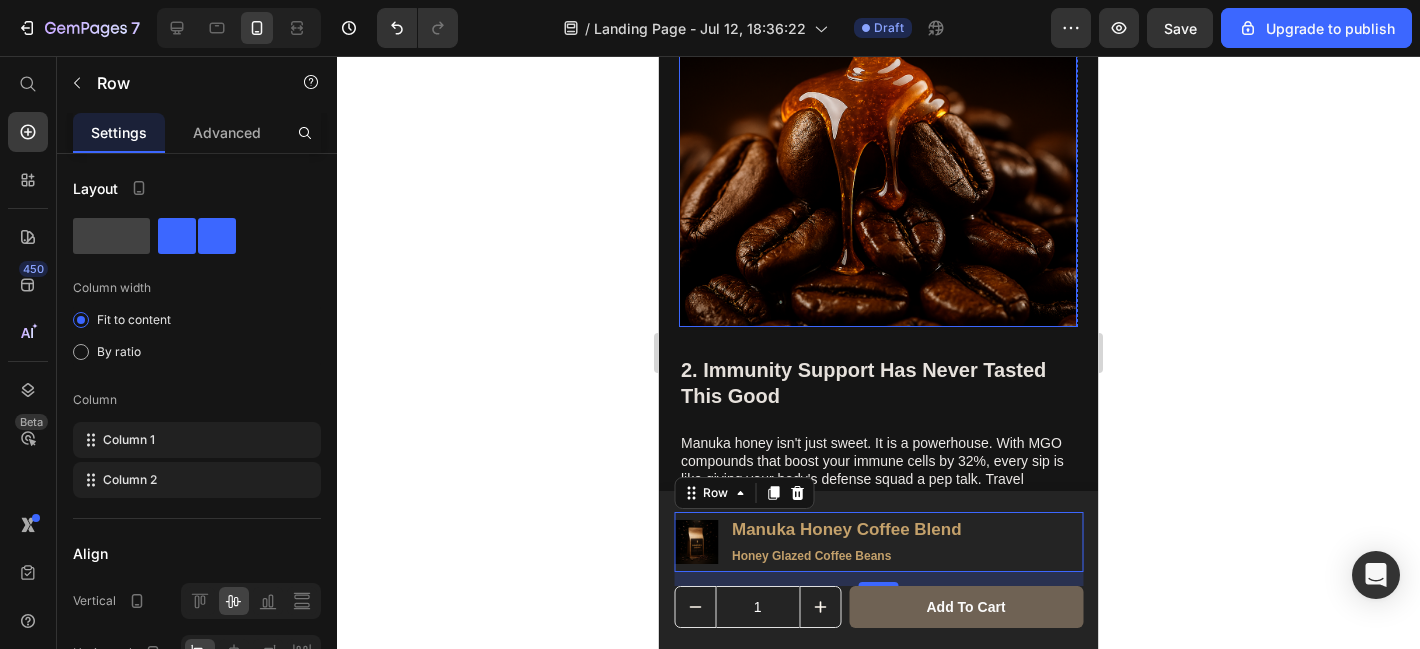 scroll, scrollTop: 1871, scrollLeft: 0, axis: vertical 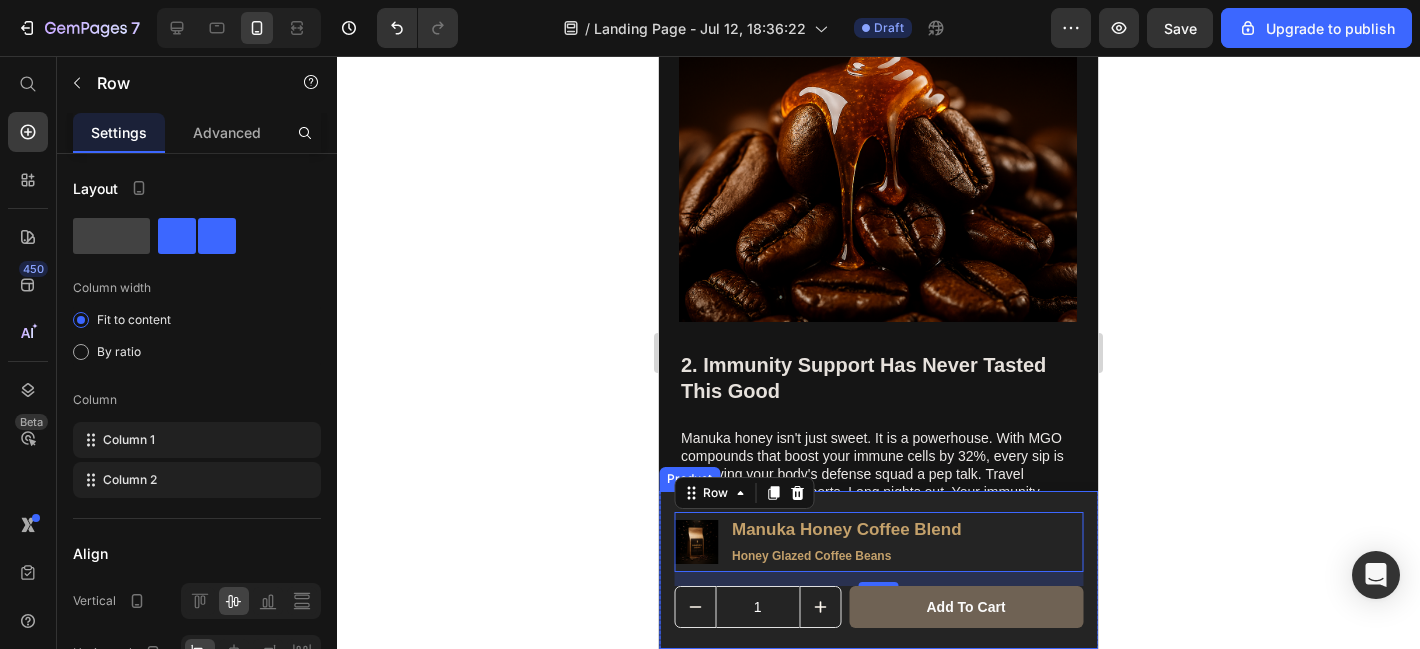 click on "Product Images Manuka Honey Coffee Blend Product Title Honey Glazed Coffee Beans Text Block Row   0 1 Product Quantity add to cart Product Cart Button Row Product" at bounding box center (878, 570) 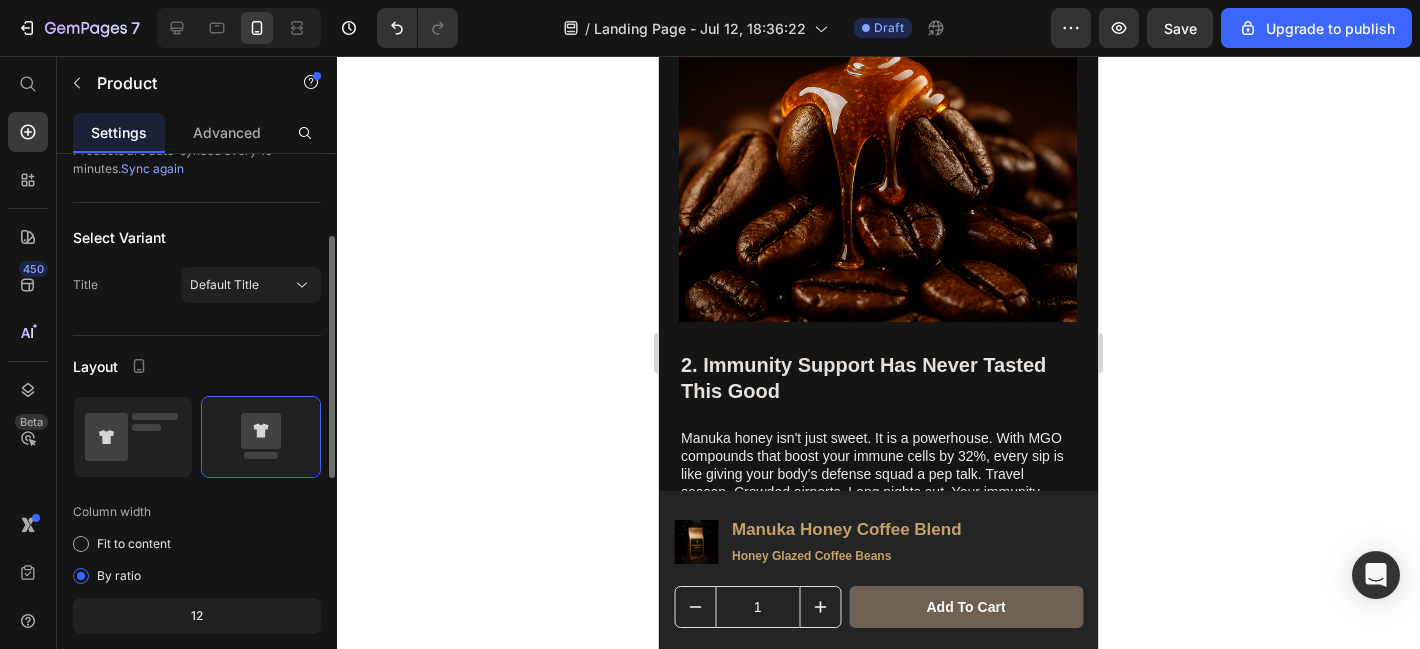 scroll, scrollTop: 197, scrollLeft: 0, axis: vertical 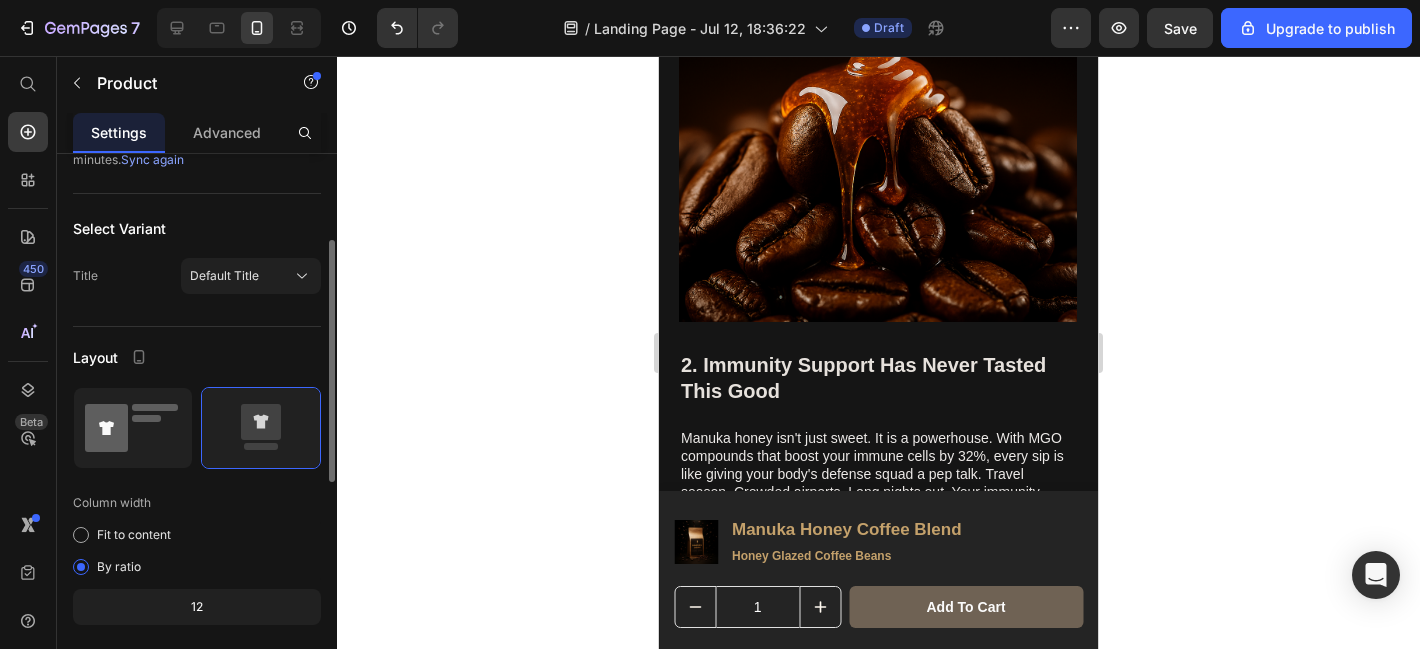 click 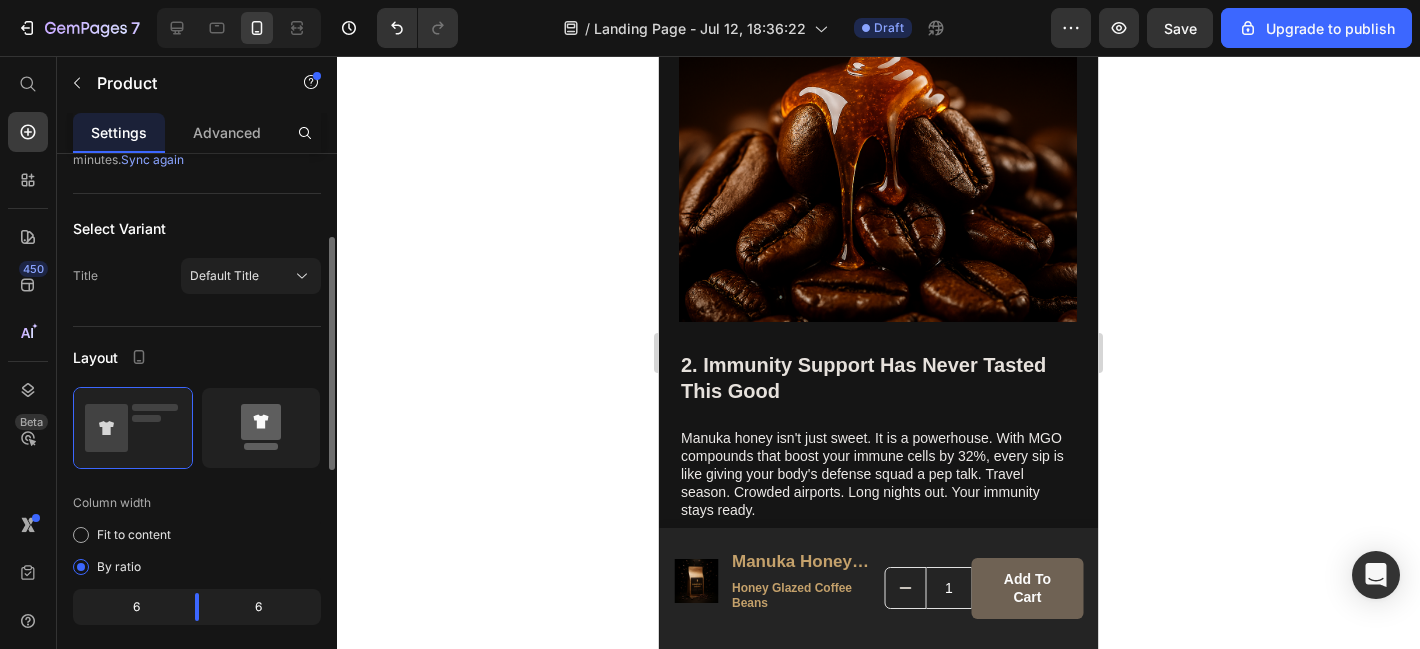 click 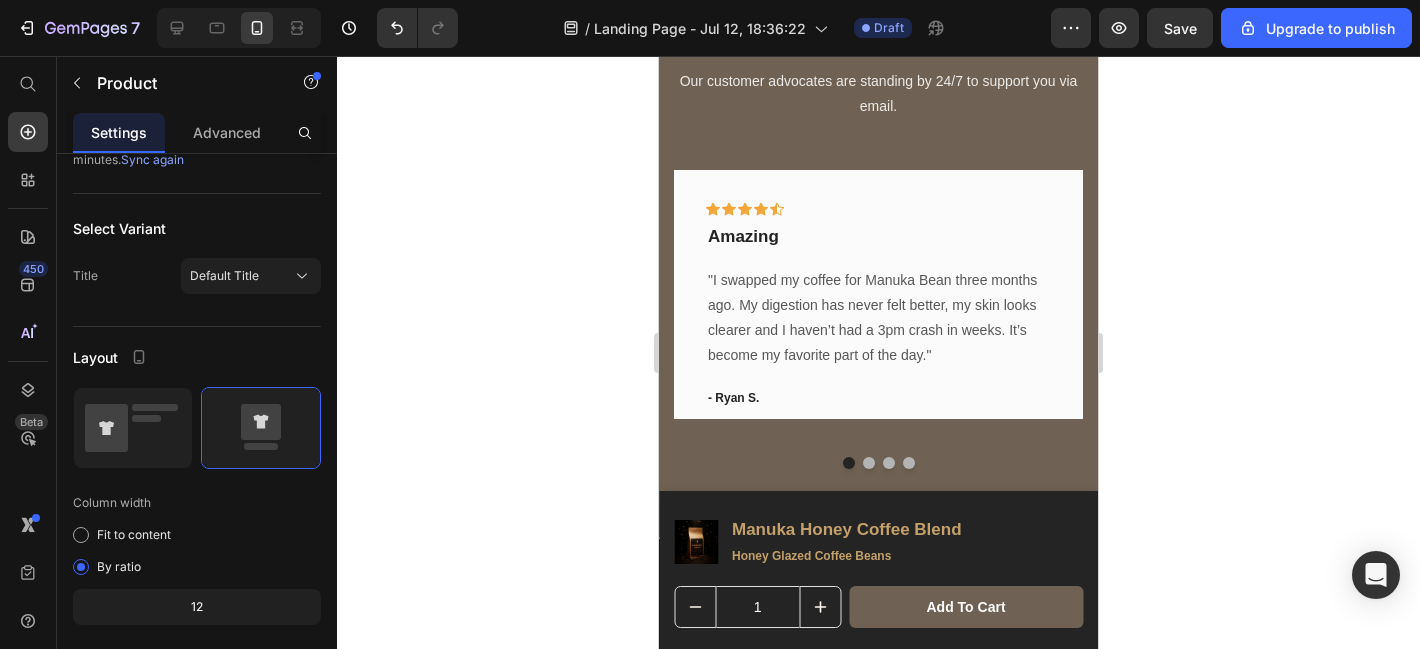 scroll, scrollTop: 4303, scrollLeft: 0, axis: vertical 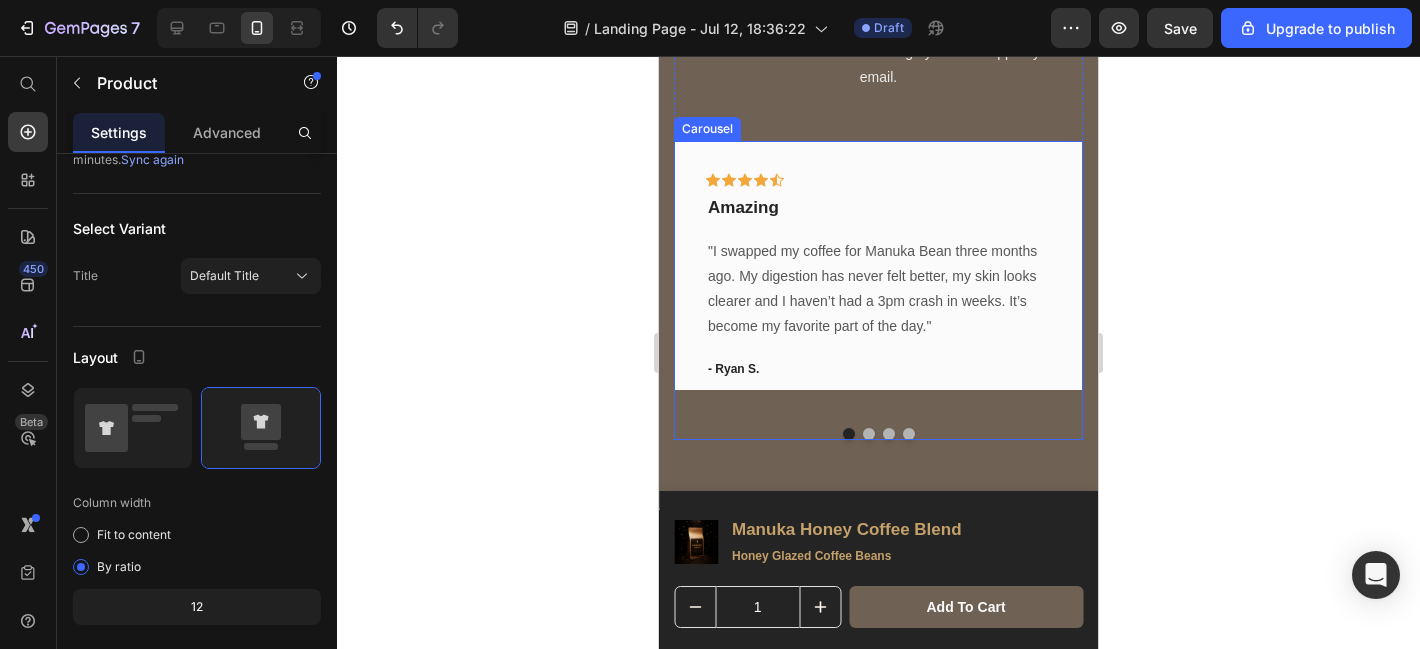 click at bounding box center (869, 434) 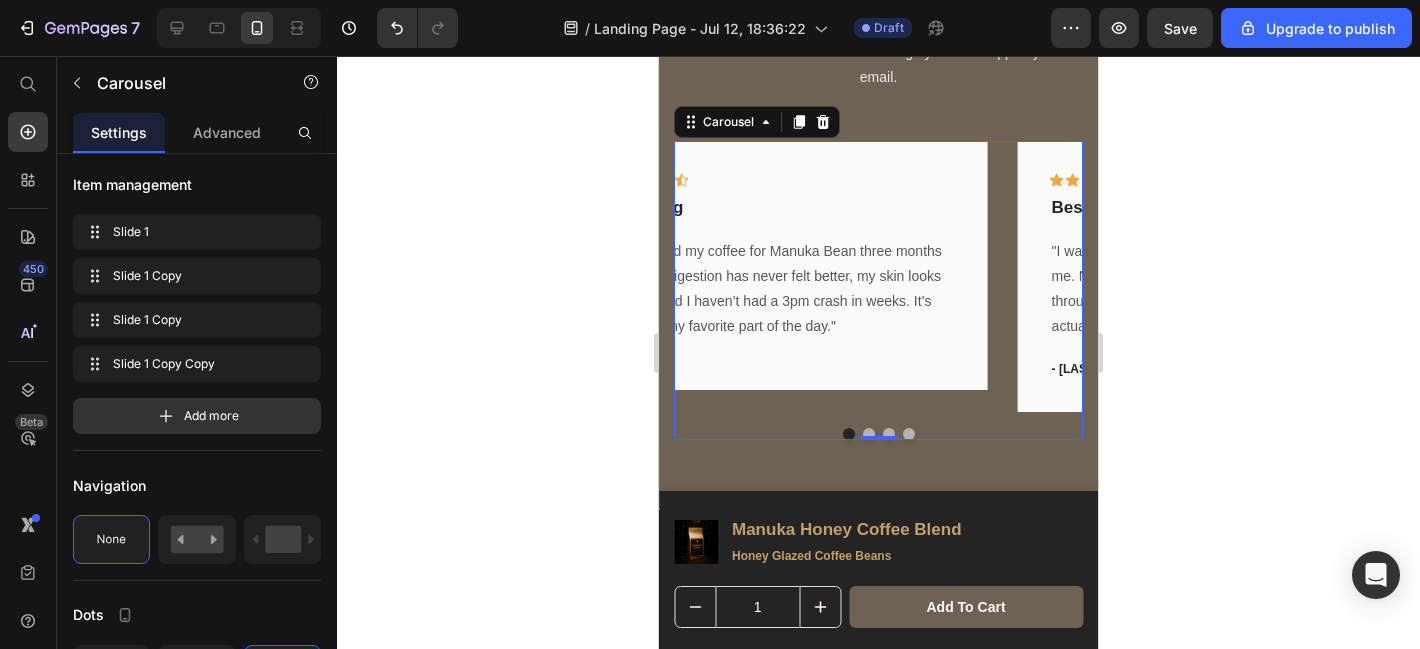 scroll, scrollTop: 0, scrollLeft: 0, axis: both 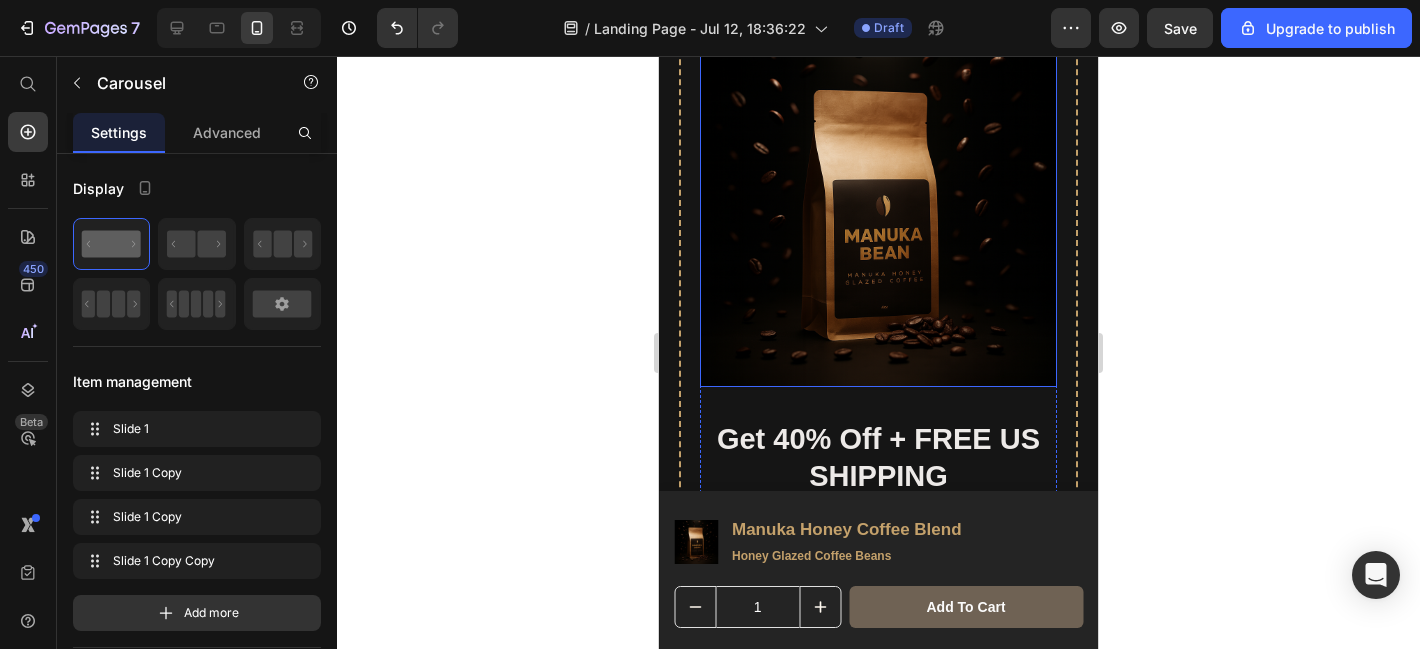 click at bounding box center (878, 208) 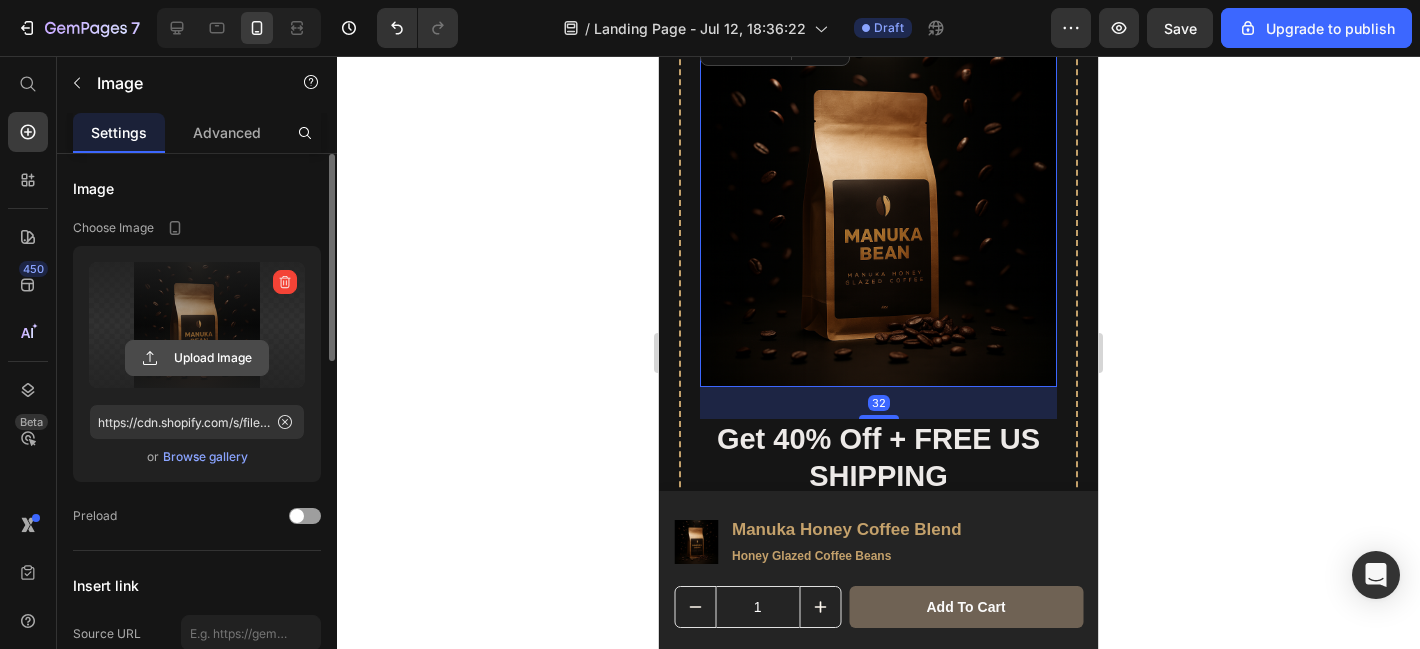 click 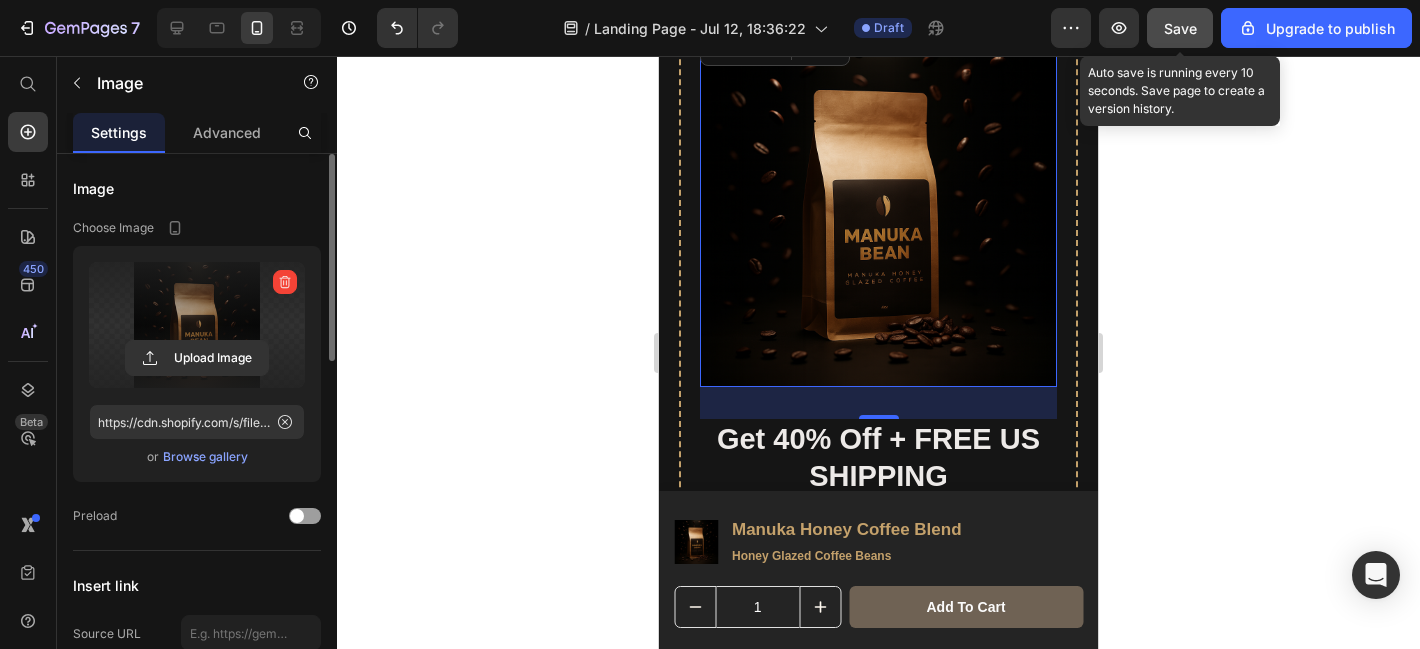 click on "Save" 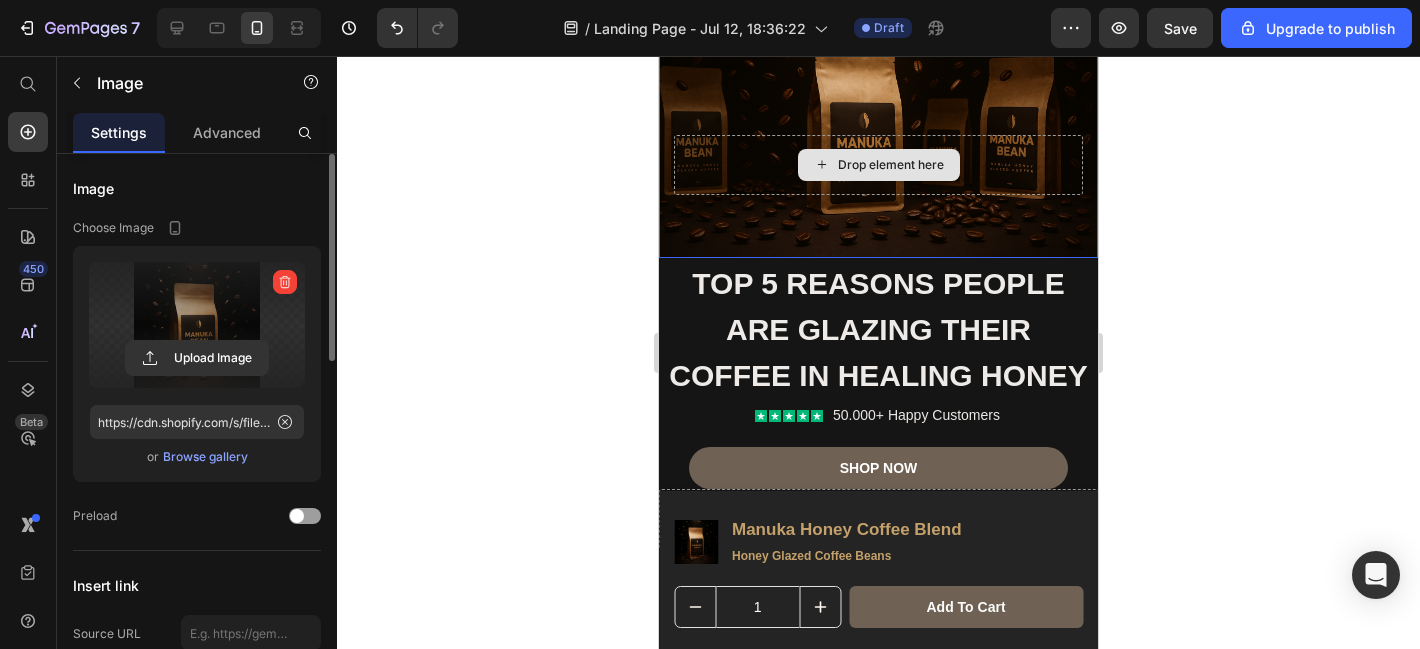 scroll, scrollTop: 0, scrollLeft: 0, axis: both 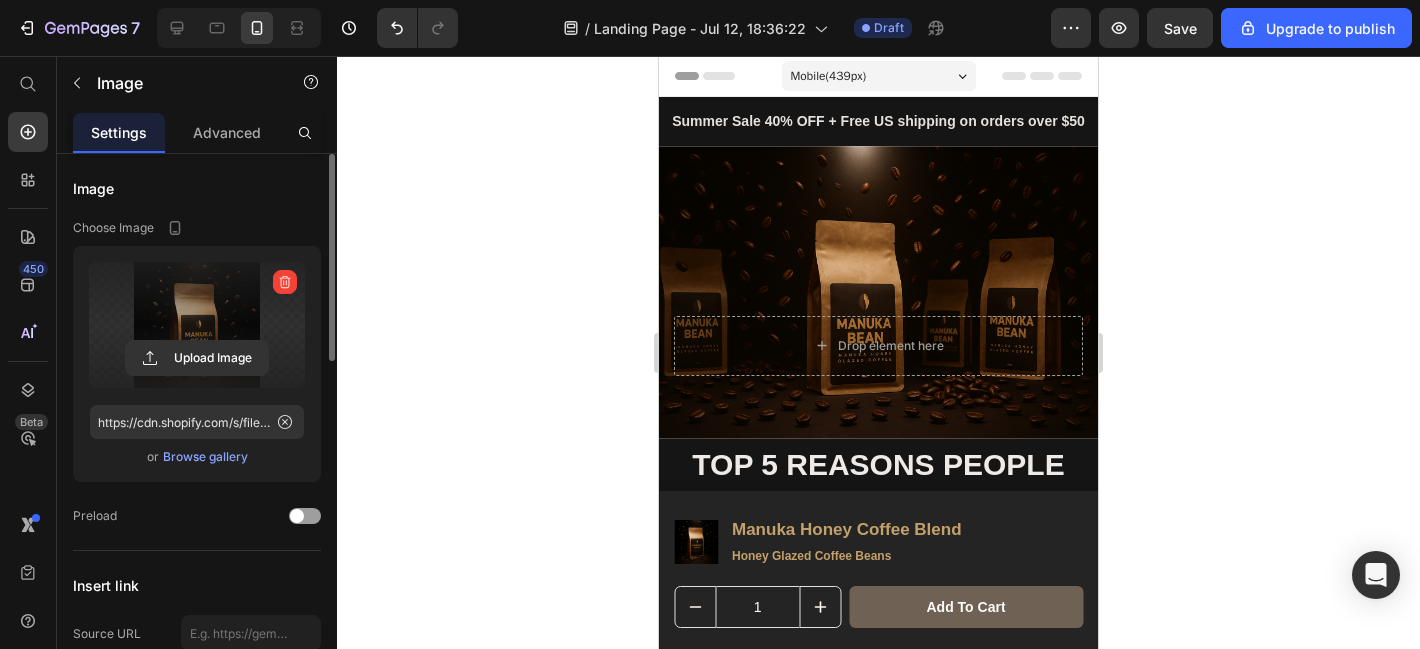 click on "Header" at bounding box center (878, 76) 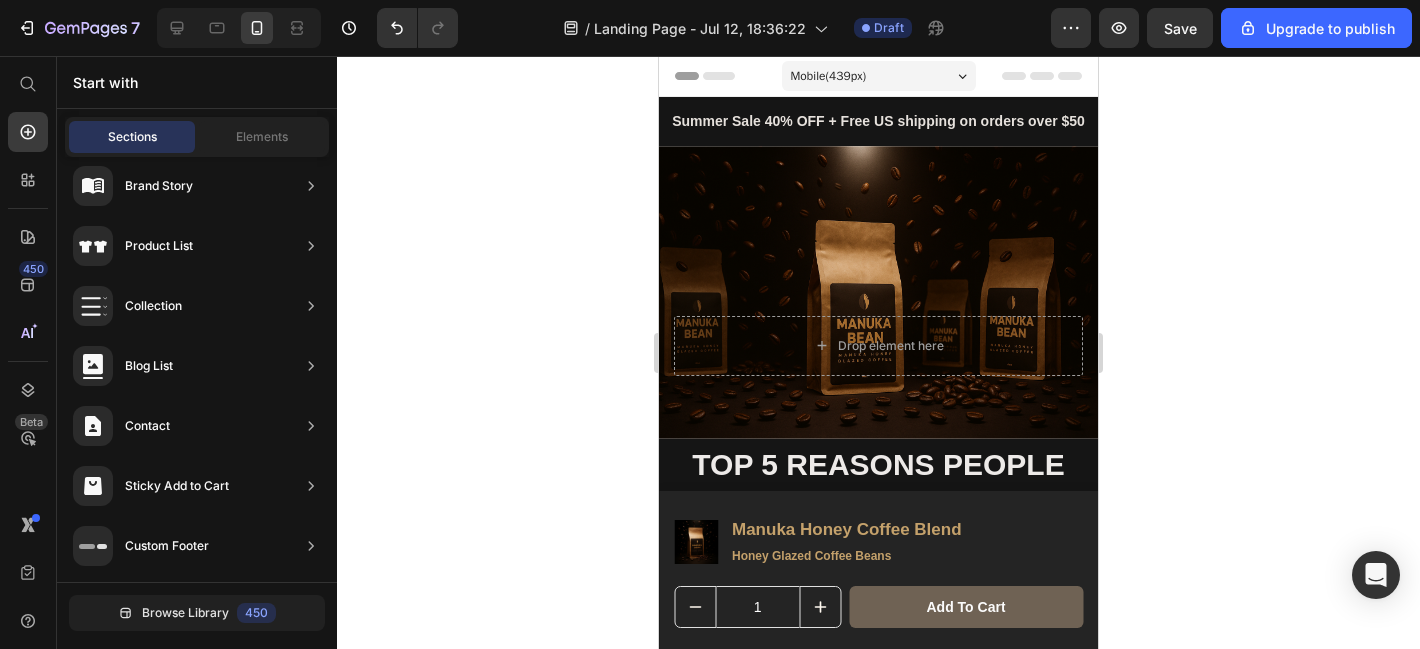 click on "Header" at bounding box center [716, 76] 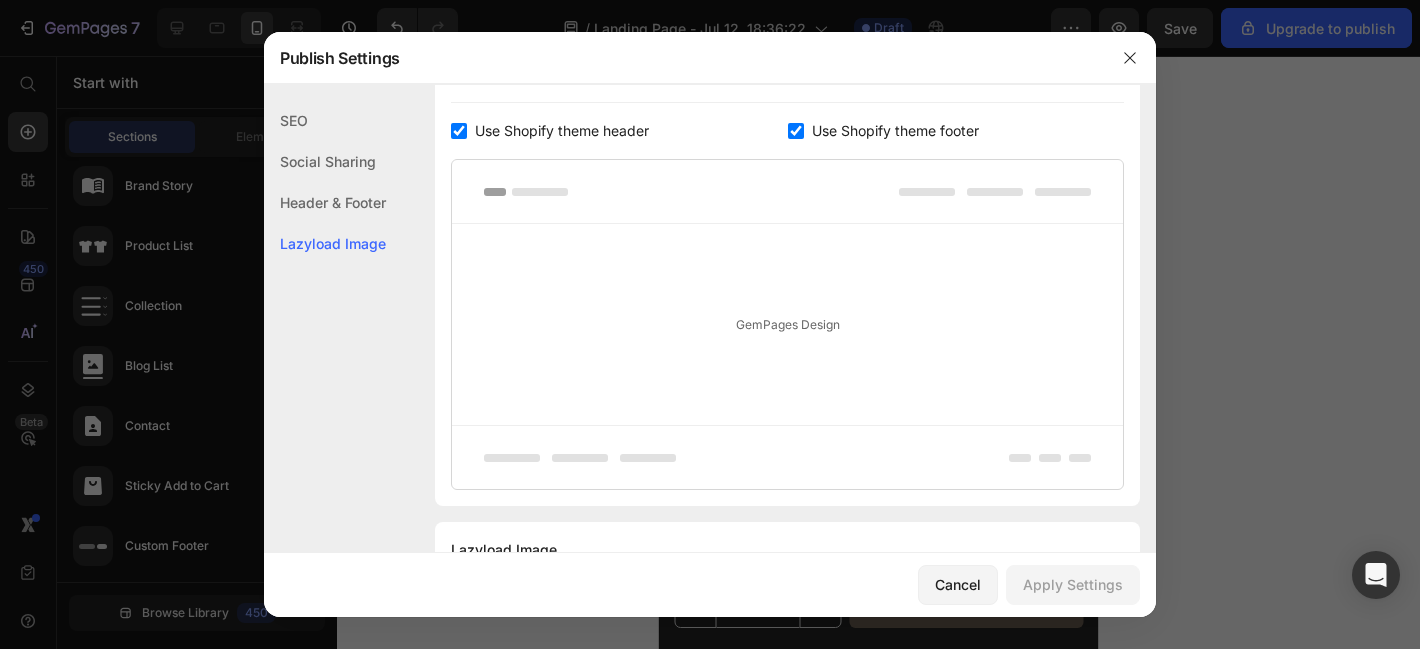 scroll, scrollTop: 1011, scrollLeft: 0, axis: vertical 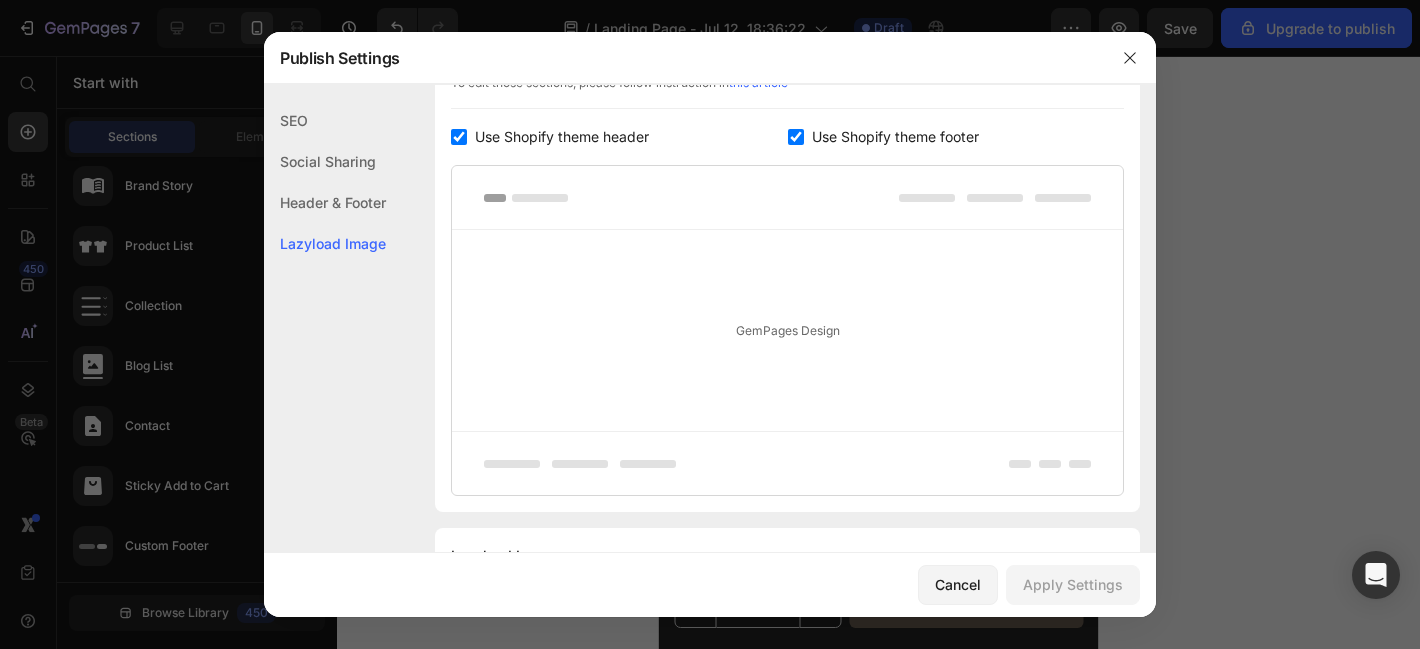 click at bounding box center [459, 137] 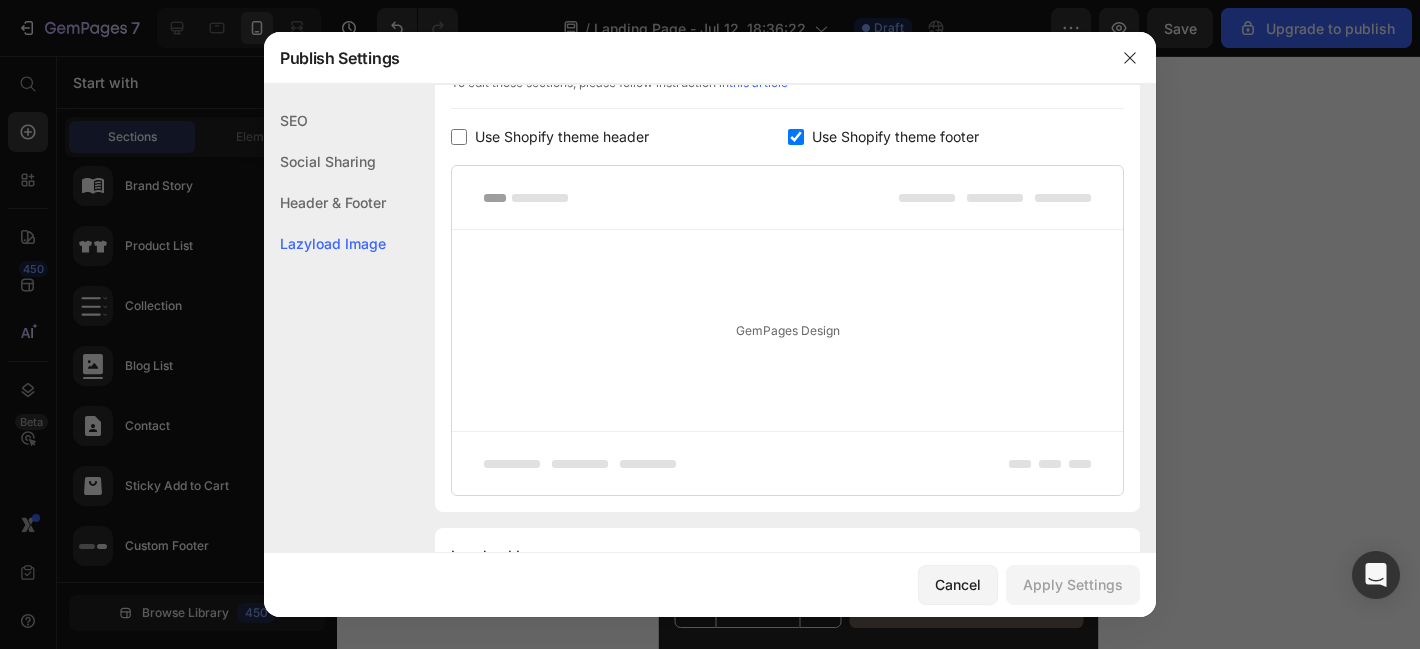 checkbox on "false" 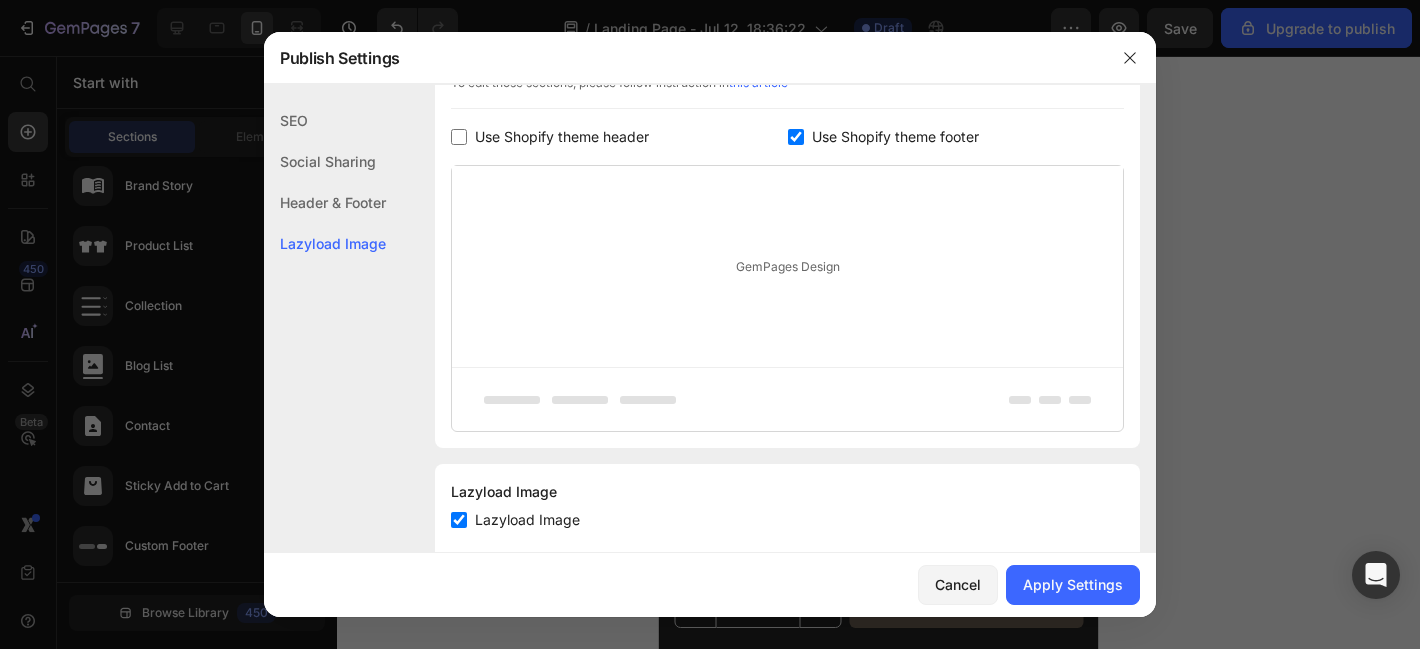 click at bounding box center [796, 137] 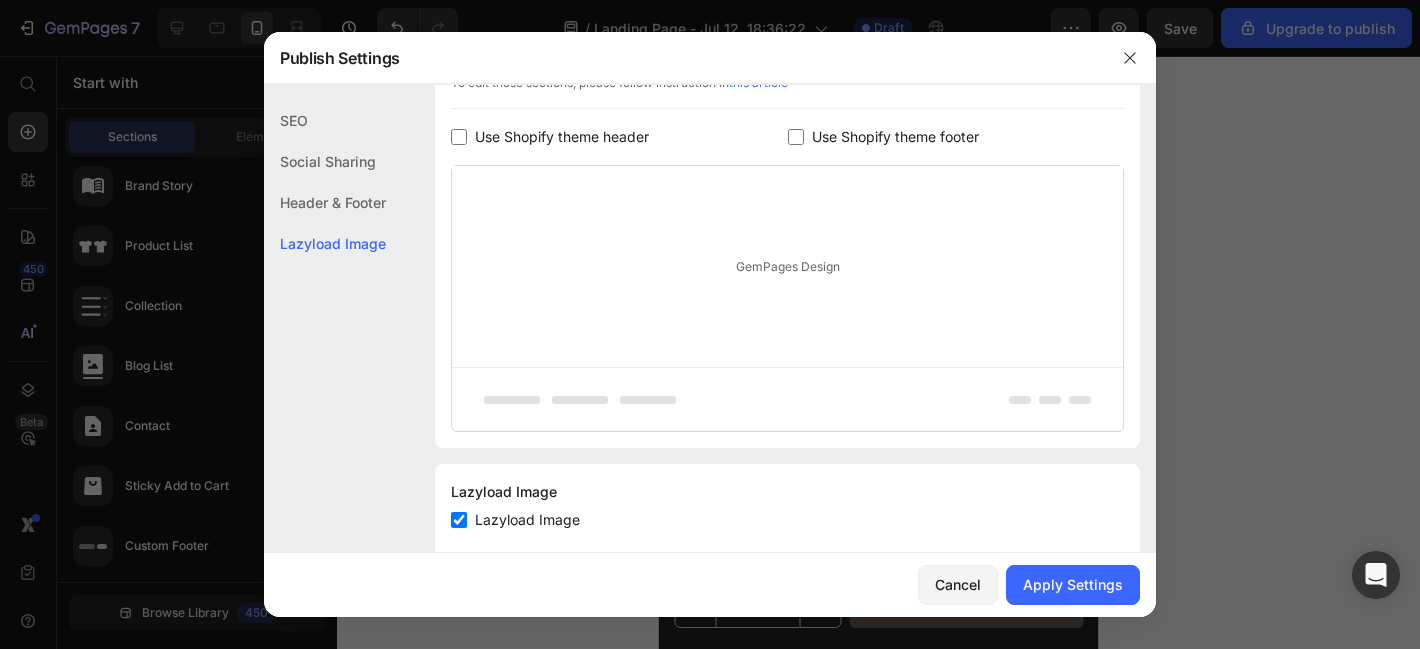 checkbox on "false" 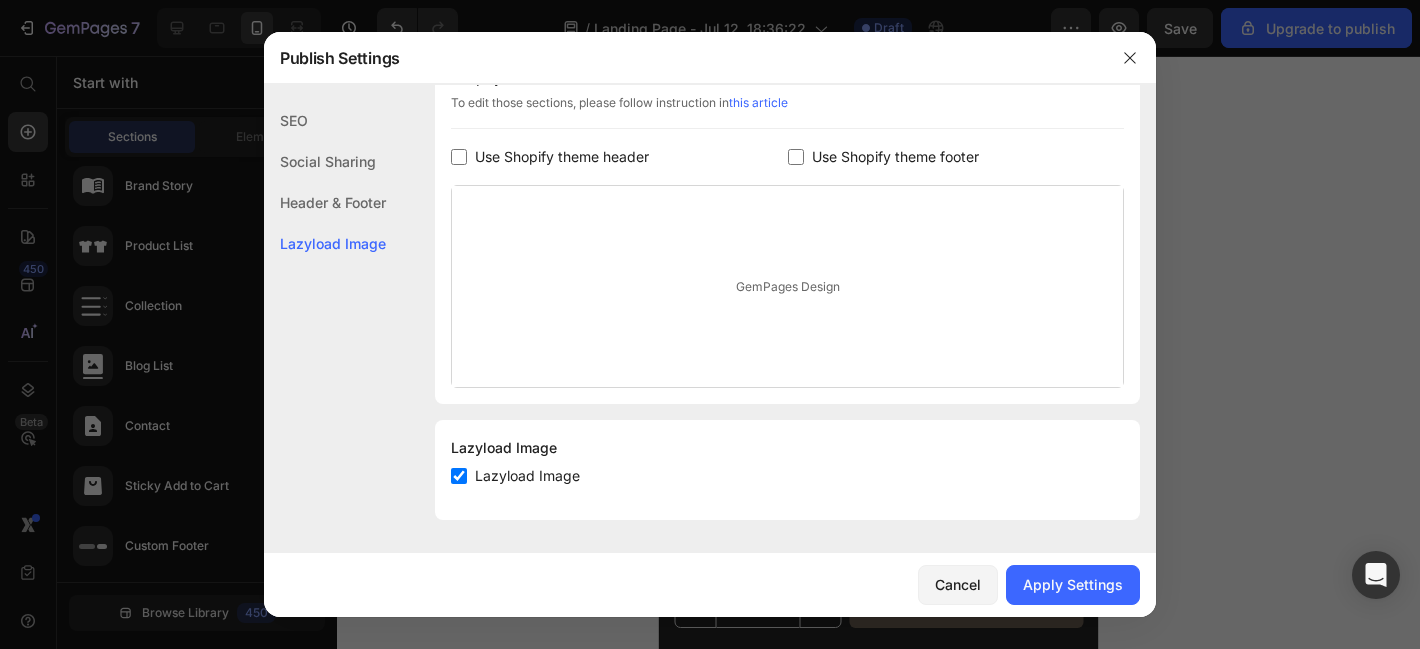 scroll, scrollTop: 991, scrollLeft: 0, axis: vertical 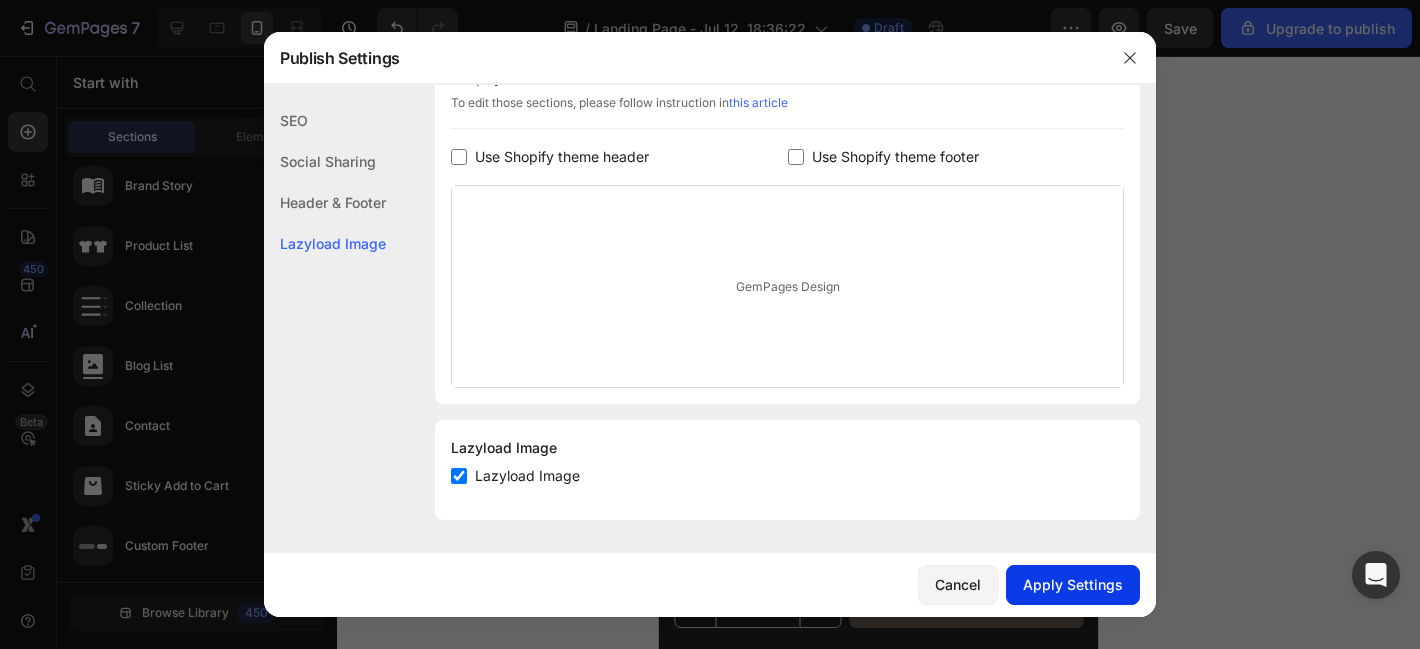 click on "Apply Settings" at bounding box center [1073, 584] 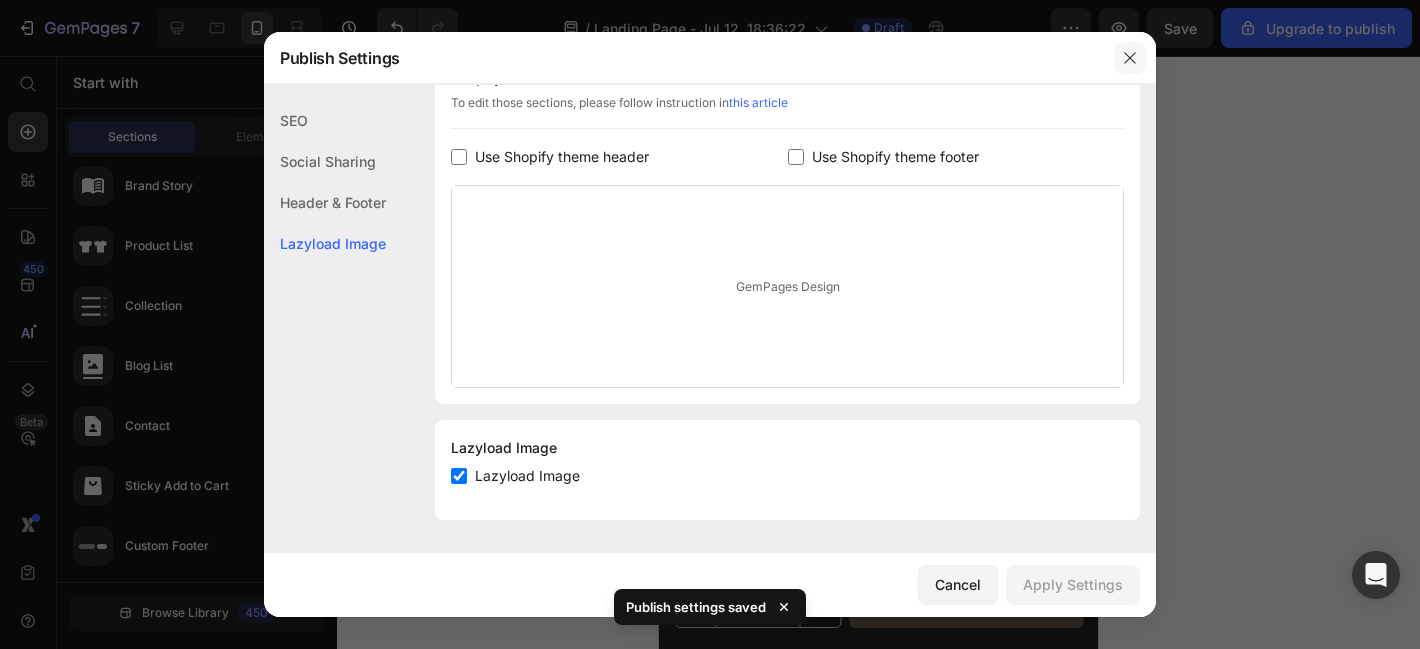 click 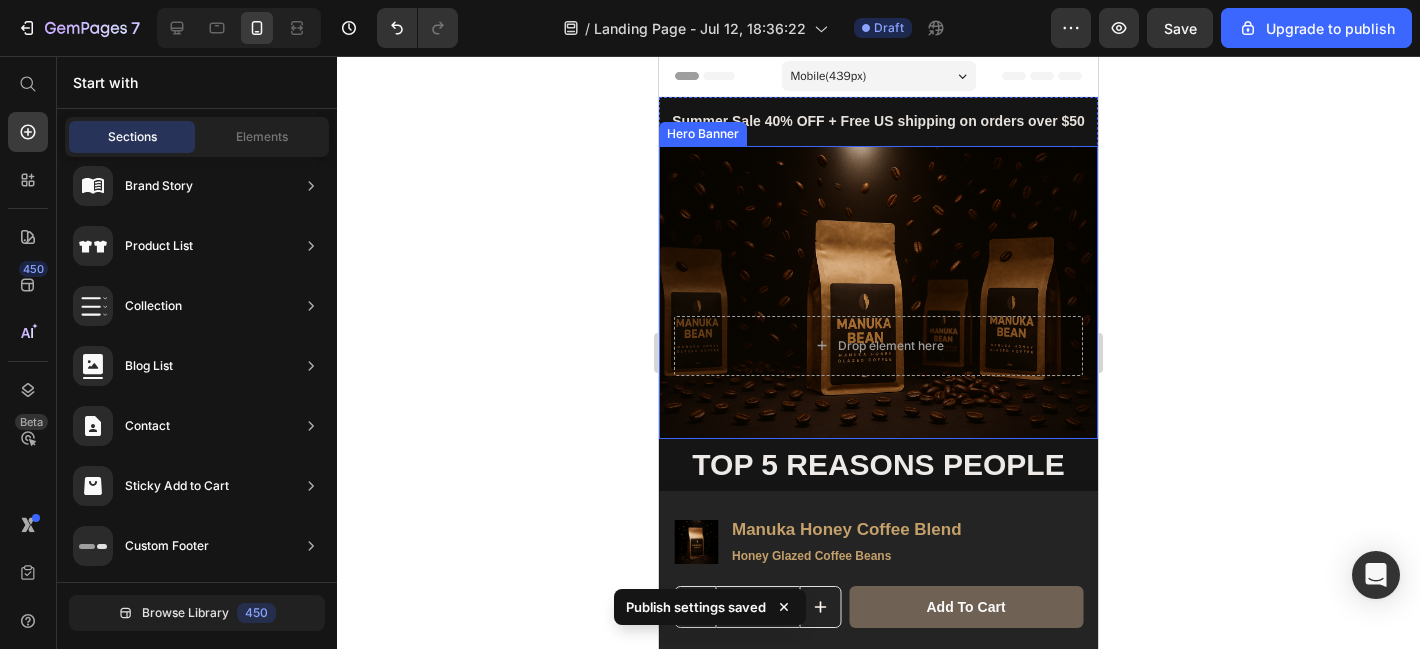 click on "Save" at bounding box center [1180, 28] 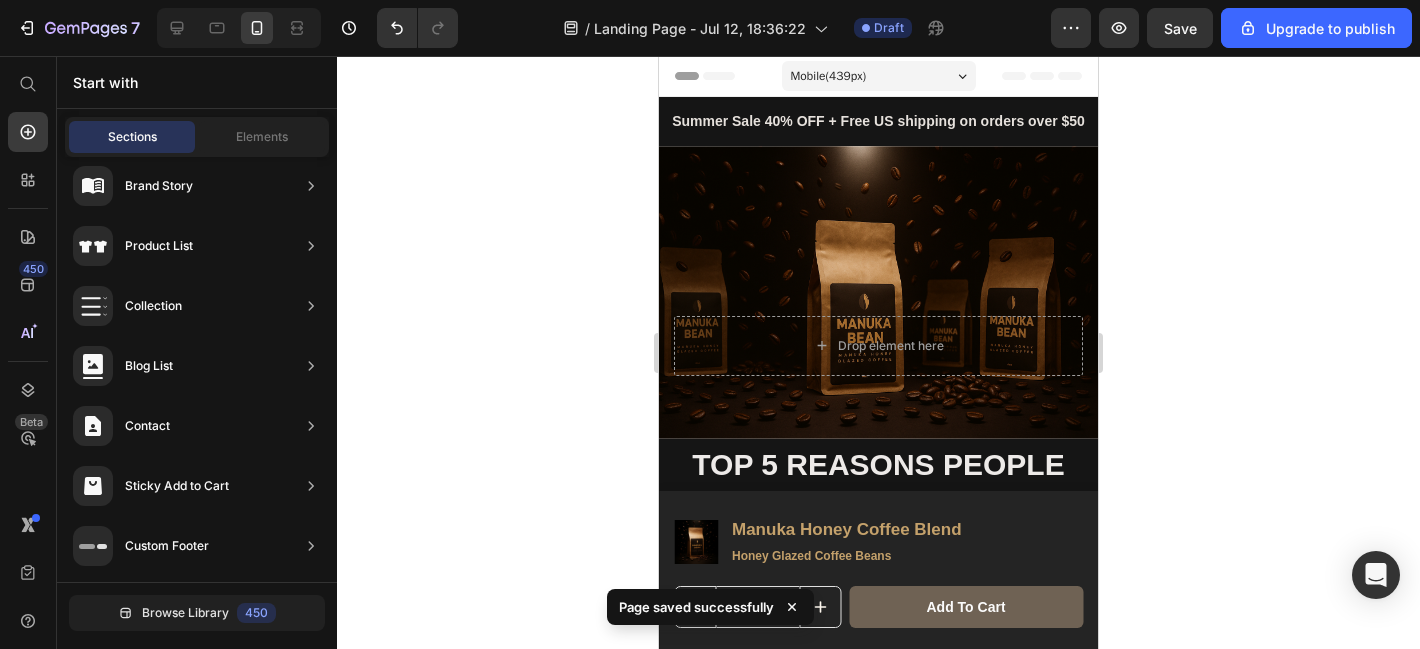 click 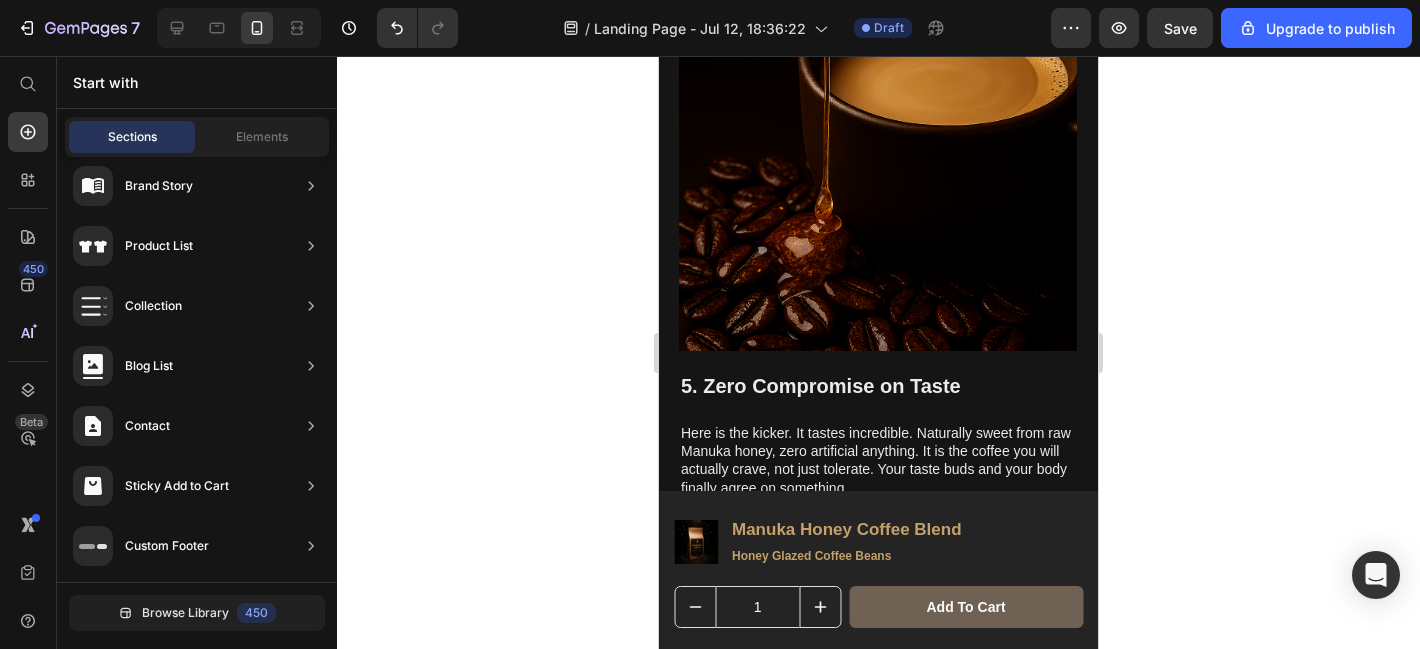 scroll, scrollTop: 0, scrollLeft: 0, axis: both 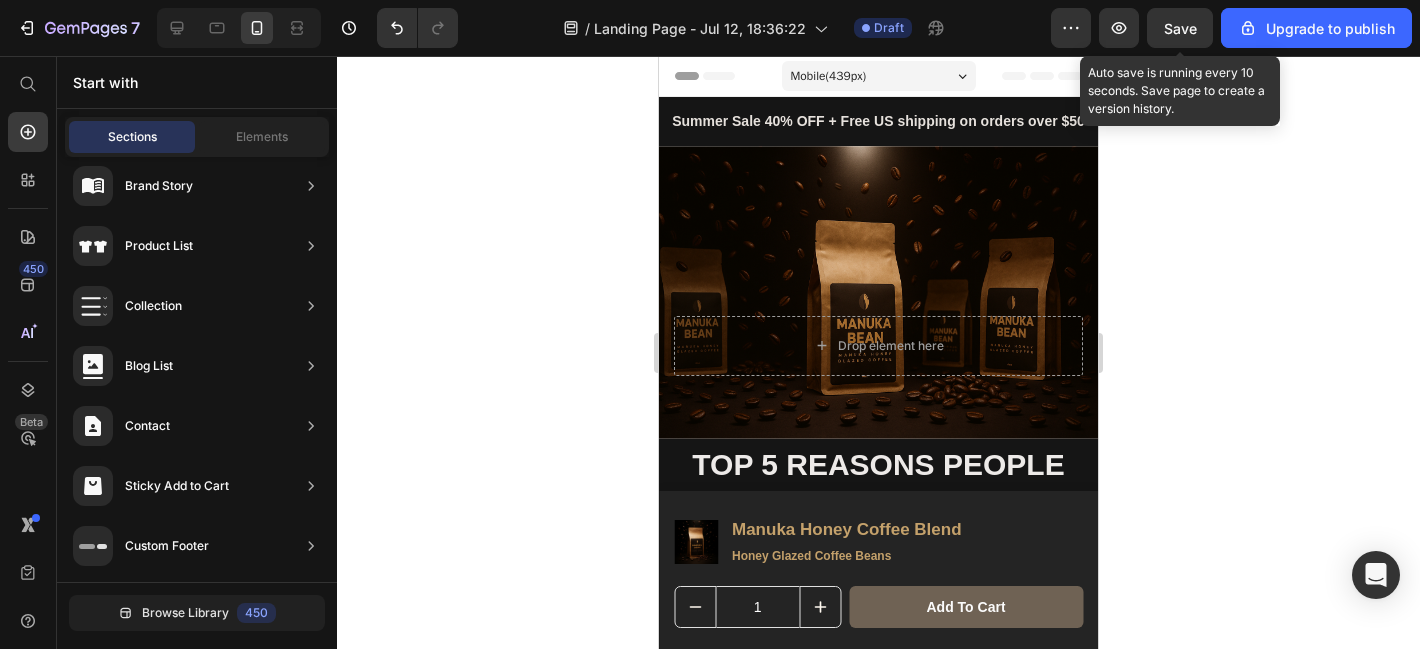 click on "Save" at bounding box center (1180, 28) 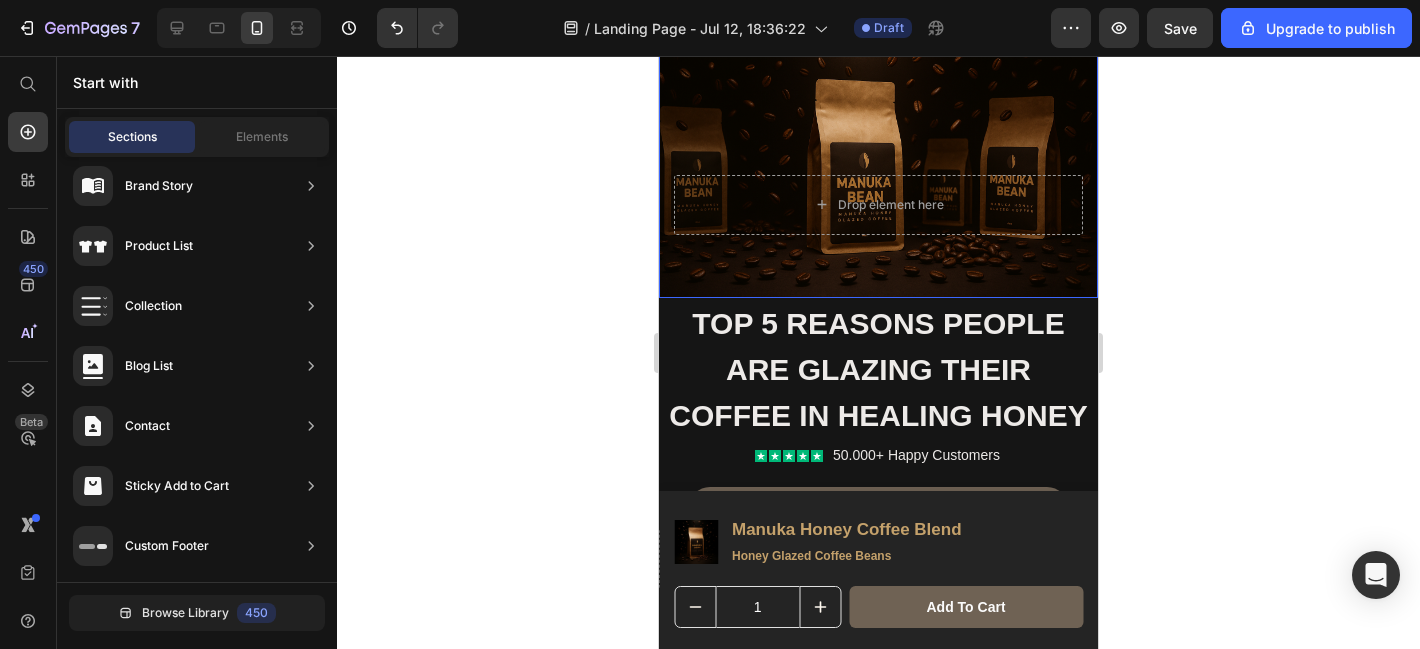 scroll, scrollTop: 152, scrollLeft: 0, axis: vertical 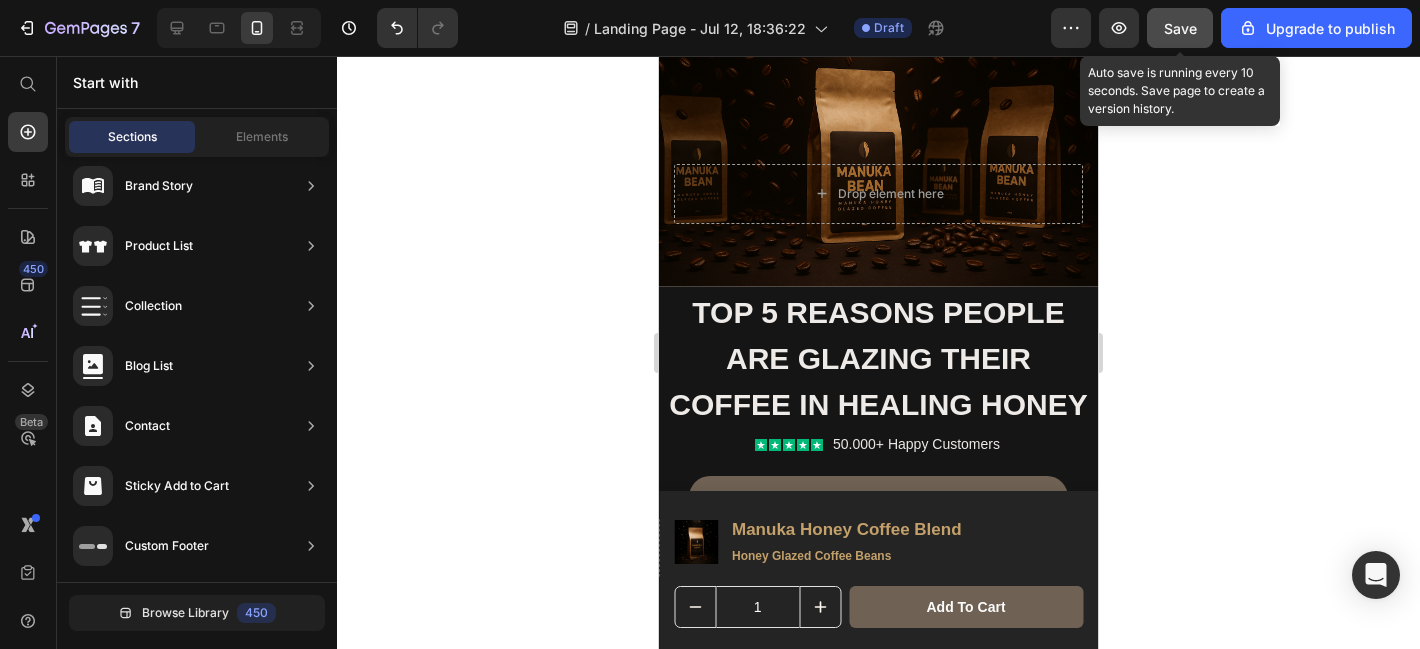 click on "Save" 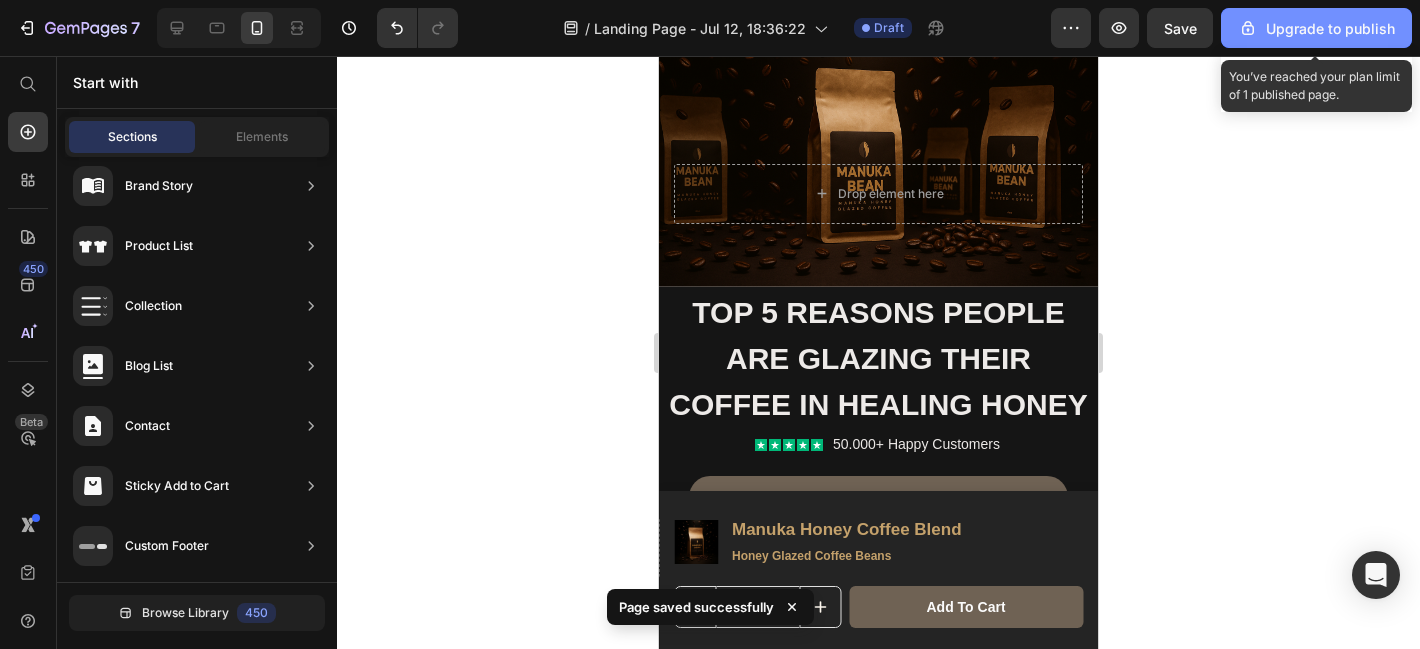 click 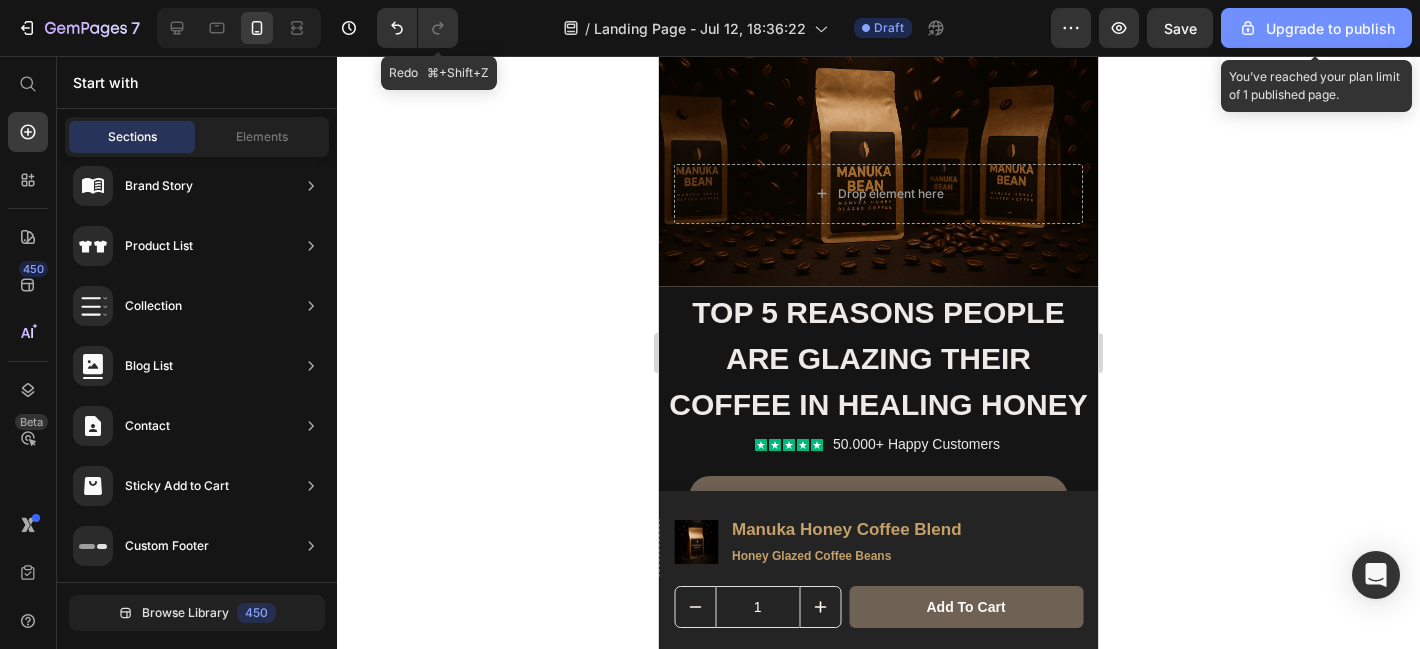 click 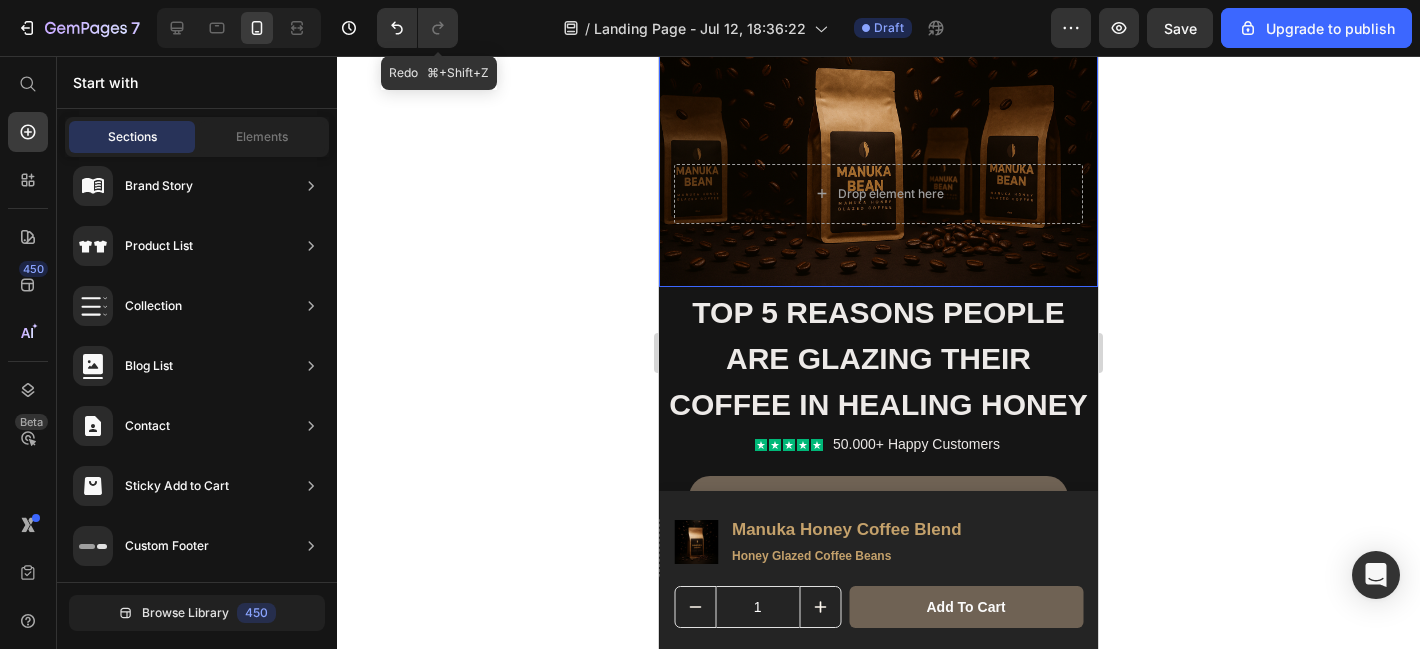 click on "Drop element here" at bounding box center [878, 209] 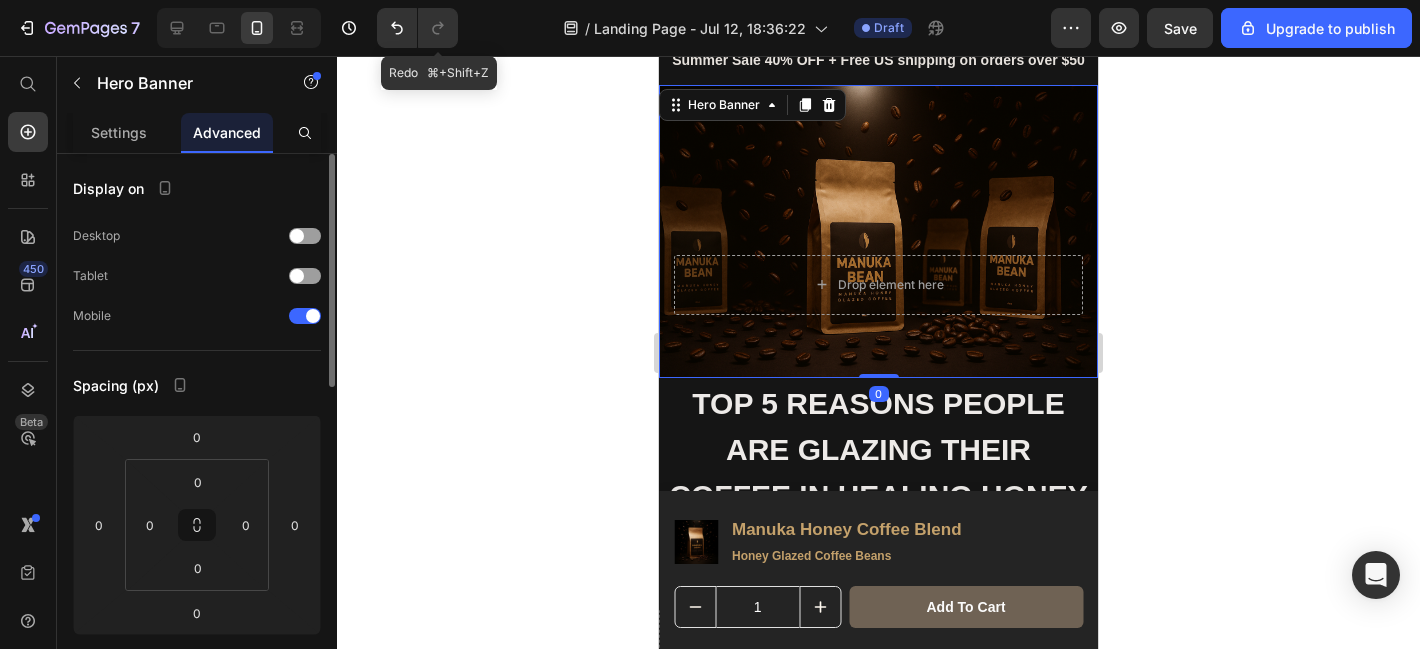 scroll, scrollTop: 59, scrollLeft: 0, axis: vertical 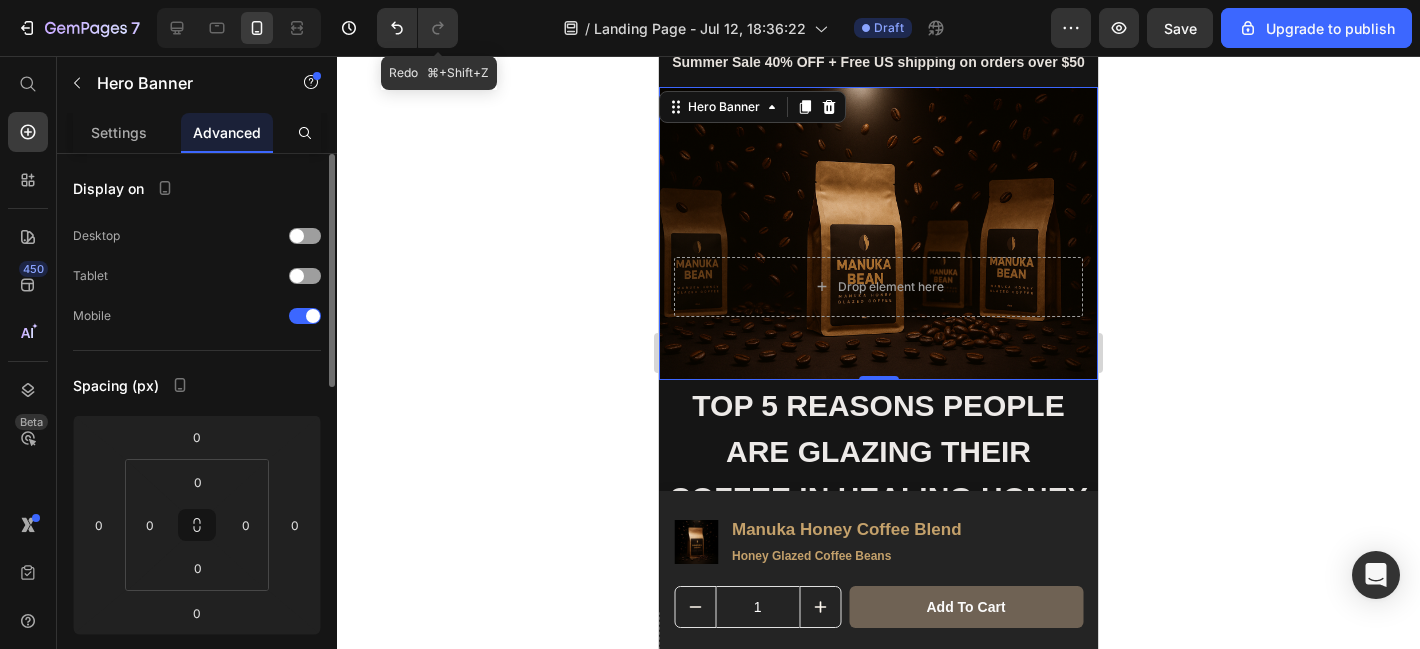 click at bounding box center (878, 233) 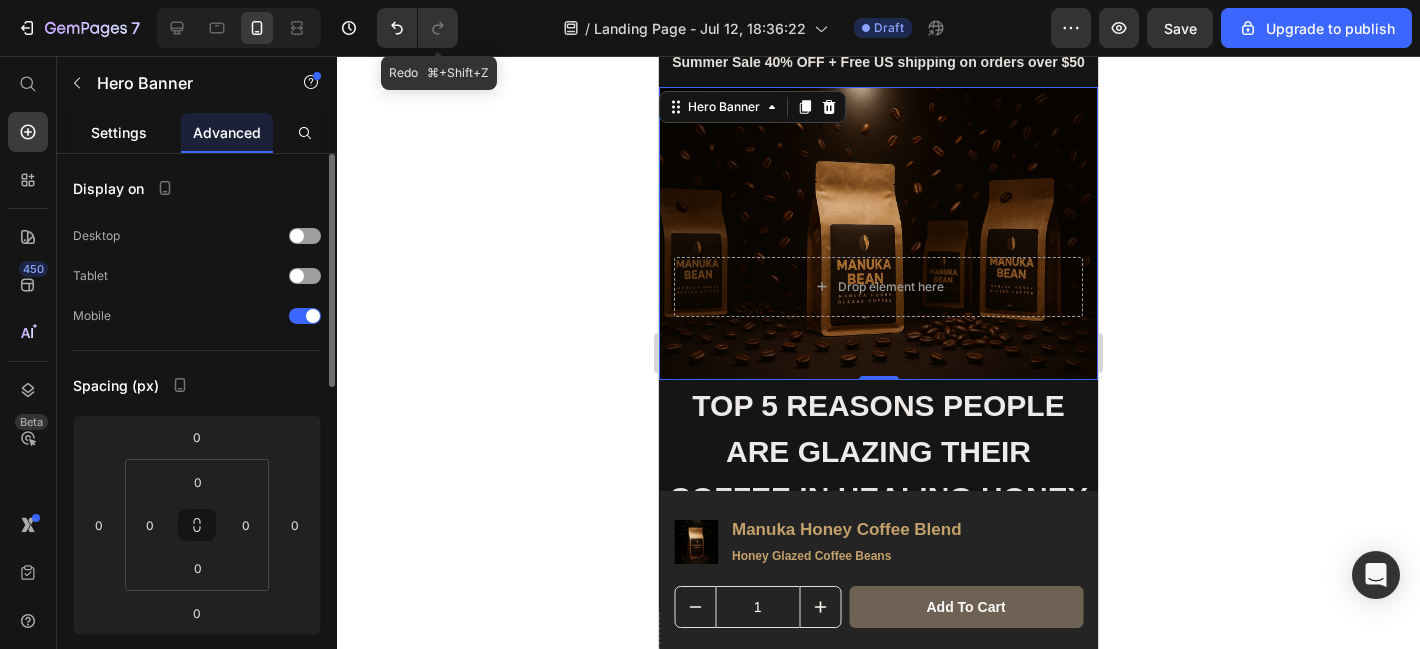 click on "Settings" at bounding box center (119, 132) 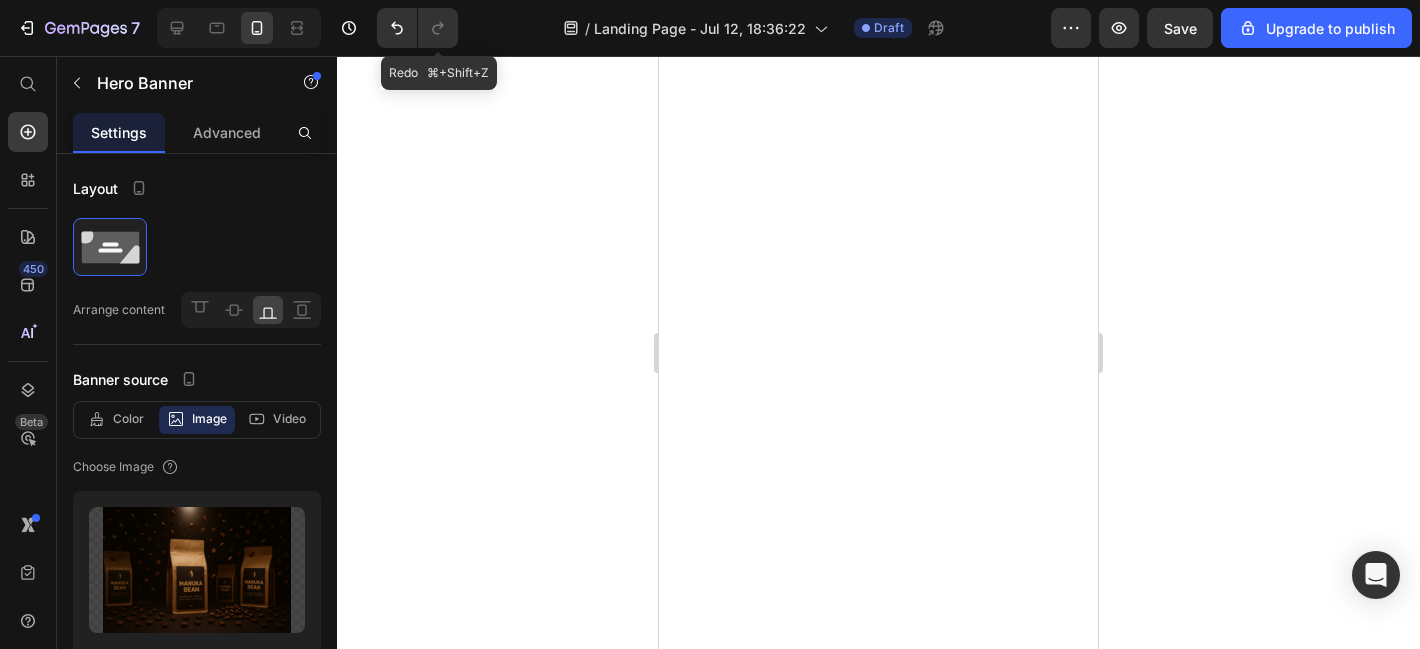 scroll, scrollTop: 0, scrollLeft: 0, axis: both 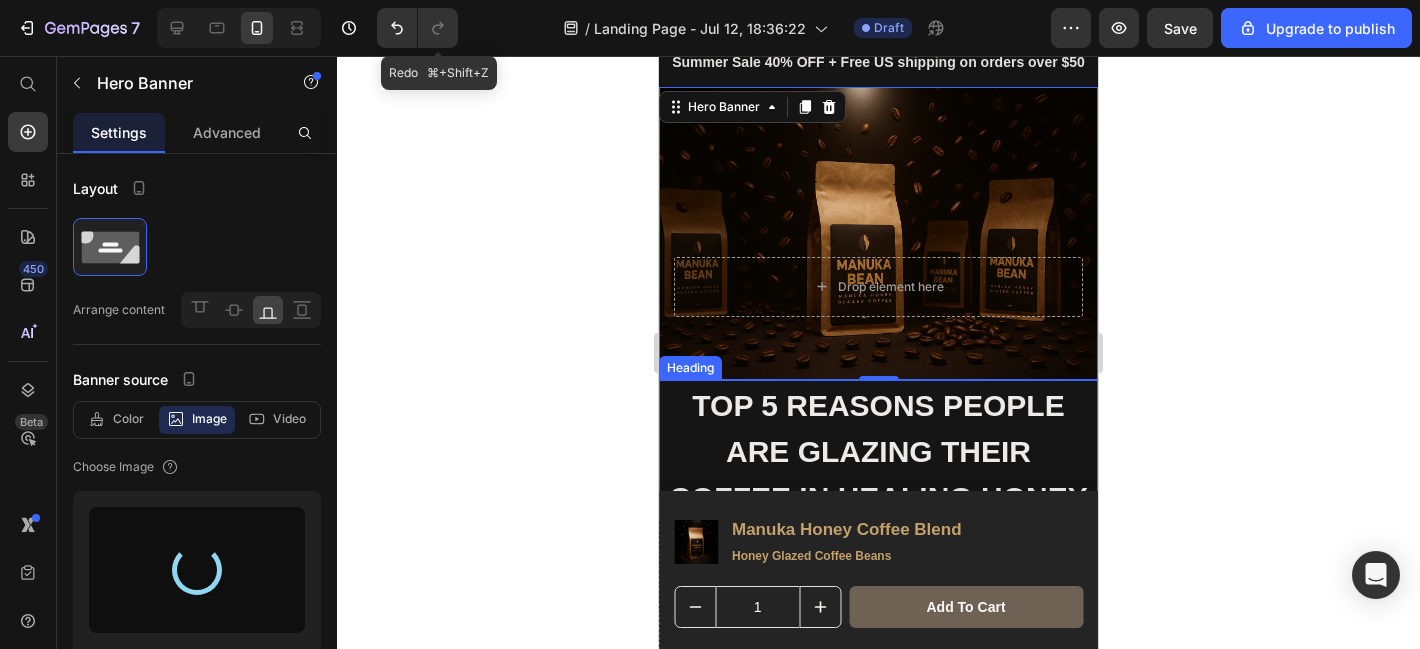 type on "https://cdn.shopify.com/s/files/1/0934/9860/5915/files/gempages_563717731606594725-f447b220-e7fd-4904-b53e-e830c11adc88.png" 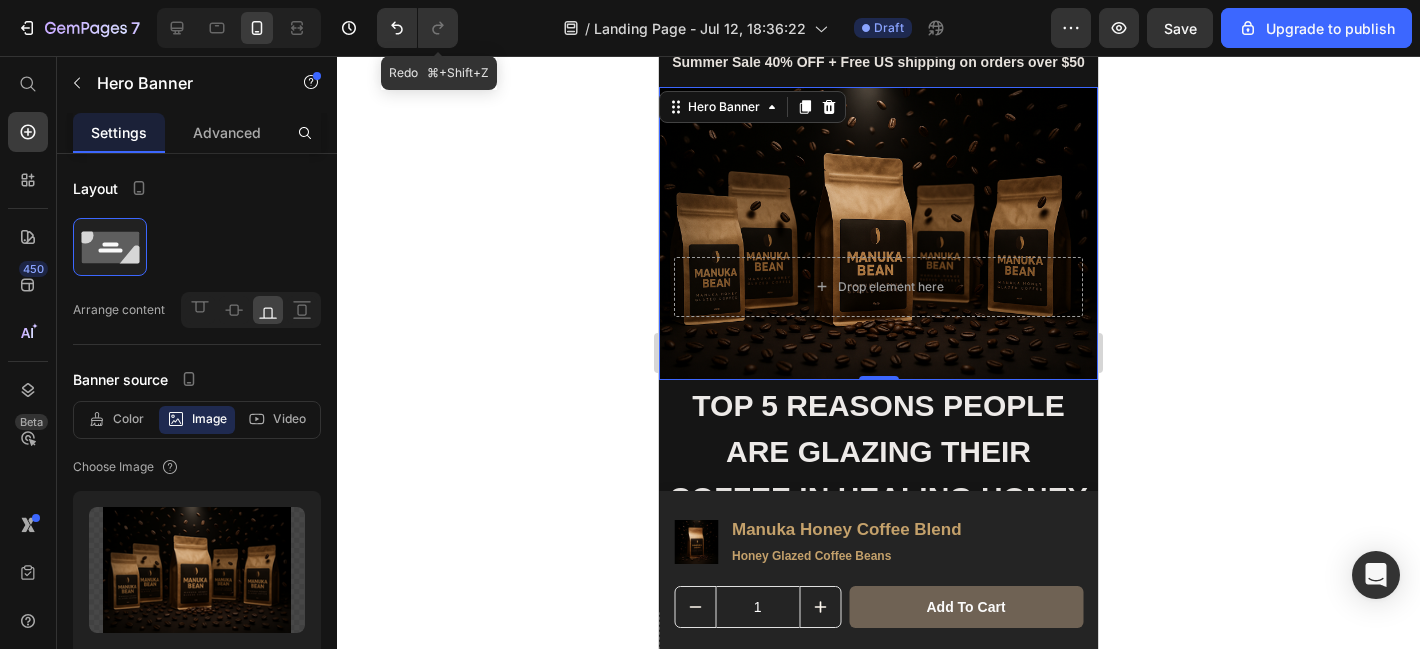 click 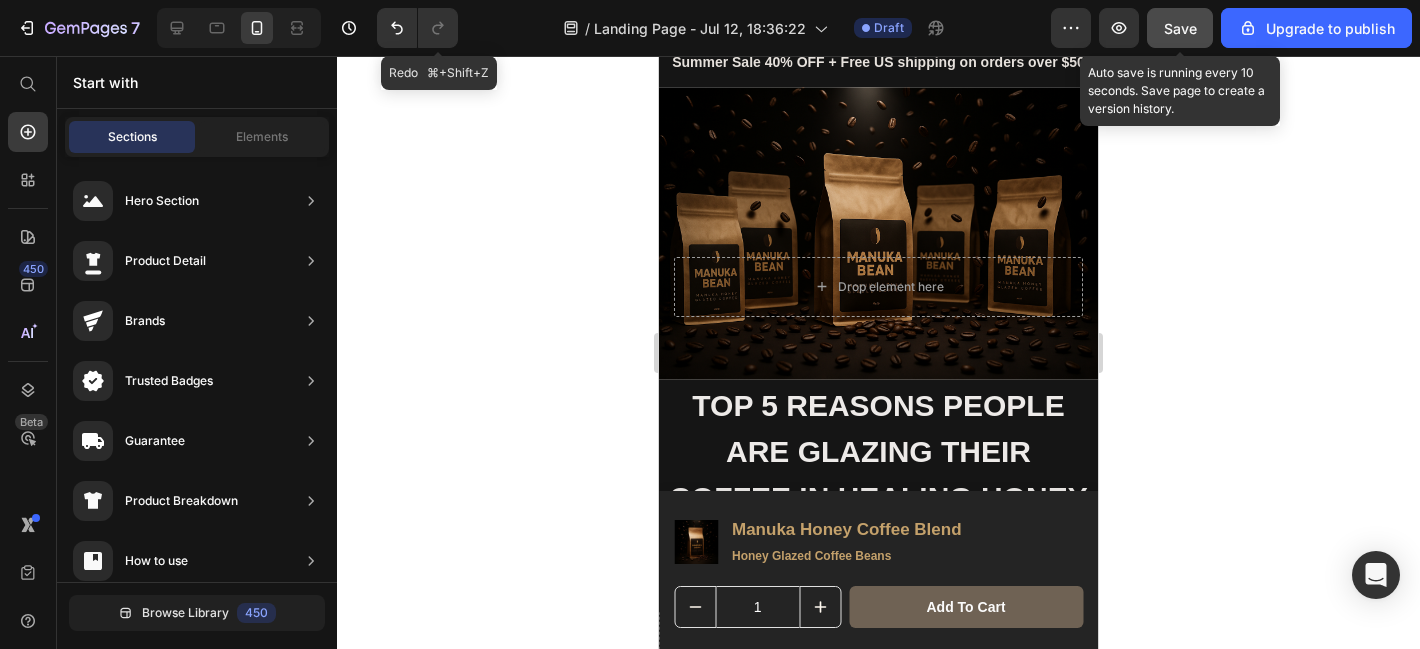 click on "Save" 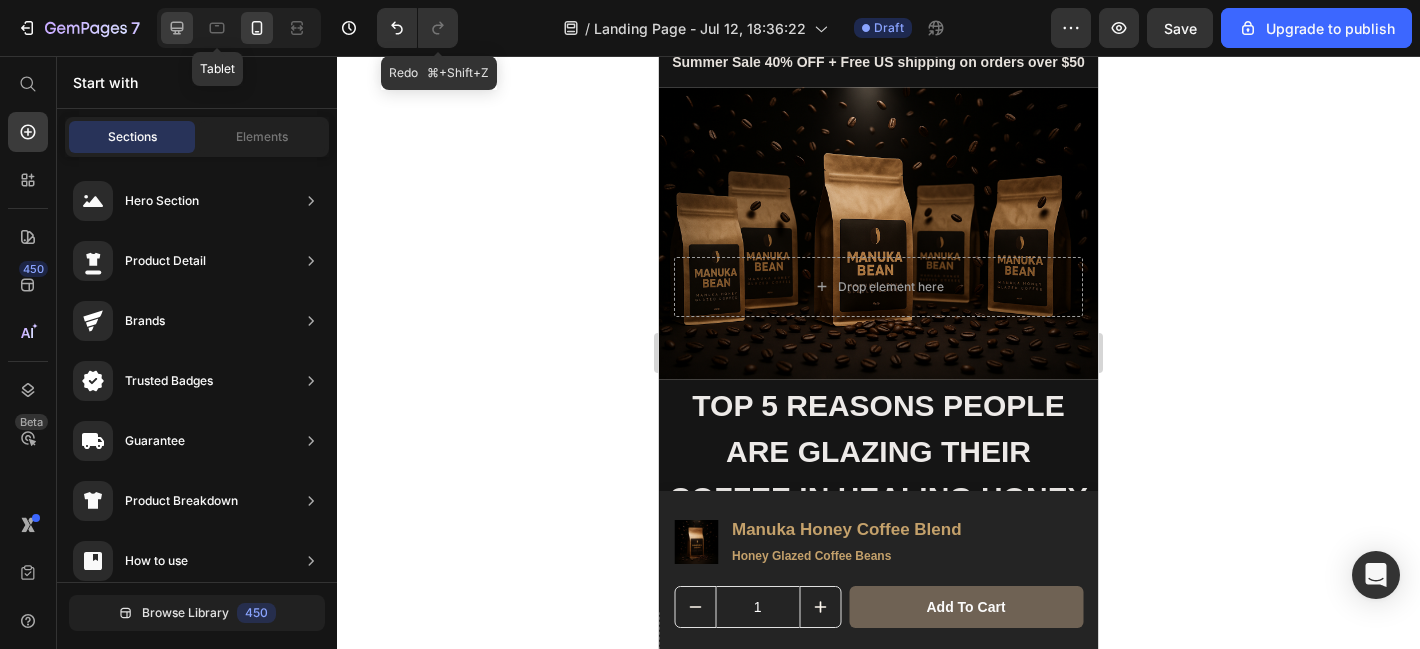 click 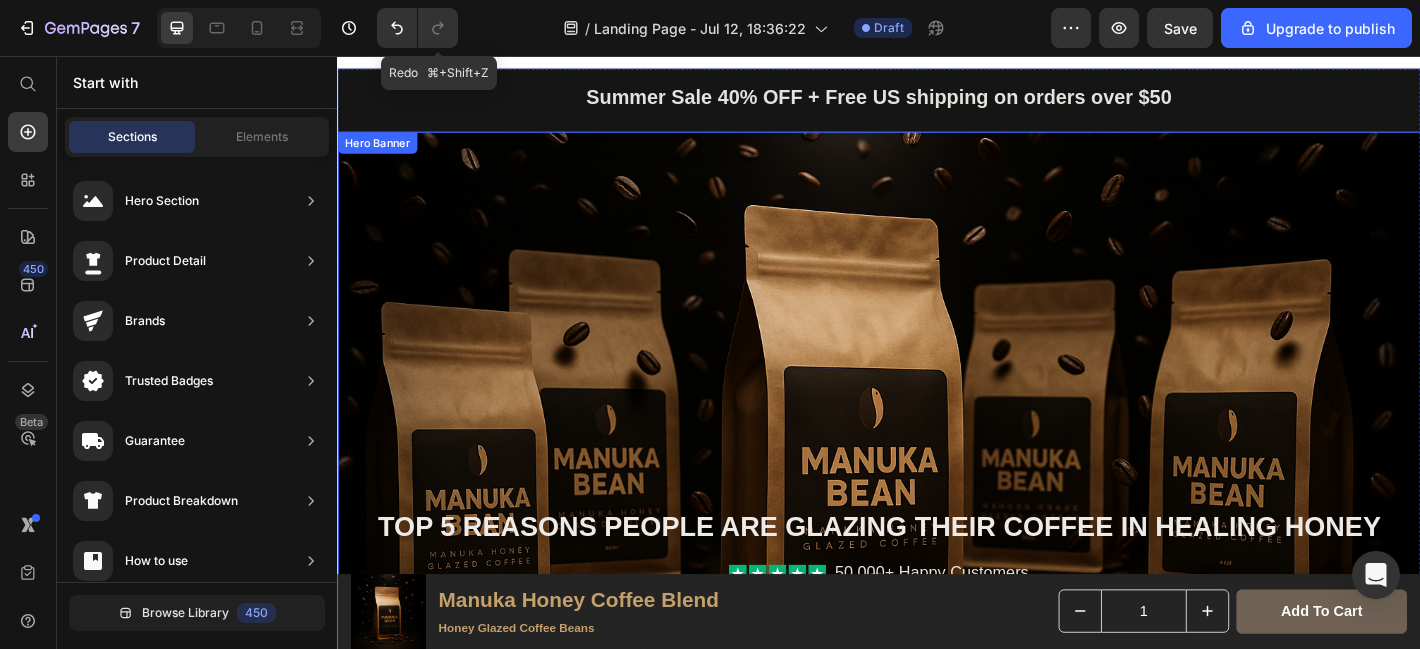 scroll, scrollTop: 0, scrollLeft: 0, axis: both 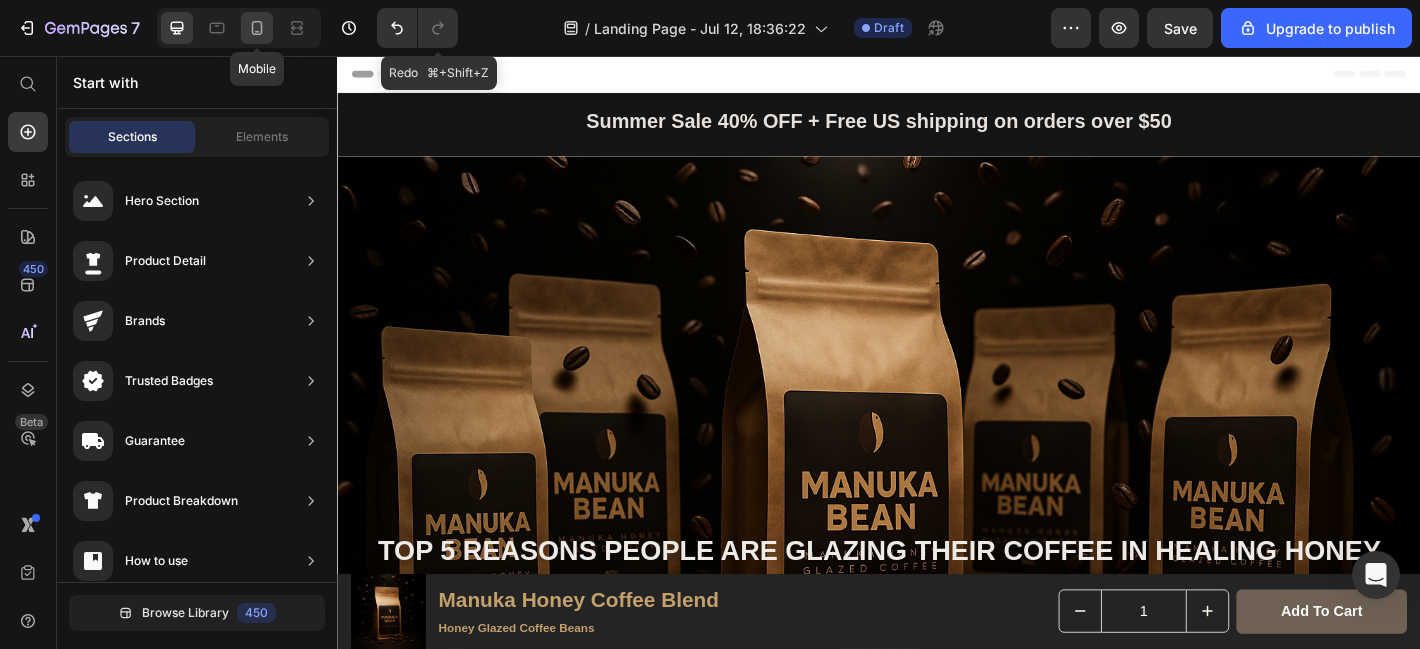click 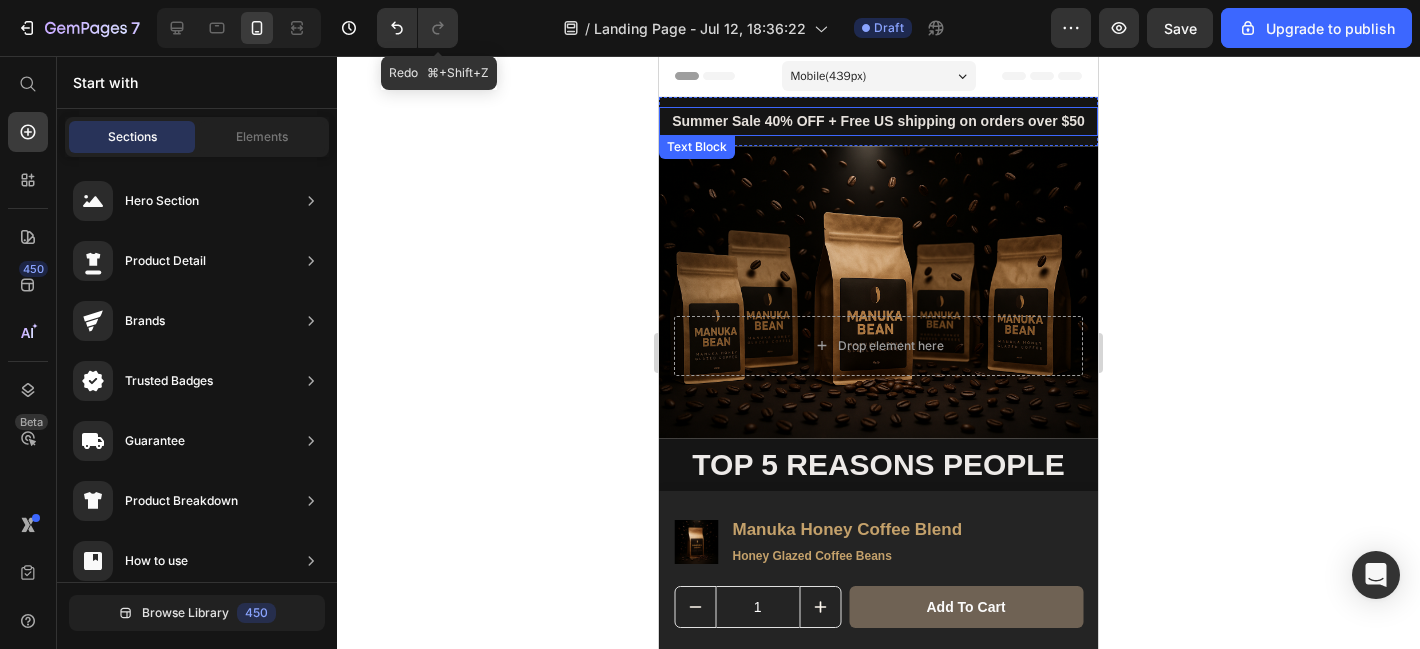 click on "Summer Sale 40% OFF + Free US shipping on orders over $50" at bounding box center [878, 121] 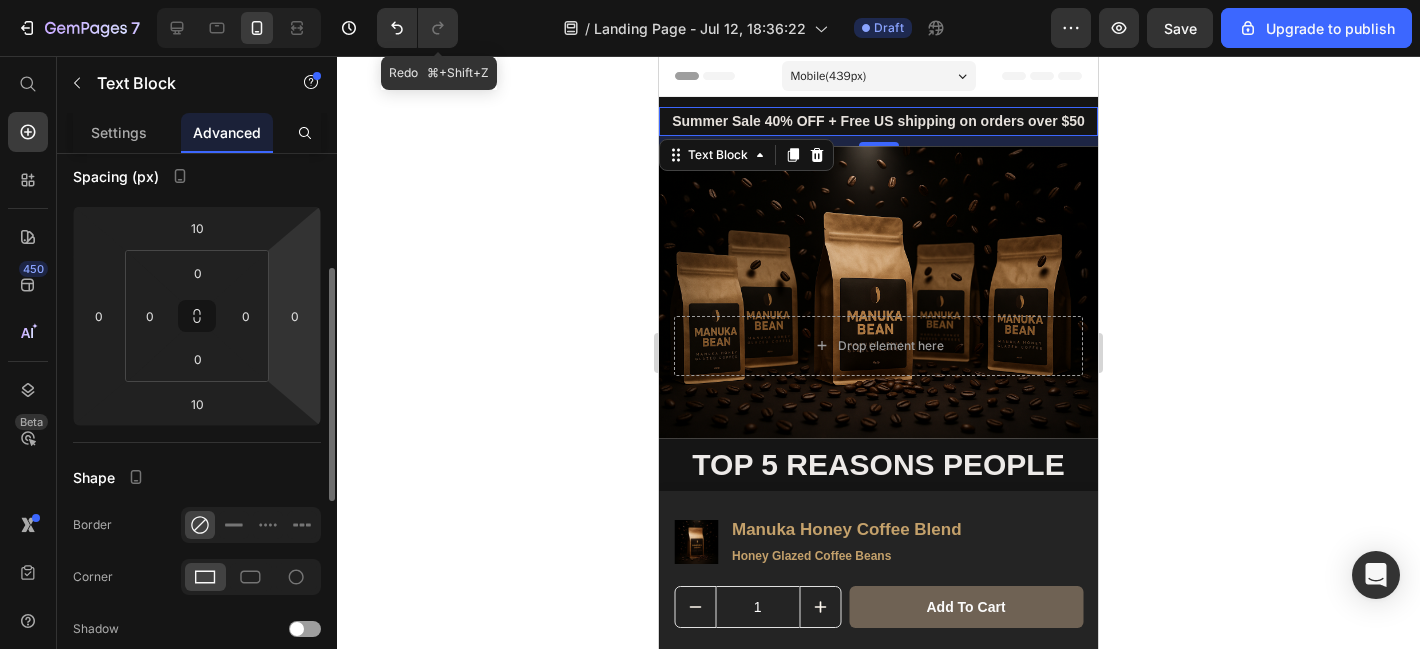scroll, scrollTop: 159, scrollLeft: 0, axis: vertical 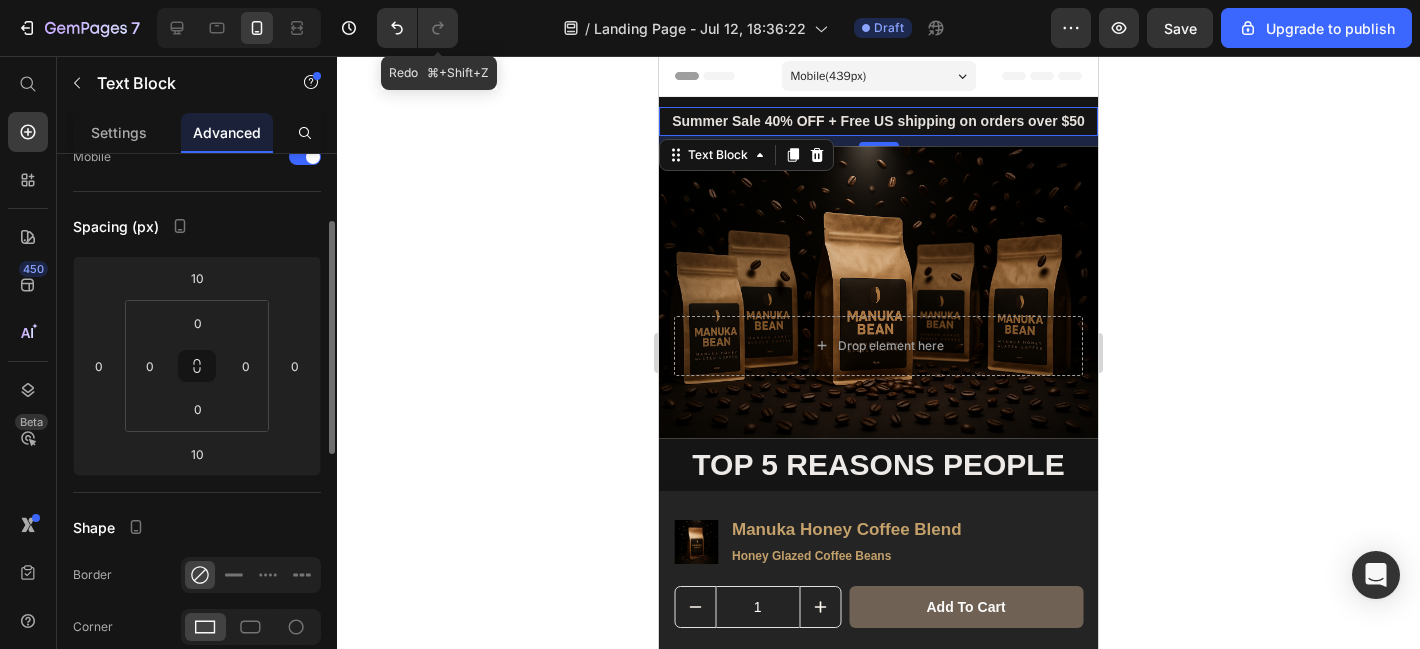 click on "Summer Sale 40% OFF + Free US shipping on orders over $50" at bounding box center (878, 121) 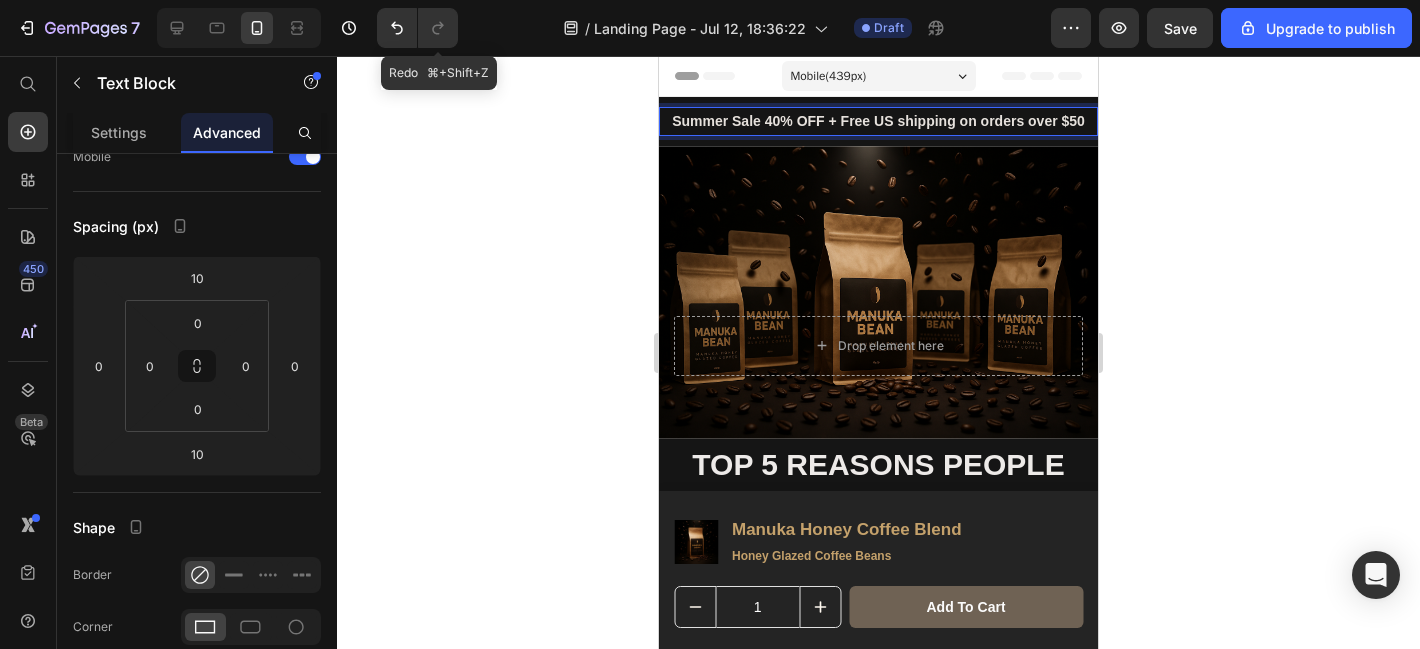 click on "Summer Sale 40% OFF + Free US shipping on orders over $50" at bounding box center [878, 121] 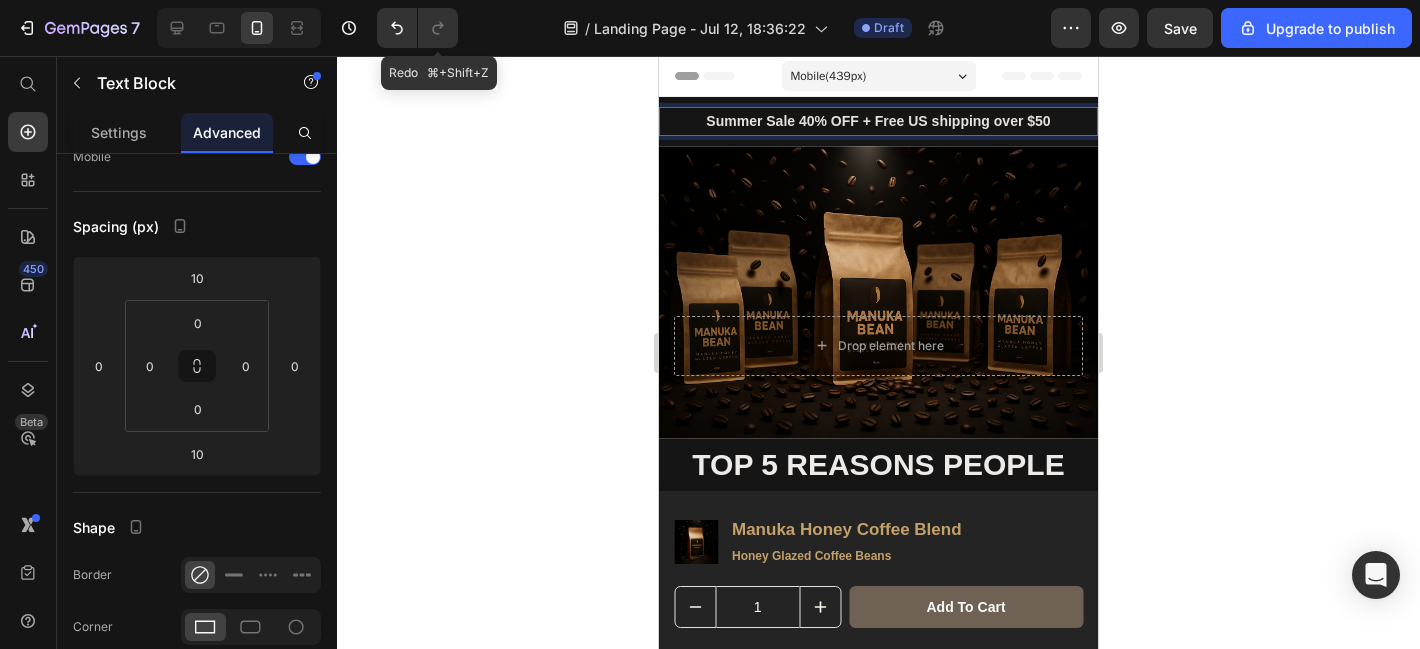 click 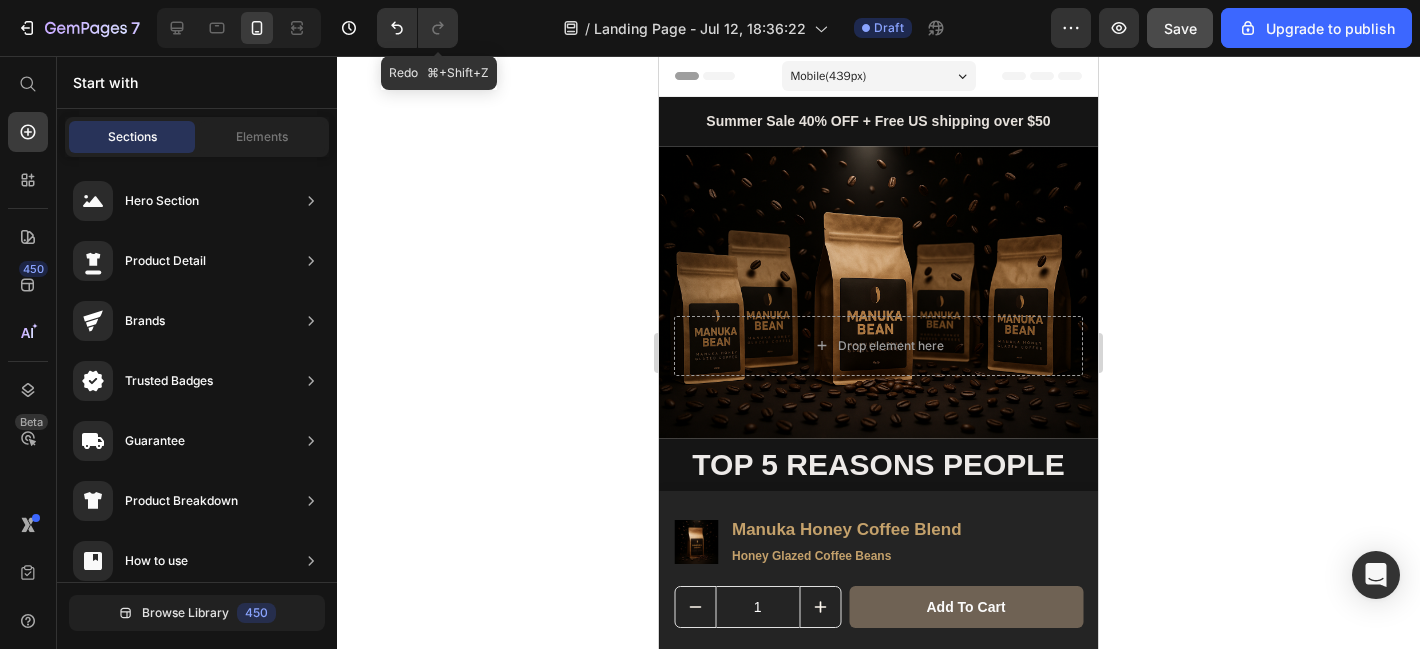 click on "Save" at bounding box center (1180, 28) 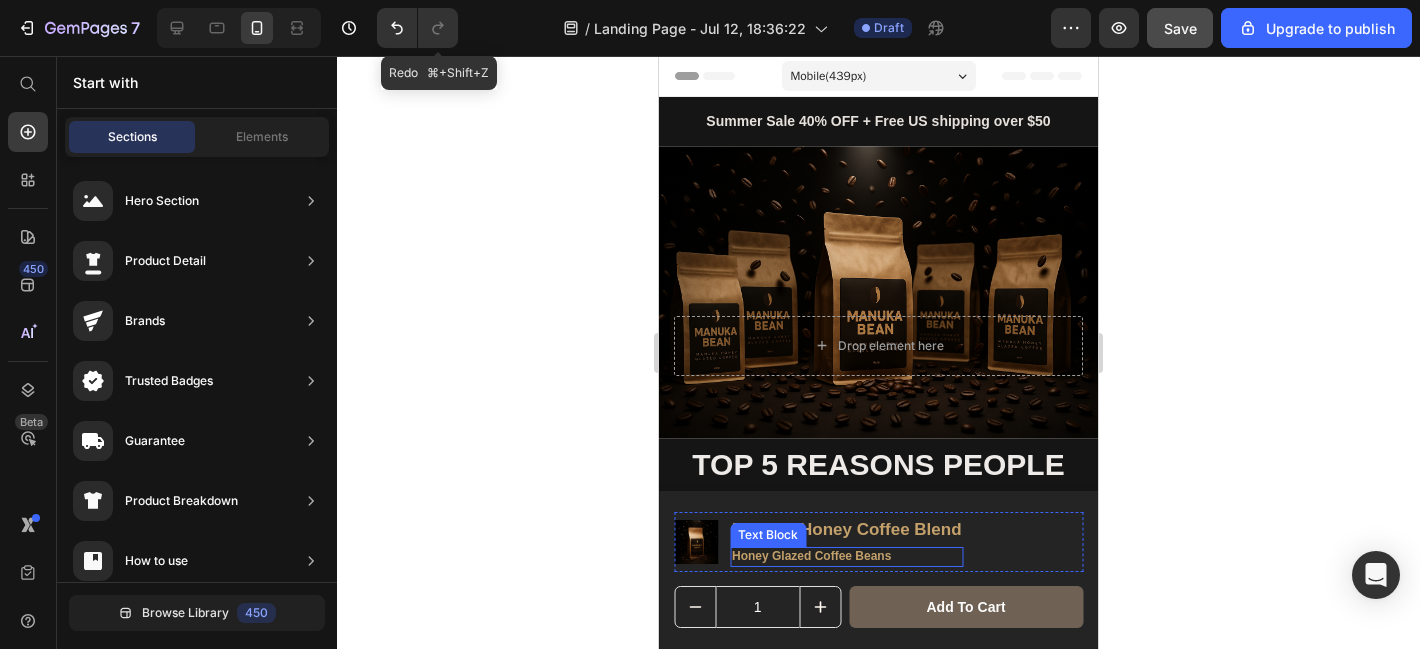 click on "Honey Glazed Coffee Beans" at bounding box center [847, 557] 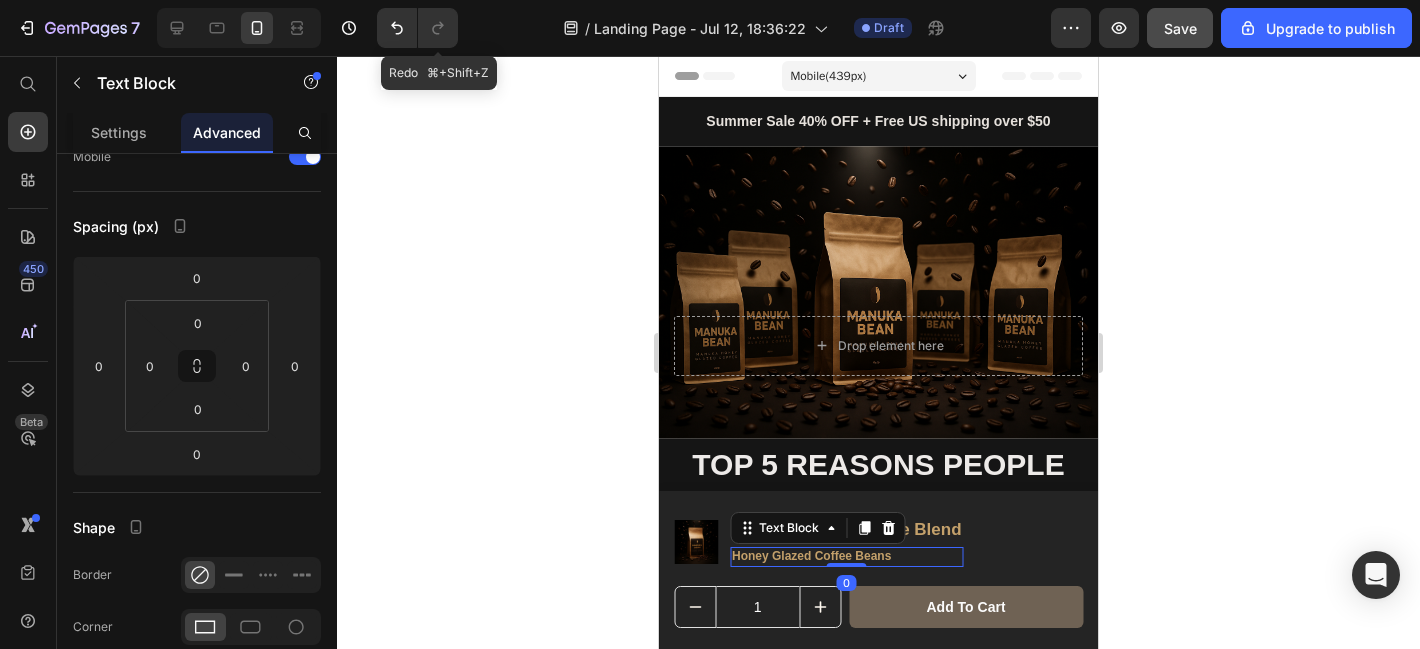 click on "Honey Glazed Coffee Beans" at bounding box center (847, 557) 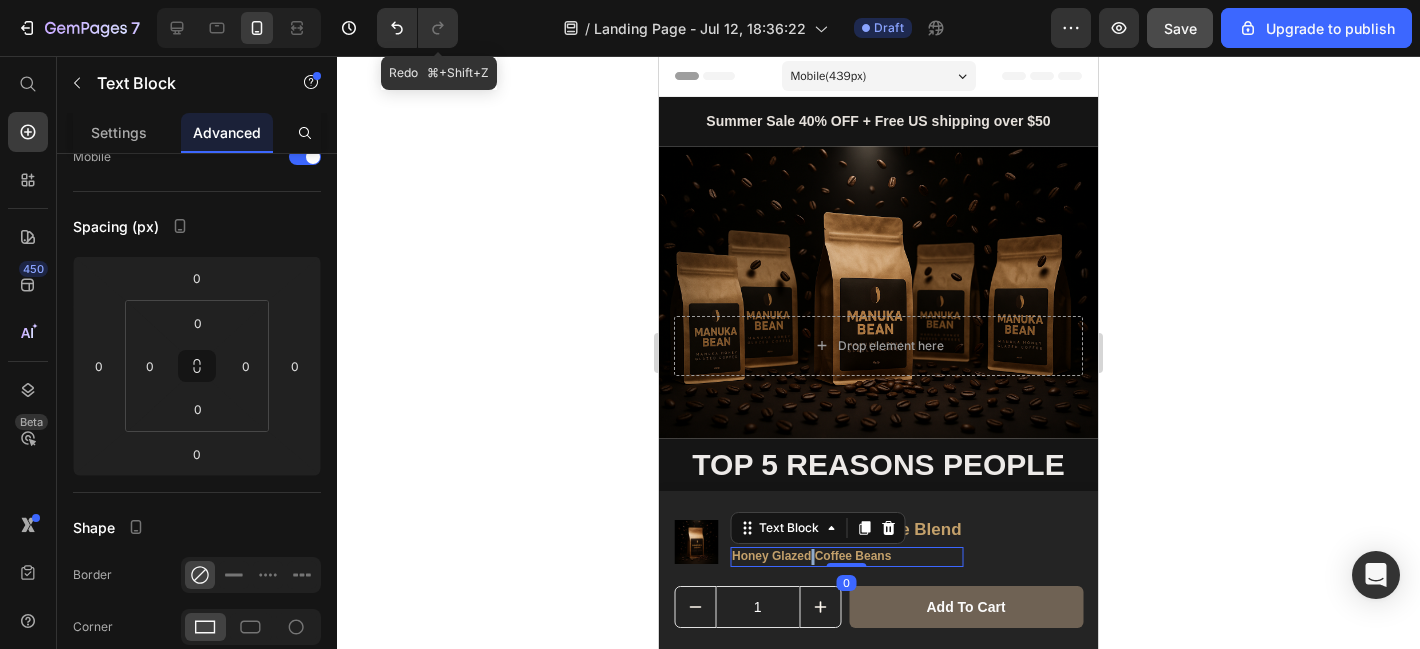 click on "Honey Glazed Coffee Beans" at bounding box center (847, 557) 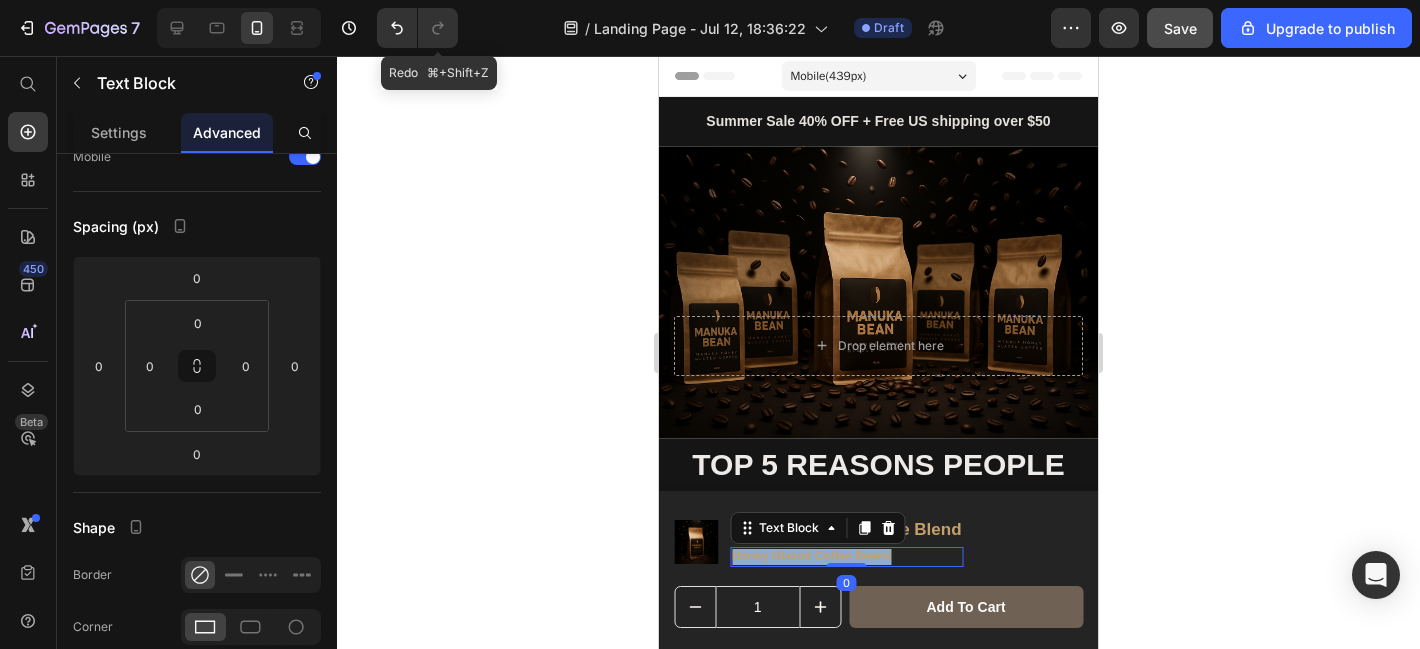 click on "Honey Glazed Coffee Beans" at bounding box center (847, 557) 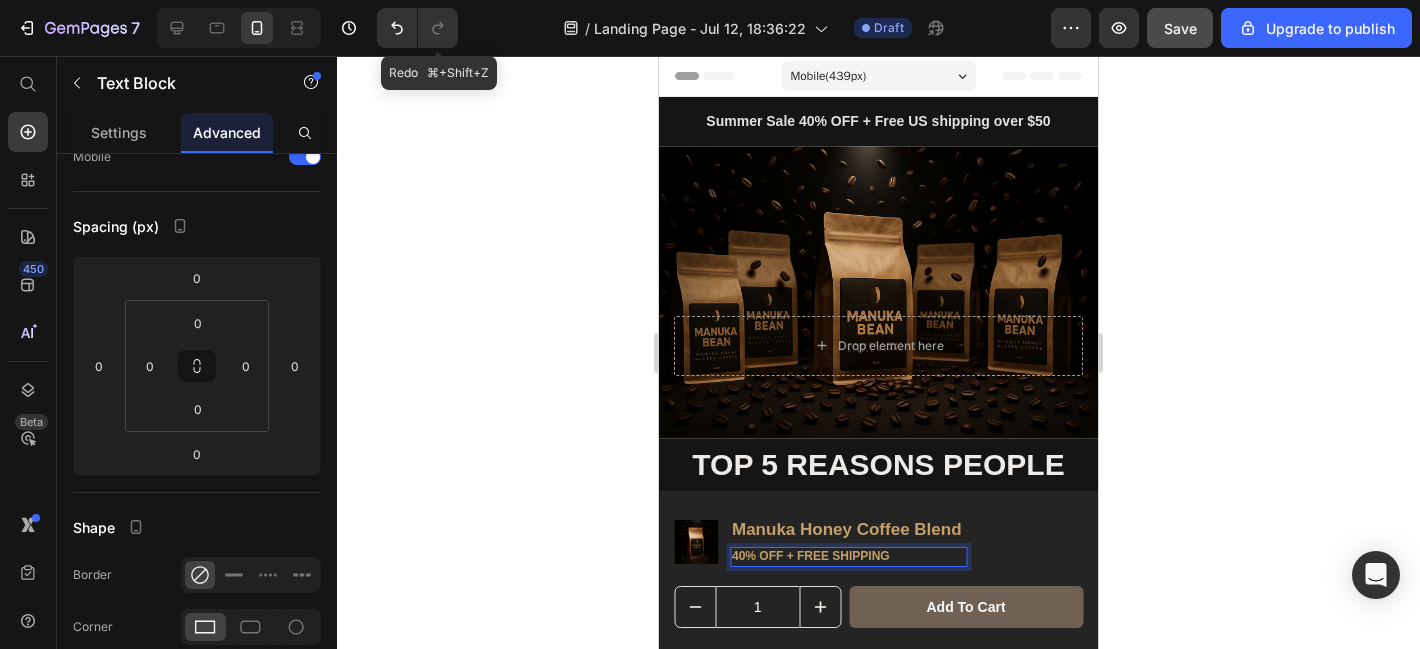 click 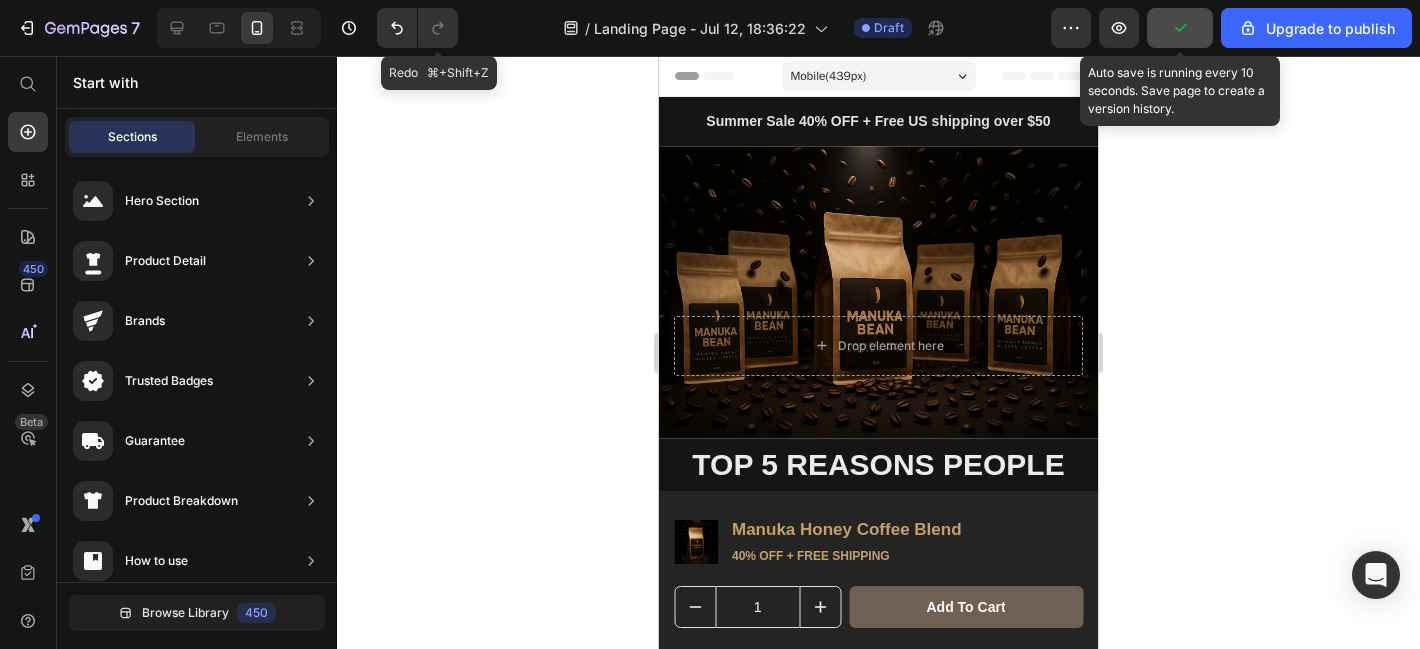 click 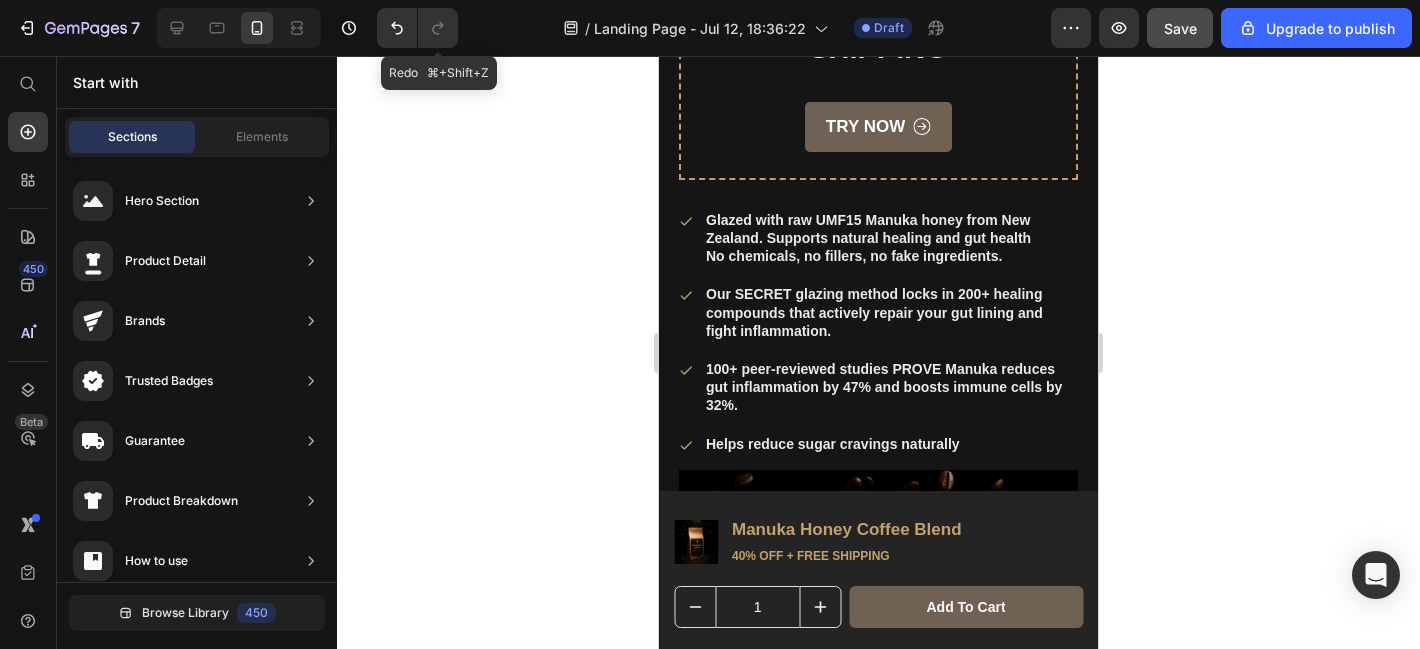 scroll, scrollTop: 6899, scrollLeft: 0, axis: vertical 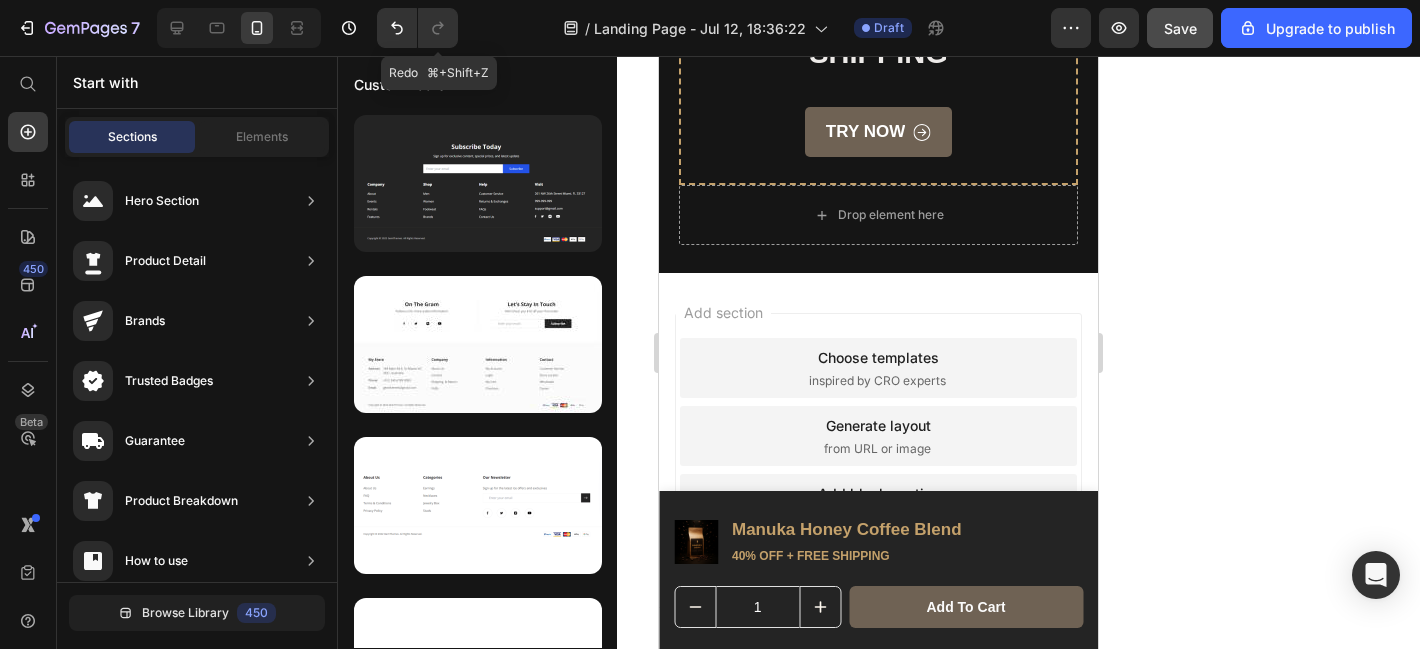 click on "Custom Footer" at bounding box center [167, 1281] 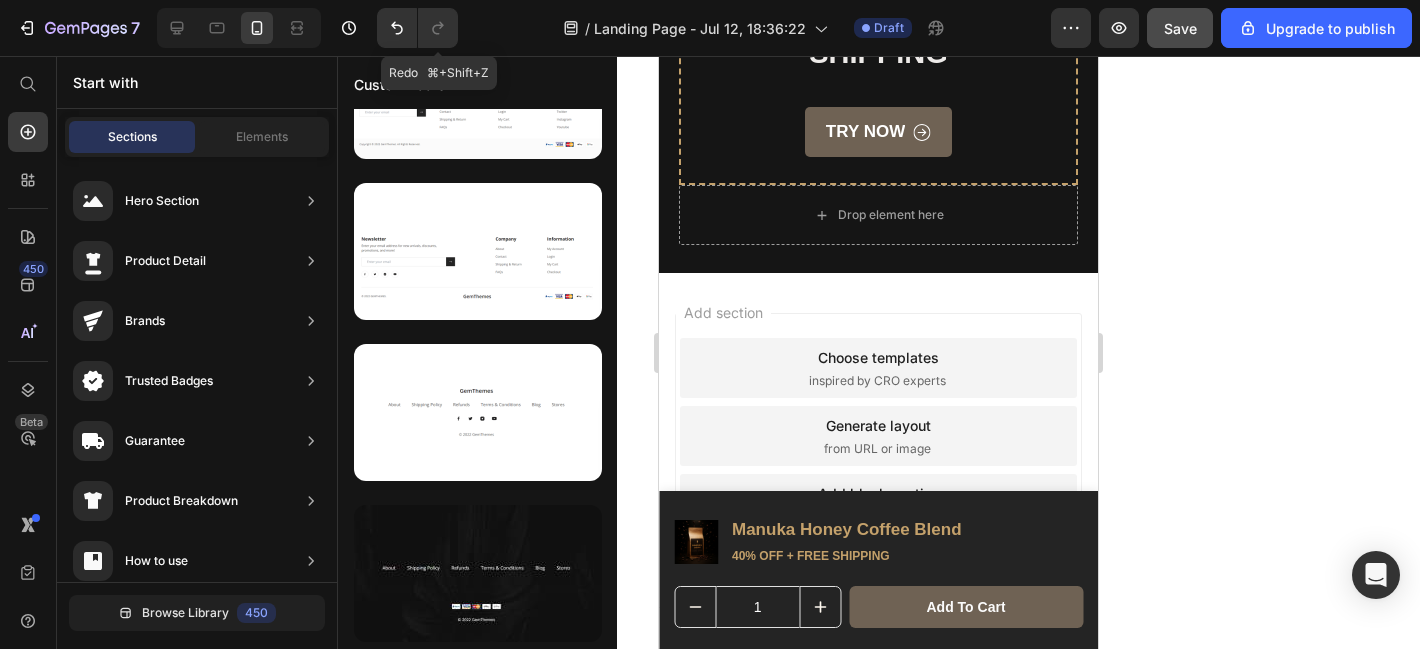 scroll, scrollTop: 1059, scrollLeft: 0, axis: vertical 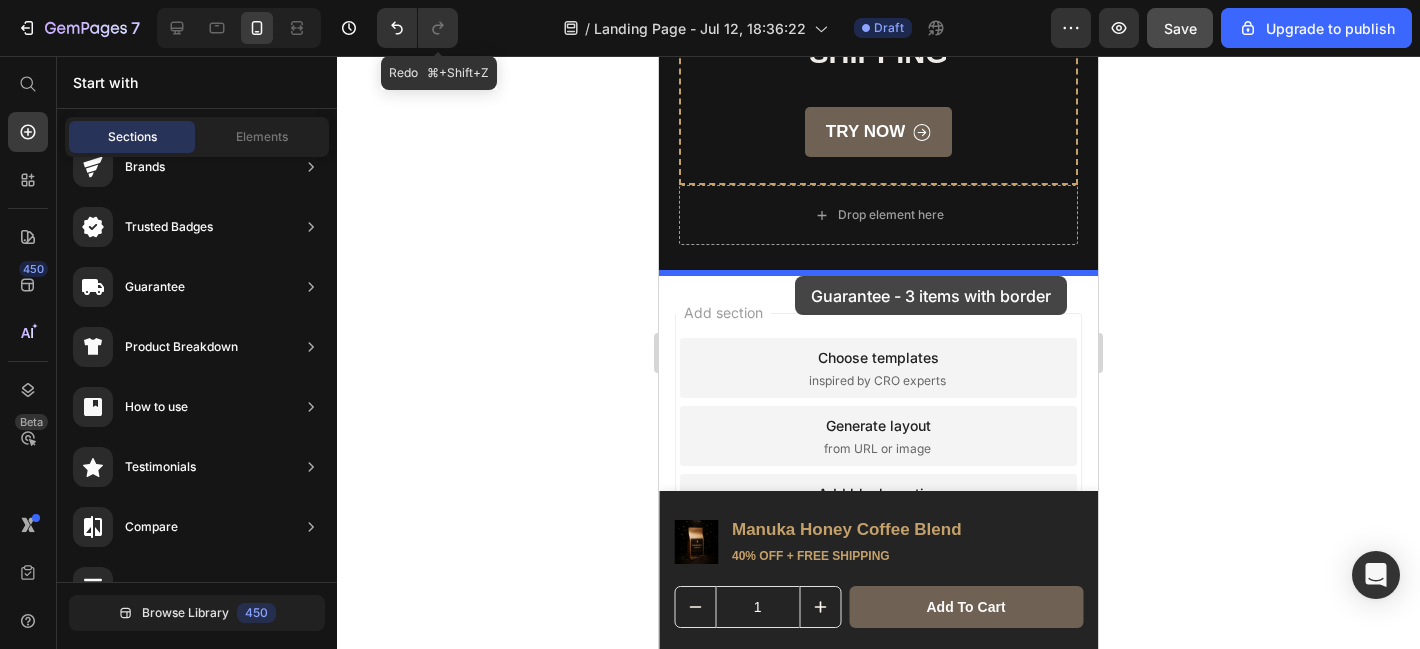 drag, startPoint x: 1094, startPoint y: 396, endPoint x: 795, endPoint y: 276, distance: 322.18164 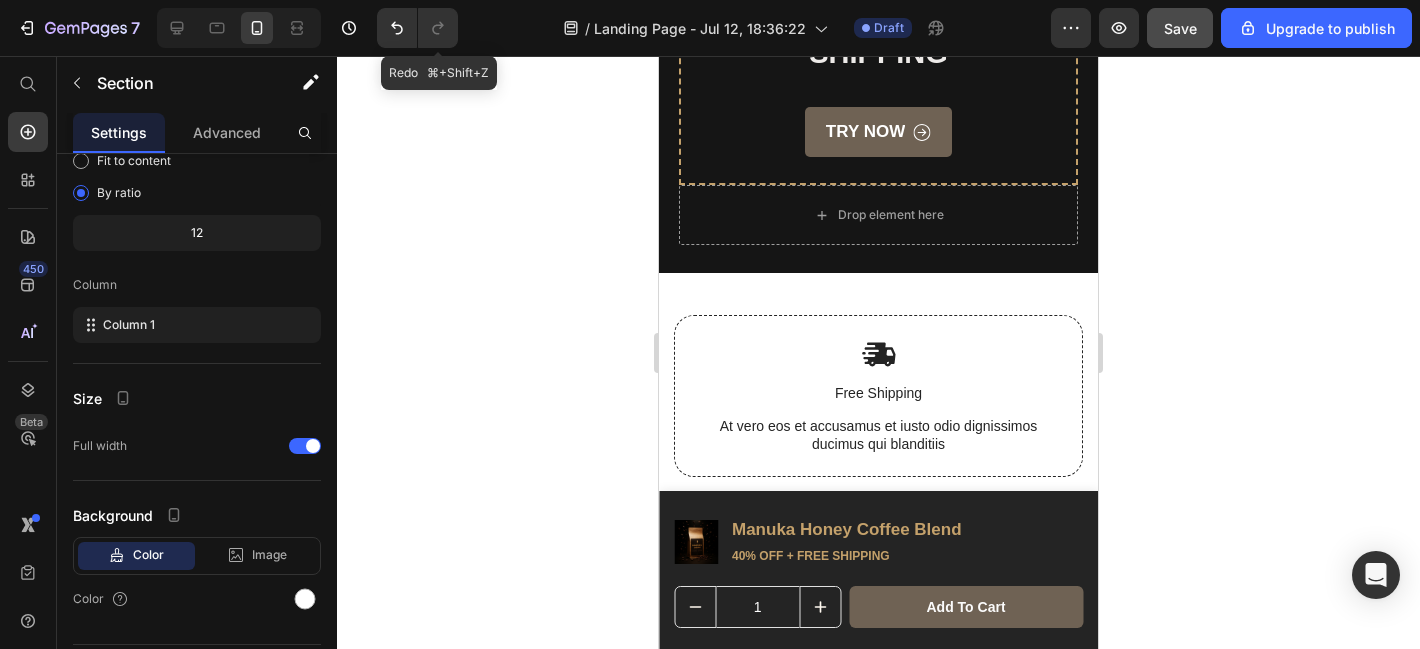 scroll, scrollTop: 0, scrollLeft: 0, axis: both 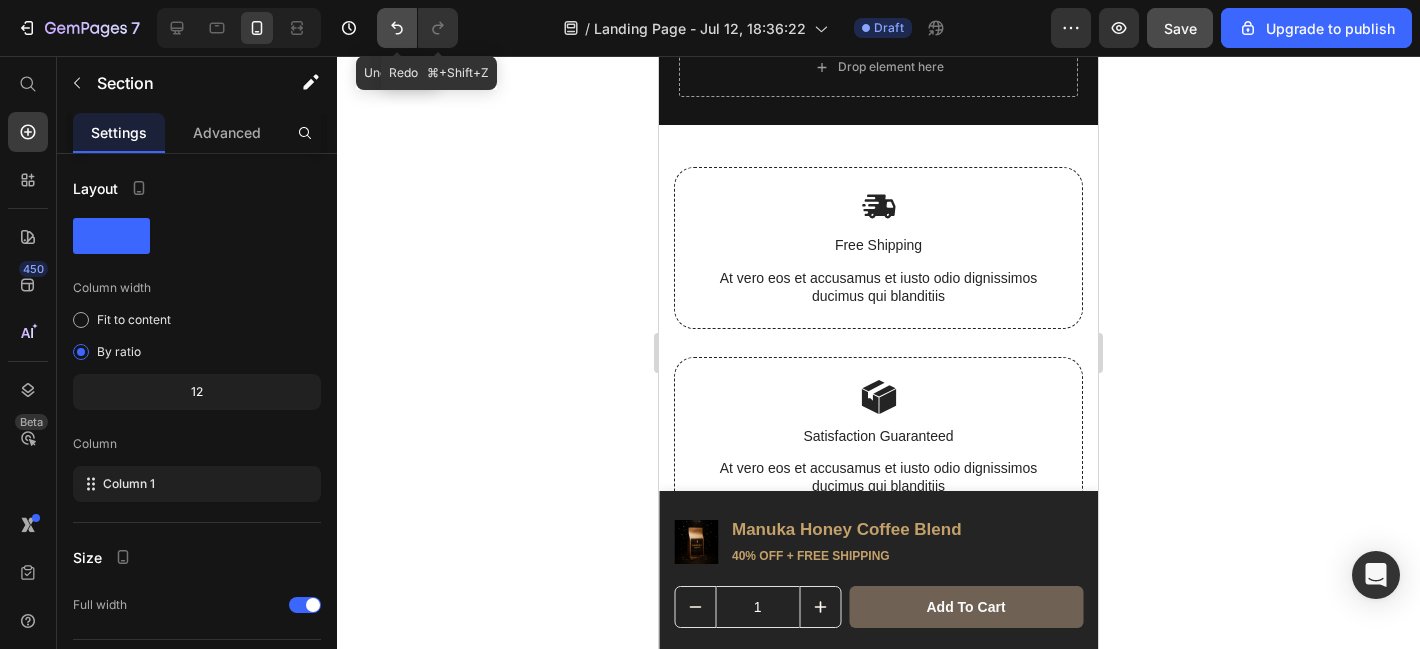 click 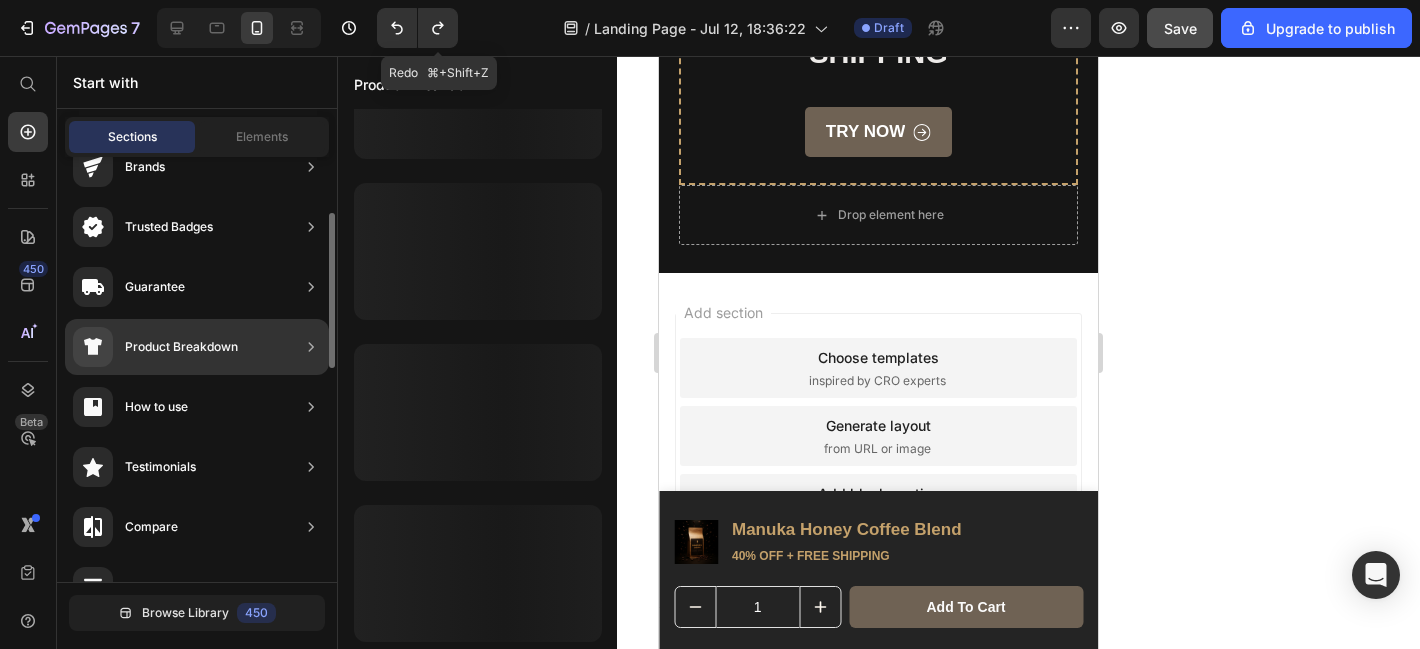 scroll, scrollTop: 1059, scrollLeft: 0, axis: vertical 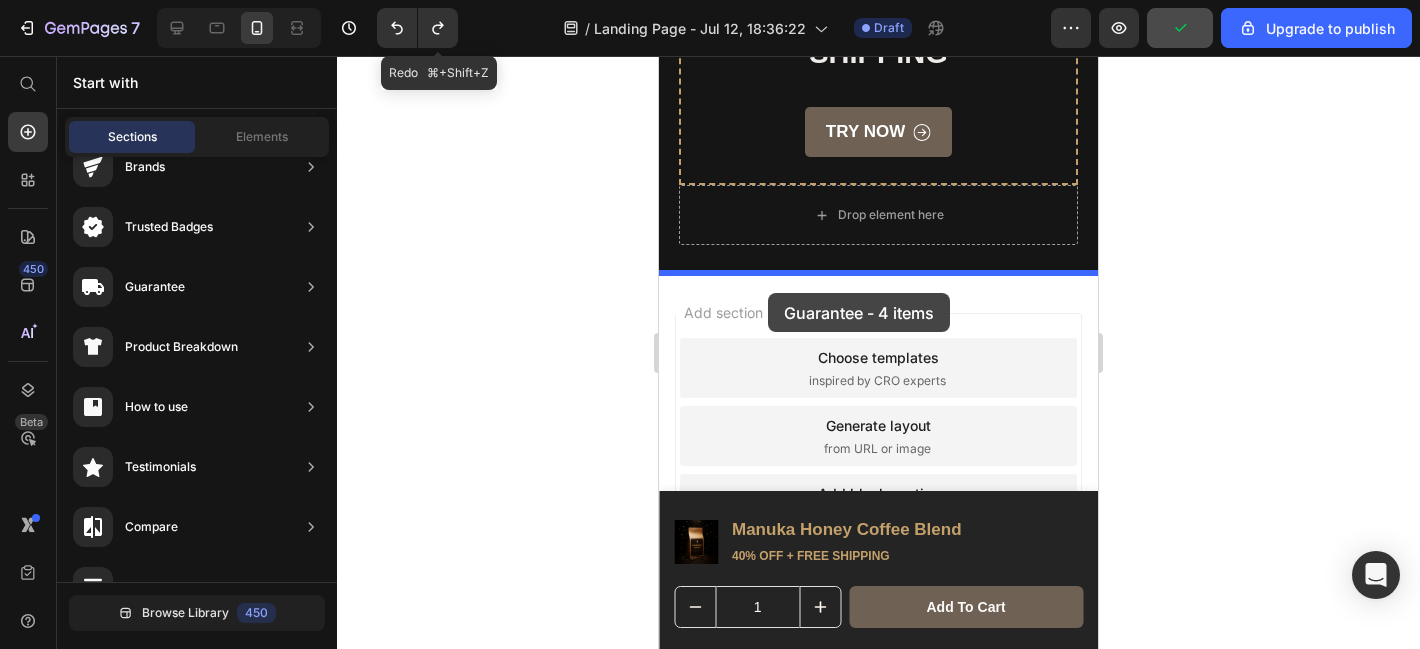 drag, startPoint x: 1105, startPoint y: 351, endPoint x: 768, endPoint y: 293, distance: 341.95468 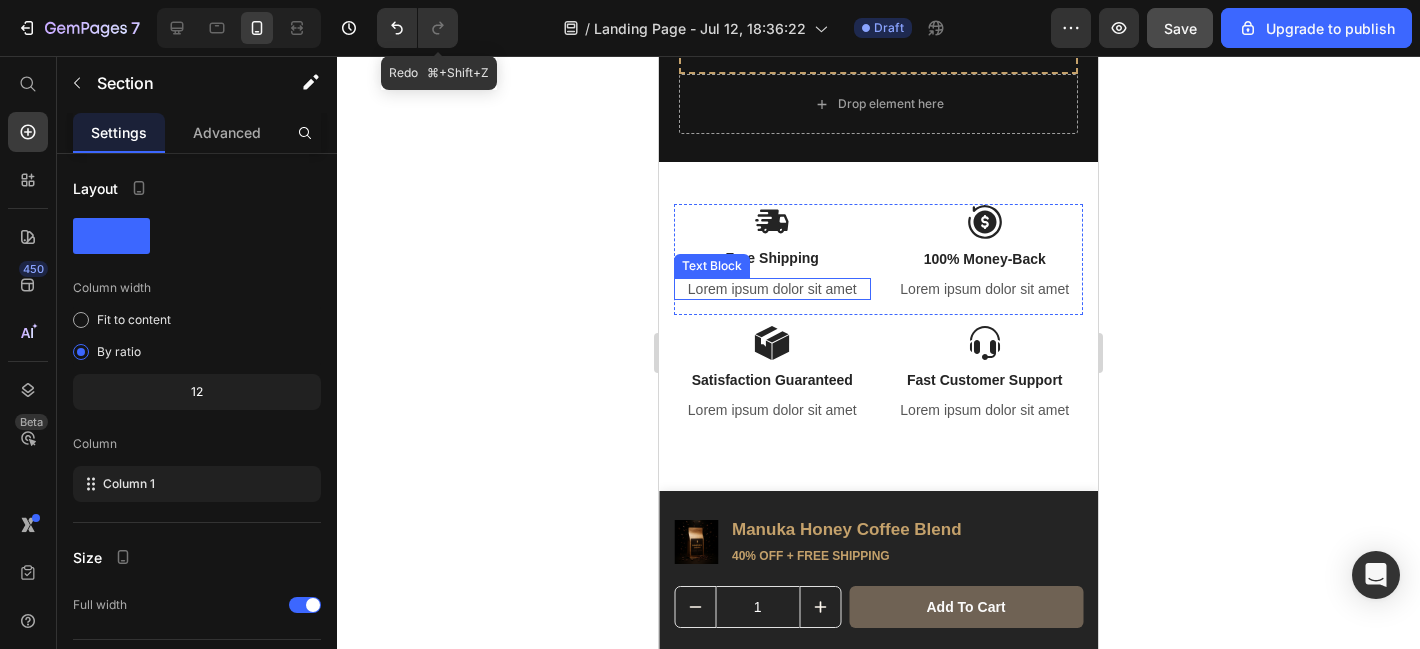 scroll, scrollTop: 7002, scrollLeft: 0, axis: vertical 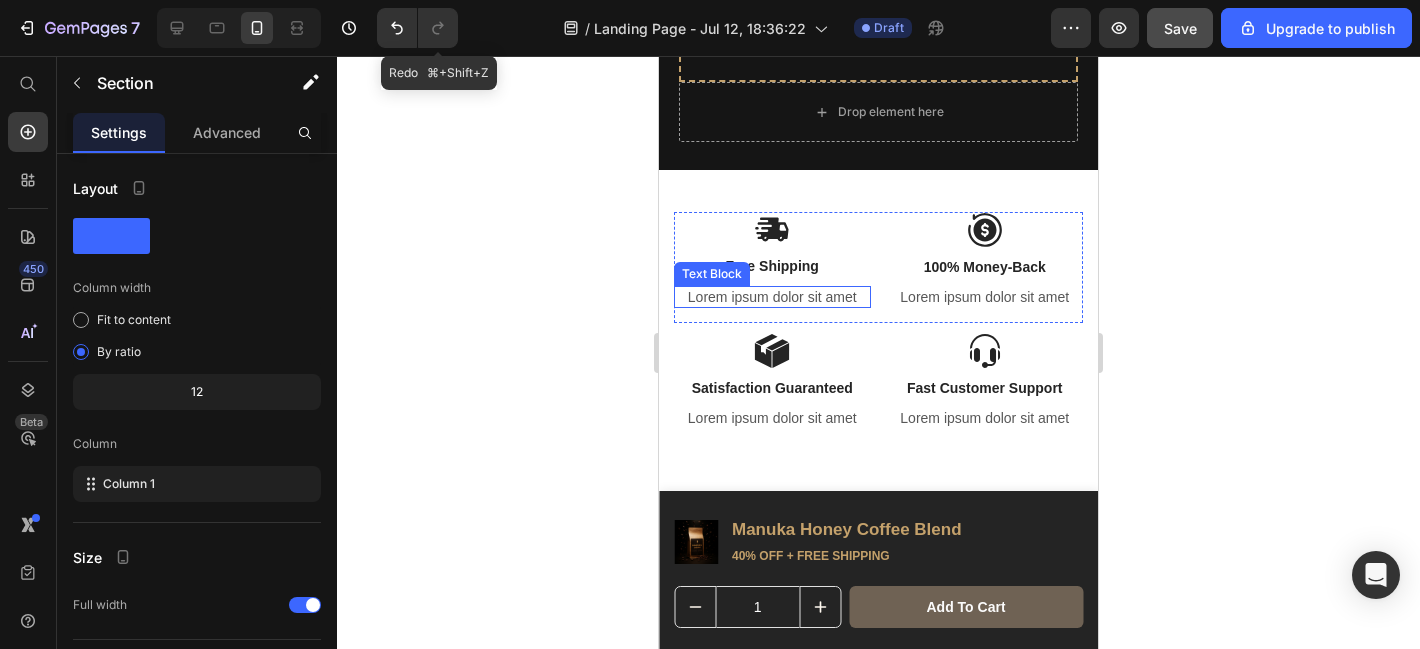 click on "Lorem ipsum dolor sit amet" at bounding box center (772, 297) 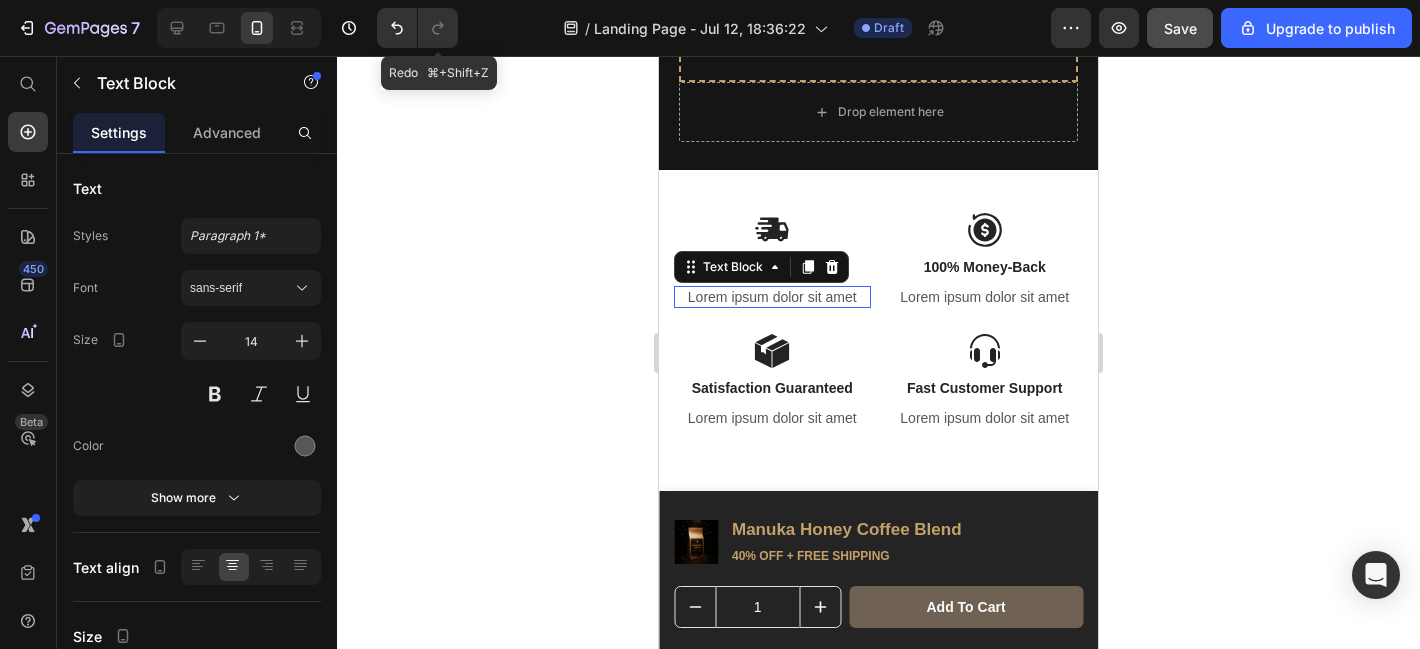 click on "Lorem ipsum dolor sit amet" at bounding box center [772, 297] 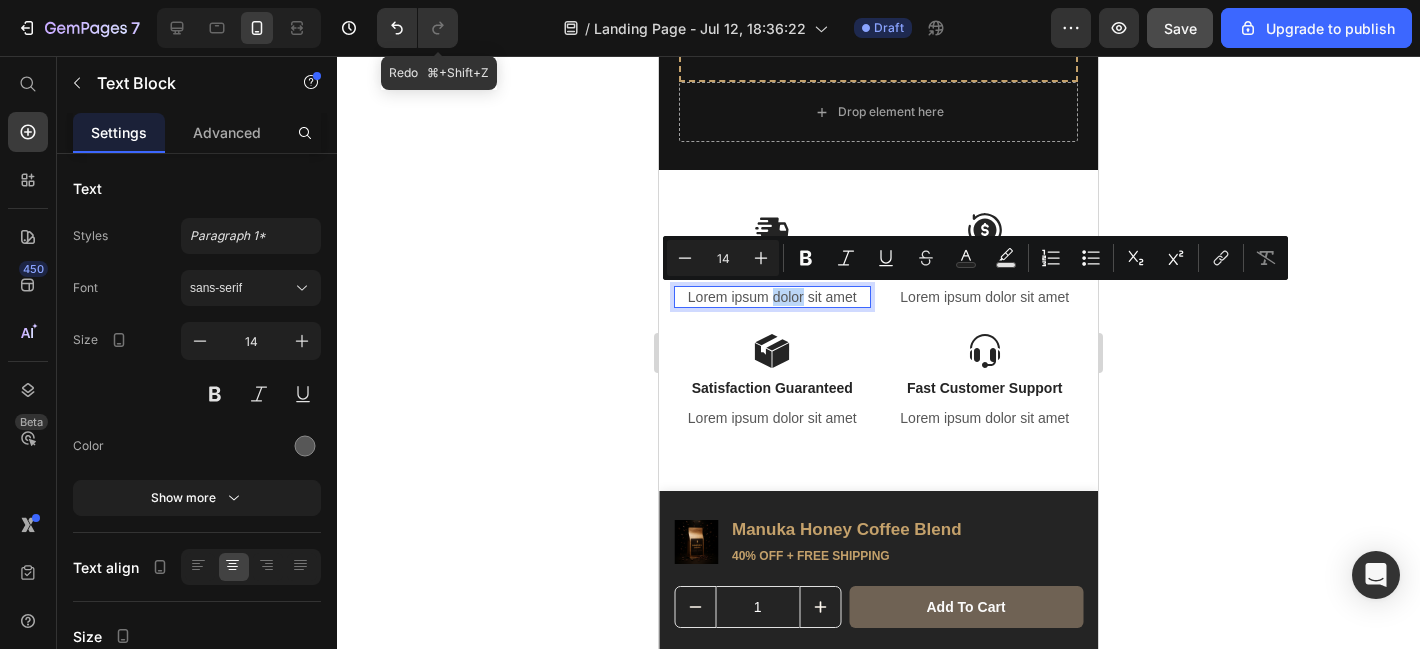 click on "Lorem ipsum dolor sit amet" at bounding box center (772, 297) 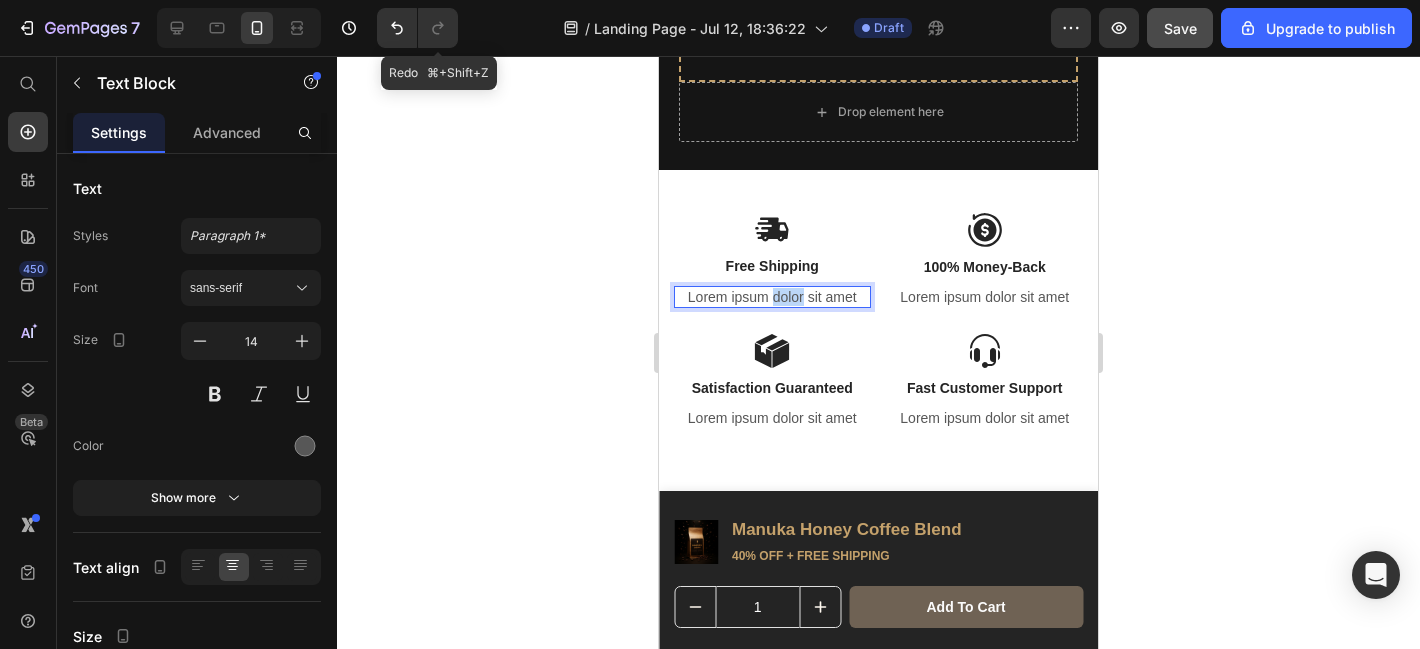 click on "Lorem ipsum dolor sit amet" at bounding box center (772, 297) 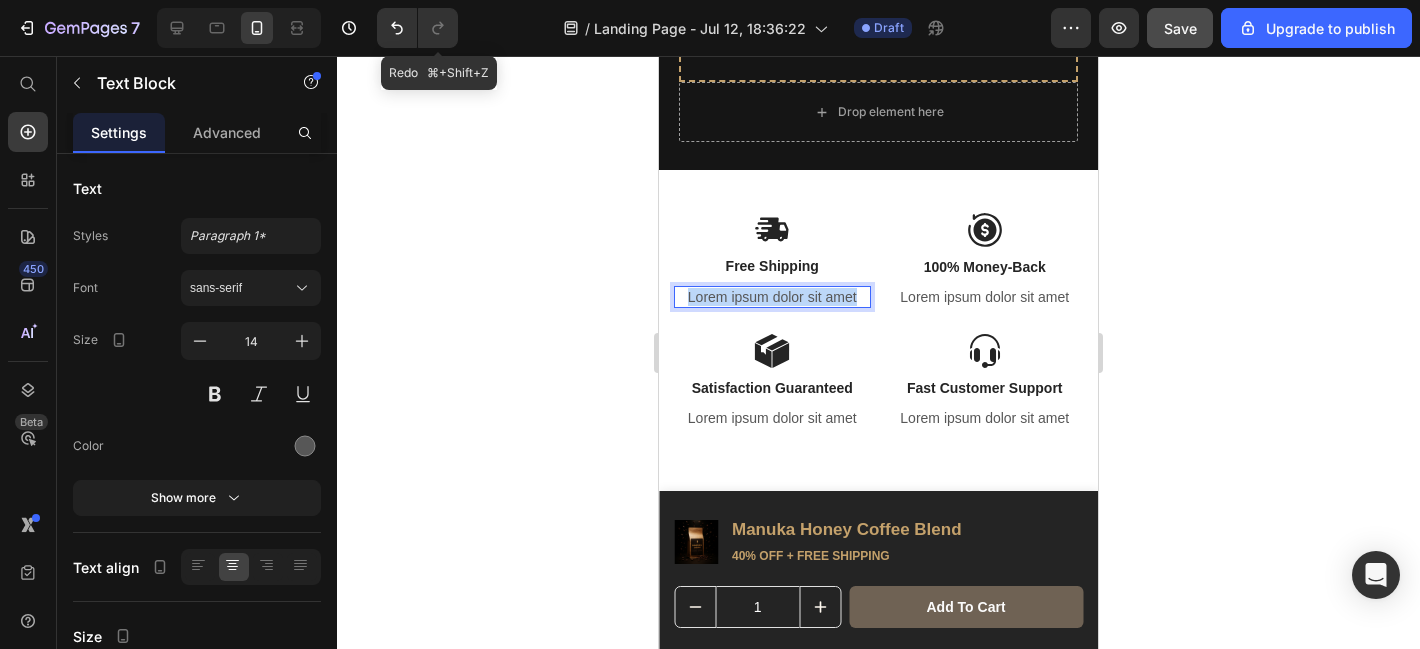 click on "Lorem ipsum dolor sit amet" at bounding box center [772, 297] 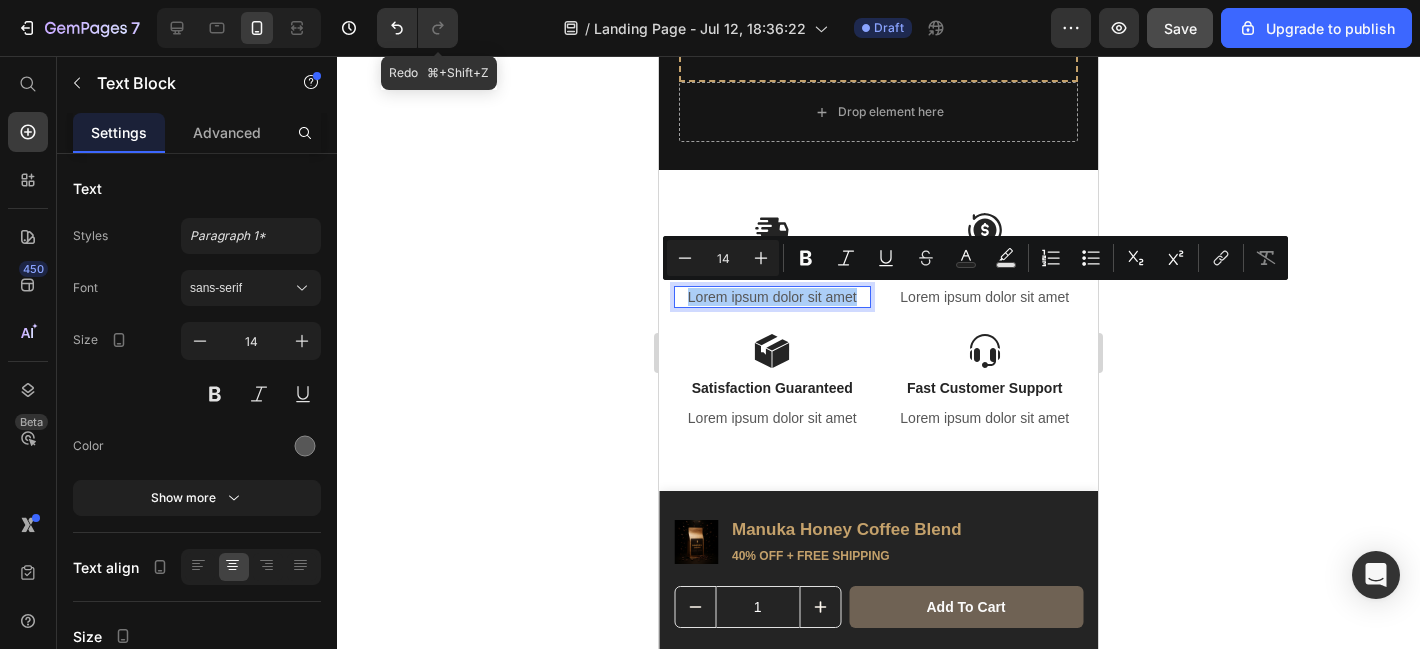 click 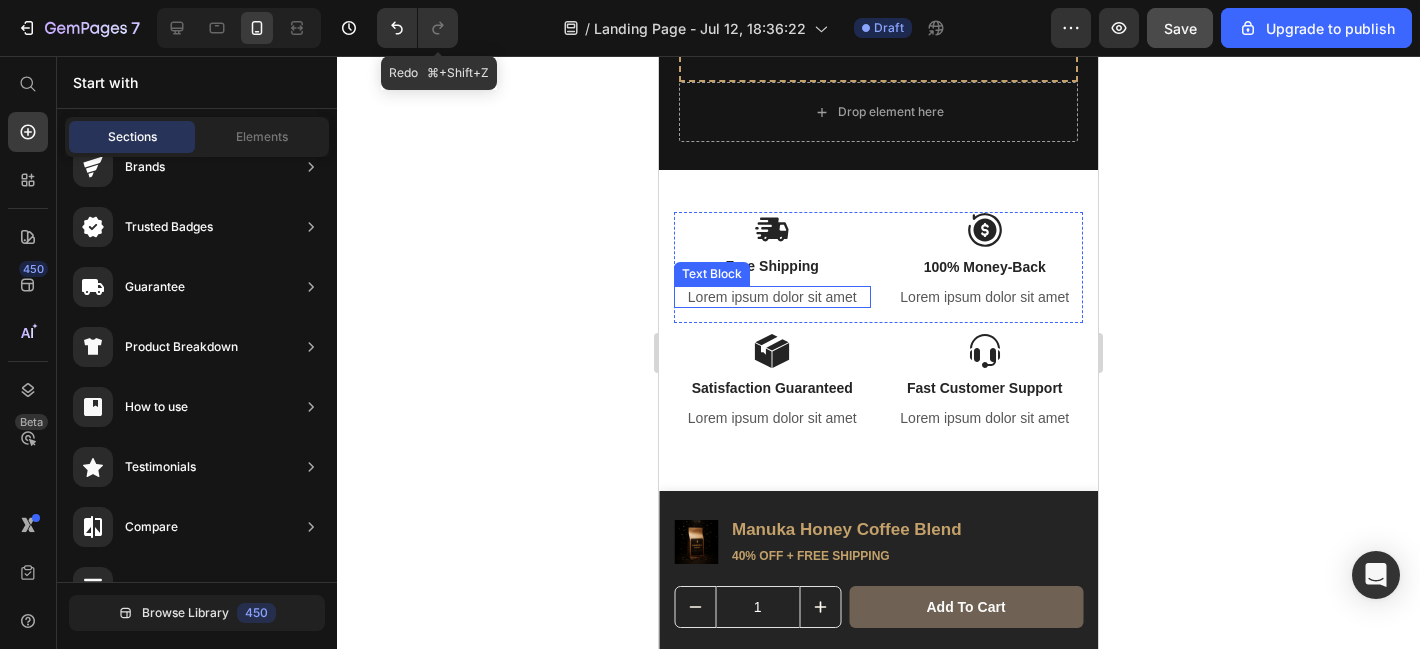click on "Lorem ipsum dolor sit amet" at bounding box center (772, 297) 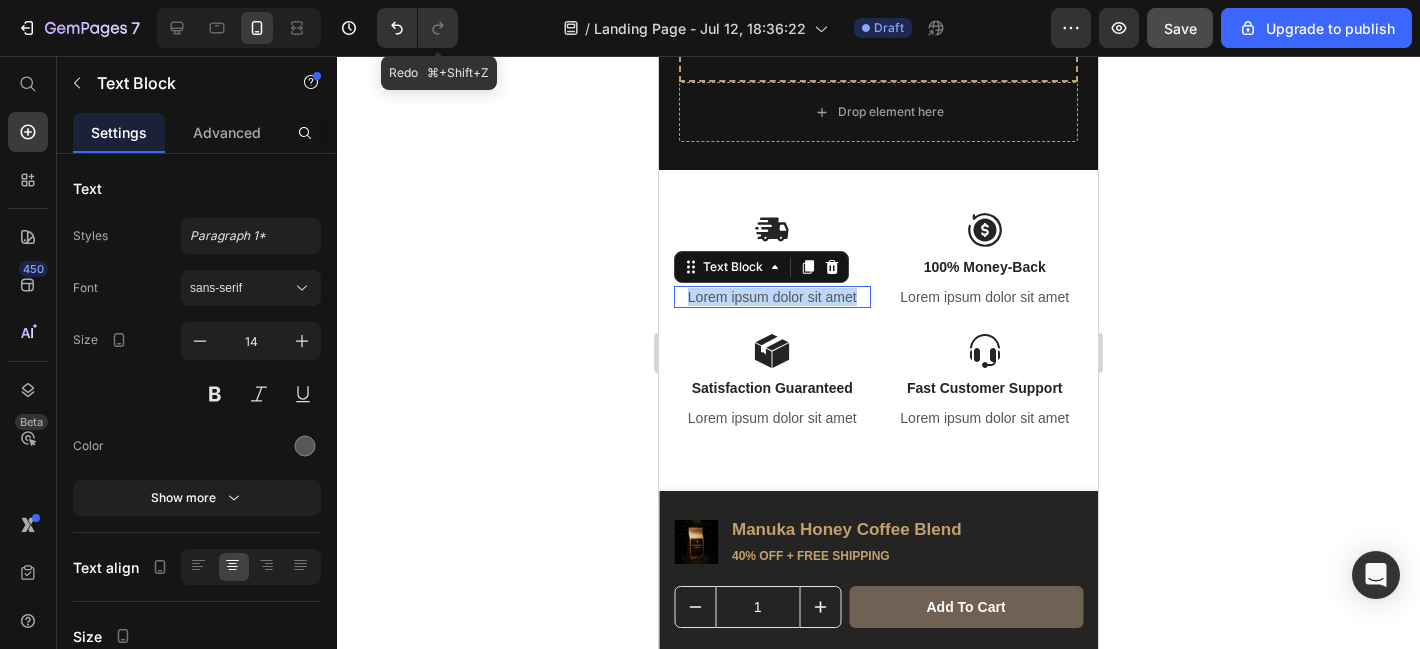click on "Lorem ipsum dolor sit amet" at bounding box center [772, 297] 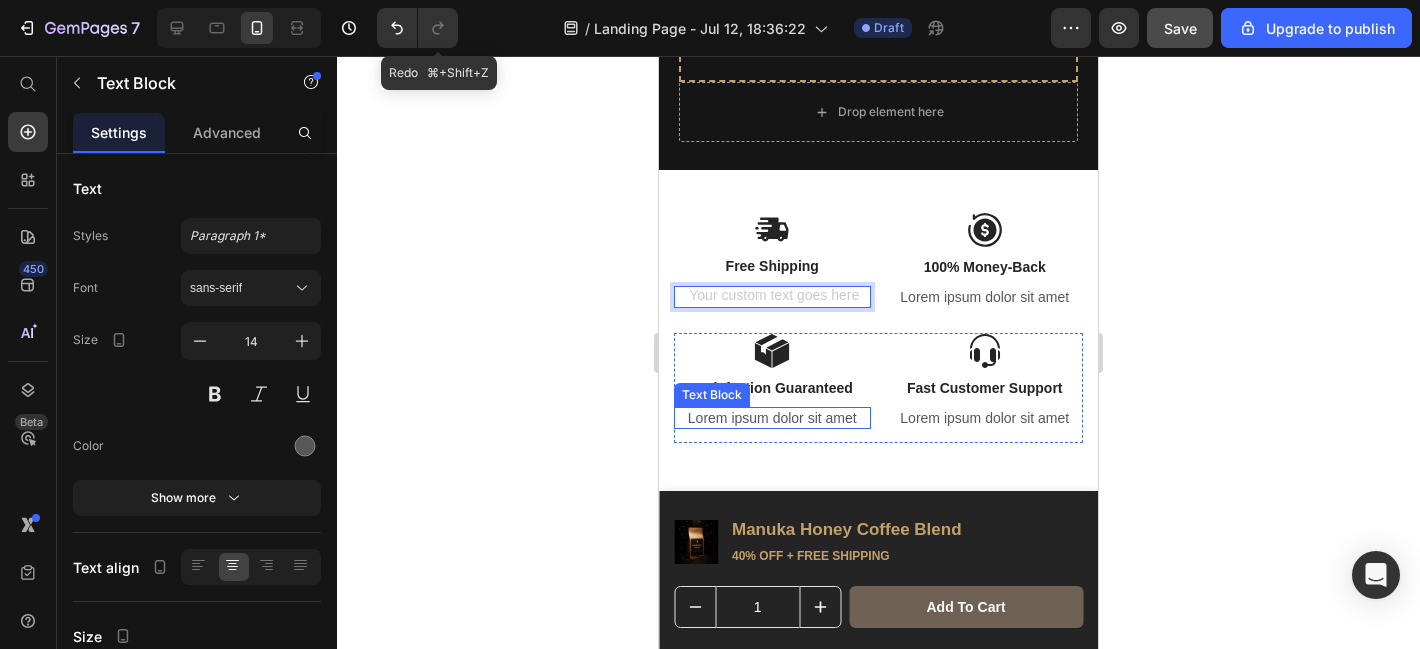 click on "Lorem ipsum dolor sit amet" at bounding box center (772, 418) 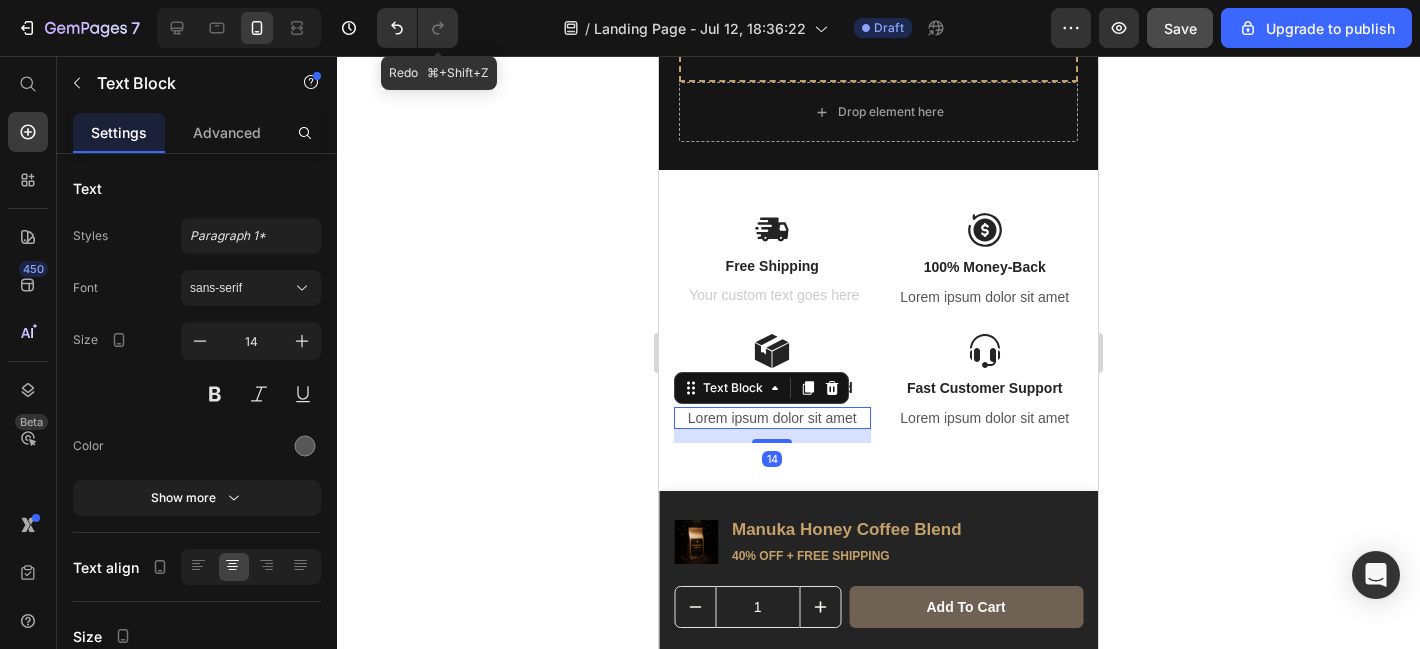 click on "Lorem ipsum dolor sit amet" at bounding box center [772, 418] 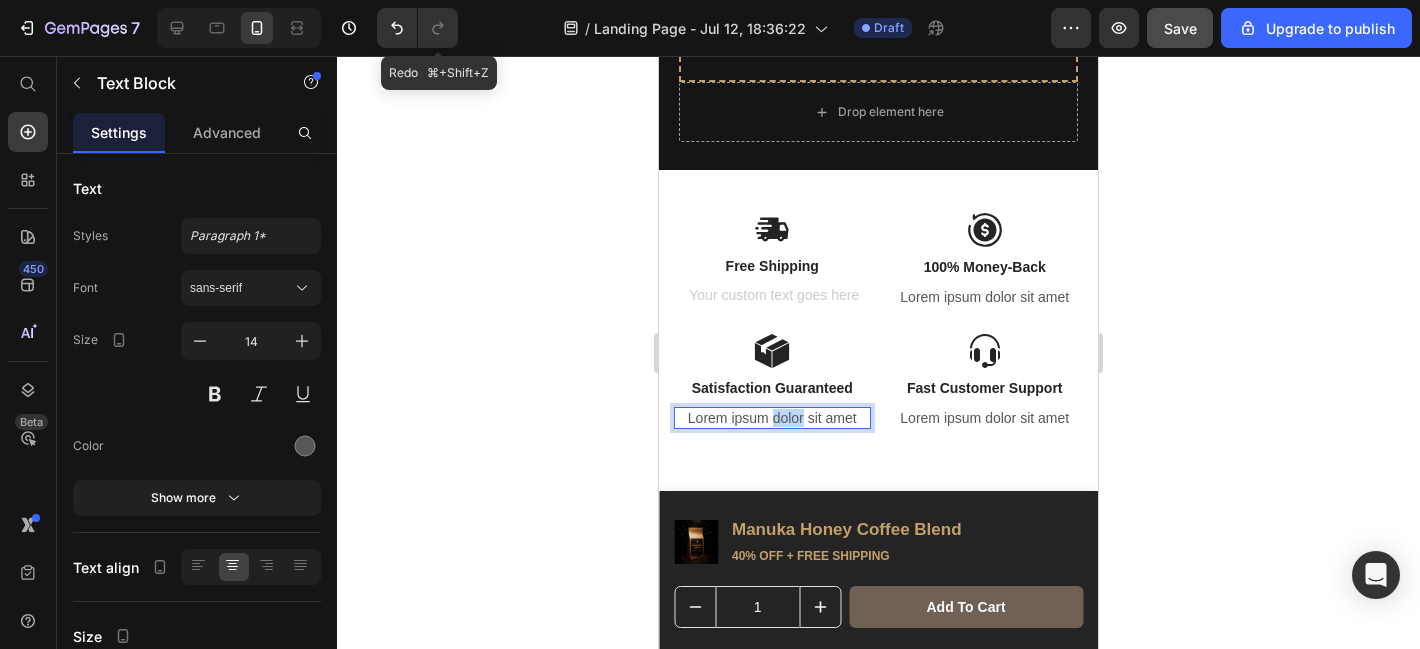 click on "Lorem ipsum dolor sit amet" at bounding box center [772, 418] 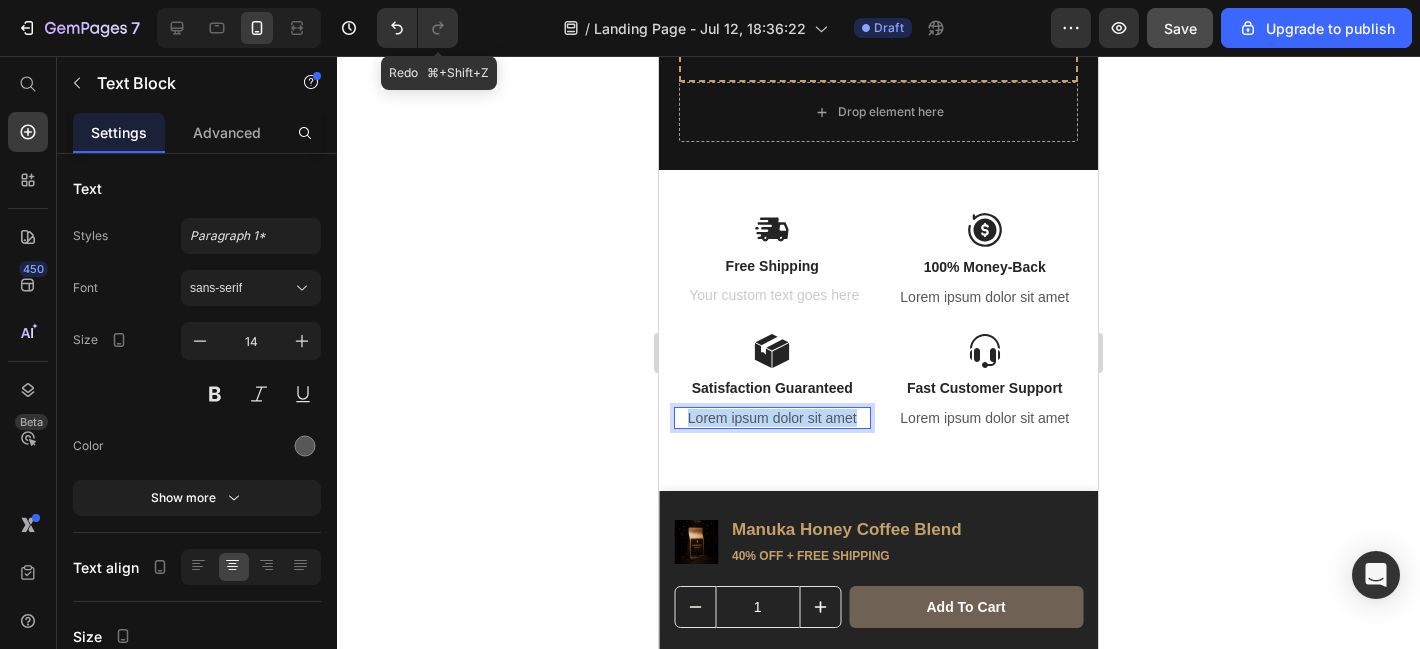 click on "Lorem ipsum dolor sit amet" at bounding box center [772, 418] 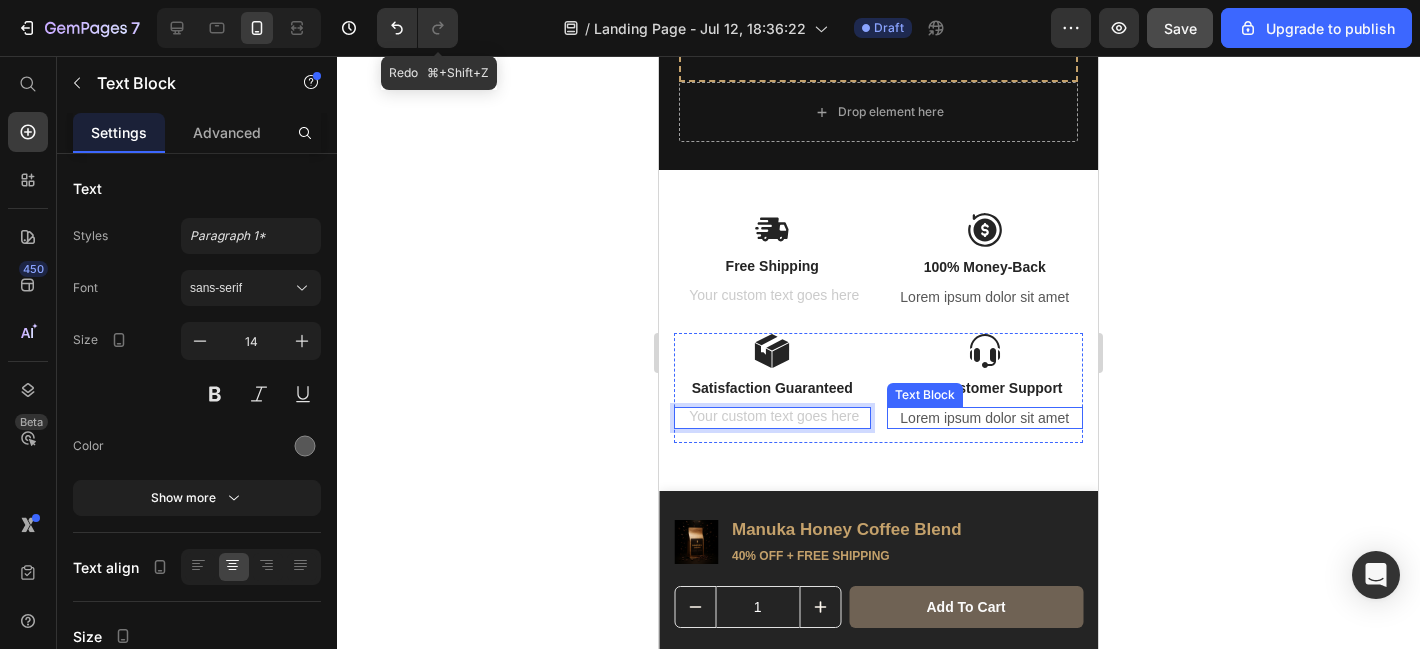 click on "Lorem ipsum dolor sit amet" at bounding box center [985, 418] 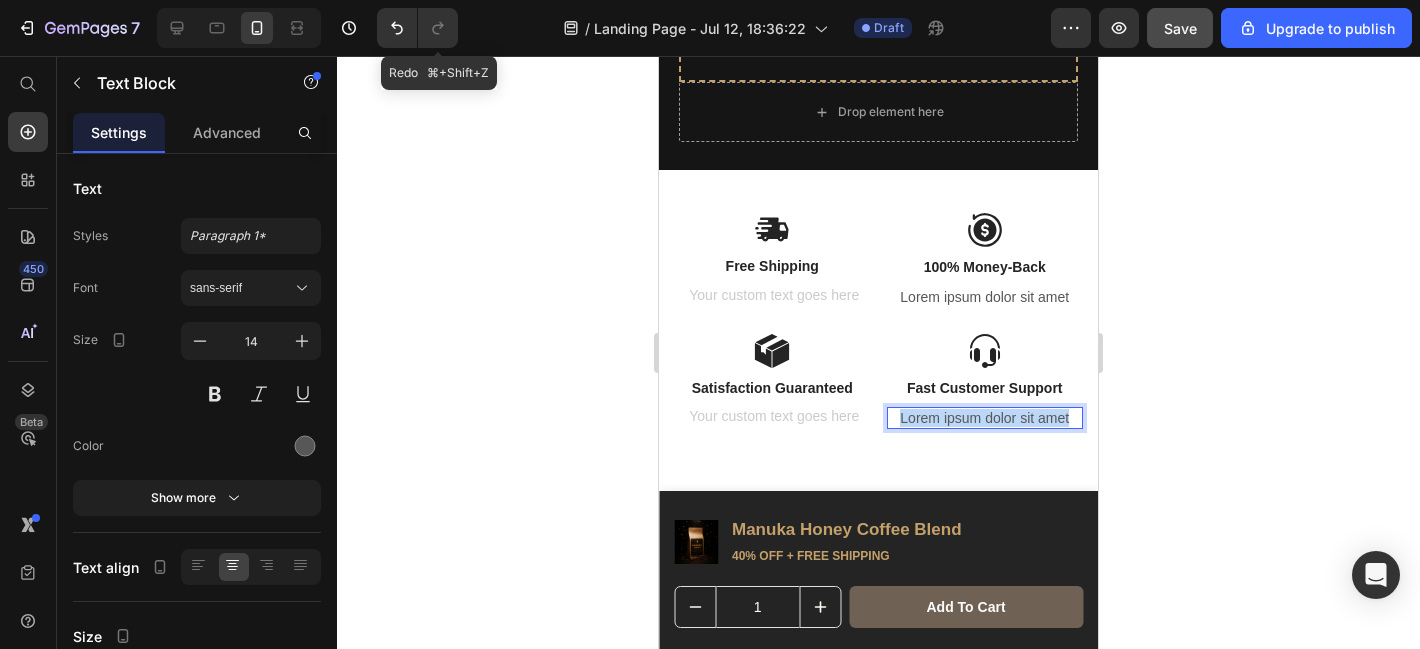 click on "Lorem ipsum dolor sit amet" at bounding box center (985, 418) 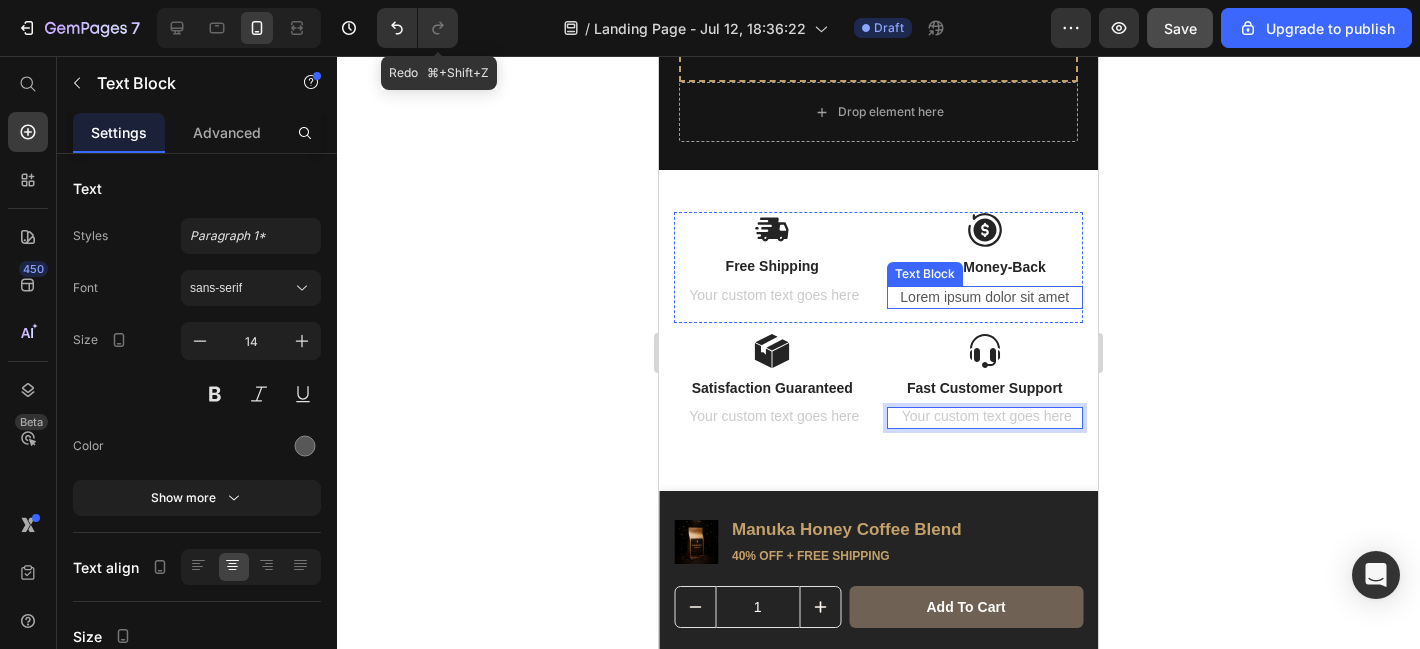 click on "Lorem ipsum dolor sit amet" at bounding box center [985, 297] 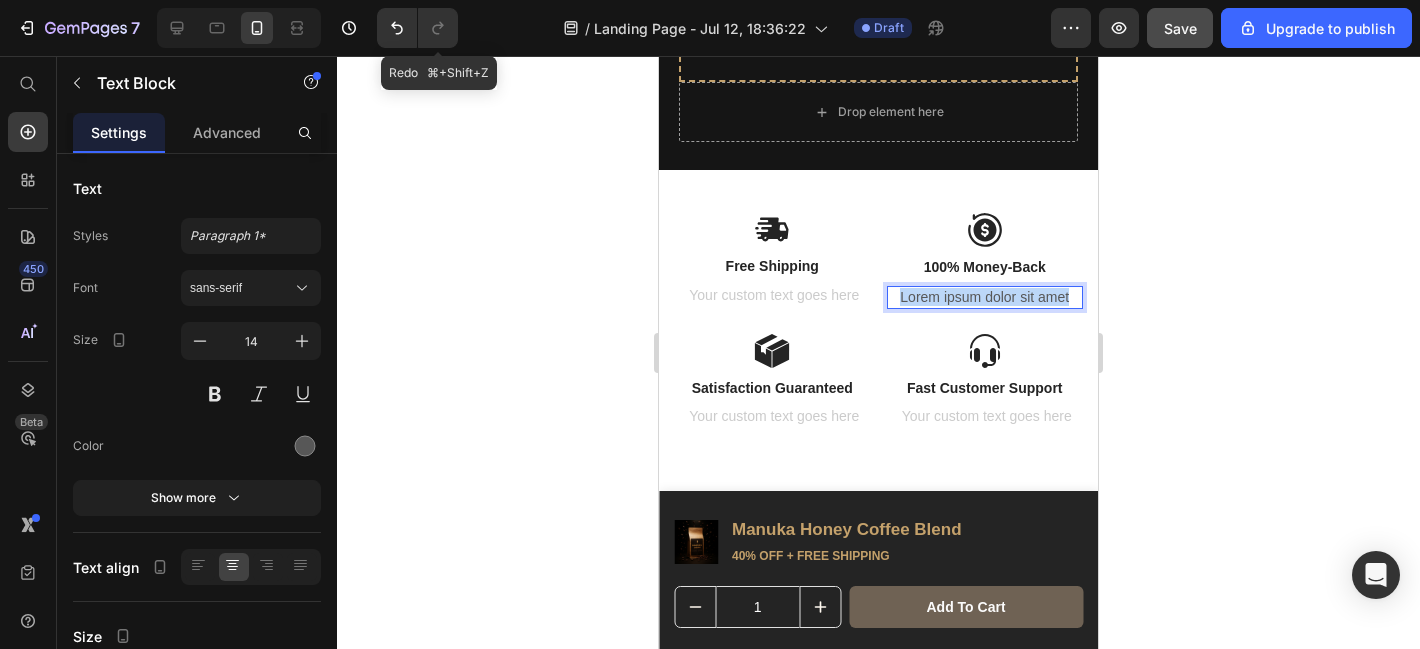 click on "Lorem ipsum dolor sit amet" at bounding box center (985, 297) 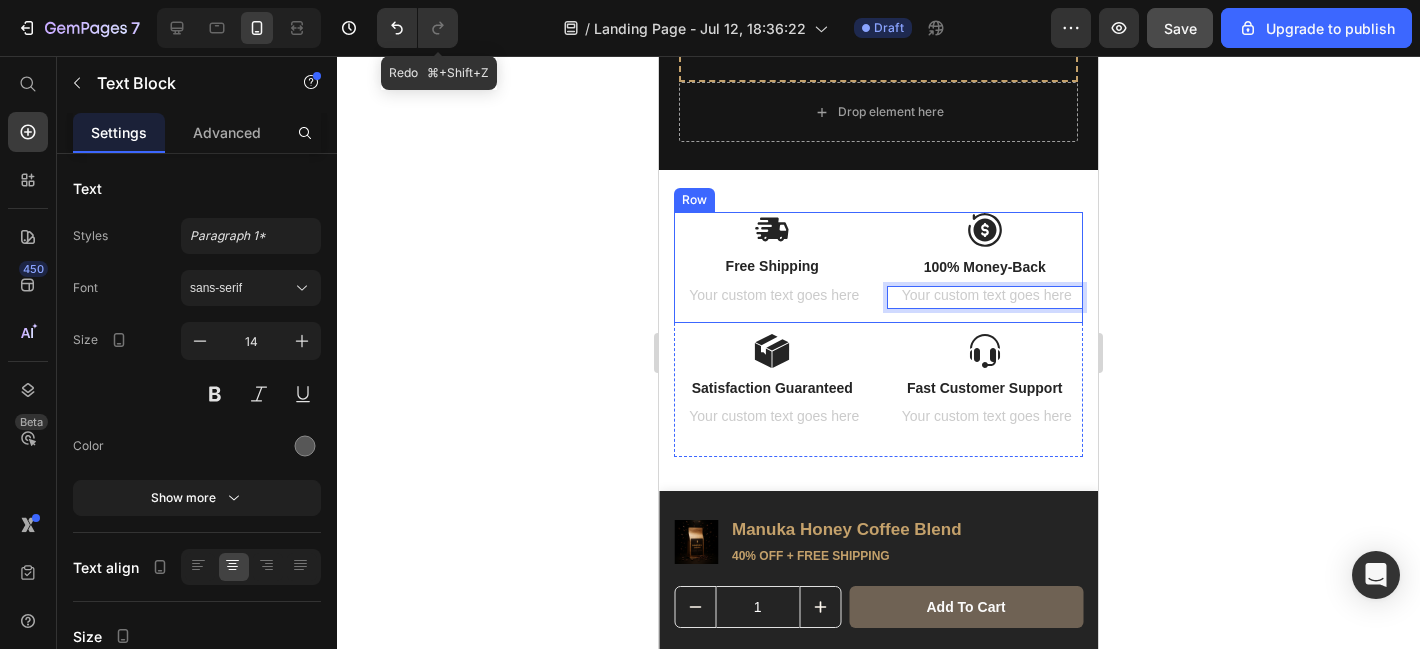 click 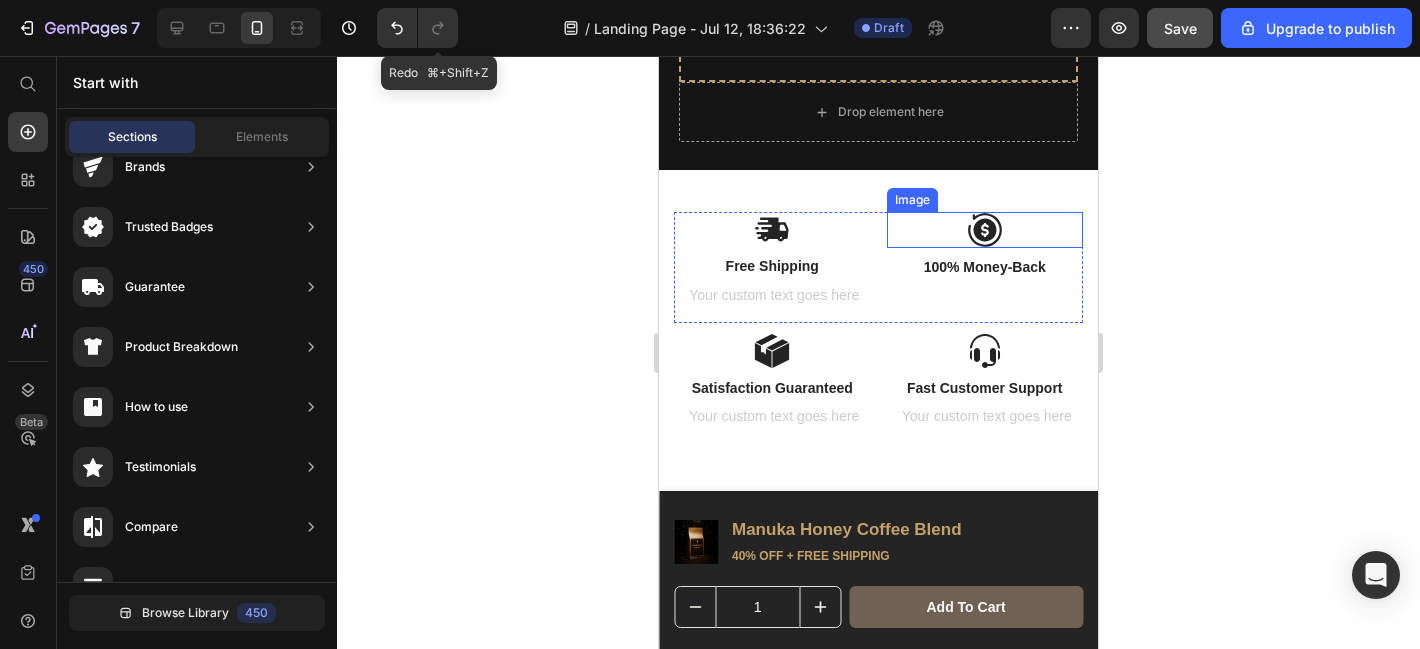 click at bounding box center [985, 230] 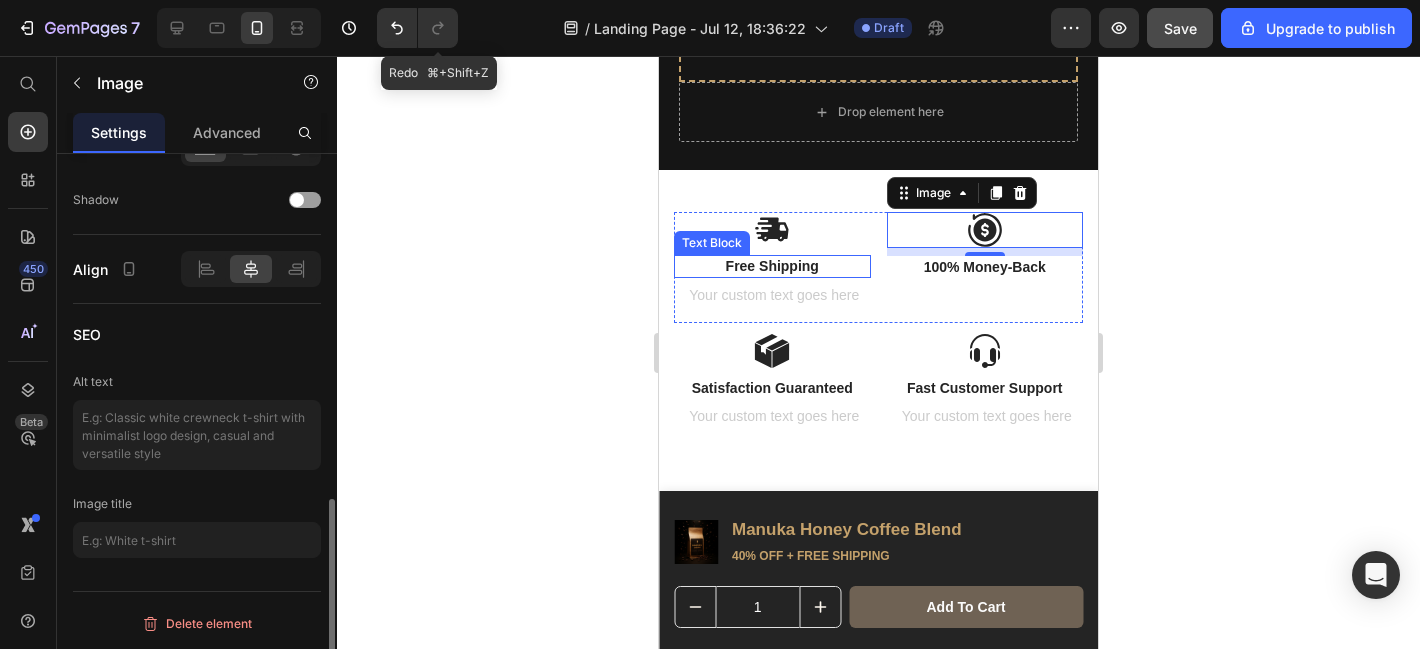 scroll, scrollTop: 772, scrollLeft: 0, axis: vertical 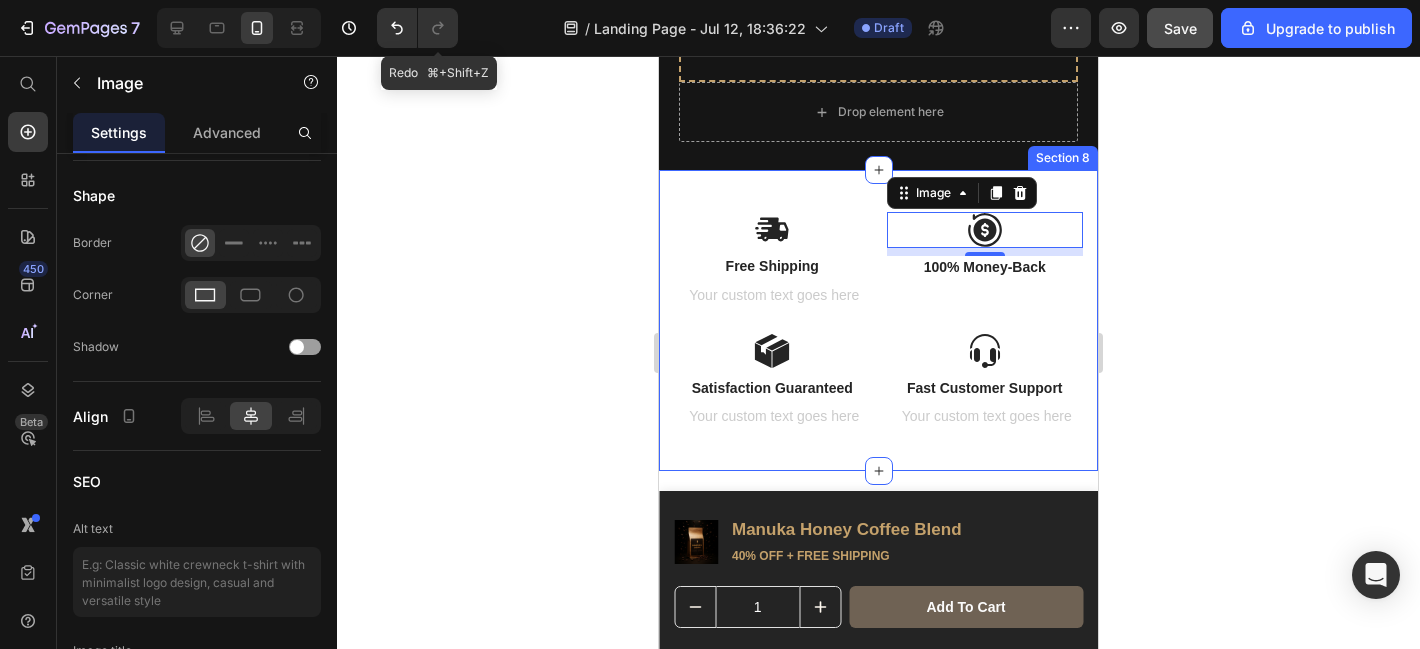 click on "Image Free Shipping Text Block Text Block Image 8 100% Money-Back Text Block Text Block Row Image Satisfaction Guaranteed Text Block Text Block Image Fast Customer Support Text Block Text Block Row Row Section 8" at bounding box center (878, 320) 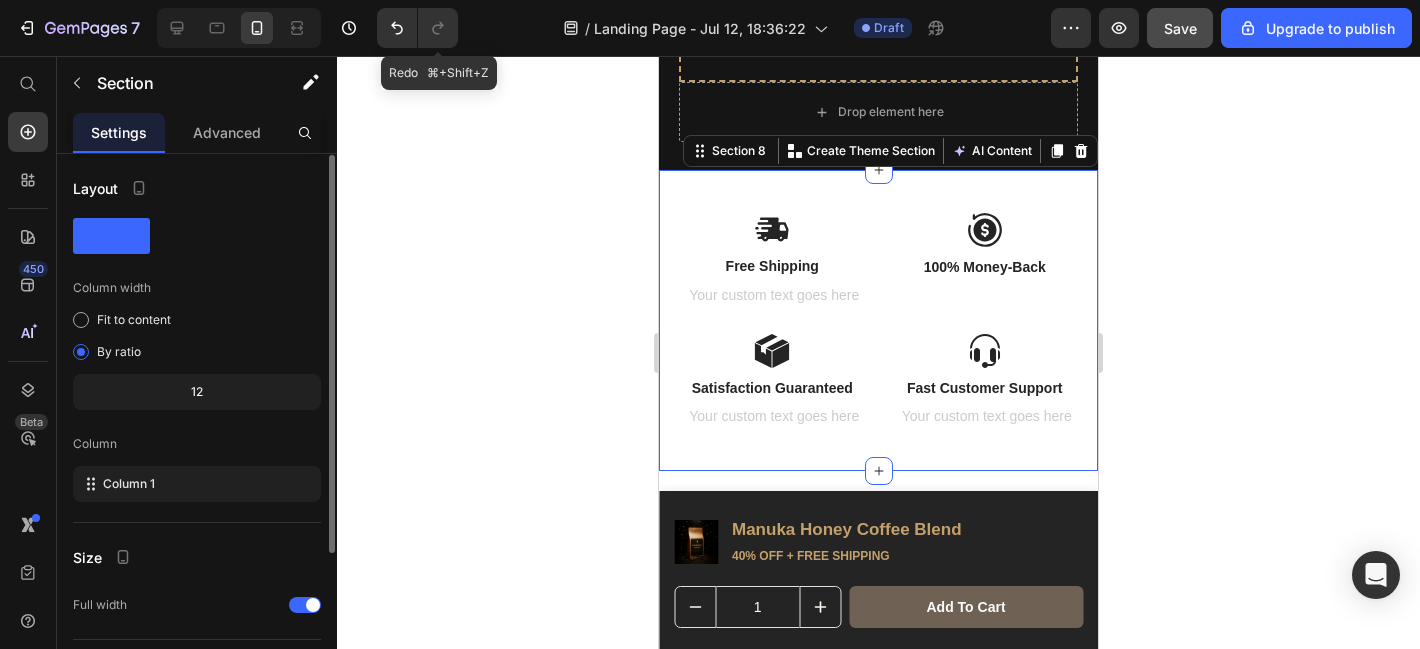 scroll, scrollTop: 212, scrollLeft: 0, axis: vertical 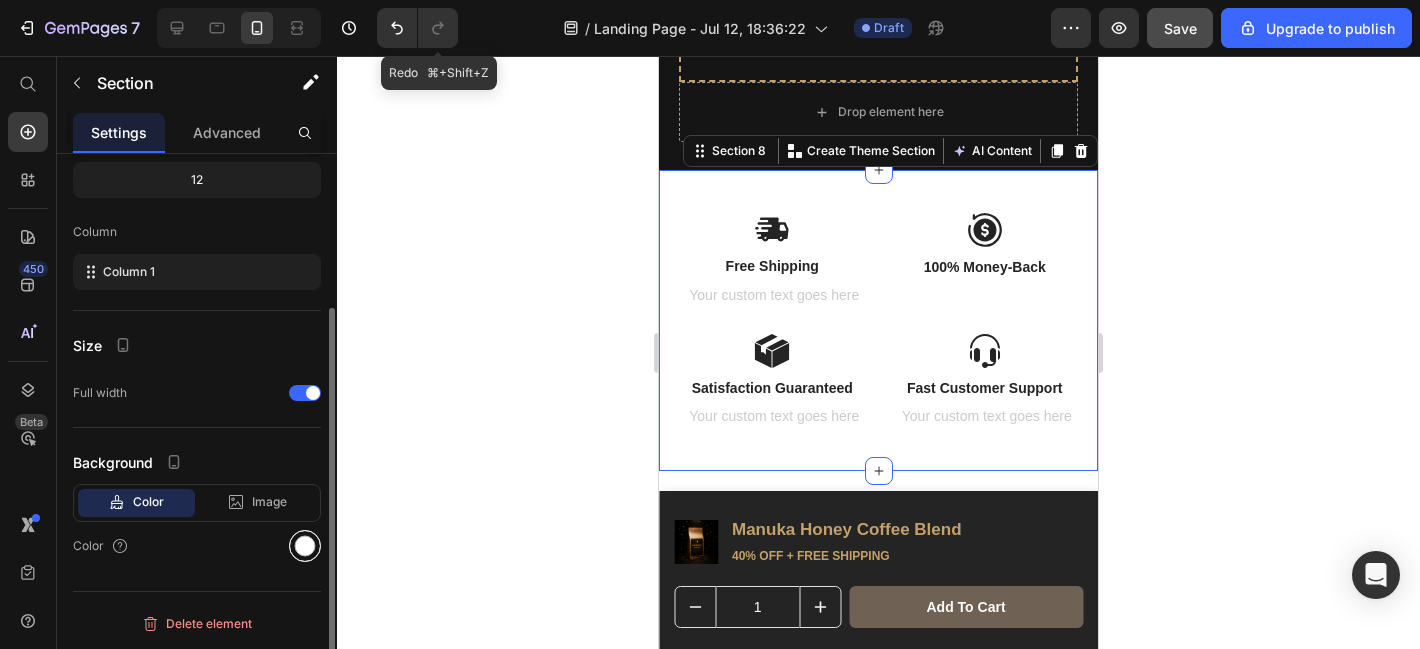 click at bounding box center [305, 546] 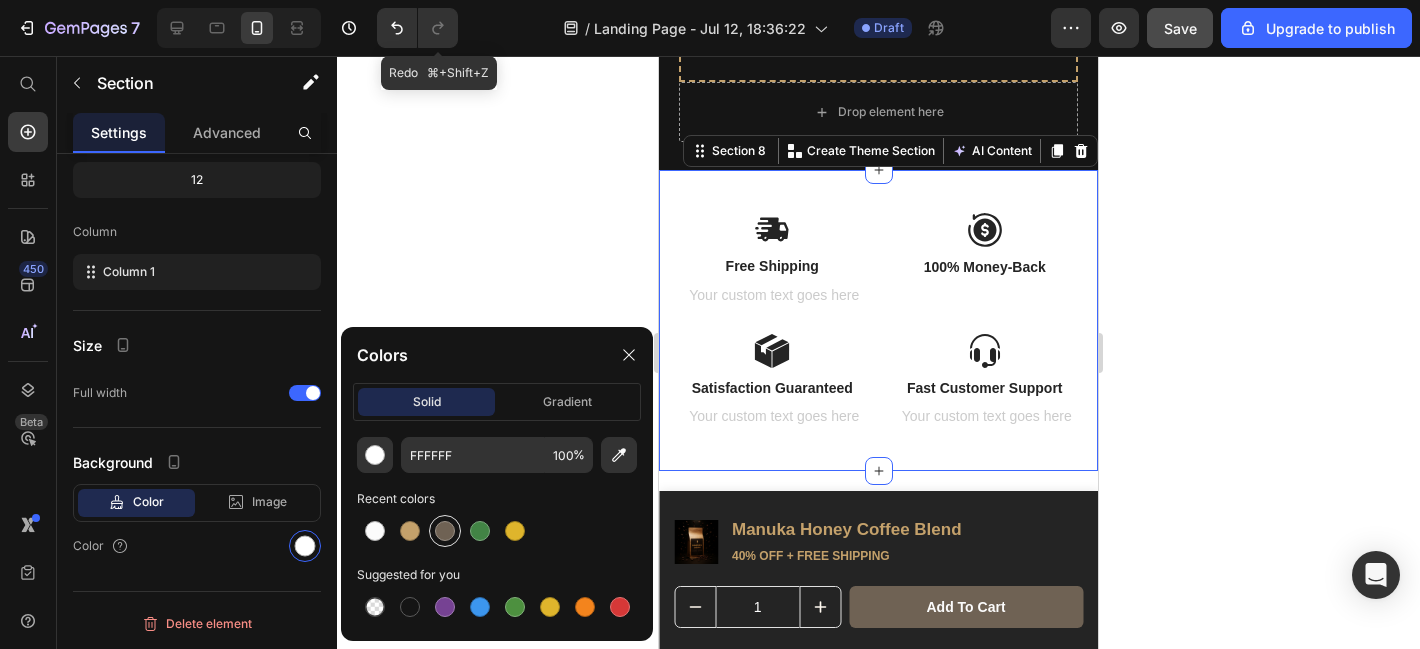 click at bounding box center [445, 531] 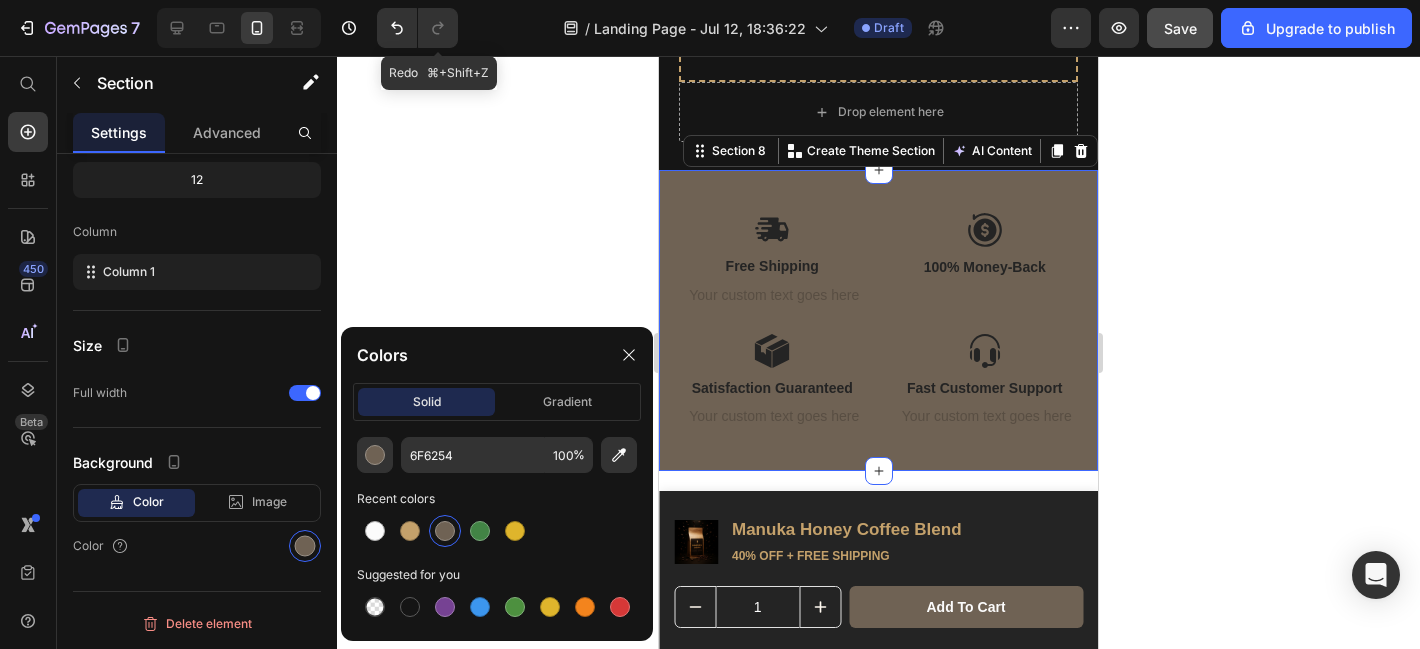 click 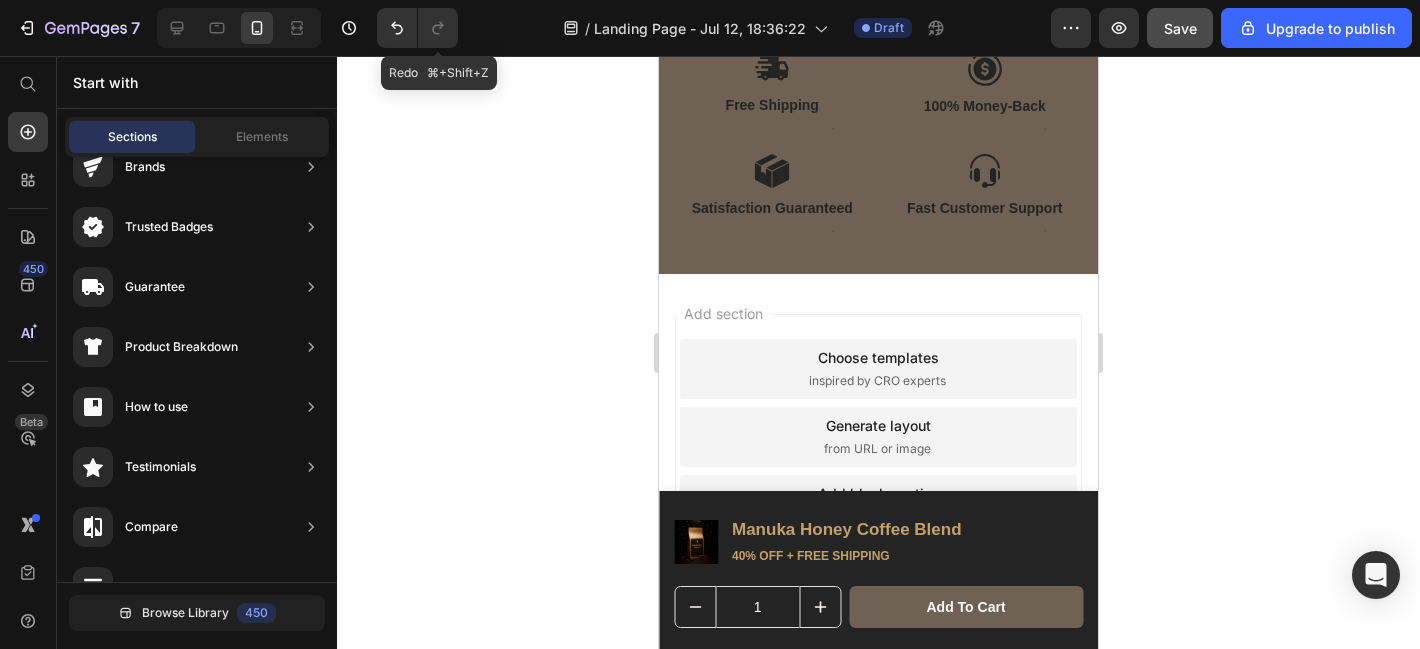 scroll, scrollTop: 7009, scrollLeft: 0, axis: vertical 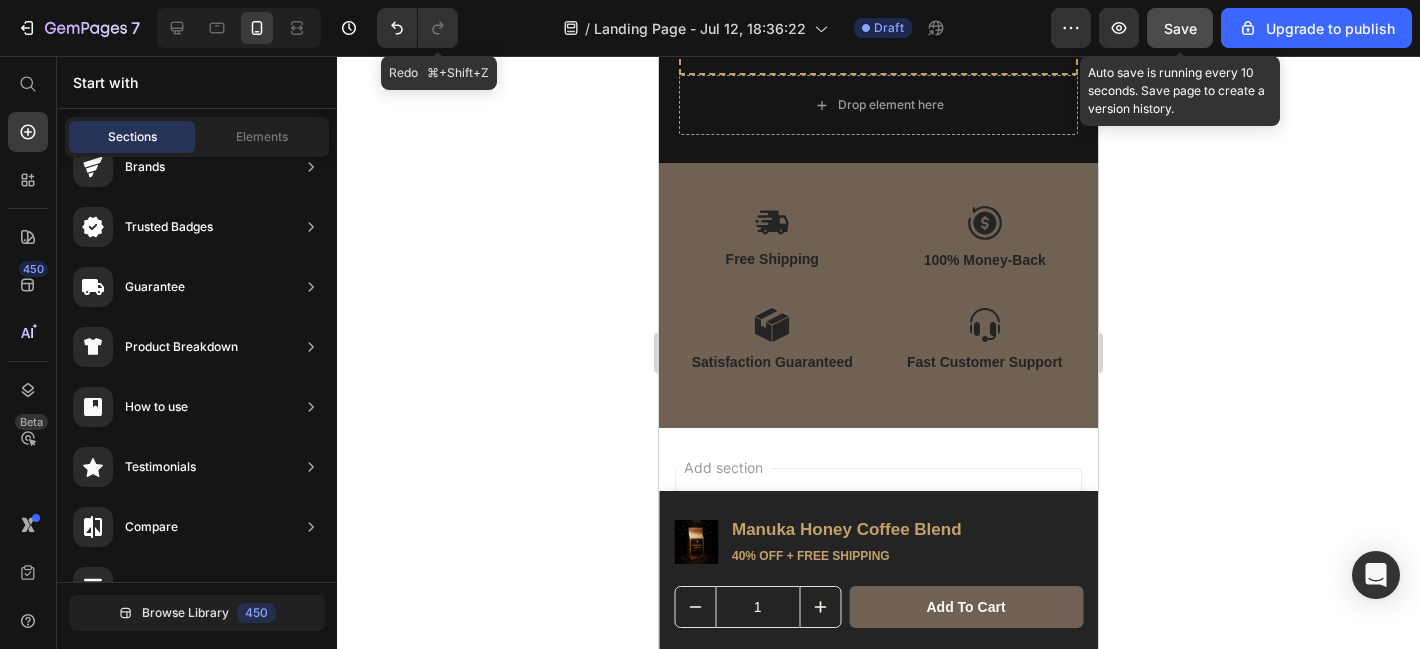 click on "Save" 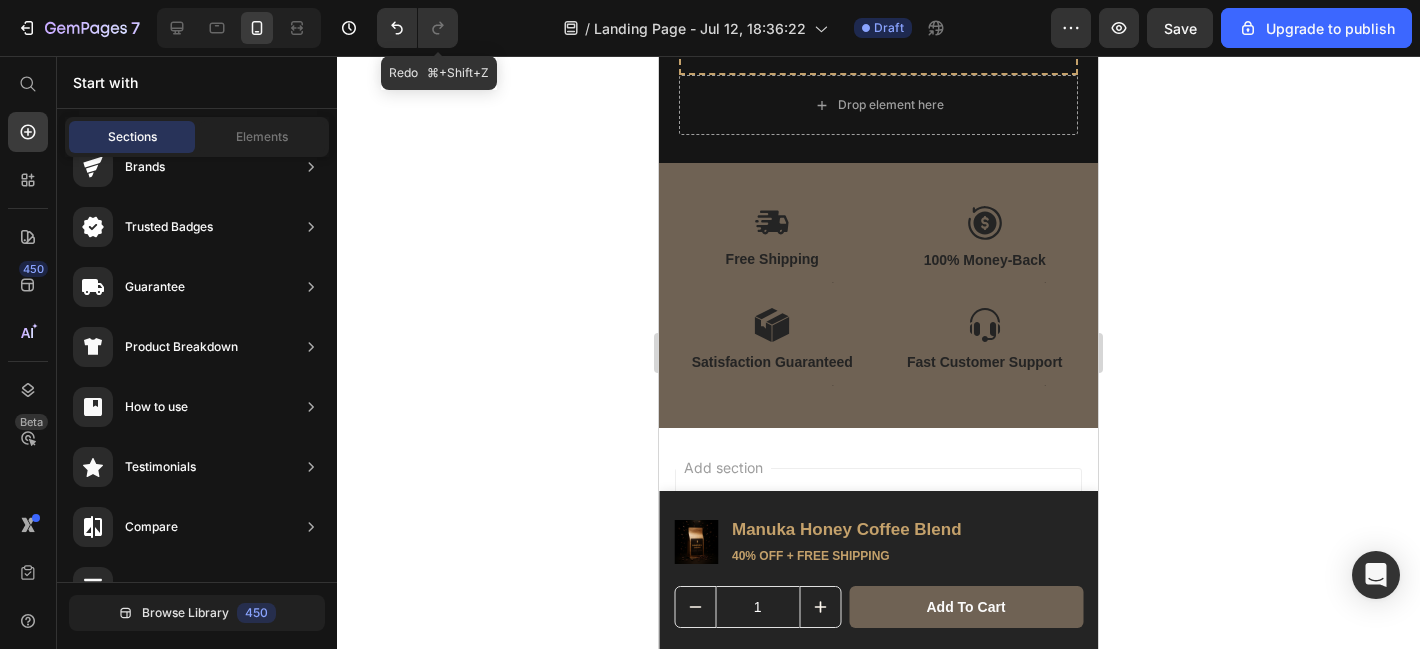 click on "Add section Choose templates inspired by CRO experts Generate layout from URL or image Add blank section then drag & drop elements" at bounding box center [878, 595] 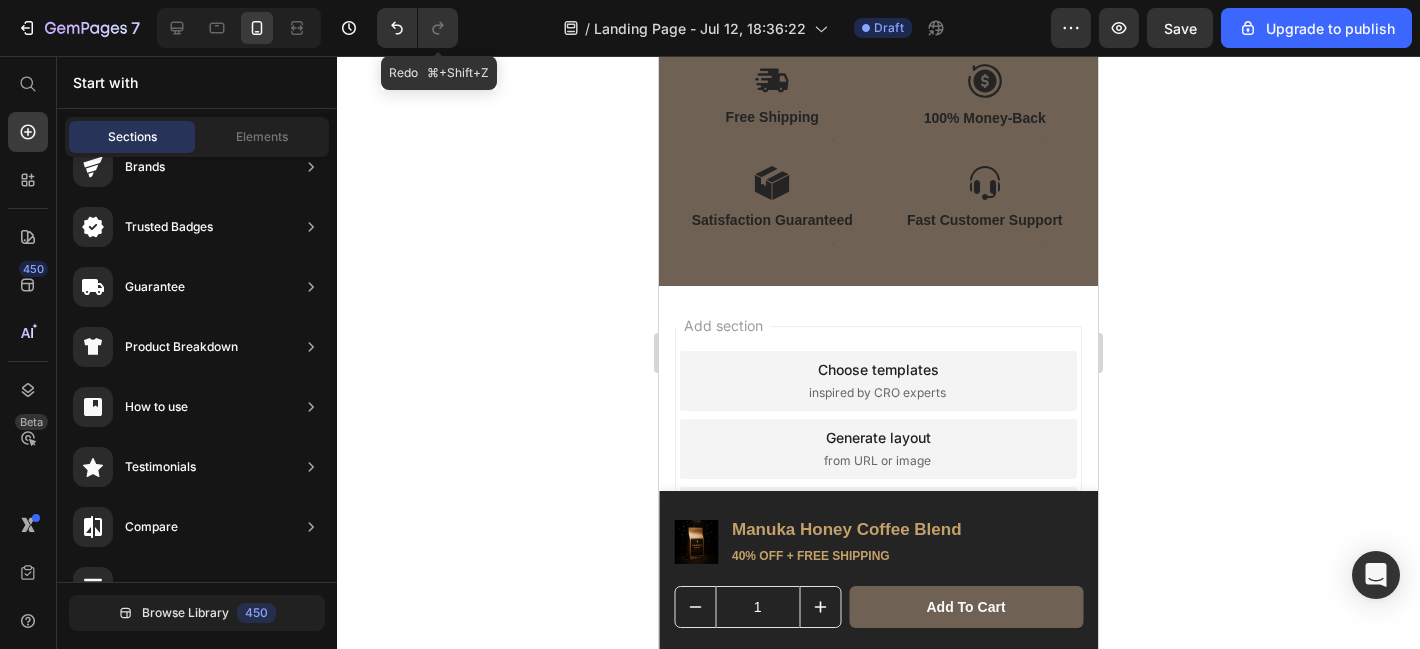 scroll, scrollTop: 7163, scrollLeft: 0, axis: vertical 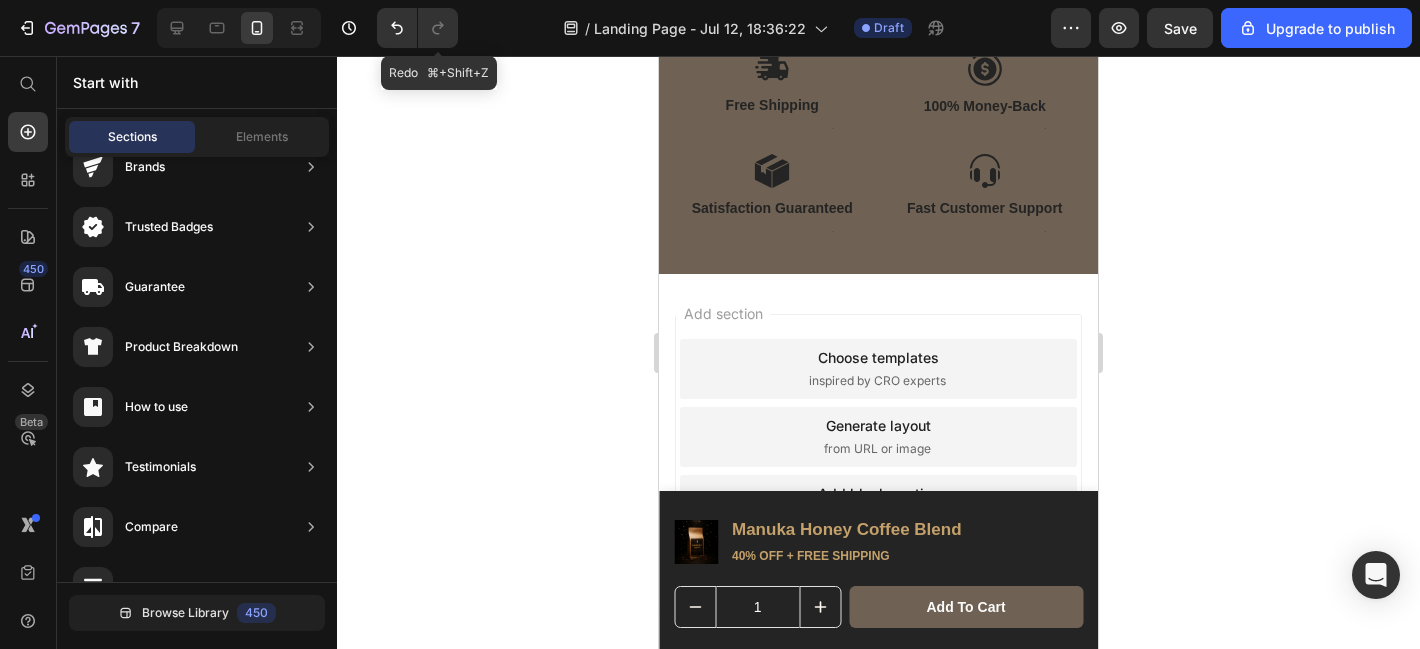 click on "Add section Choose templates inspired by CRO experts Generate layout from URL or image Add blank section then drag & drop elements" at bounding box center (878, 441) 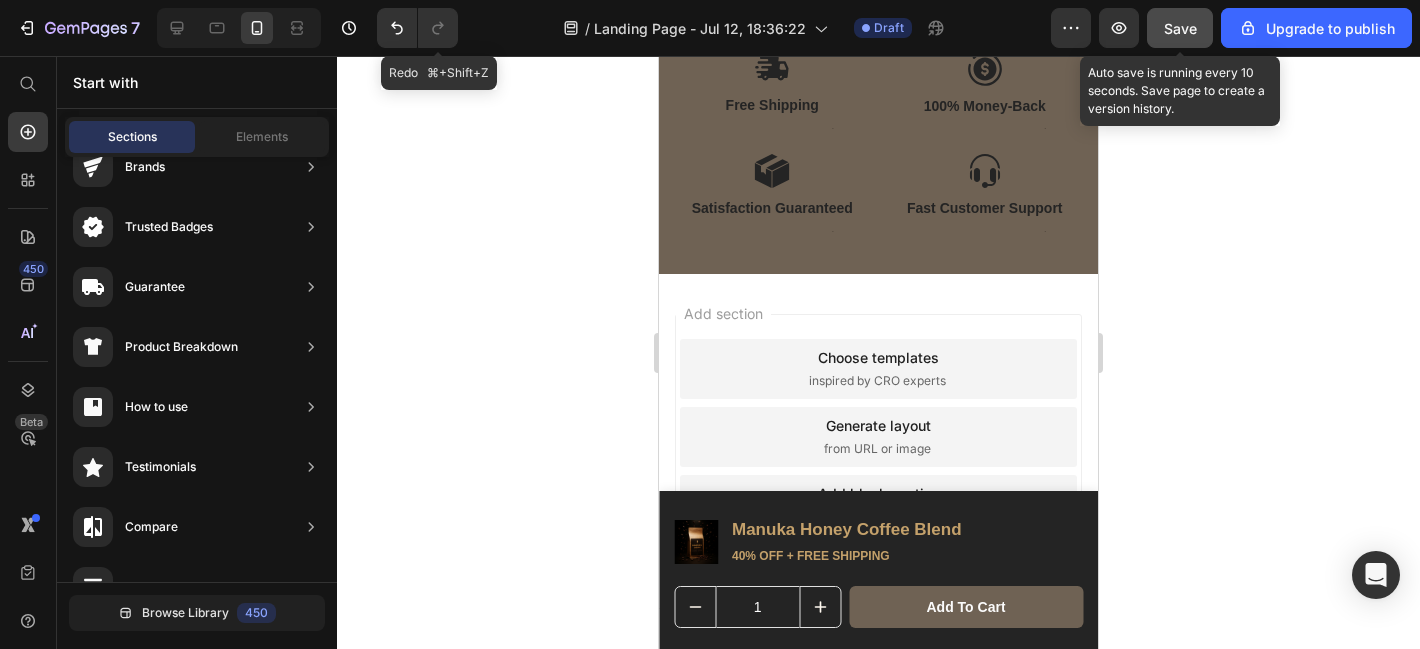 click on "Save" 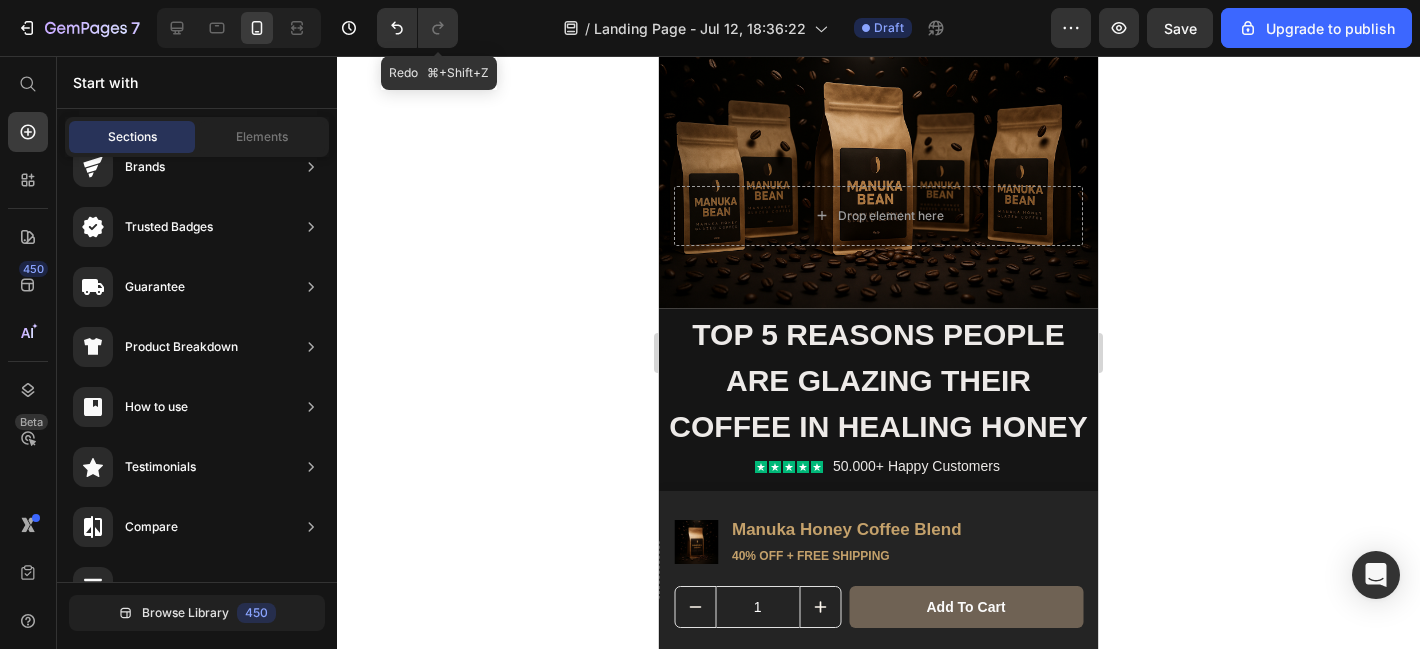 scroll, scrollTop: 0, scrollLeft: 0, axis: both 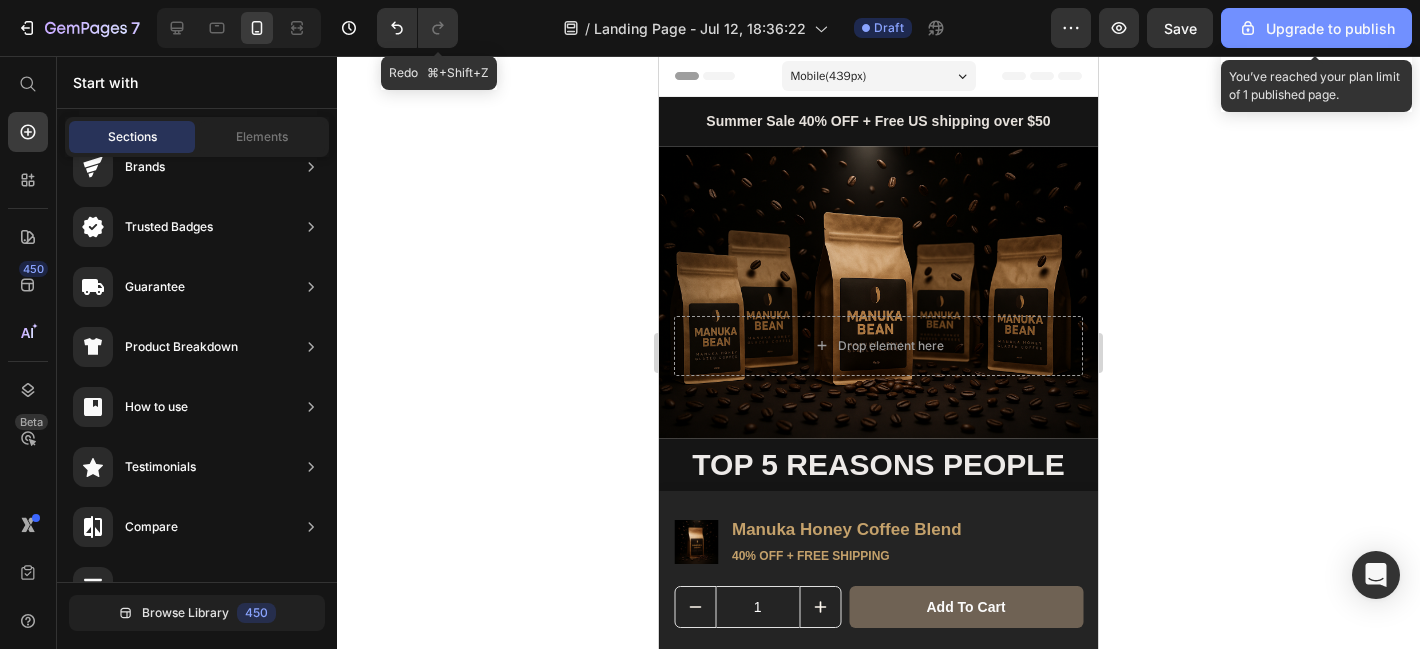 click on "Upgrade to publish" at bounding box center [1316, 28] 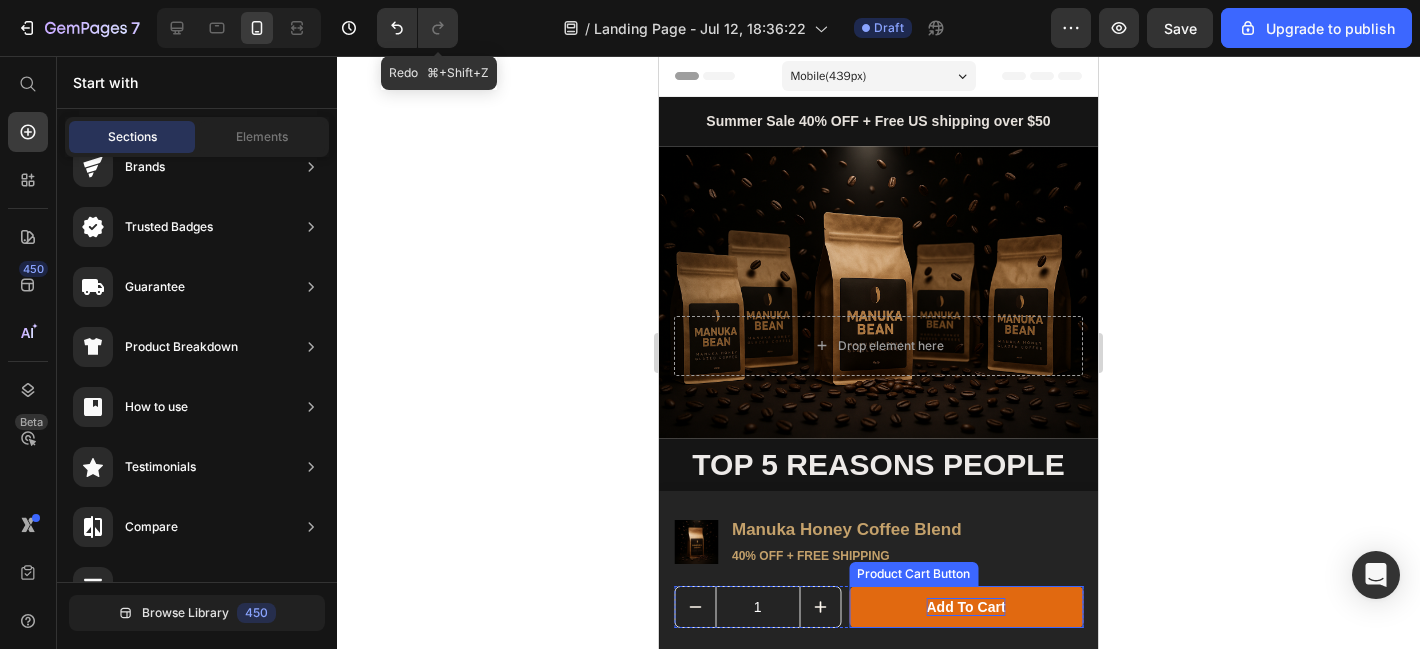 click on "add to cart" at bounding box center [966, 607] 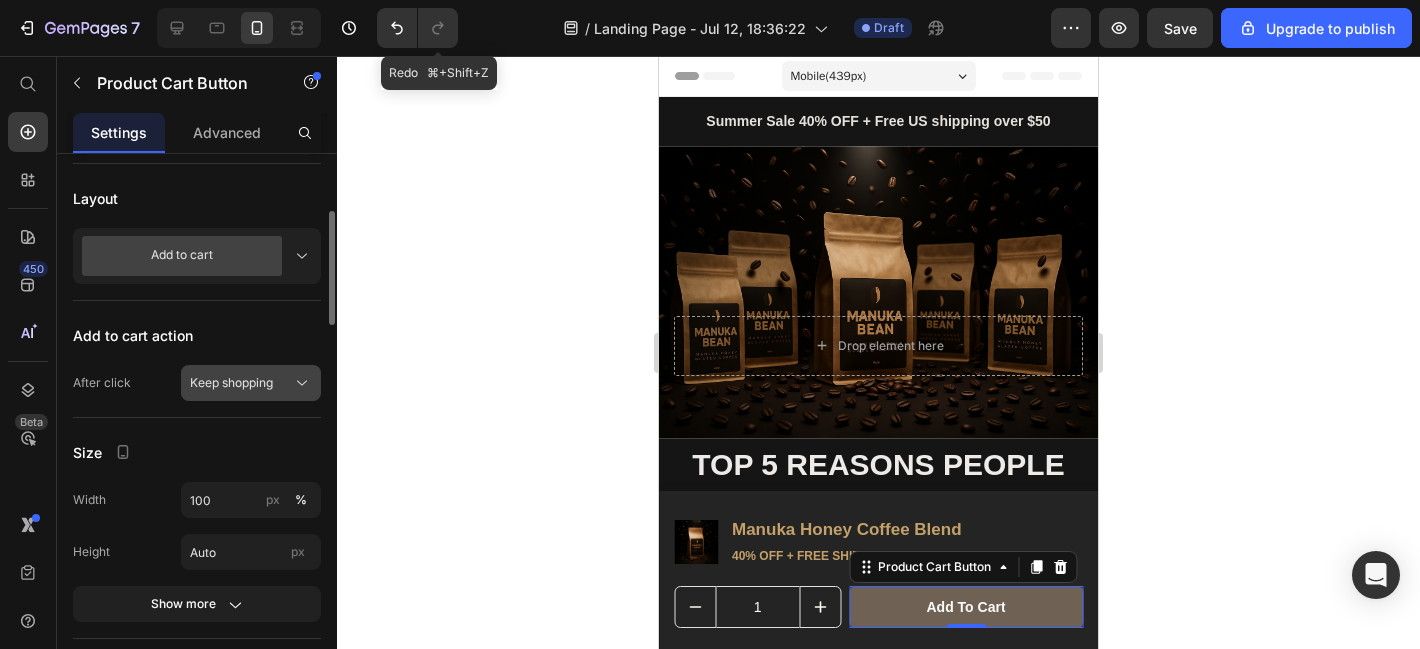 scroll, scrollTop: 487, scrollLeft: 0, axis: vertical 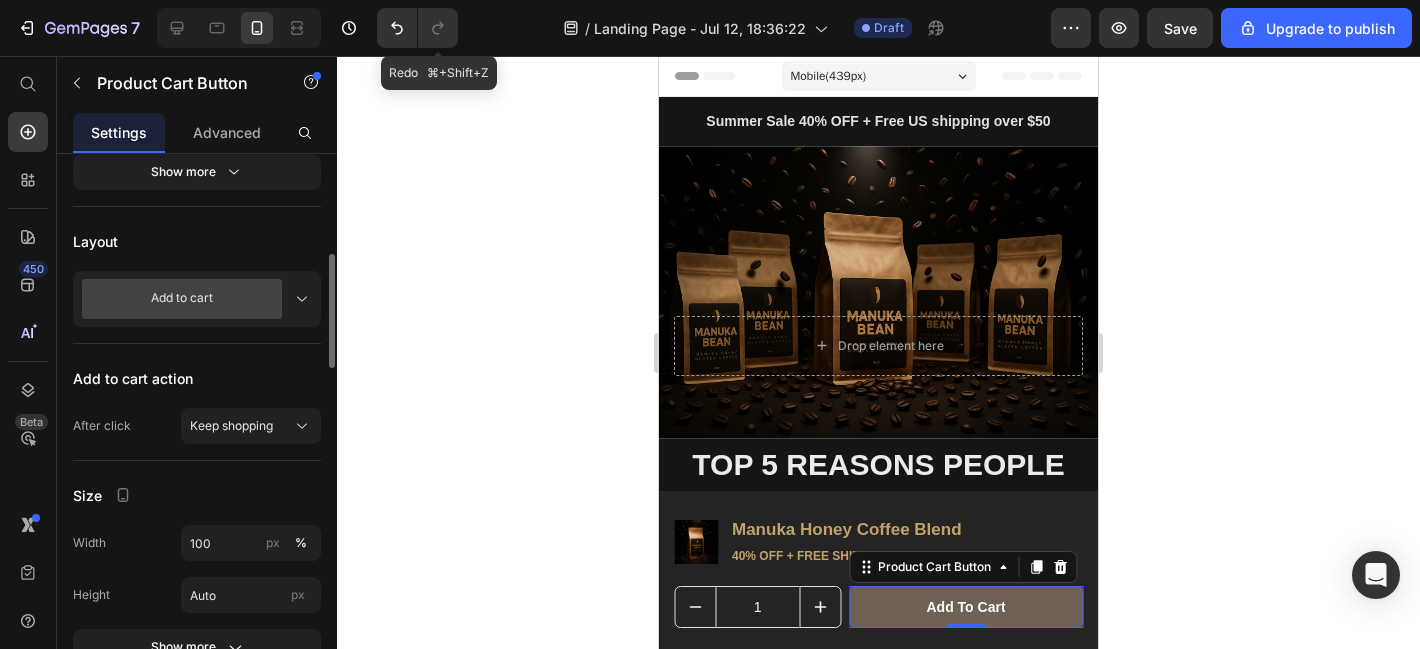 click on "Add to cart" at bounding box center [182, 299] 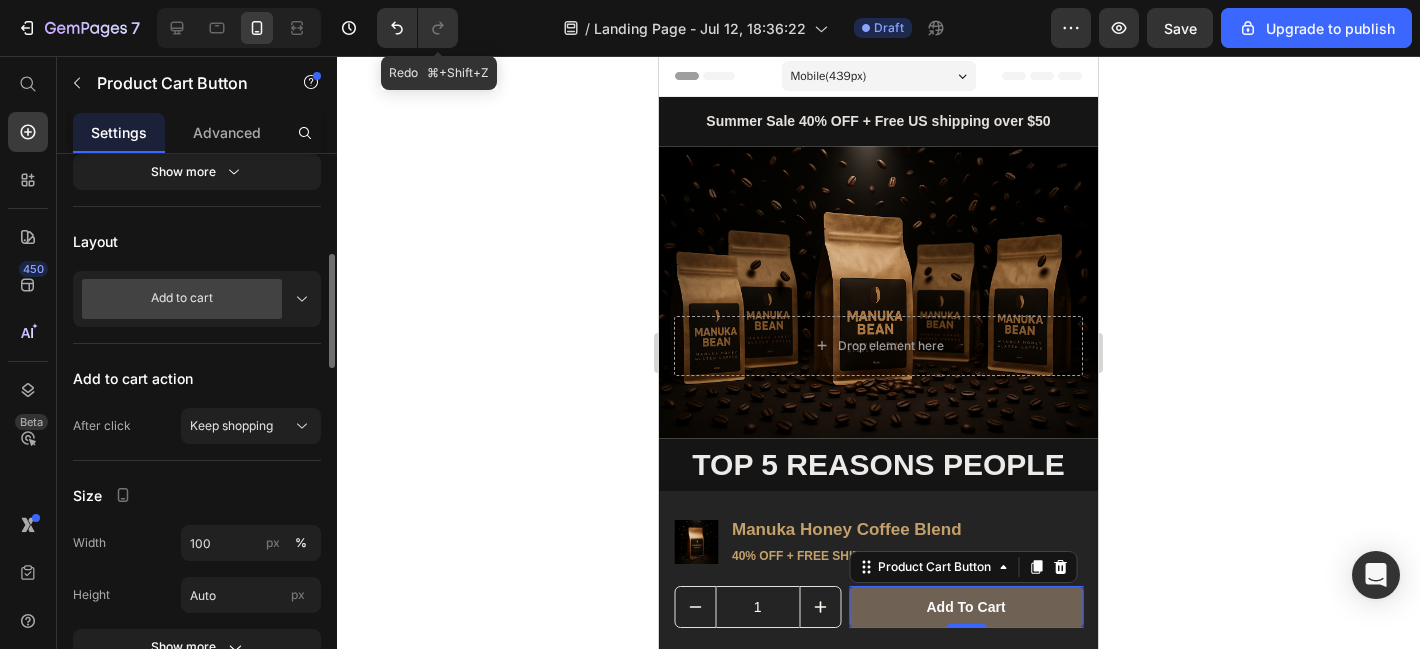 click on "Layout Add to cart" 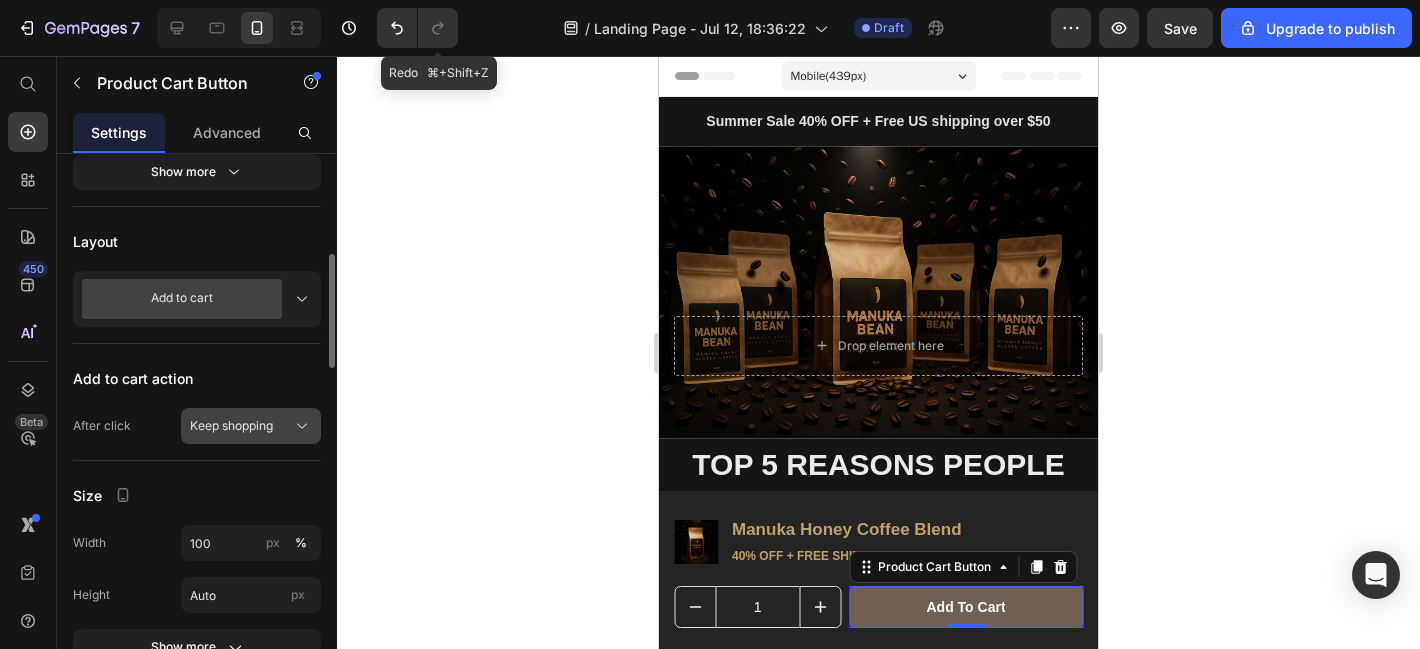 click on "Keep shopping" at bounding box center [231, 426] 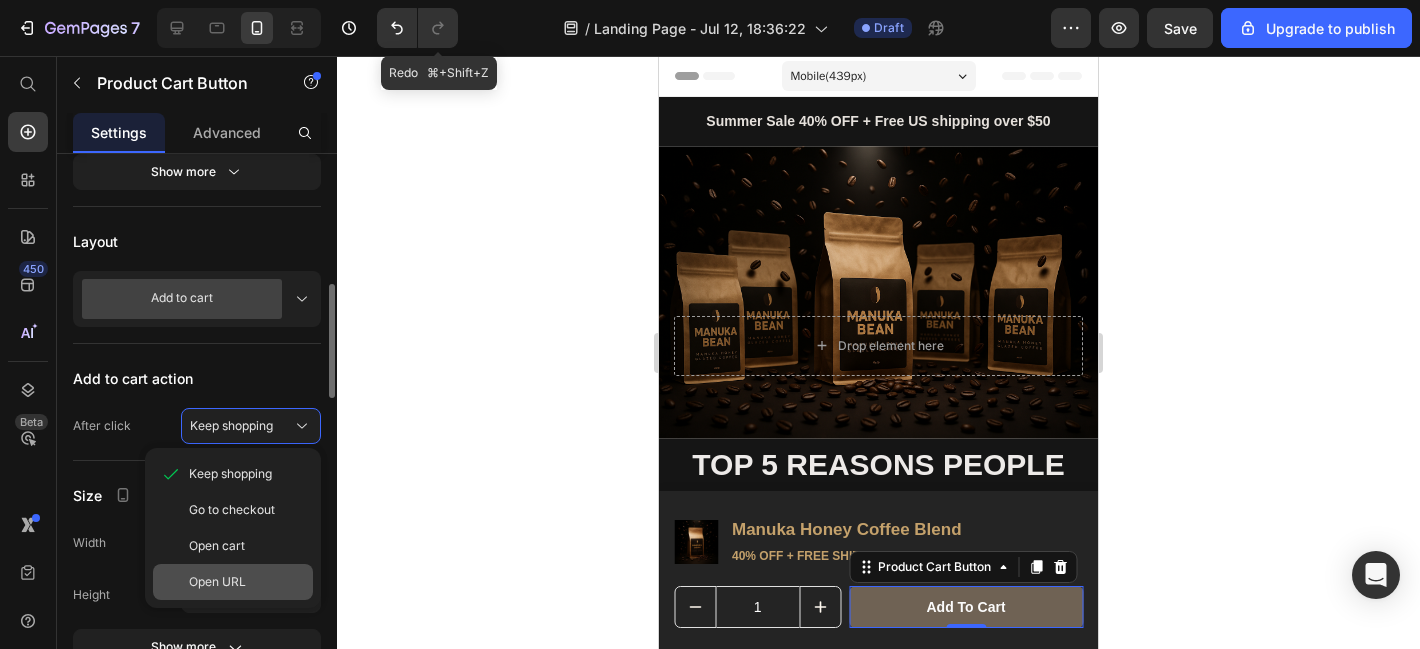 scroll, scrollTop: 521, scrollLeft: 0, axis: vertical 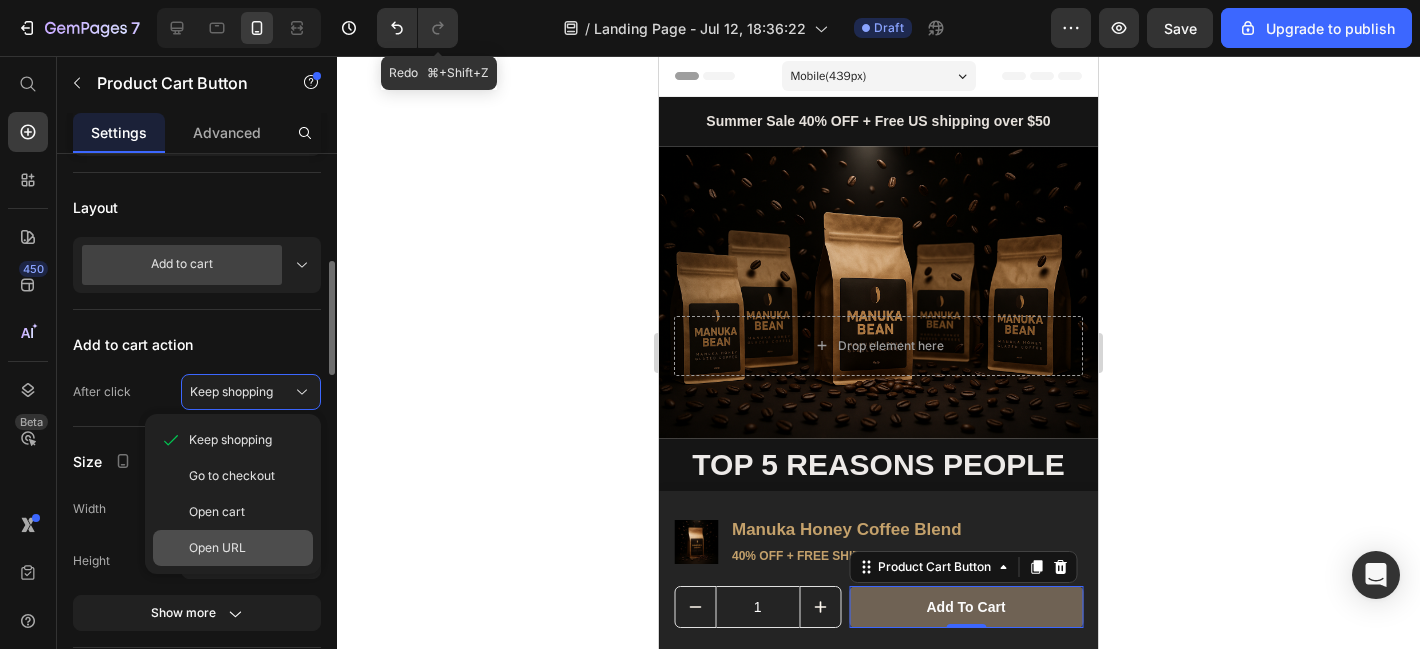 click on "Open URL" at bounding box center (217, 548) 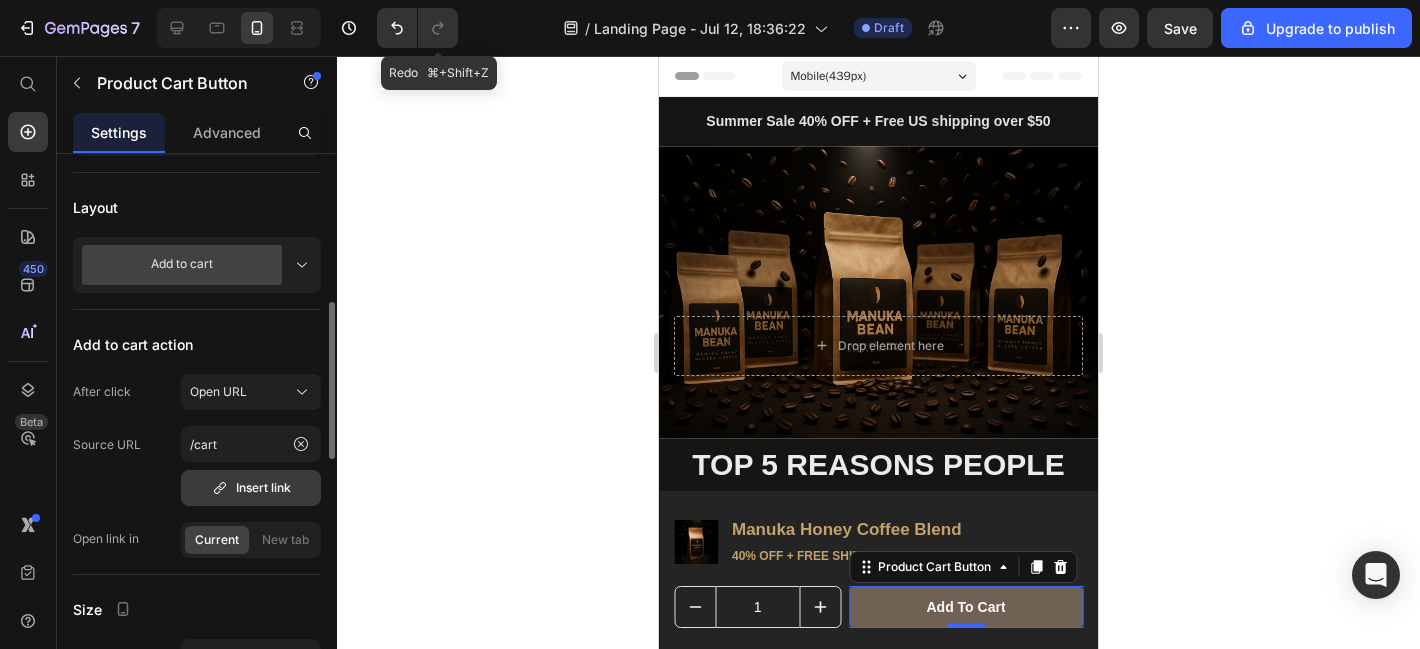 click on "Insert link" at bounding box center (251, 488) 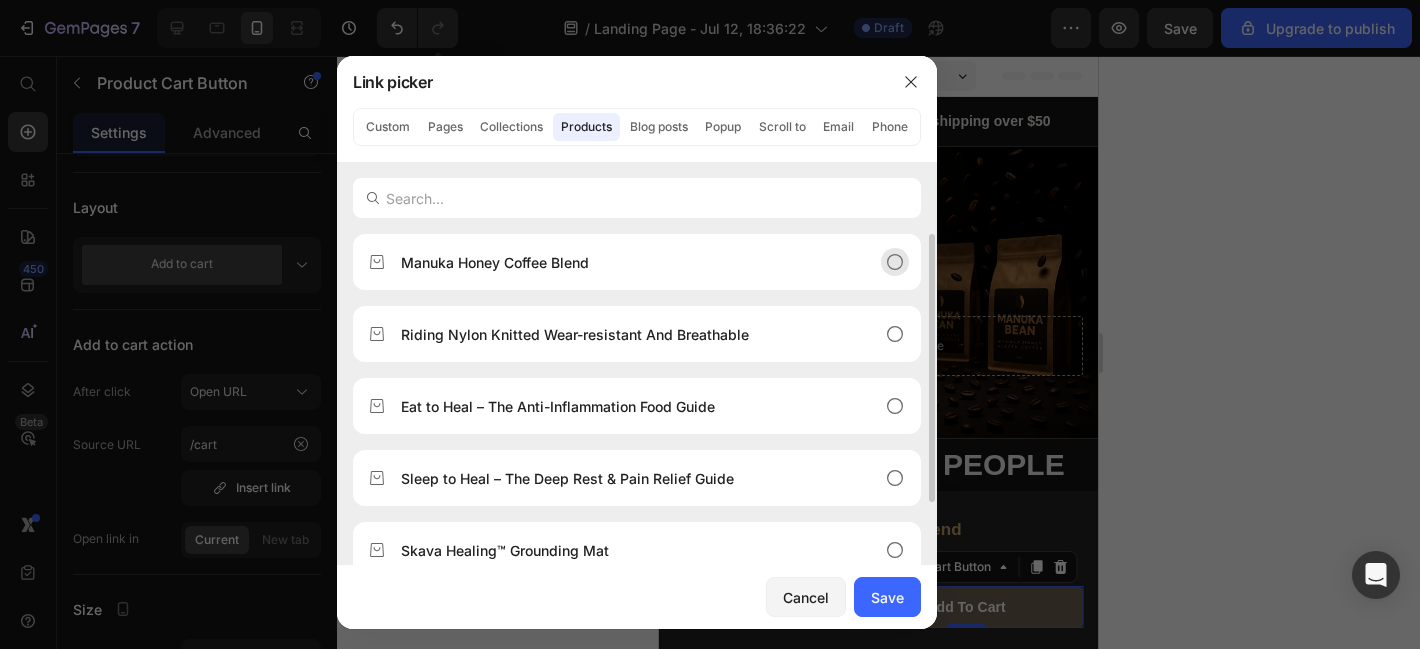 click on "Manuka Honey Coffee Blend" at bounding box center [495, 262] 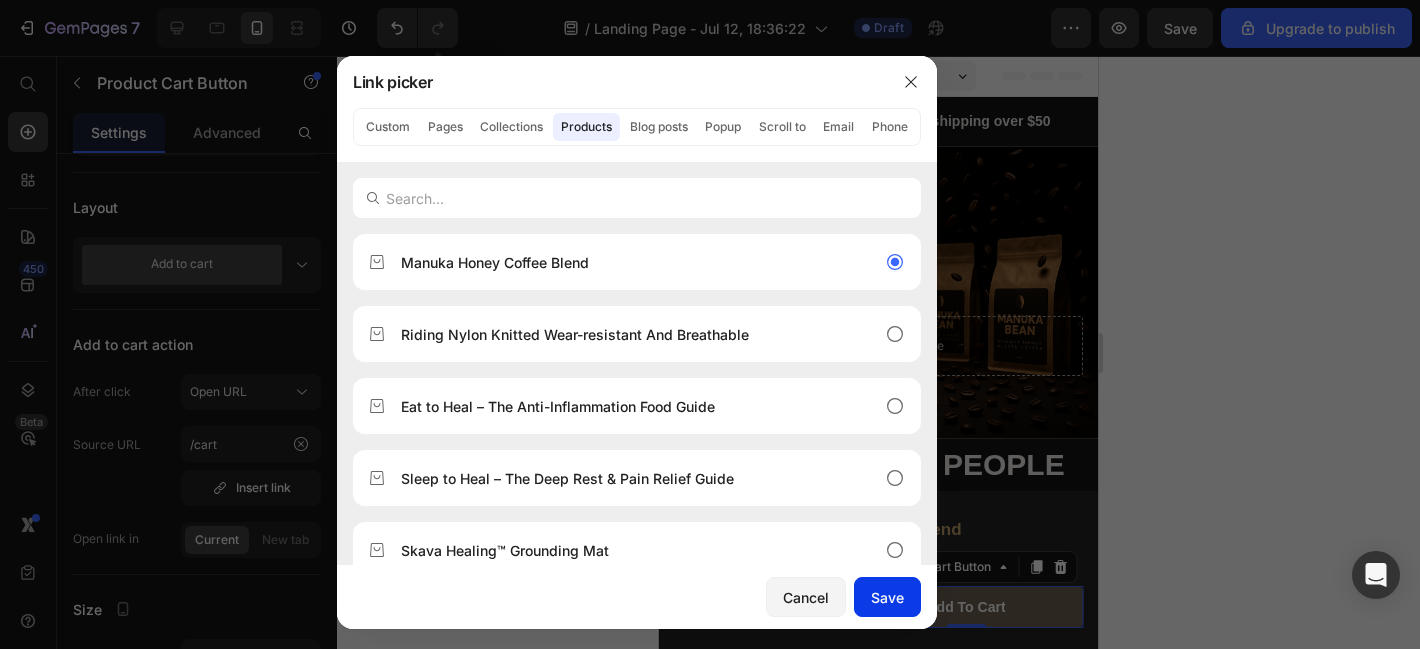 click on "Save" at bounding box center (887, 597) 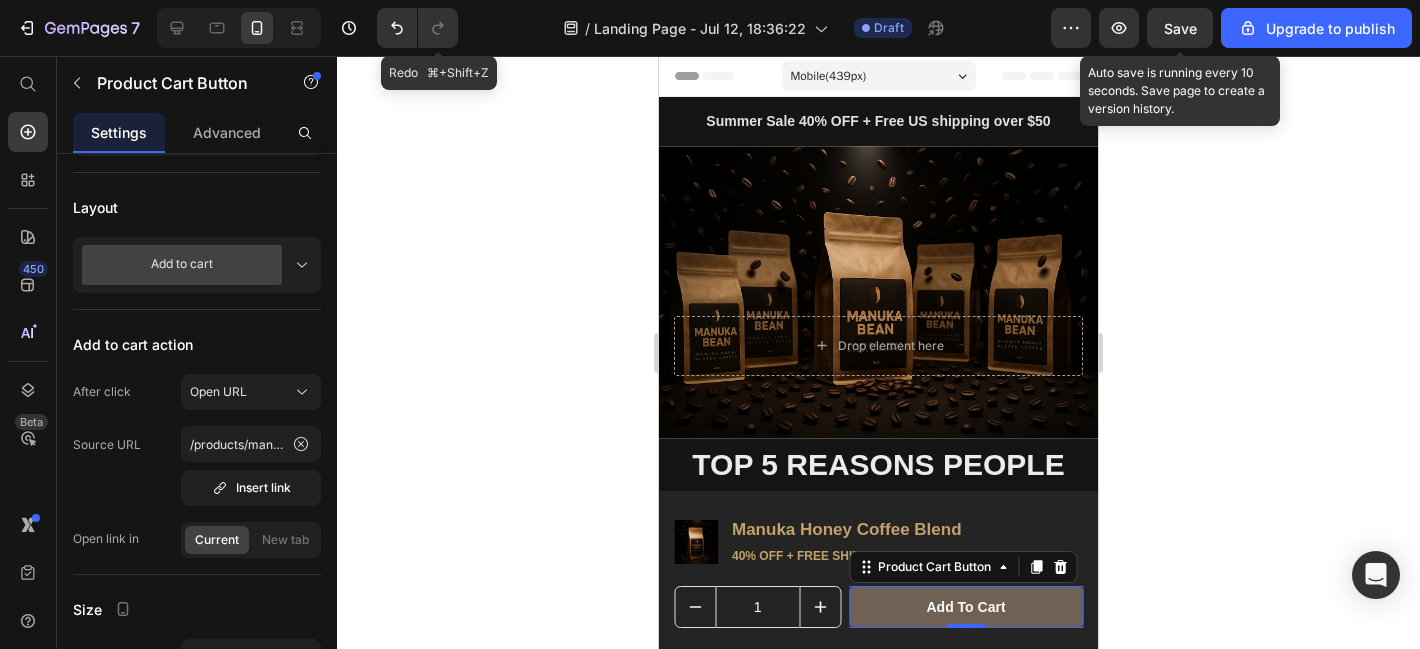 click on "Save" at bounding box center (1180, 28) 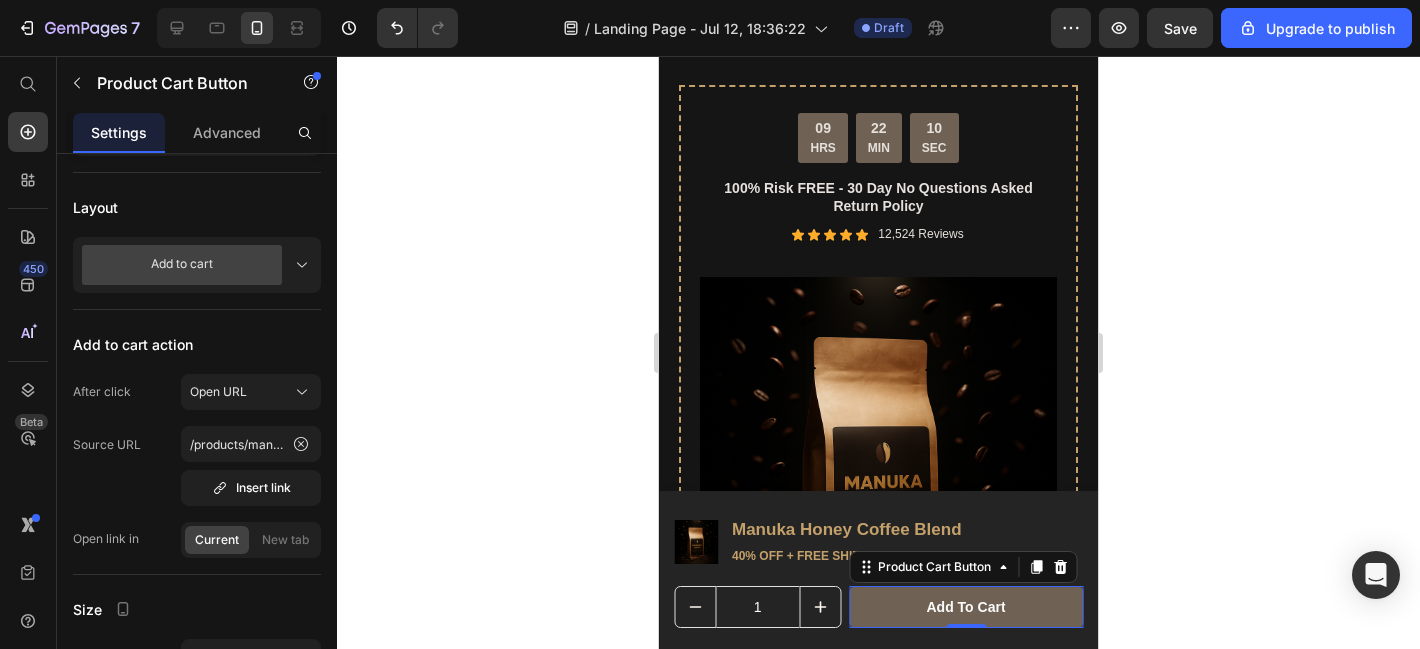 scroll, scrollTop: 6304, scrollLeft: 0, axis: vertical 